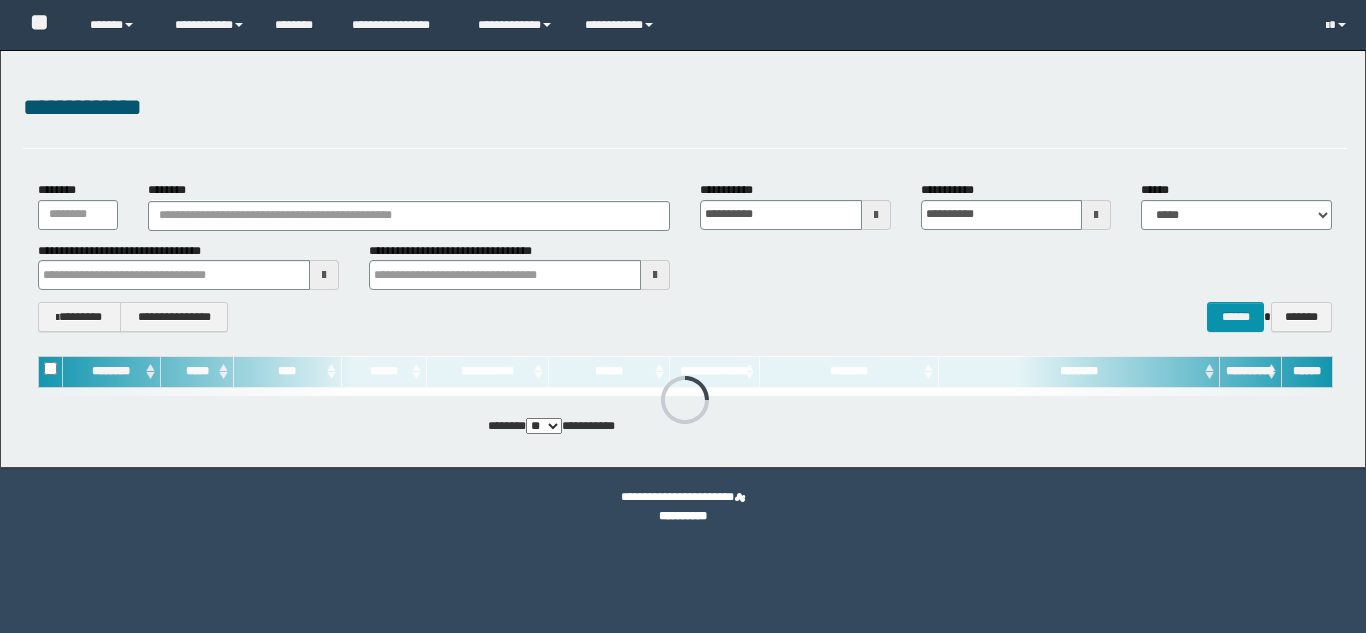 scroll, scrollTop: 0, scrollLeft: 0, axis: both 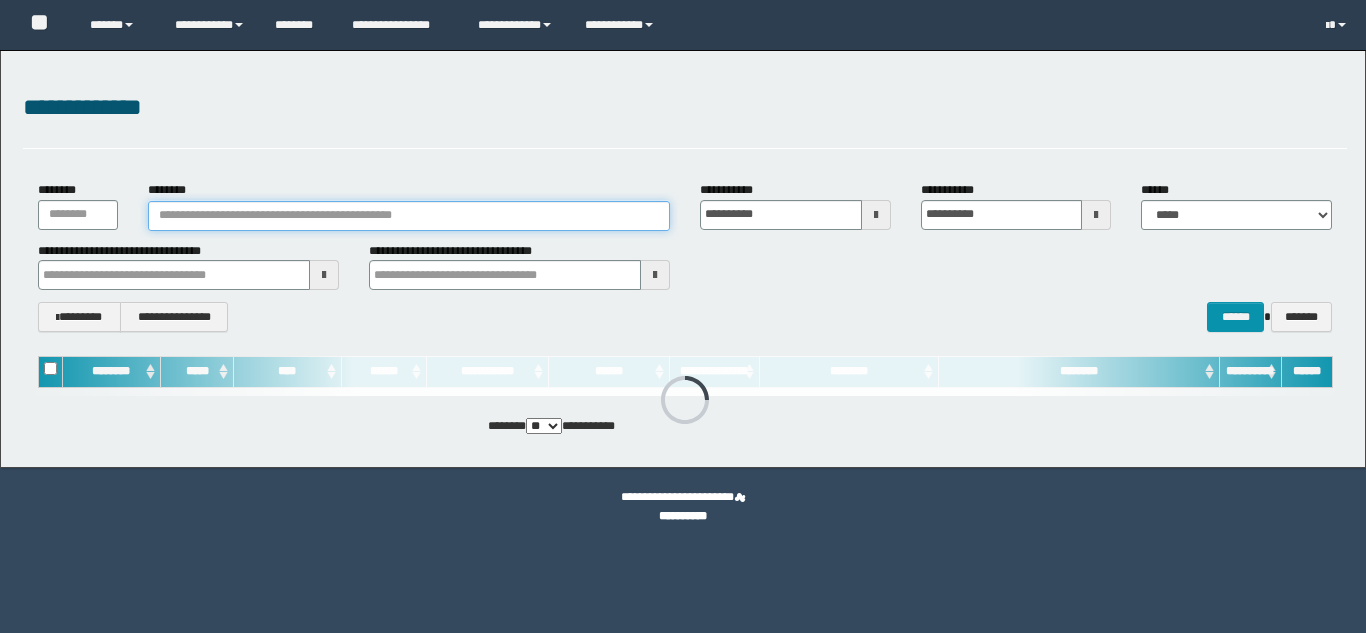 click on "********" at bounding box center [409, 216] 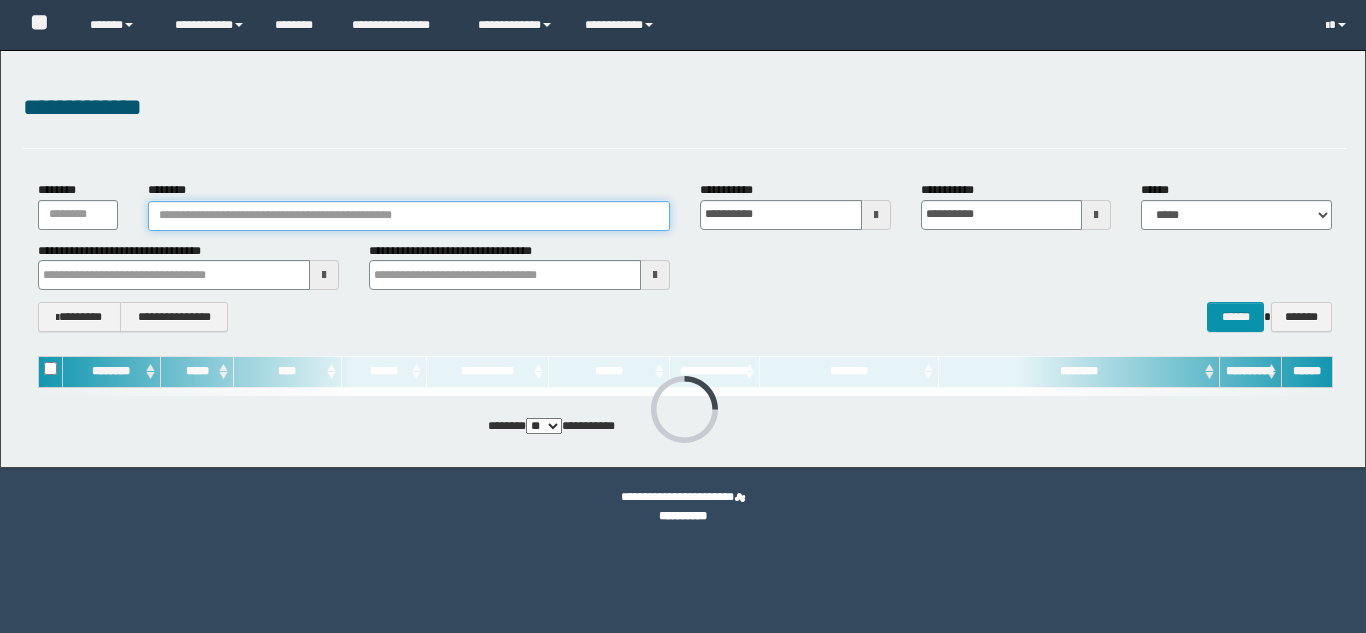 scroll, scrollTop: 0, scrollLeft: 0, axis: both 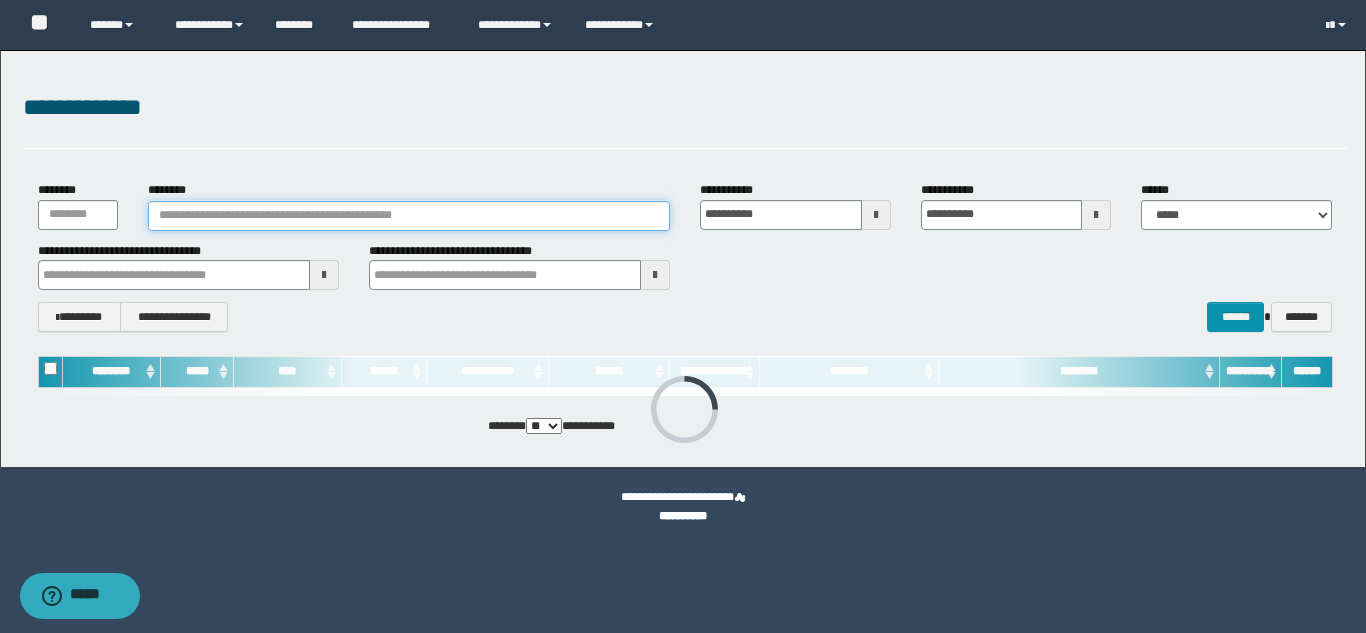 paste on "********" 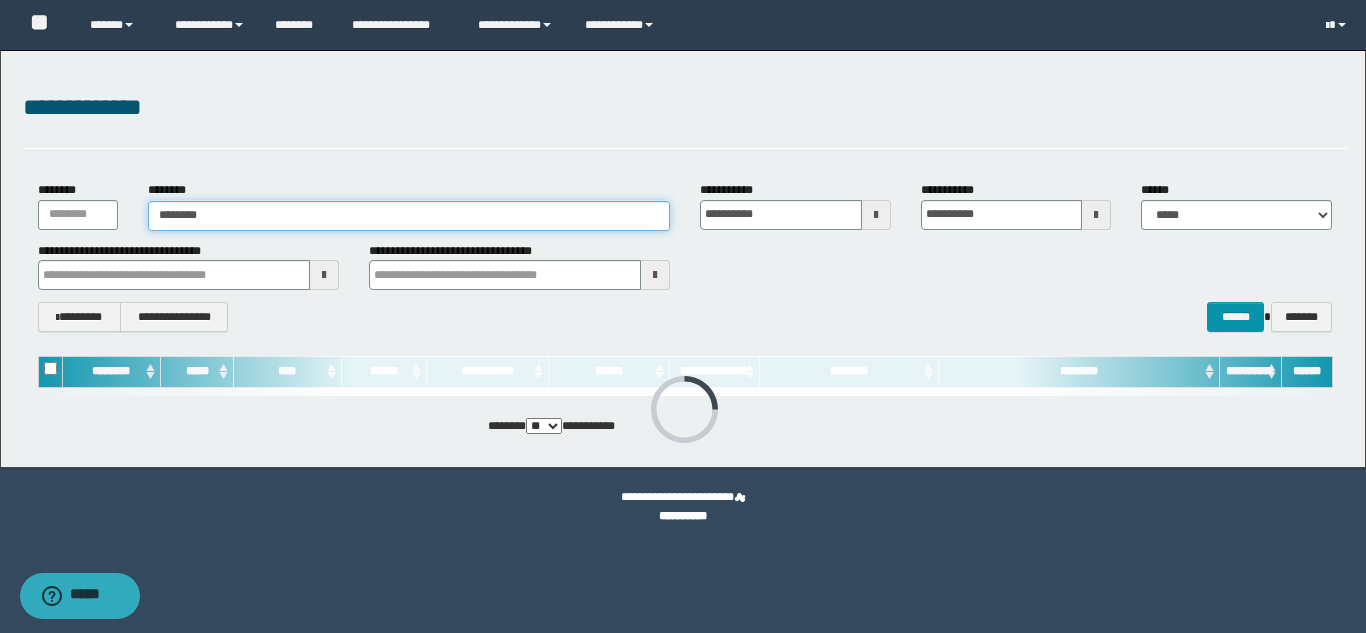 type on "********" 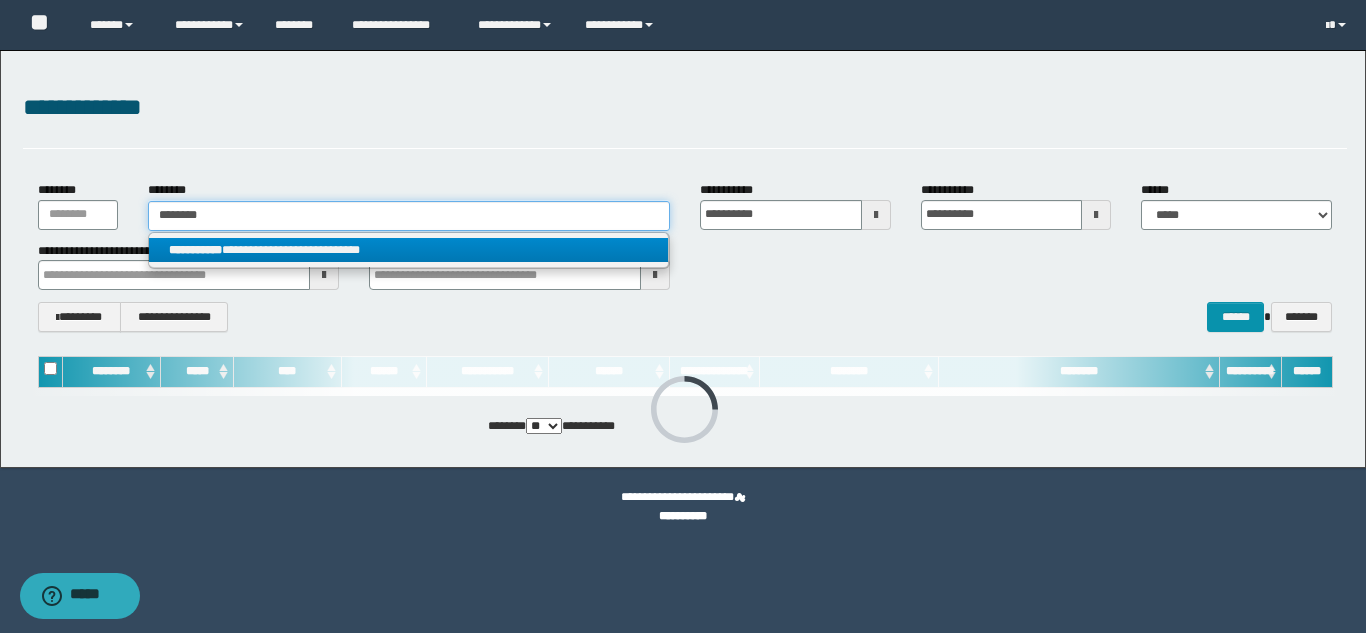 type on "********" 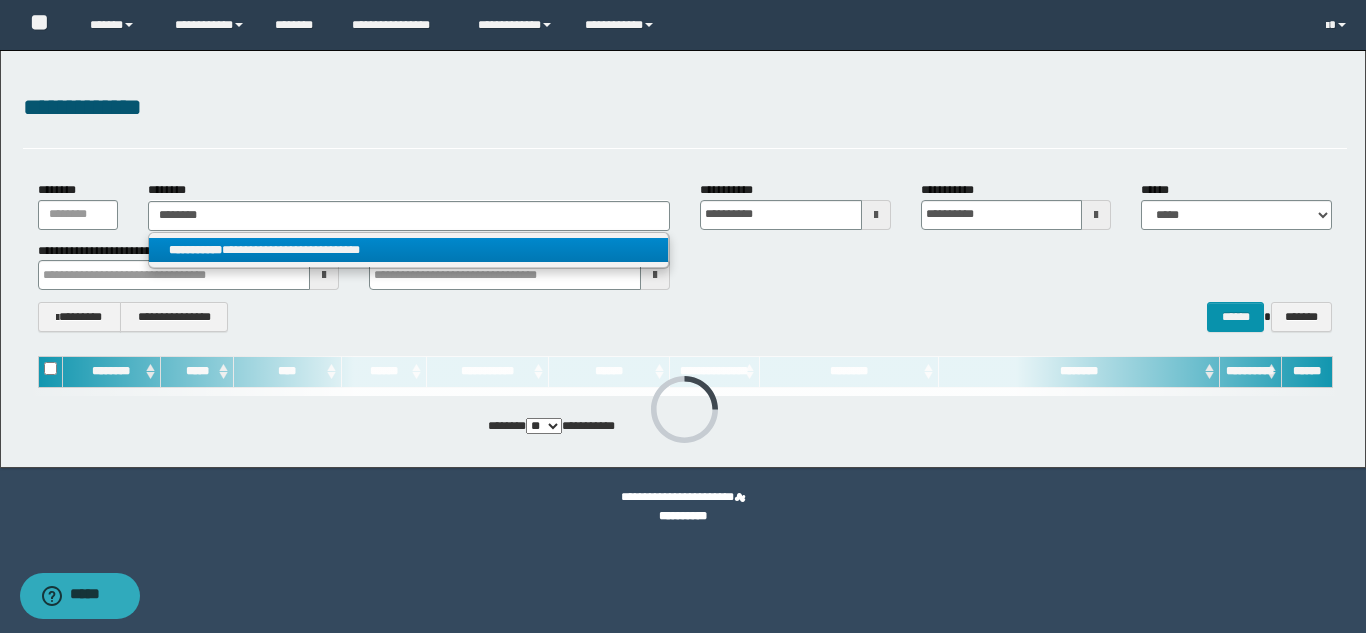 click on "**********" at bounding box center (408, 250) 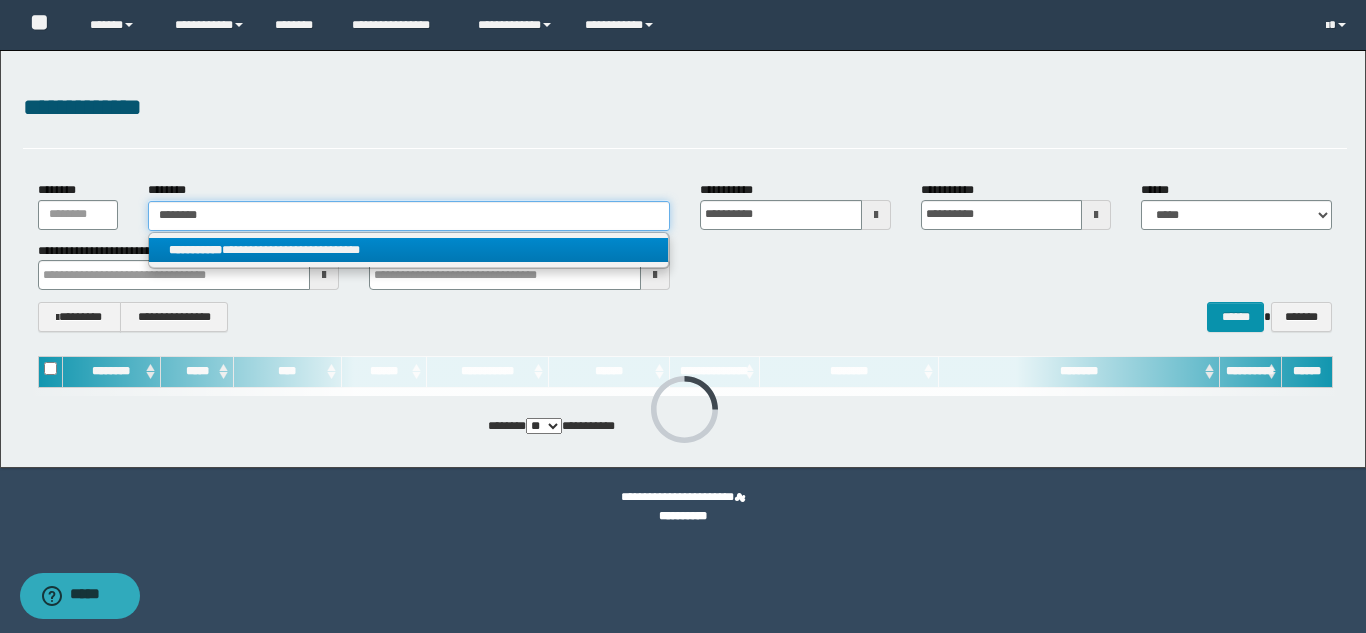 type 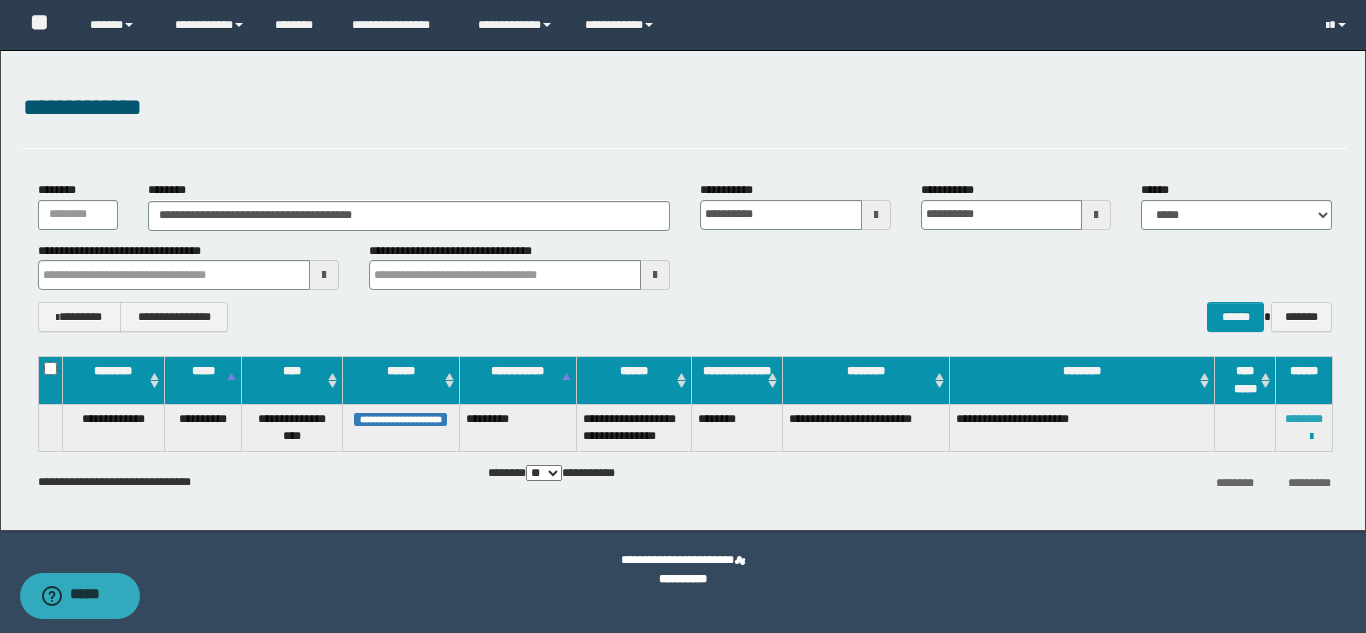 click on "********" at bounding box center [1304, 419] 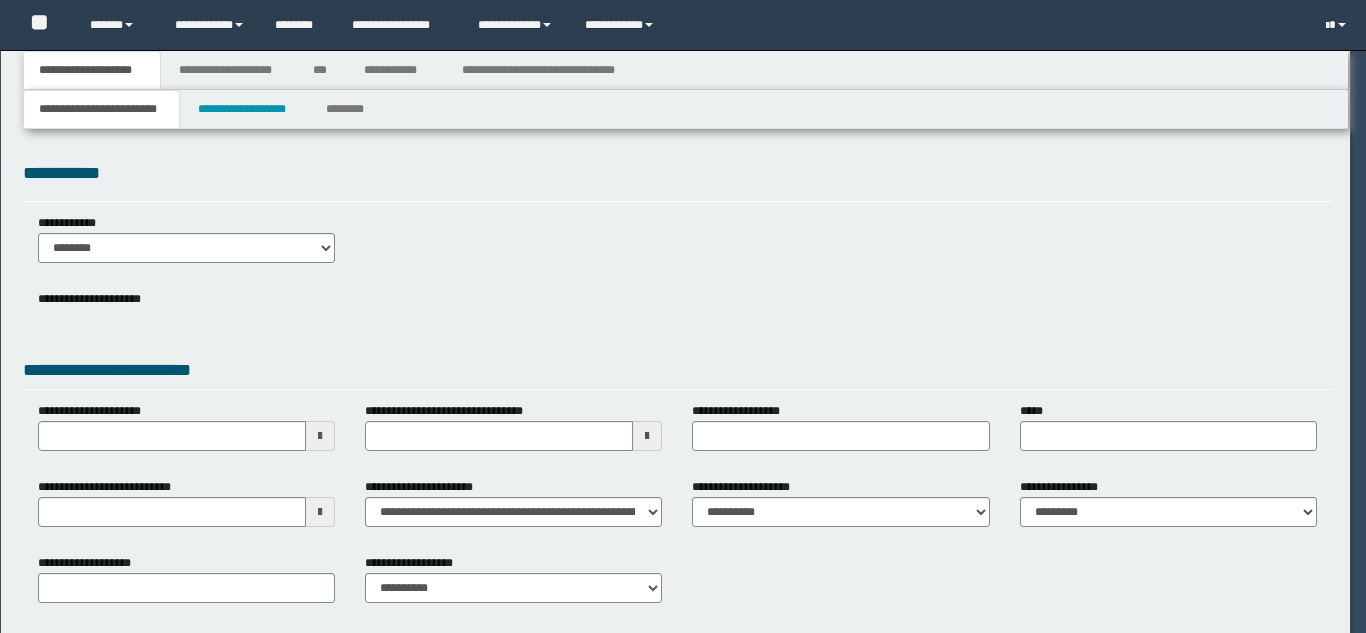 scroll, scrollTop: 0, scrollLeft: 0, axis: both 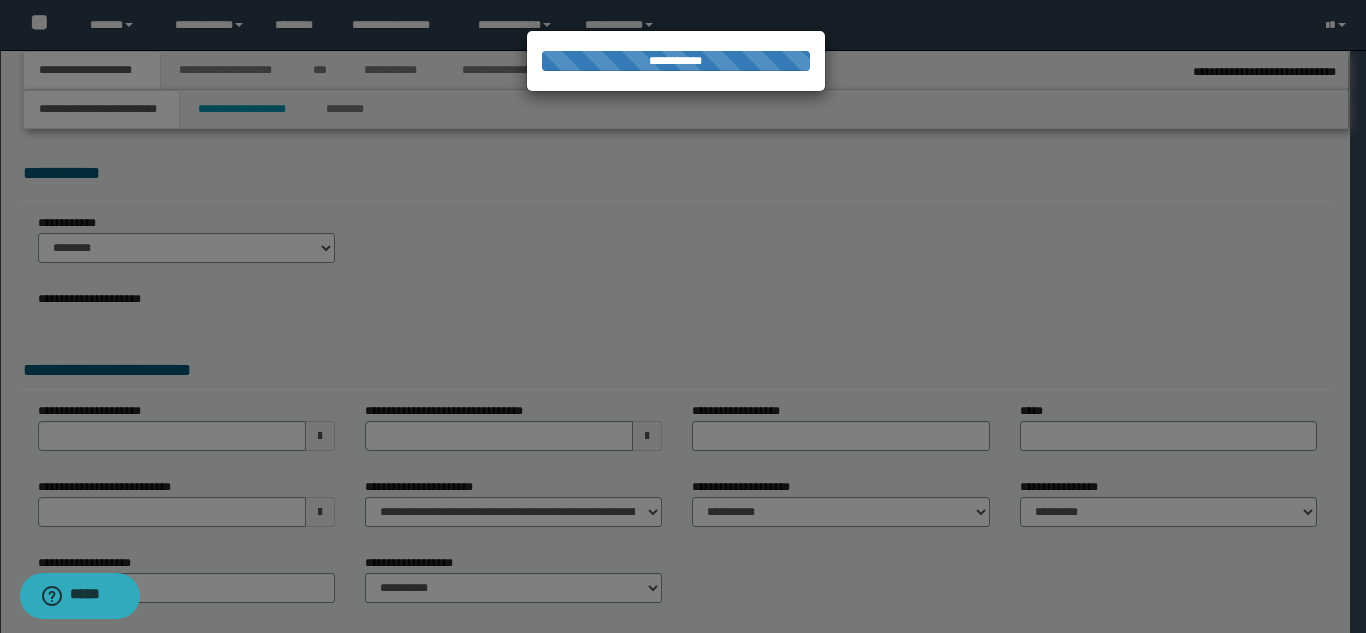 select on "*" 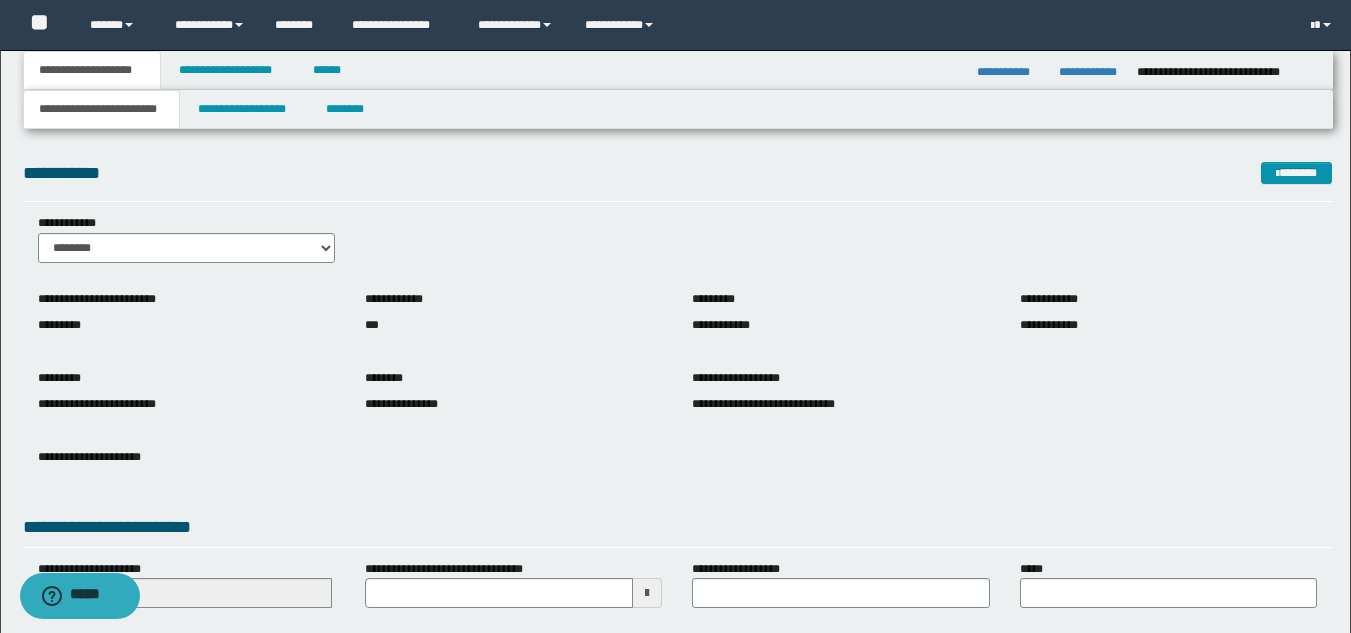 drag, startPoint x: 1130, startPoint y: 437, endPoint x: 1109, endPoint y: 435, distance: 21.095022 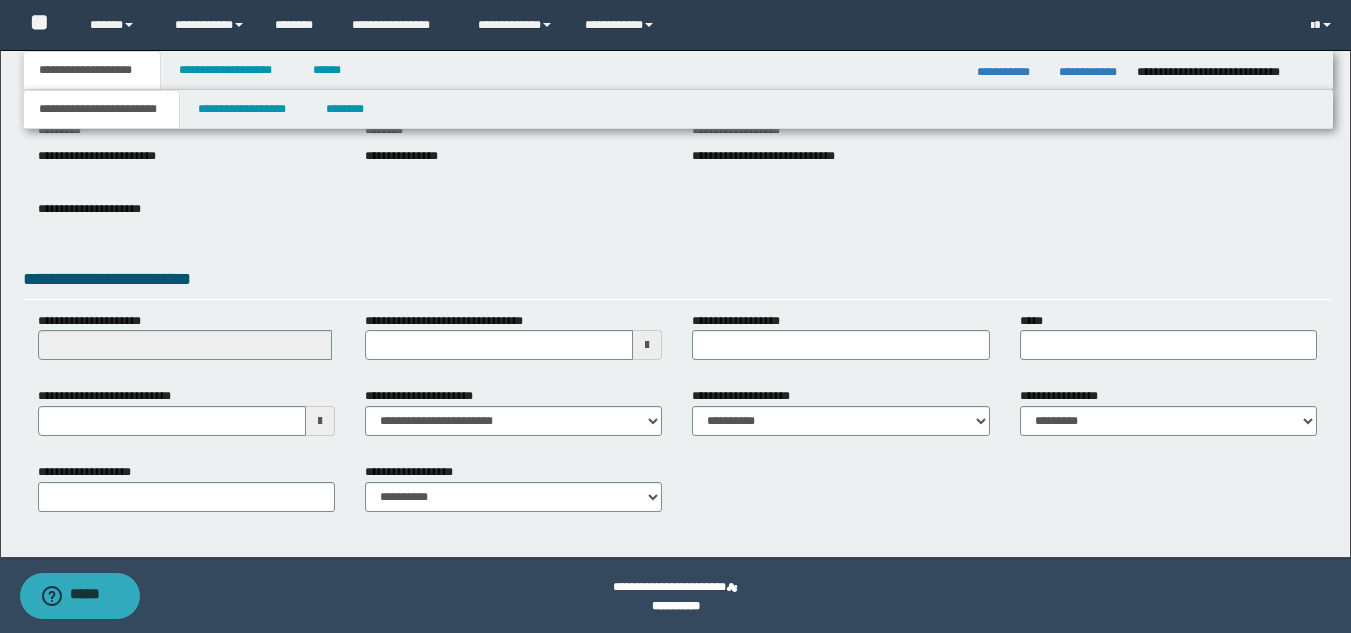 scroll, scrollTop: 251, scrollLeft: 0, axis: vertical 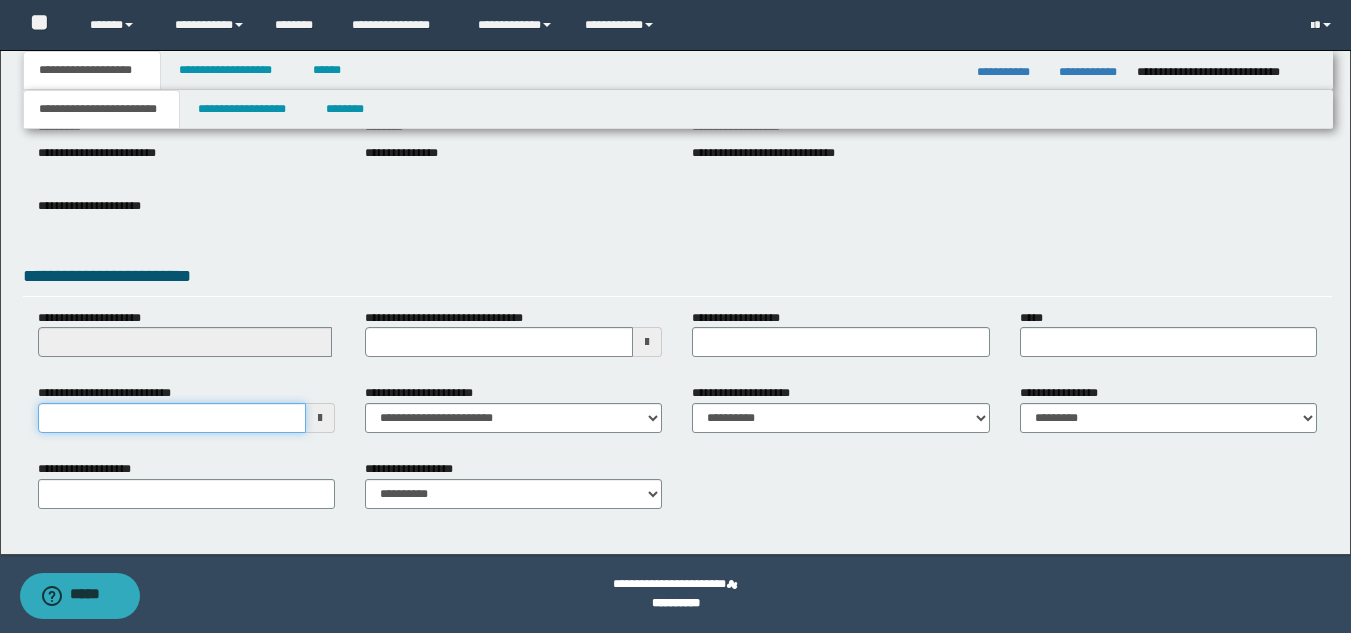 click on "**********" at bounding box center [172, 418] 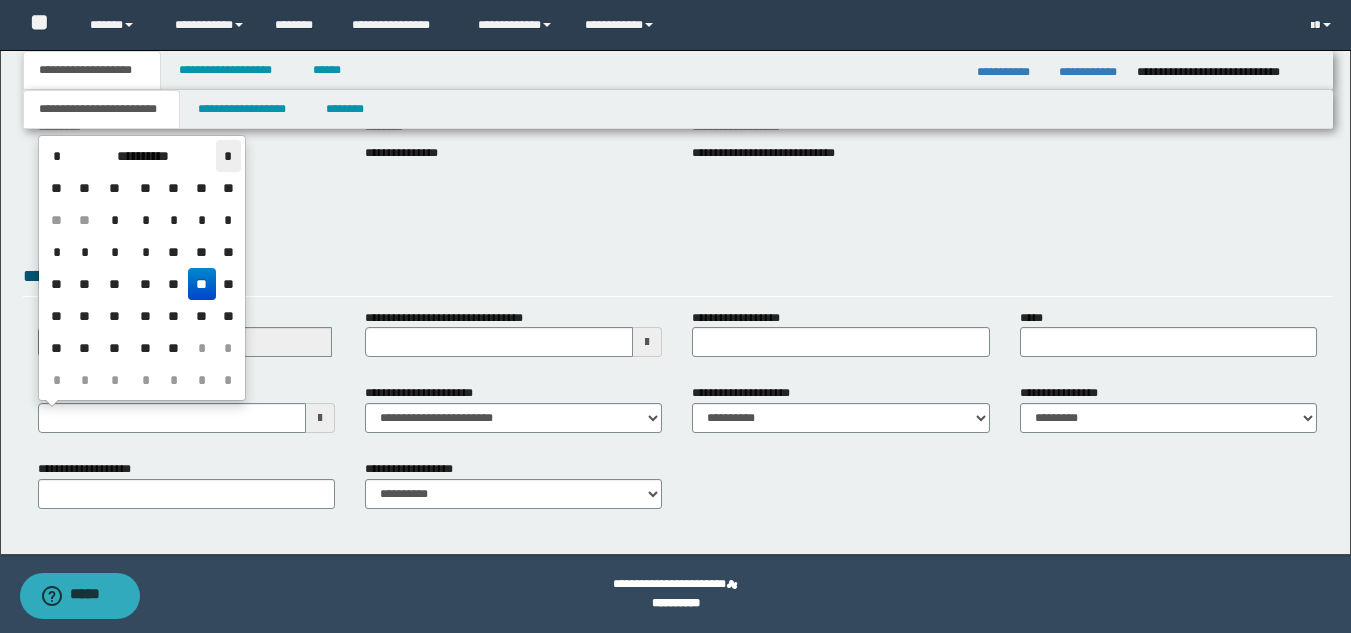 click on "*" at bounding box center (228, 156) 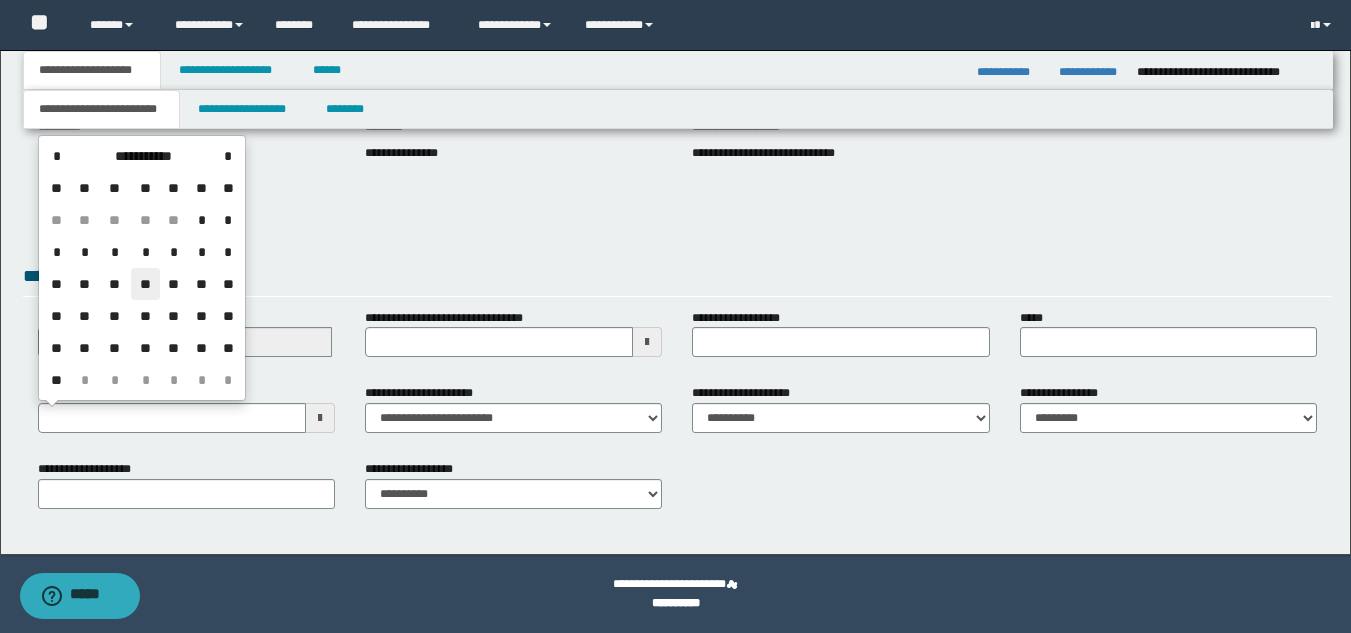 click on "**" at bounding box center [145, 284] 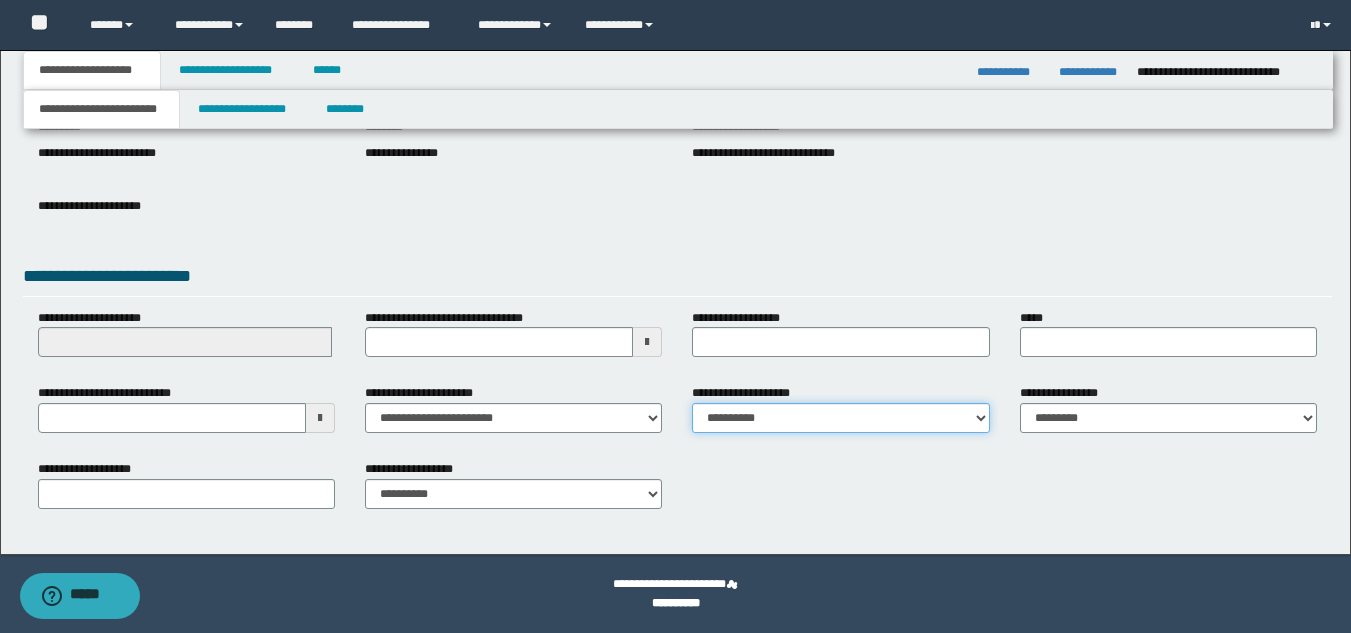 click on "**********" at bounding box center [840, 418] 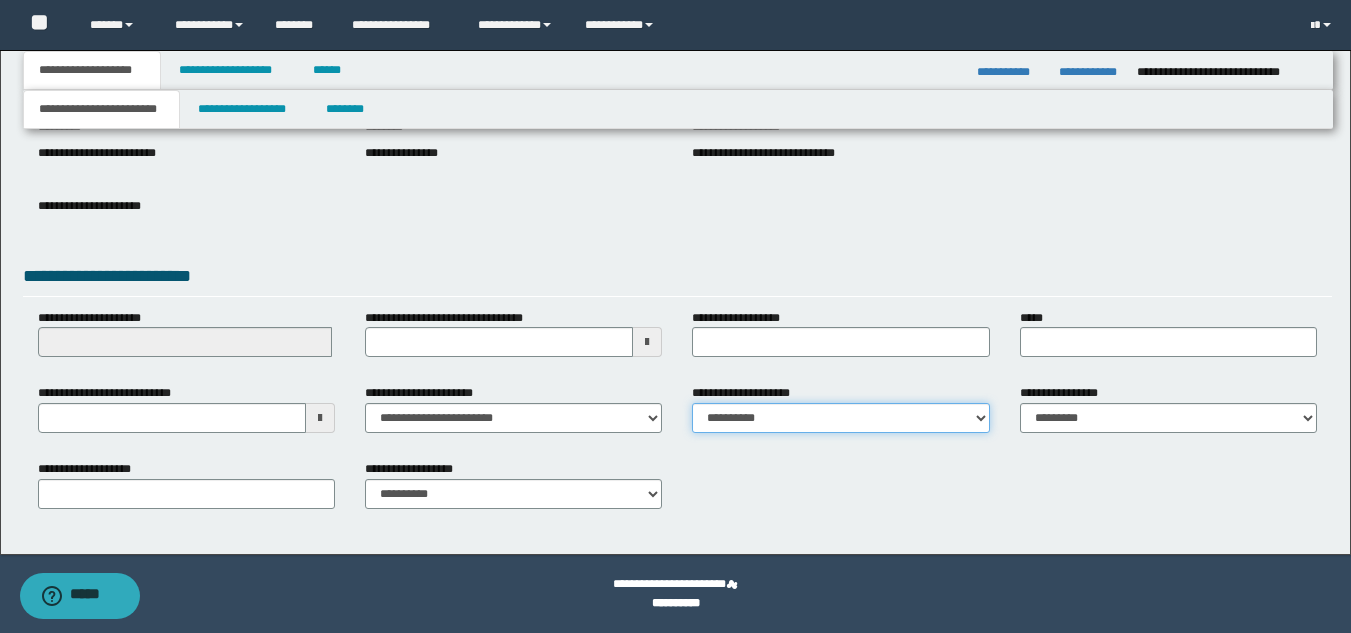 select on "*" 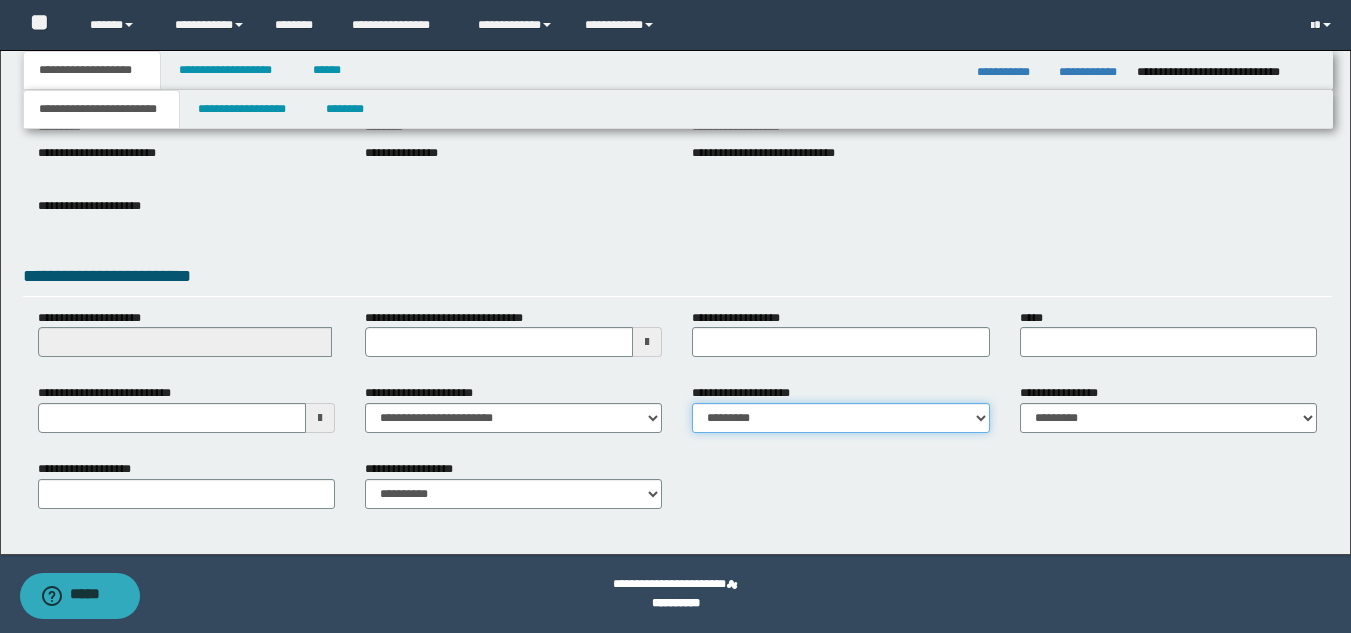 click on "**********" at bounding box center [840, 418] 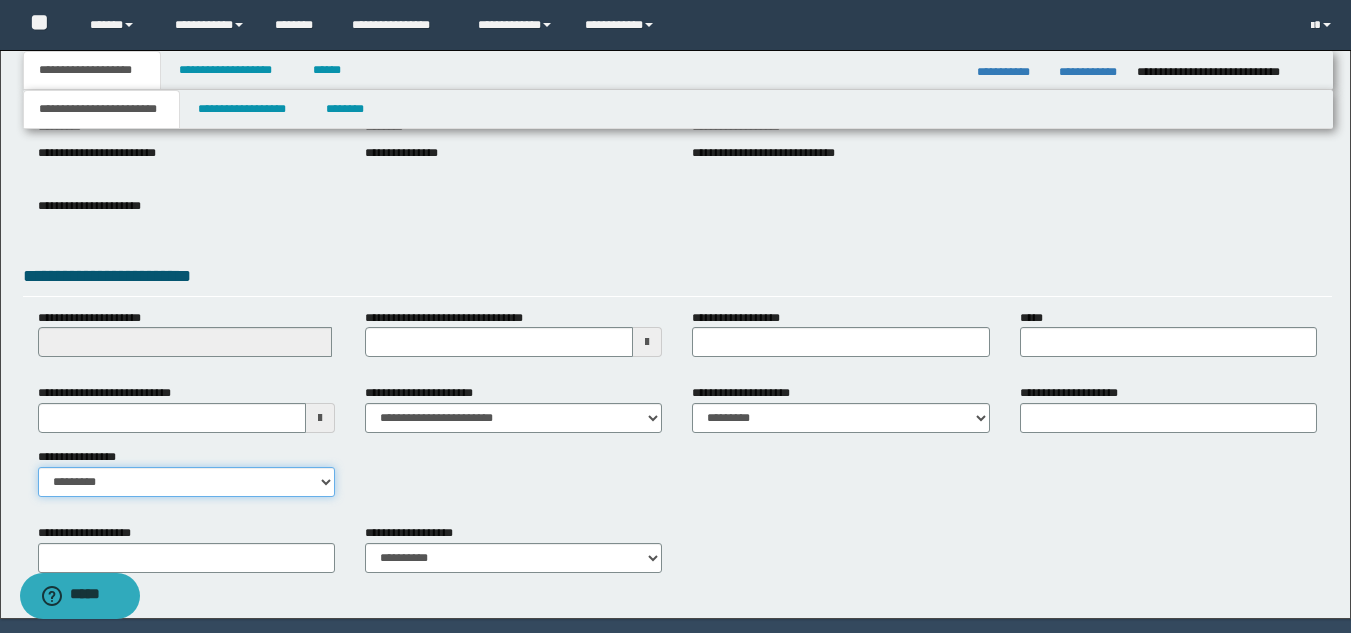 drag, startPoint x: 220, startPoint y: 473, endPoint x: 219, endPoint y: 495, distance: 22.022715 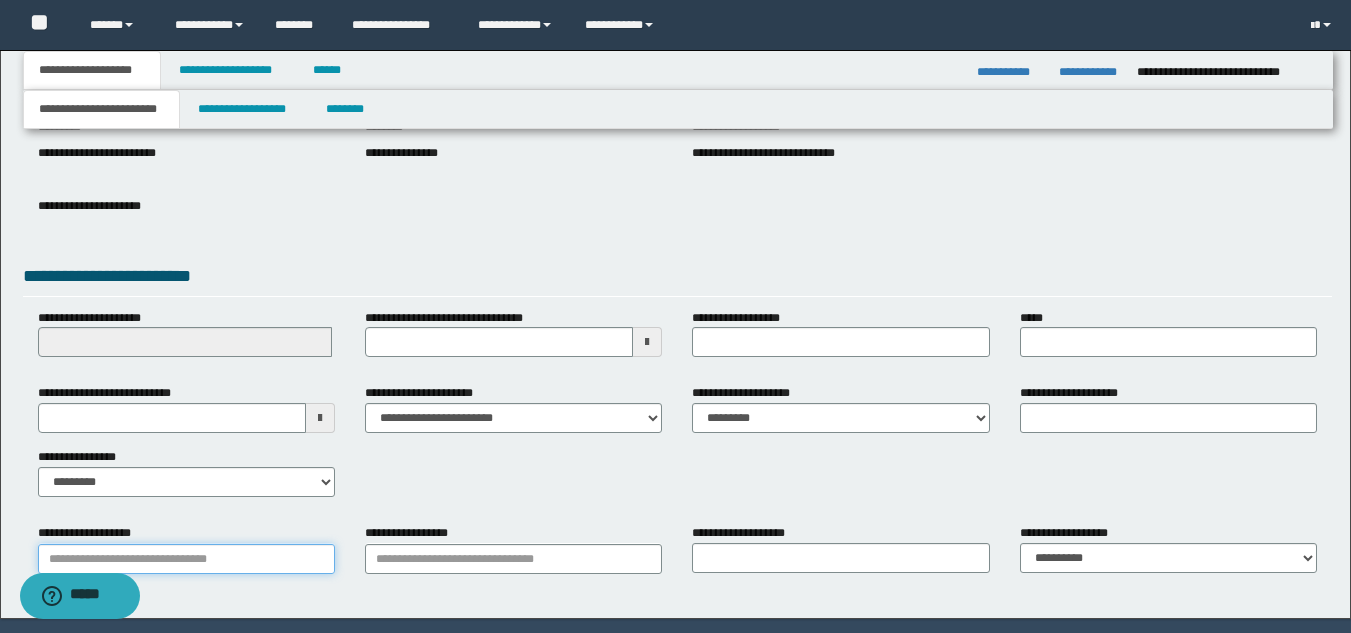 click on "**********" at bounding box center (186, 559) 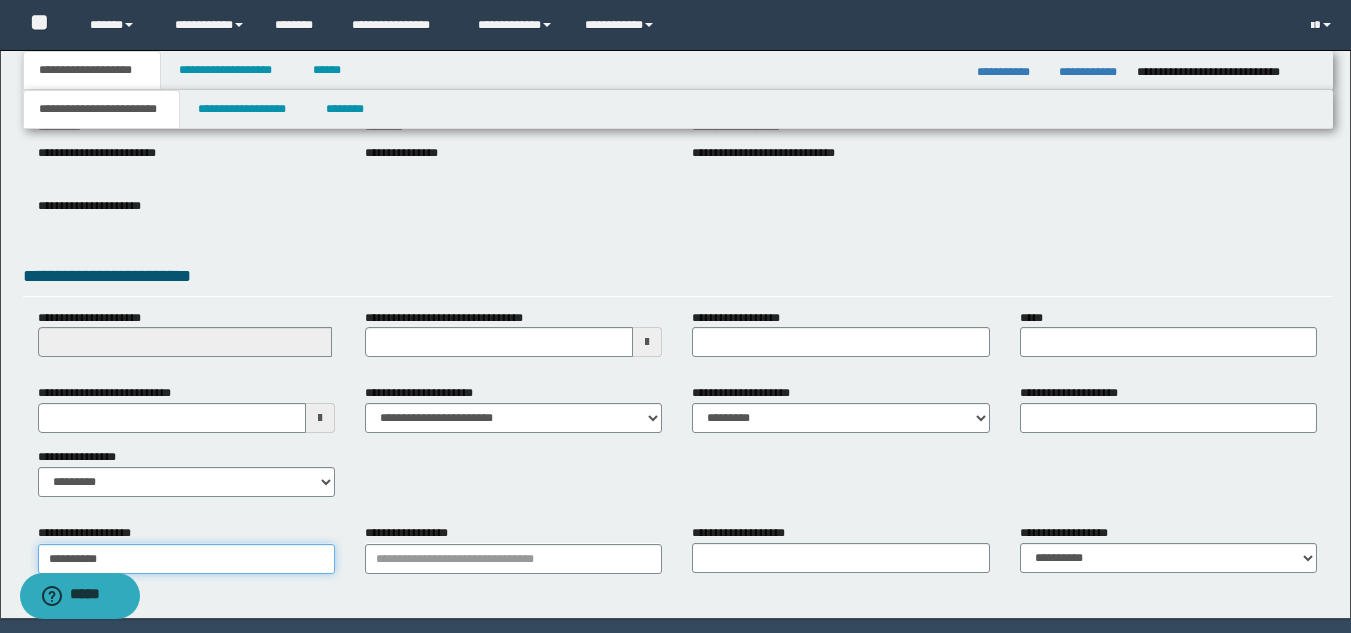type on "**********" 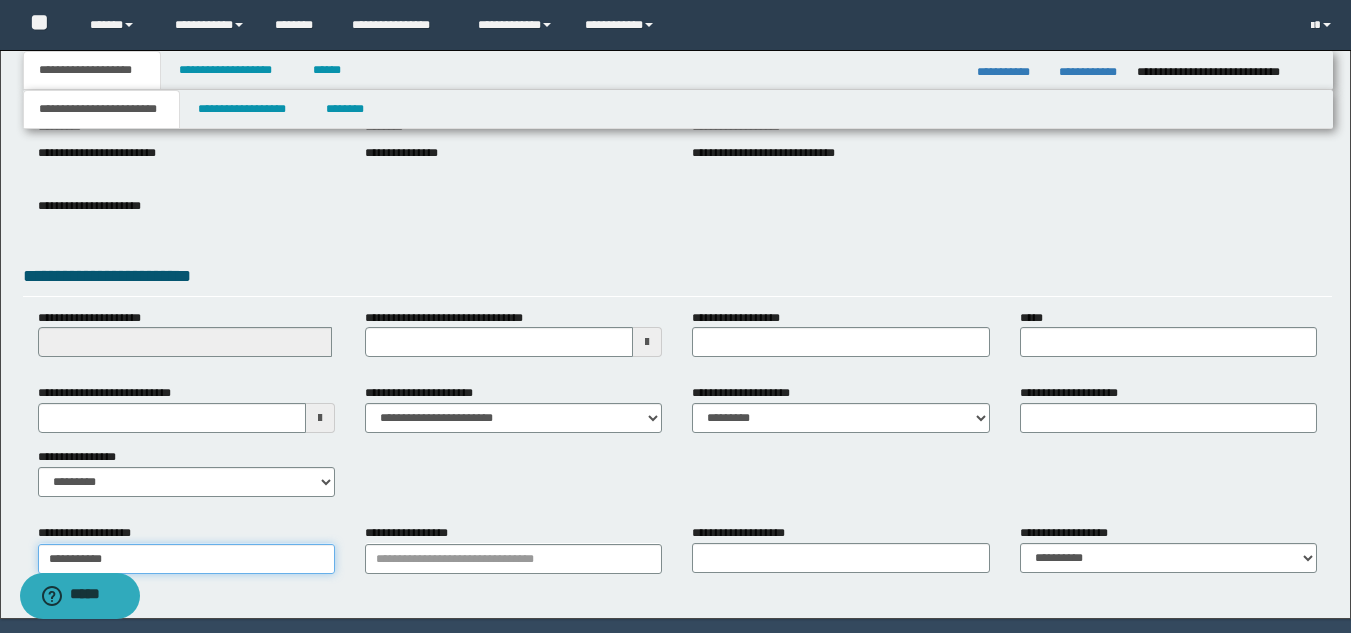 type on "**********" 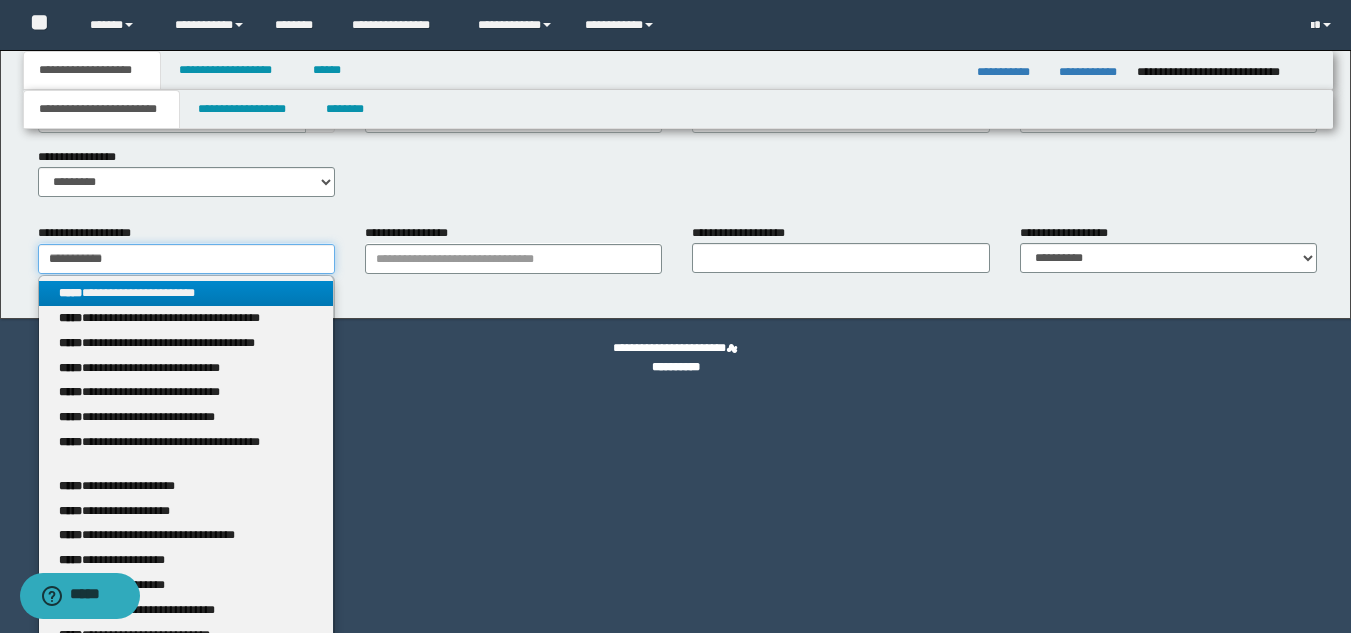 type on "**********" 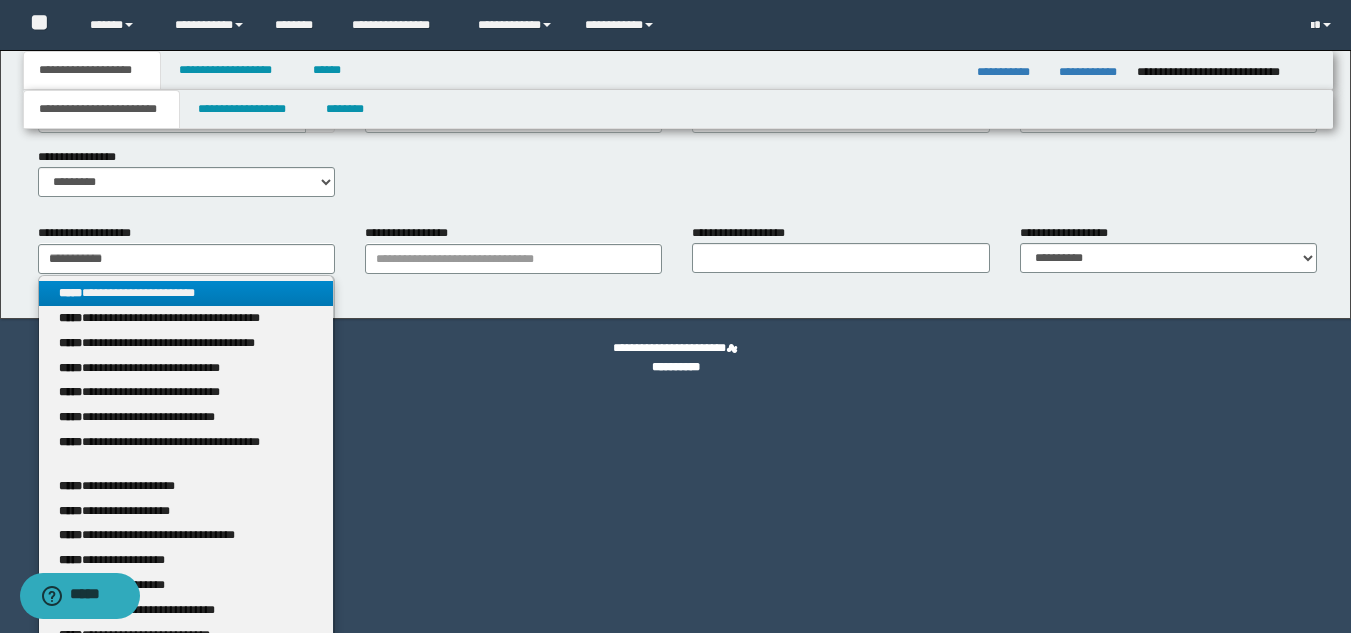 click on "**********" at bounding box center (186, 293) 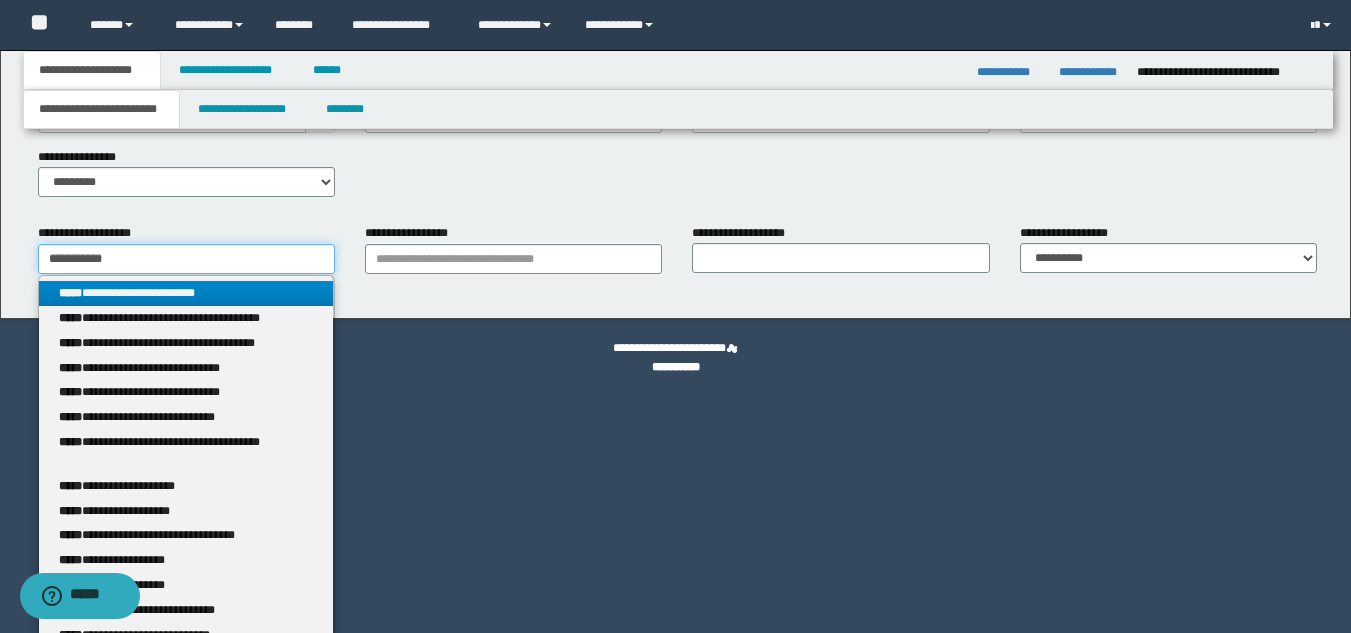 type 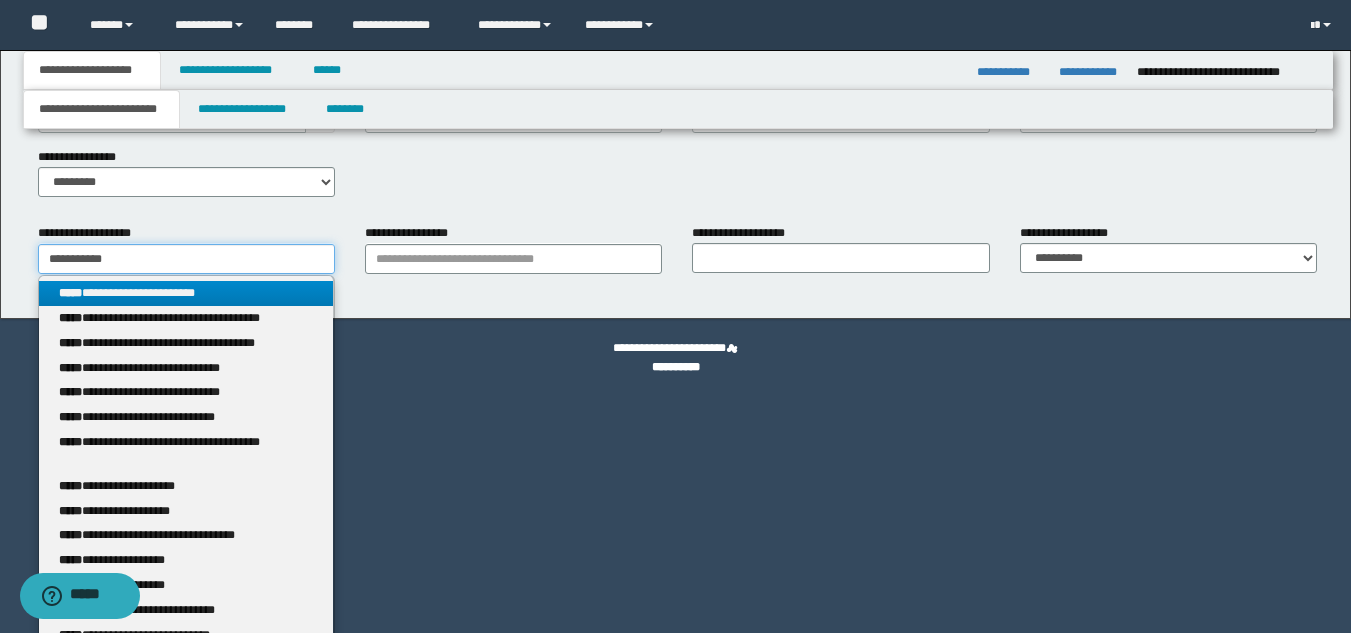 scroll, scrollTop: 315, scrollLeft: 0, axis: vertical 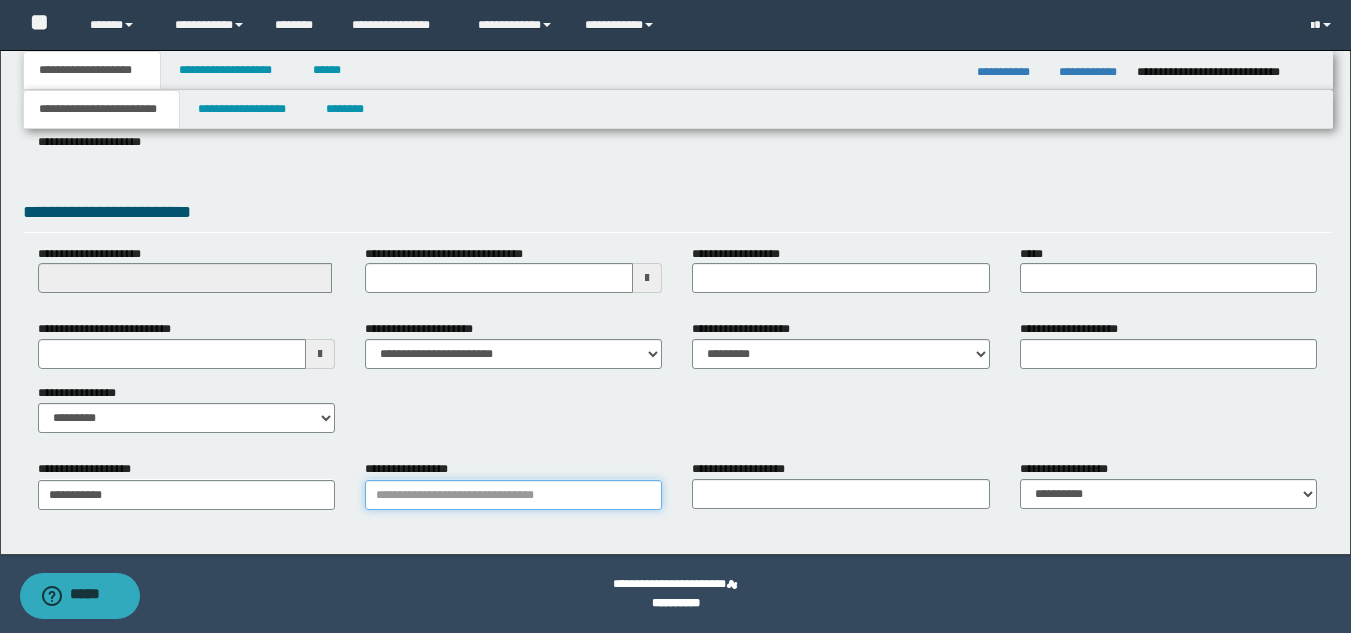 click on "**********" at bounding box center (513, 495) 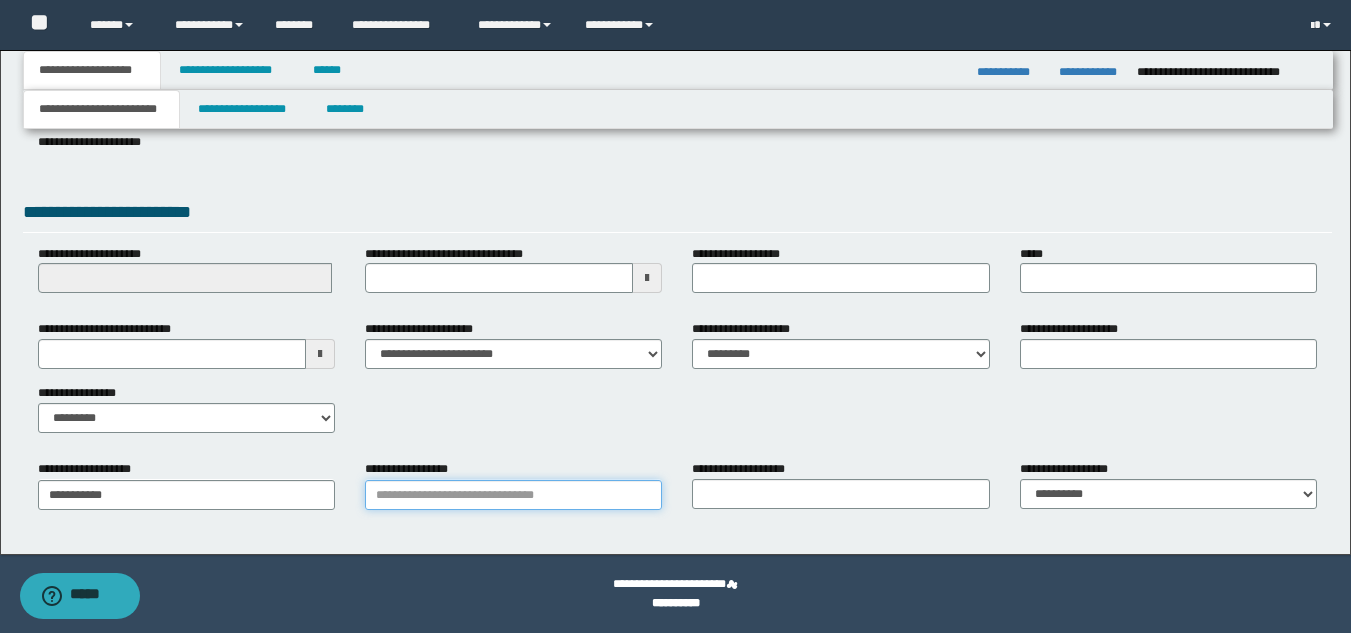 click on "**********" at bounding box center [513, 495] 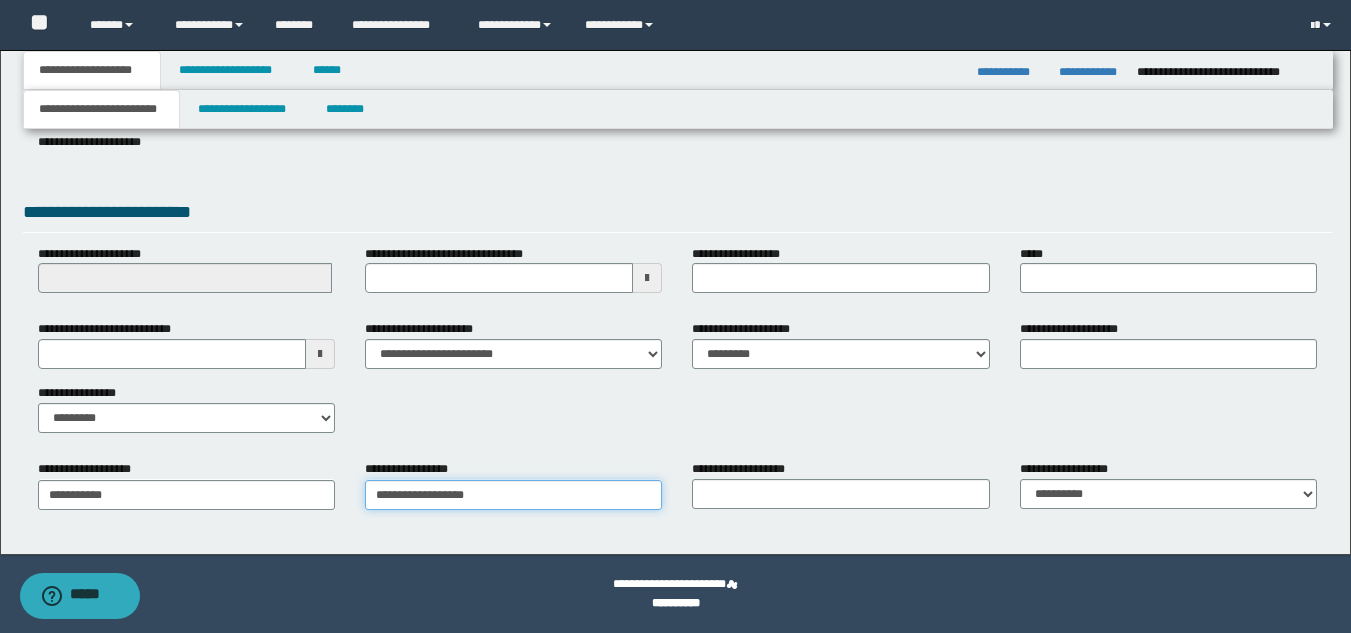 type on "**********" 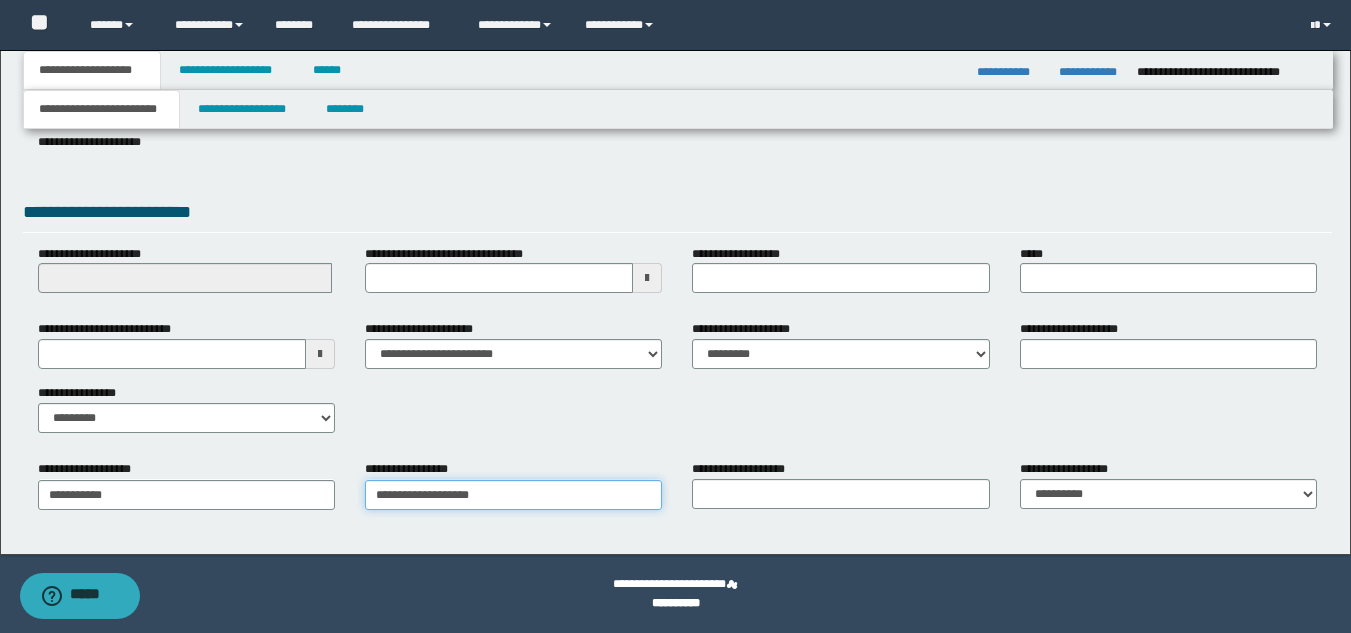 type on "**********" 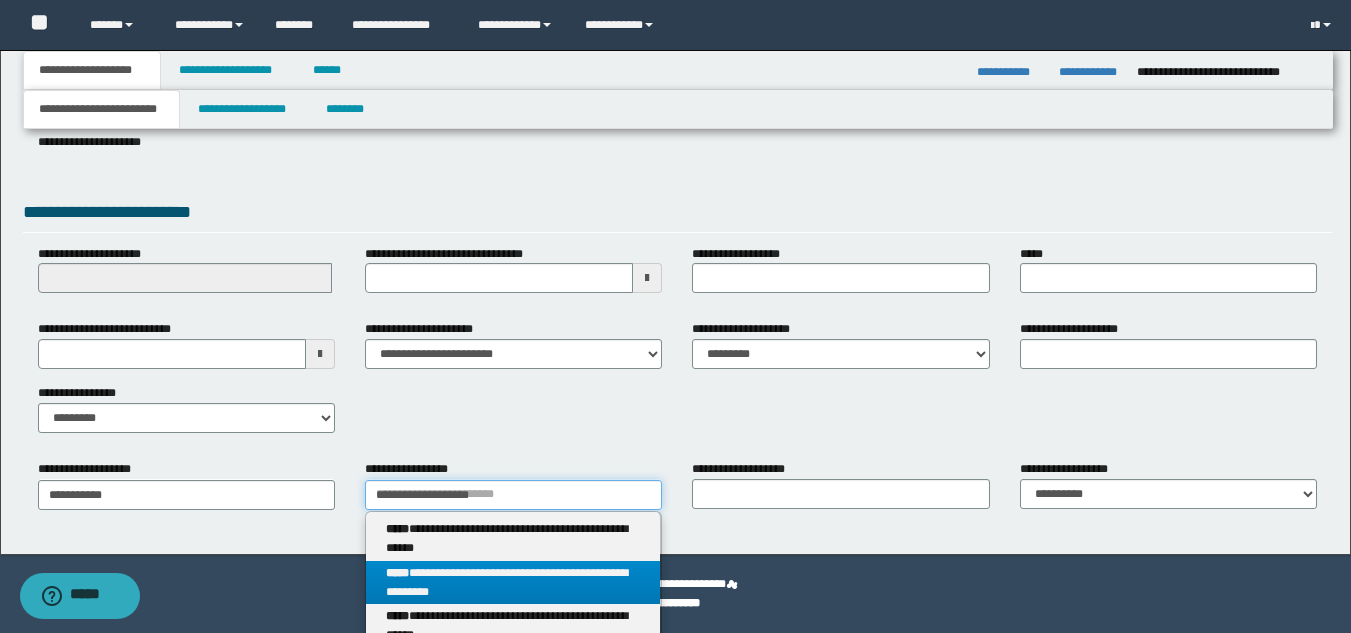 type on "**********" 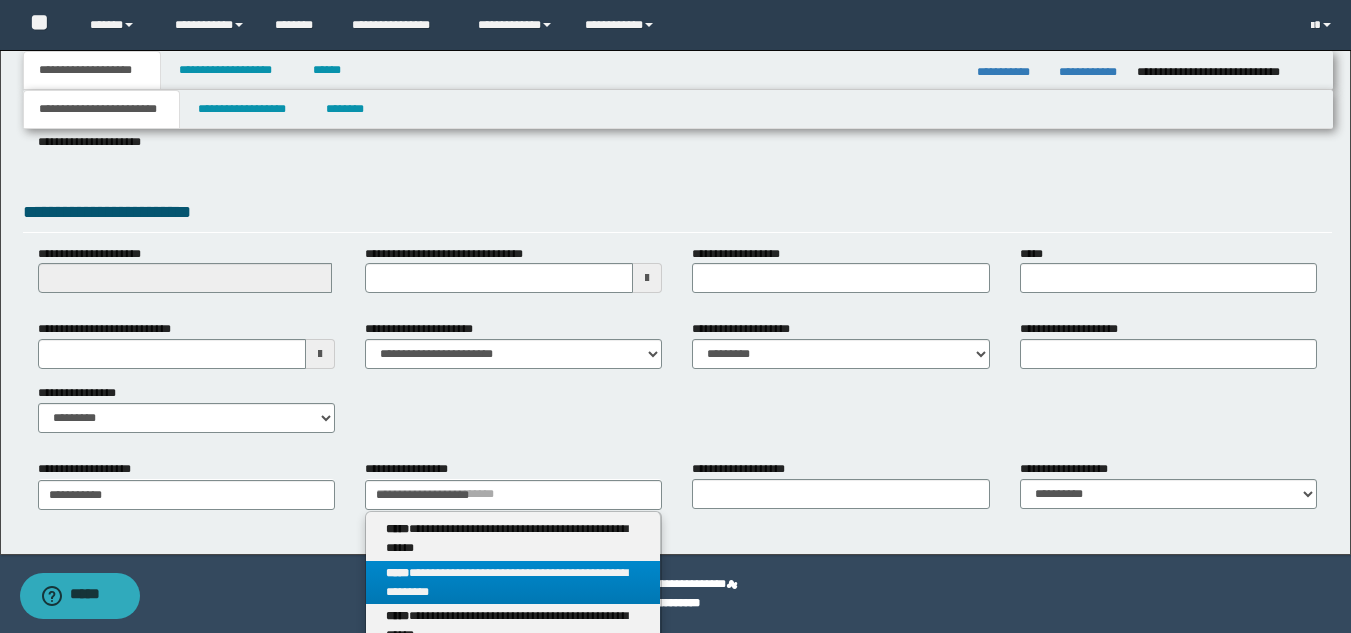 click on "**********" at bounding box center [513, 583] 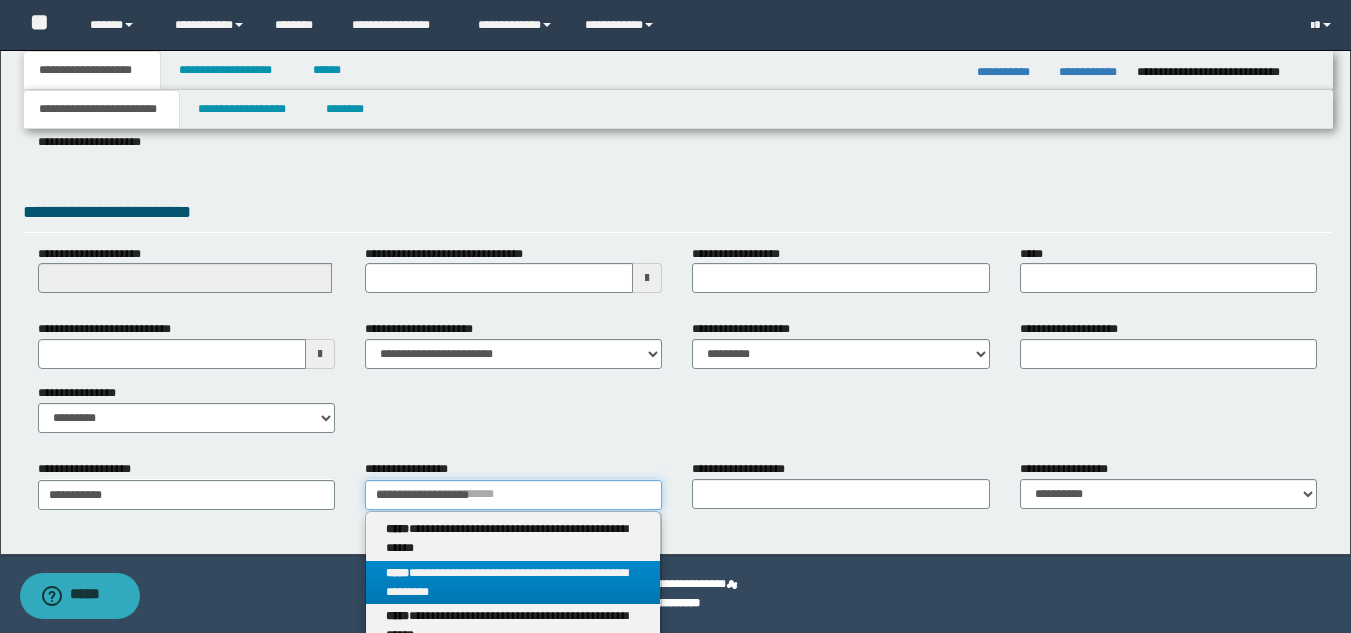 type 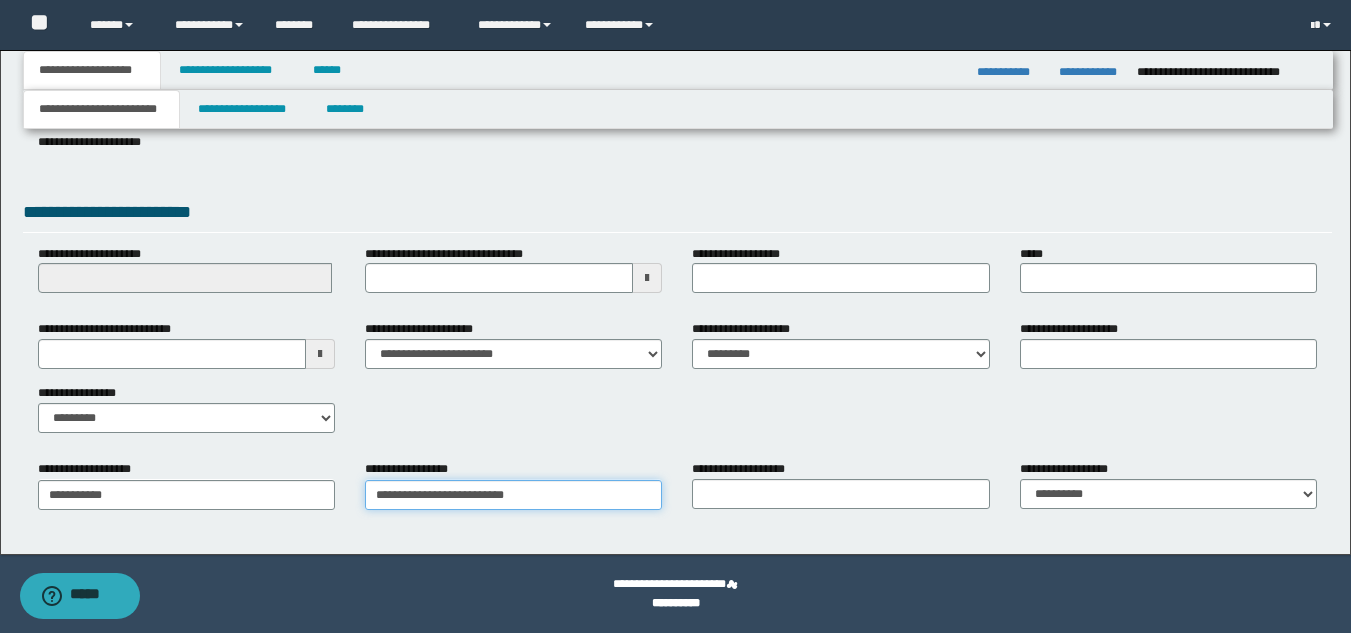 type on "**********" 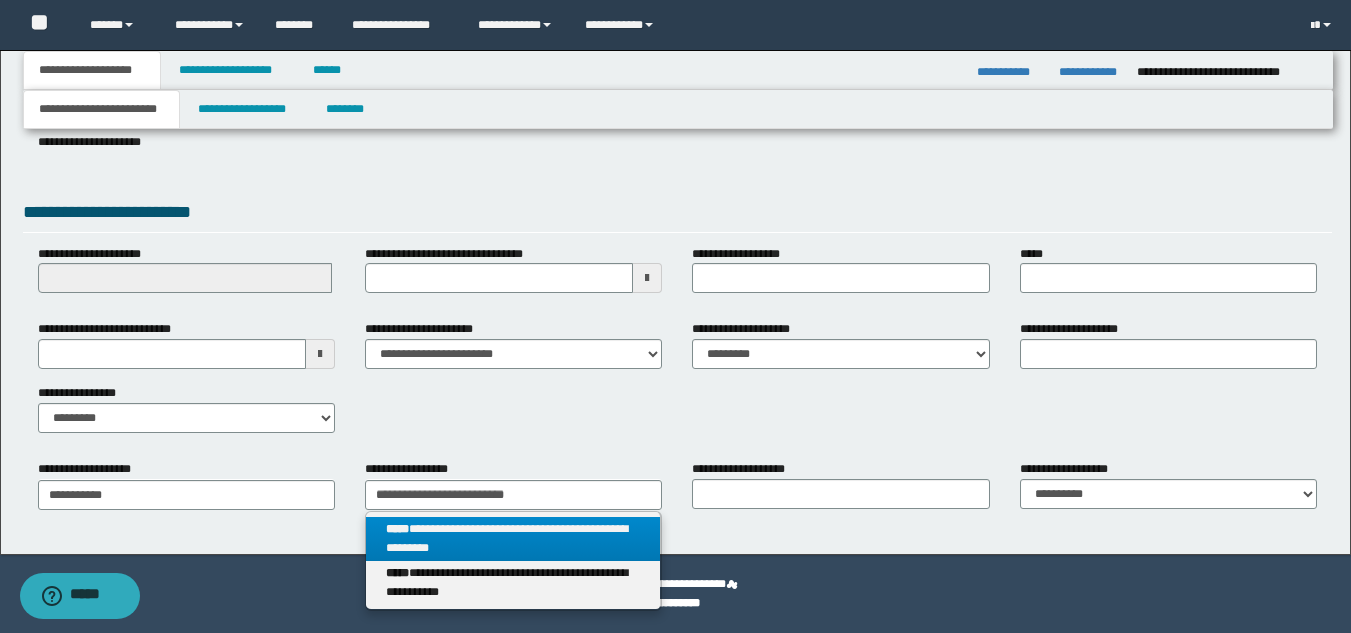 click on "**********" at bounding box center (513, 539) 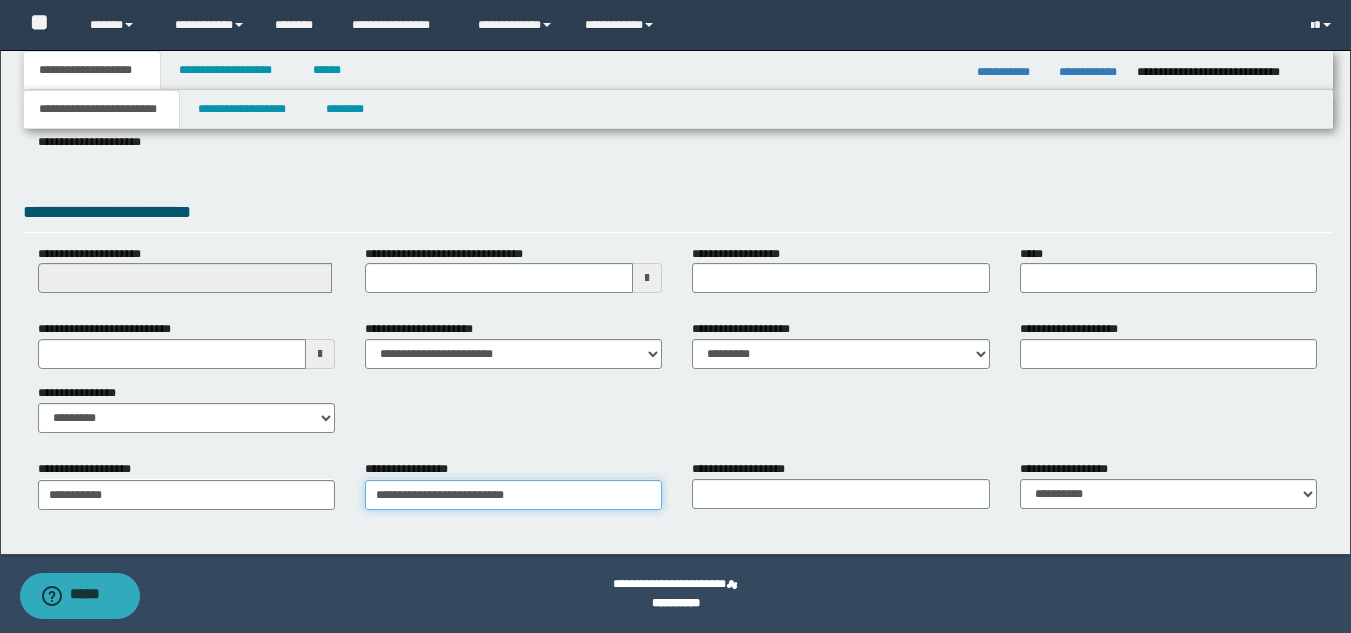 type on "**********" 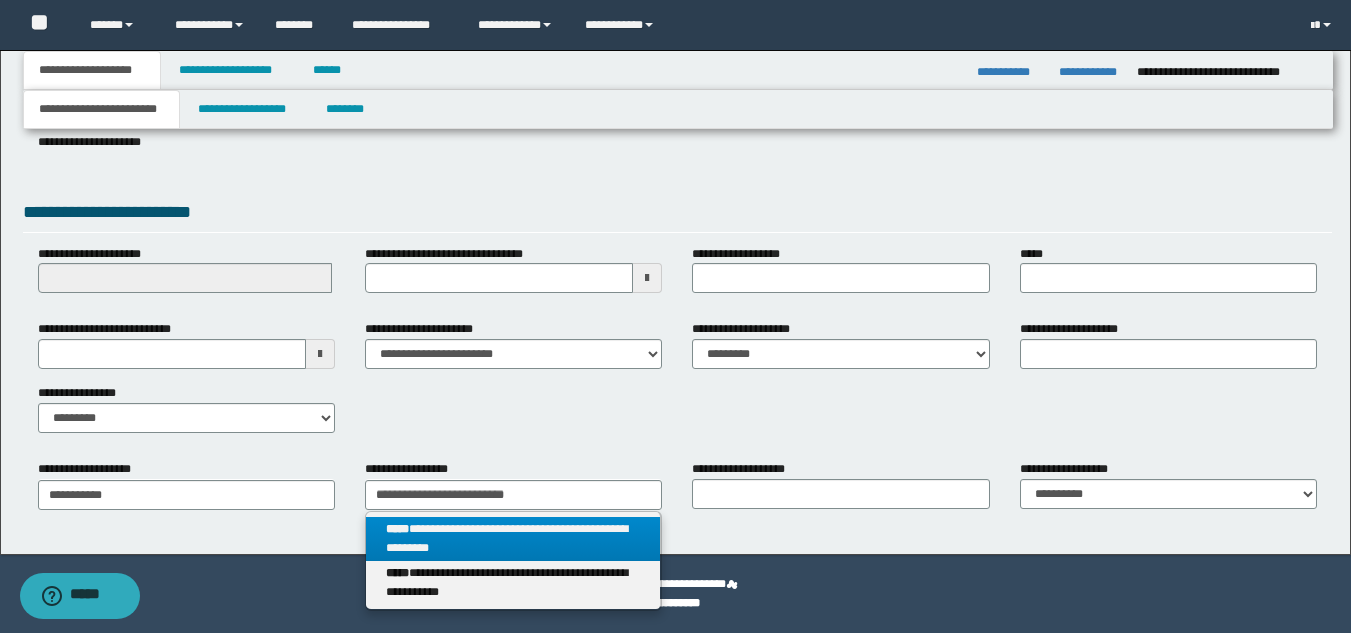 click on "**********" at bounding box center (513, 539) 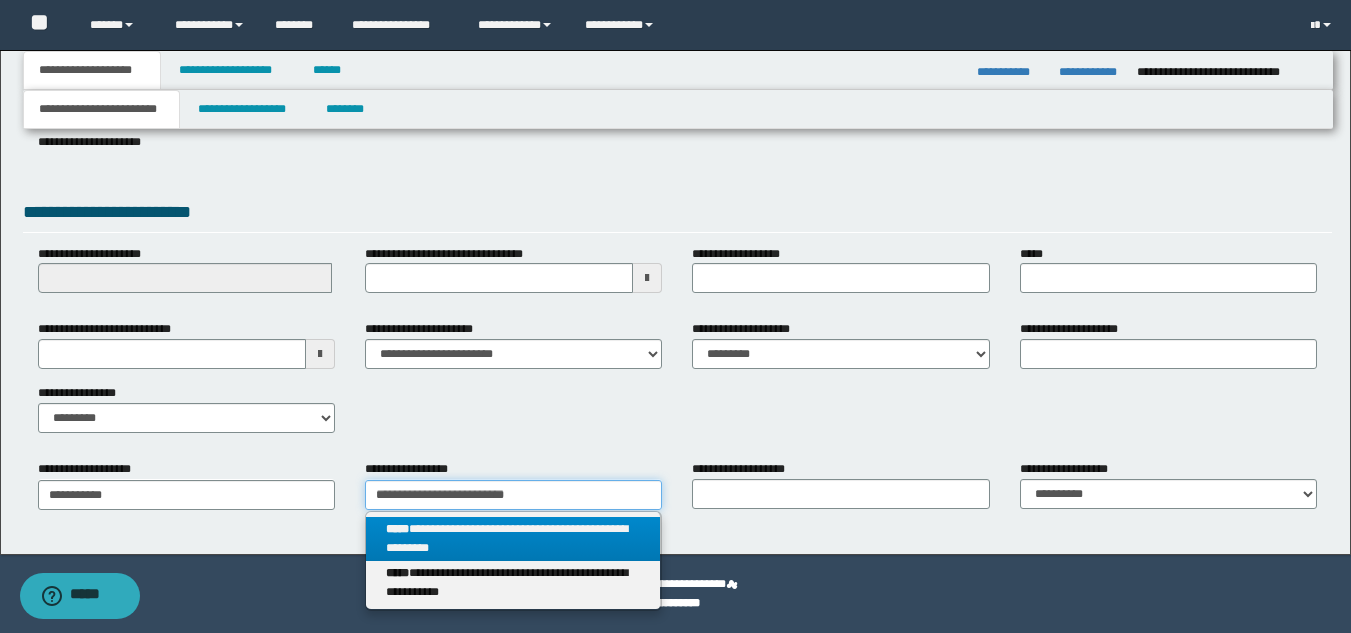 type 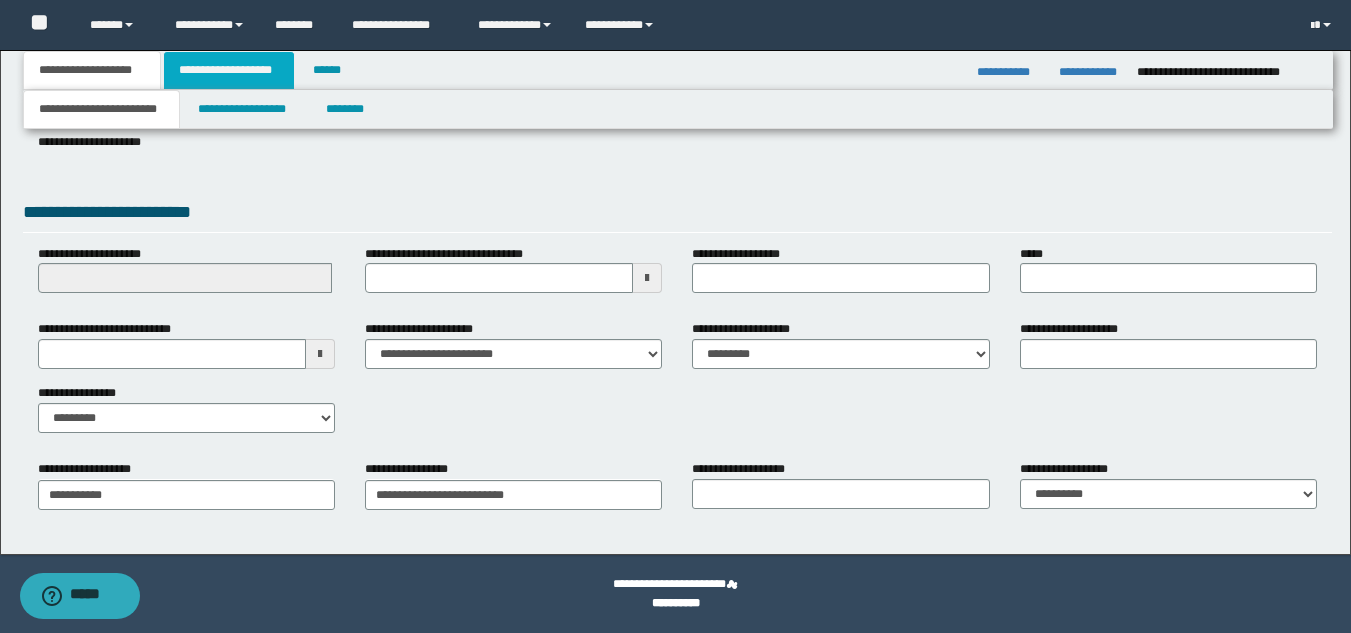 click on "**********" at bounding box center [229, 70] 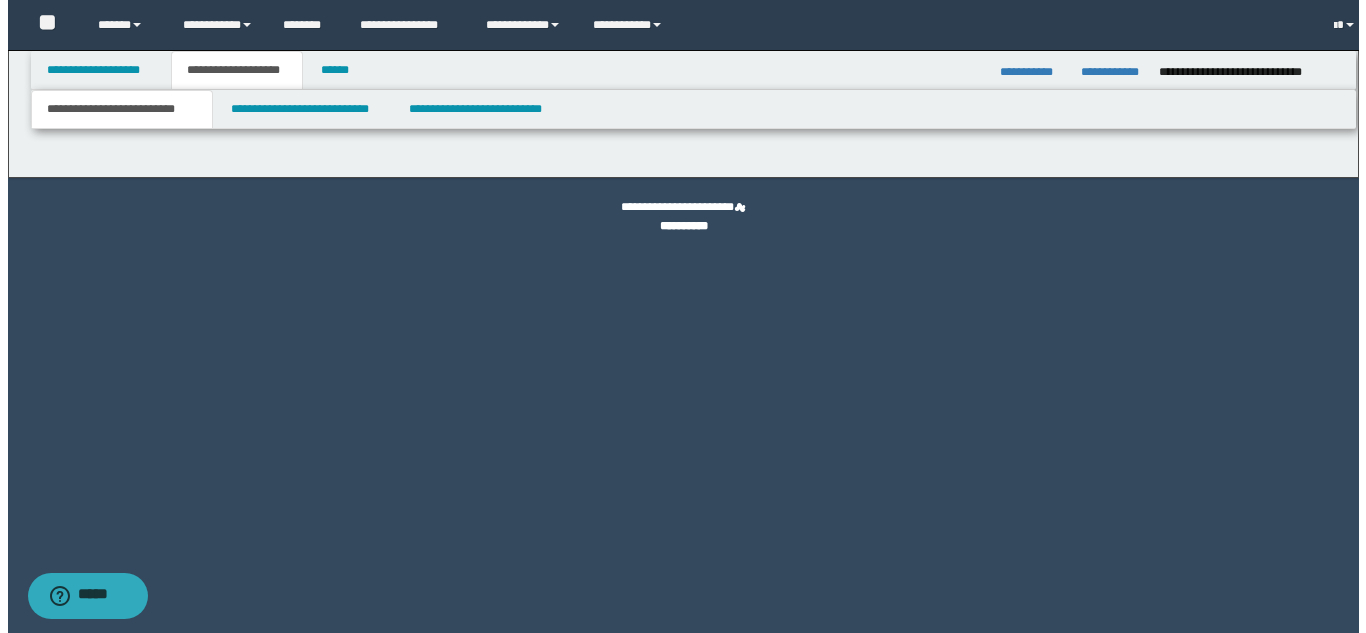 scroll, scrollTop: 0, scrollLeft: 0, axis: both 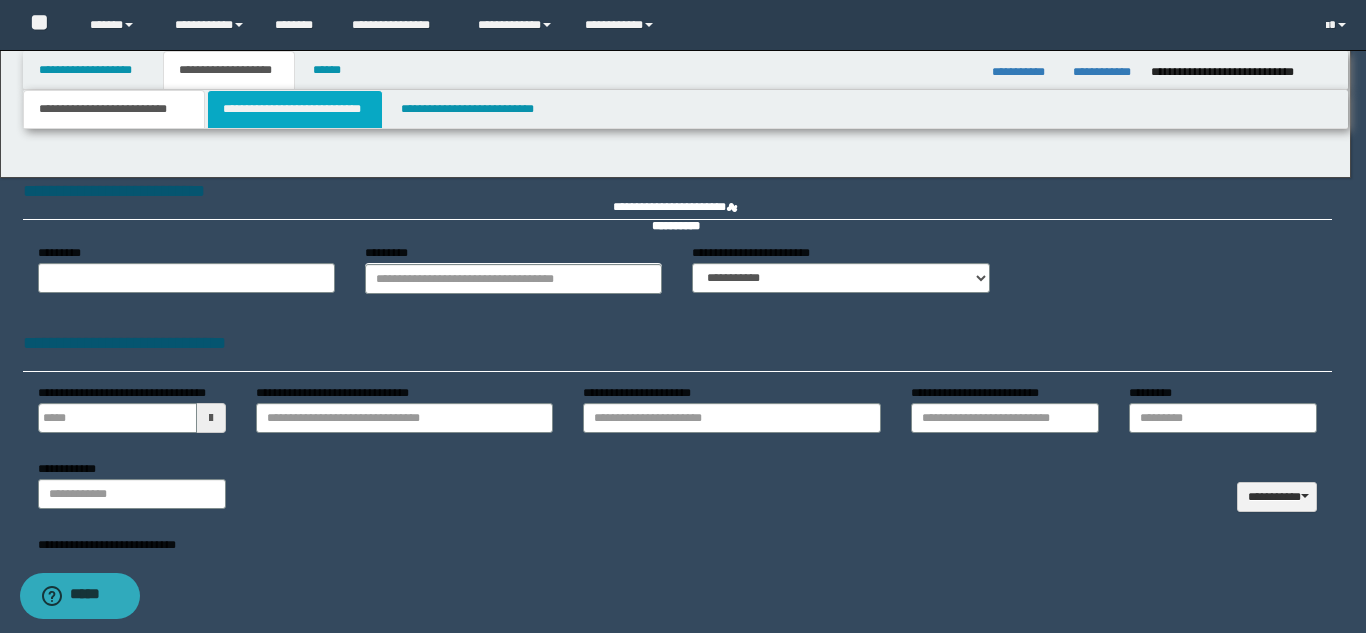 type 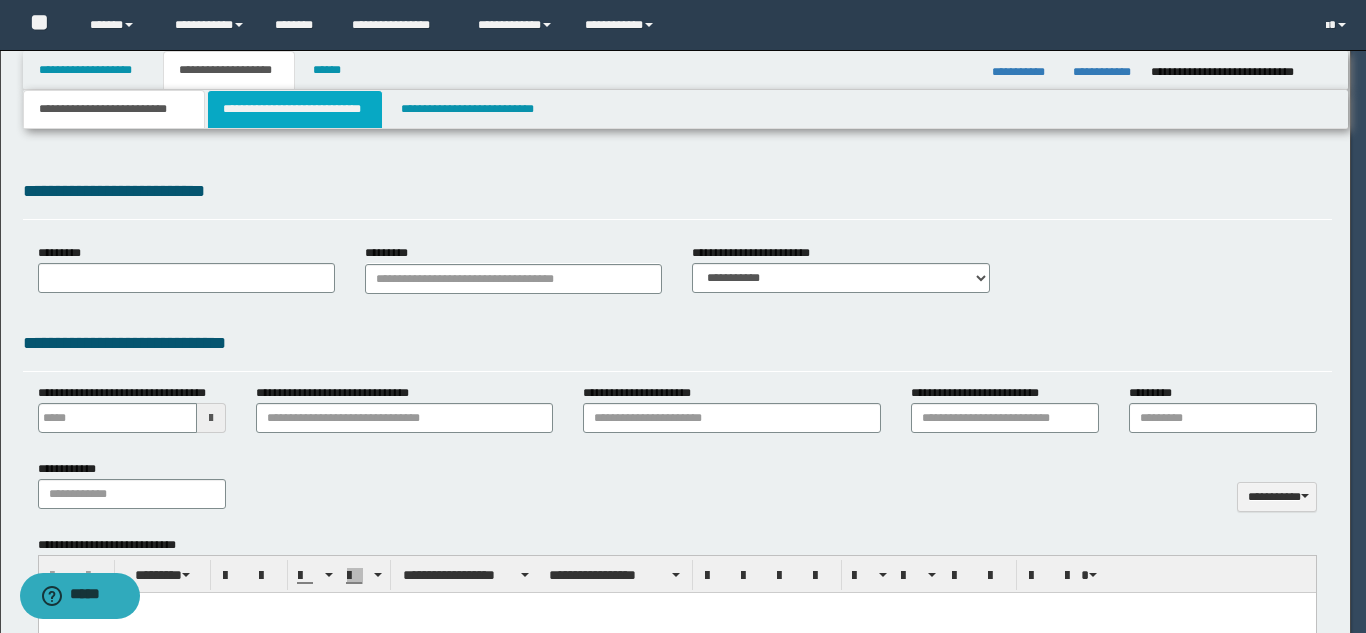 type on "******" 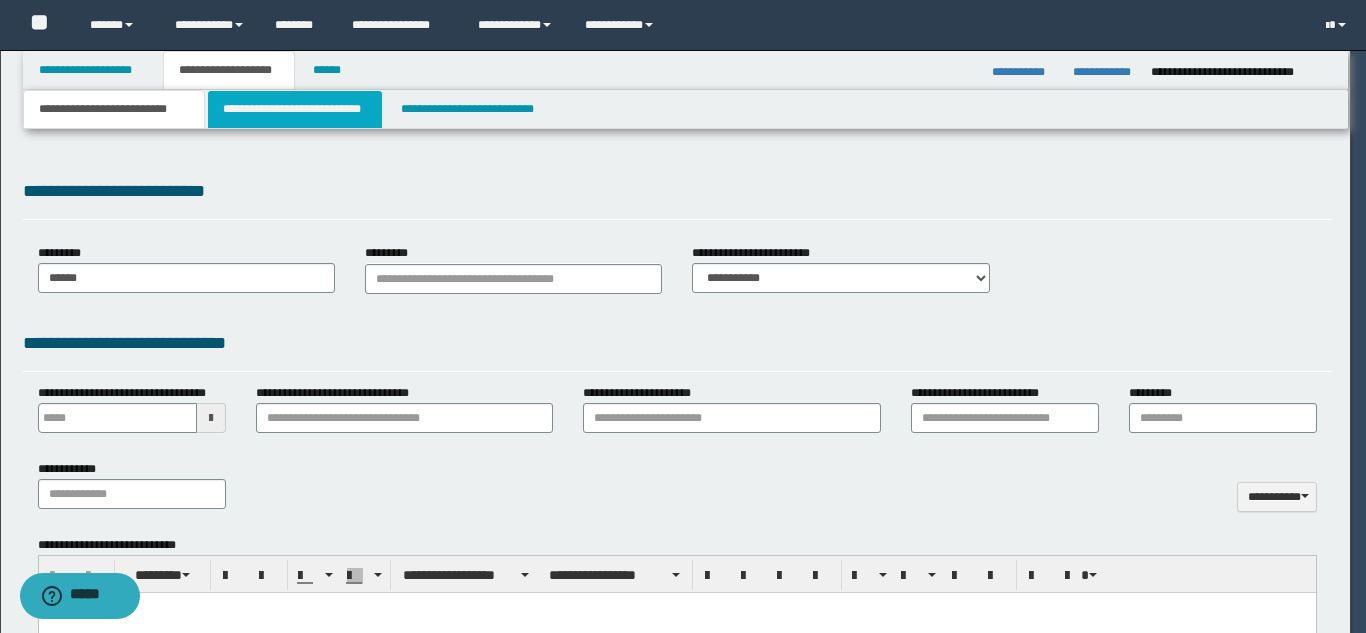 click on "**********" at bounding box center (295, 109) 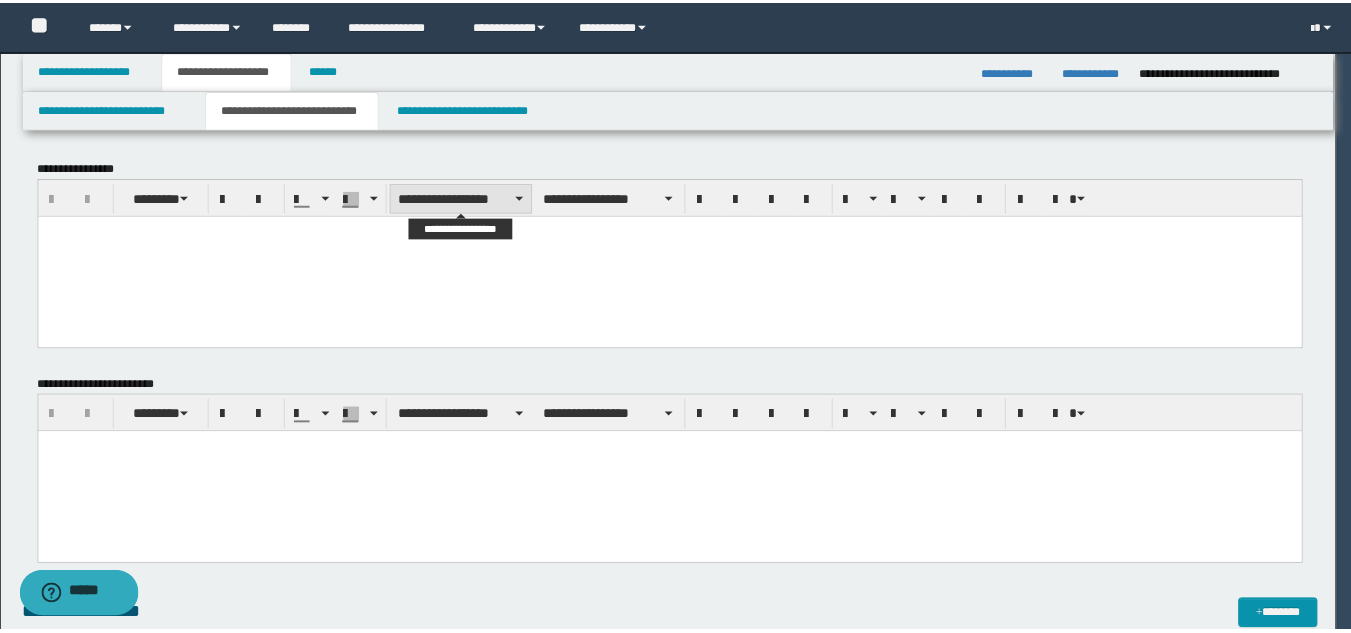 scroll, scrollTop: 0, scrollLeft: 0, axis: both 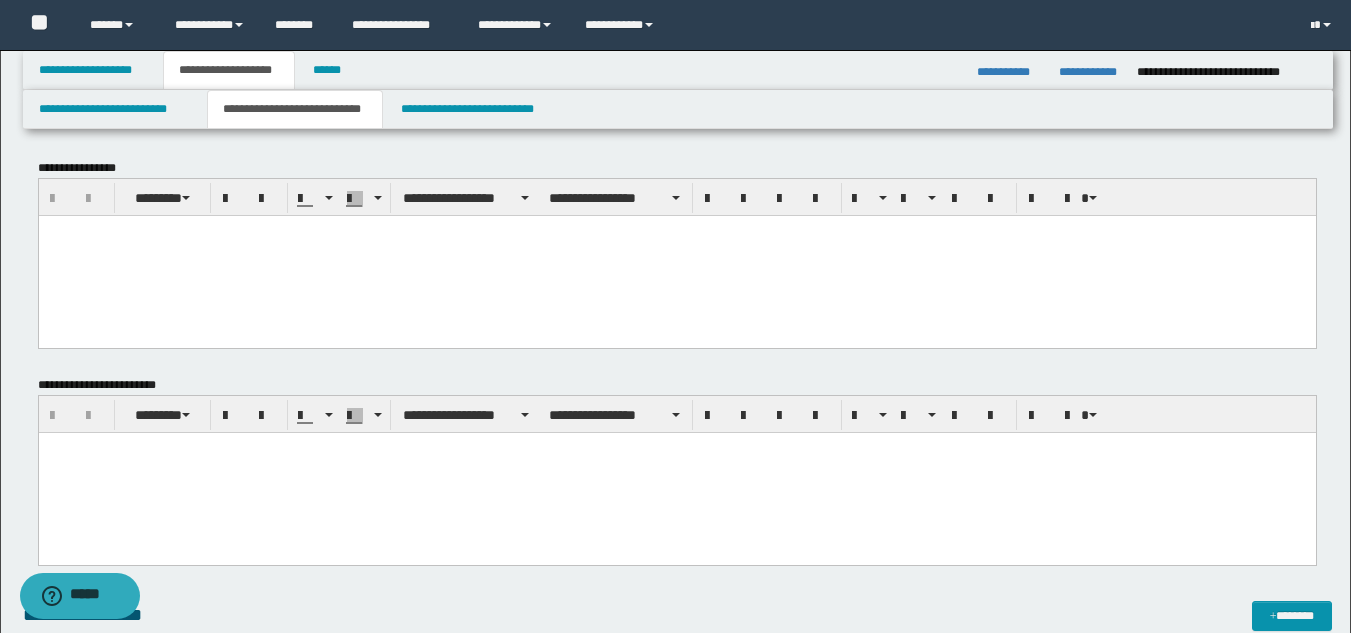 click at bounding box center [676, 255] 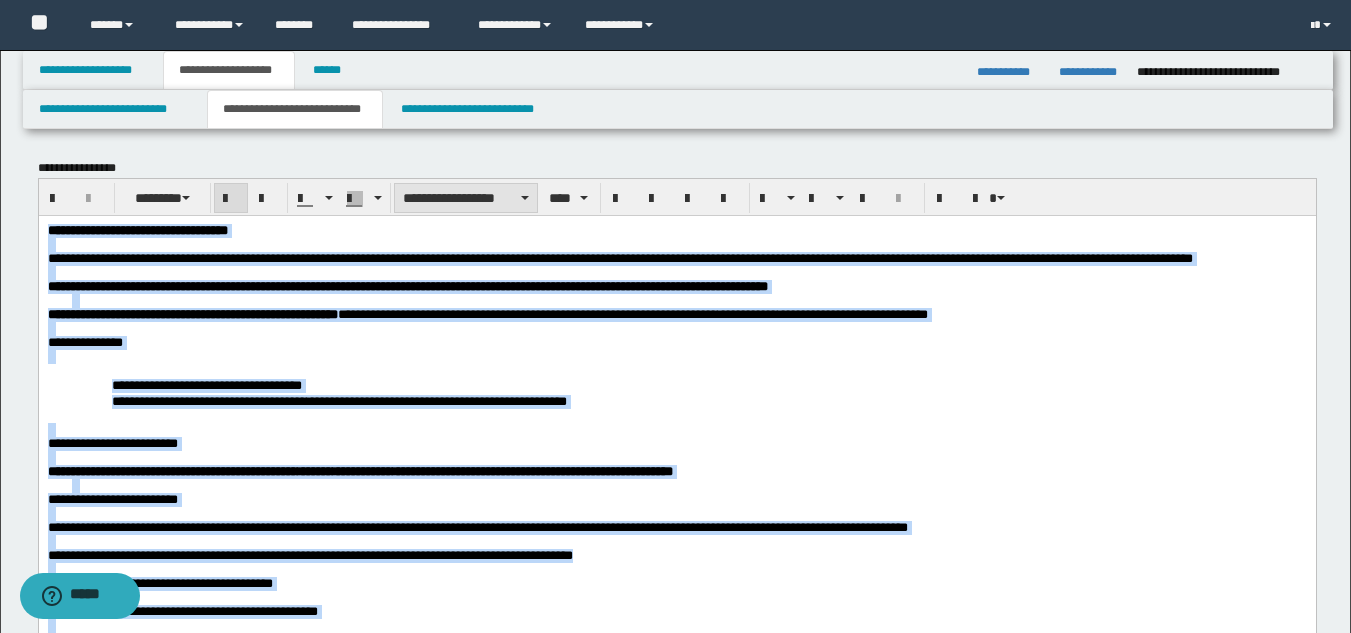 click on "**********" at bounding box center (466, 198) 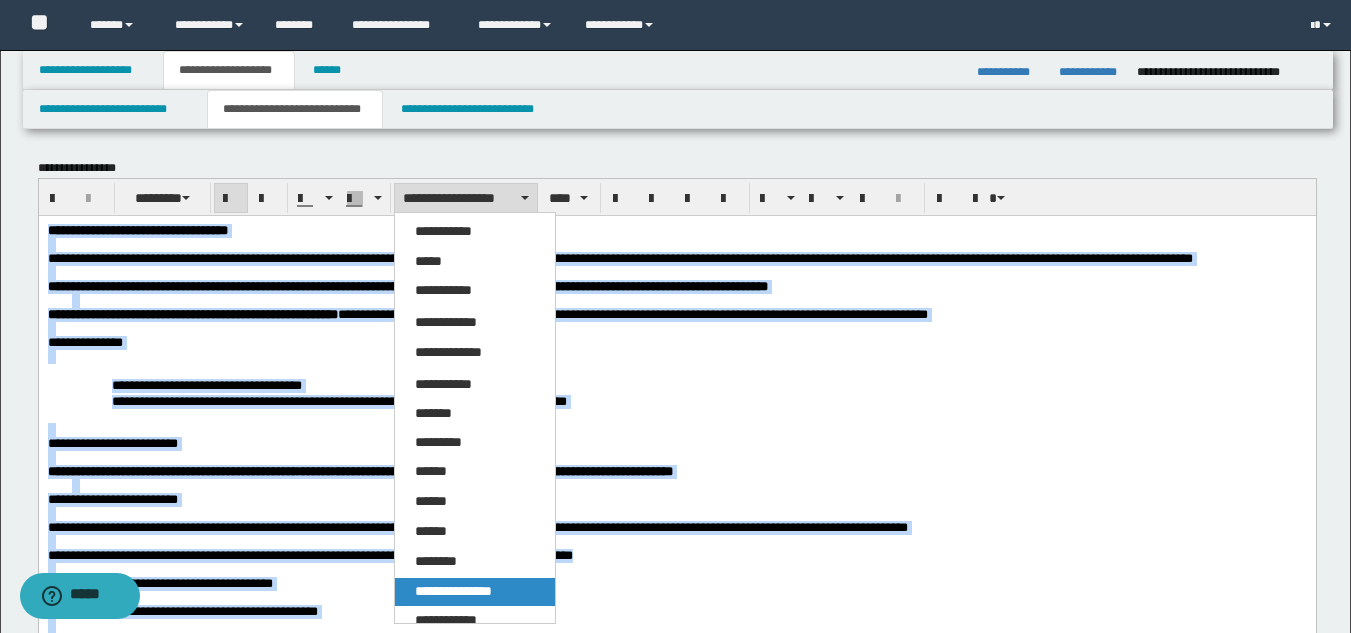 click on "**********" at bounding box center [453, 591] 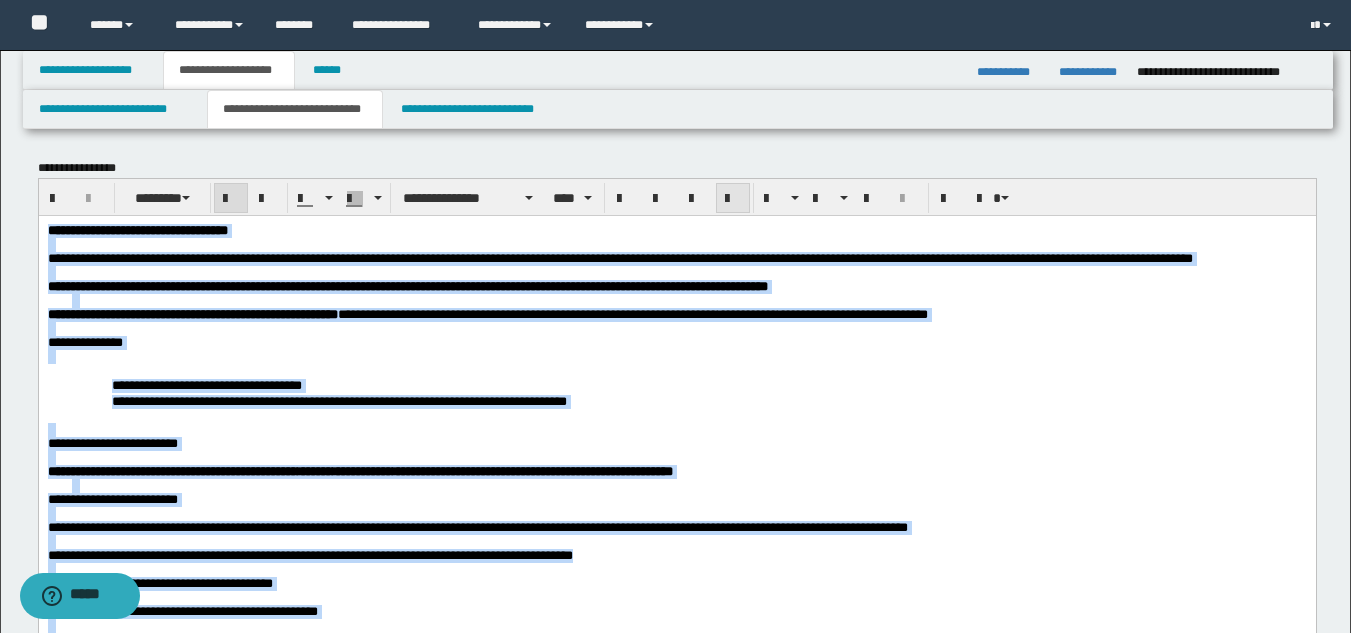 click at bounding box center [733, 199] 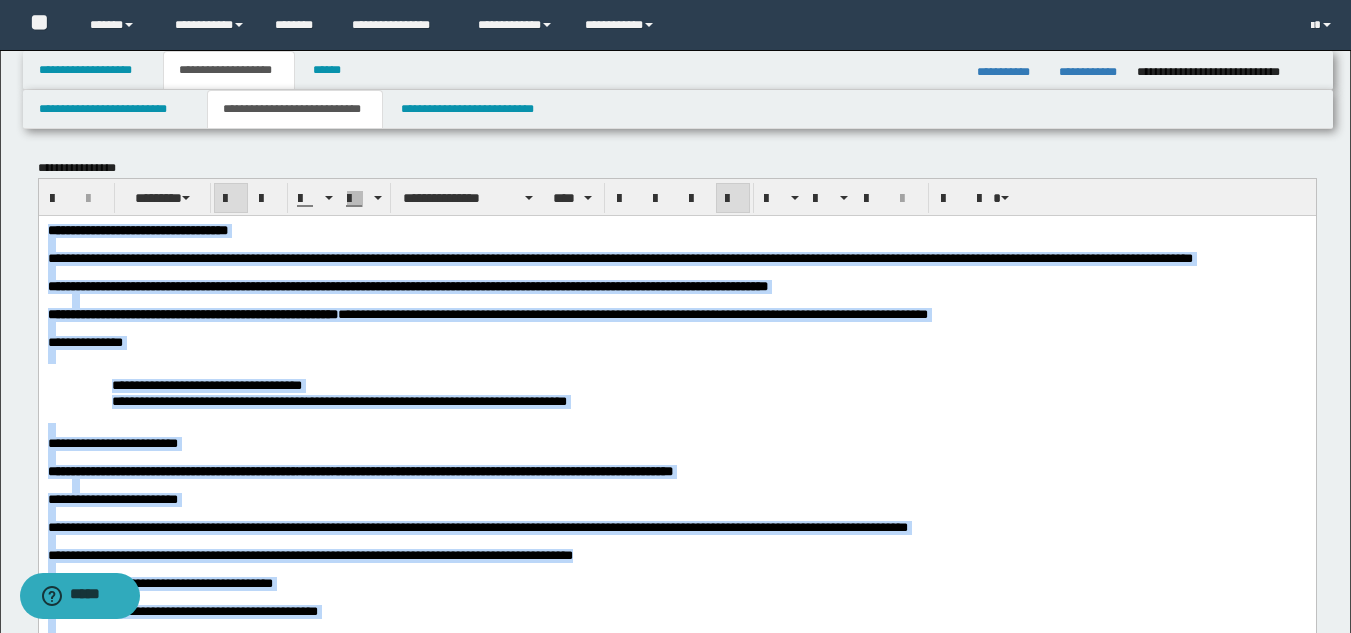 drag, startPoint x: 694, startPoint y: 228, endPoint x: 682, endPoint y: 232, distance: 12.649111 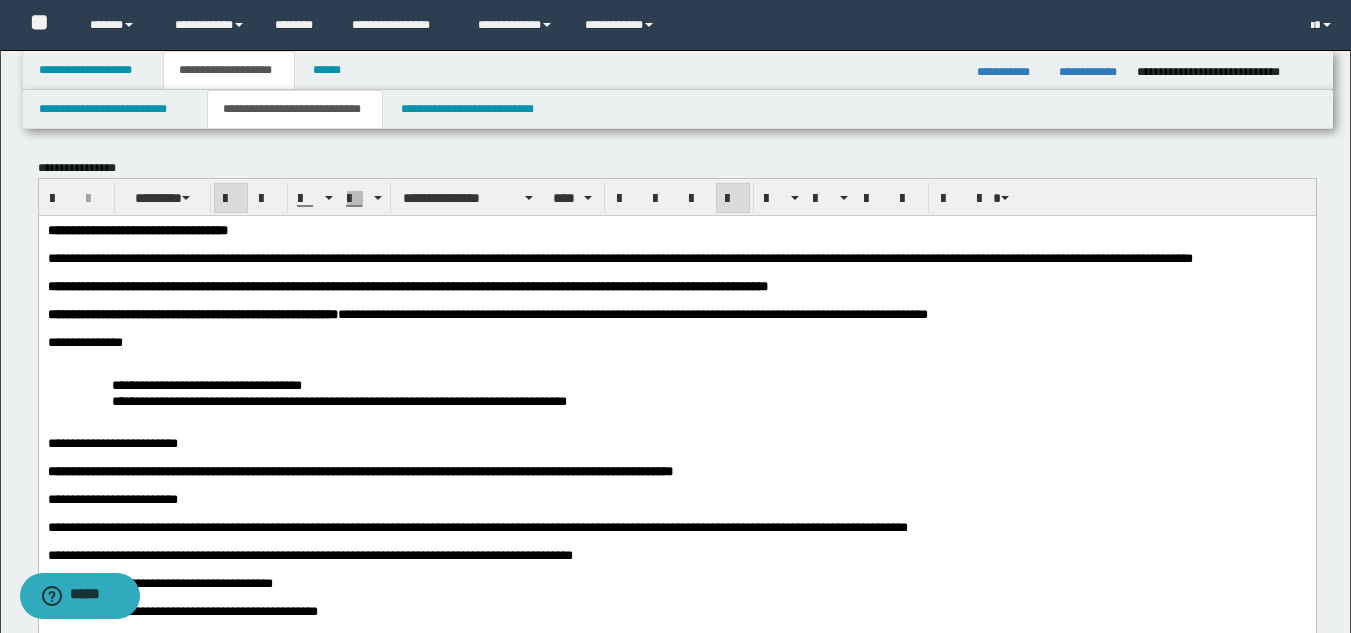click on "**********" at bounding box center (137, 229) 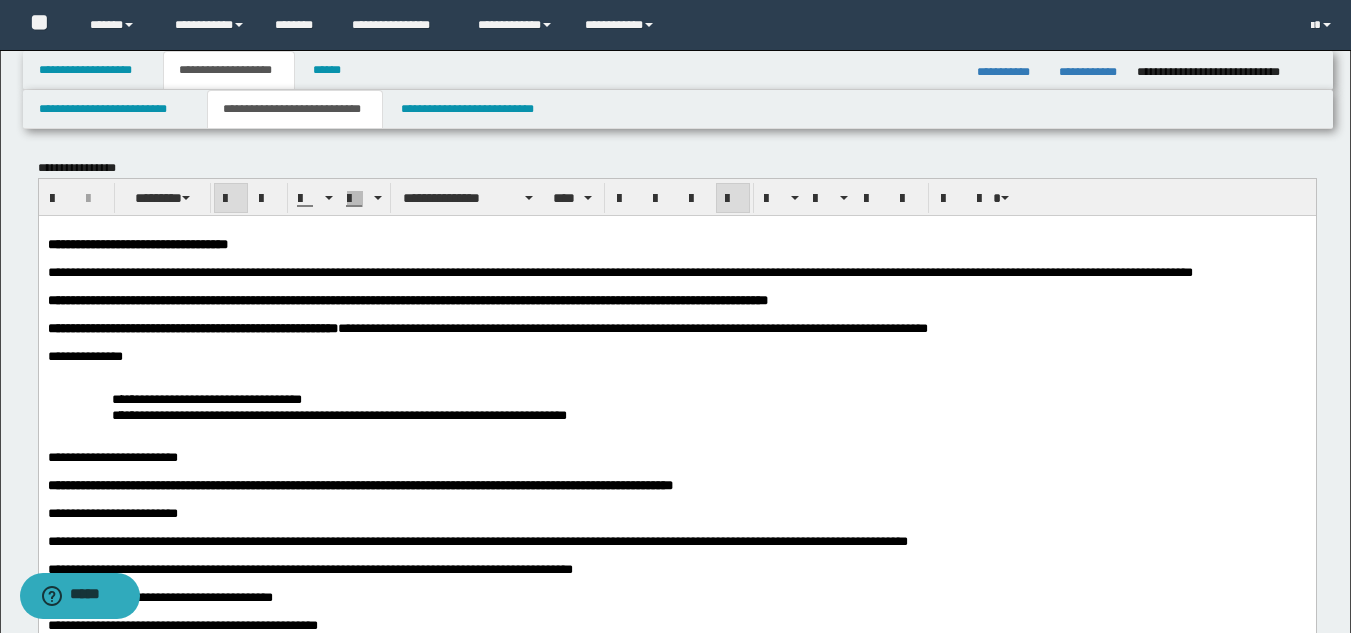 click on "**********" at bounding box center (619, 271) 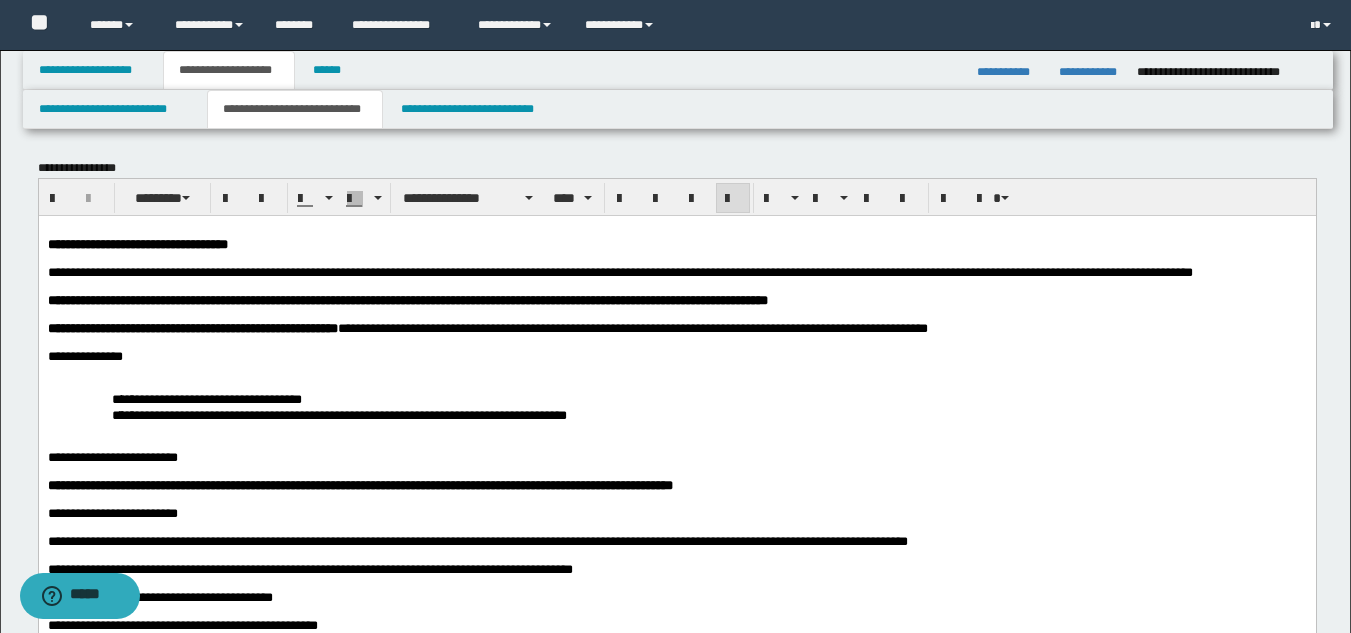 click at bounding box center [688, 314] 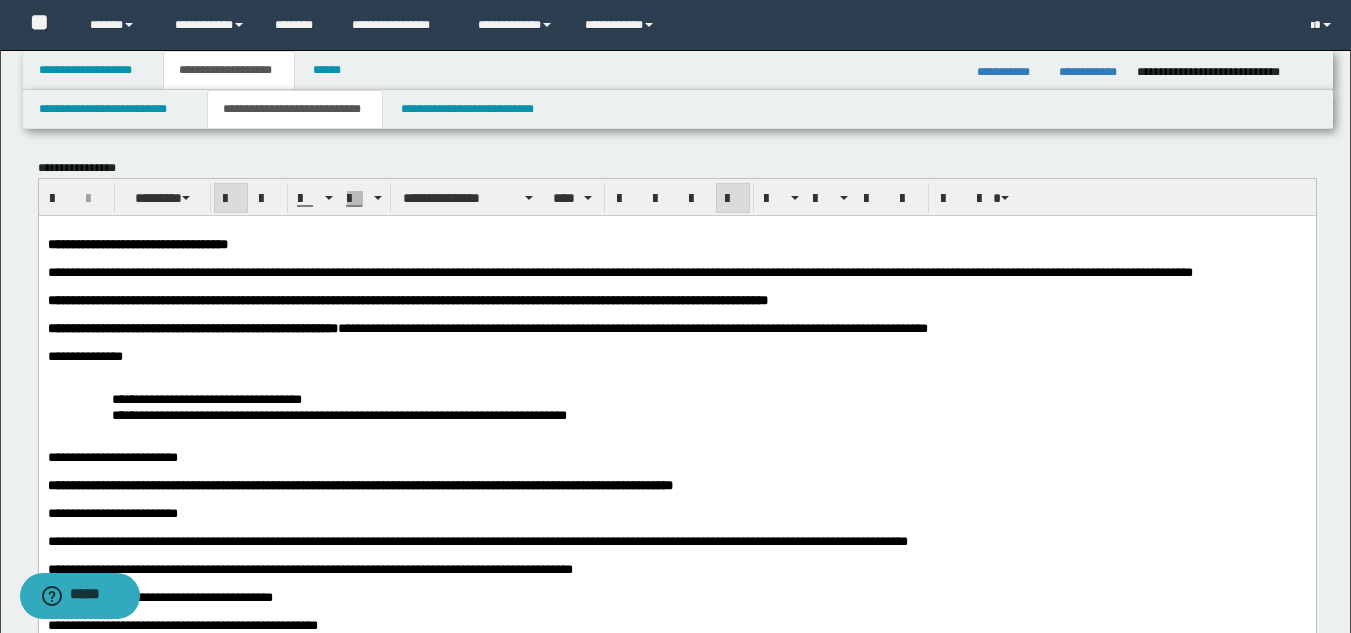 click on "**********" at bounding box center (676, 406) 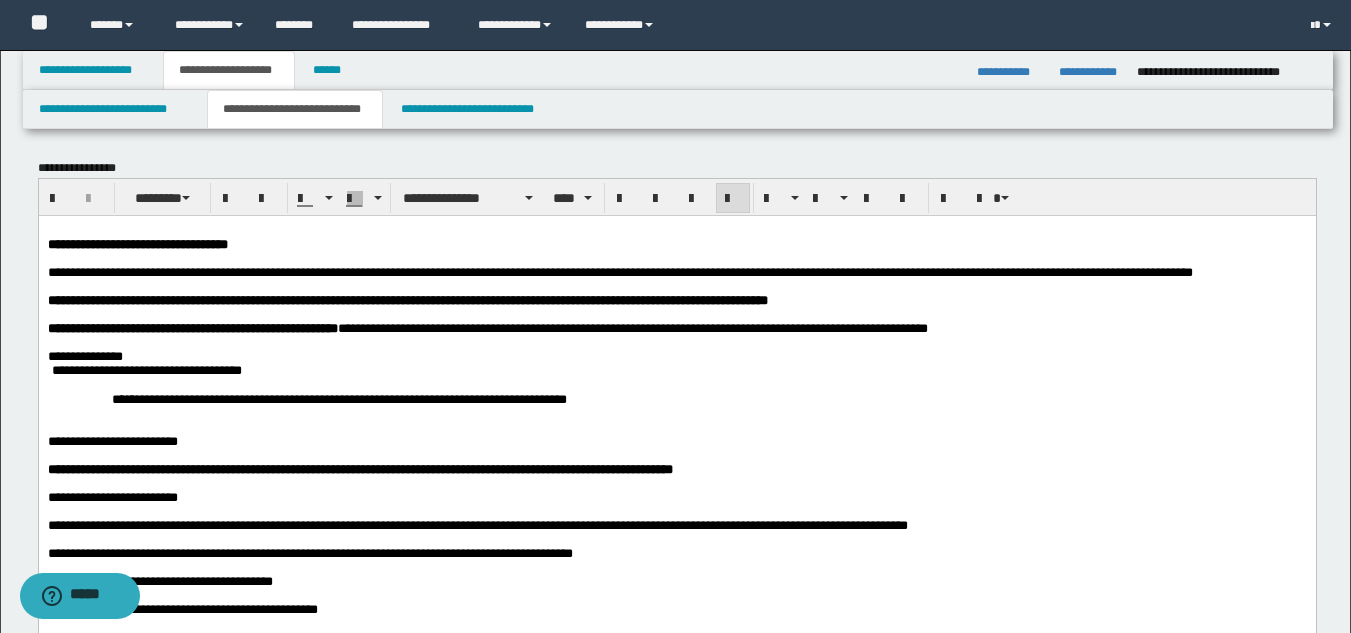 click on "**********" at bounding box center [676, 398] 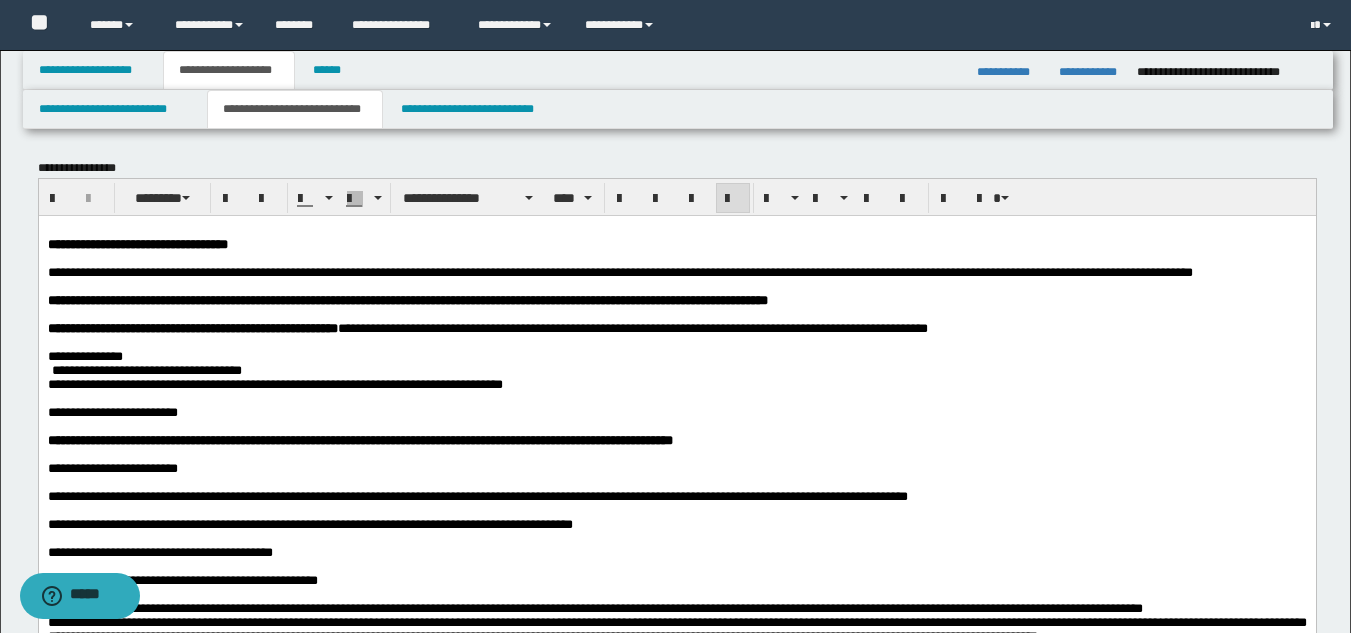 click on "**********" at bounding box center (146, 369) 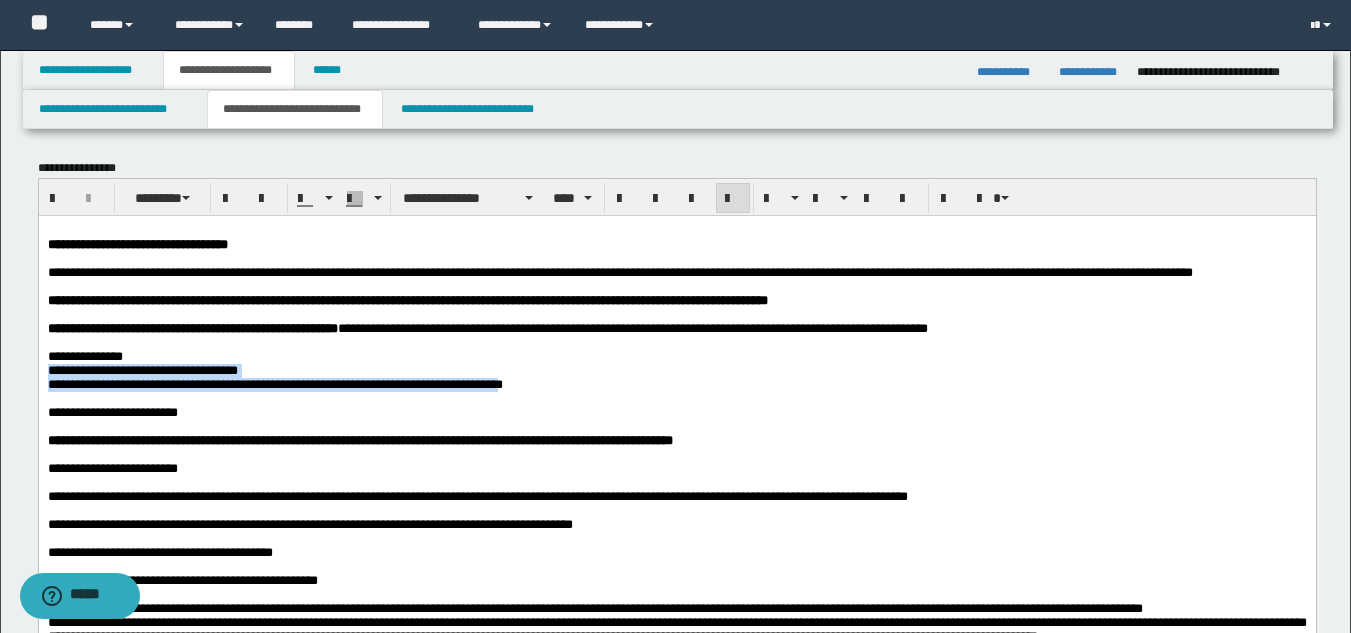 drag, startPoint x: 714, startPoint y: 405, endPoint x: -1, endPoint y: 390, distance: 715.15735 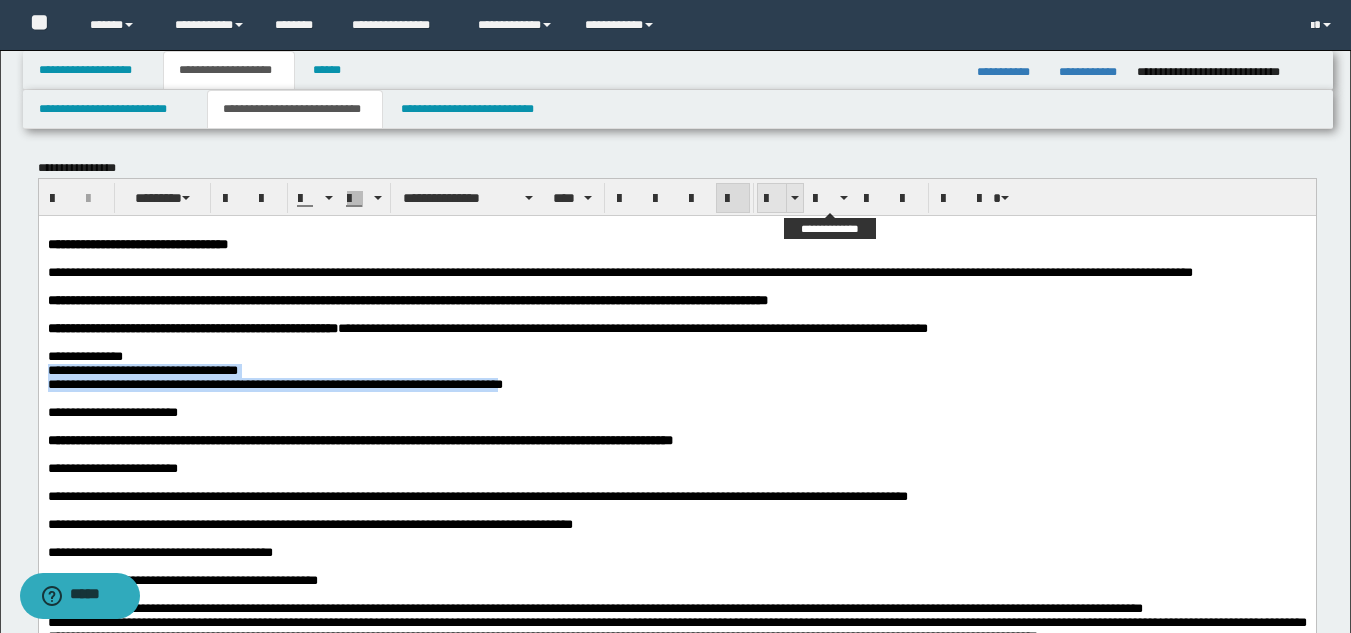 click at bounding box center (821, 199) 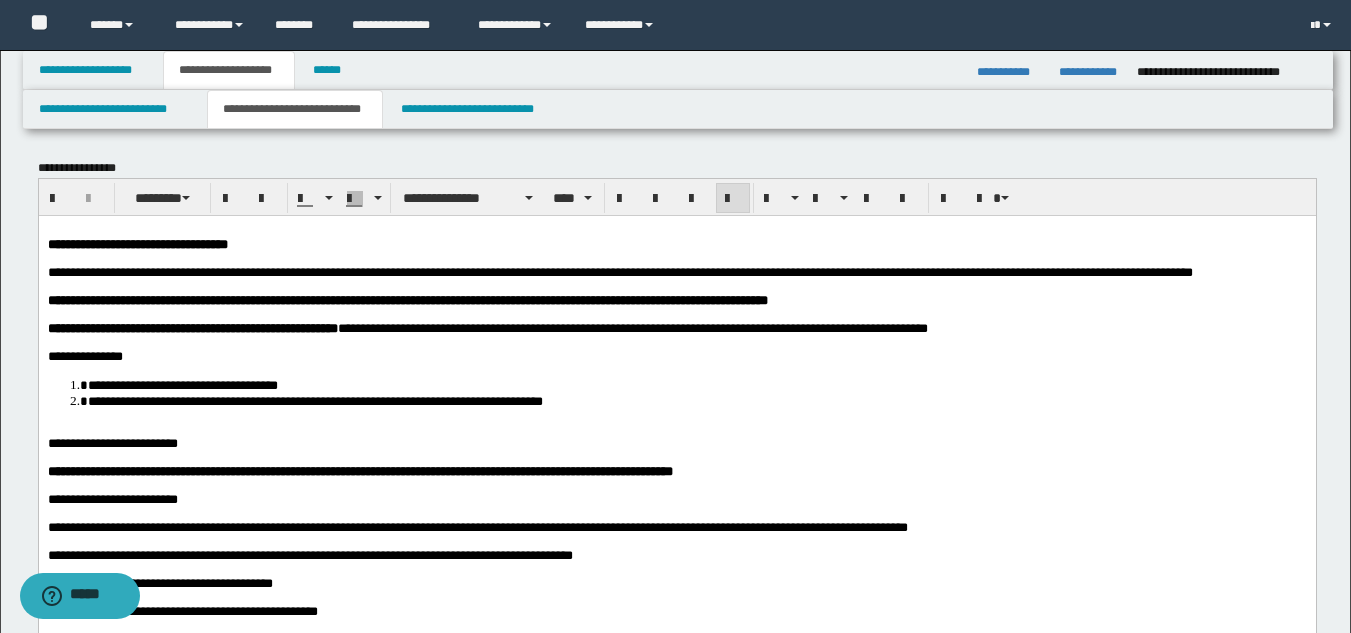 click on "**********" at bounding box center [112, 442] 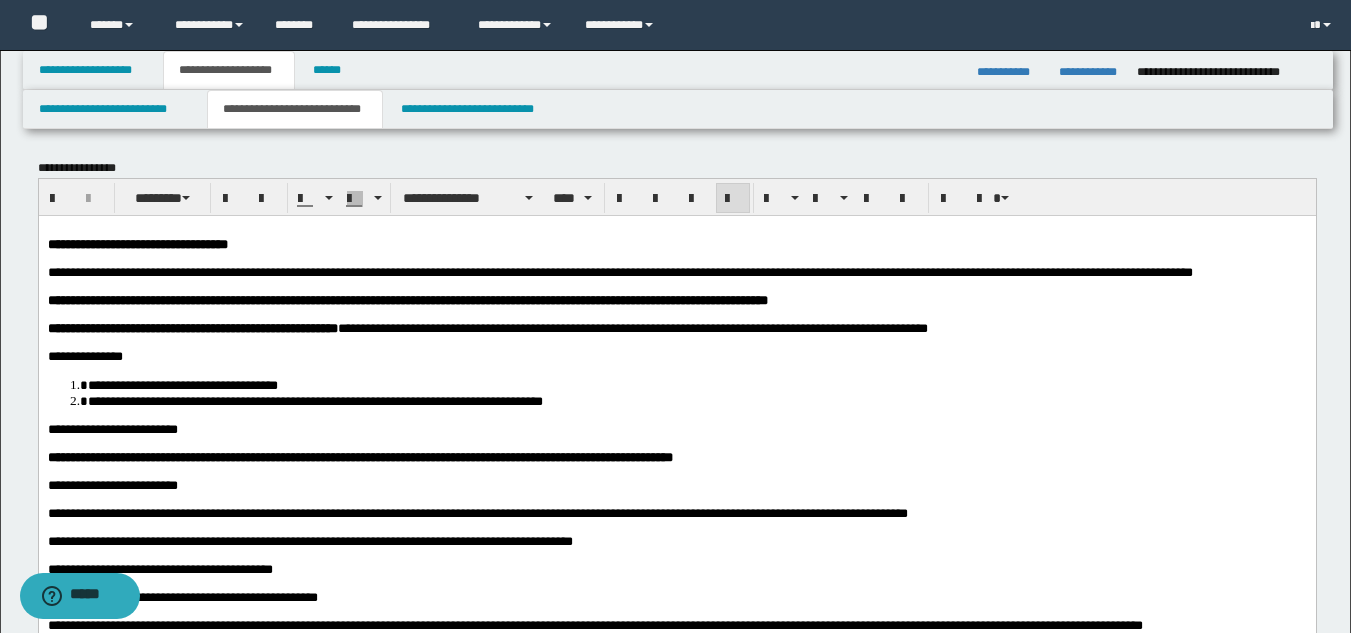 click at bounding box center [676, 443] 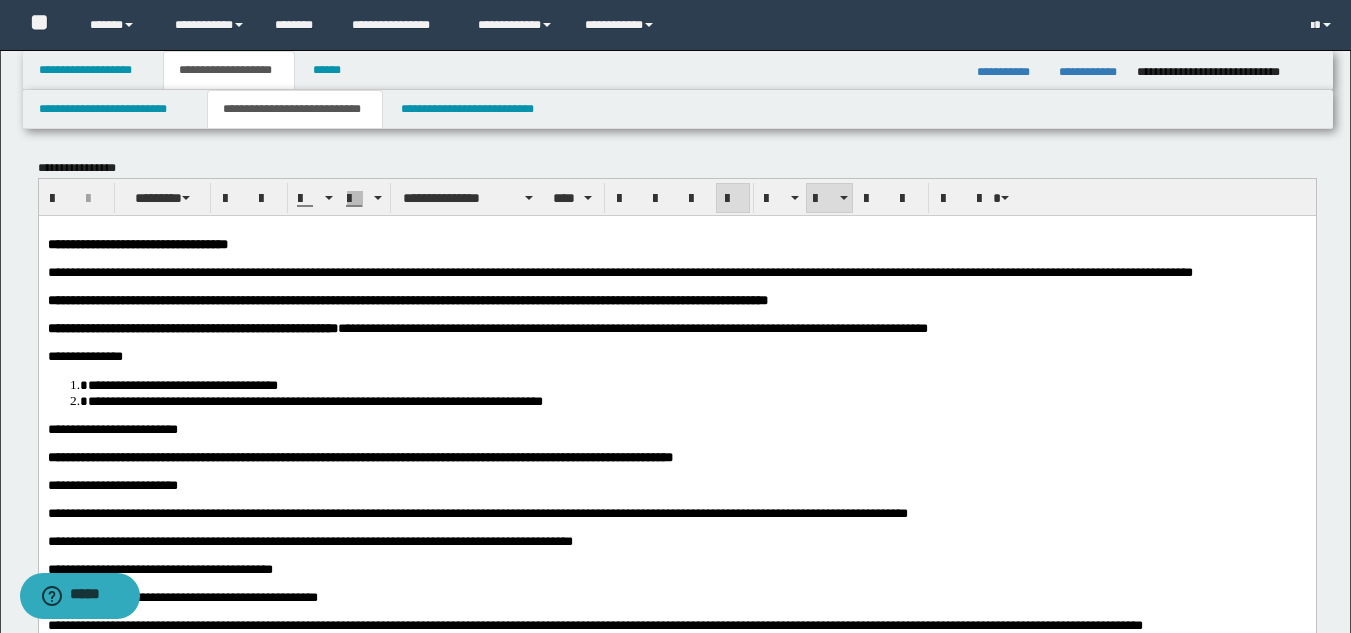 click on "**********" at bounding box center (696, 400) 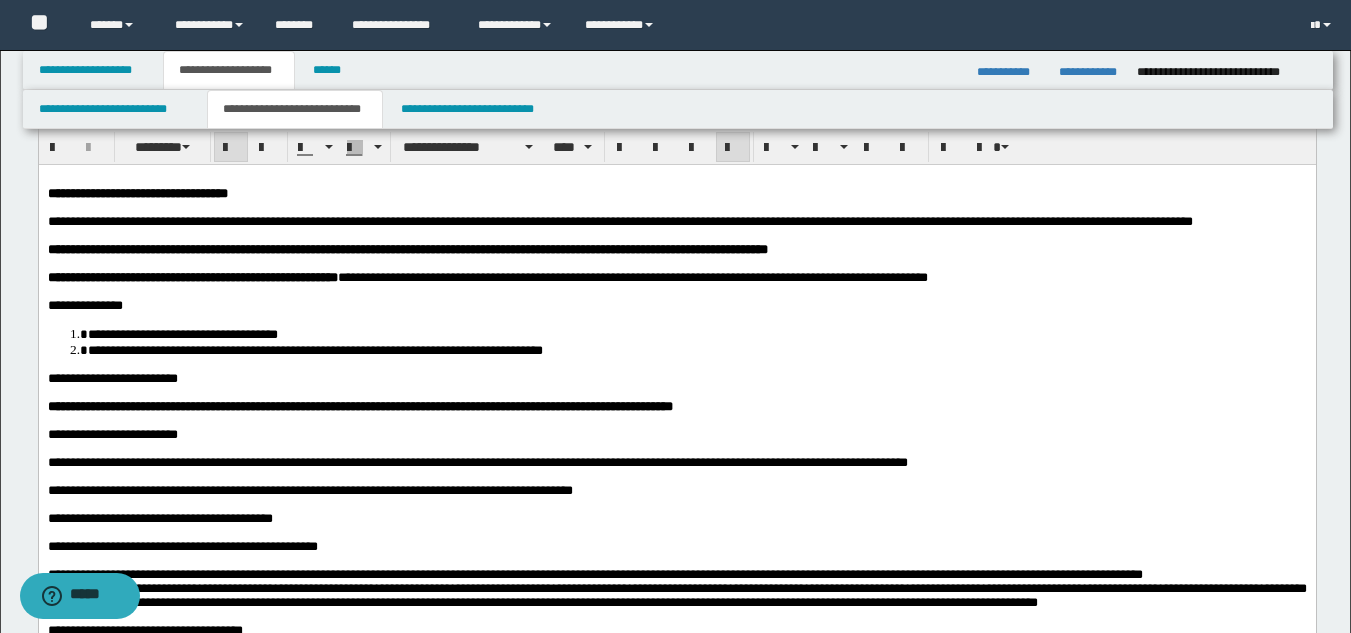 scroll, scrollTop: 100, scrollLeft: 0, axis: vertical 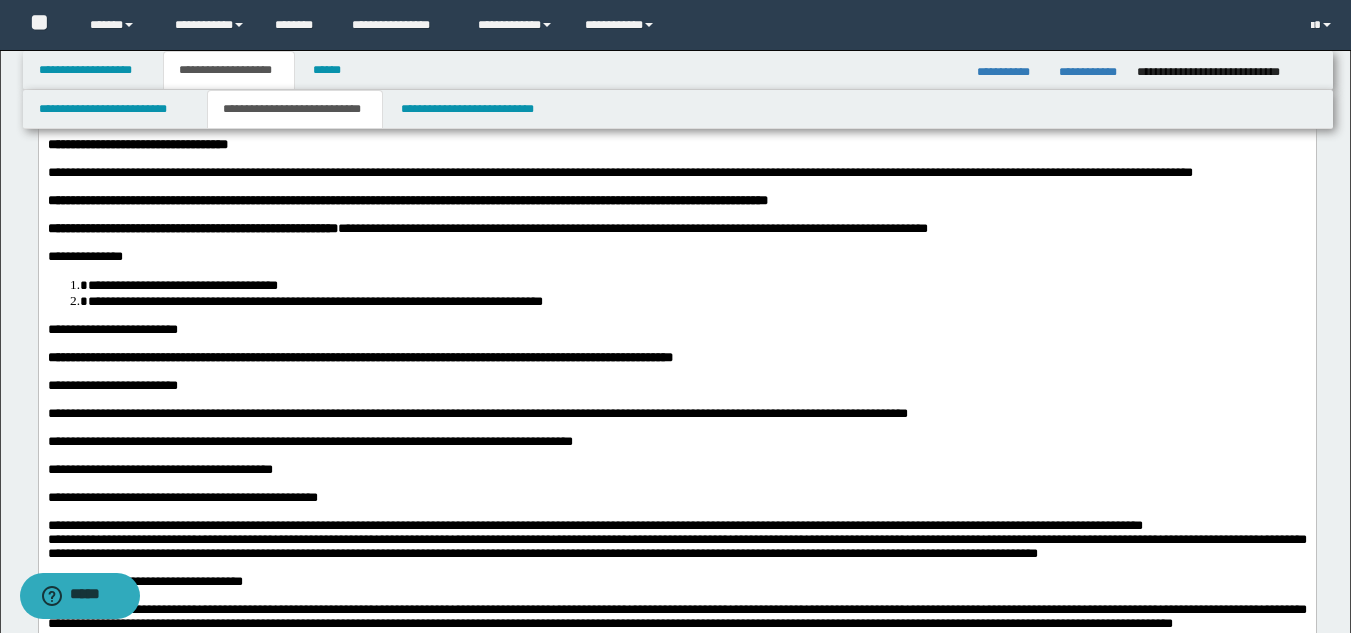 click at bounding box center [676, 427] 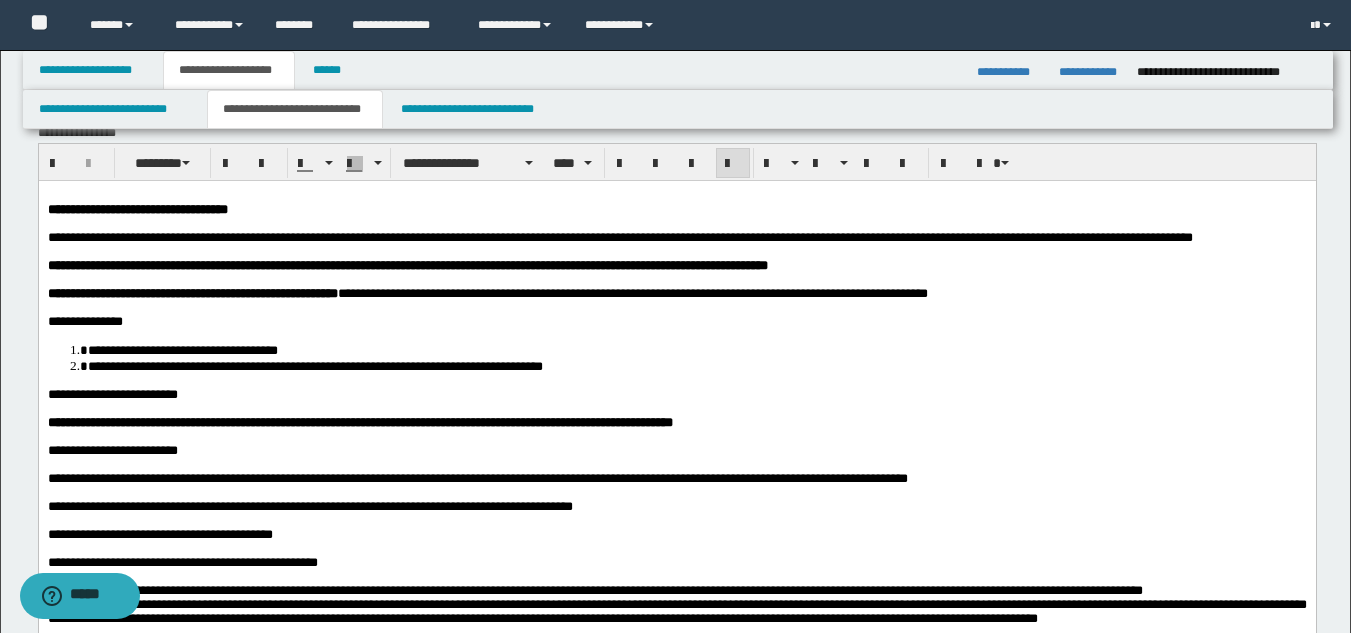 scroll, scrollTop: 0, scrollLeft: 0, axis: both 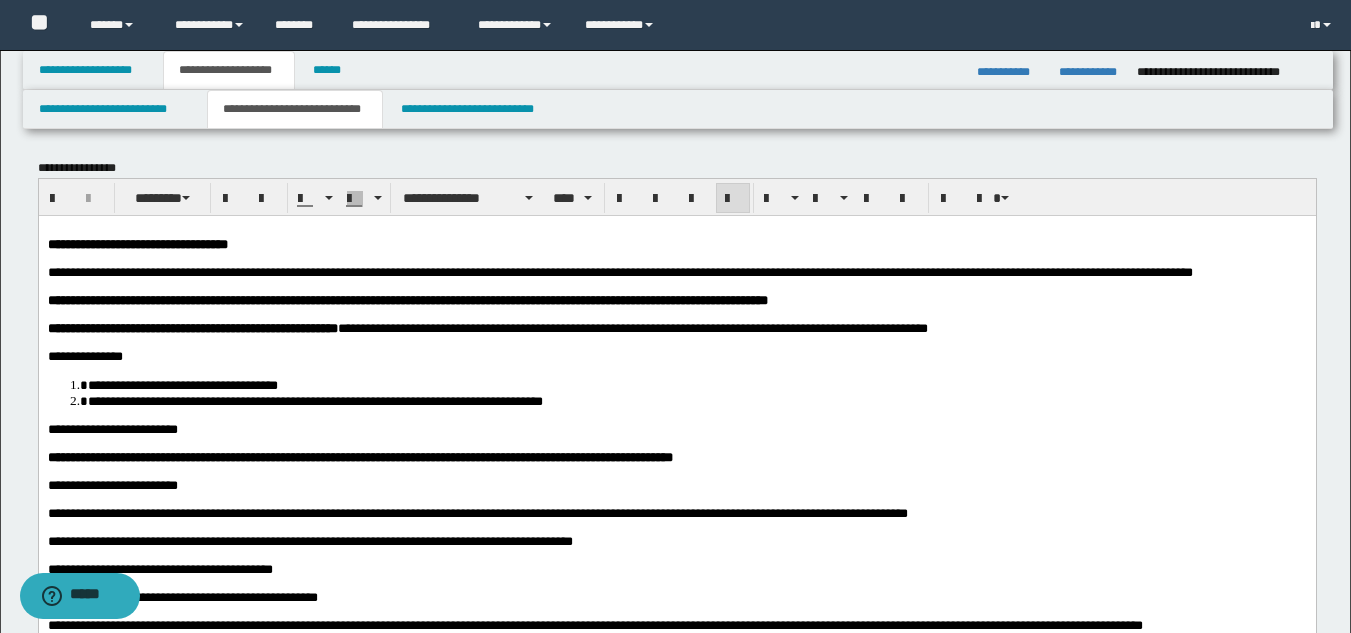 click on "**********" at bounding box center (676, 356) 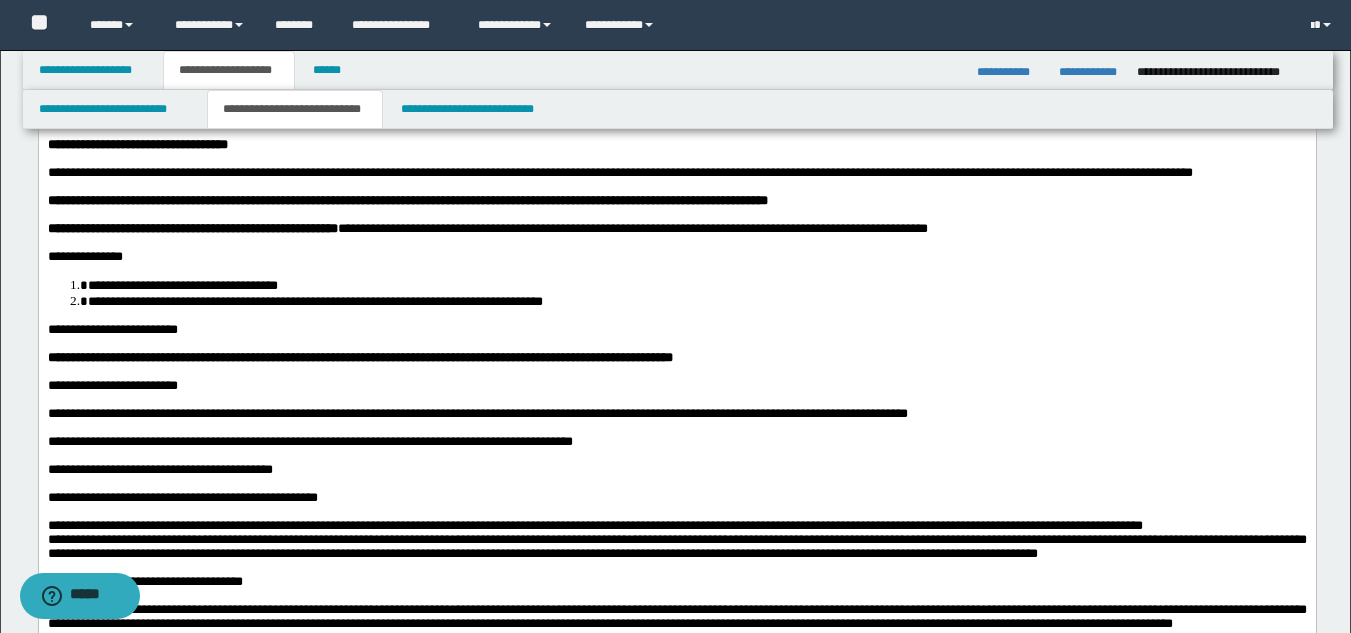 click at bounding box center (676, 399) 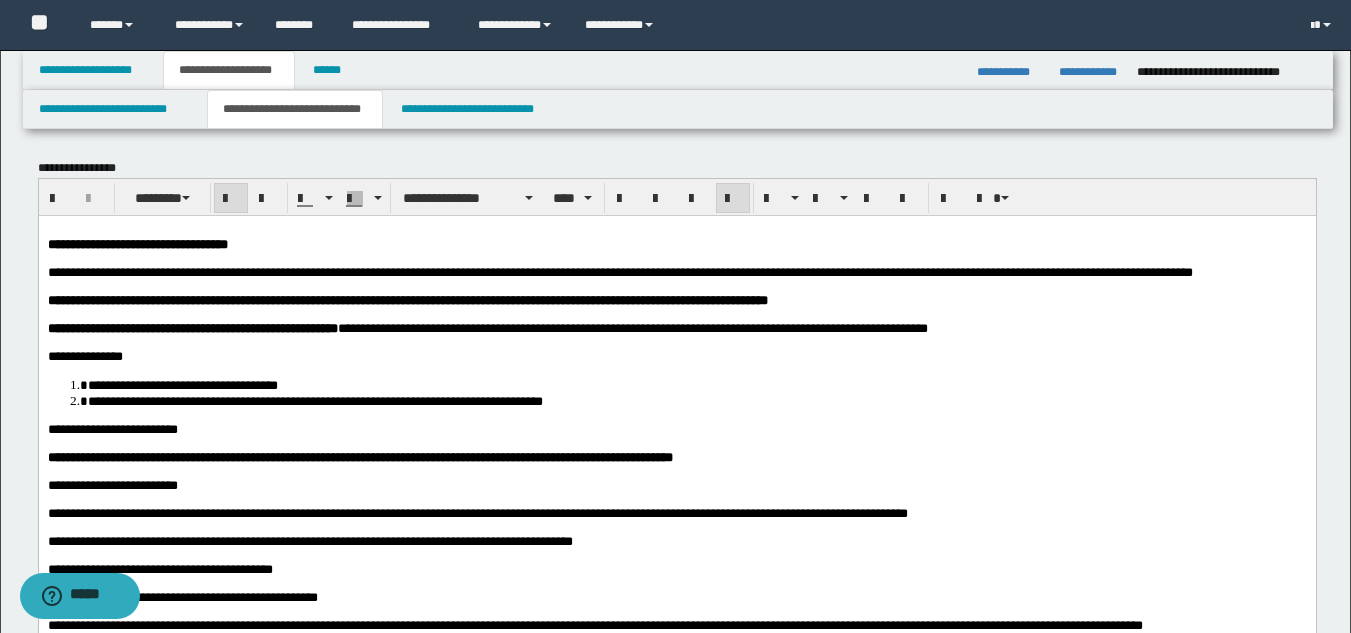 click on "**********" at bounding box center (407, 299) 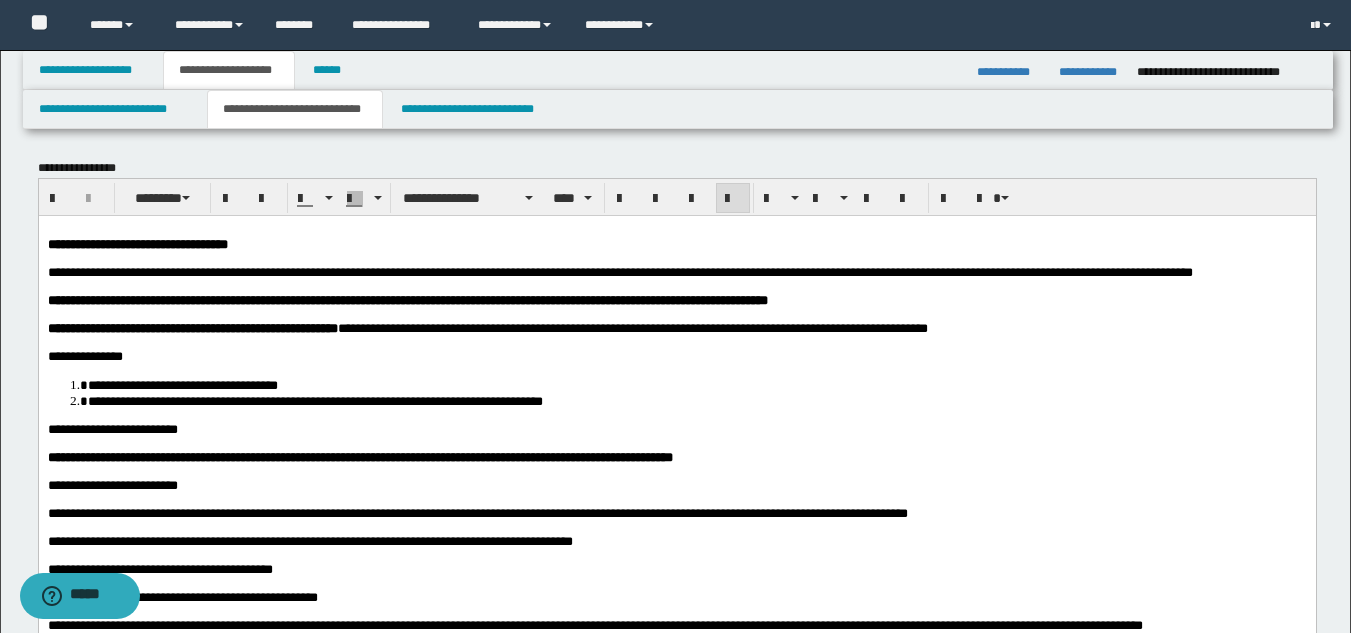 click on "**********" at bounding box center (676, 356) 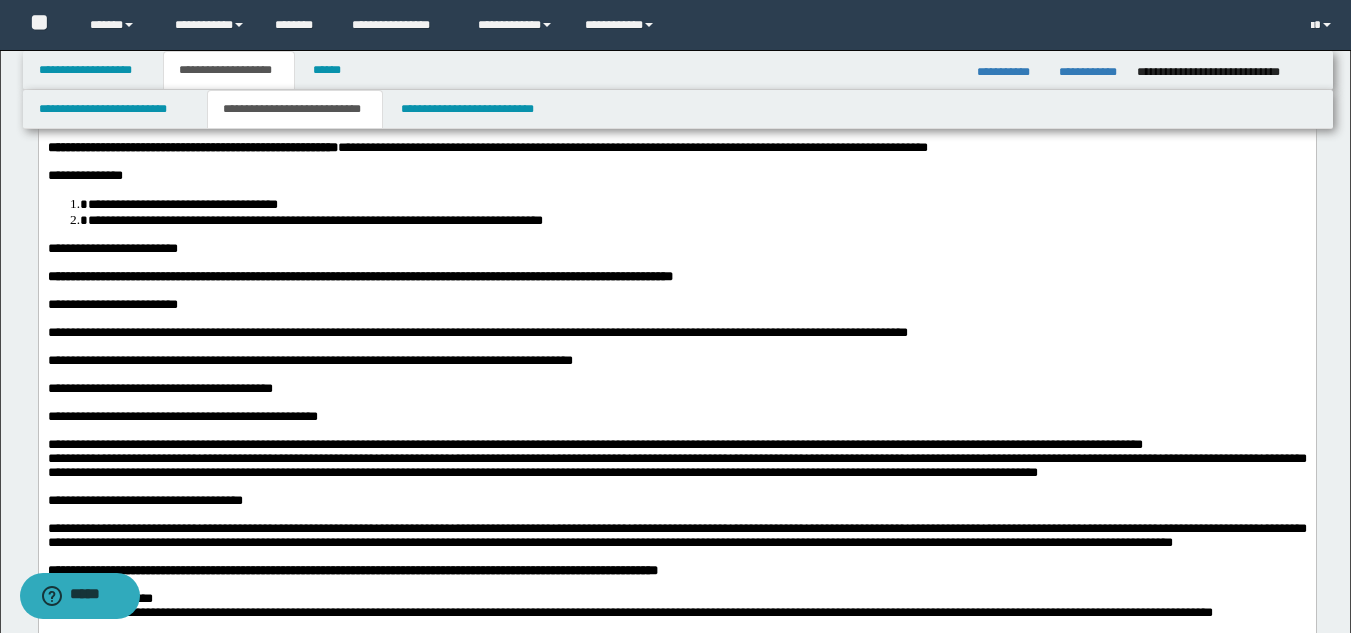 scroll, scrollTop: 200, scrollLeft: 0, axis: vertical 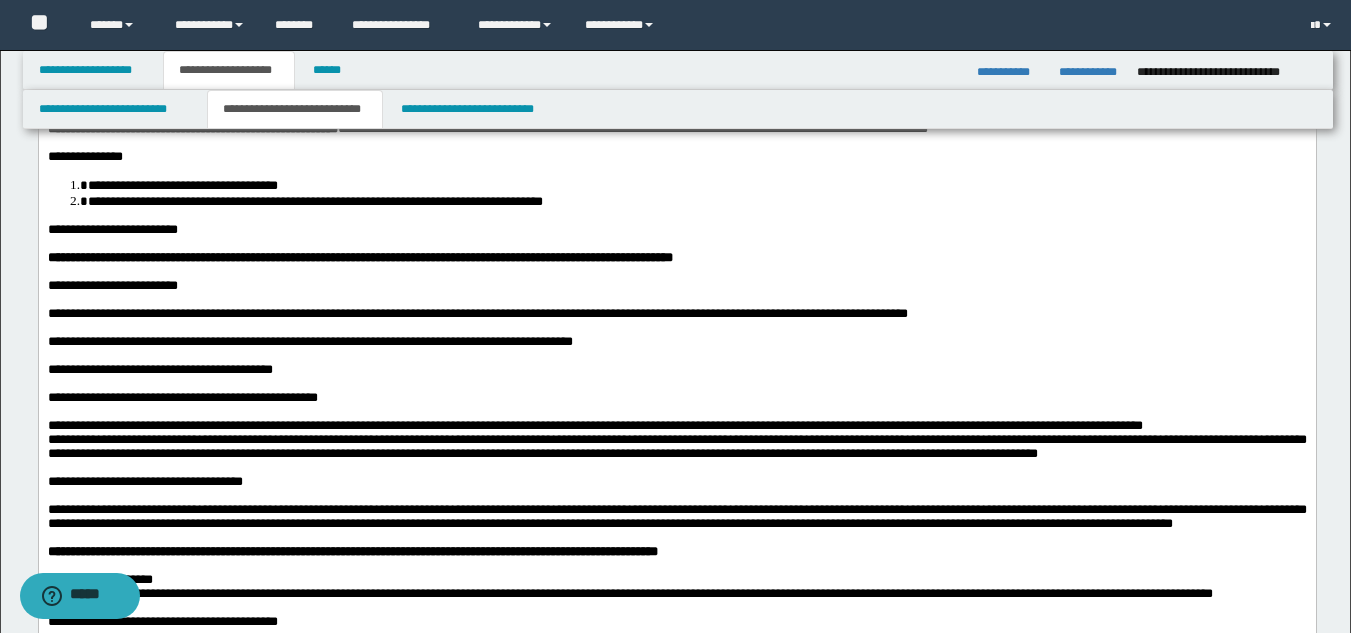 click on "**********" at bounding box center [676, 369] 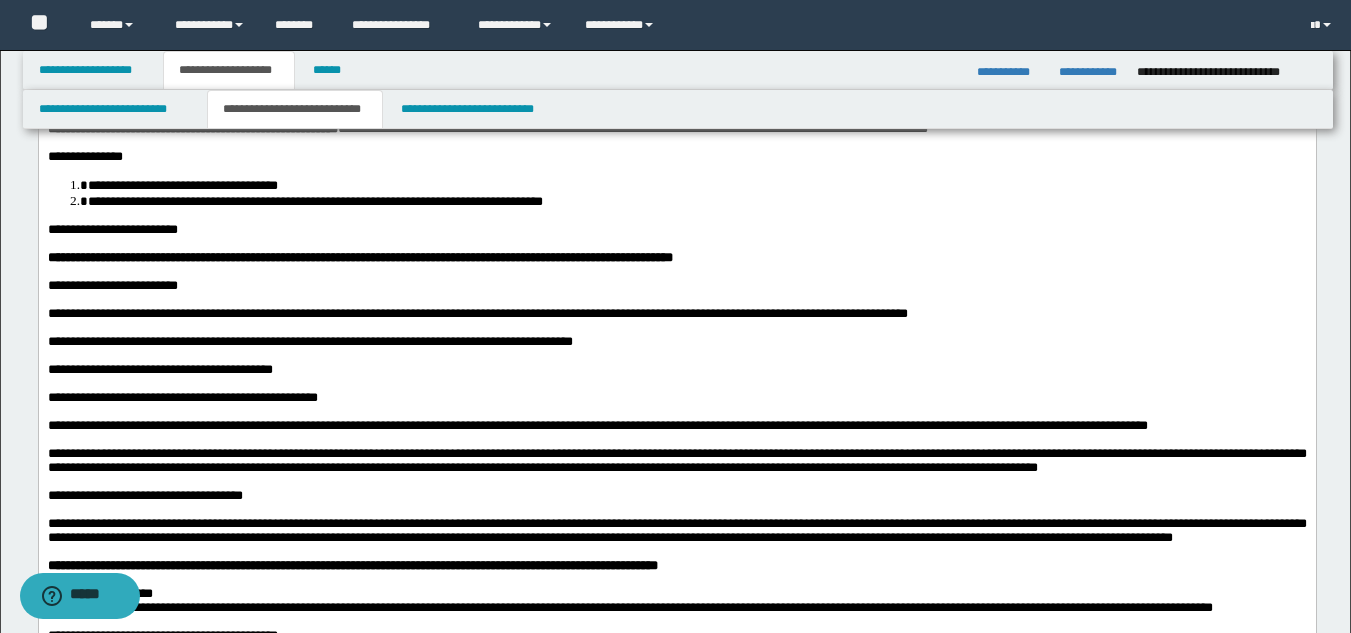 click on "**********" at bounding box center (676, 459) 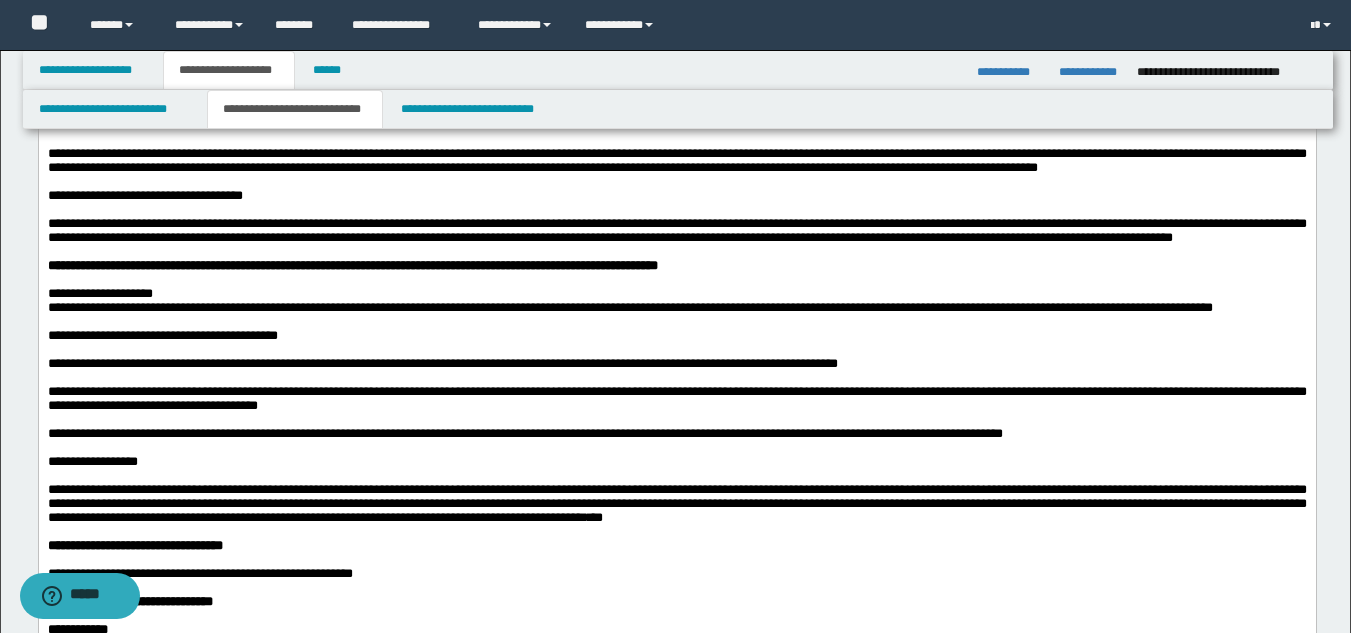 click on "**********" at bounding box center [676, 231] 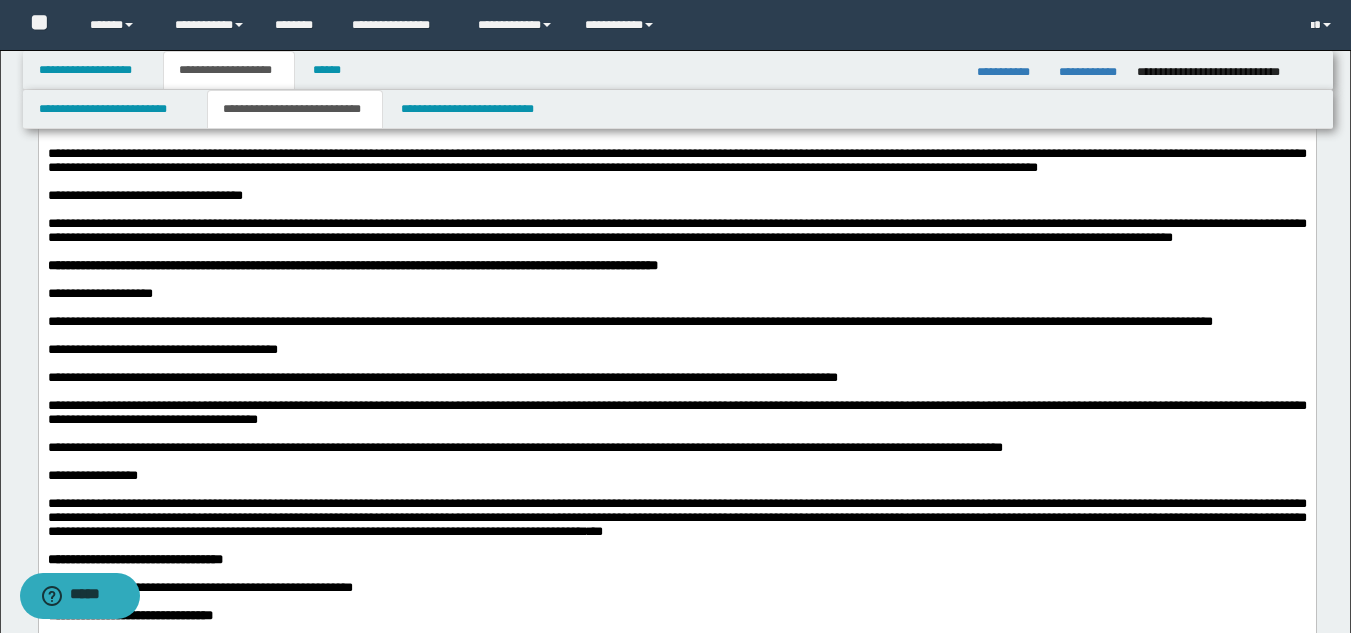 click at bounding box center [676, 336] 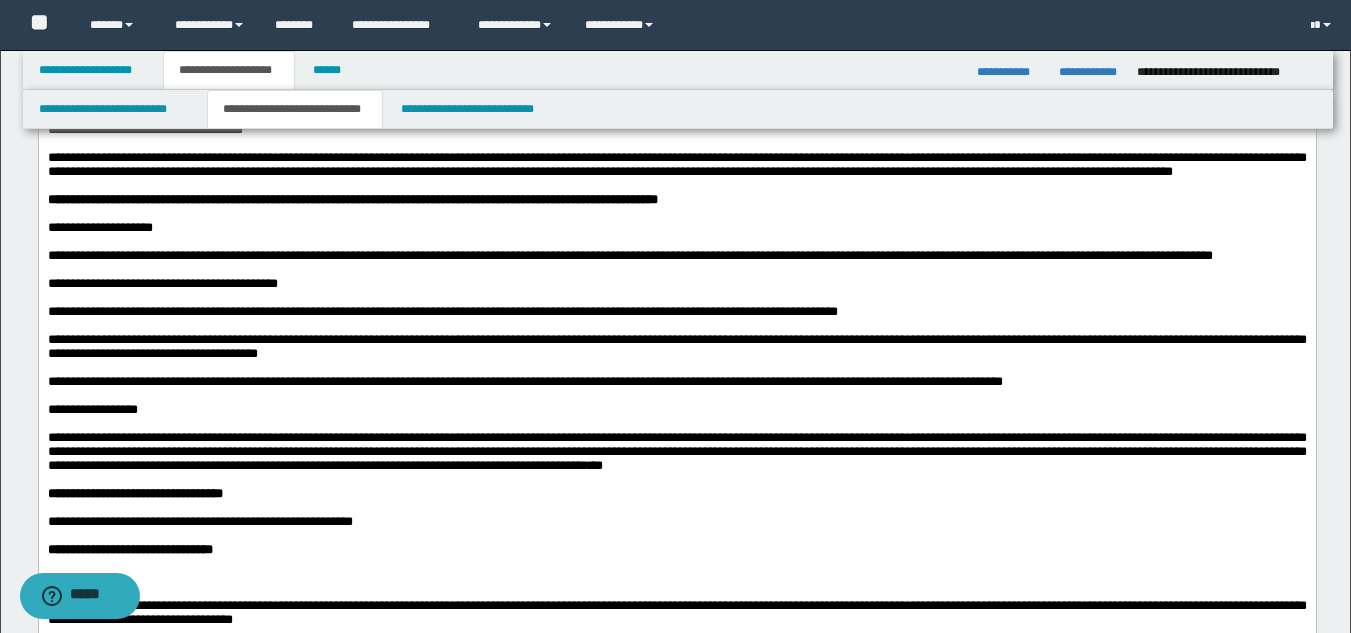 scroll, scrollTop: 700, scrollLeft: 0, axis: vertical 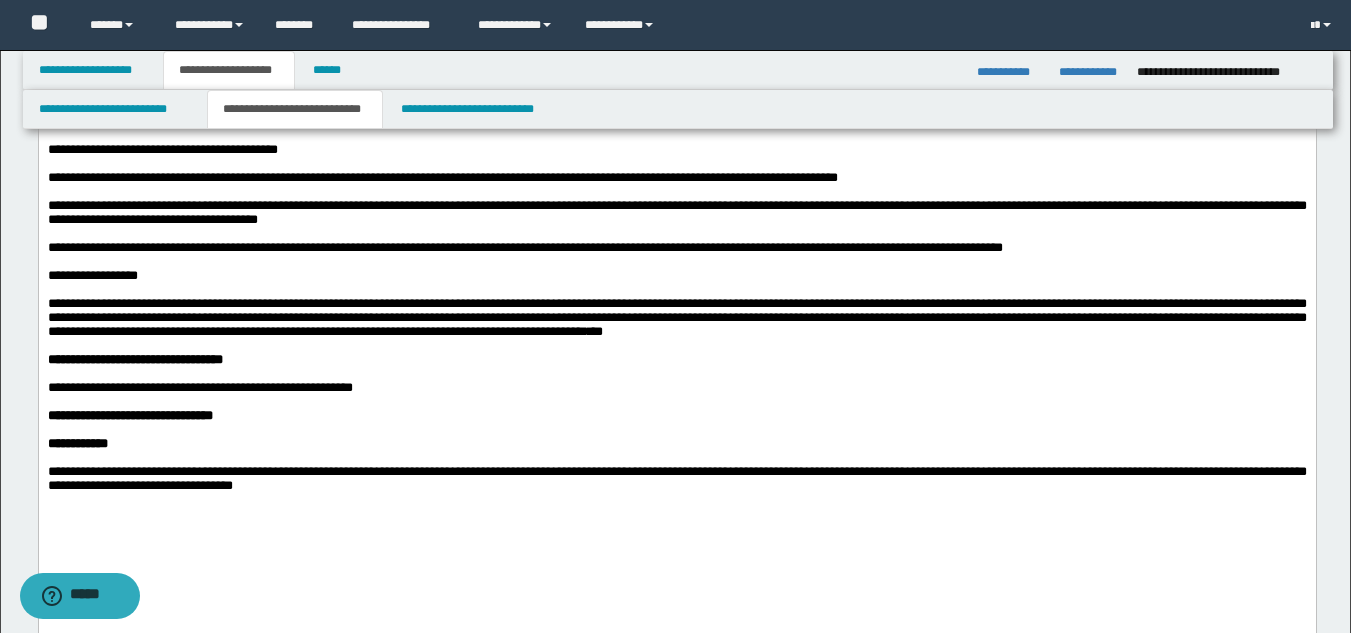 click at bounding box center (676, 290) 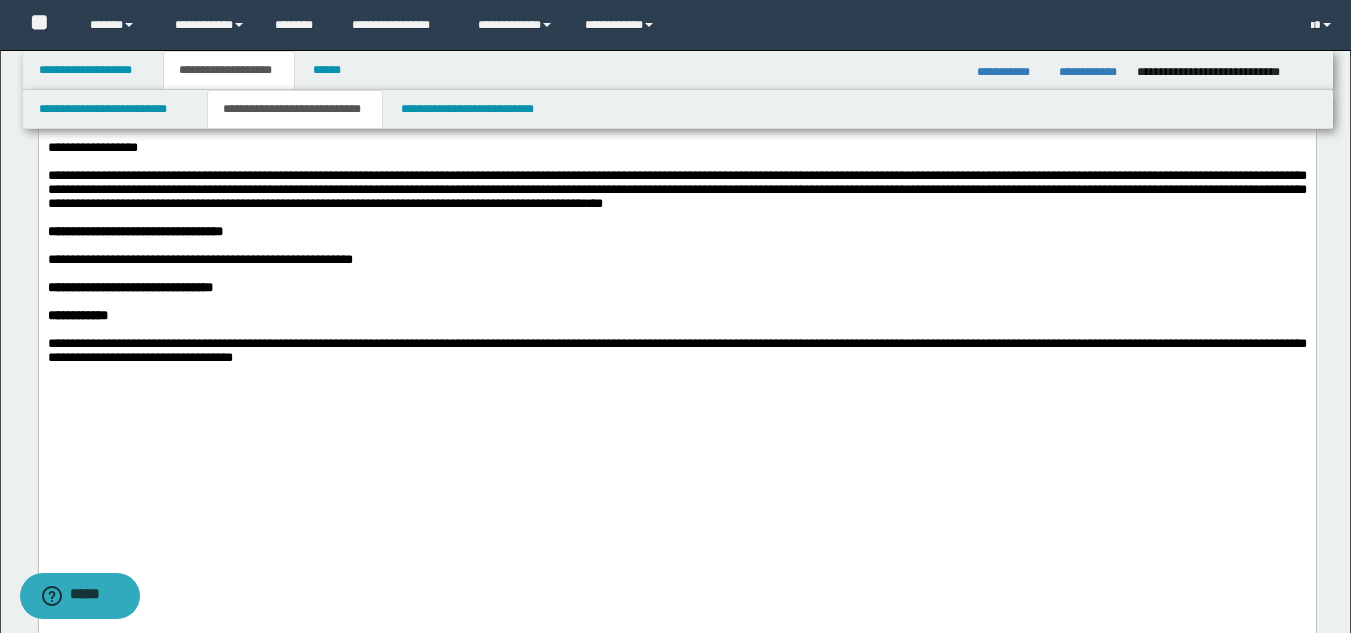 scroll, scrollTop: 1000, scrollLeft: 0, axis: vertical 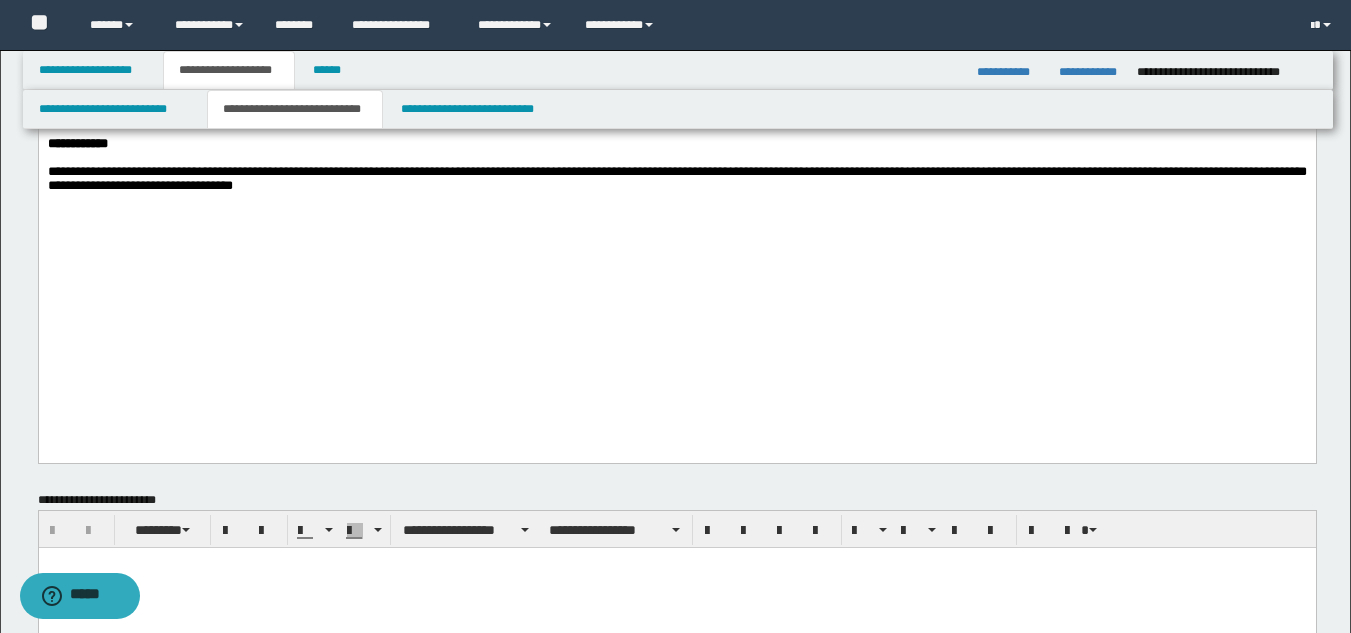 click on "**********" at bounding box center [676, -267] 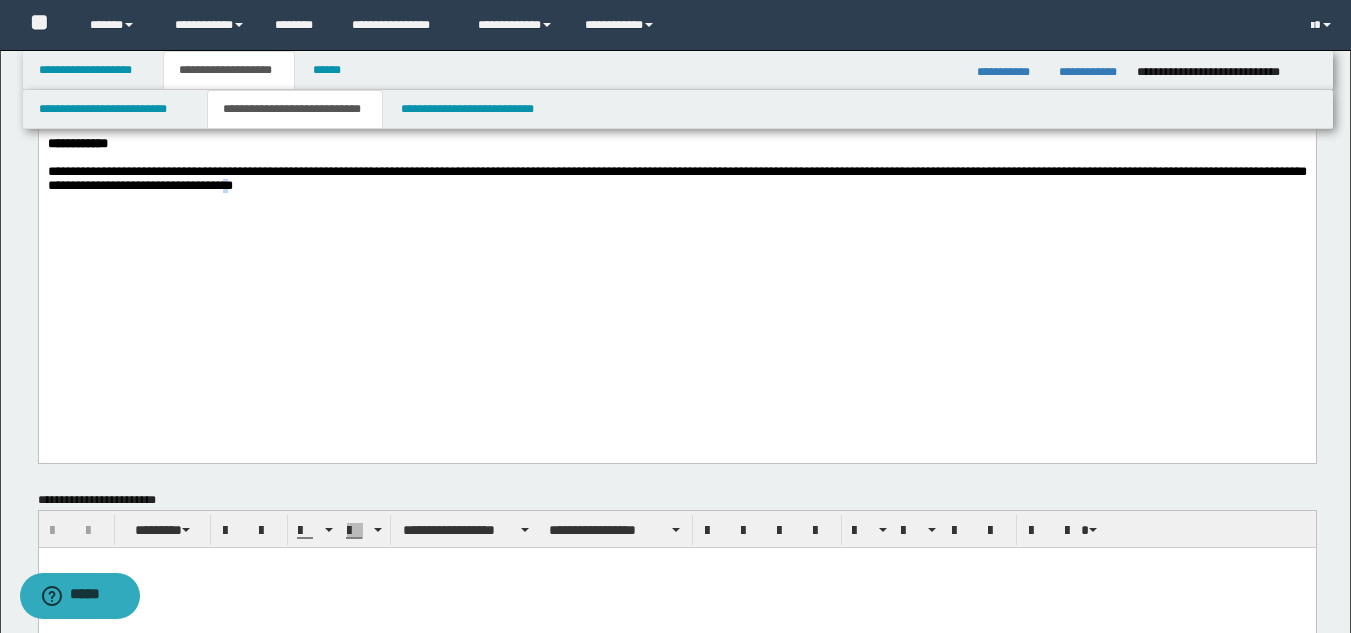 drag, startPoint x: 497, startPoint y: 378, endPoint x: 498, endPoint y: 364, distance: 14.035668 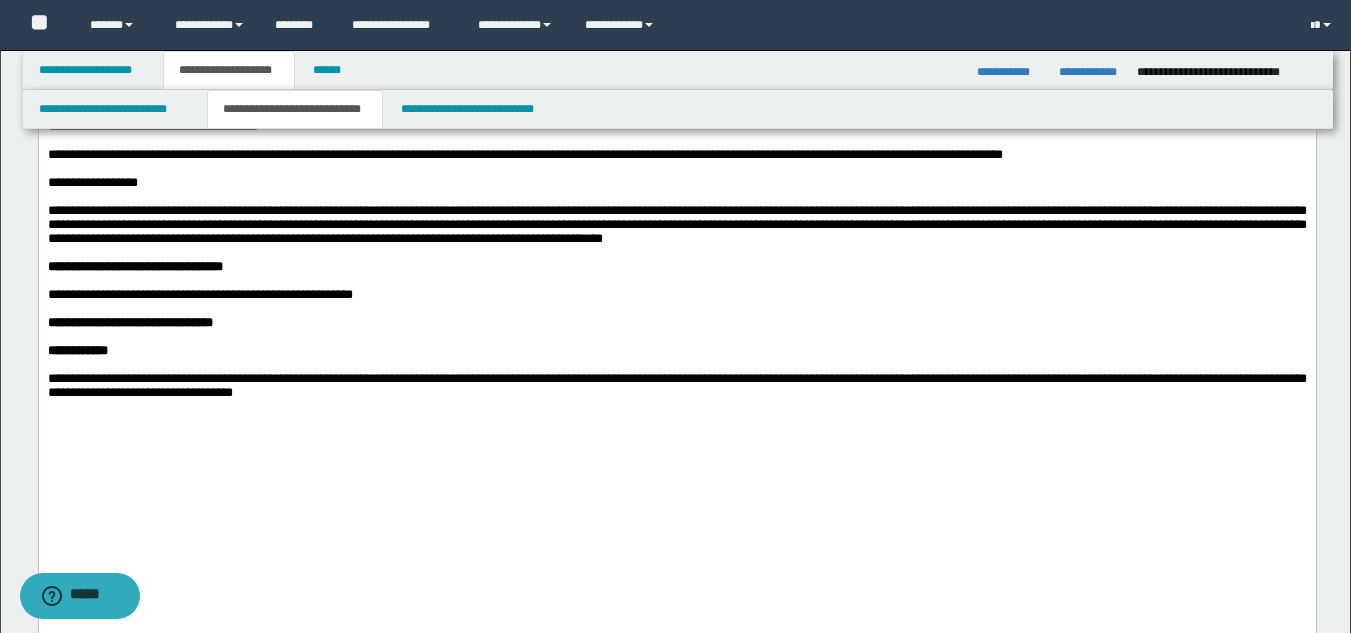 scroll, scrollTop: 800, scrollLeft: 0, axis: vertical 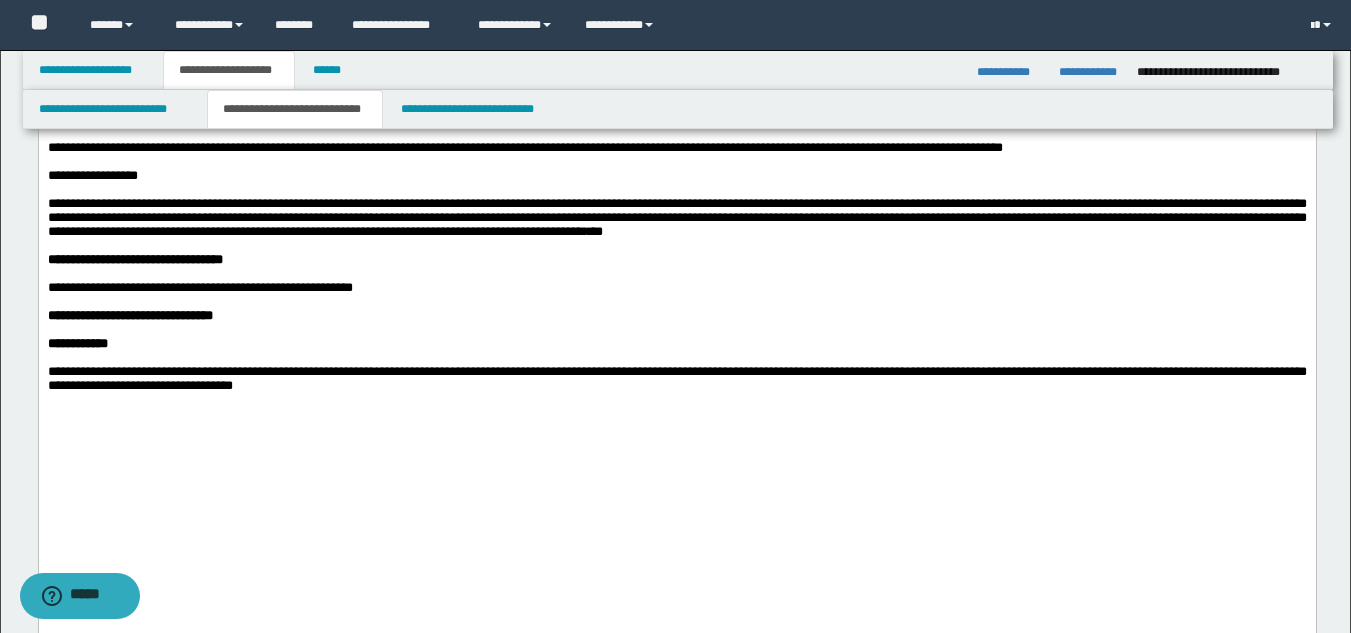 click on "**********" at bounding box center [676, -67] 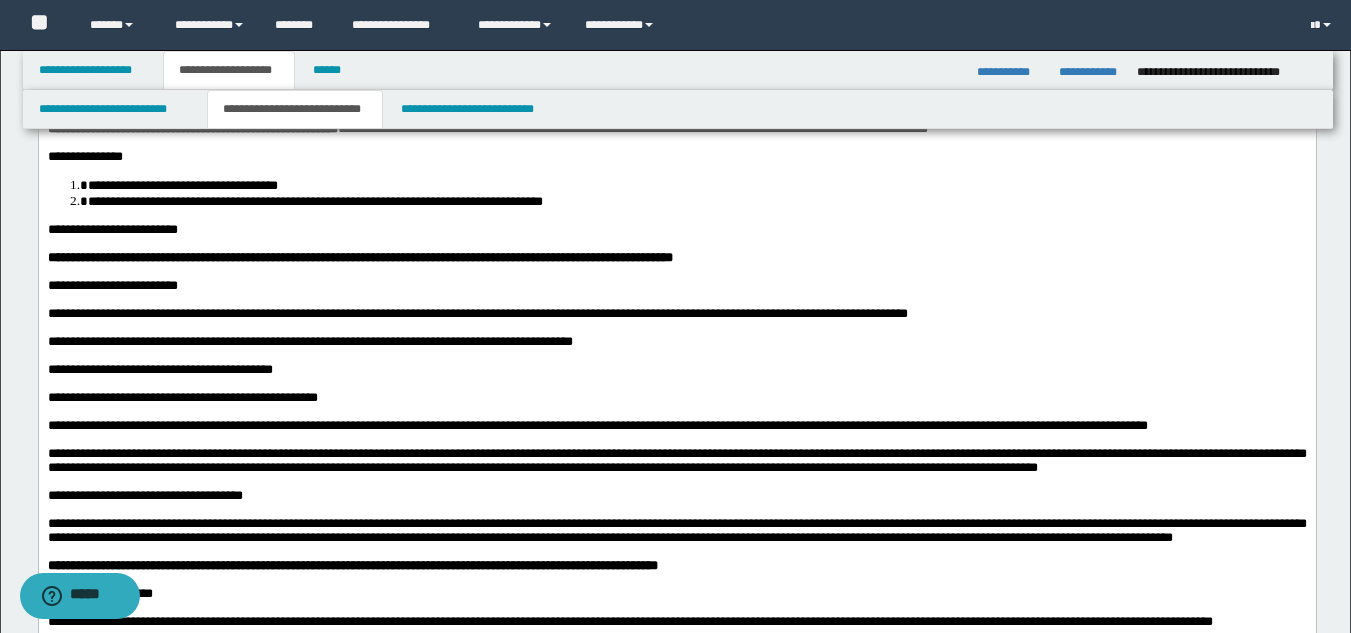 scroll, scrollTop: 300, scrollLeft: 0, axis: vertical 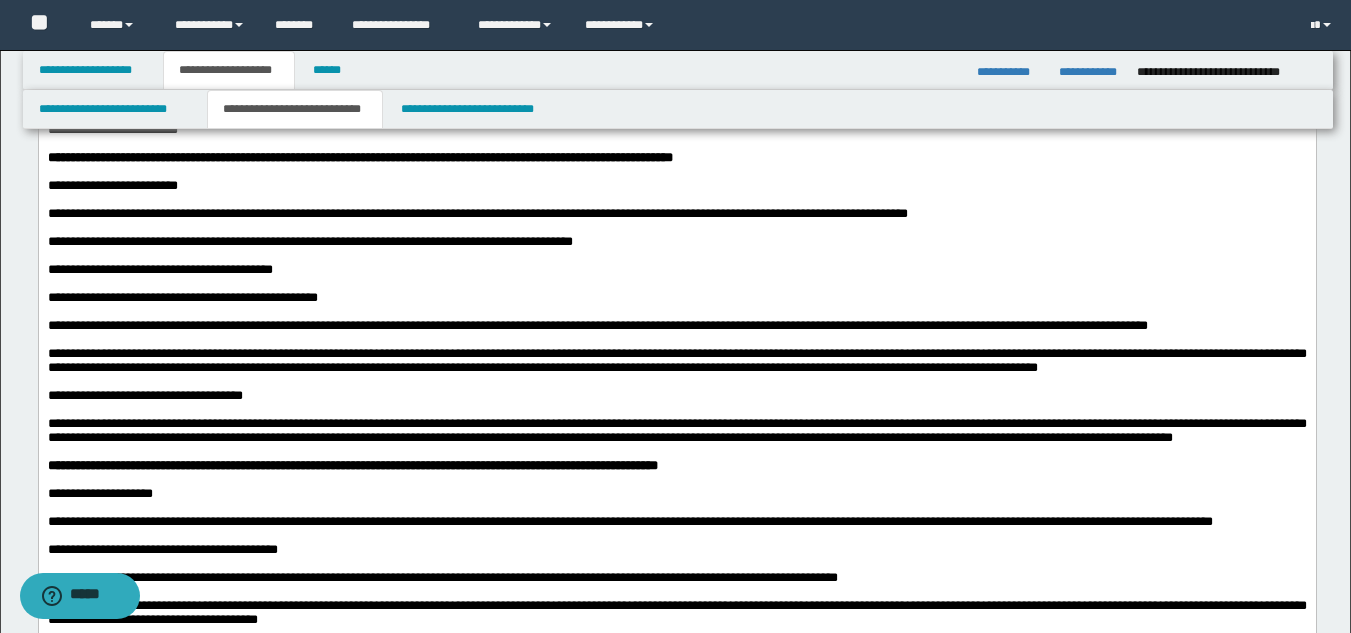 drag, startPoint x: 1062, startPoint y: 409, endPoint x: 906, endPoint y: 366, distance: 161.8178 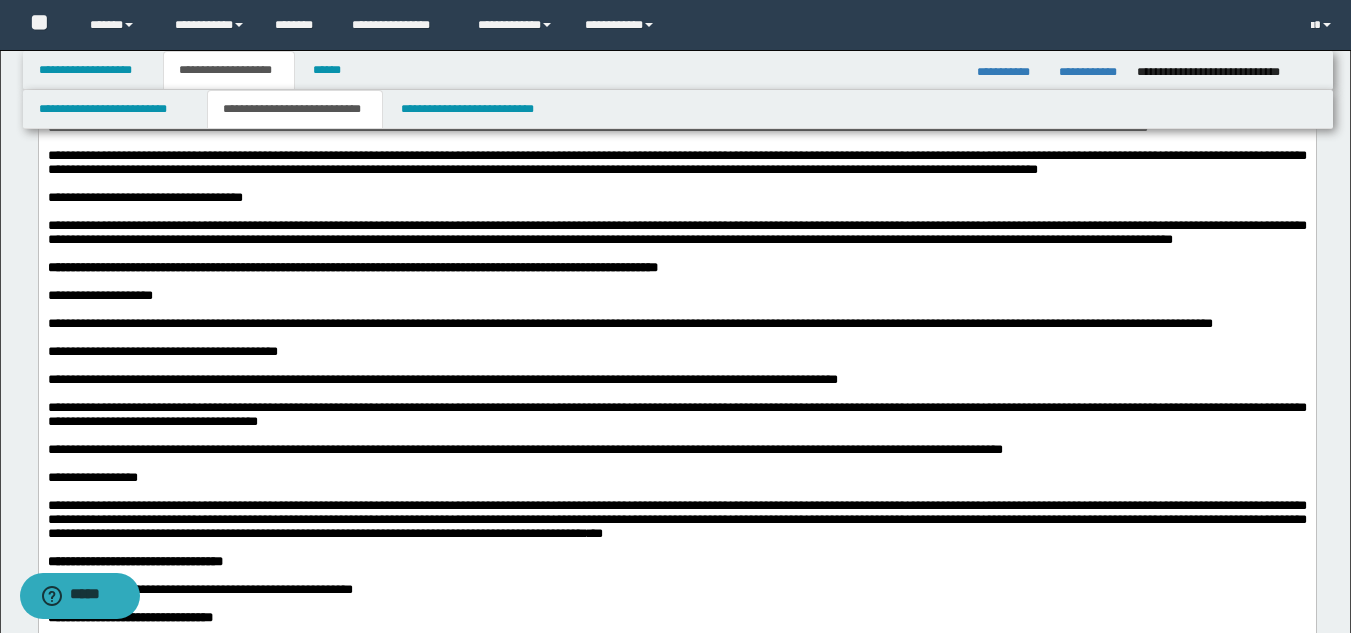 scroll, scrollTop: 500, scrollLeft: 0, axis: vertical 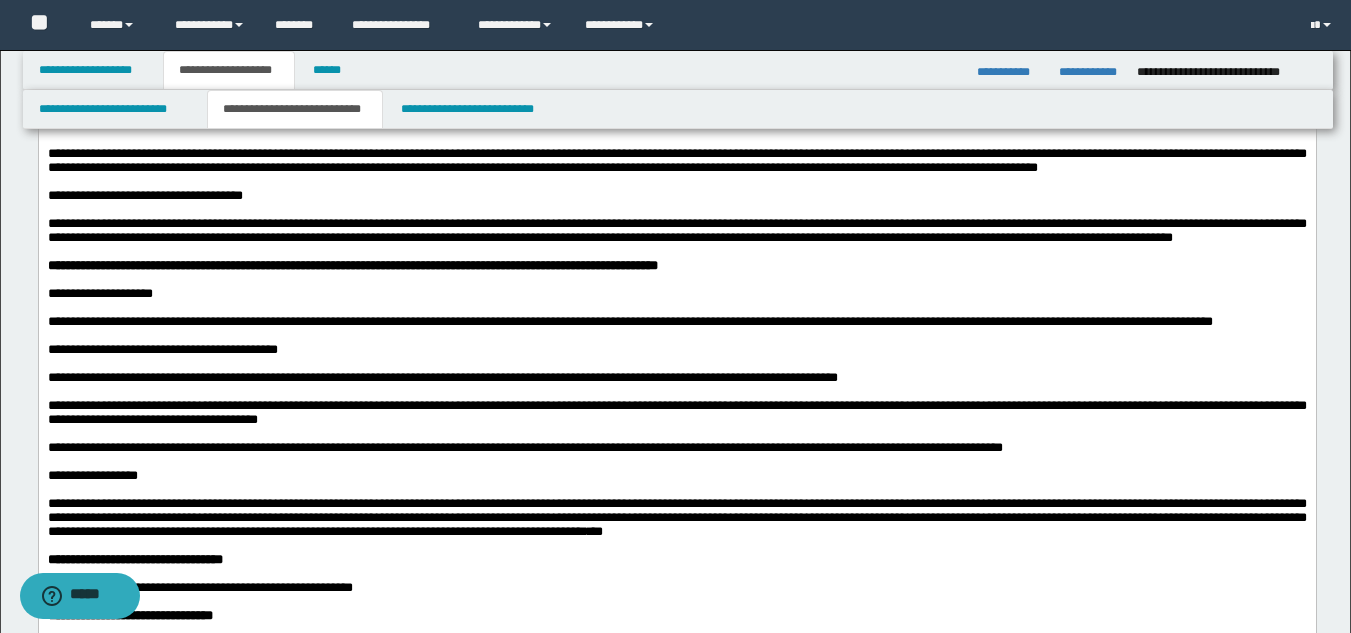 click at bounding box center (676, 308) 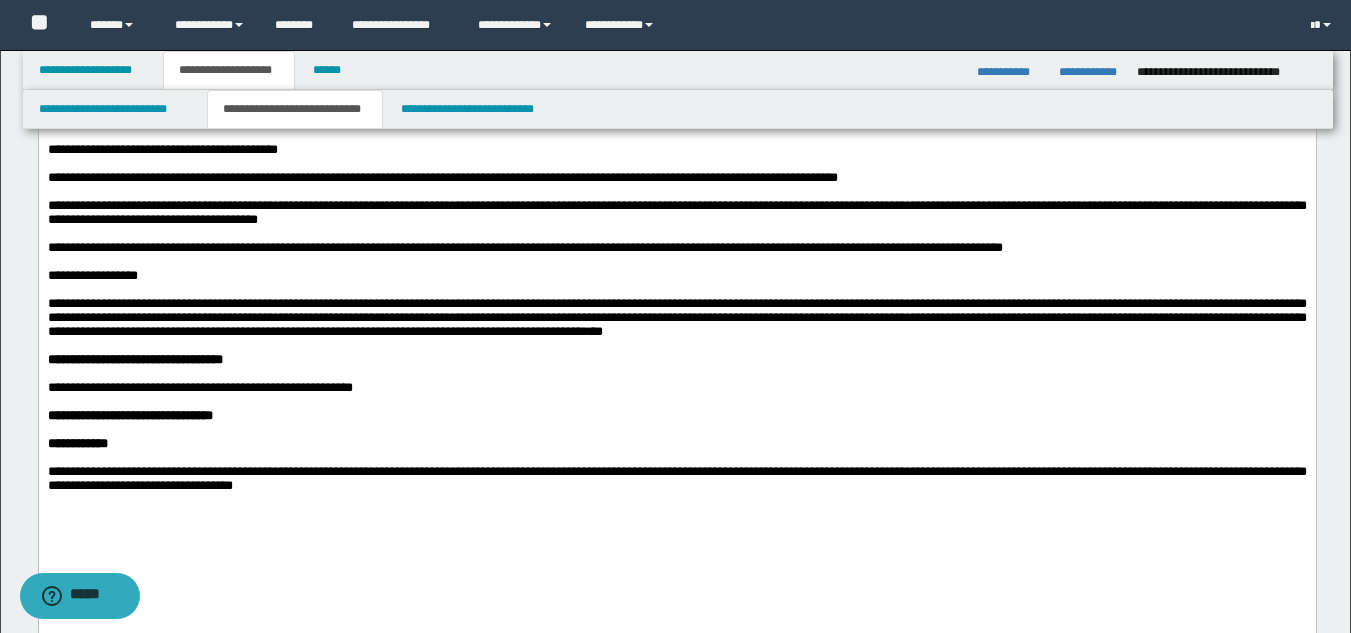 click at bounding box center [676, 290] 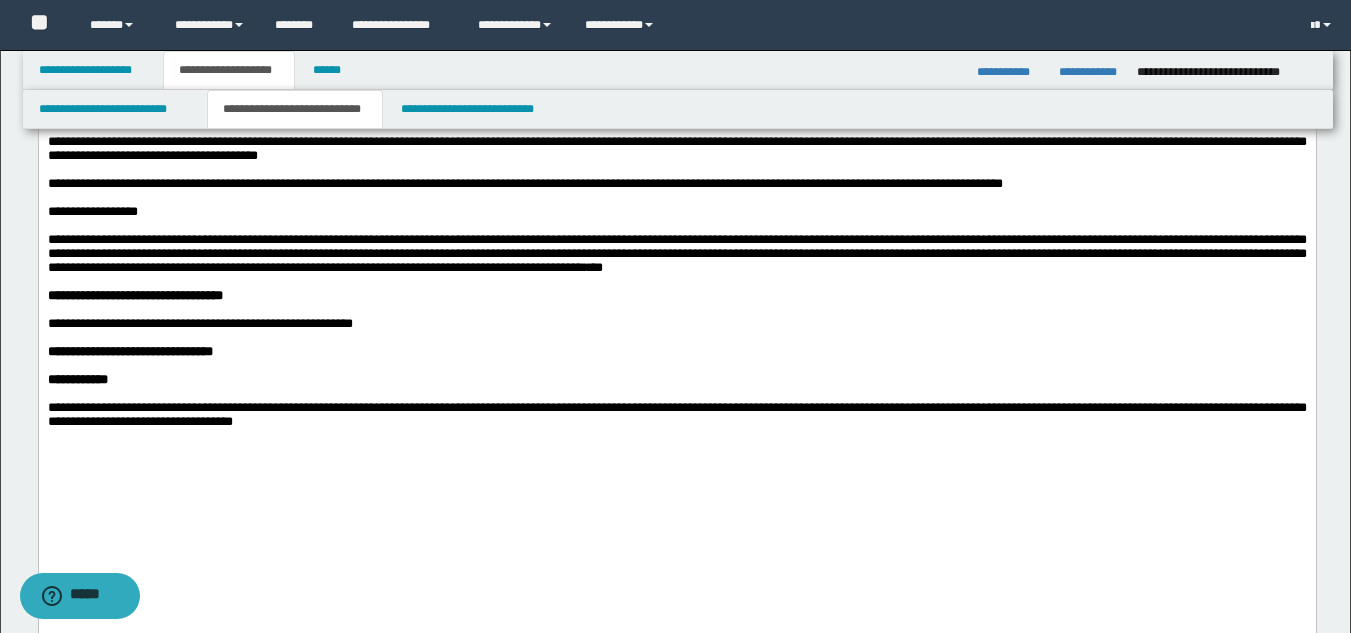 scroll, scrollTop: 800, scrollLeft: 0, axis: vertical 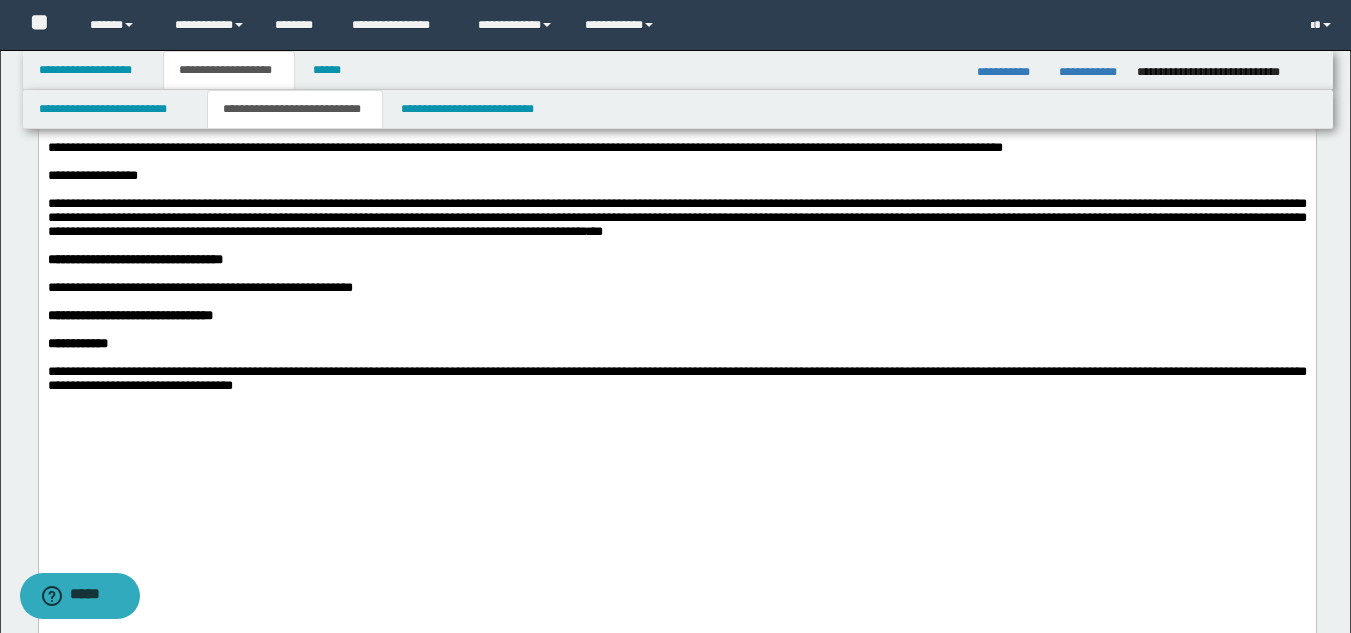 click on "**********" at bounding box center [676, 217] 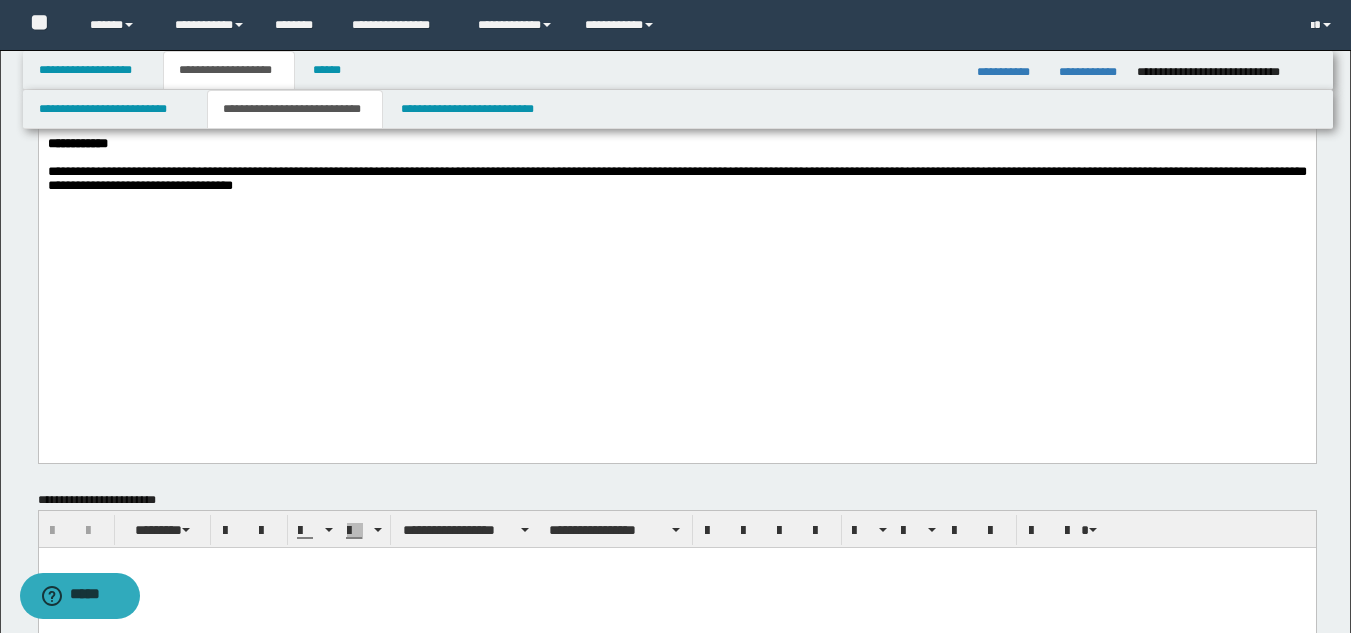 click on "**********" at bounding box center [676, -267] 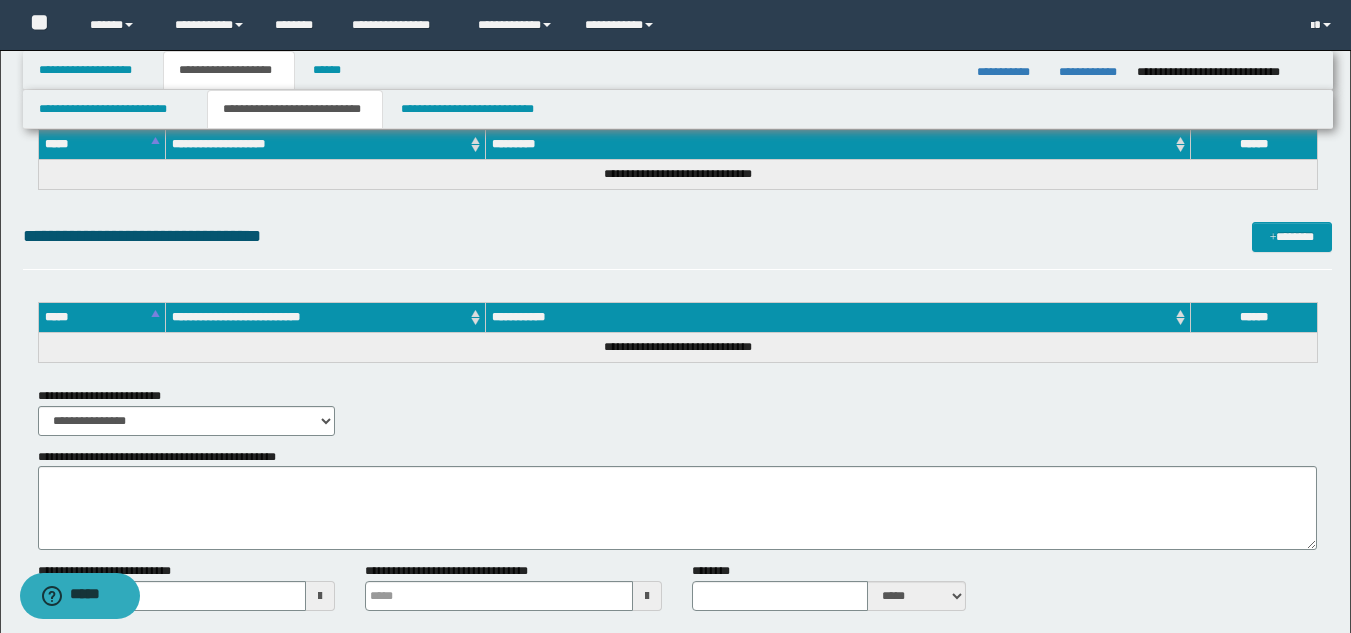 scroll, scrollTop: 2161, scrollLeft: 0, axis: vertical 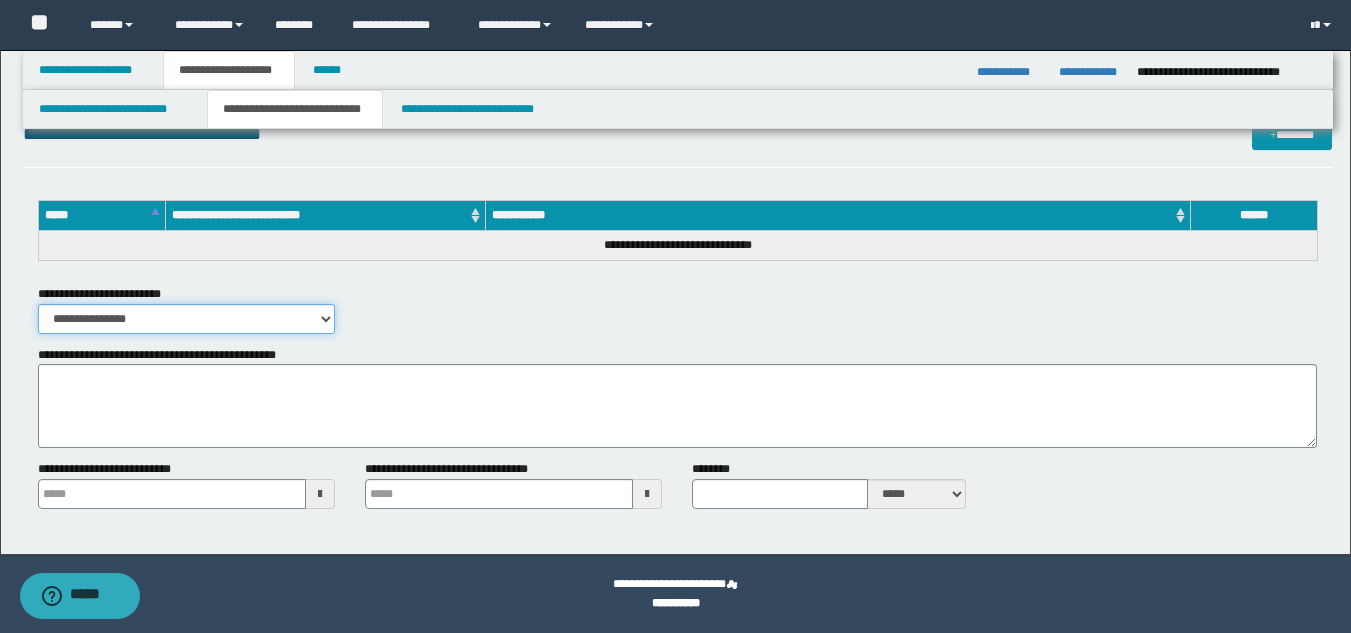 click on "**********" at bounding box center (186, 319) 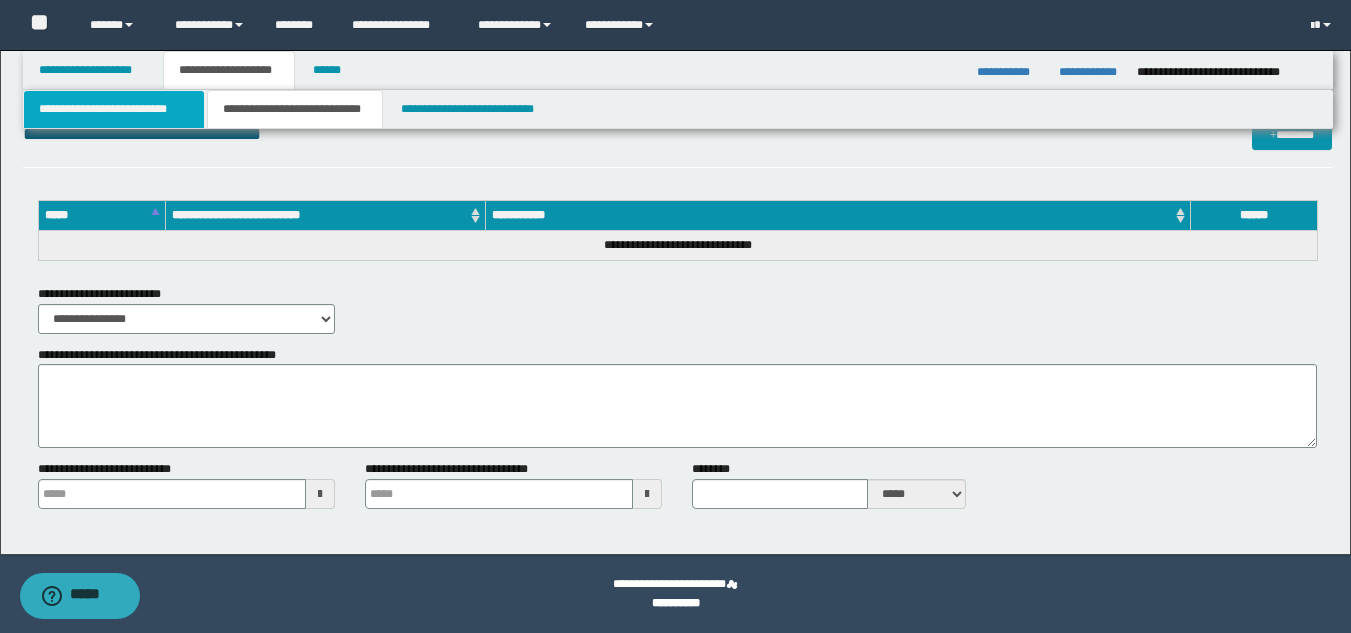 click on "**********" at bounding box center (114, 109) 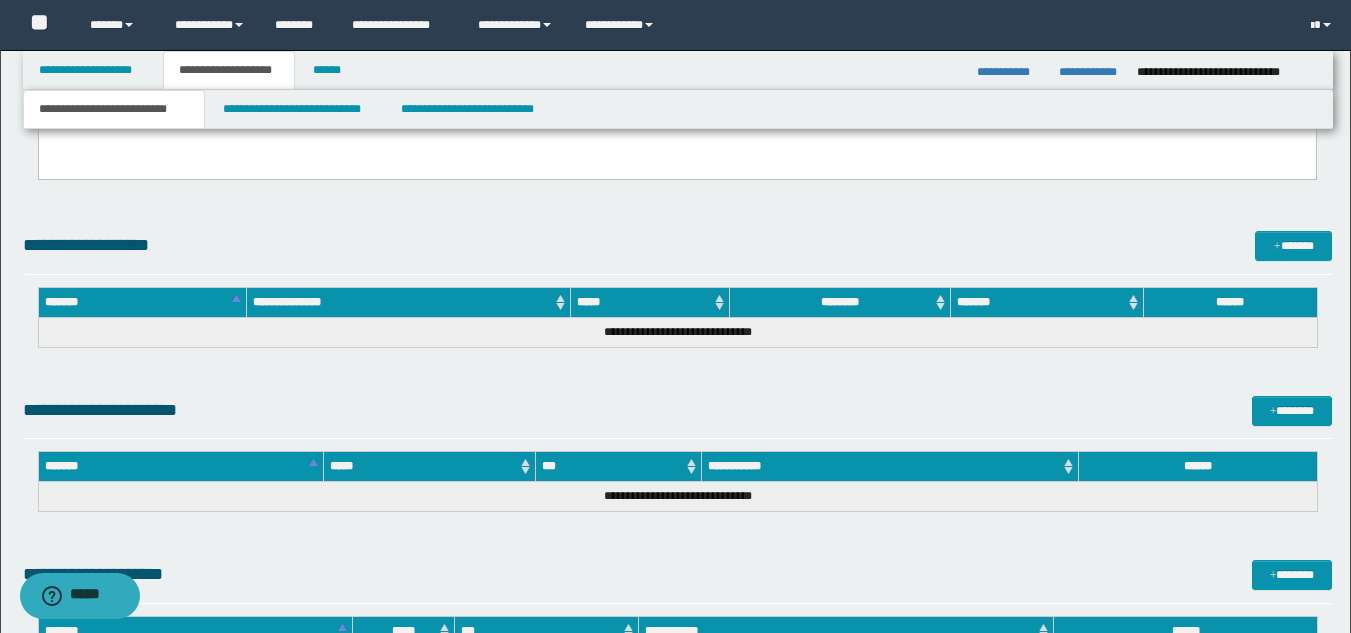 scroll, scrollTop: 882, scrollLeft: 0, axis: vertical 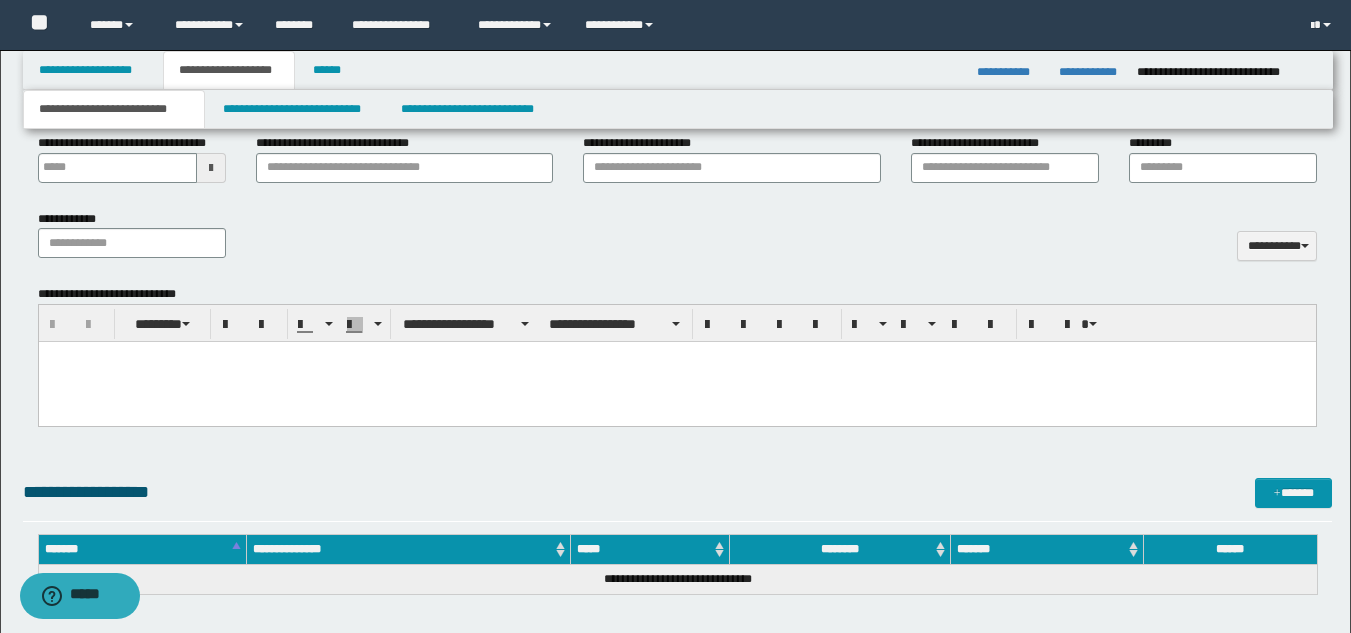 click at bounding box center [676, 382] 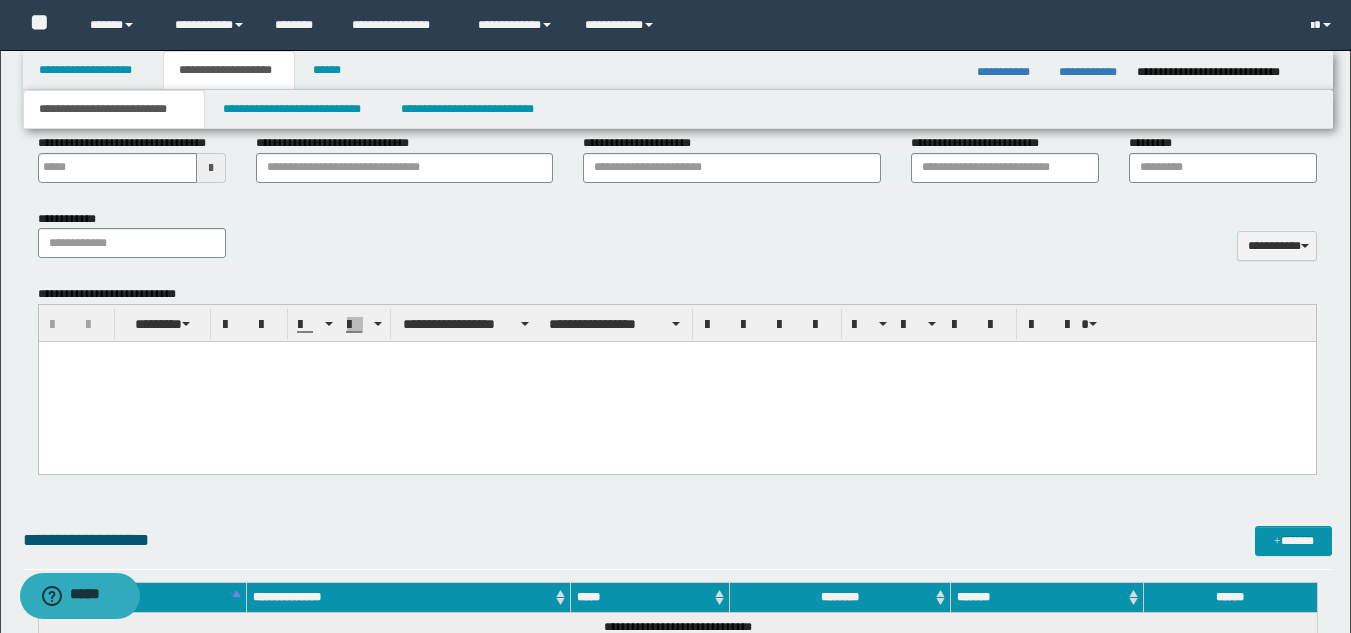 paste 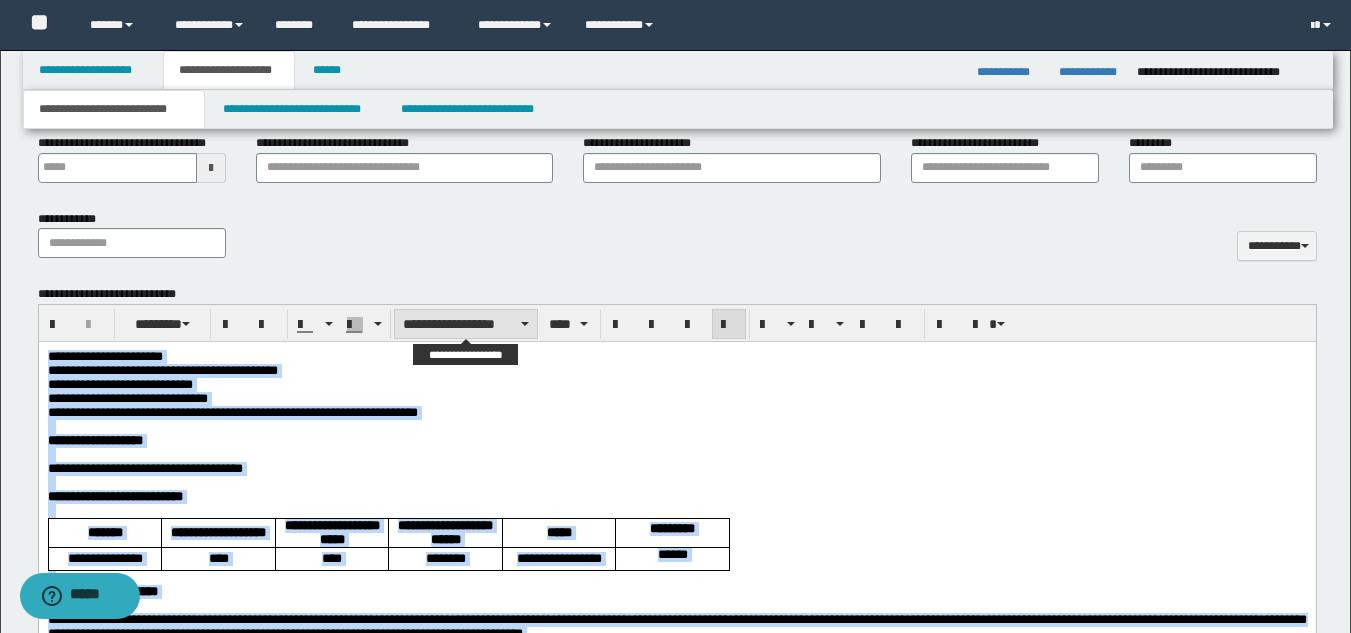 click on "**********" at bounding box center (466, 324) 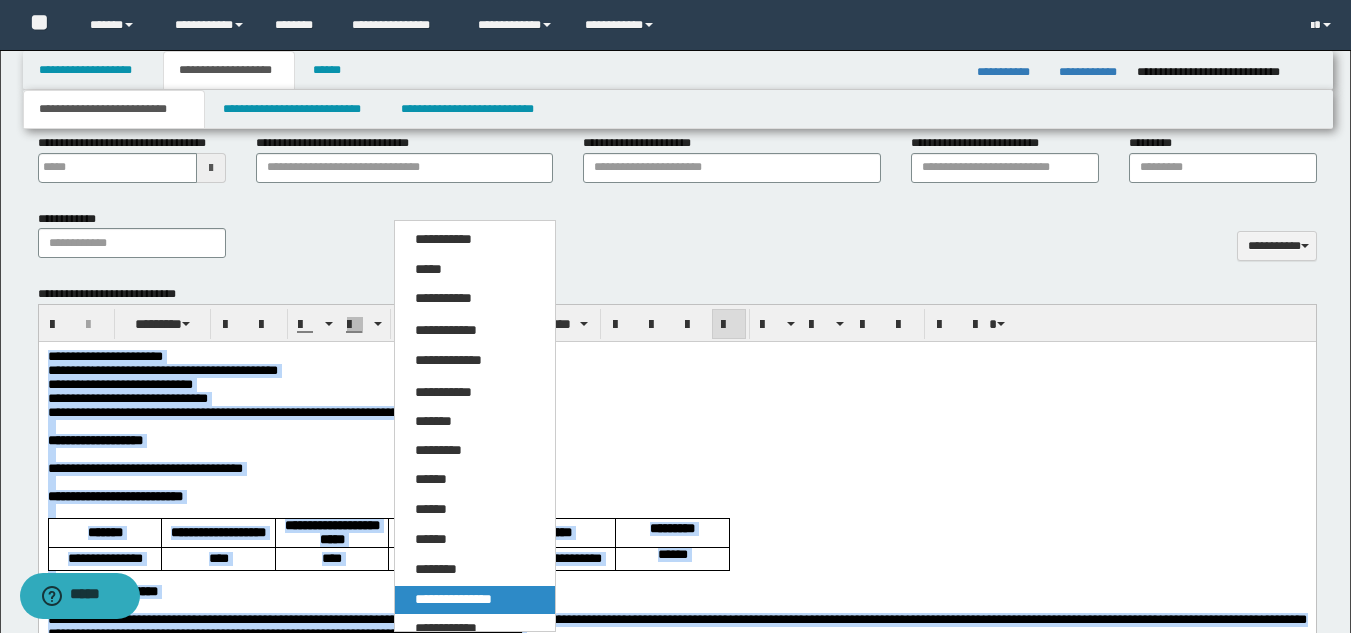 click on "**********" at bounding box center (453, 599) 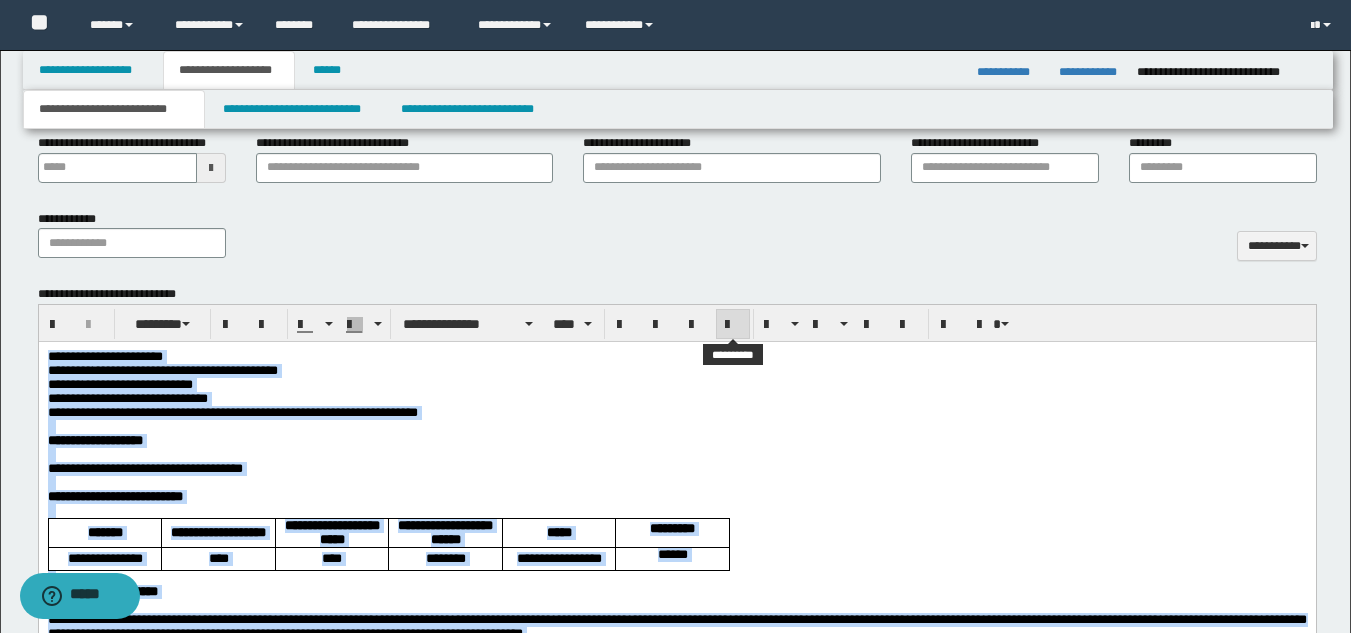 click at bounding box center (733, 324) 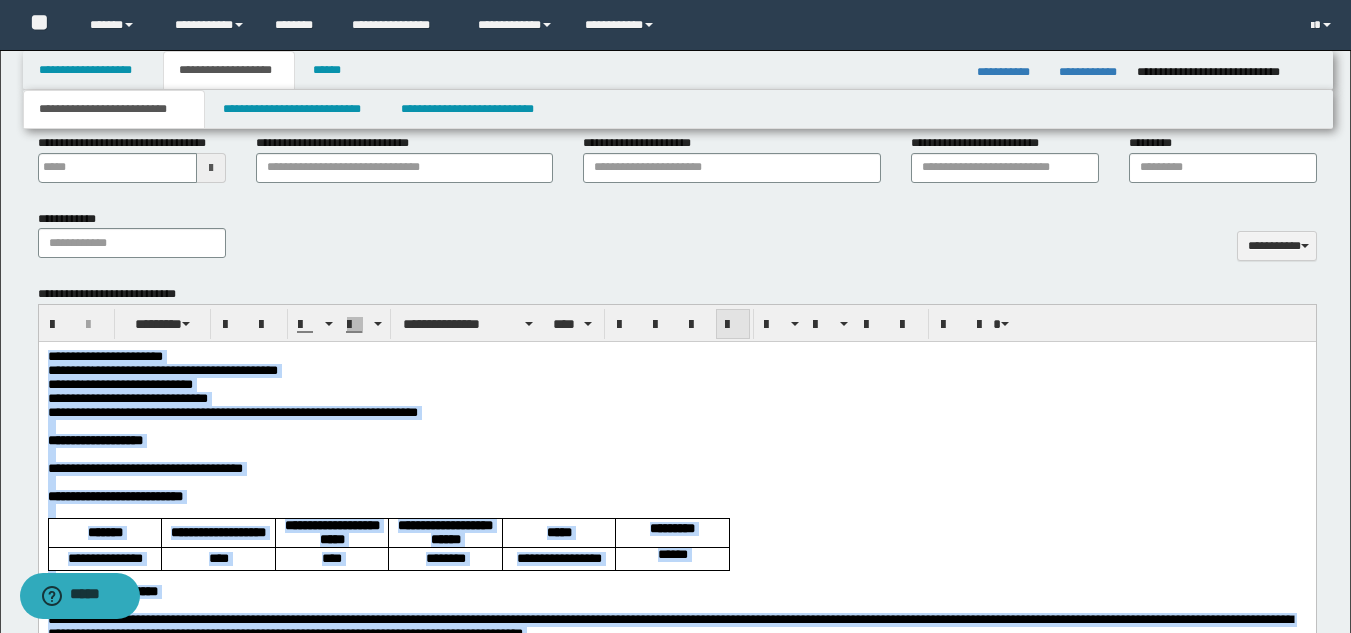 click at bounding box center [733, 325] 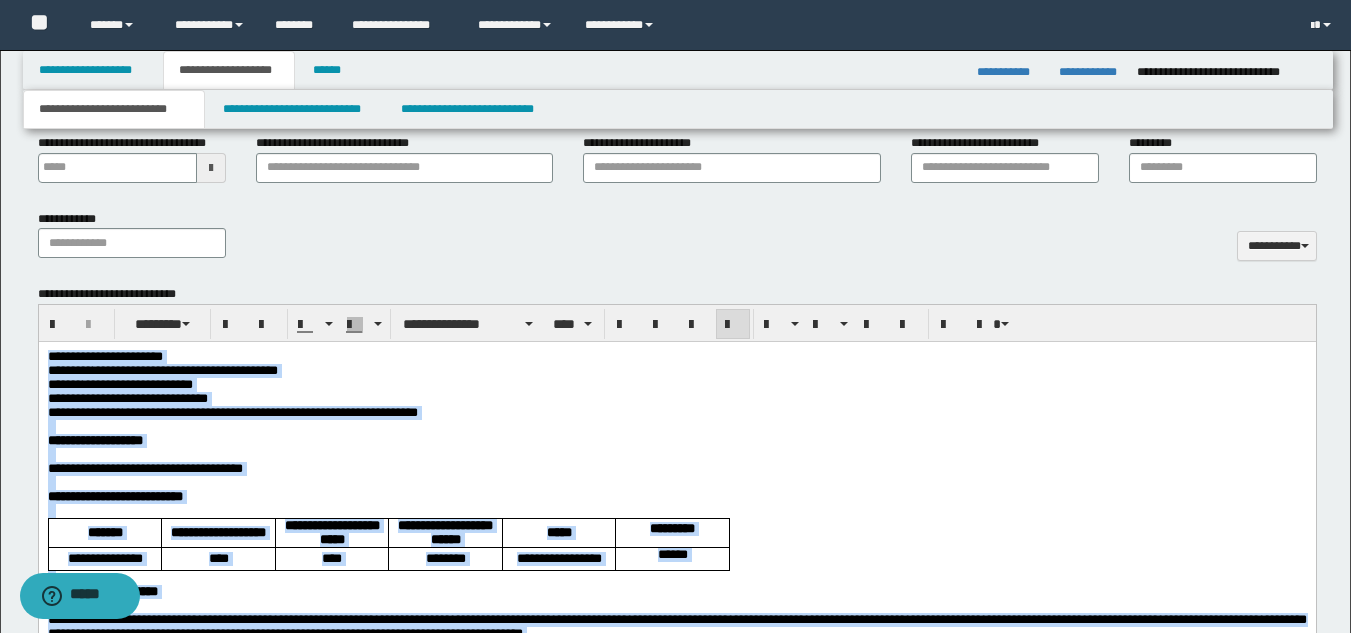 click on "**********" at bounding box center (676, 371) 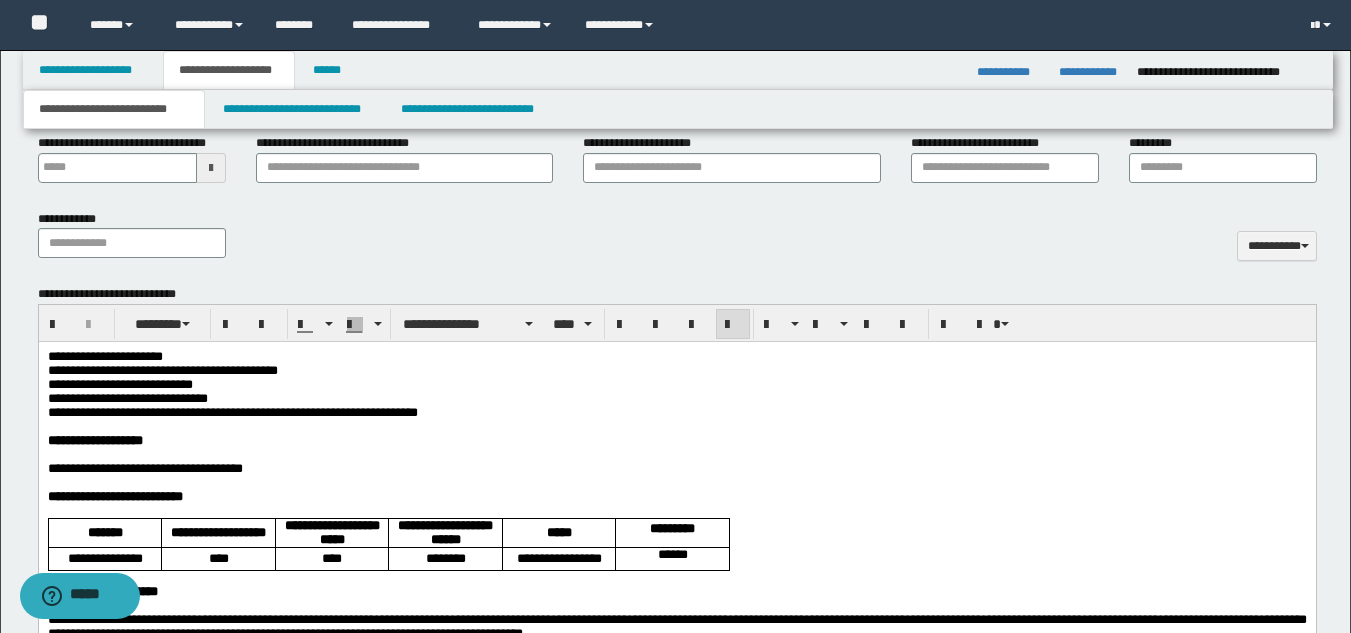 click on "**********" at bounding box center (104, 356) 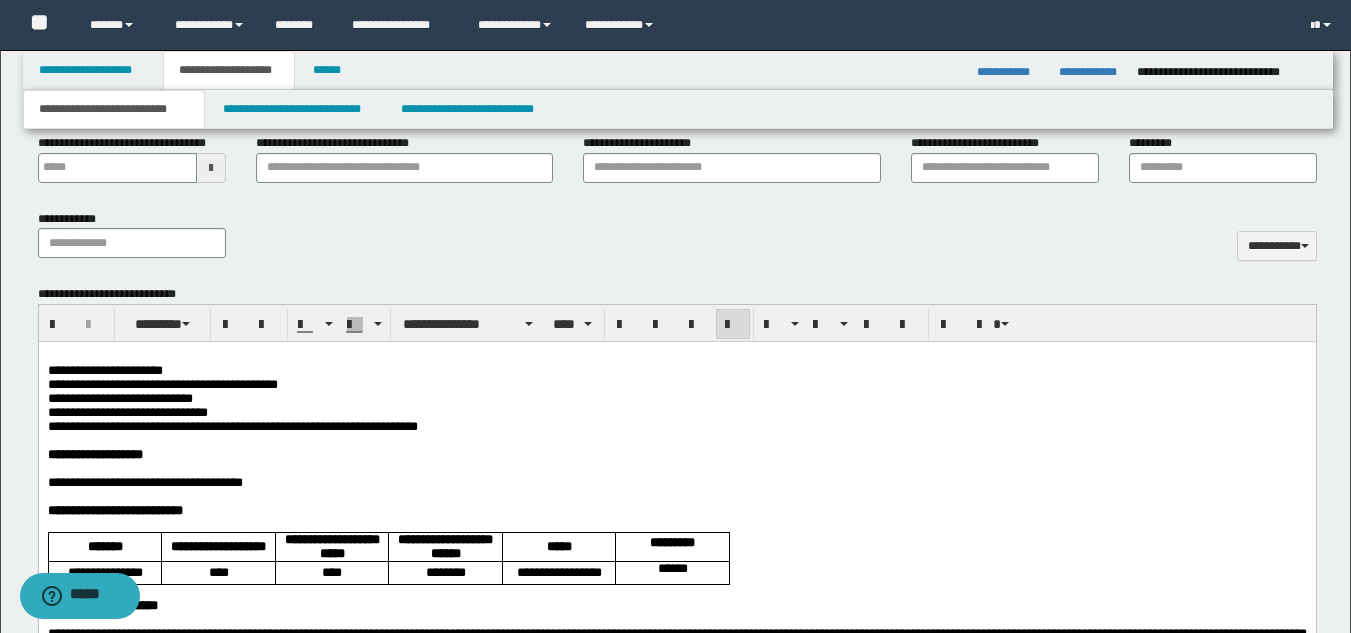 click on "**********" at bounding box center (137, 398) 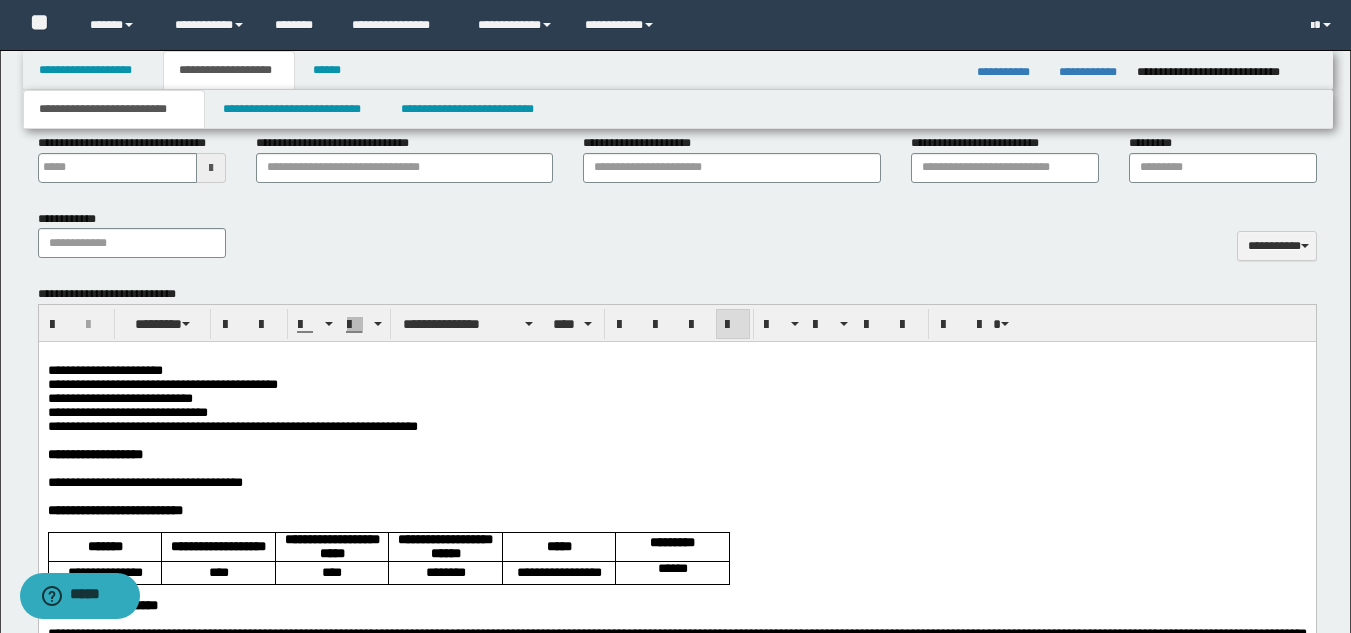click at bounding box center [676, 469] 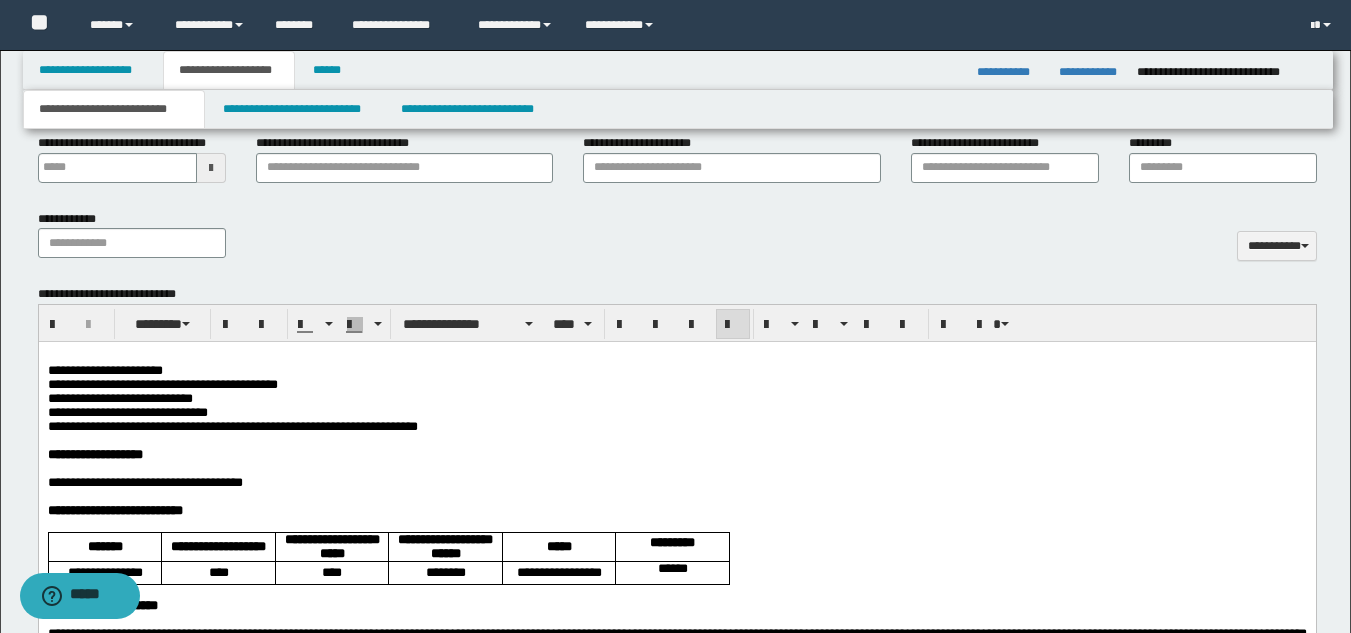 click on "**********" at bounding box center (94, 454) 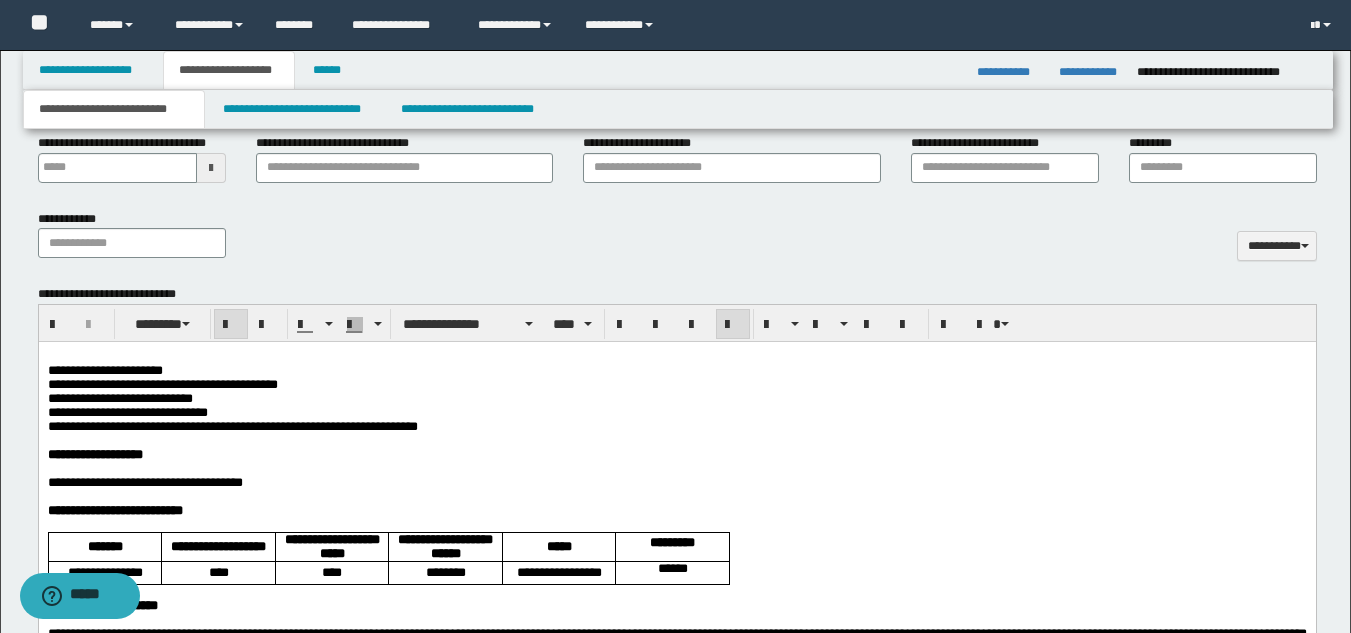 click on "**********" at bounding box center (144, 482) 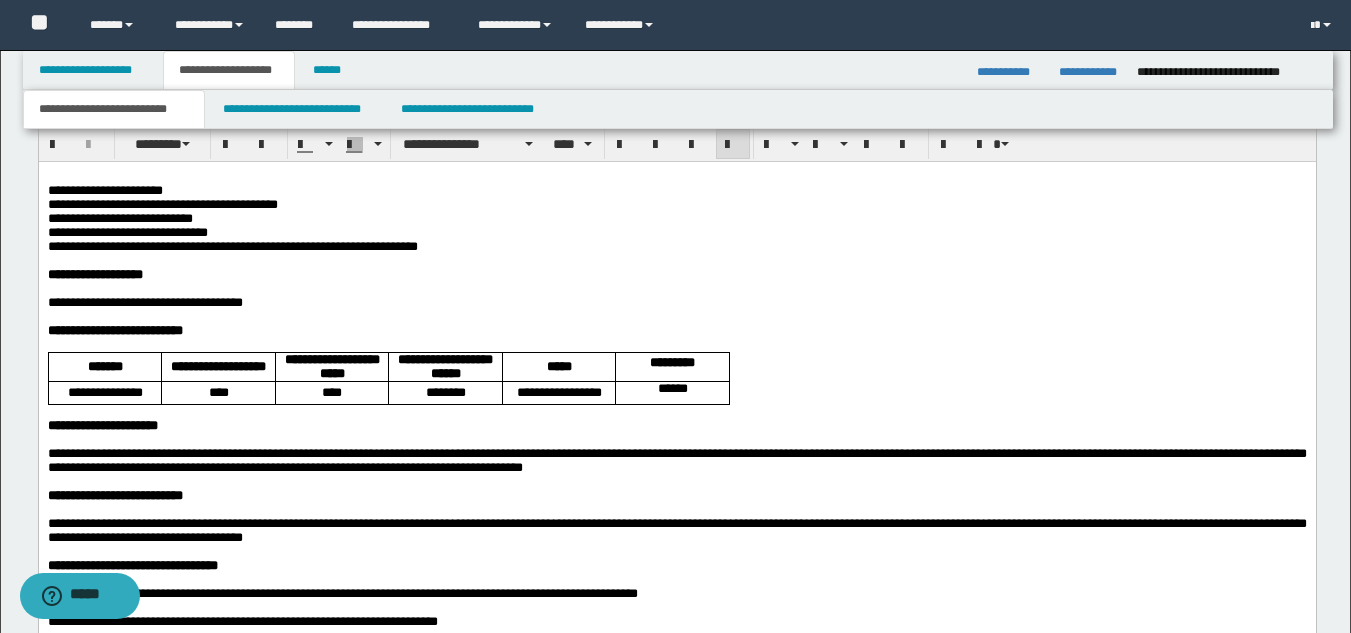 scroll, scrollTop: 1282, scrollLeft: 0, axis: vertical 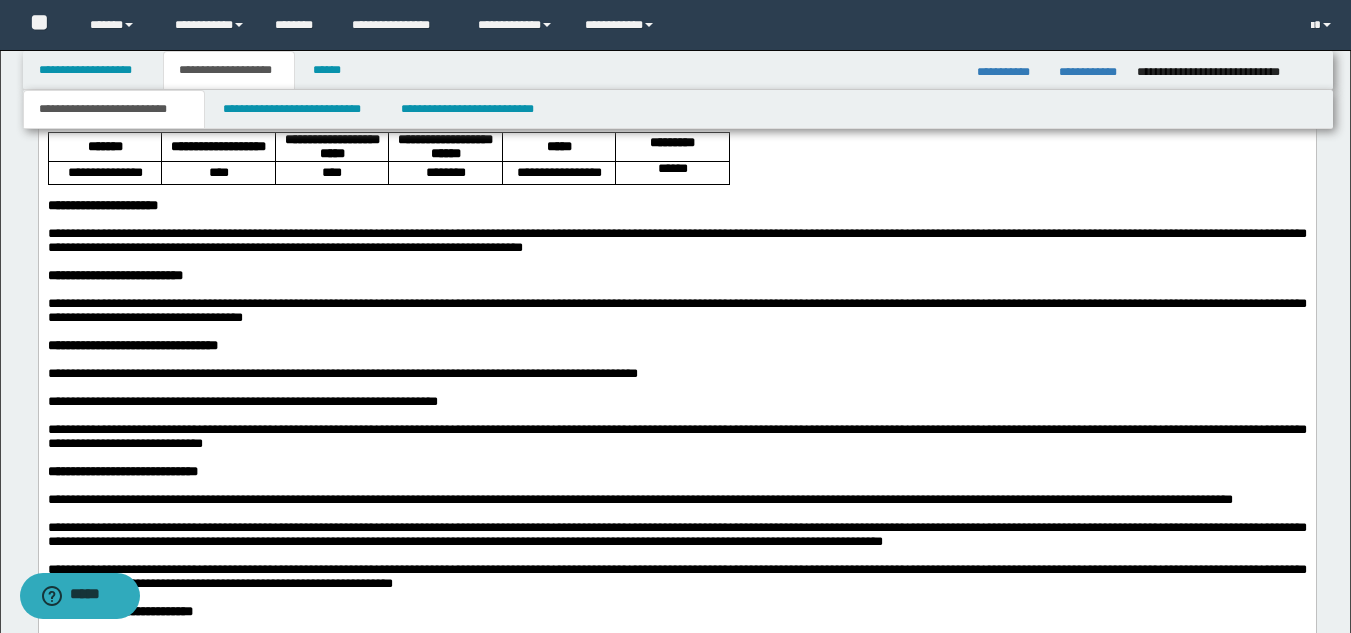 click on "**********" at bounding box center [676, 311] 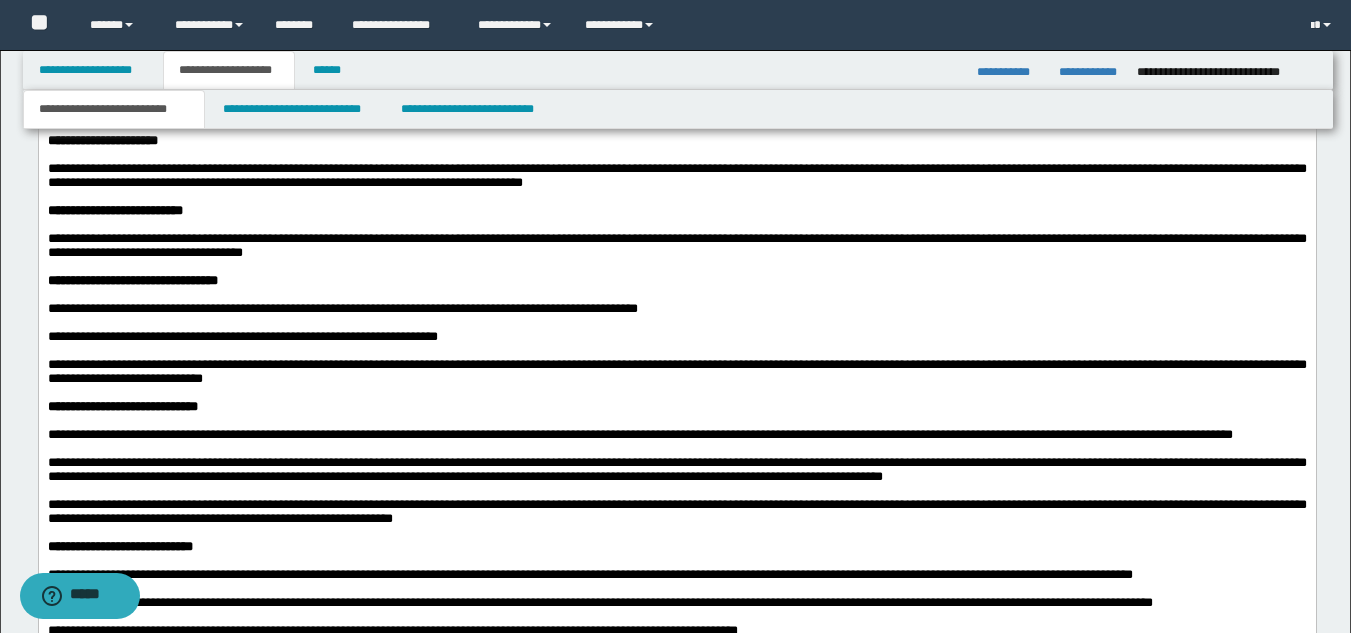 scroll, scrollTop: 1382, scrollLeft: 0, axis: vertical 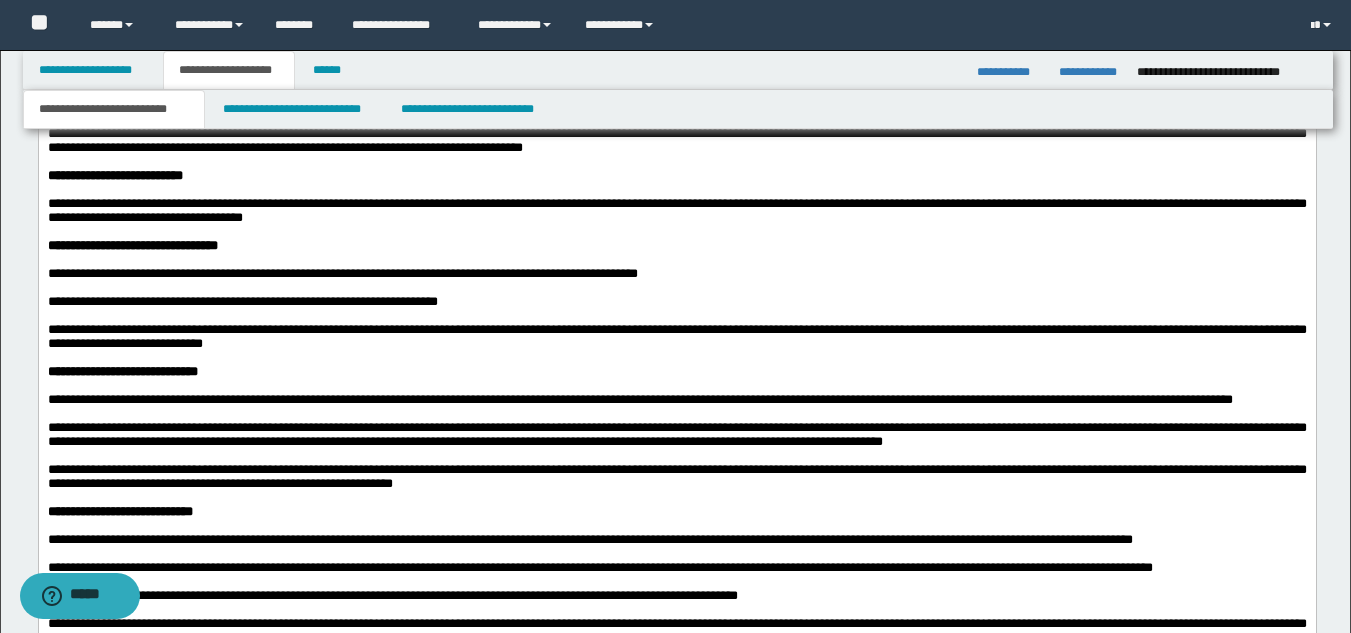 click at bounding box center [676, 289] 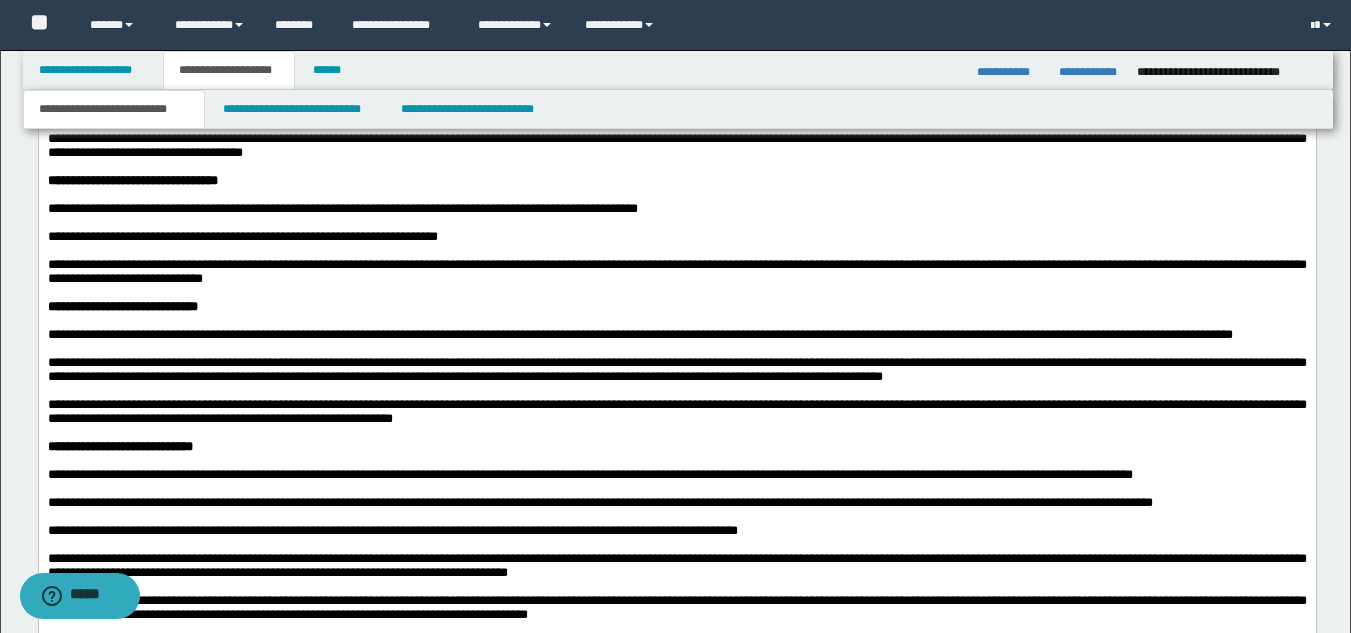 scroll, scrollTop: 1482, scrollLeft: 0, axis: vertical 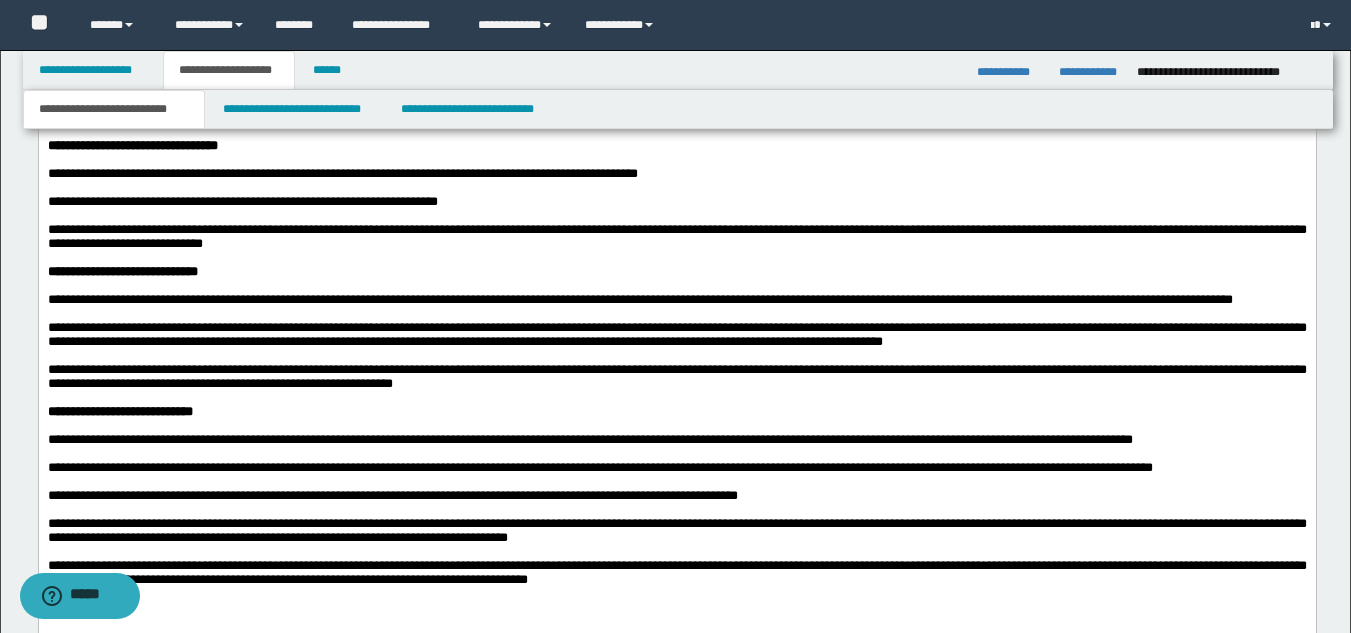 click on "**********" at bounding box center [676, 335] 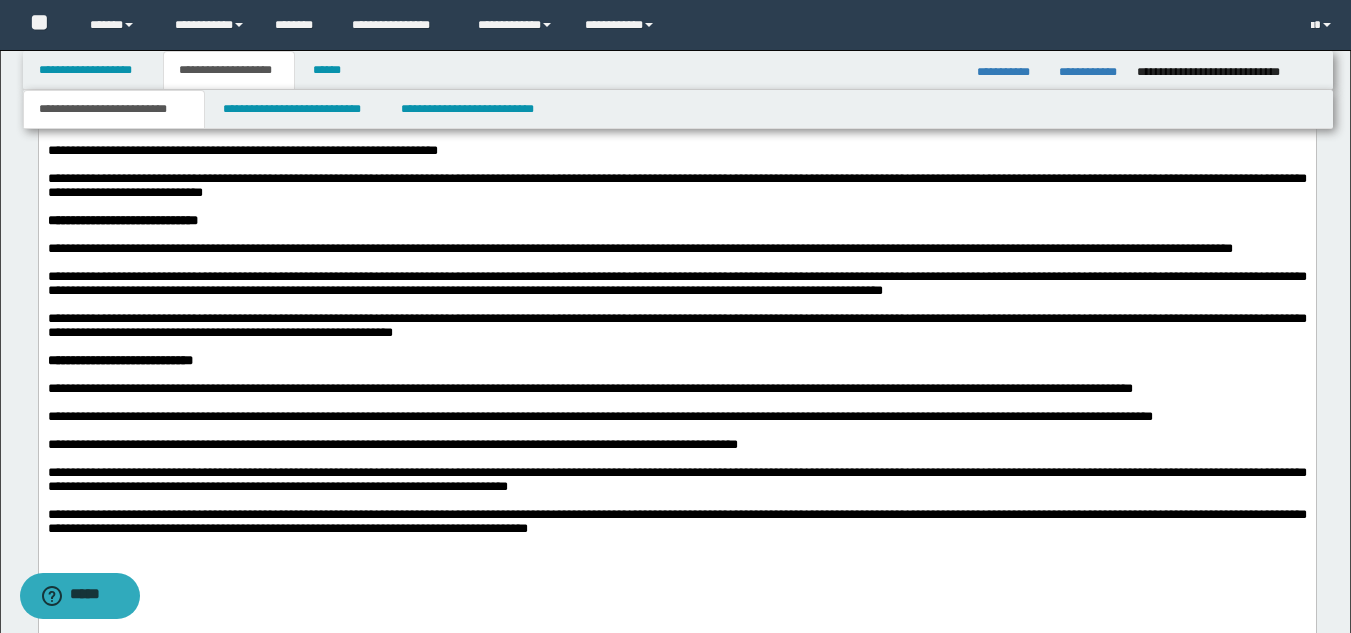 scroll, scrollTop: 1582, scrollLeft: 0, axis: vertical 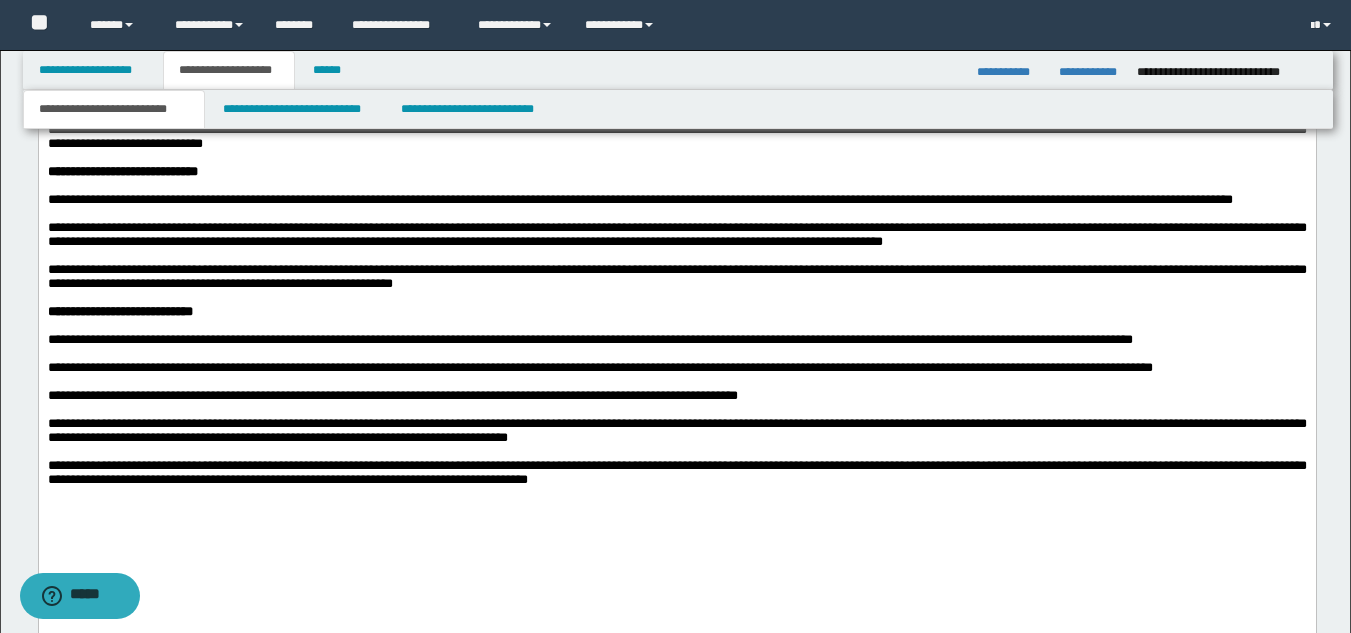 click on "**********" at bounding box center [589, 340] 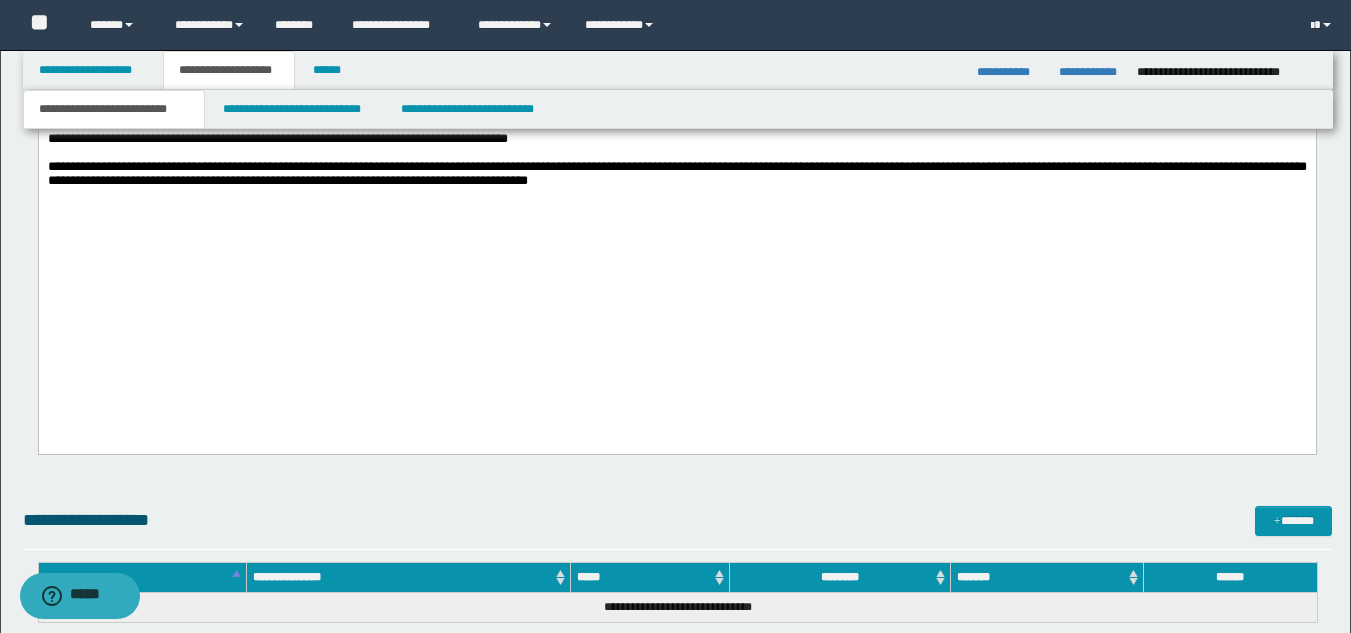 scroll, scrollTop: 1882, scrollLeft: 0, axis: vertical 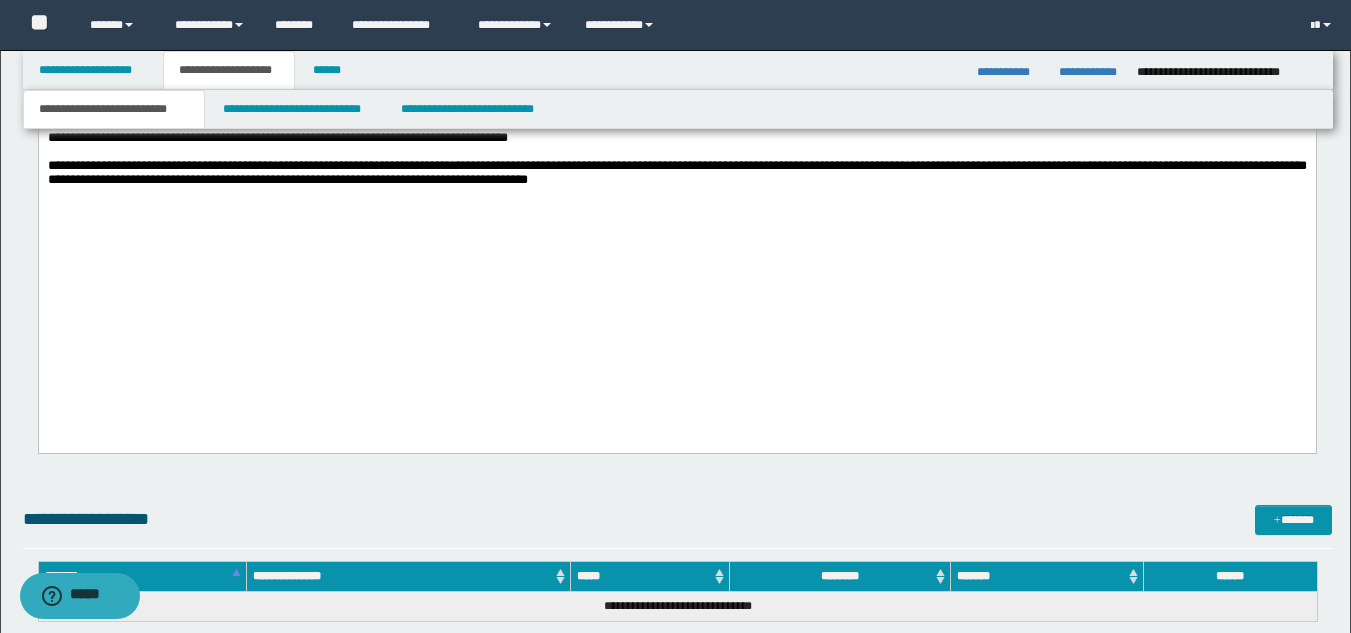 click on "**********" at bounding box center (676, 173) 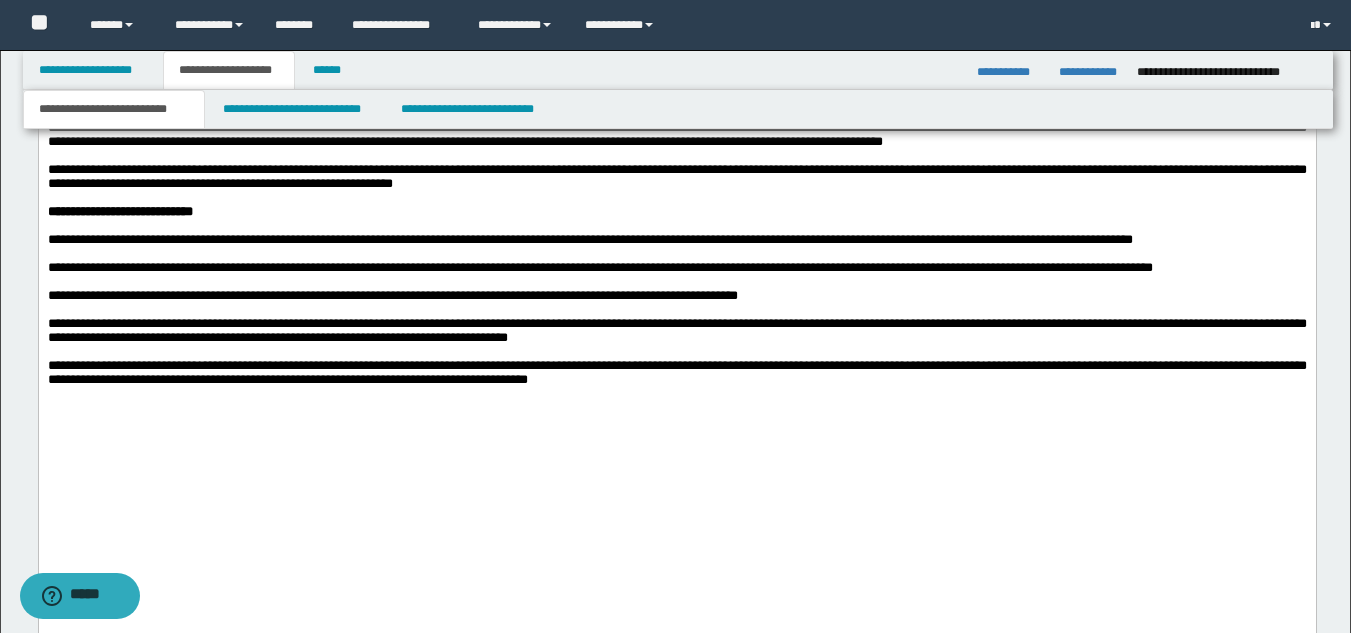 click at bounding box center (676, 227) 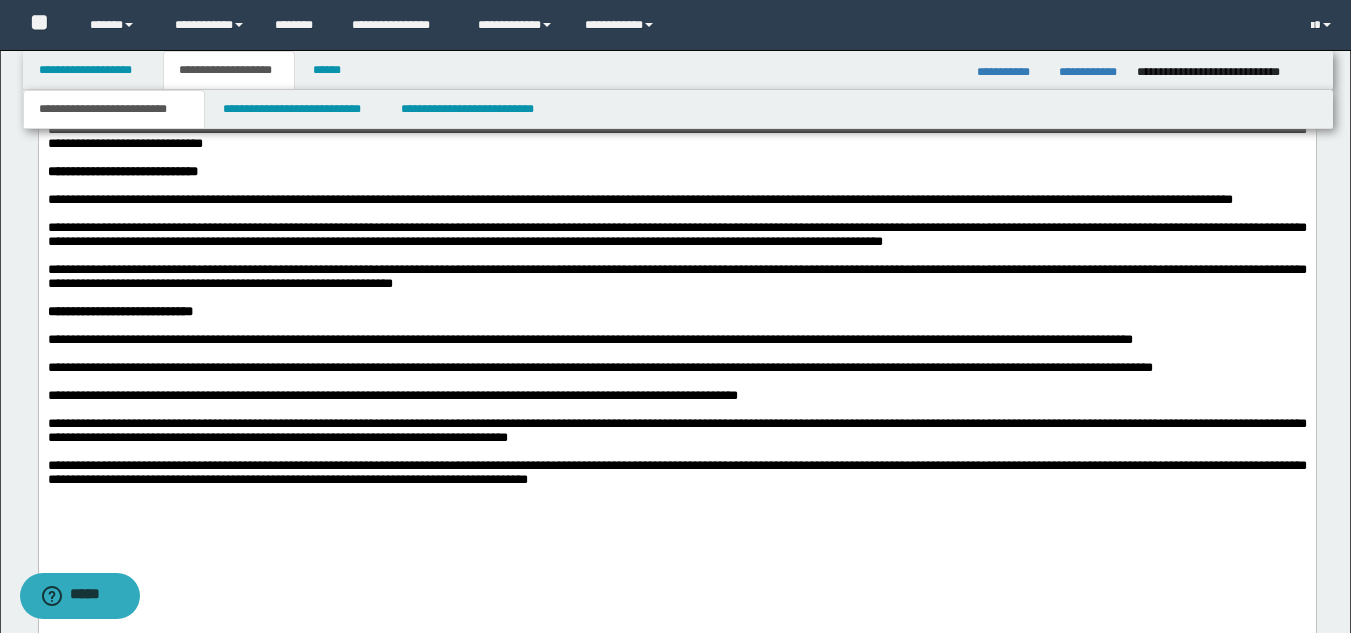 click on "**********" at bounding box center [676, 235] 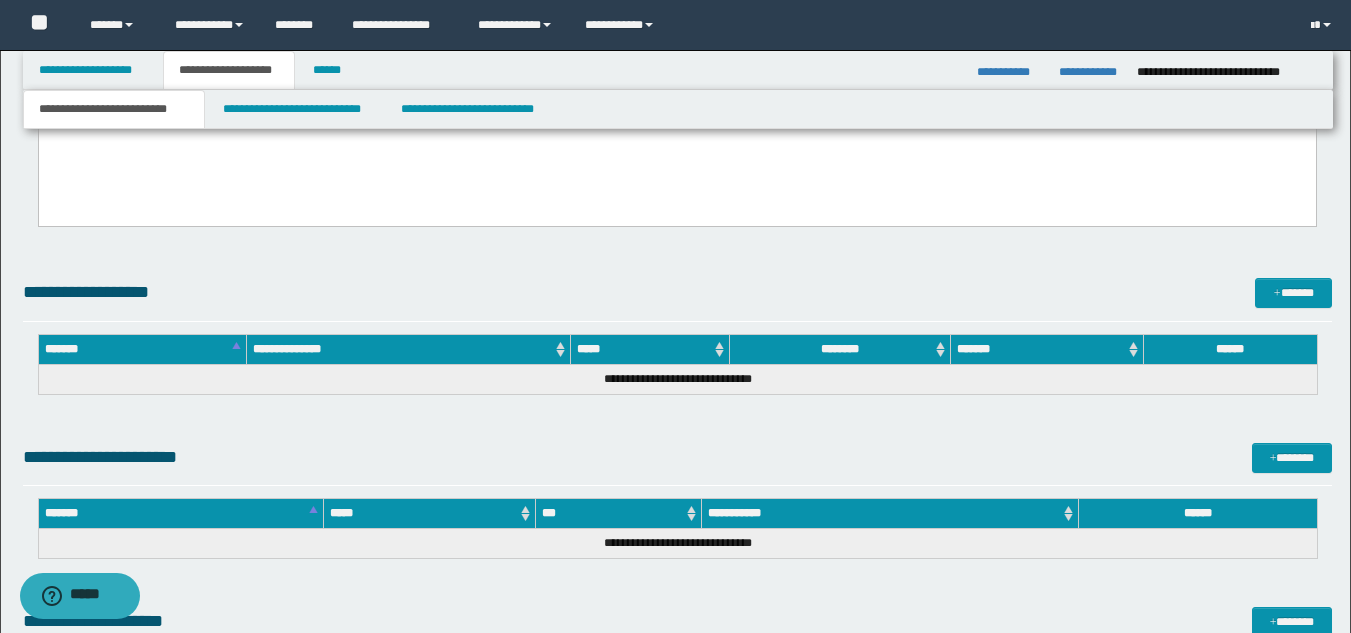 scroll, scrollTop: 1909, scrollLeft: 0, axis: vertical 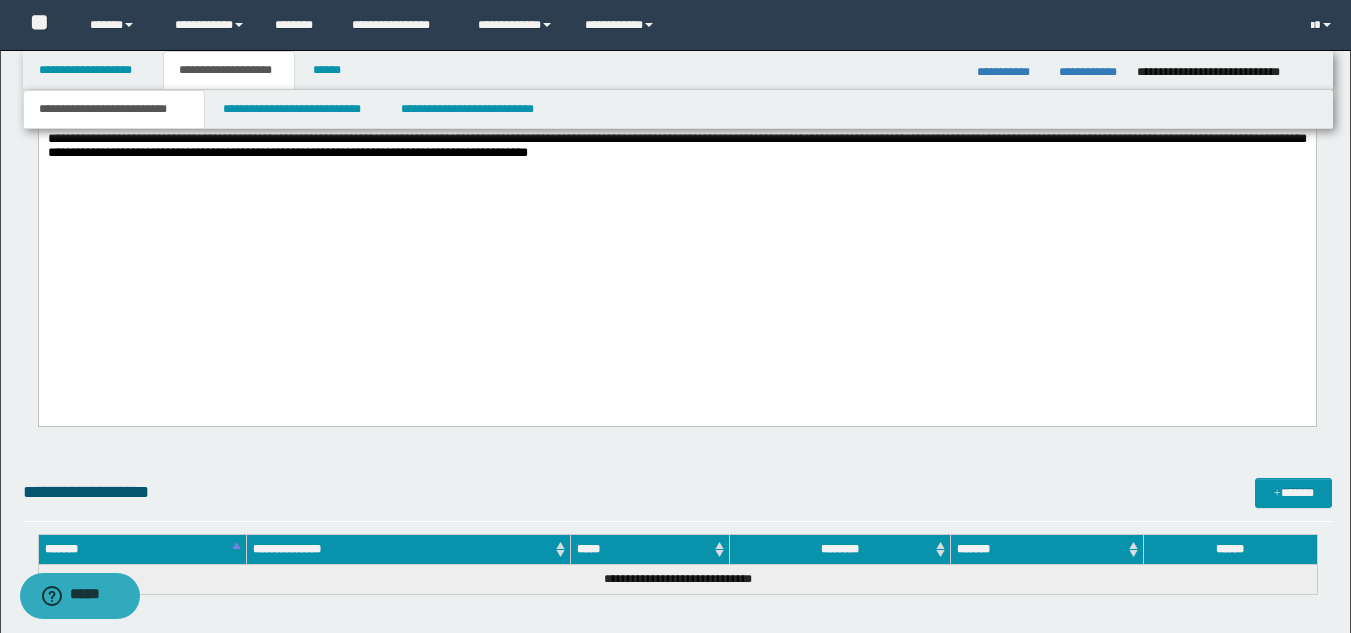 click on "**********" at bounding box center [676, -233] 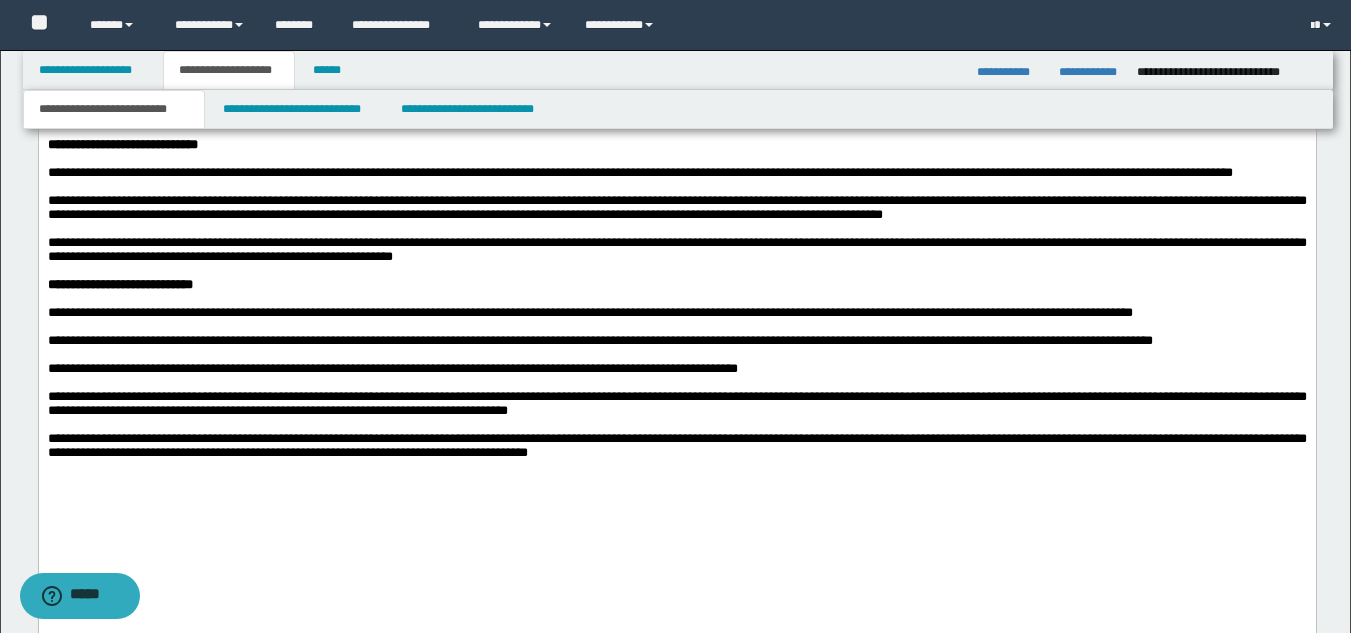 click on "**********" at bounding box center [676, 250] 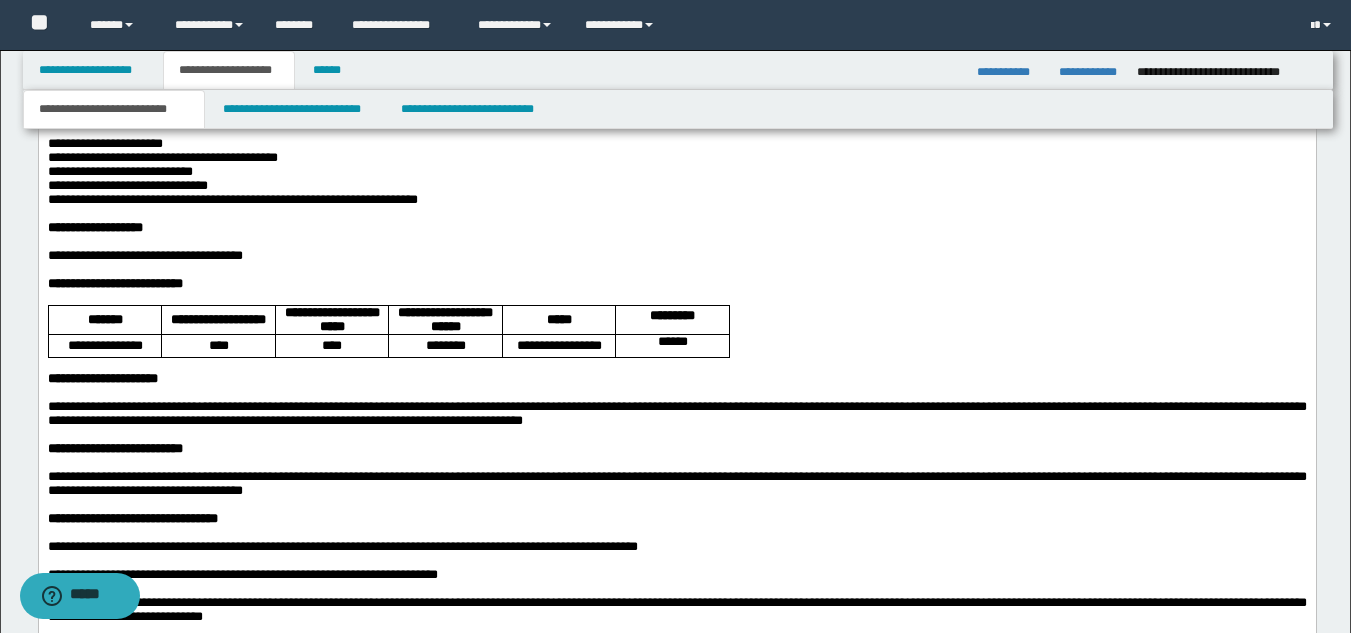 click on "*****" at bounding box center (558, 320) 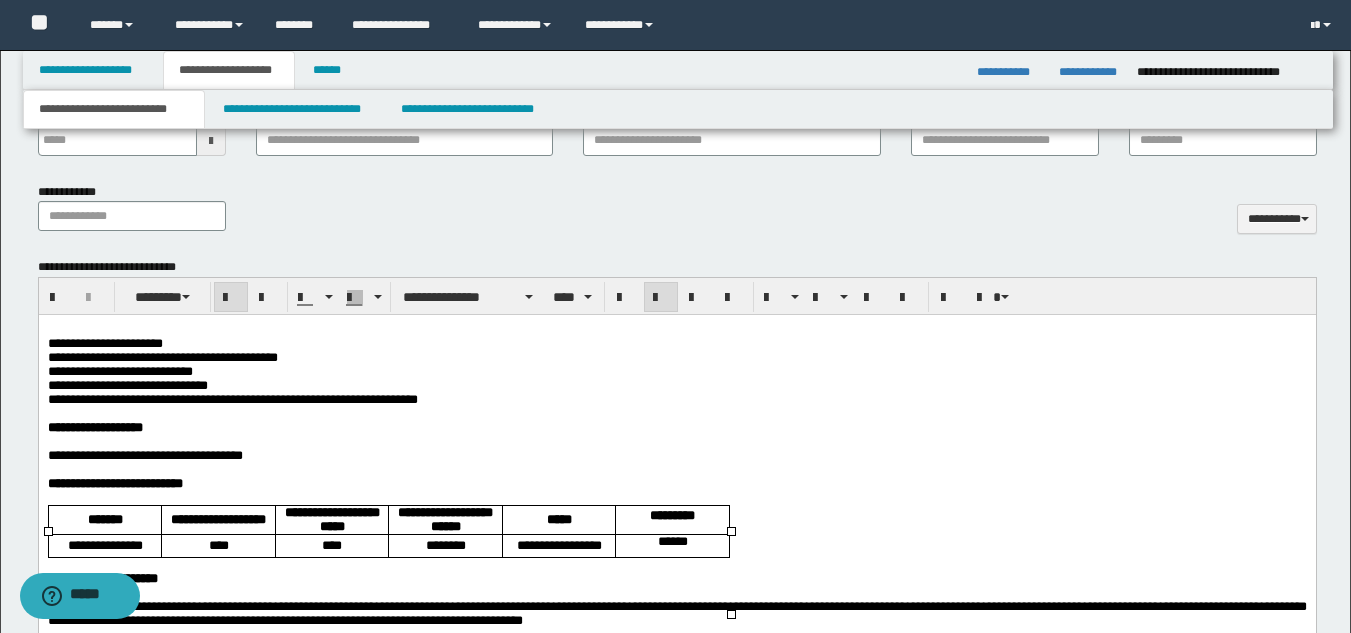 click on "**********" at bounding box center (676, 386) 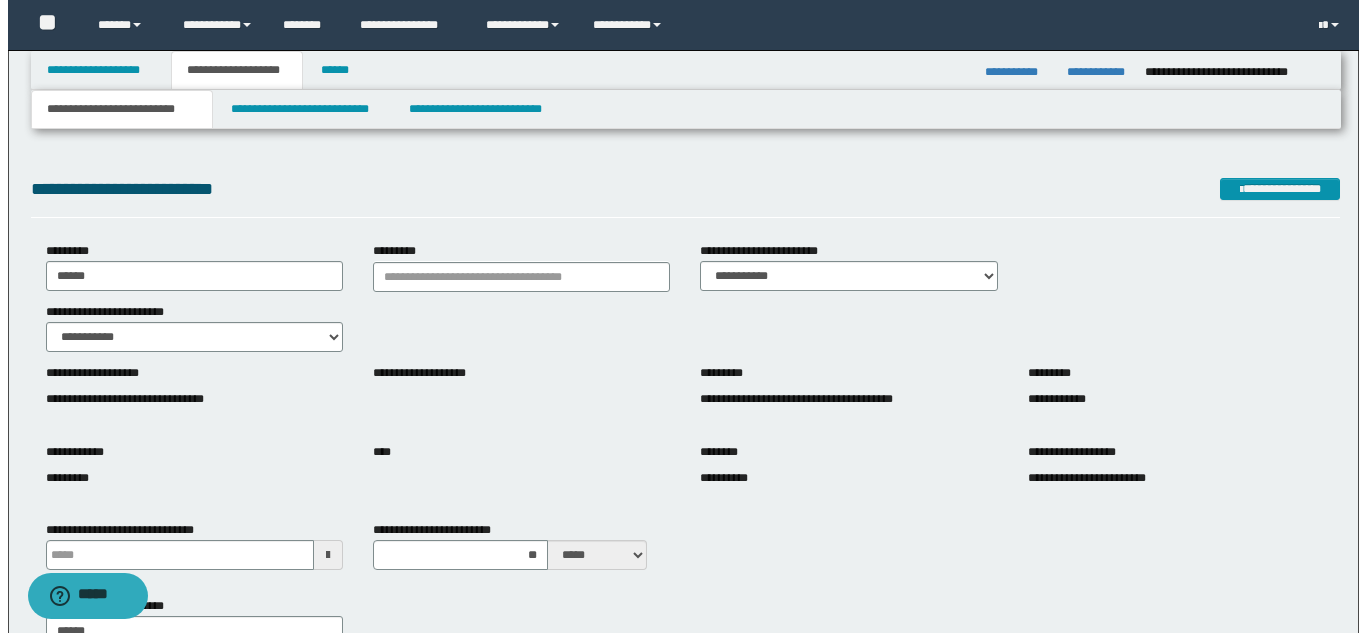 scroll, scrollTop: 0, scrollLeft: 0, axis: both 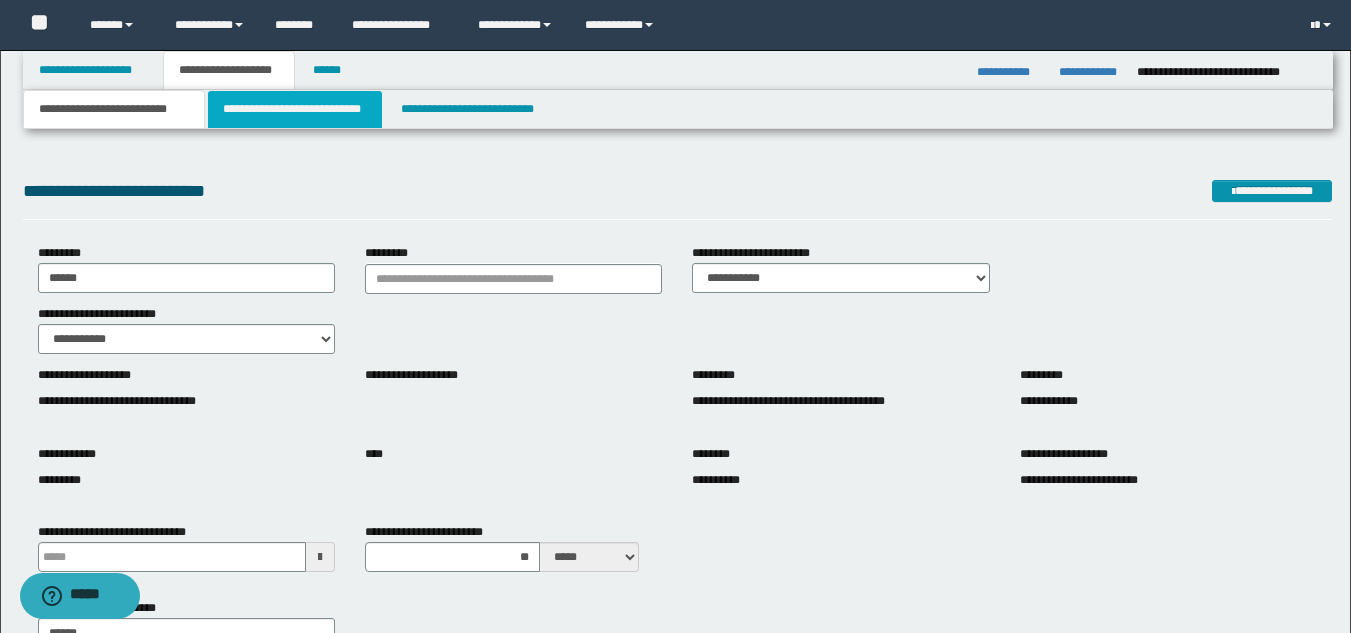 click on "**********" at bounding box center [295, 109] 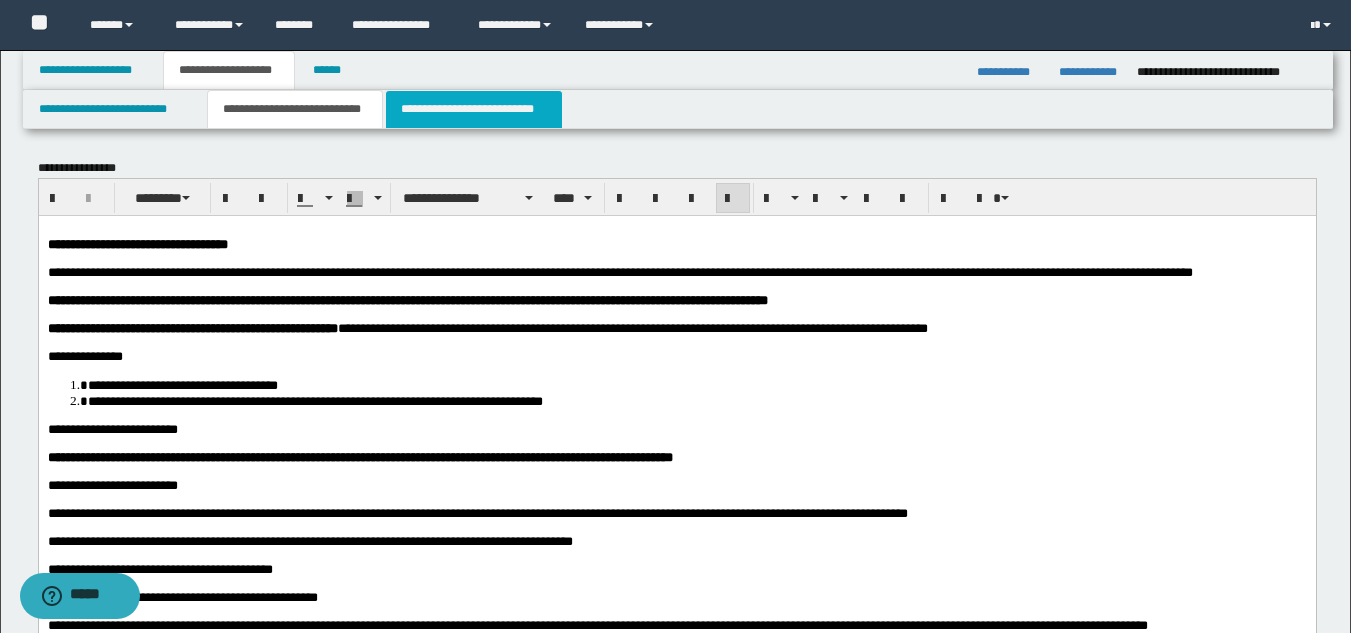 click on "**********" at bounding box center (474, 109) 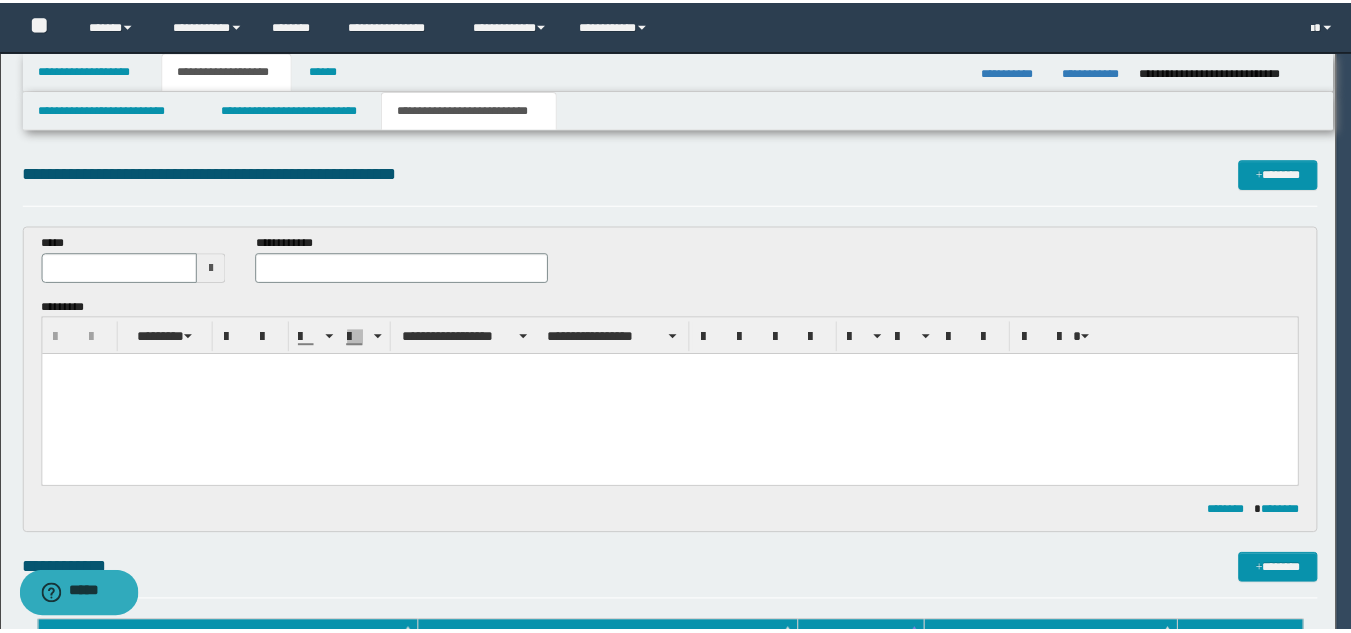 scroll, scrollTop: 0, scrollLeft: 0, axis: both 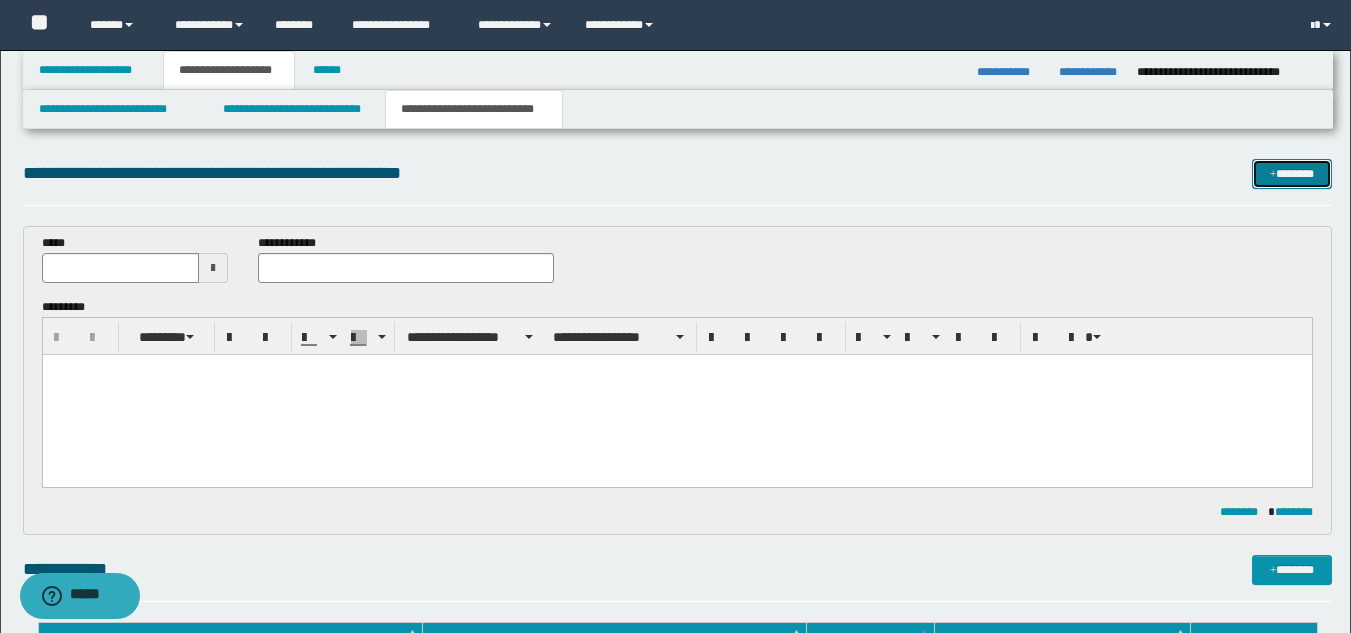 click on "*******" at bounding box center (1292, 174) 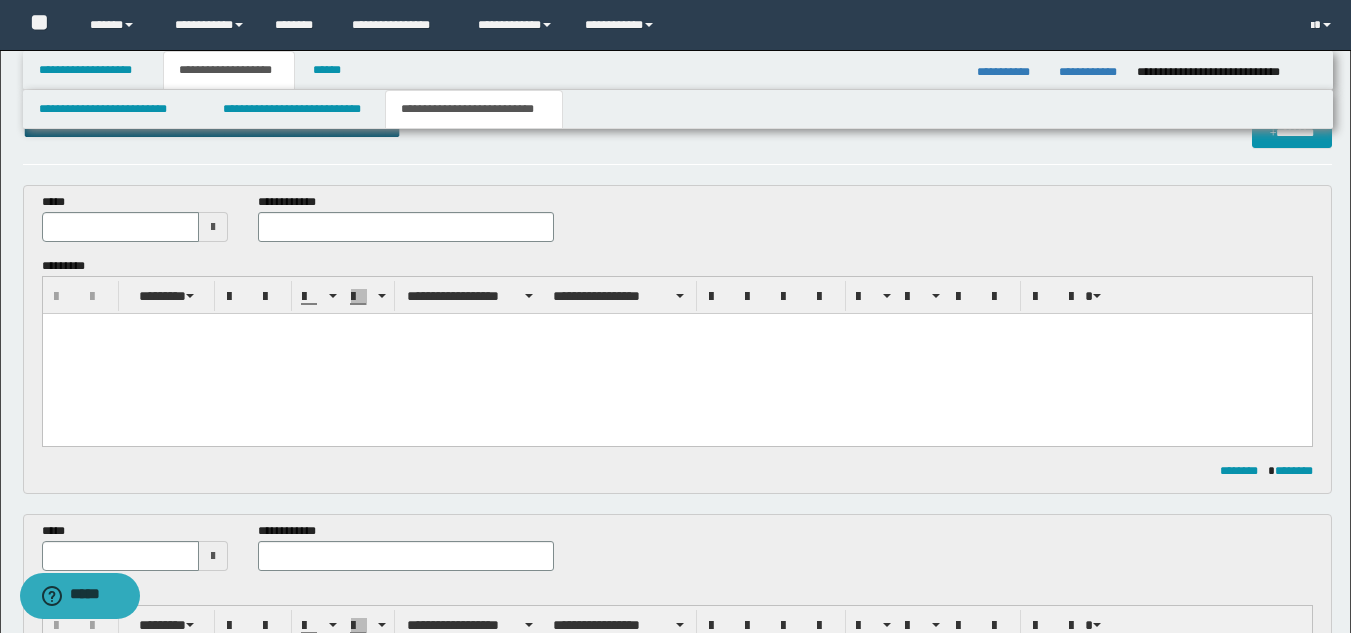 scroll, scrollTop: 0, scrollLeft: 0, axis: both 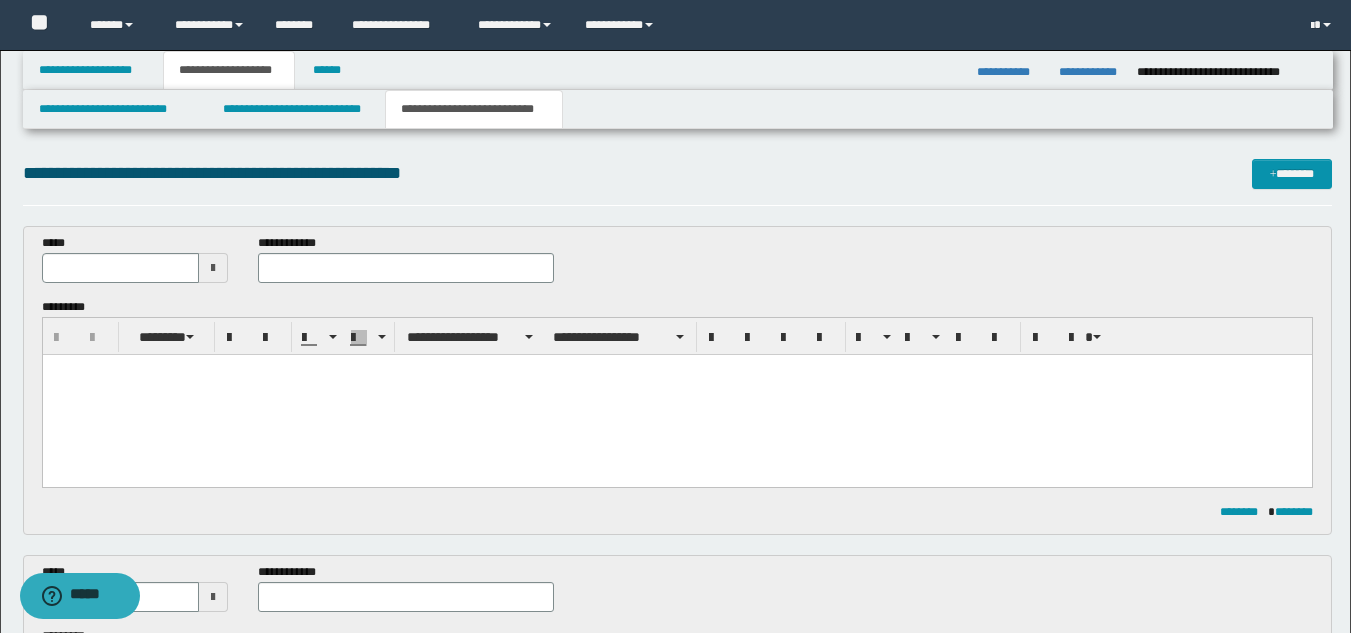 click at bounding box center (213, 268) 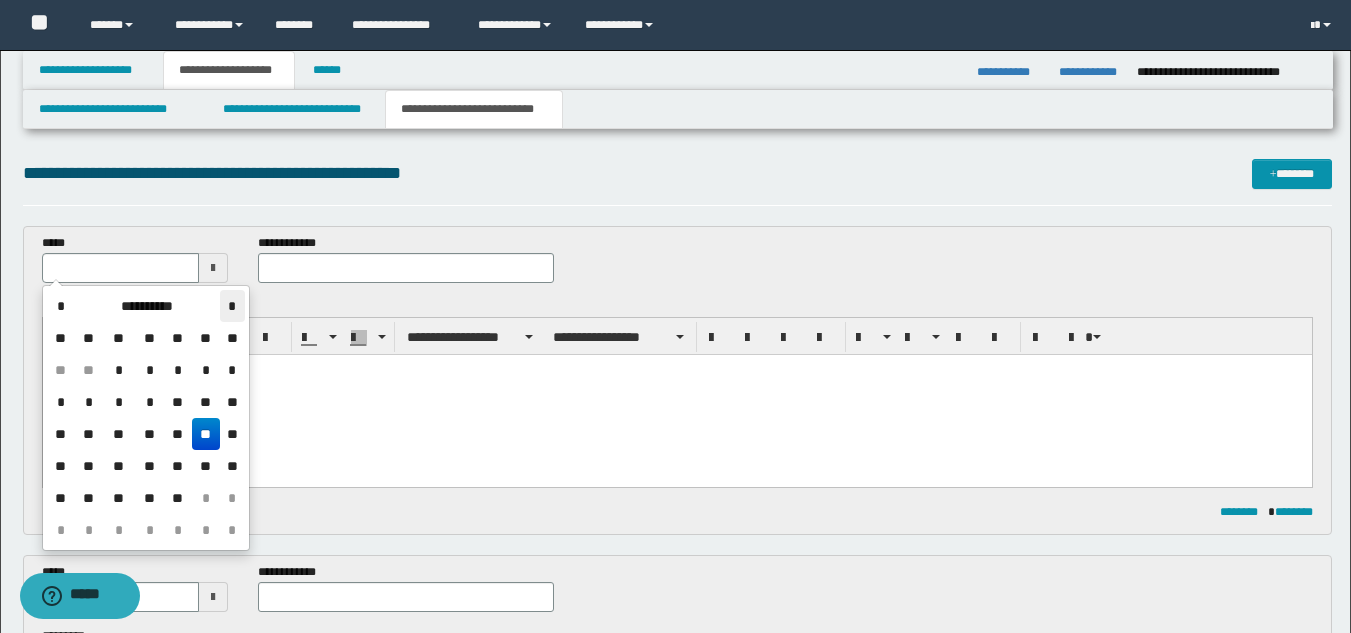 click on "*" at bounding box center (232, 306) 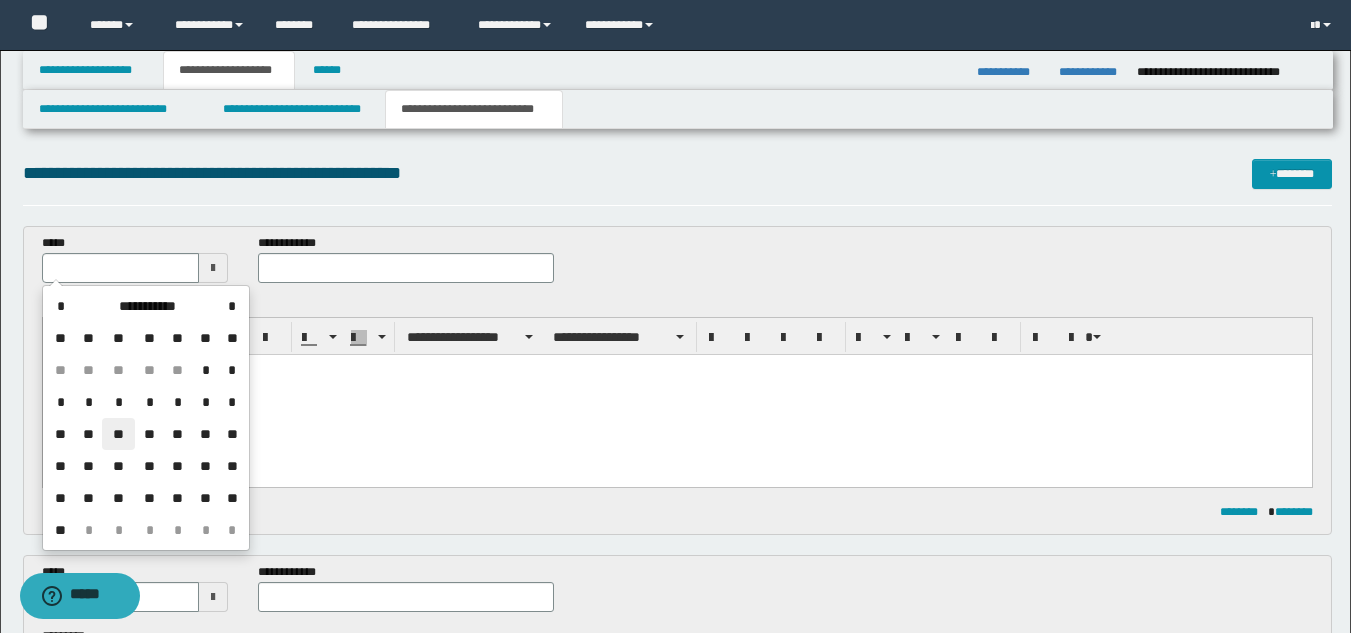 click on "**" at bounding box center [118, 434] 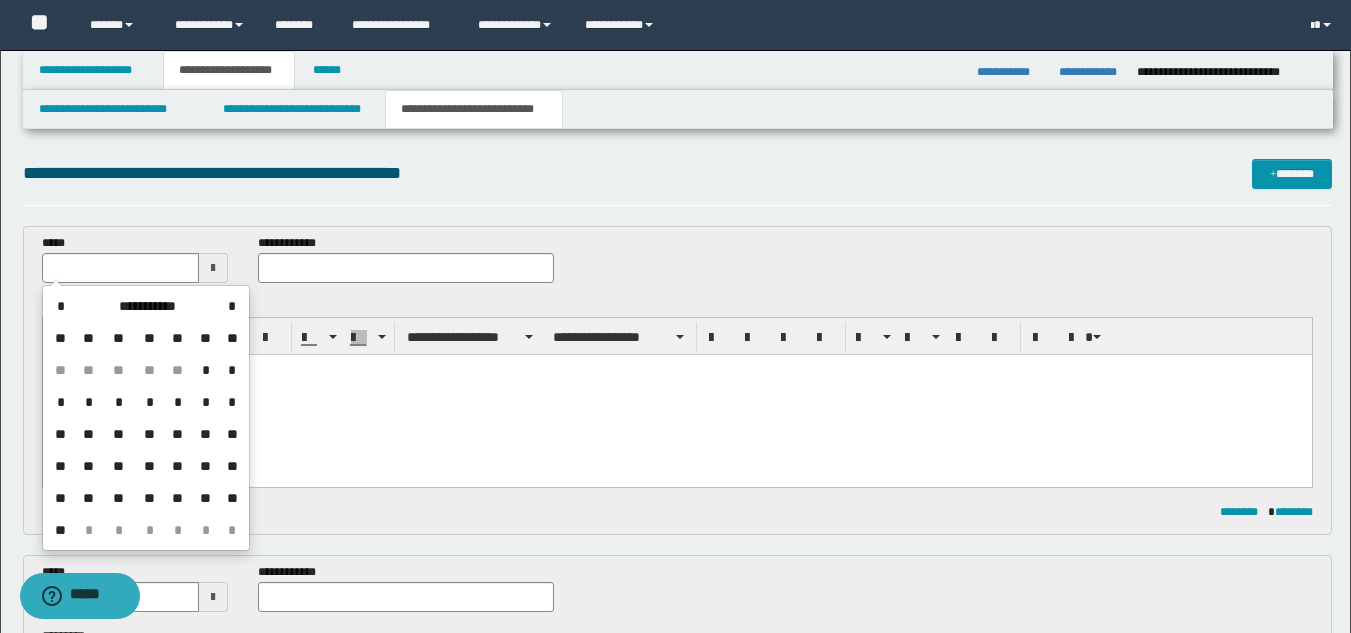 type on "**********" 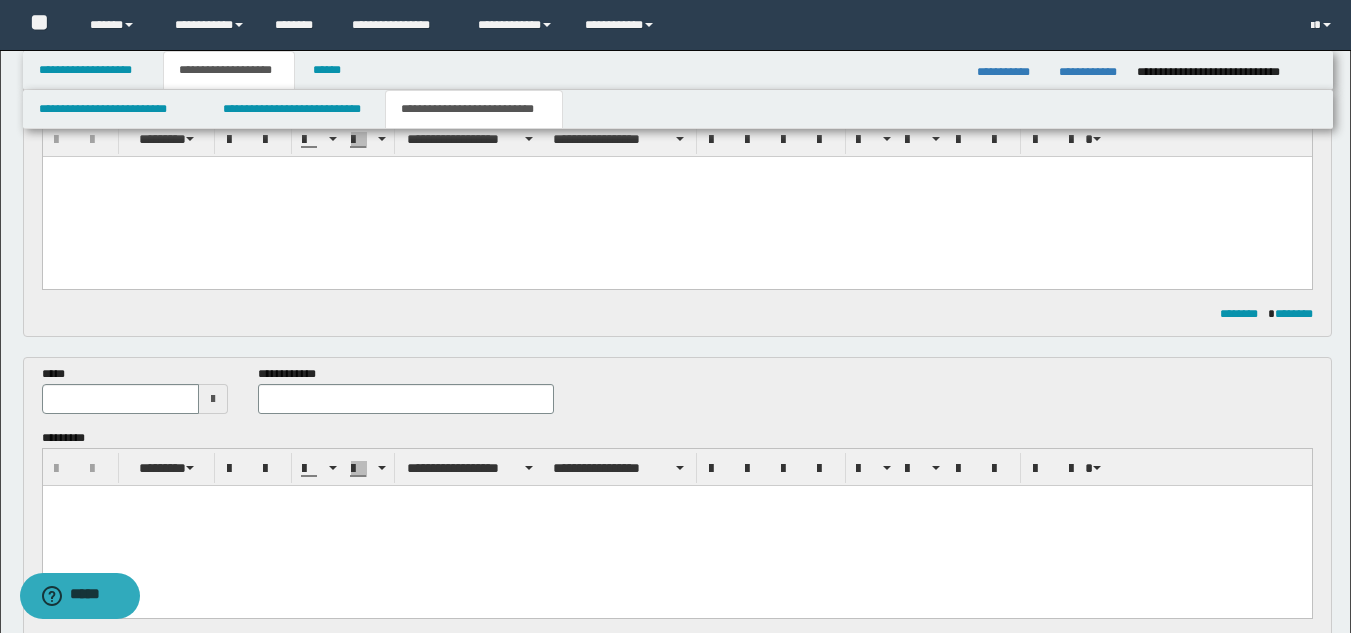 scroll, scrollTop: 200, scrollLeft: 0, axis: vertical 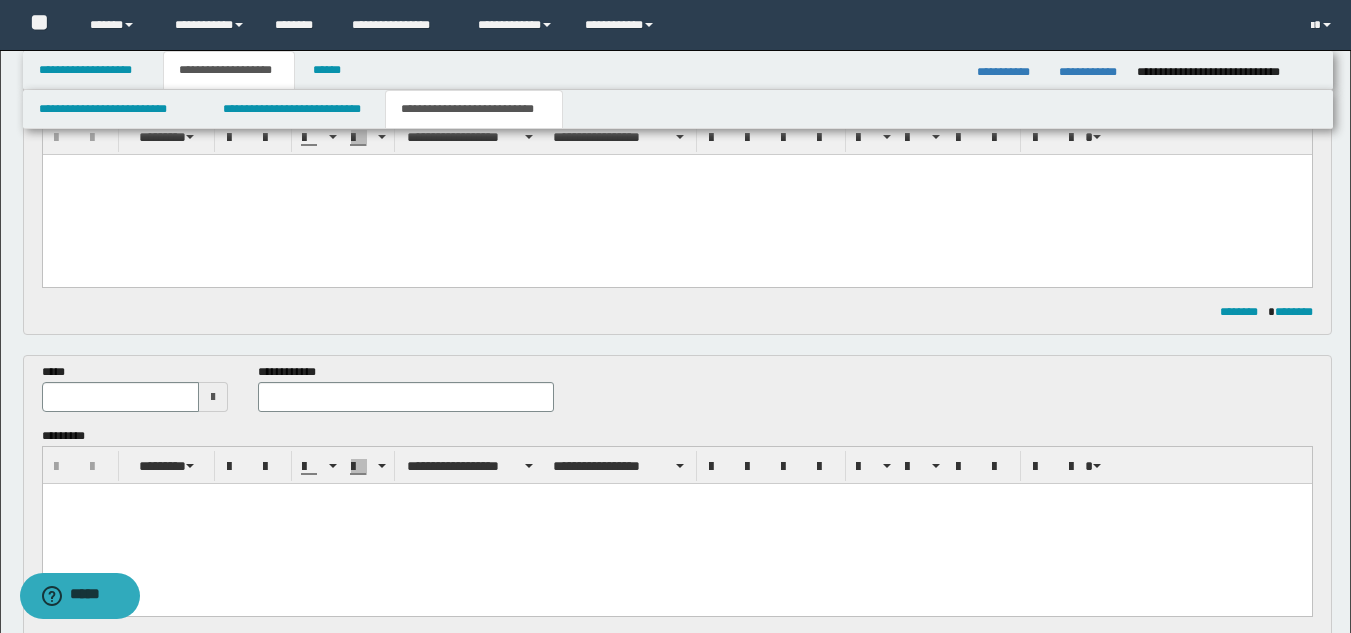 click at bounding box center (213, 397) 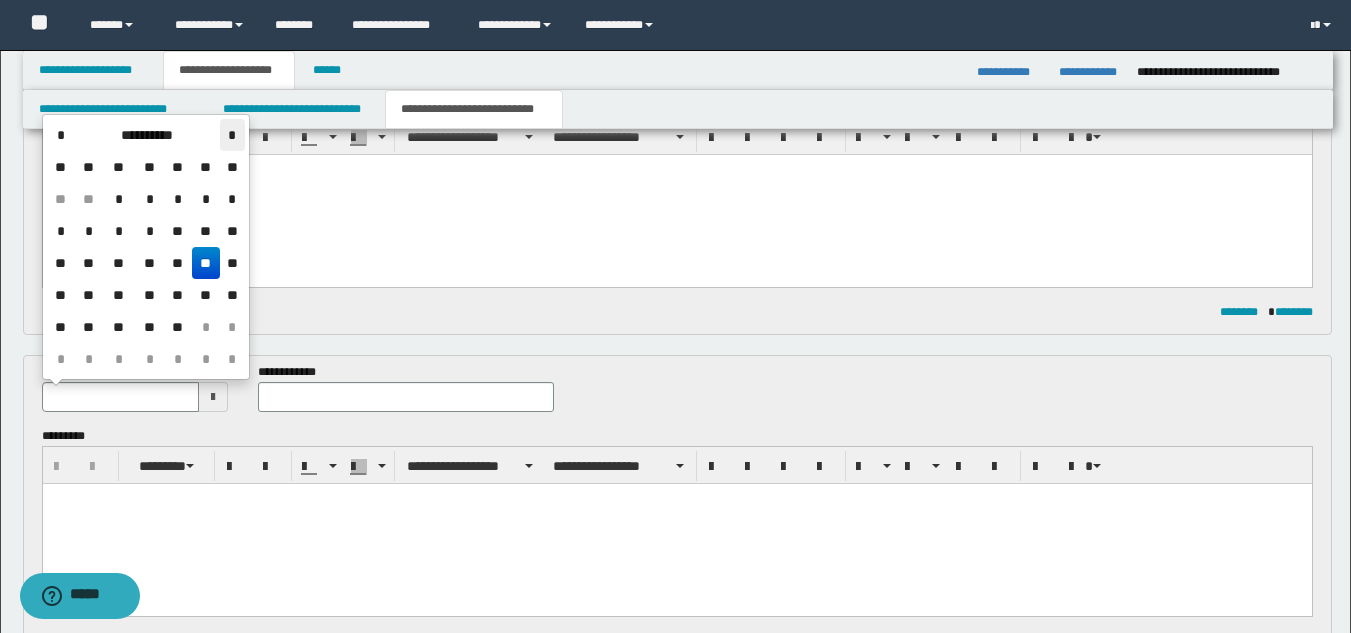 click on "*" at bounding box center [232, 135] 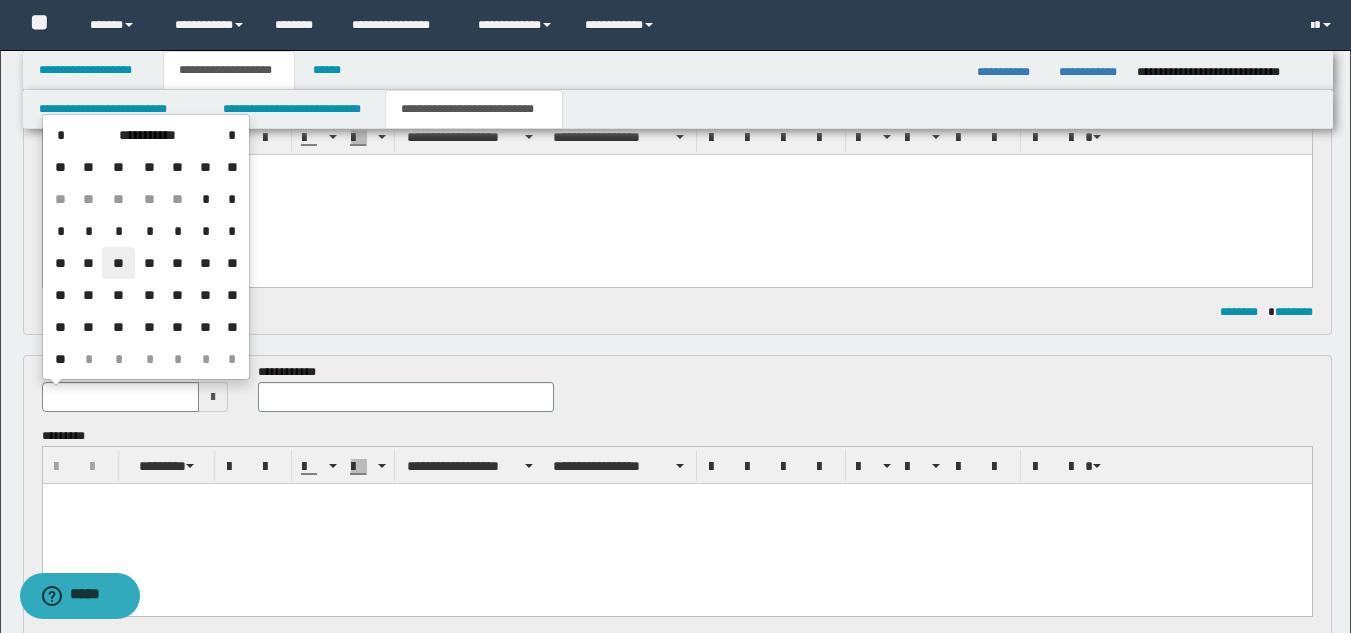 click on "**" at bounding box center (118, 263) 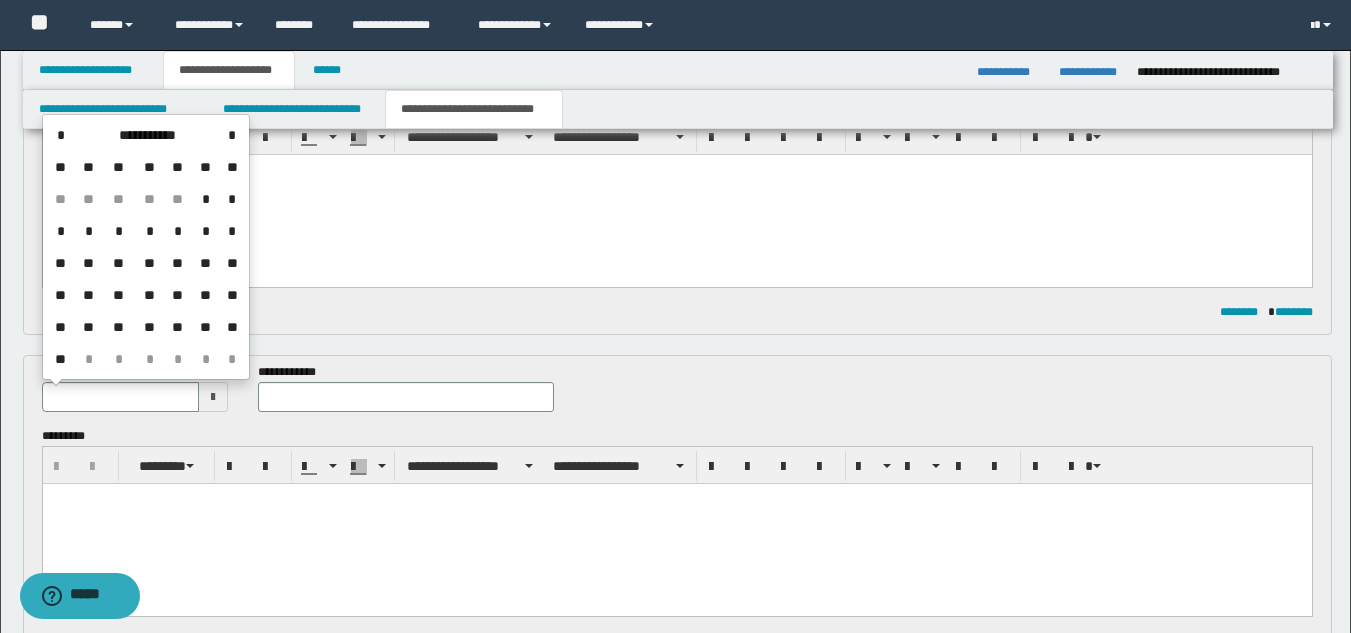 type on "**********" 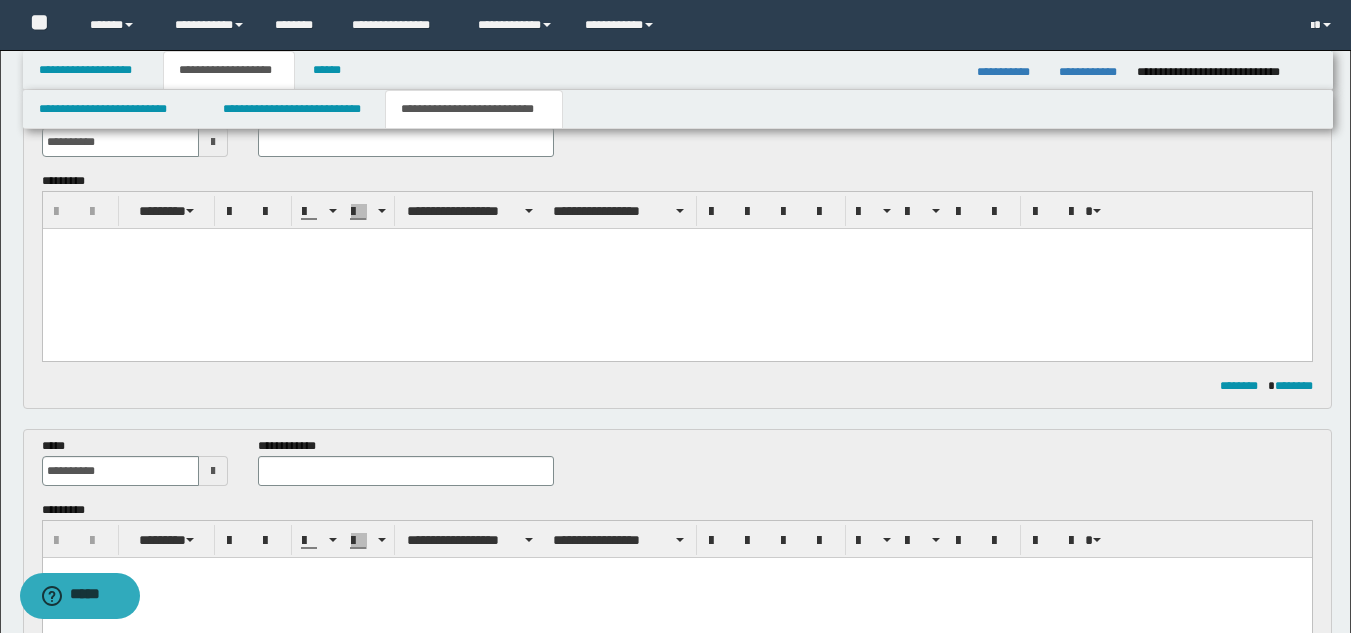 scroll, scrollTop: 0, scrollLeft: 0, axis: both 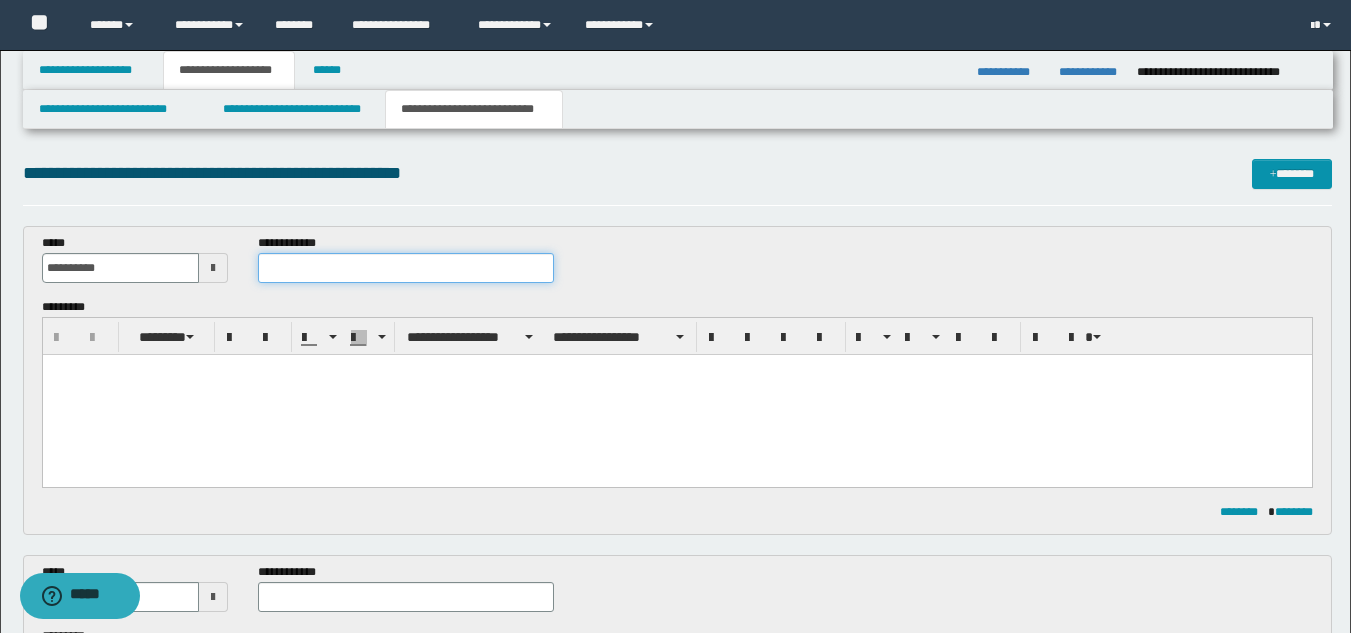 drag, startPoint x: 407, startPoint y: 265, endPoint x: 410, endPoint y: 297, distance: 32.140316 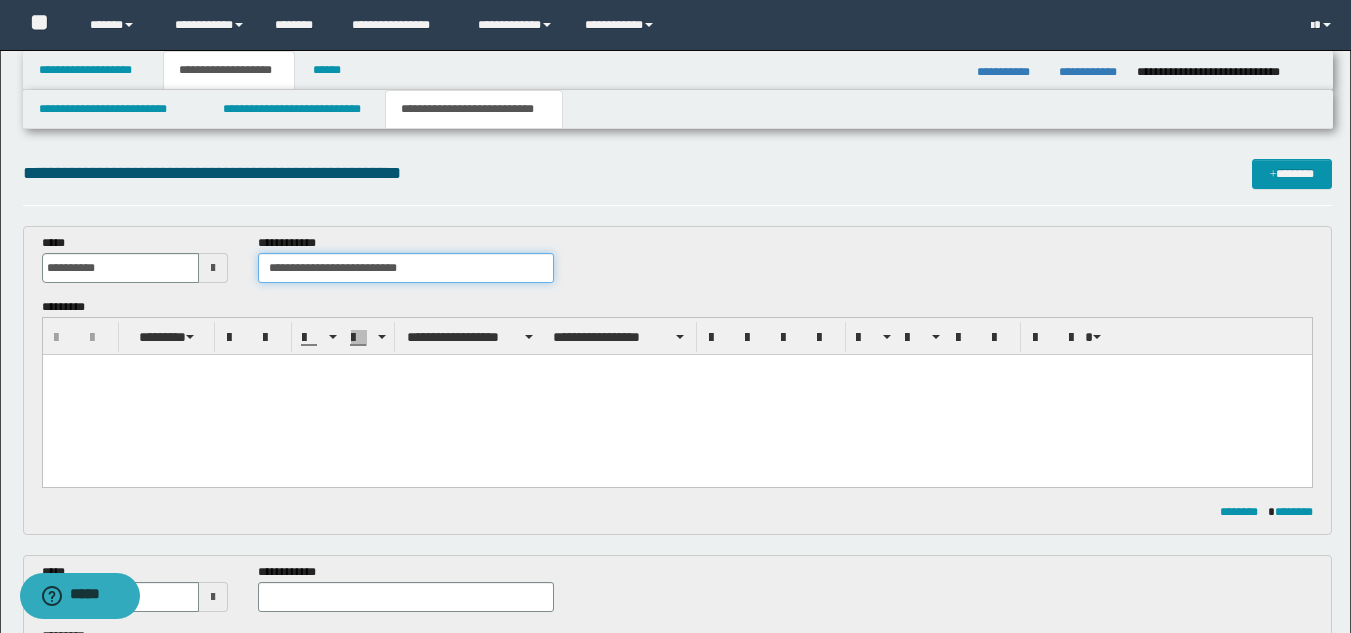 type on "**********" 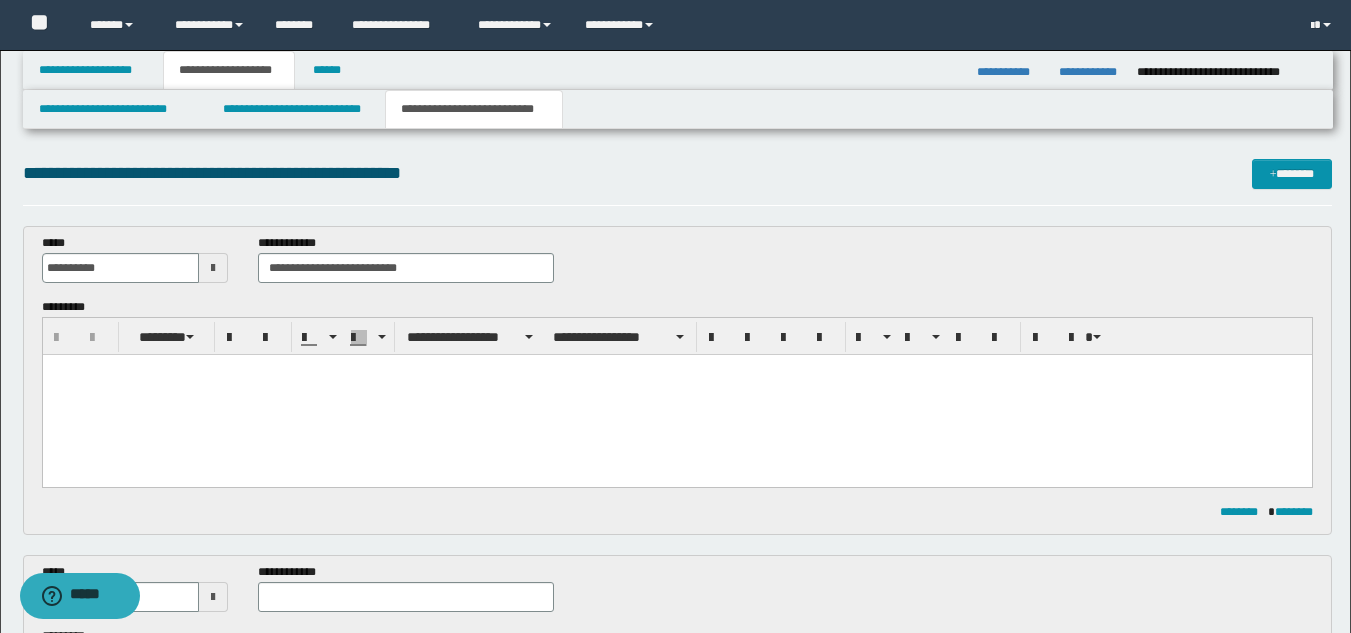 click at bounding box center [676, 395] 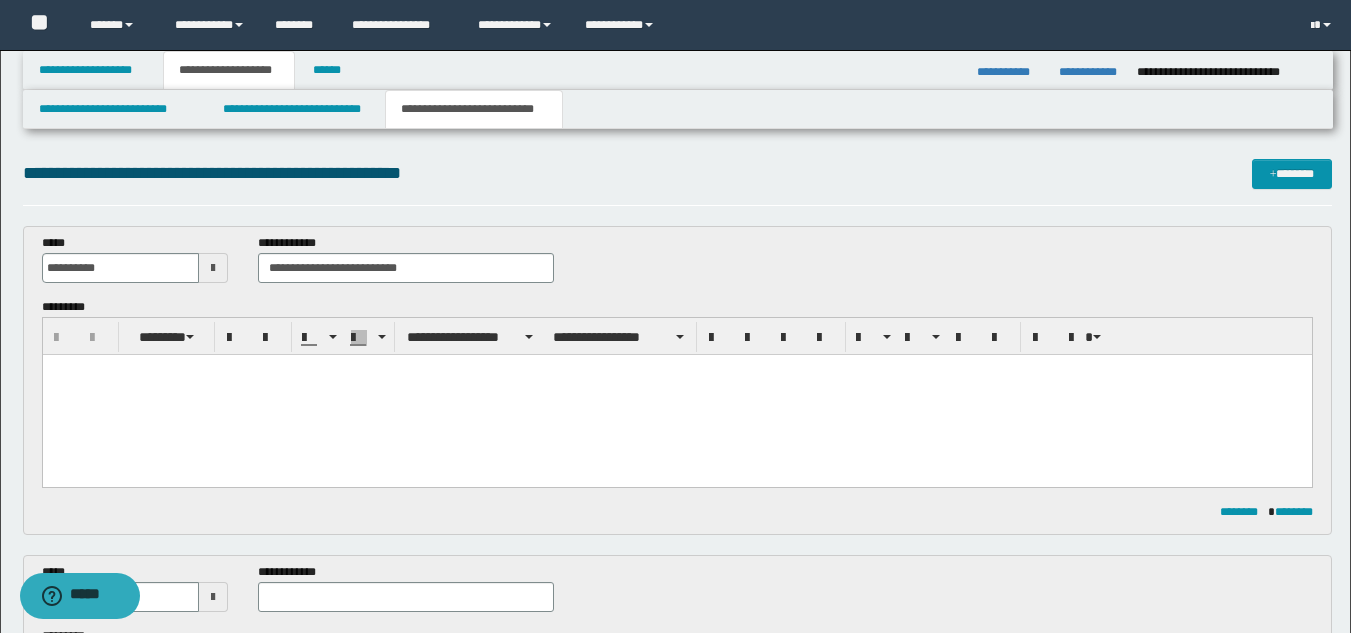 paste 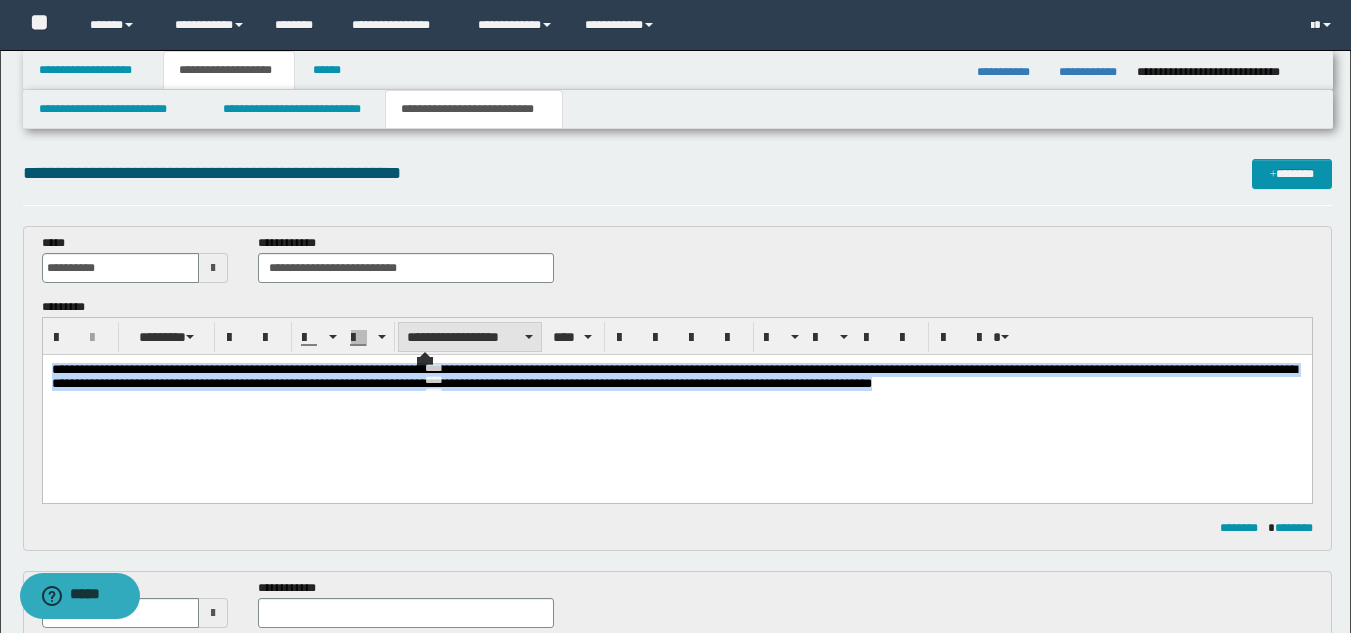 click on "**********" at bounding box center (470, 337) 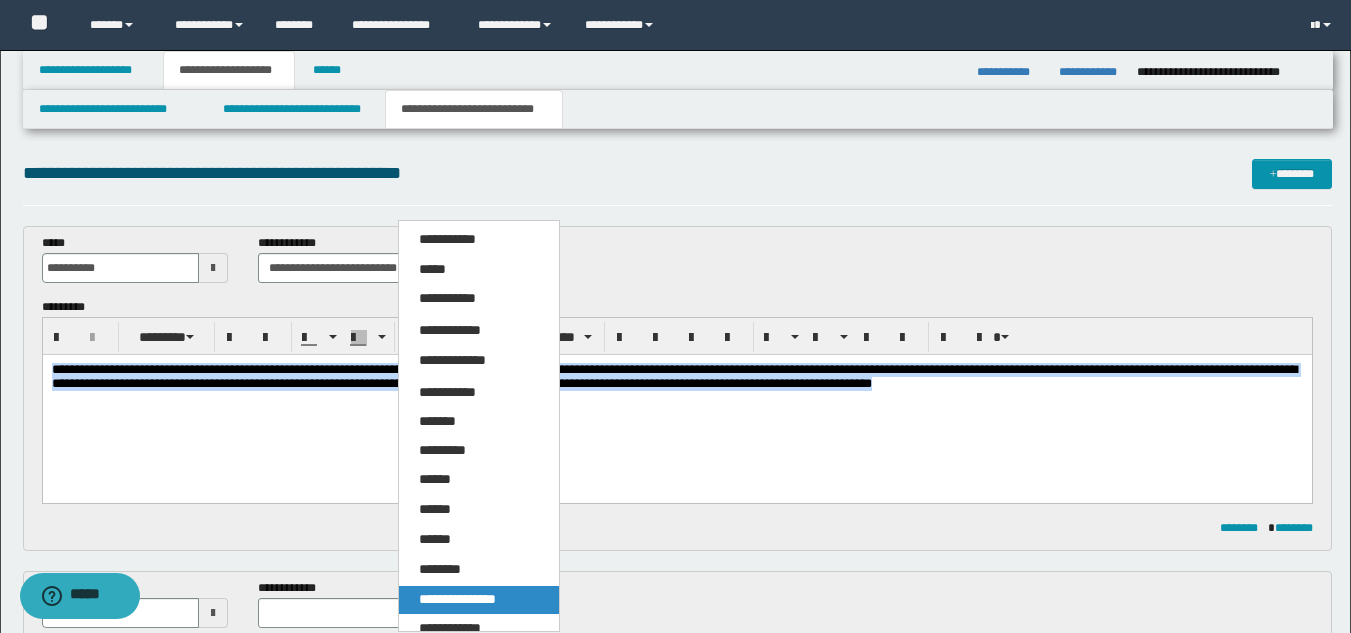 click on "**********" at bounding box center (457, 599) 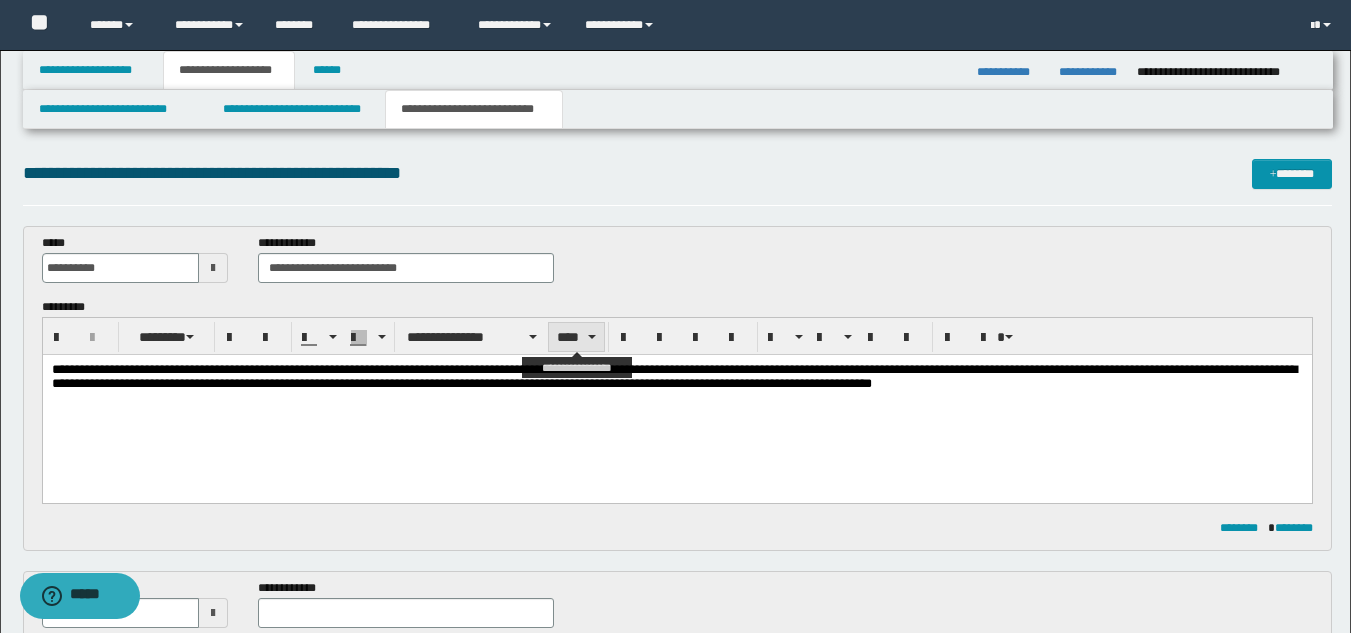 click on "****" at bounding box center [576, 337] 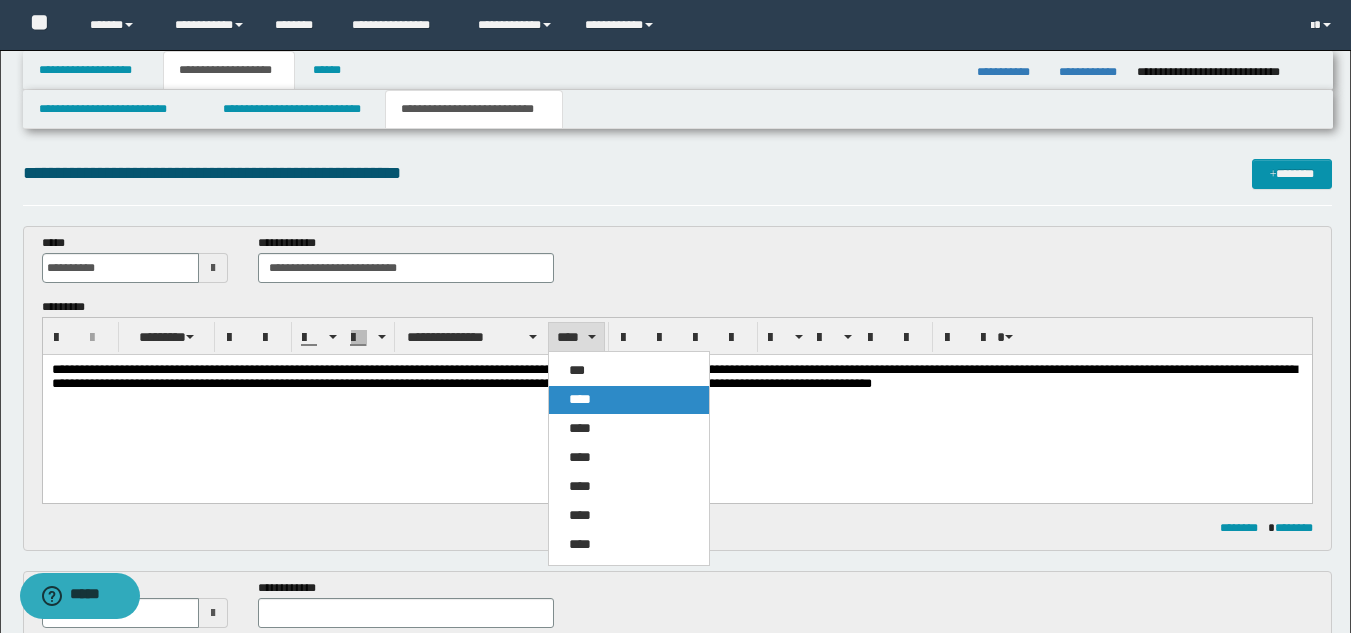 click on "****" at bounding box center [580, 399] 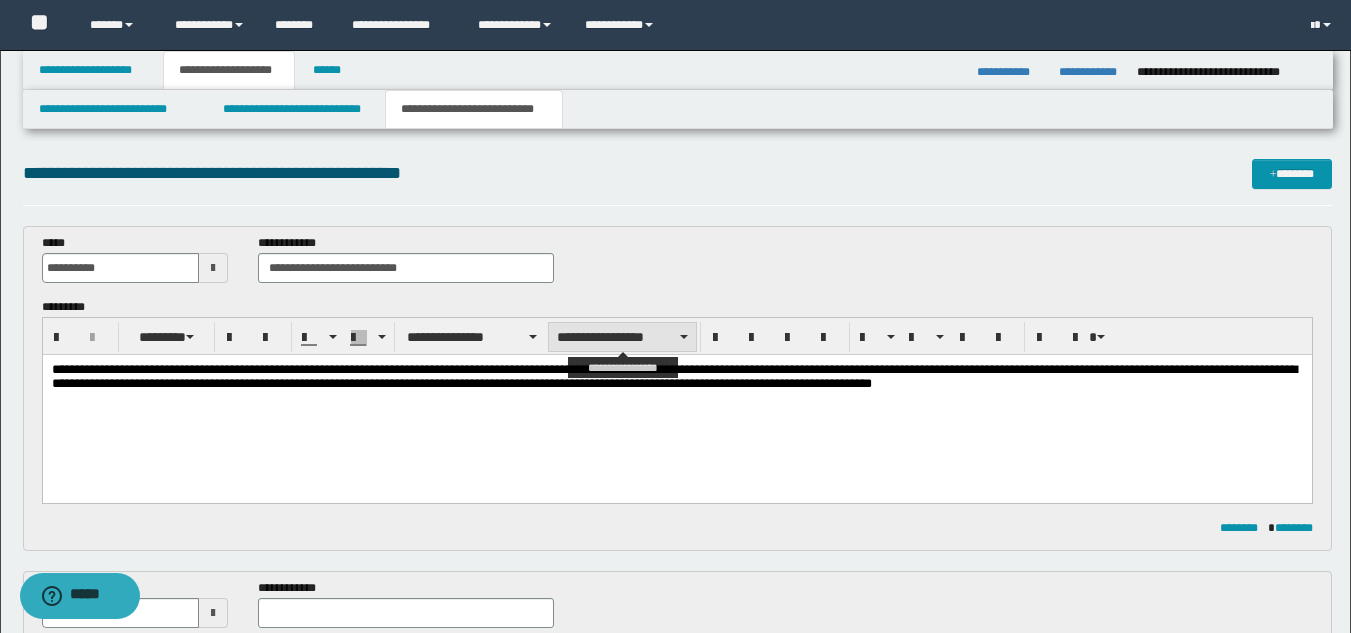 click on "**********" at bounding box center [622, 337] 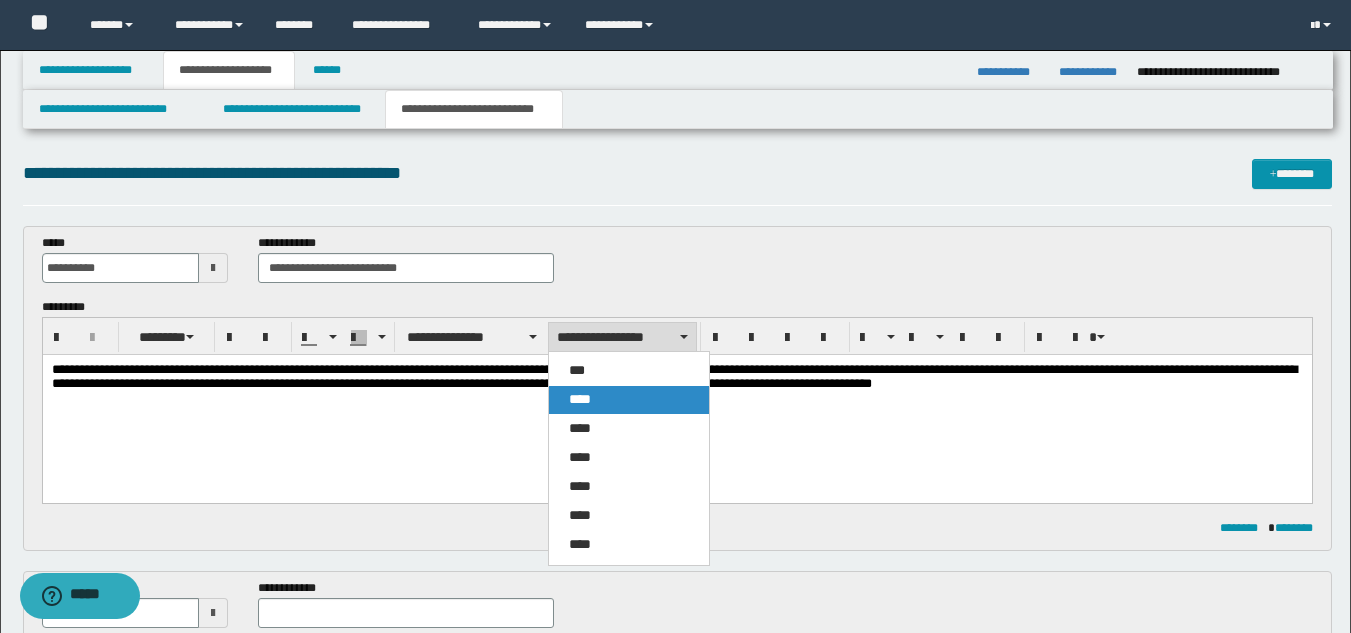 click on "****" at bounding box center (580, 399) 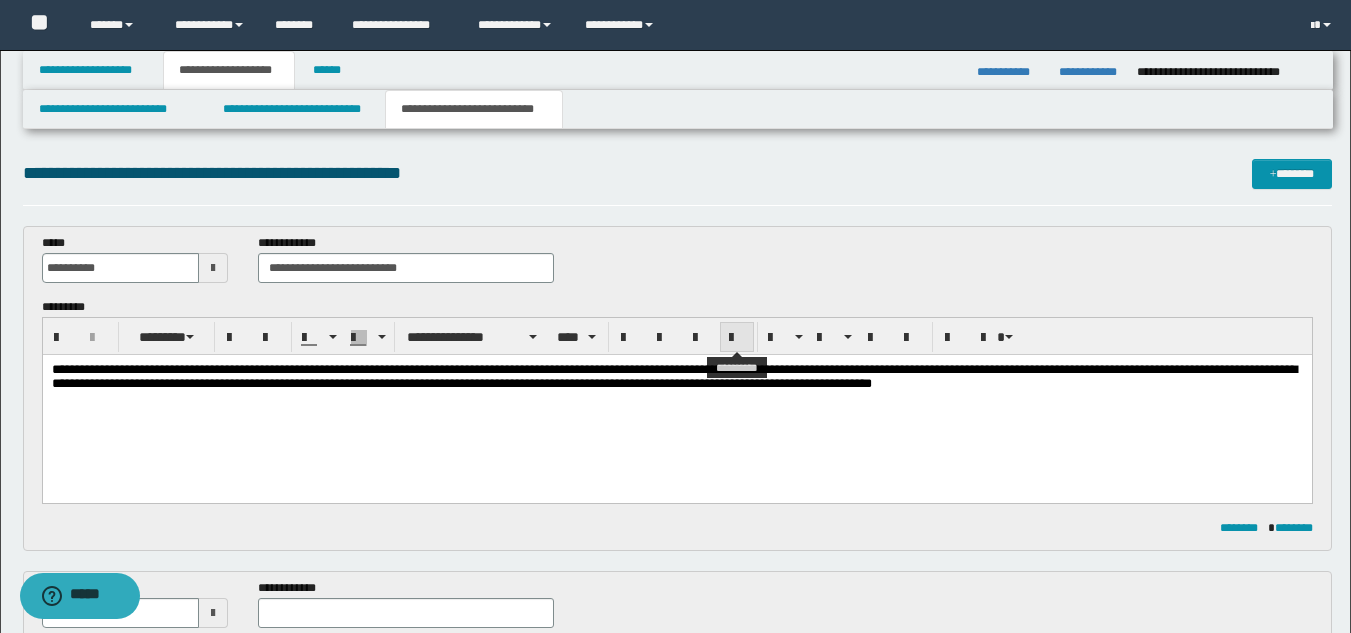 click at bounding box center [737, 338] 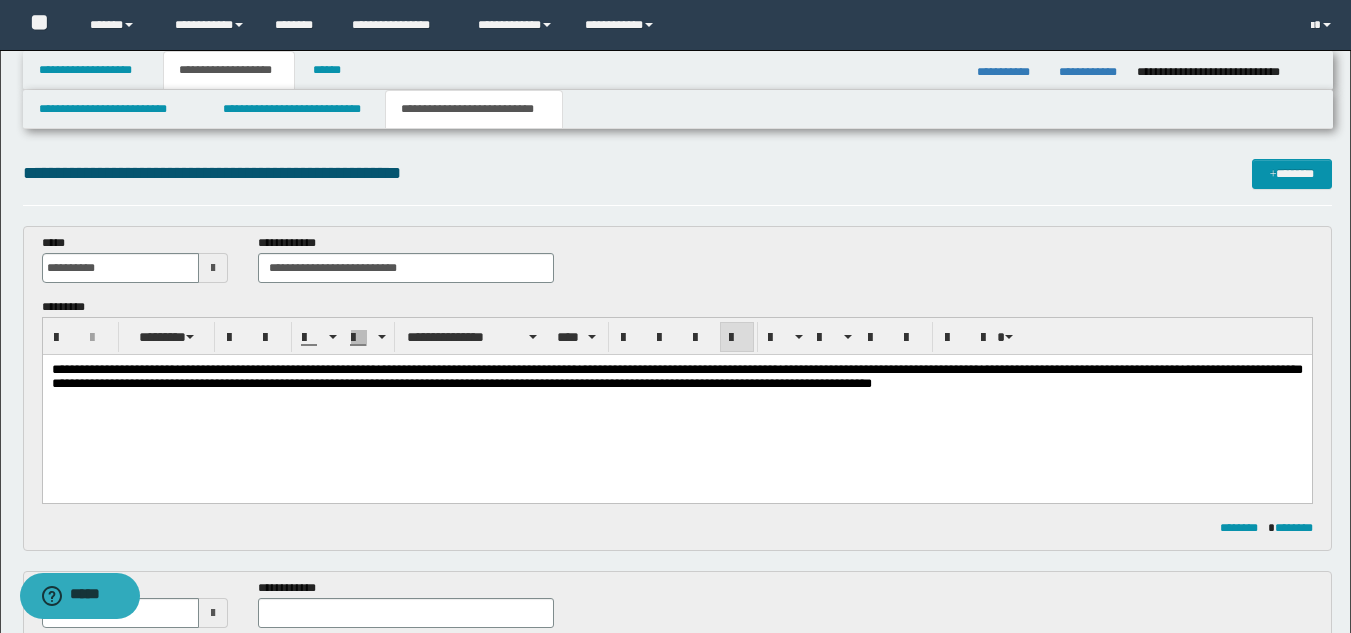 click on "**********" at bounding box center [676, 376] 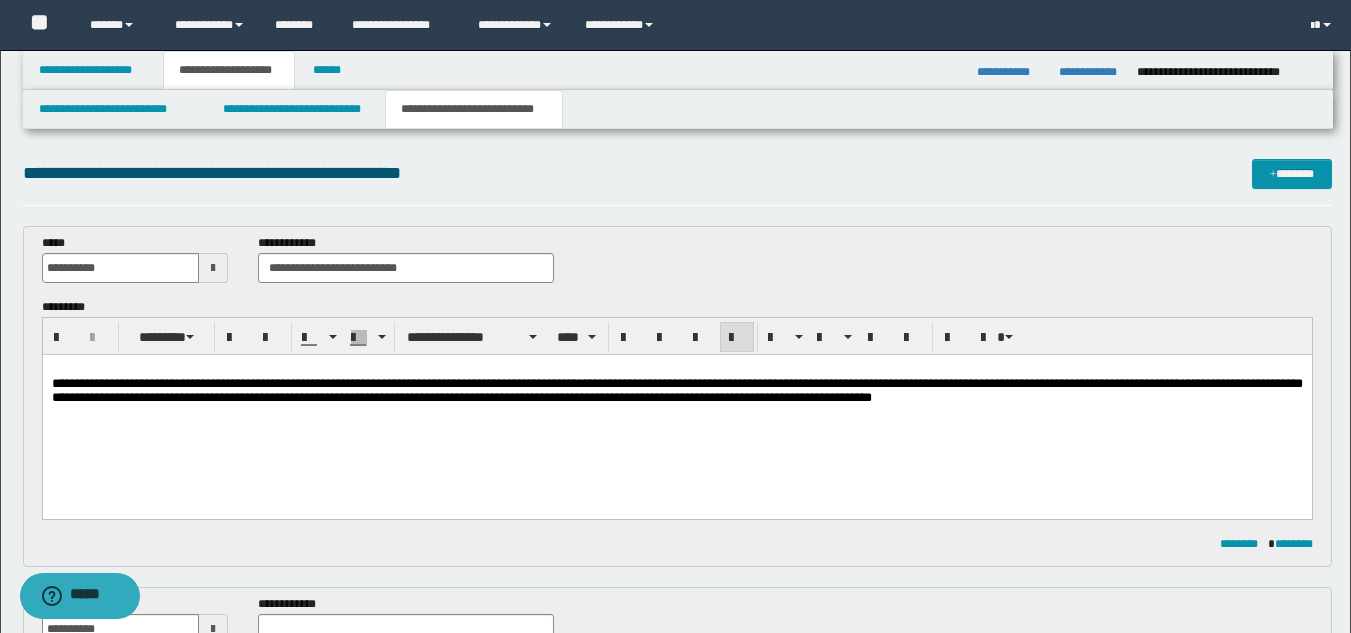 click on "**********" at bounding box center (676, 409) 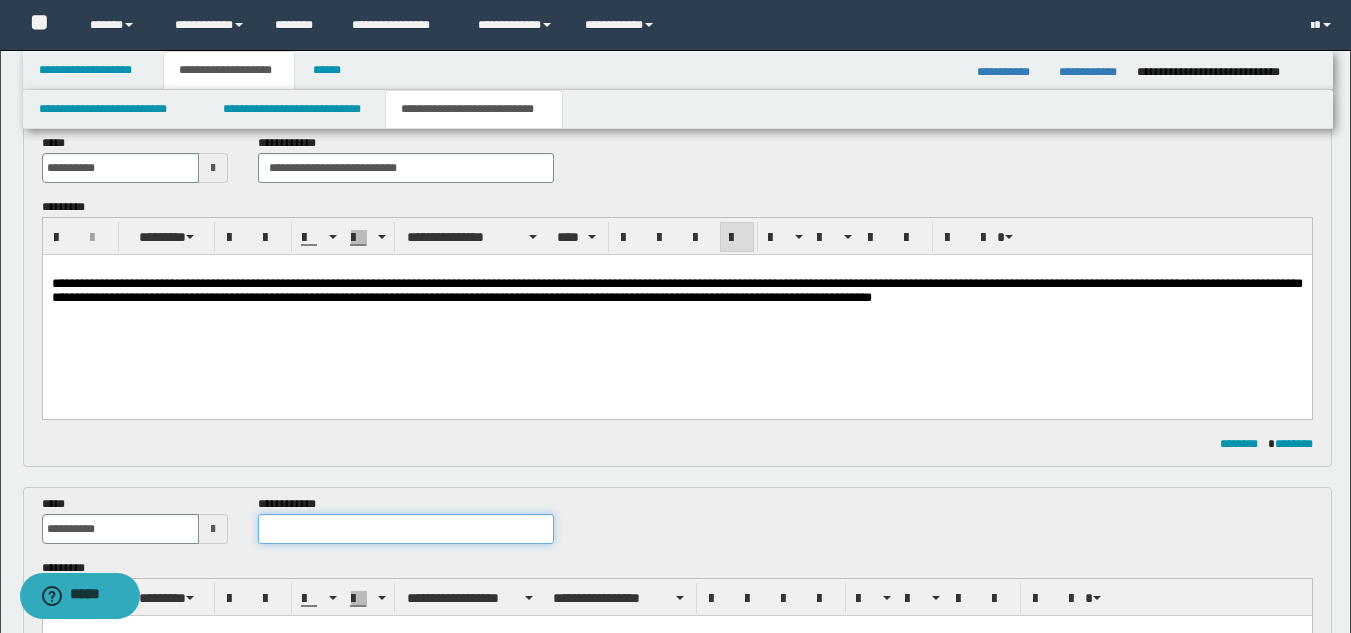 click at bounding box center (405, 529) 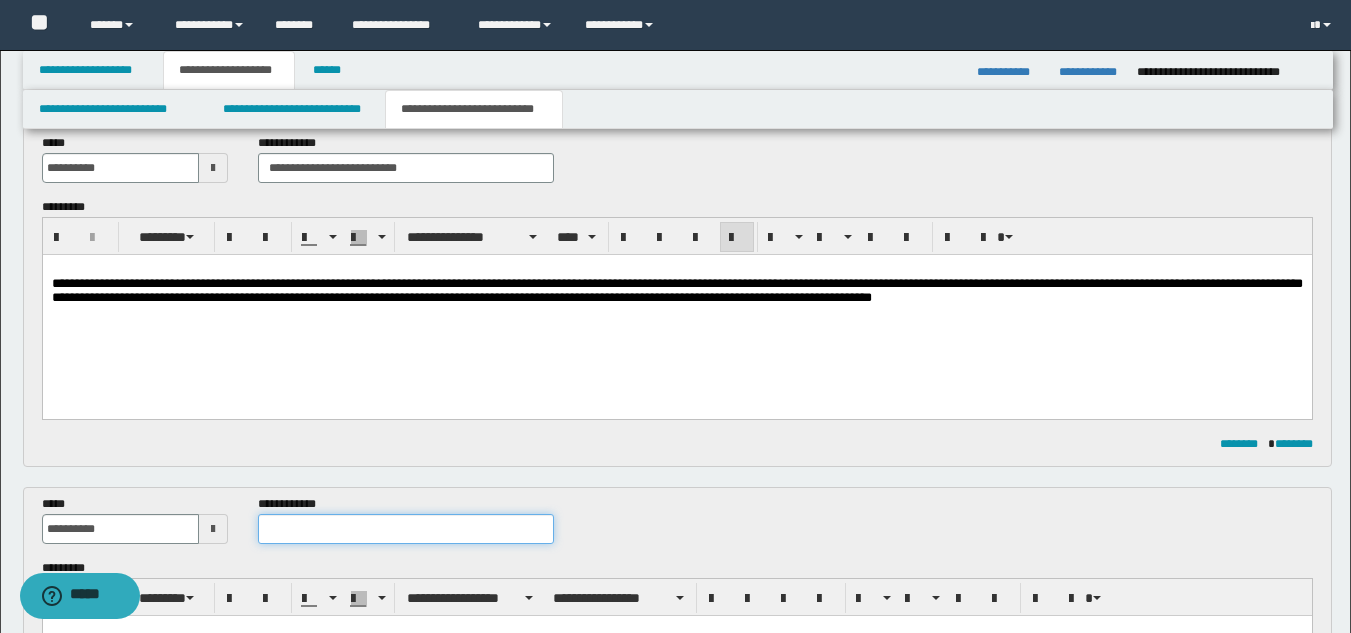 paste on "**********" 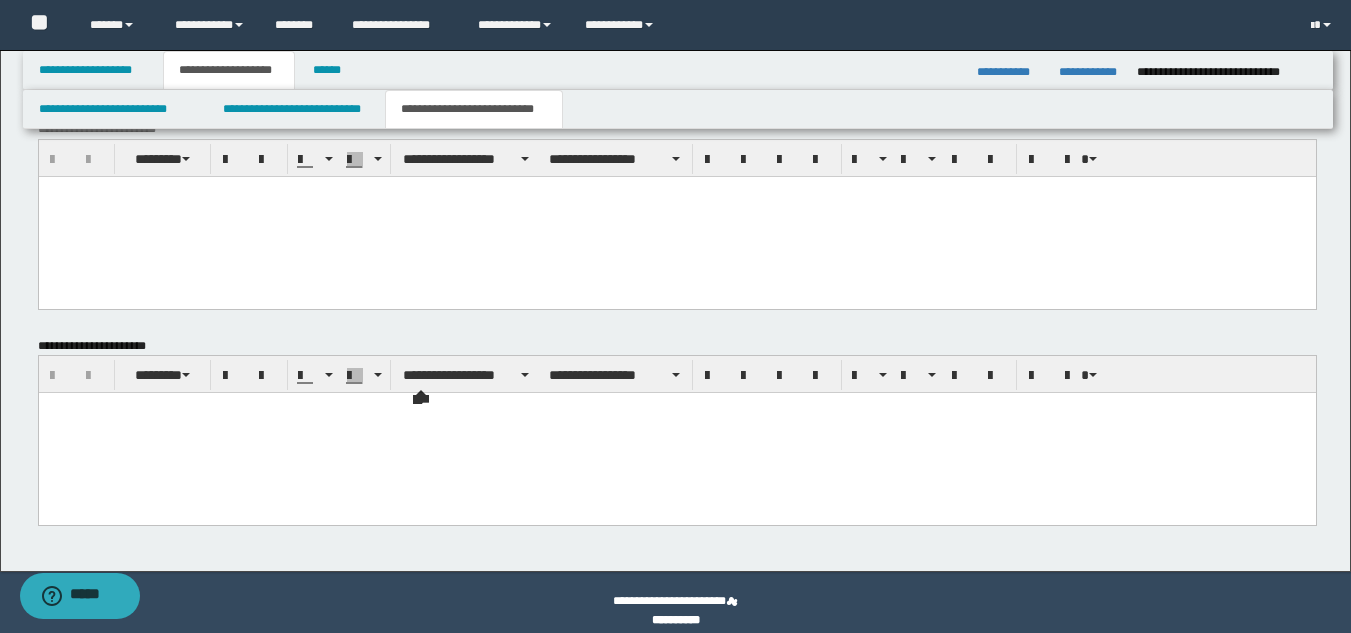 scroll, scrollTop: 1246, scrollLeft: 0, axis: vertical 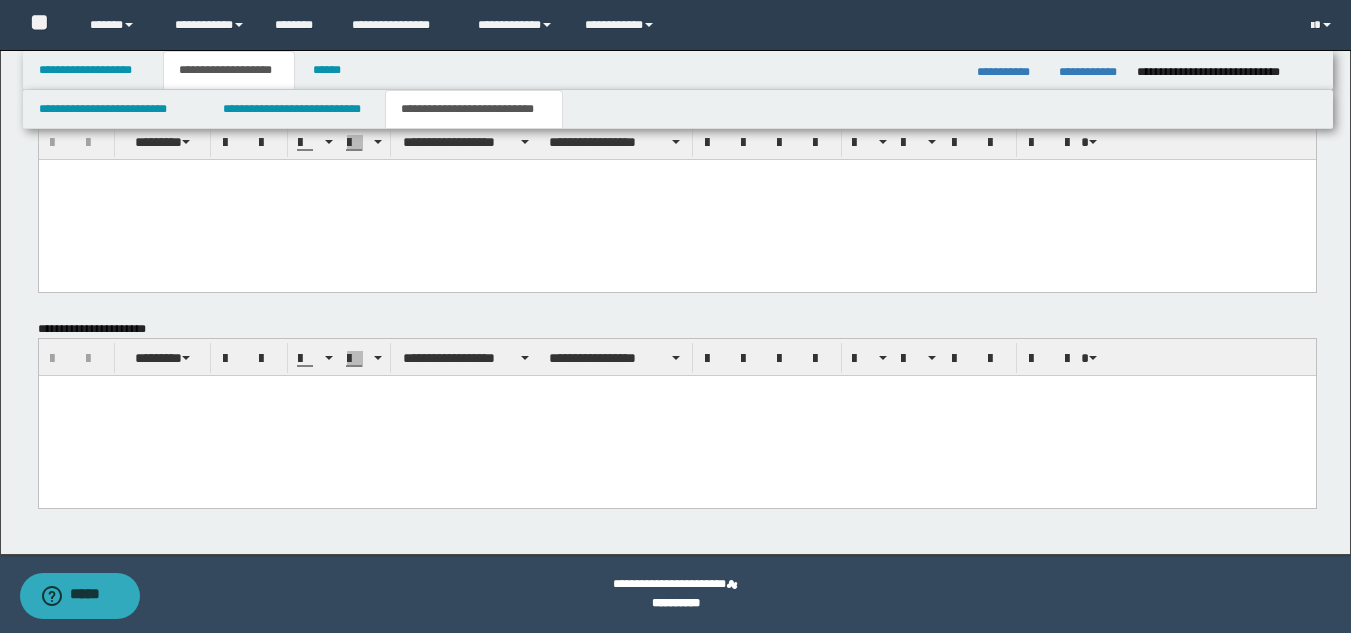 type on "**********" 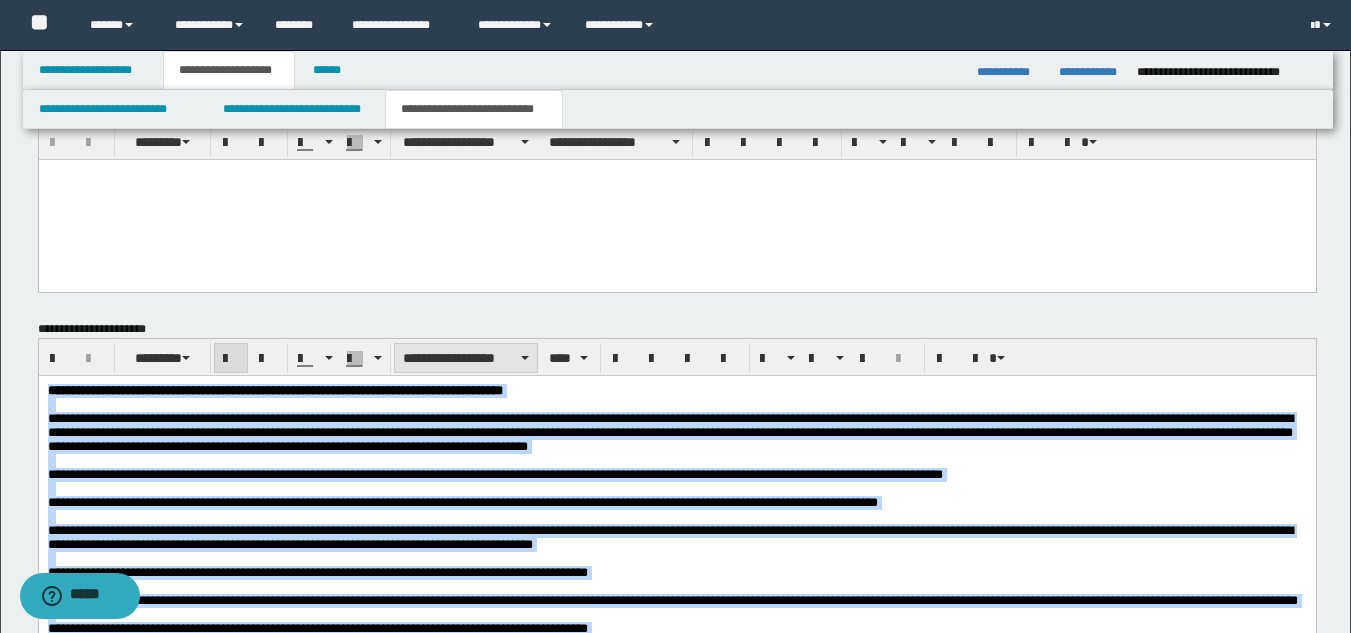 click on "**********" at bounding box center [466, 358] 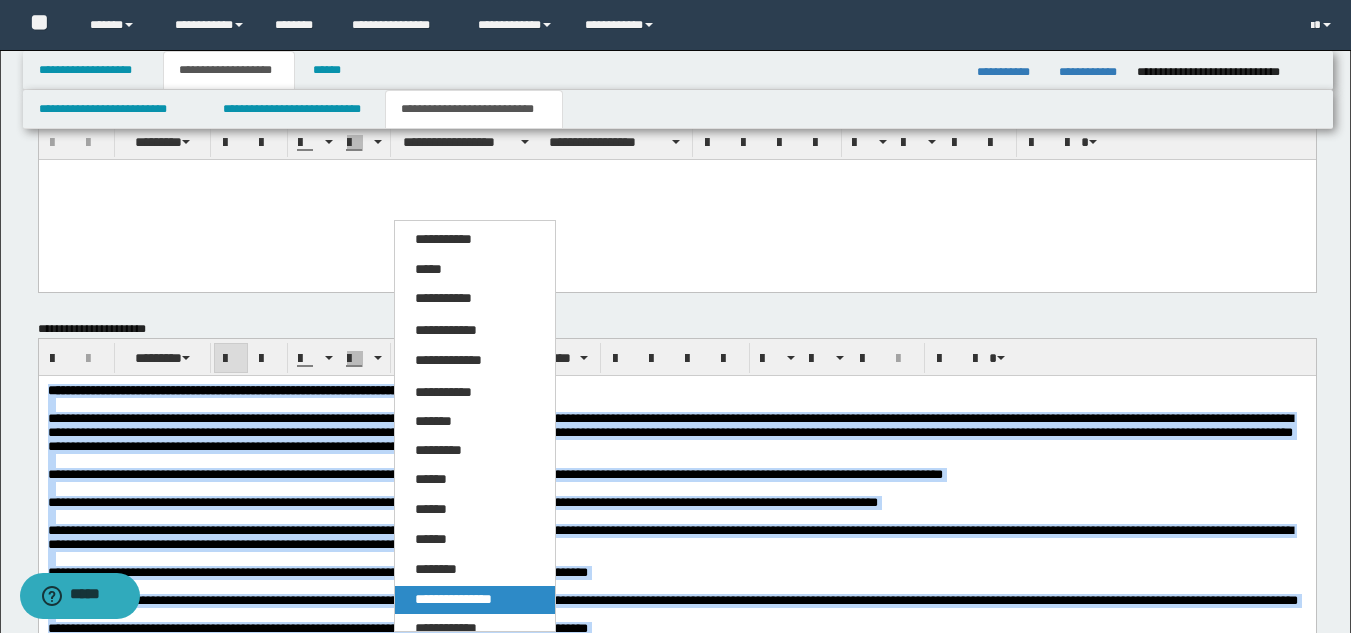 drag, startPoint x: 481, startPoint y: 589, endPoint x: 447, endPoint y: 214, distance: 376.53818 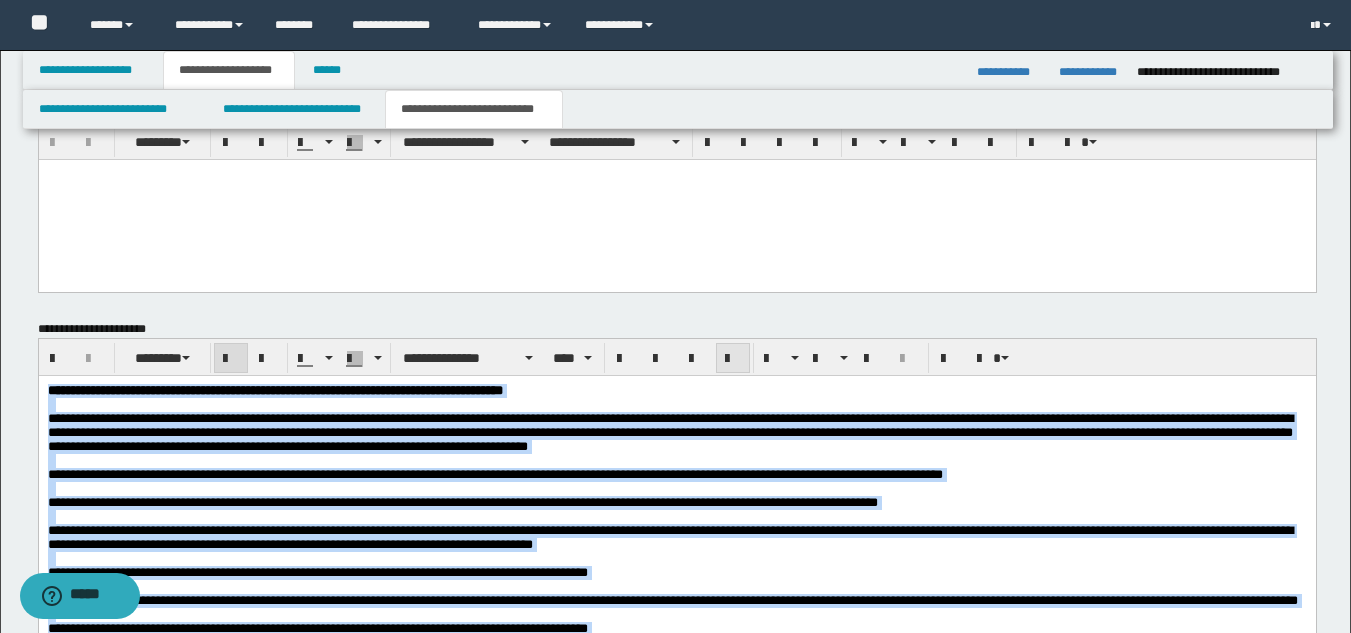 drag, startPoint x: 735, startPoint y: 352, endPoint x: 658, endPoint y: 29, distance: 332.0512 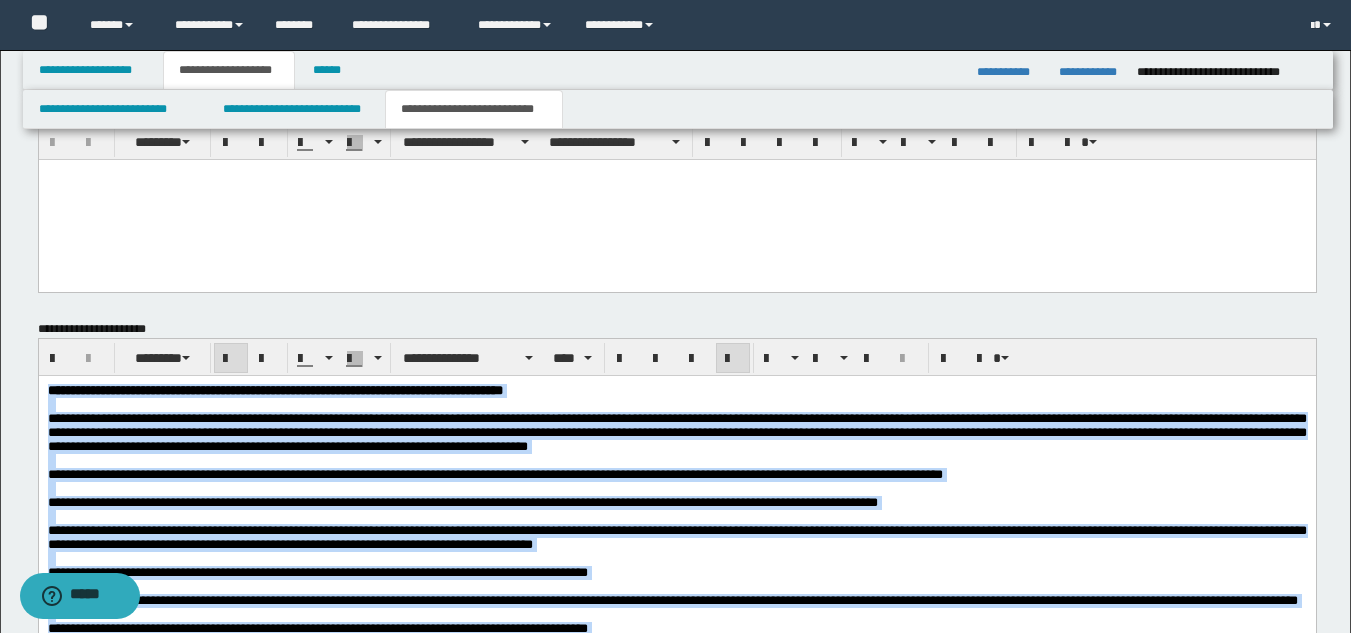 click at bounding box center (676, 405) 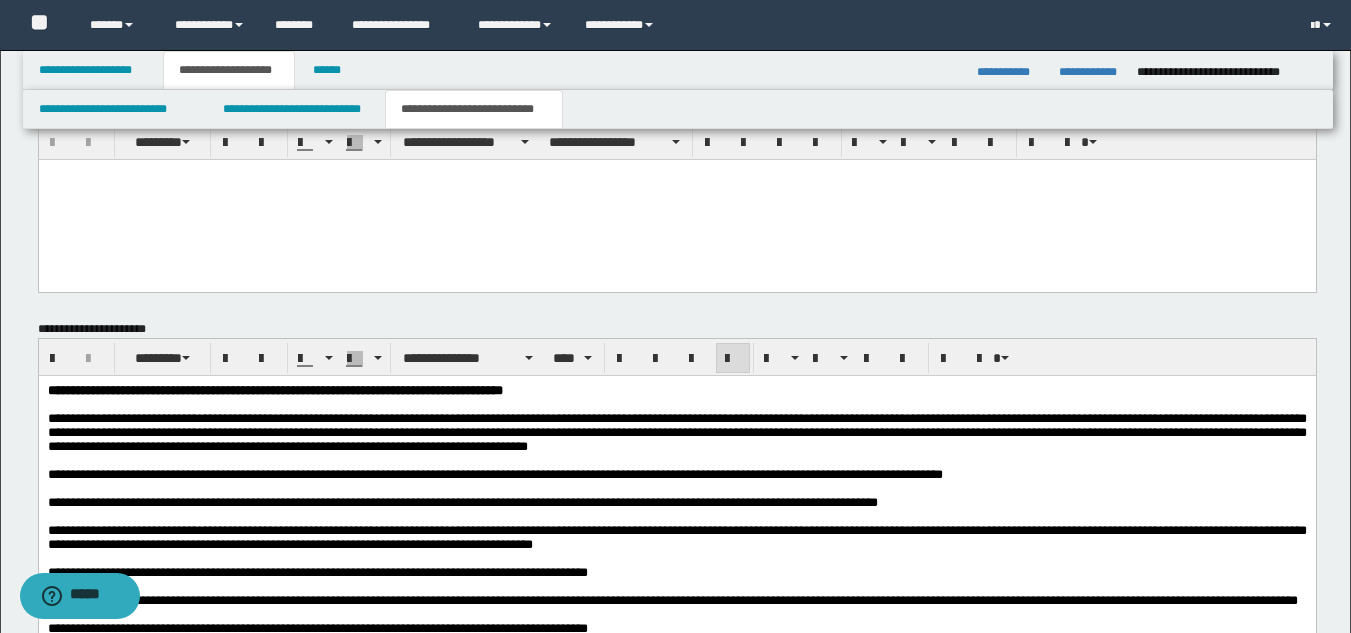 click on "**********" at bounding box center [274, 390] 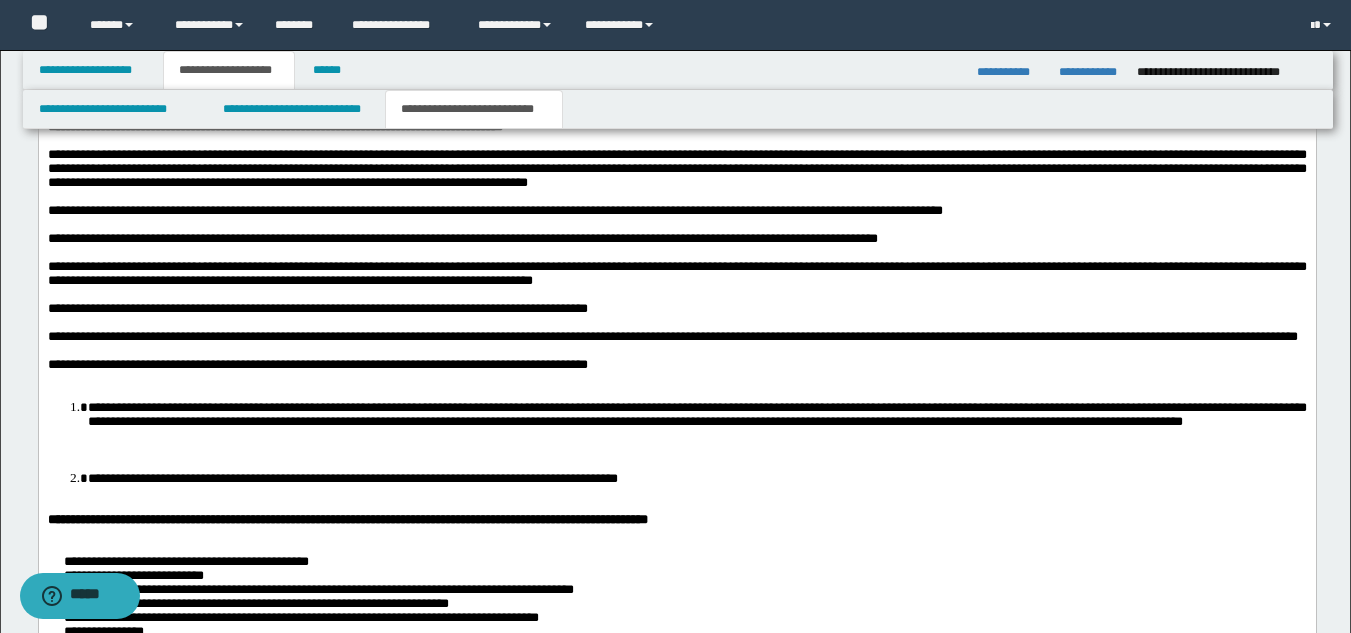 scroll, scrollTop: 1546, scrollLeft: 0, axis: vertical 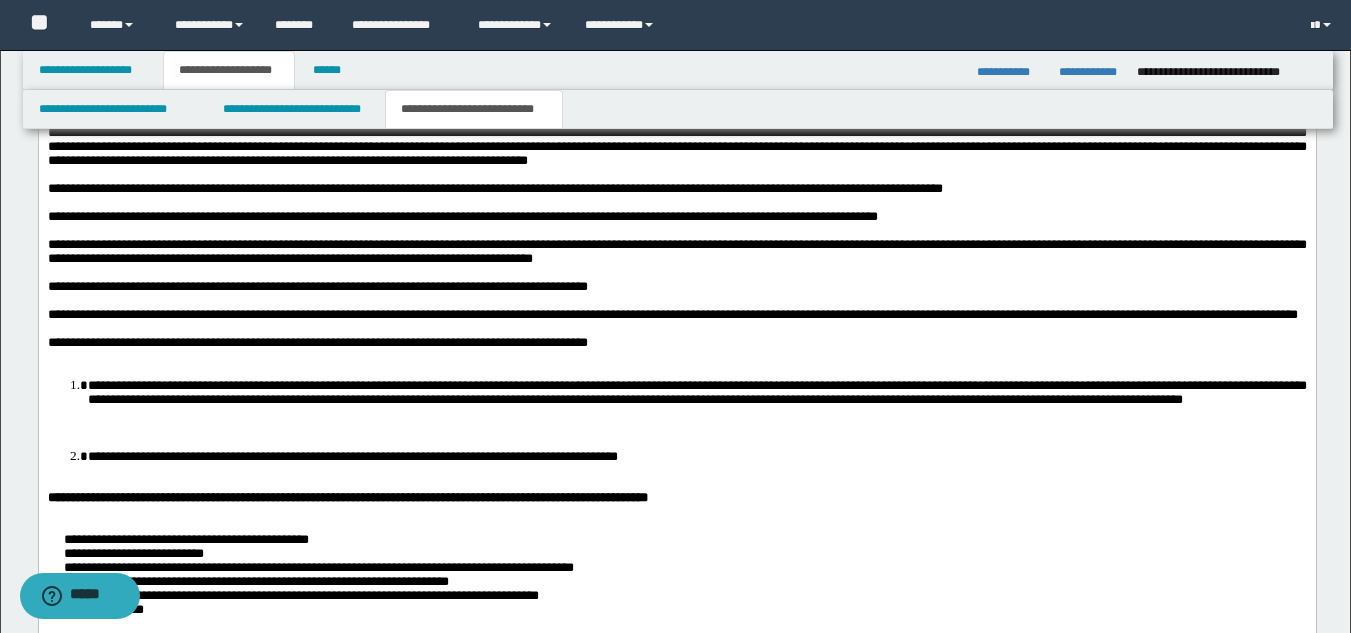 click at bounding box center [676, 329] 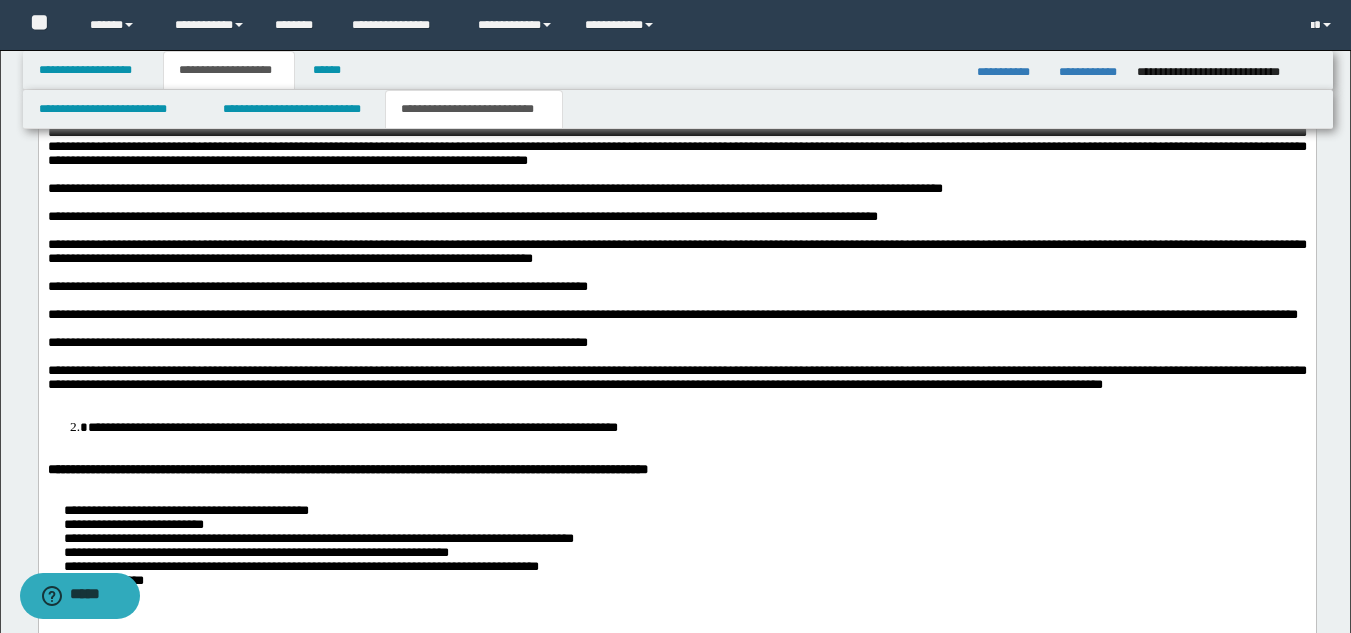 click on "**********" at bounding box center [696, 427] 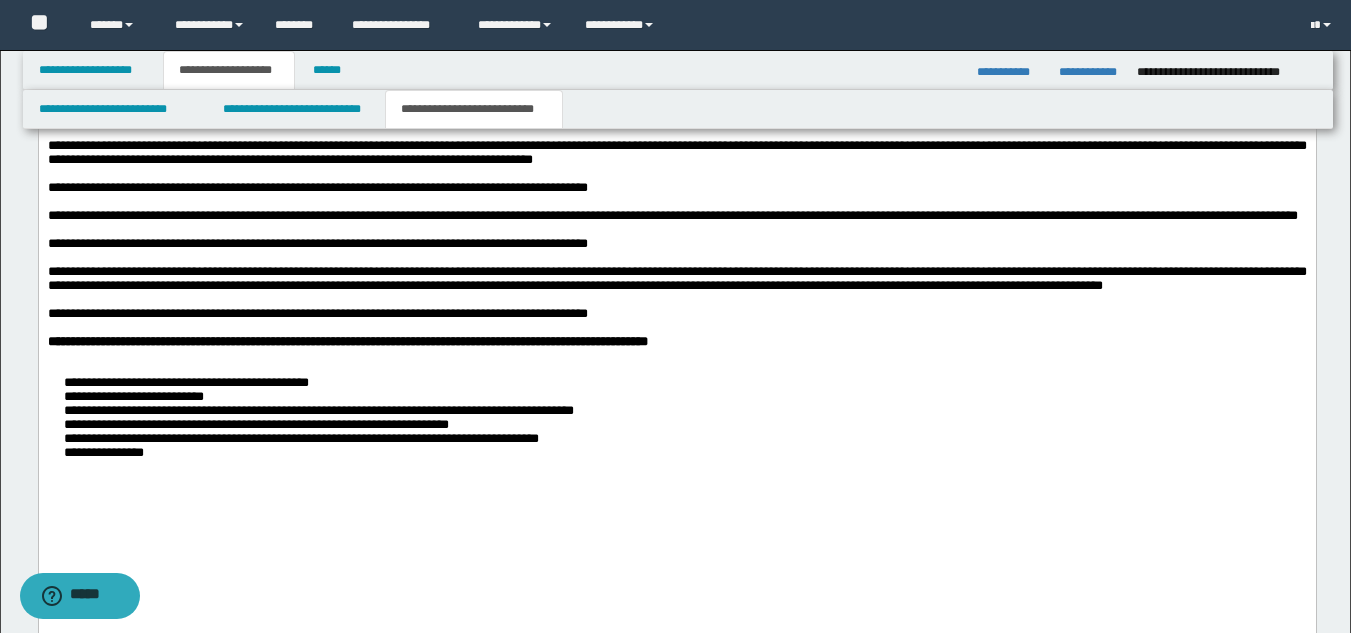 scroll, scrollTop: 1646, scrollLeft: 0, axis: vertical 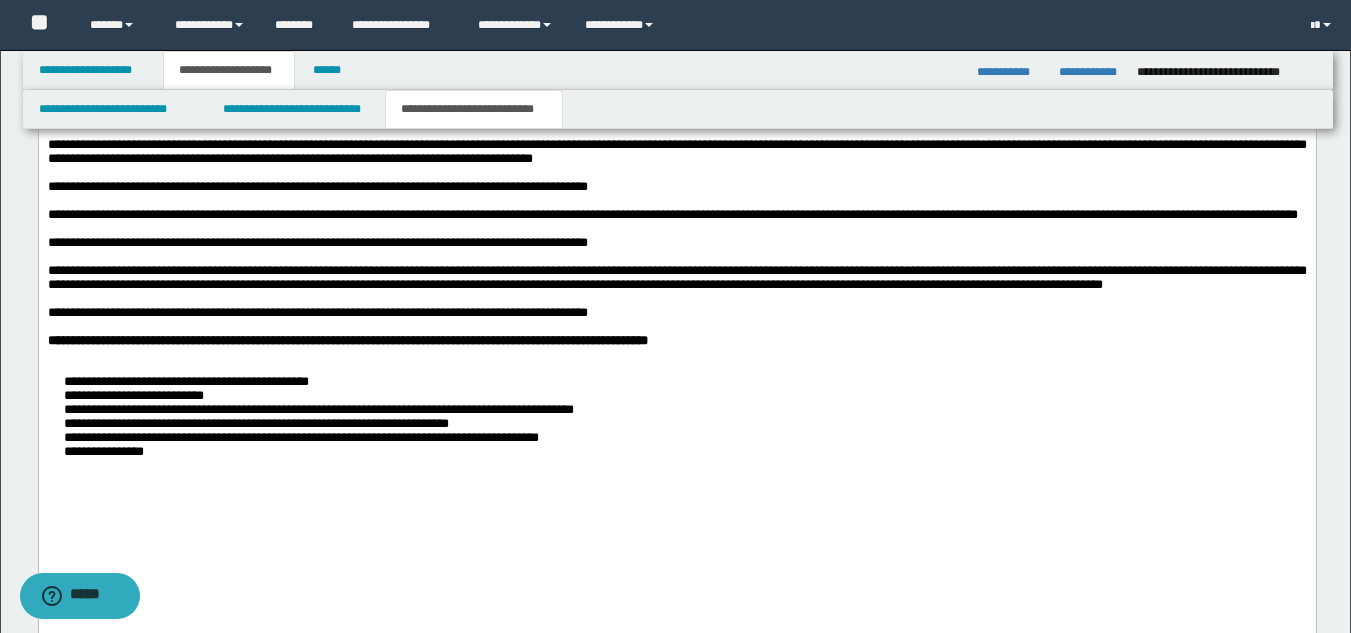 click on "**********" at bounding box center [676, 418] 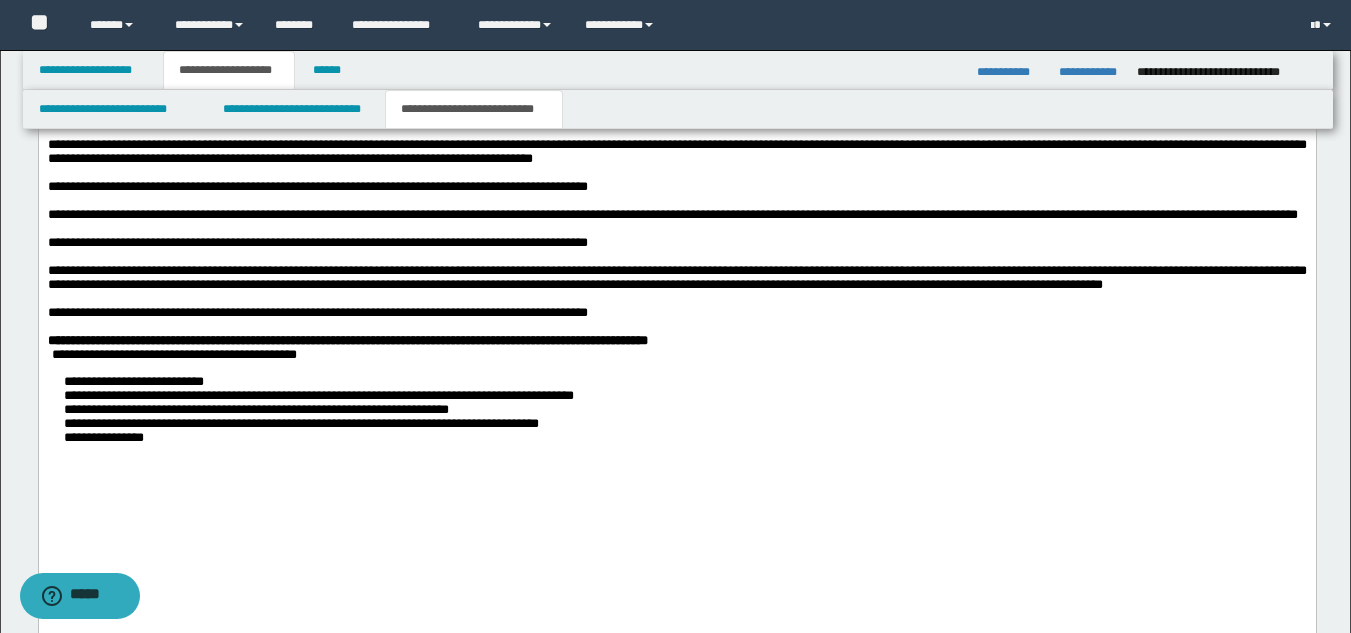 click on "**********" at bounding box center [676, 411] 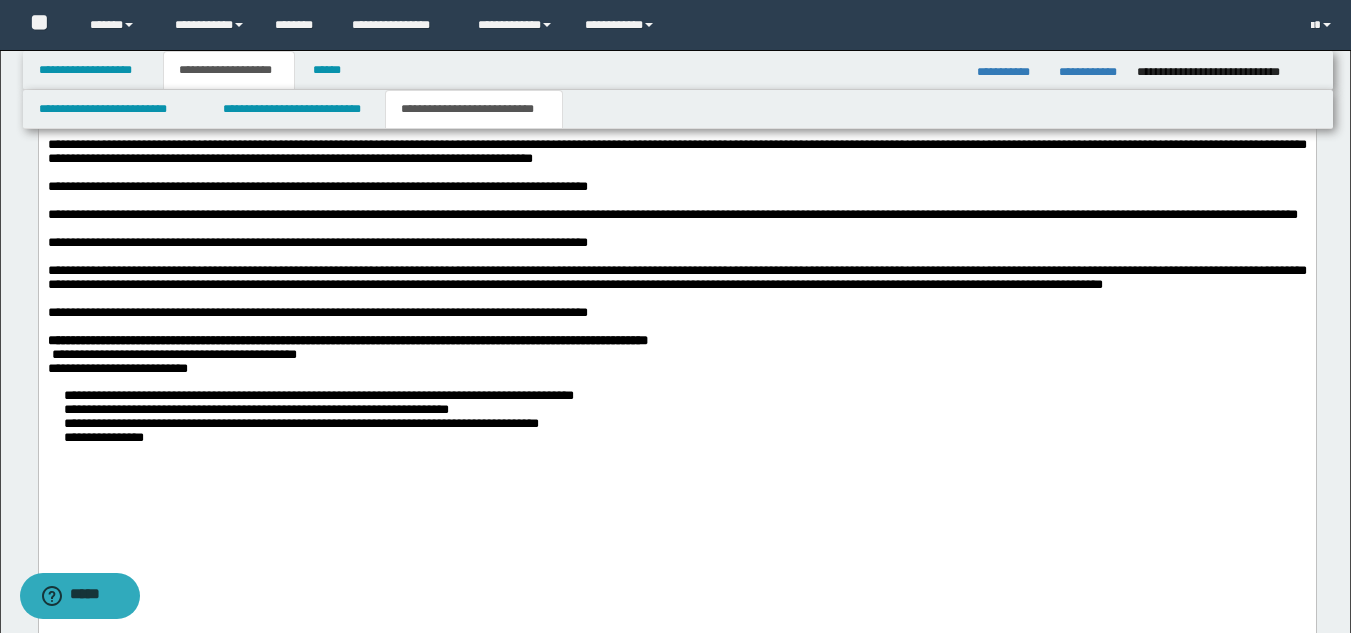 click on "**********" at bounding box center [676, 418] 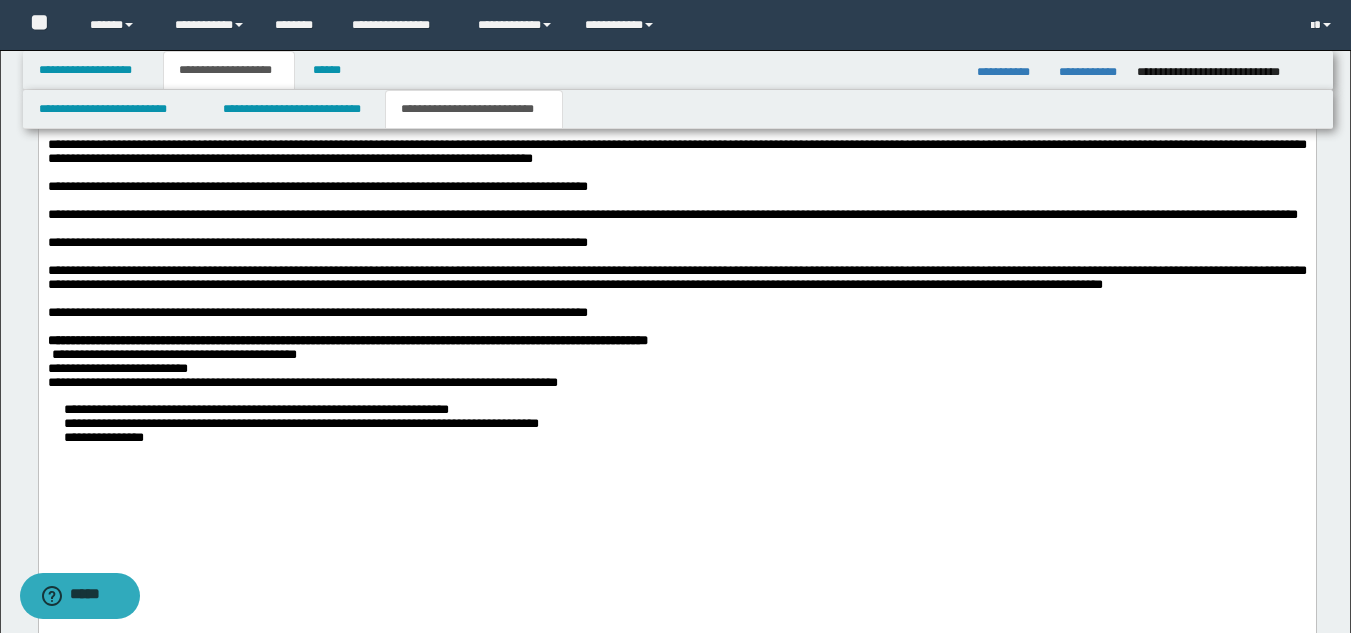 click on "**********" at bounding box center (676, 425) 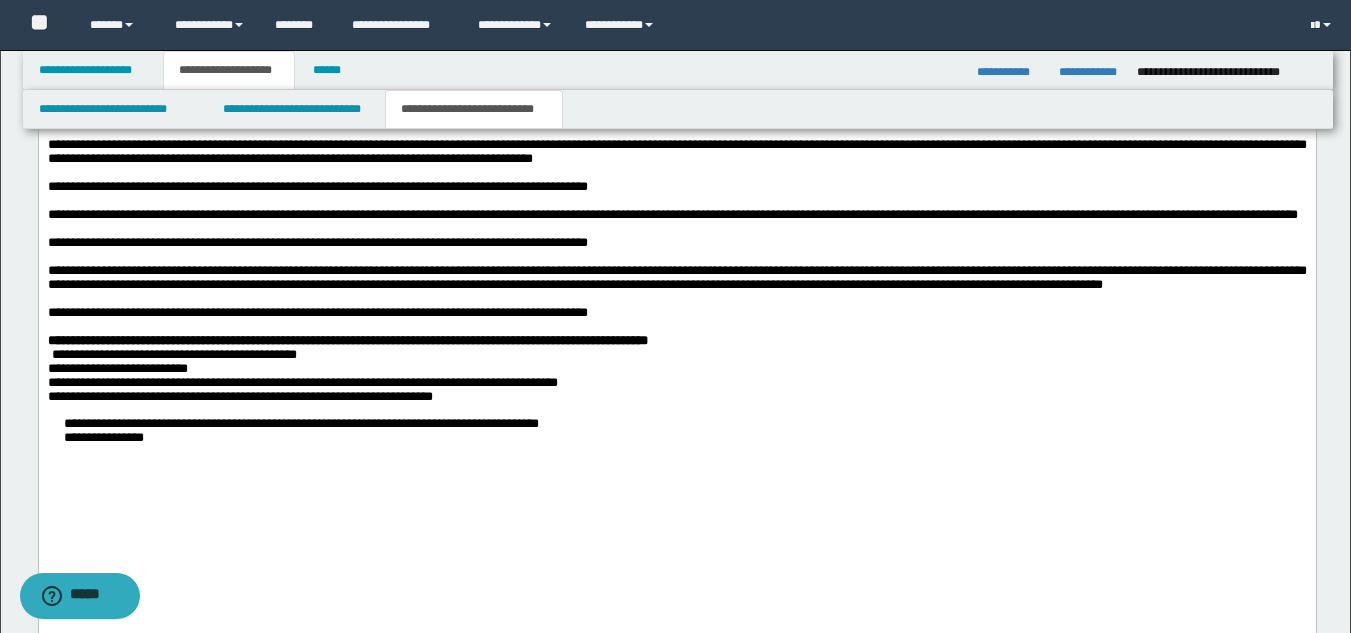 click on "**********" at bounding box center (676, 432) 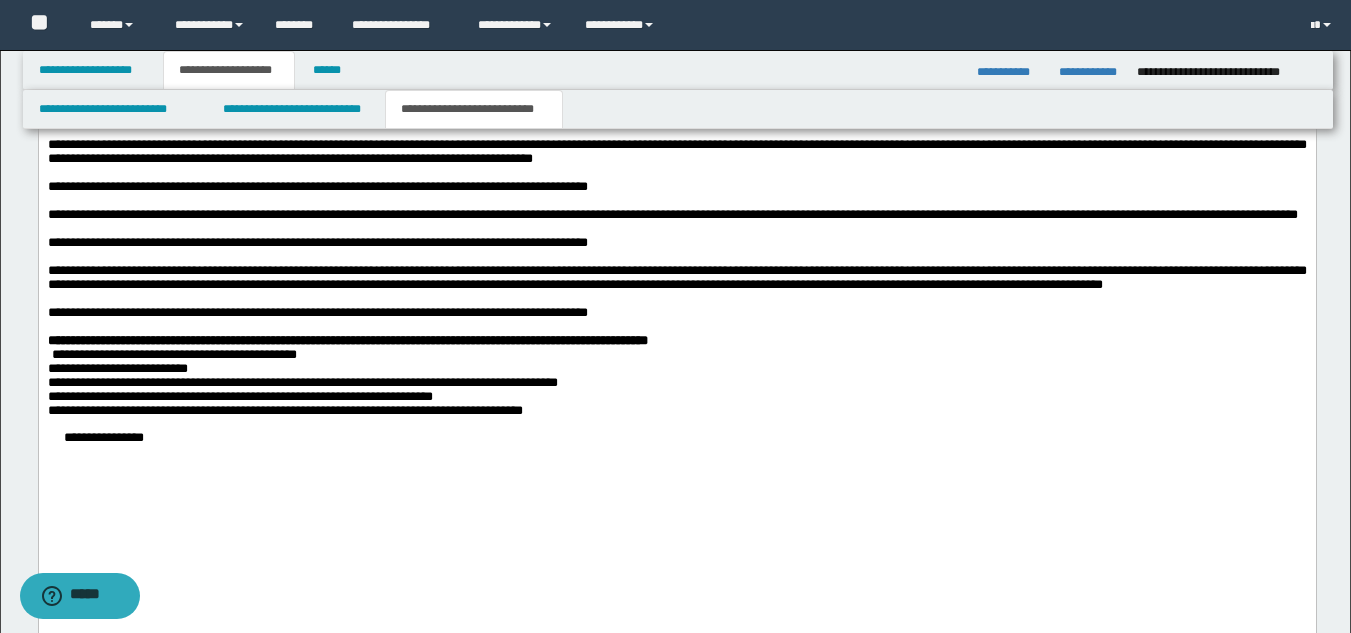 click on "**********" at bounding box center (676, 439) 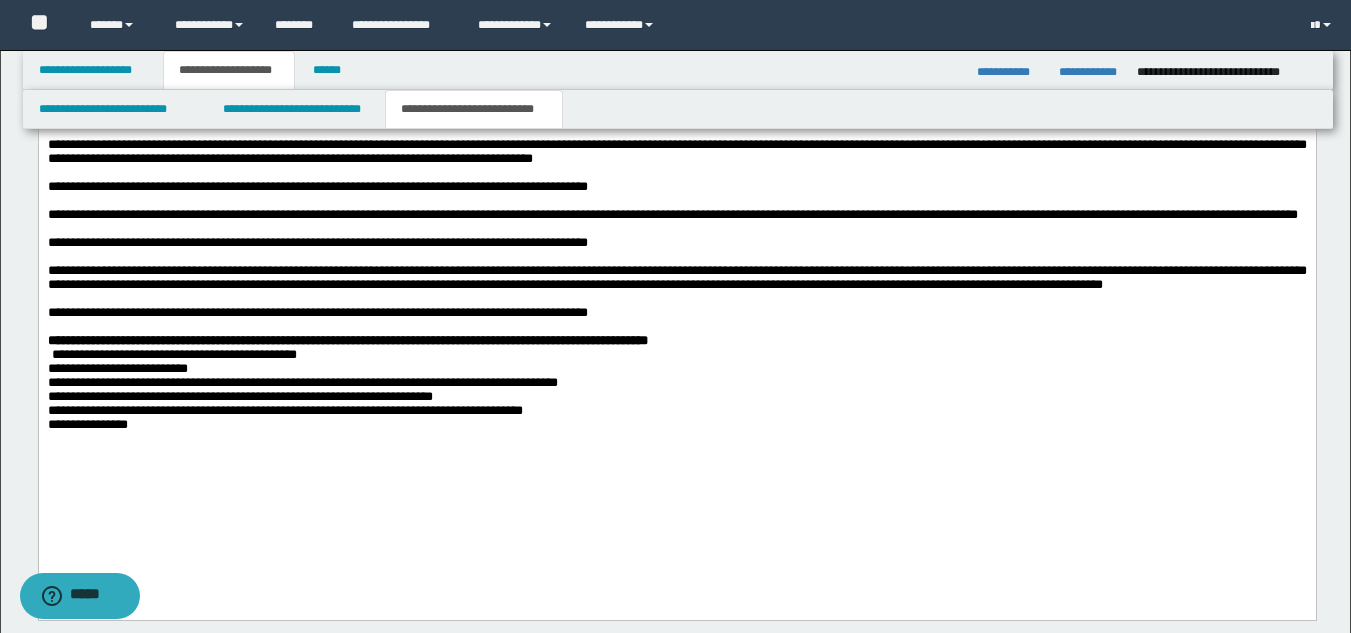 click on "**********" at bounding box center [676, 234] 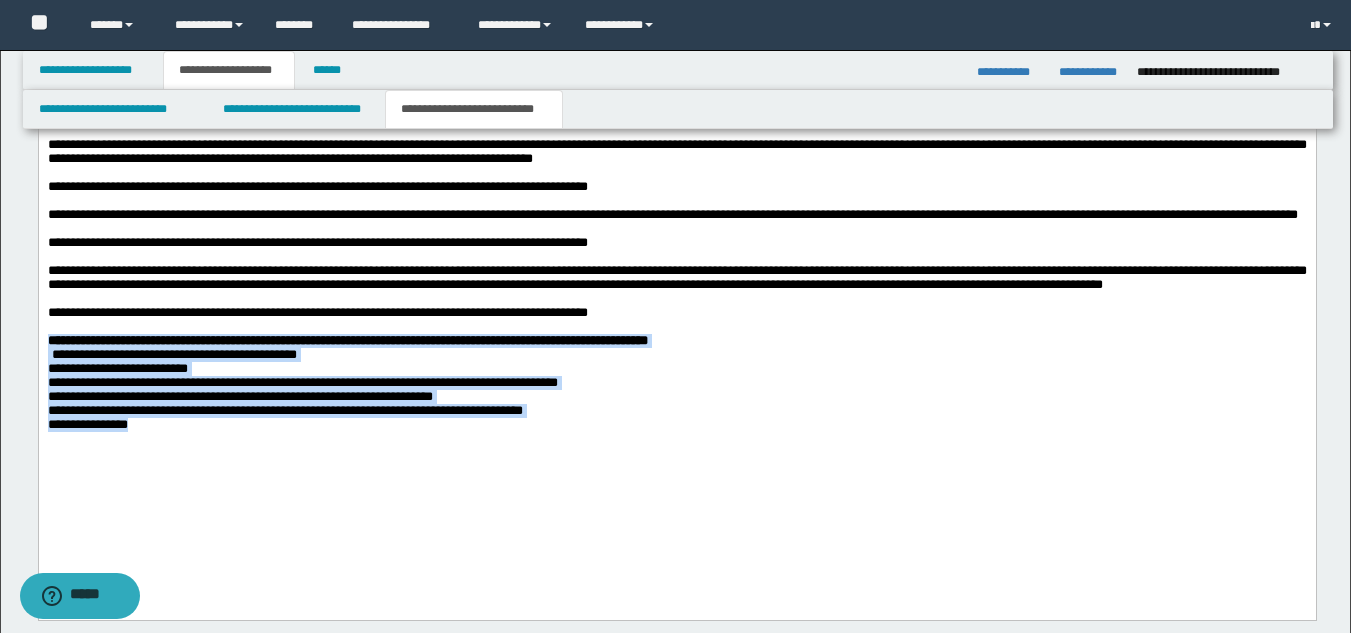 drag, startPoint x: 152, startPoint y: 509, endPoint x: 26, endPoint y: 416, distance: 156.6046 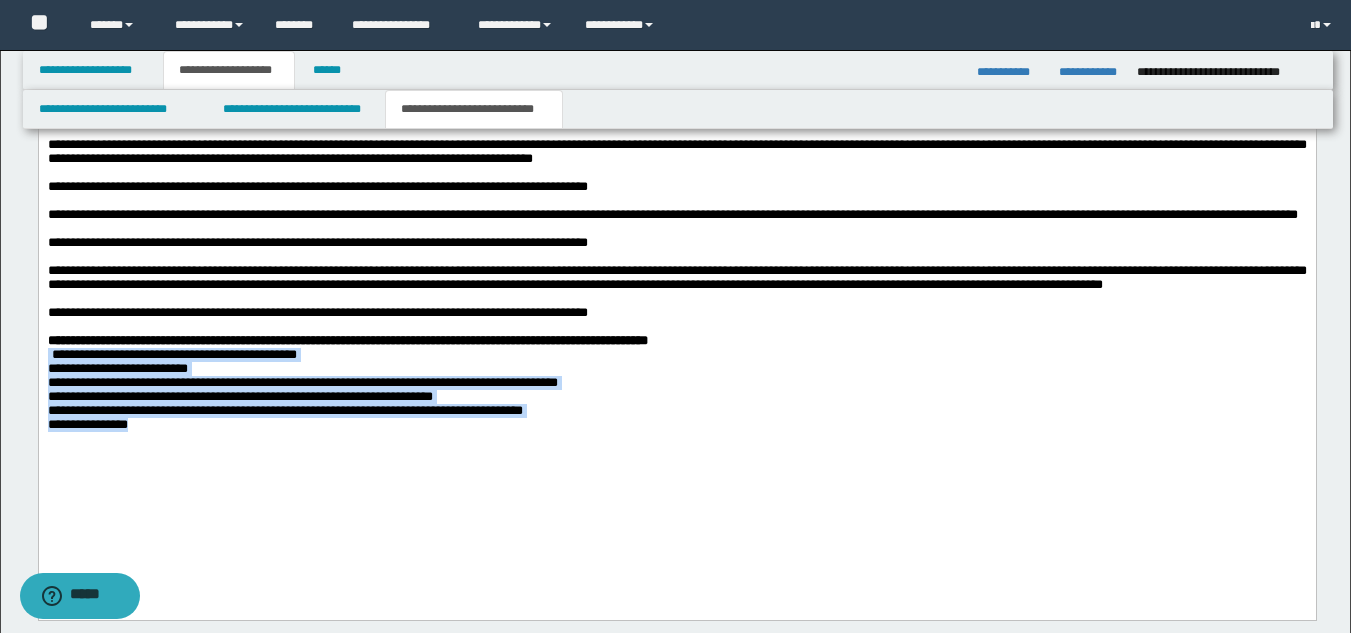 drag, startPoint x: 157, startPoint y: 507, endPoint x: 33, endPoint y: 430, distance: 145.96233 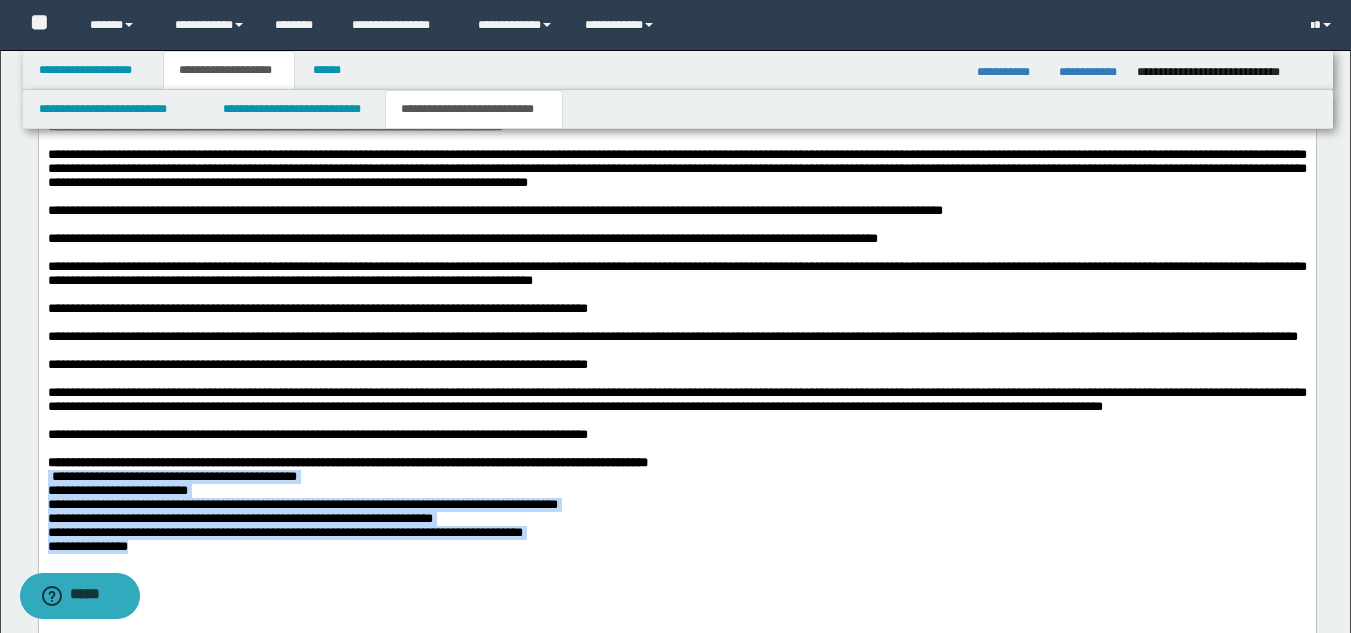 scroll, scrollTop: 1346, scrollLeft: 0, axis: vertical 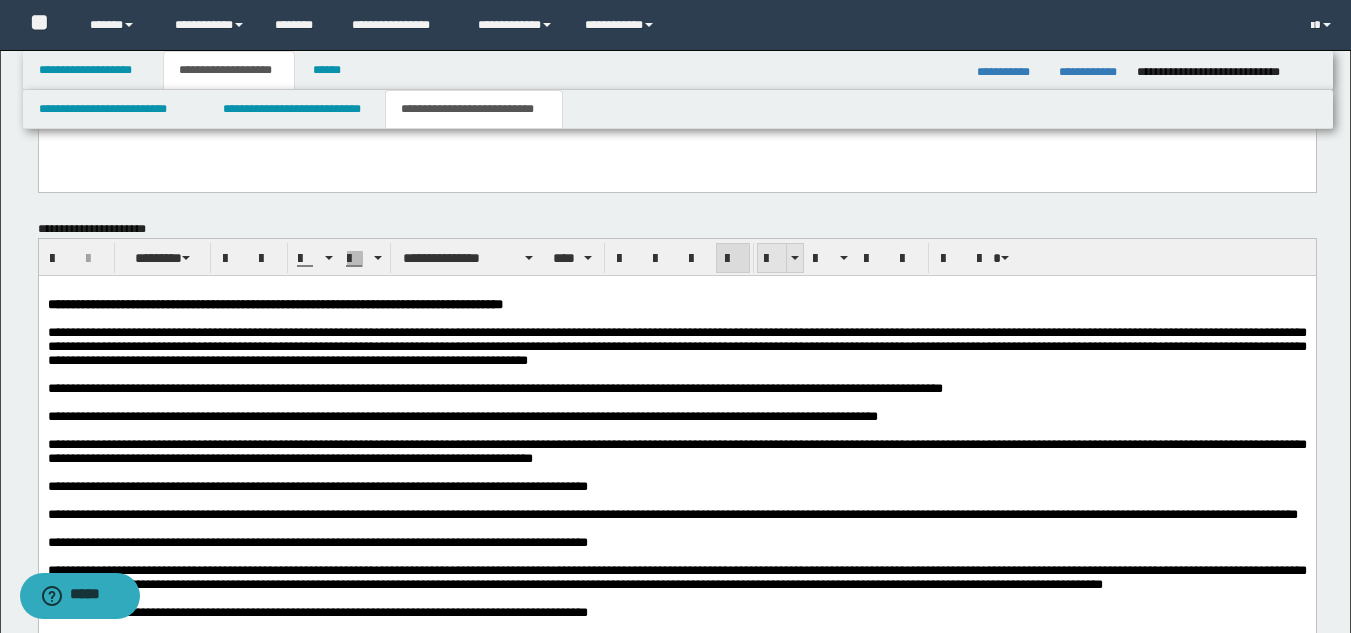 drag, startPoint x: 760, startPoint y: 259, endPoint x: 732, endPoint y: 3, distance: 257.5267 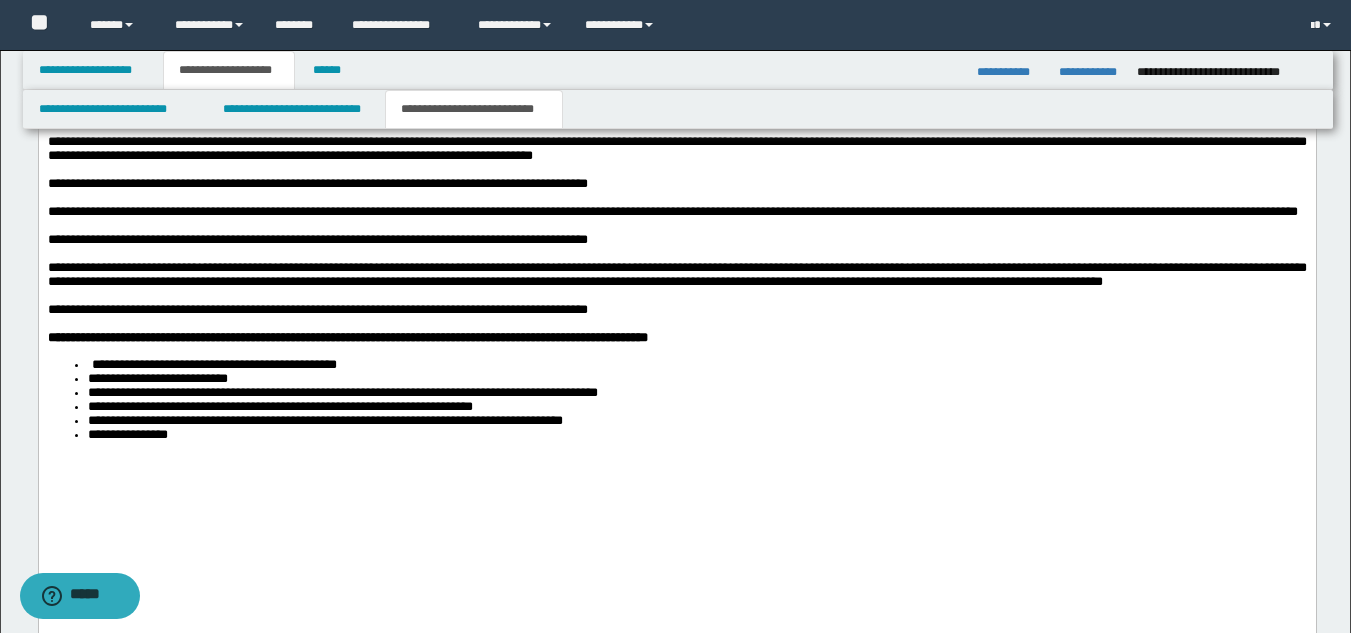 scroll, scrollTop: 1746, scrollLeft: 0, axis: vertical 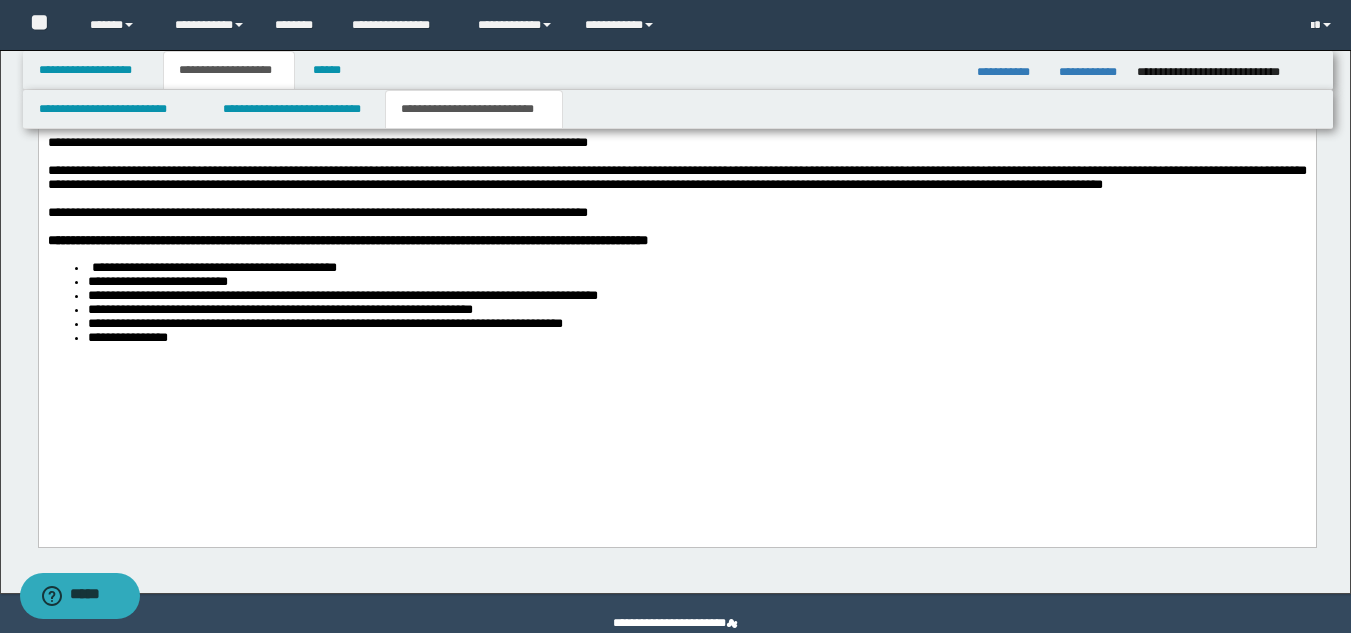 click on "**********" at bounding box center (696, 339) 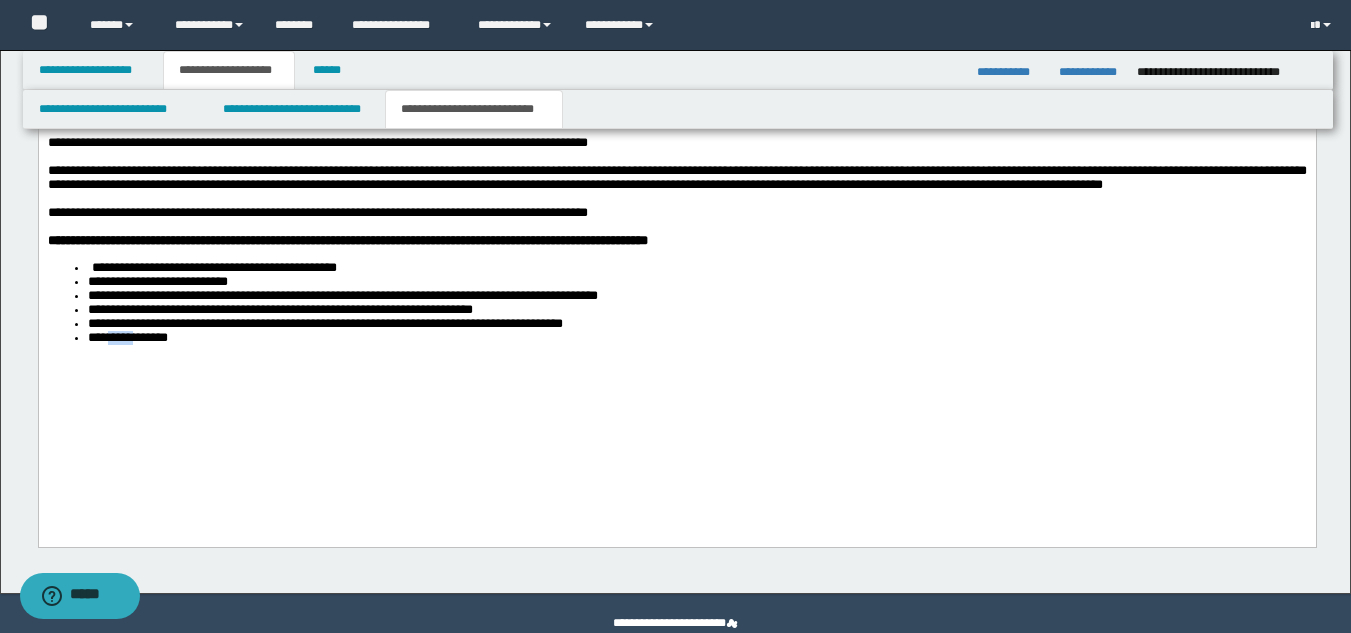 click on "**********" at bounding box center [676, 147] 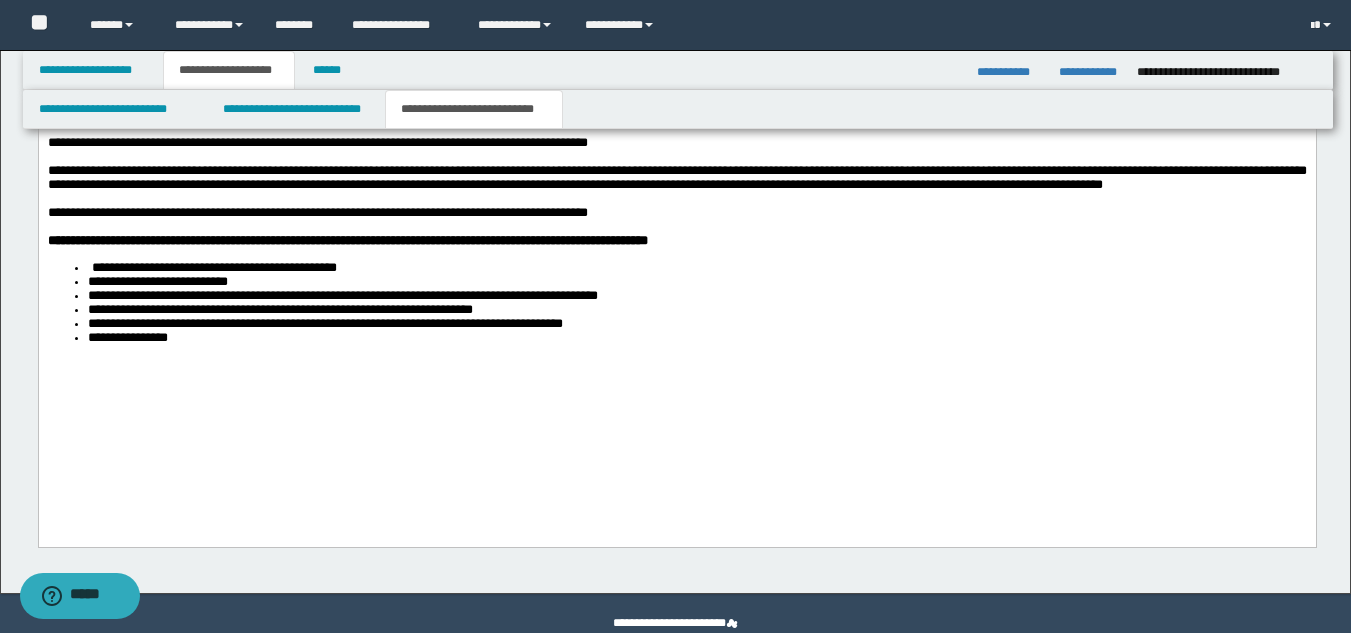 click on "**********" at bounding box center [676, 147] 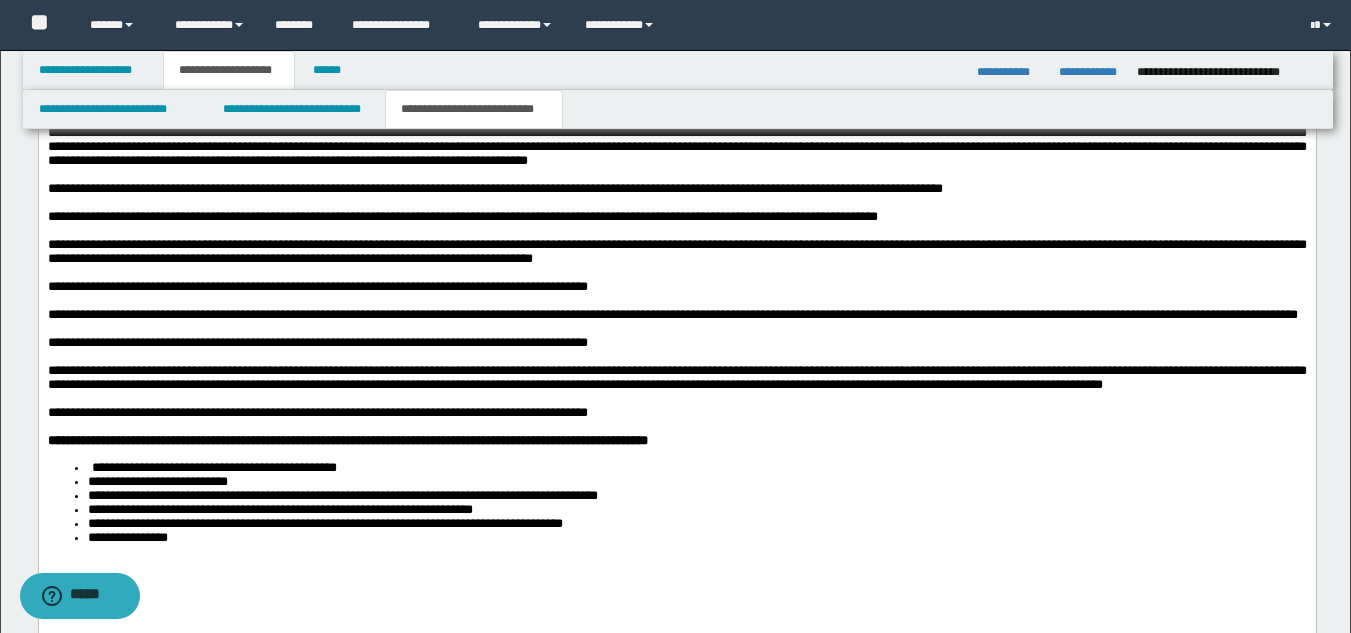 click on "**********" at bounding box center (317, 342) 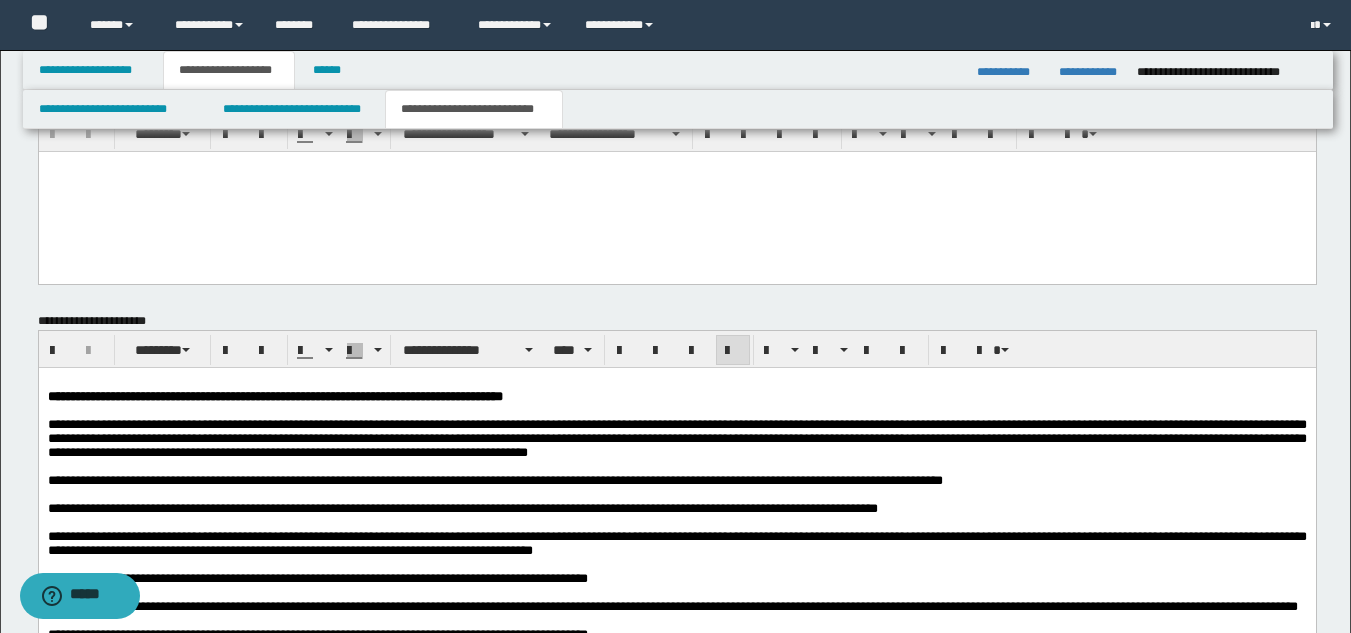 scroll, scrollTop: 1246, scrollLeft: 0, axis: vertical 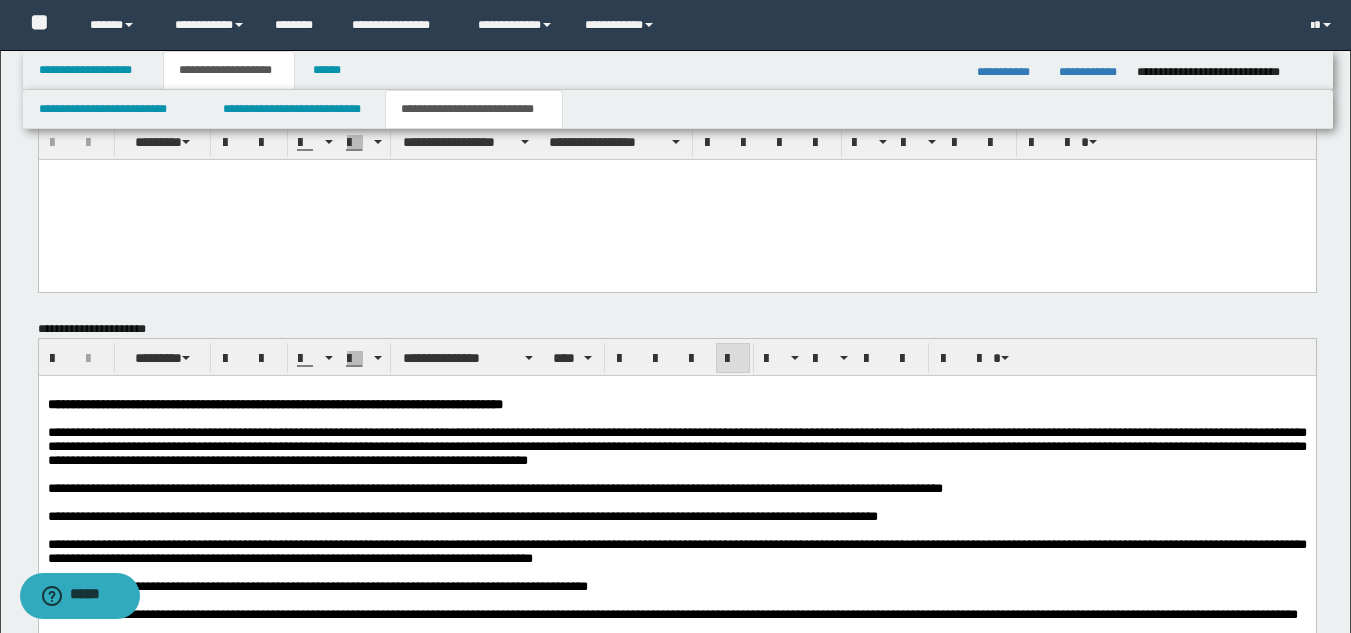 click on "**********" at bounding box center [274, 404] 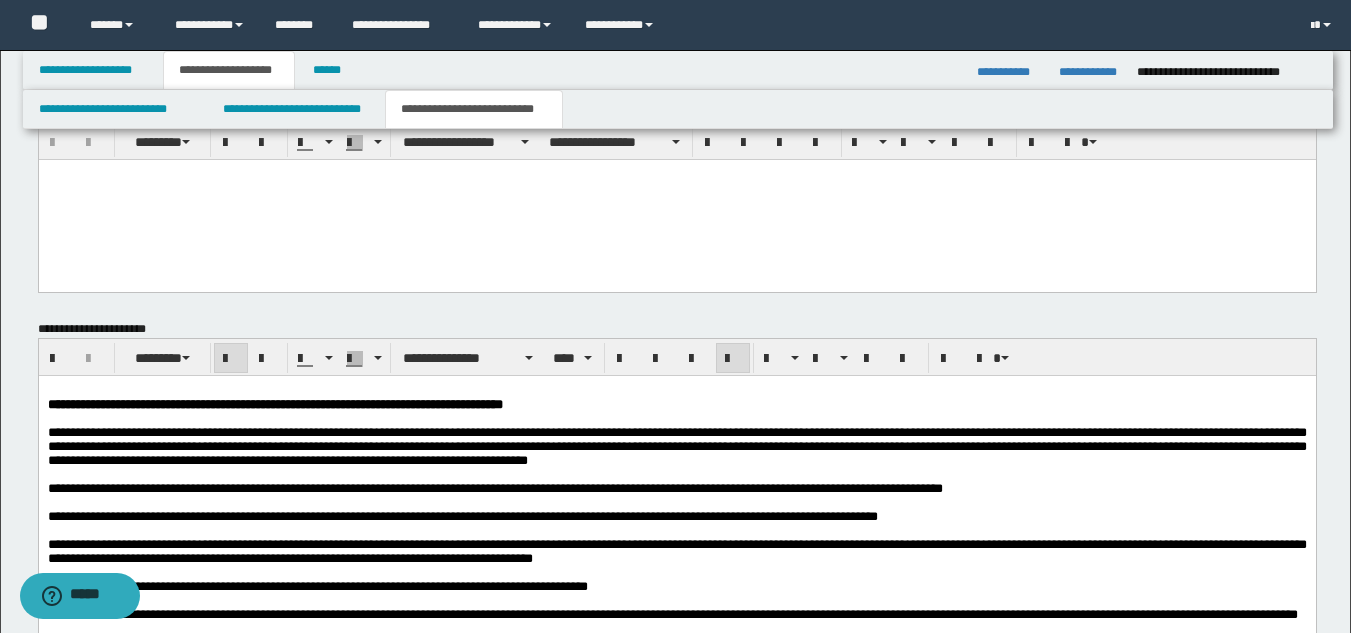 click on "**********" at bounding box center (676, 446) 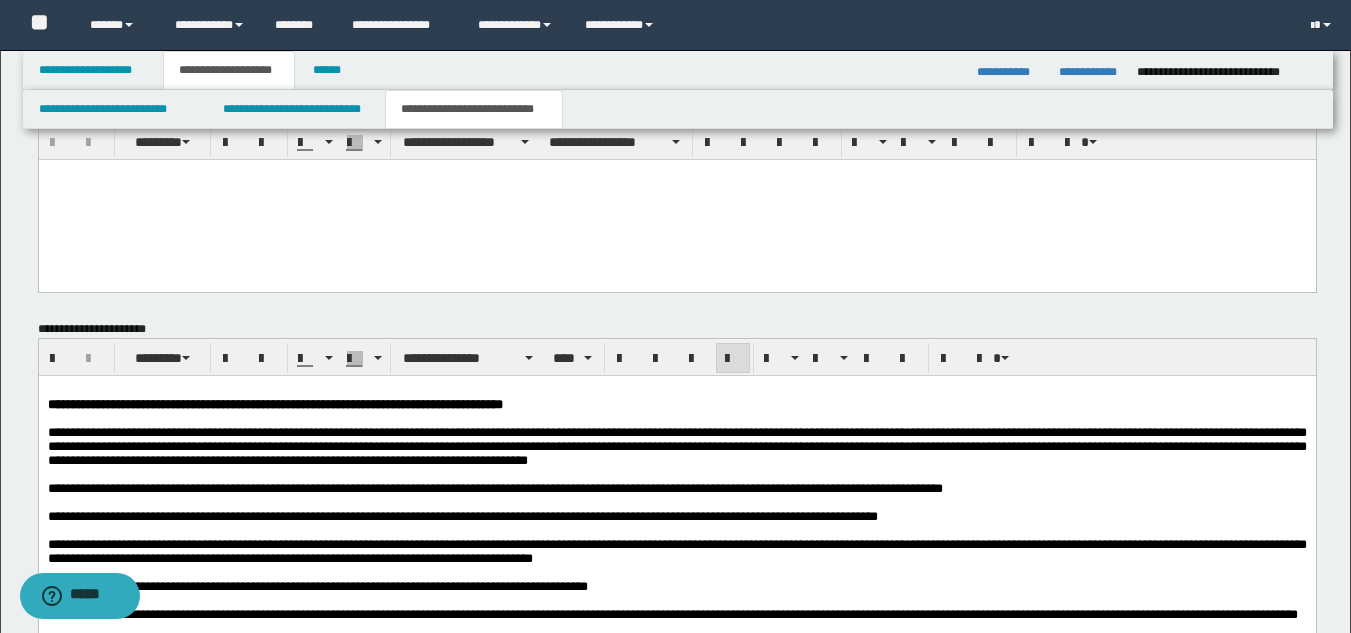 click at bounding box center [676, 475] 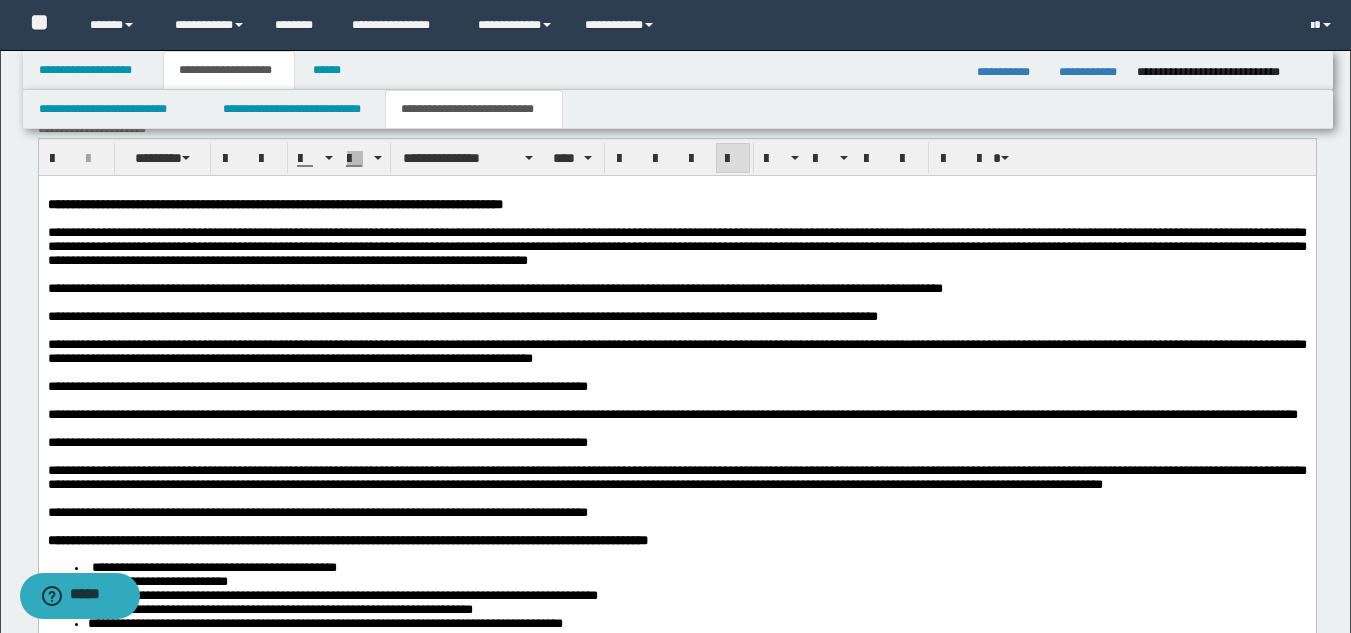 click on "**********" at bounding box center [676, 415] 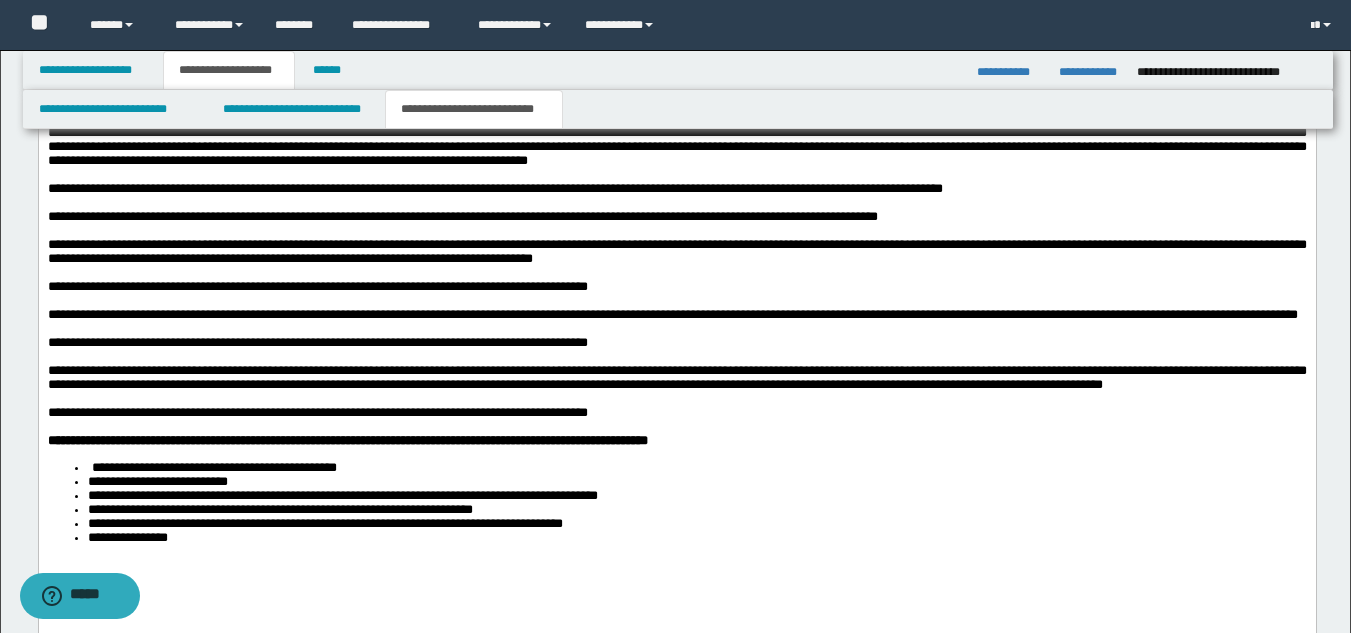 scroll, scrollTop: 1746, scrollLeft: 0, axis: vertical 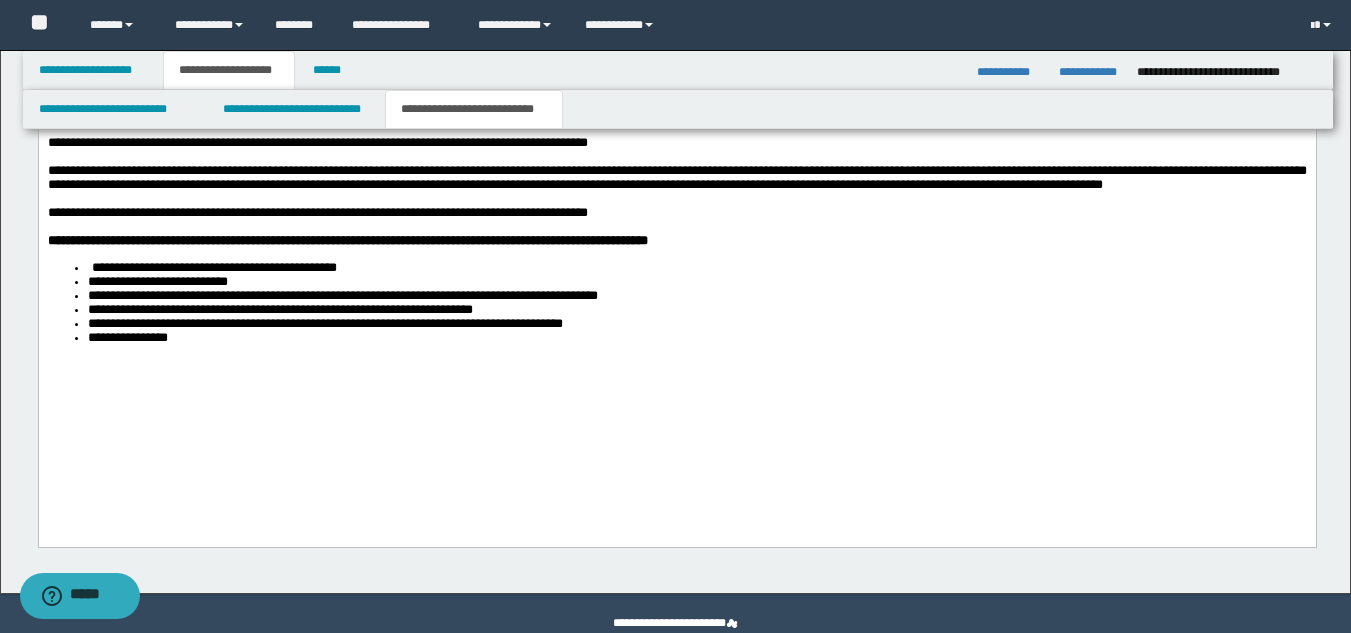 click on "**********" at bounding box center (676, 147) 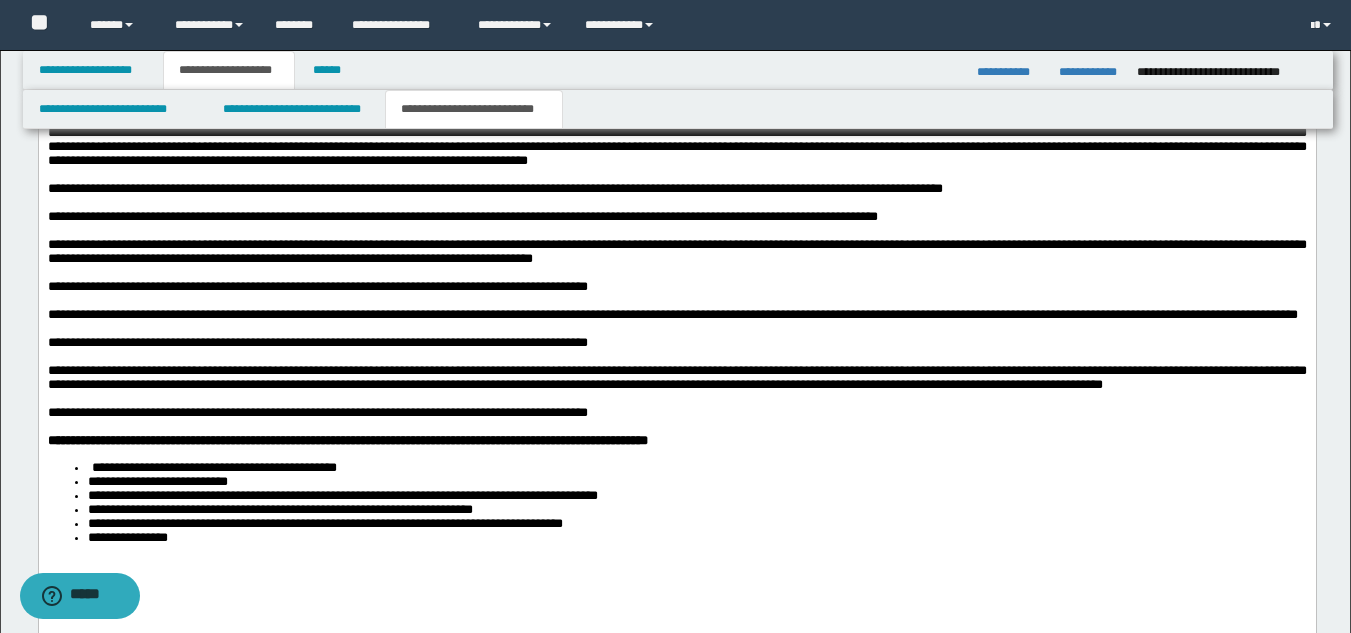 click on "**********" at bounding box center [676, 377] 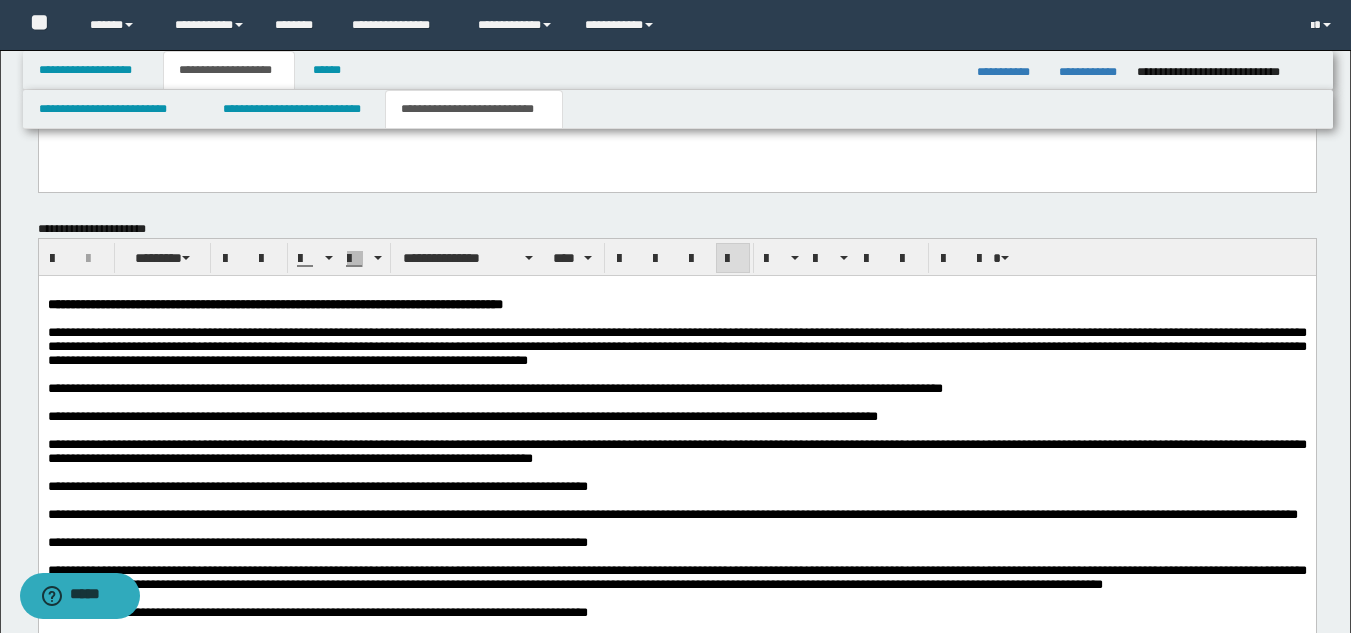 click at bounding box center [676, 431] 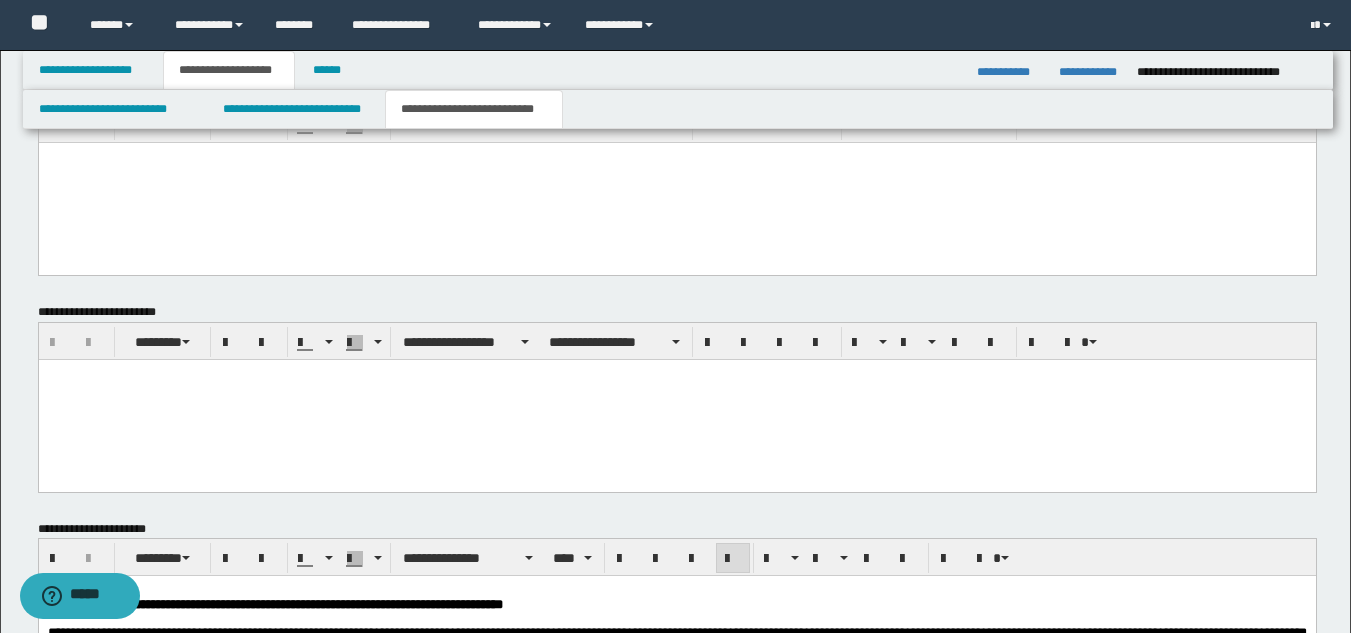 scroll, scrollTop: 846, scrollLeft: 0, axis: vertical 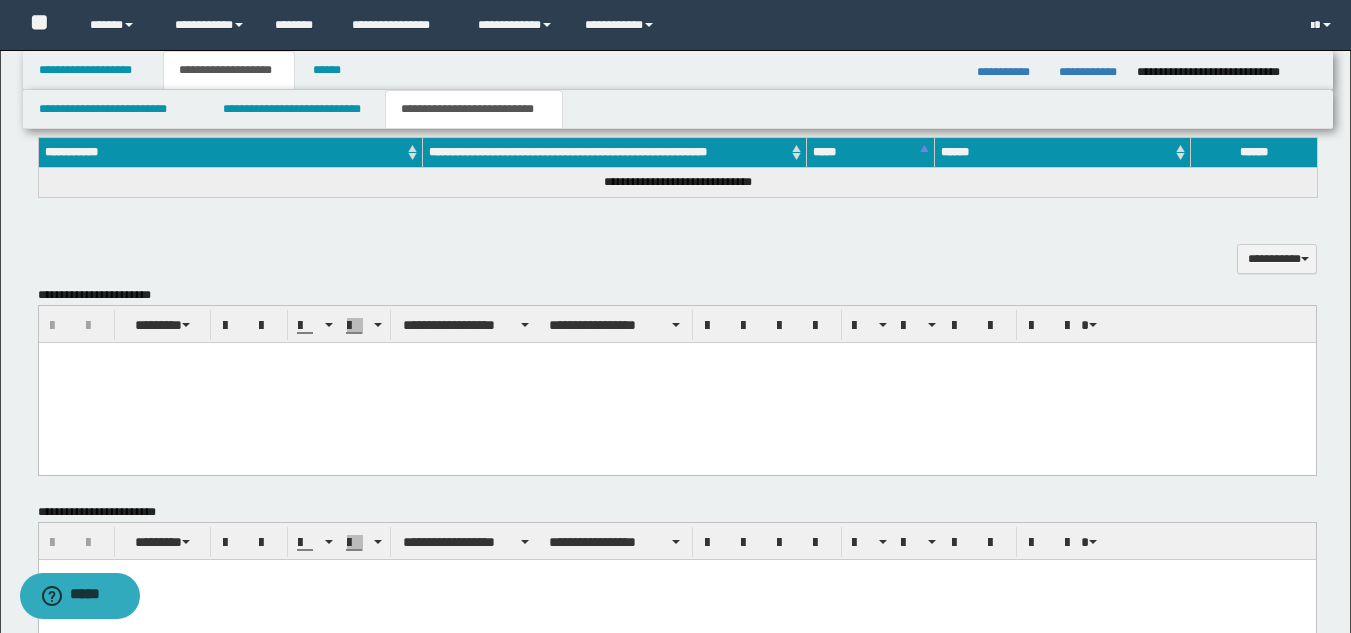 click at bounding box center [676, 382] 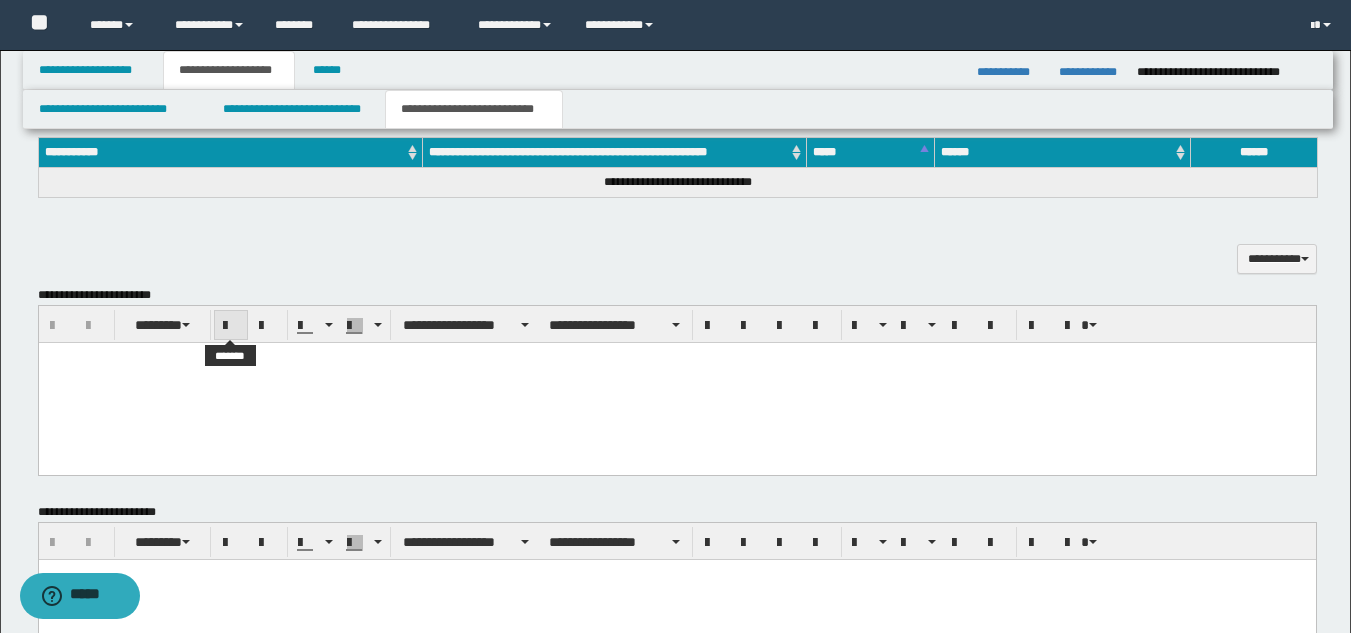 paste 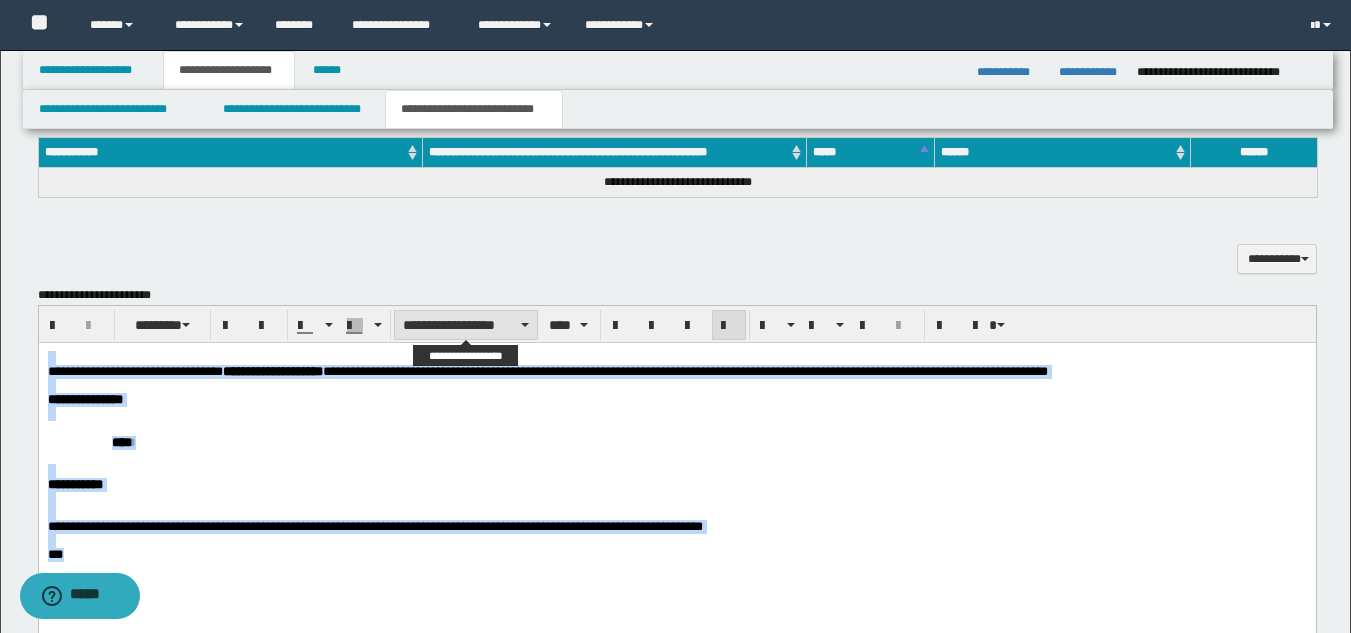 click on "**********" at bounding box center [466, 325] 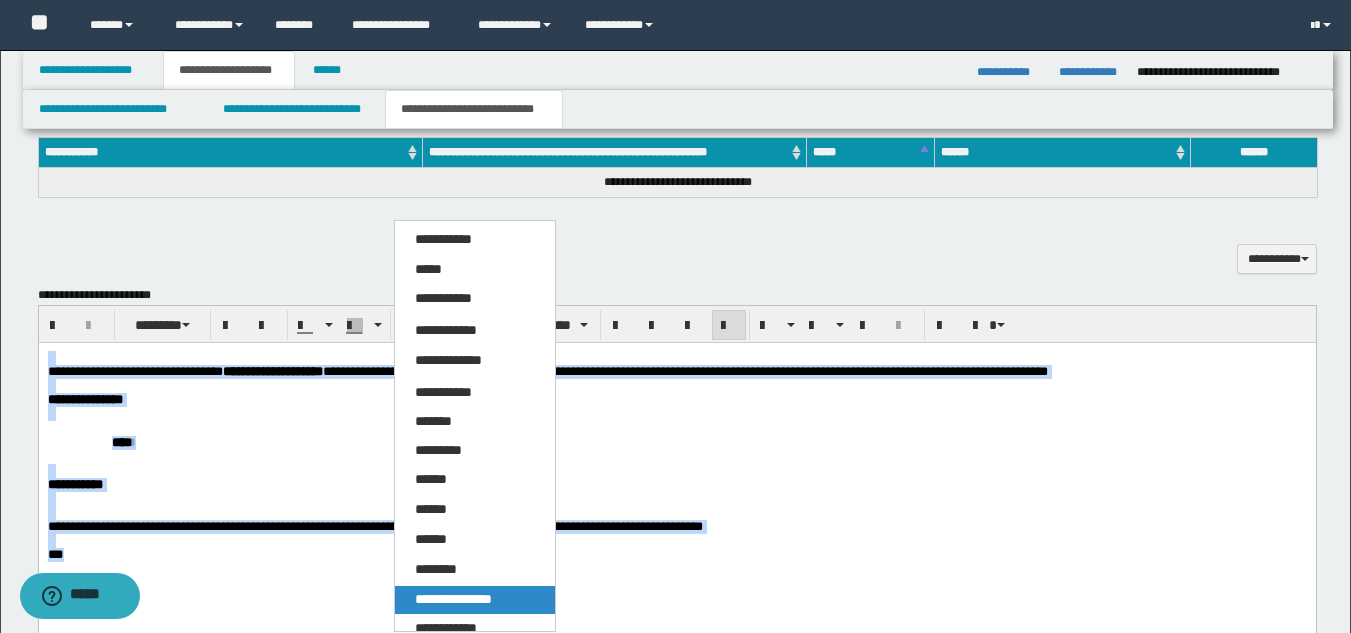 click on "**********" at bounding box center (453, 599) 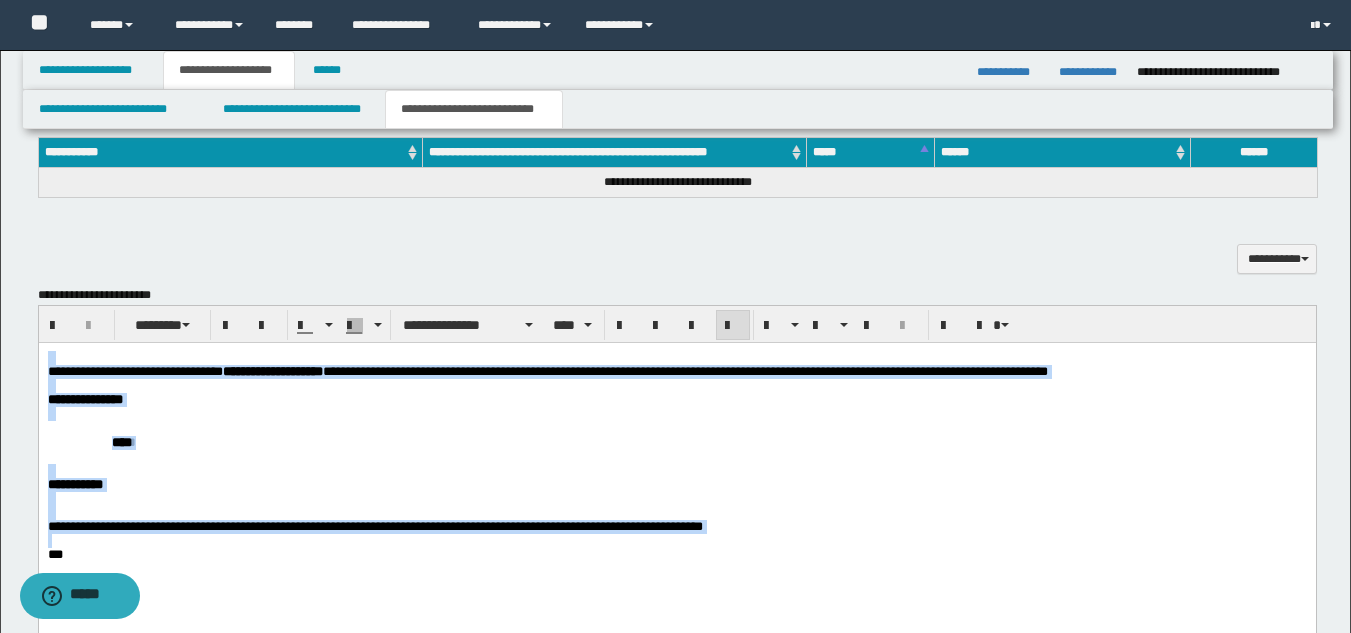 click at bounding box center [733, 326] 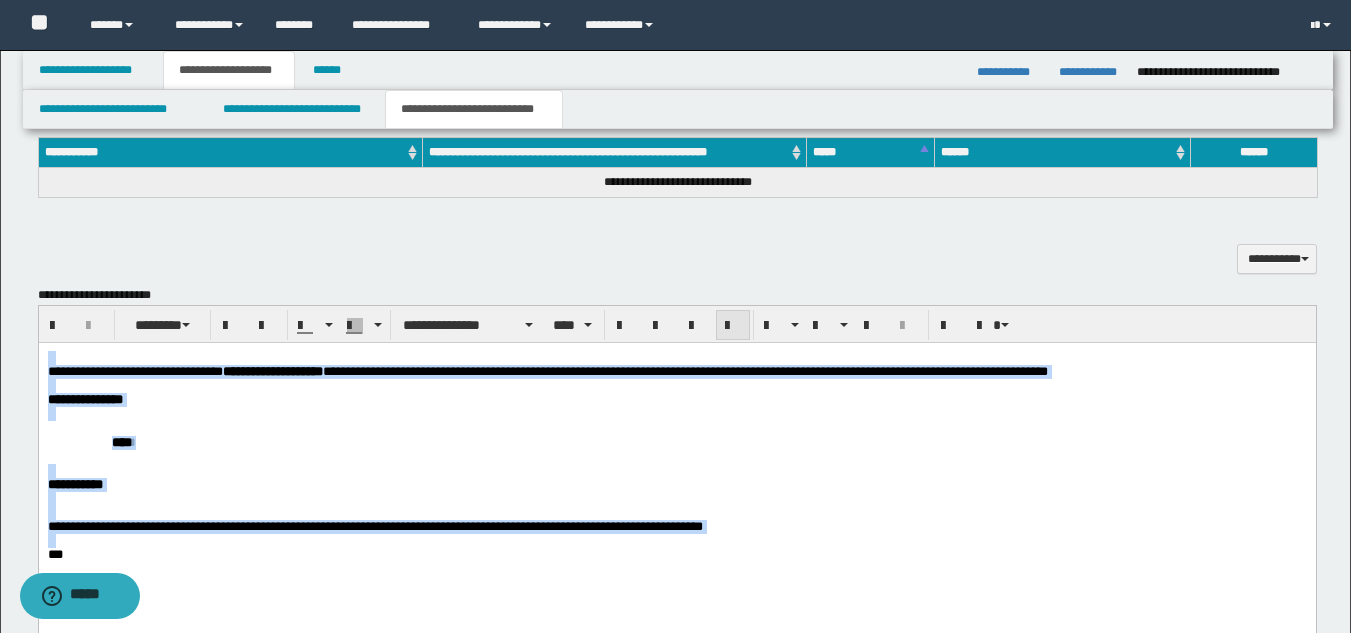 click at bounding box center (733, 326) 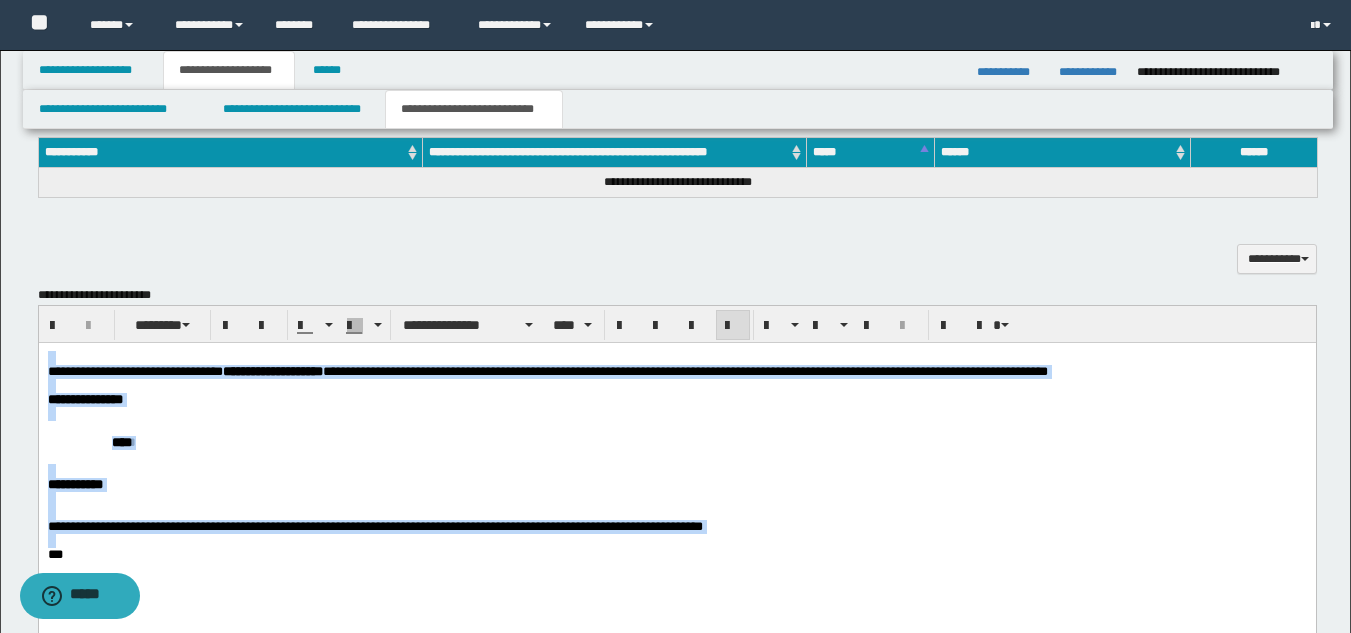 click at bounding box center (676, 385) 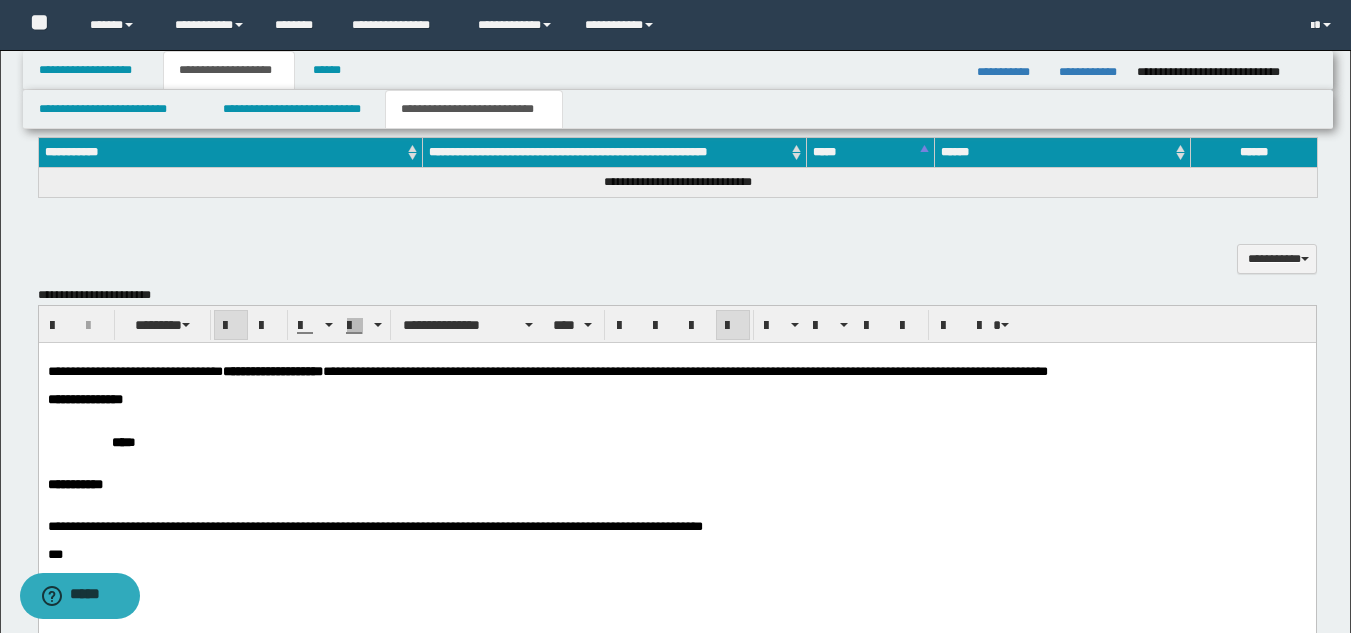 click at bounding box center (676, 413) 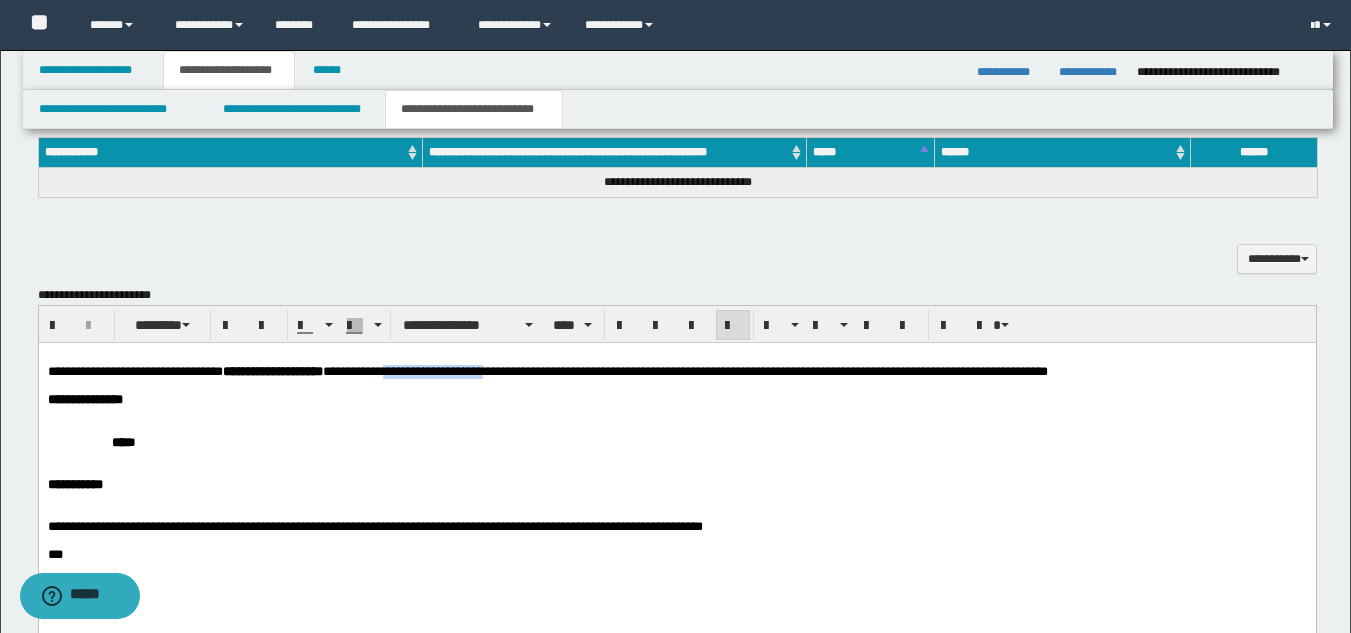 drag, startPoint x: 471, startPoint y: 375, endPoint x: 589, endPoint y: 371, distance: 118.06778 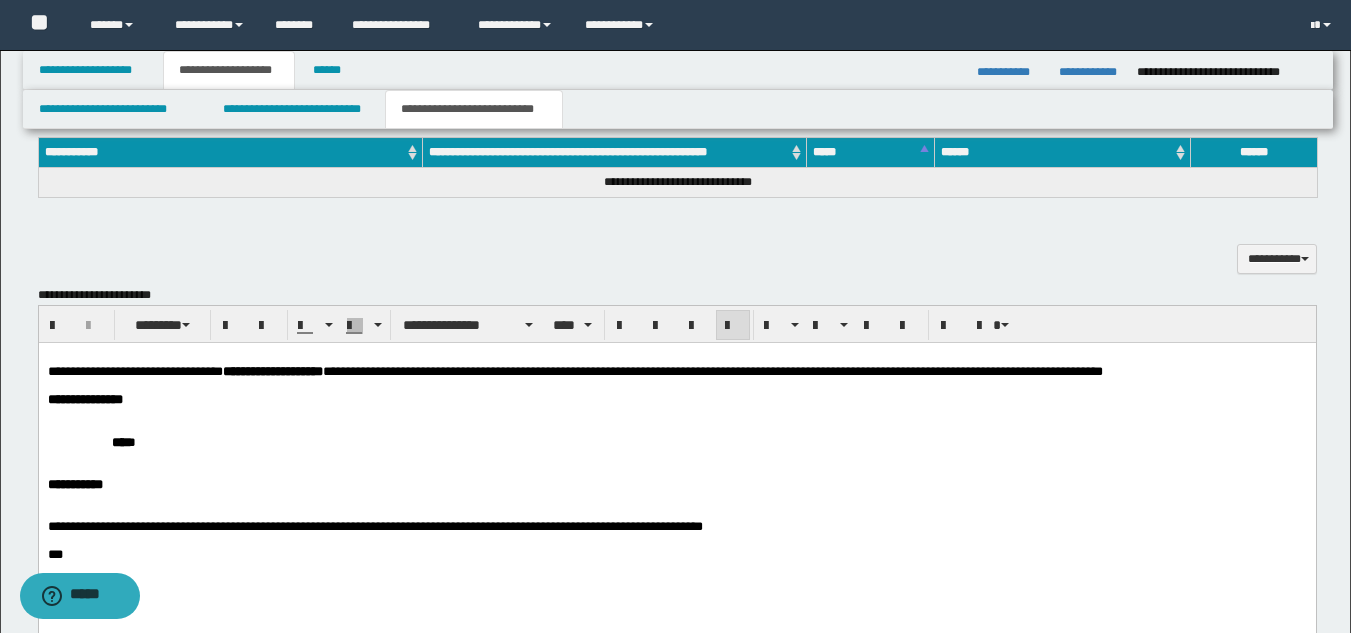 click at bounding box center [676, 413] 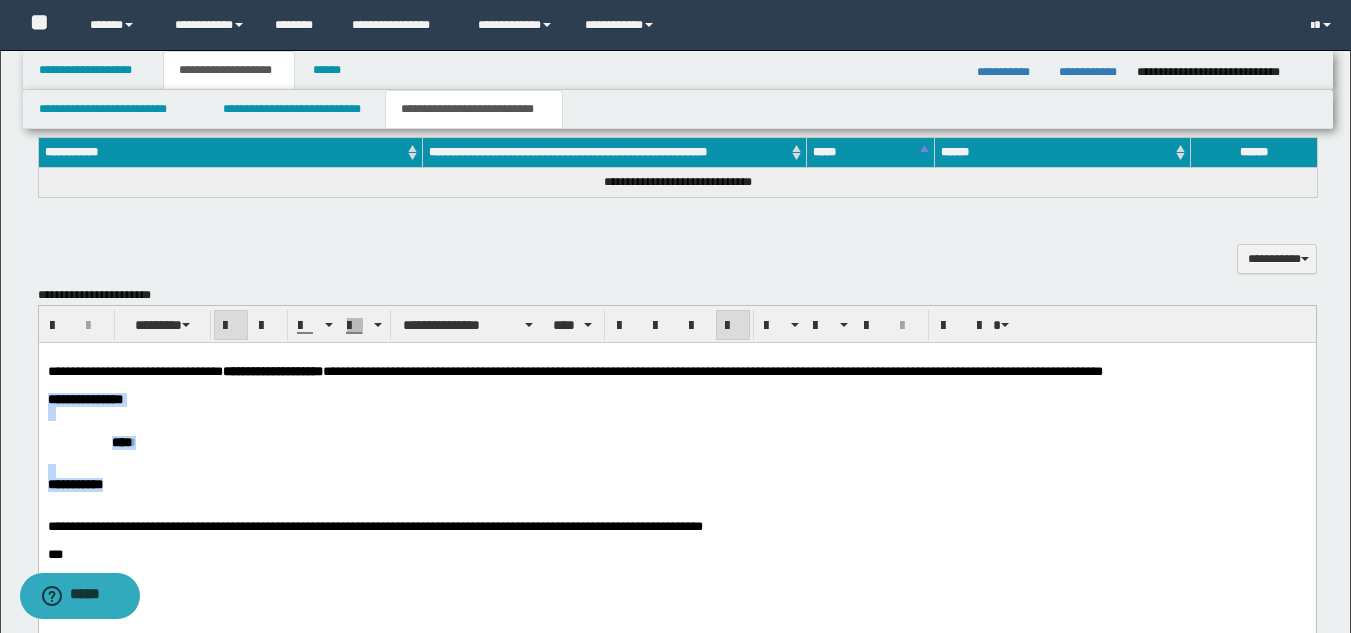 drag, startPoint x: 137, startPoint y: 498, endPoint x: 51, endPoint y: 401, distance: 129.6341 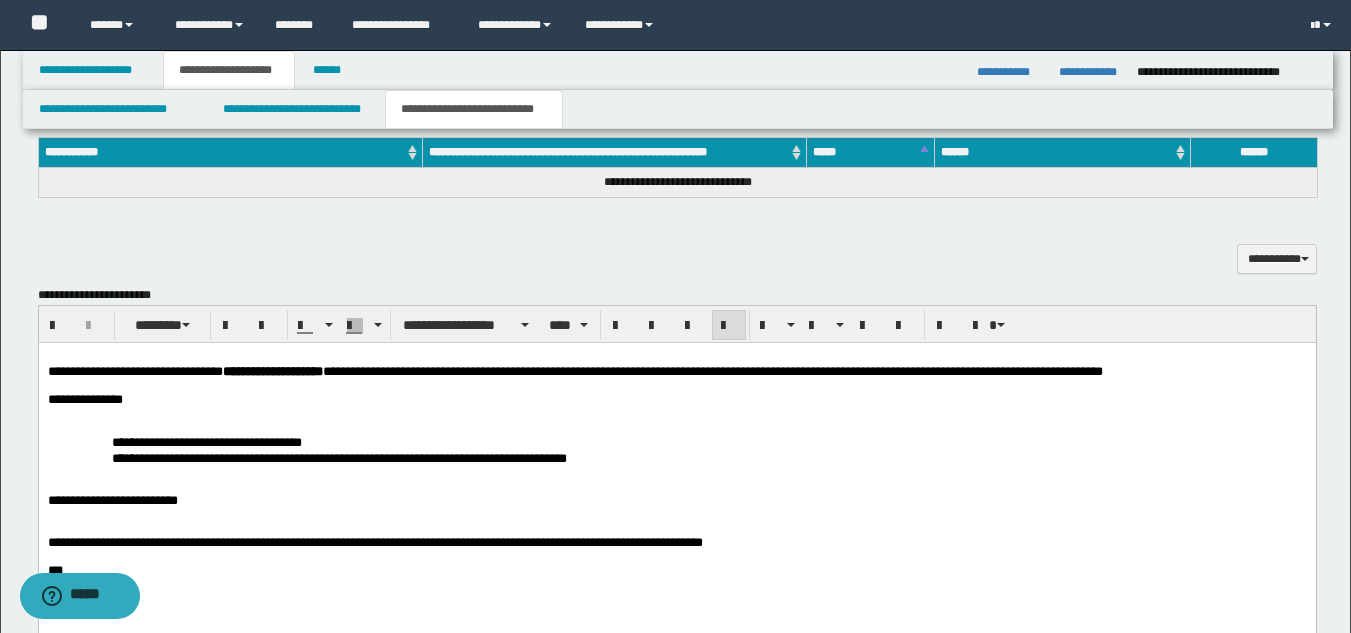 click on "**********" at bounding box center (676, 449) 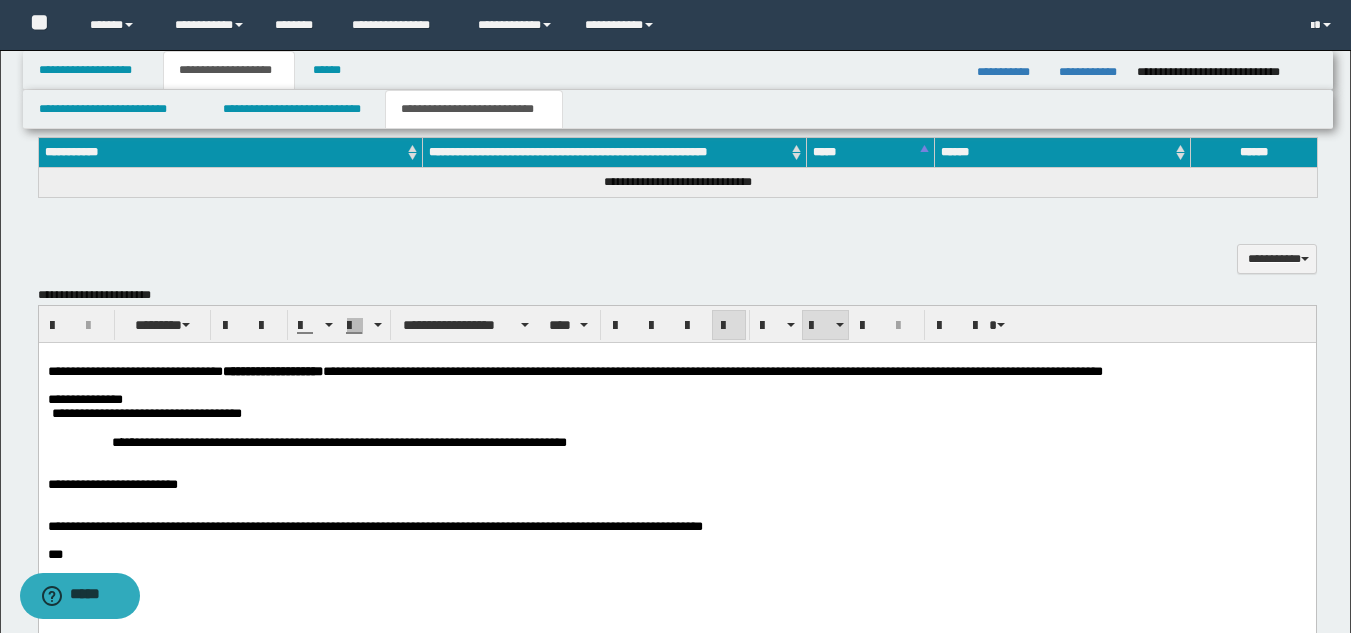 click on "**********" at bounding box center (676, 441) 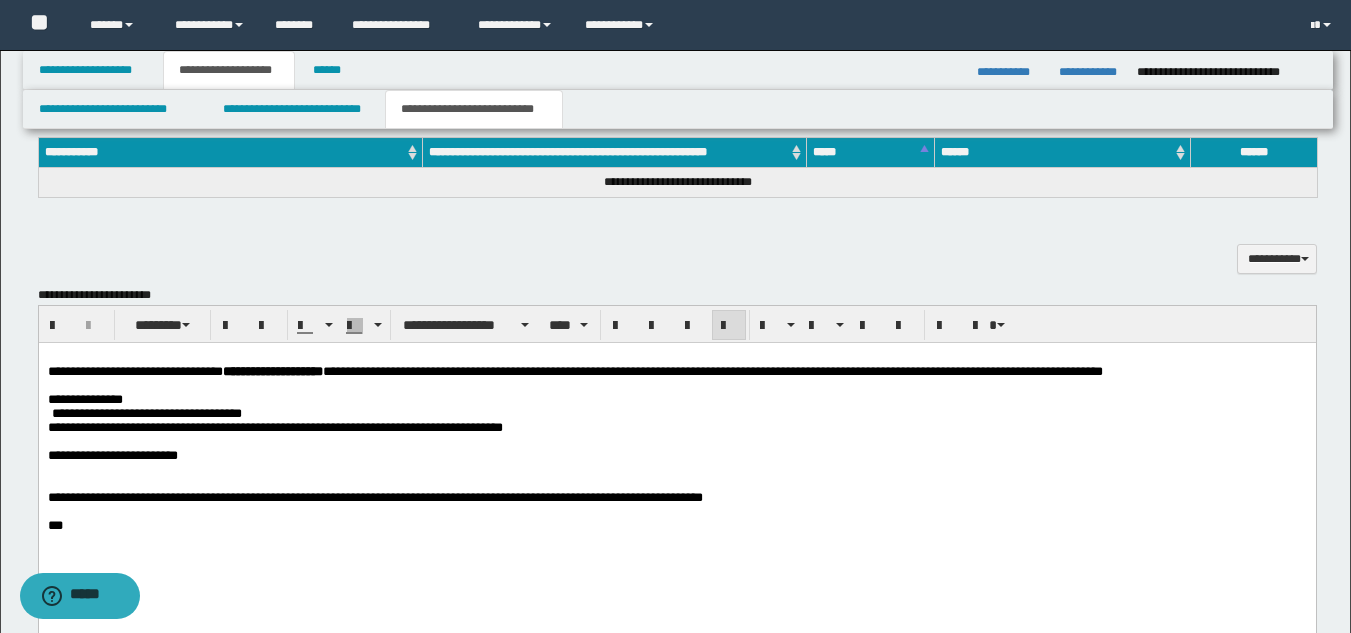 click on "**********" at bounding box center (112, 454) 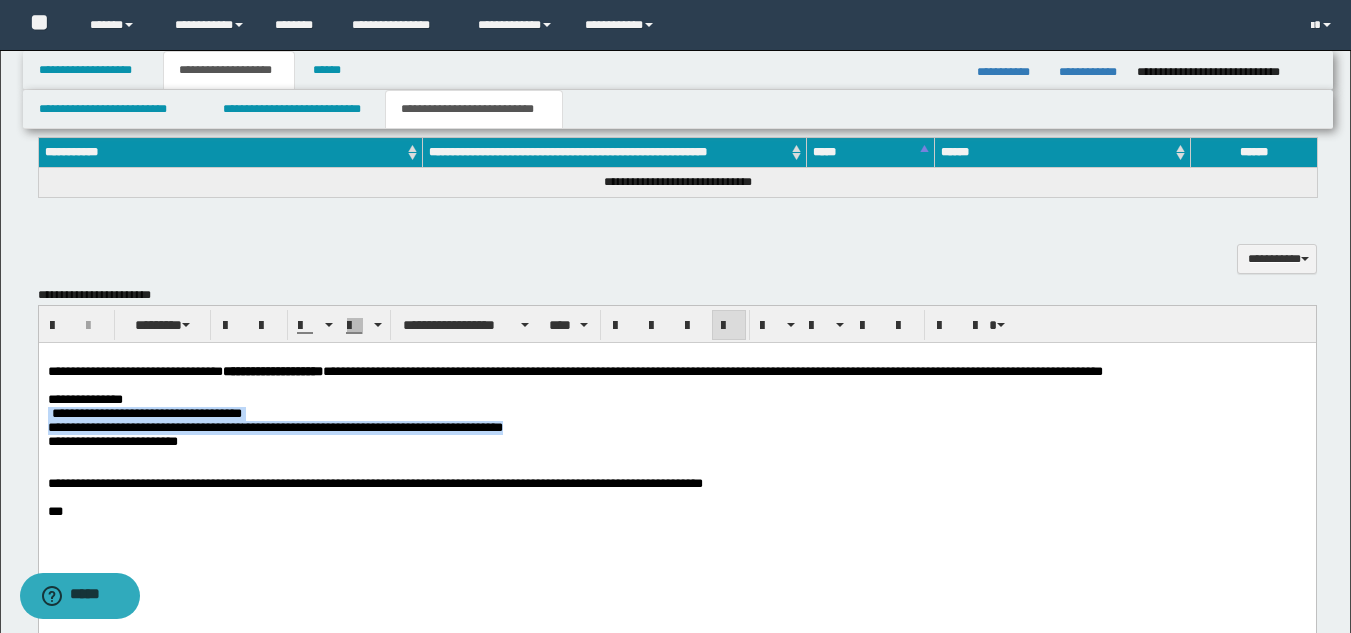 drag, startPoint x: 743, startPoint y: 439, endPoint x: 10, endPoint y: 419, distance: 733.2728 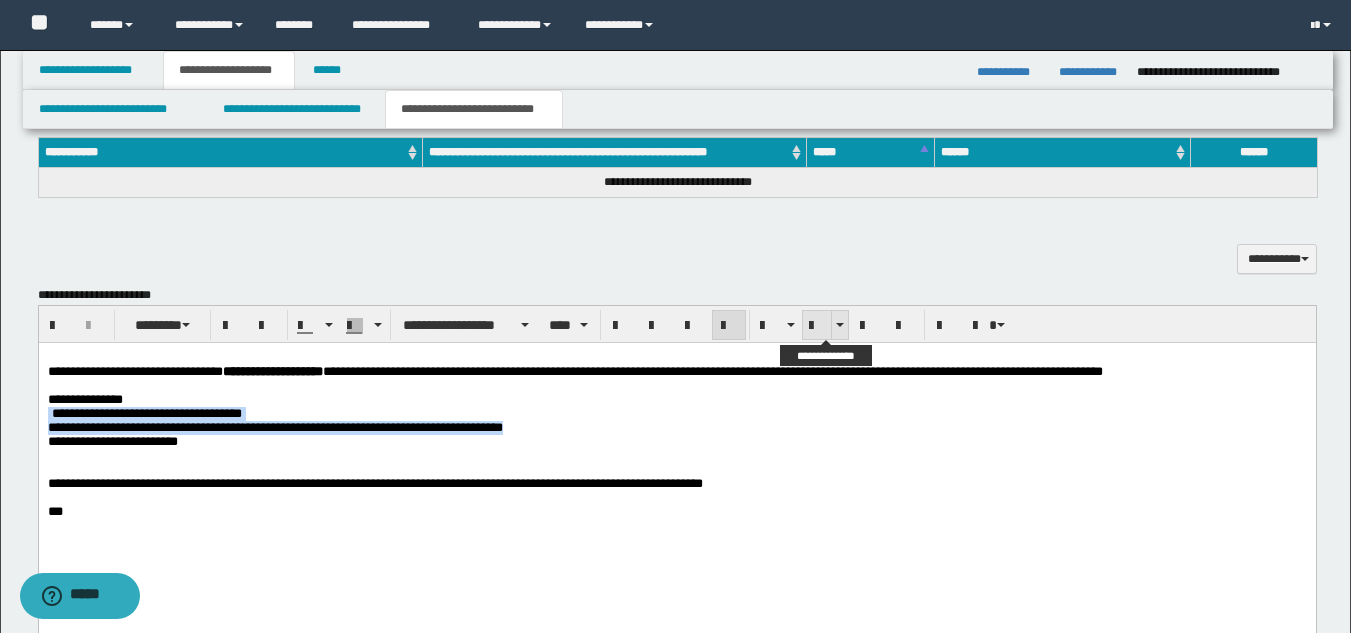 click at bounding box center [817, 326] 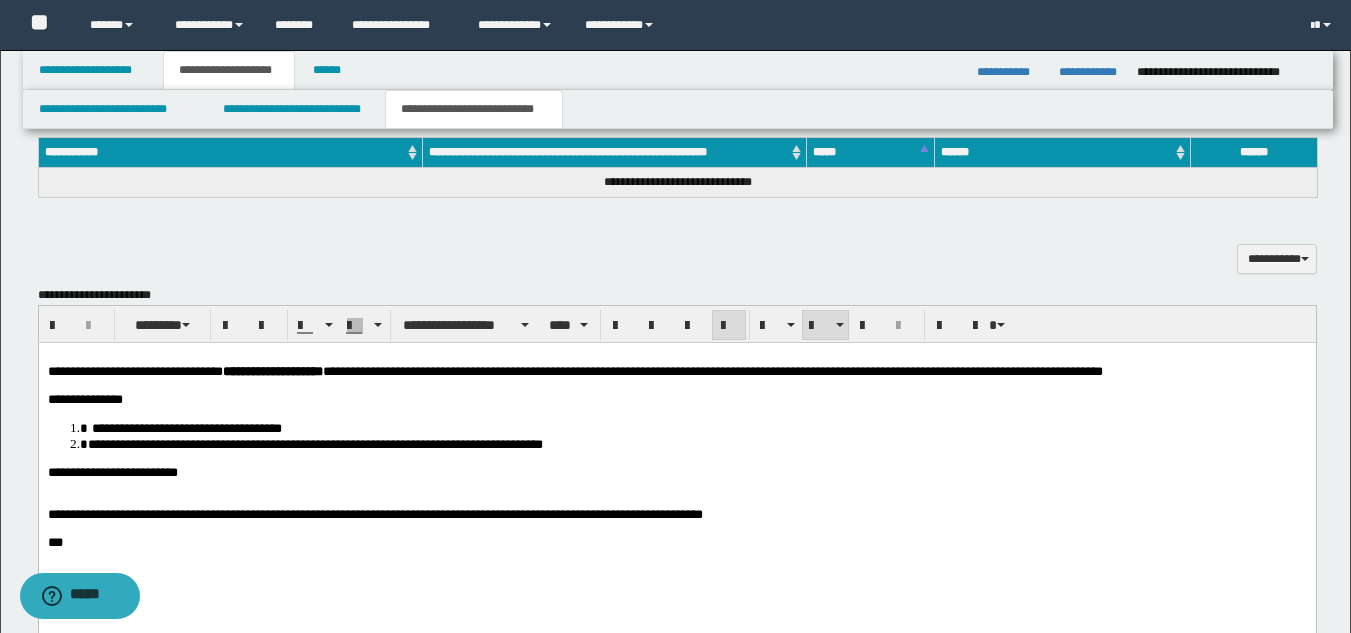 click at bounding box center (676, 486) 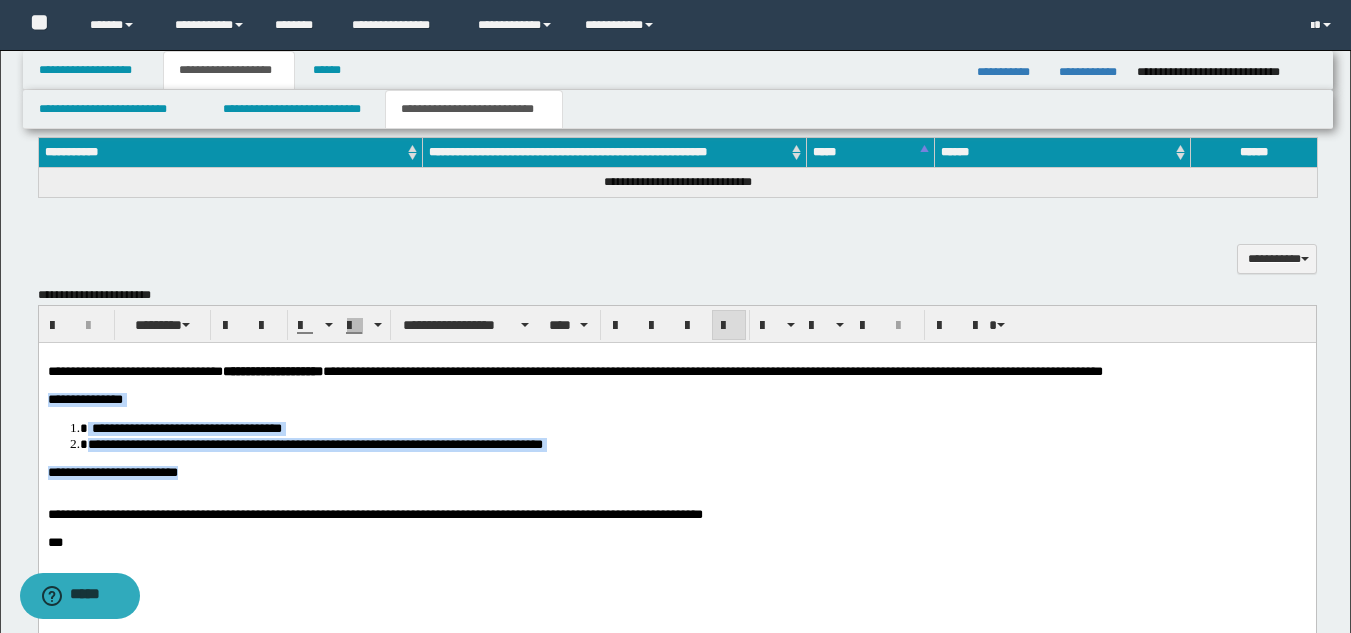 drag, startPoint x: 280, startPoint y: 480, endPoint x: 20, endPoint y: 404, distance: 270.88004 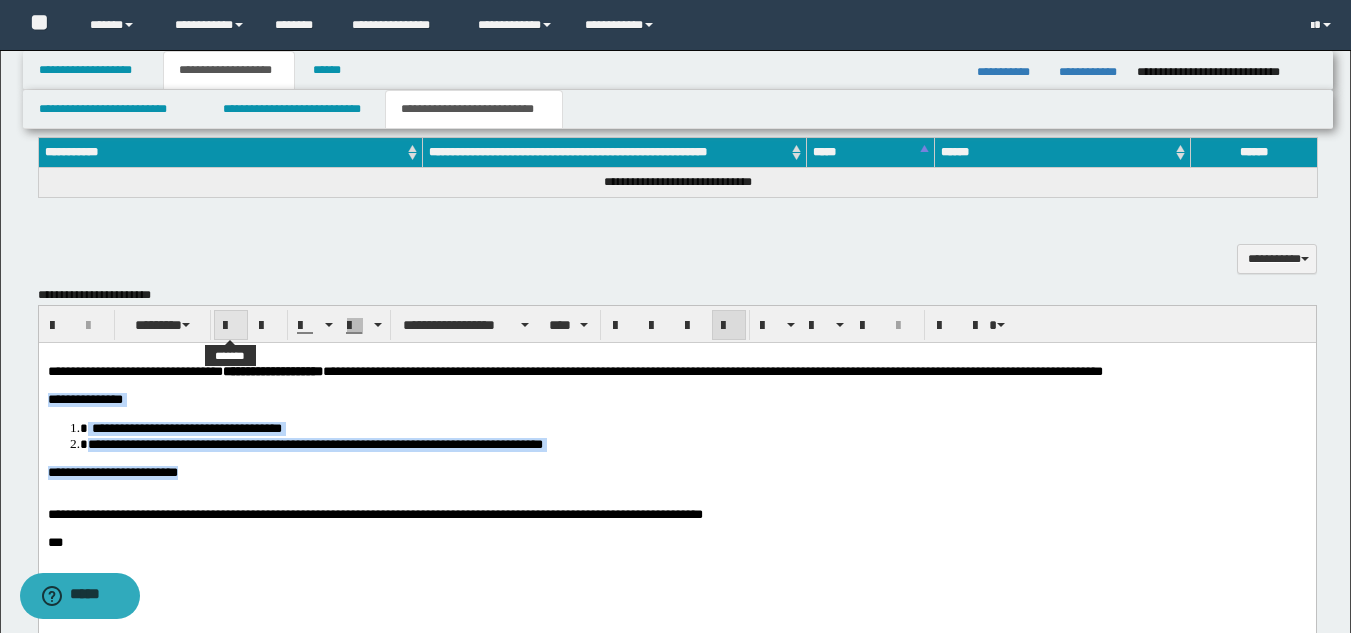 click at bounding box center [231, 326] 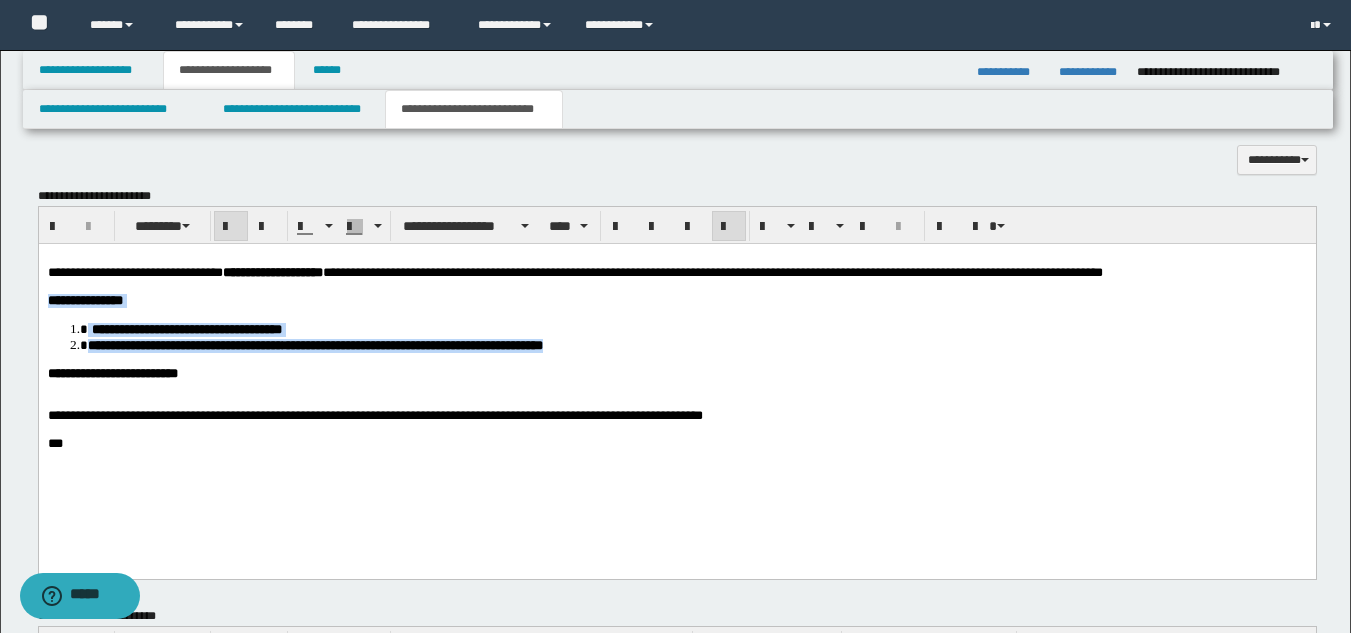 scroll, scrollTop: 946, scrollLeft: 0, axis: vertical 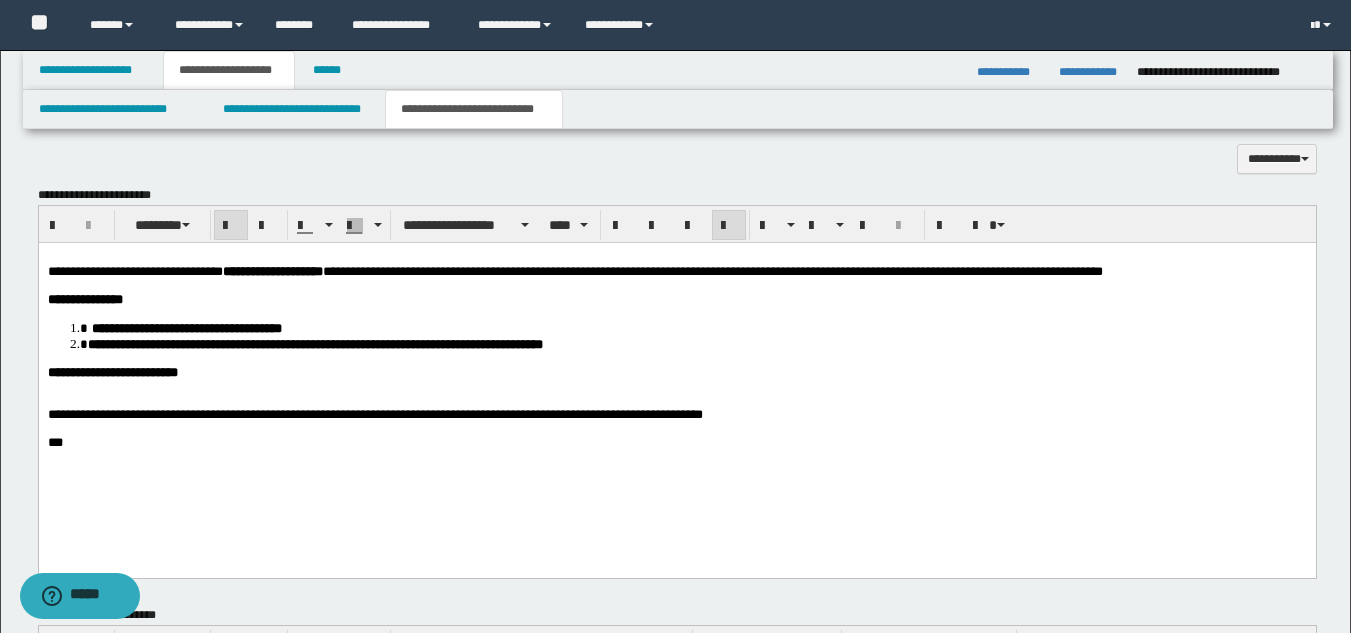 drag, startPoint x: 85, startPoint y: 449, endPoint x: 49, endPoint y: 436, distance: 38.27532 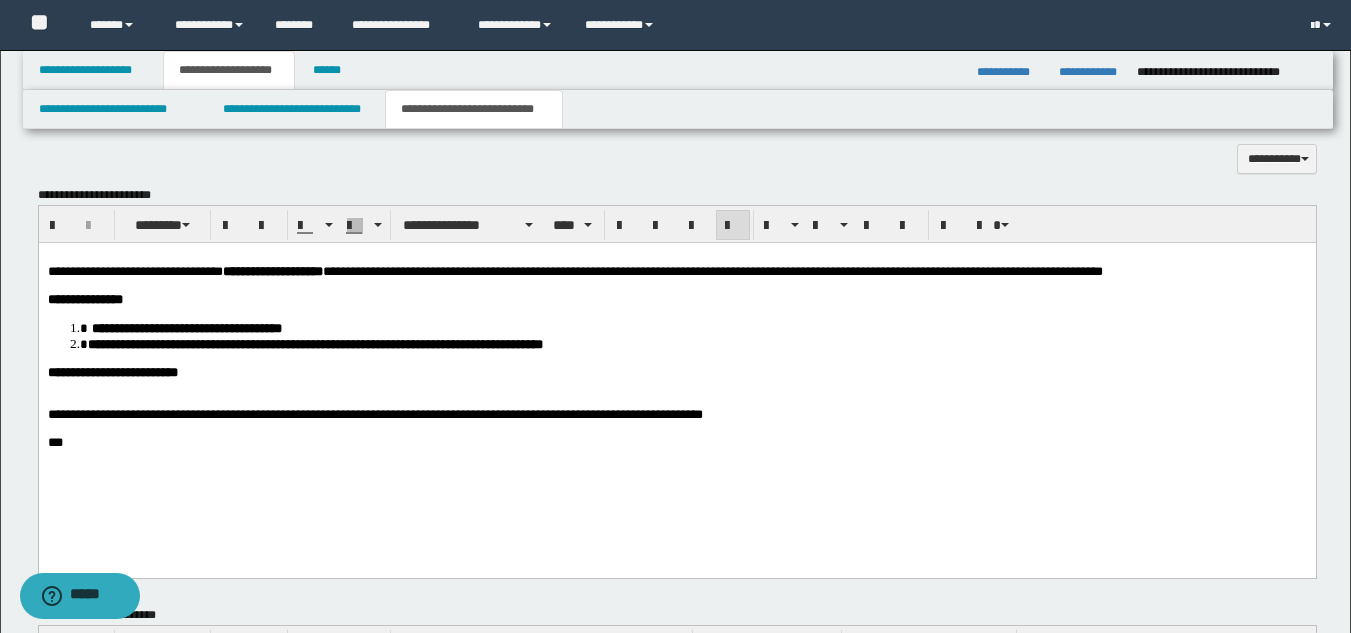 click on "**********" at bounding box center [374, 413] 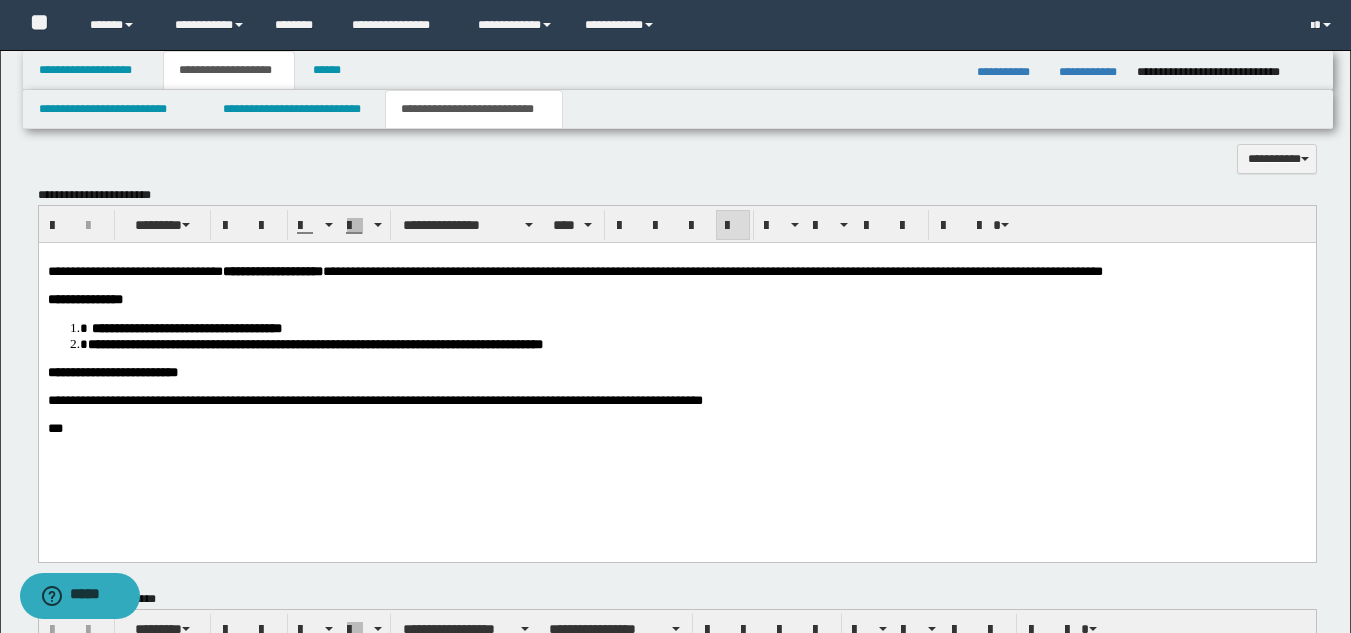 click on "***" at bounding box center (676, 428) 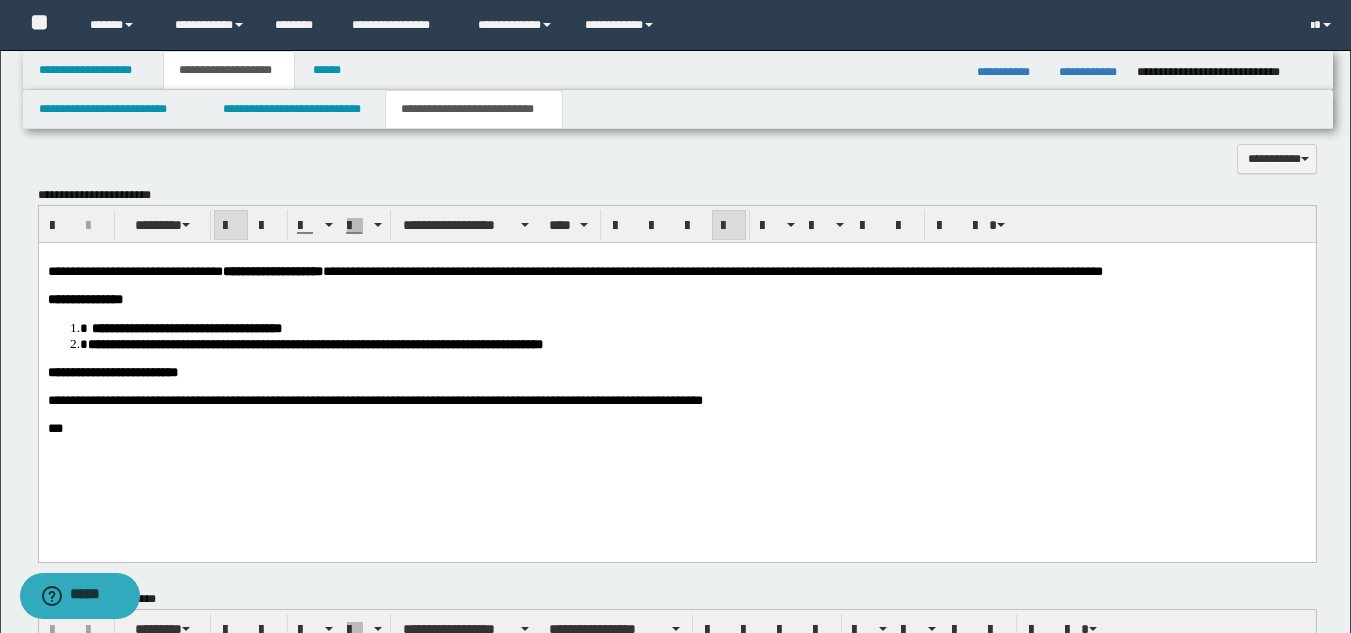 click on "**********" at bounding box center [676, 372] 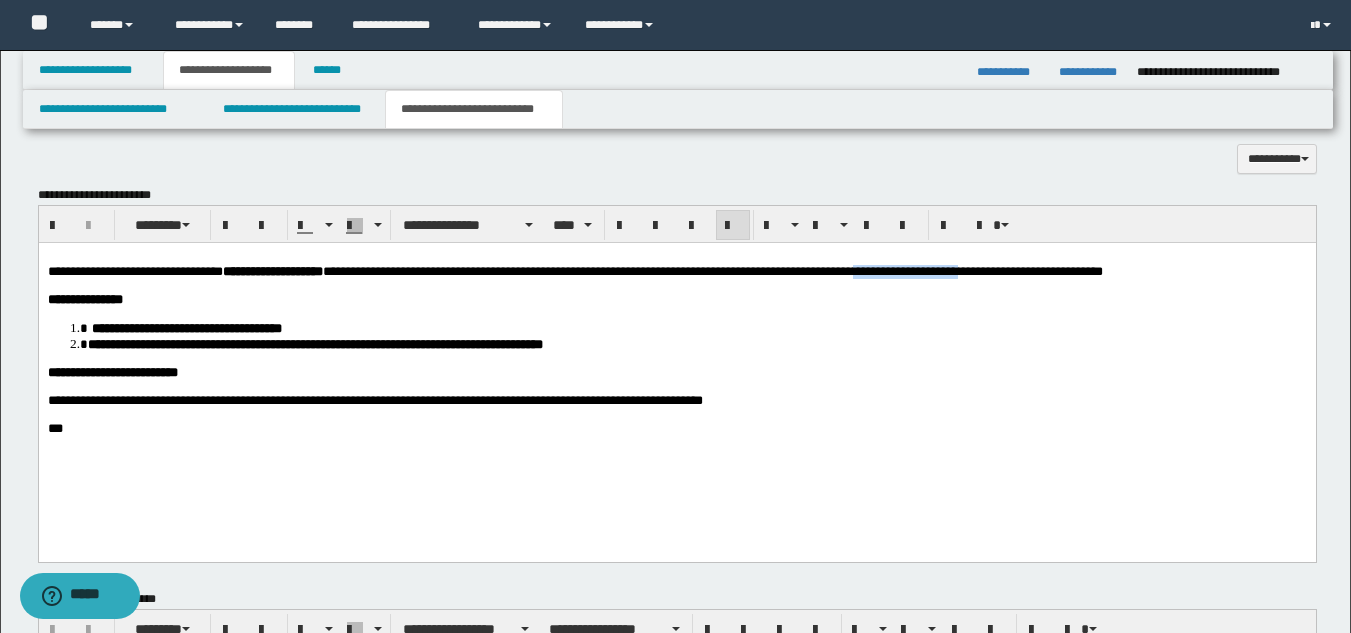 drag, startPoint x: 993, startPoint y: 272, endPoint x: 1116, endPoint y: 276, distance: 123.065025 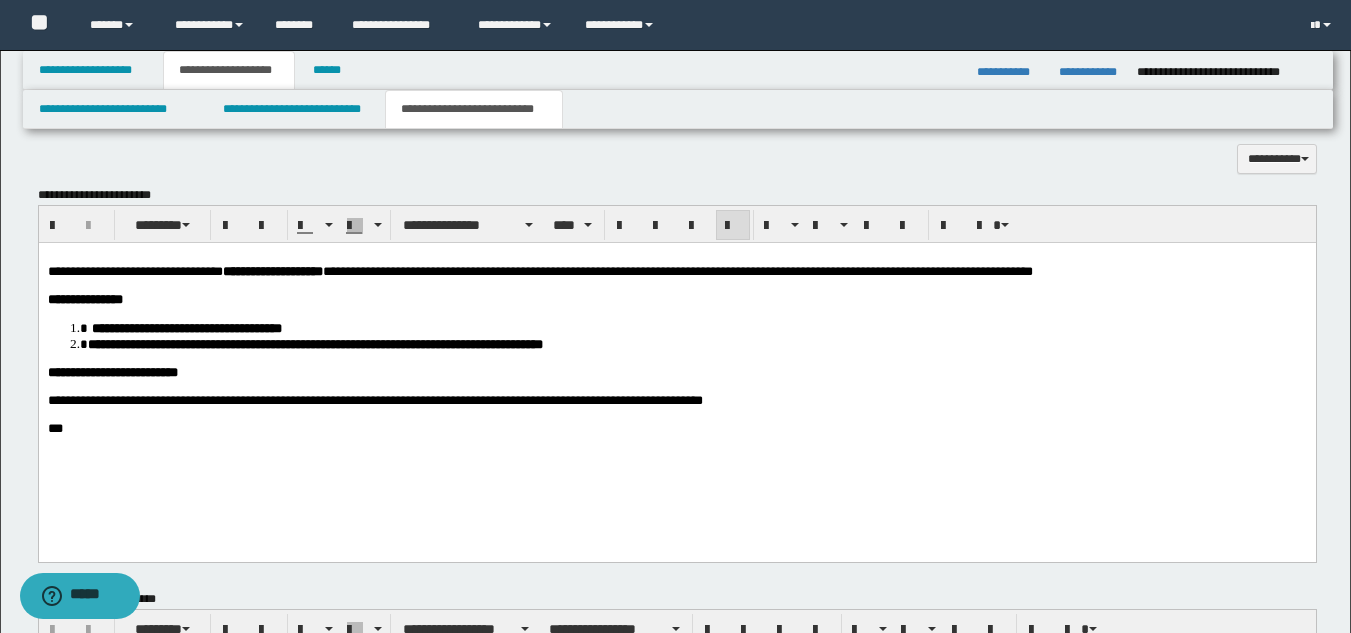 click on "**********" at bounding box center (696, 327) 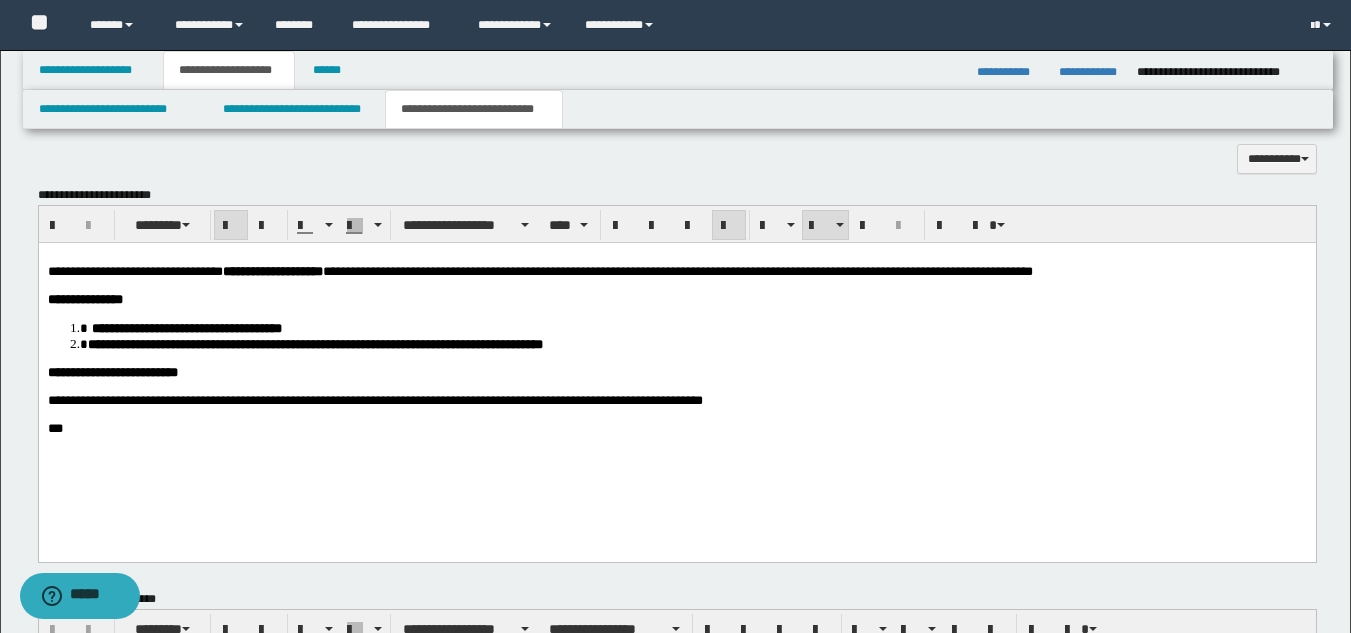 click on "**********" at bounding box center [676, 372] 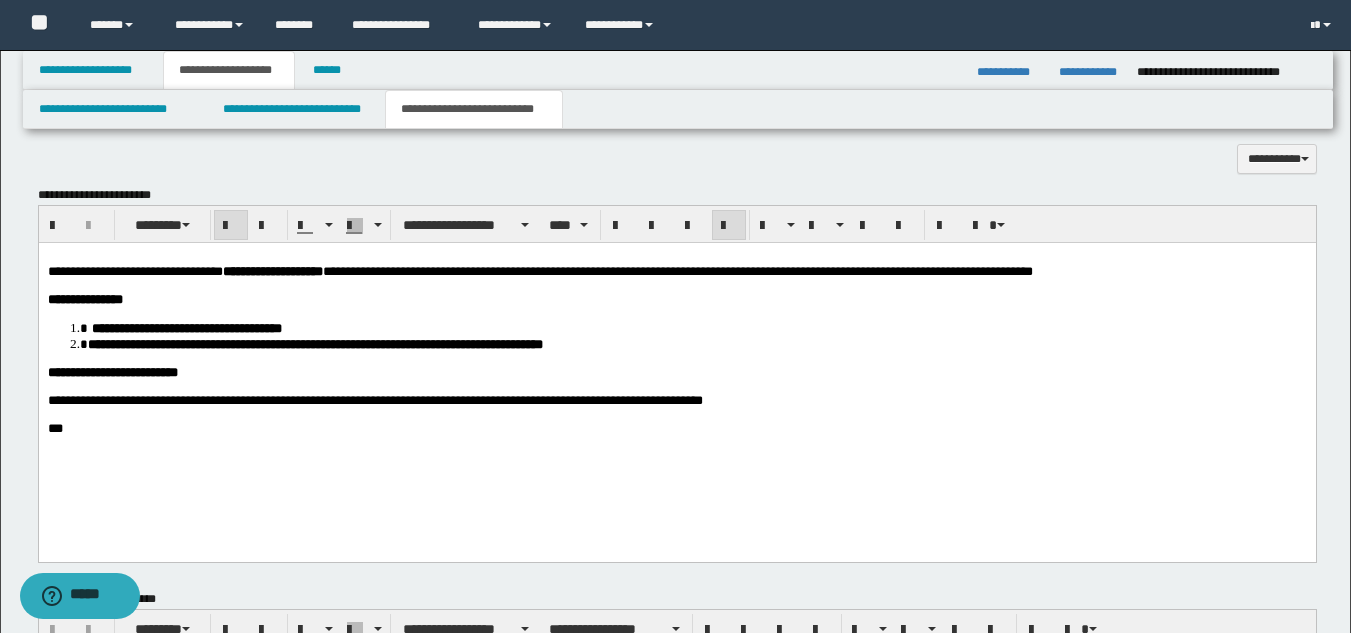 click at bounding box center (676, 414) 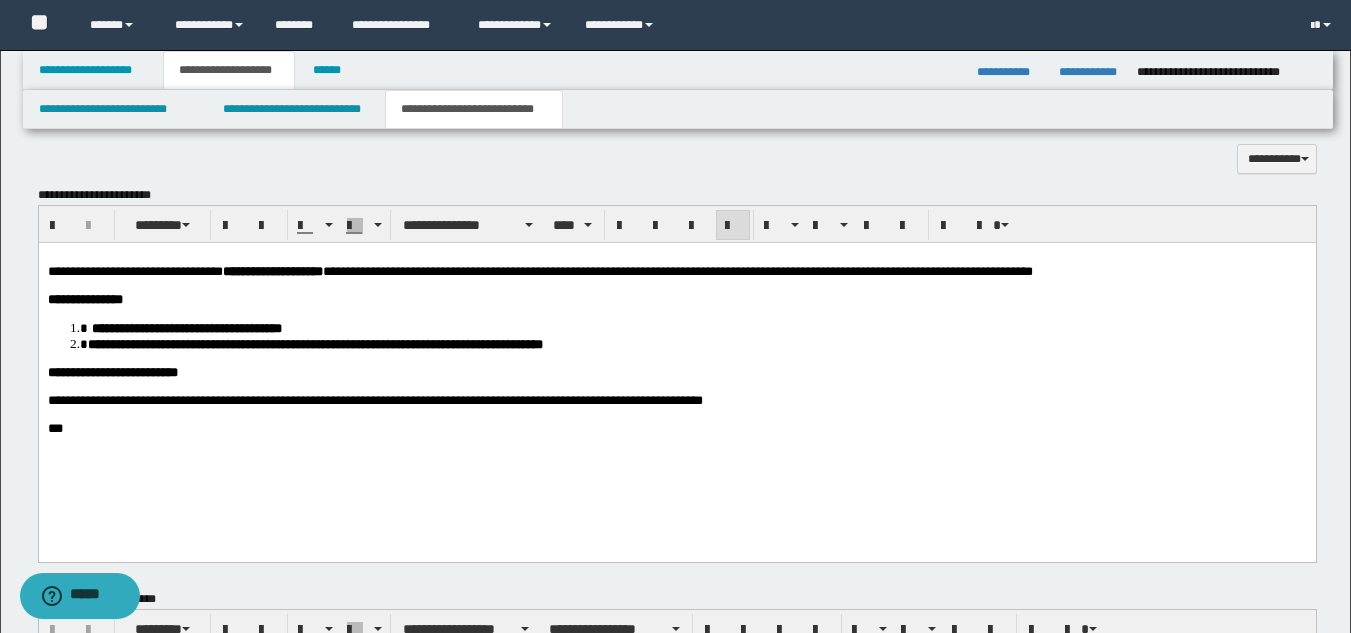 click on "**********" at bounding box center [676, 367] 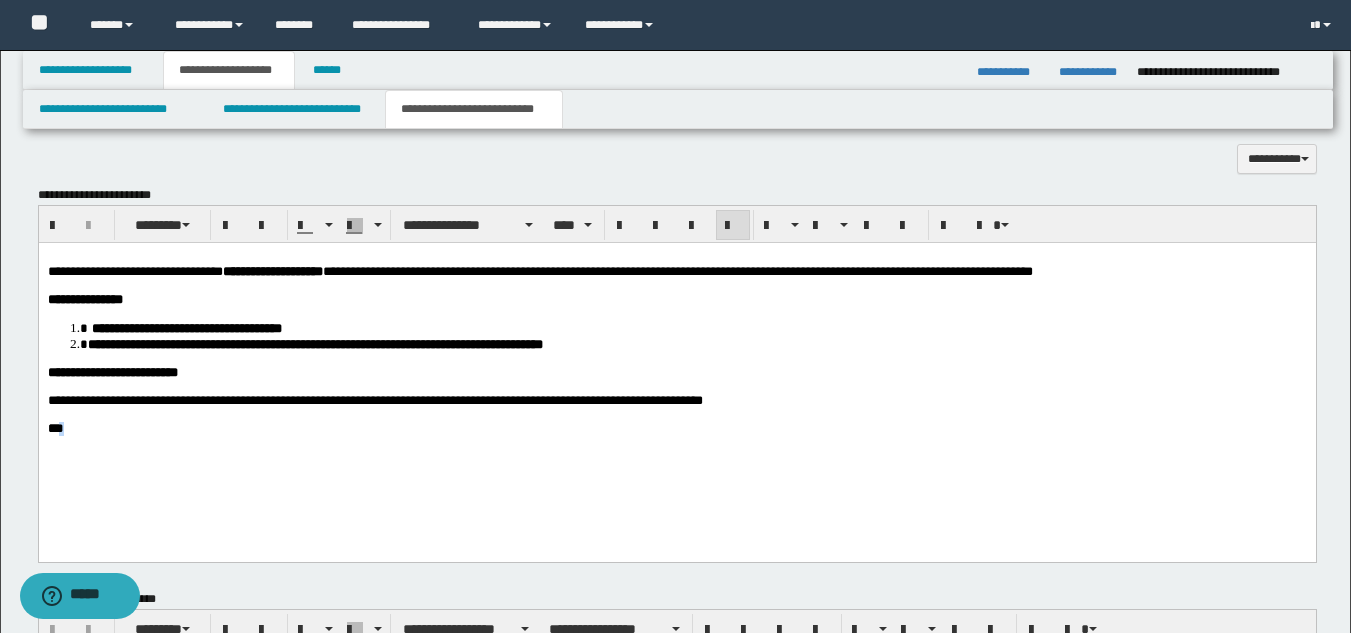 click on "**********" at bounding box center (676, 367) 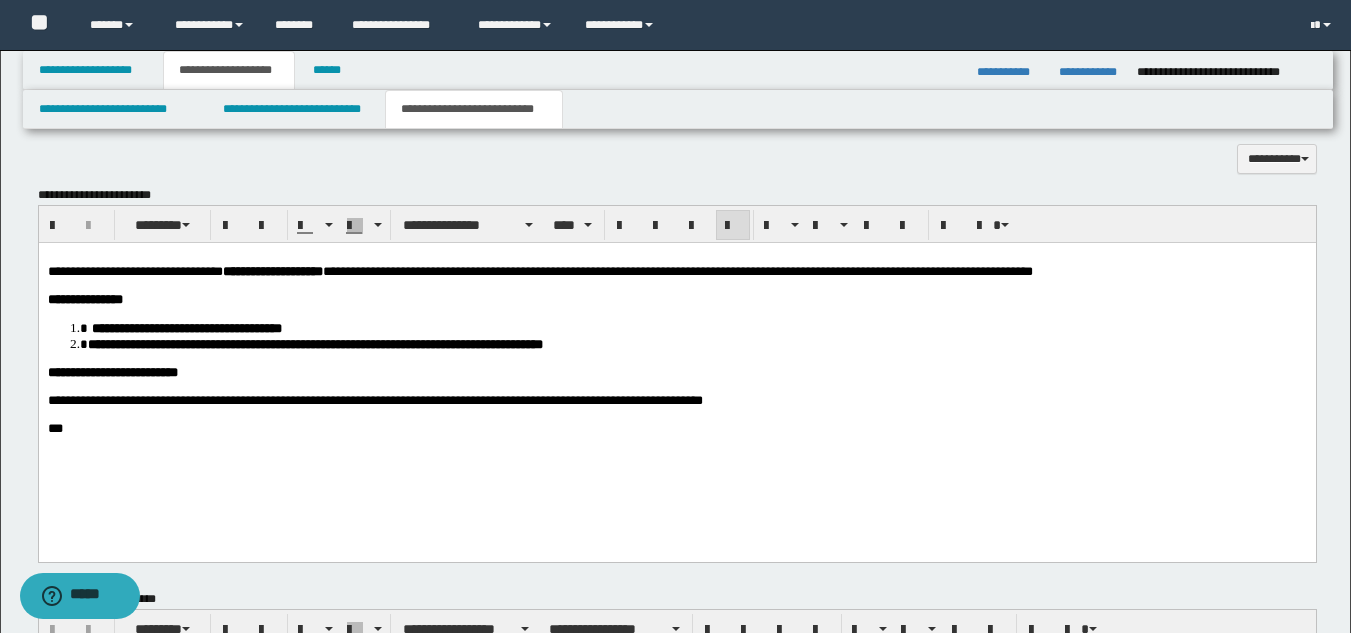 click at bounding box center (676, 414) 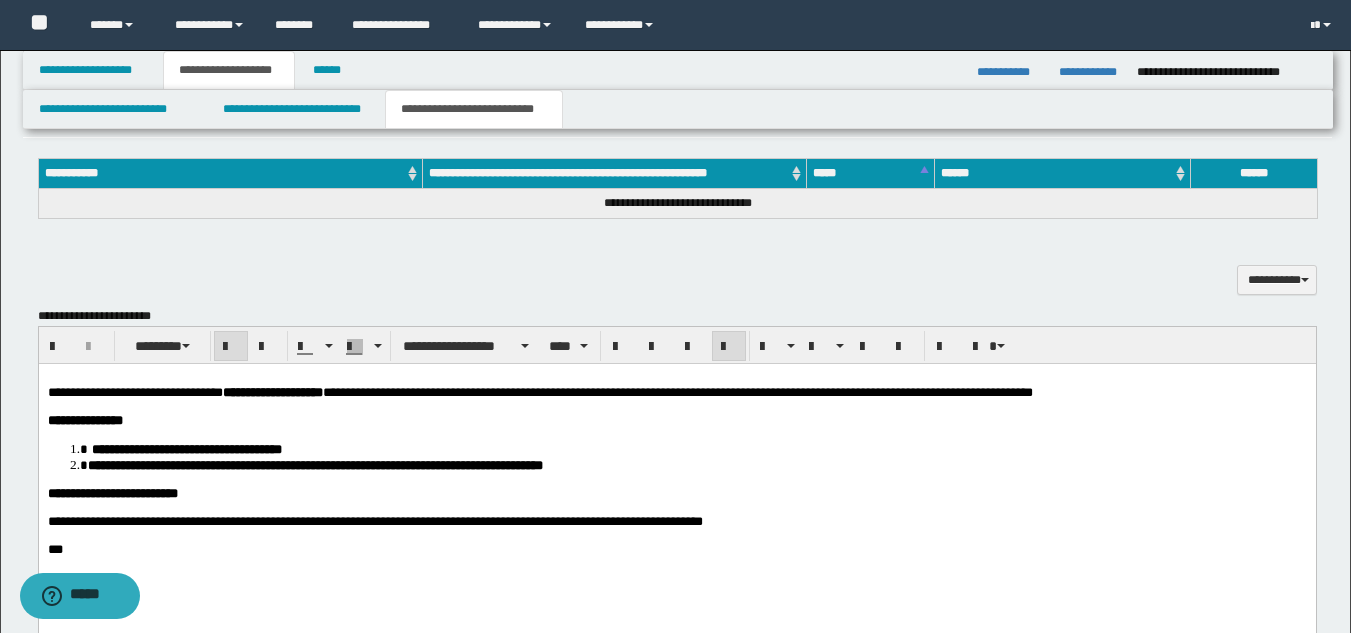 scroll, scrollTop: 846, scrollLeft: 0, axis: vertical 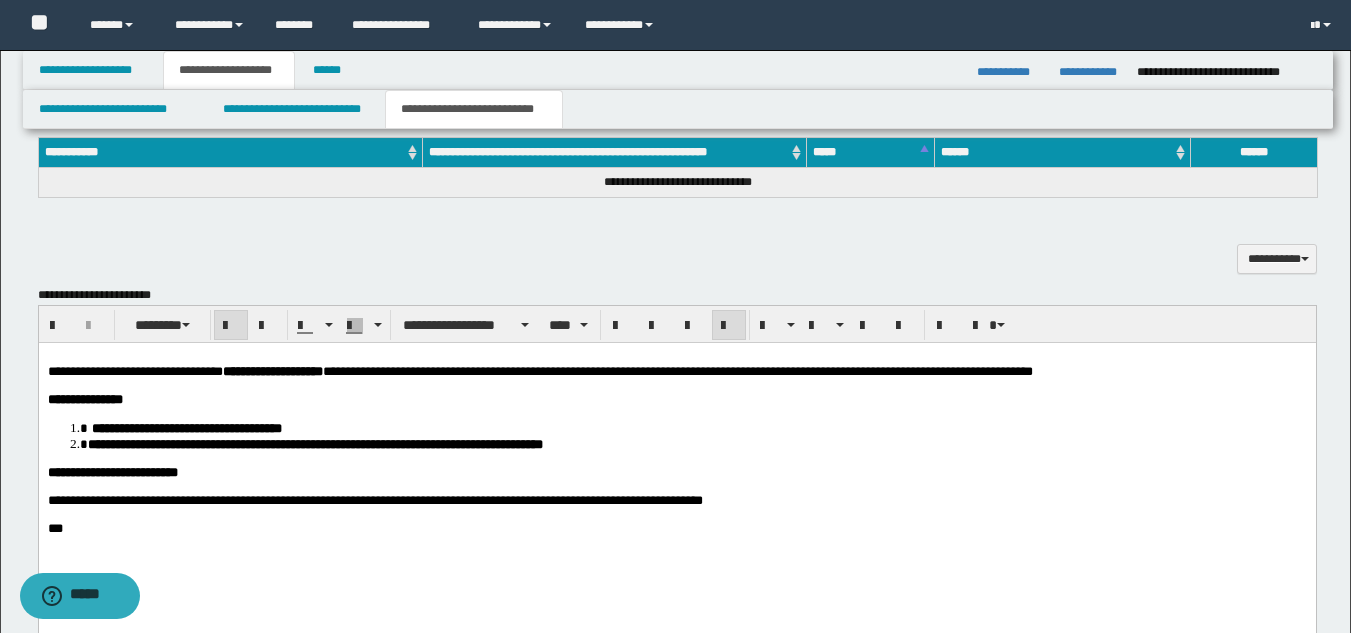 click on "**********" at bounding box center (539, 370) 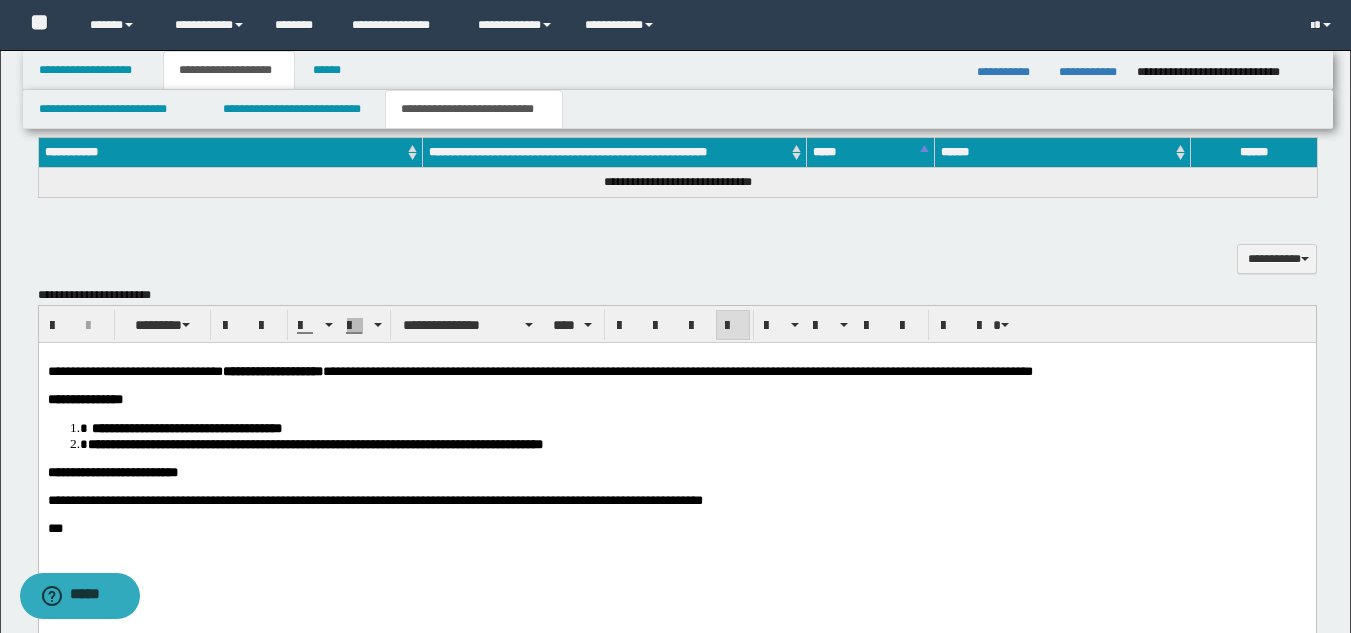 click on "**********" at bounding box center [412, 443] 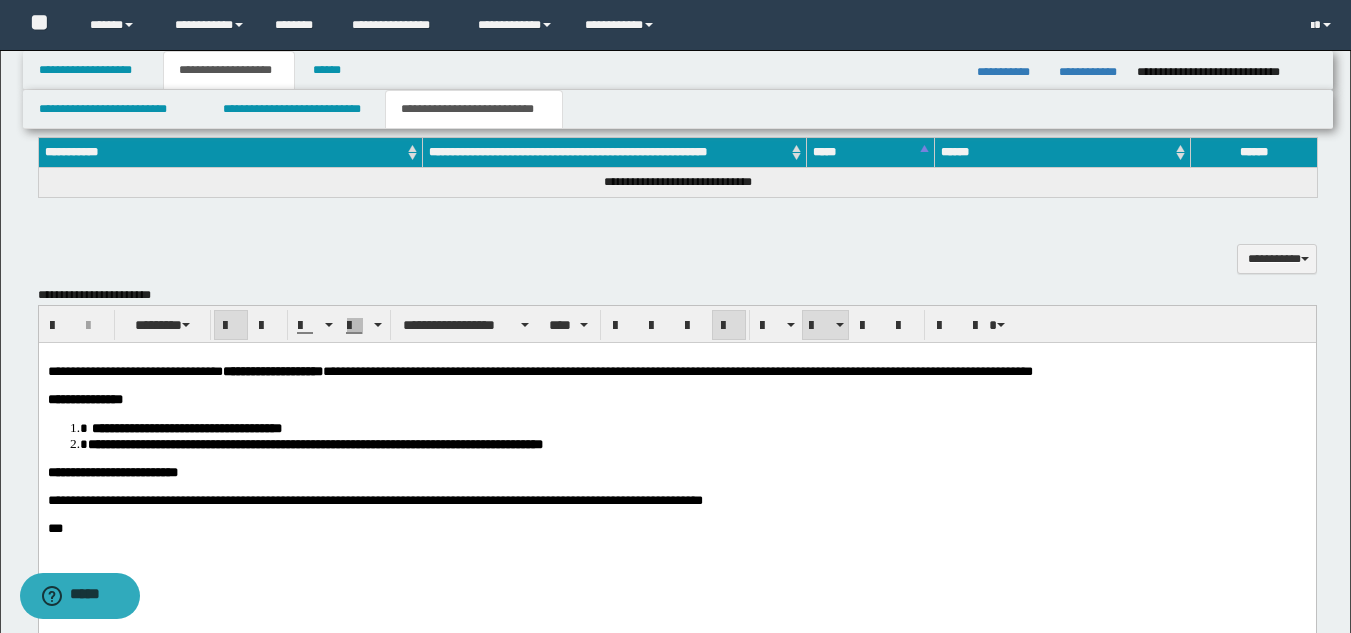 click at bounding box center [676, 357] 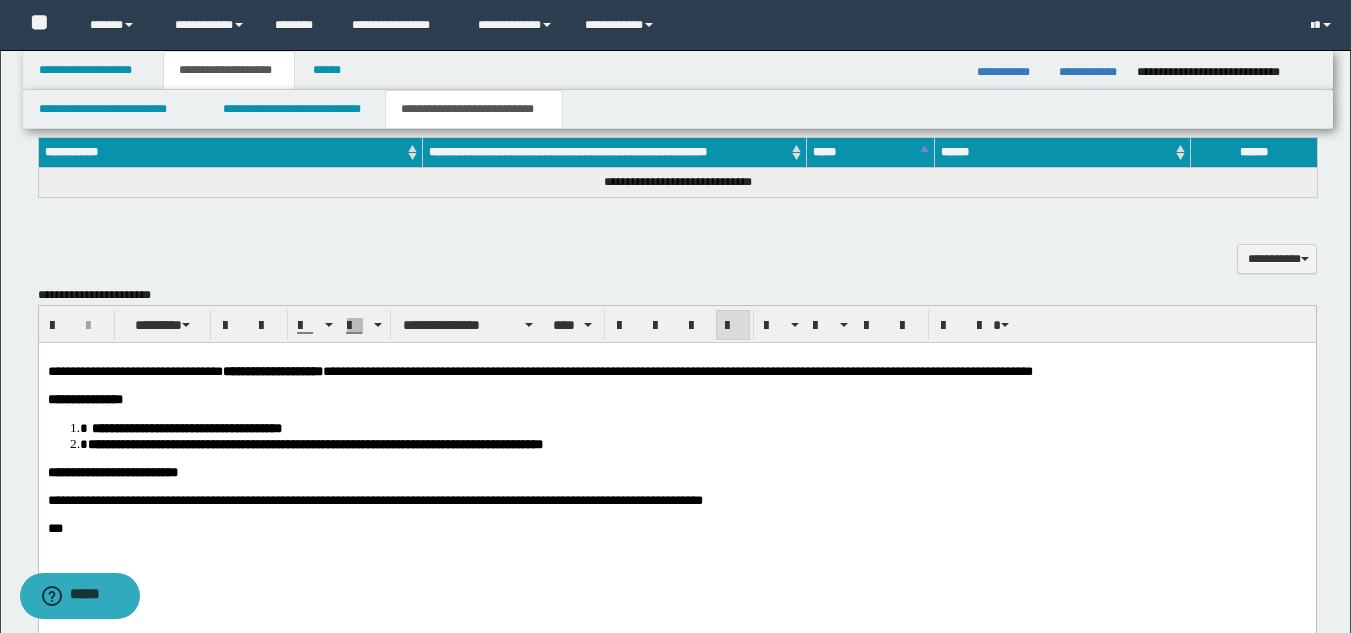 click on "**********" at bounding box center (186, 427) 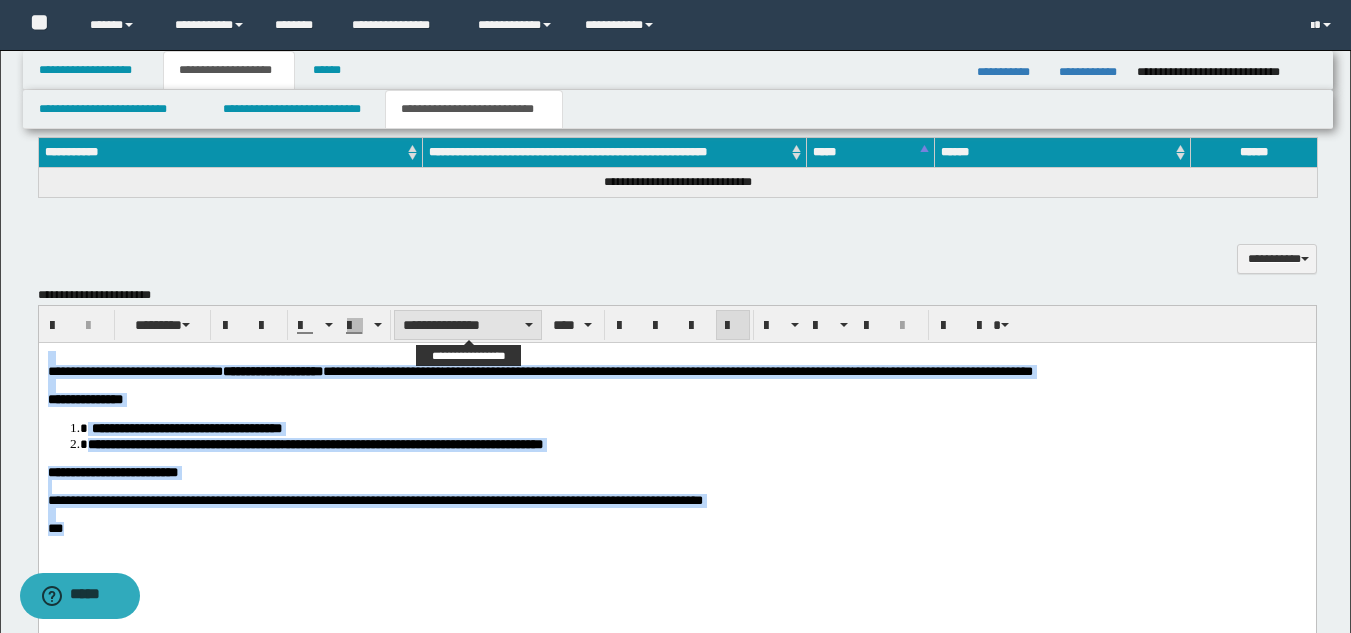 click on "**********" at bounding box center (468, 325) 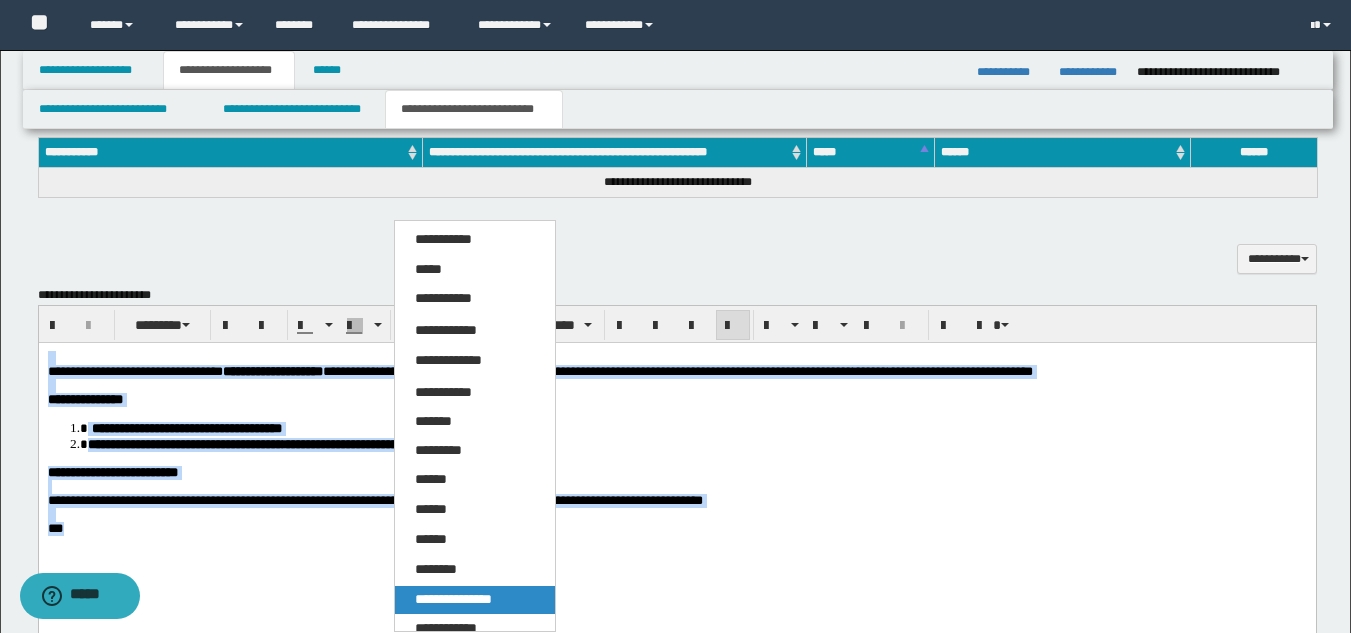 click on "**********" at bounding box center (453, 599) 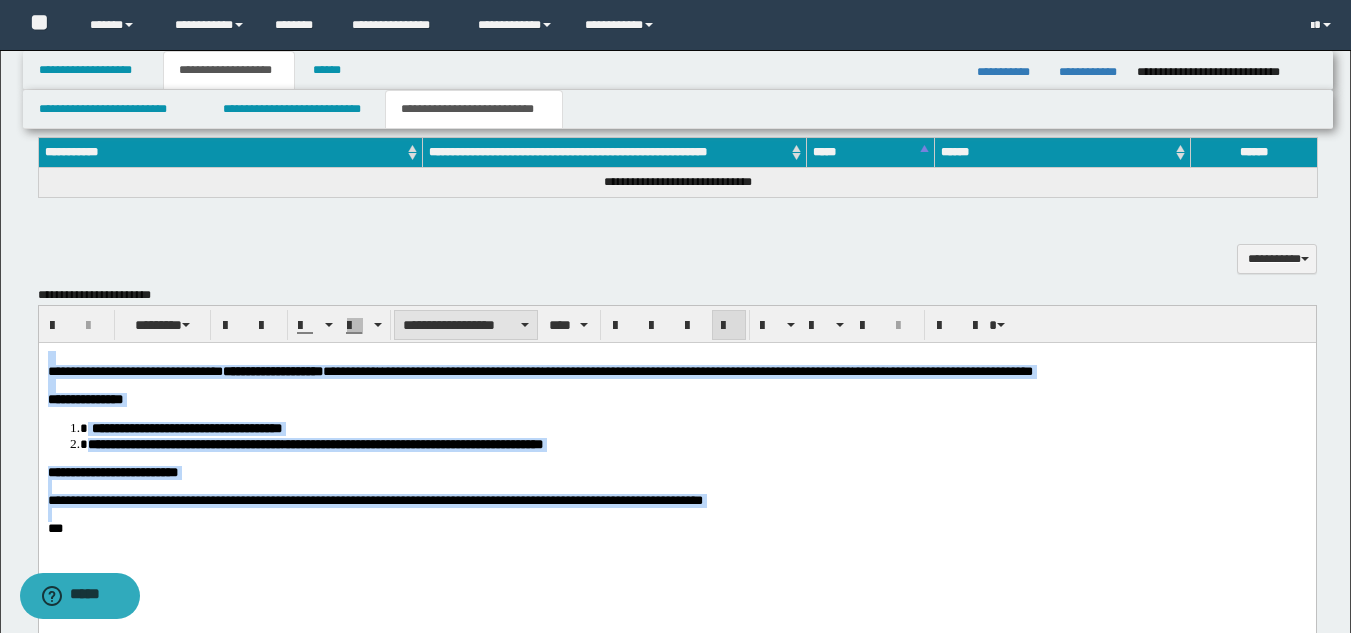 click on "**********" at bounding box center (466, 325) 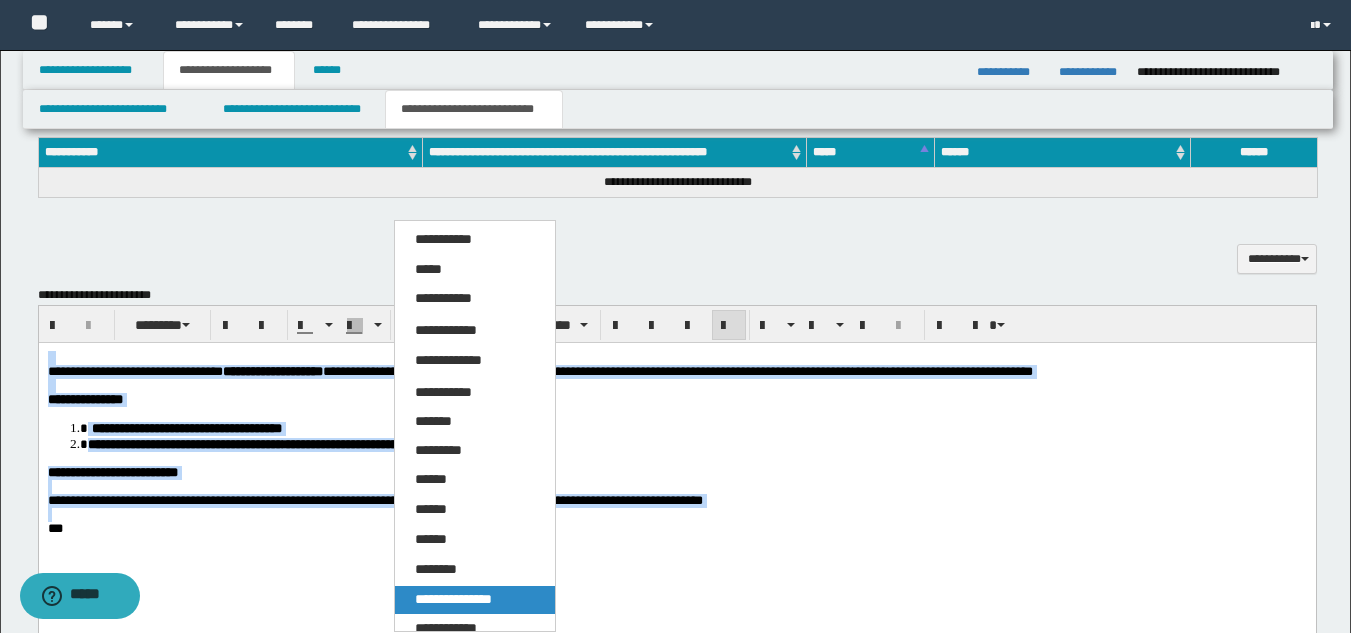 drag, startPoint x: 468, startPoint y: 595, endPoint x: 456, endPoint y: 227, distance: 368.1956 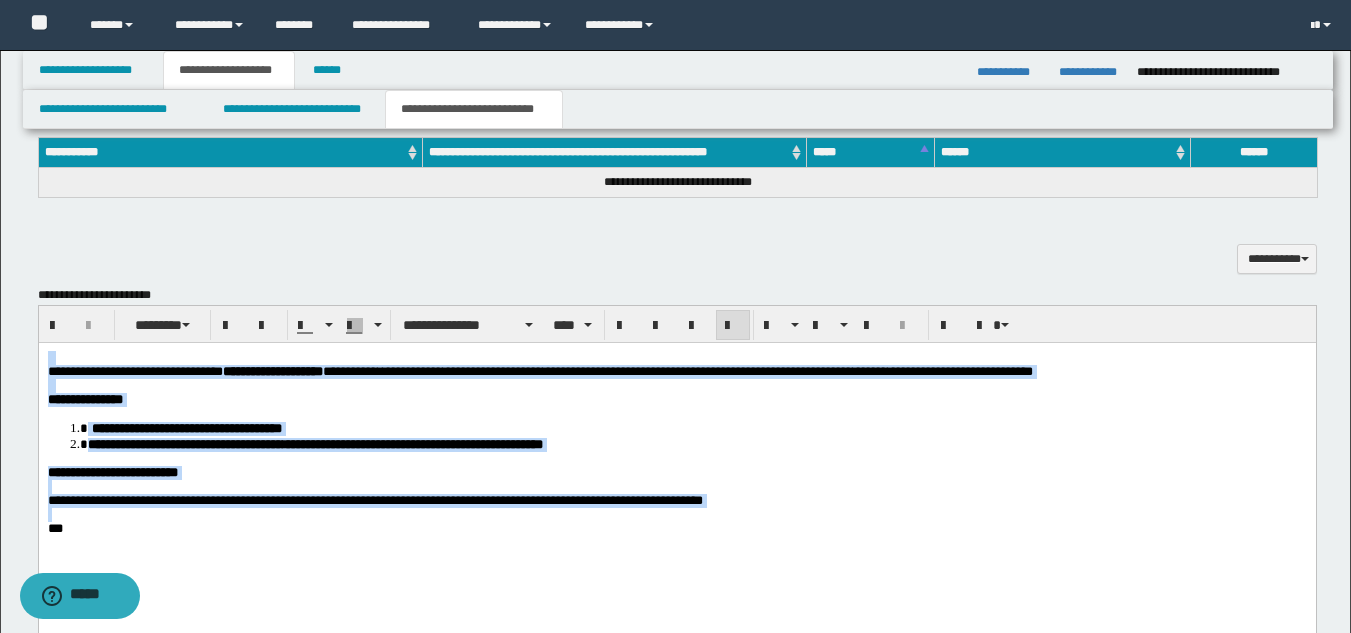 click at bounding box center [733, 326] 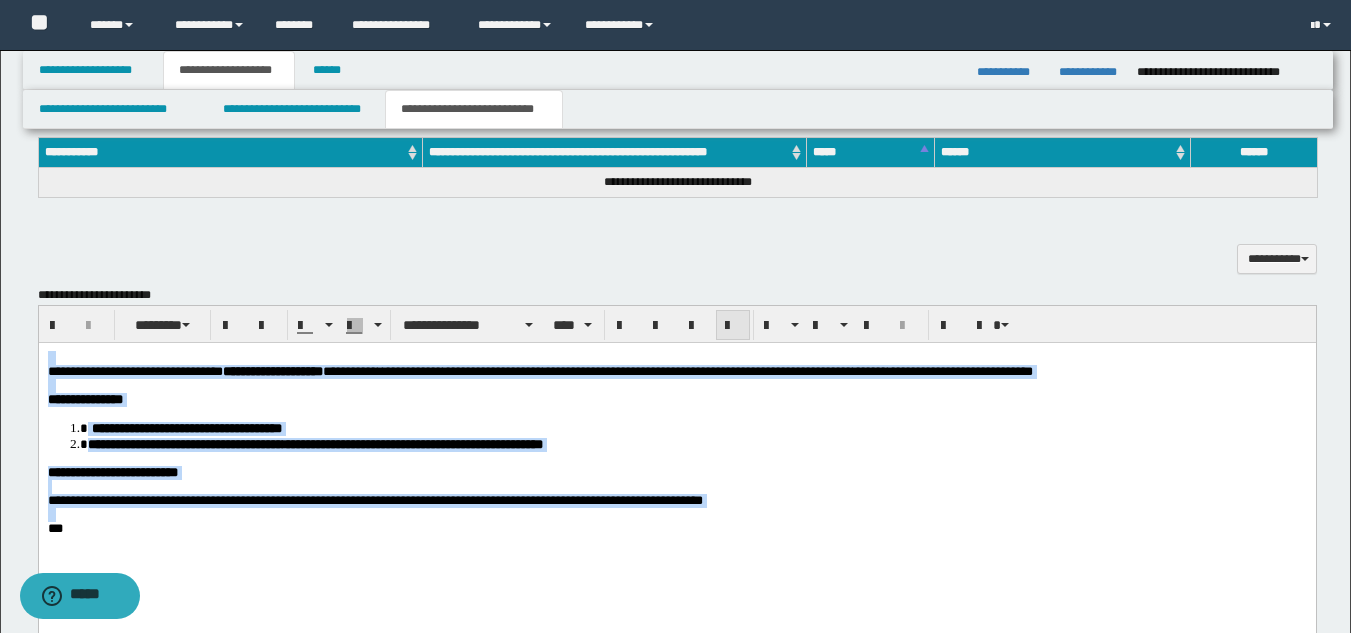 drag, startPoint x: 728, startPoint y: 326, endPoint x: 692, endPoint y: 19, distance: 309.10355 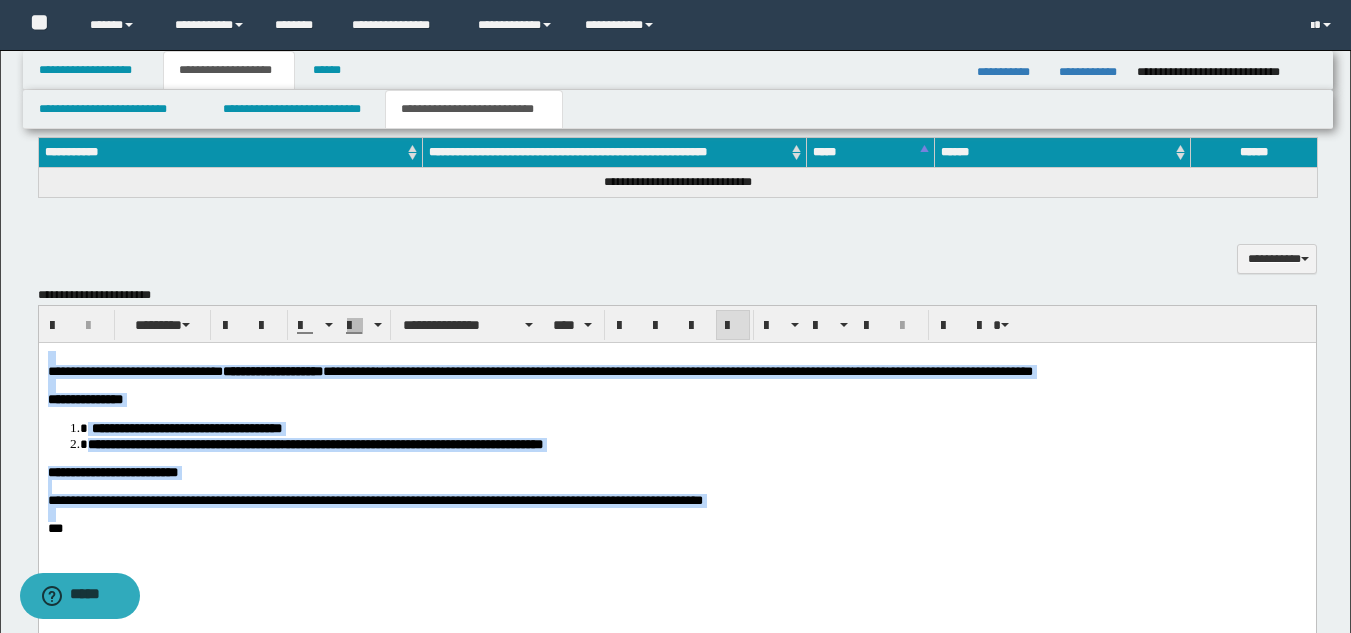 click on "**********" at bounding box center (676, 399) 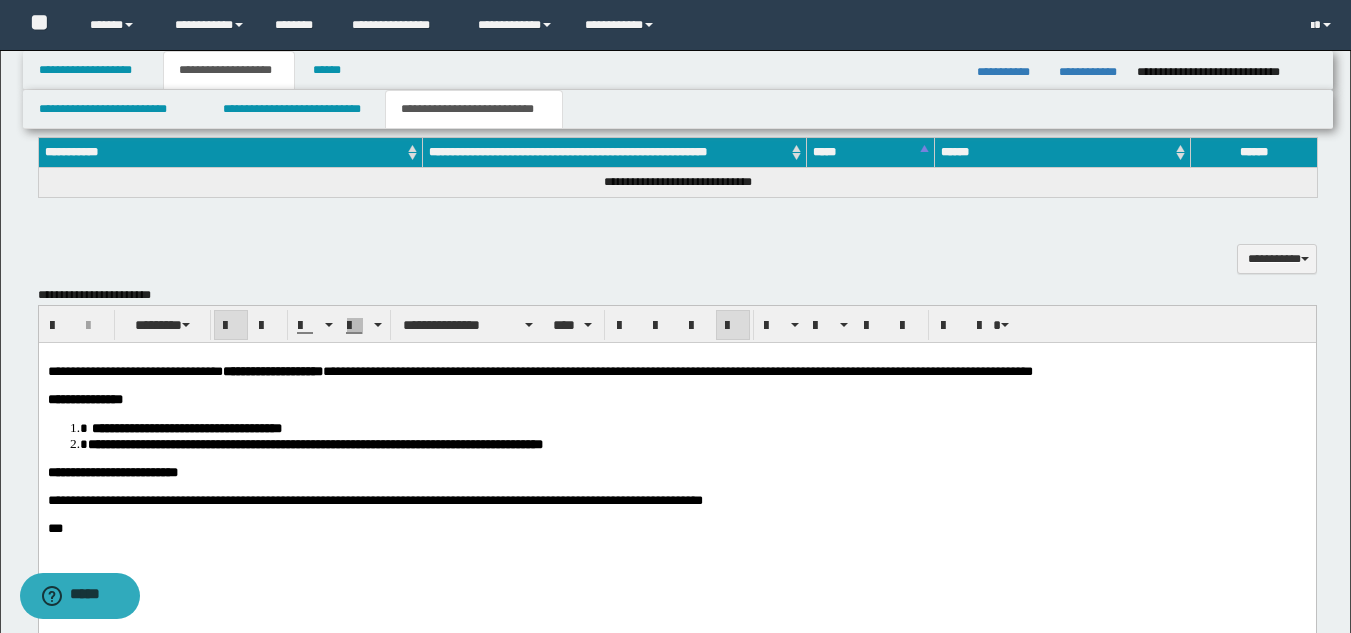 click on "**********" at bounding box center [676, 472] 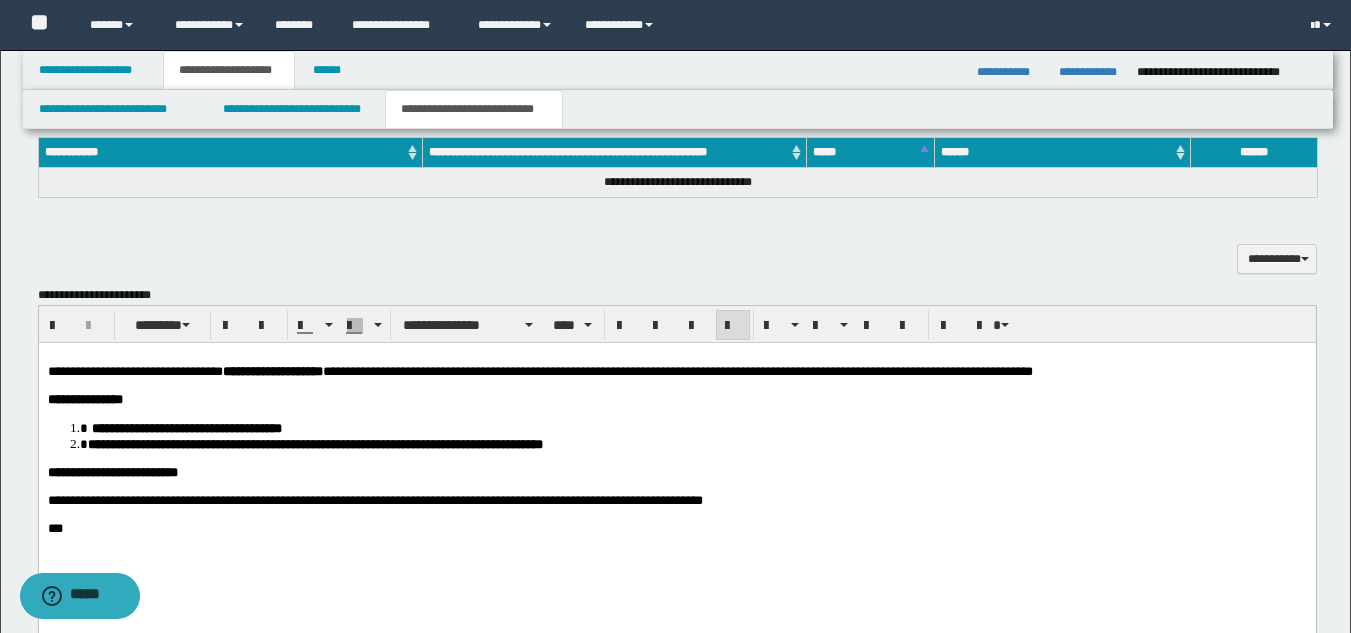 click on "**********" at bounding box center (676, 467) 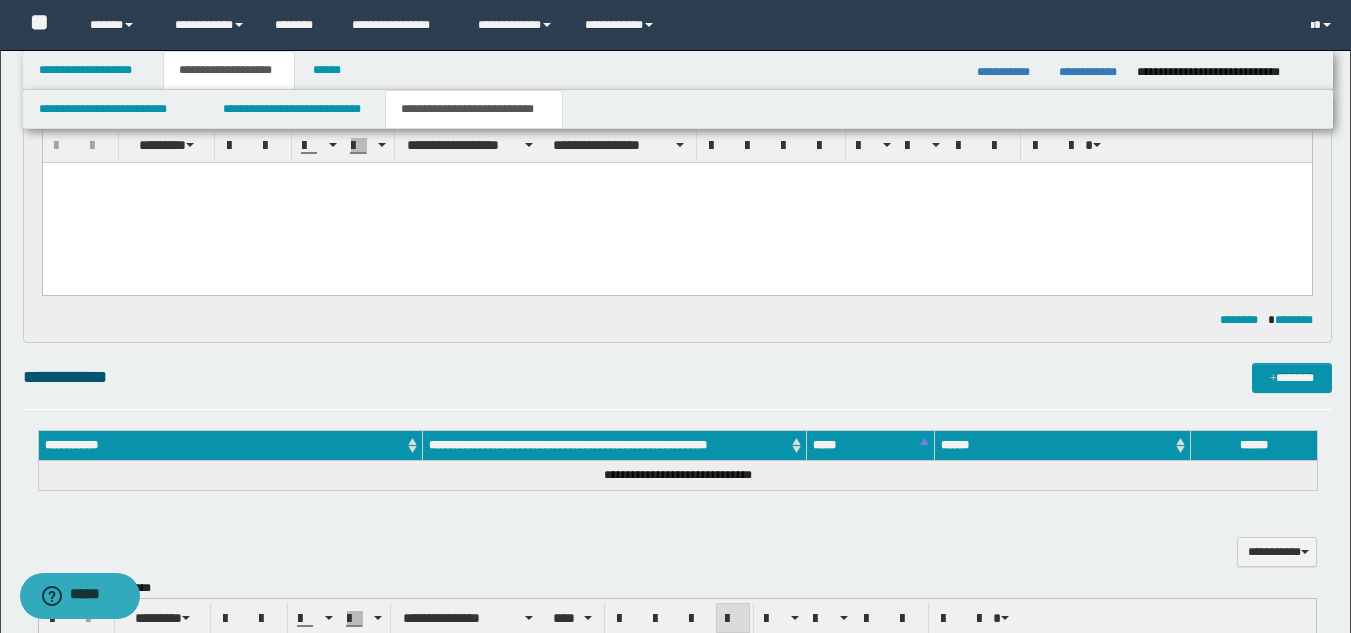 scroll, scrollTop: 546, scrollLeft: 0, axis: vertical 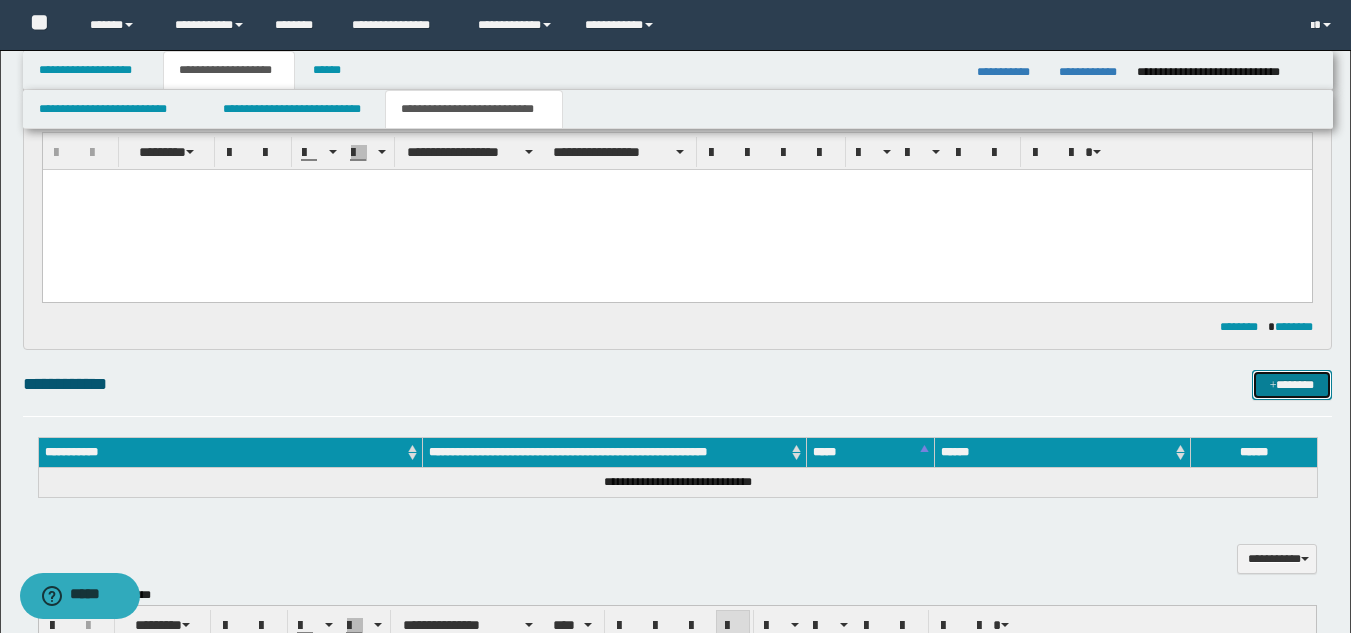 click on "*******" at bounding box center (1292, 385) 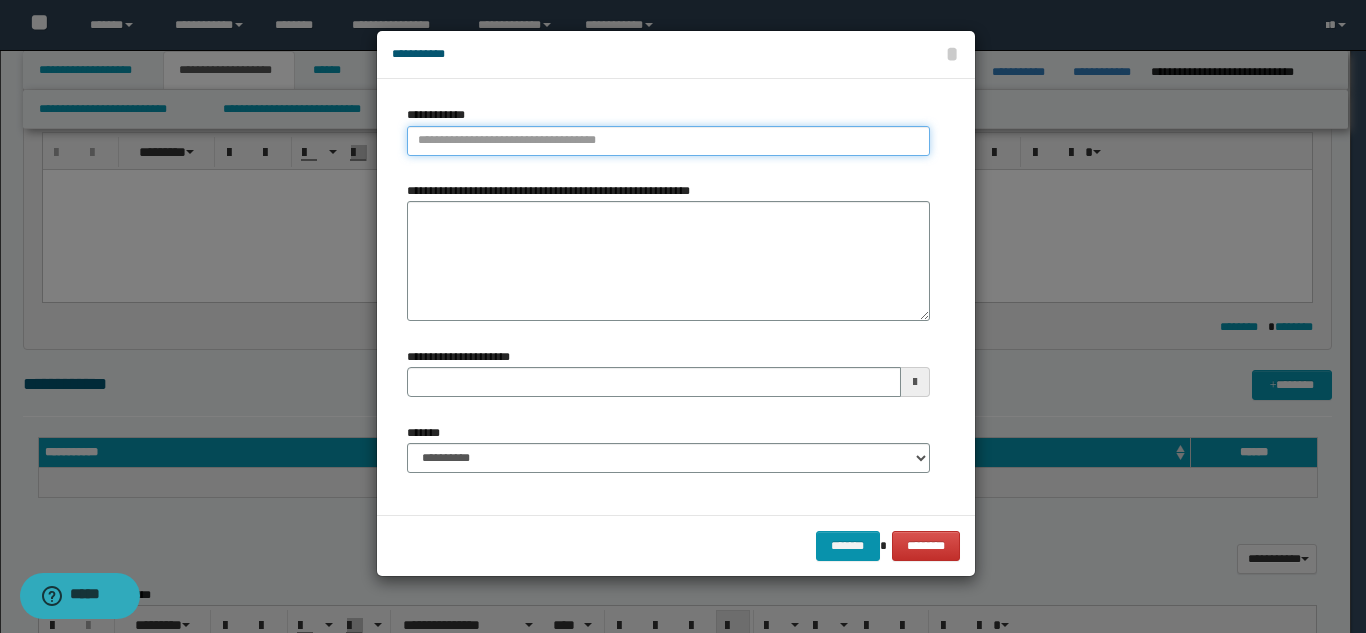 click on "**********" at bounding box center (668, 141) 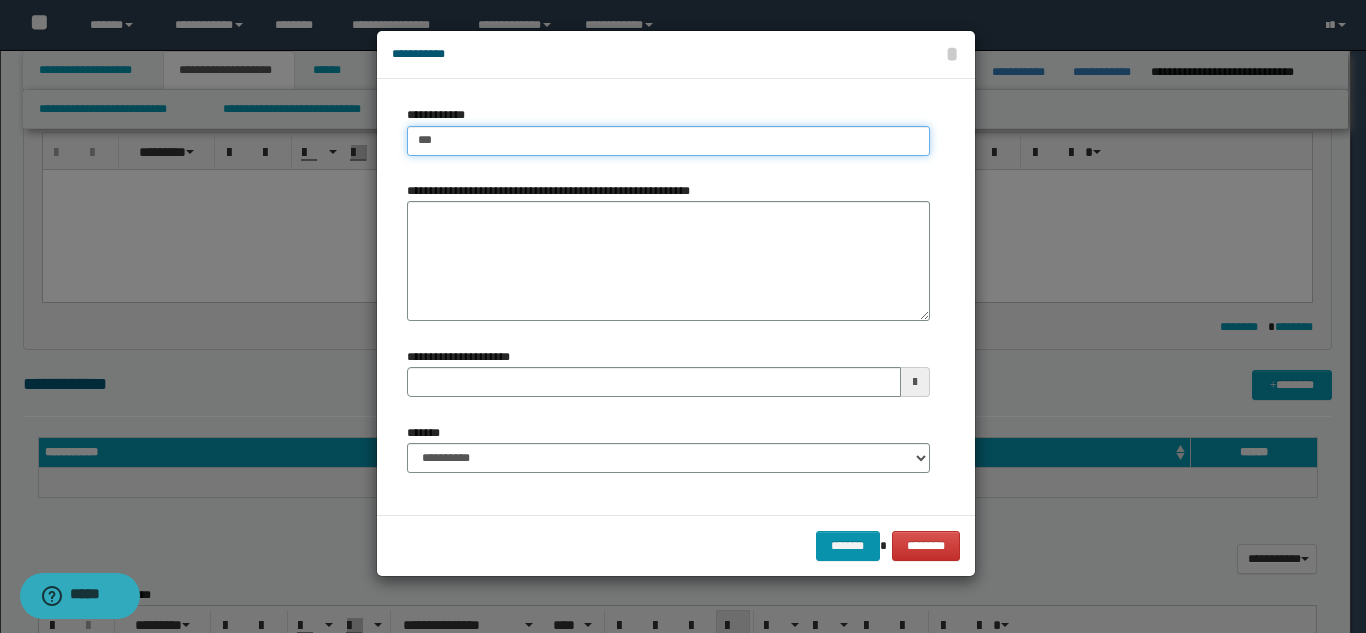 type on "****" 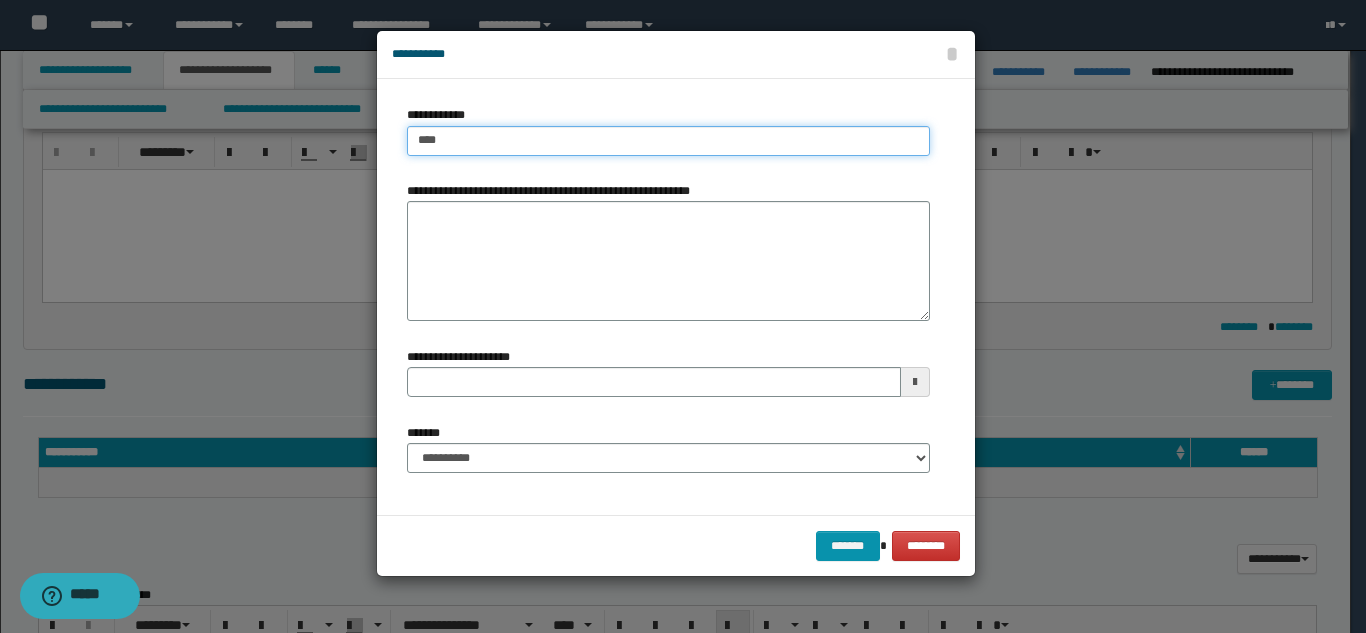 type on "****" 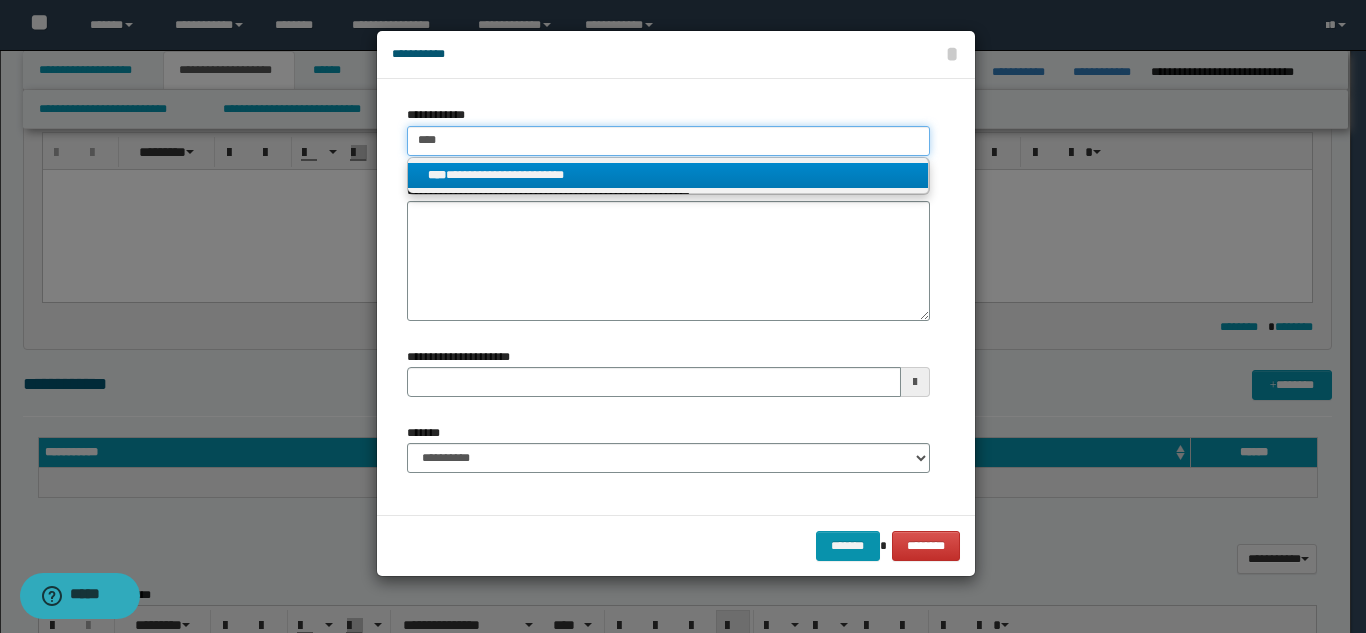 type on "****" 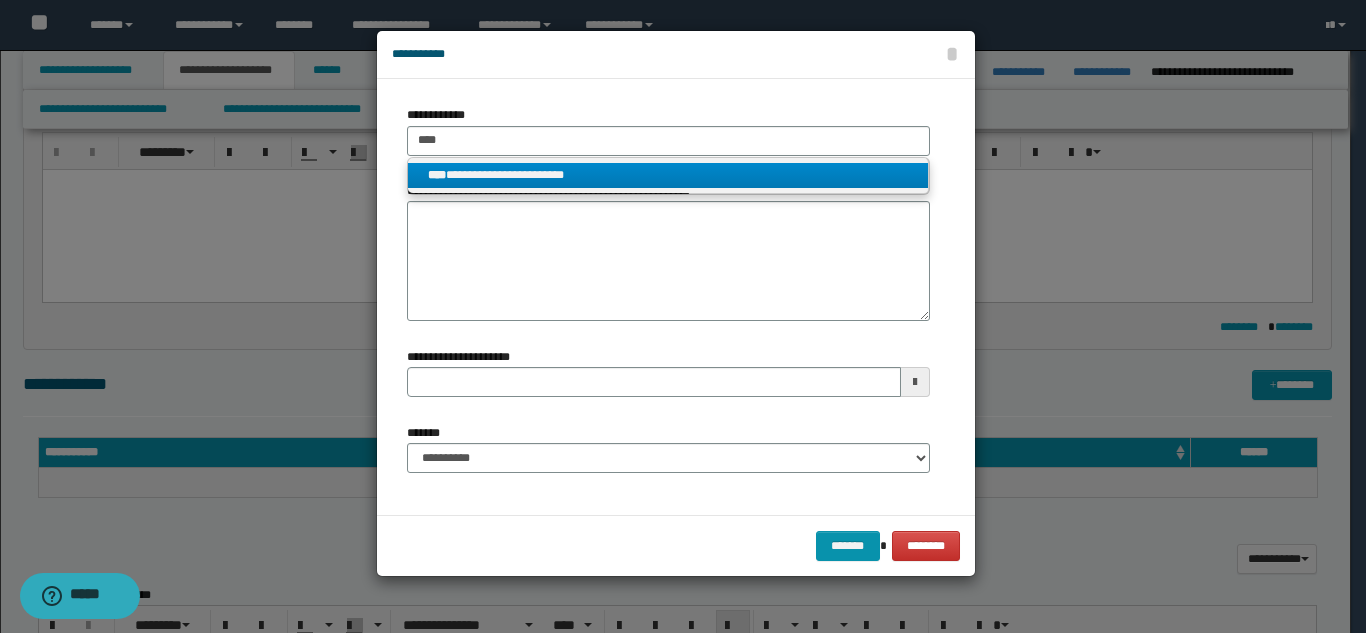 click on "**********" at bounding box center (668, 175) 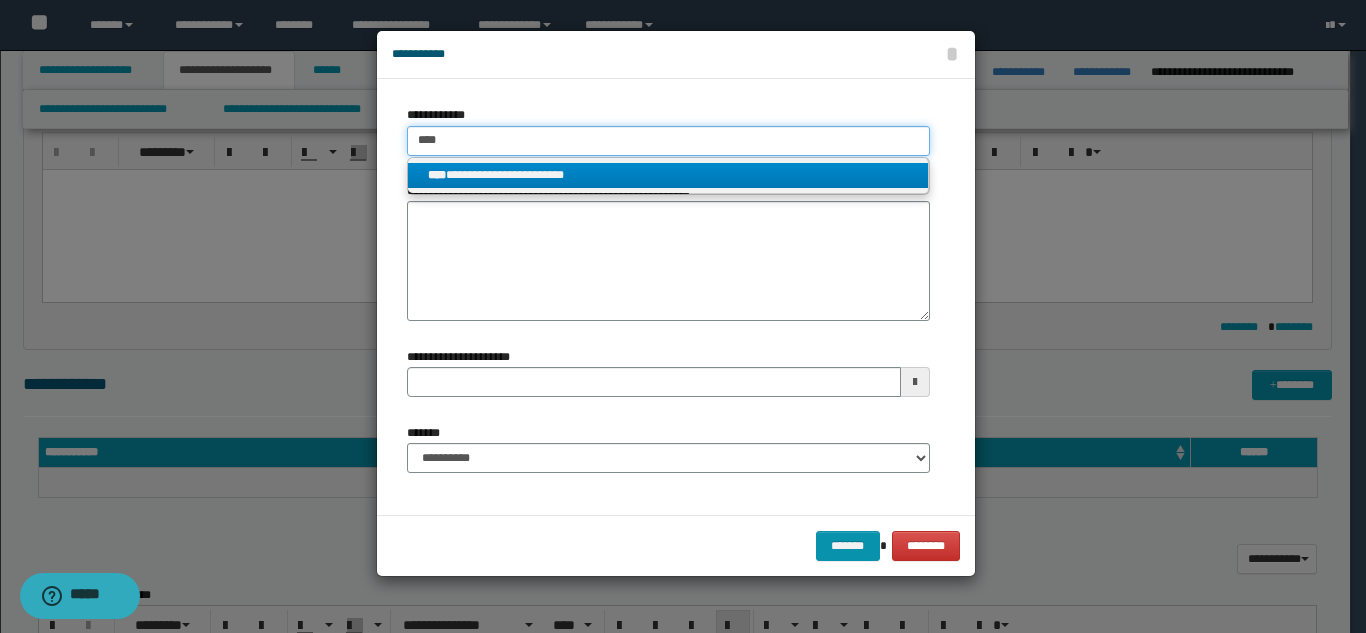 type 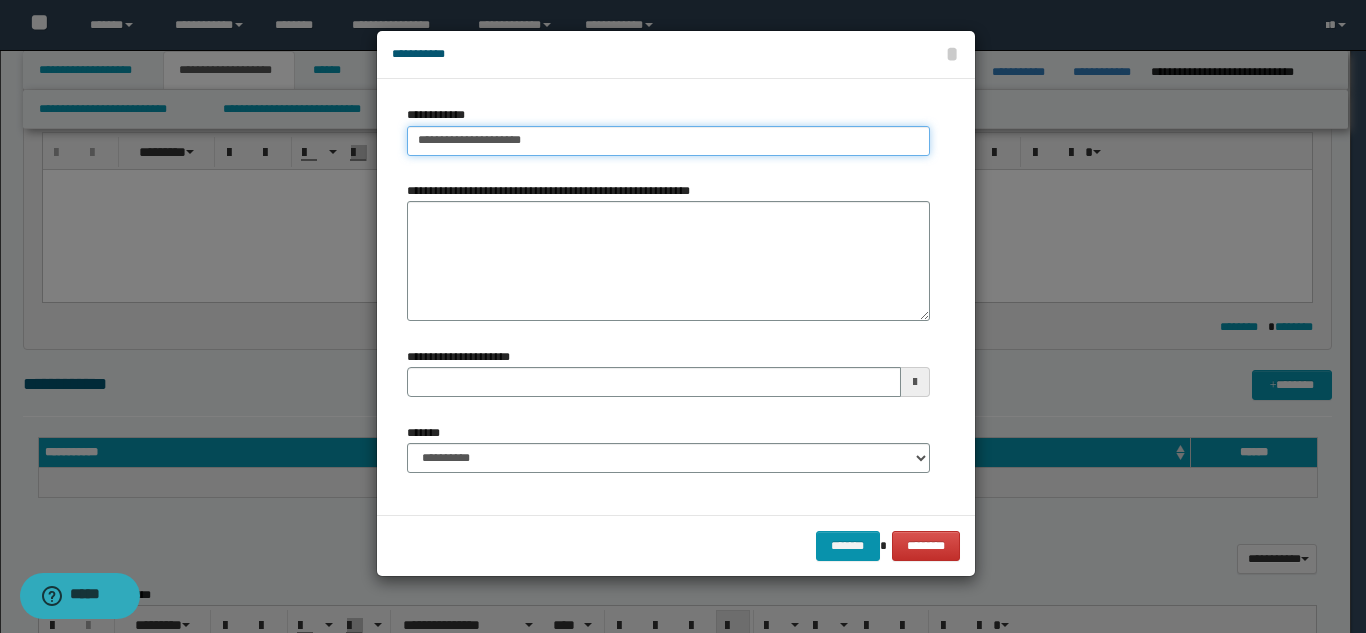 type on "**********" 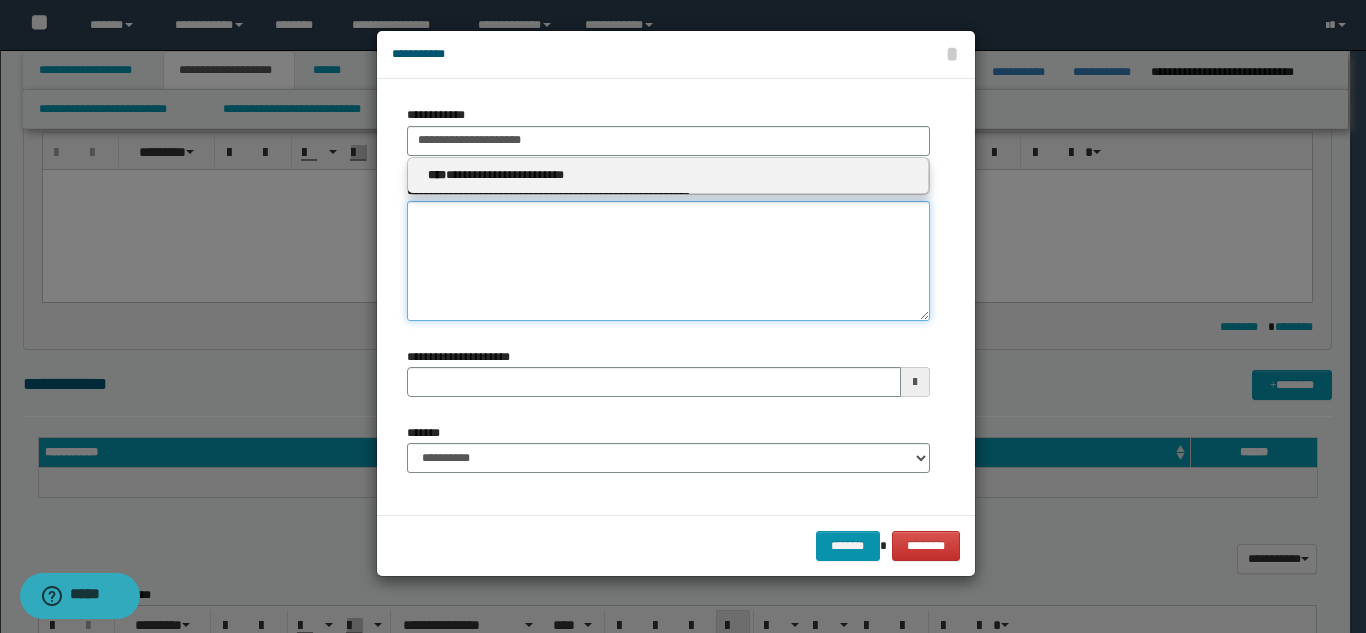 type 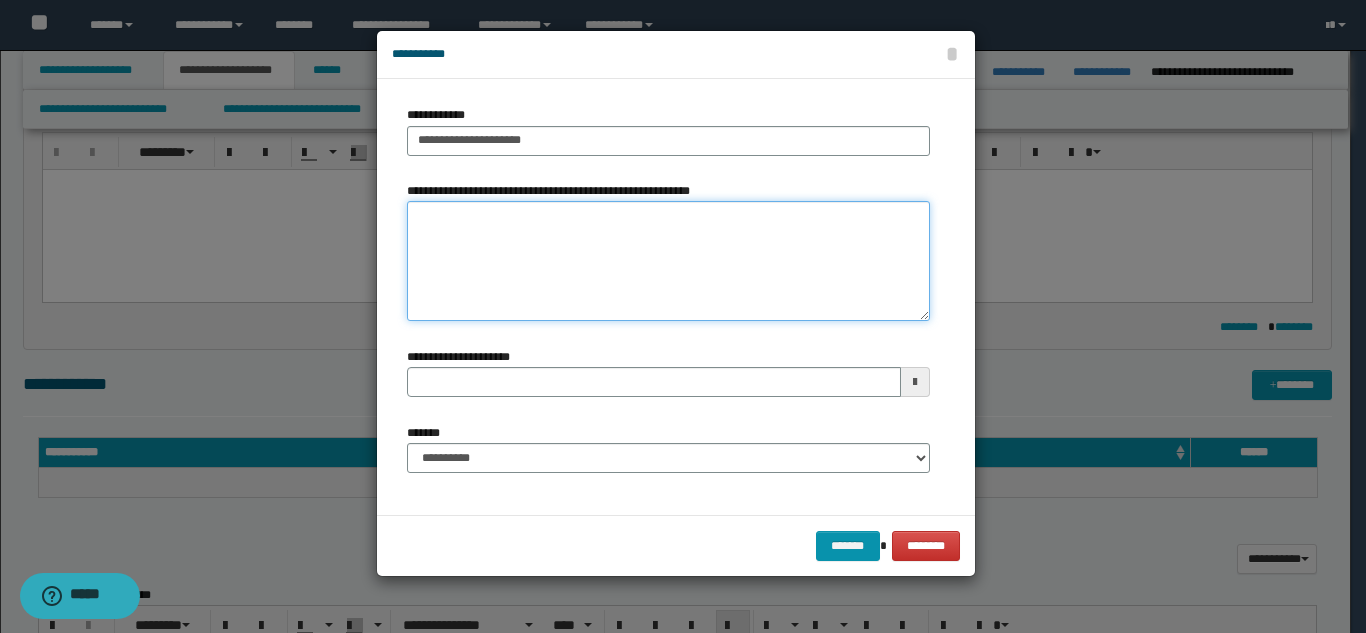 click on "**********" at bounding box center [668, 261] 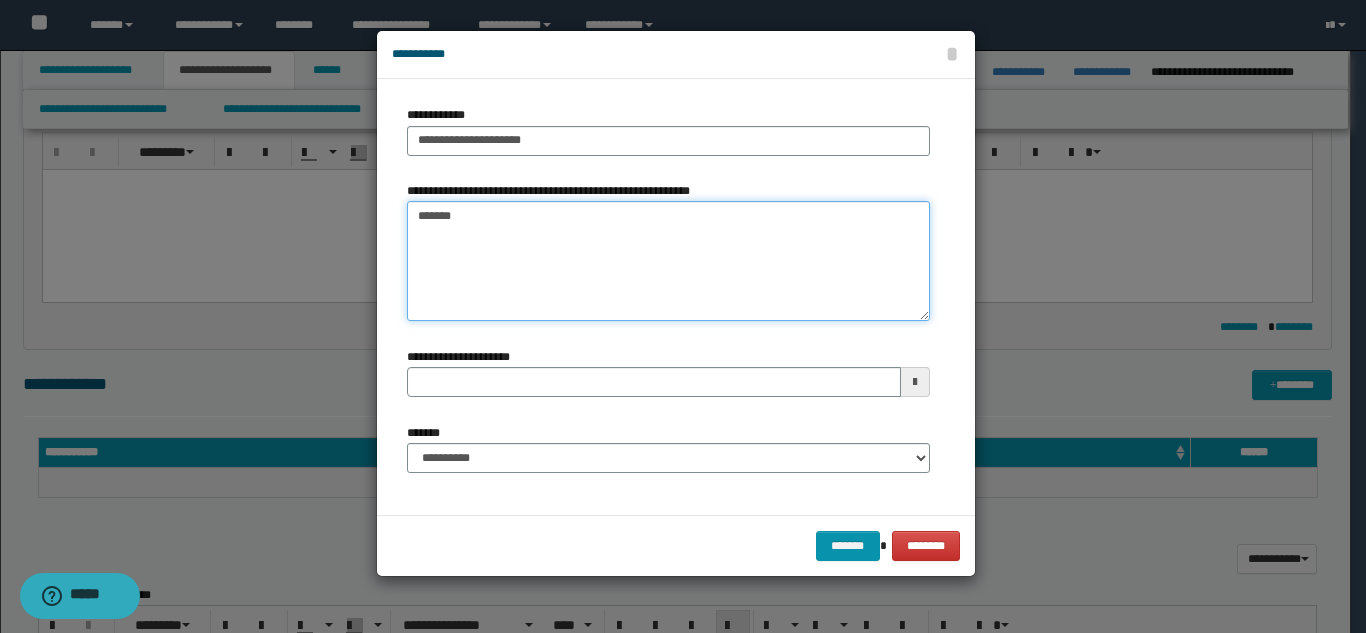 type on "*******" 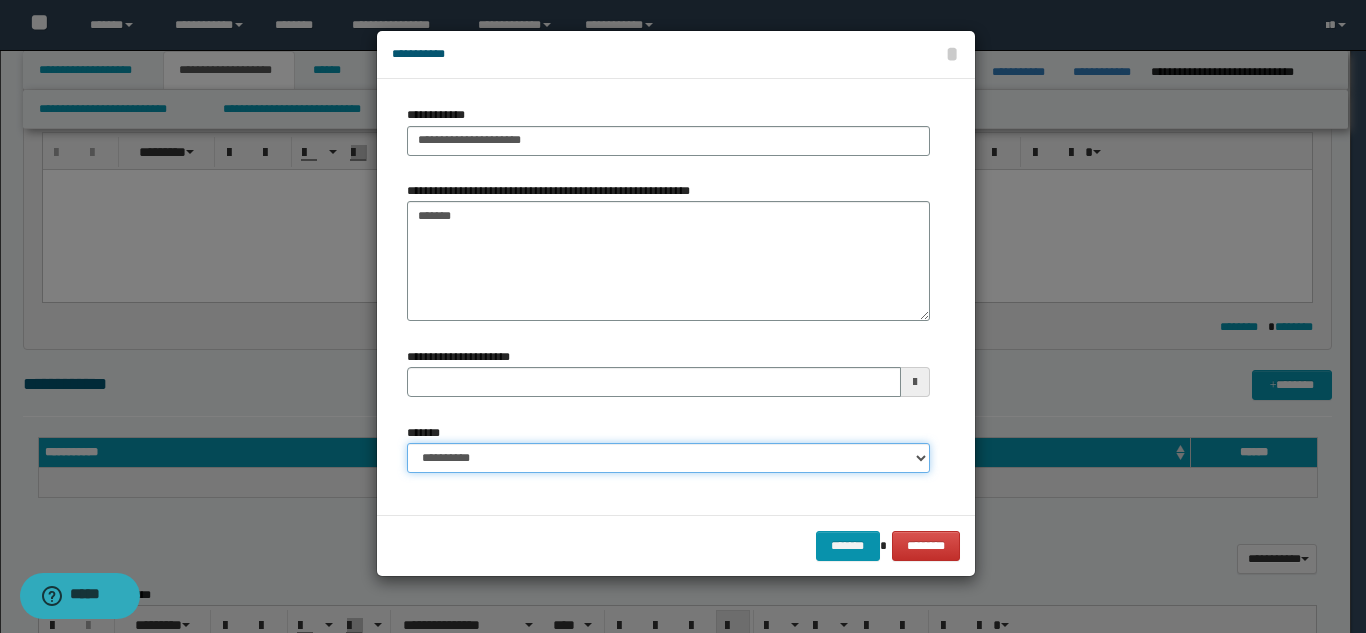 click on "**********" at bounding box center [668, 458] 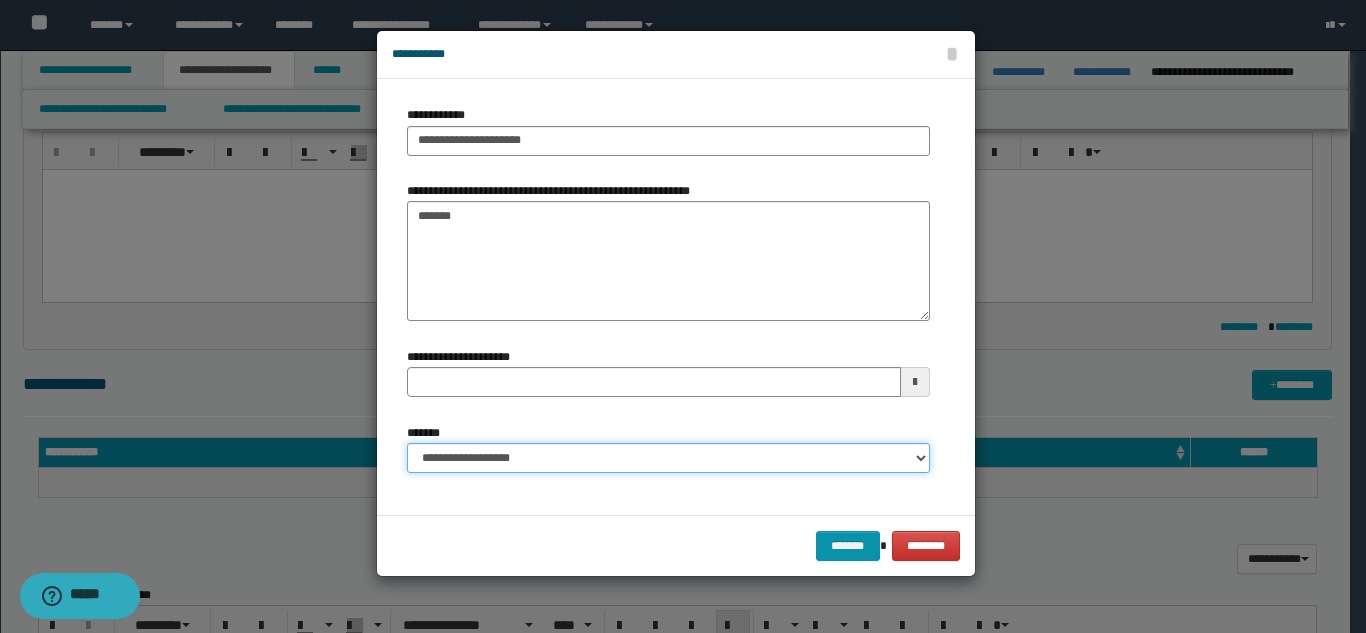 click on "**********" at bounding box center (668, 458) 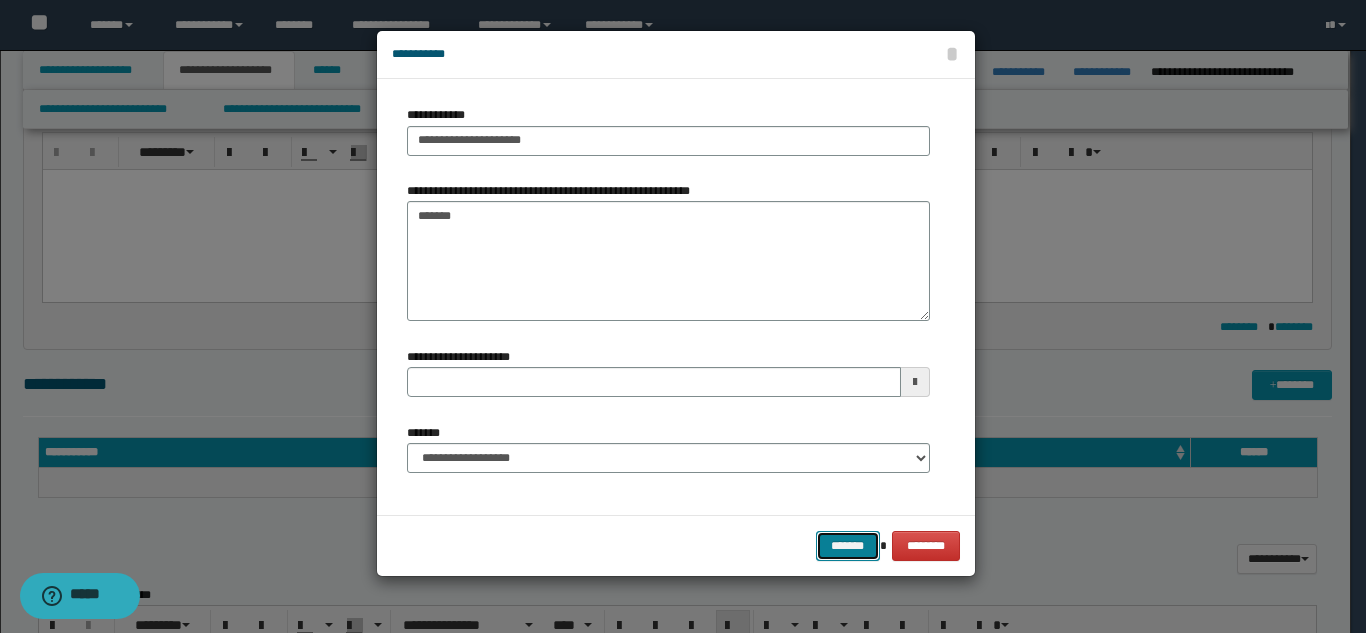 click on "*******" at bounding box center [848, 546] 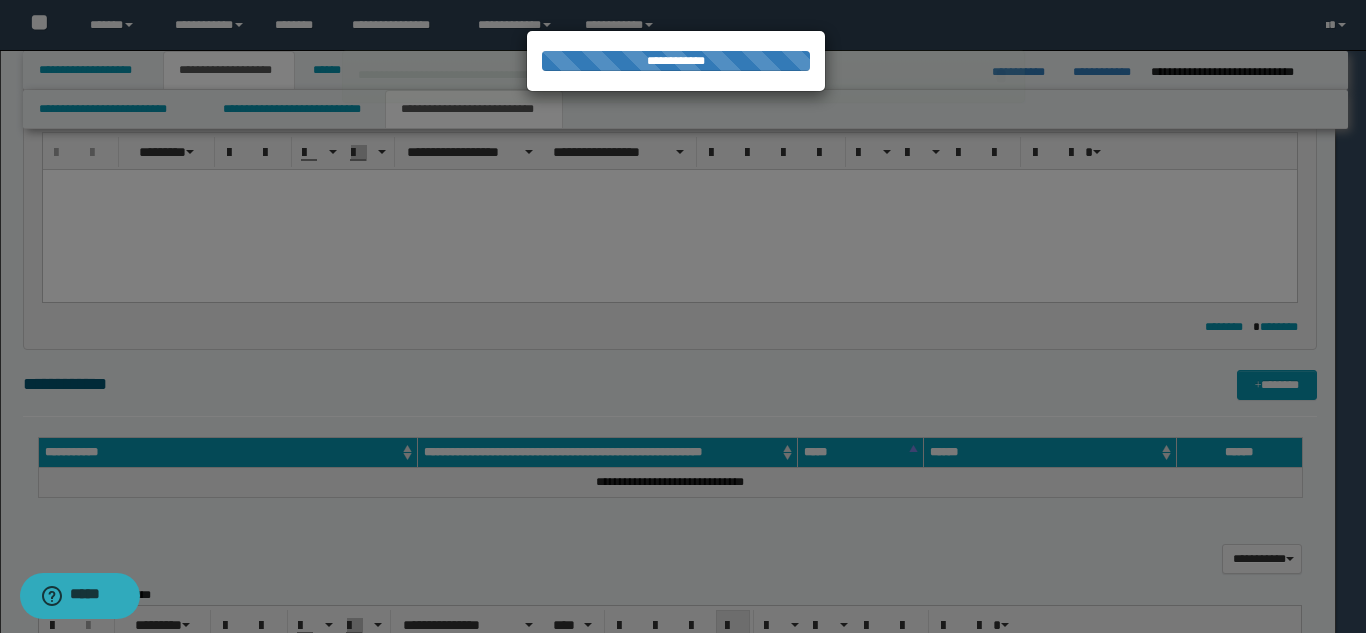 type 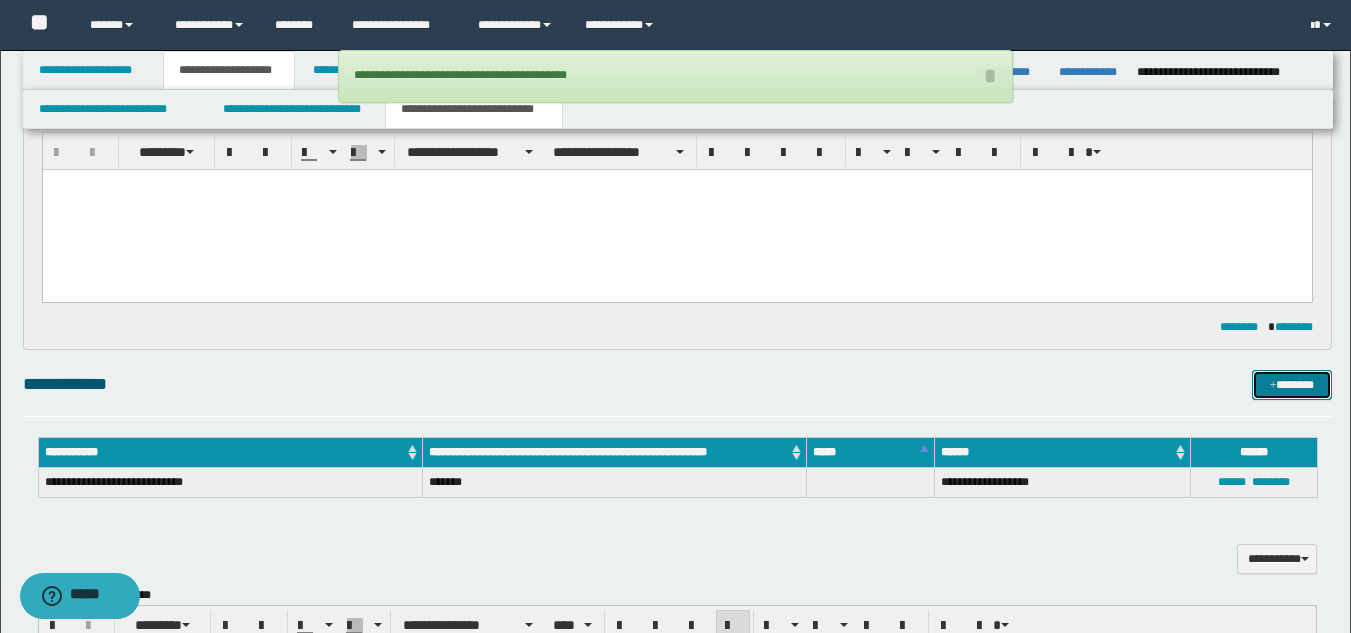click on "*******" at bounding box center [1292, 385] 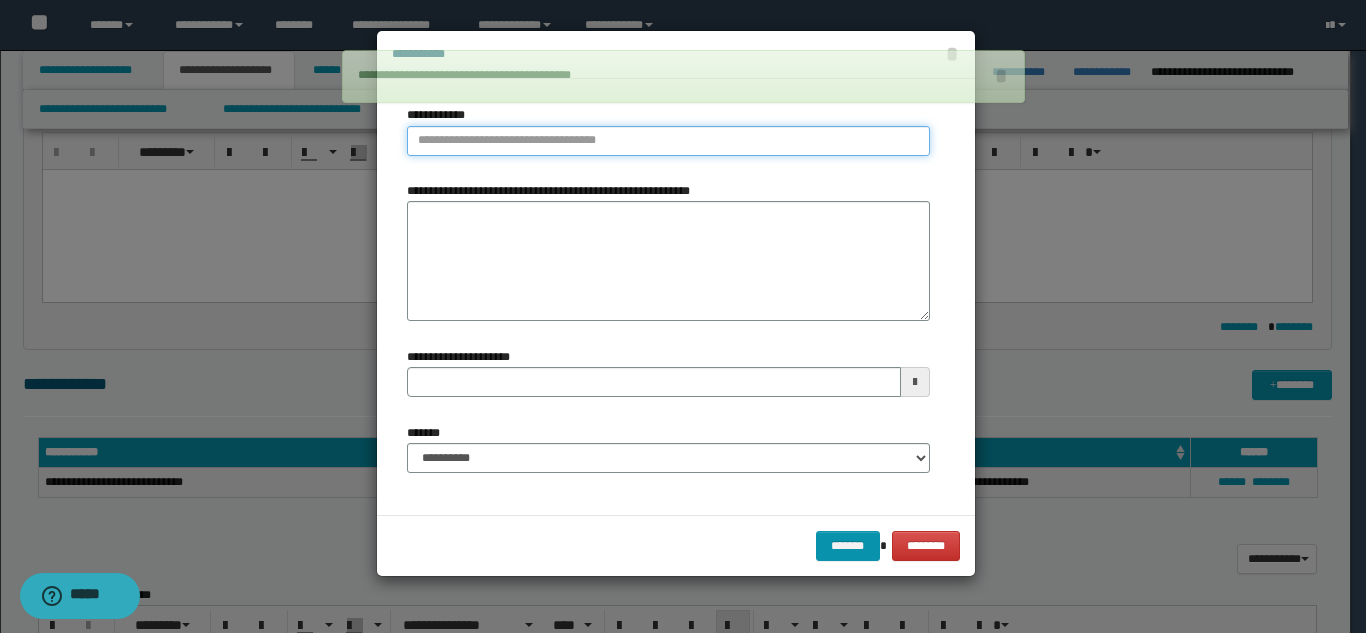 type on "**********" 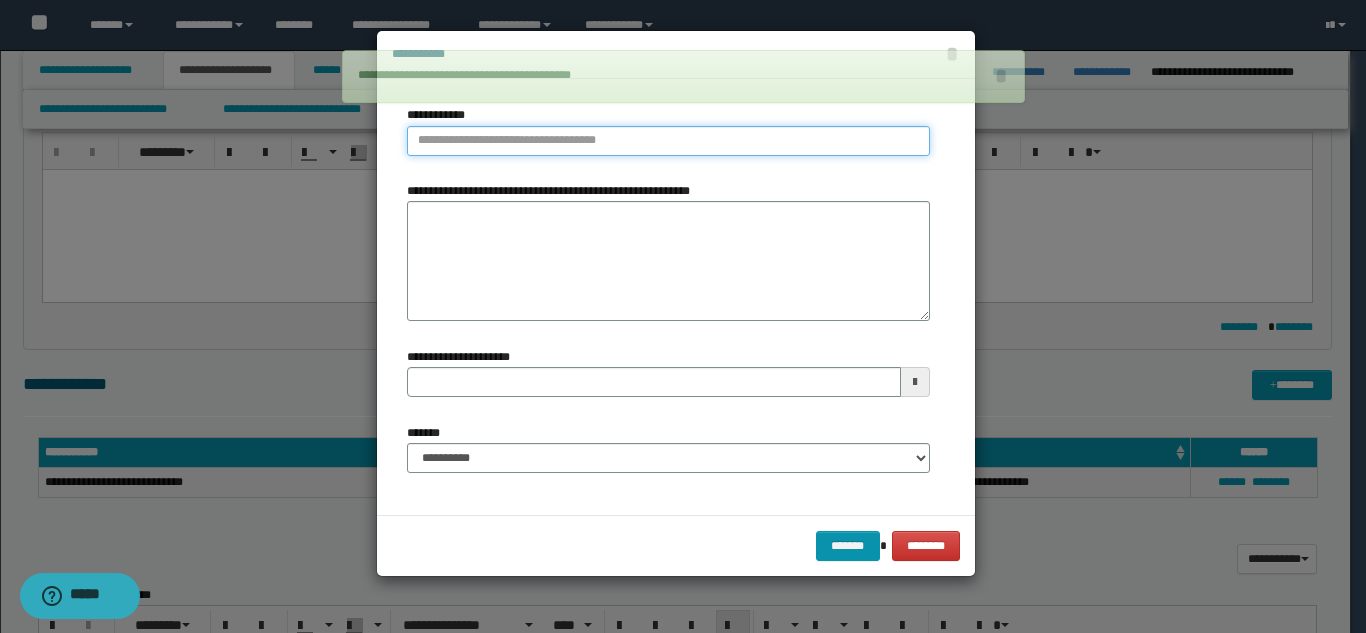 click on "**********" at bounding box center [668, 141] 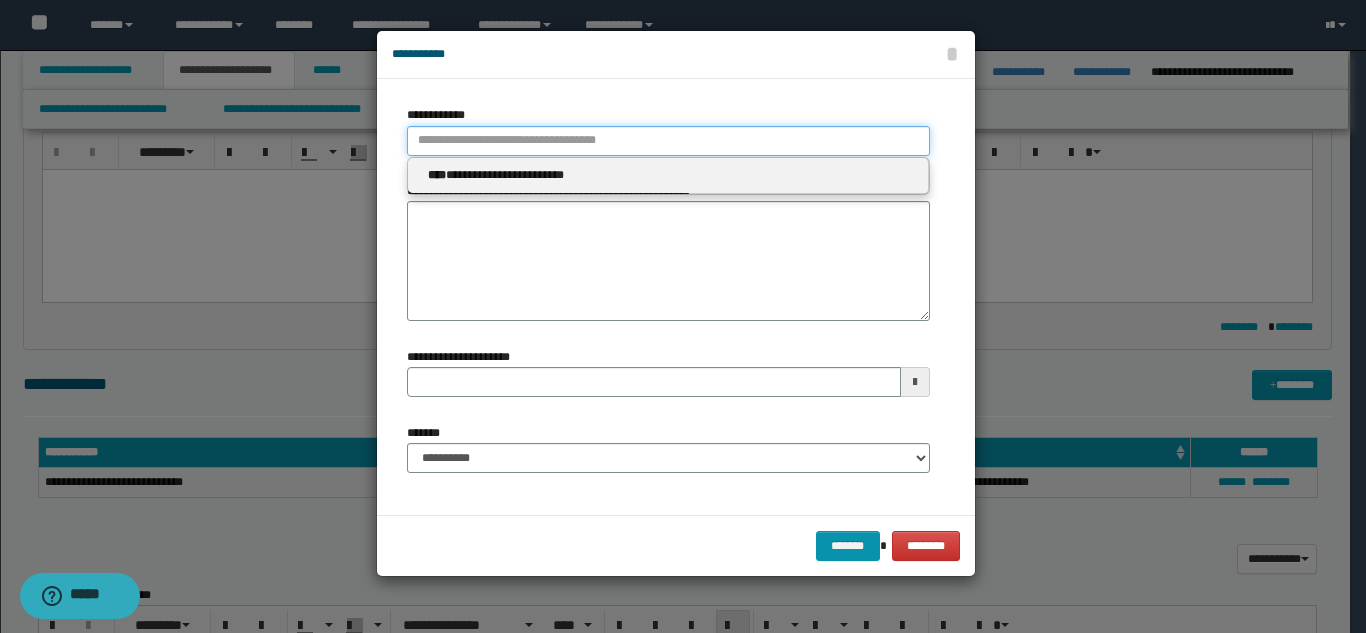 type 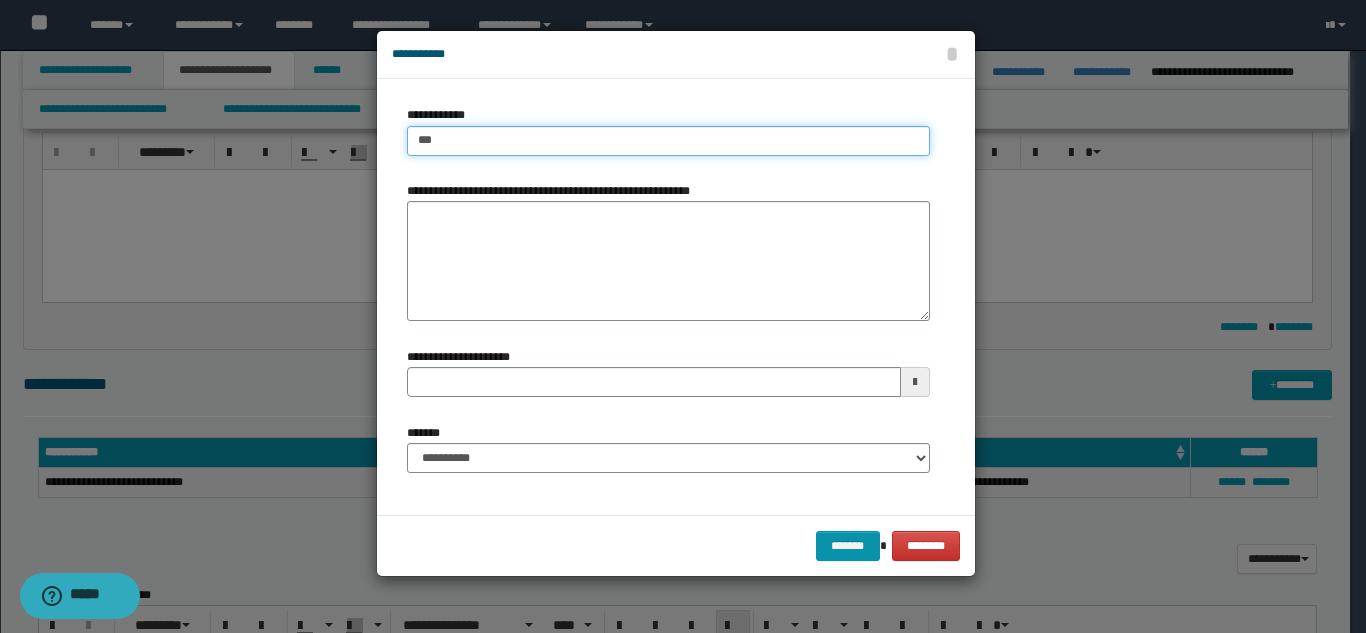type on "****" 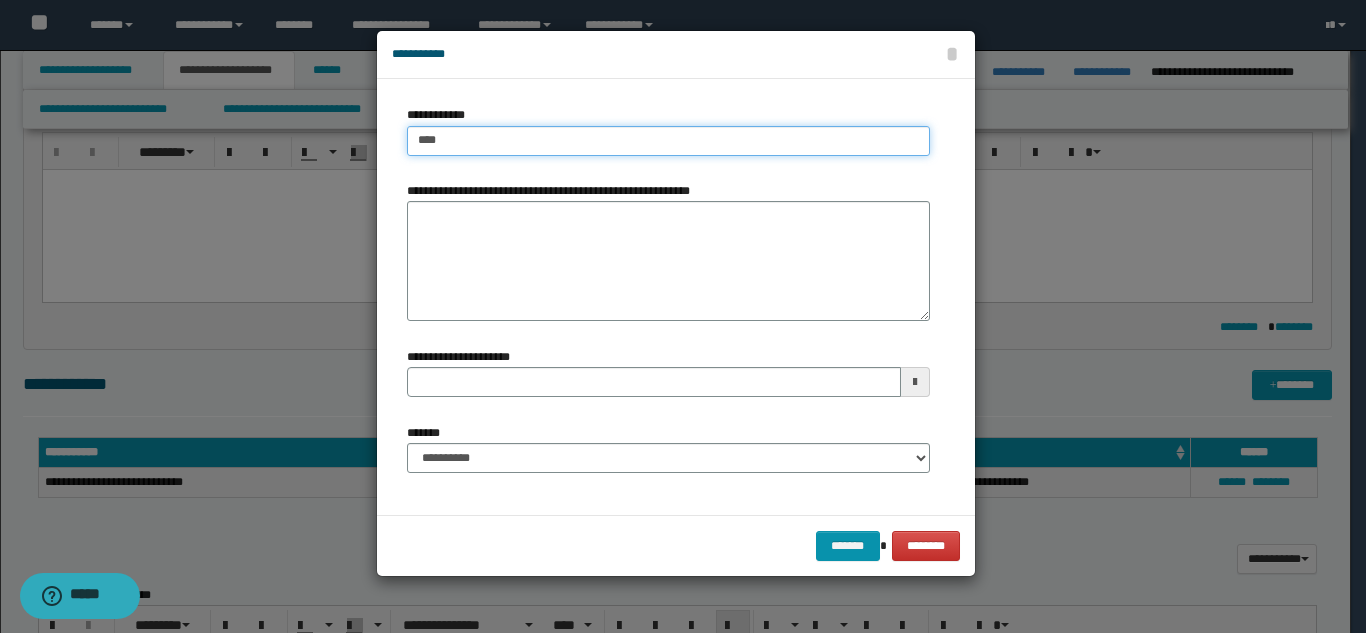 type on "****" 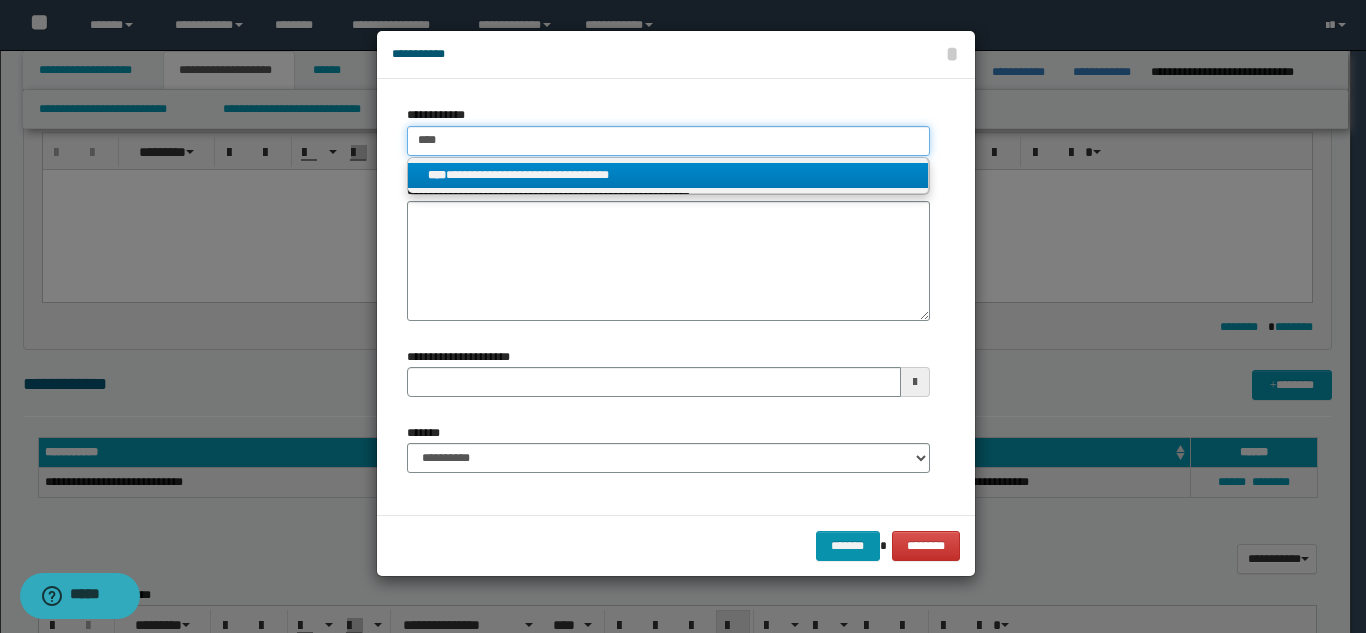 type on "****" 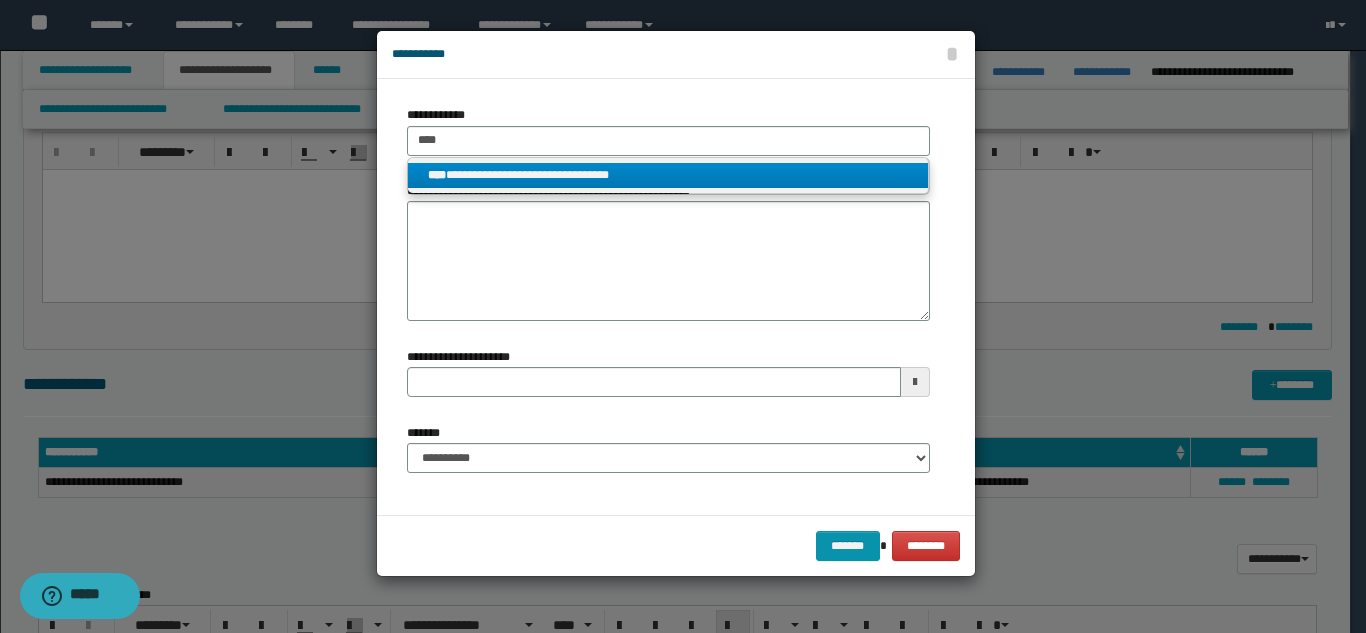 click on "**********" at bounding box center (668, 175) 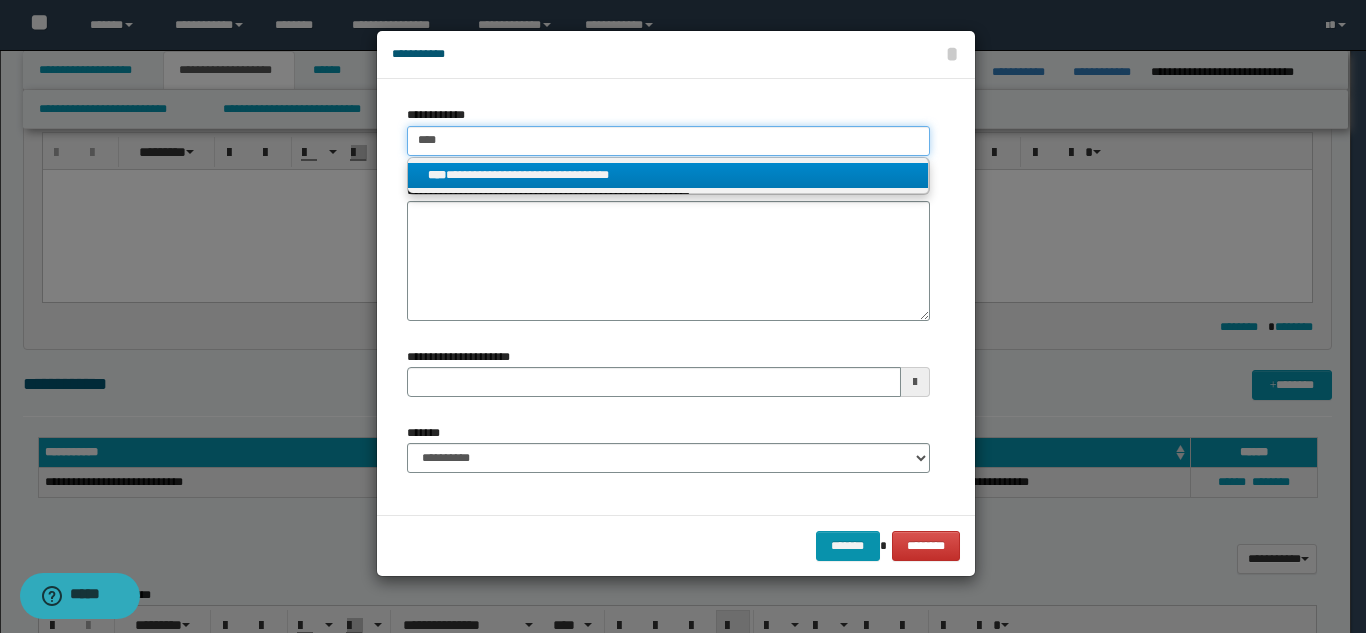 type 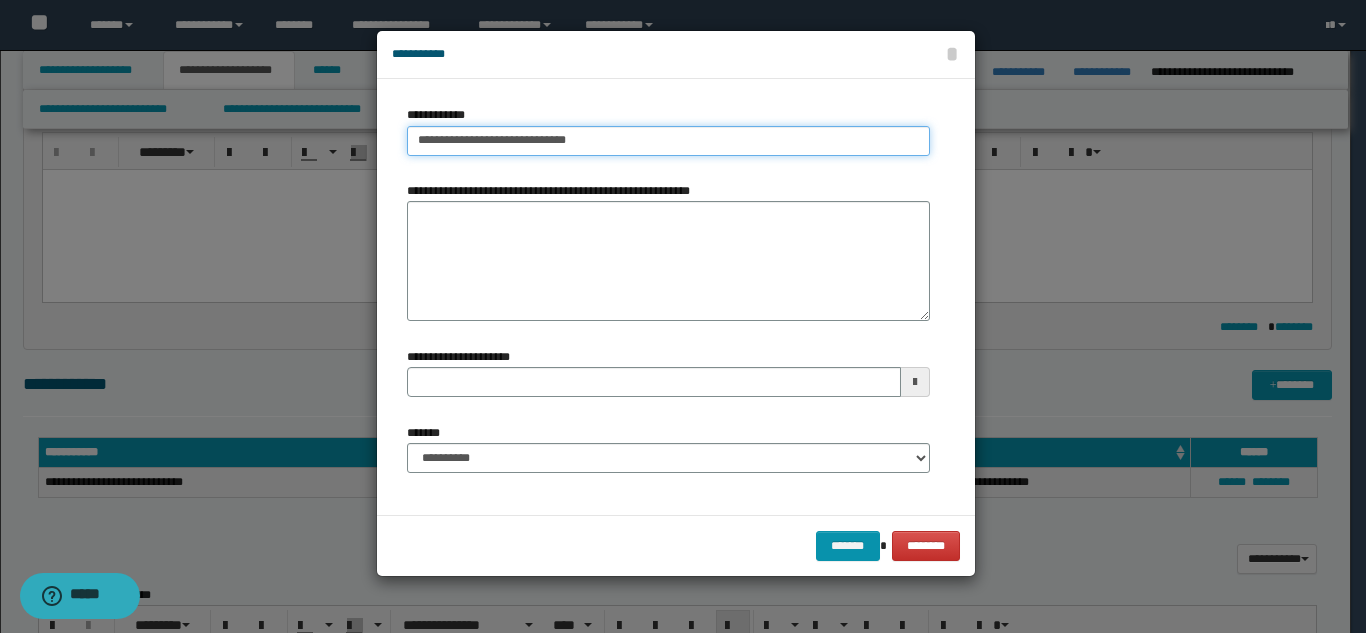 type on "**********" 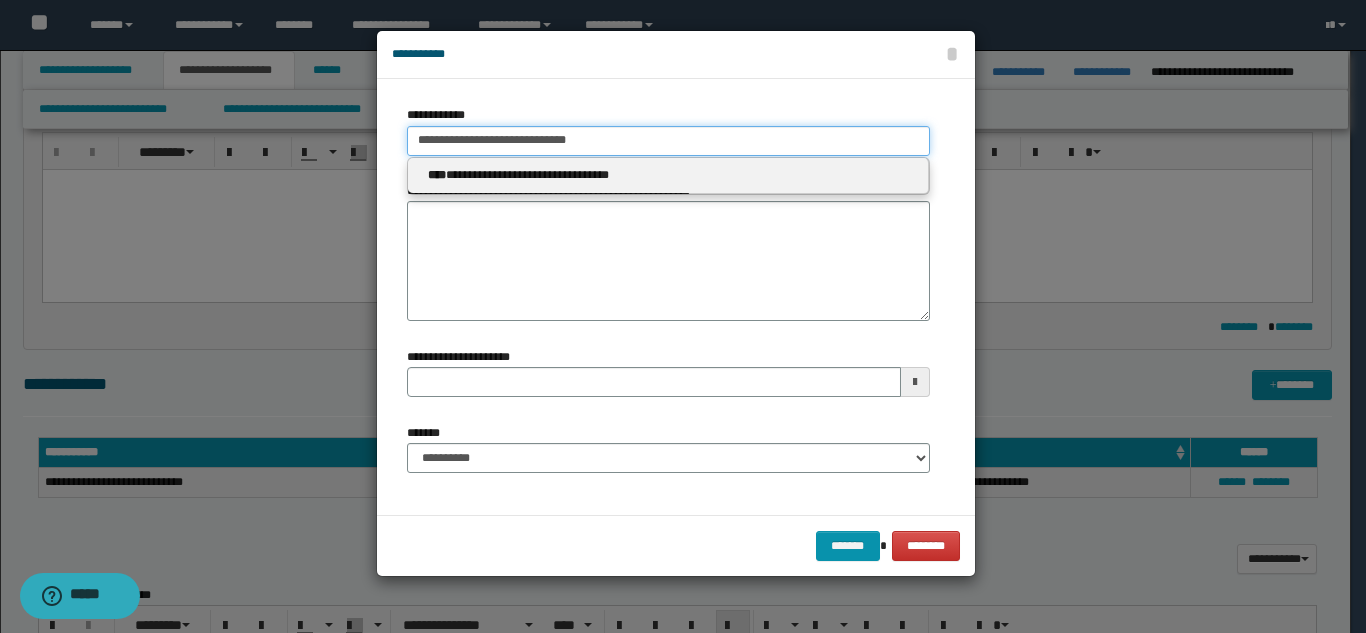 type 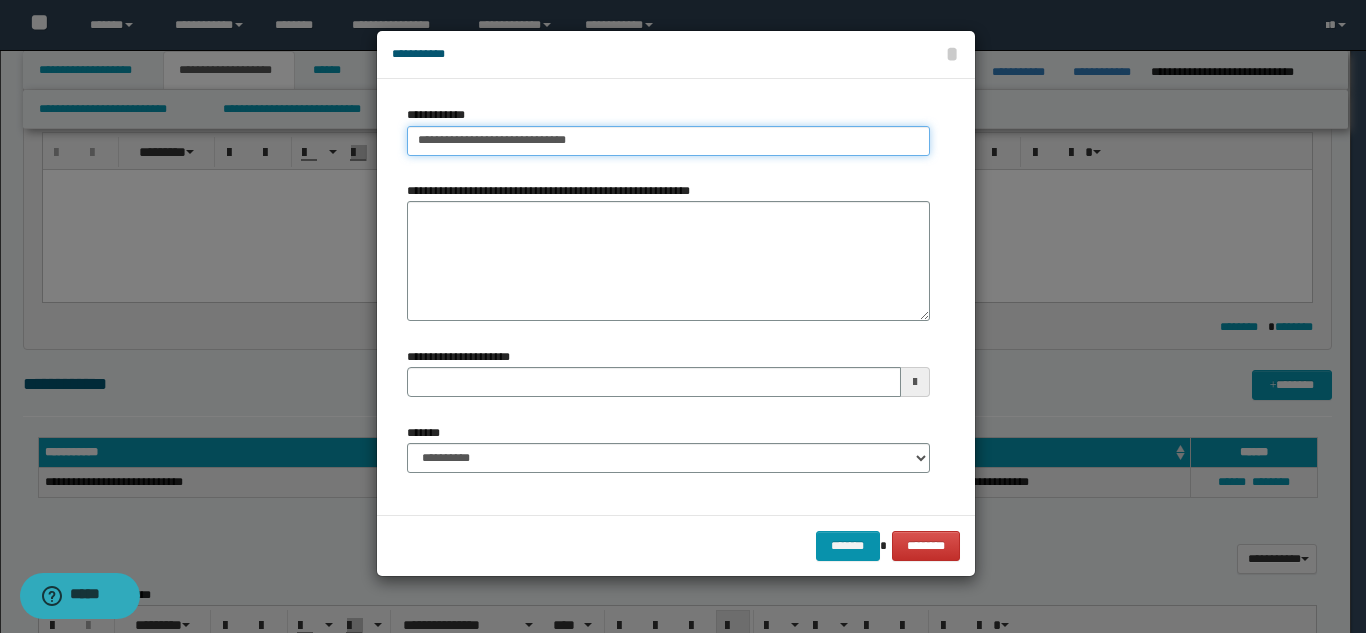 type on "**********" 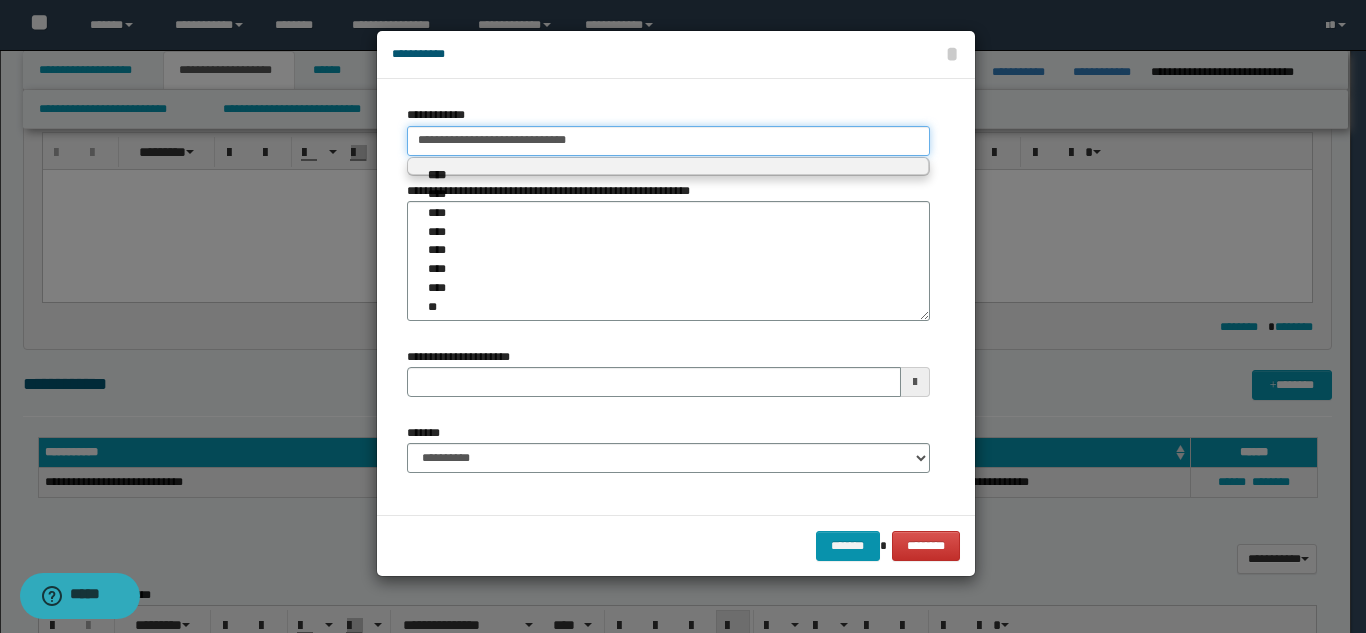 type 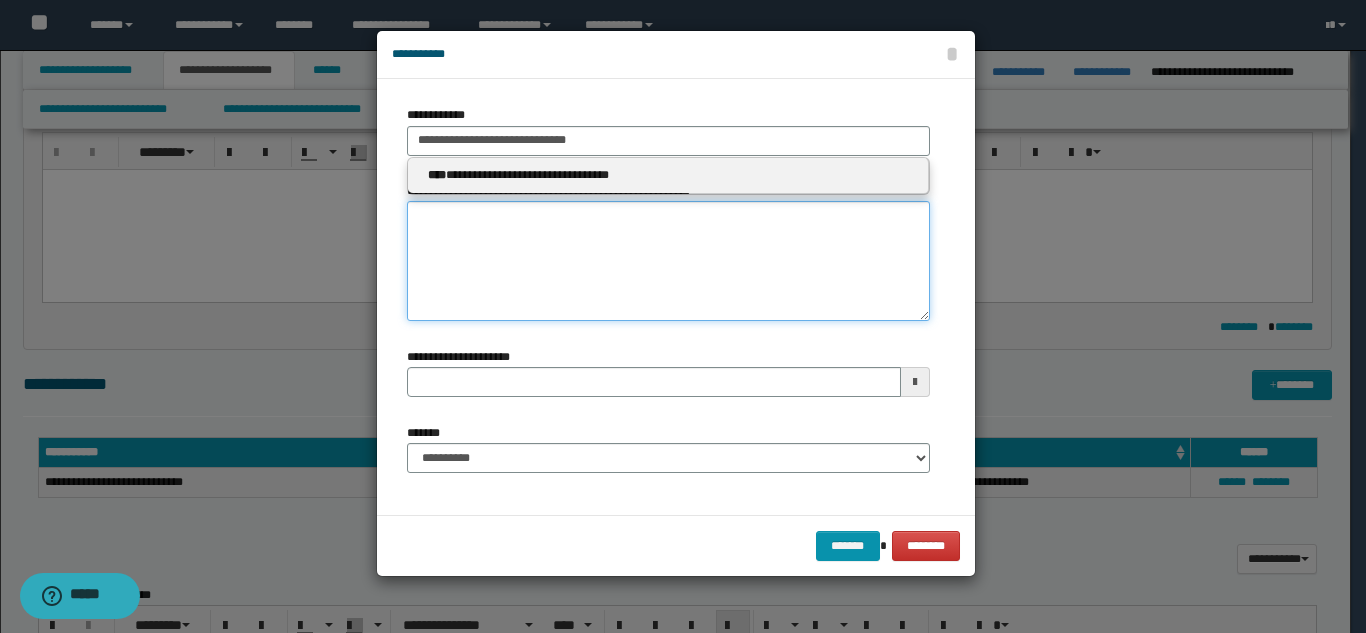 type 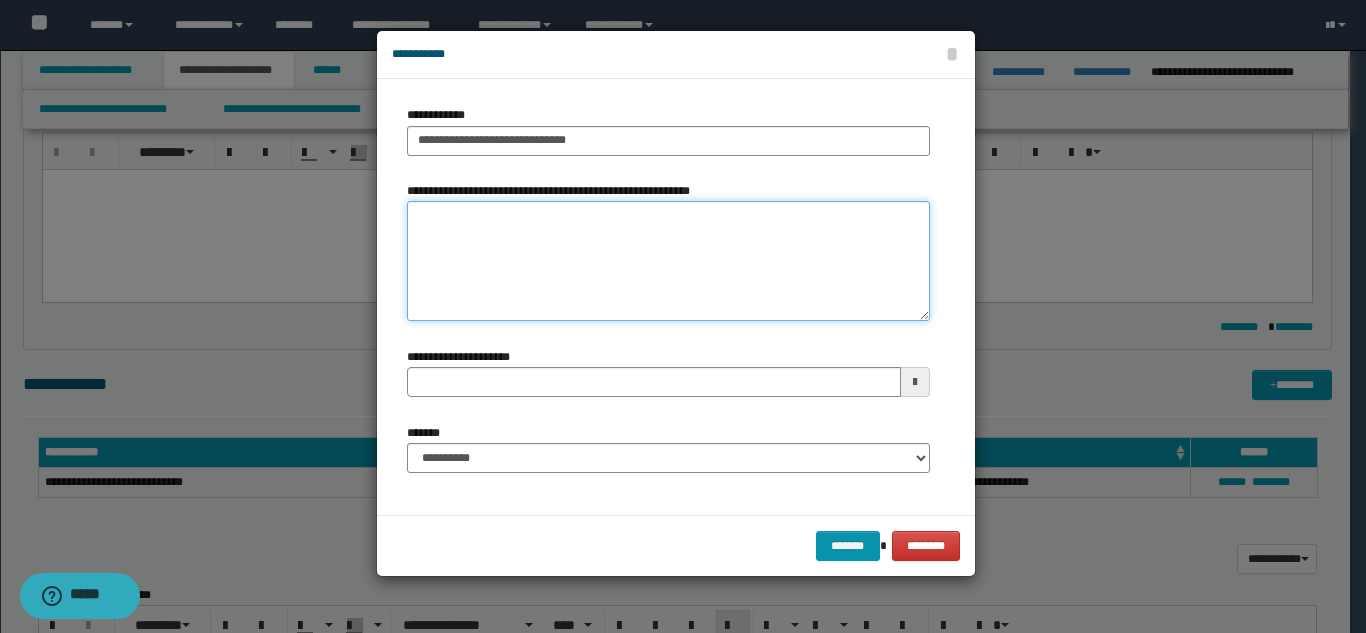 click on "**********" at bounding box center (668, 261) 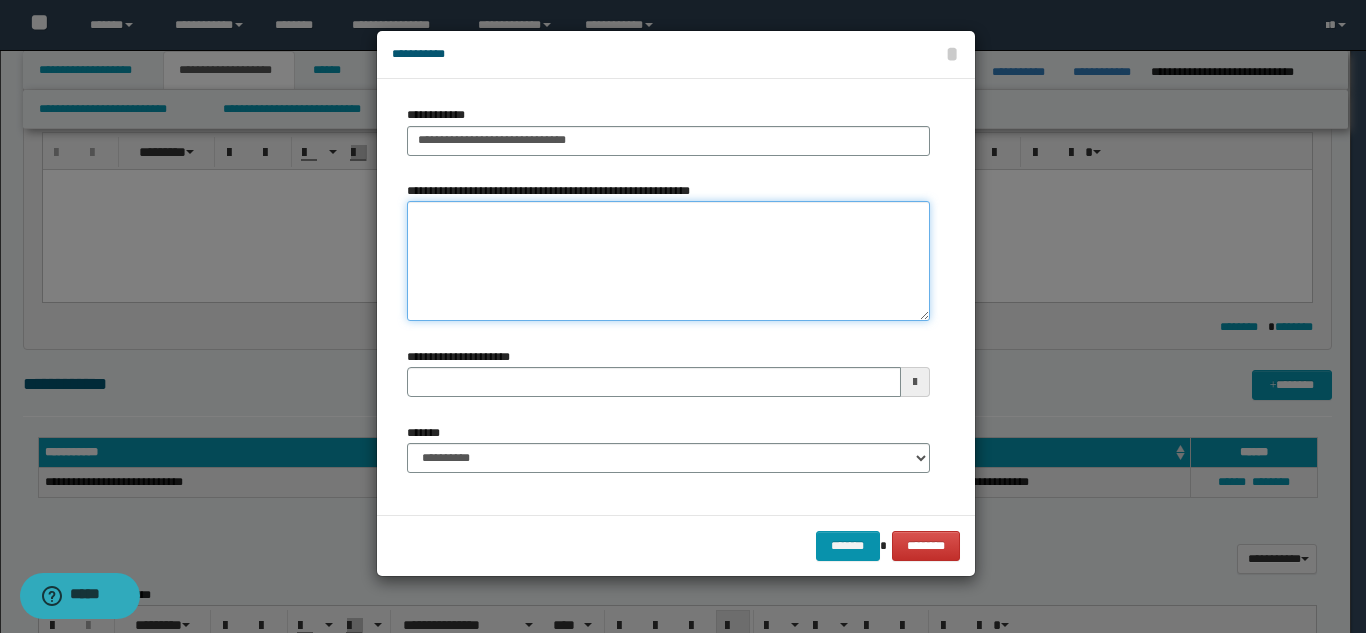type 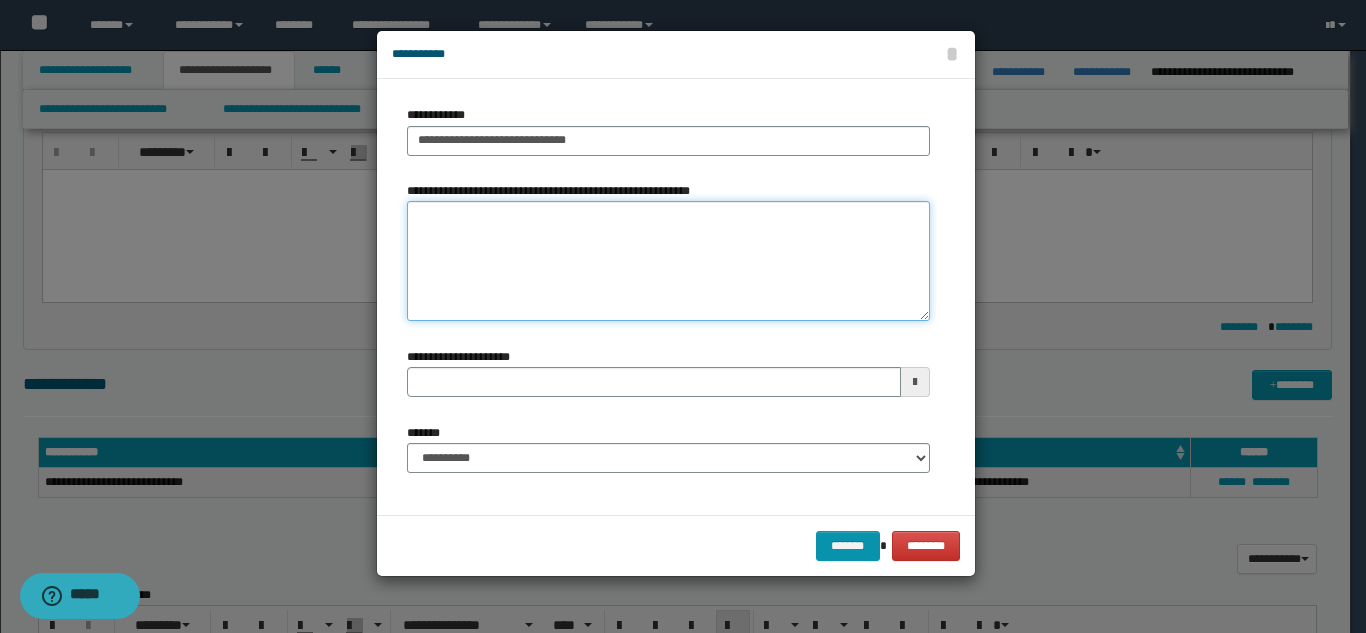 click on "**********" at bounding box center (668, 261) 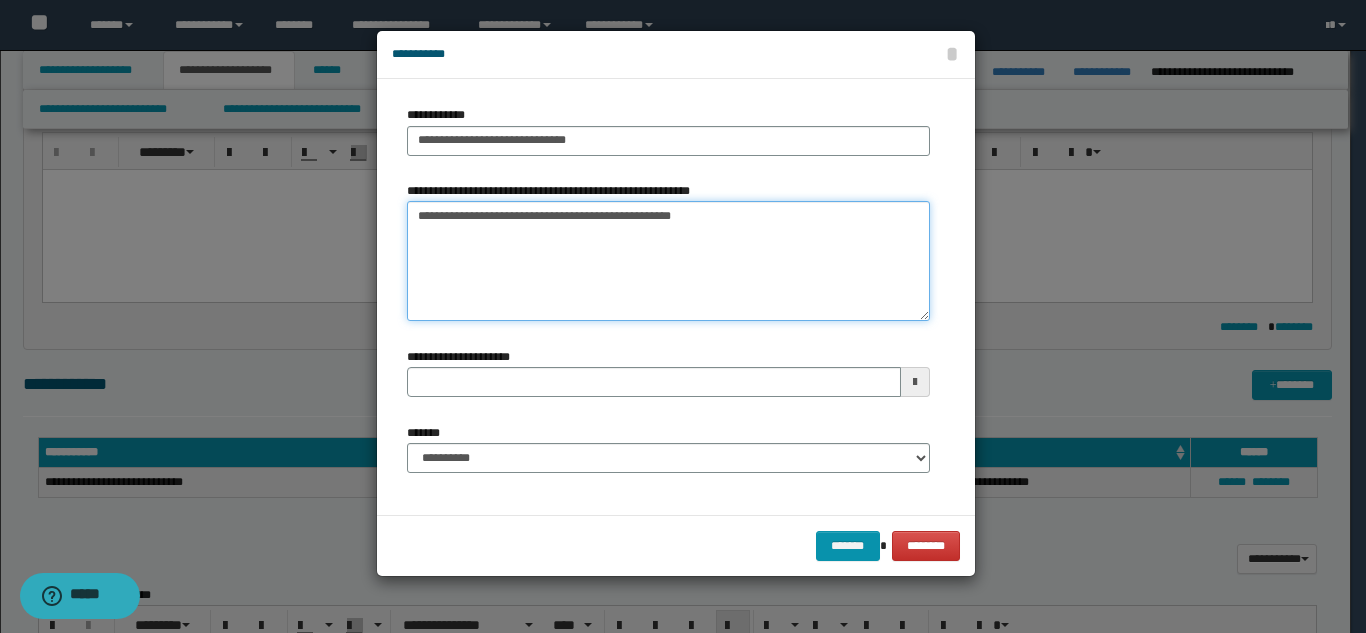 click on "**********" at bounding box center (668, 261) 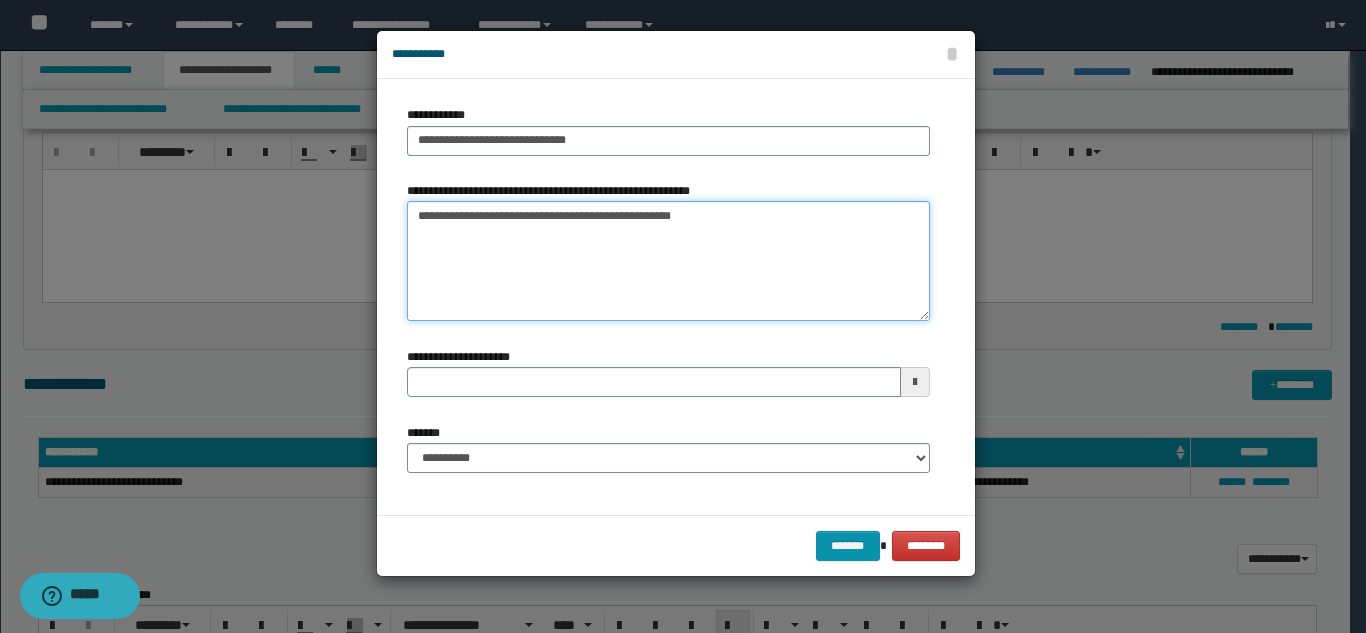 type on "**********" 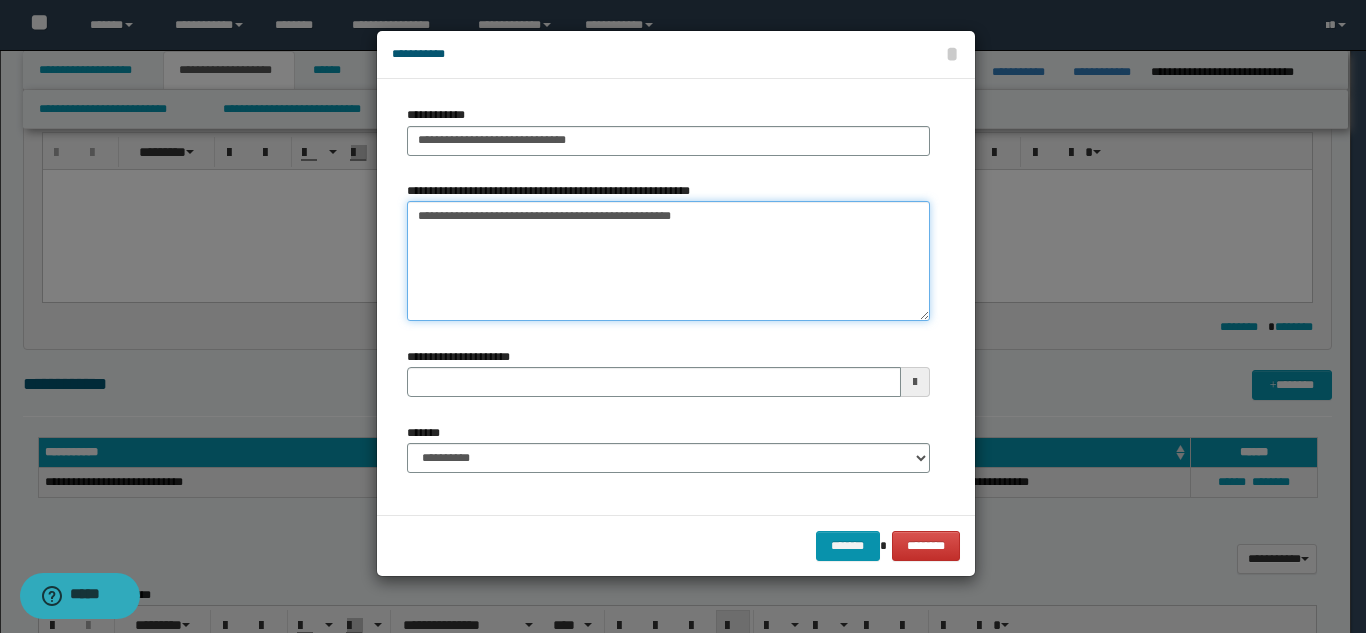 type 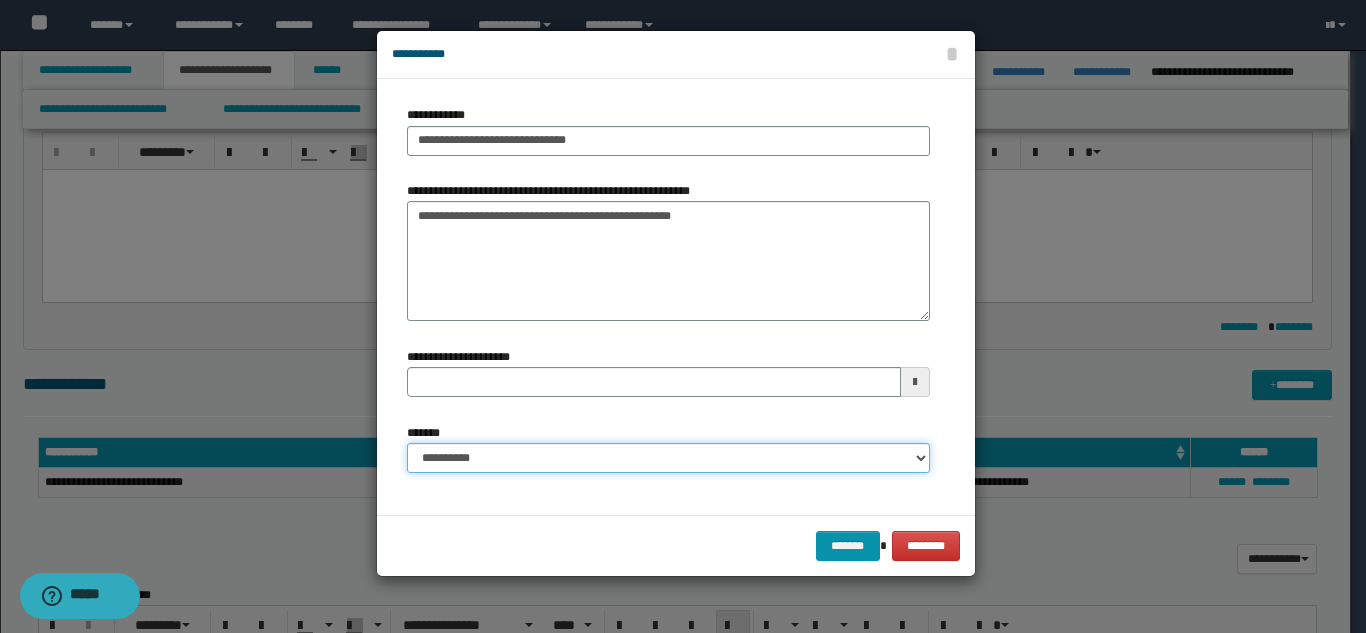 click on "**********" at bounding box center [668, 458] 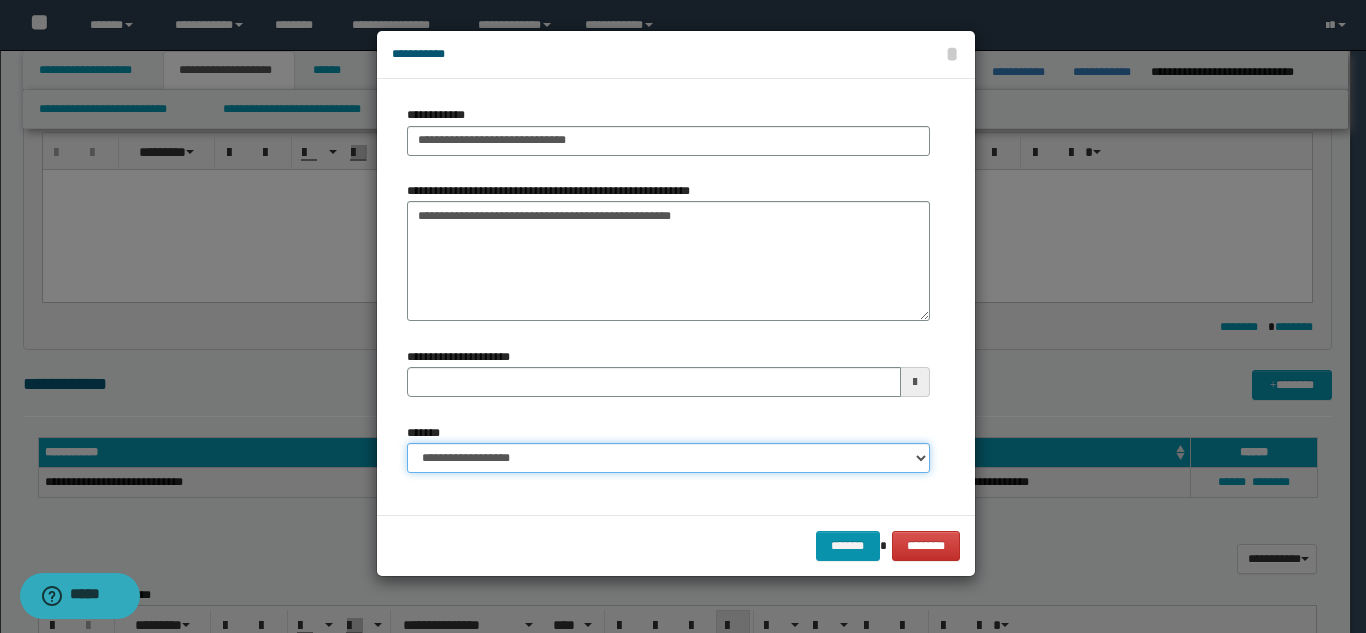 type 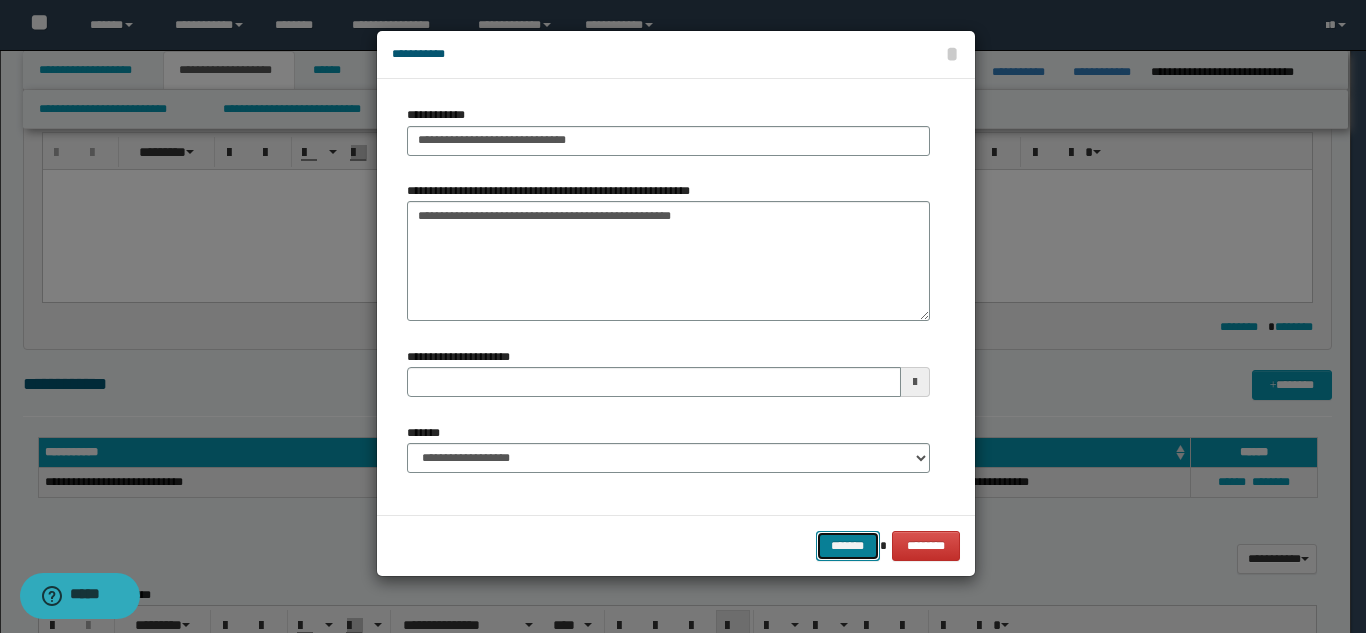 click on "*******" at bounding box center (848, 546) 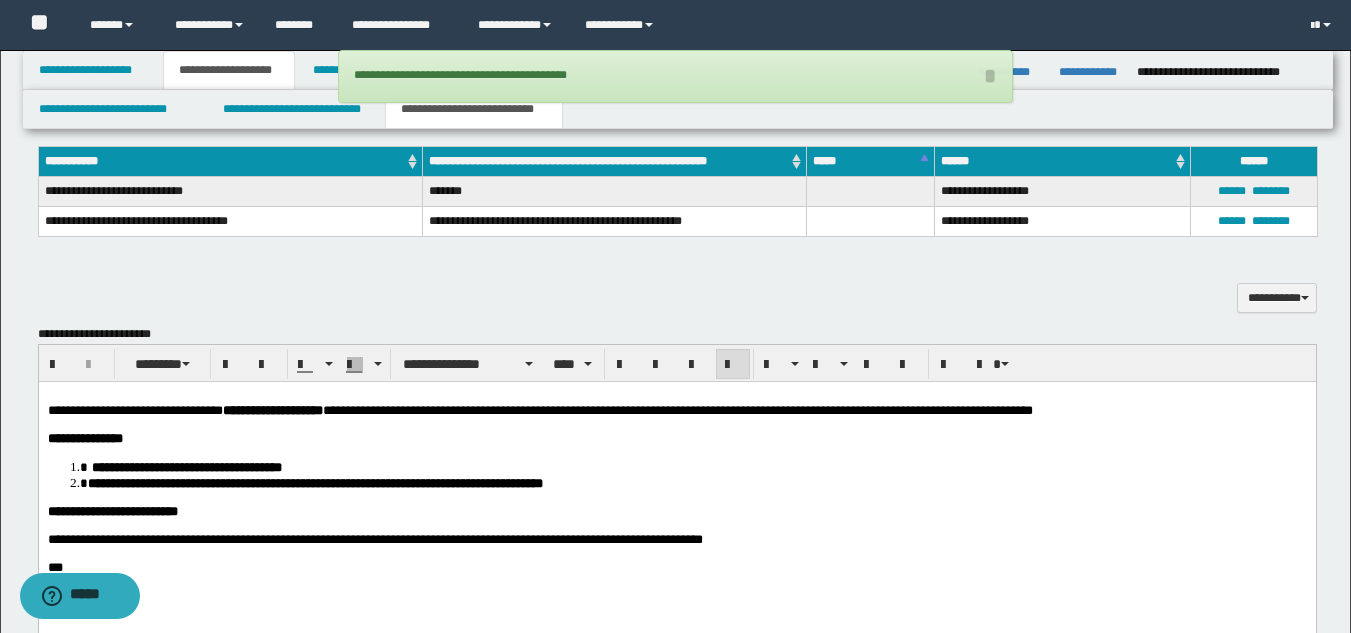 scroll, scrollTop: 846, scrollLeft: 0, axis: vertical 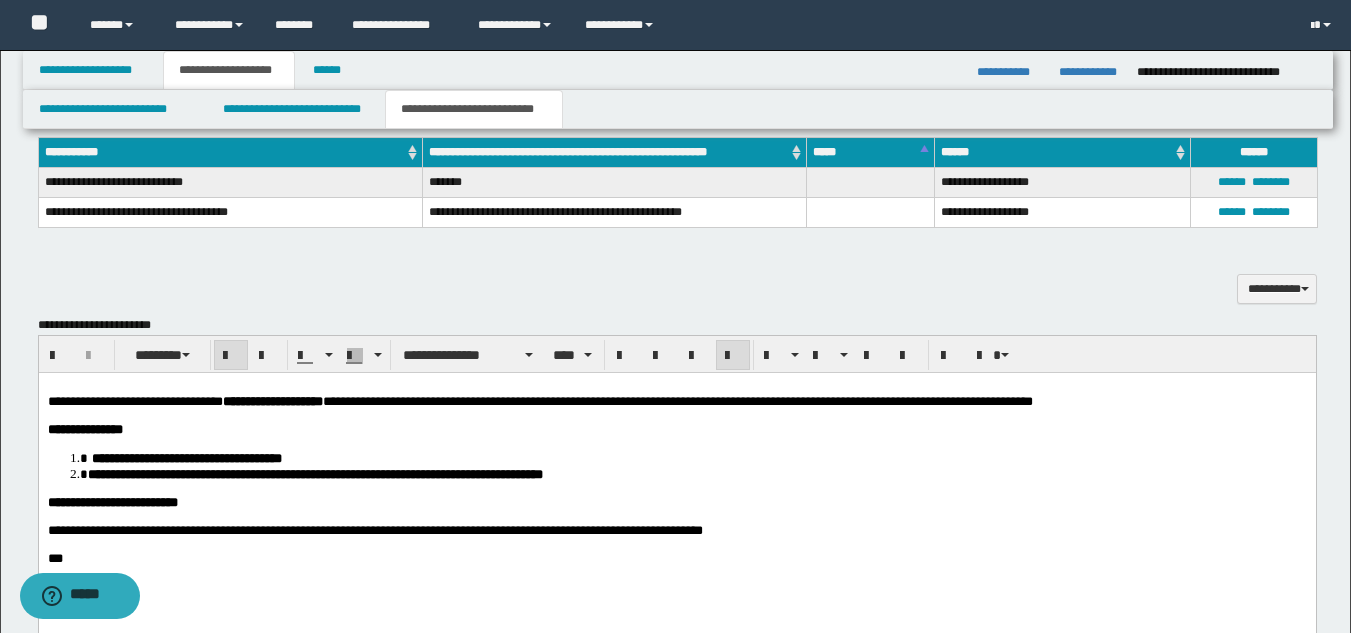 click on "**********" at bounding box center [676, 502] 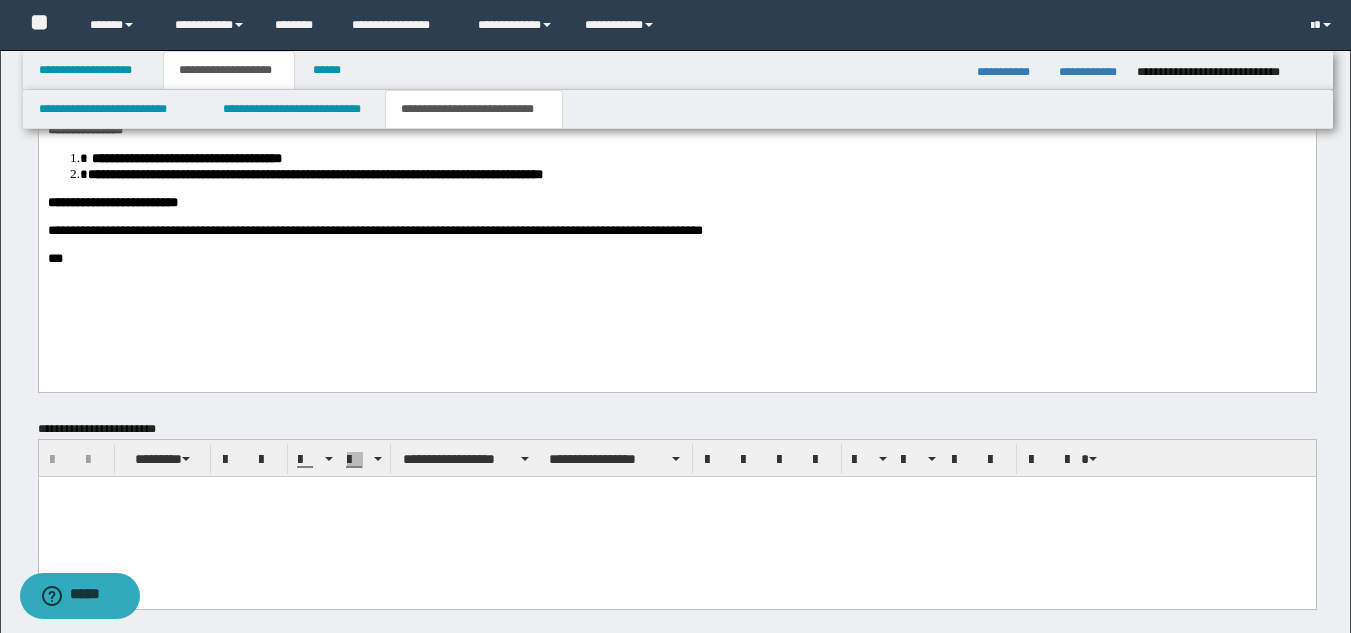 click on "**********" at bounding box center [676, 197] 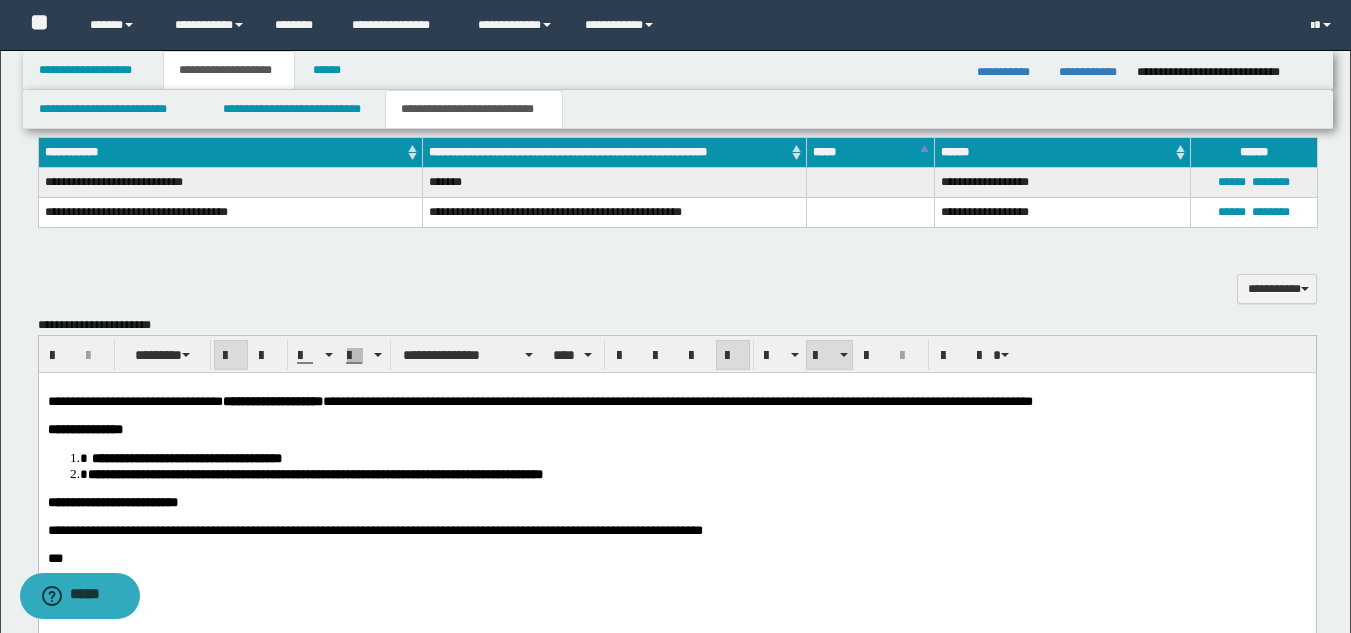 click on "**********" at bounding box center (186, 457) 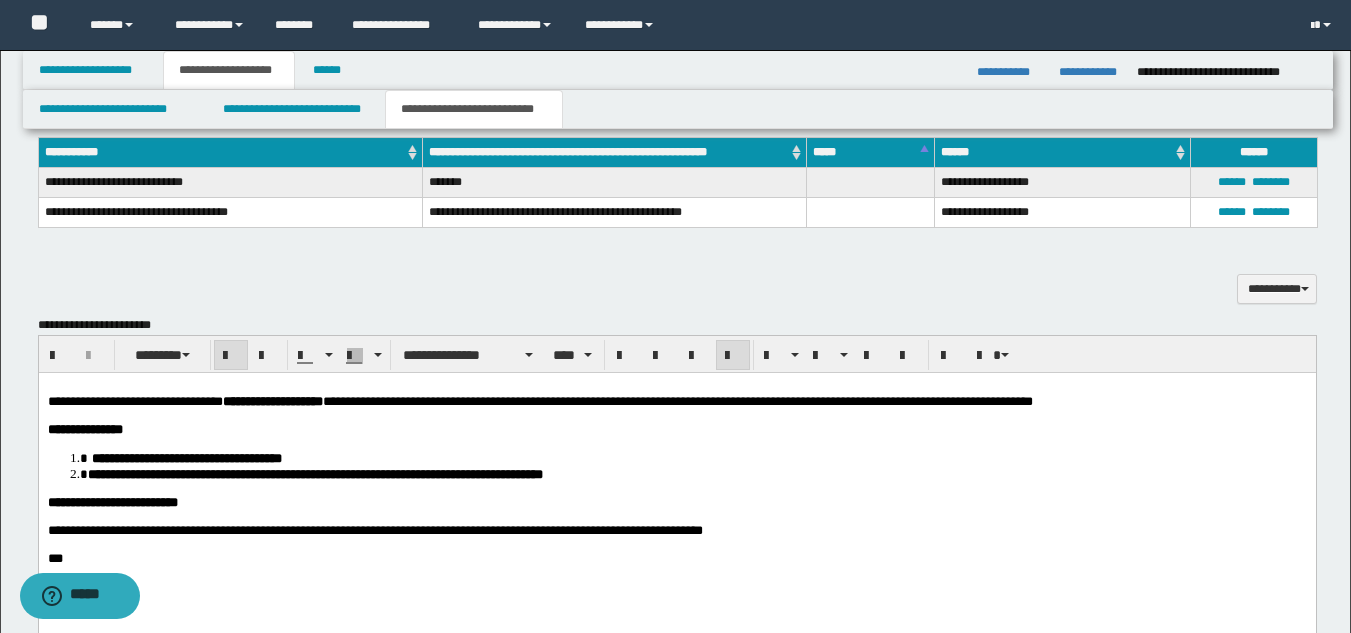 click on "**********" at bounding box center [676, 530] 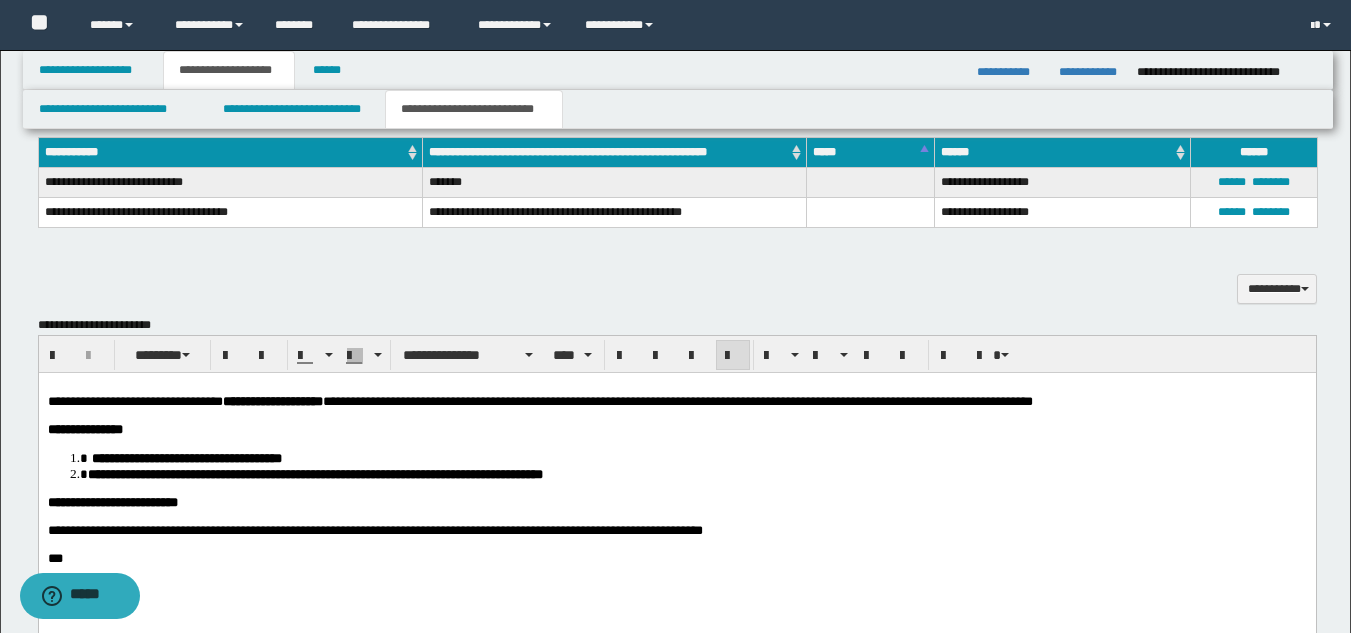 scroll, scrollTop: 946, scrollLeft: 0, axis: vertical 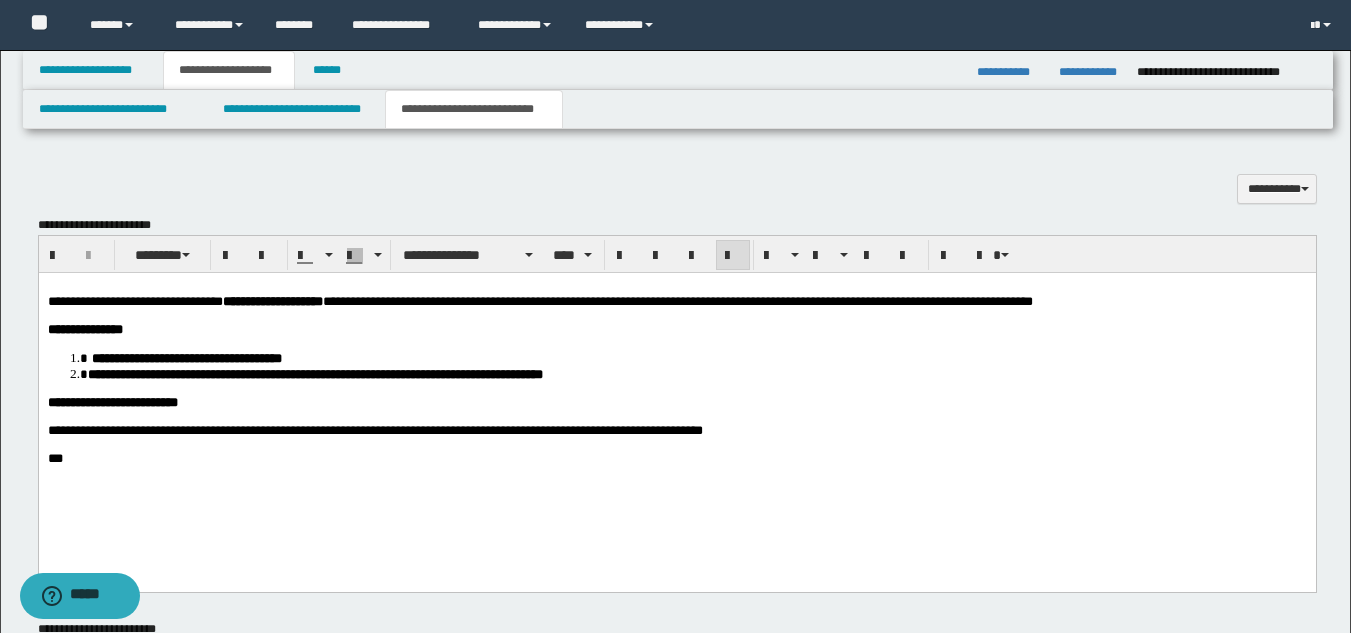 click on "**********" at bounding box center (676, 397) 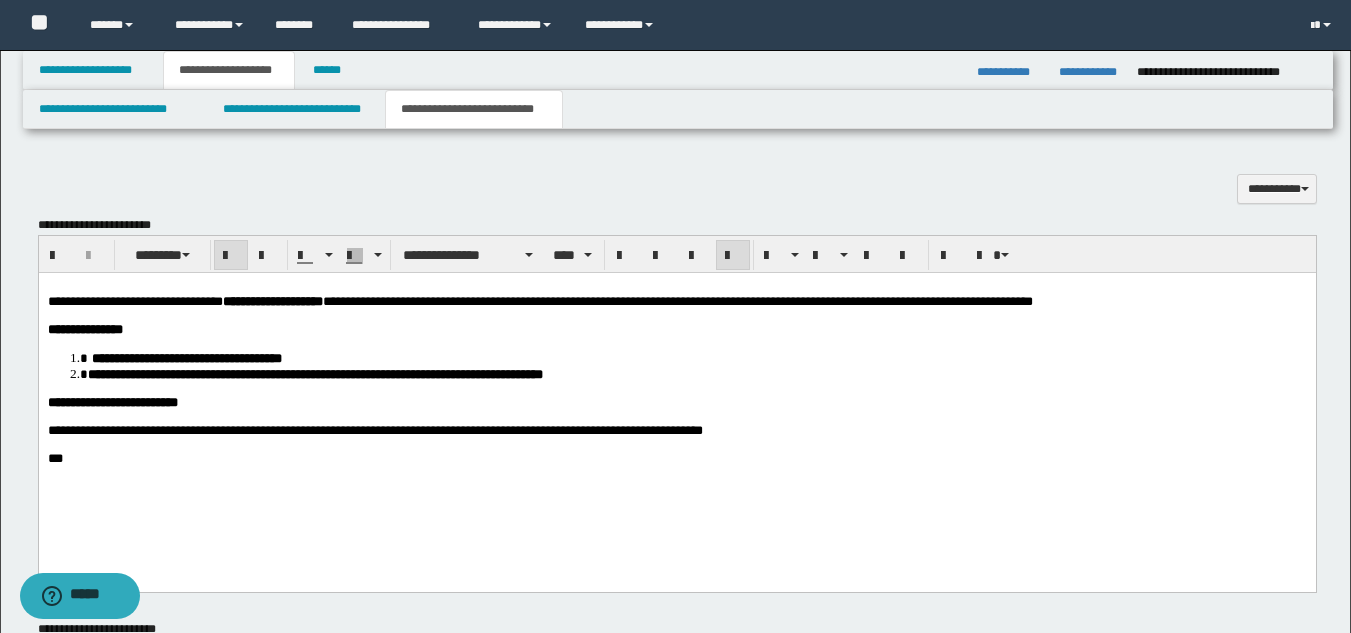 click on "**********" at bounding box center (676, 397) 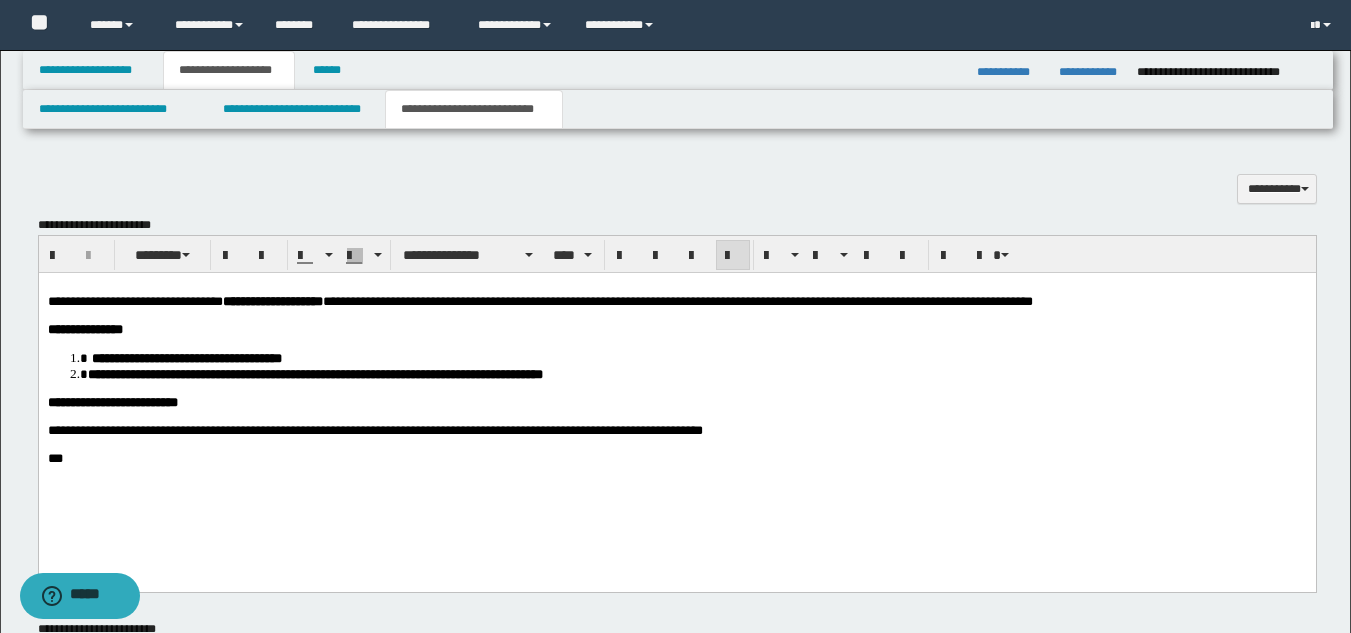 click on "**********" at bounding box center (676, 397) 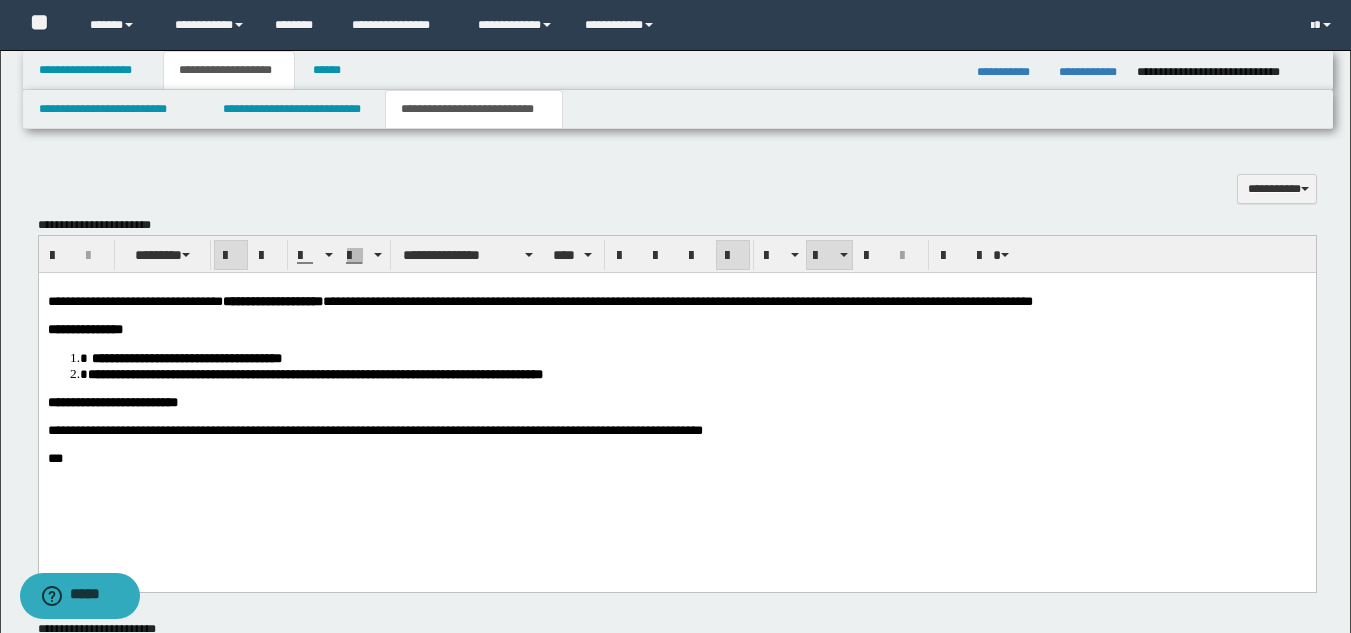 click on "**********" at bounding box center (374, 429) 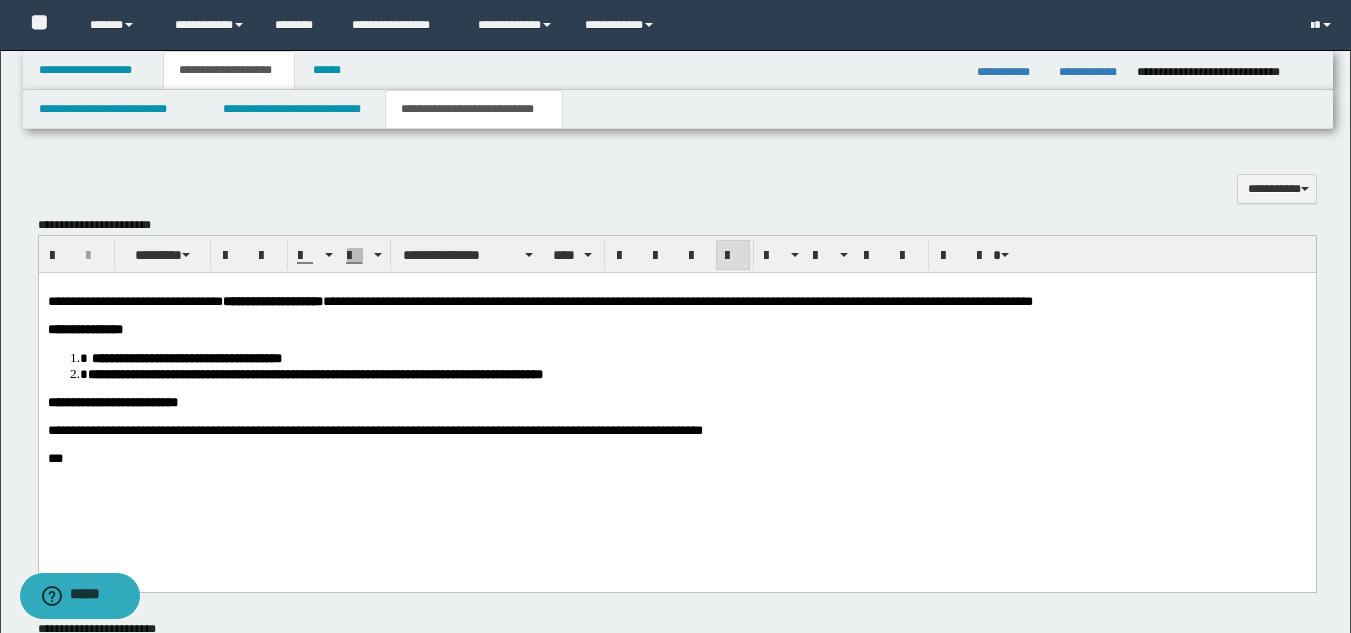 click on "***" at bounding box center [676, 458] 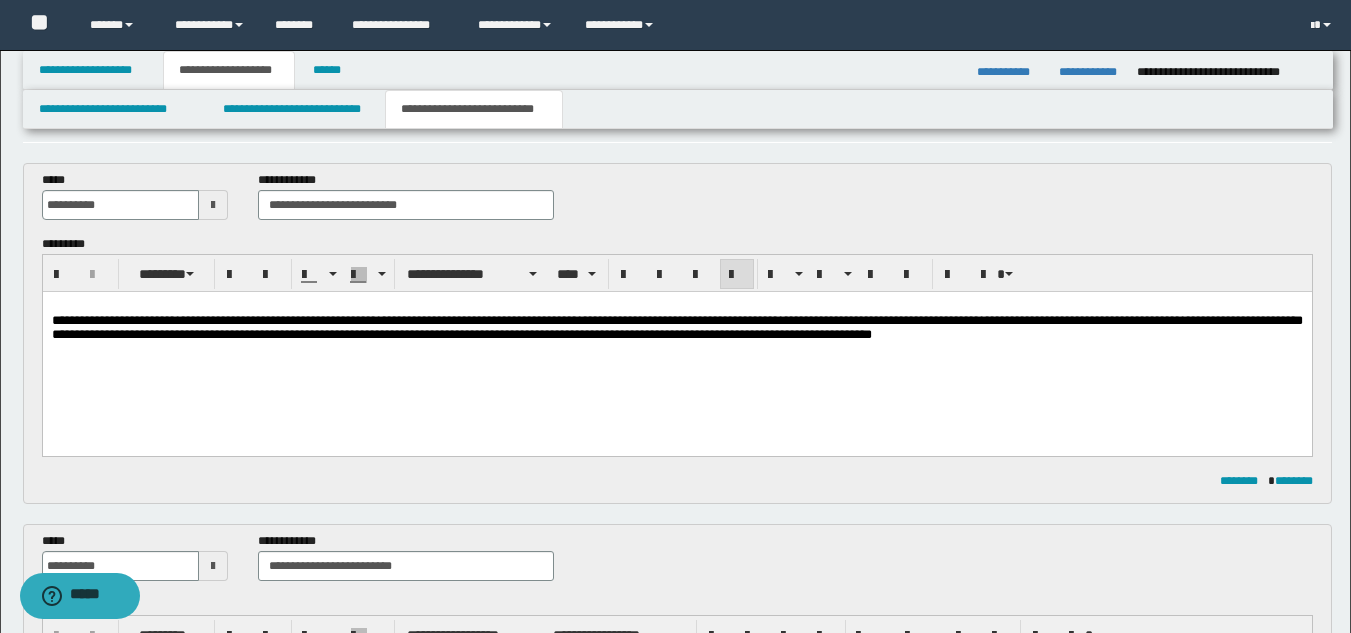 scroll, scrollTop: 0, scrollLeft: 0, axis: both 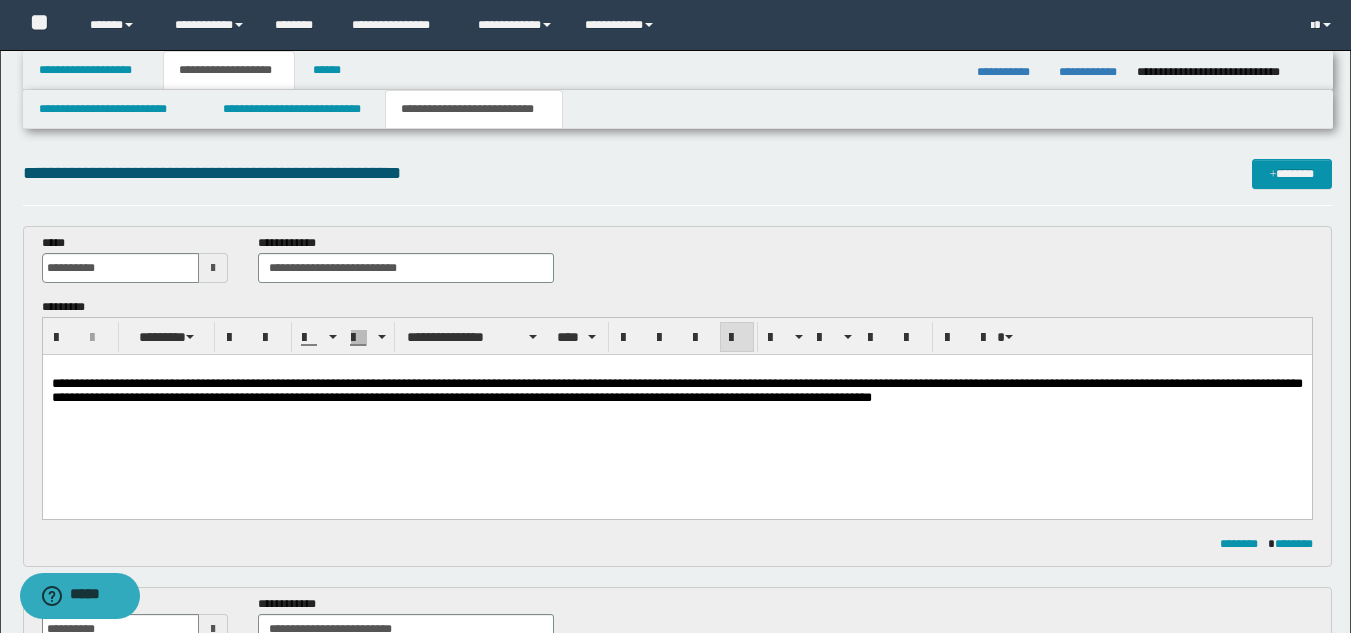 click on "**********" at bounding box center [676, 409] 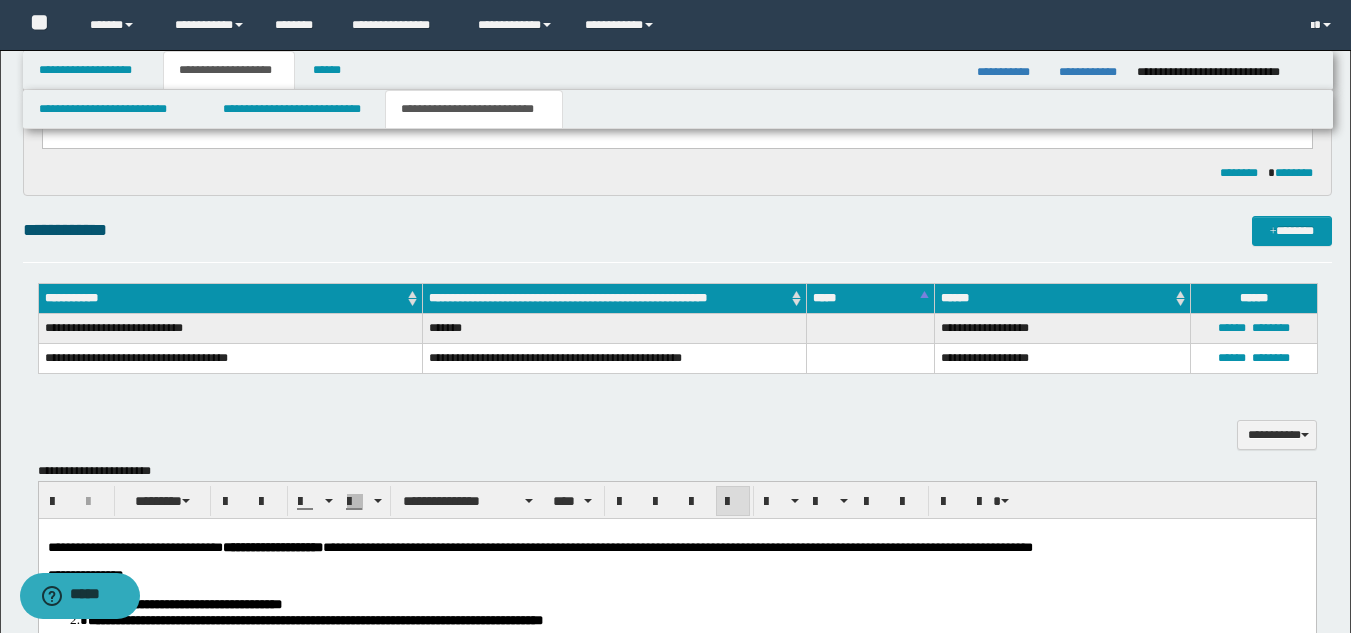 click on "**********" at bounding box center (677, 424) 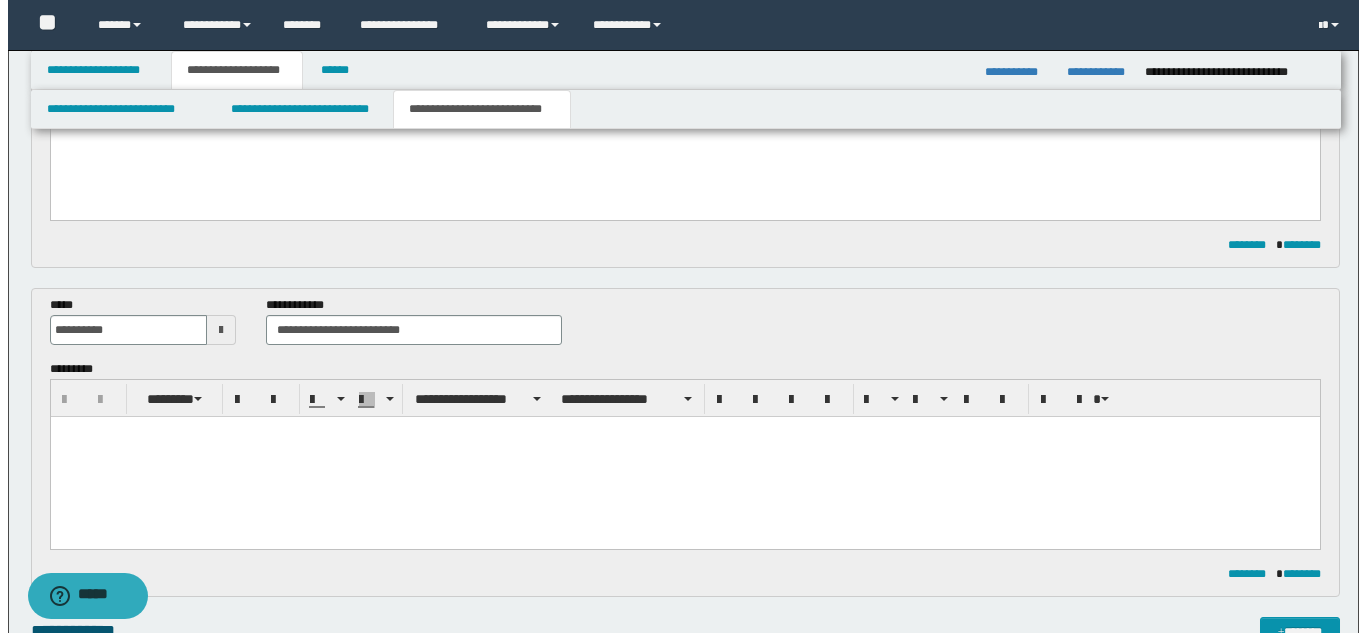 scroll, scrollTop: 0, scrollLeft: 0, axis: both 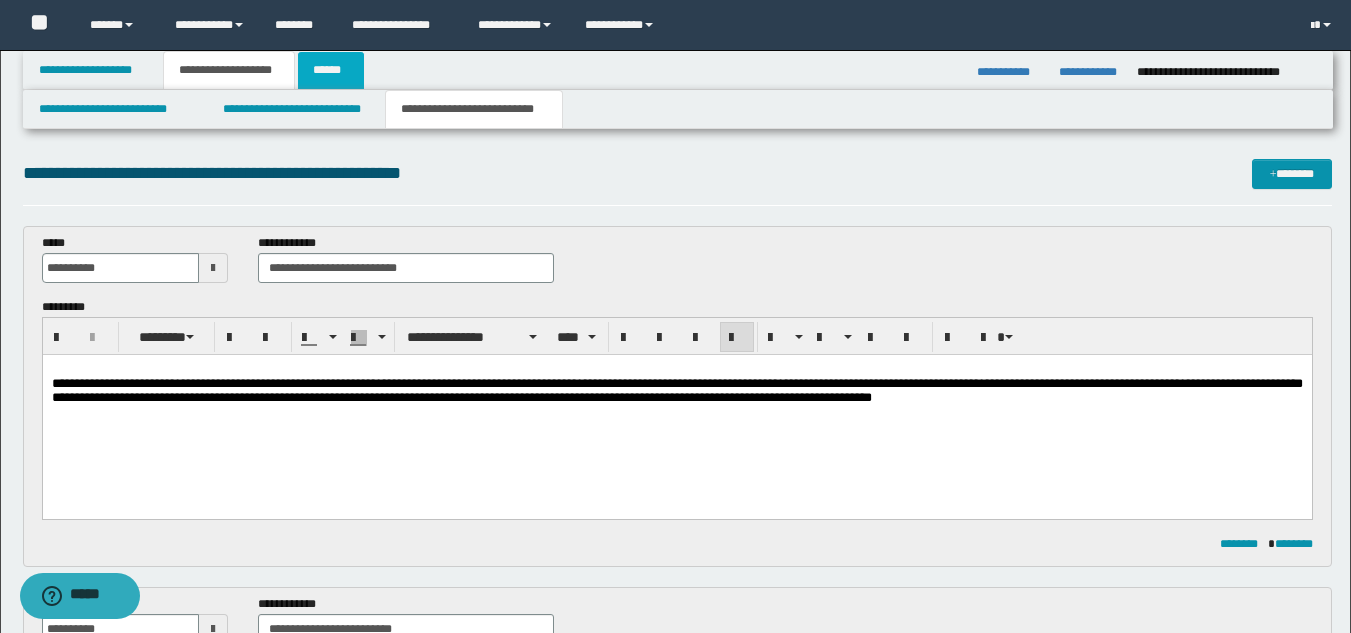 click on "******" at bounding box center (331, 70) 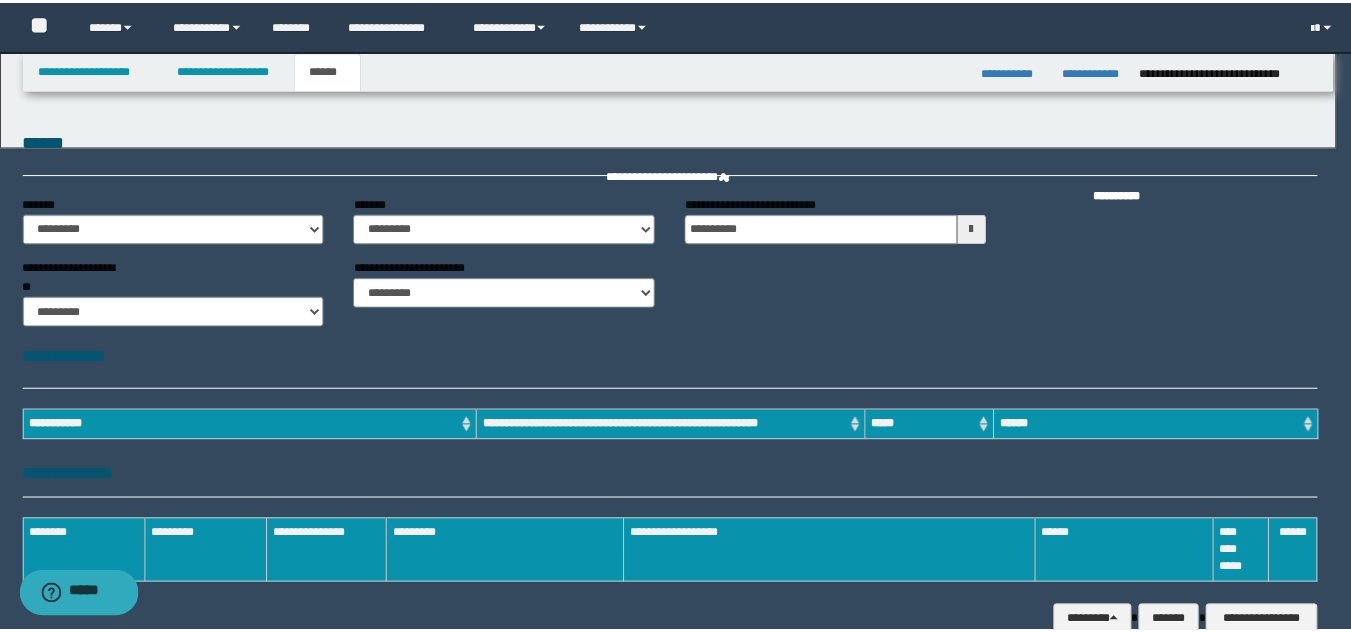 scroll, scrollTop: 0, scrollLeft: 0, axis: both 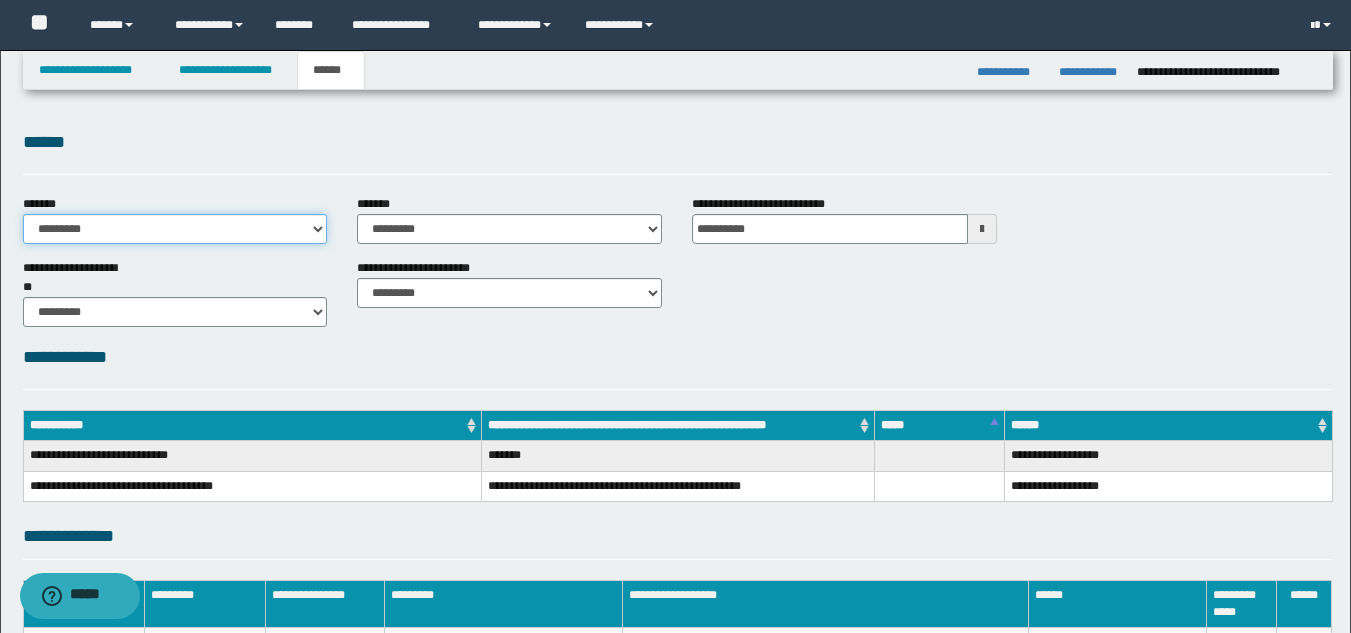drag, startPoint x: 224, startPoint y: 229, endPoint x: 223, endPoint y: 243, distance: 14.035668 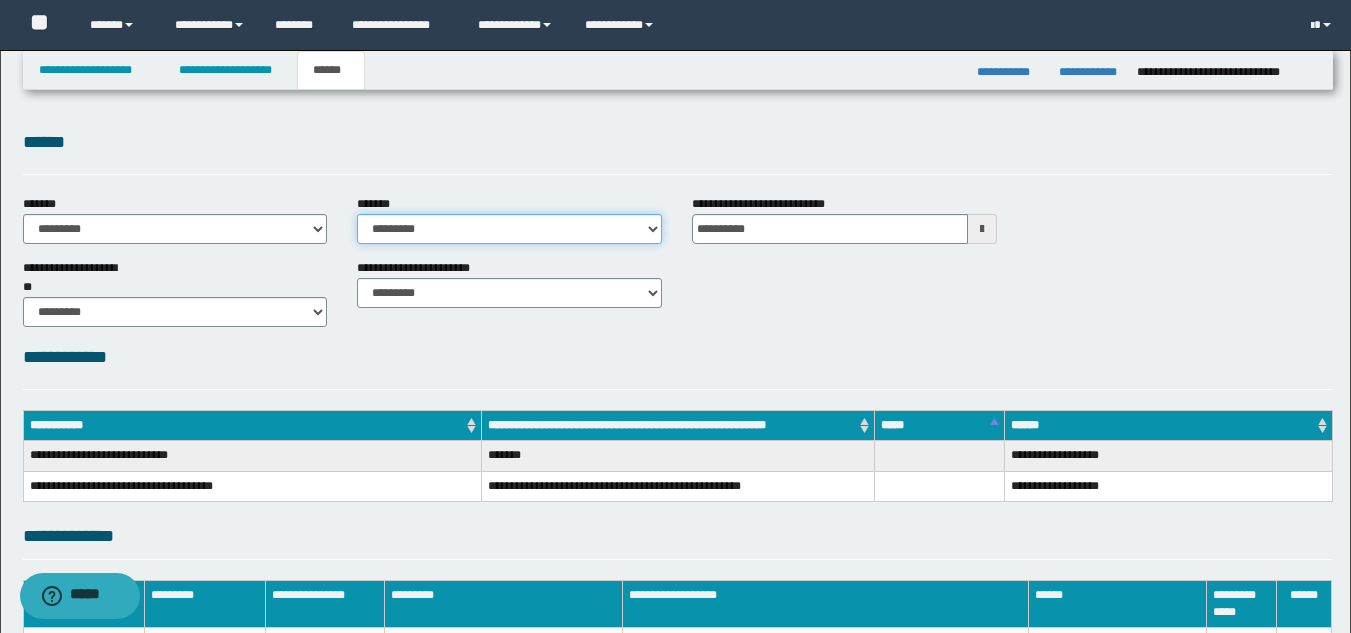 click on "**********" at bounding box center [509, 229] 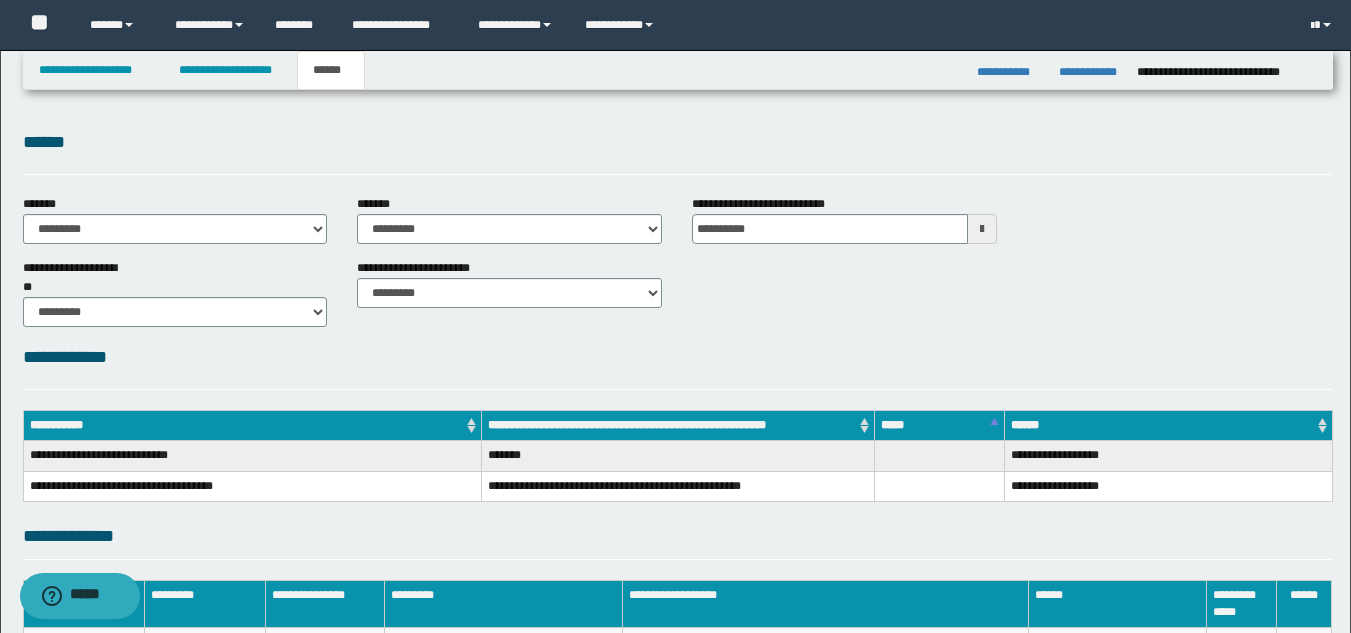 click on "**********" at bounding box center [677, 291] 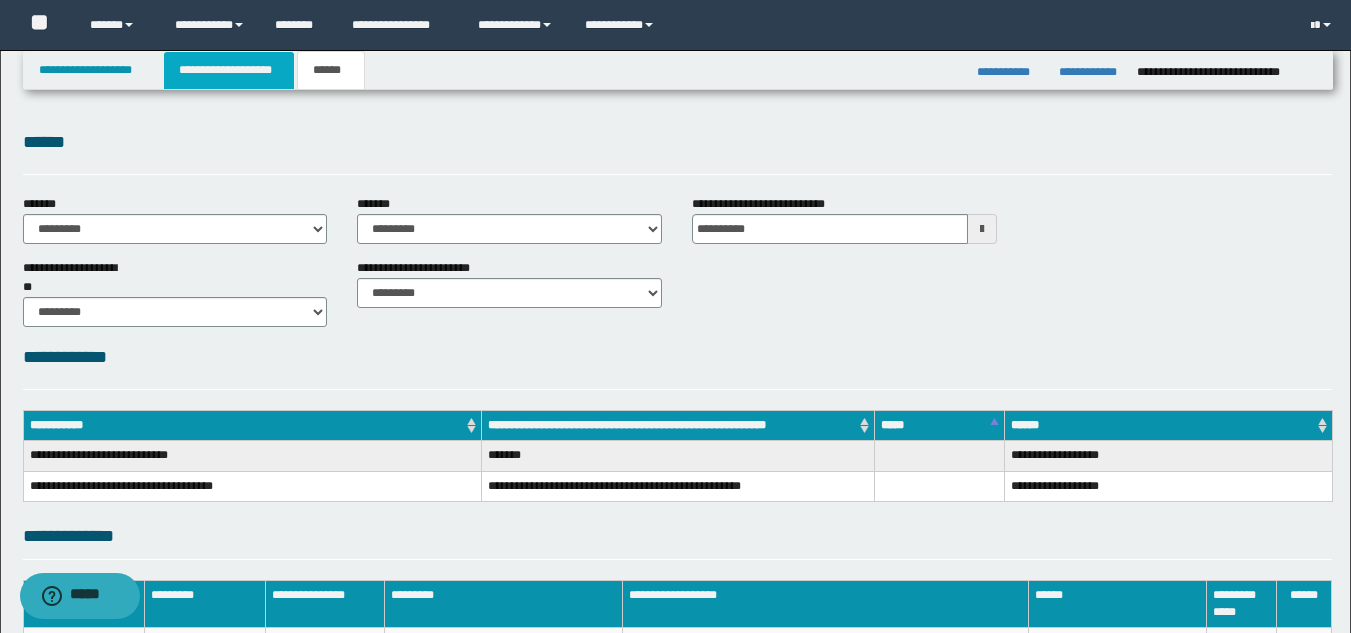 click on "**********" at bounding box center (229, 70) 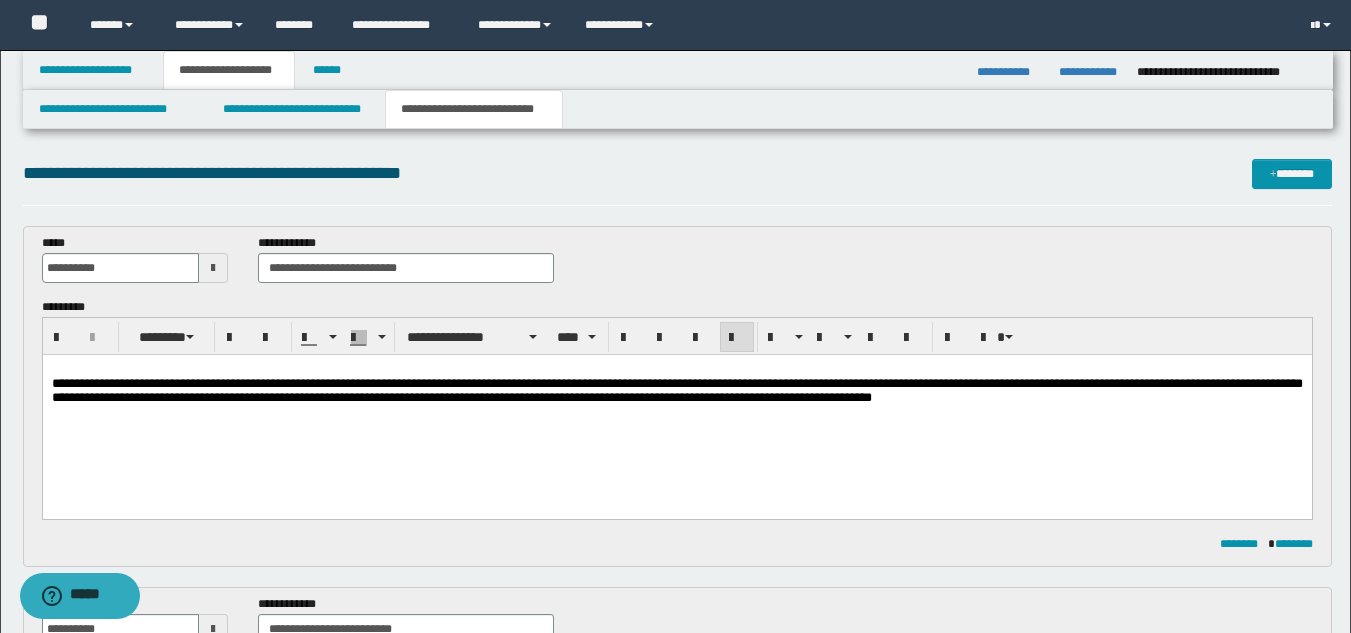 click on "**********" at bounding box center [676, 409] 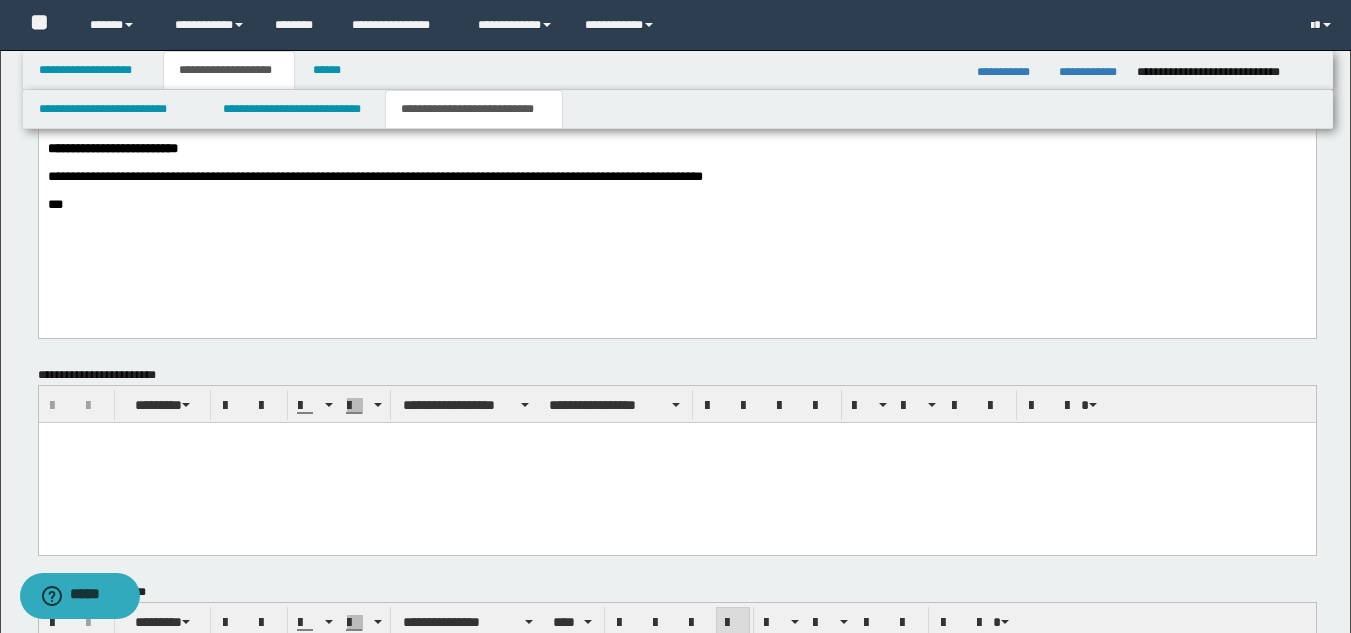 click on "**********" at bounding box center (676, 143) 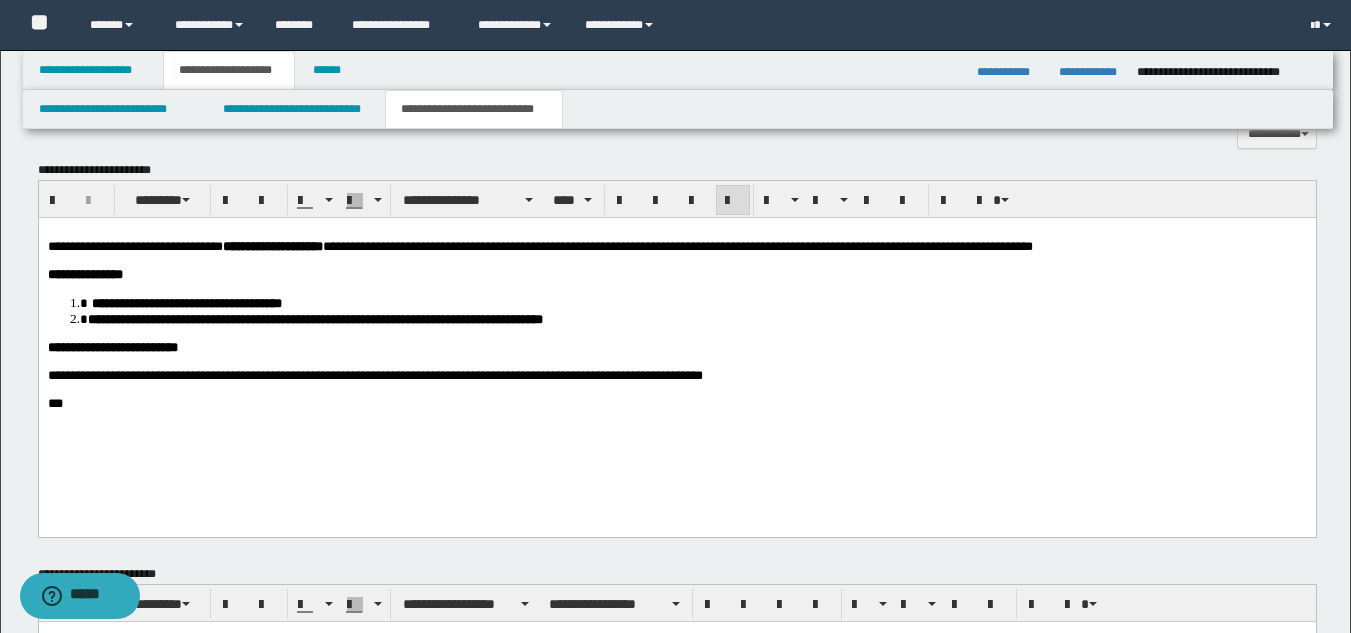 scroll, scrollTop: 1000, scrollLeft: 0, axis: vertical 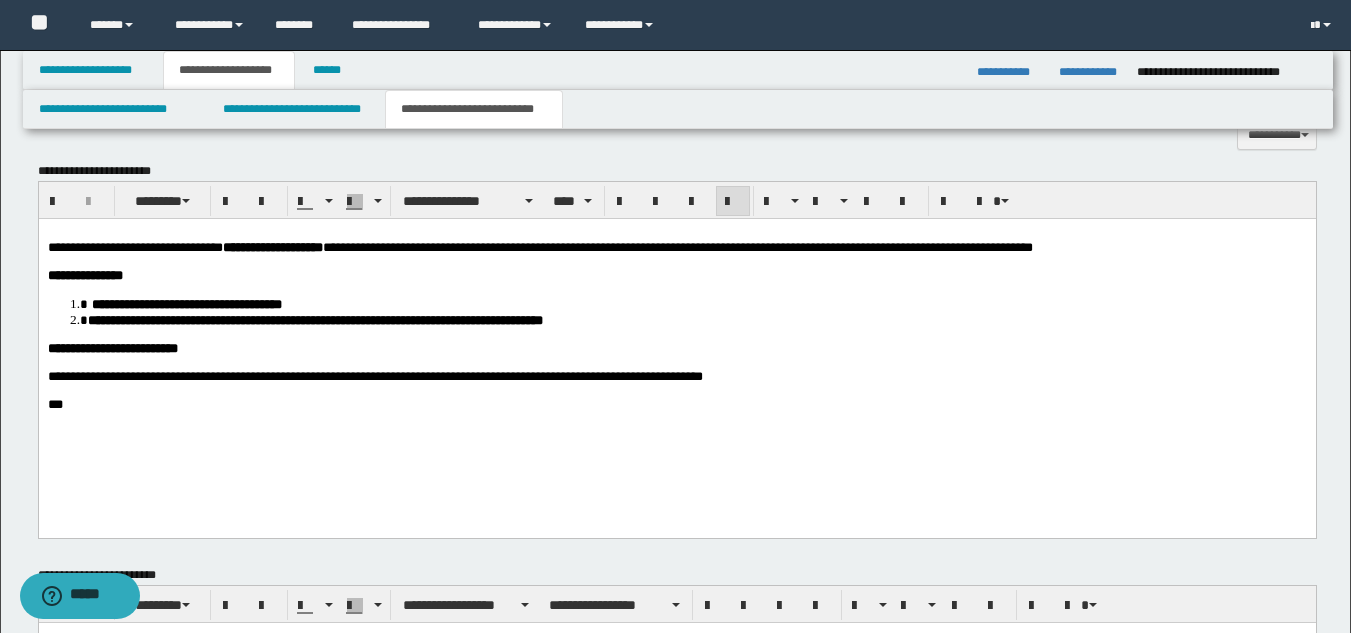 click on "**********" at bounding box center (676, 348) 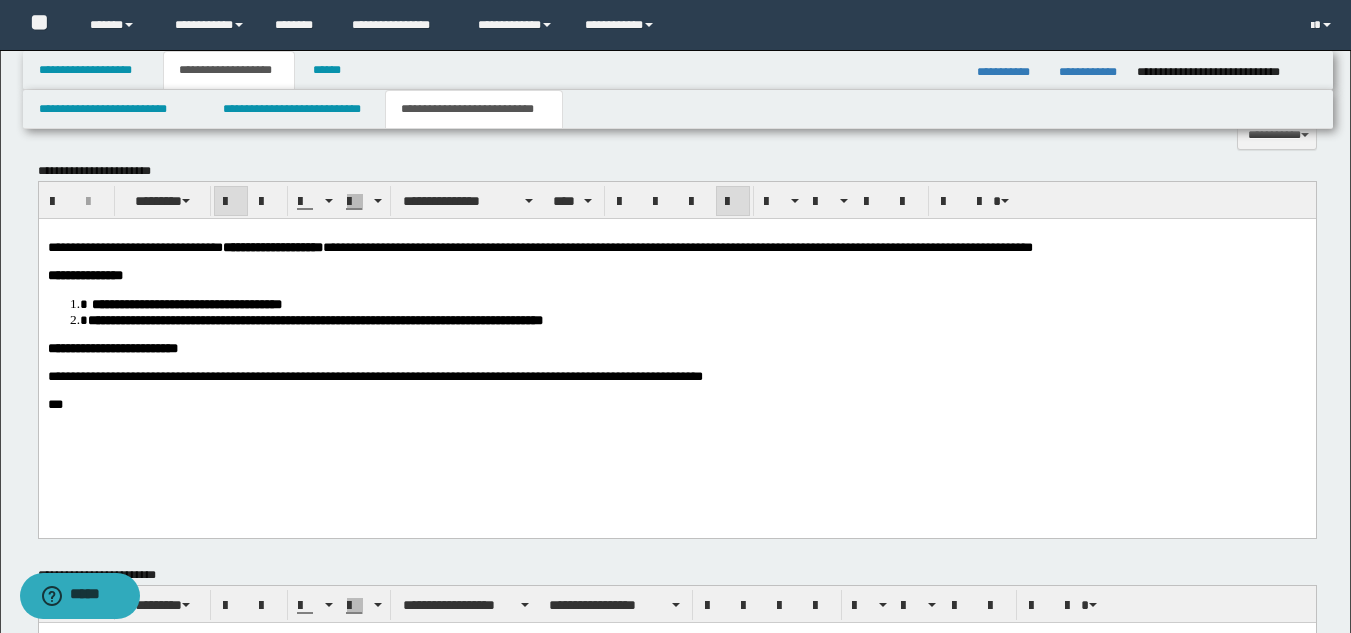 click at bounding box center (676, 362) 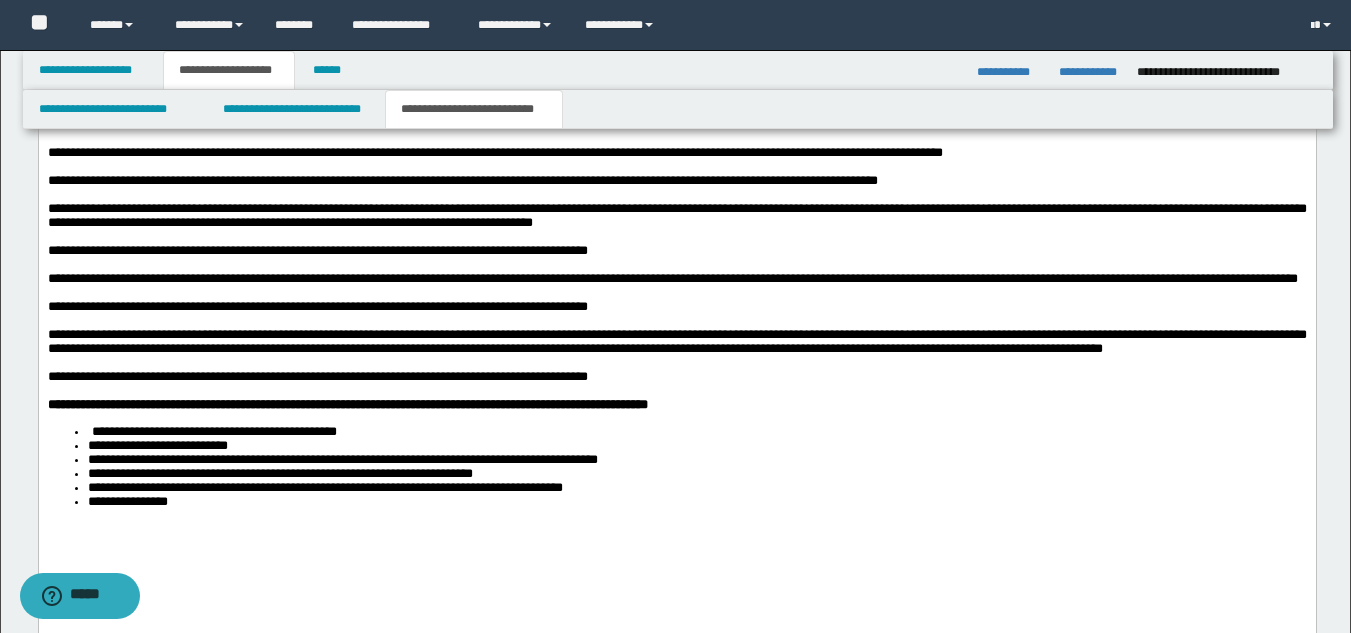 click on "**********" at bounding box center [676, 340] 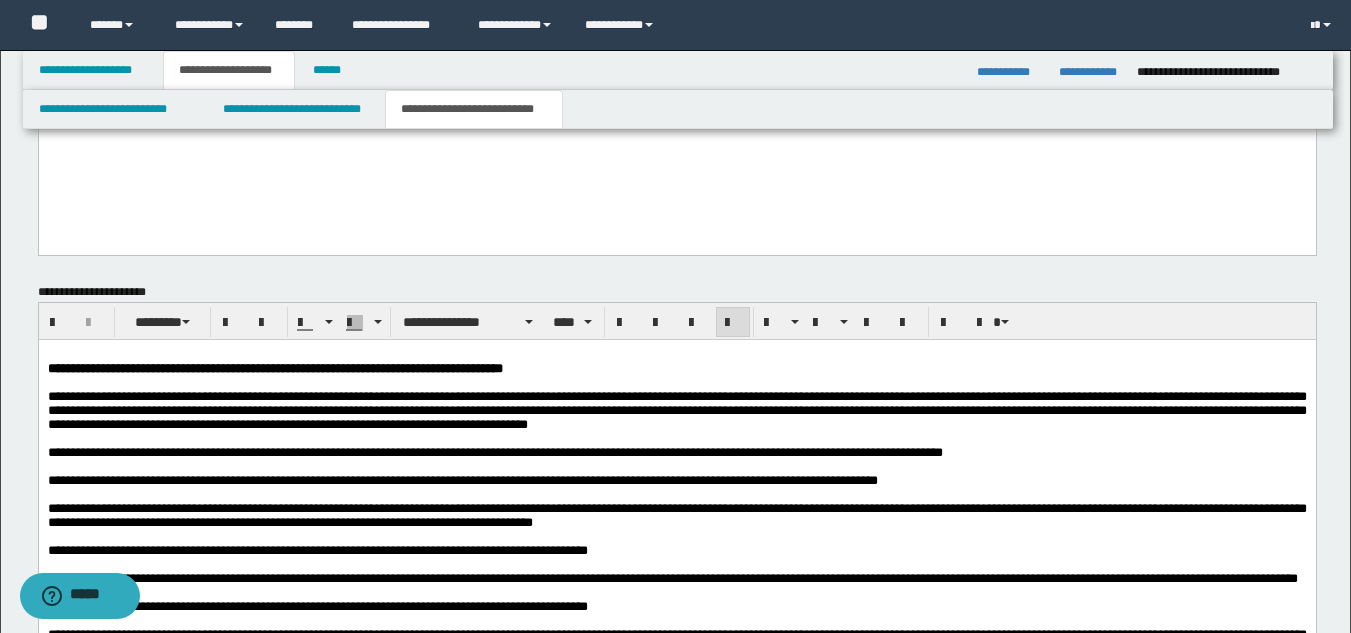 click on "**********" at bounding box center [676, 409] 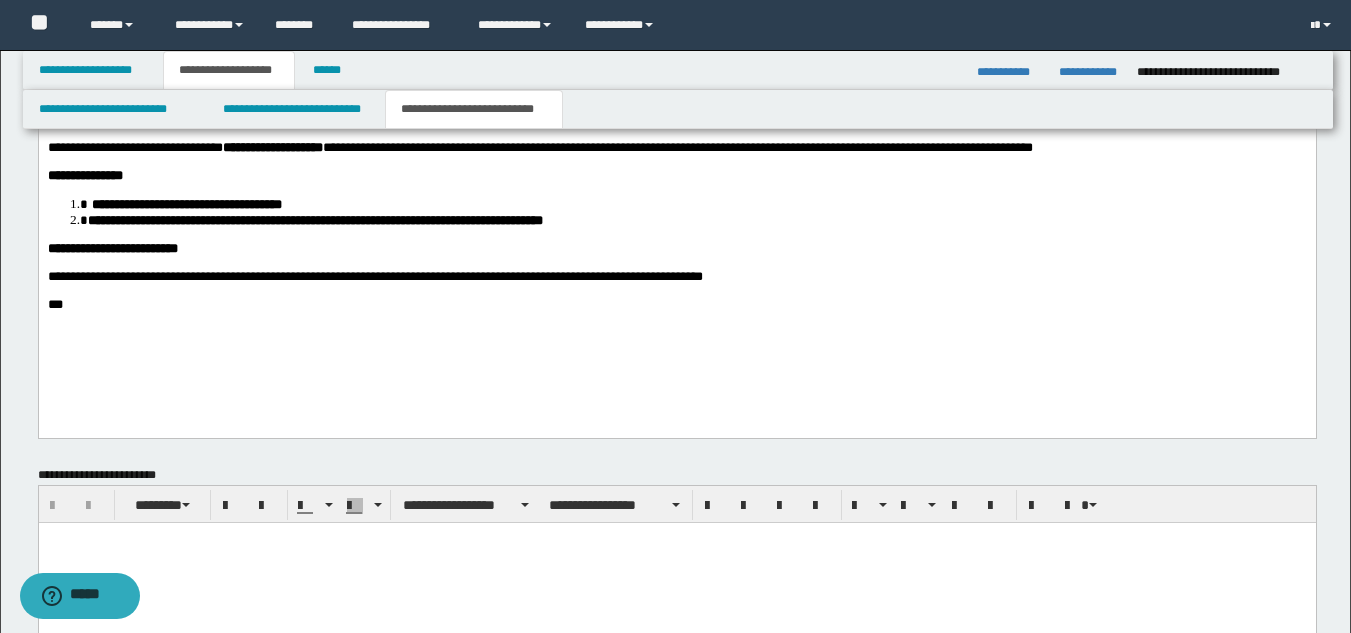 click at bounding box center [676, 262] 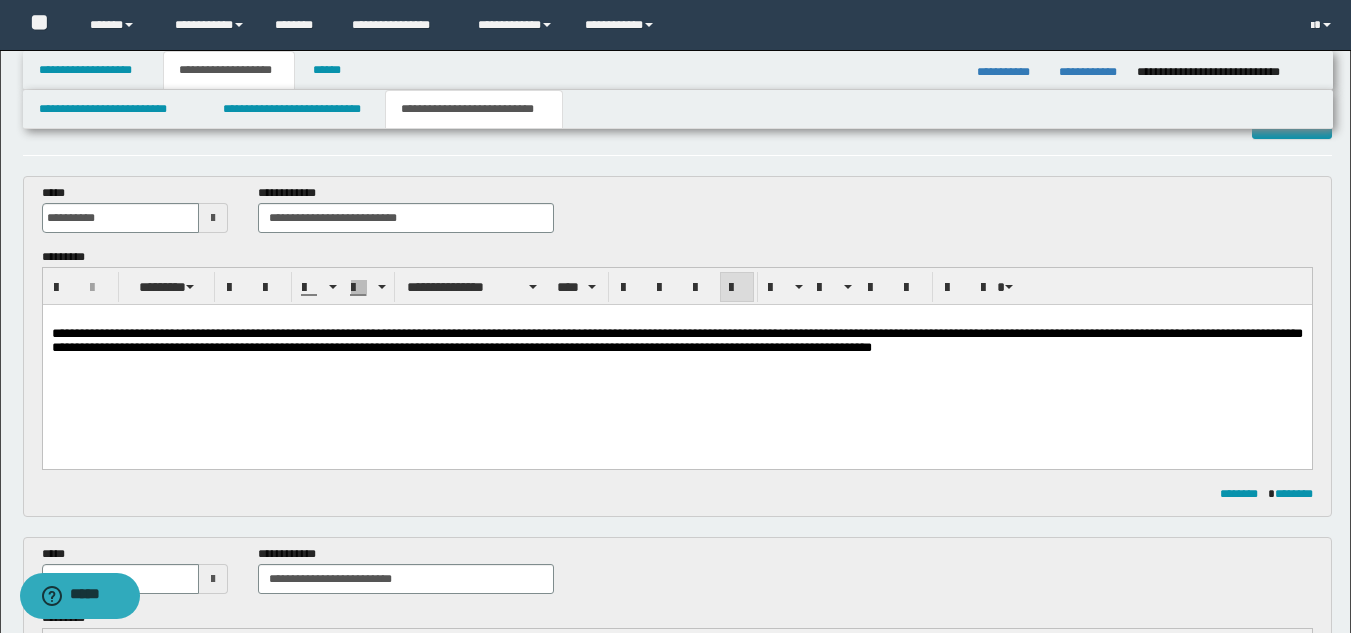scroll, scrollTop: 0, scrollLeft: 0, axis: both 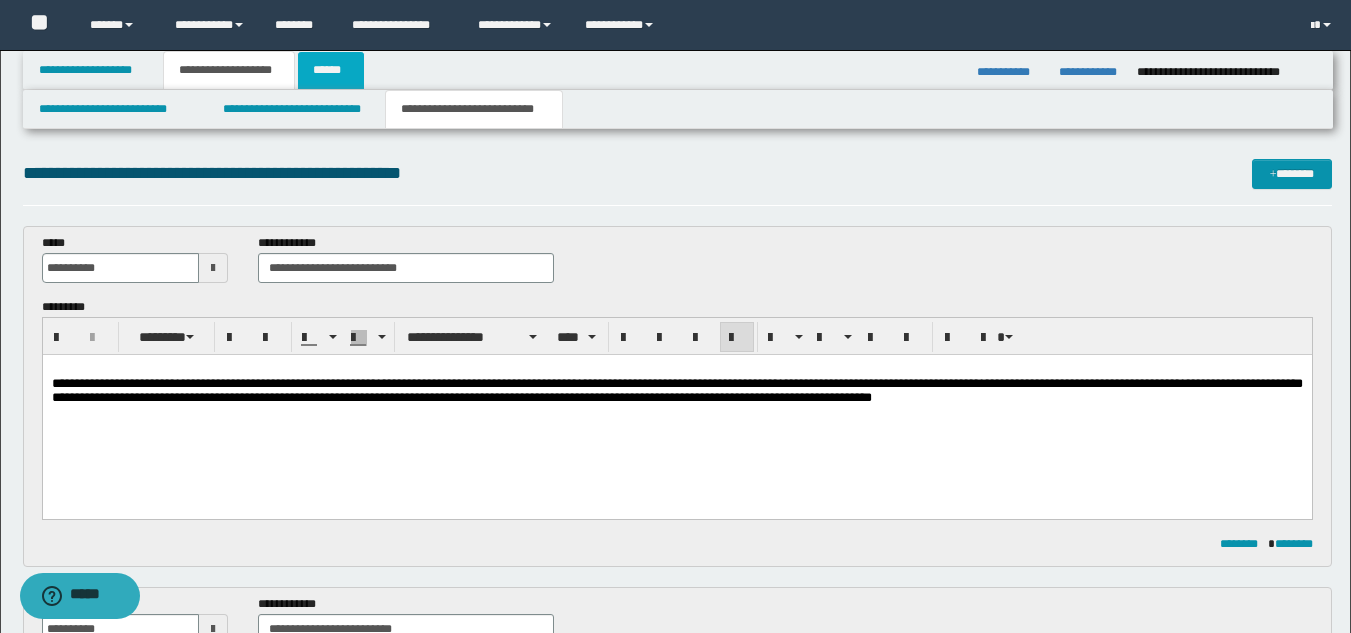 click on "******" at bounding box center (331, 70) 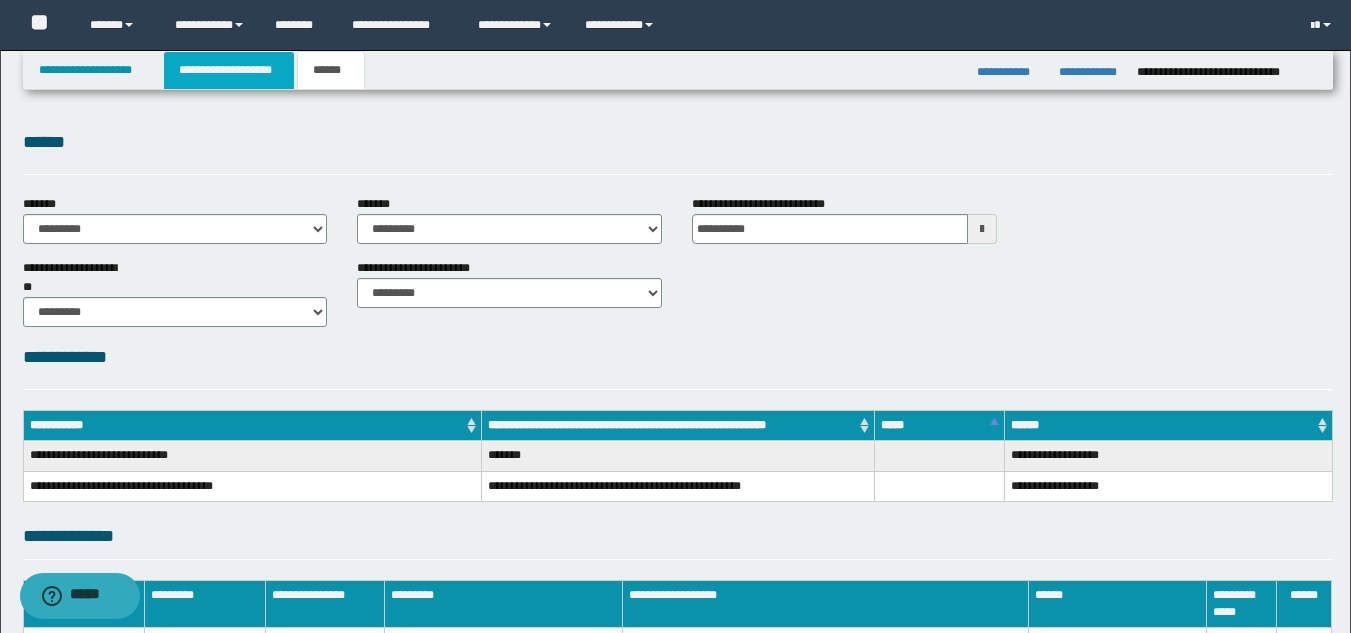 click on "**********" at bounding box center (229, 70) 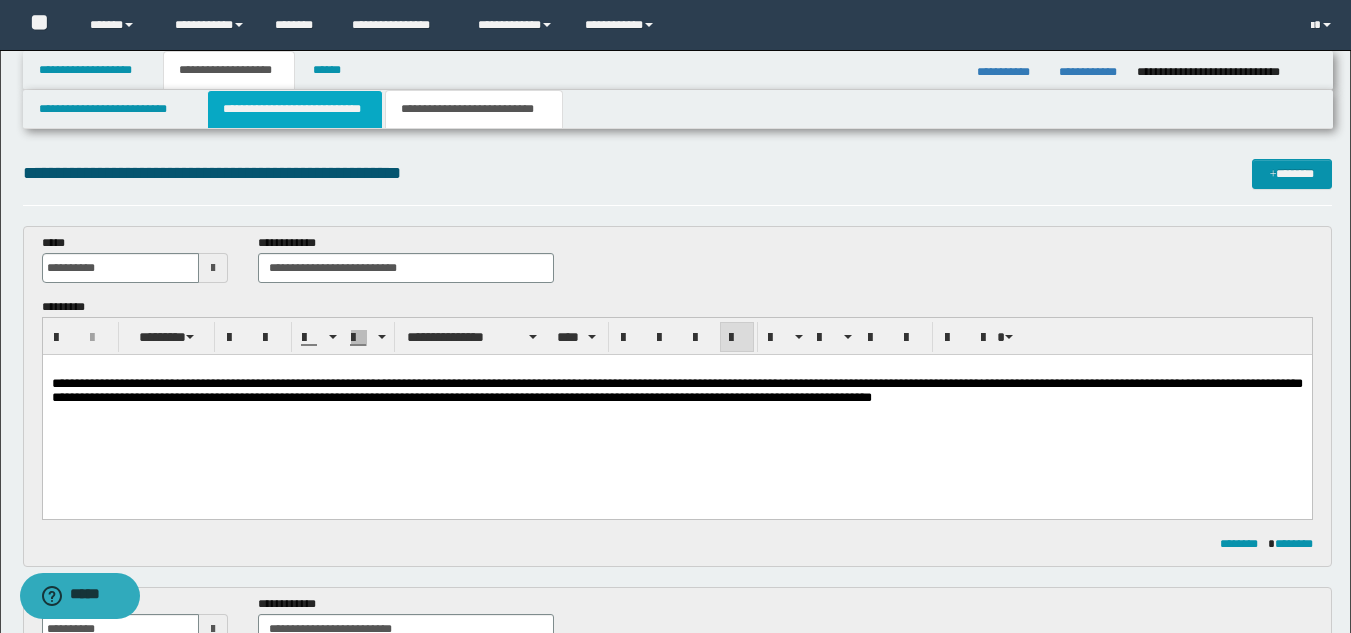 click on "**********" at bounding box center (295, 109) 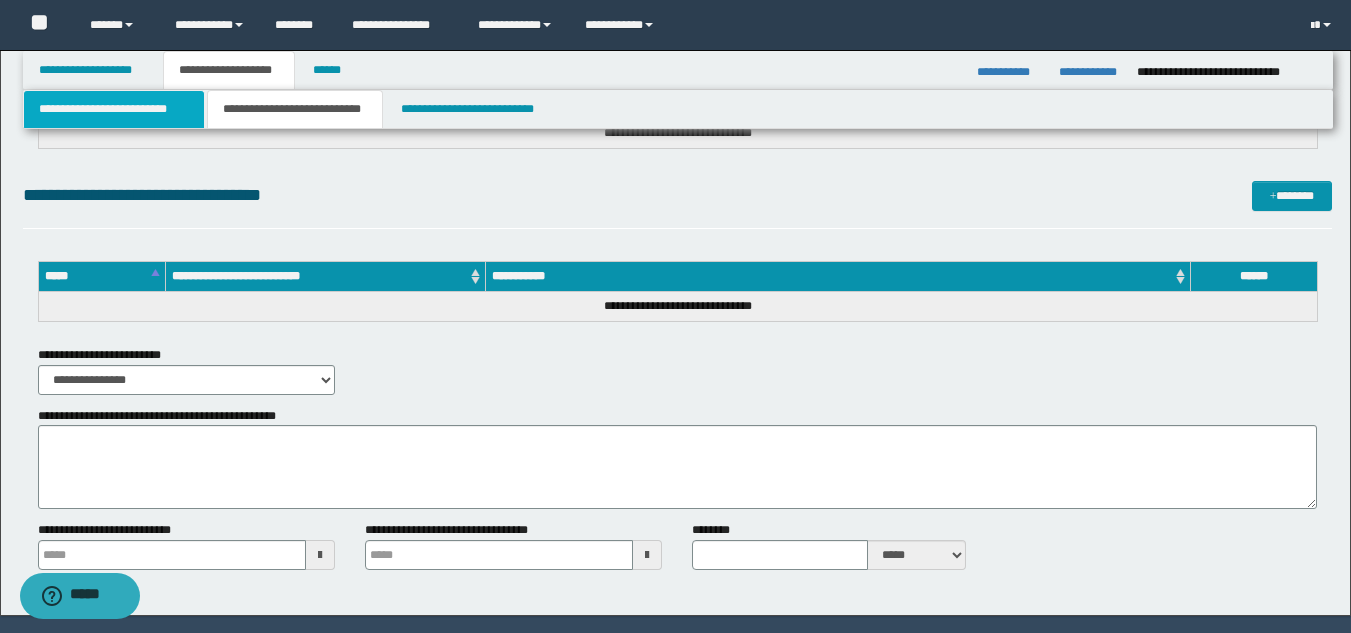 click on "**********" at bounding box center [114, 109] 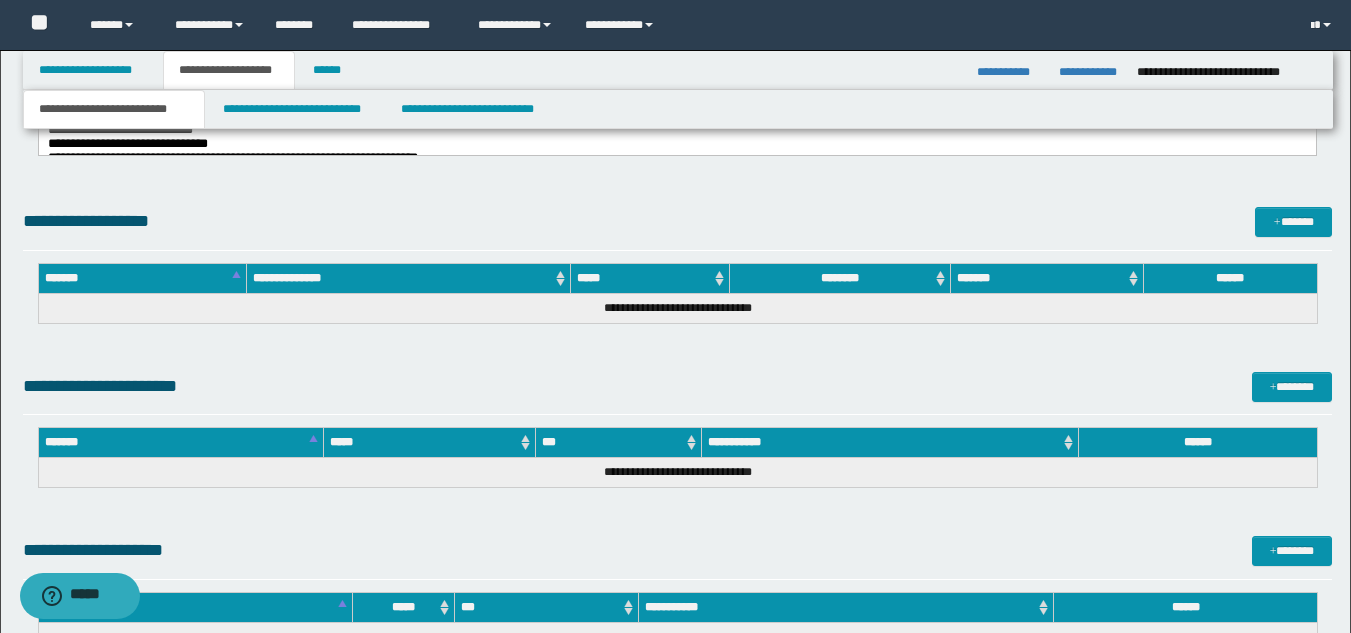 scroll, scrollTop: 982, scrollLeft: 0, axis: vertical 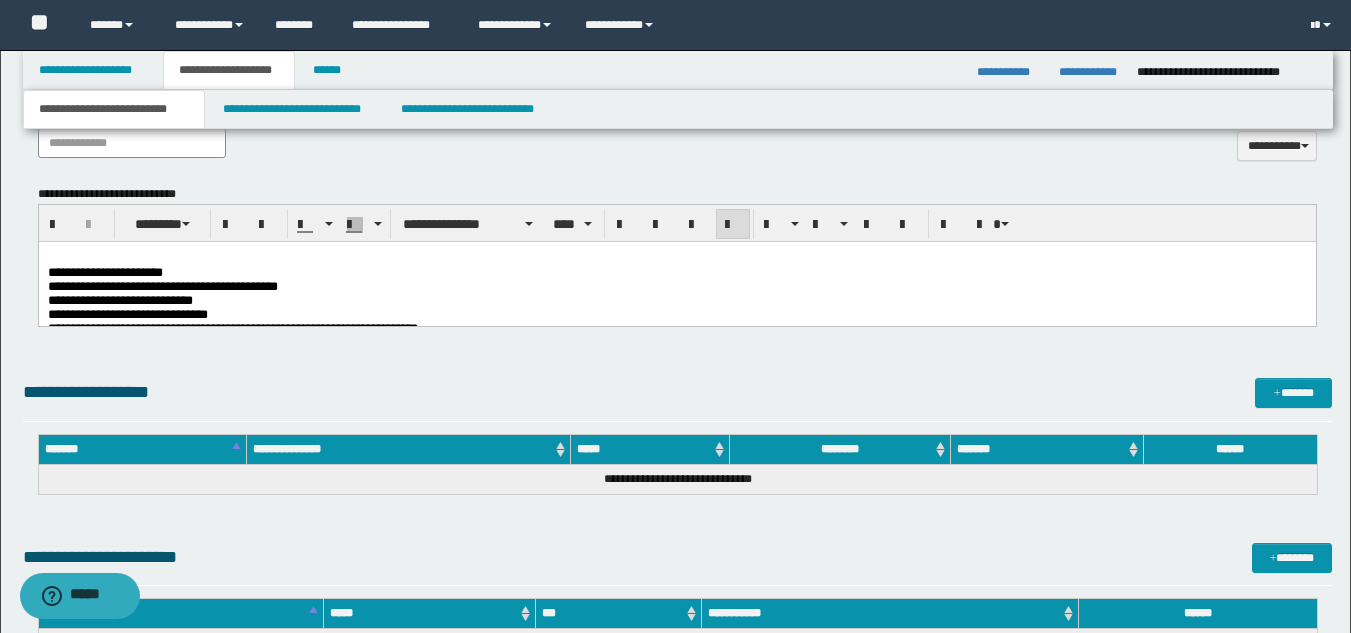 click on "**********" at bounding box center (676, 273) 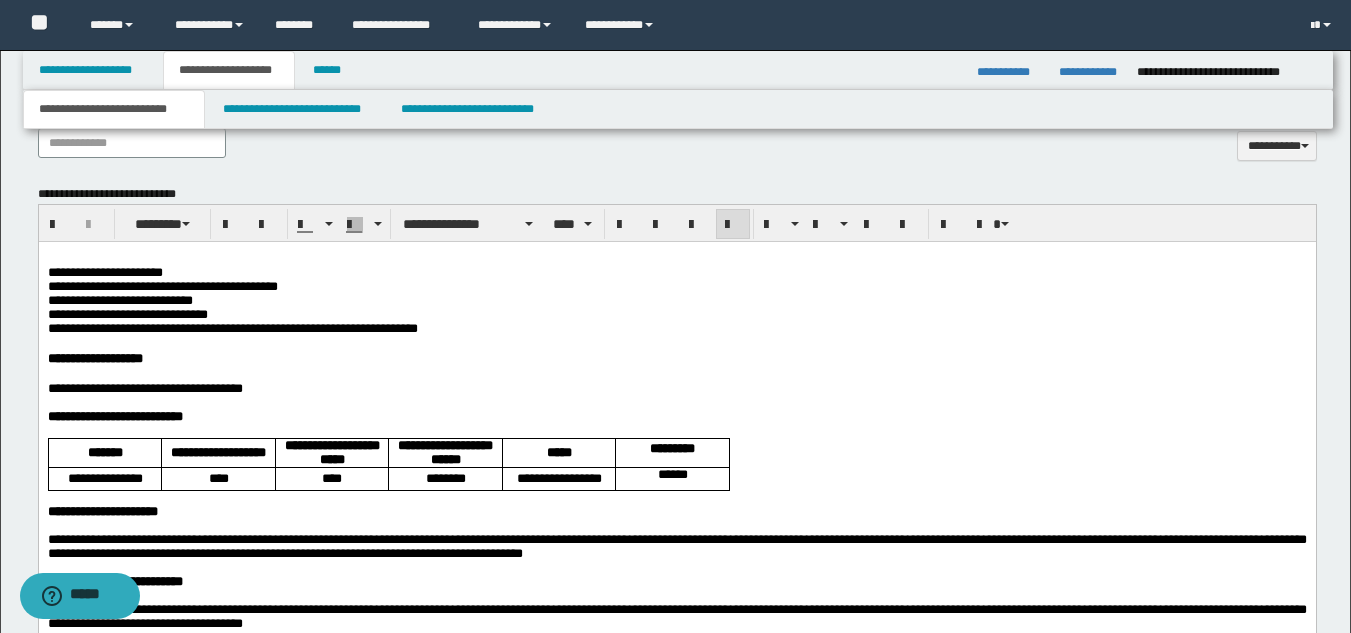 scroll, scrollTop: 1082, scrollLeft: 0, axis: vertical 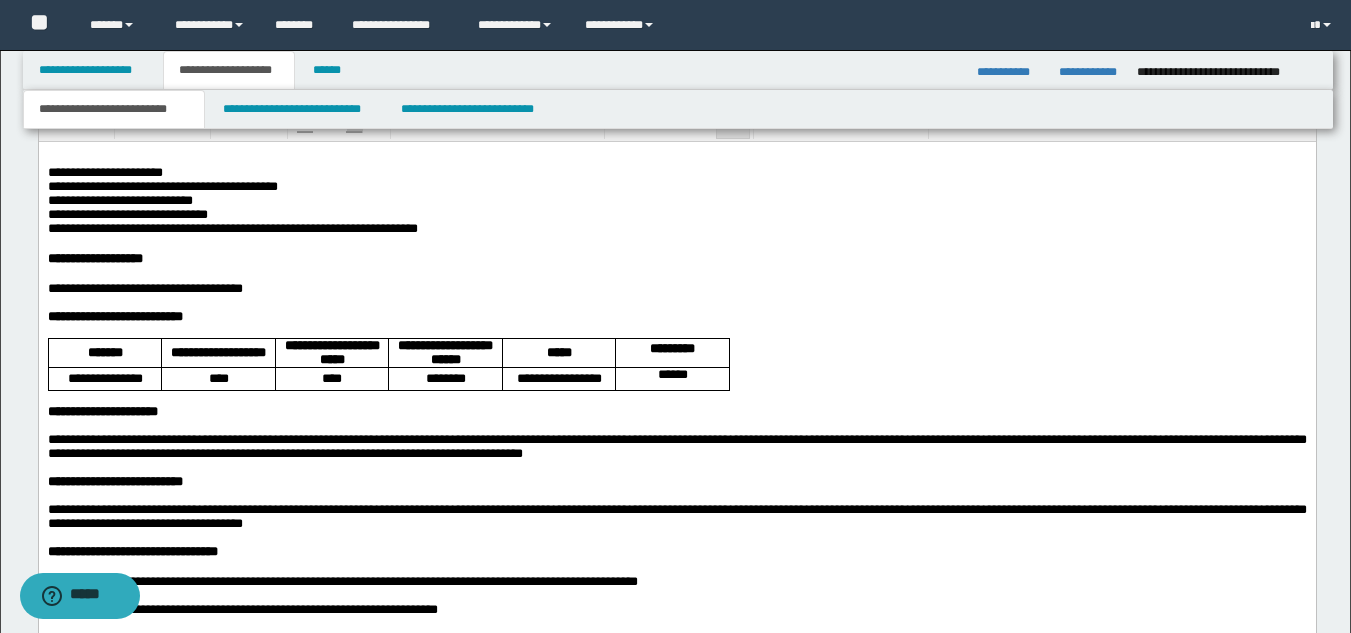 click at bounding box center [676, 303] 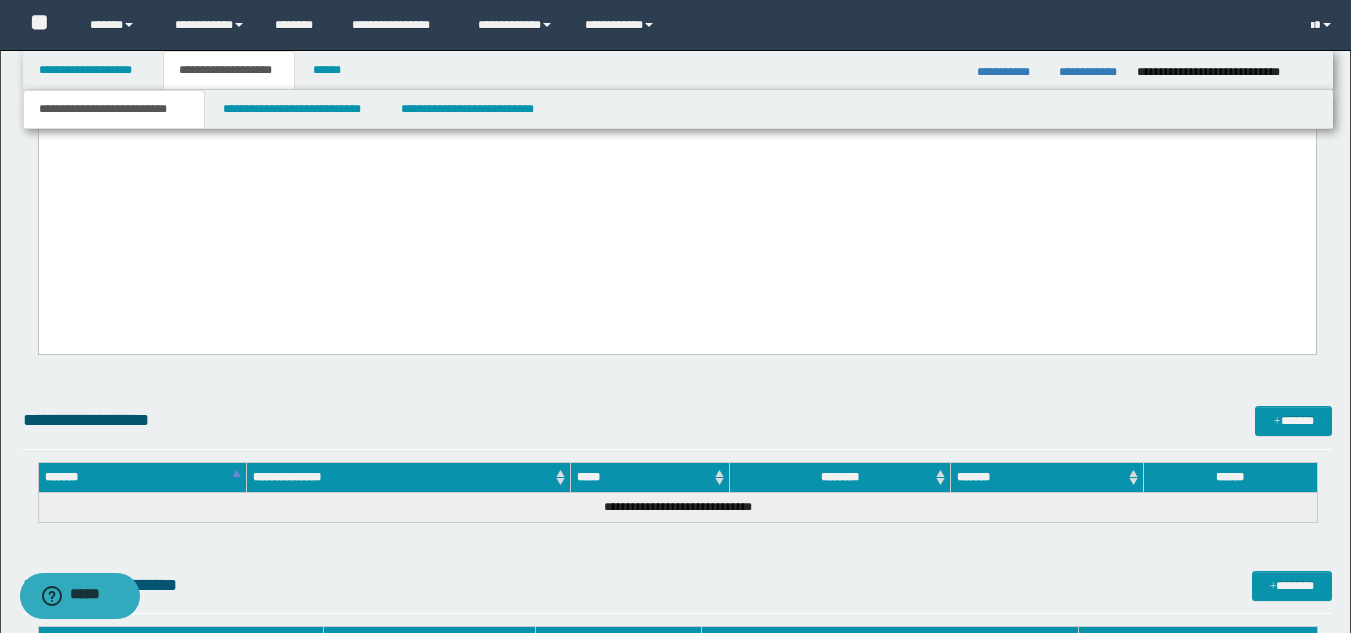 scroll, scrollTop: 1982, scrollLeft: 0, axis: vertical 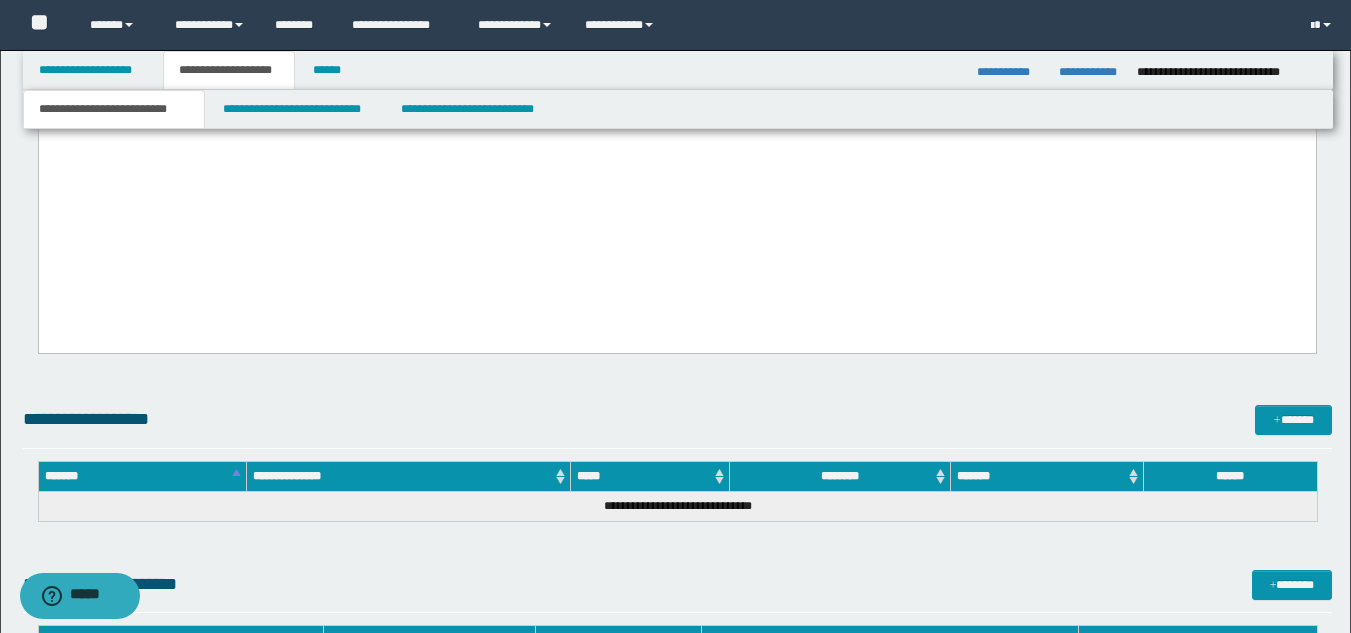 click on "**********" at bounding box center (676, -301) 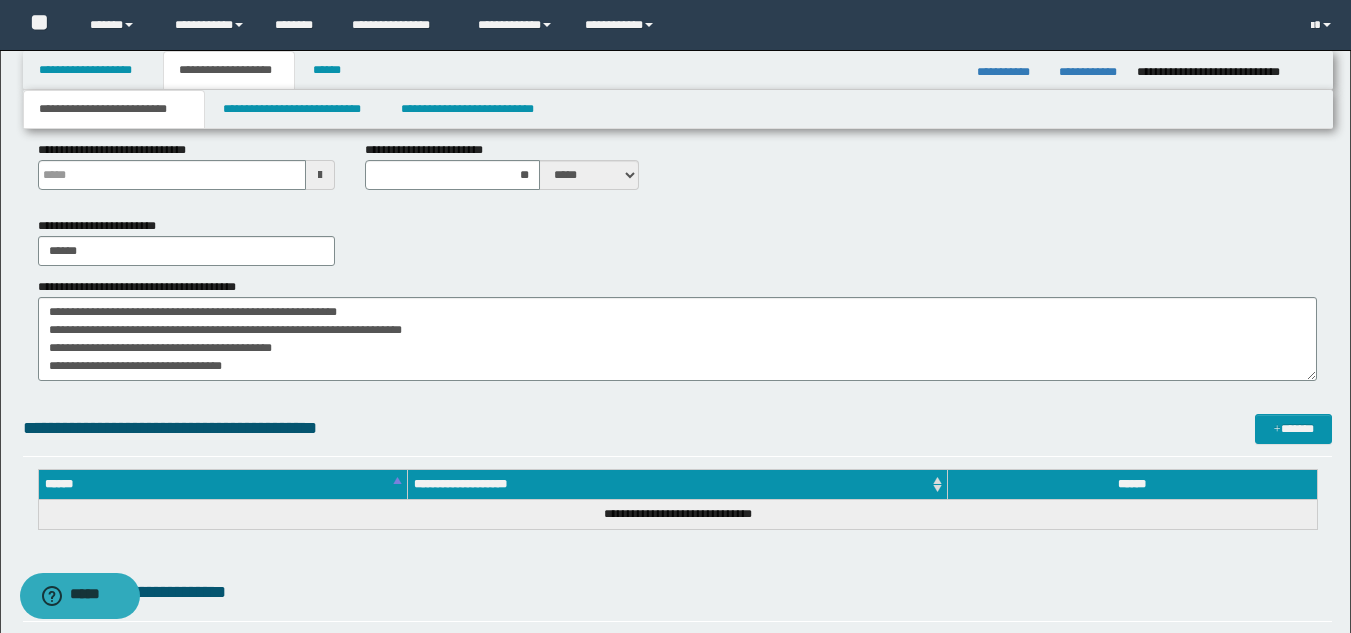 type 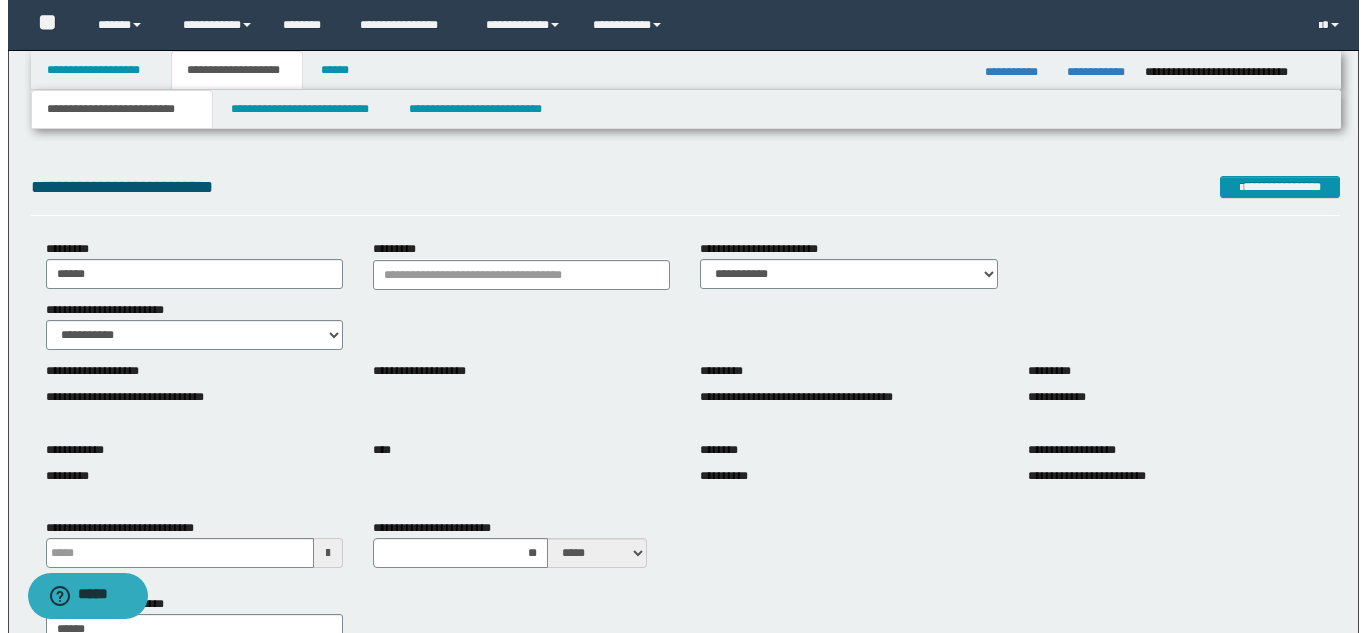 scroll, scrollTop: 0, scrollLeft: 0, axis: both 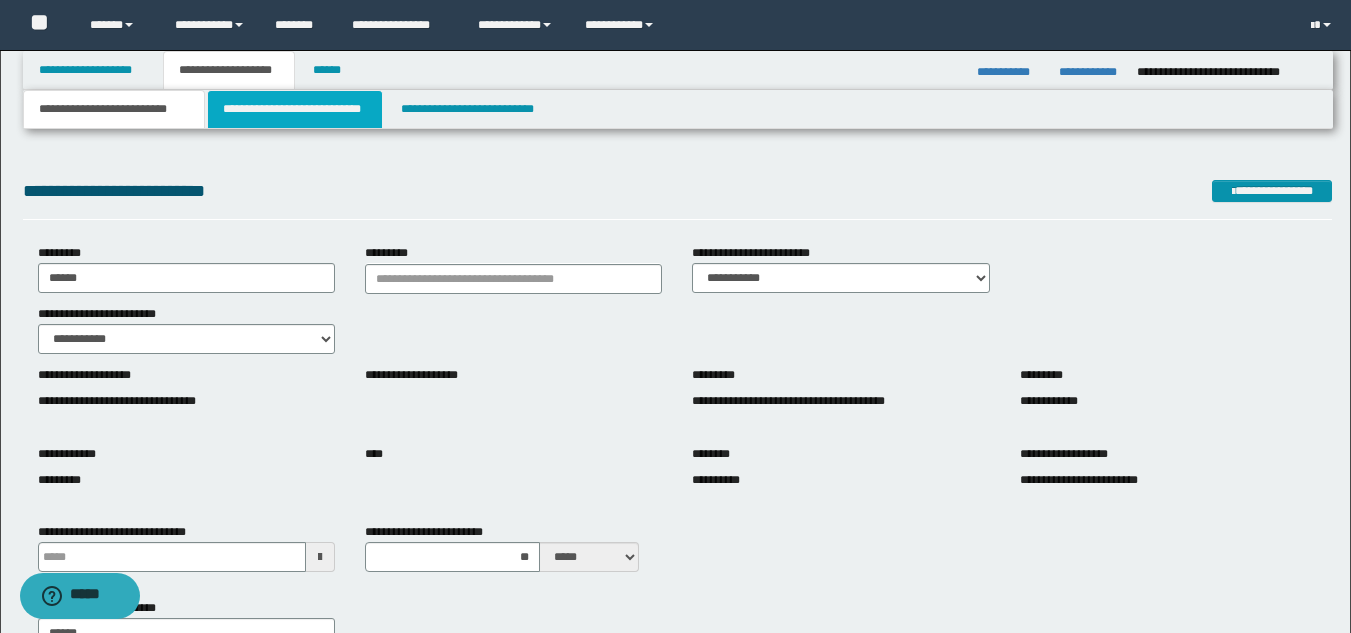 click on "**********" at bounding box center (295, 109) 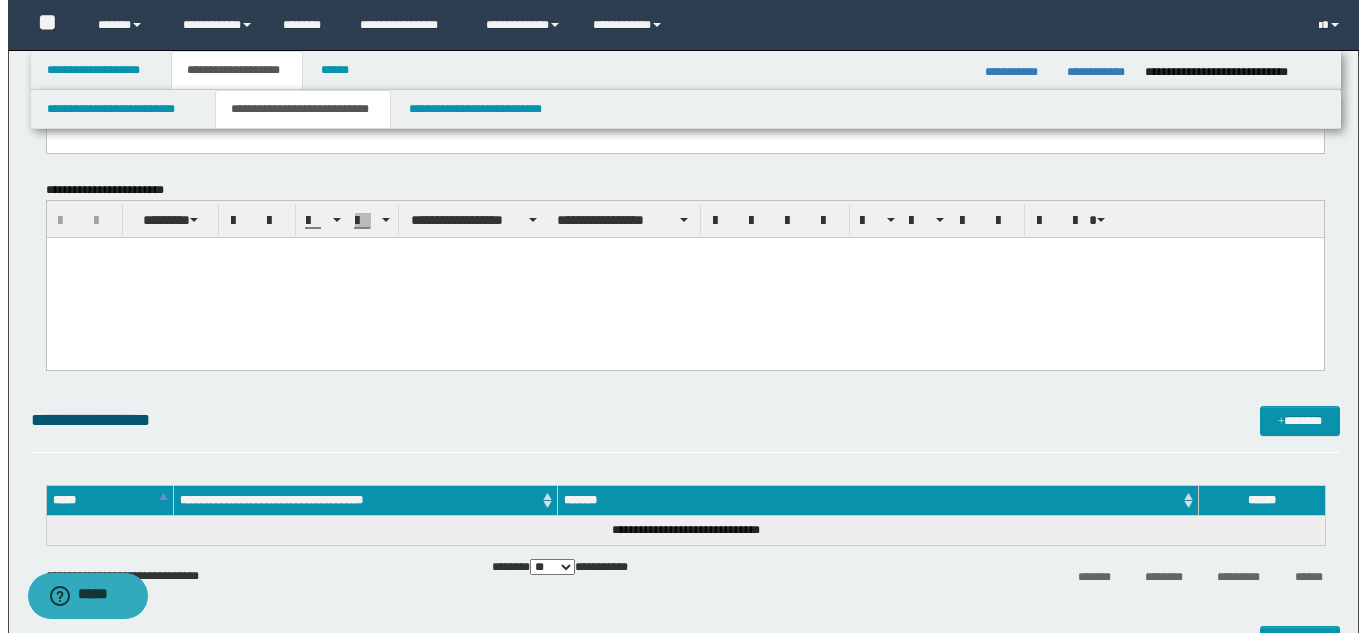 scroll, scrollTop: 1500, scrollLeft: 0, axis: vertical 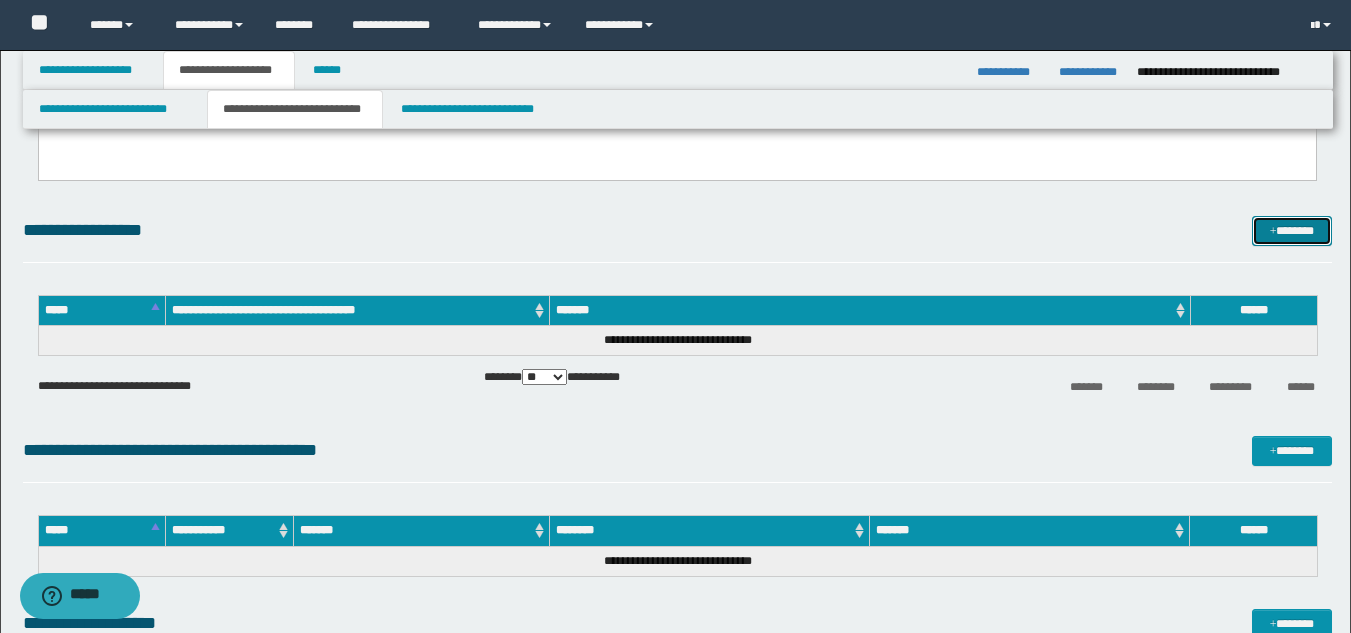 click on "*******" at bounding box center [1292, 231] 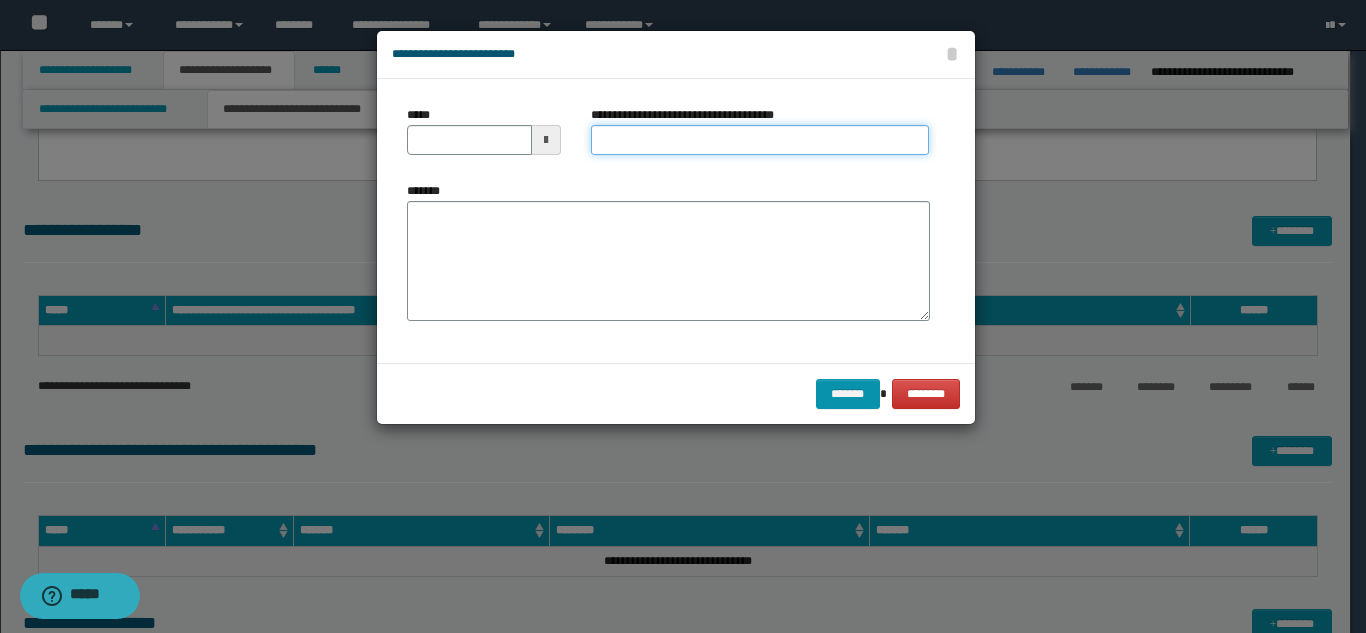 click on "**********" at bounding box center [760, 140] 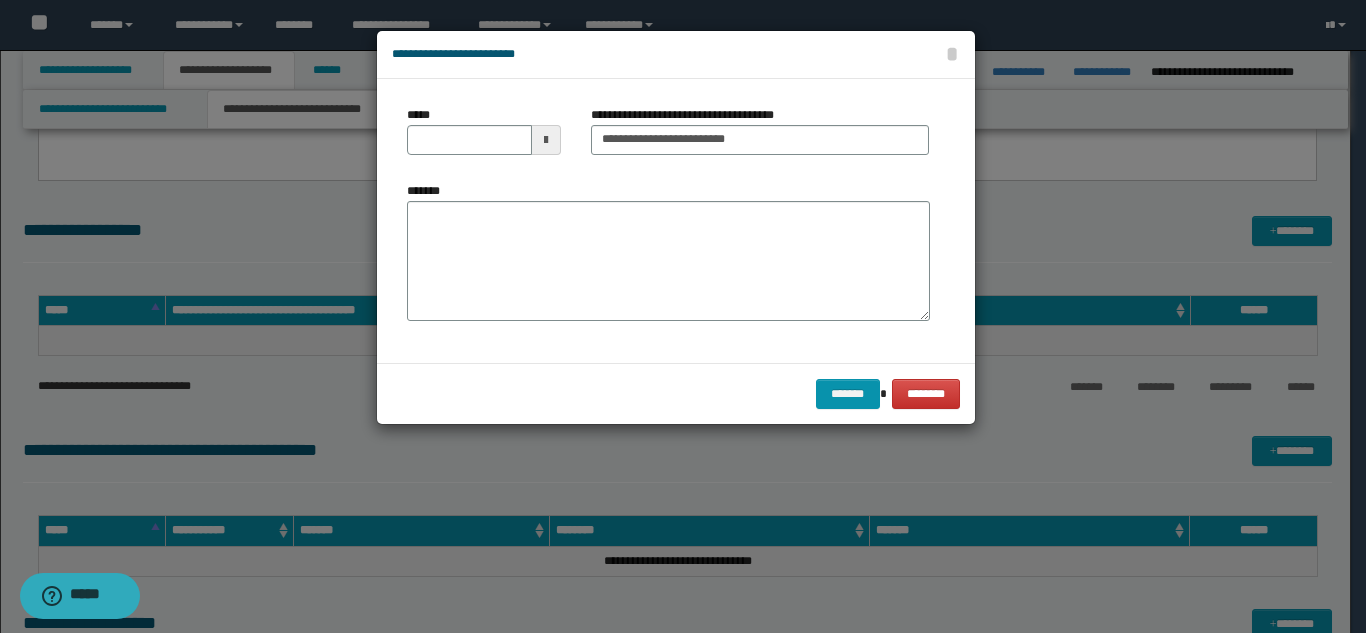 click at bounding box center (683, 316) 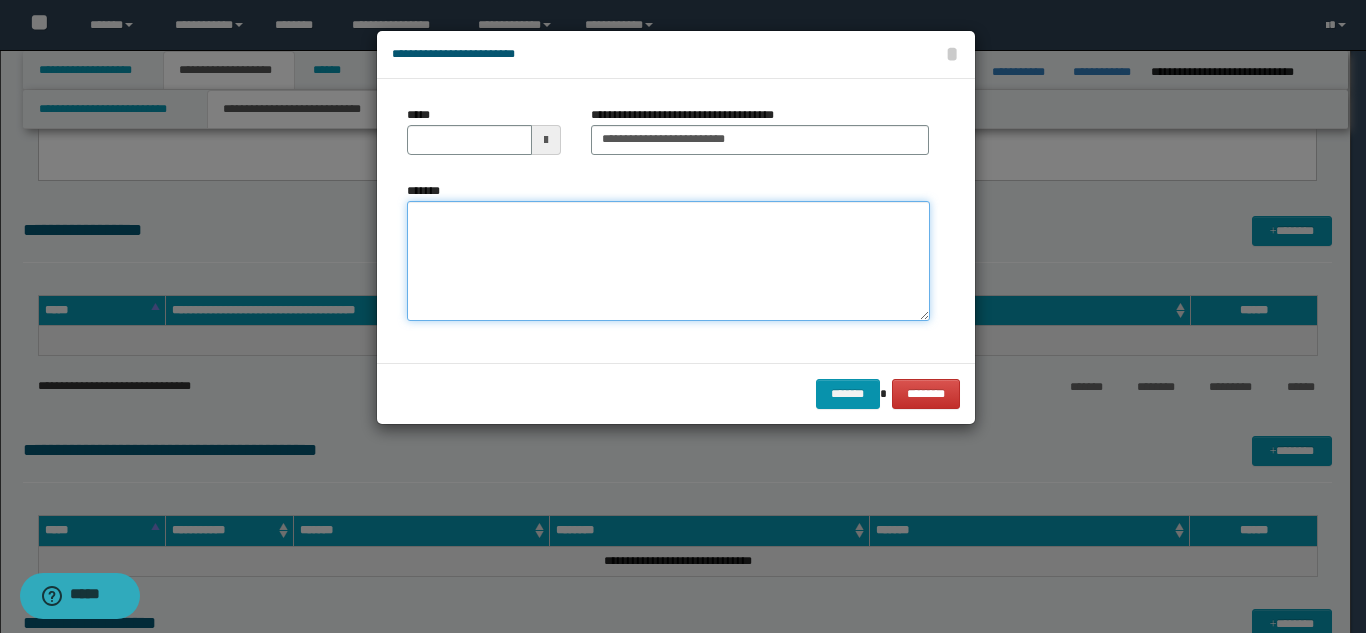 click on "*******" at bounding box center (668, 261) 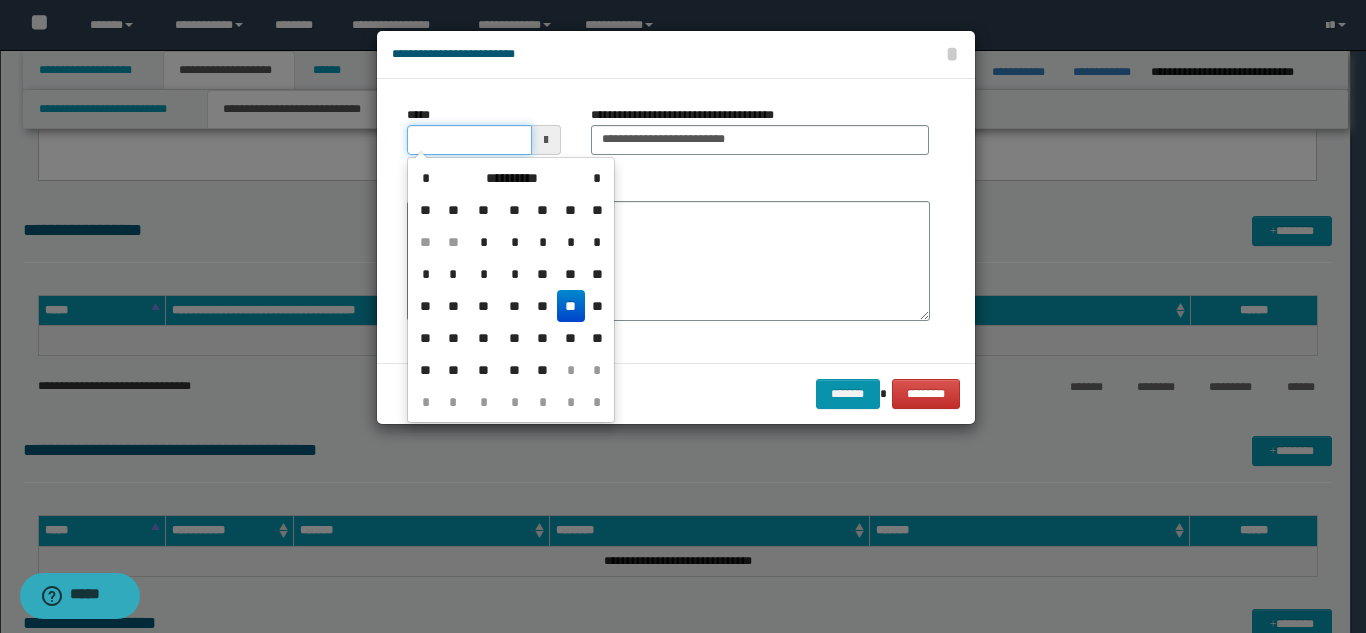 click on "*****" at bounding box center [469, 140] 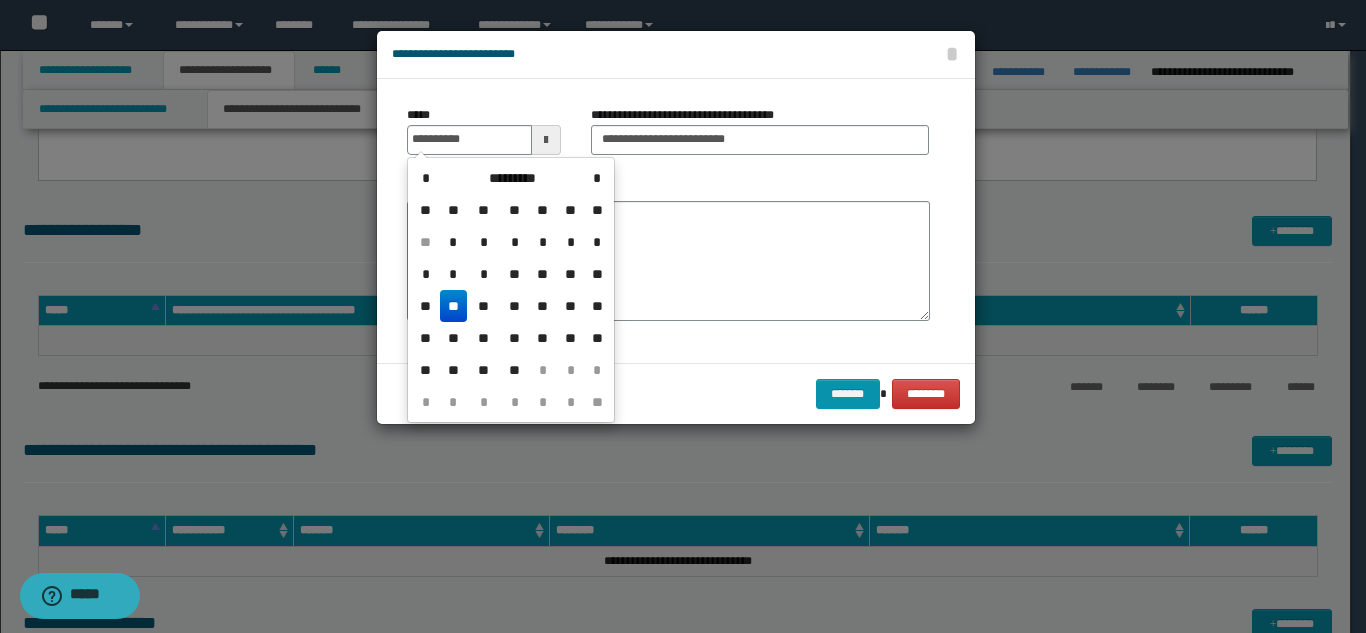 click on "**" at bounding box center [454, 306] 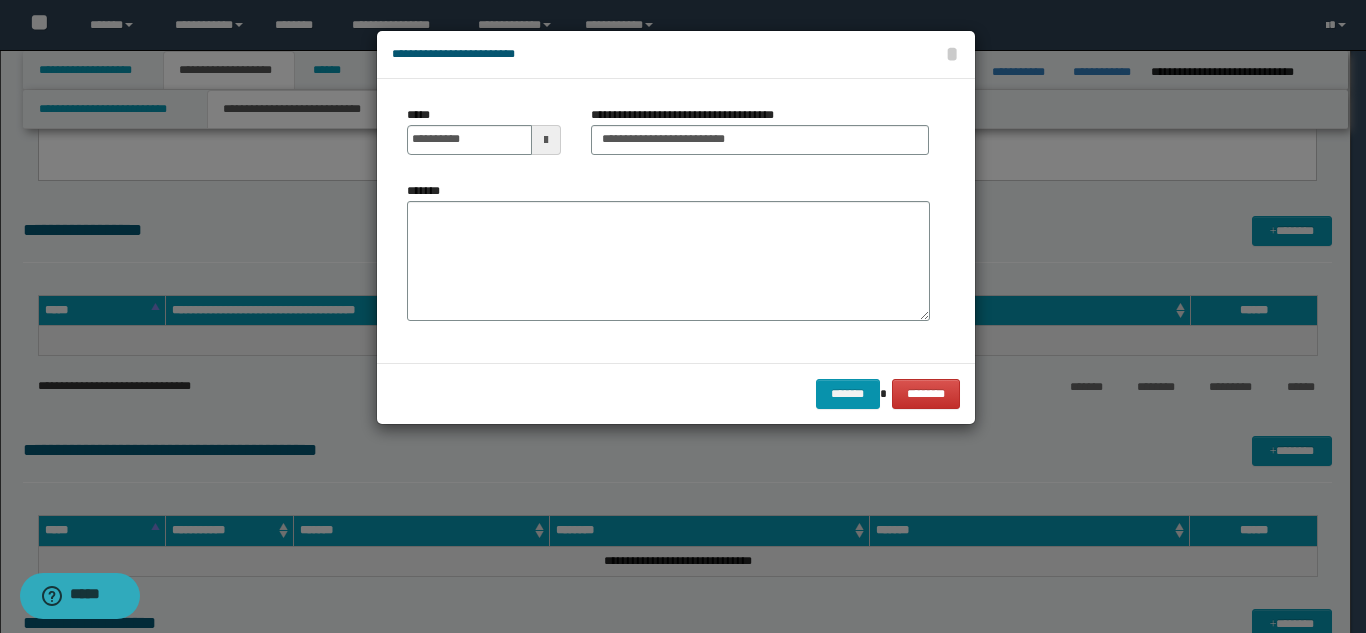 drag, startPoint x: 494, startPoint y: 269, endPoint x: 530, endPoint y: 269, distance: 36 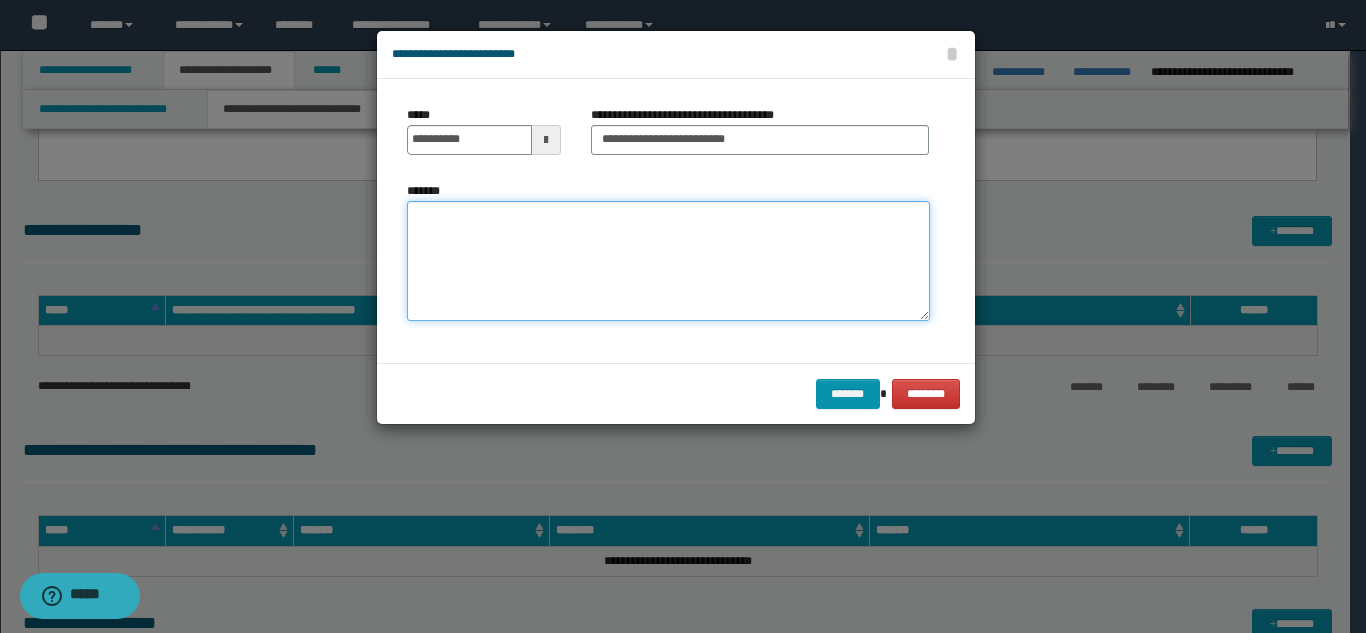 paste on "**********" 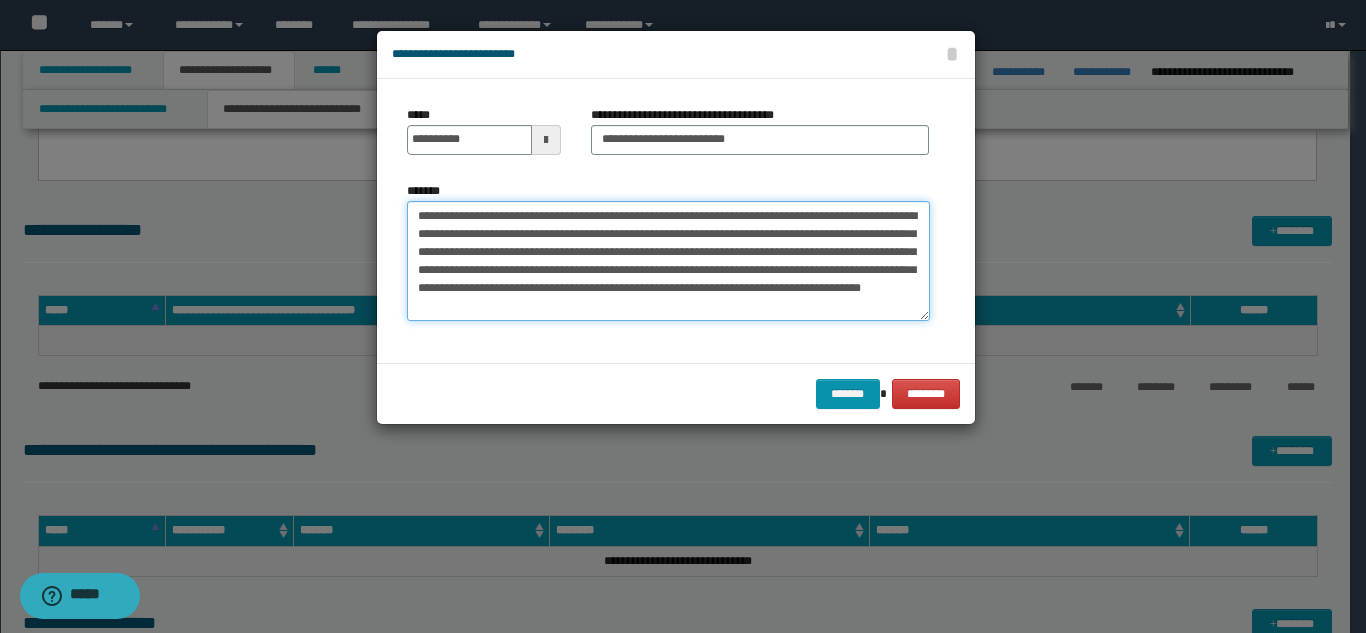 click on "**********" at bounding box center (668, 261) 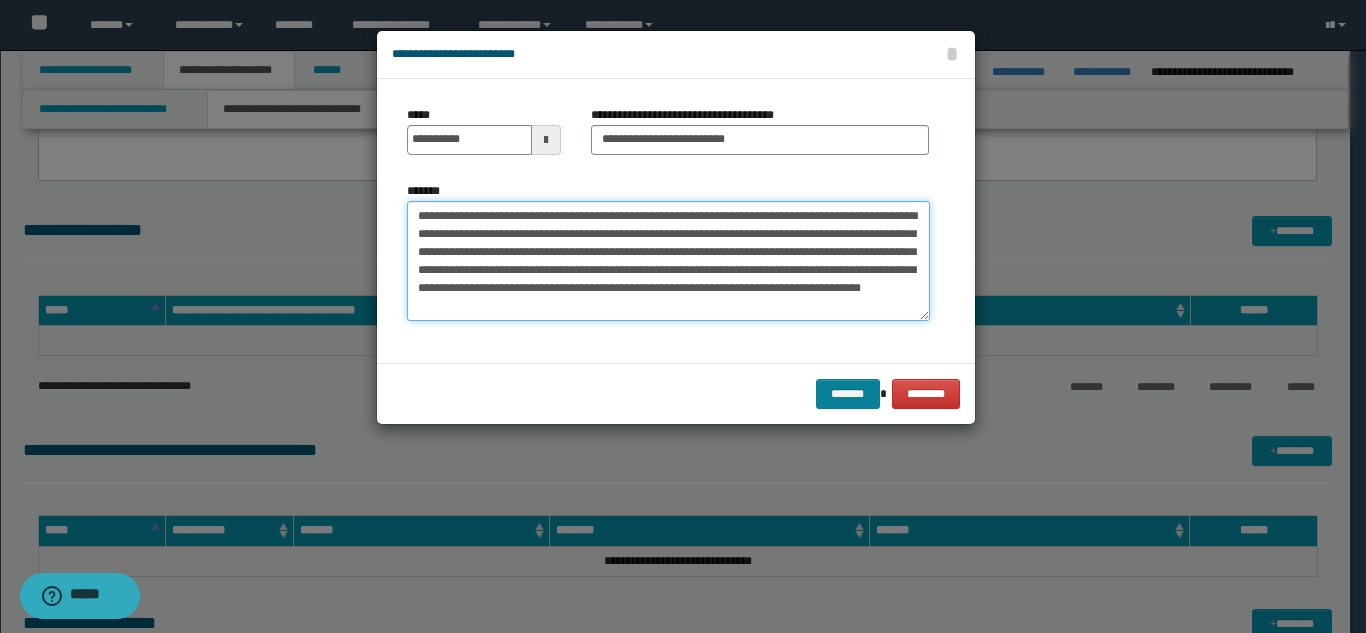 type on "**********" 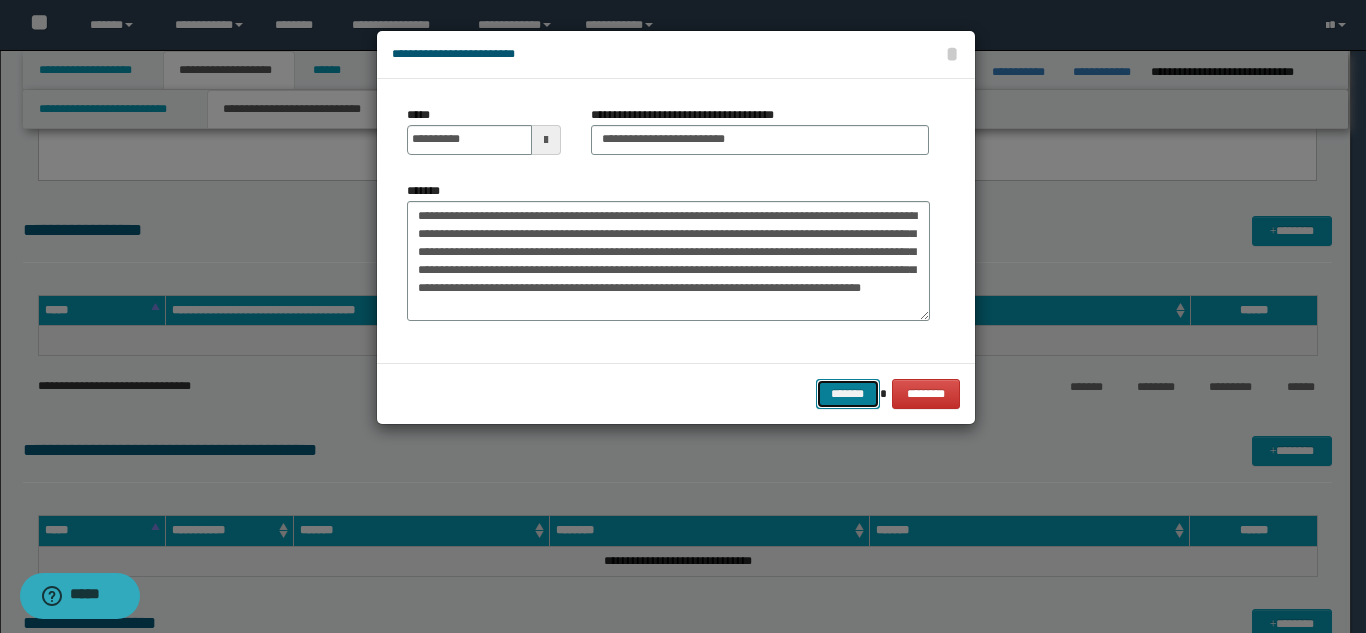 click on "*******" at bounding box center (848, 394) 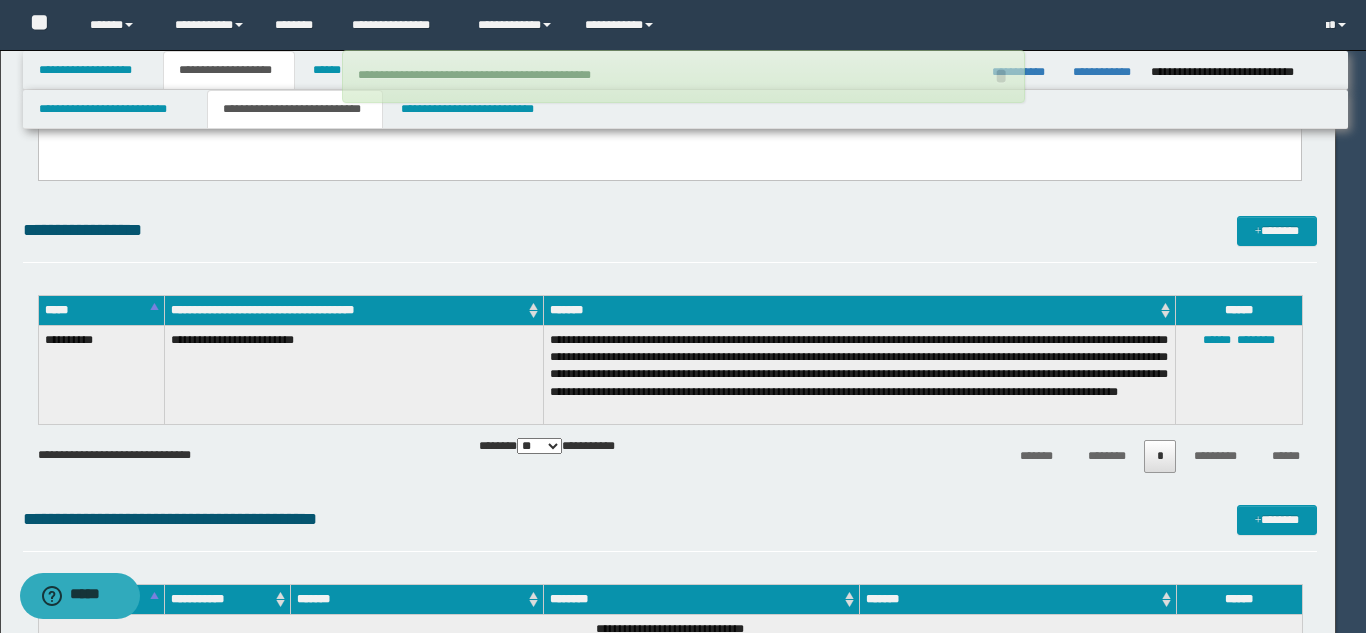 type 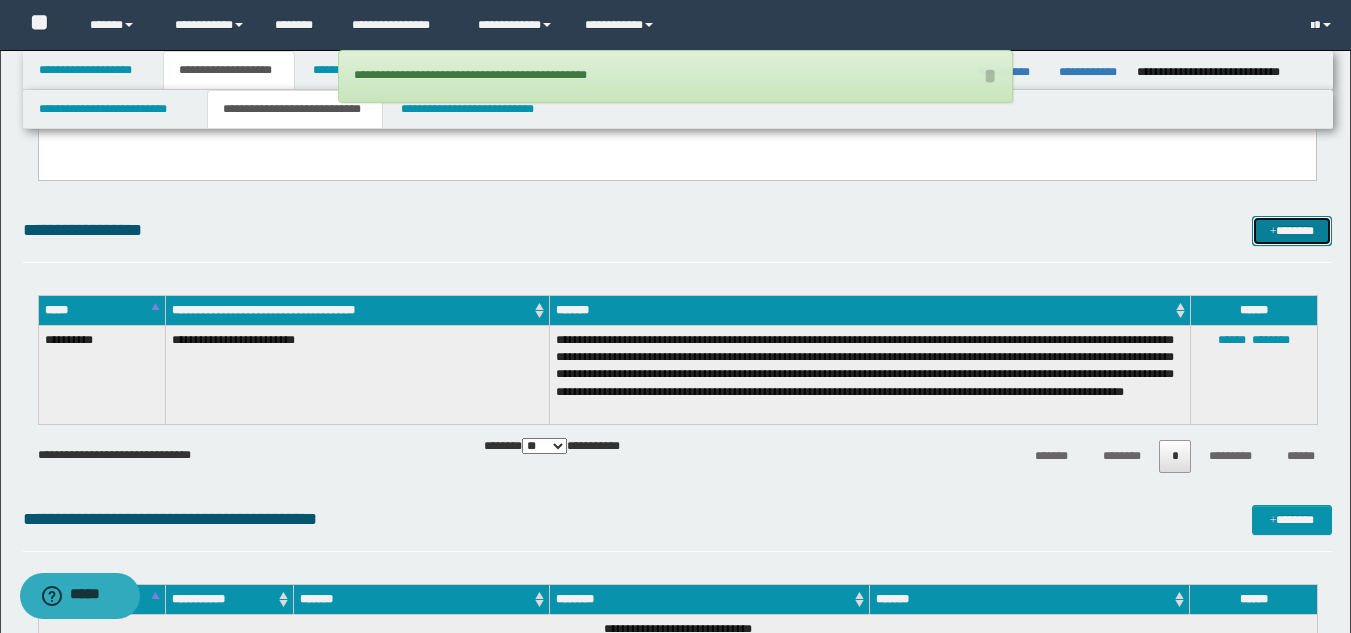 click at bounding box center (1273, 232) 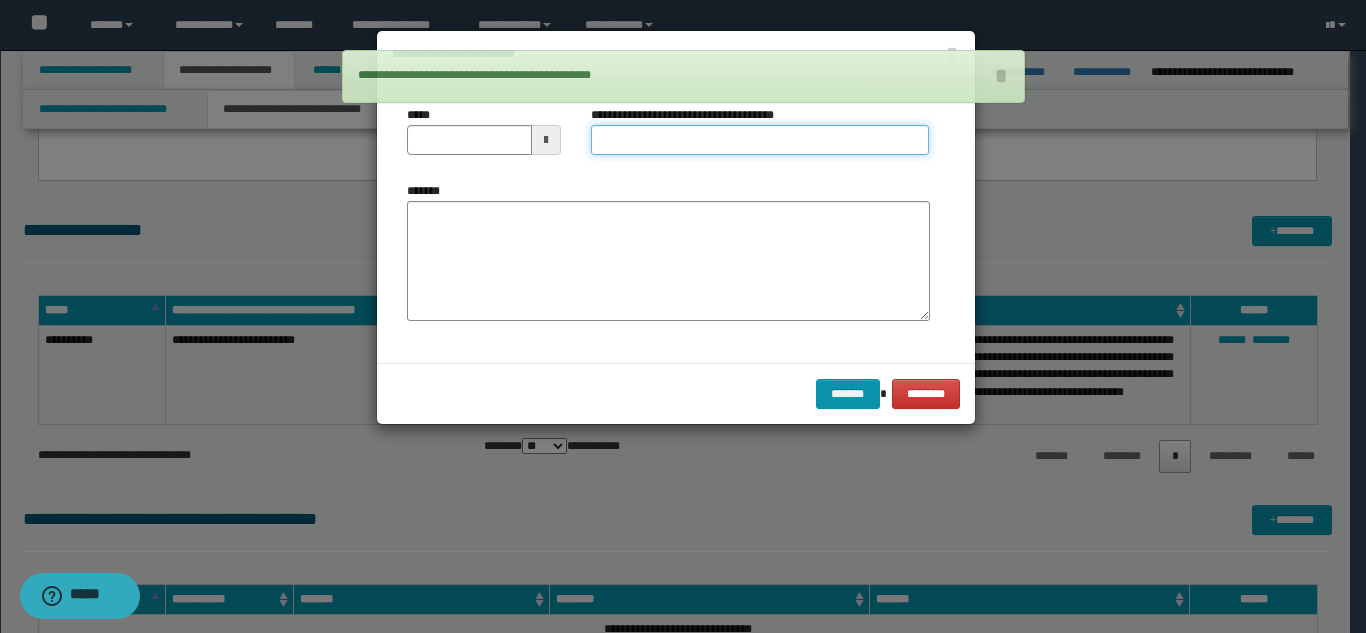 click on "**********" at bounding box center [760, 140] 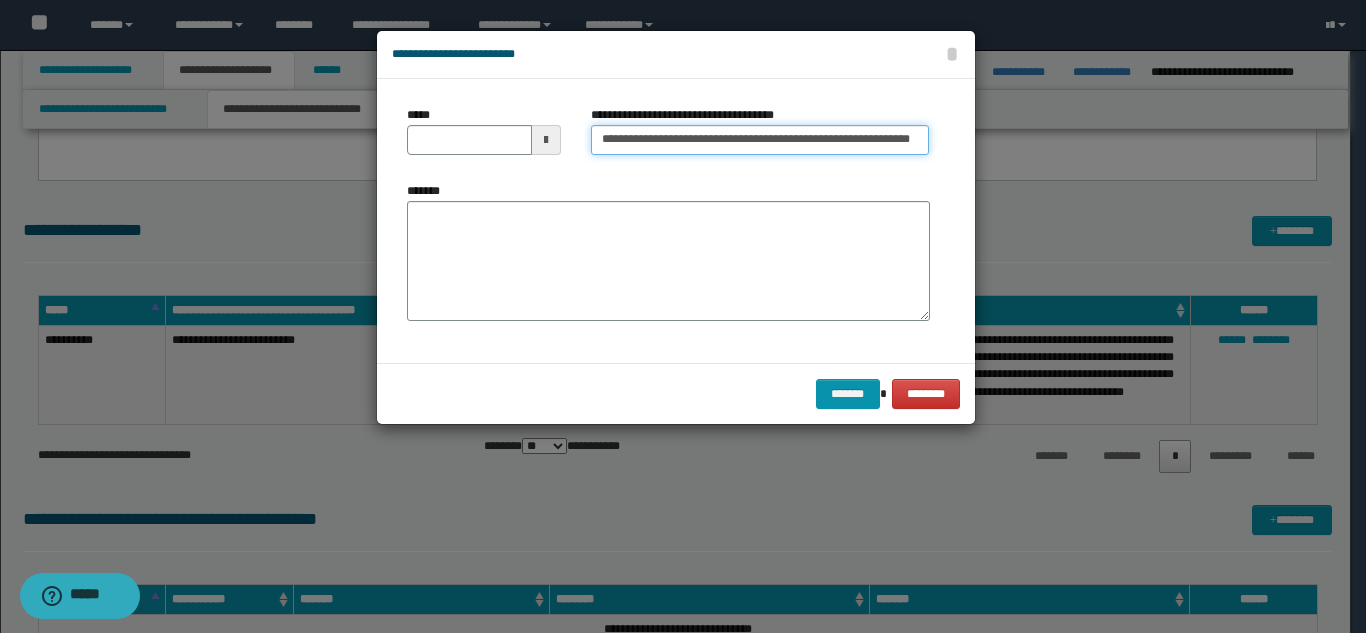 scroll, scrollTop: 0, scrollLeft: 95, axis: horizontal 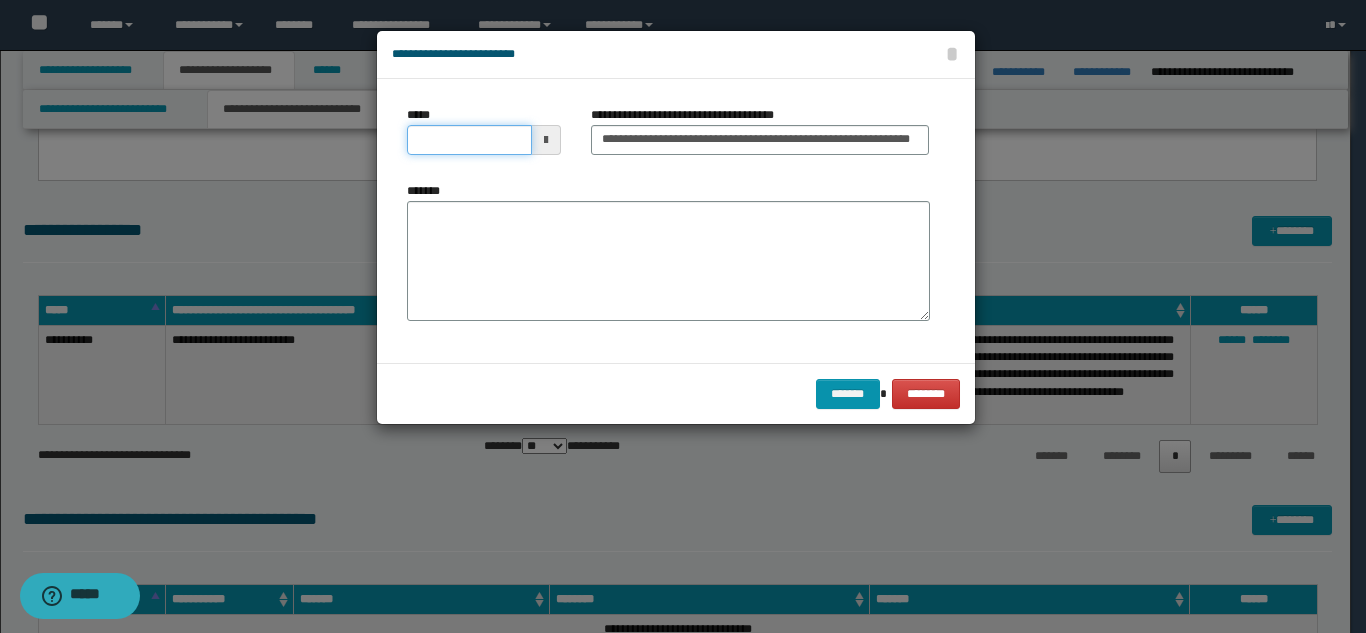click on "*****" at bounding box center [469, 140] 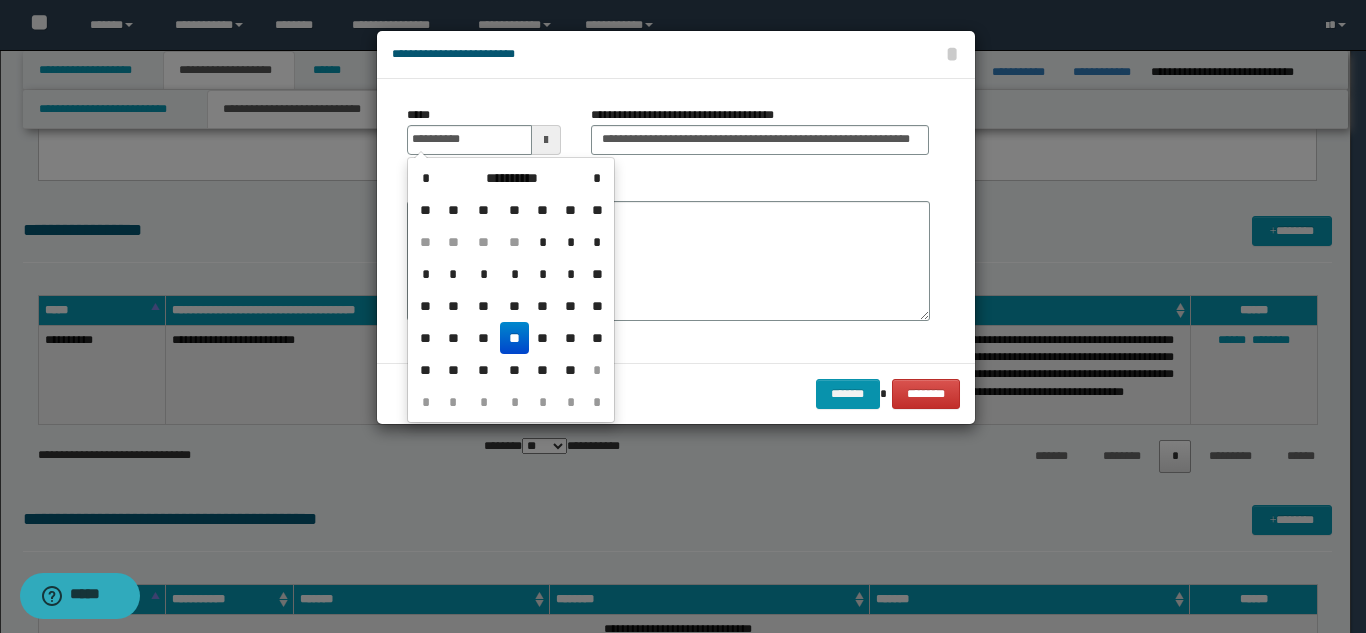 click on "**" at bounding box center [514, 338] 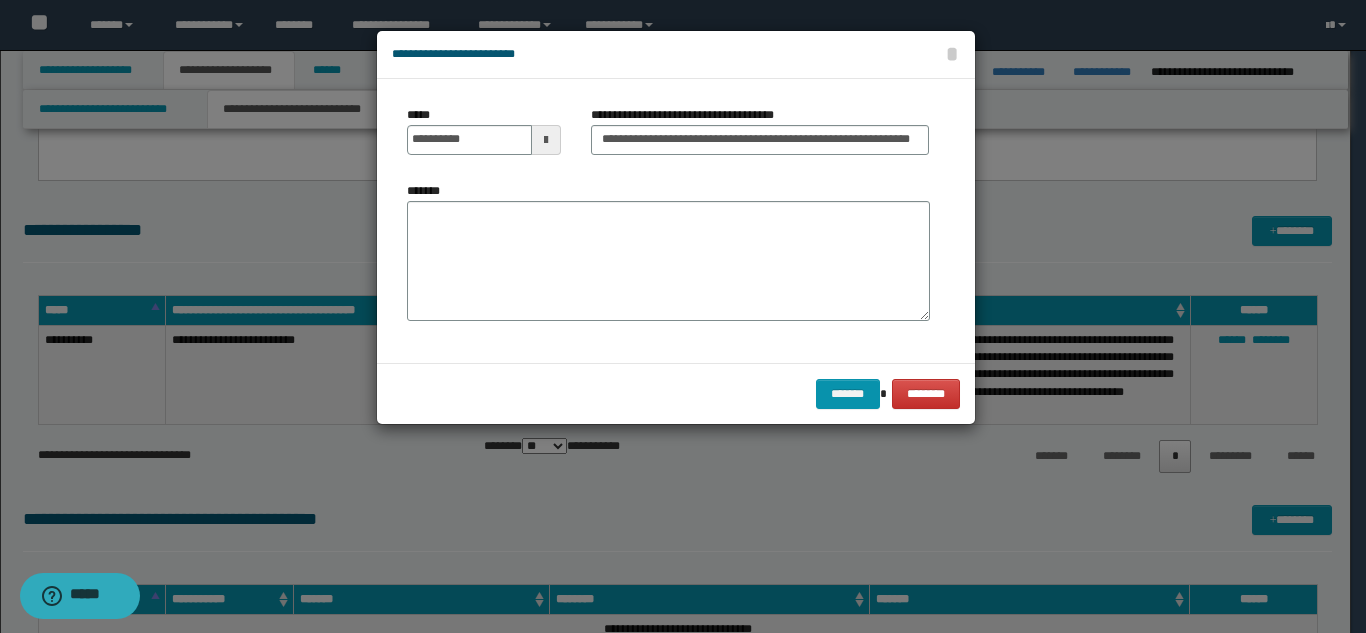 click on "*******" at bounding box center [668, 261] 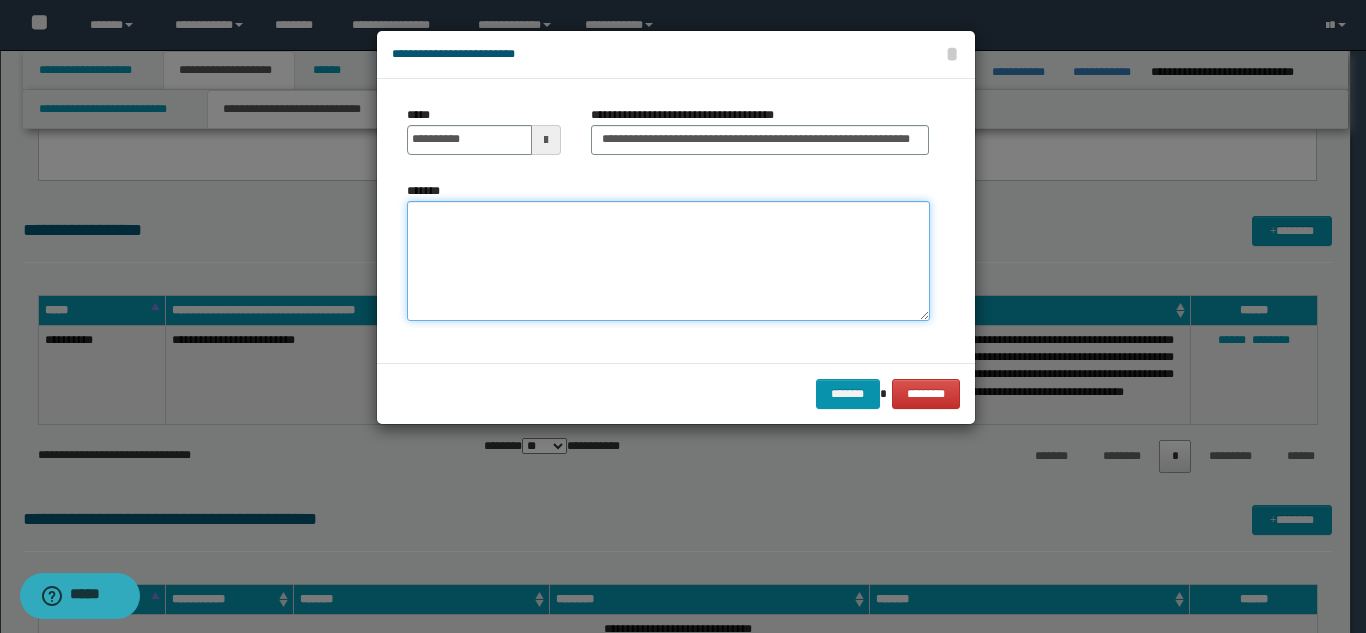 paste on "**********" 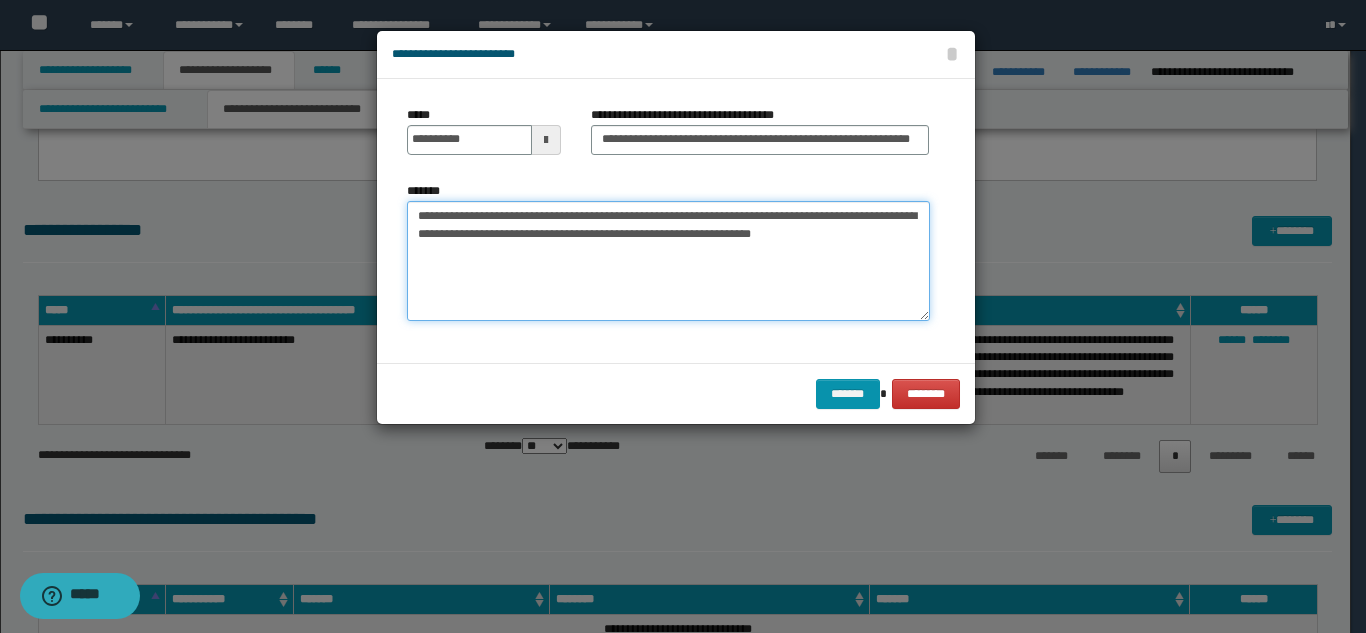 click on "**********" at bounding box center [668, 261] 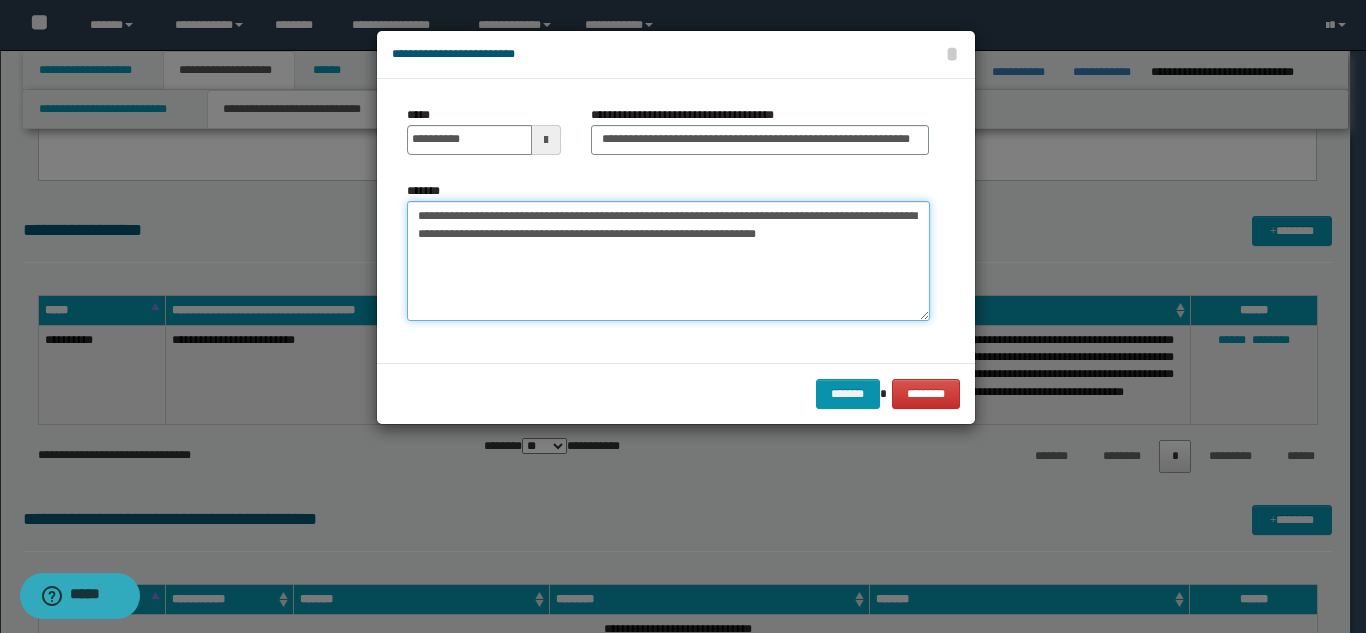 click on "**********" at bounding box center (668, 261) 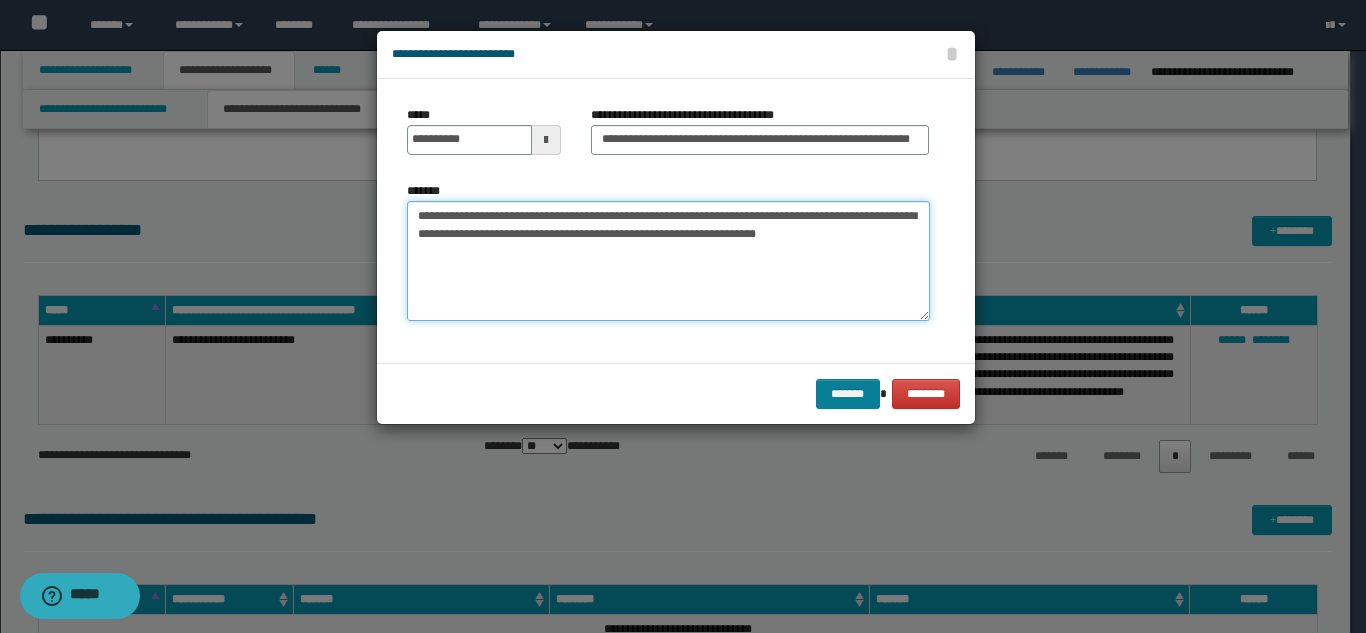 type on "**********" 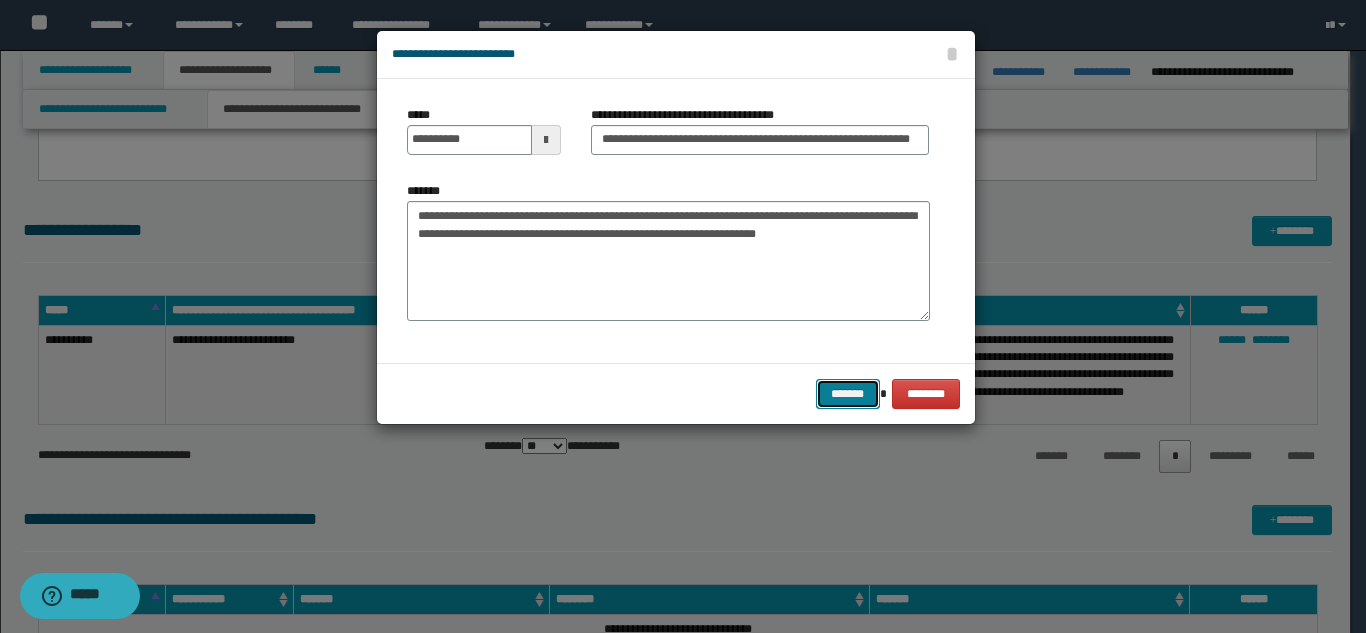 click on "*******" at bounding box center [848, 394] 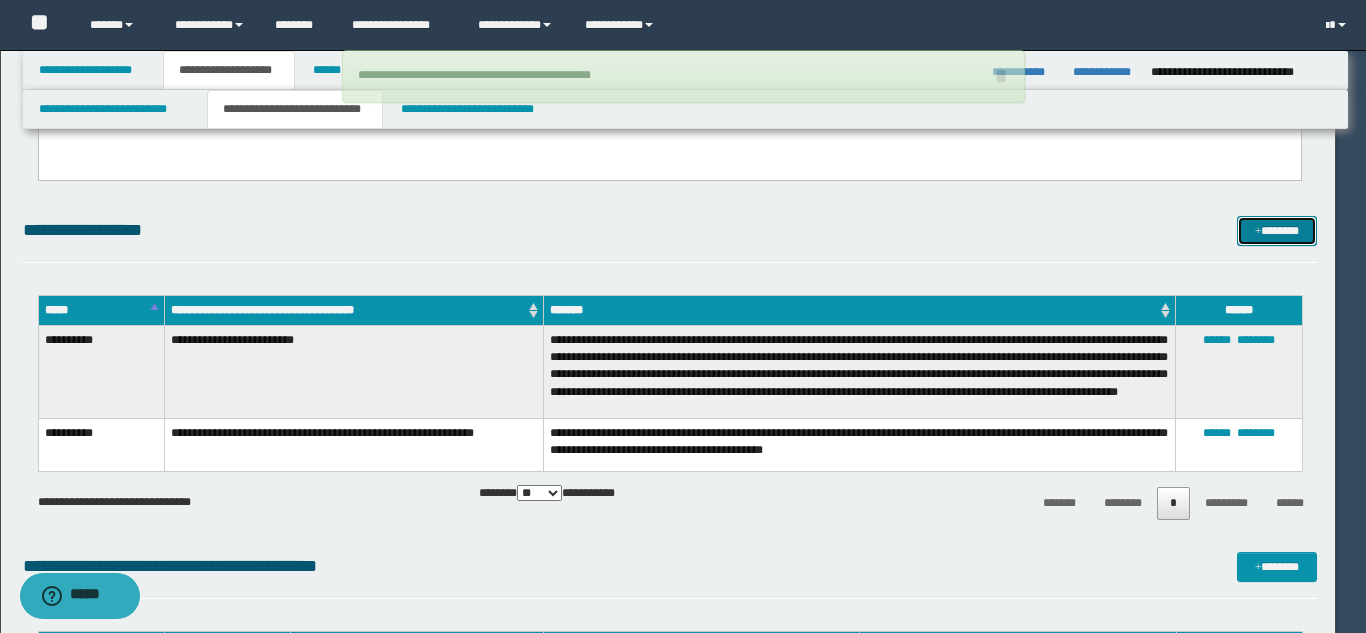 type 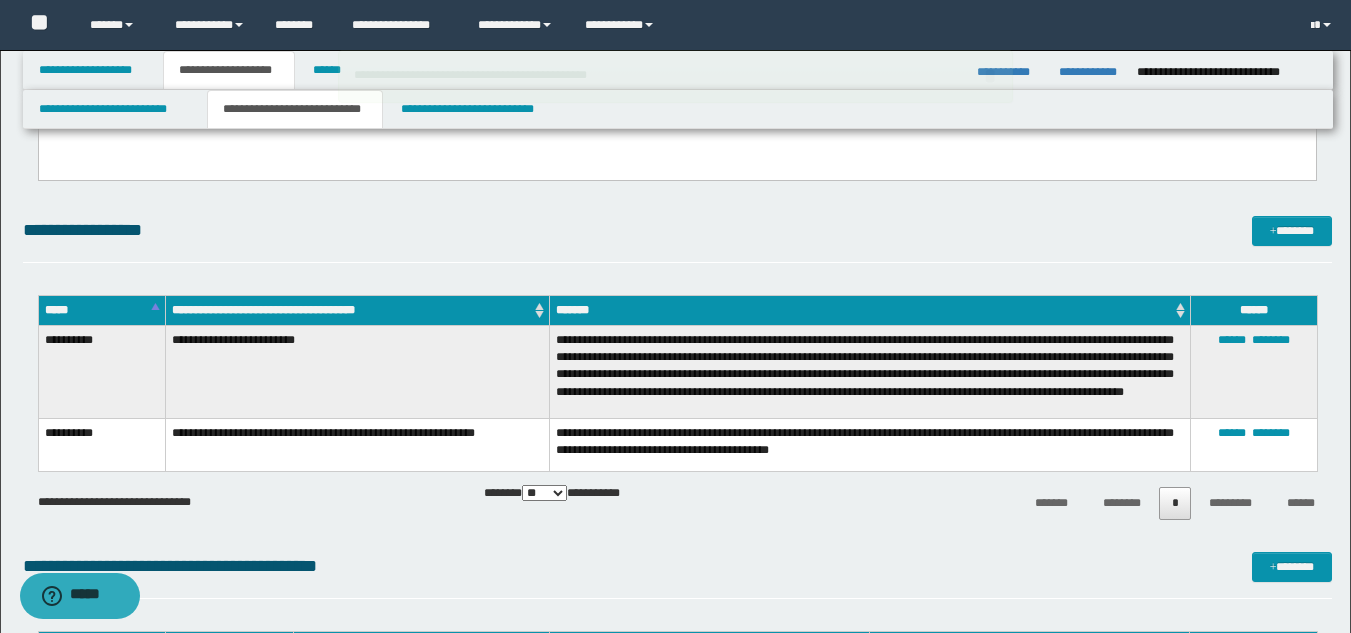 click on "**********" at bounding box center (677, -20) 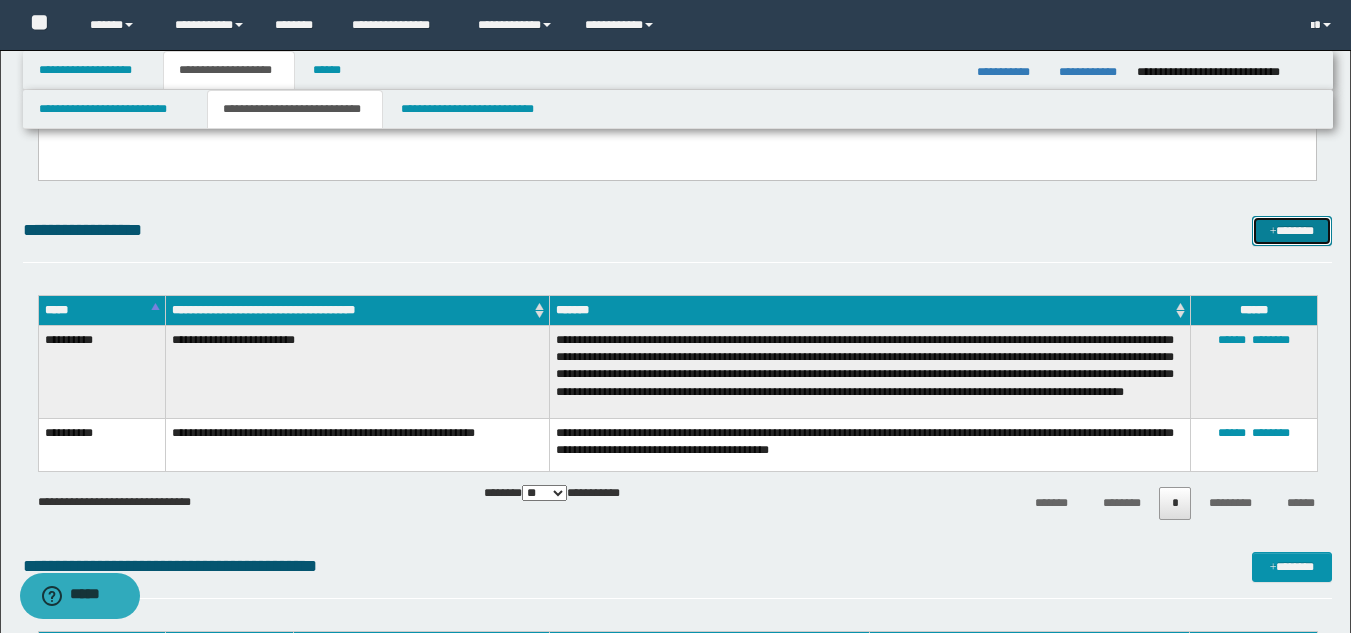 click at bounding box center (1273, 232) 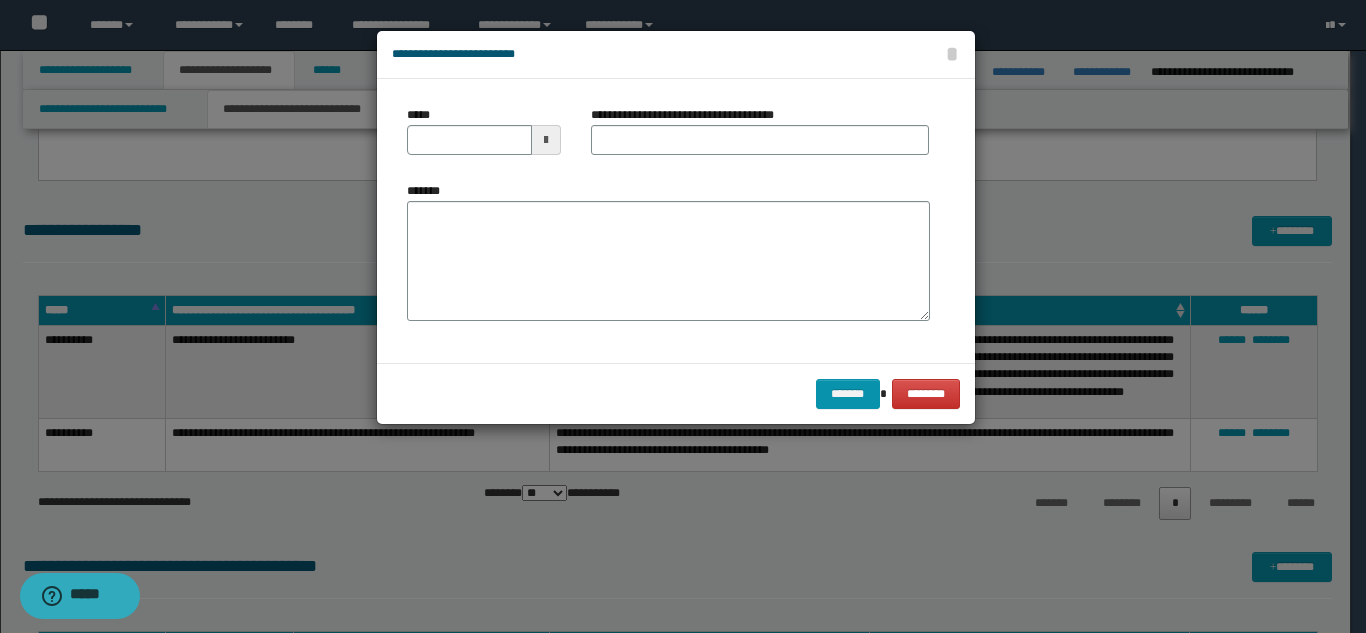 click on "**********" at bounding box center (690, 115) 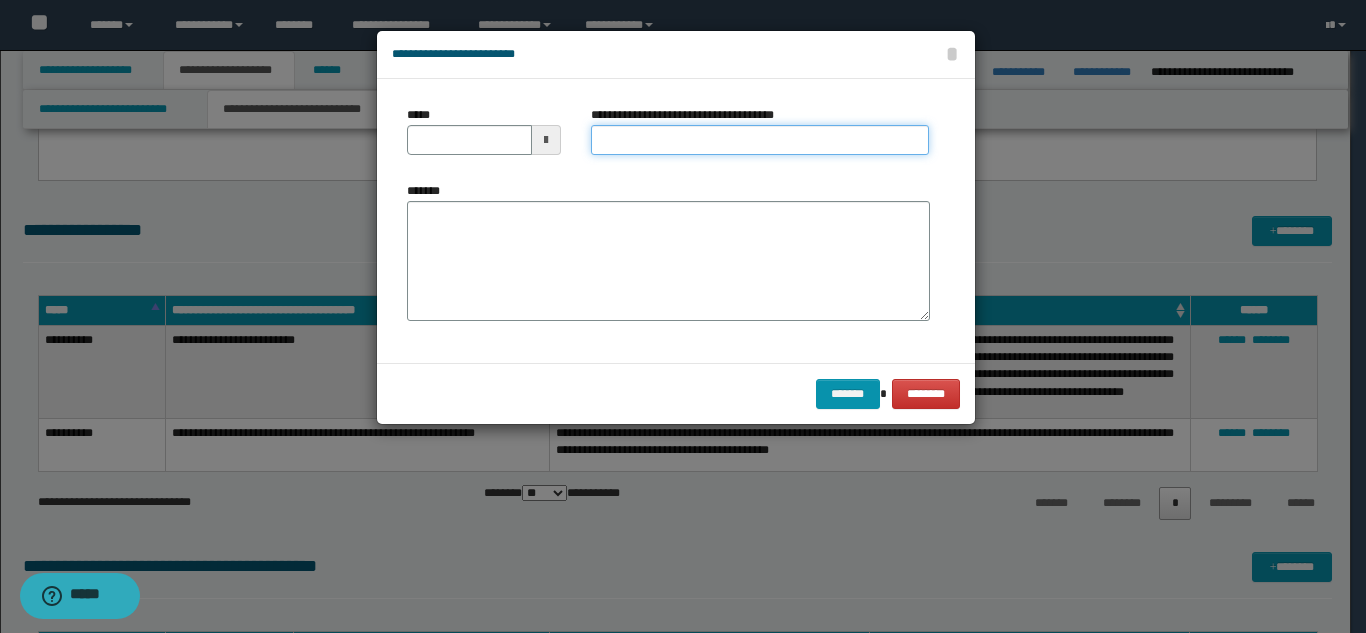 click on "**********" at bounding box center (760, 140) 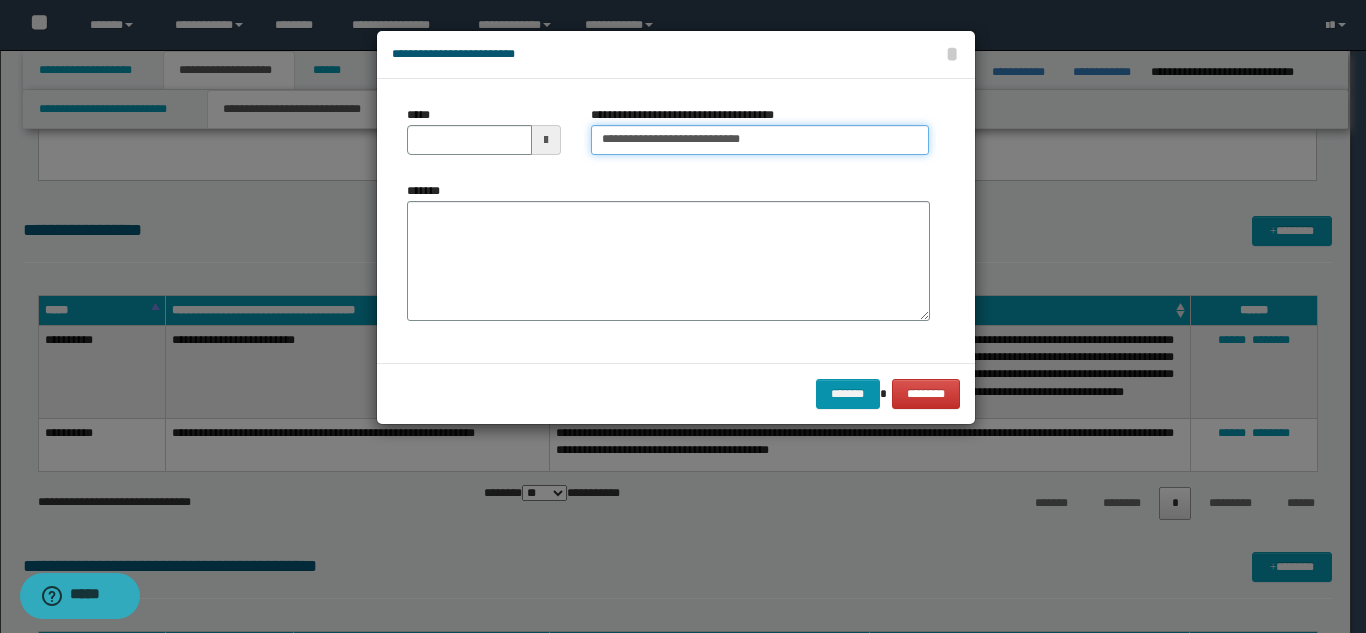 drag, startPoint x: 626, startPoint y: 138, endPoint x: 809, endPoint y: 148, distance: 183.27303 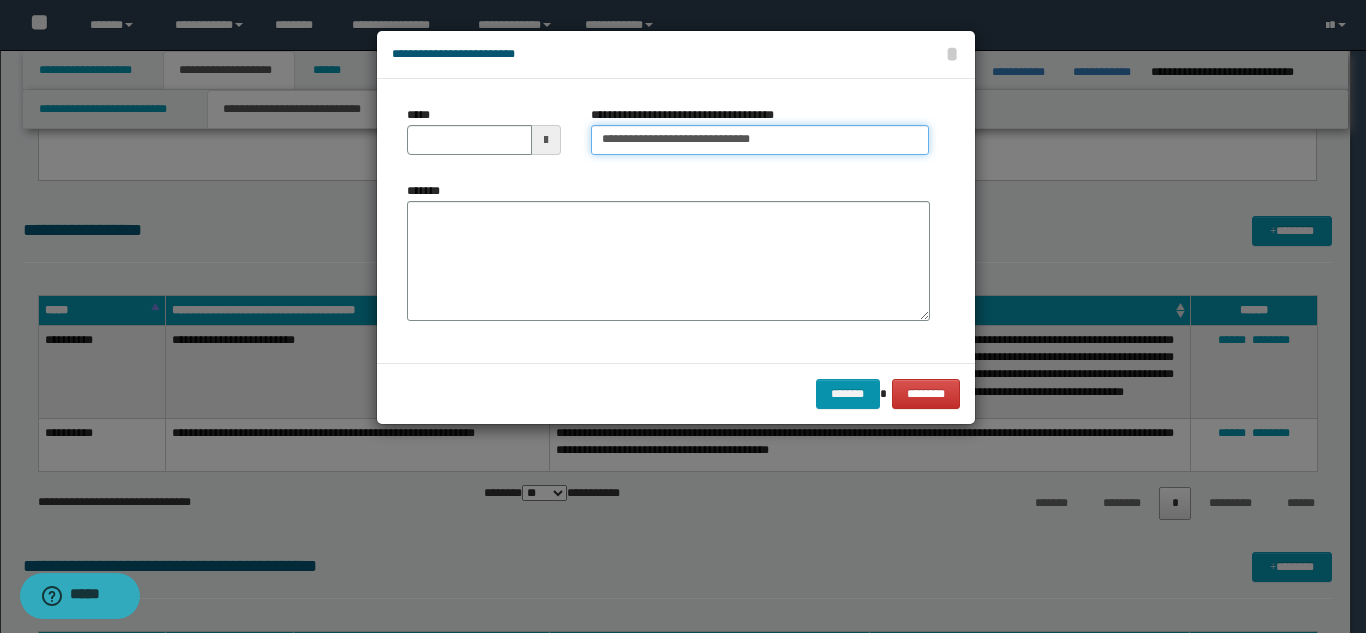 type on "**********" 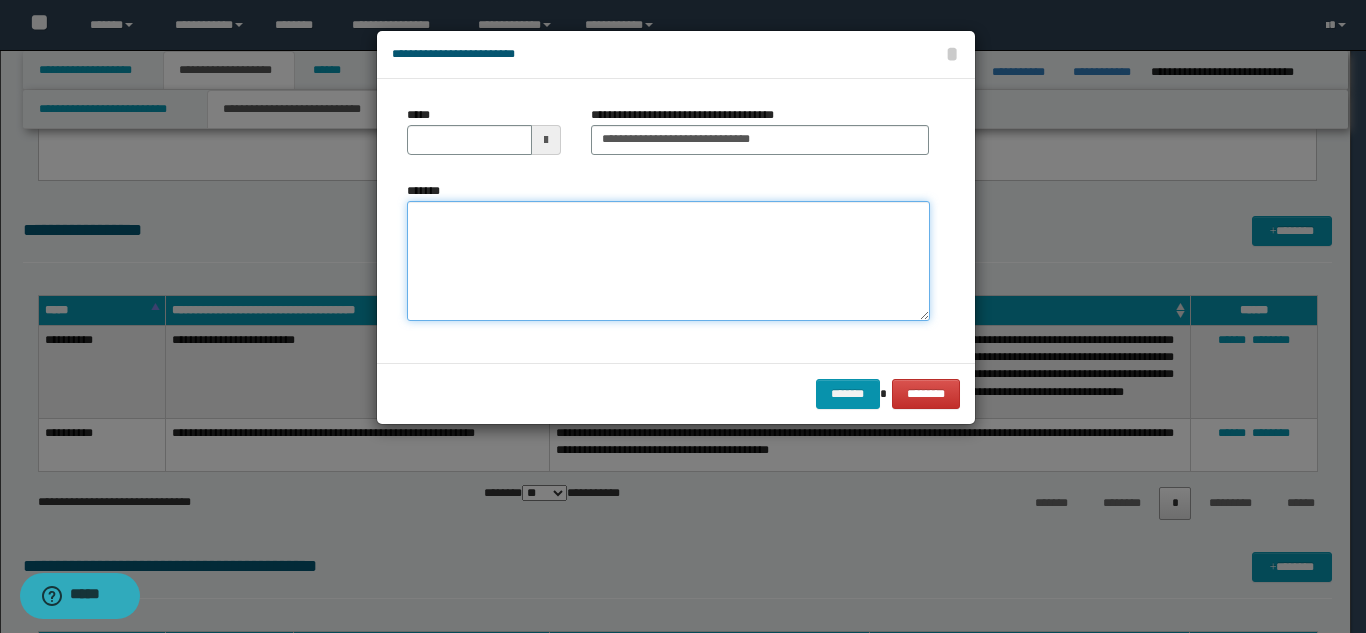 click on "*******" at bounding box center (668, 261) 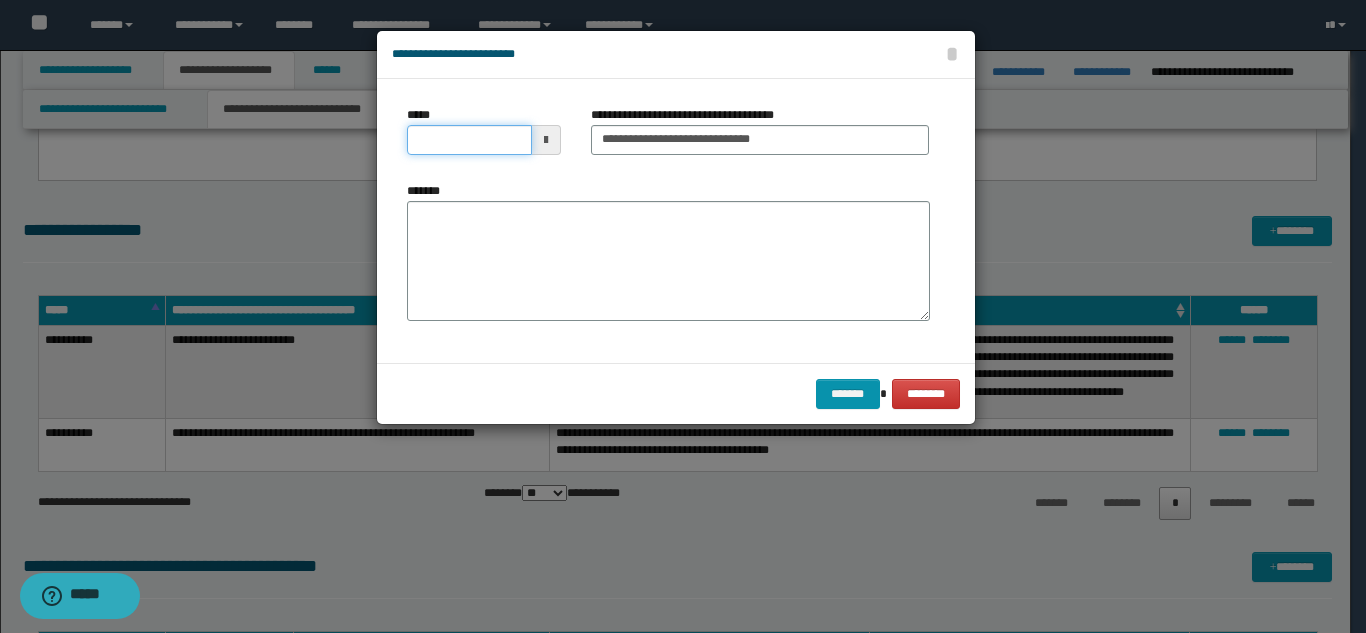 click on "*****" at bounding box center (469, 140) 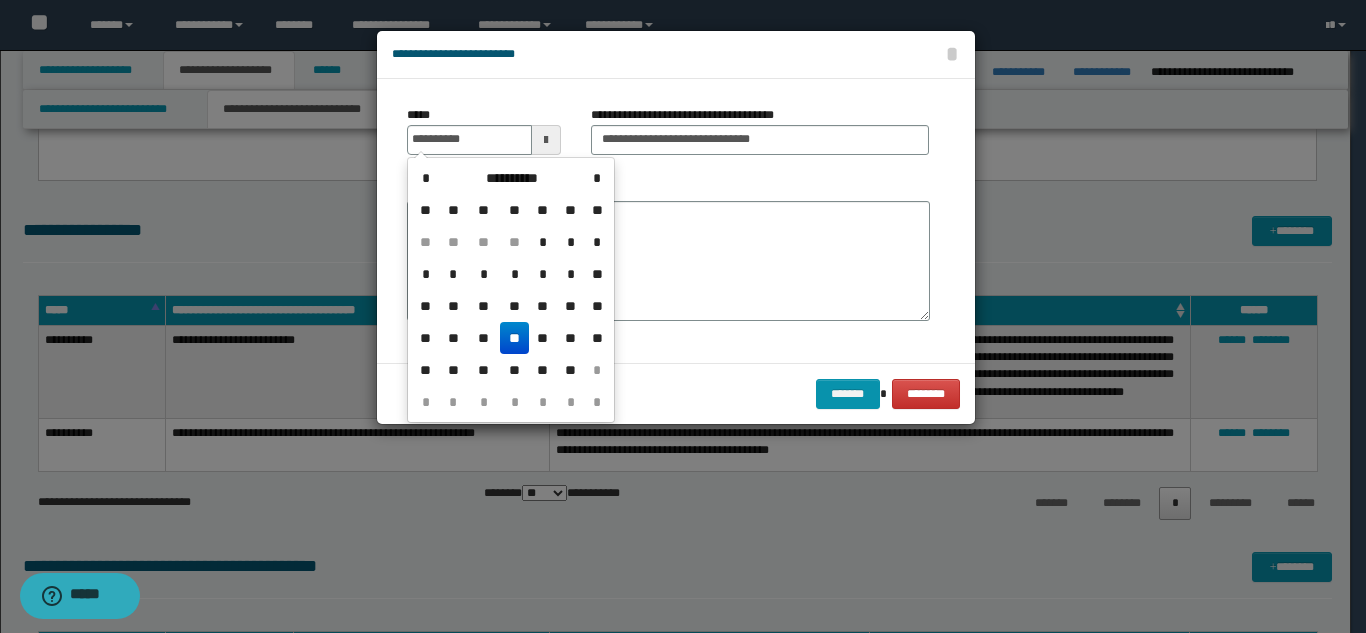 click on "**" at bounding box center [514, 338] 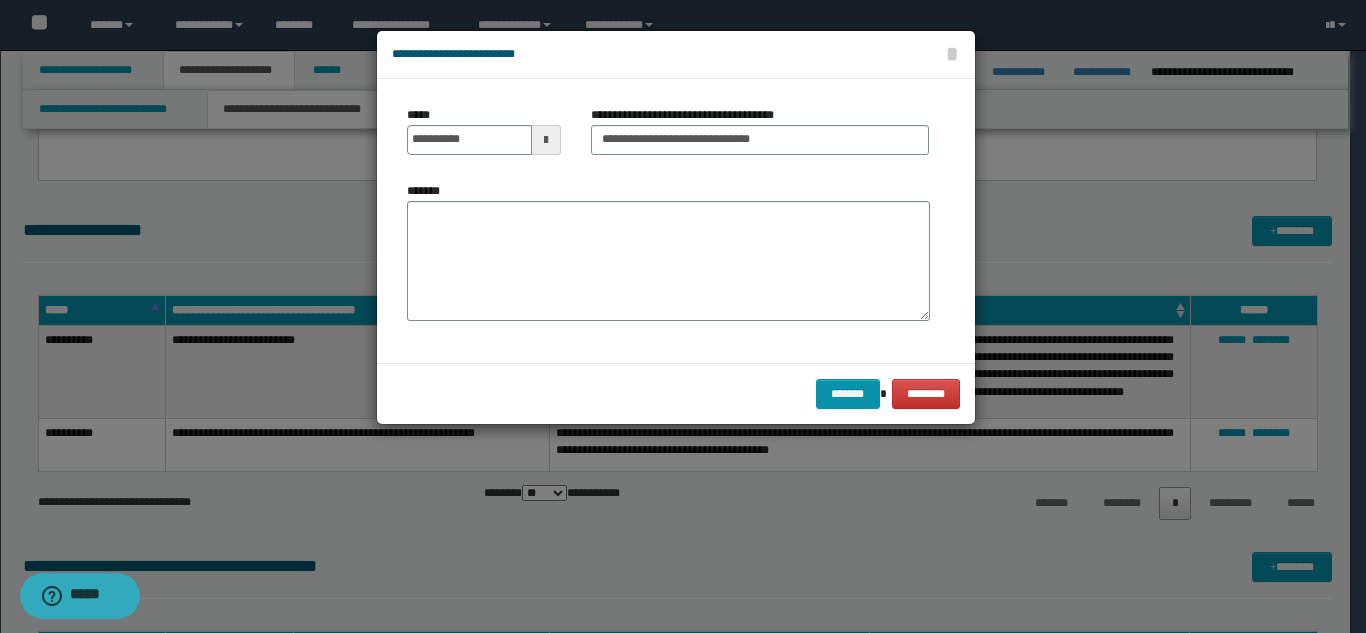 click on "*******" at bounding box center (668, 261) 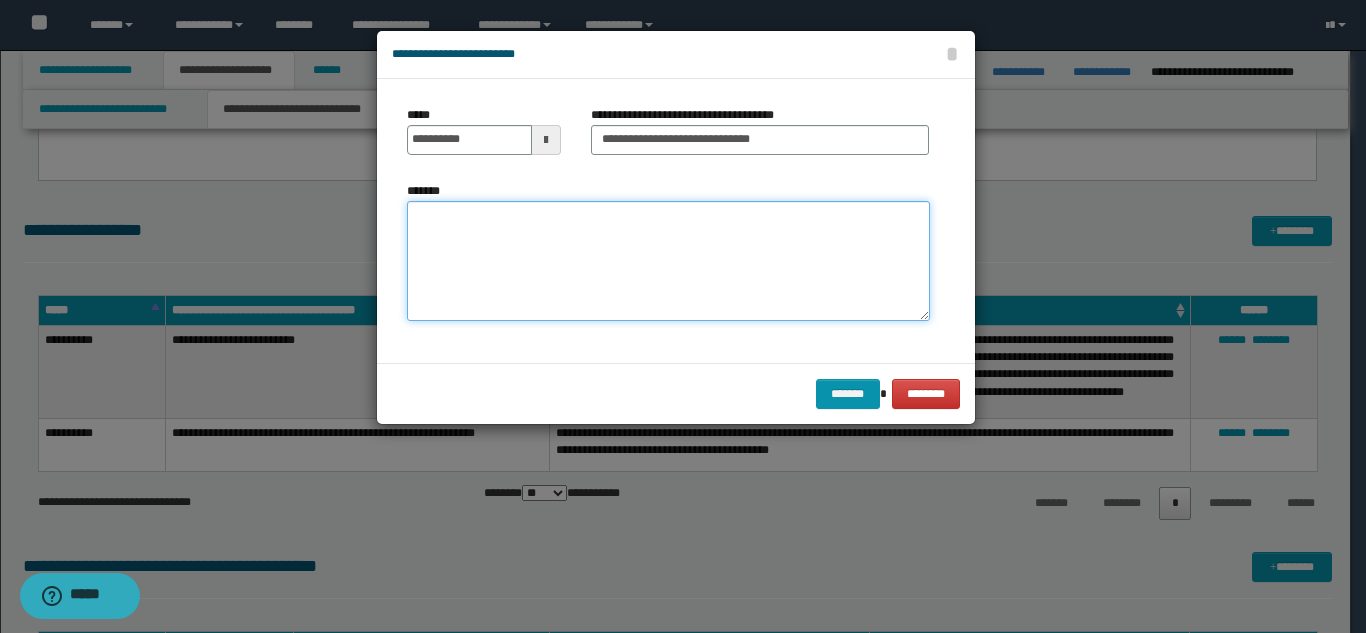 paste on "**********" 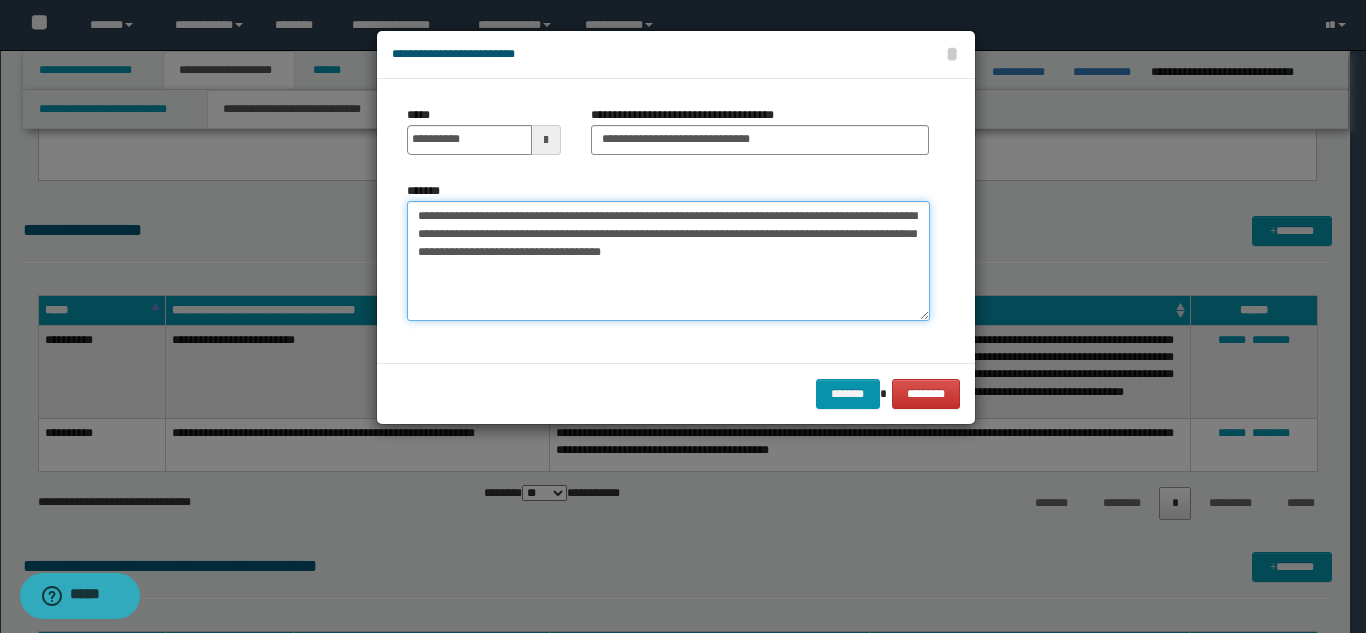 click on "**********" at bounding box center [668, 261] 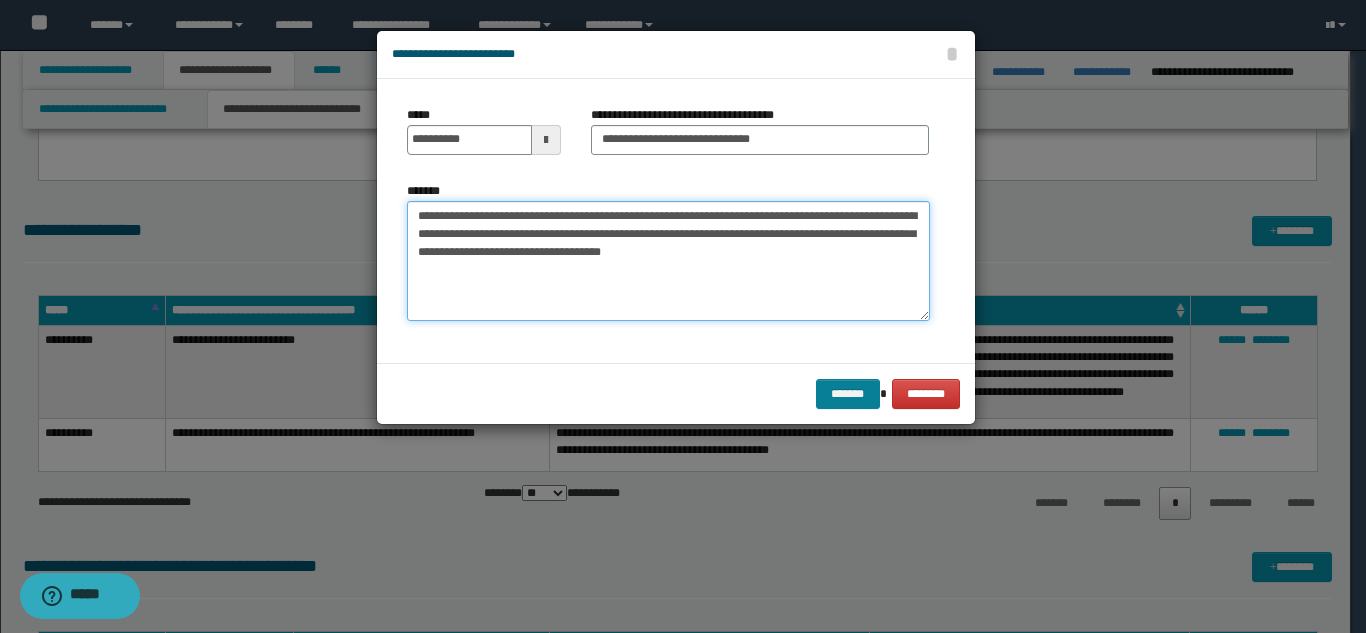type on "**********" 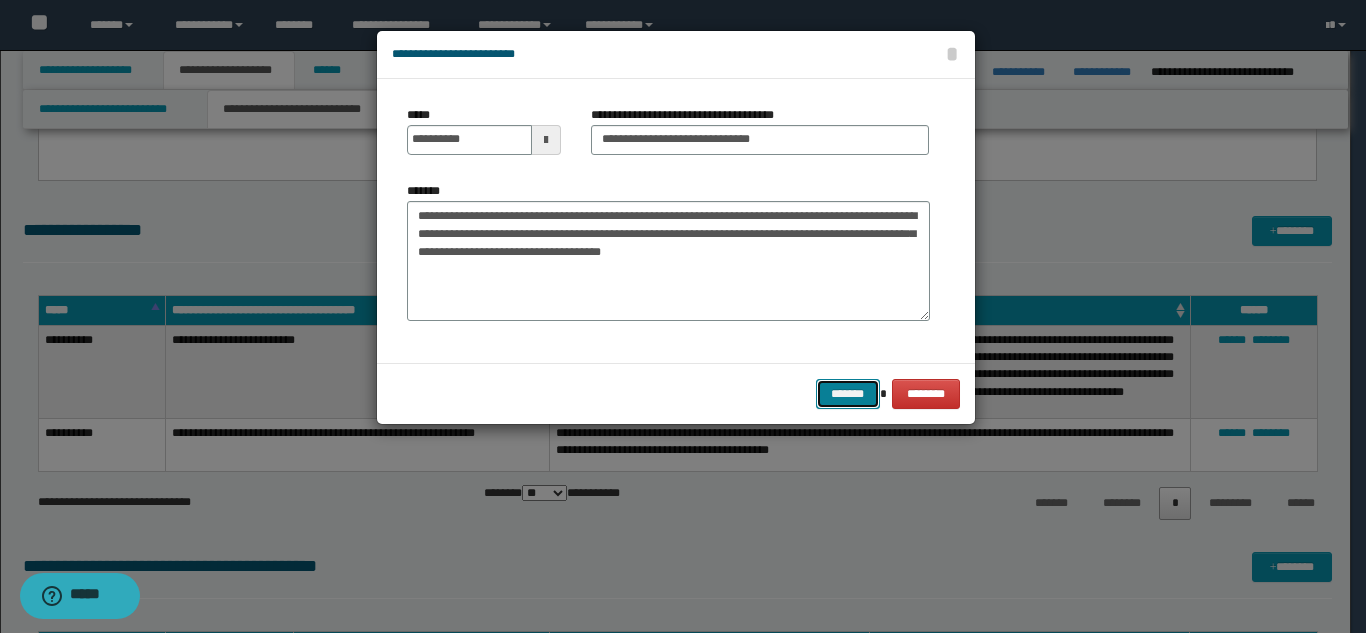 click on "*******" at bounding box center [848, 394] 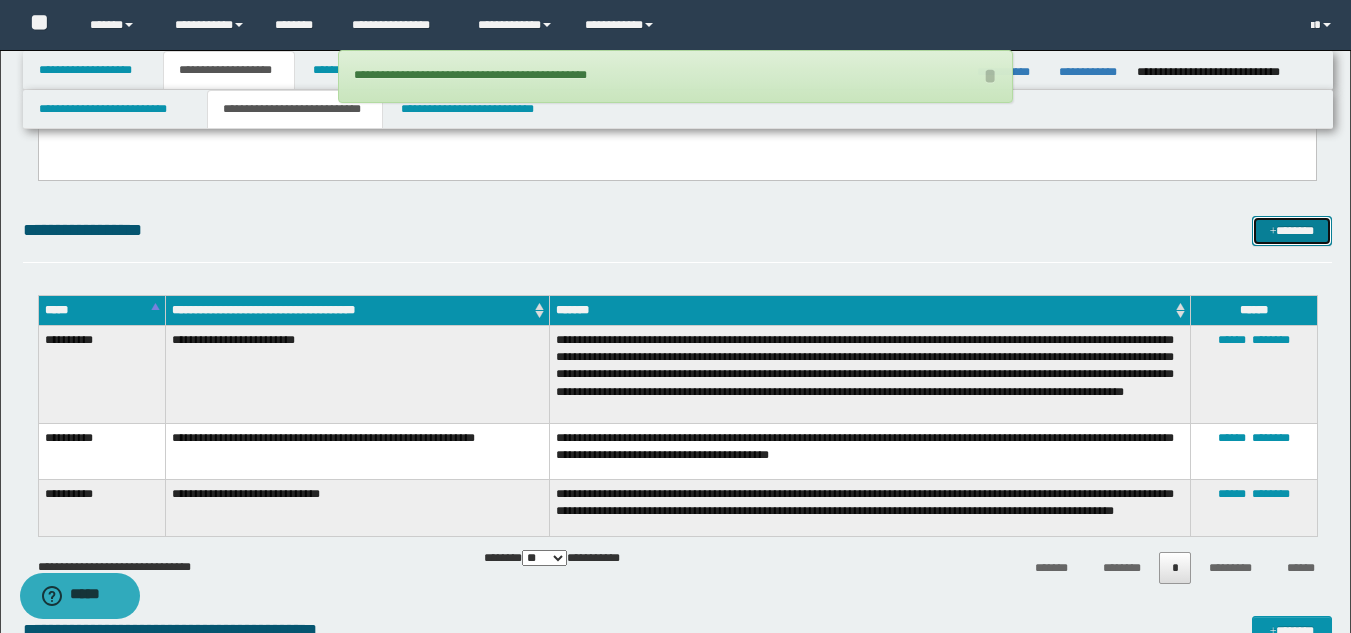 click at bounding box center [1273, 232] 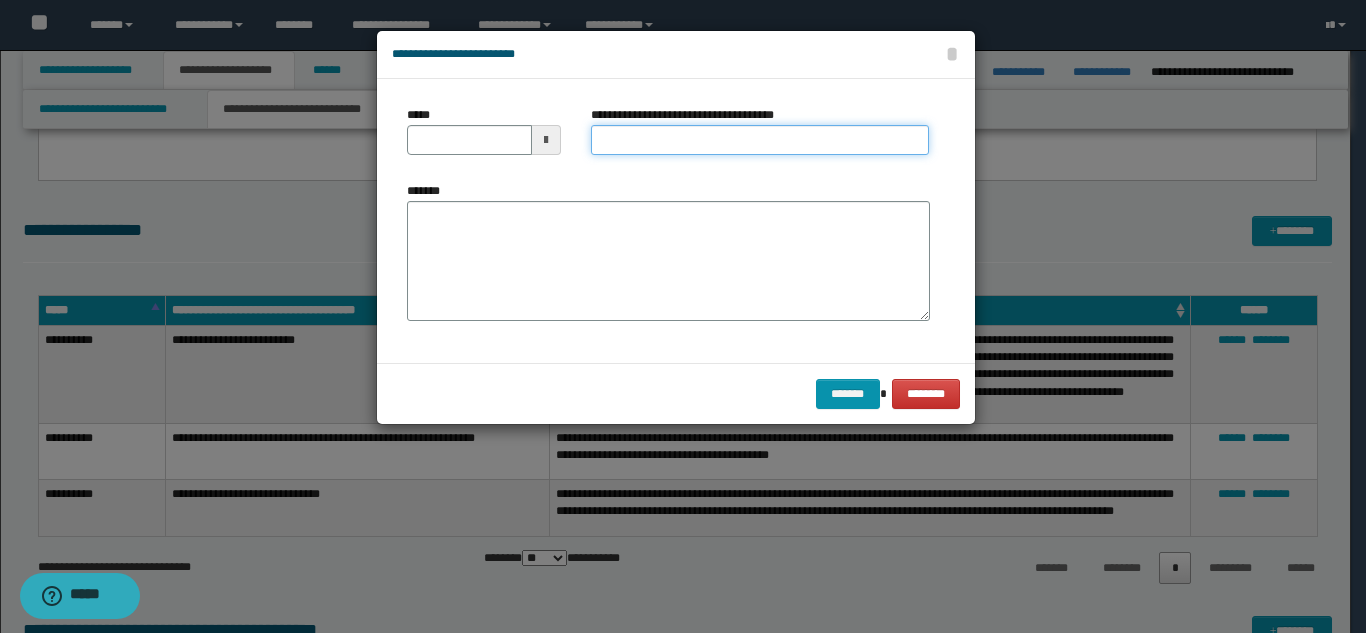 click on "**********" at bounding box center (760, 140) 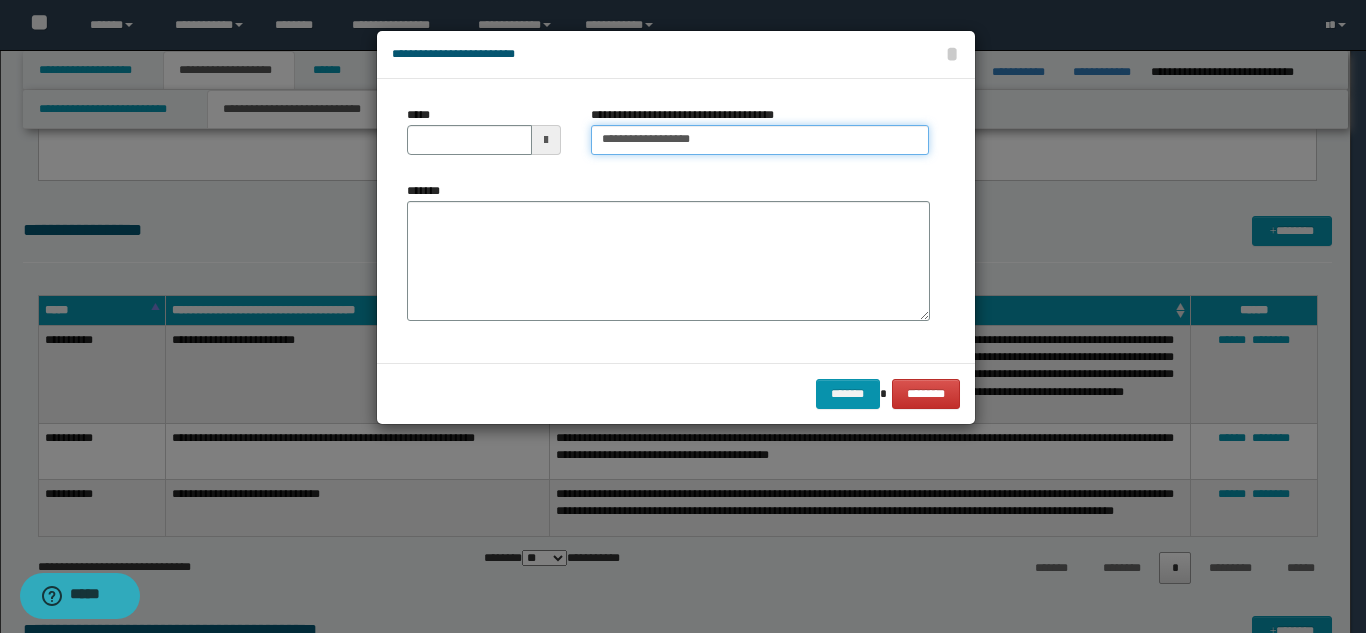type on "**********" 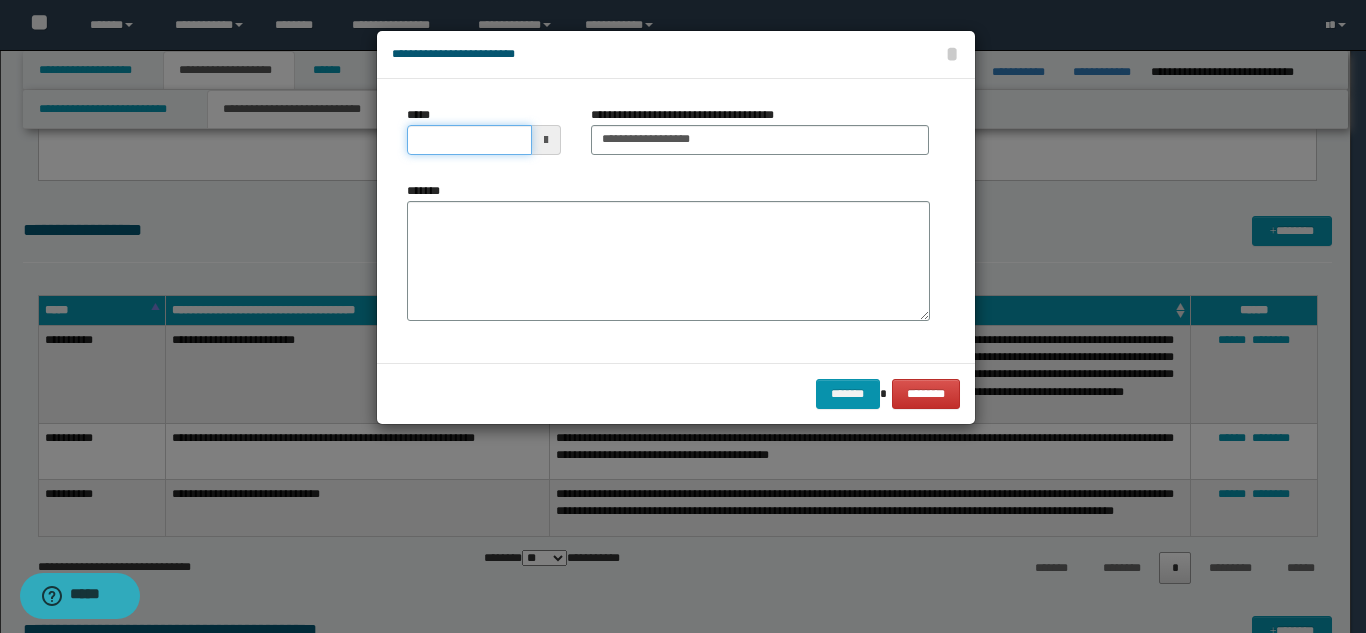 click on "*****" at bounding box center (469, 140) 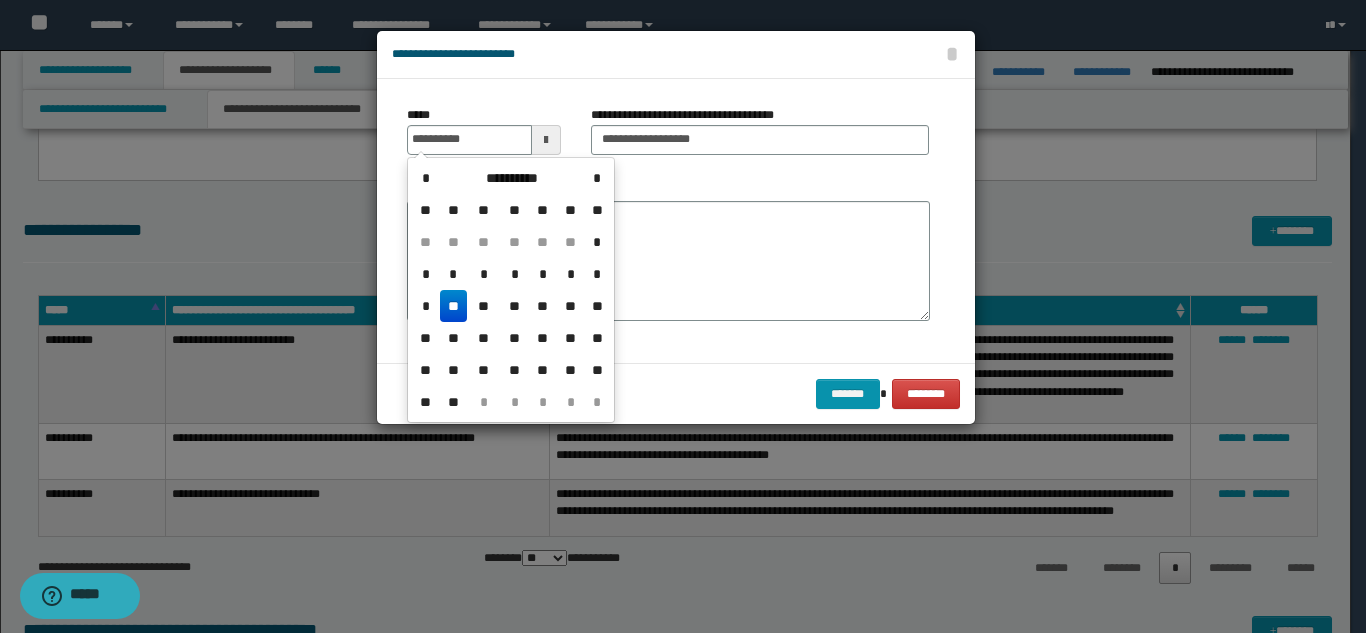 click on "**" at bounding box center [454, 306] 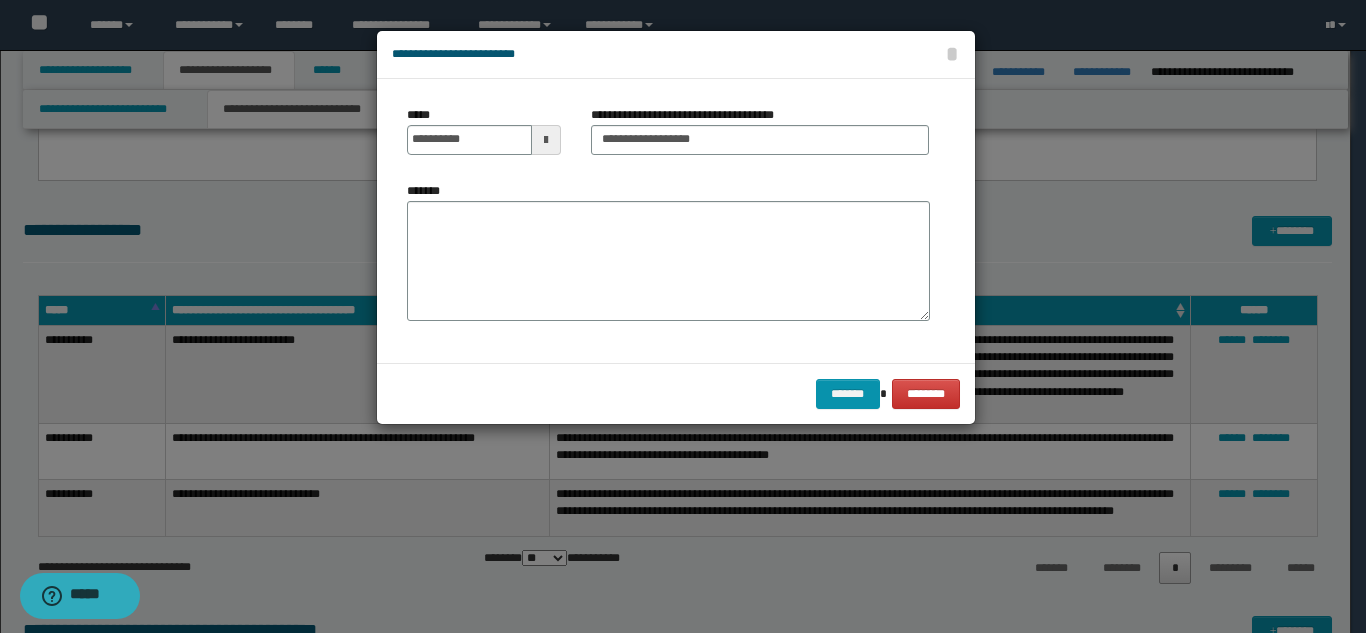 drag, startPoint x: 494, startPoint y: 271, endPoint x: 518, endPoint y: 271, distance: 24 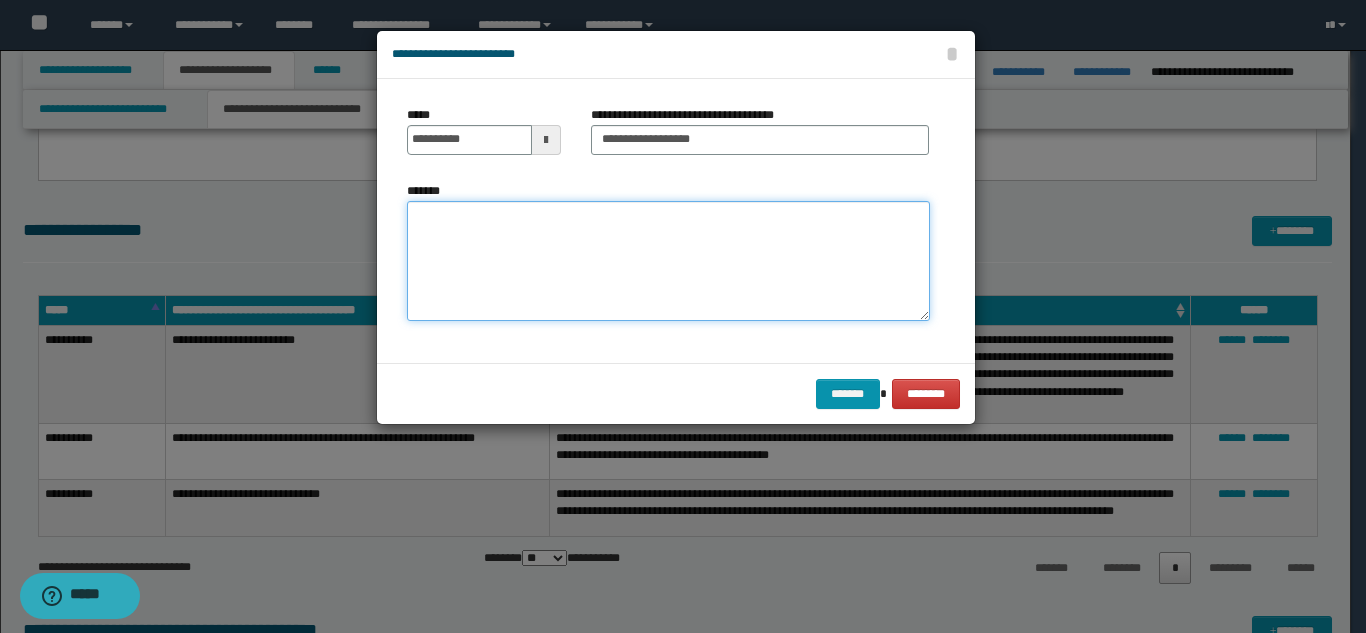 paste on "**********" 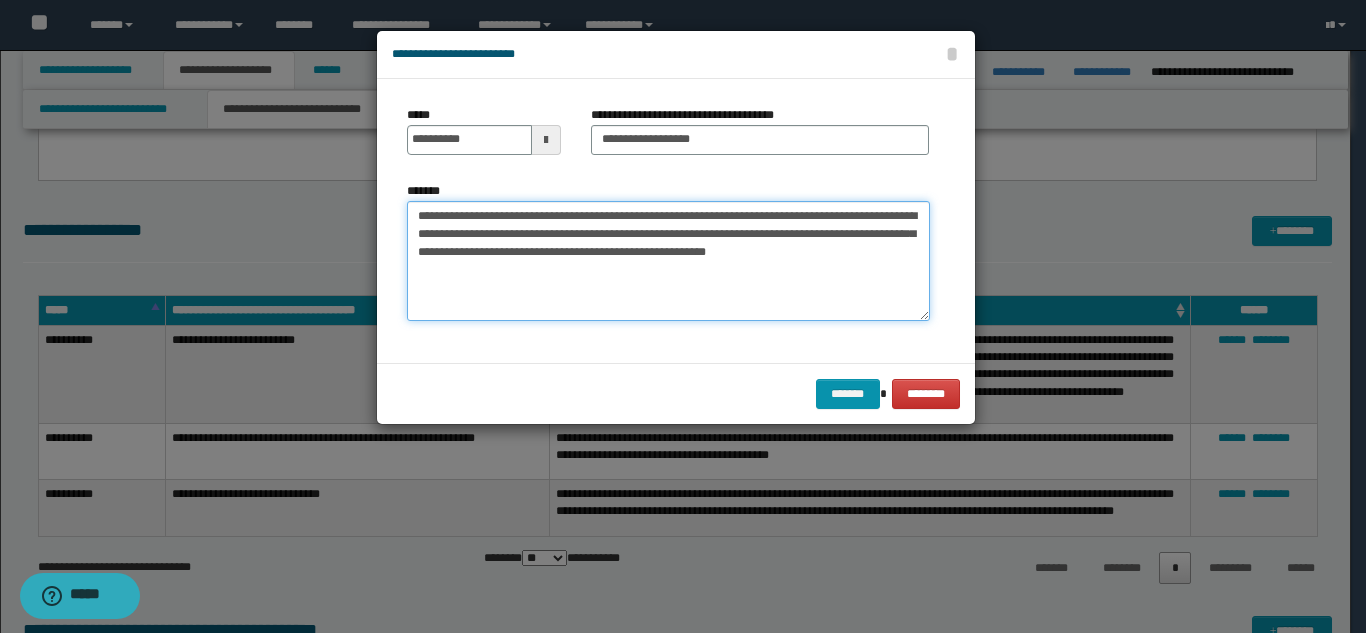 click on "**********" at bounding box center (668, 261) 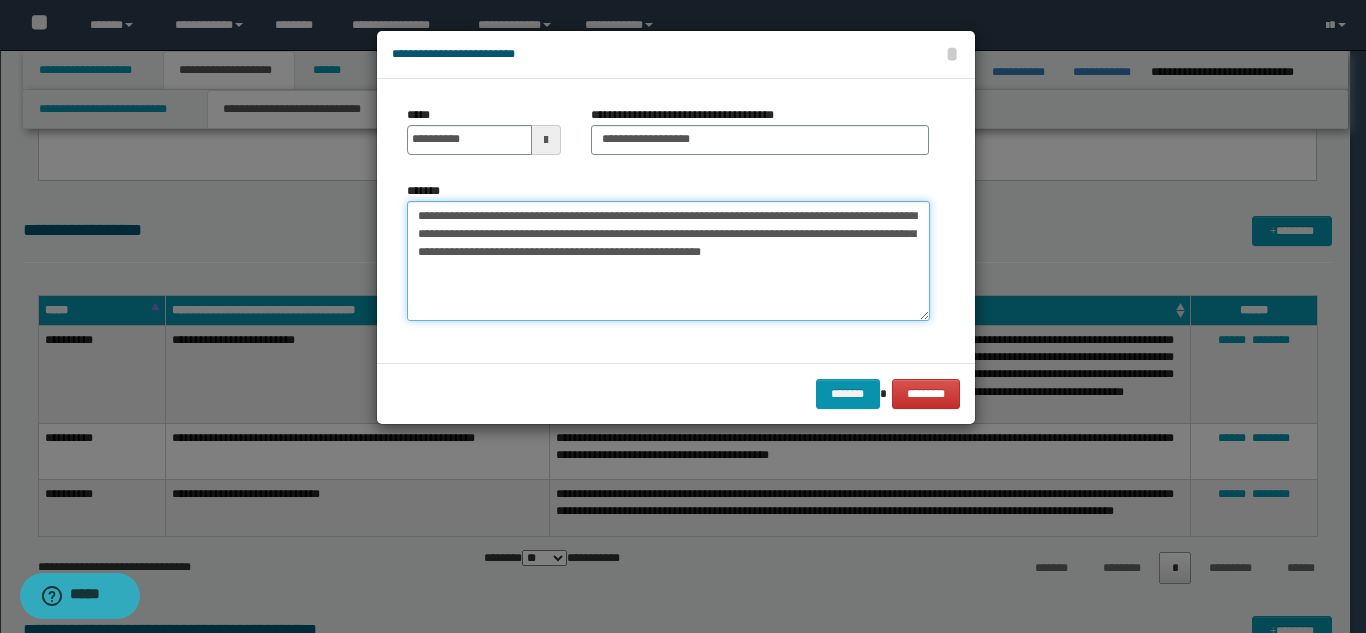 drag, startPoint x: 620, startPoint y: 266, endPoint x: 650, endPoint y: 280, distance: 33.105892 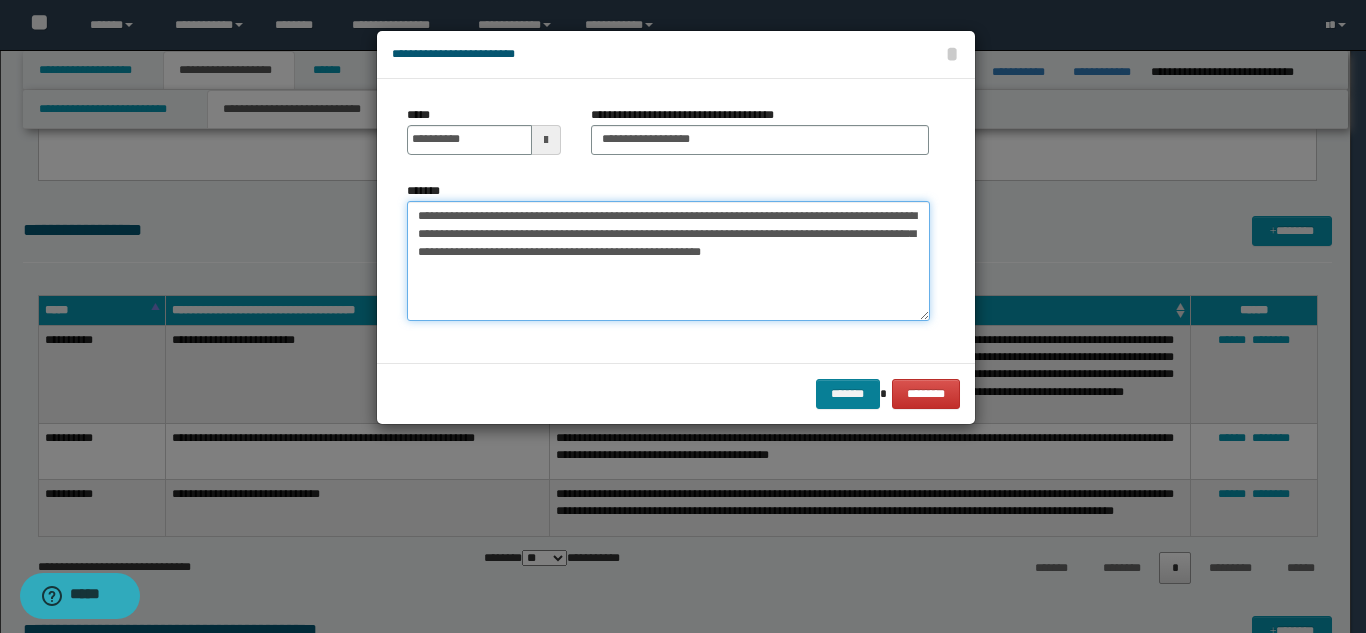 type on "**********" 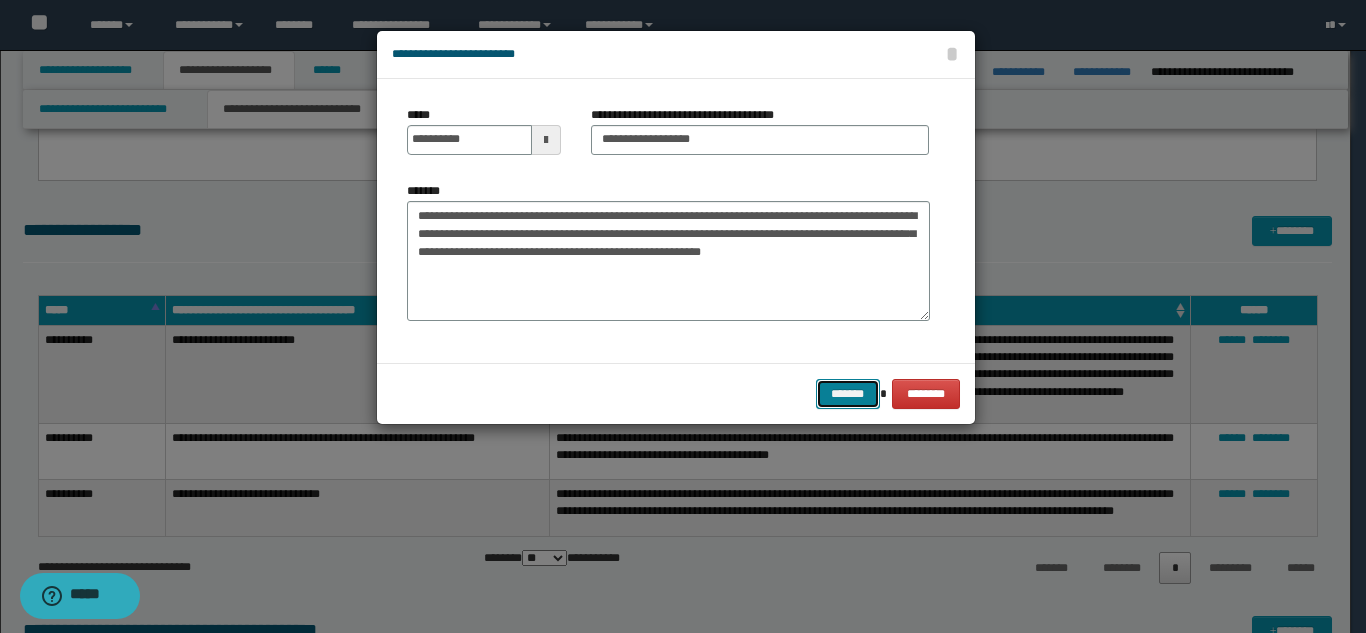 click on "*******" at bounding box center [848, 394] 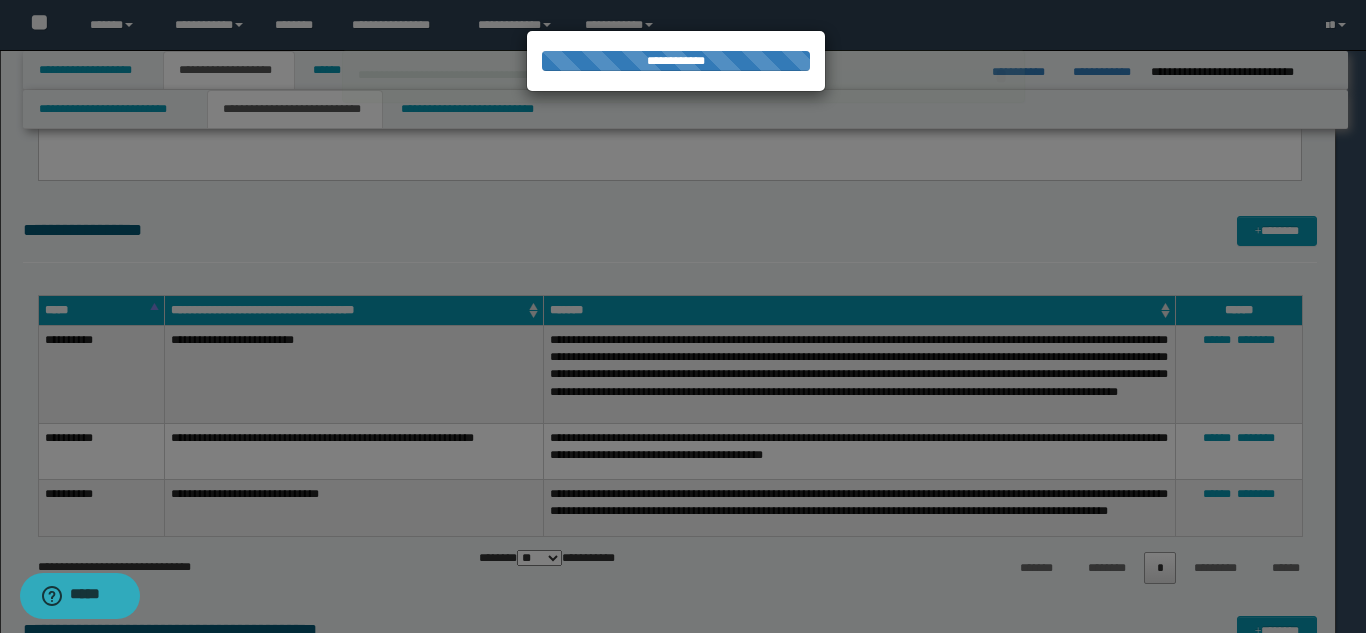 type 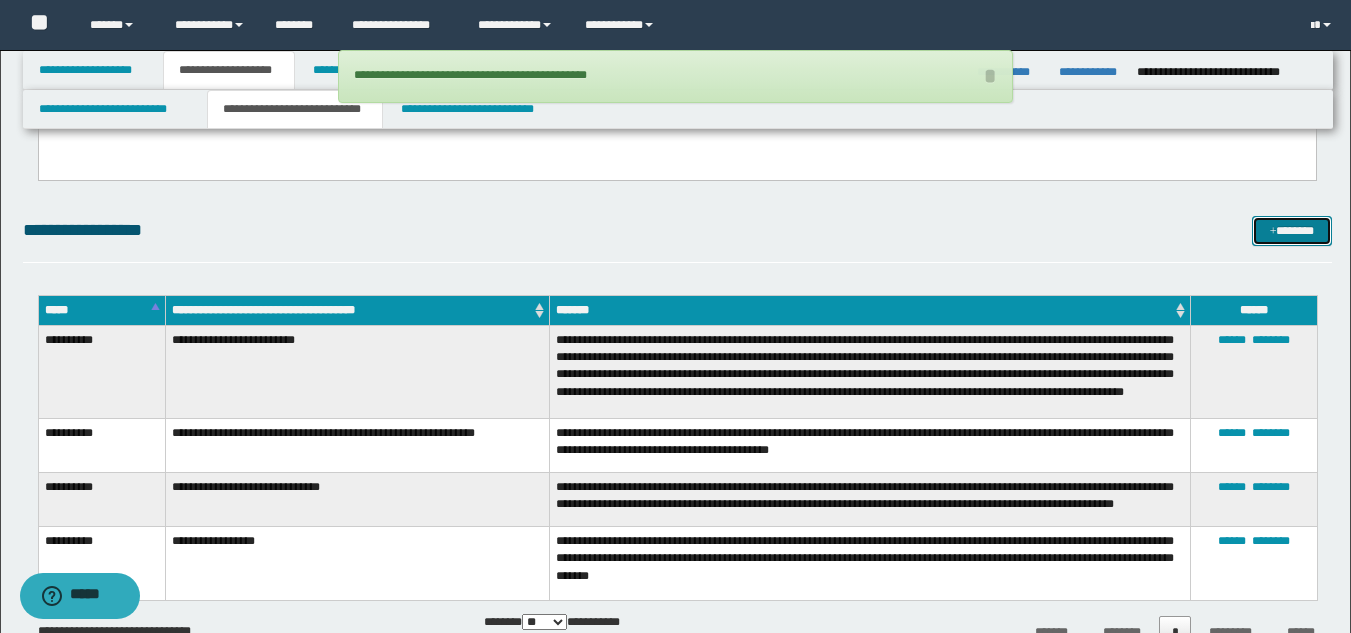 click at bounding box center [1273, 232] 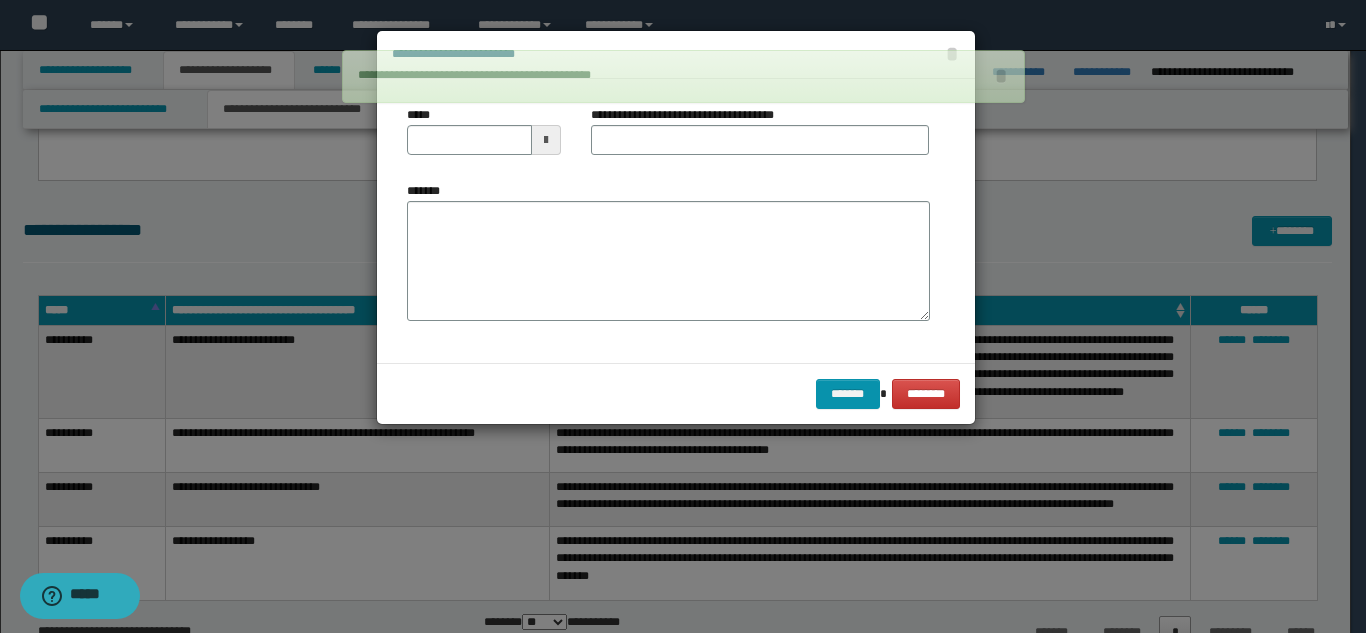 click on "**********" at bounding box center [690, 115] 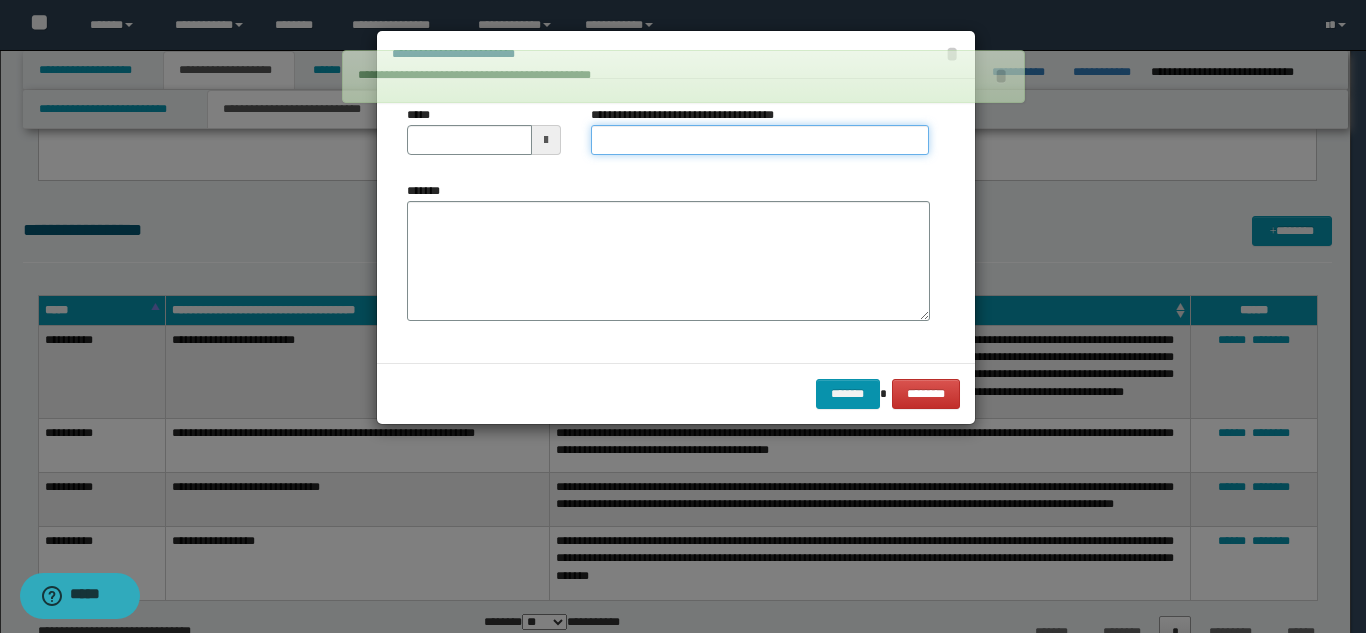 click on "**********" at bounding box center (760, 140) 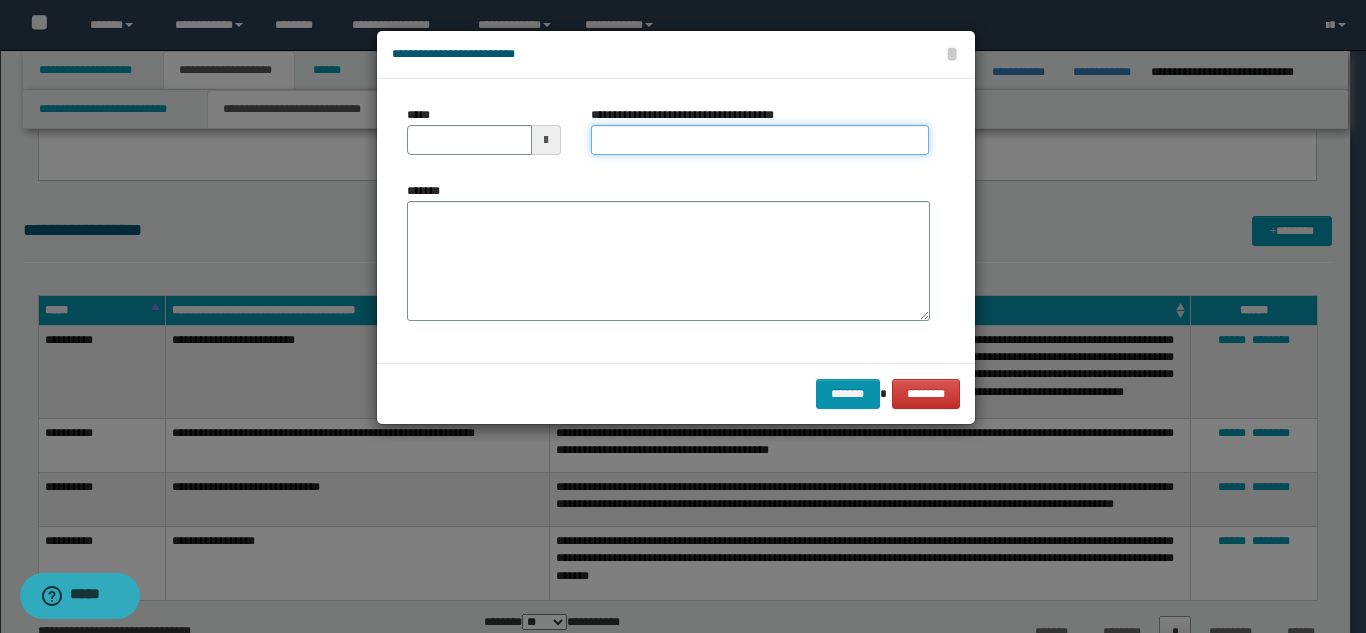 click on "**********" at bounding box center (760, 140) 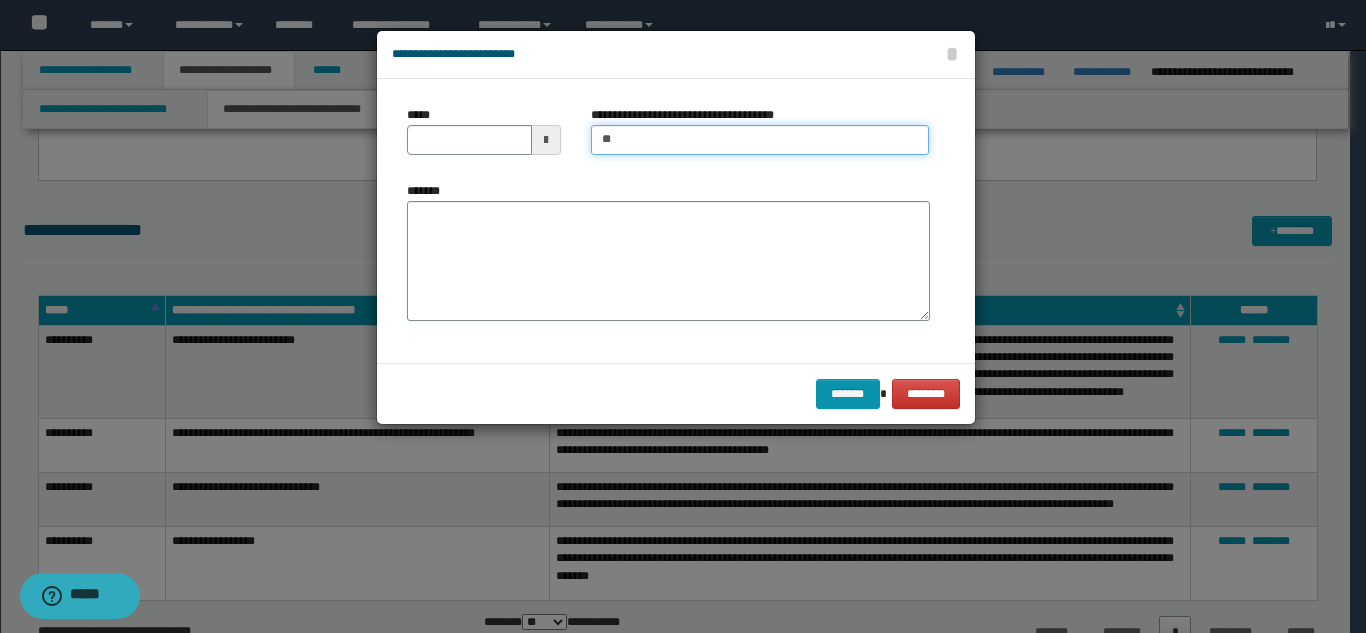 type on "*********" 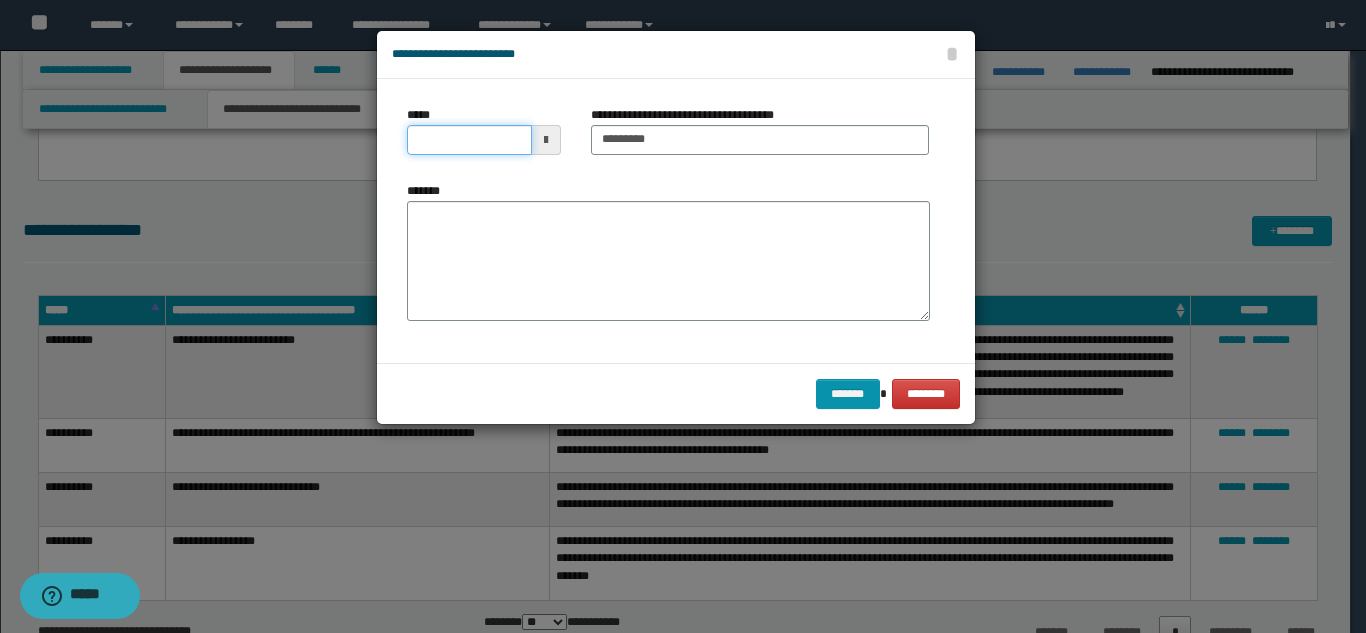 click on "*****" at bounding box center [469, 140] 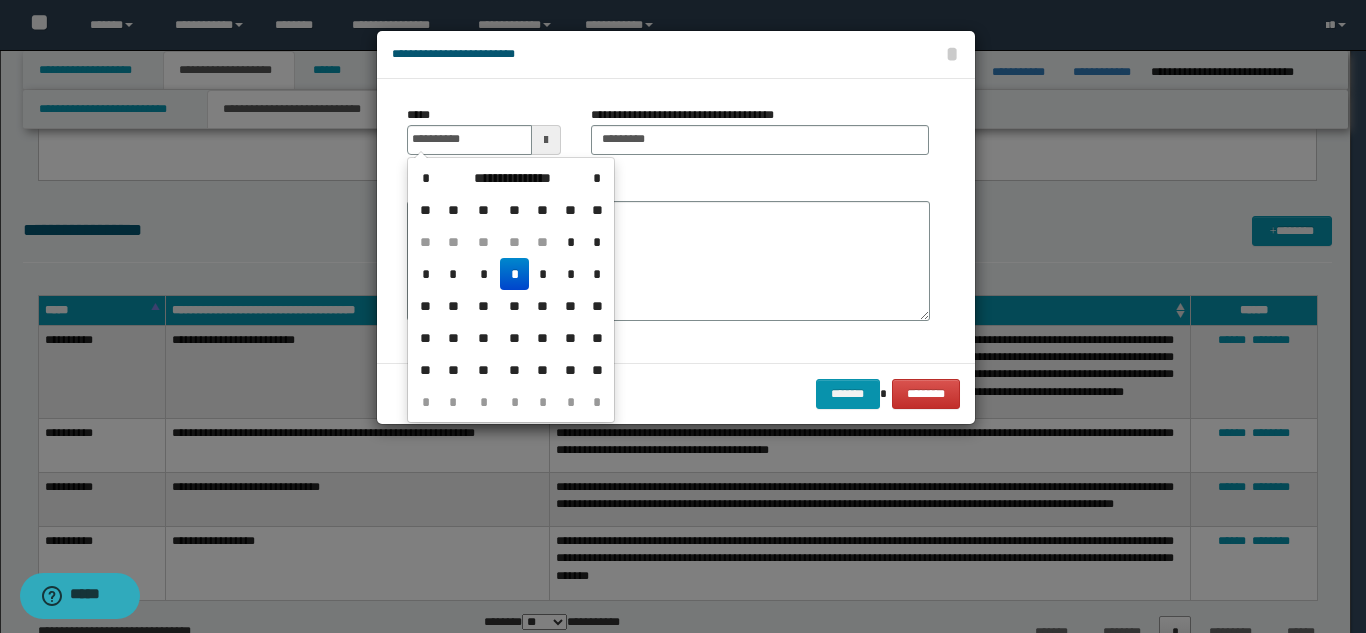 click on "*" at bounding box center (514, 274) 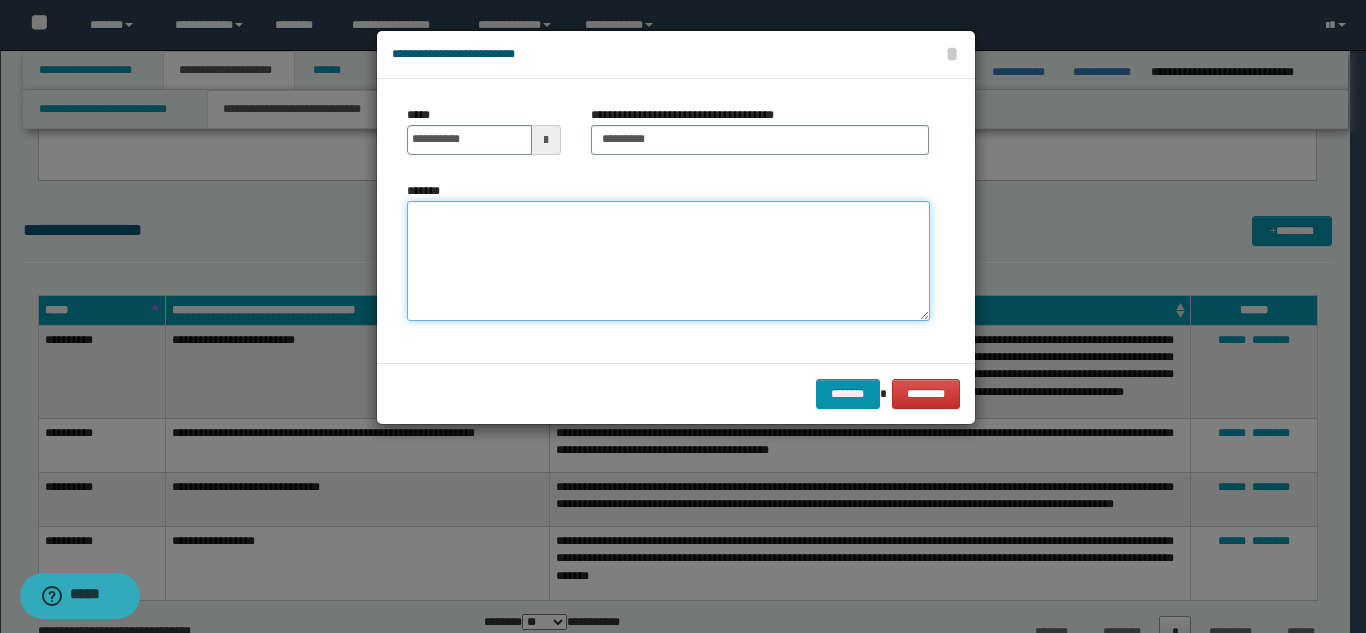 click on "*******" at bounding box center [668, 261] 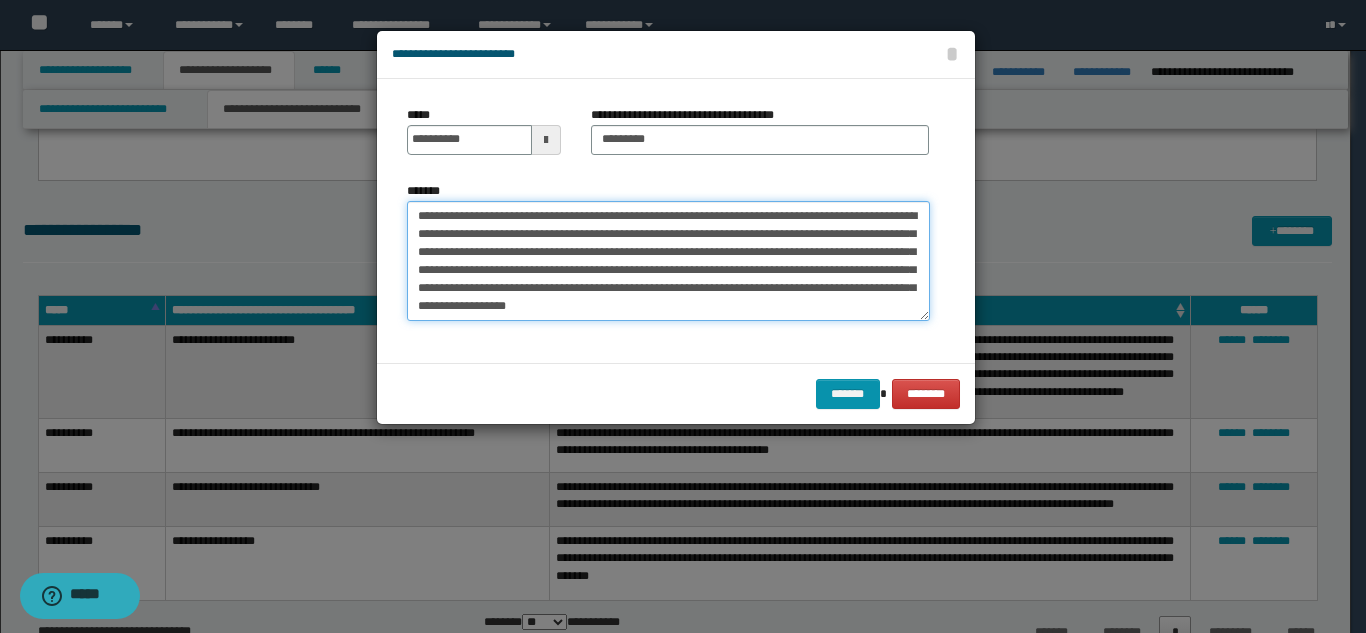 click on "**********" at bounding box center [668, 261] 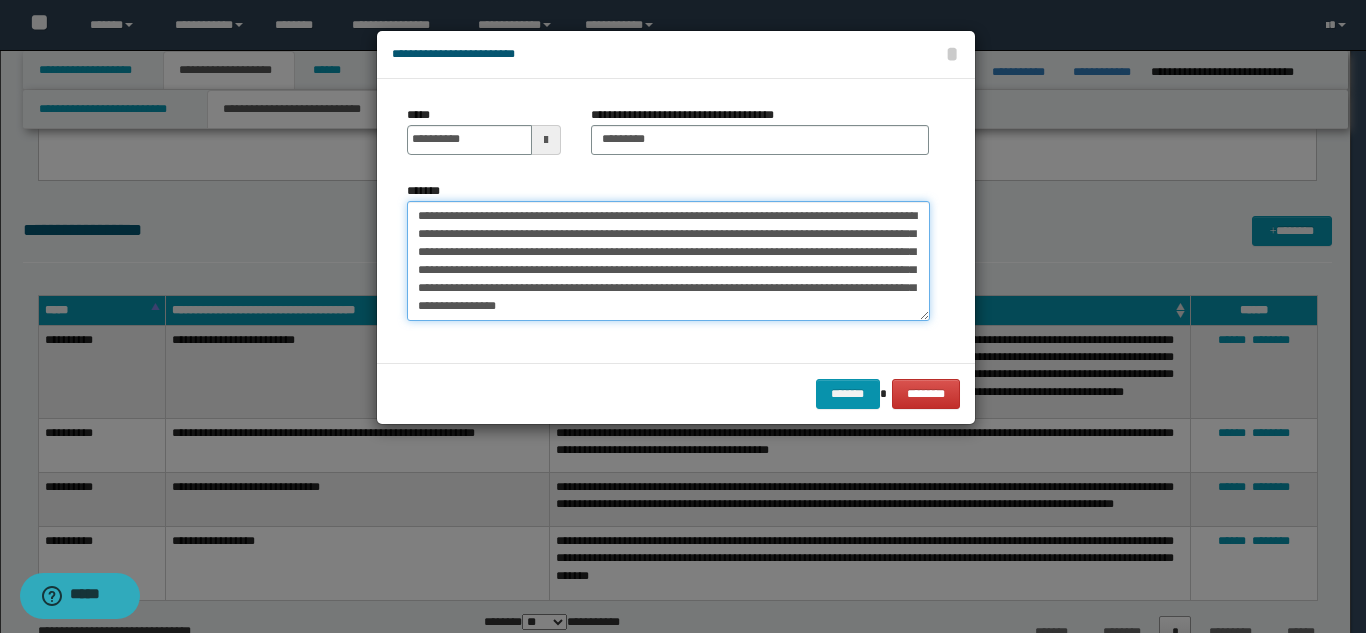 click on "**********" at bounding box center (668, 261) 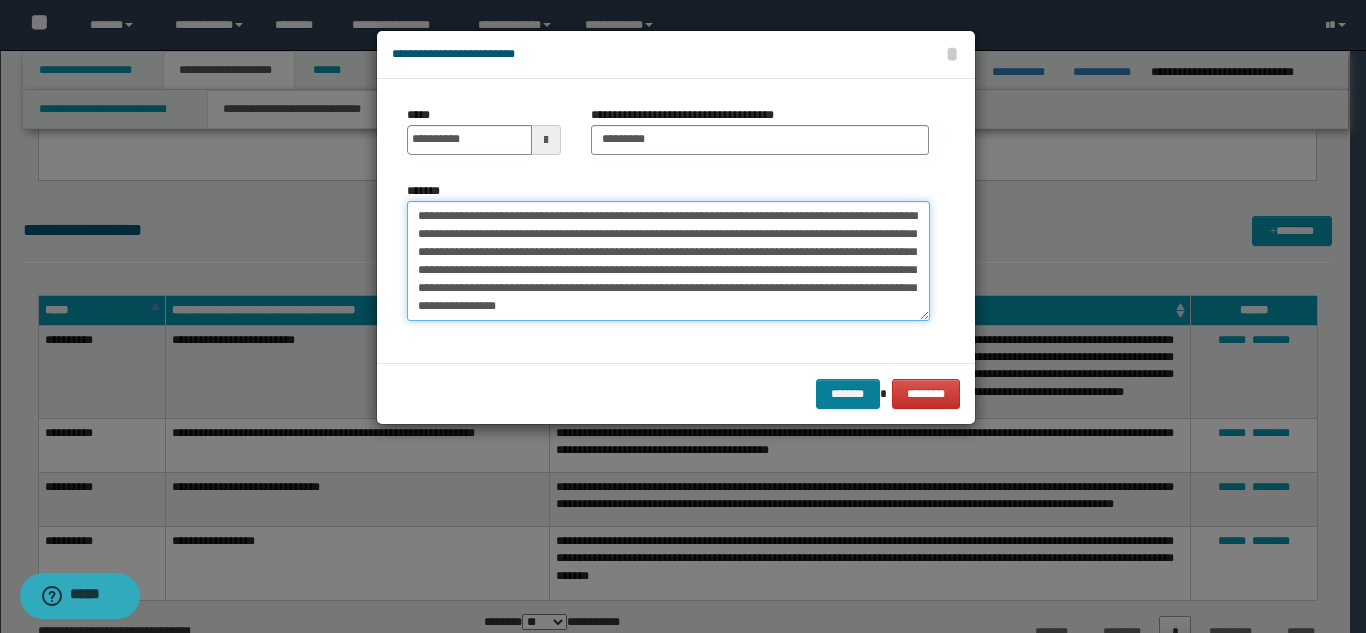 type on "**********" 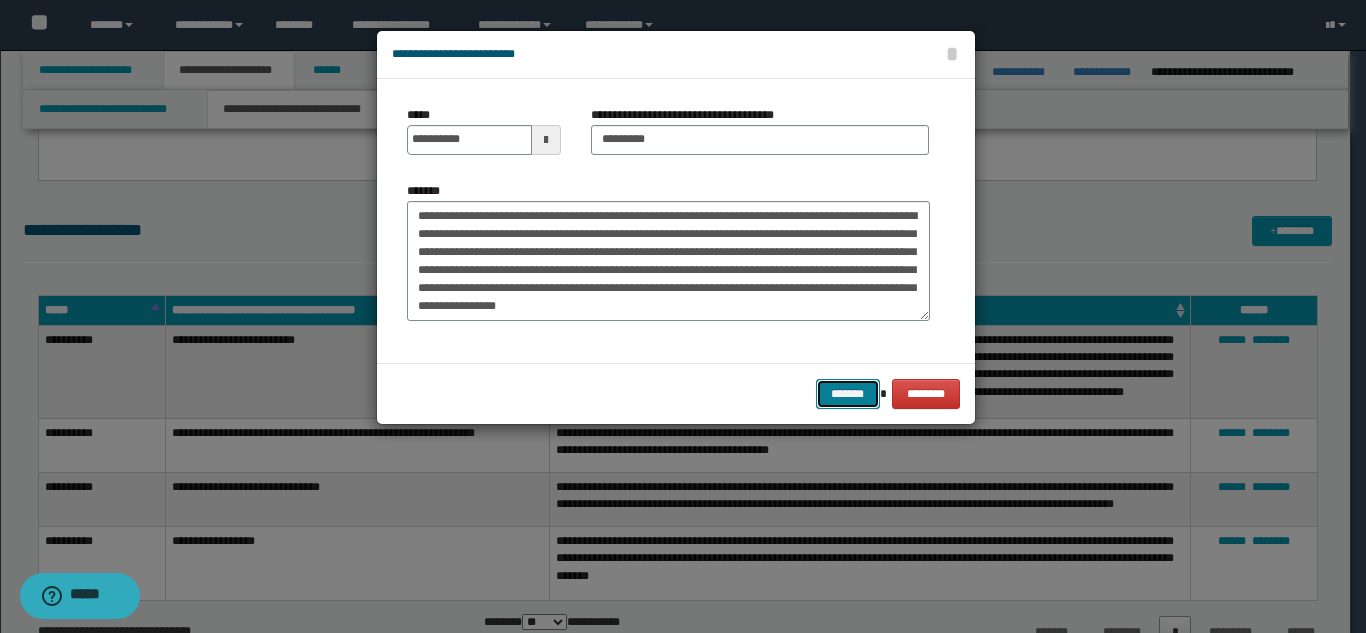 click on "*******" at bounding box center (848, 394) 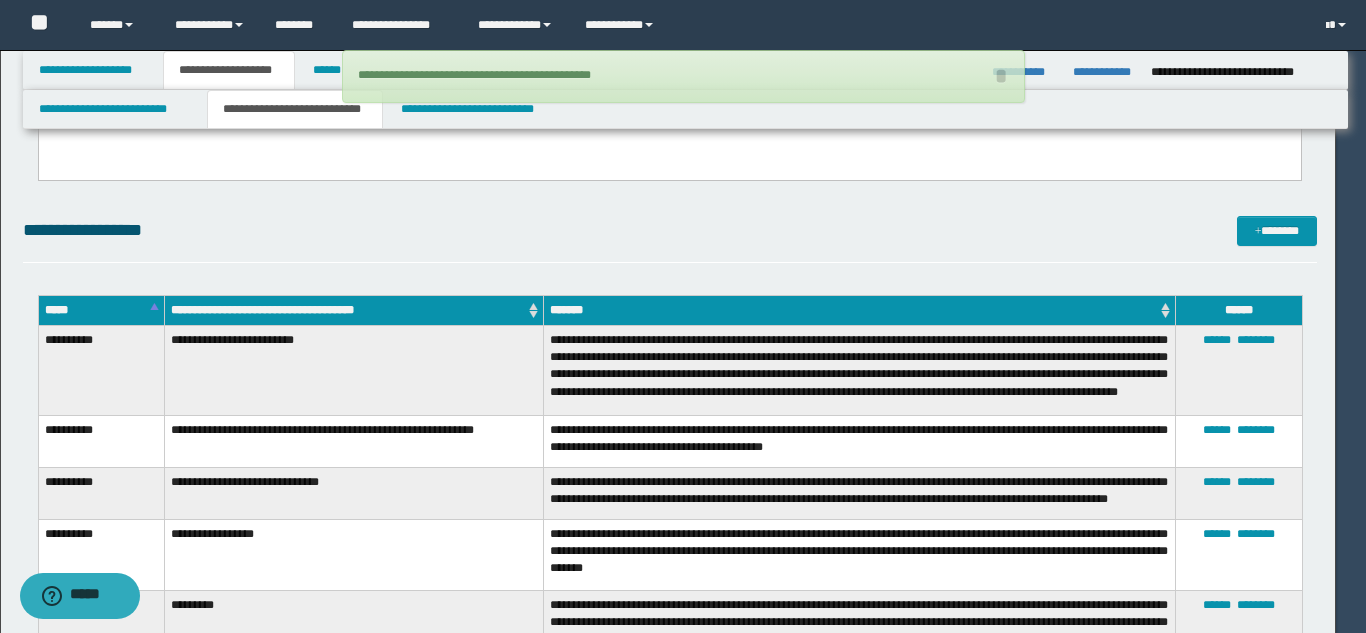 type 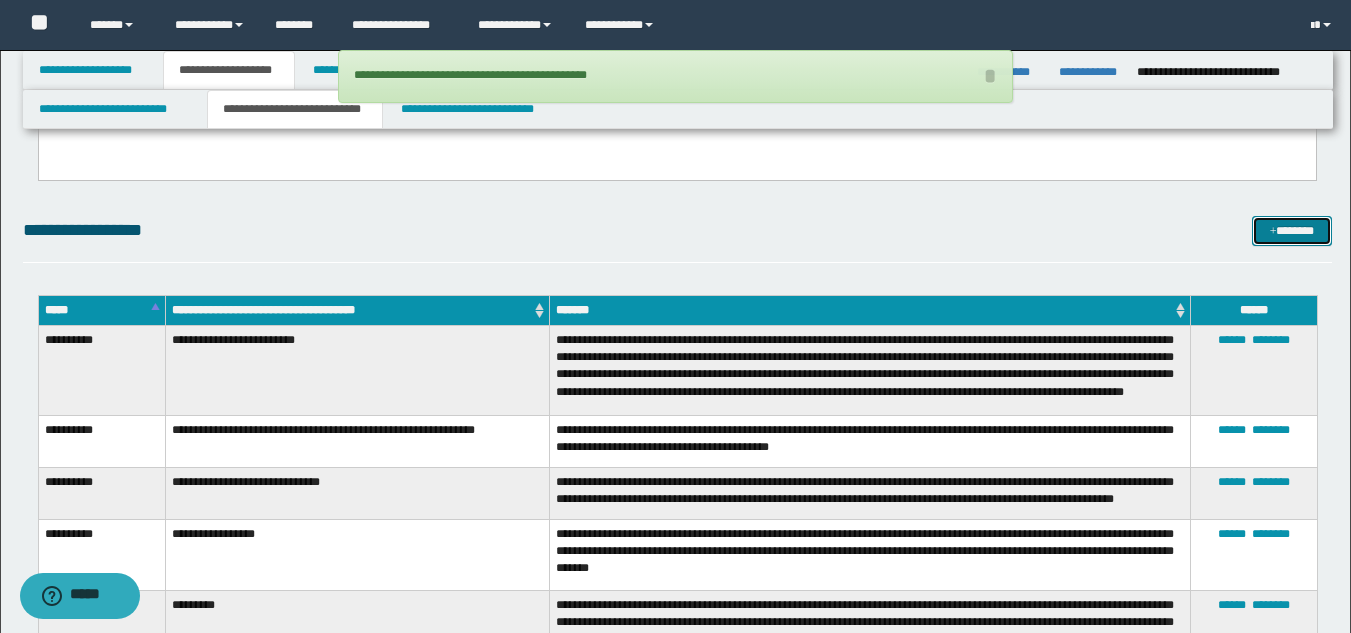 click on "*******" at bounding box center [1292, 231] 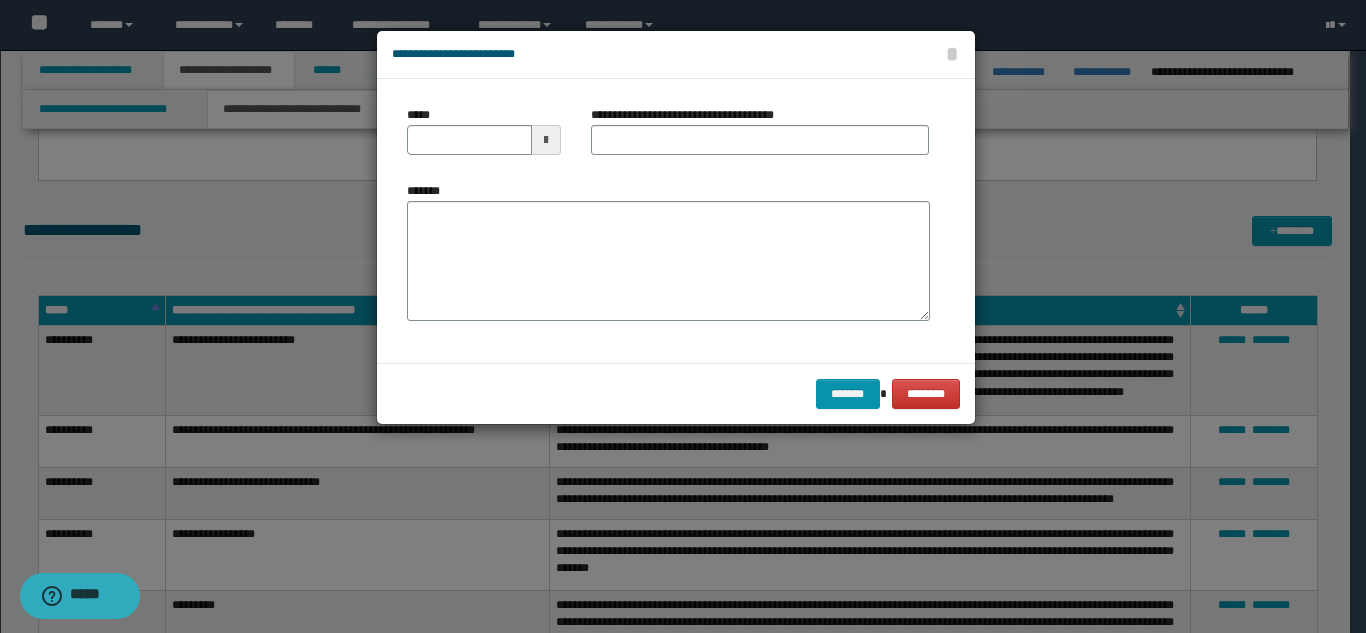 click on "**********" at bounding box center [760, 138] 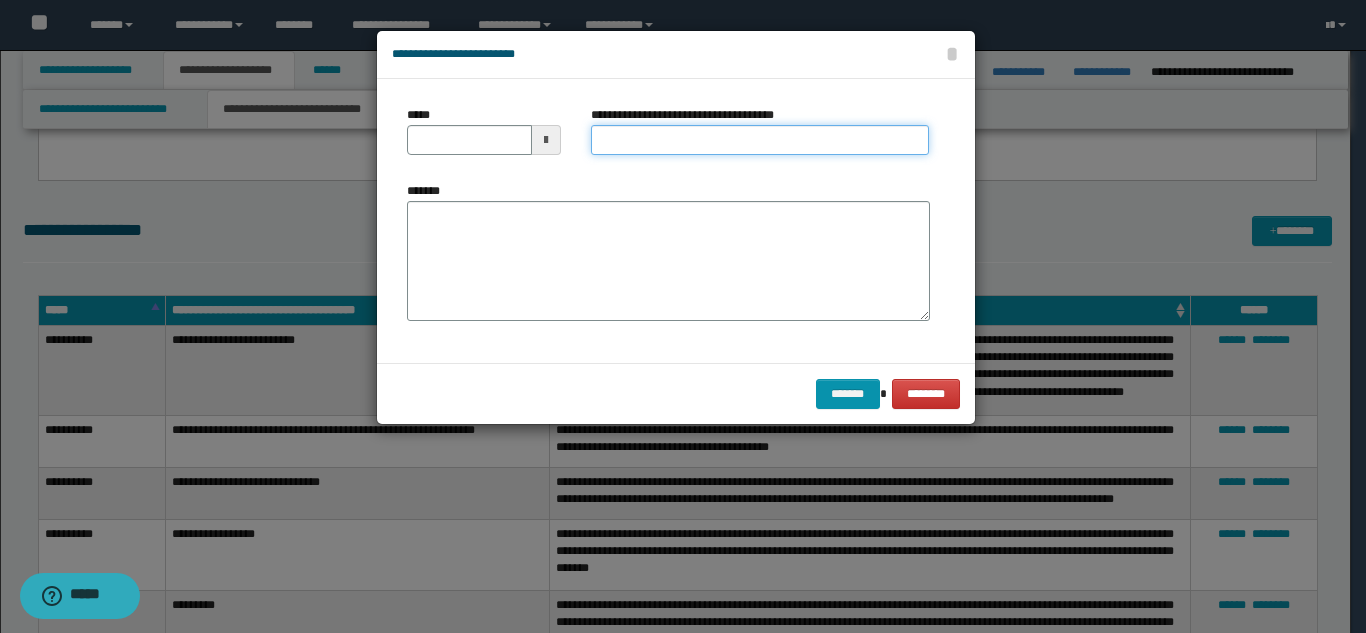 click on "**********" at bounding box center [760, 140] 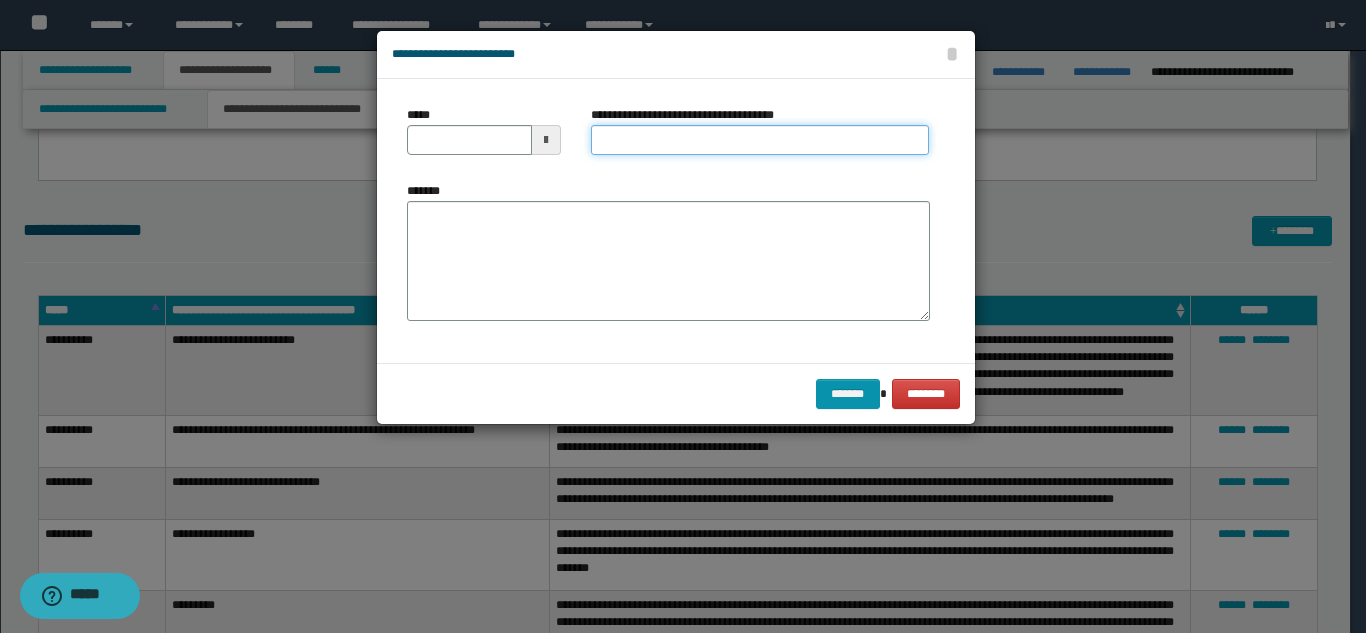click on "**********" at bounding box center (760, 140) 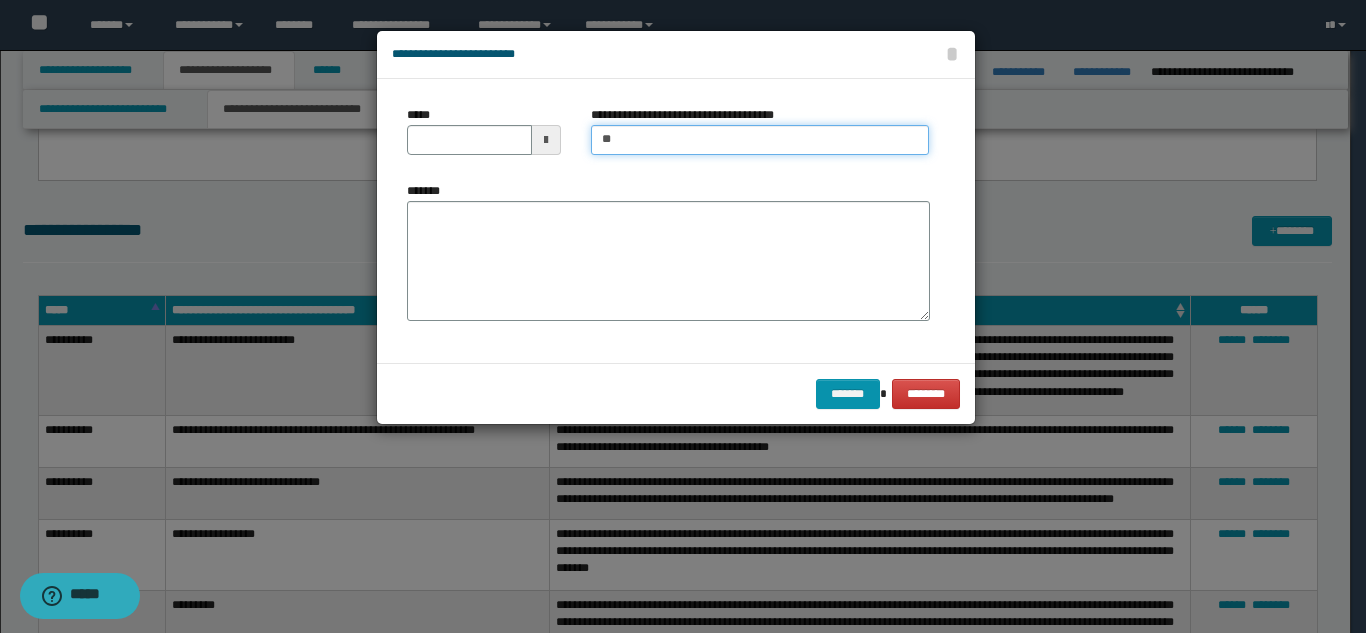 click on "**" at bounding box center (760, 140) 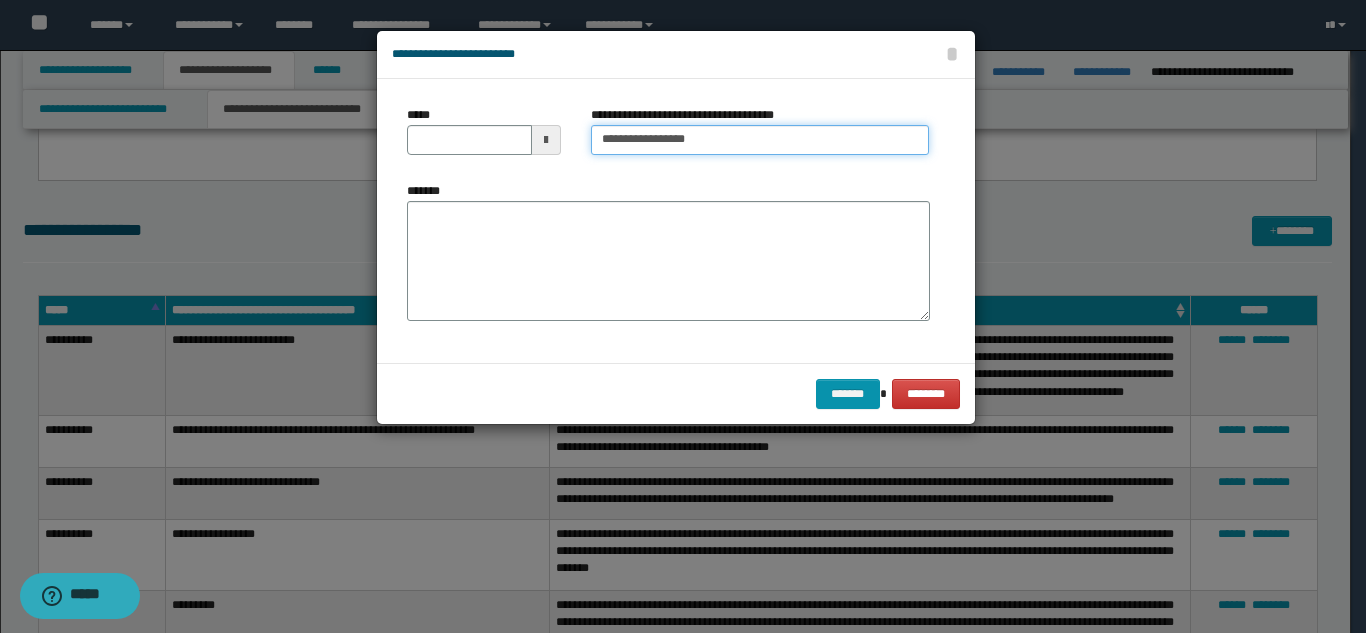 type on "**********" 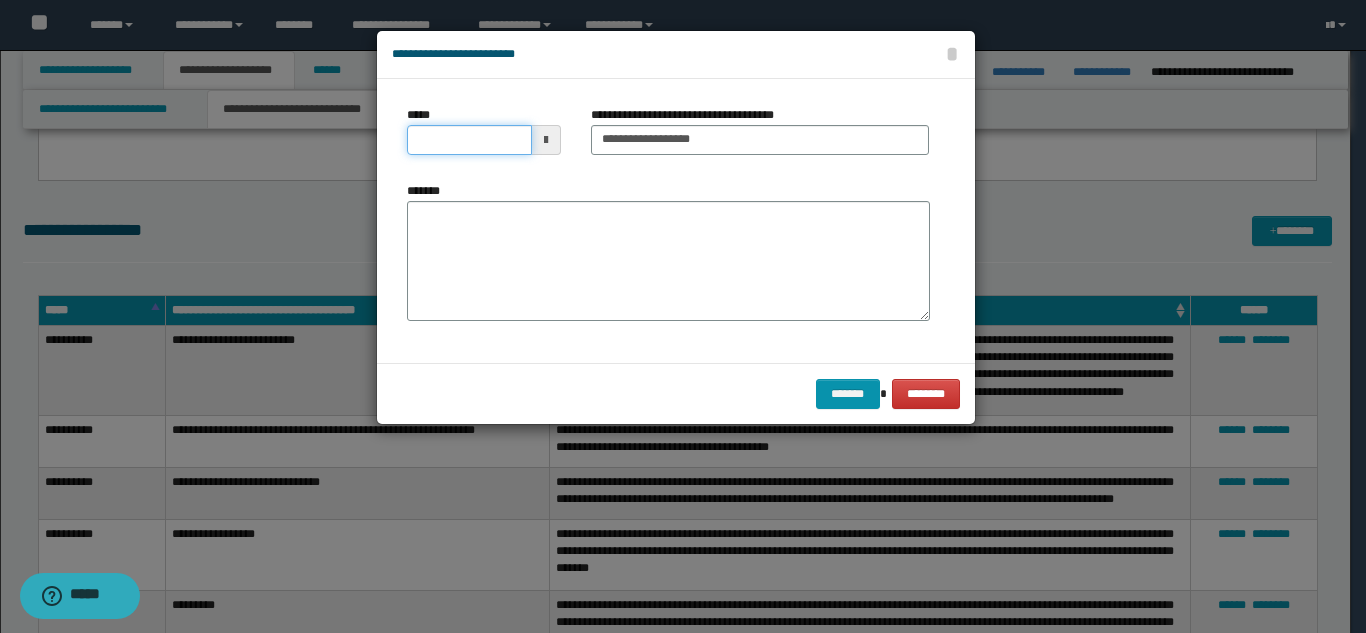 click on "*****" at bounding box center (469, 140) 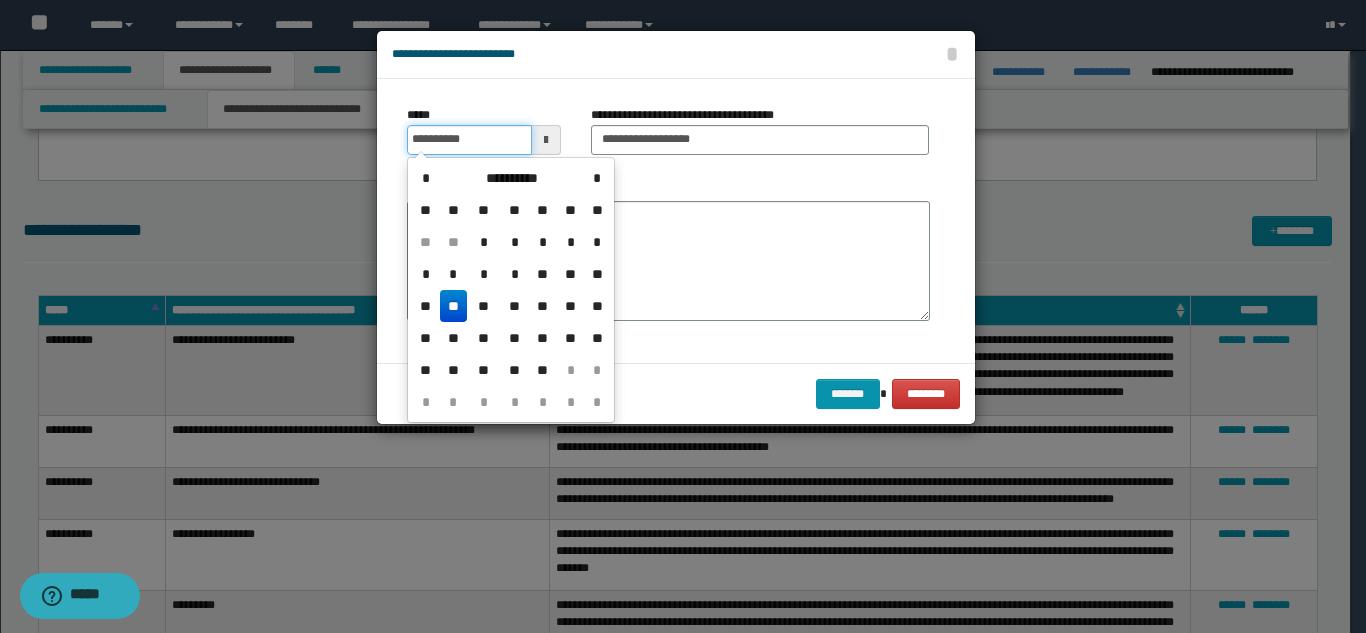type on "**********" 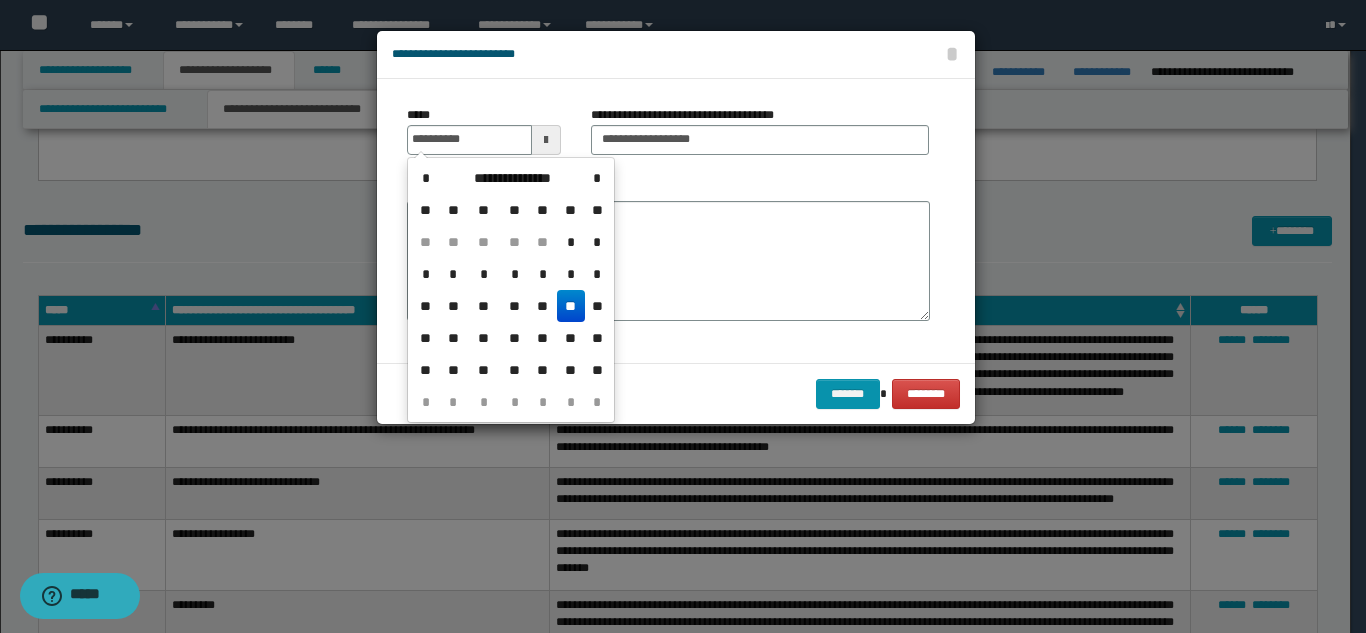click on "**" at bounding box center (571, 306) 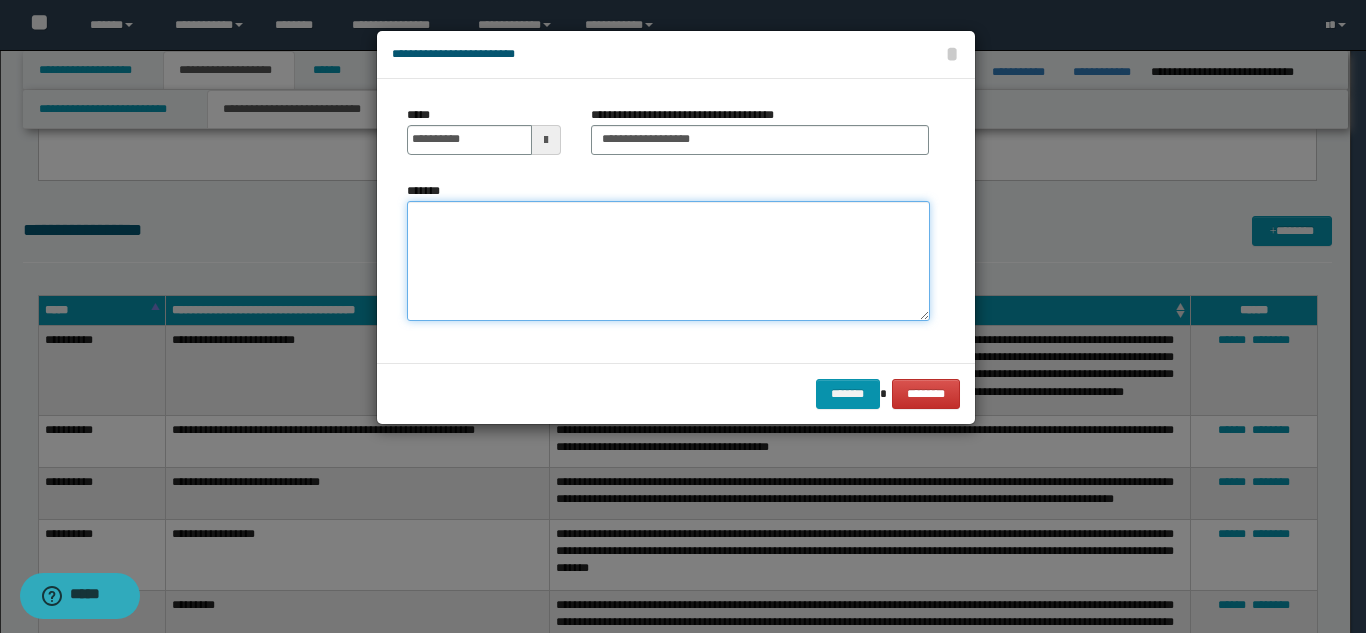 click on "*******" at bounding box center [668, 261] 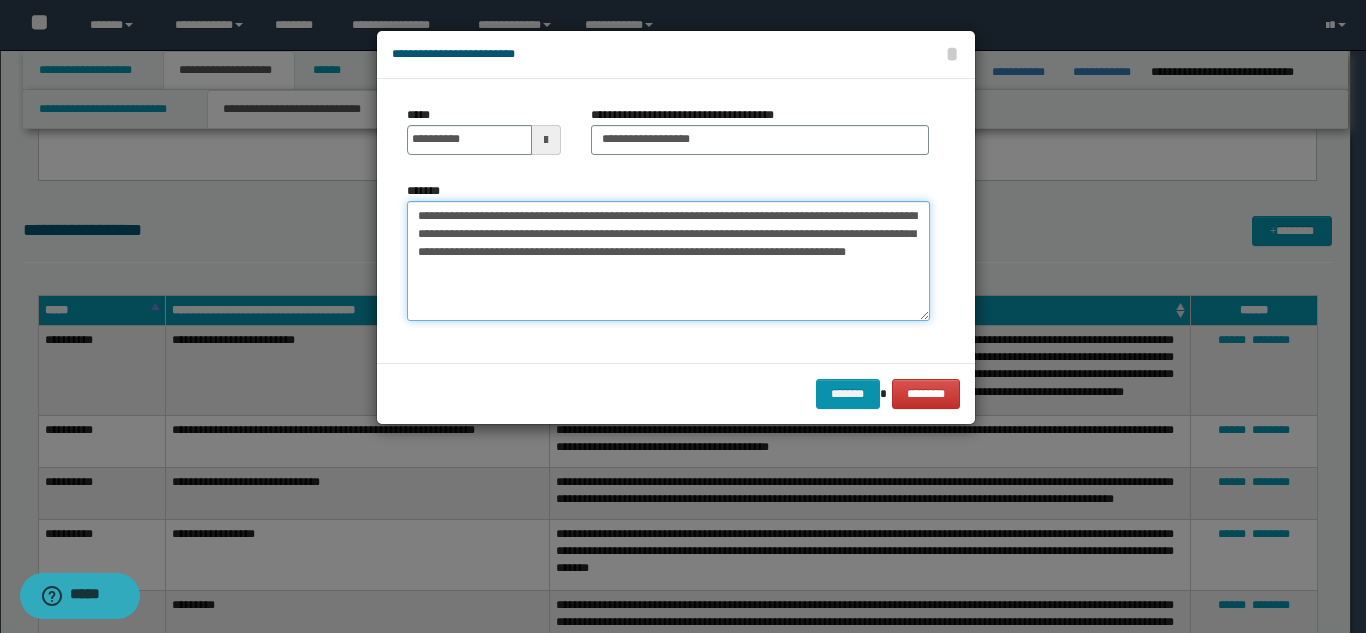 click on "**********" at bounding box center (668, 261) 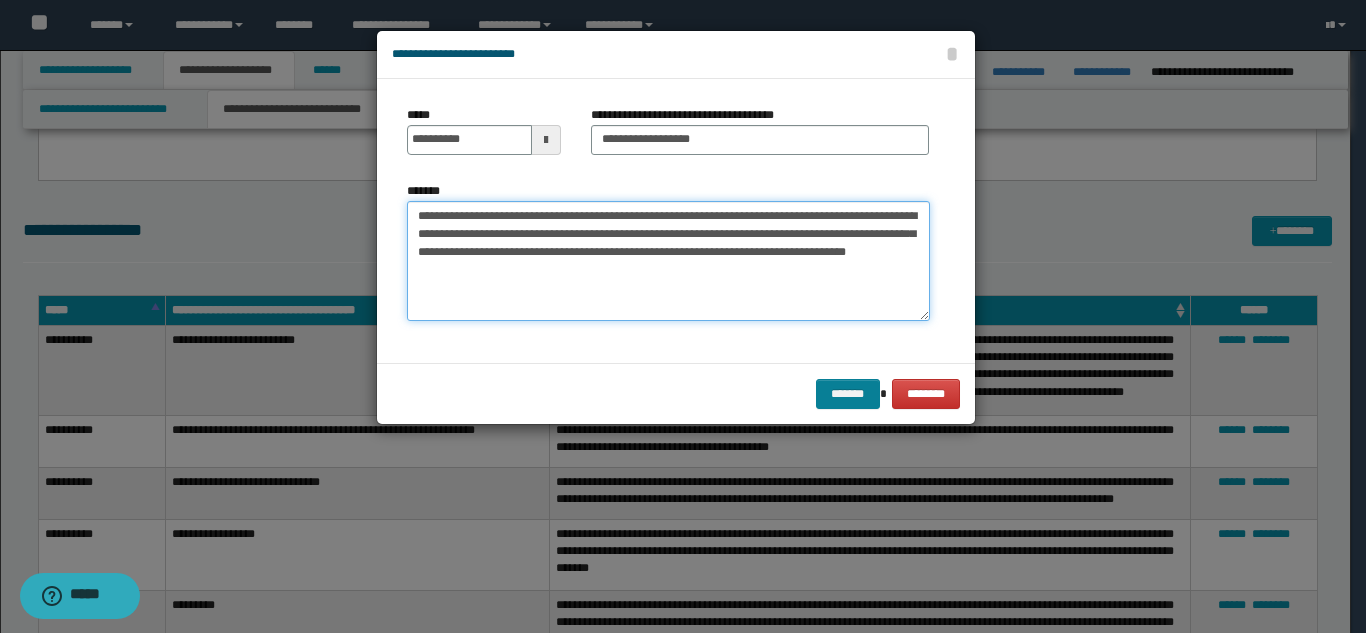 type on "**********" 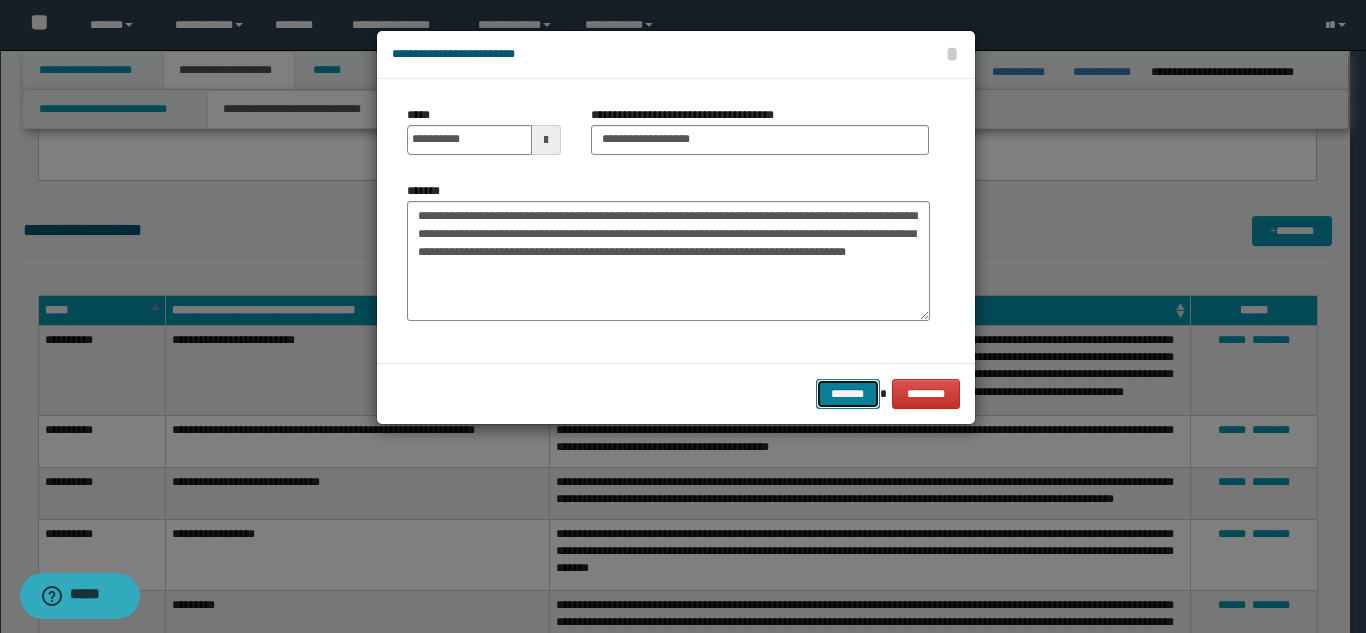 click on "*******" at bounding box center [848, 394] 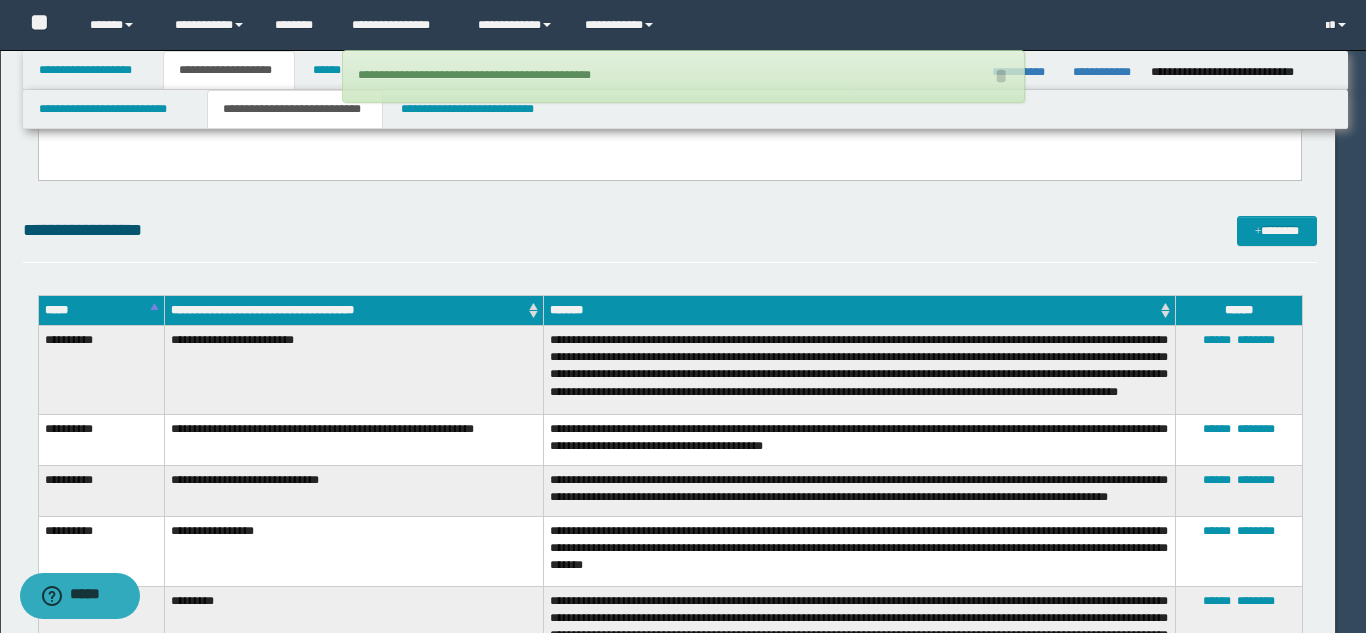 type 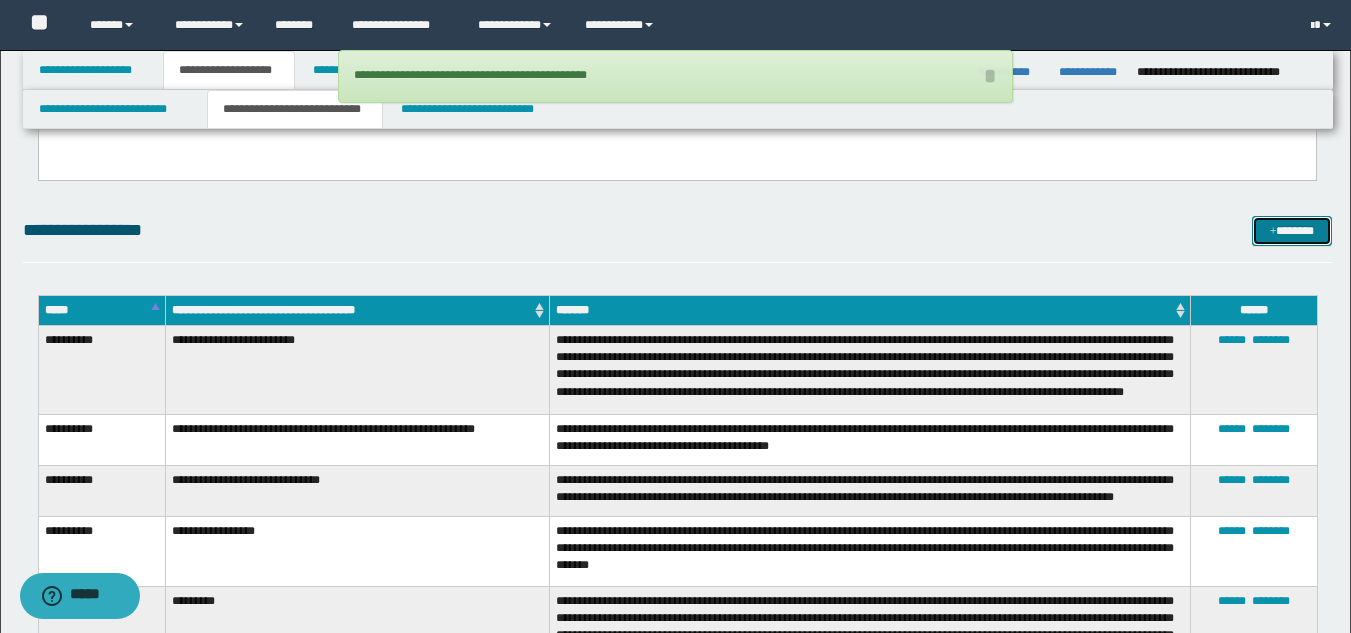 click on "*******" at bounding box center (1292, 231) 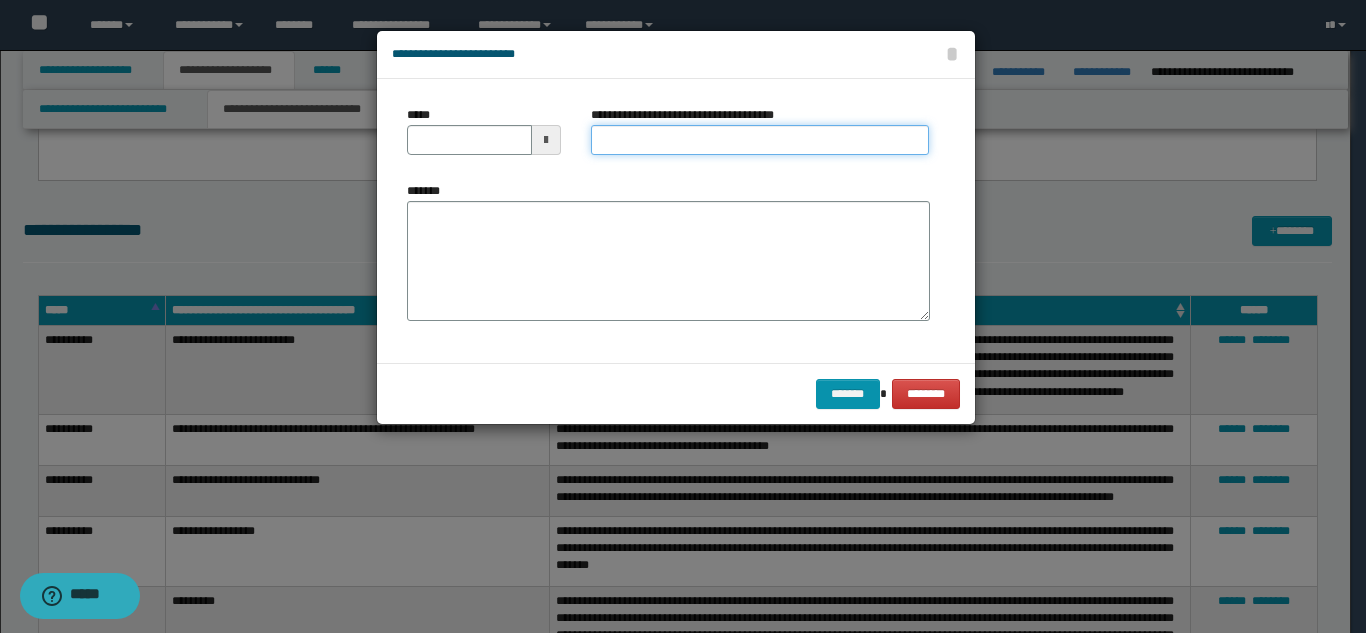 drag, startPoint x: 761, startPoint y: 142, endPoint x: 763, endPoint y: 154, distance: 12.165525 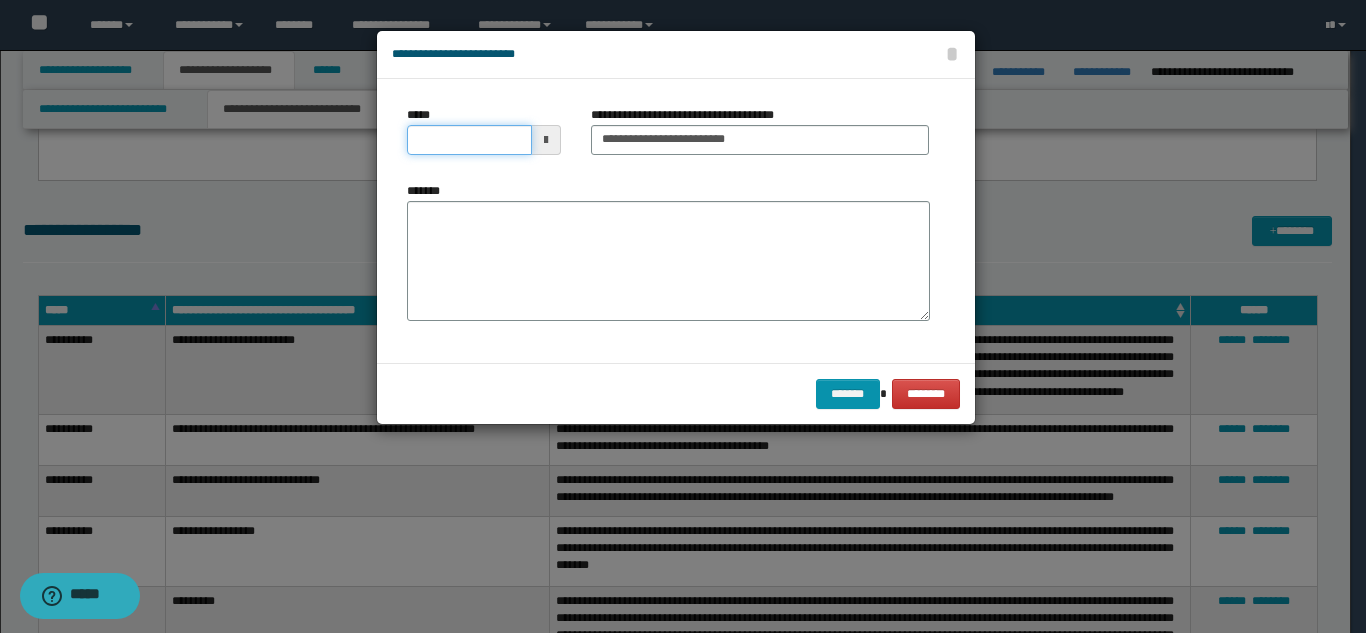 click on "*****" at bounding box center (469, 140) 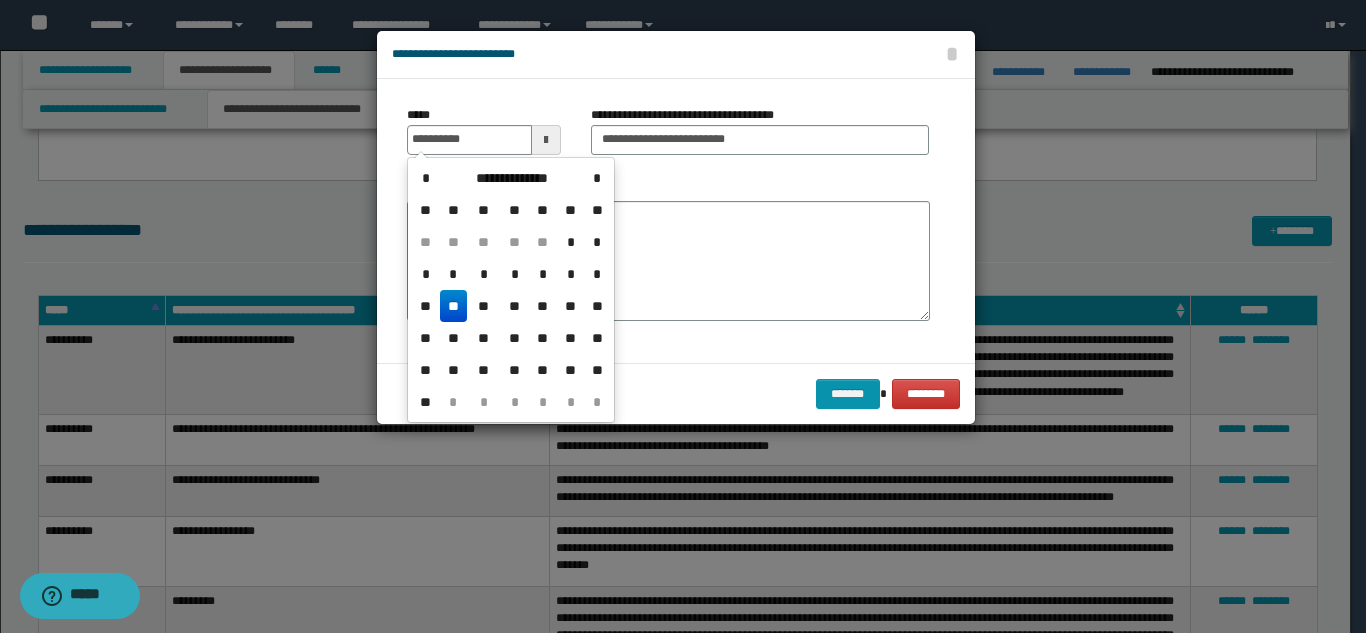 click on "**" at bounding box center [454, 306] 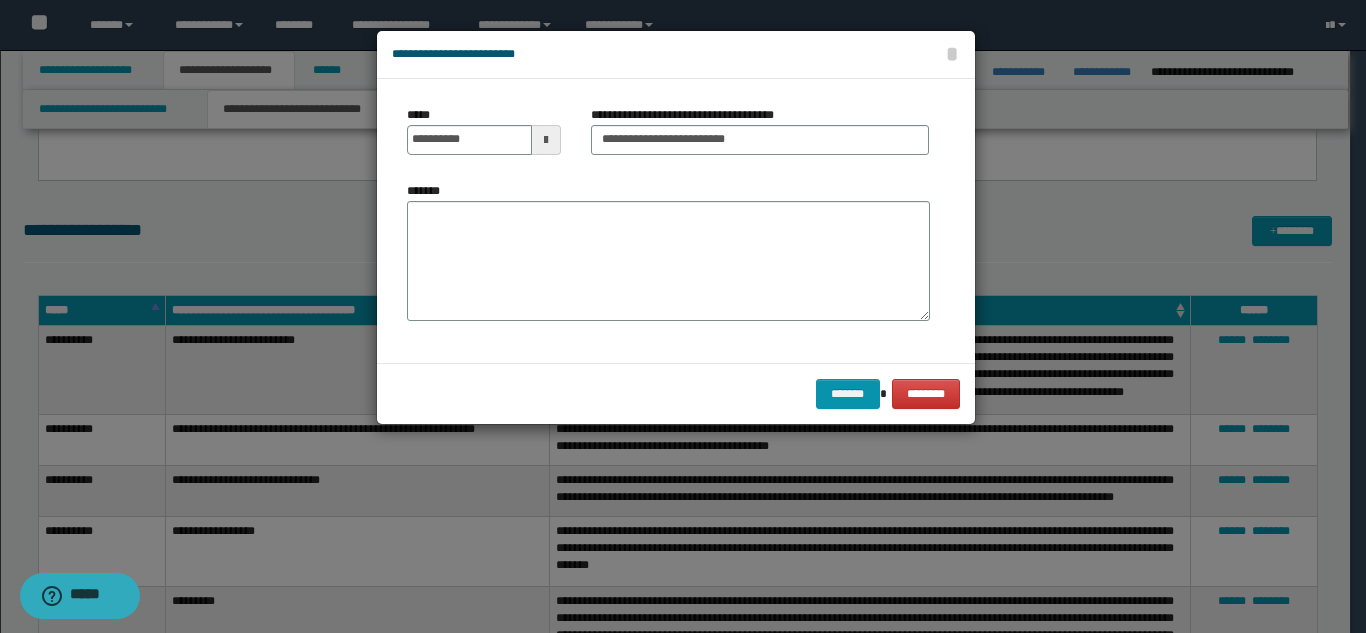 drag, startPoint x: 479, startPoint y: 272, endPoint x: 523, endPoint y: 279, distance: 44.553337 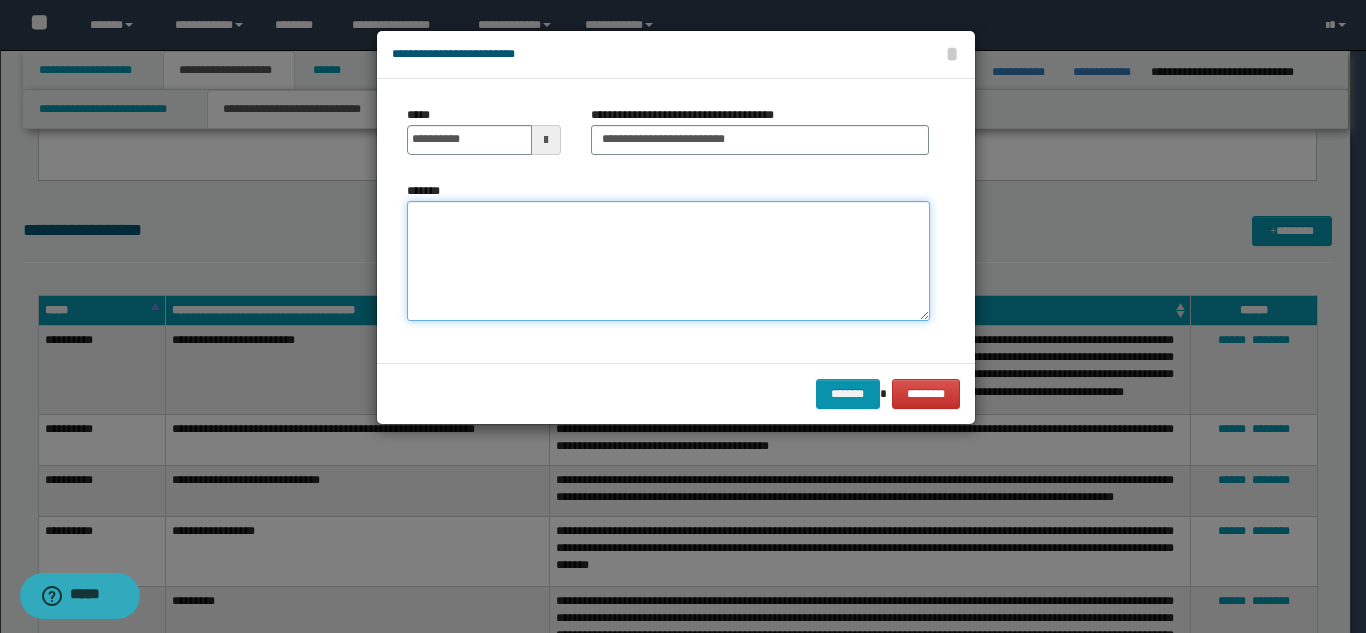 paste on "**********" 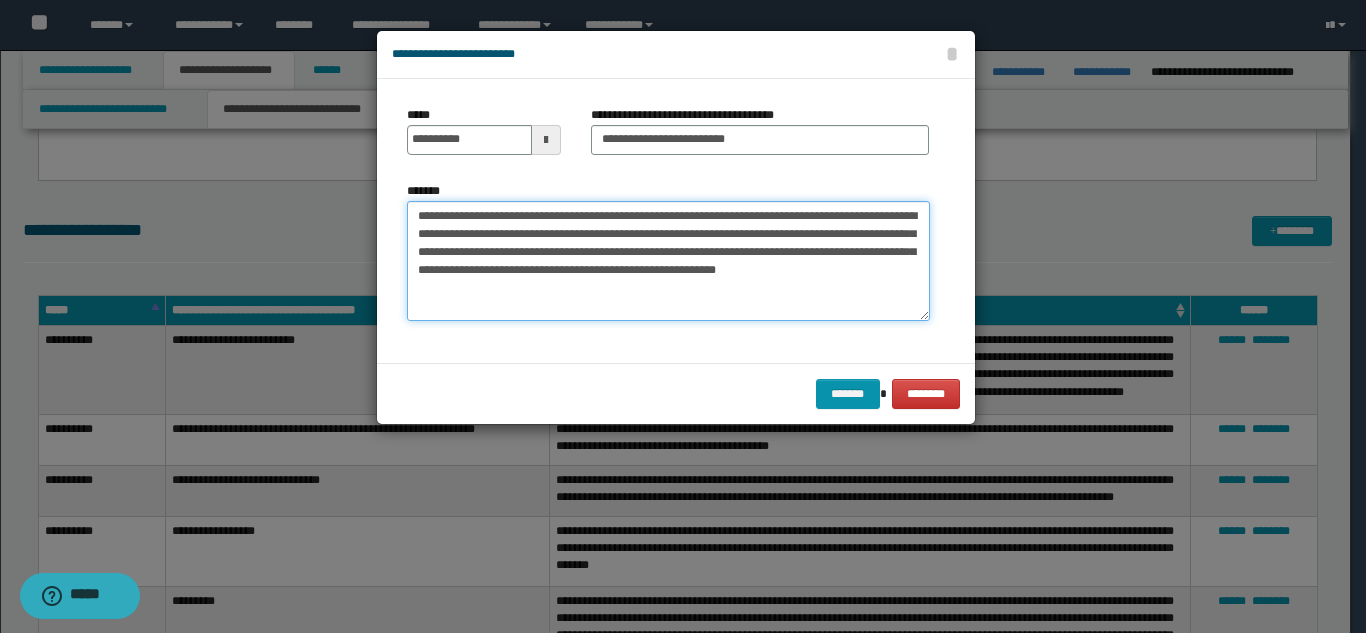 click on "**********" at bounding box center (668, 261) 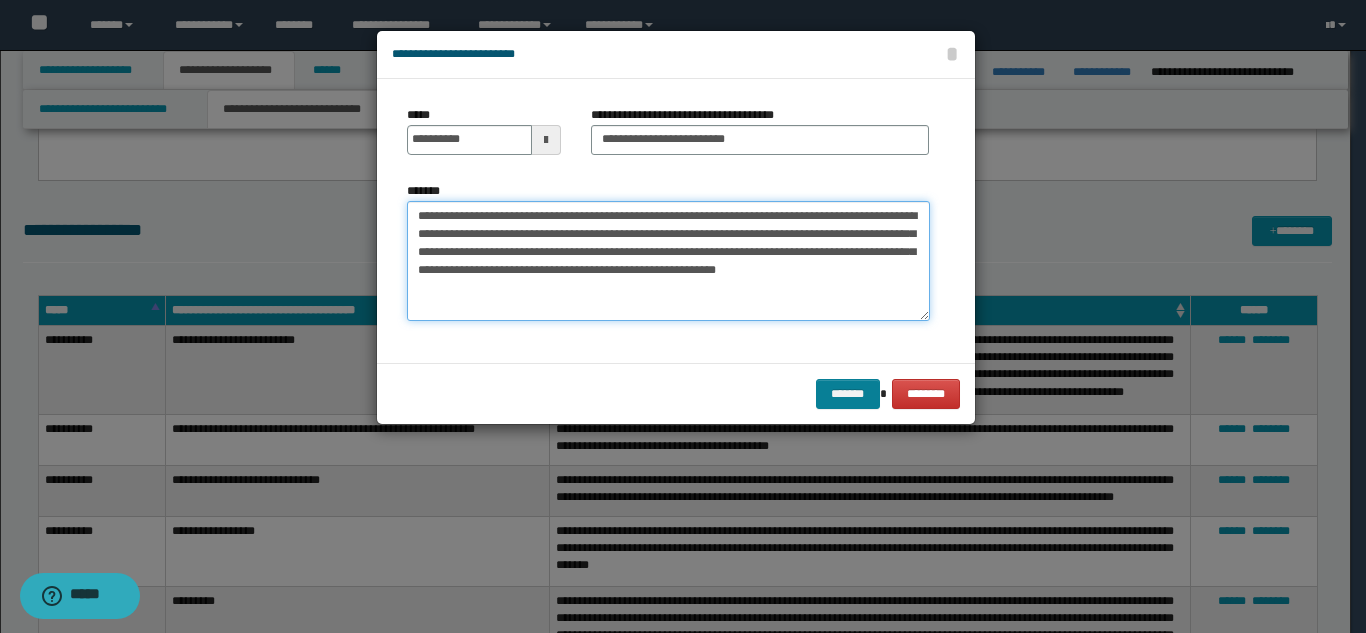 type on "**********" 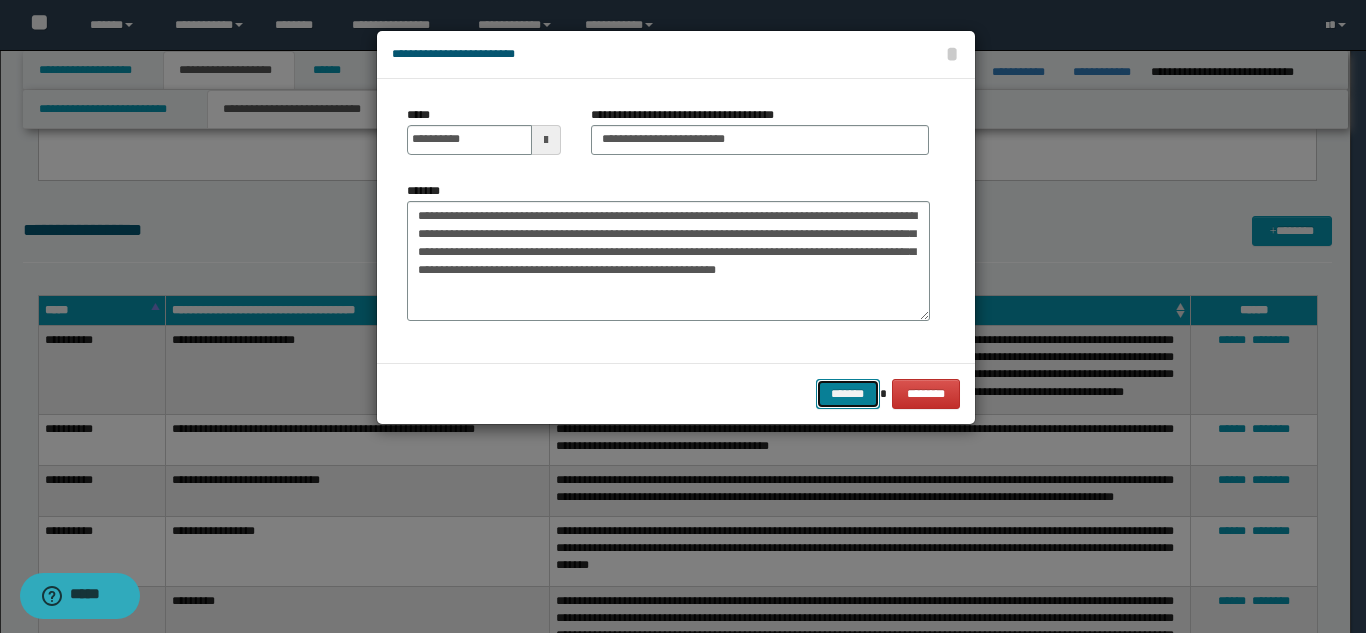 click on "*******" at bounding box center (848, 394) 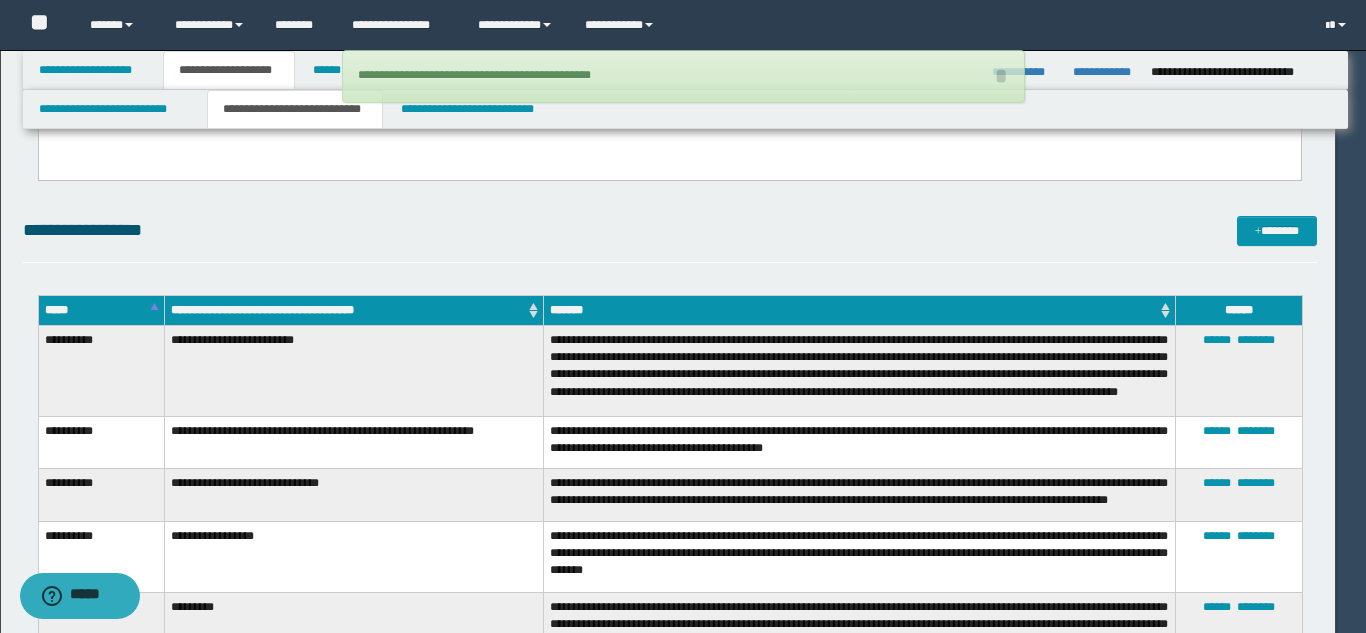 type 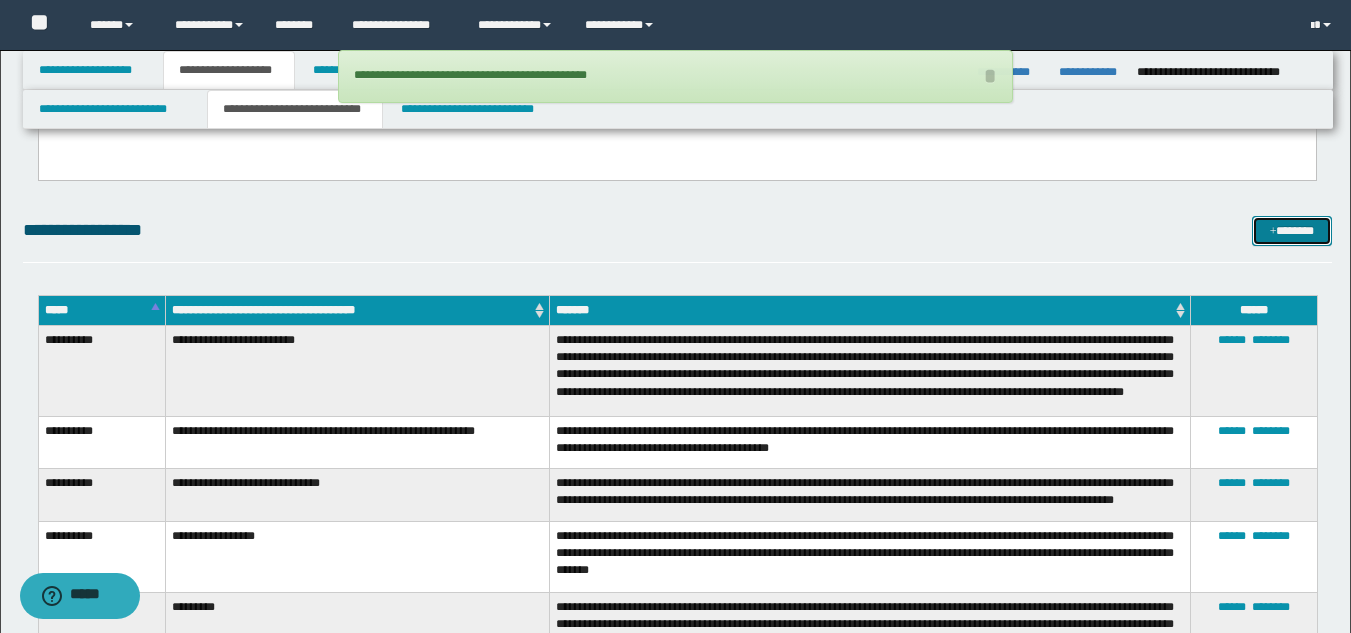 click on "*******" at bounding box center [1292, 231] 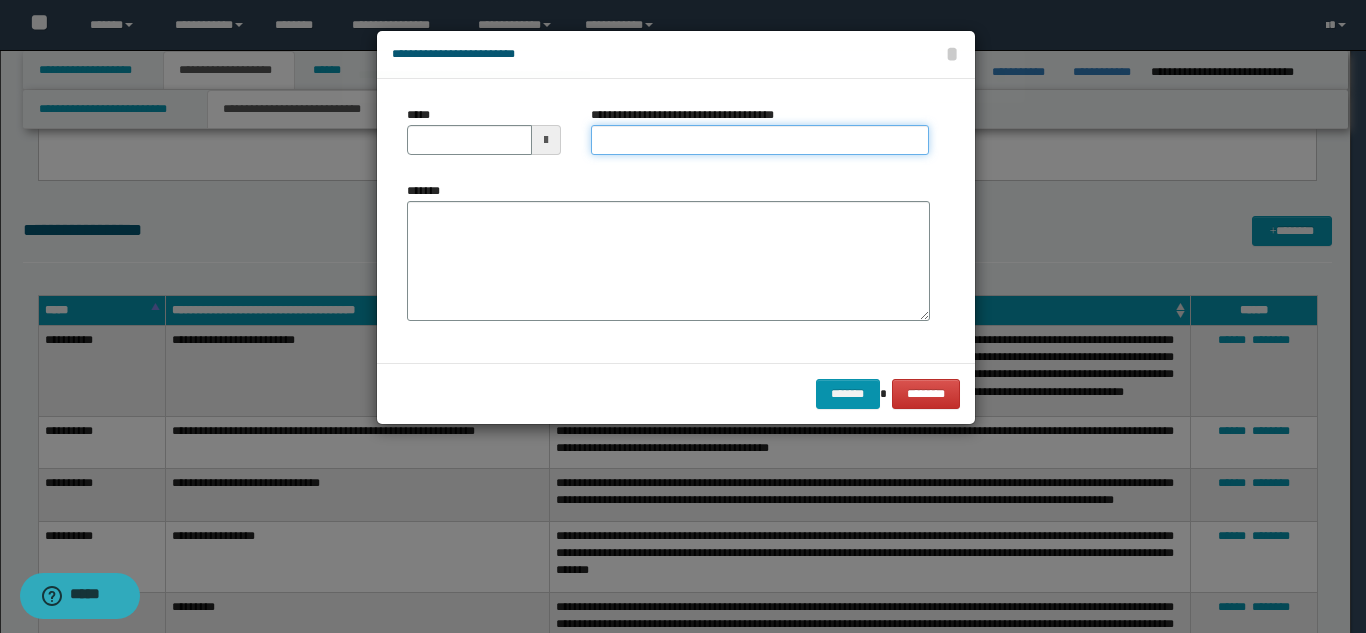 drag, startPoint x: 617, startPoint y: 136, endPoint x: 638, endPoint y: 156, distance: 29 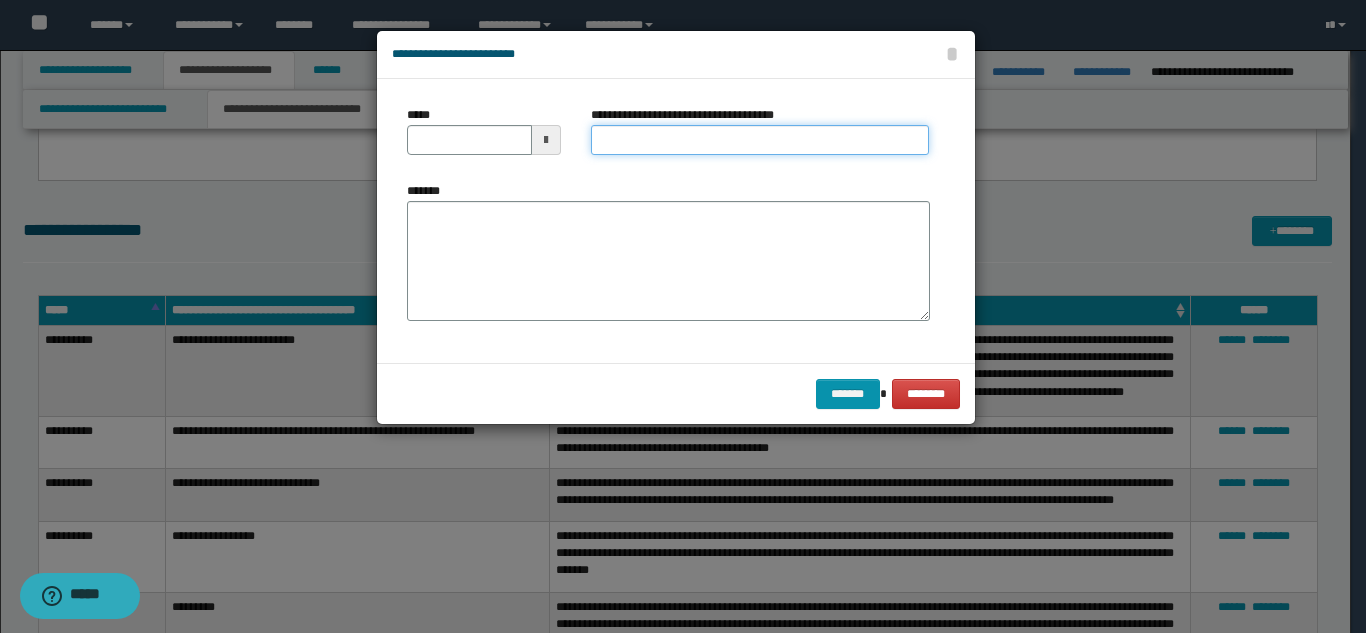 type on "*********" 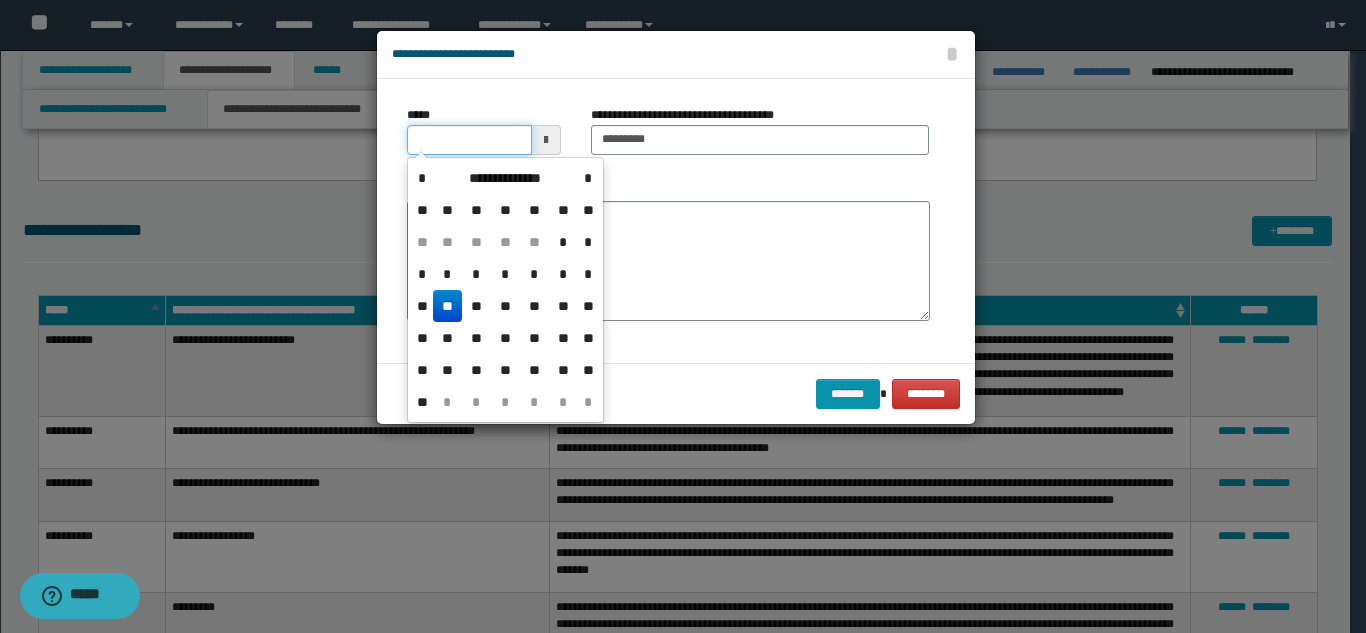 click on "*****" at bounding box center (469, 140) 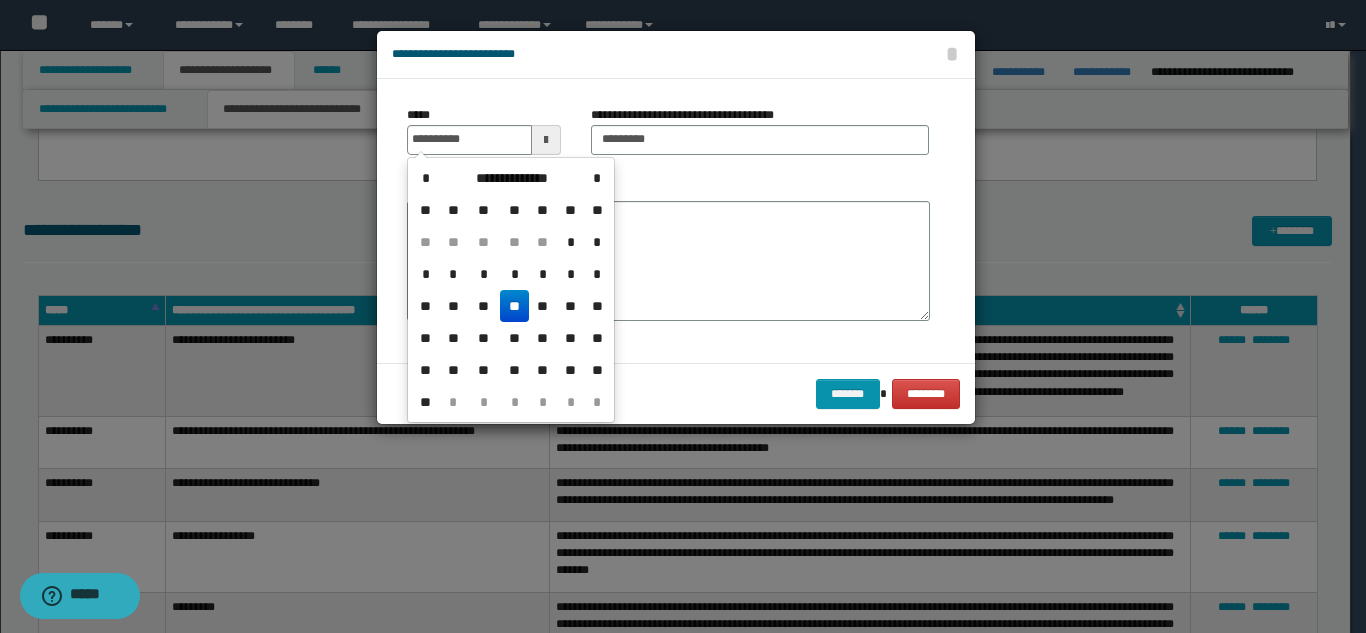 click on "**" at bounding box center [514, 306] 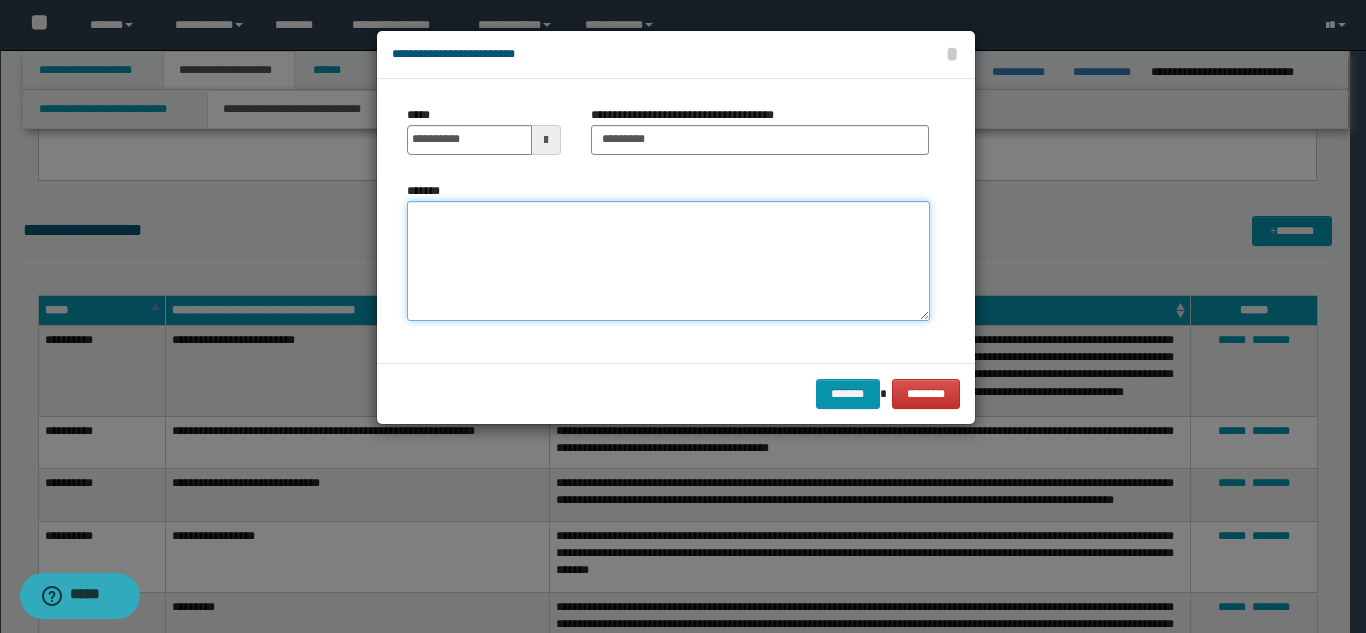 click on "*******" at bounding box center (668, 261) 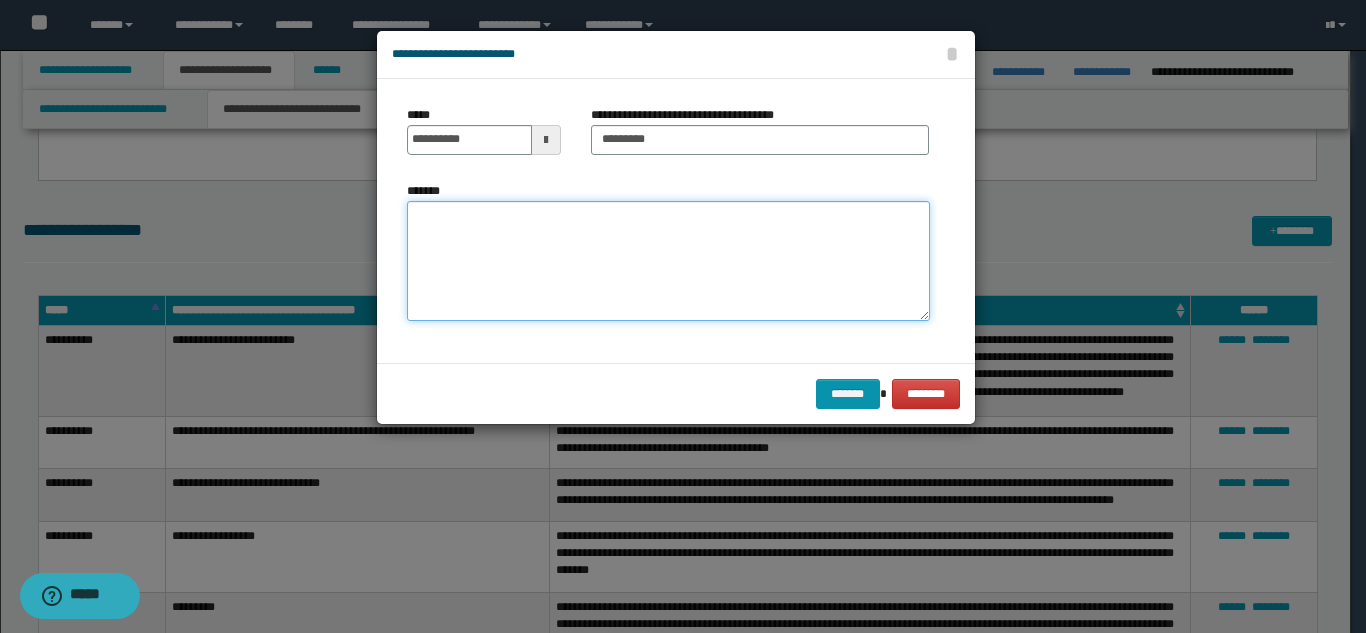 paste on "**********" 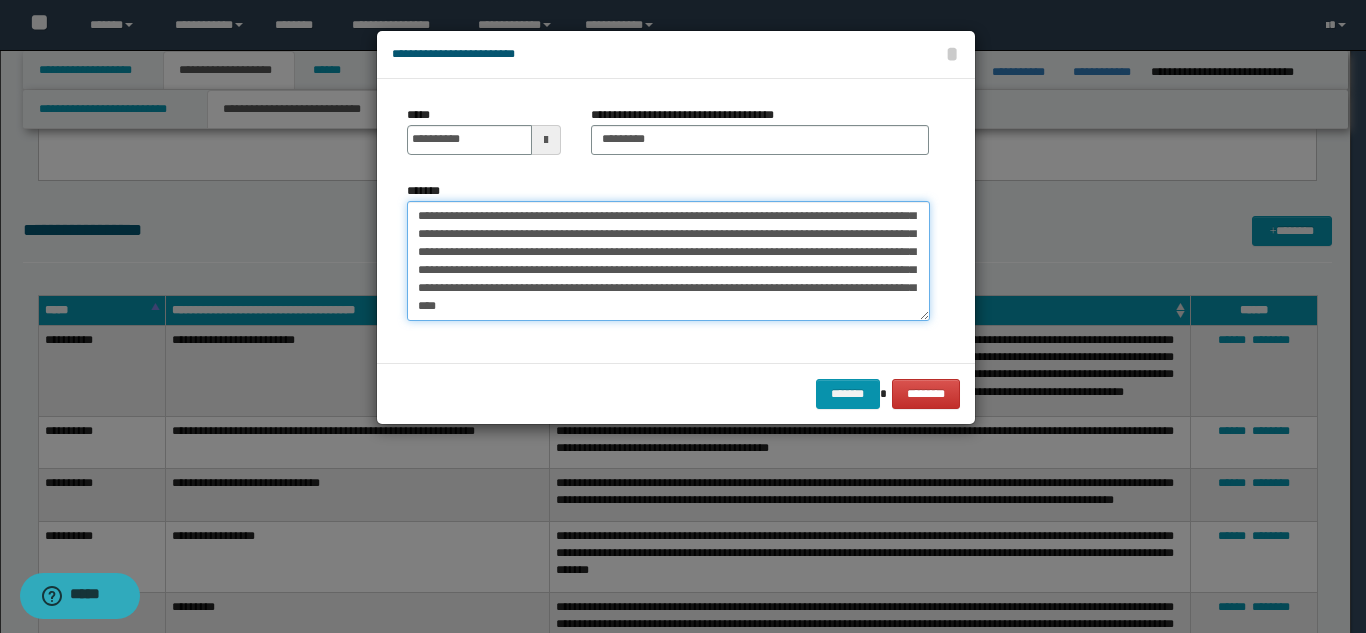 click on "**********" at bounding box center (668, 261) 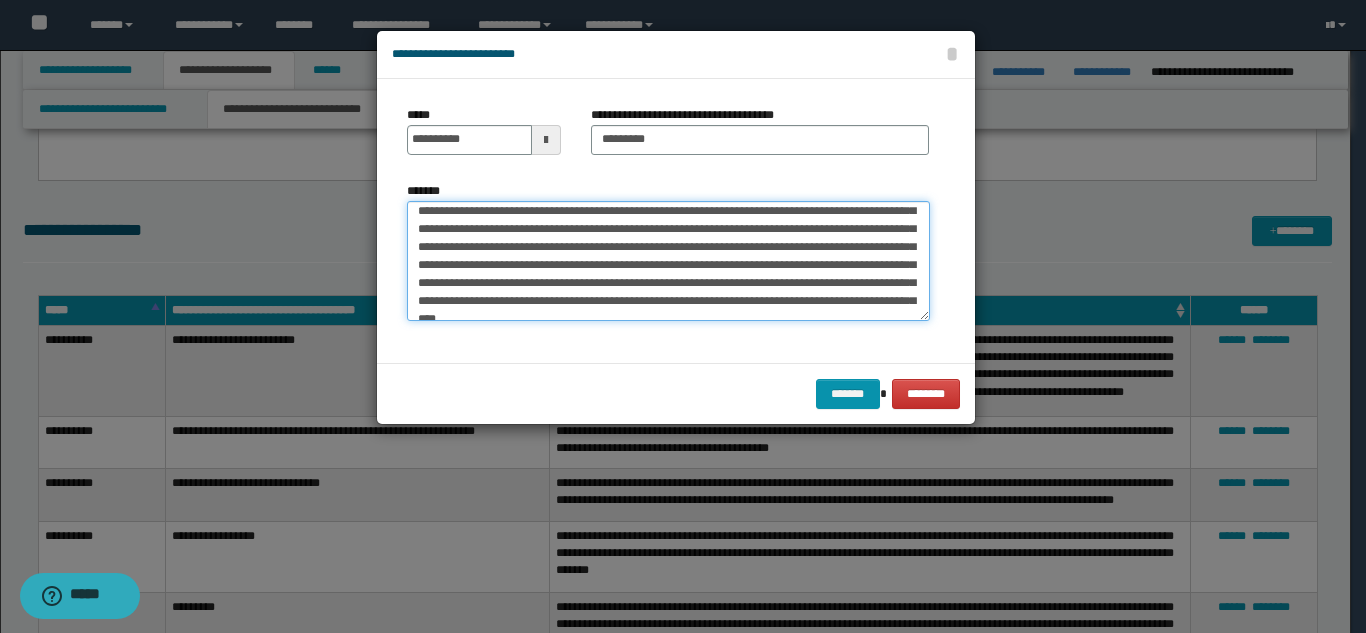 scroll, scrollTop: 0, scrollLeft: 0, axis: both 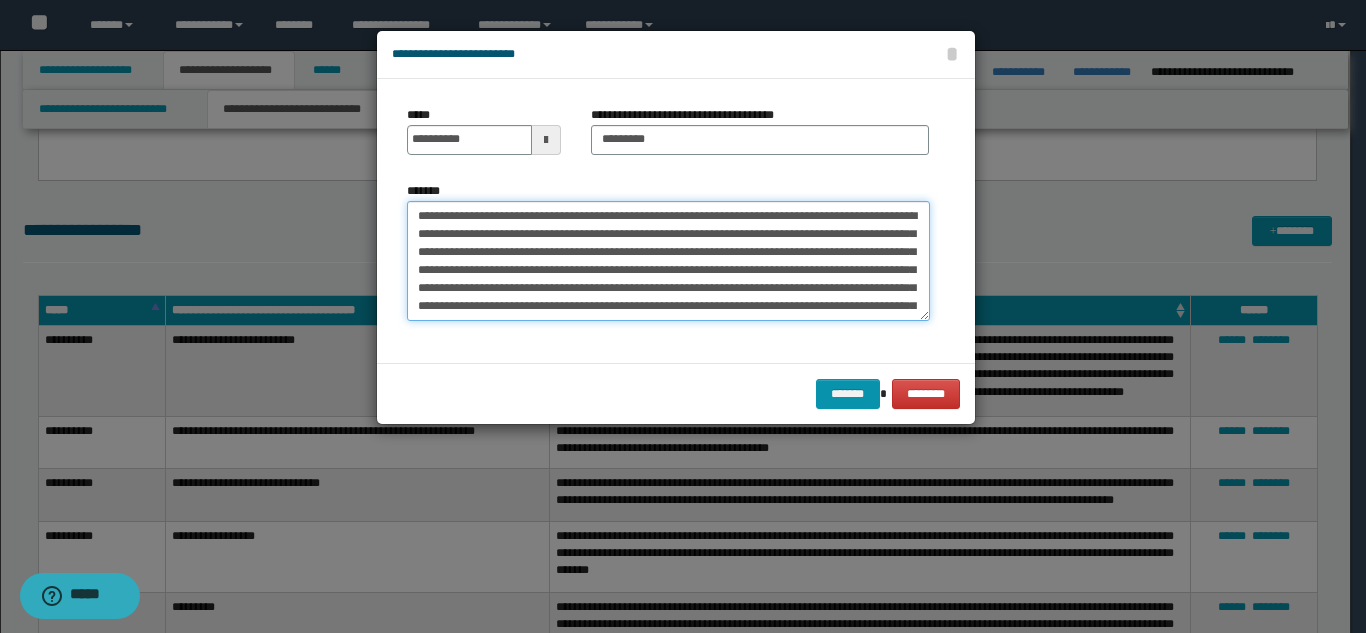 click on "**********" at bounding box center [668, 261] 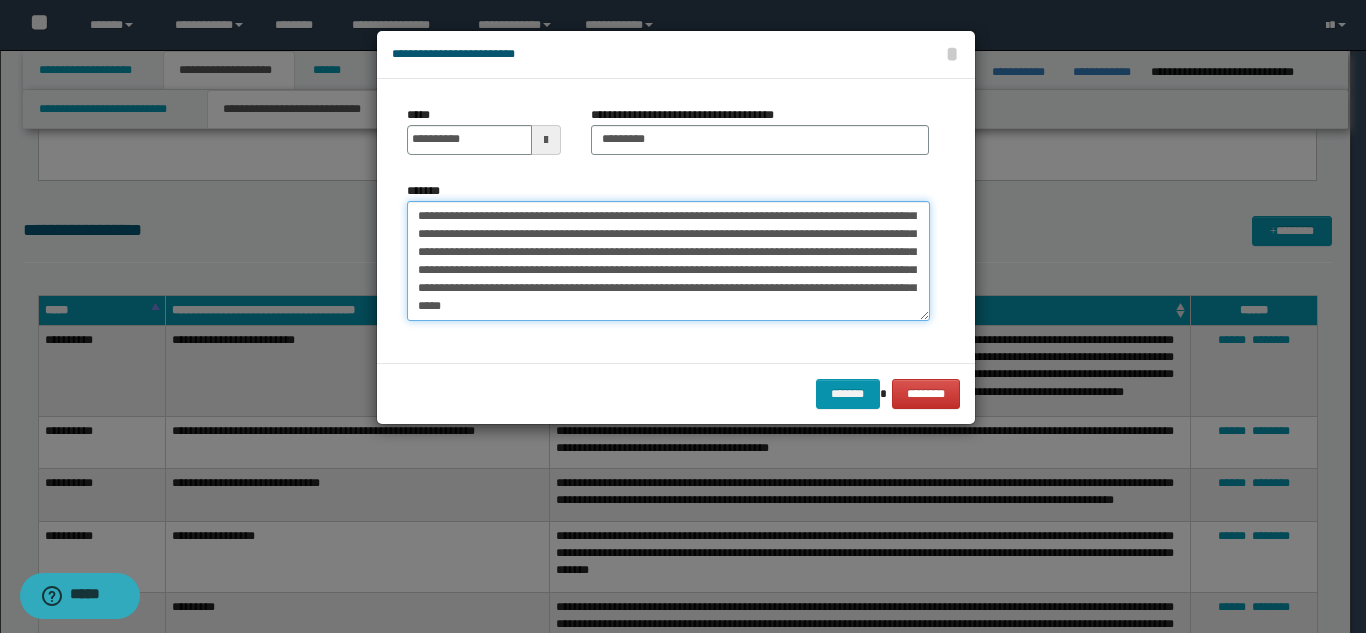 scroll, scrollTop: 54, scrollLeft: 0, axis: vertical 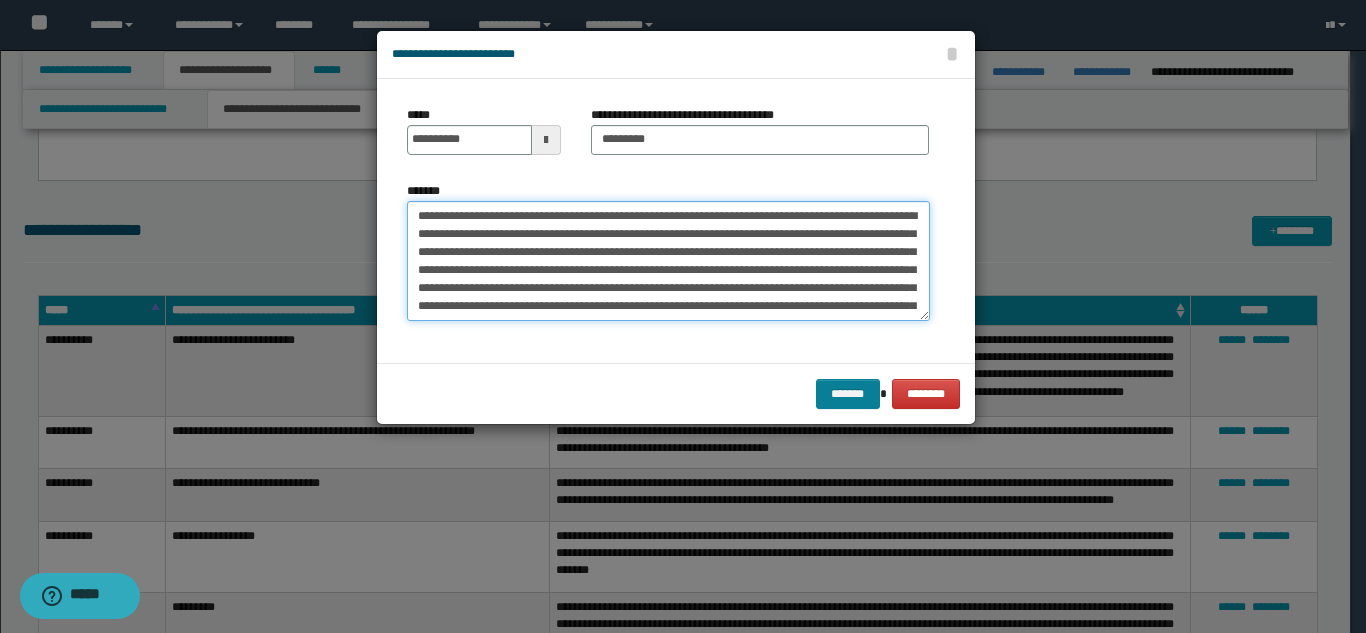 type on "**********" 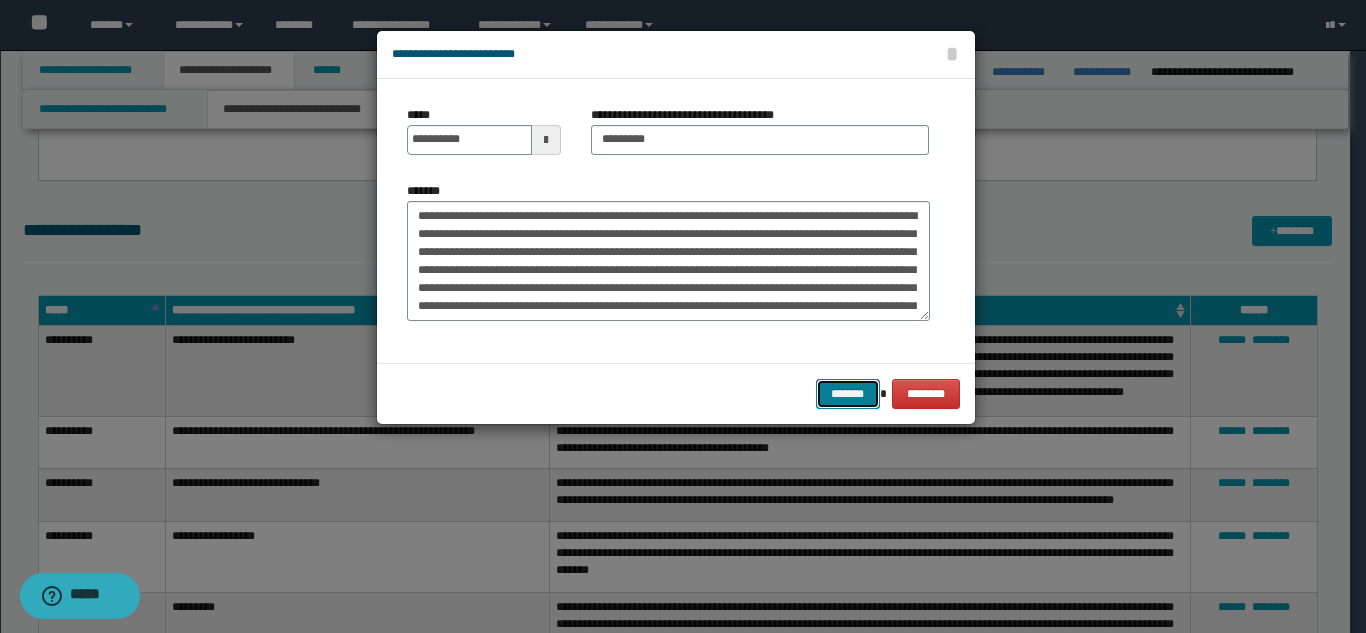 click on "*******" at bounding box center [848, 394] 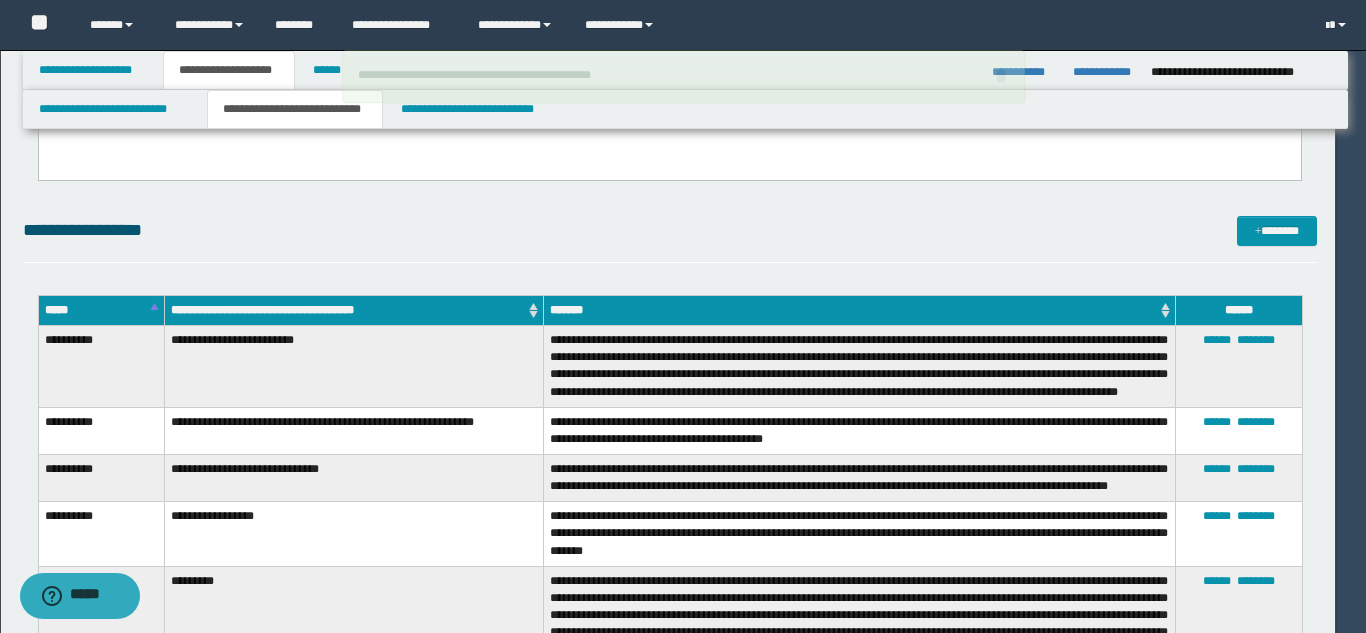 type 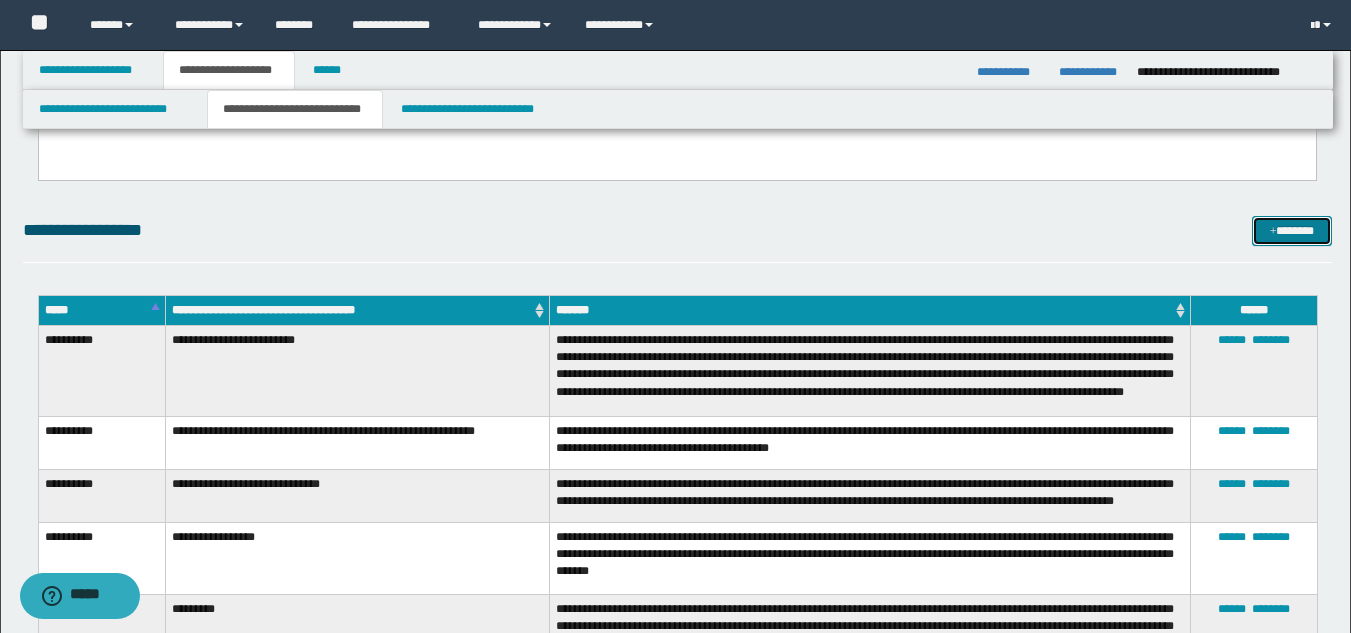 click on "*******" at bounding box center [1292, 231] 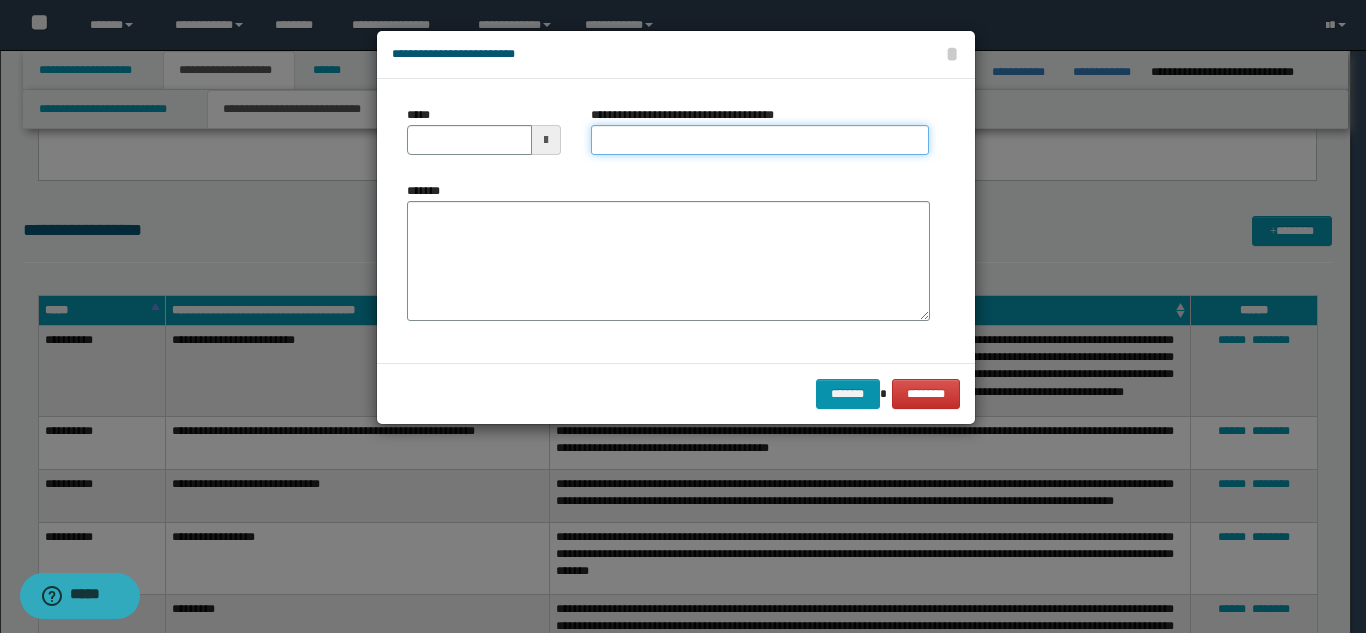 drag, startPoint x: 758, startPoint y: 134, endPoint x: 762, endPoint y: 155, distance: 21.377558 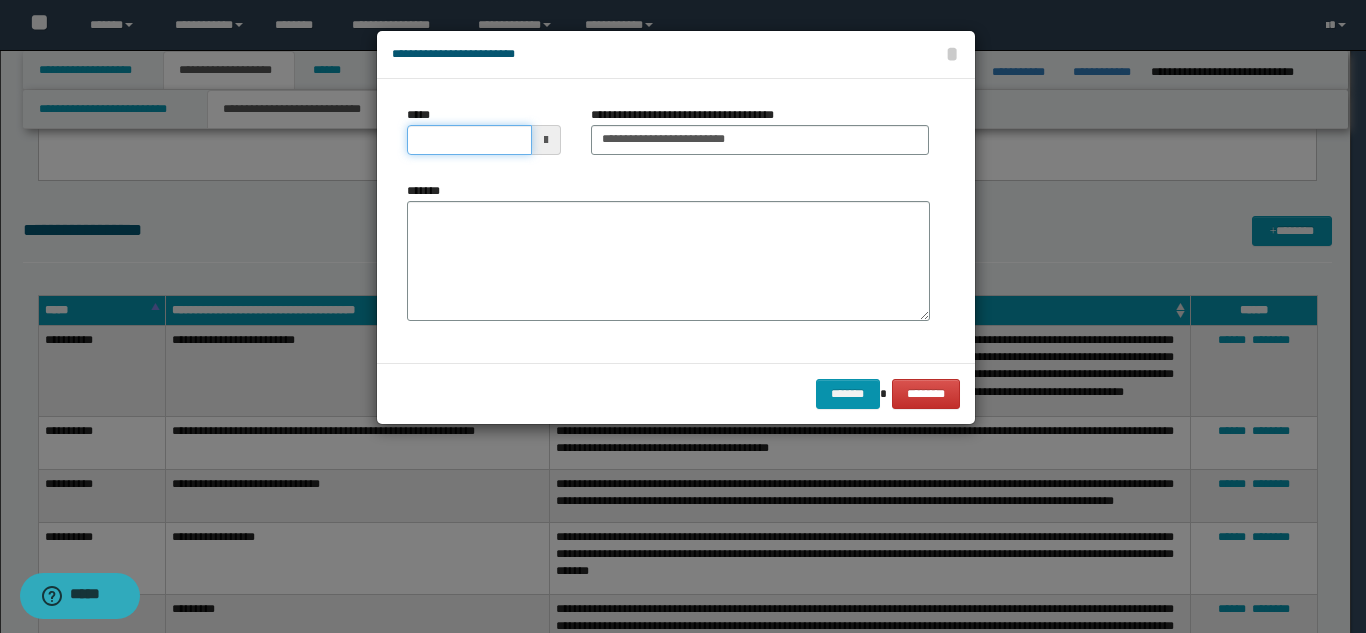 click on "*****" at bounding box center [469, 140] 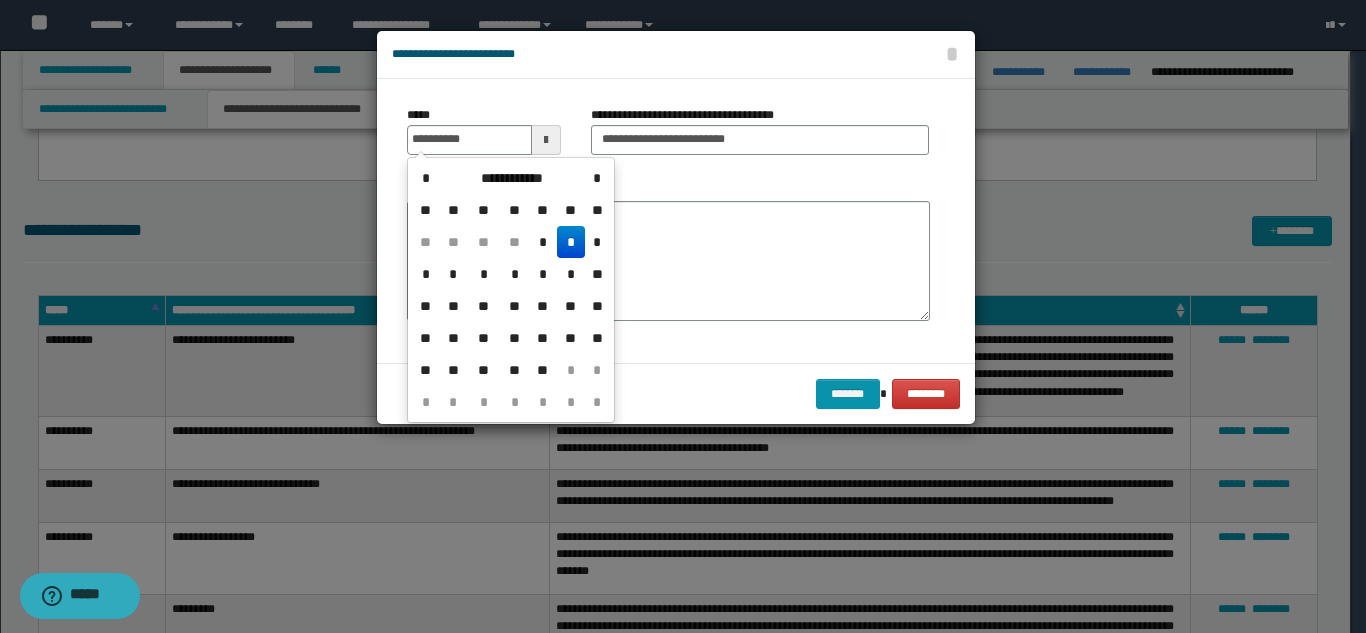 click on "*" at bounding box center [571, 242] 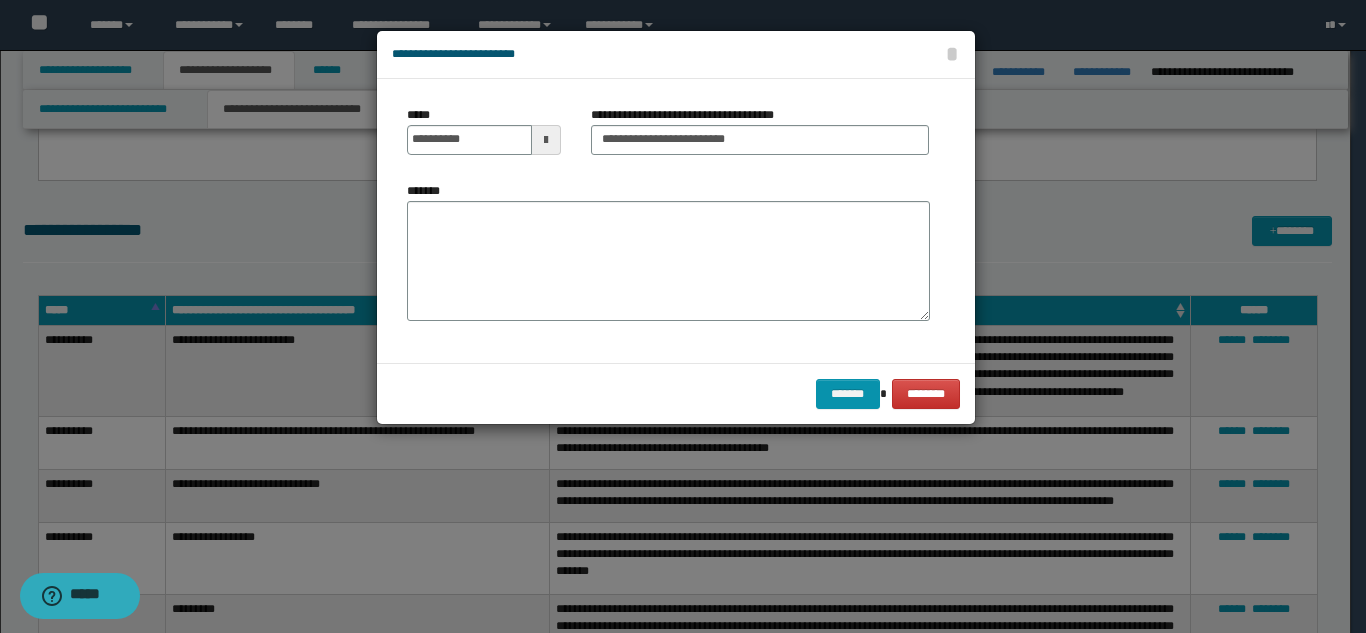 click on "*******" at bounding box center [668, 261] 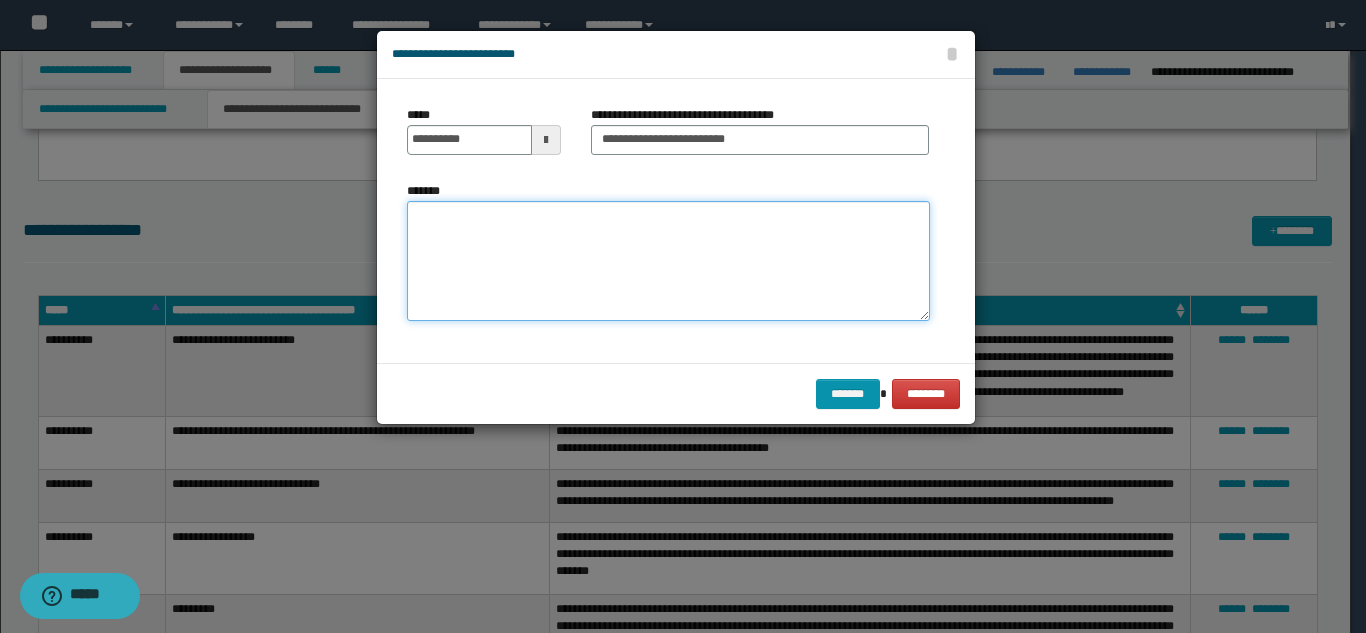 paste on "**********" 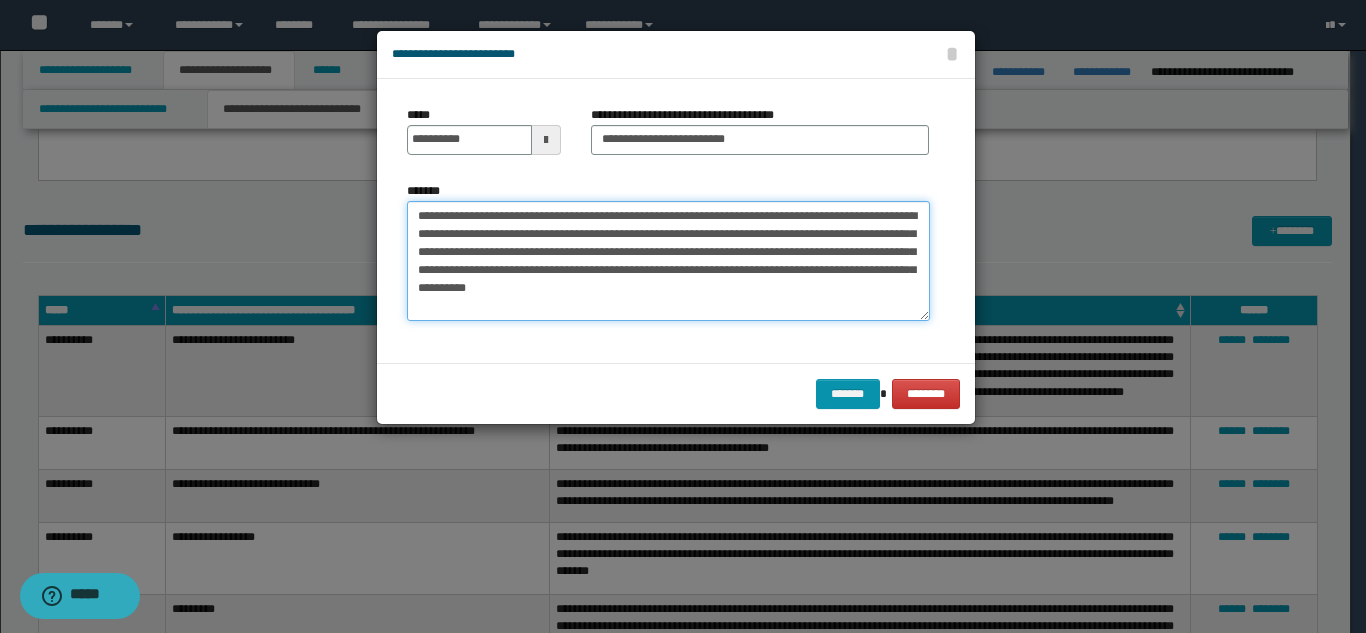 click on "**********" at bounding box center (668, 261) 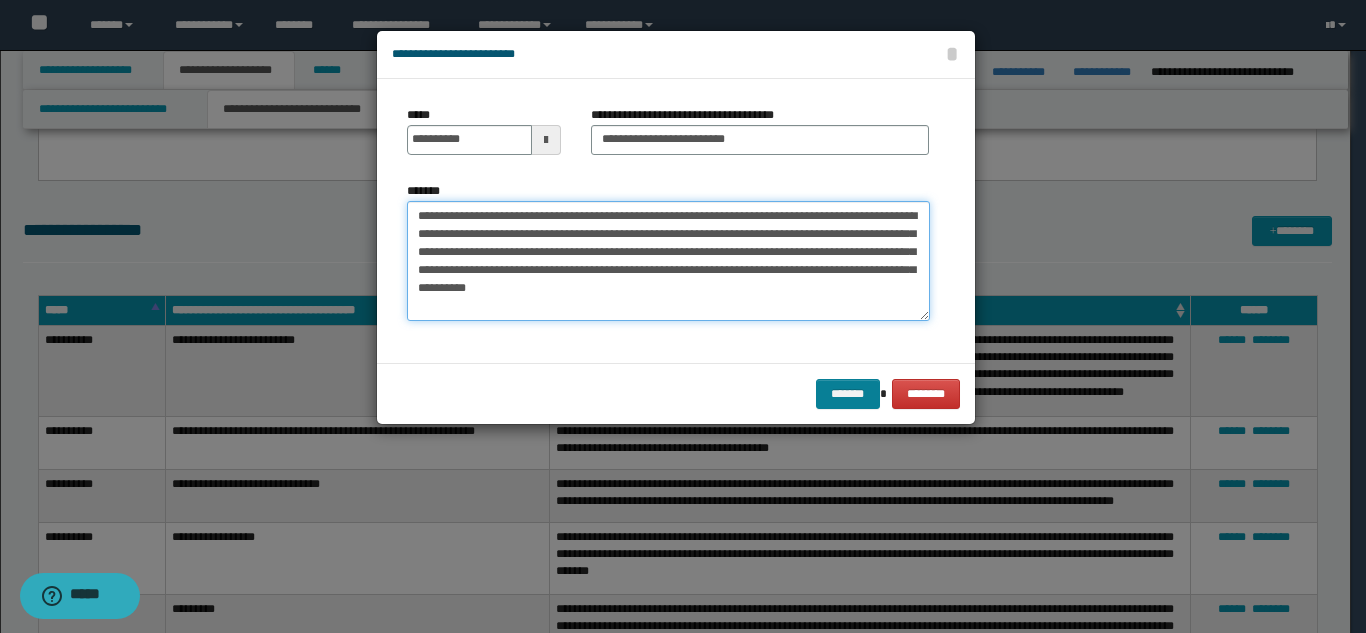 type on "**********" 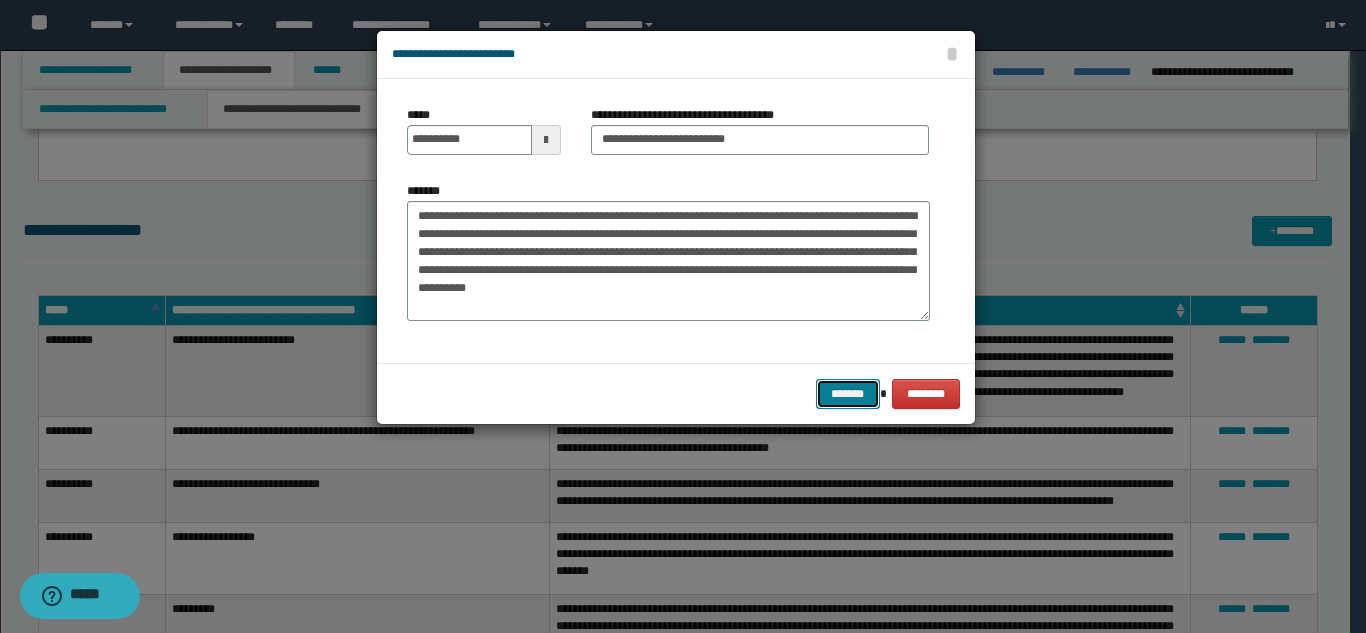 click on "*******" at bounding box center [848, 394] 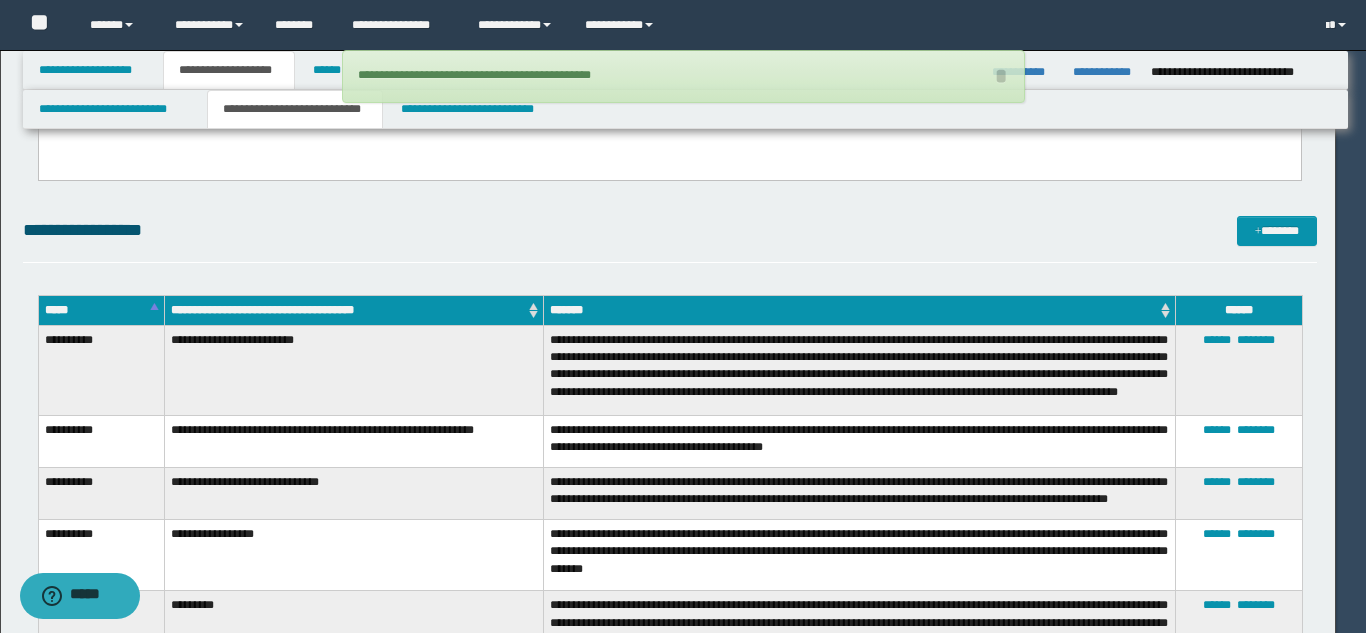 type 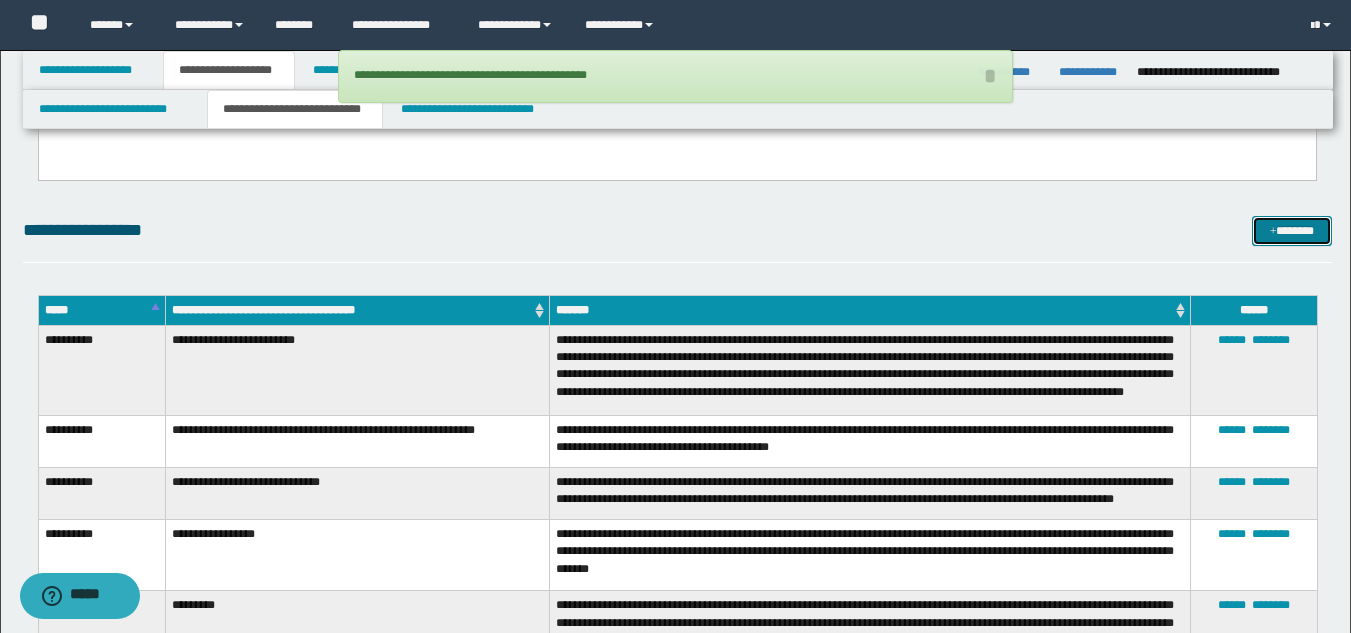 drag, startPoint x: 1292, startPoint y: 235, endPoint x: 1211, endPoint y: 229, distance: 81.22192 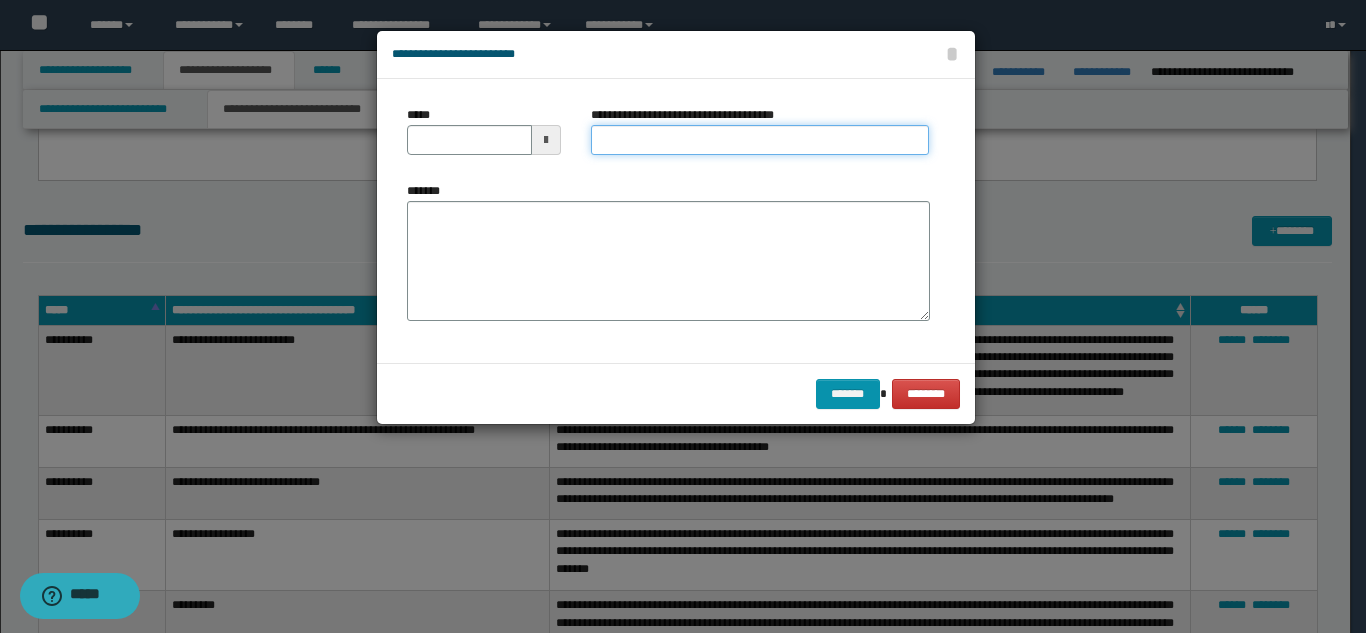 click on "**********" at bounding box center (760, 140) 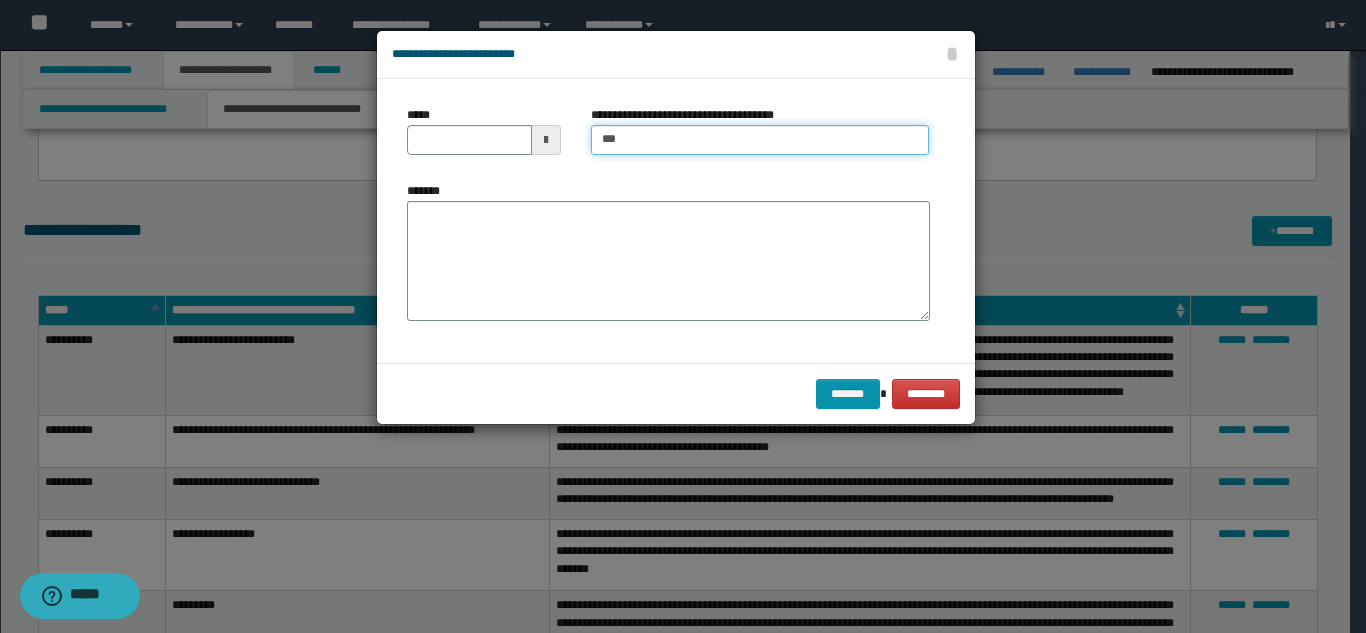 click on "***" at bounding box center [760, 140] 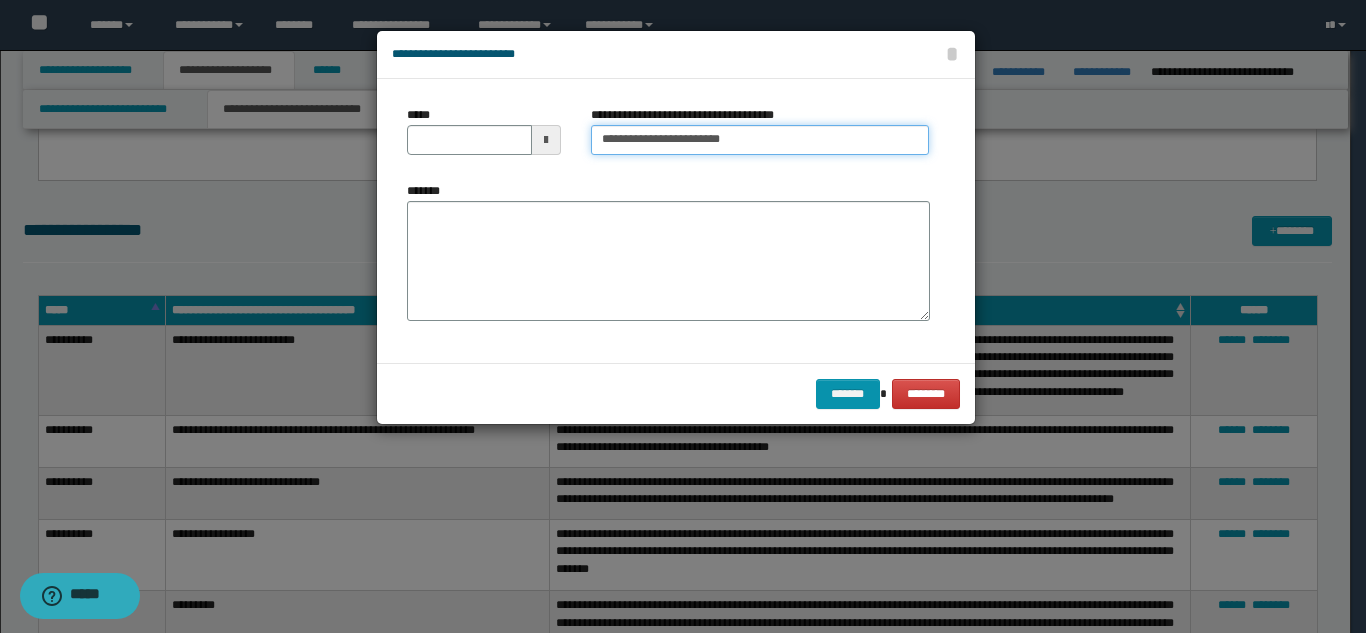 type on "**********" 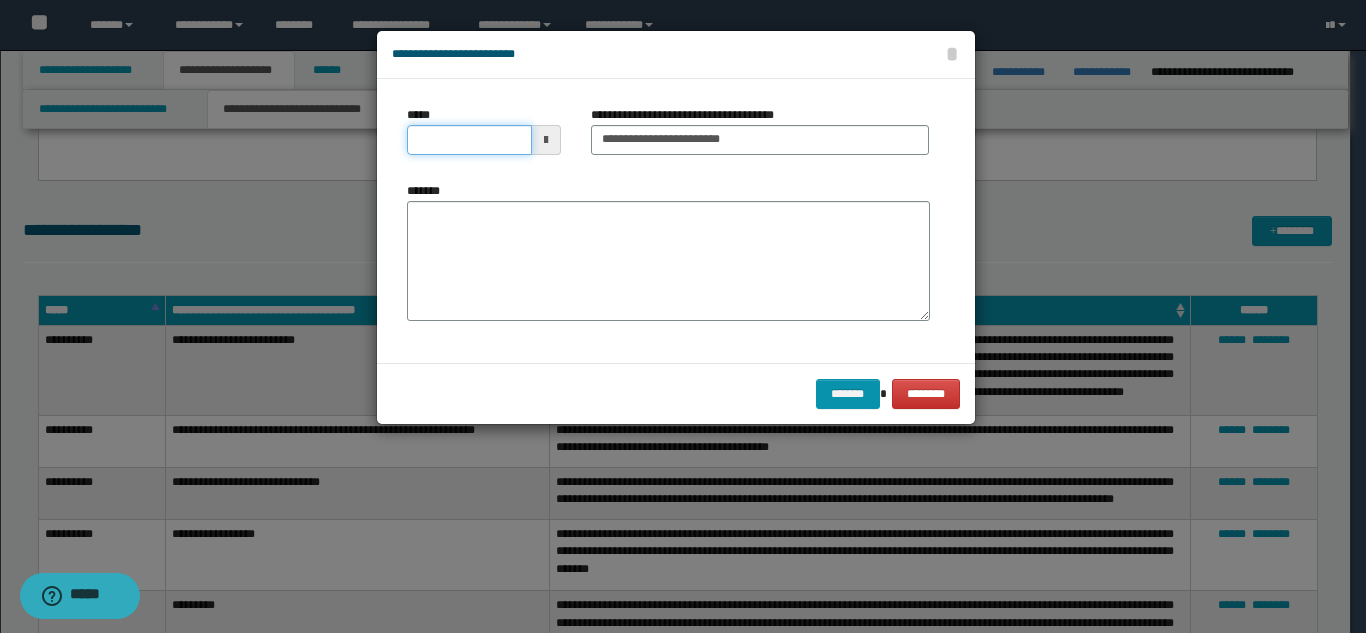 click on "*****" at bounding box center (469, 140) 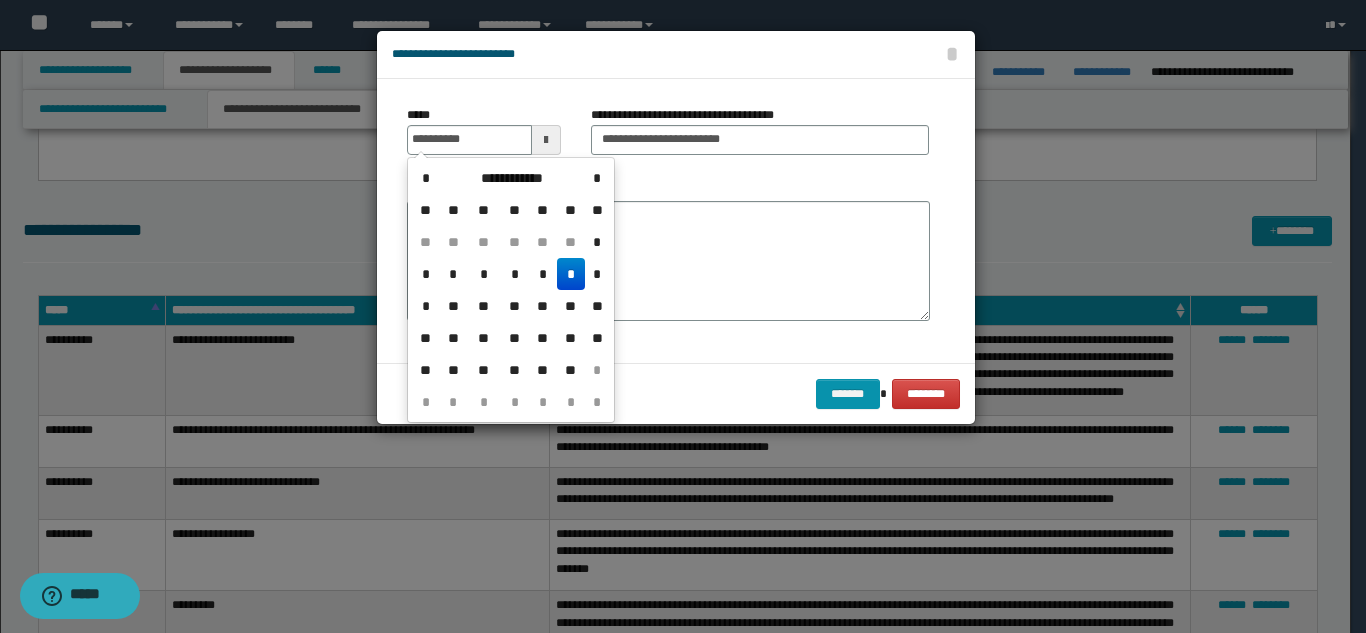 click on "*" at bounding box center (571, 274) 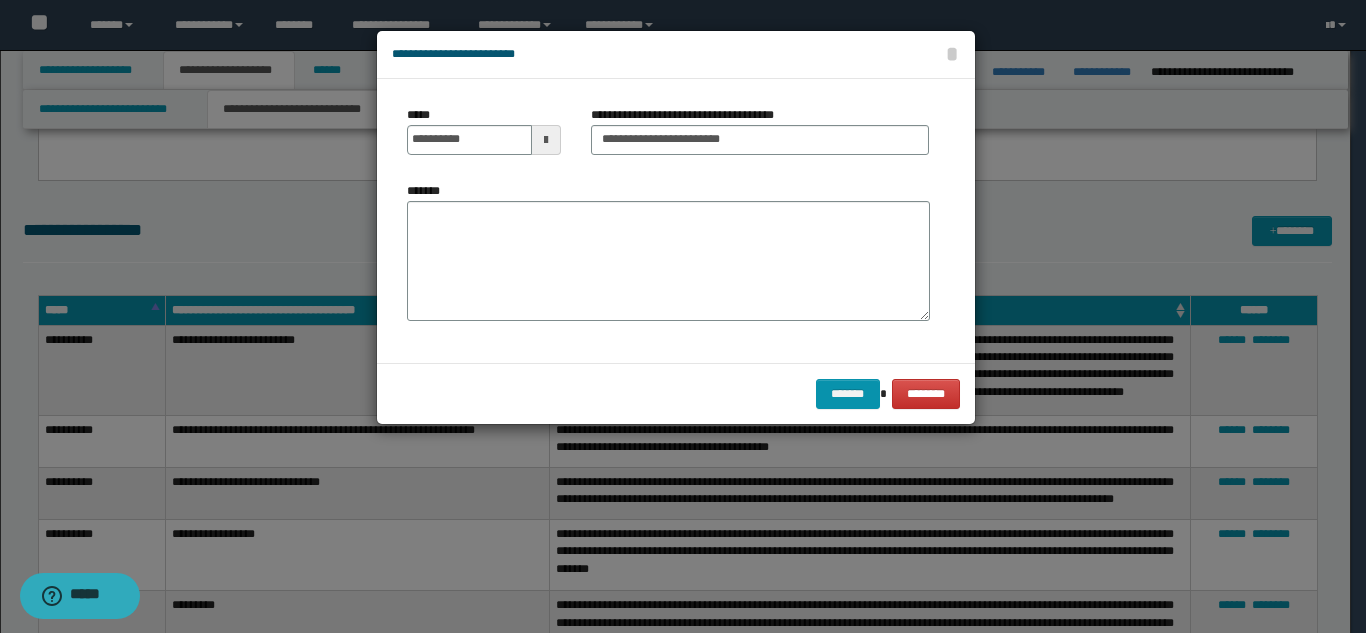 drag, startPoint x: 571, startPoint y: 259, endPoint x: 583, endPoint y: 260, distance: 12.0415945 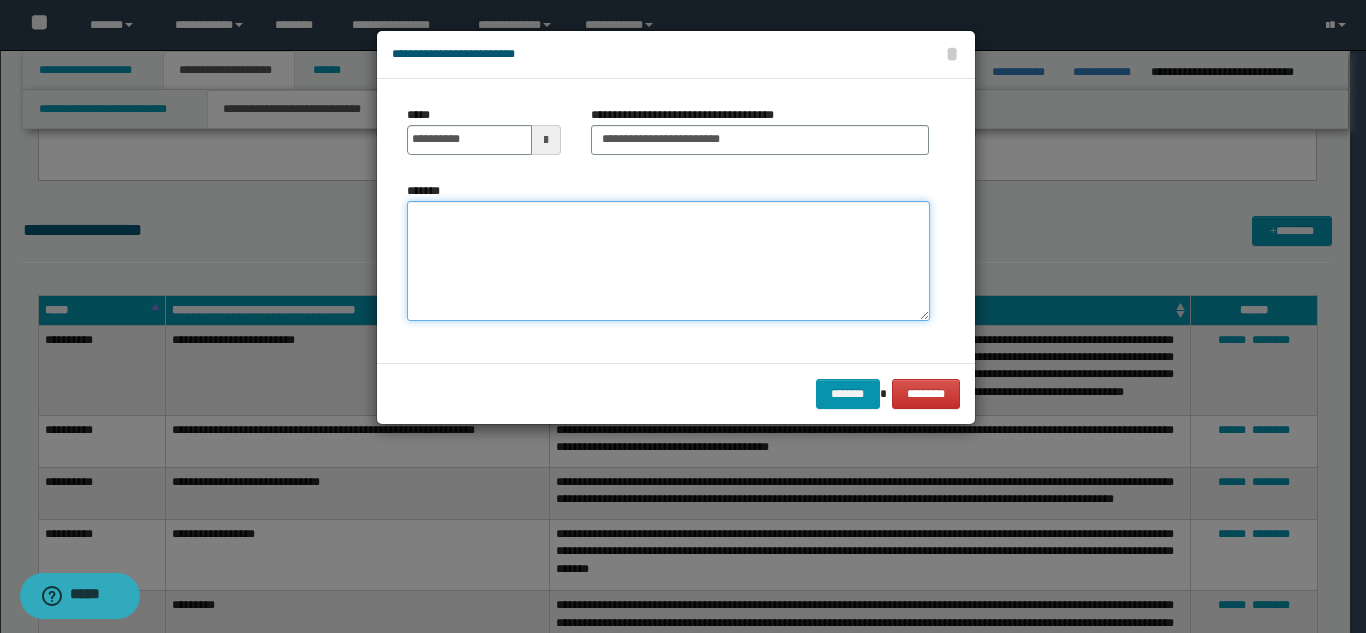 paste on "**********" 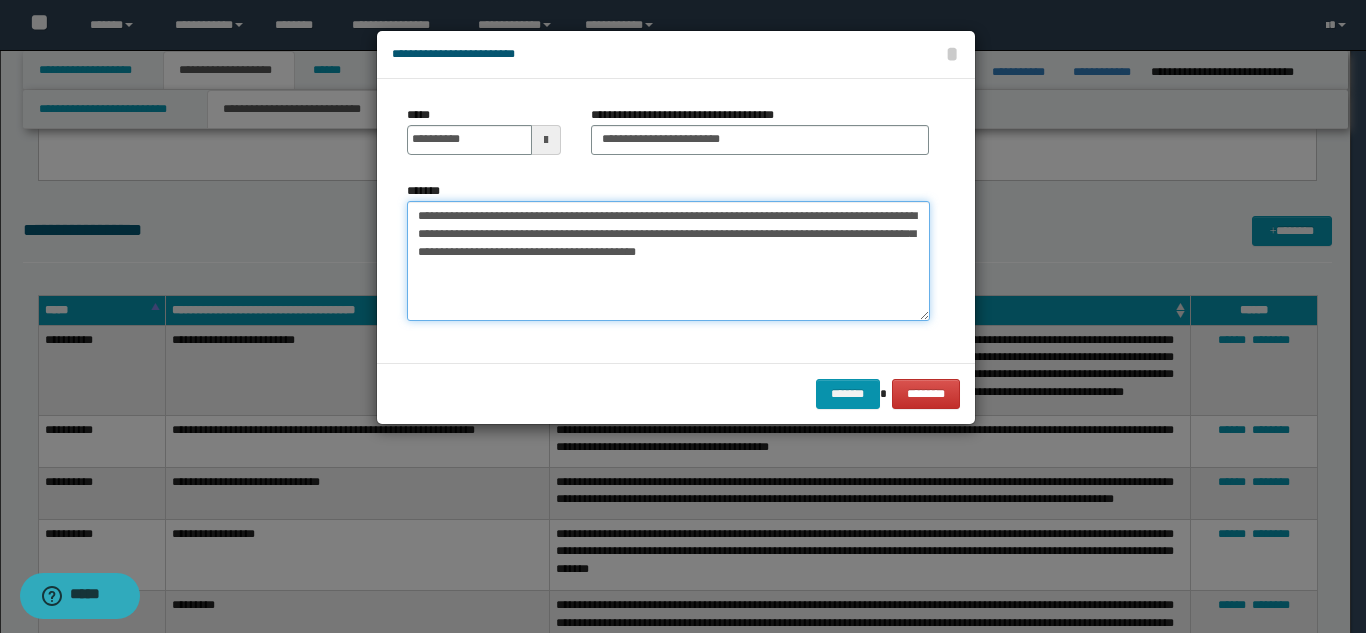 click on "**********" at bounding box center (668, 261) 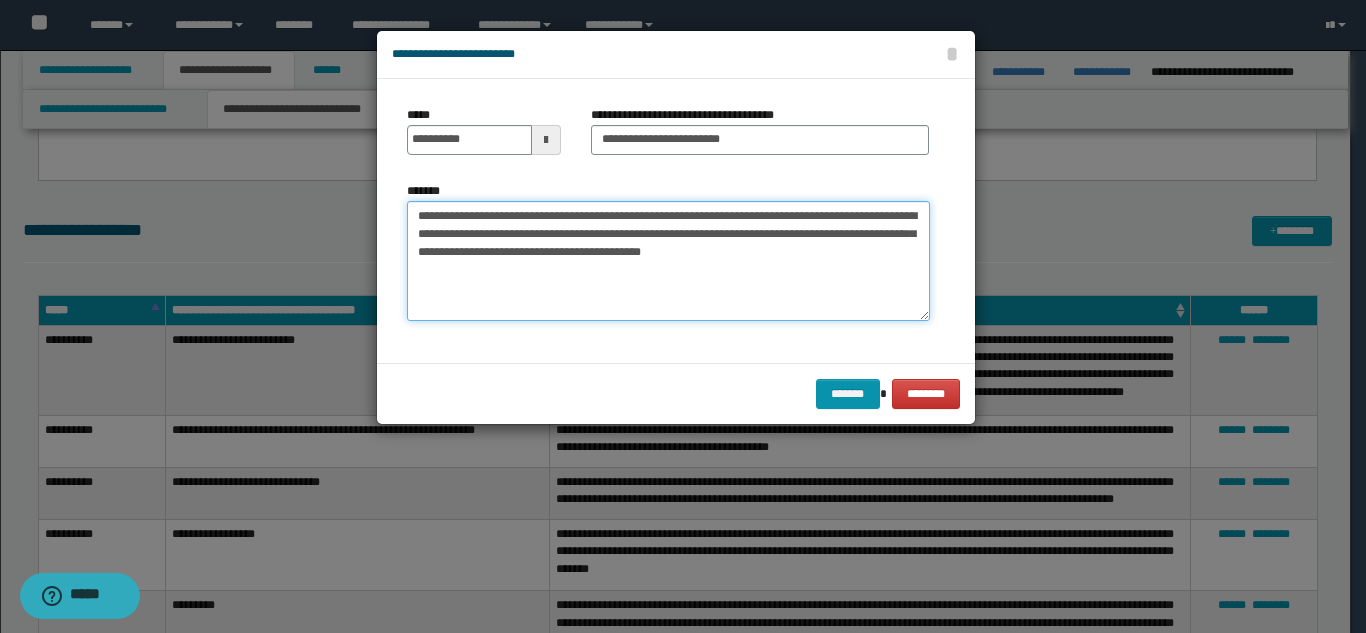 click on "**********" at bounding box center [668, 261] 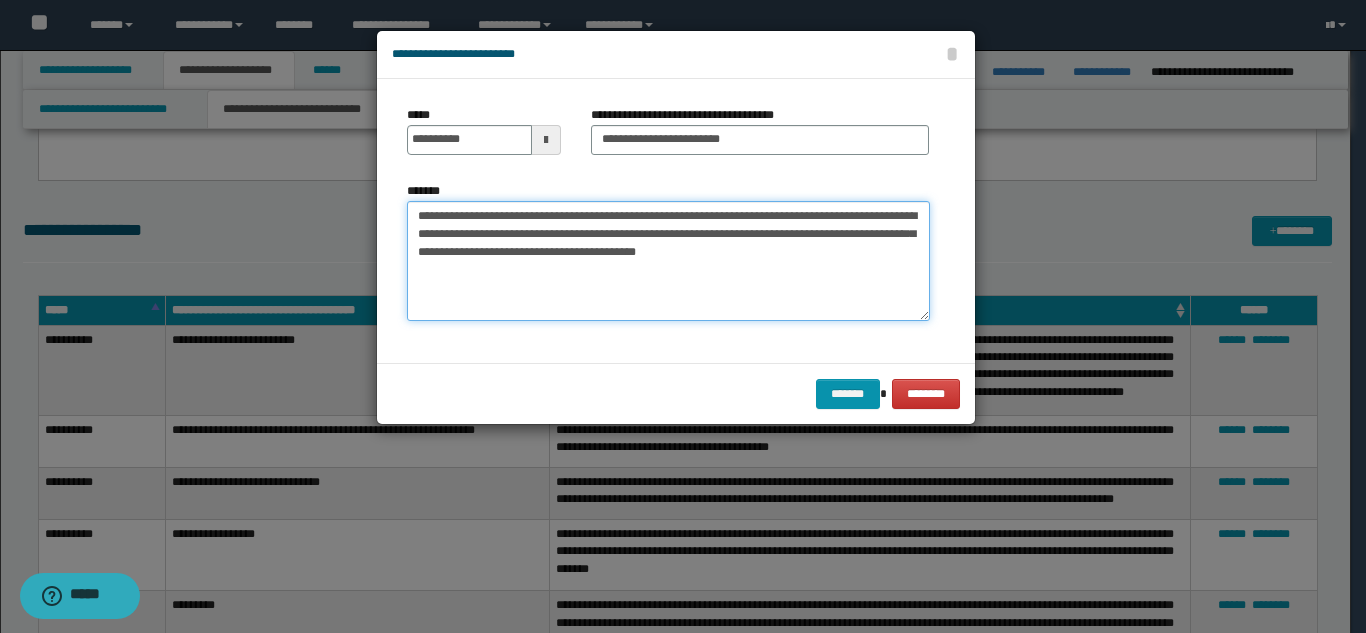 click on "**********" at bounding box center (668, 261) 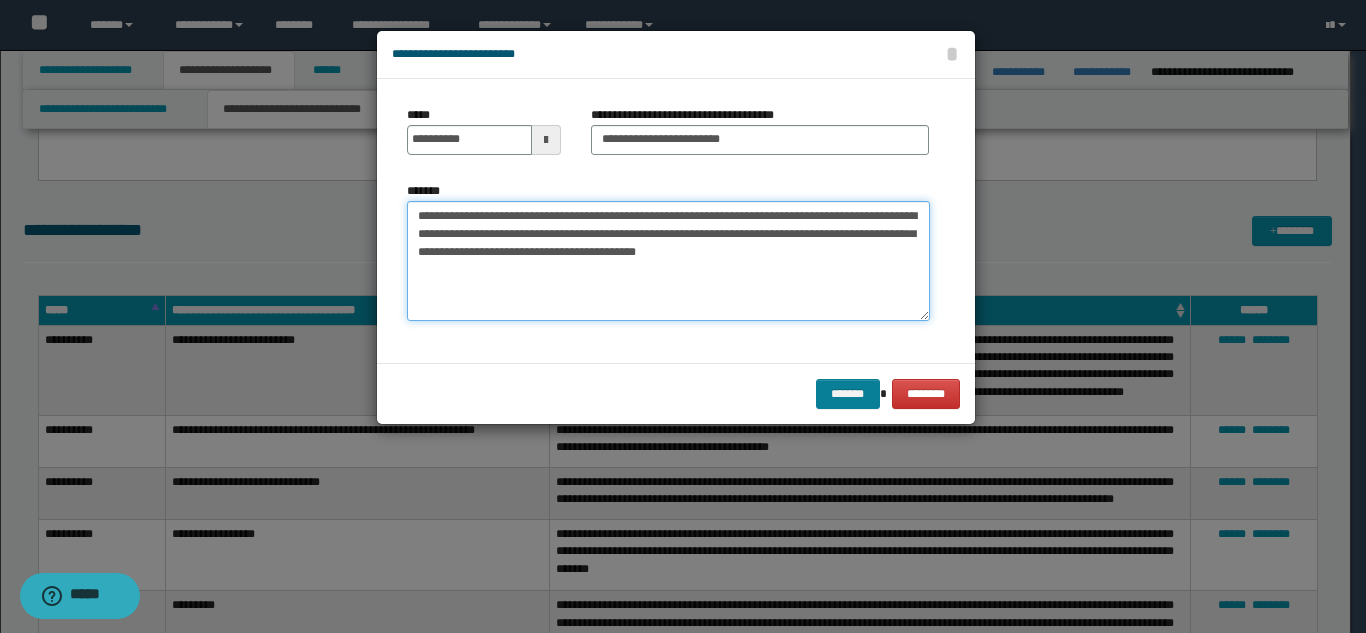 type on "**********" 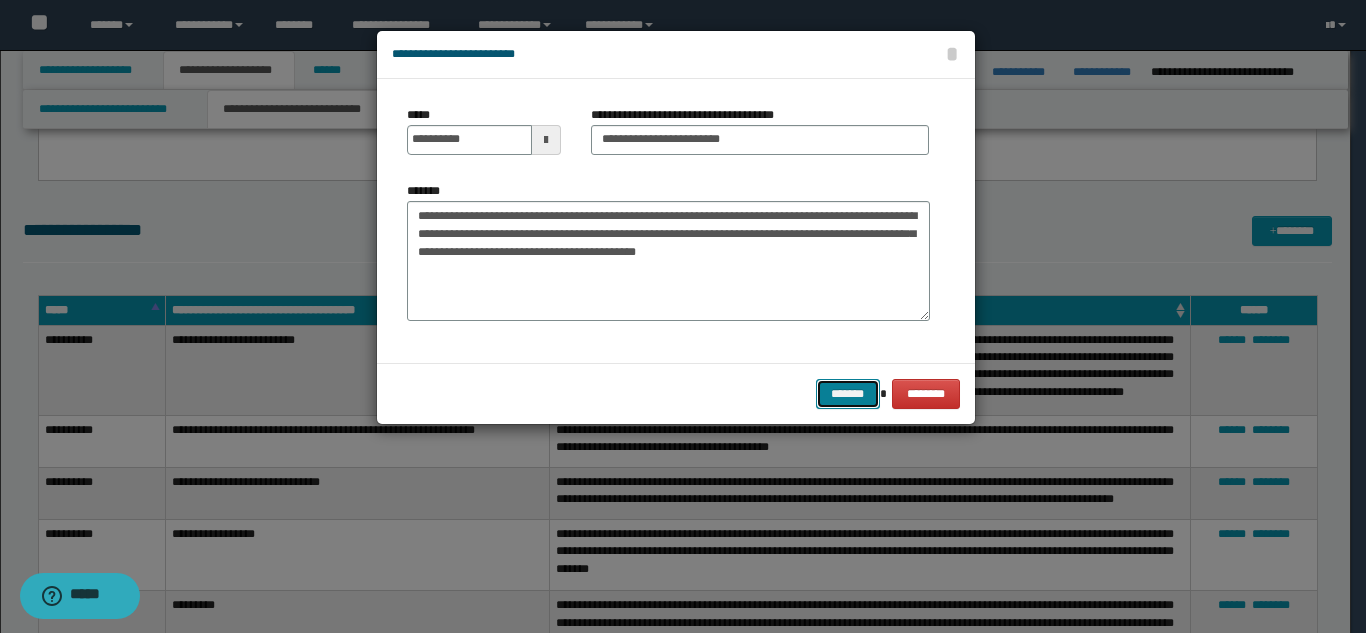 click on "*******" at bounding box center [848, 394] 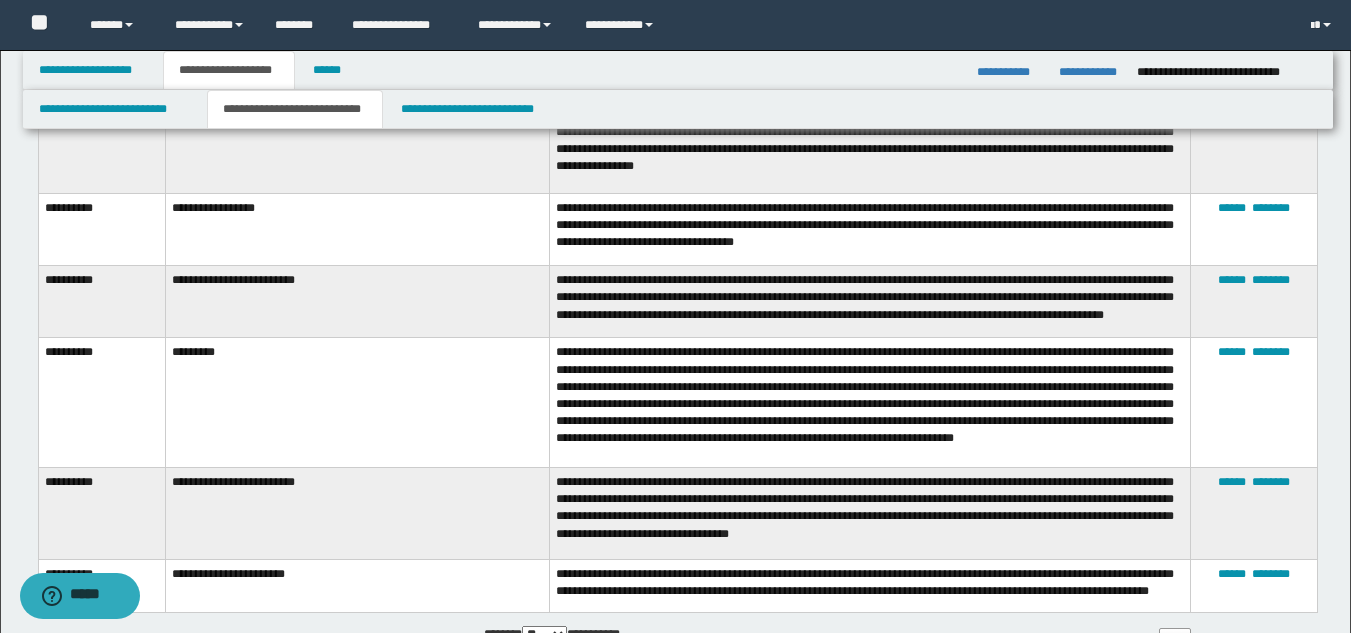 scroll, scrollTop: 2029, scrollLeft: 0, axis: vertical 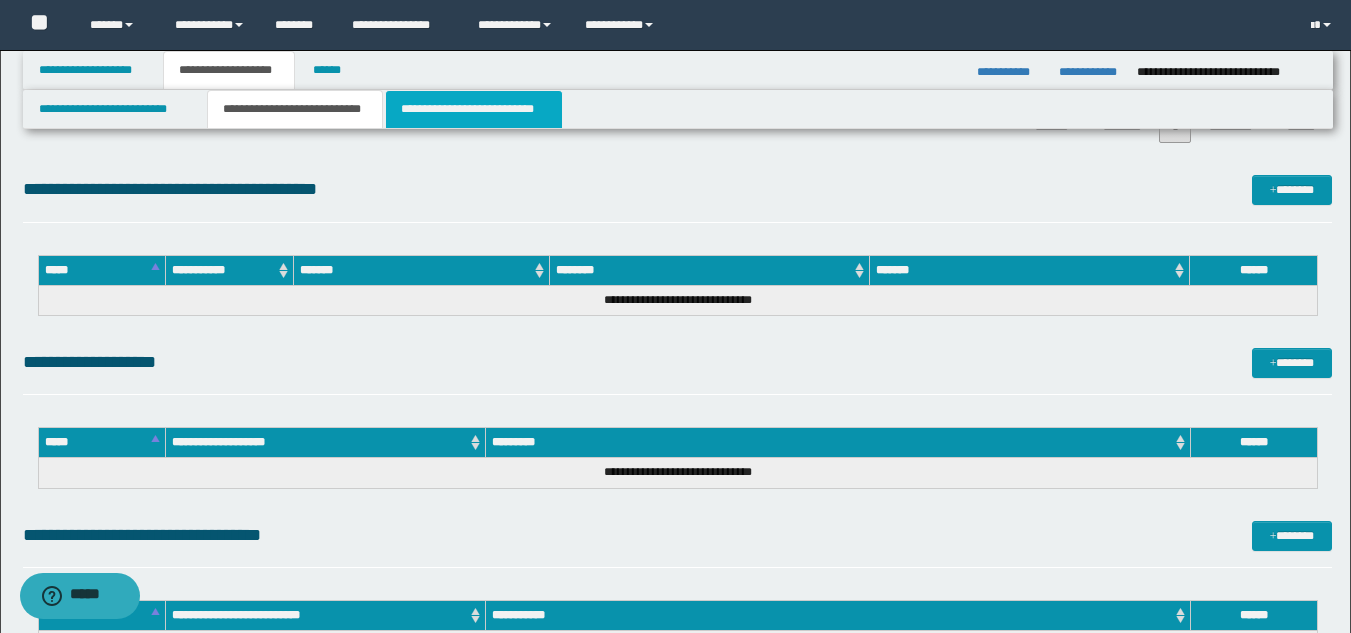 click on "**********" at bounding box center (474, 109) 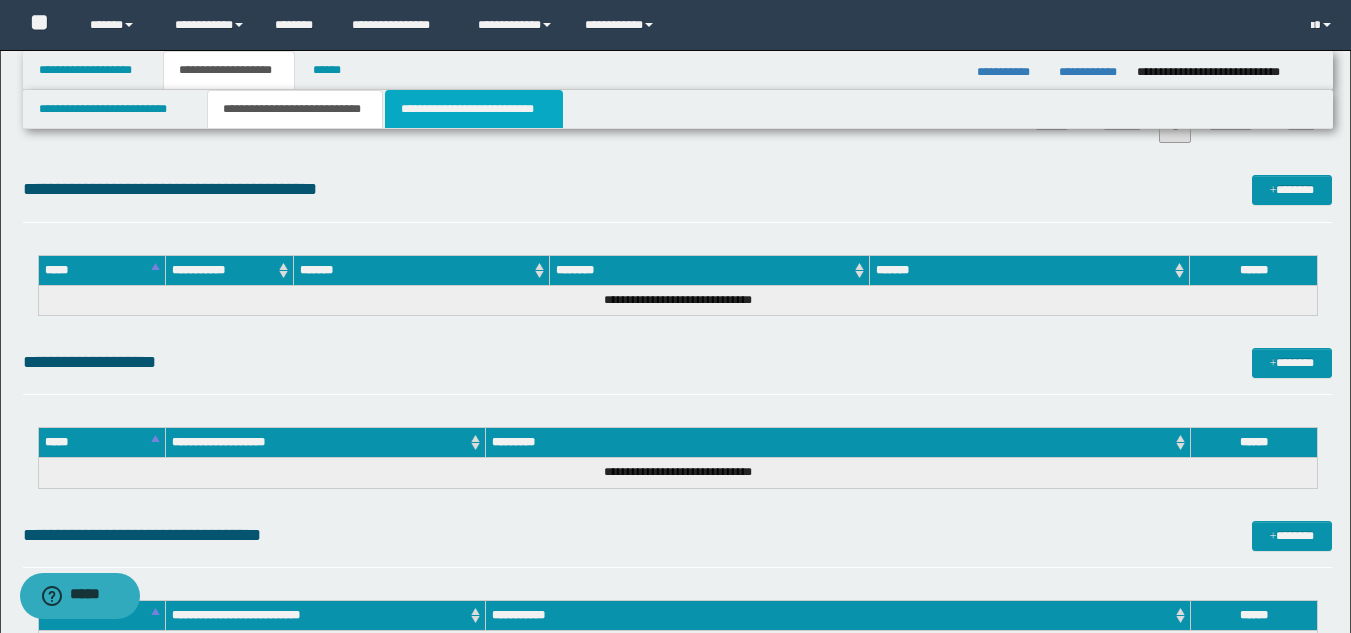 scroll, scrollTop: 1415, scrollLeft: 0, axis: vertical 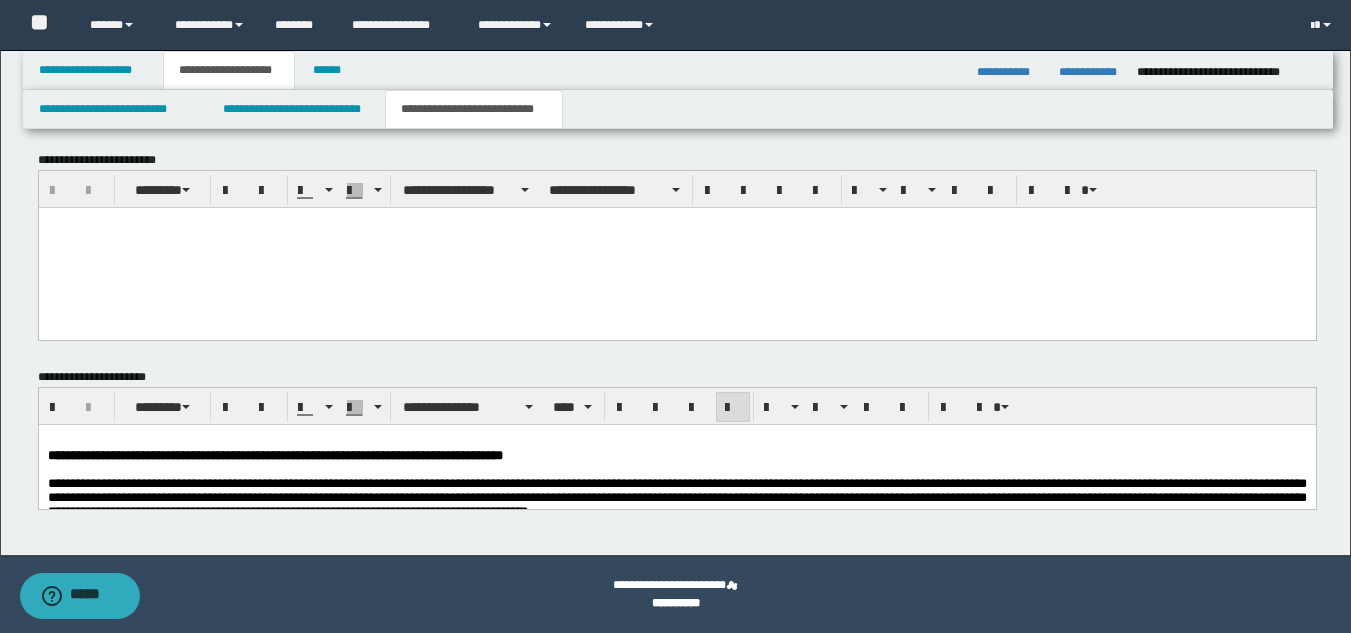 click on "**********" at bounding box center [676, 496] 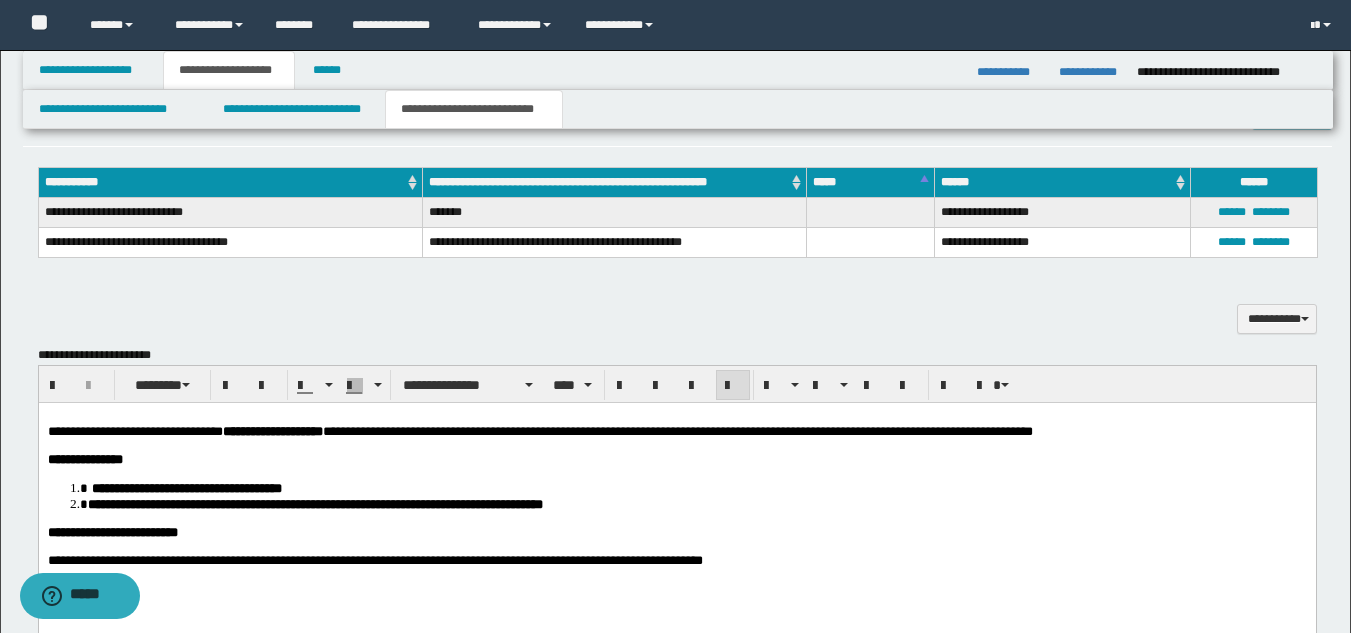scroll, scrollTop: 815, scrollLeft: 0, axis: vertical 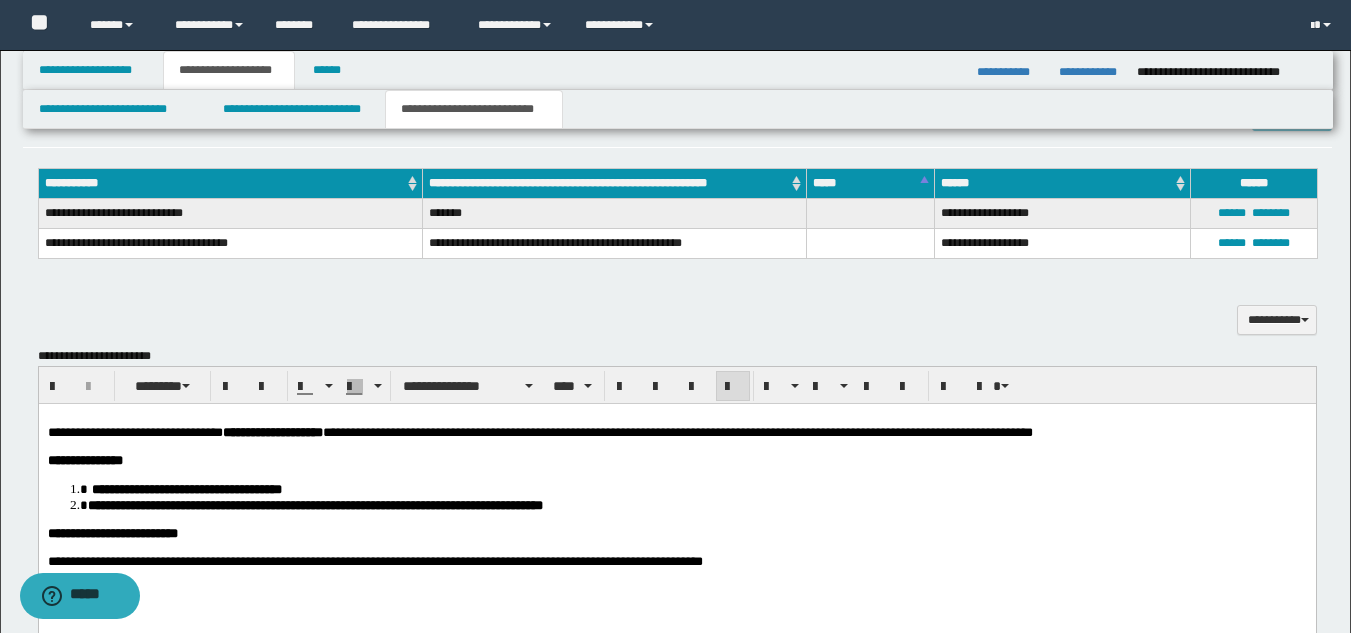 click at bounding box center (676, 446) 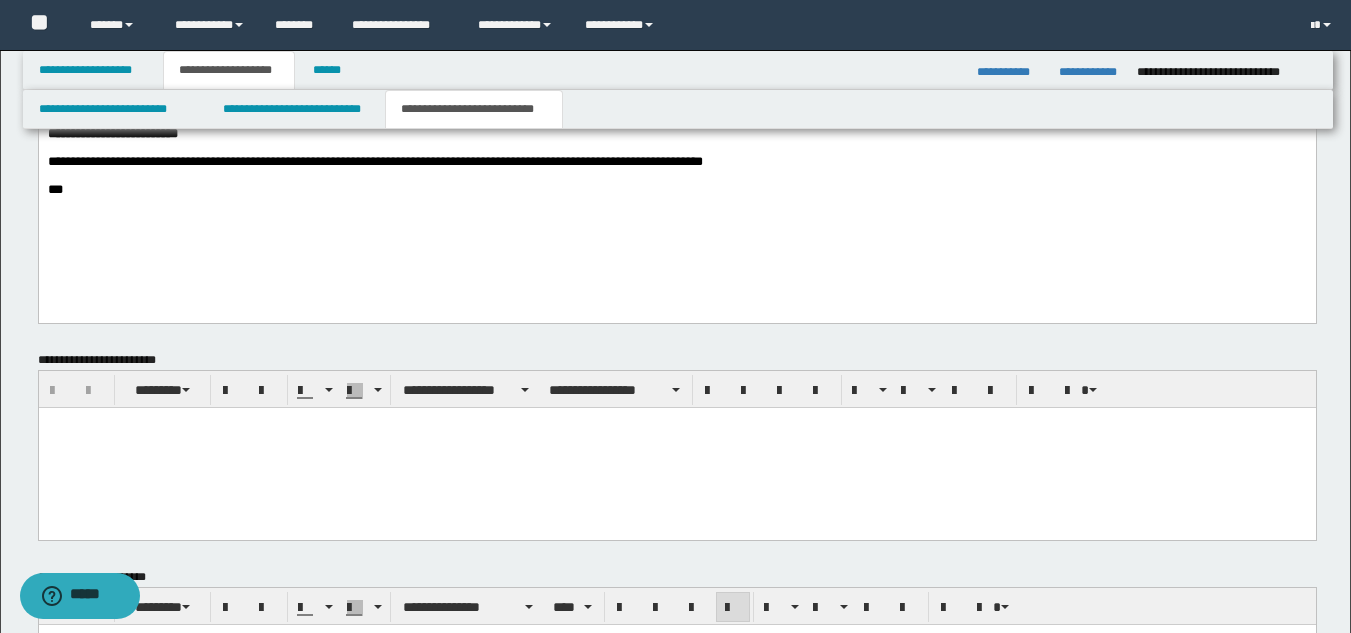 click on "**********" at bounding box center (676, 128) 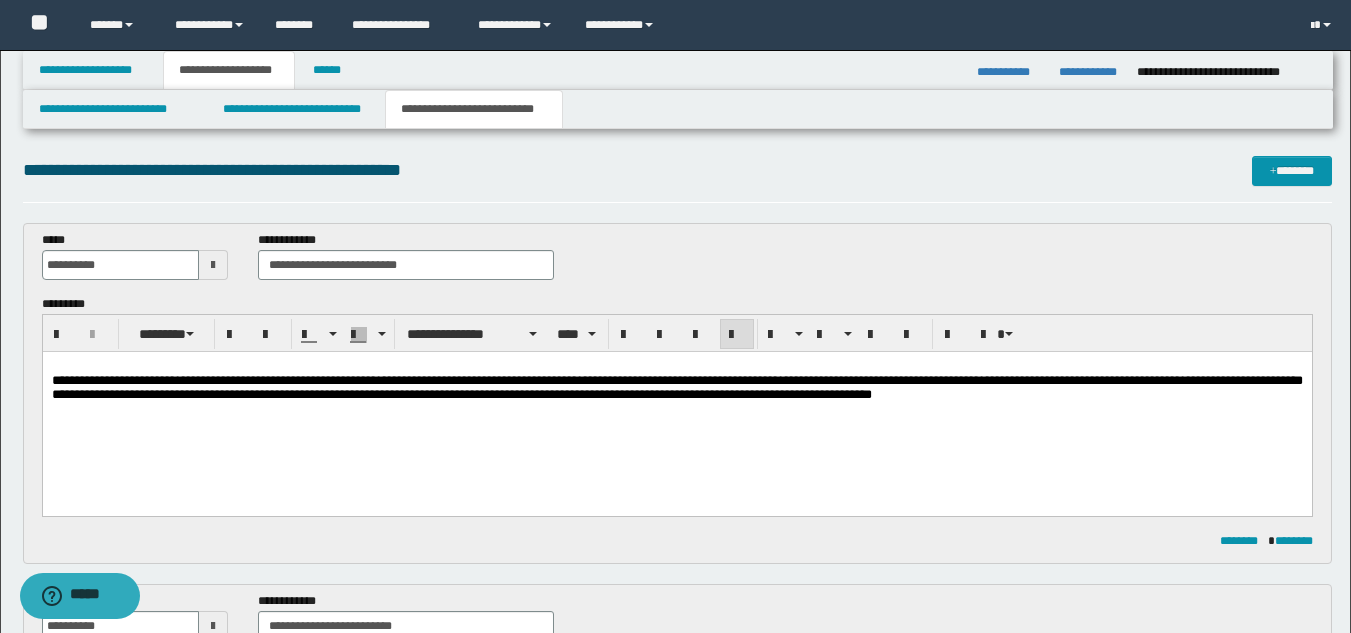 scroll, scrollTop: 0, scrollLeft: 0, axis: both 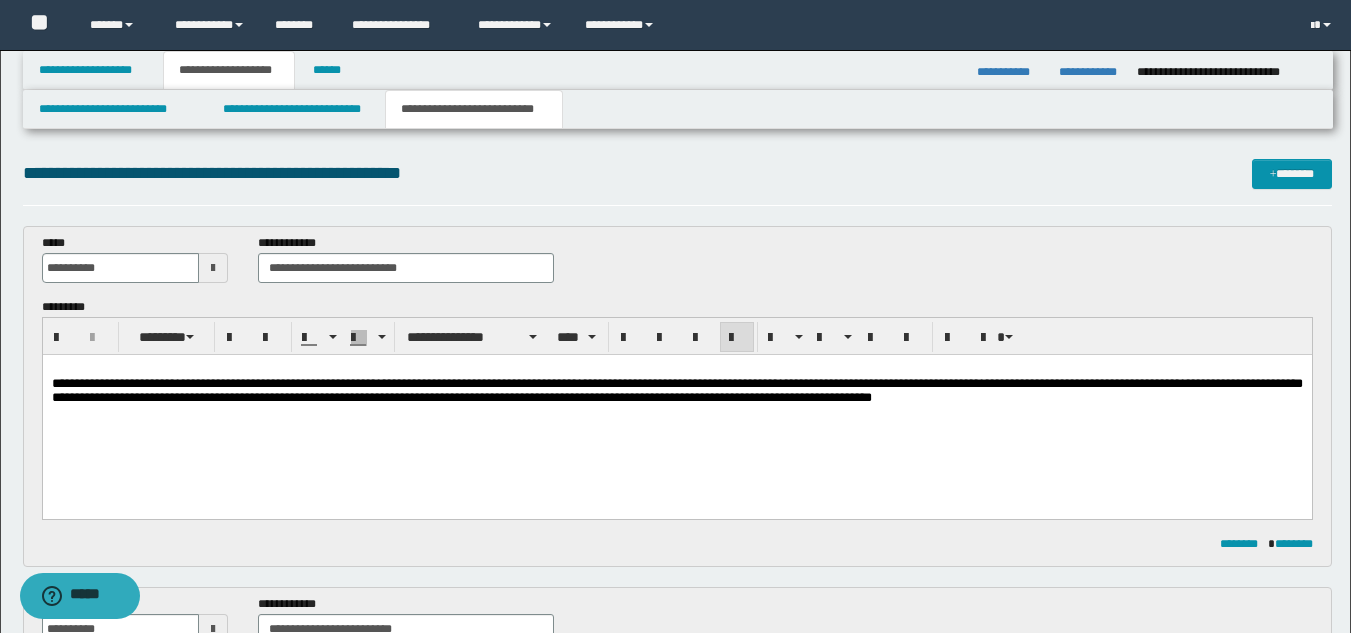 drag, startPoint x: 340, startPoint y: 69, endPoint x: 345, endPoint y: 98, distance: 29.427877 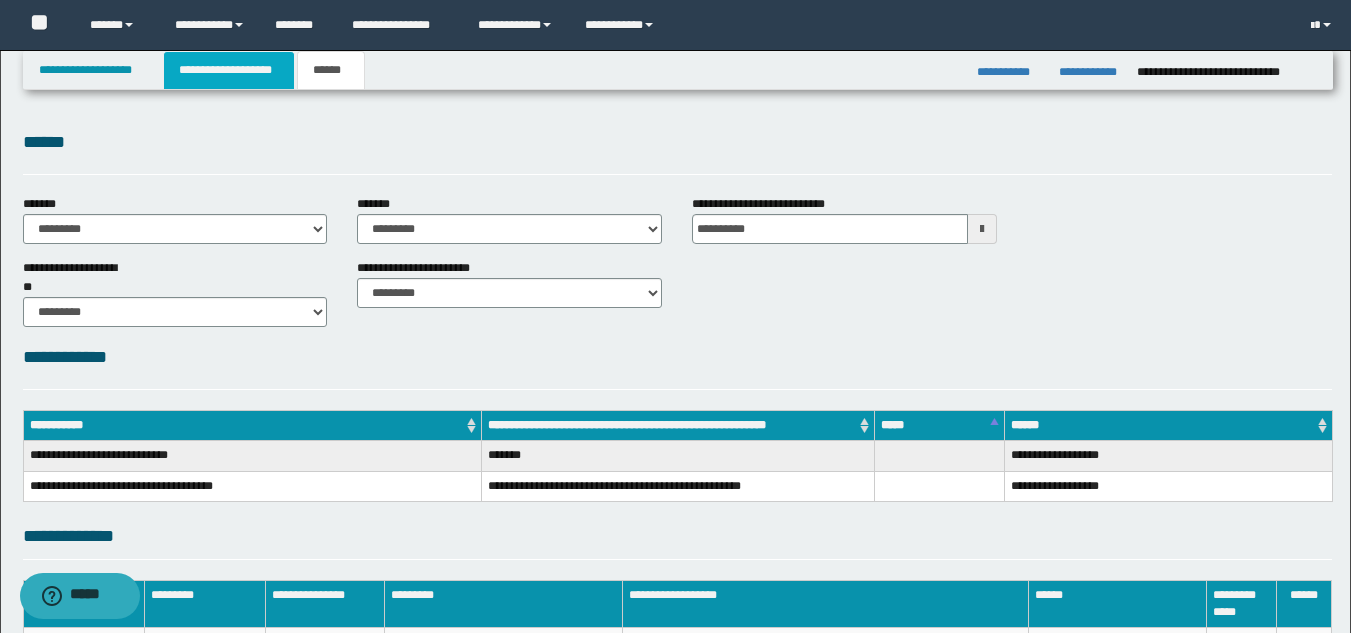 click on "**********" at bounding box center (229, 70) 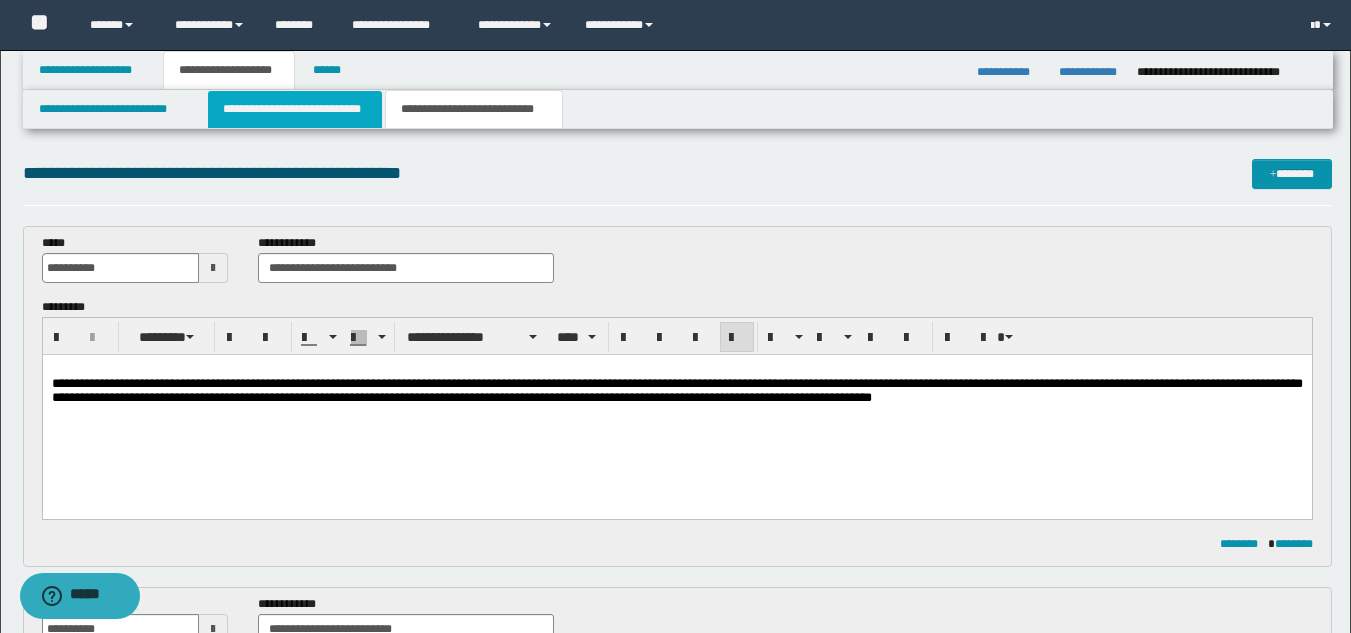 click on "**********" at bounding box center (295, 109) 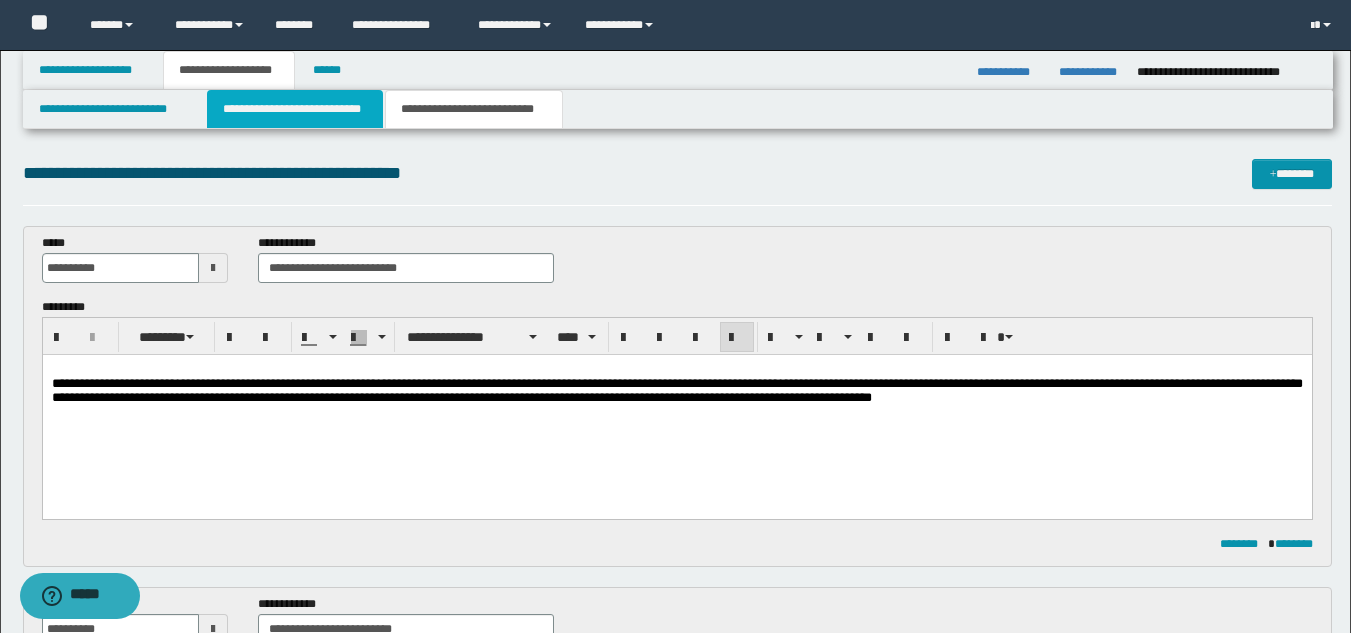 type 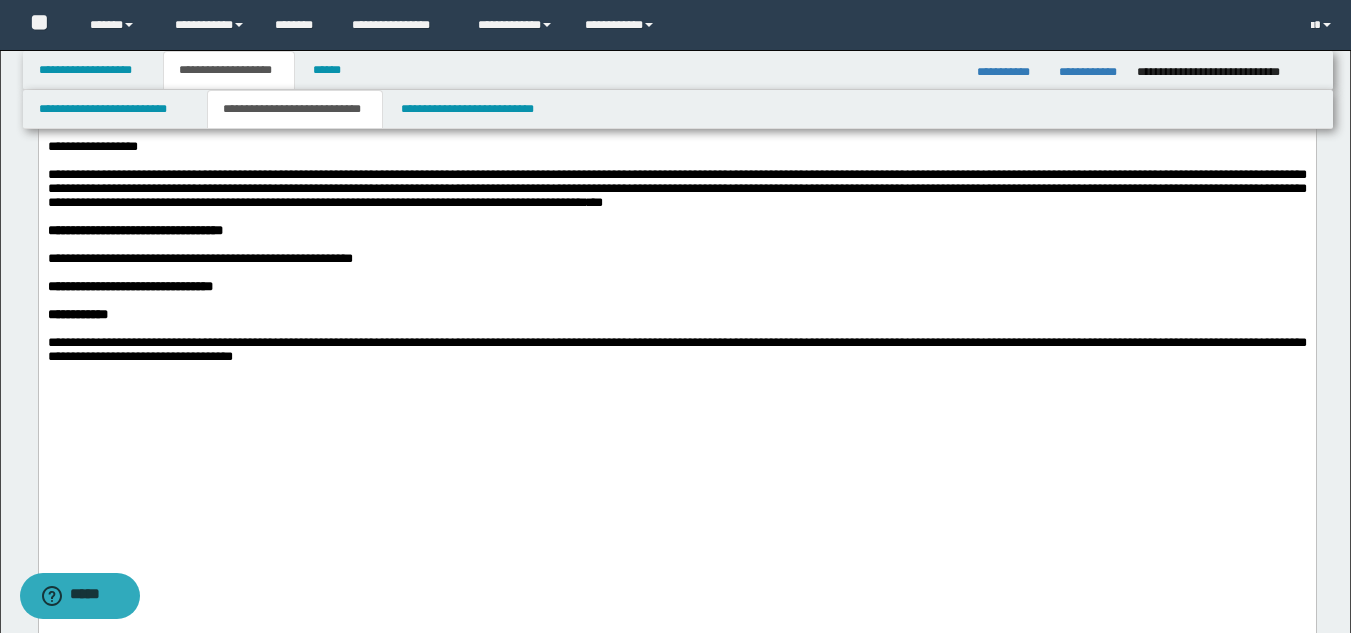 scroll, scrollTop: 1029, scrollLeft: 0, axis: vertical 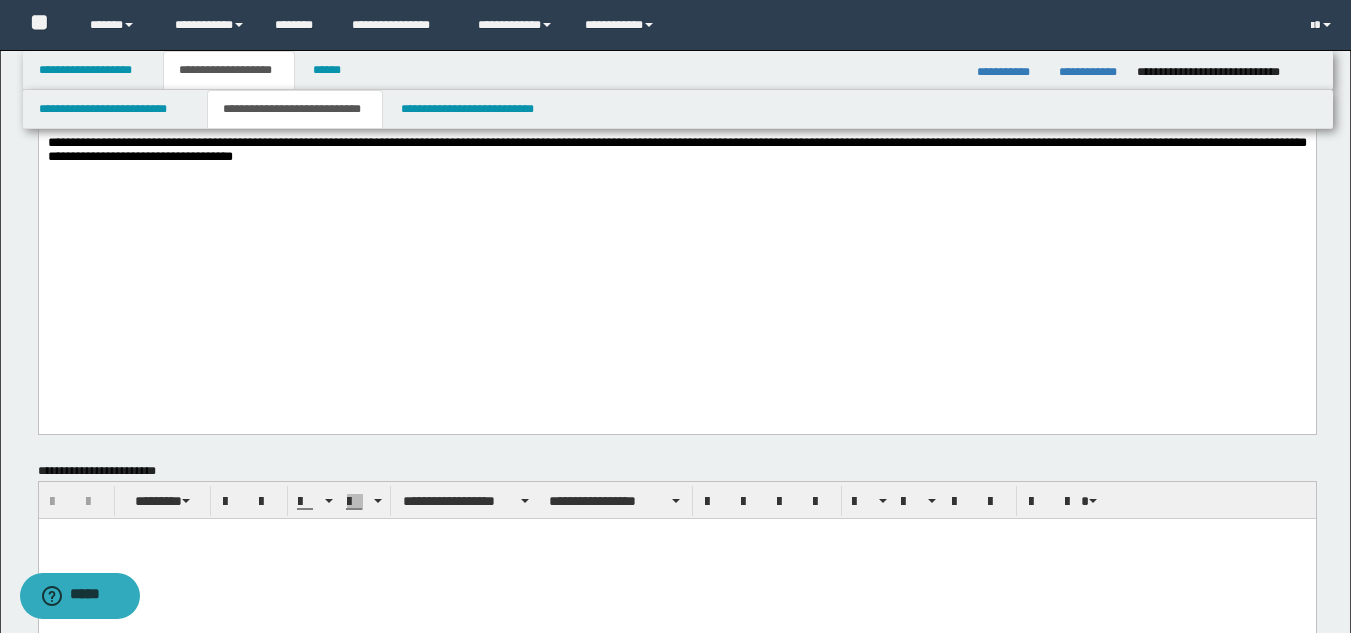 click on "**********" at bounding box center (676, -296) 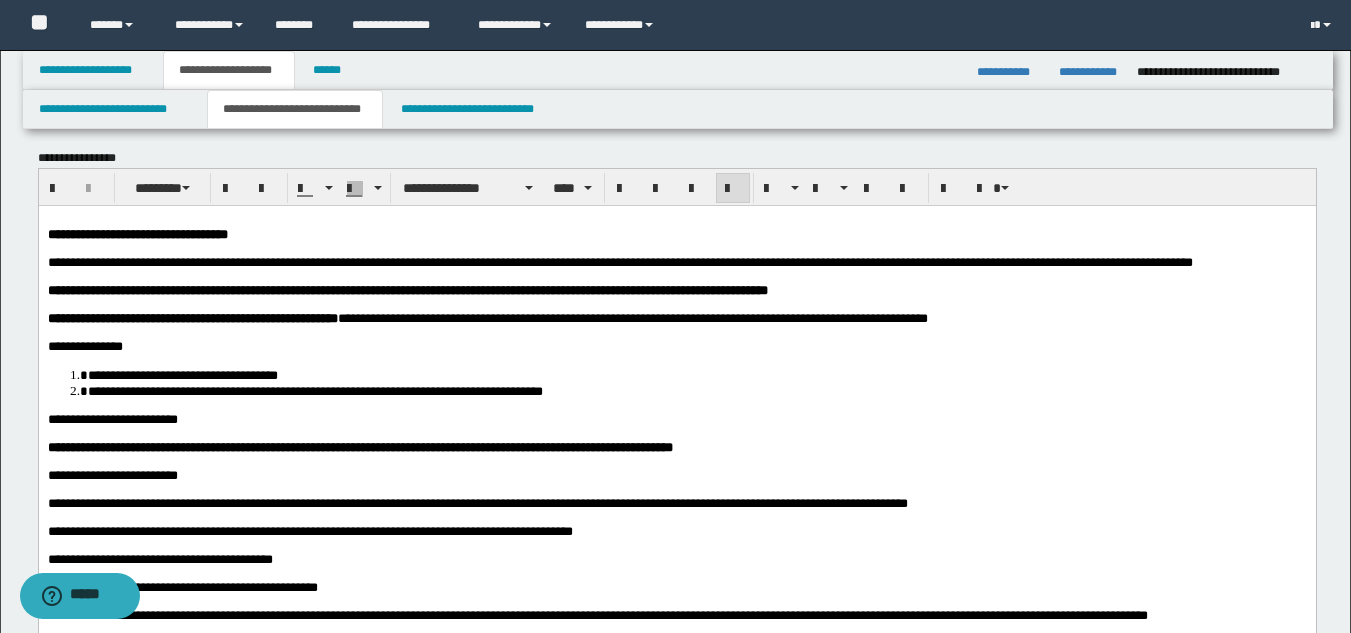 scroll, scrollTop: 0, scrollLeft: 0, axis: both 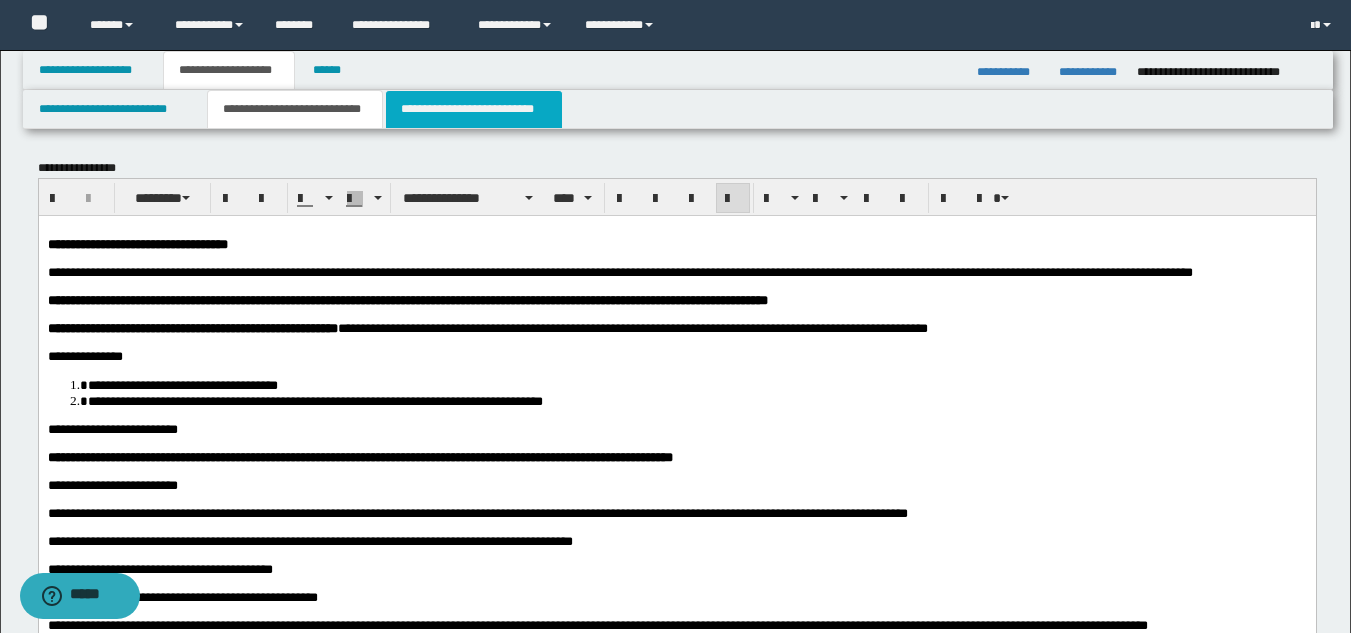 click on "**********" at bounding box center (474, 109) 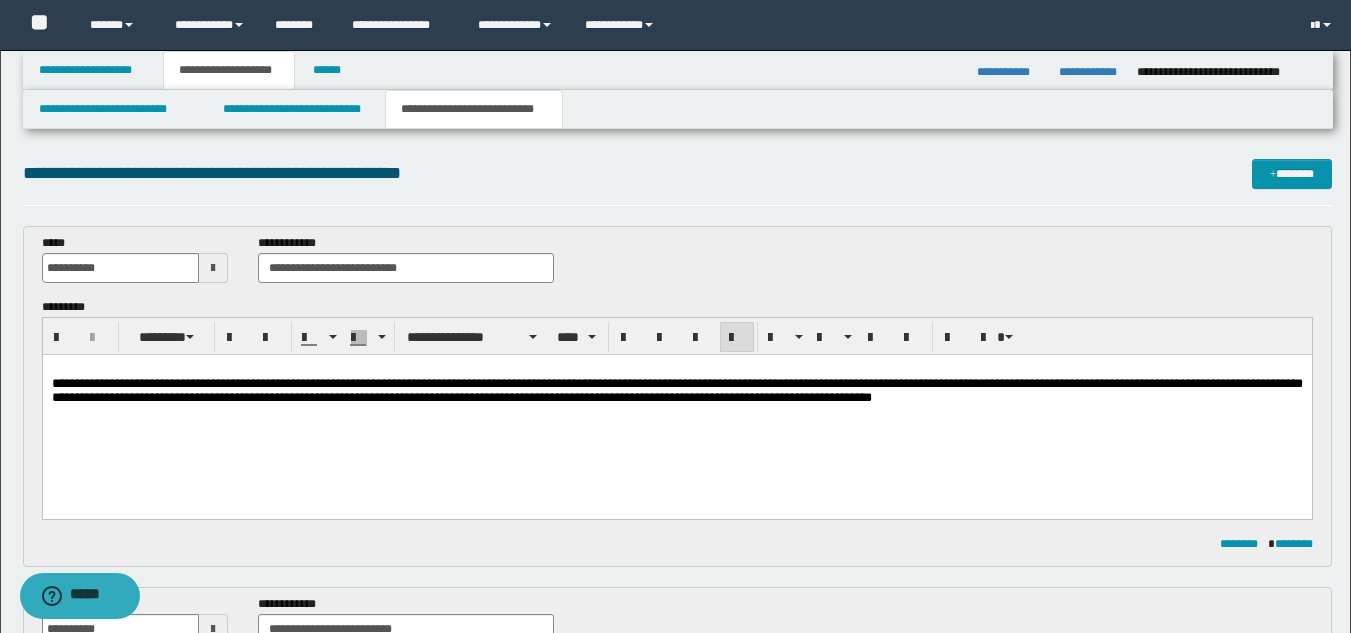 click on "**********" at bounding box center (676, 409) 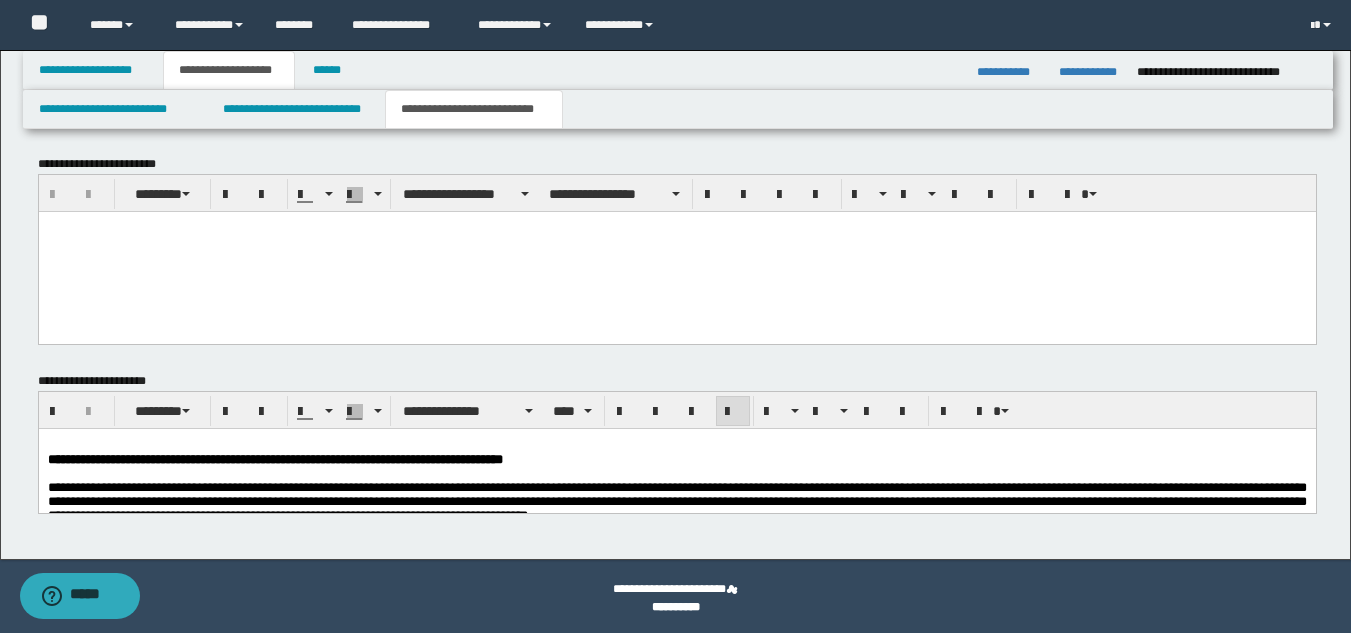 scroll, scrollTop: 1415, scrollLeft: 0, axis: vertical 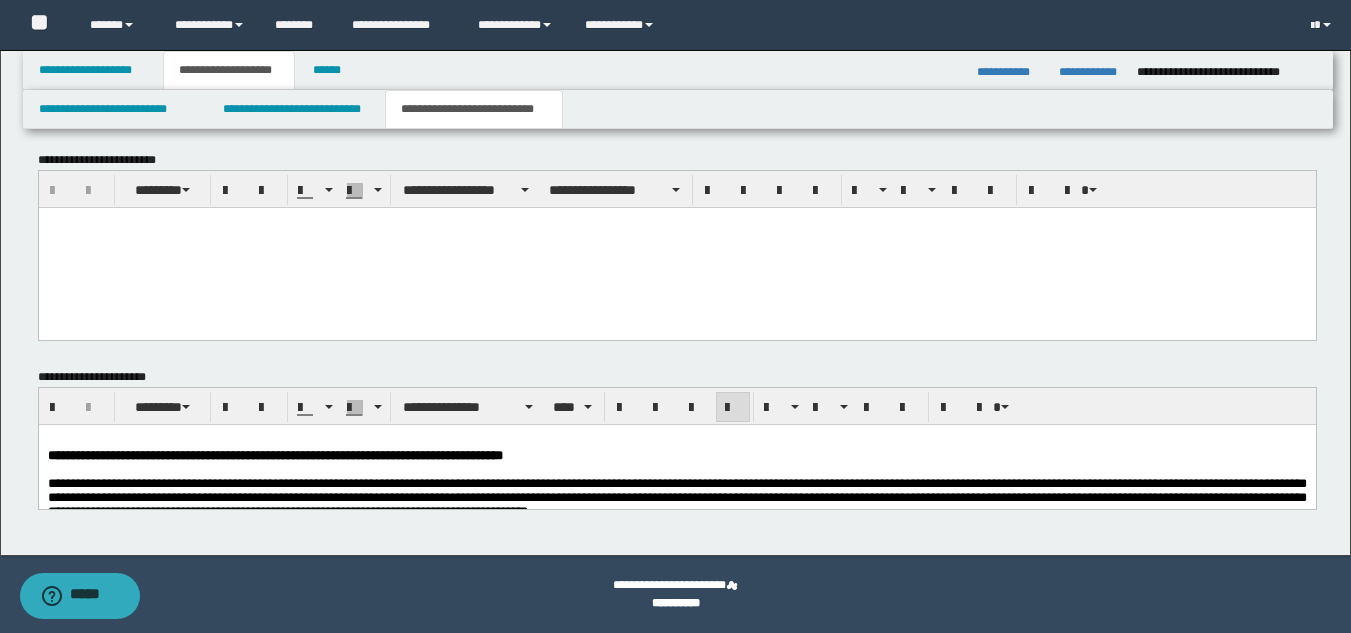 click on "**********" at bounding box center (274, 454) 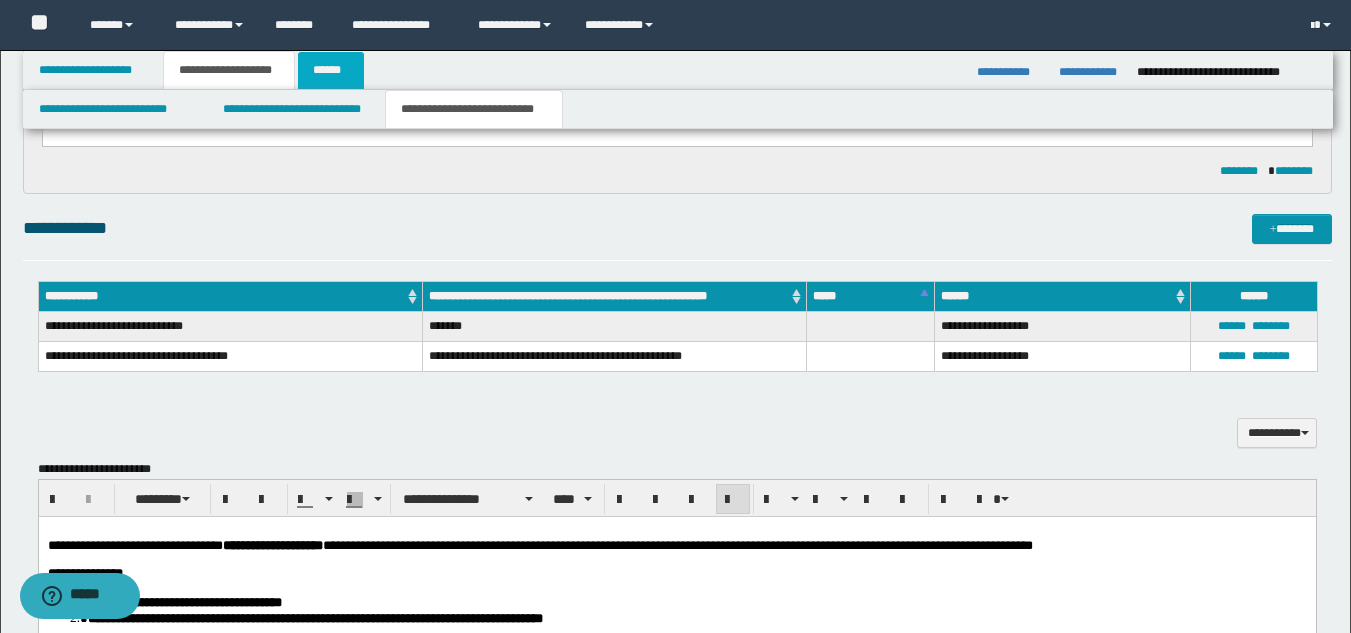 click on "******" at bounding box center (331, 70) 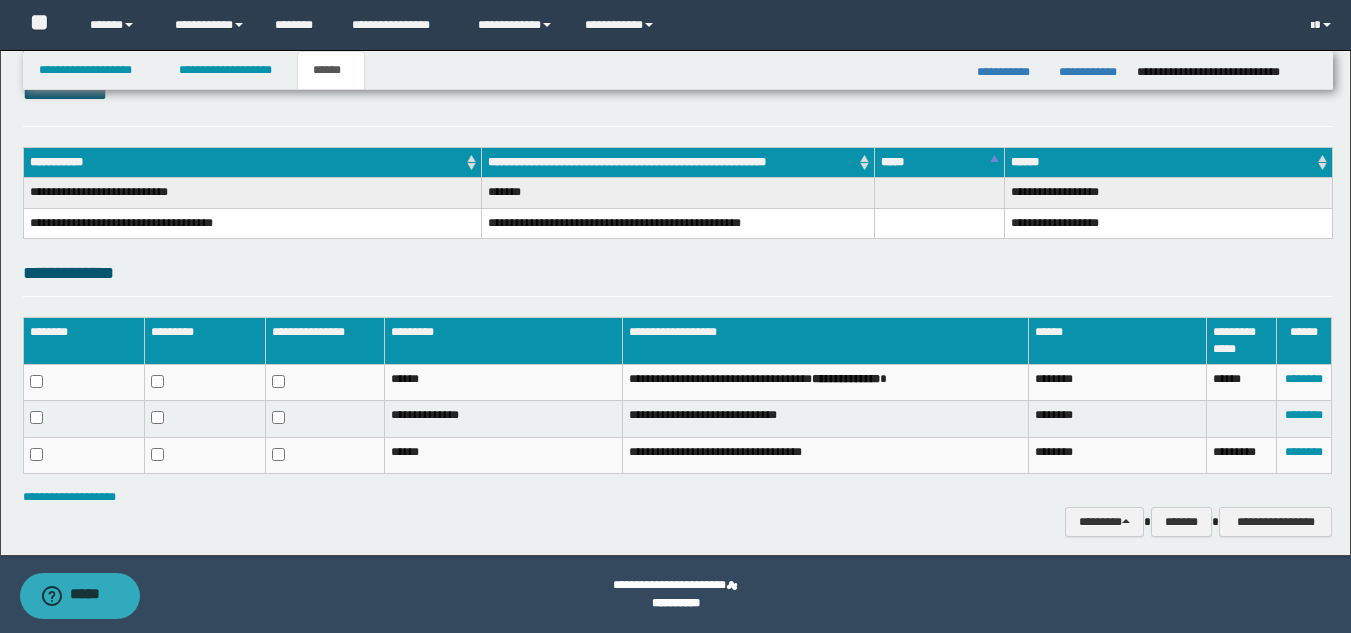 scroll, scrollTop: 0, scrollLeft: 0, axis: both 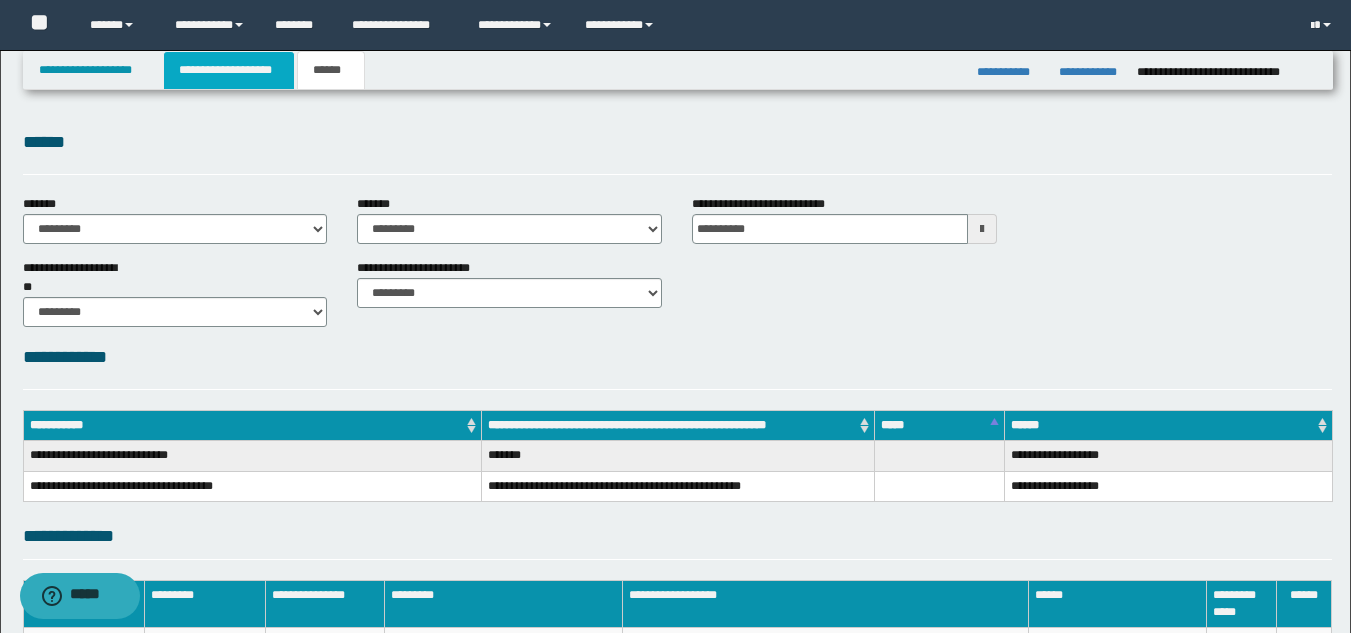 click on "**********" at bounding box center (229, 70) 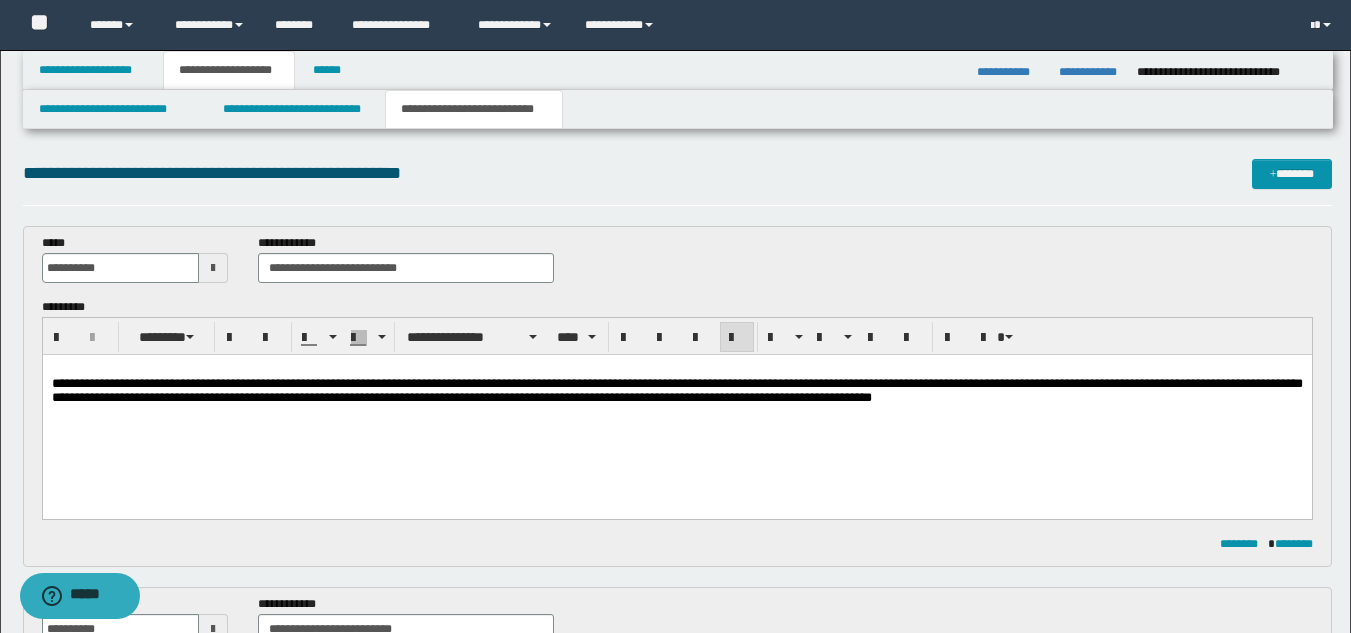 click on "**********" at bounding box center [676, 409] 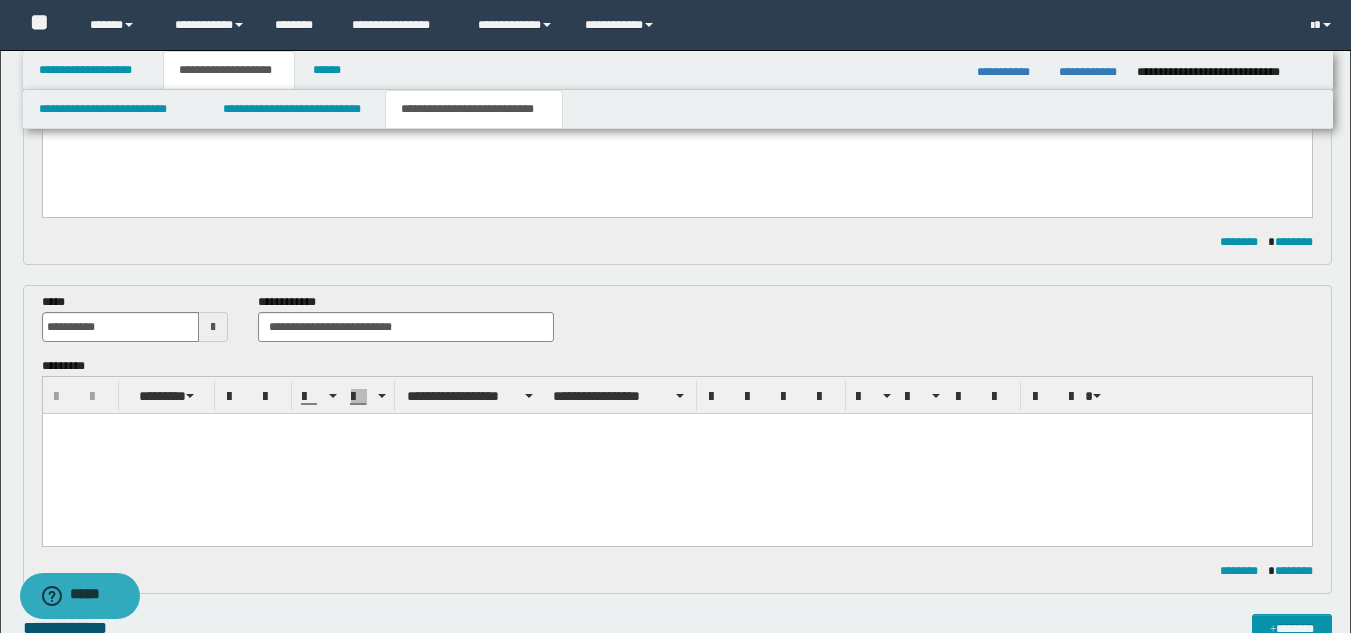 scroll, scrollTop: 0, scrollLeft: 0, axis: both 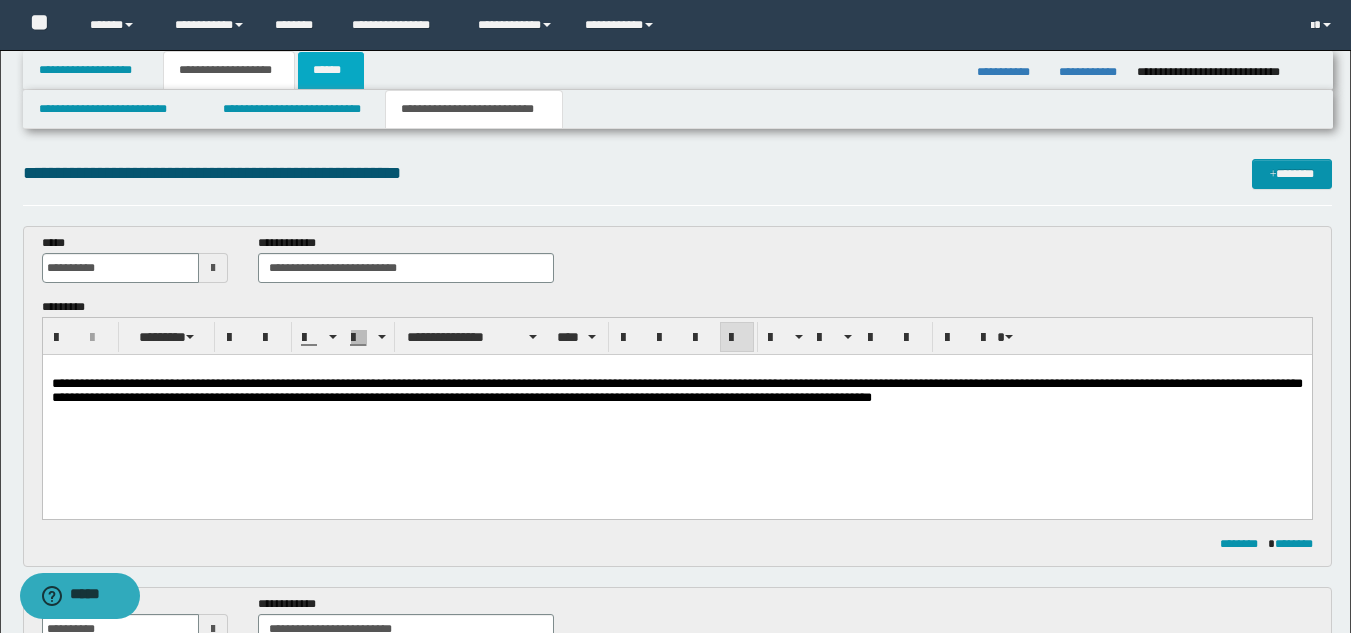 click on "******" at bounding box center [331, 70] 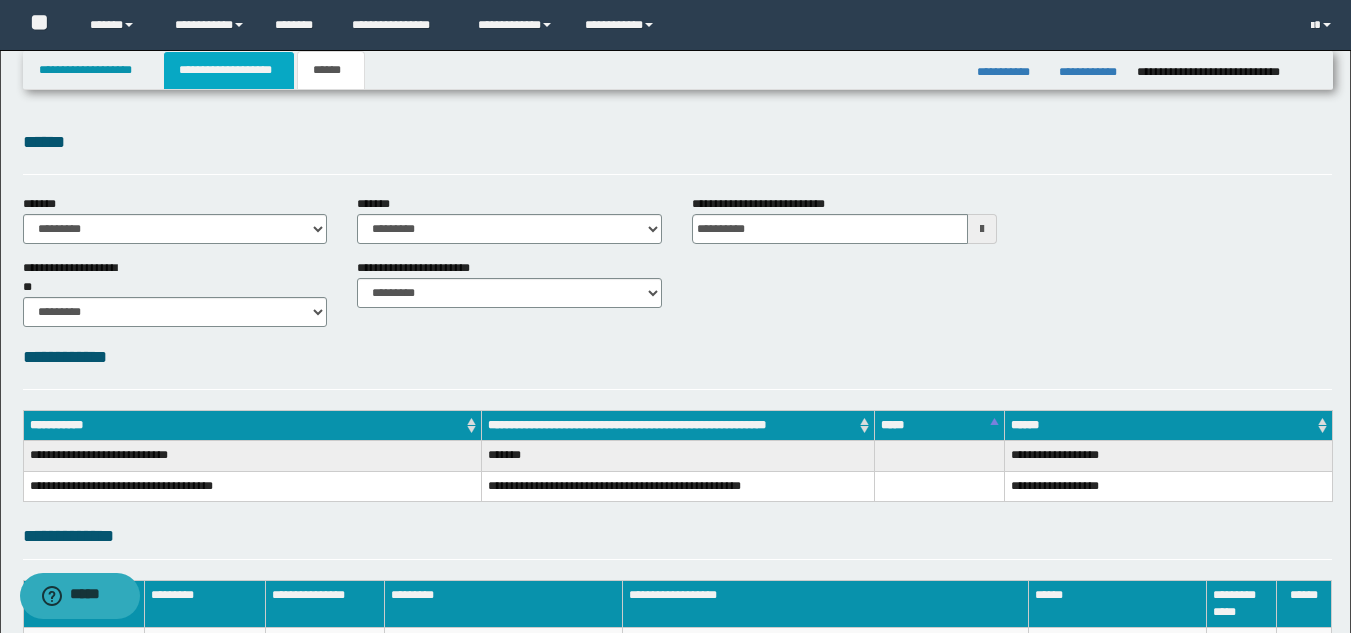 click on "**********" at bounding box center [229, 70] 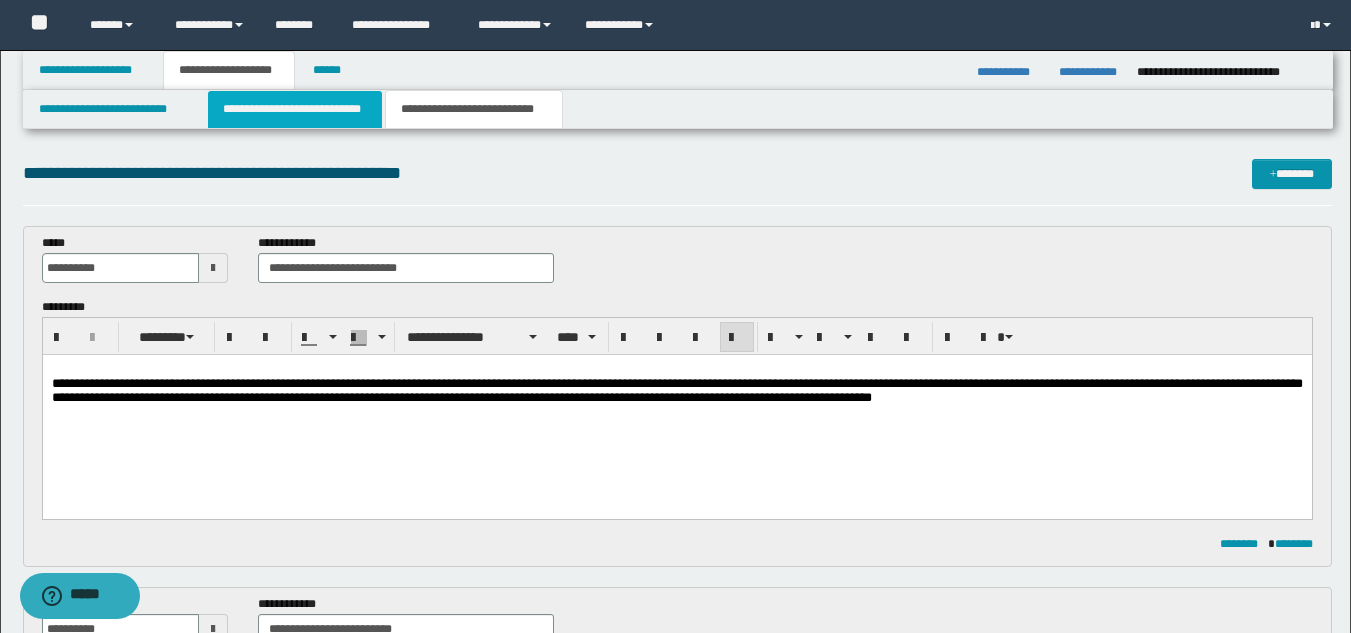 click on "**********" at bounding box center [295, 109] 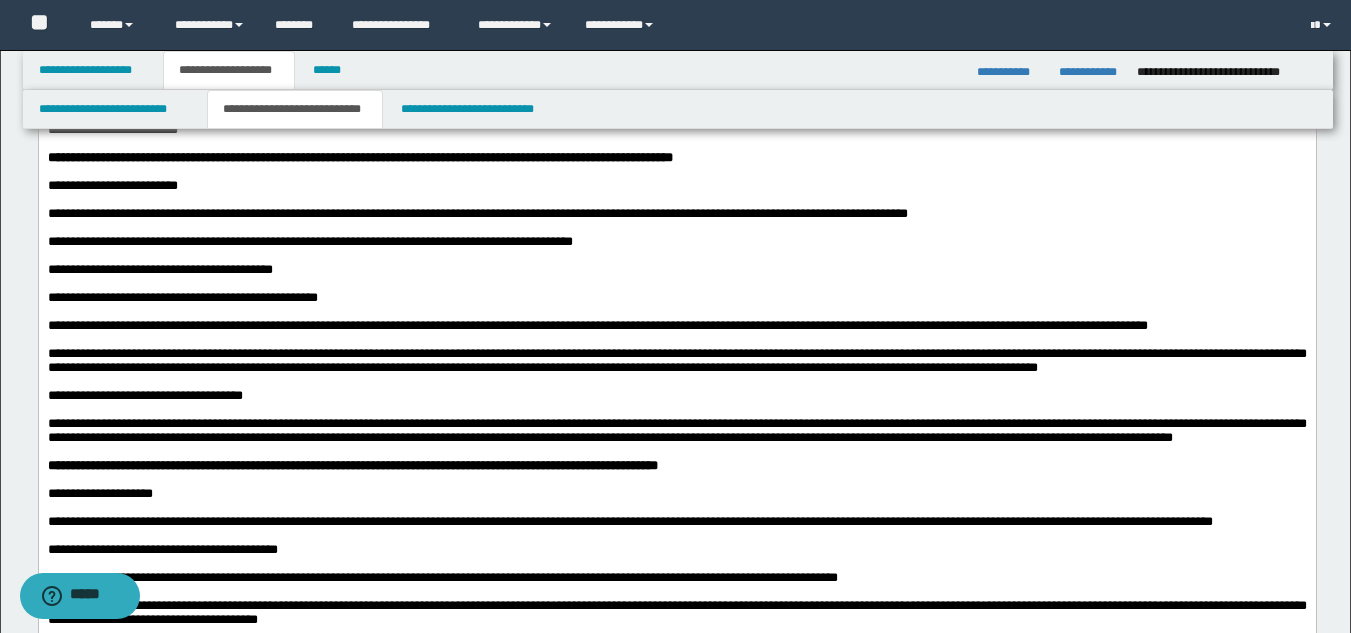 scroll, scrollTop: 600, scrollLeft: 0, axis: vertical 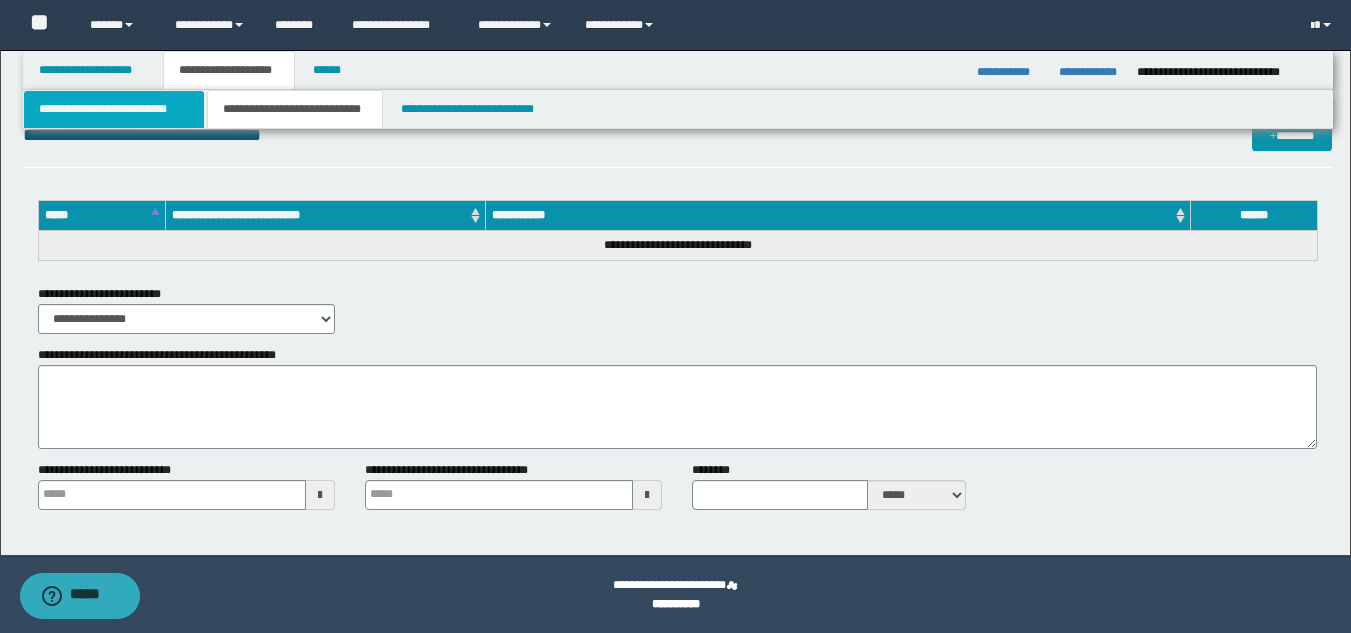 click on "**********" at bounding box center (114, 109) 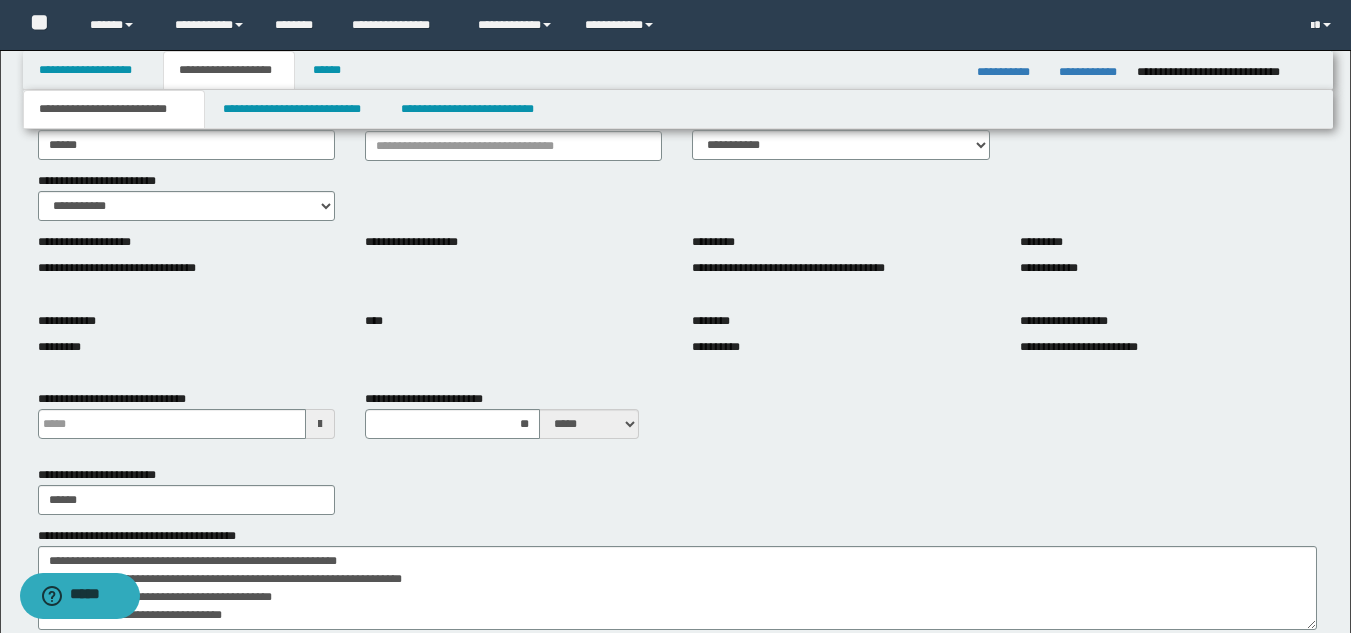 scroll, scrollTop: 0, scrollLeft: 0, axis: both 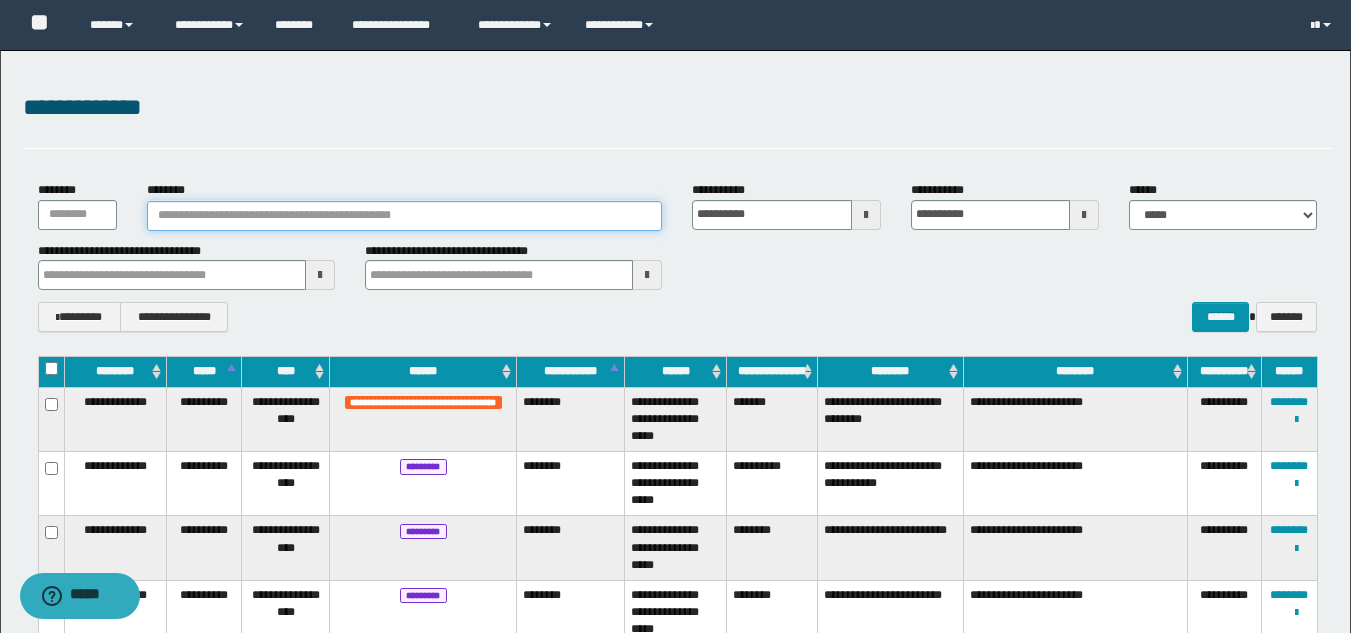 click on "********" at bounding box center [405, 216] 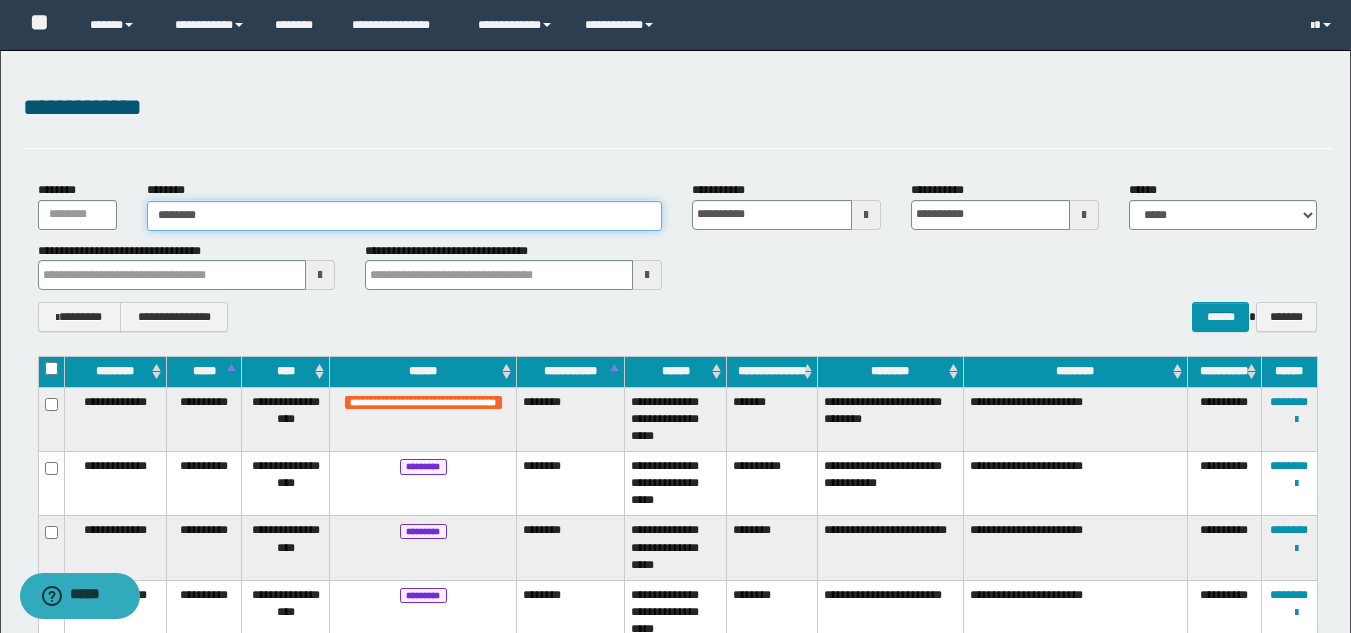 type on "********" 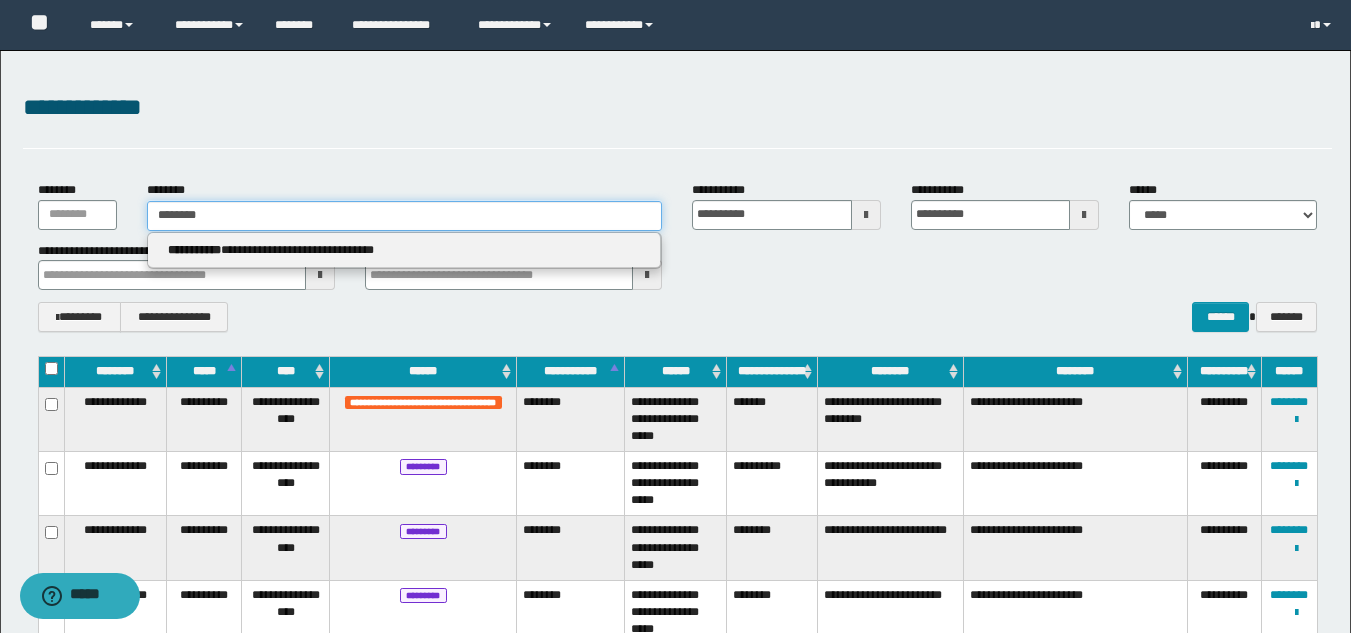 type on "********" 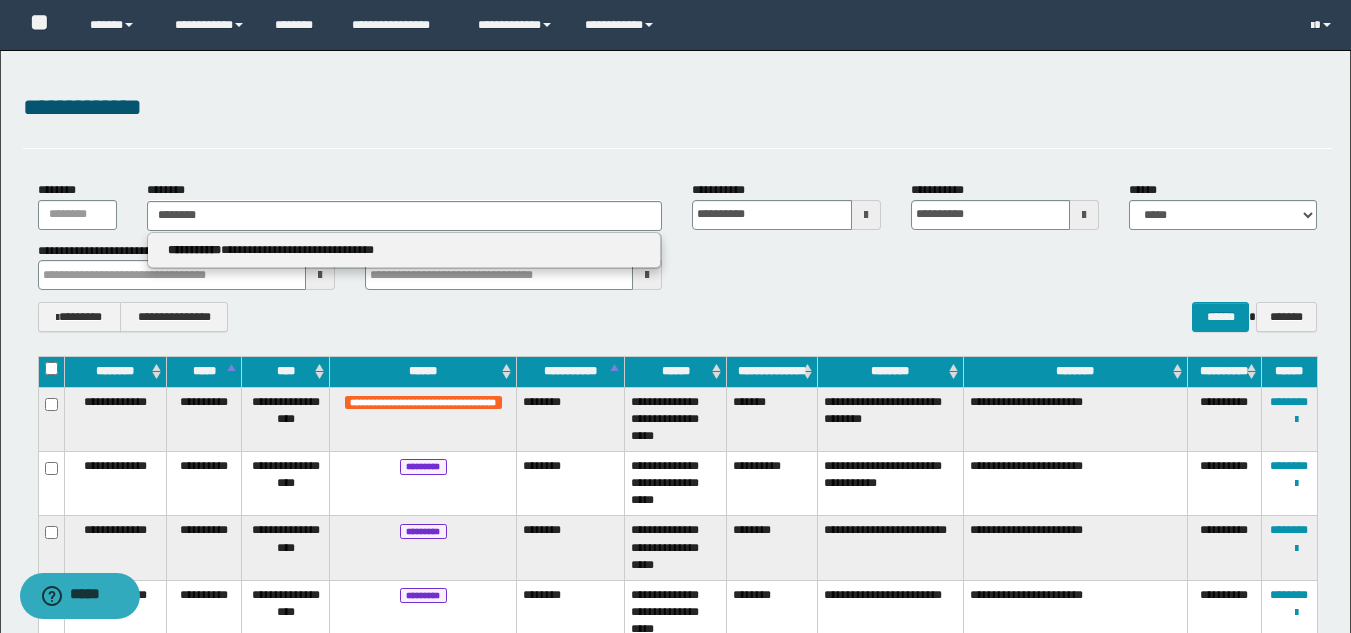 click on "**********" at bounding box center (404, 250) 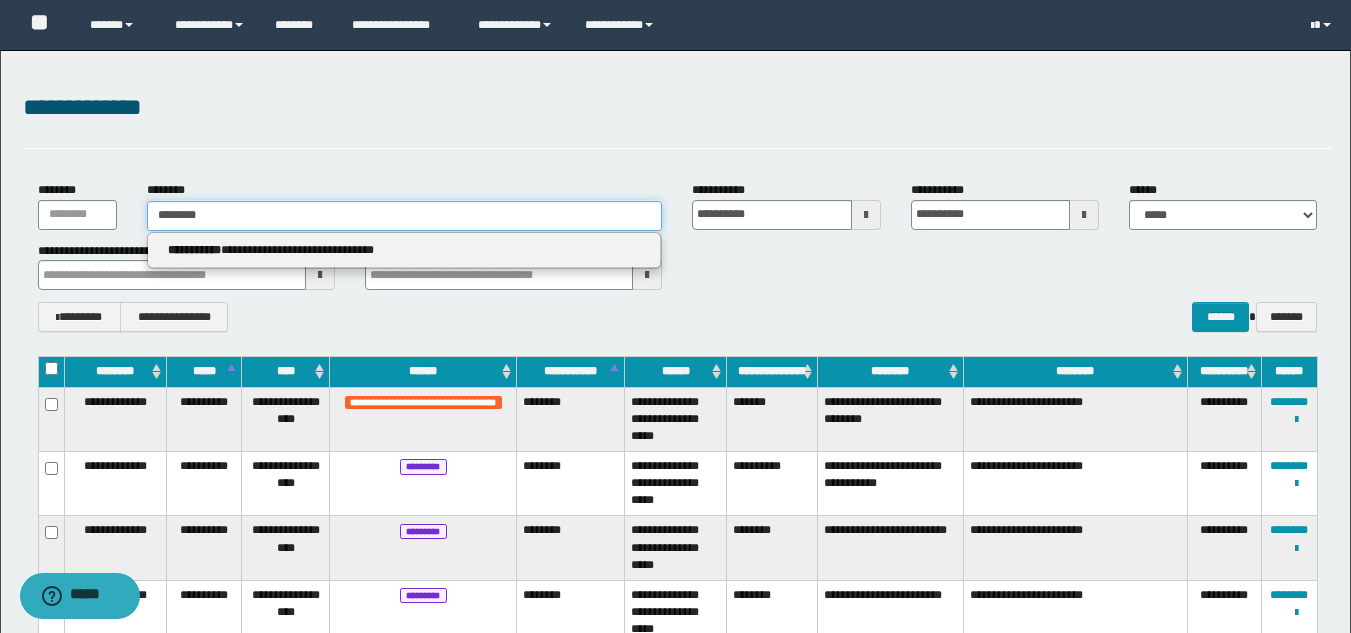 type 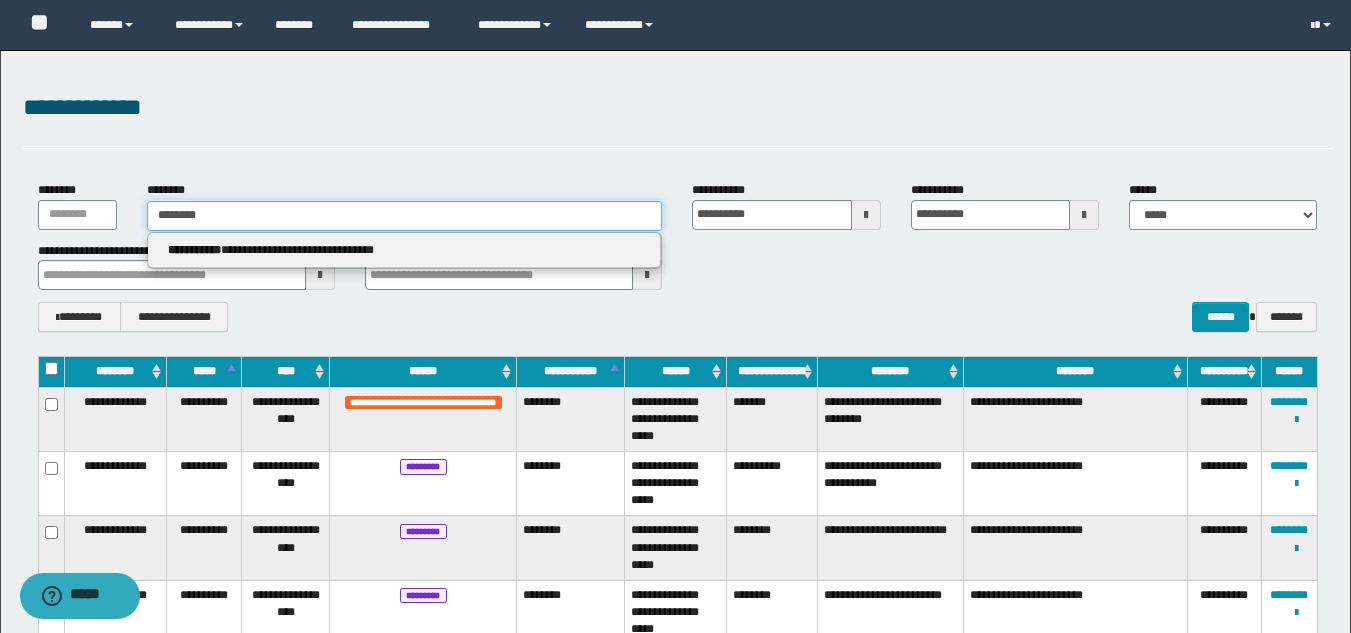 type on "**********" 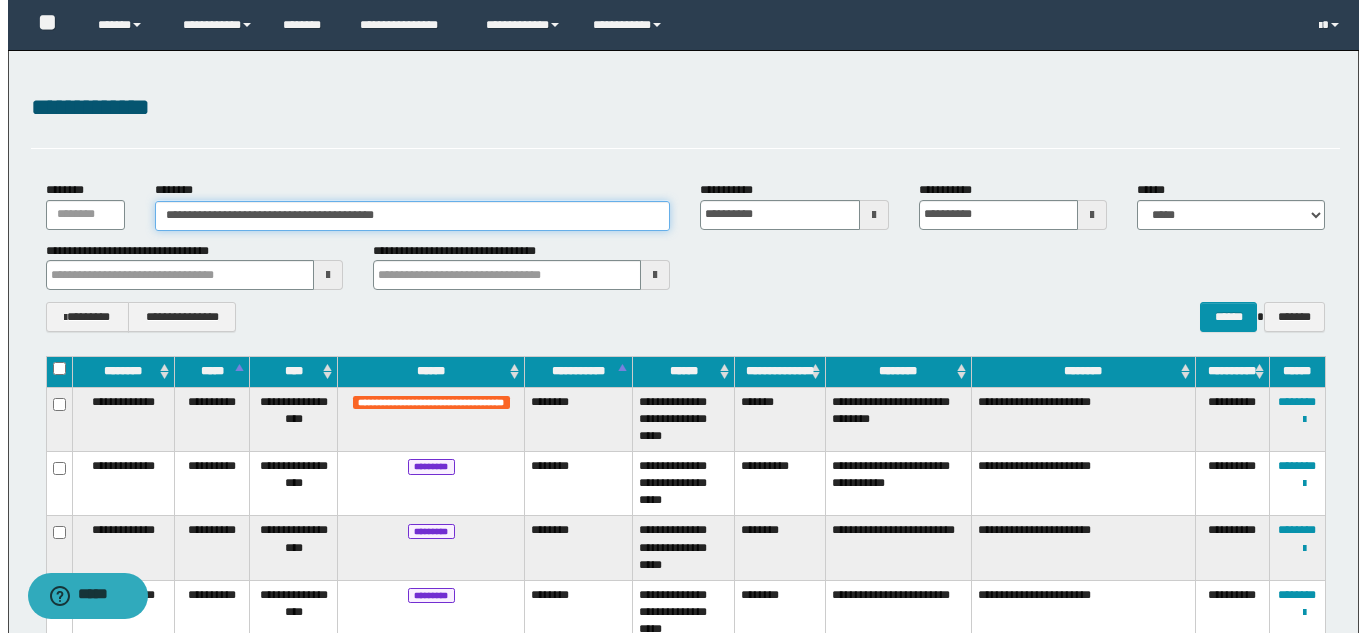 scroll, scrollTop: 0, scrollLeft: 0, axis: both 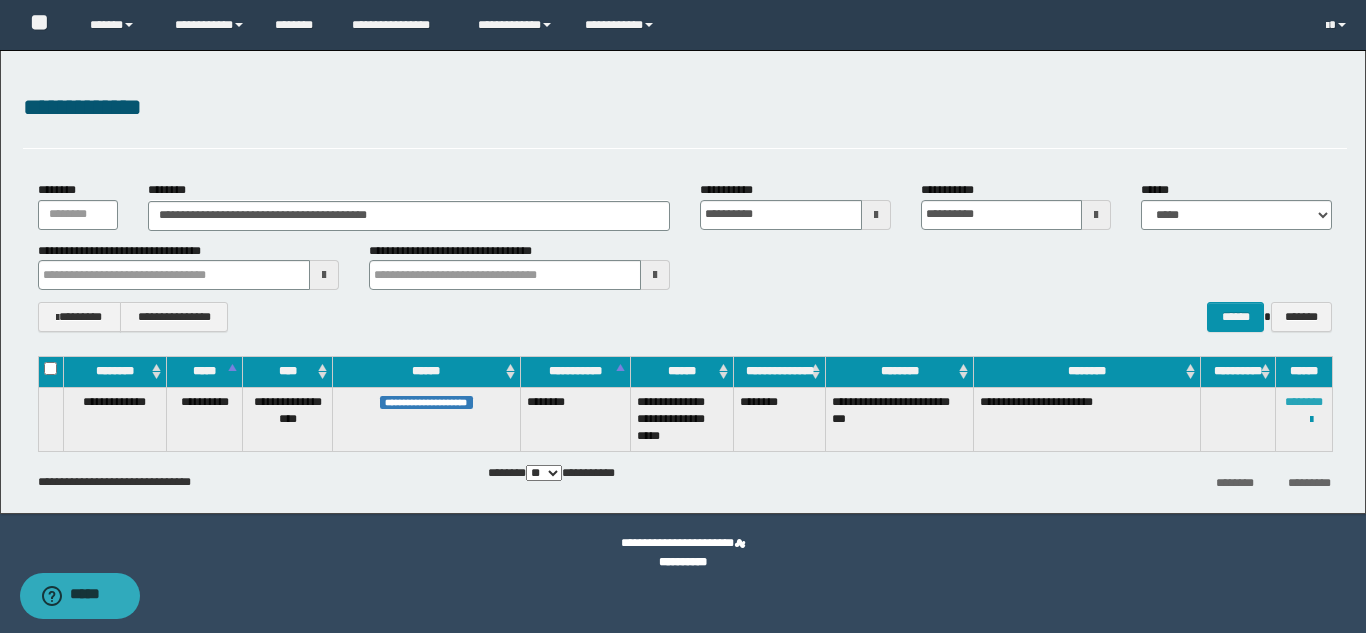 click on "********" at bounding box center [1304, 402] 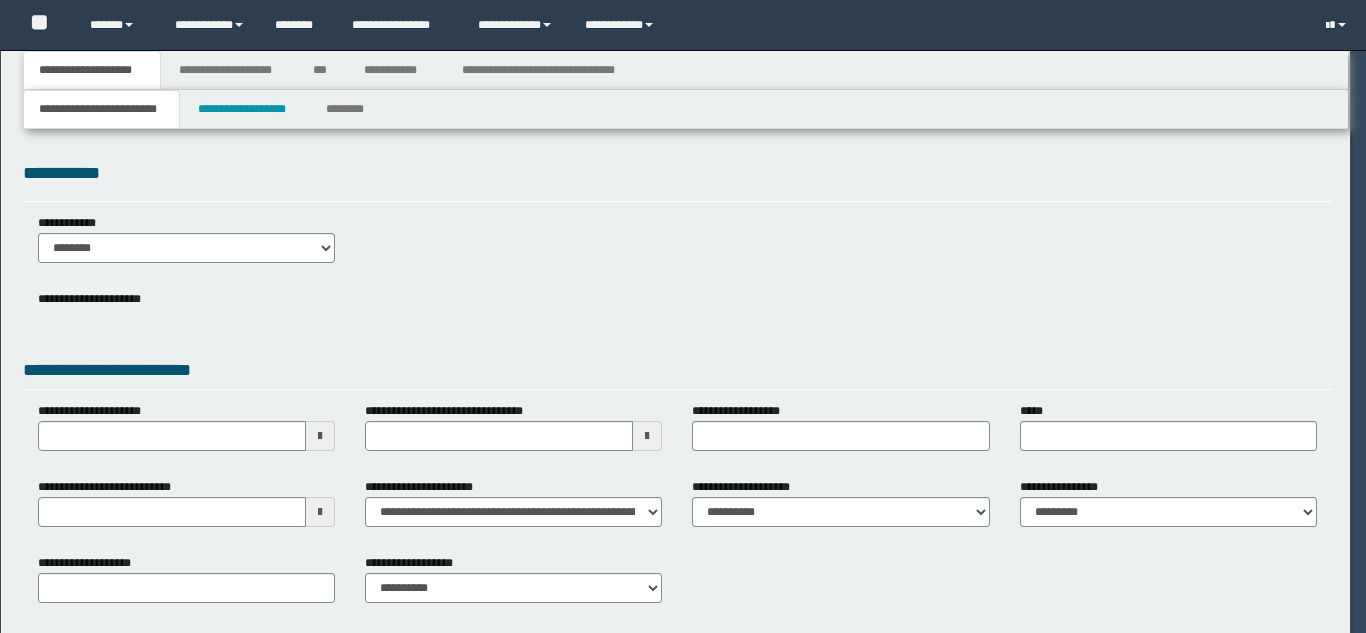scroll, scrollTop: 0, scrollLeft: 0, axis: both 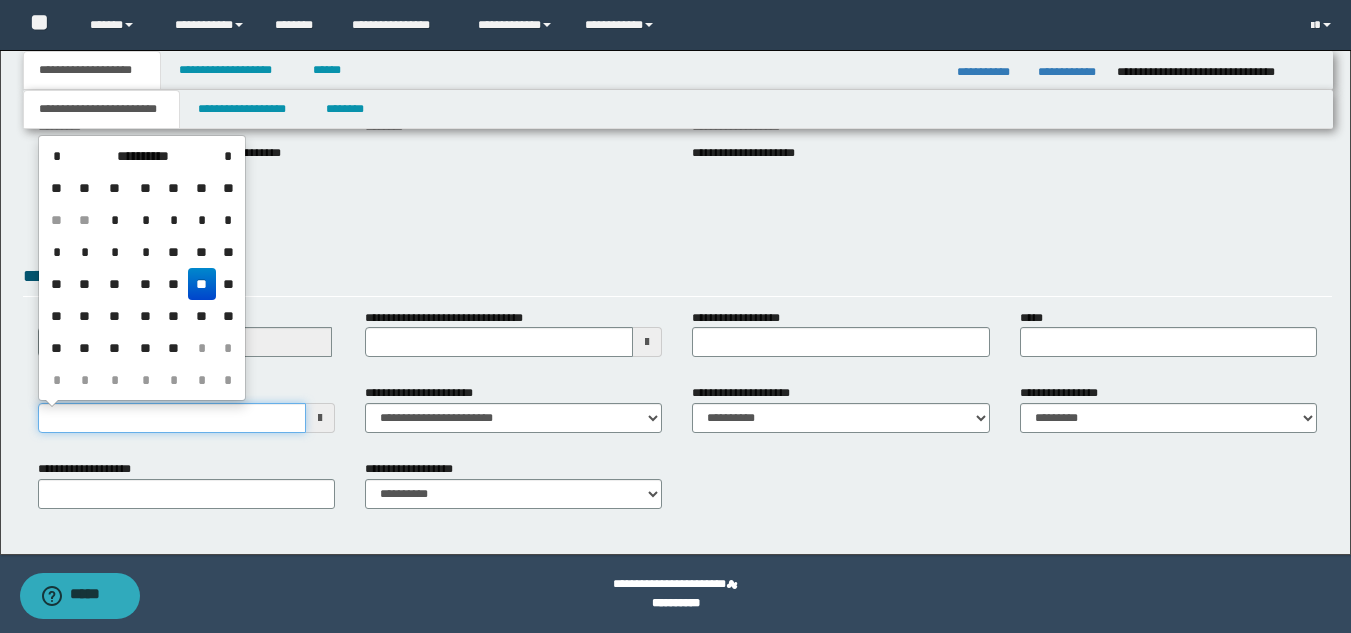 click on "**********" at bounding box center [172, 418] 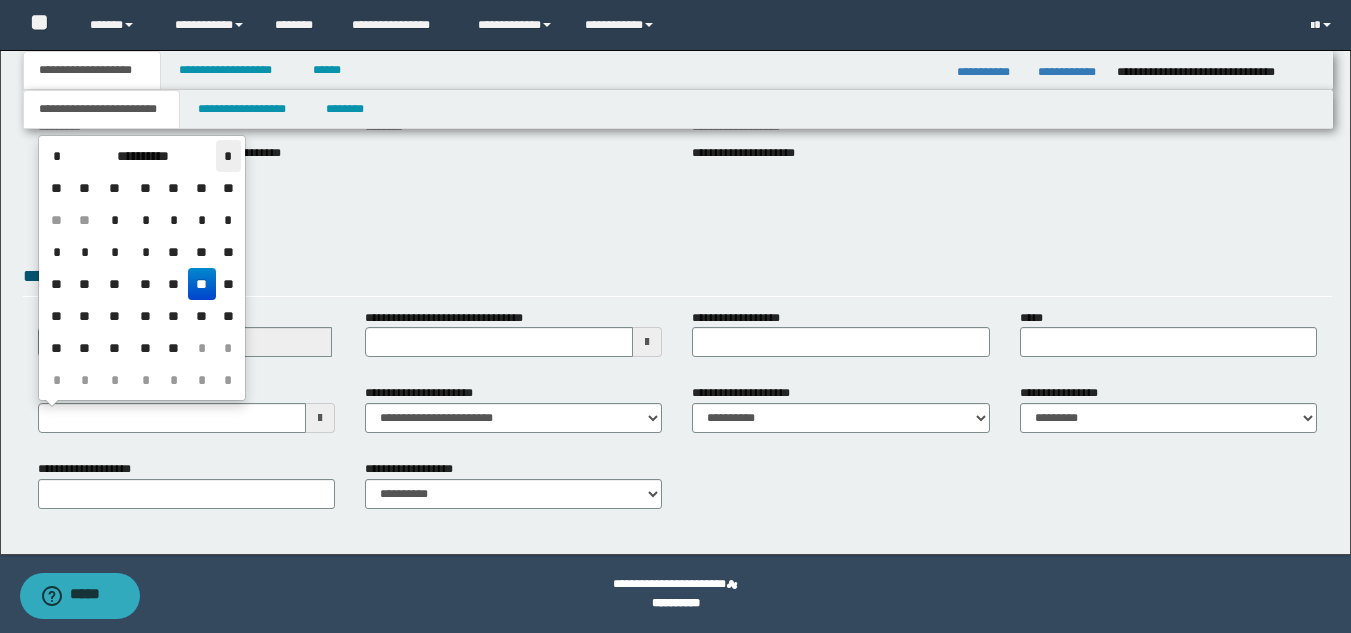 click on "*" at bounding box center [228, 156] 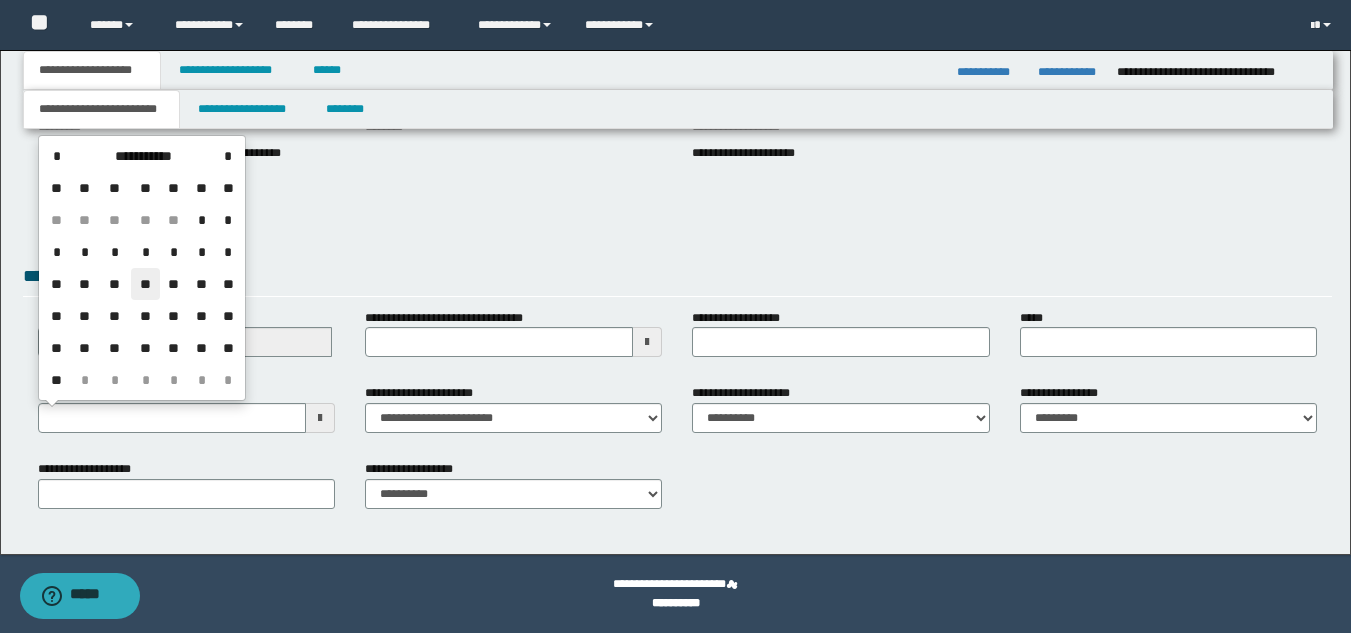 click on "**" at bounding box center (145, 284) 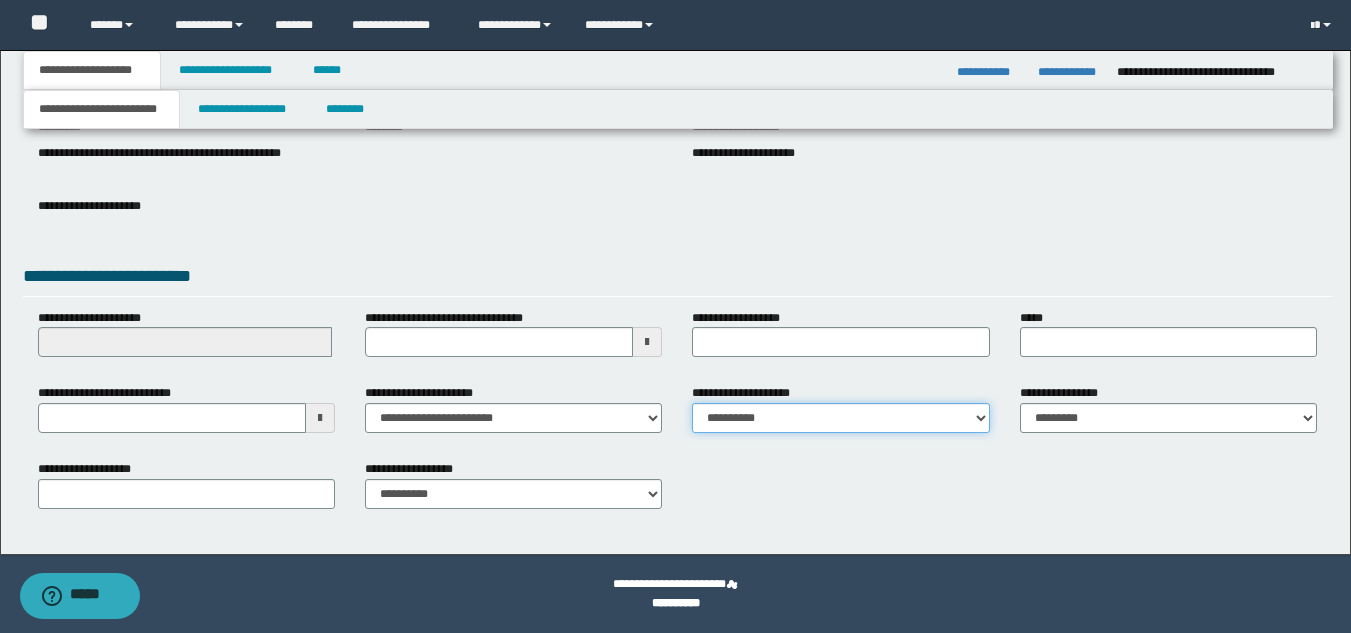 click on "**********" at bounding box center (840, 418) 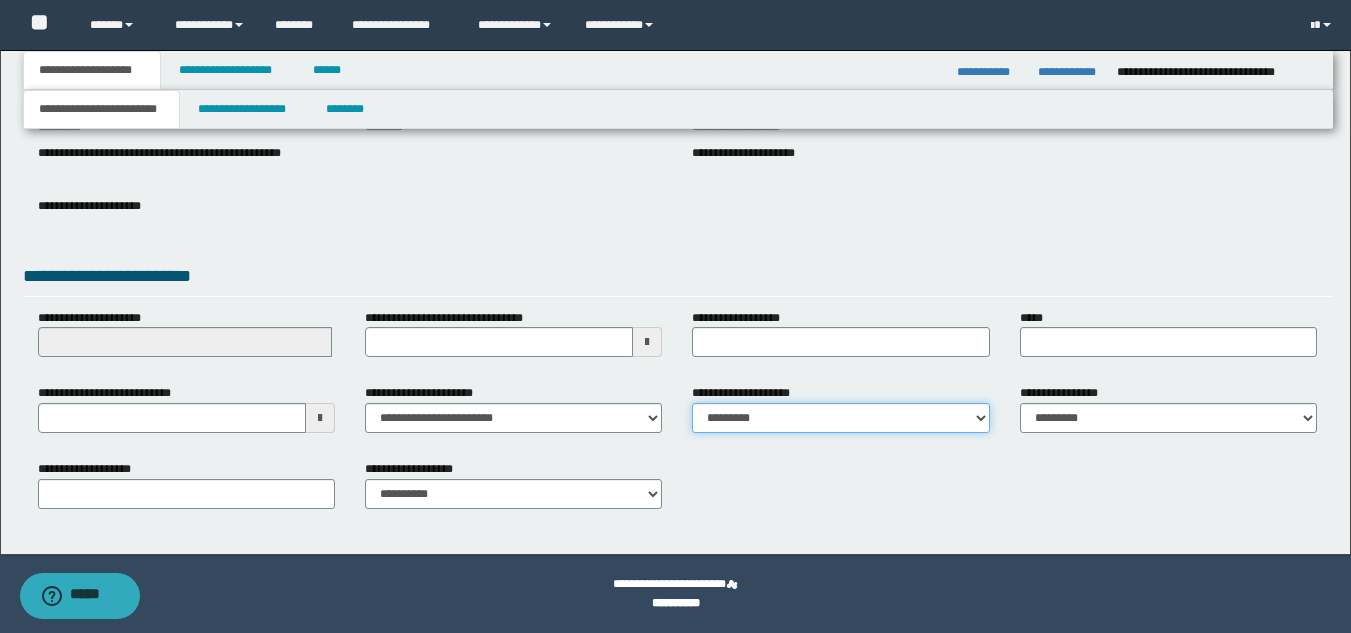 click on "**********" at bounding box center [840, 418] 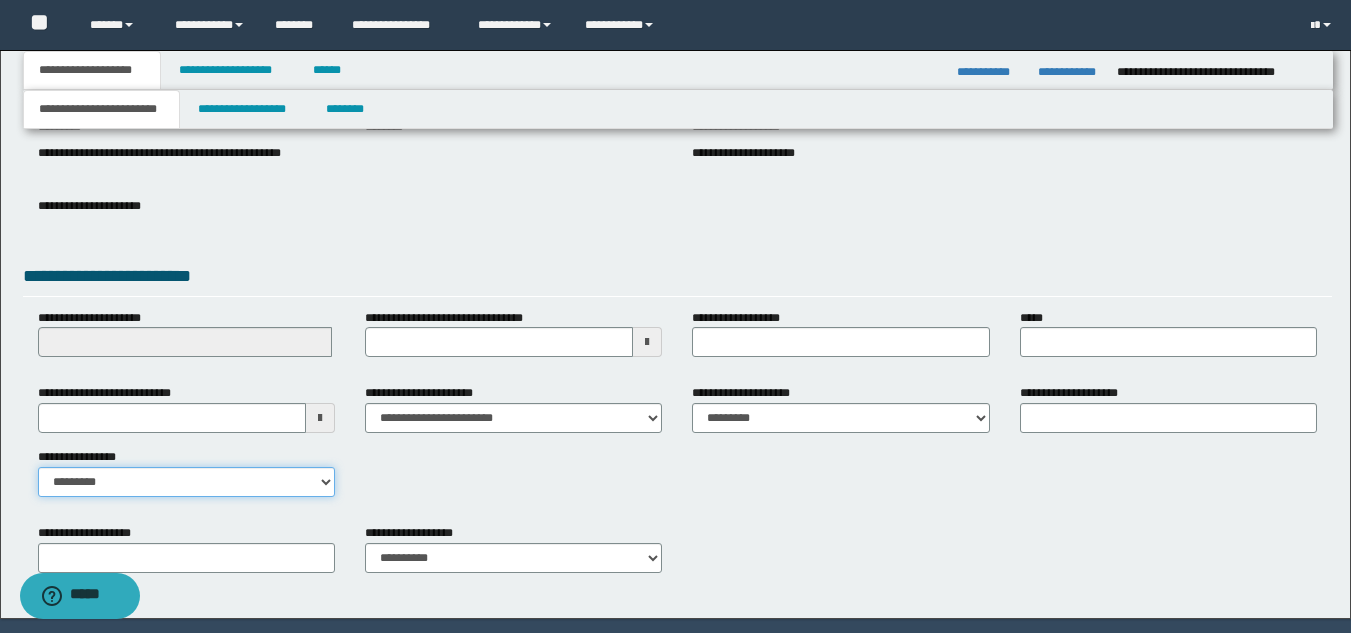 drag, startPoint x: 183, startPoint y: 475, endPoint x: 183, endPoint y: 492, distance: 17 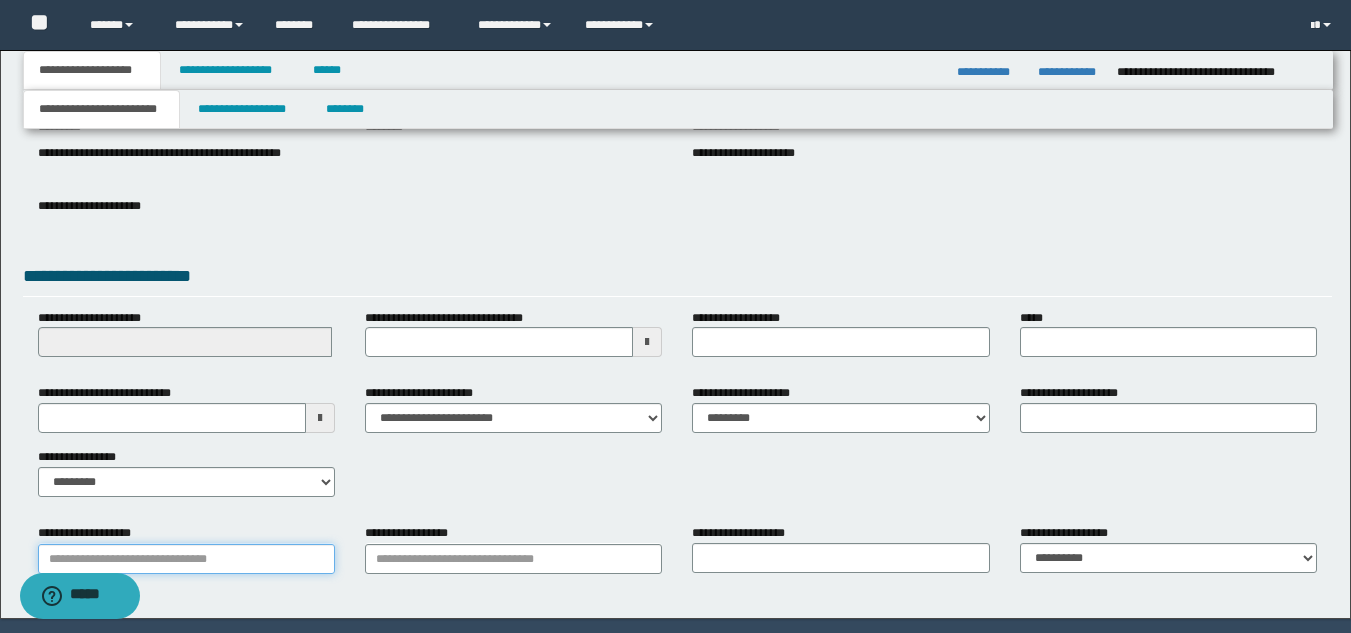 click on "**********" at bounding box center [186, 559] 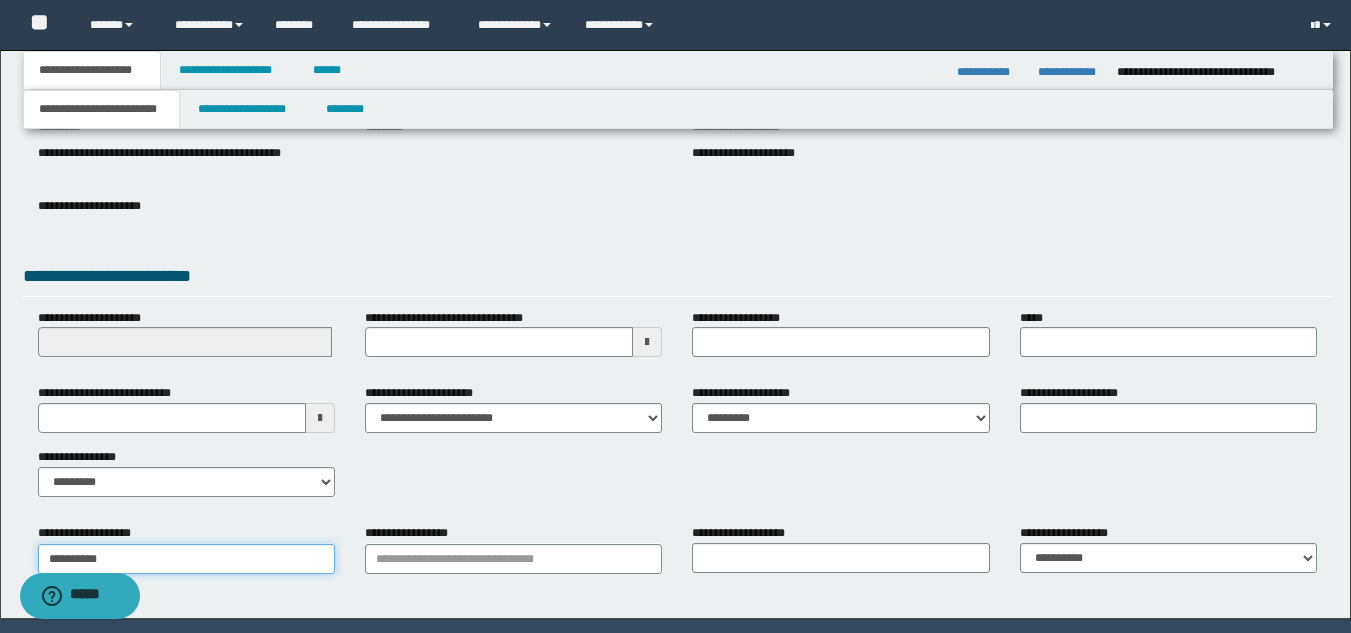 type on "**********" 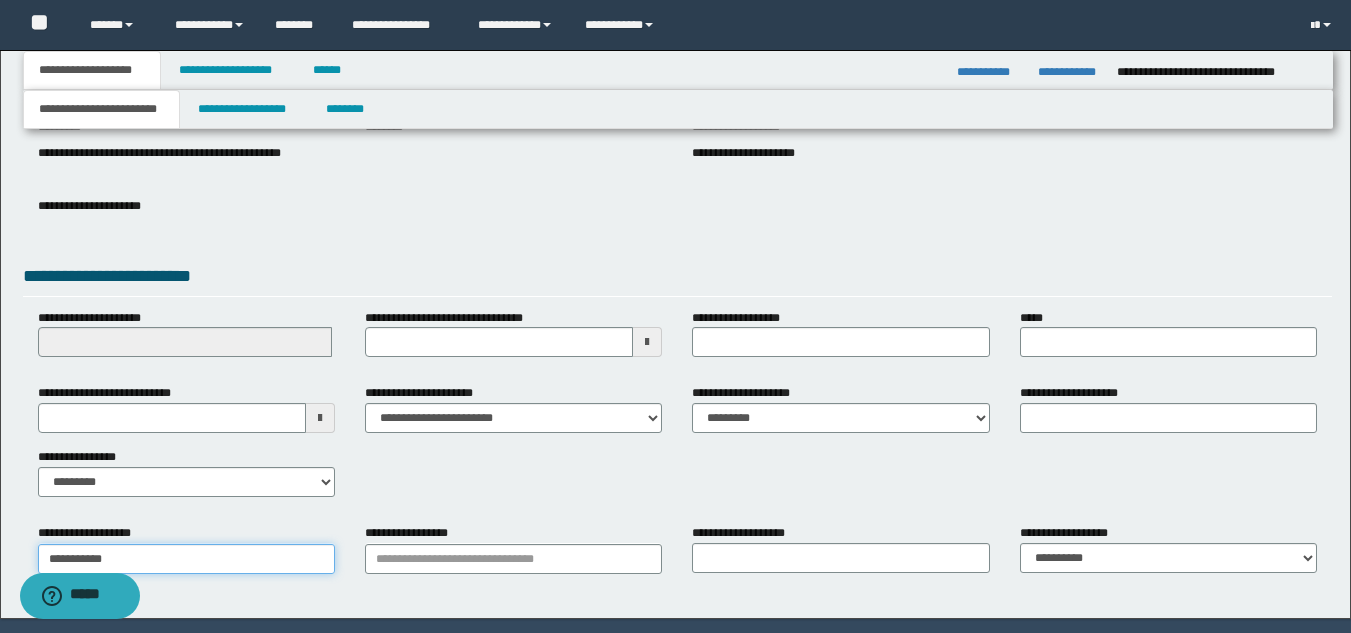 type on "**********" 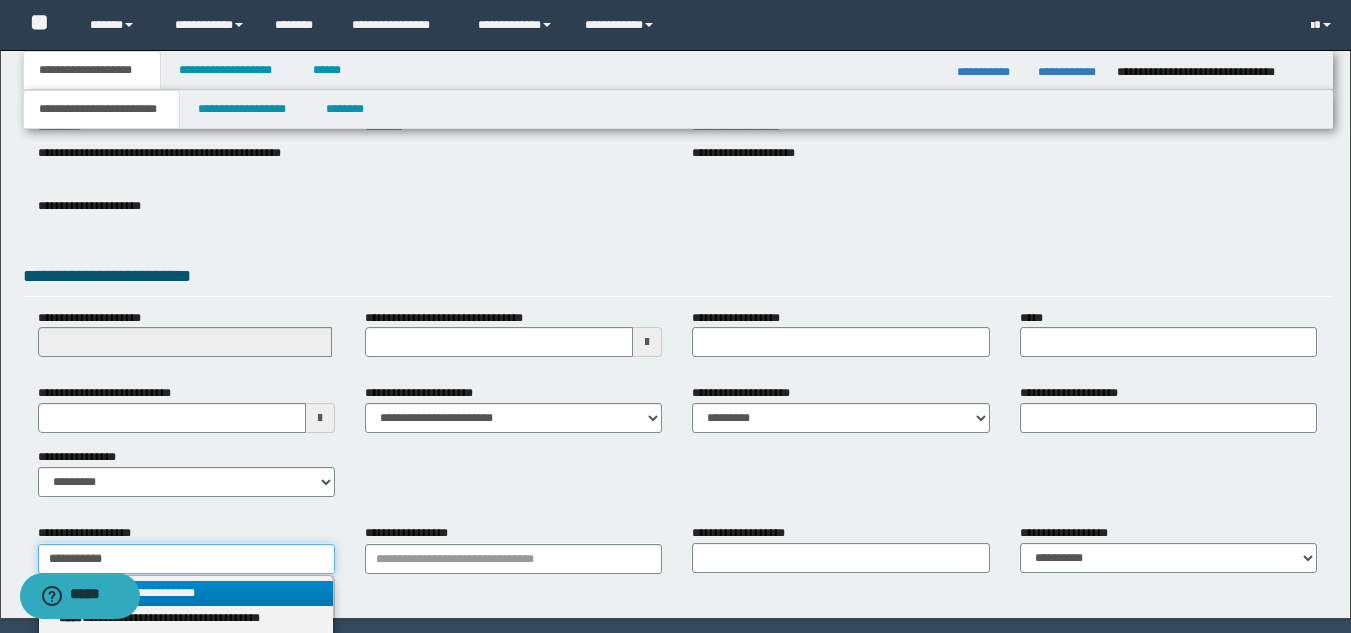 type on "**********" 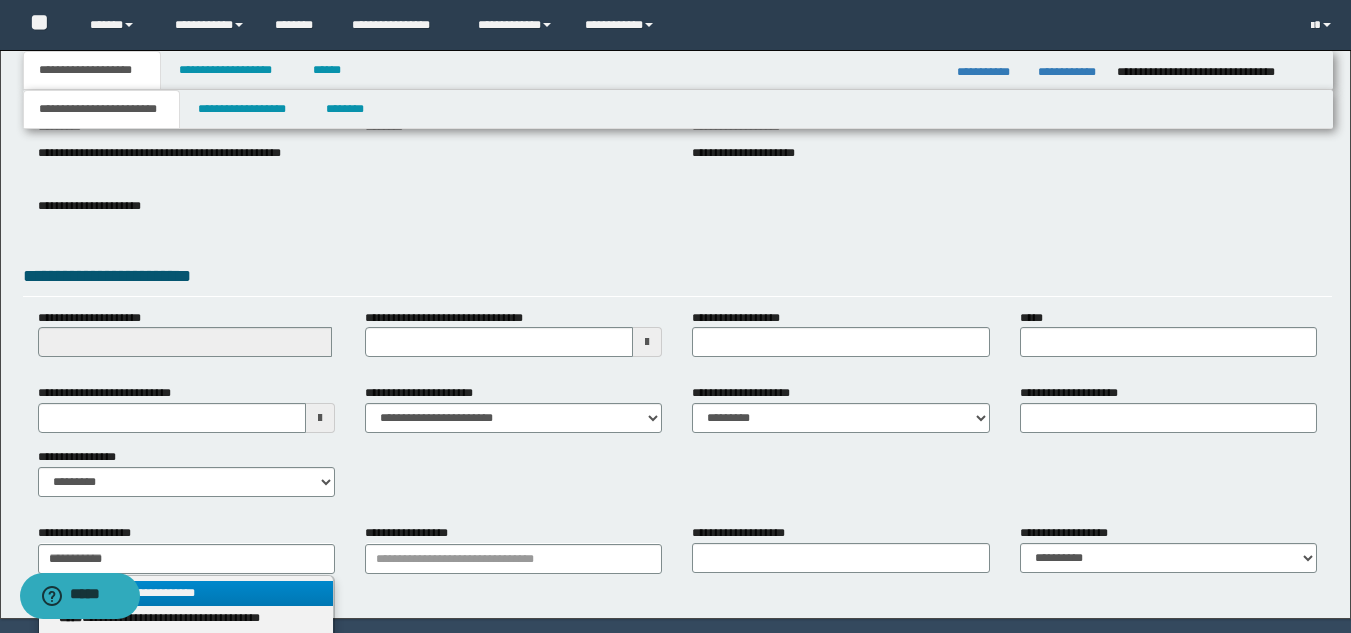 click on "**********" at bounding box center [186, 593] 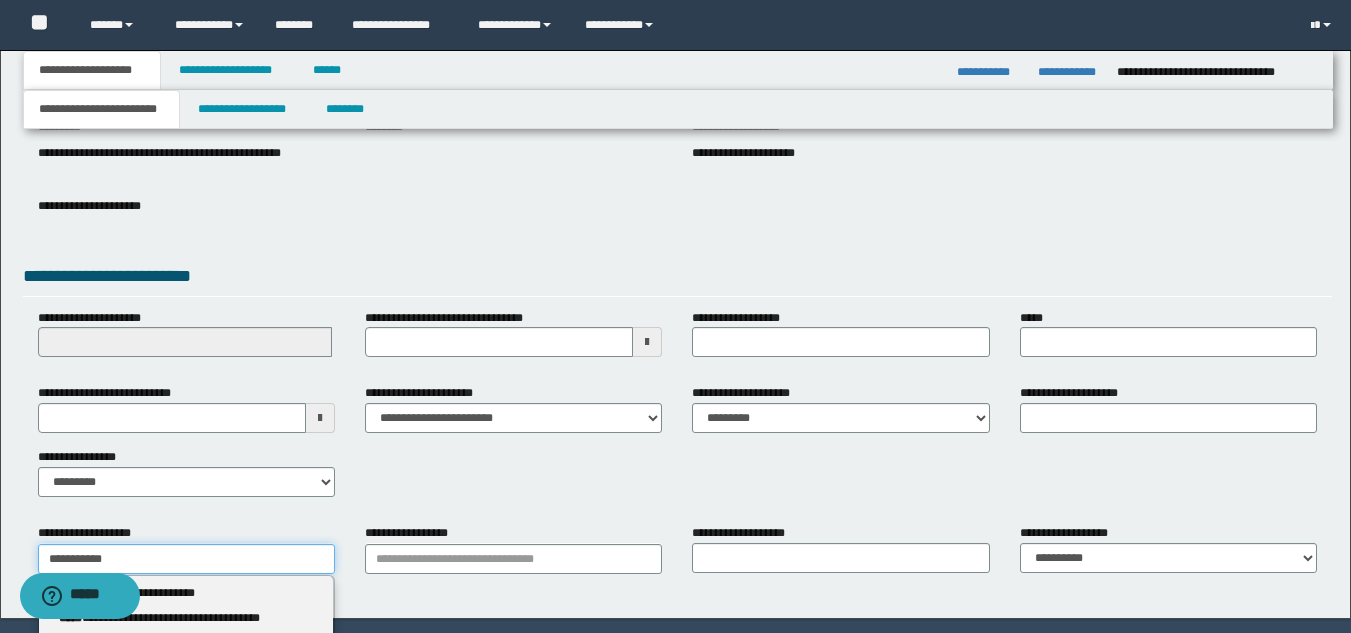 type on "**********" 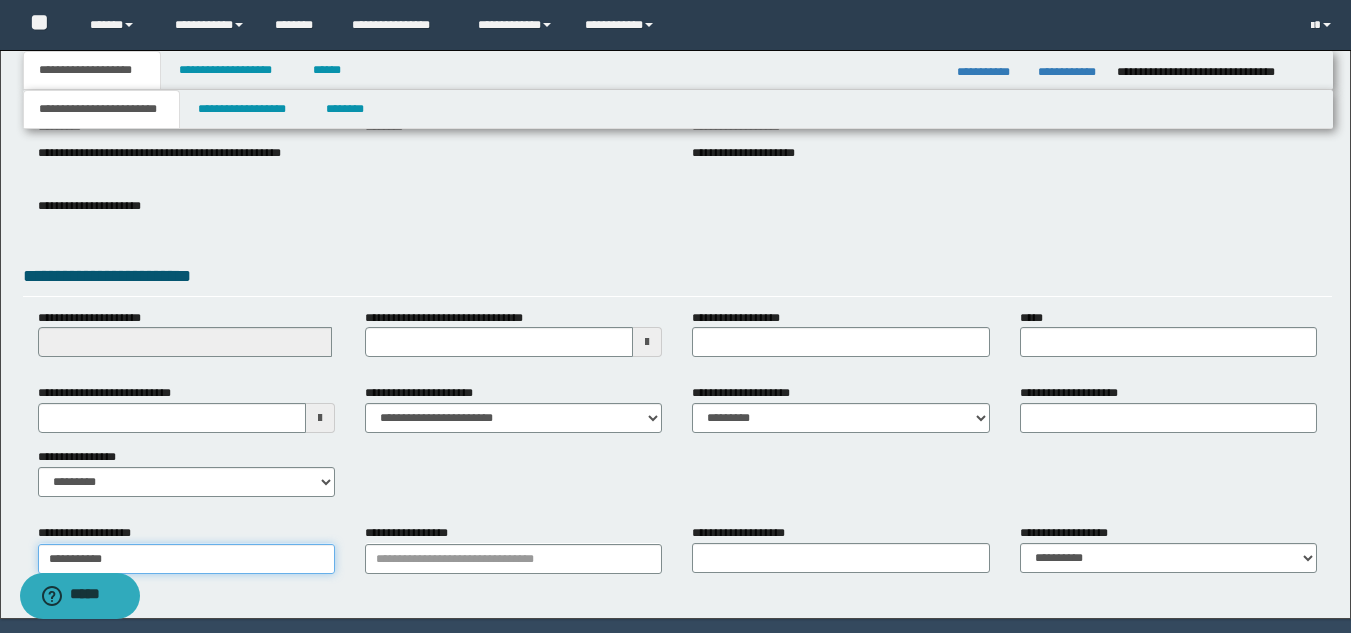 type on "**********" 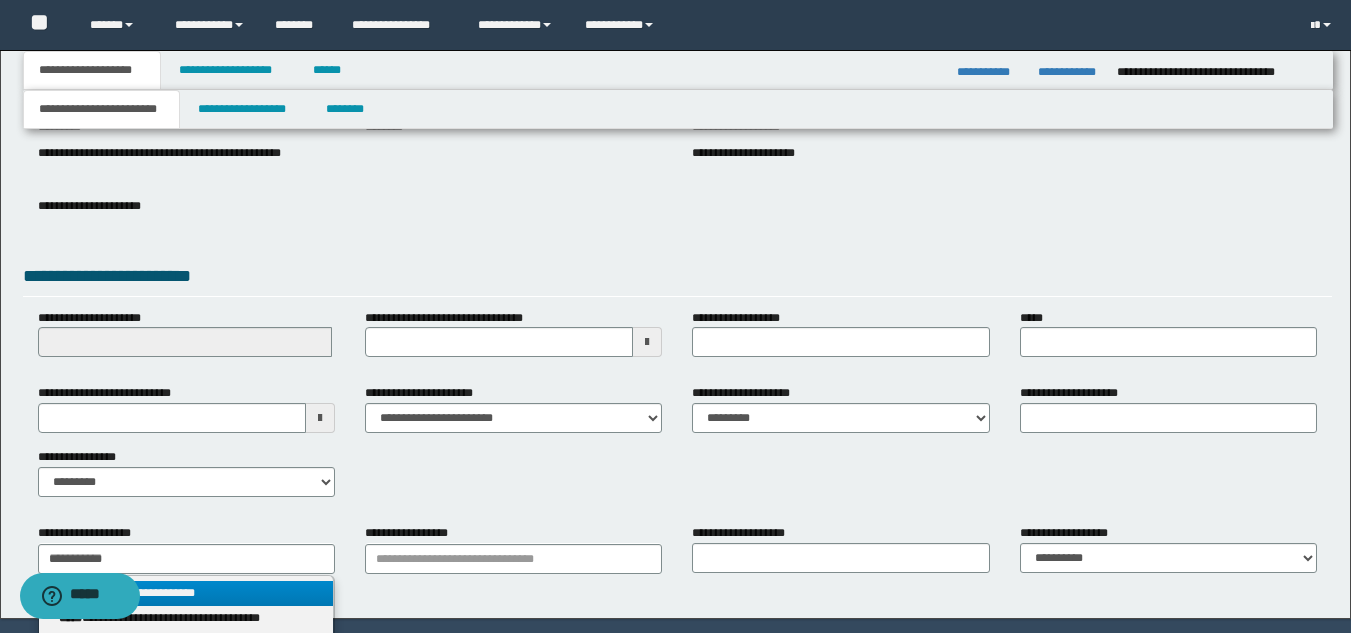 click on "**********" at bounding box center [186, 593] 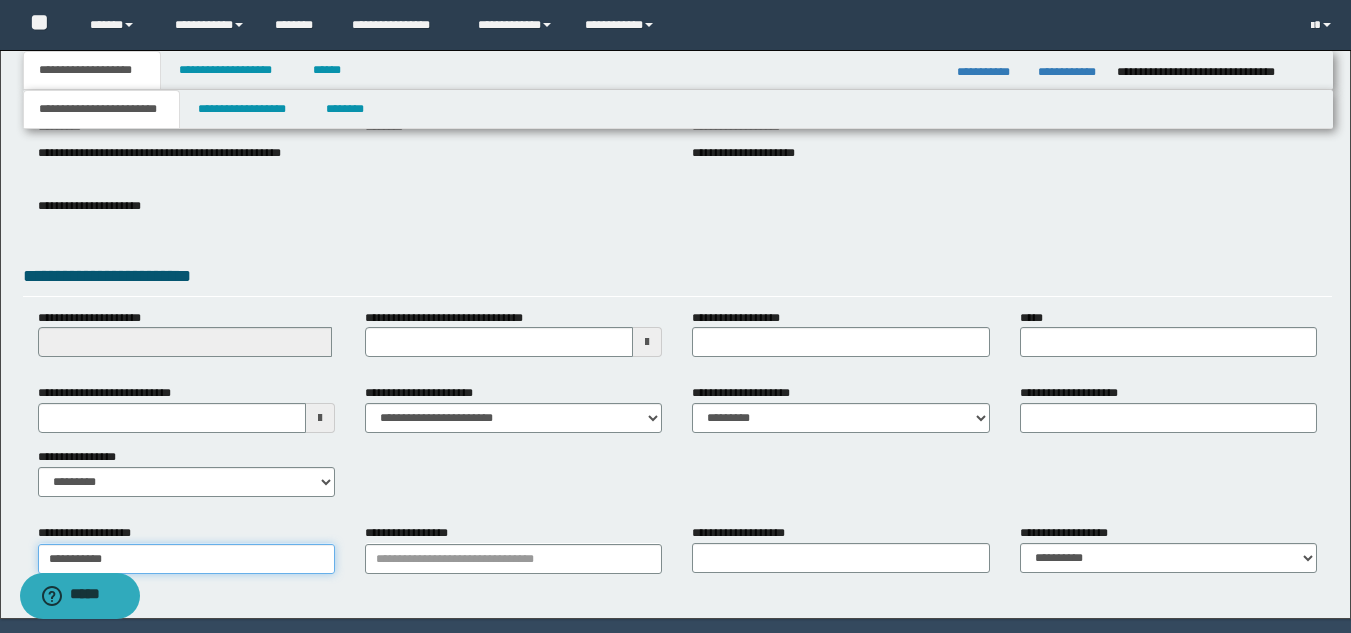 type on "**********" 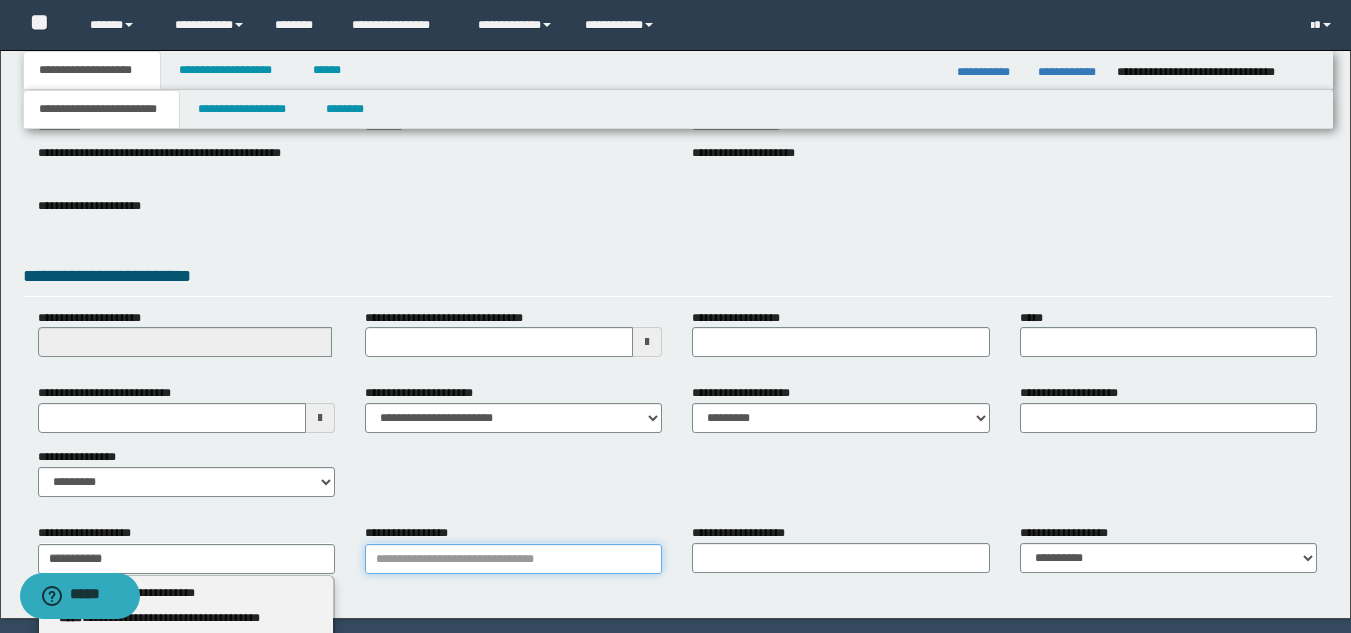 type 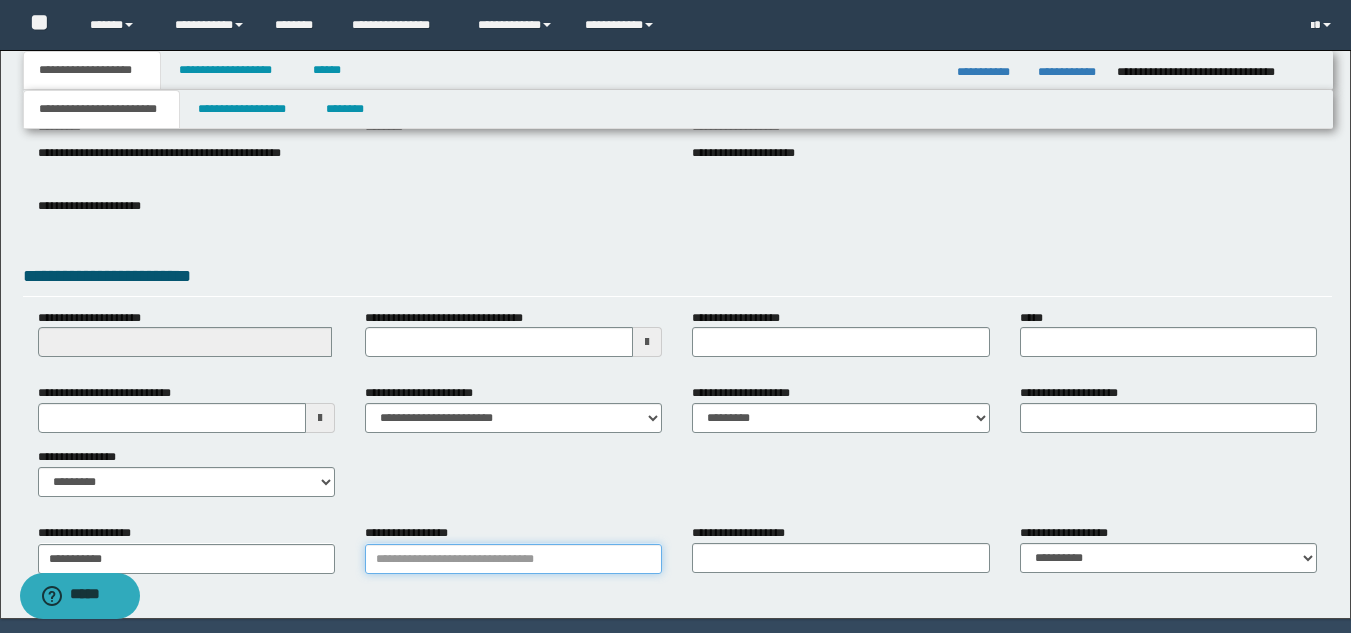 click on "**********" at bounding box center (513, 559) 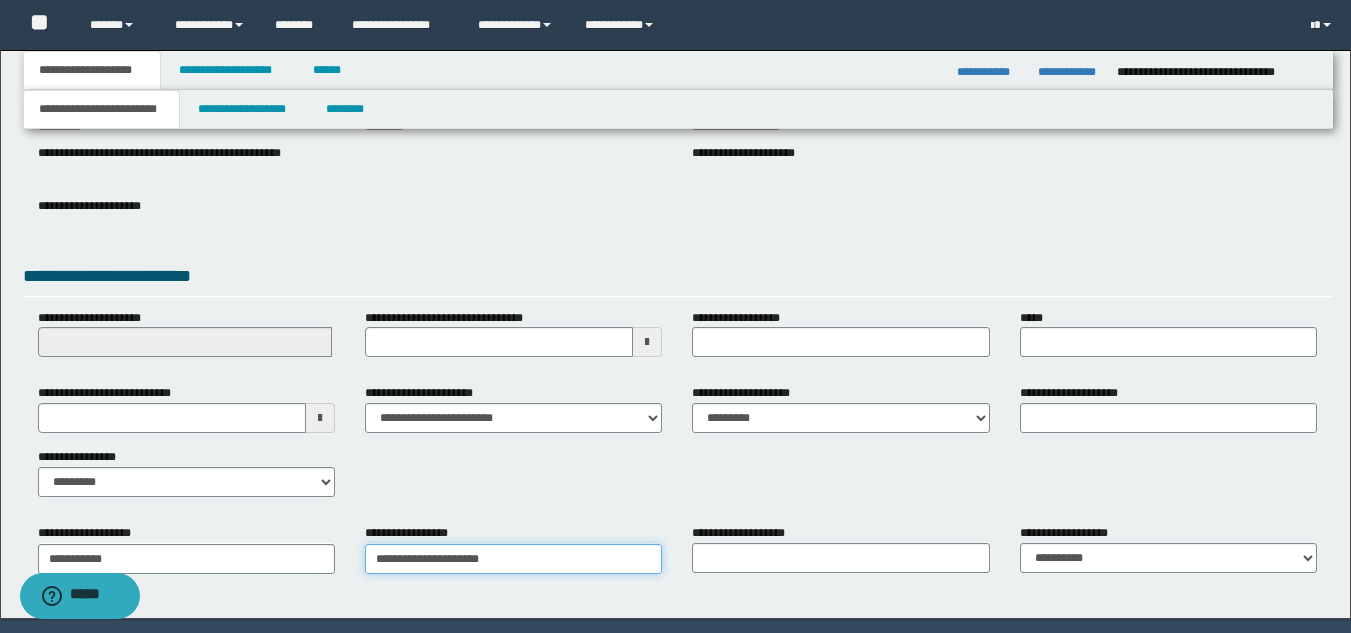 click on "**********" at bounding box center (513, 559) 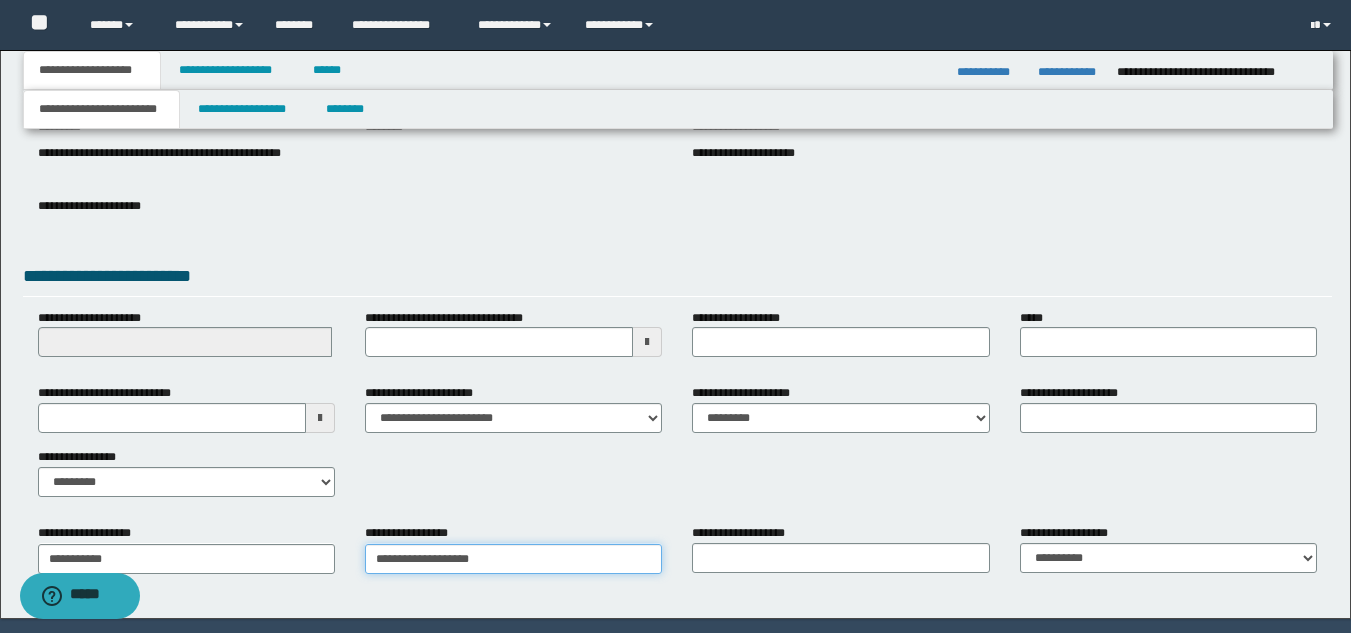 type on "**********" 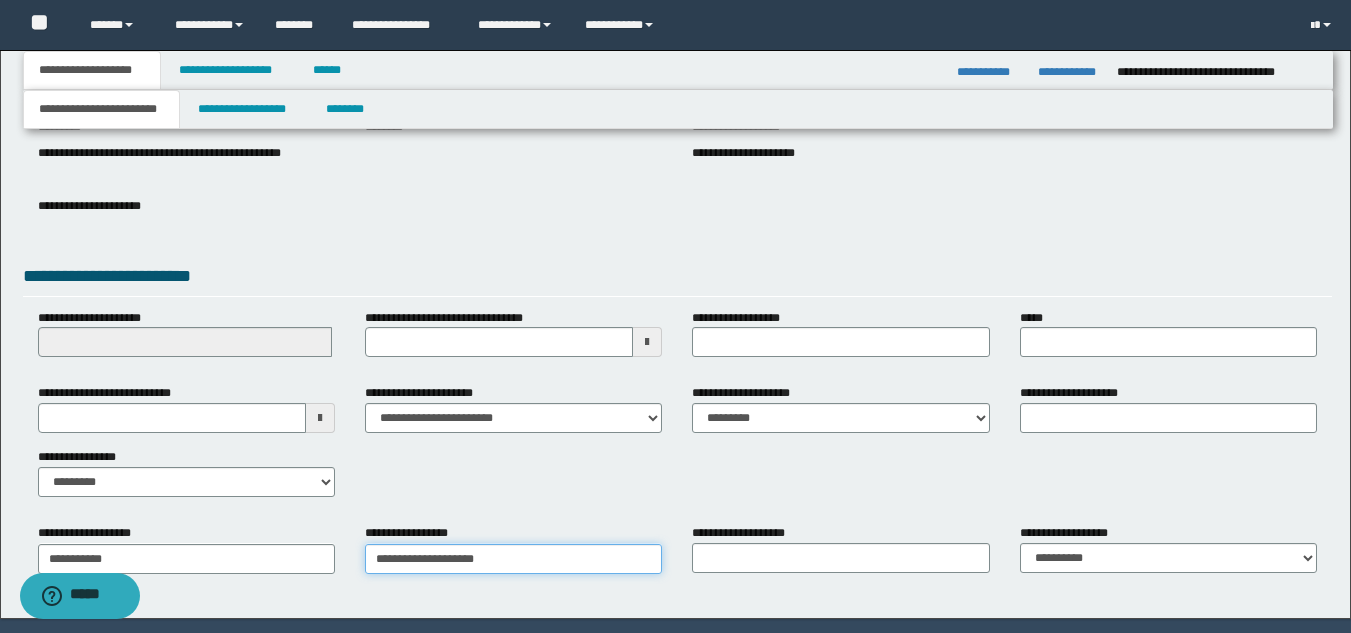 click on "**********" at bounding box center [513, 559] 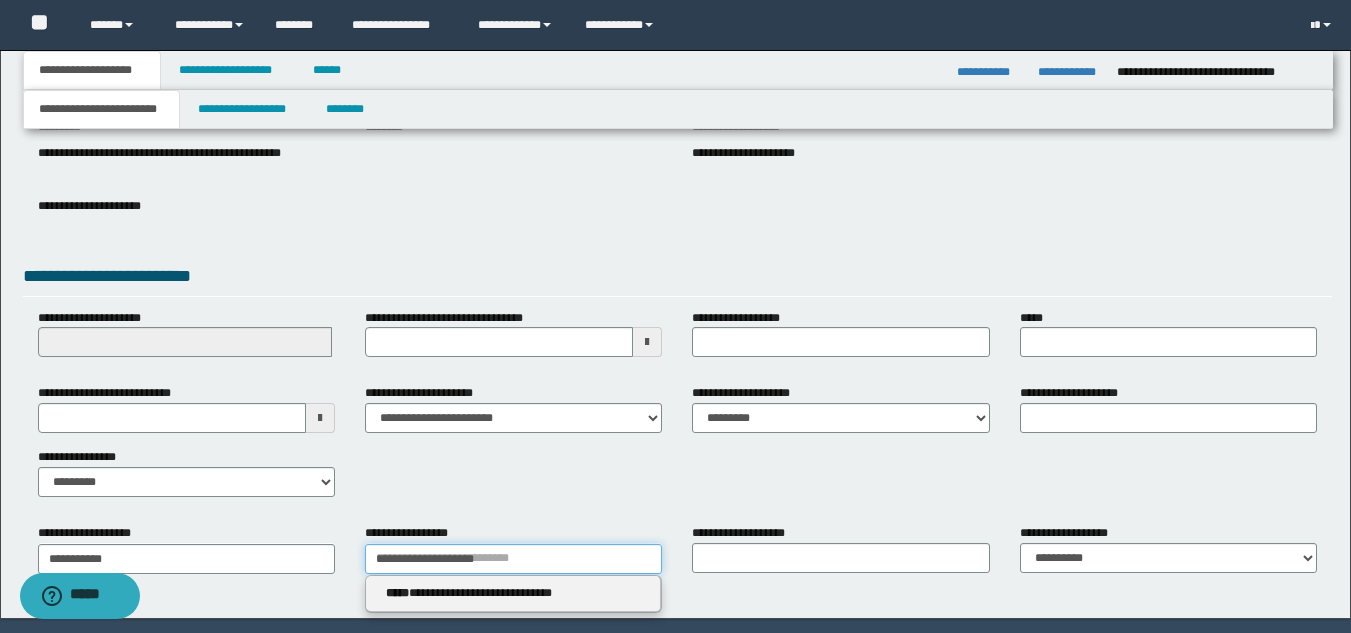 type 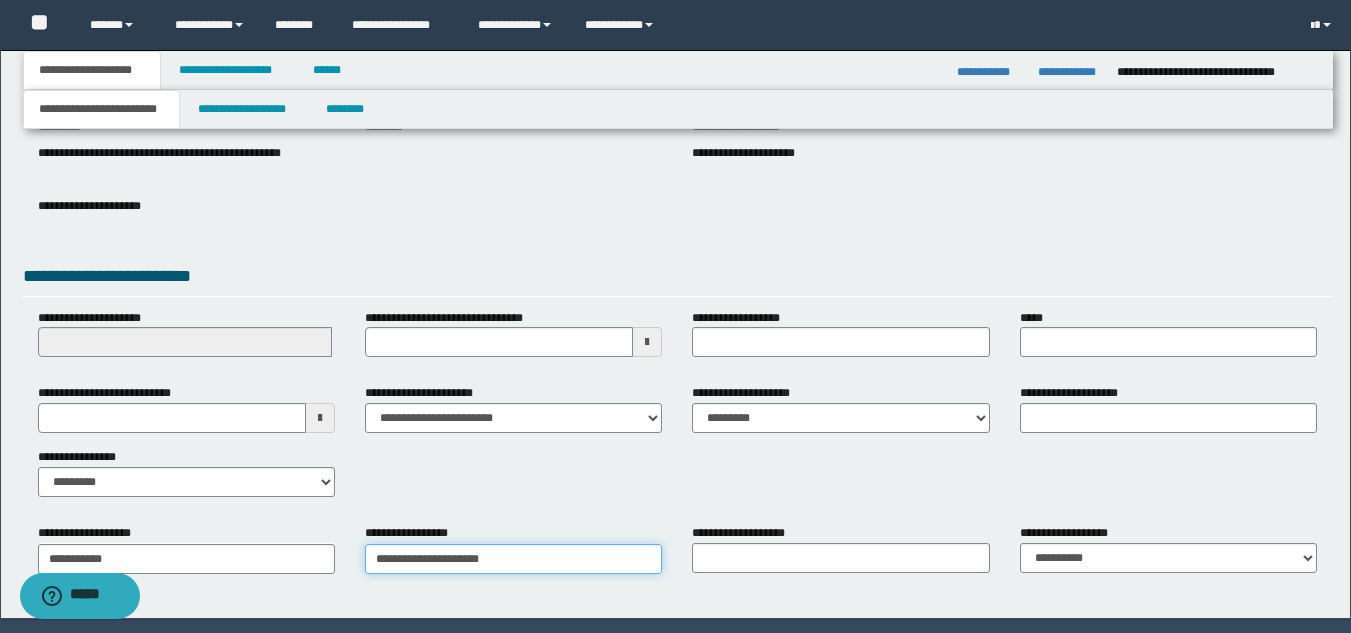 type on "**********" 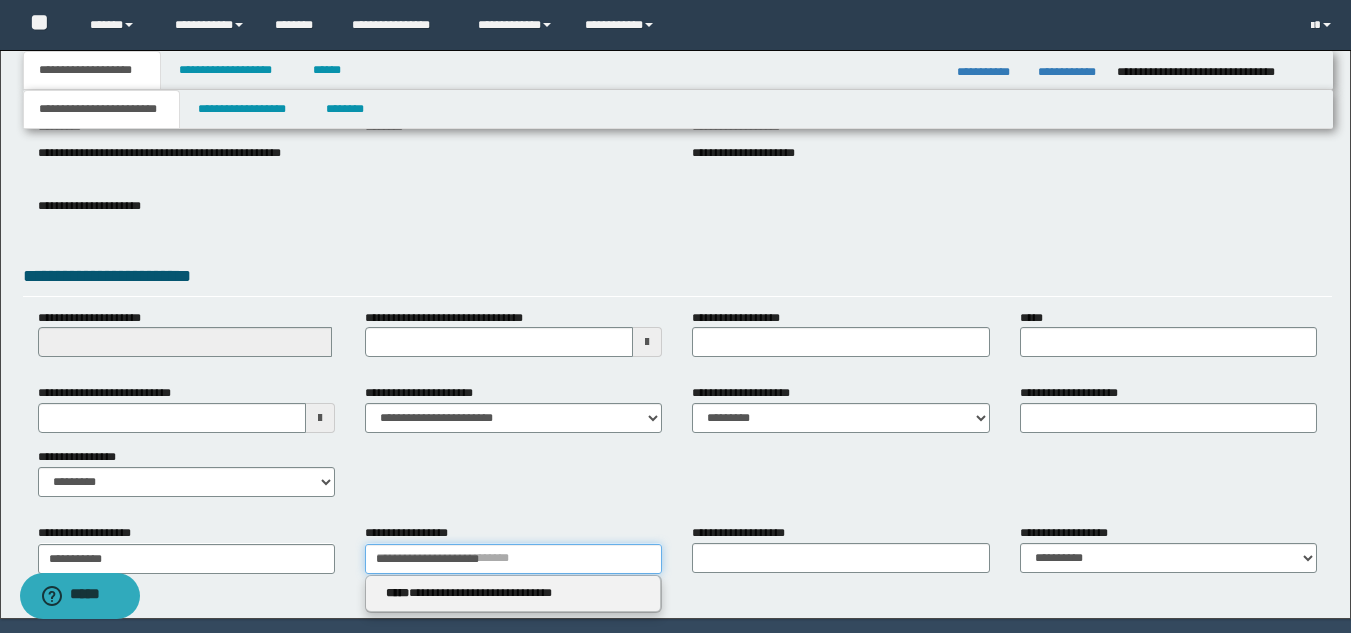 type 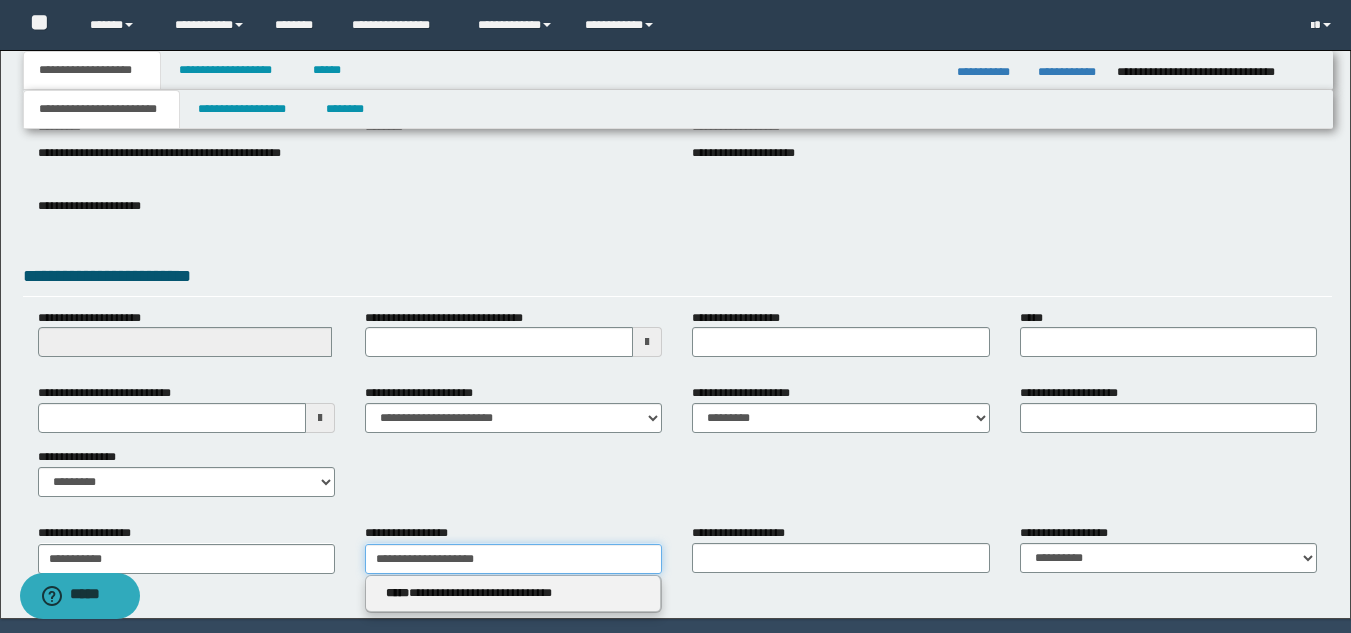 type on "**********" 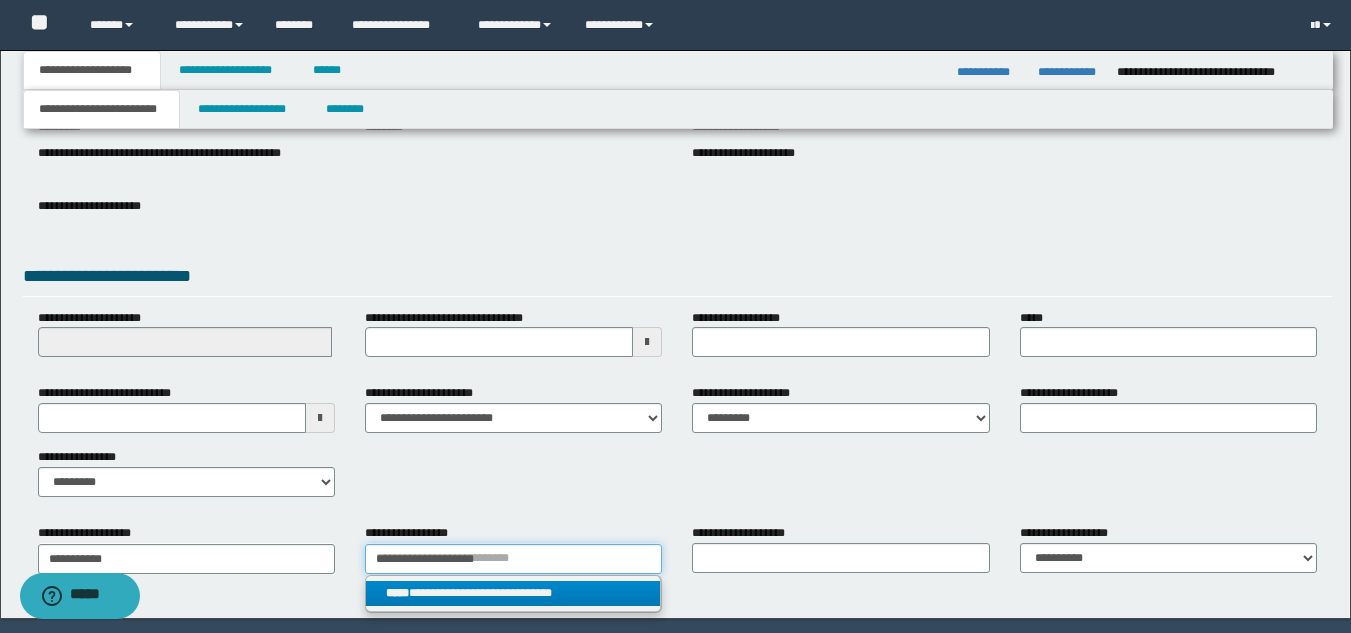 type on "**********" 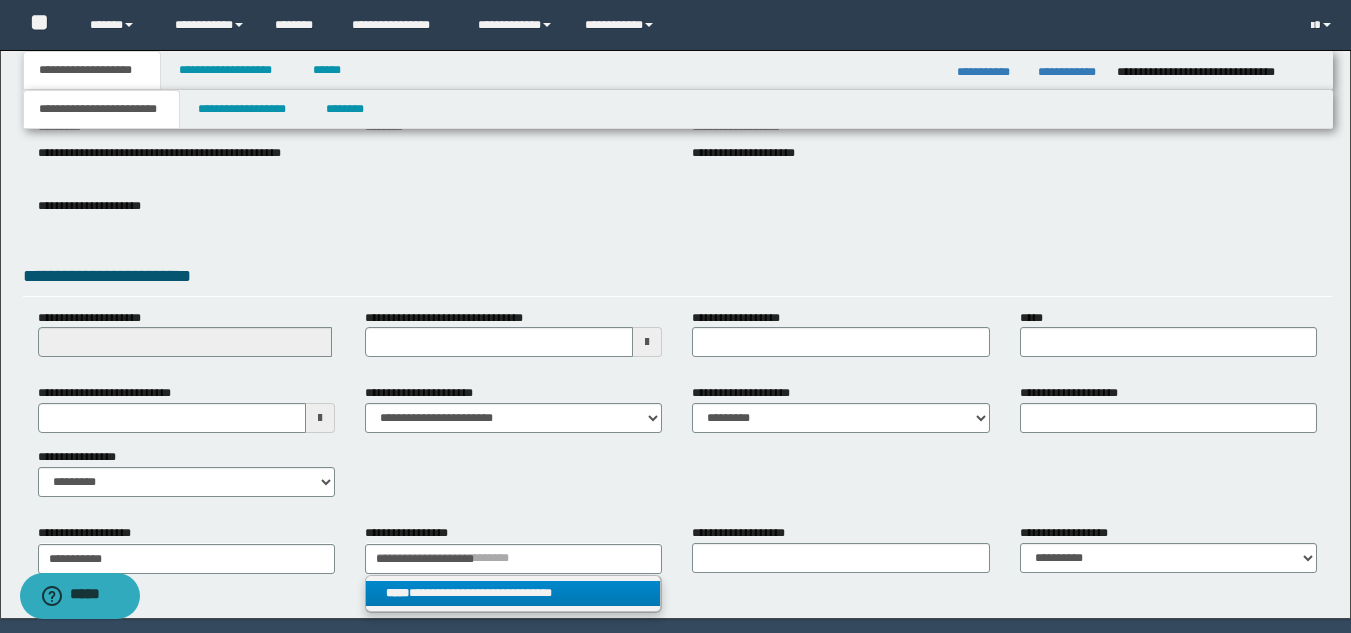 click on "**********" at bounding box center [513, 594] 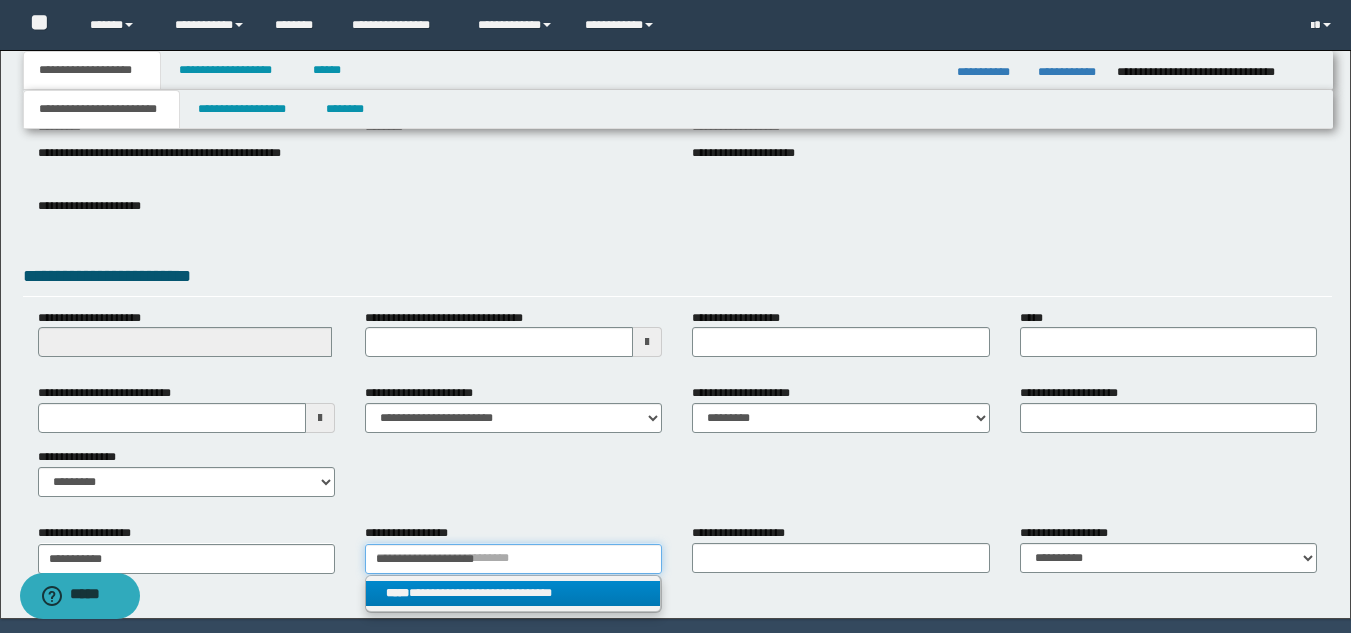 type 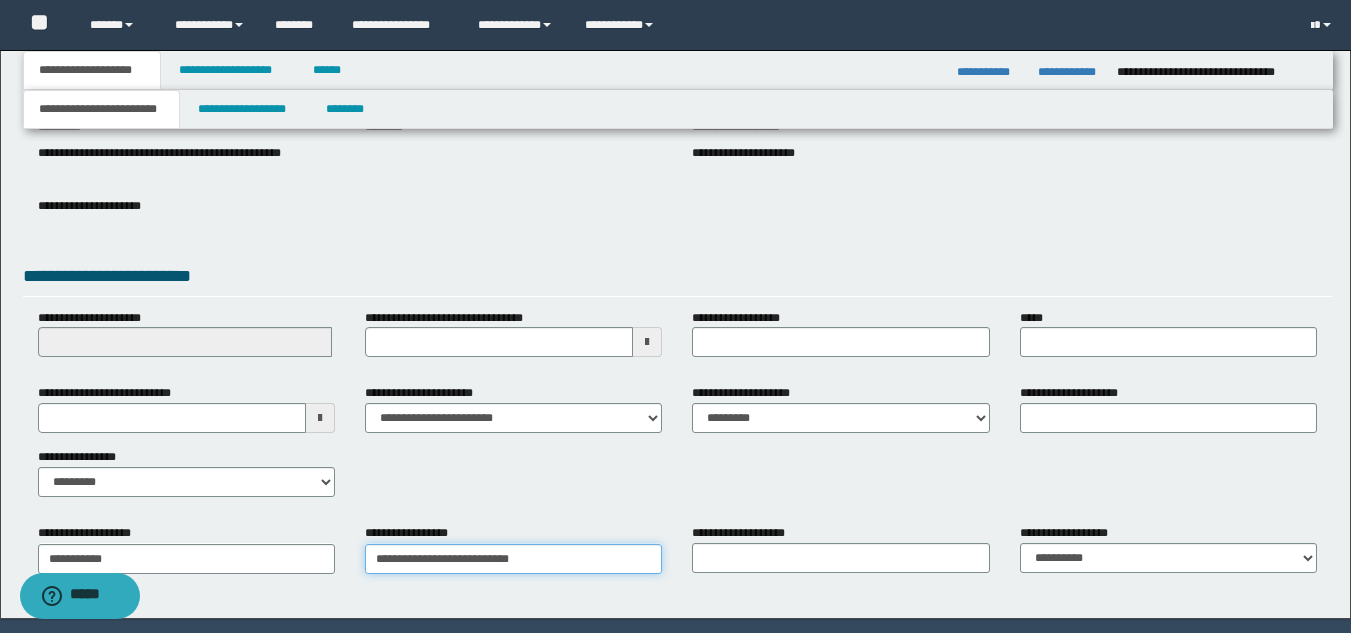 type on "**********" 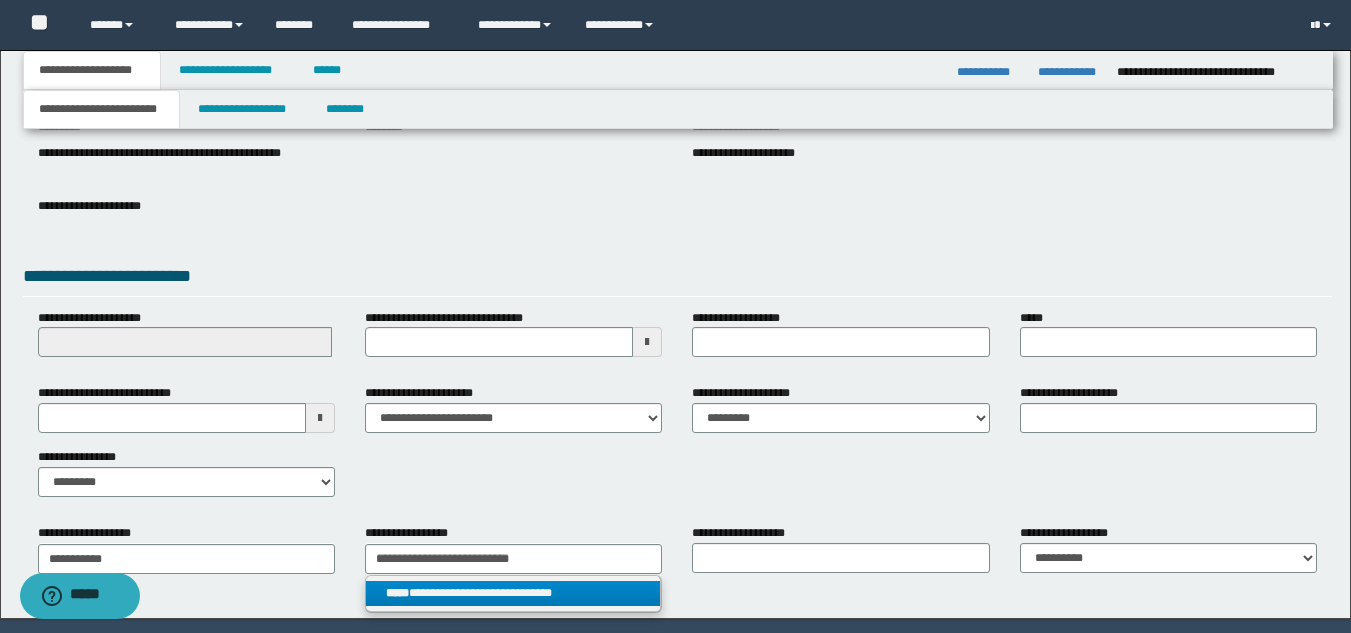 click on "**********" at bounding box center [513, 593] 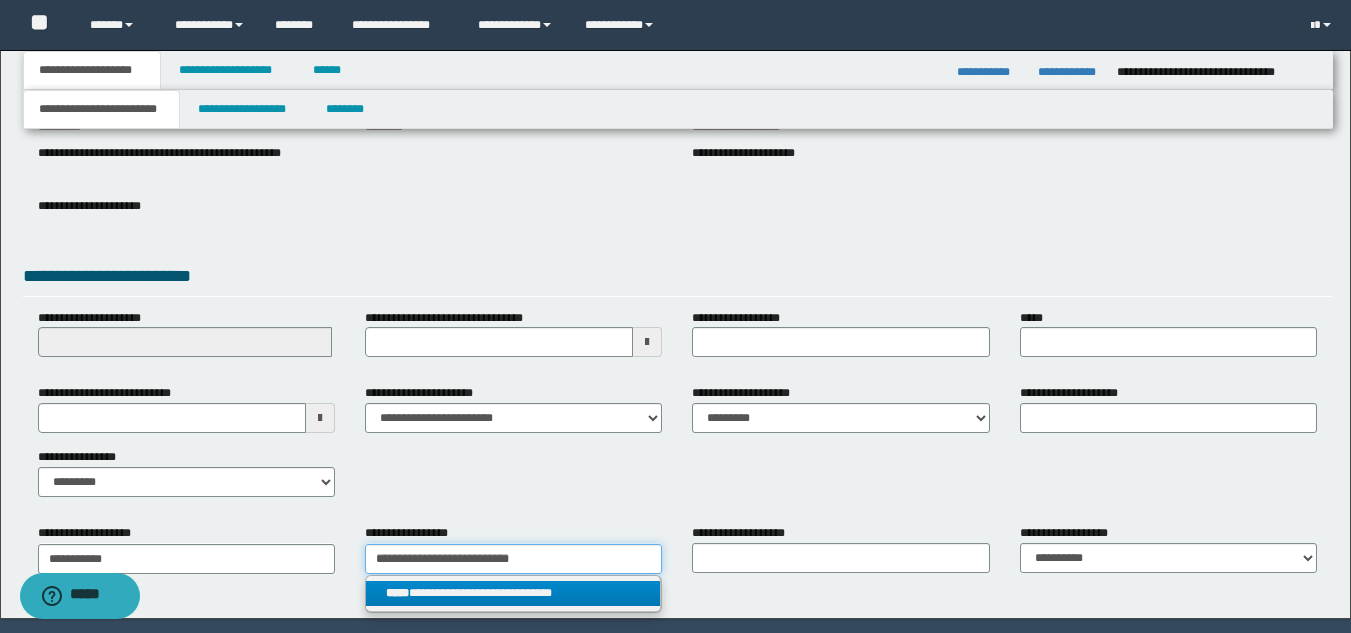type 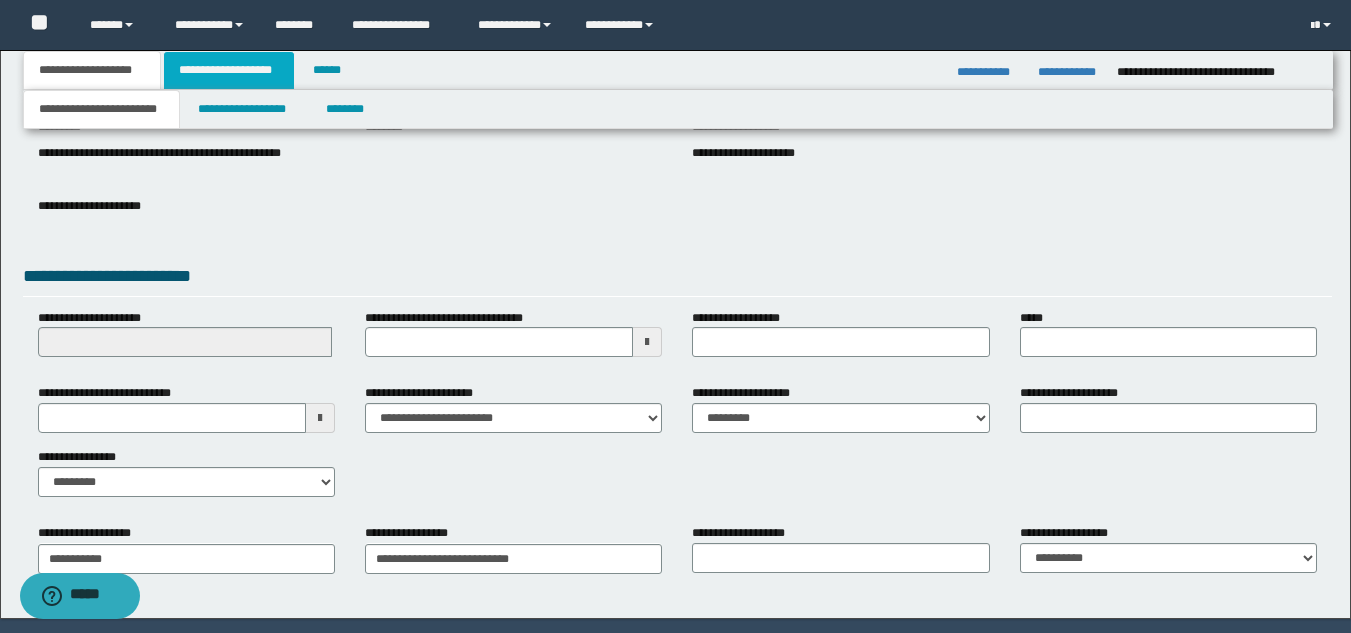 click on "**********" at bounding box center [229, 70] 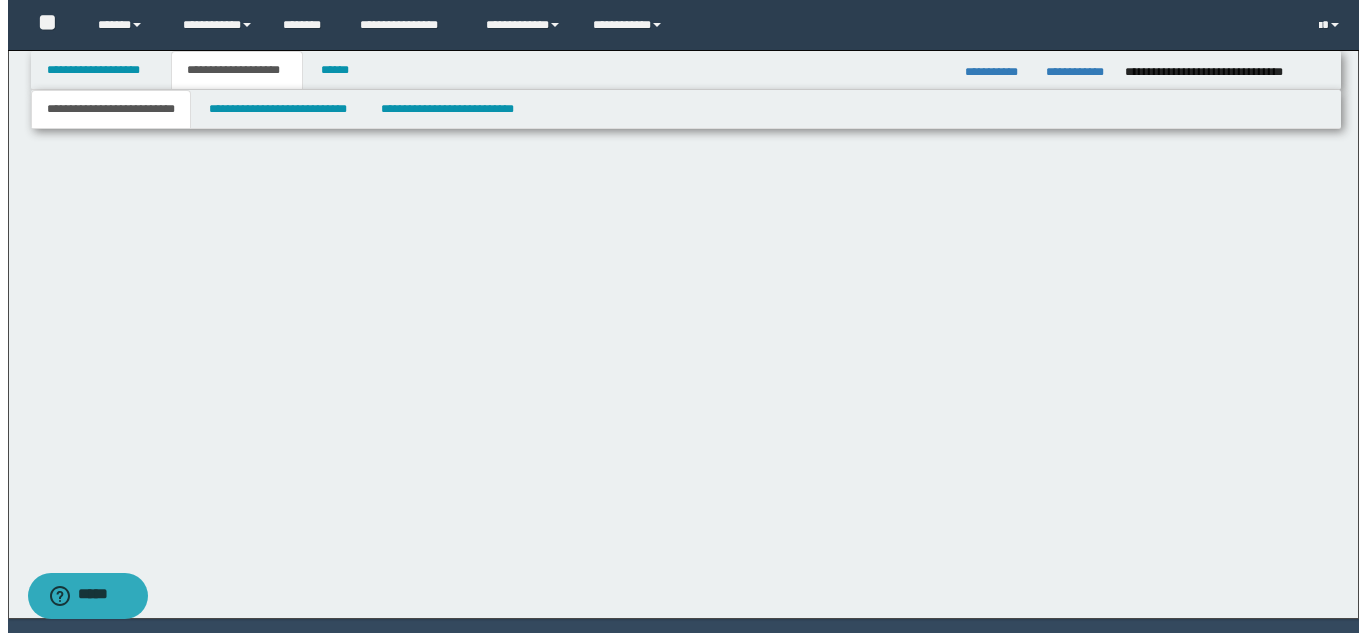 scroll, scrollTop: 0, scrollLeft: 0, axis: both 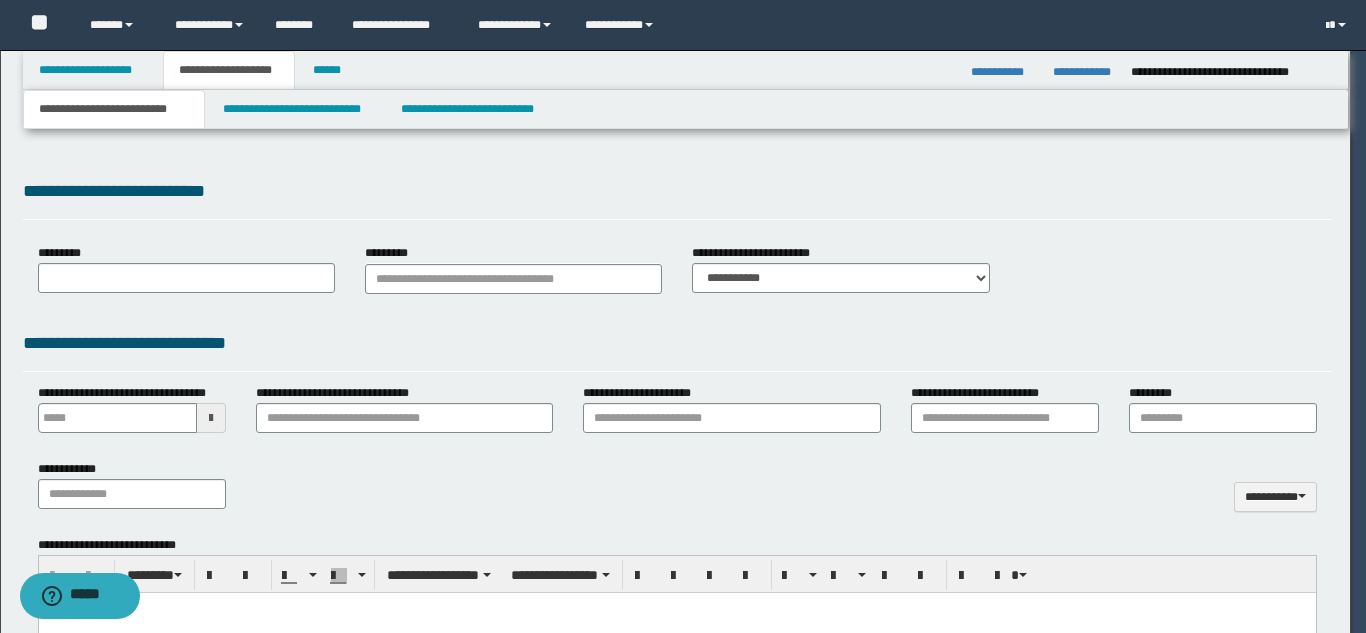 type 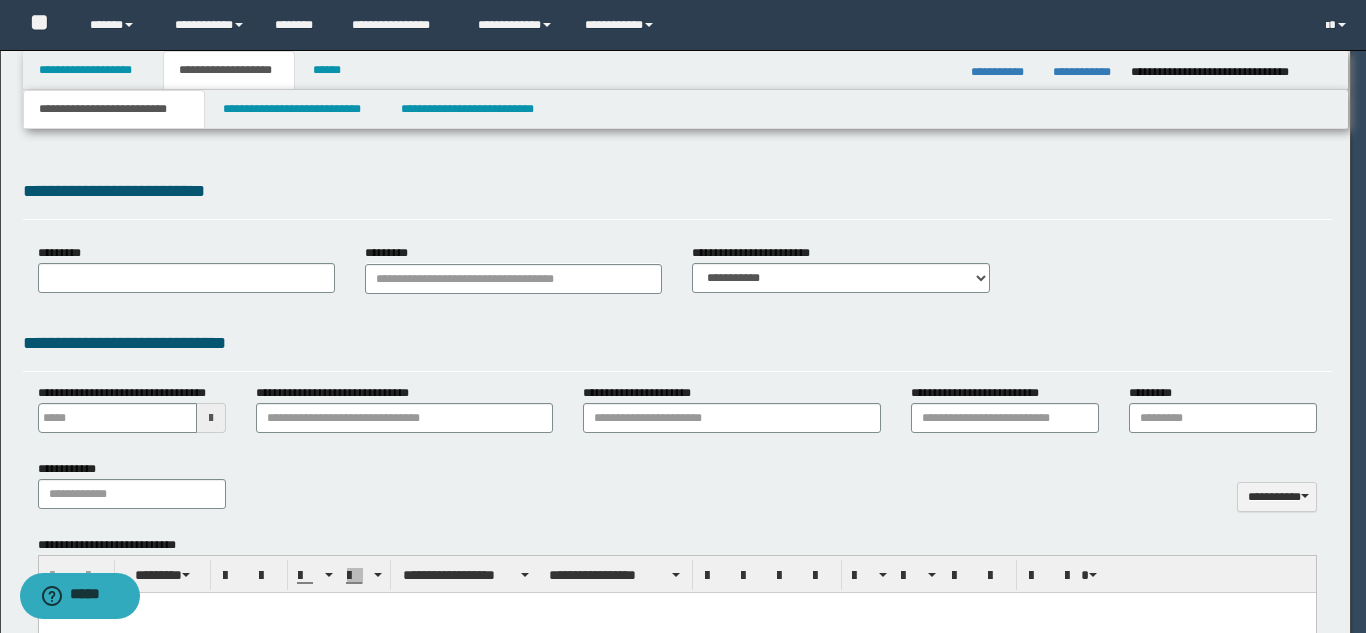 scroll, scrollTop: 0, scrollLeft: 0, axis: both 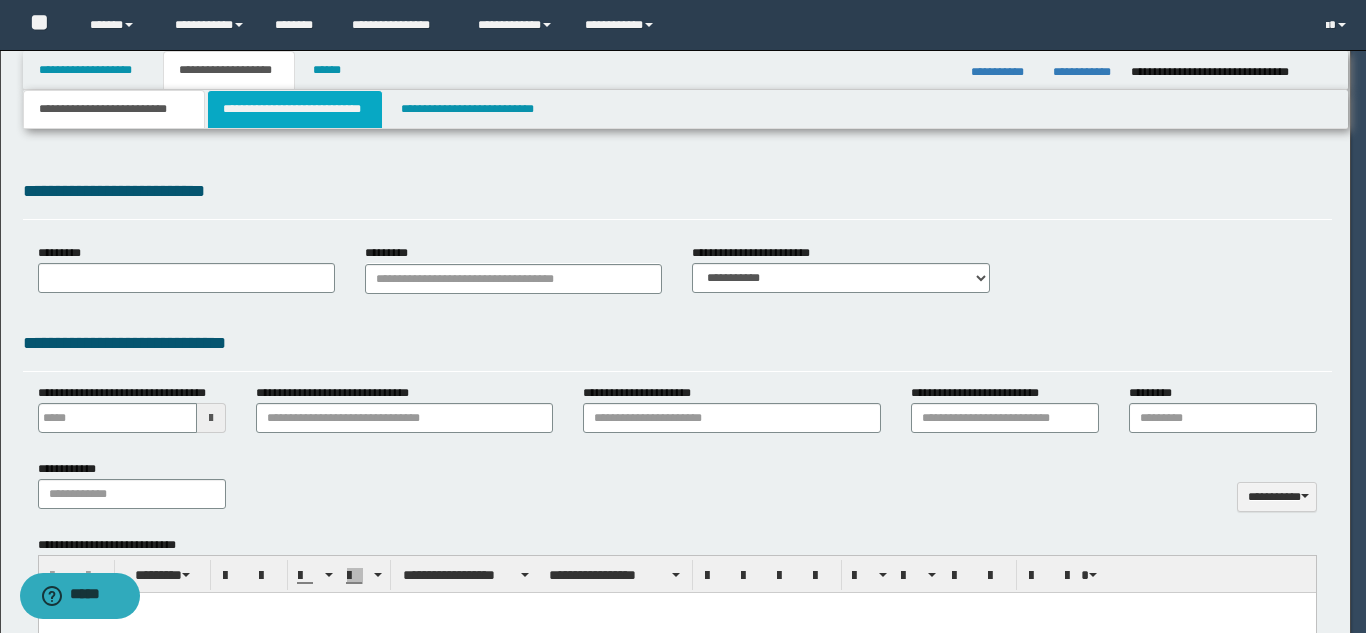 select on "*" 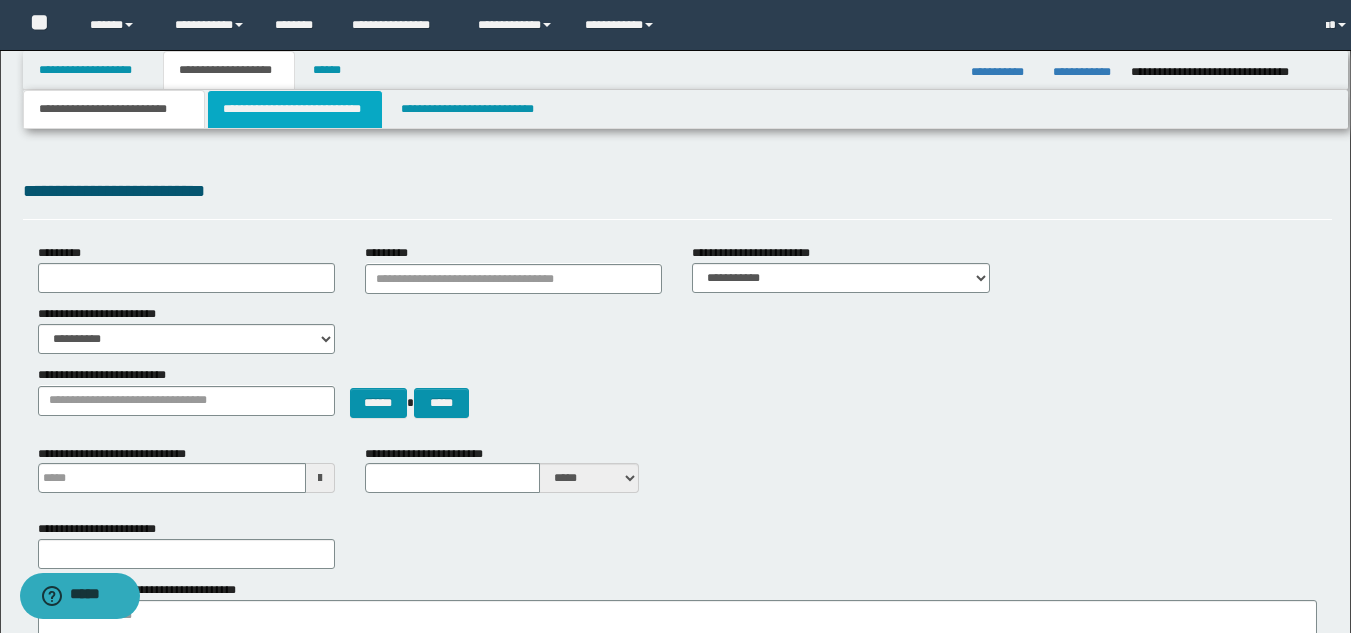 click on "**********" at bounding box center (295, 109) 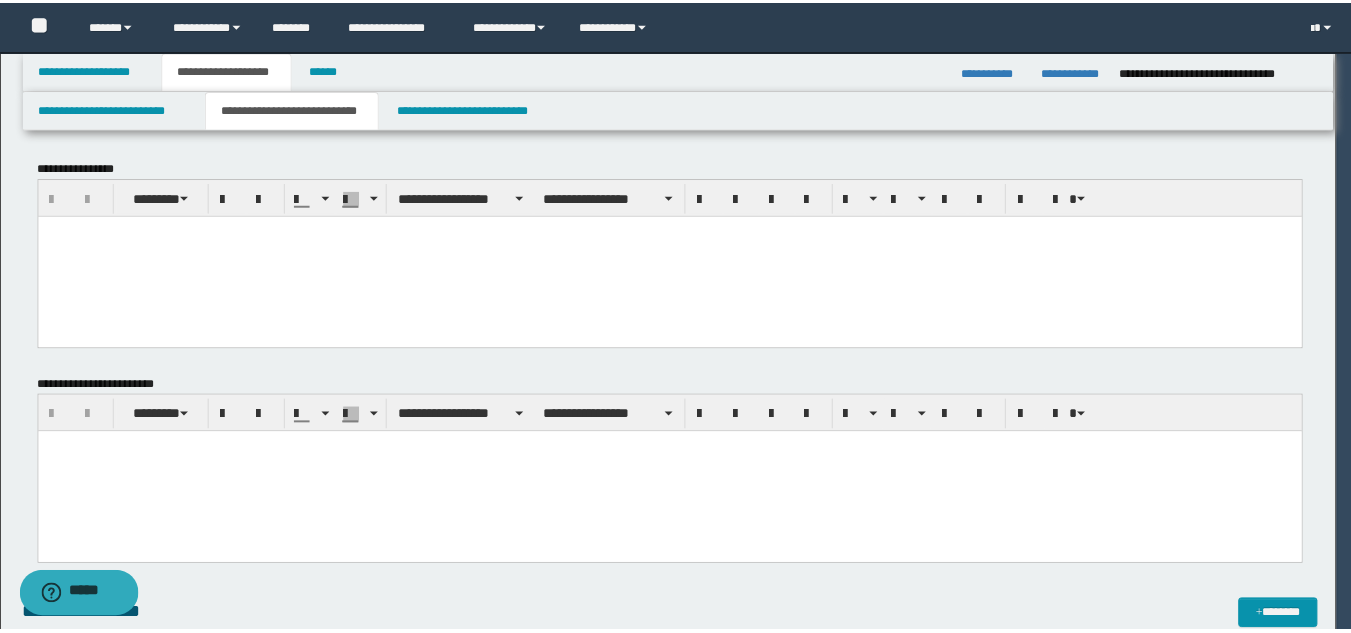 scroll, scrollTop: 0, scrollLeft: 0, axis: both 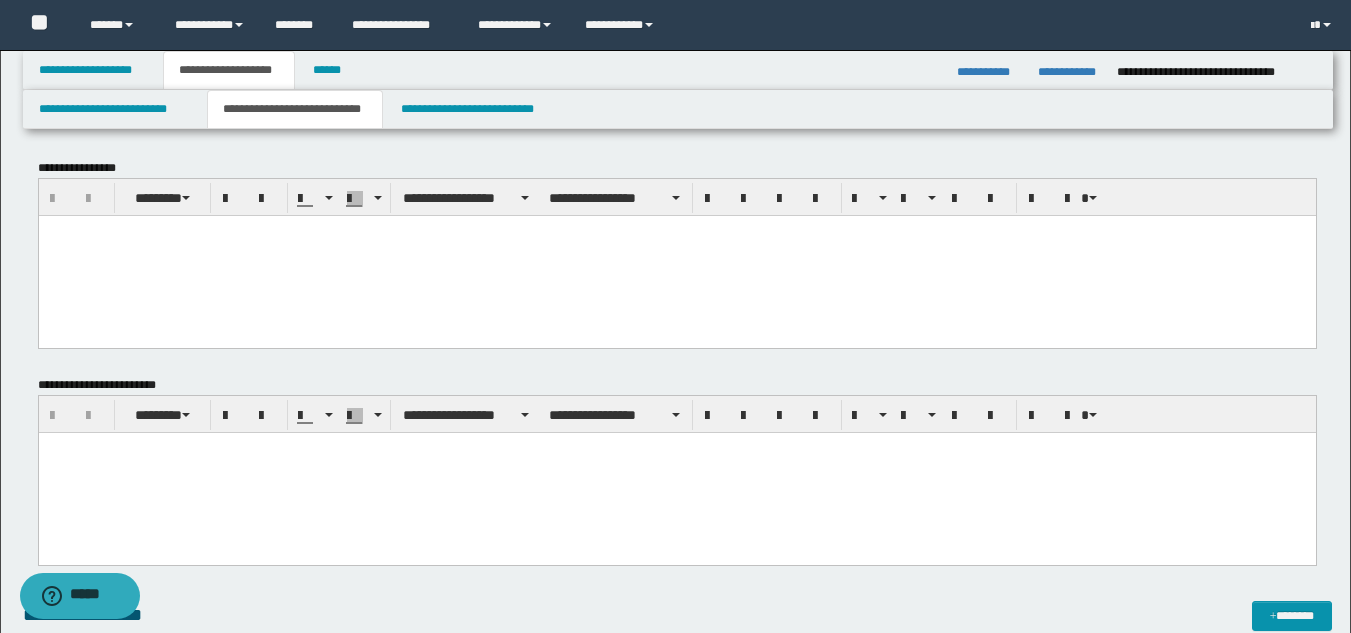 click at bounding box center [676, 230] 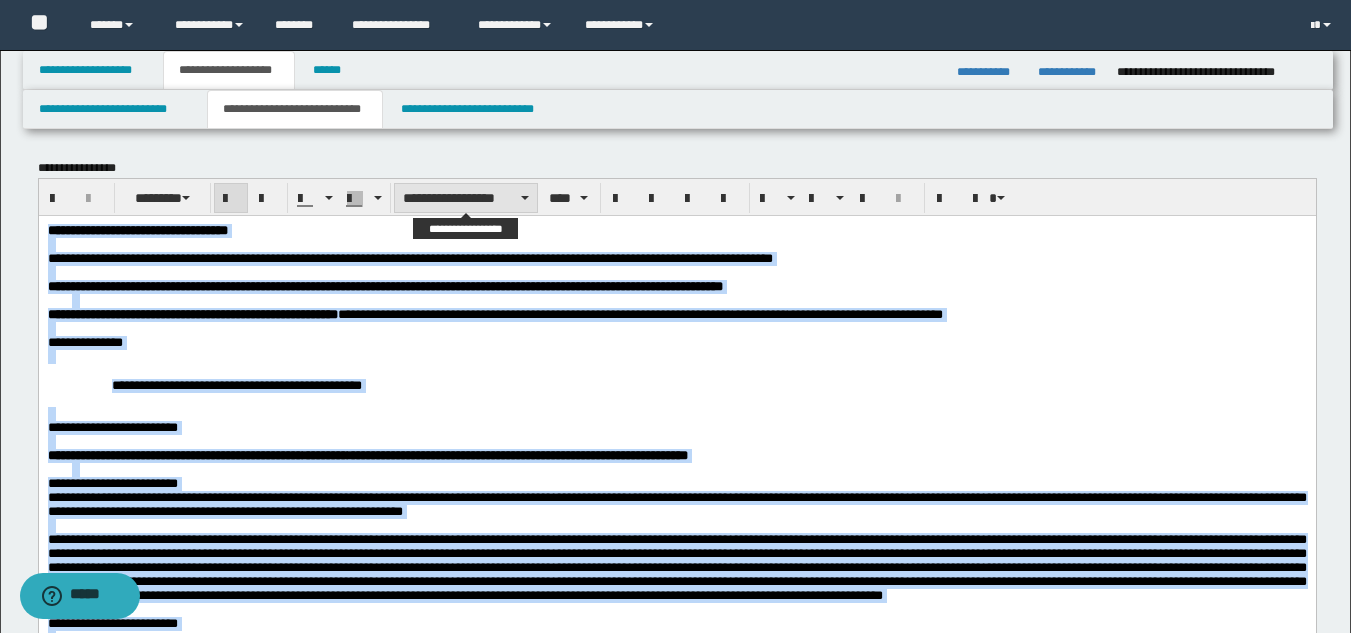click on "**********" at bounding box center (466, 198) 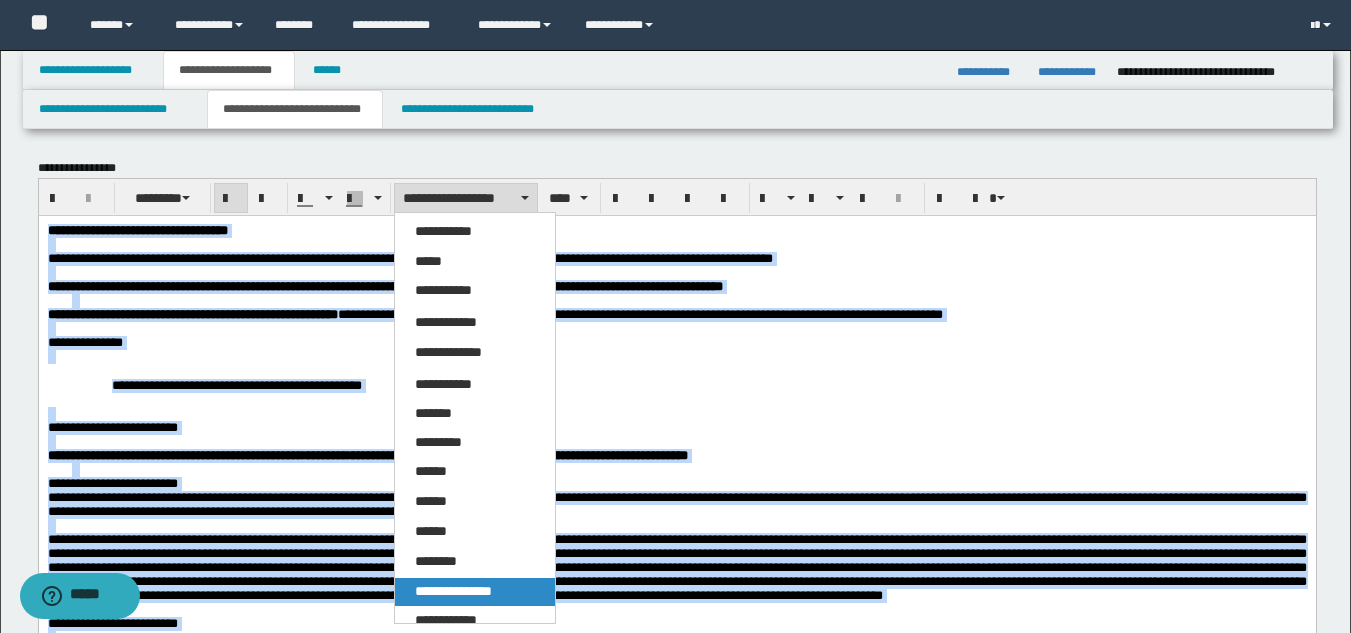 click on "**********" at bounding box center (453, 591) 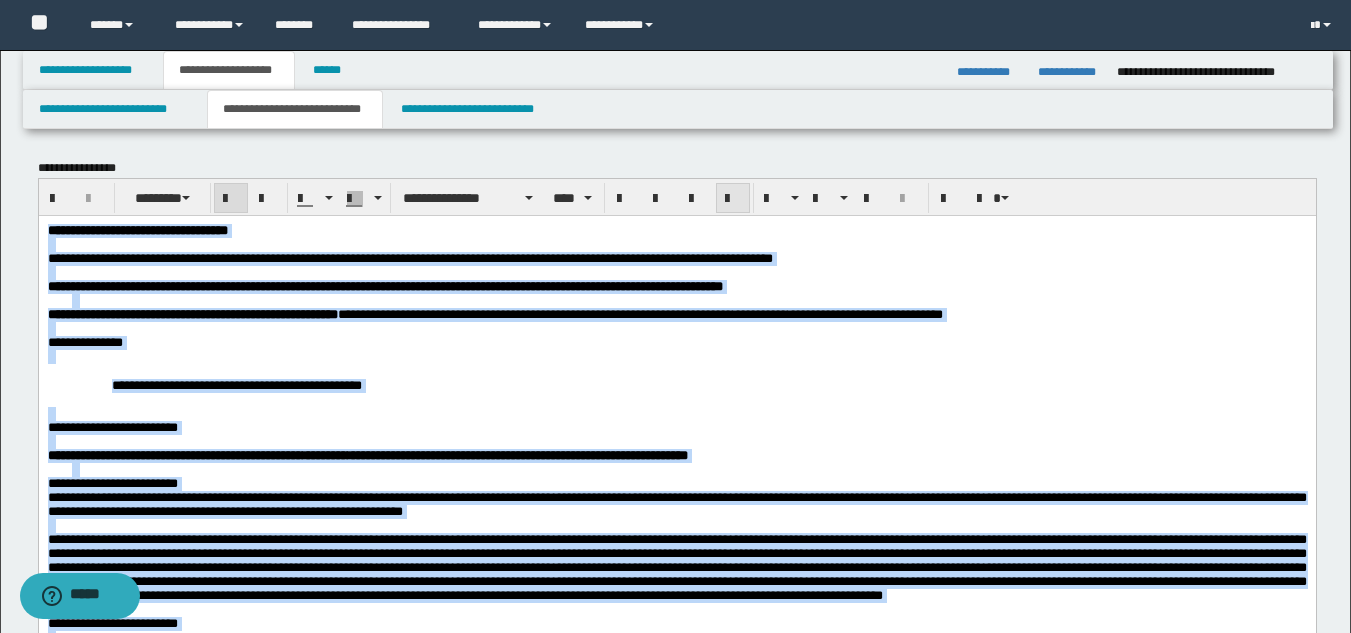 click at bounding box center (733, 199) 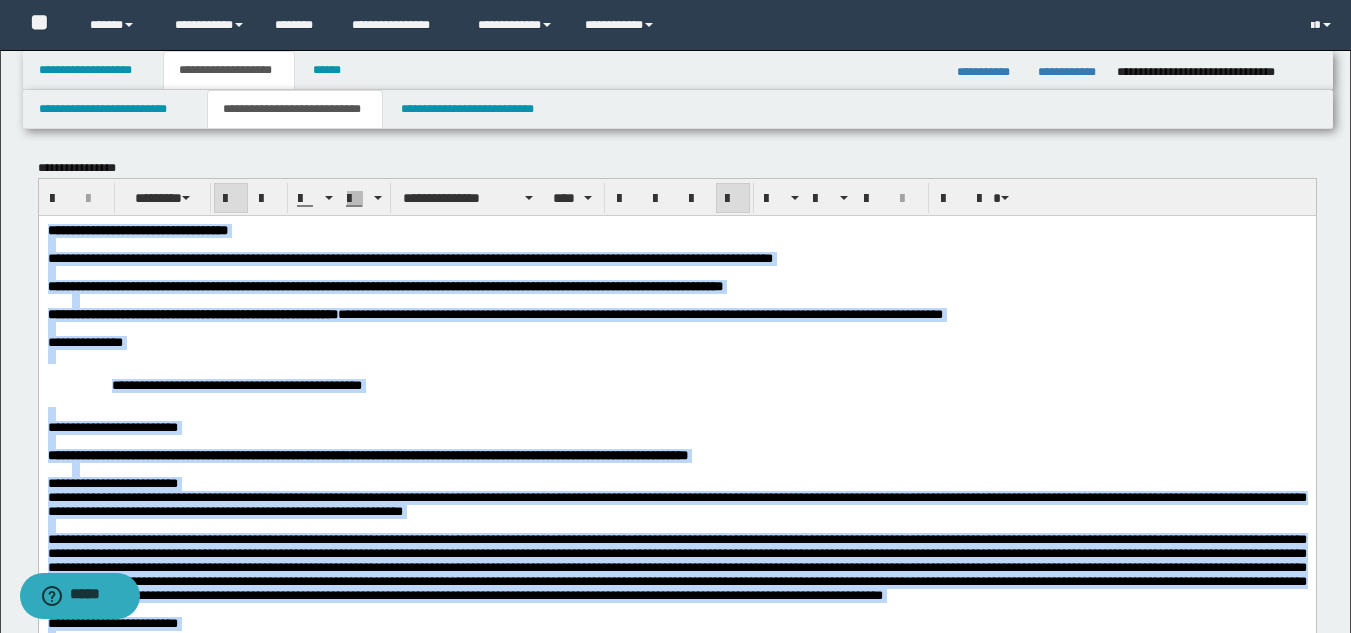 drag, startPoint x: 655, startPoint y: 230, endPoint x: 300, endPoint y: 262, distance: 356.43933 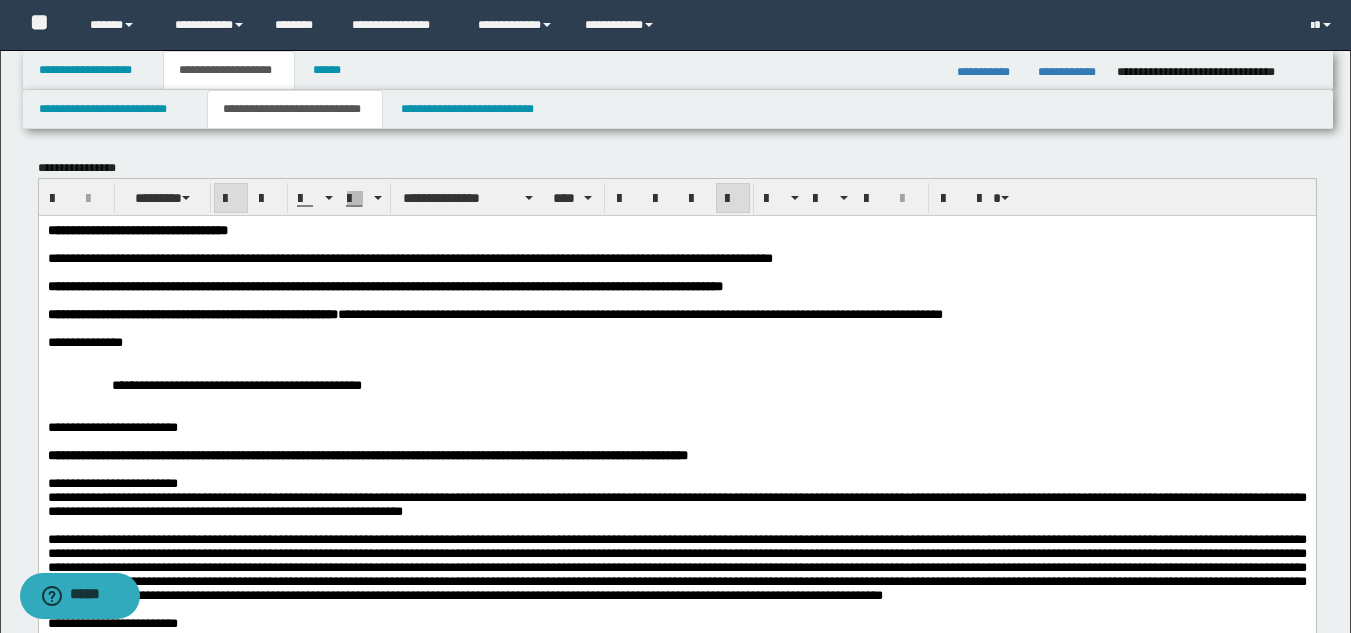 click on "**********" at bounding box center (137, 229) 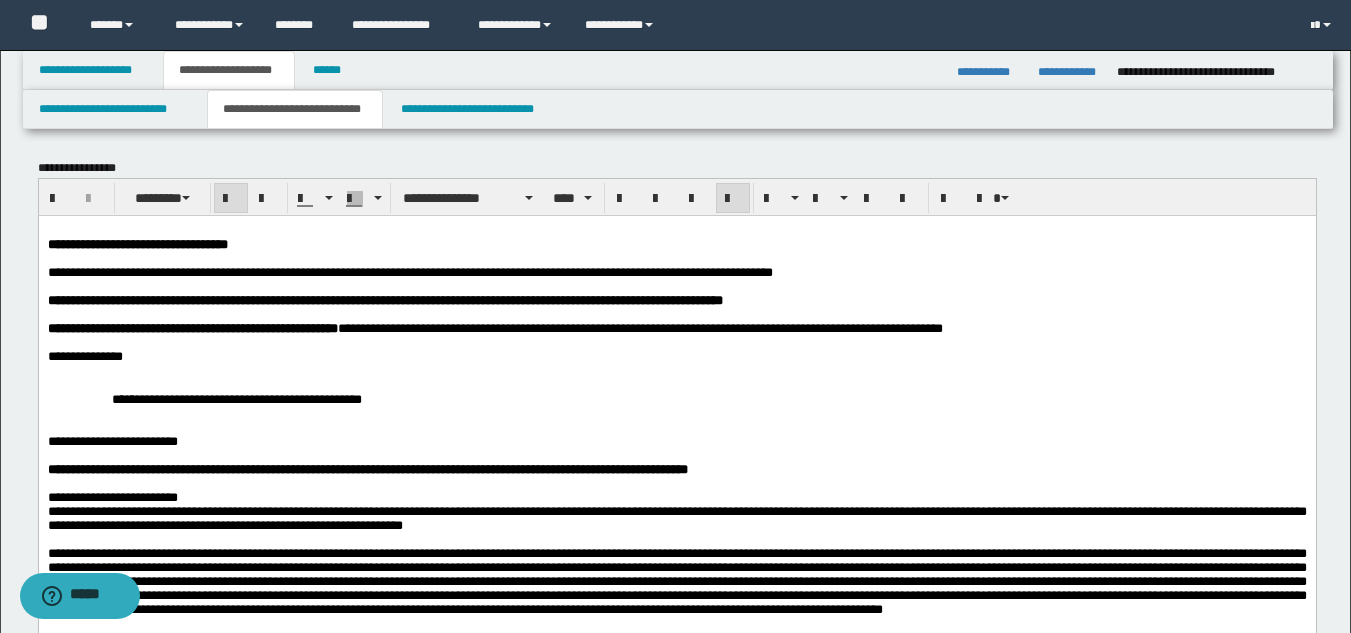 click on "**********" at bounding box center [409, 271] 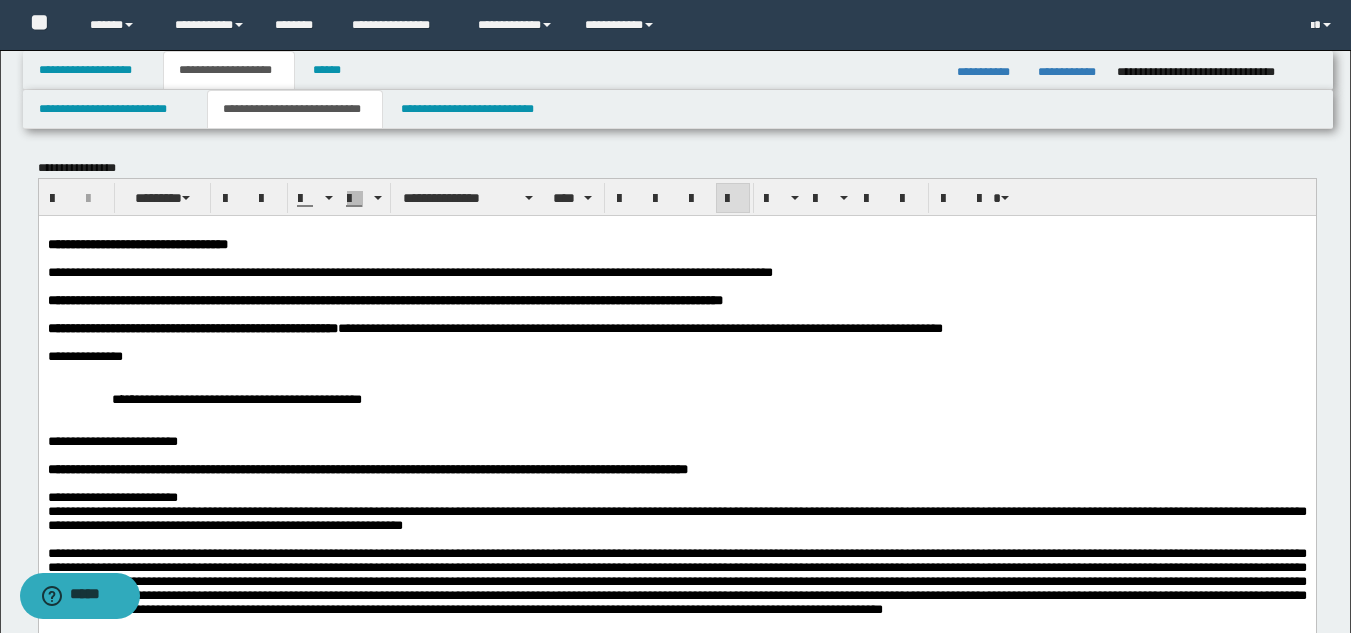 click on "**********" at bounding box center (409, 271) 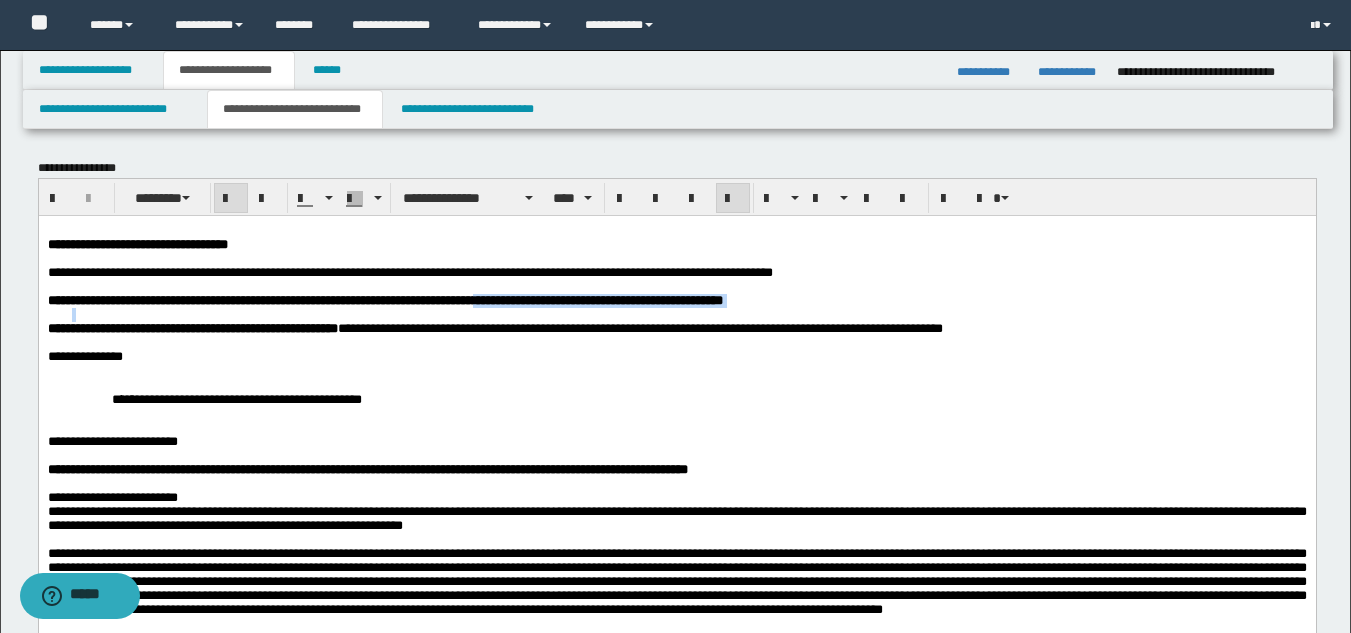 click at bounding box center [688, 314] 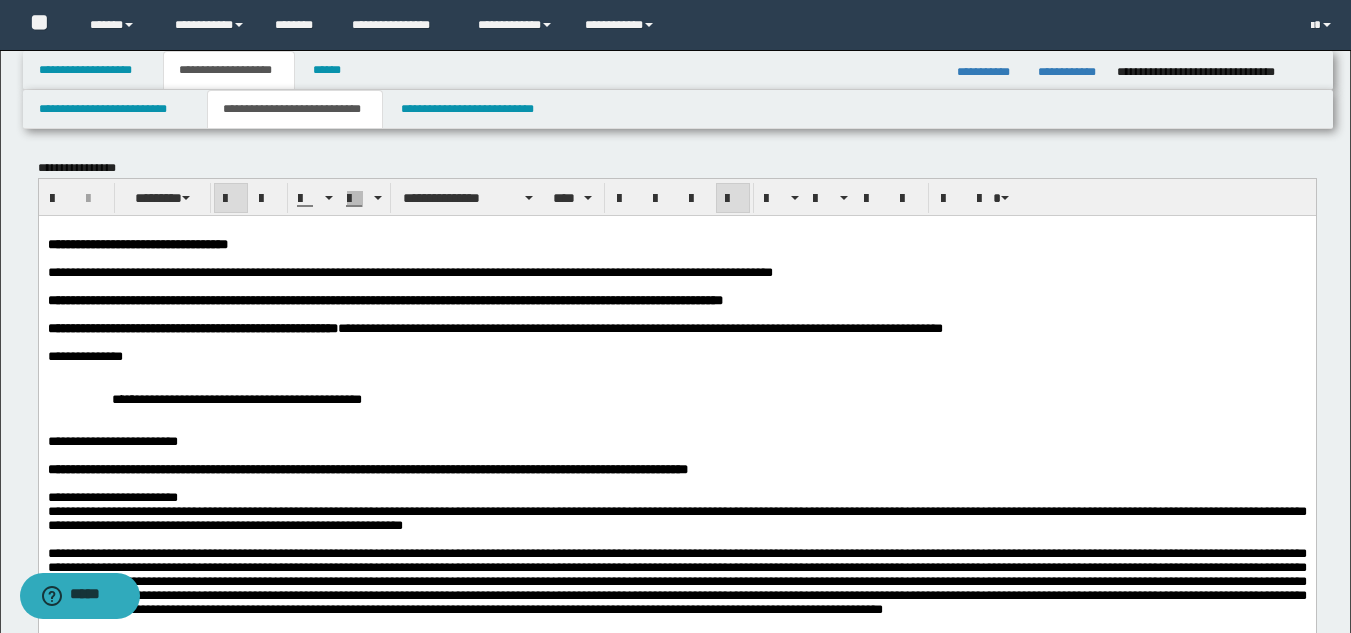 click on "**********" at bounding box center (534, 327) 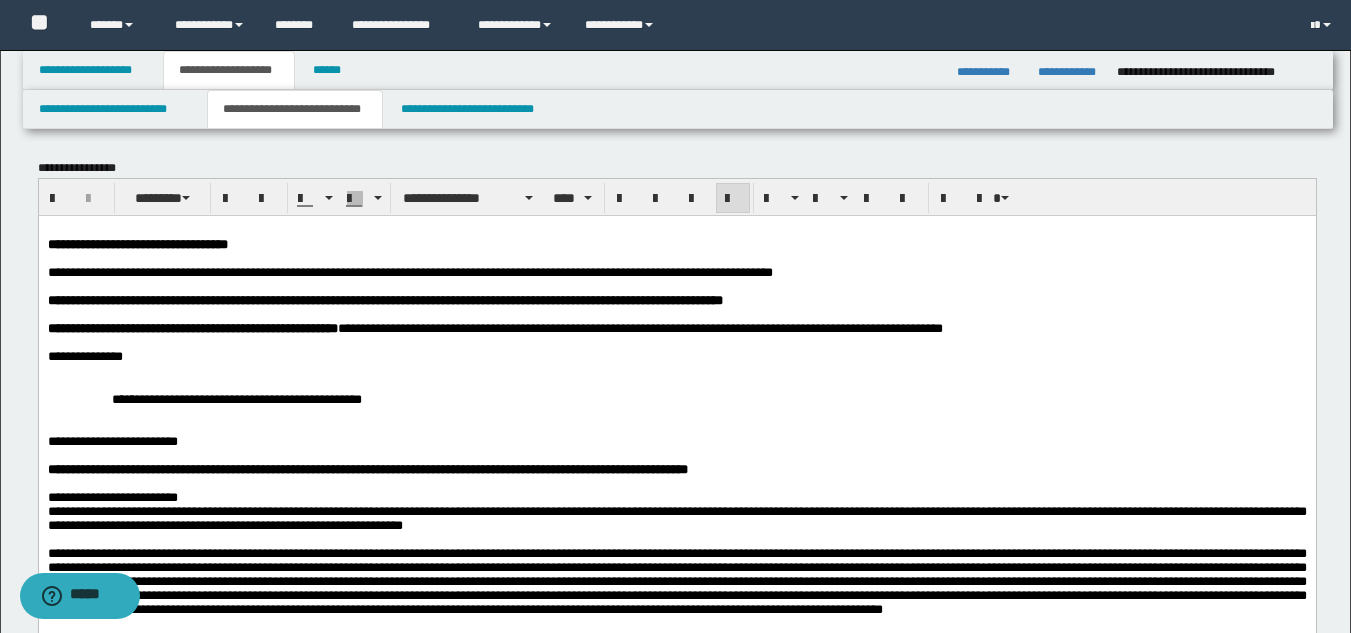 click at bounding box center [676, 342] 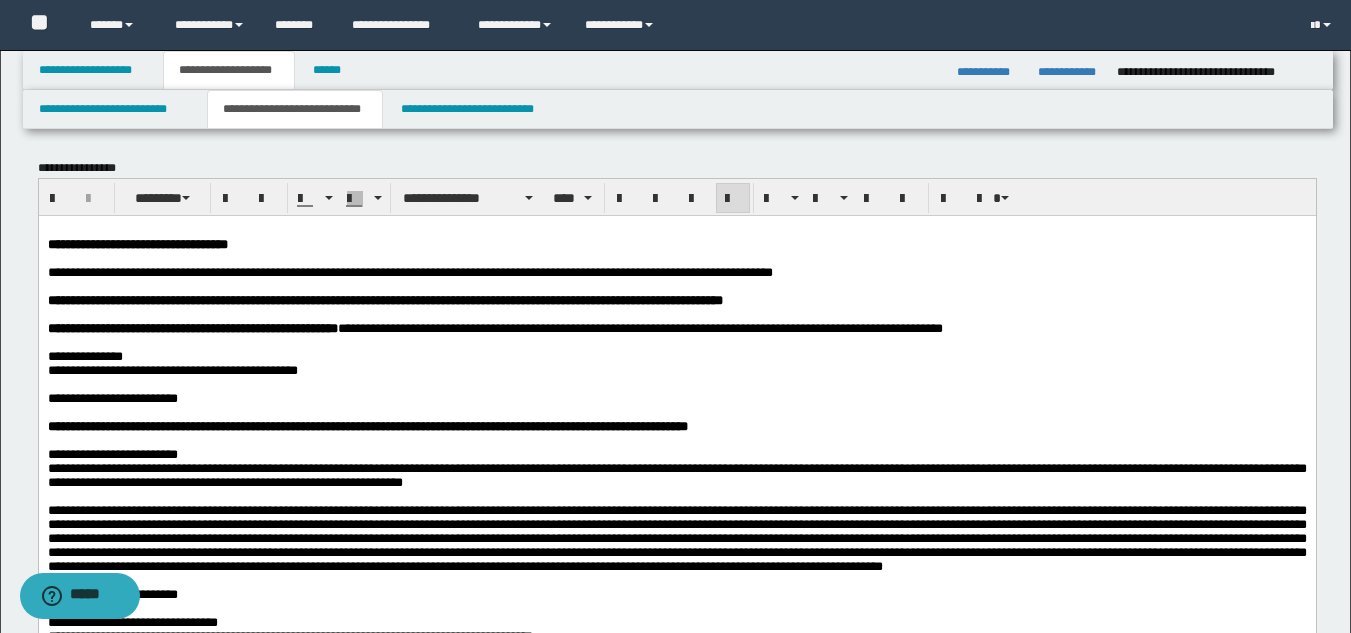 click on "**********" at bounding box center [112, 397] 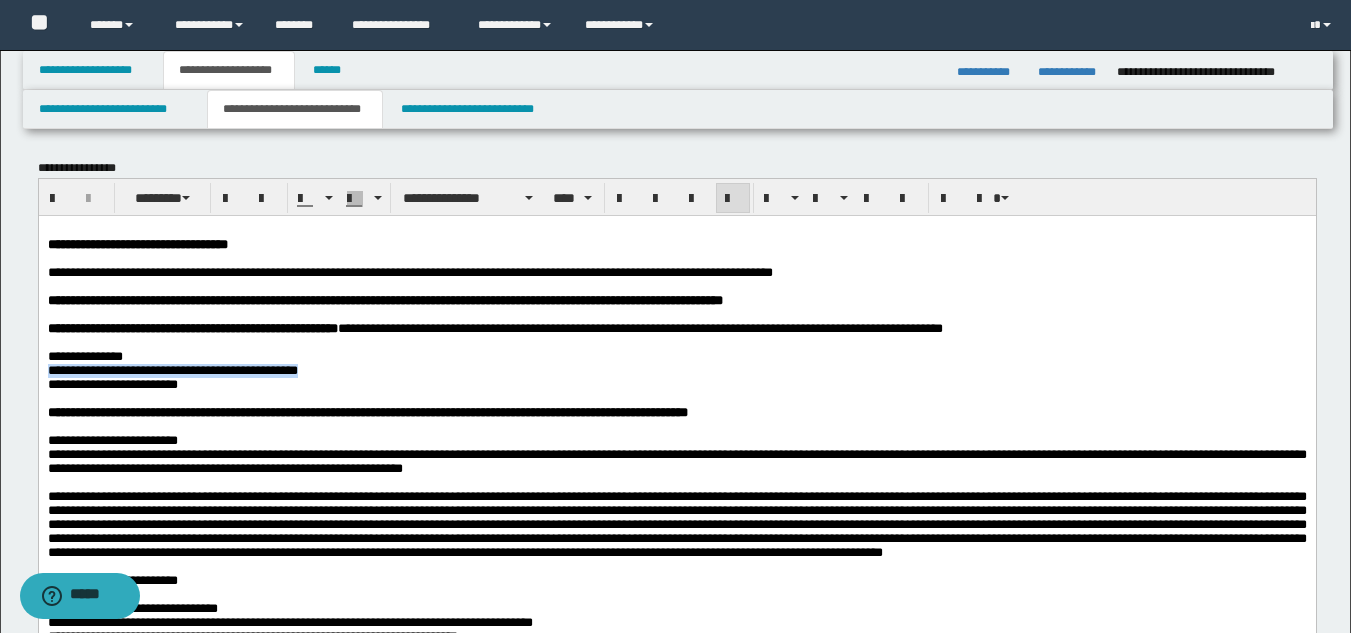 drag, startPoint x: 428, startPoint y: 393, endPoint x: 86, endPoint y: 370, distance: 342.77252 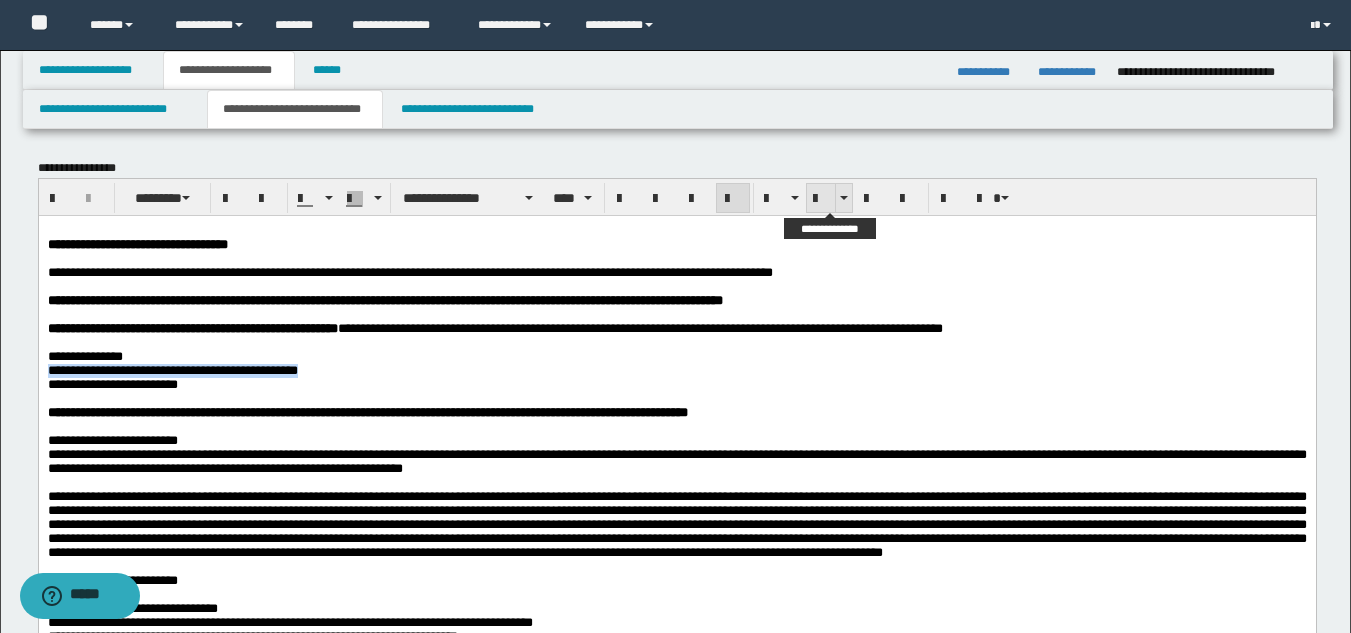 drag, startPoint x: 818, startPoint y: 196, endPoint x: 800, endPoint y: 210, distance: 22.803509 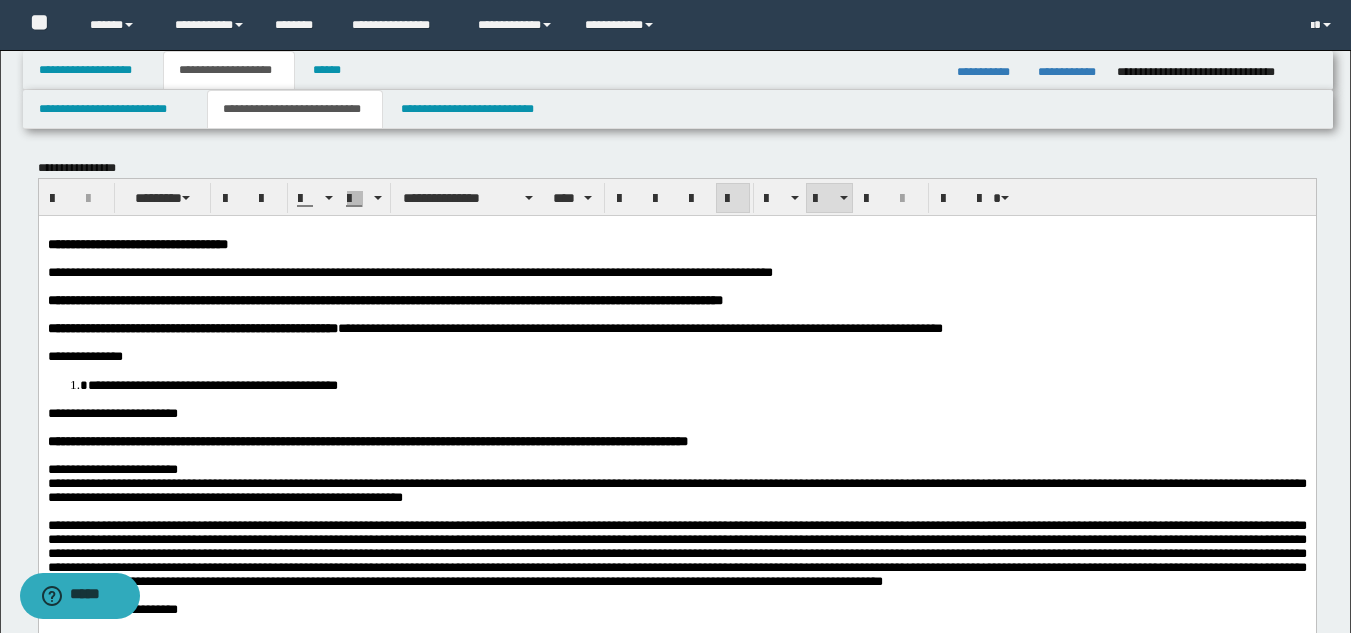 click on "**********" at bounding box center (676, 760) 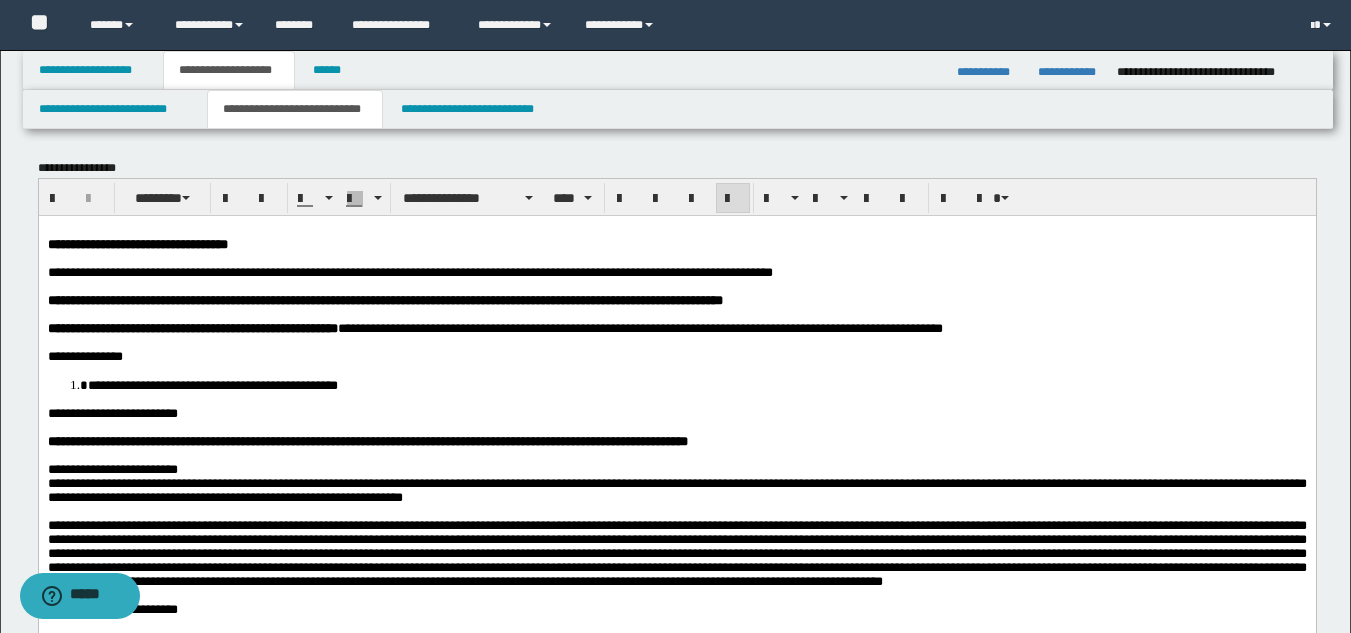 click on "**********" at bounding box center (112, 468) 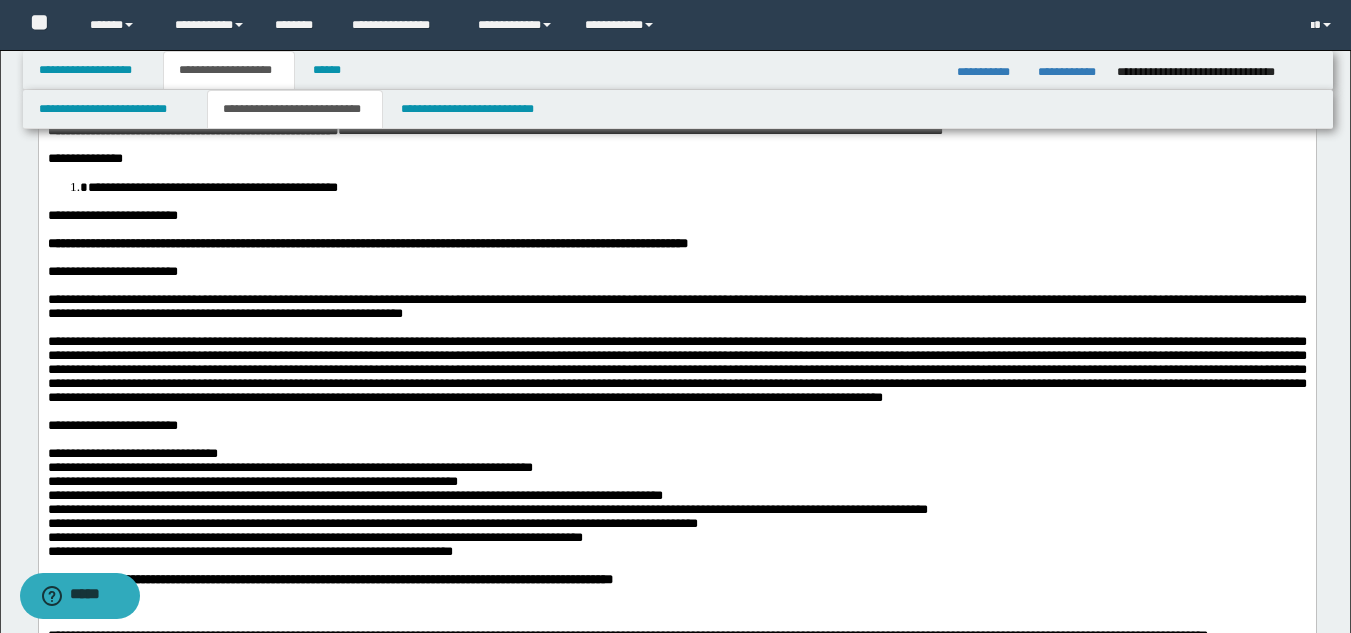 scroll, scrollTop: 200, scrollLeft: 0, axis: vertical 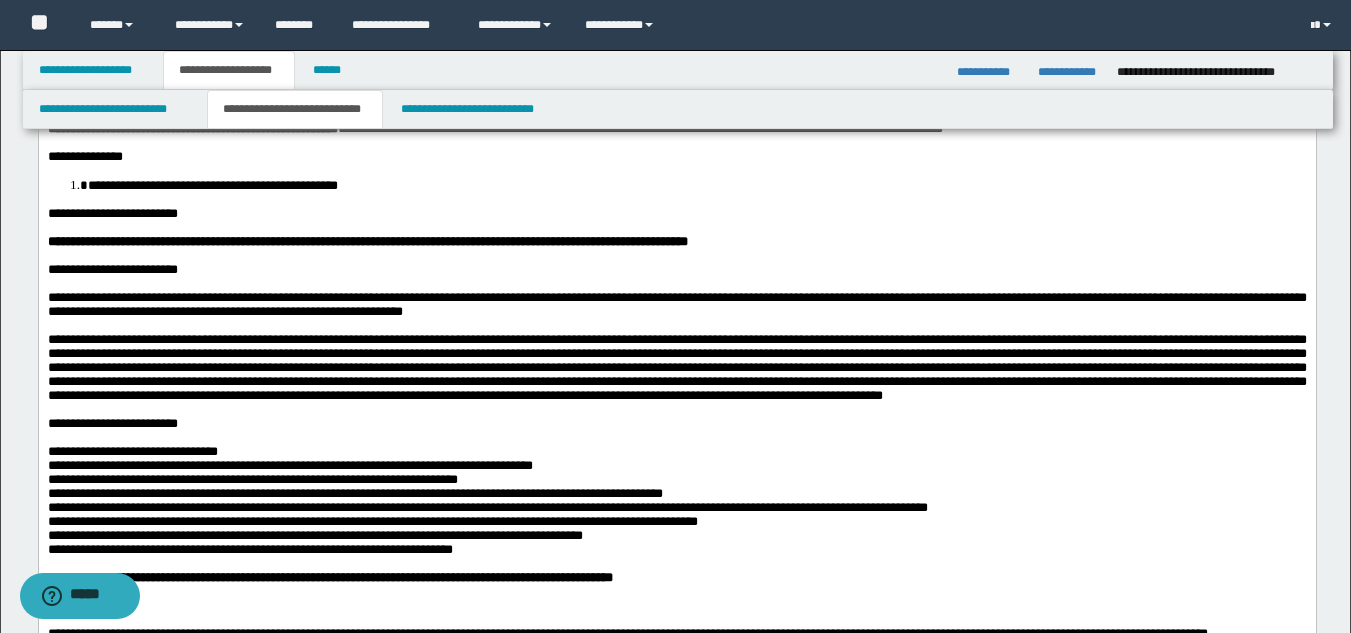 click at bounding box center (676, 367) 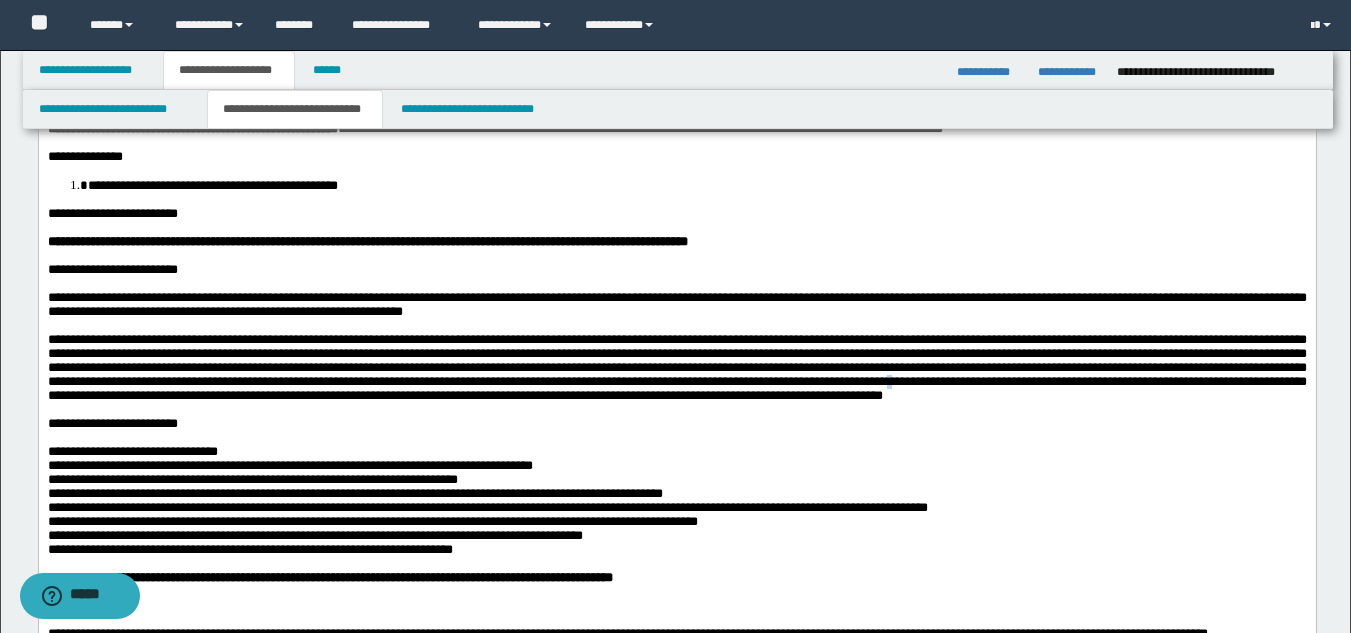 click at bounding box center (676, 366) 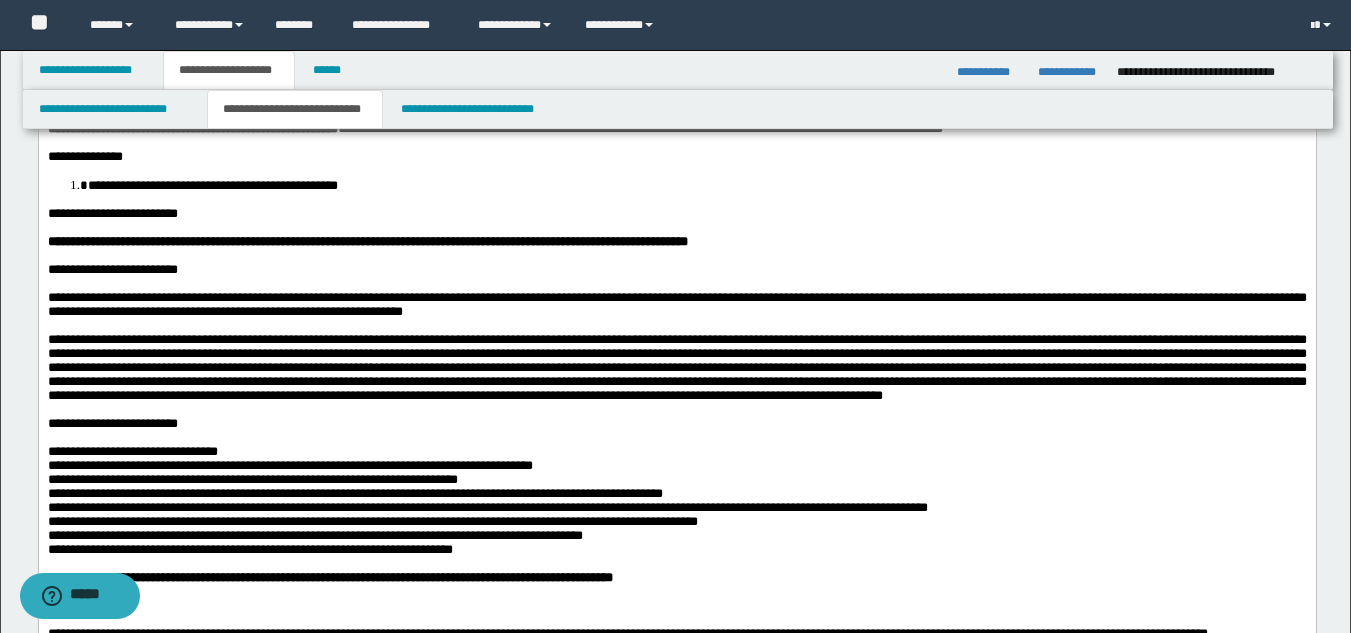 drag, startPoint x: 80, startPoint y: 446, endPoint x: 90, endPoint y: 452, distance: 11.661903 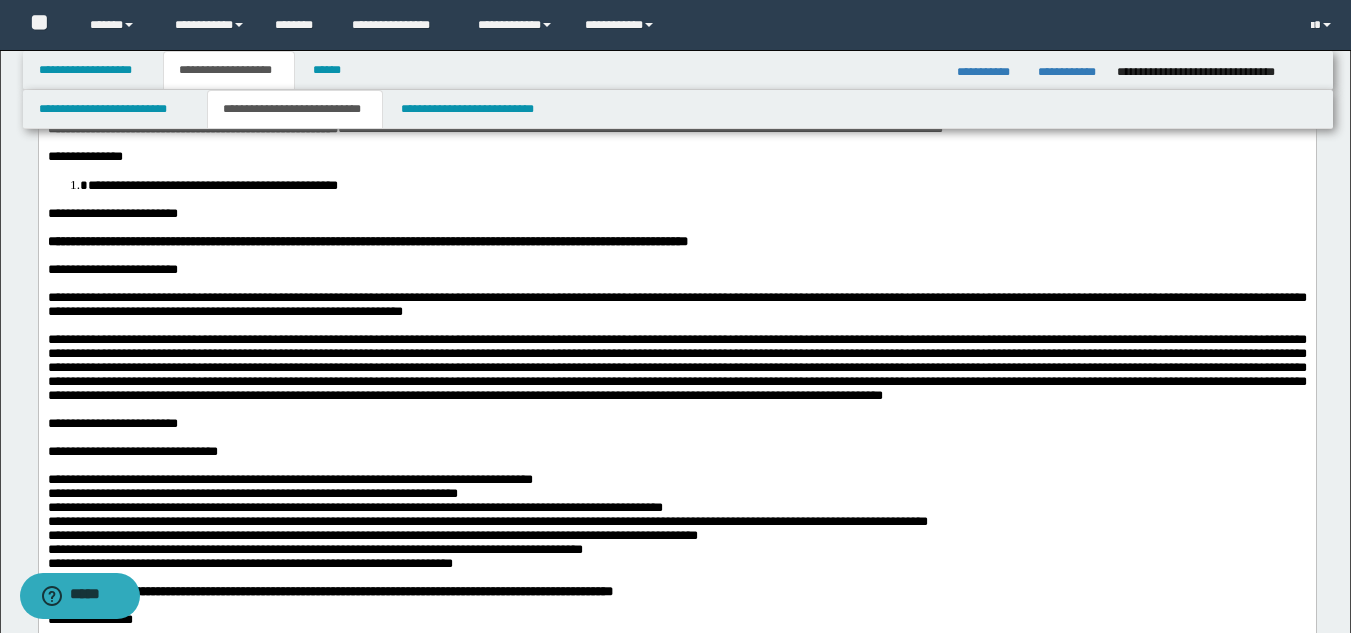 click on "**********" at bounding box center (132, 450) 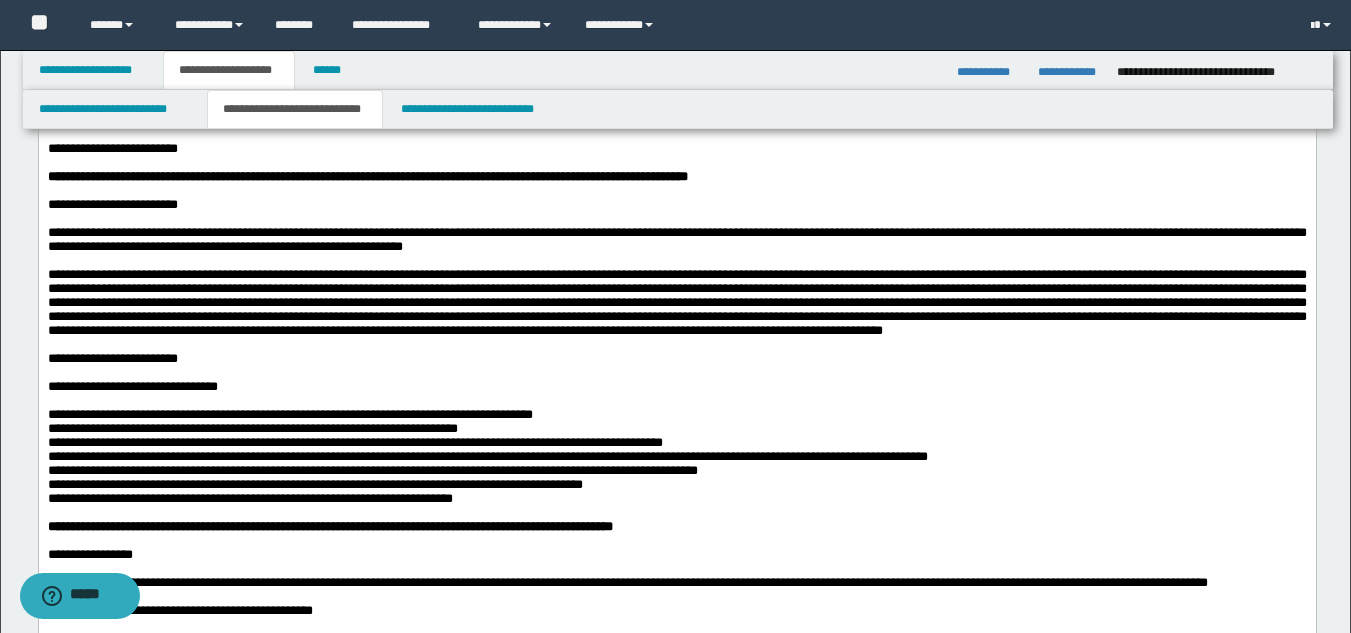 scroll, scrollTop: 300, scrollLeft: 0, axis: vertical 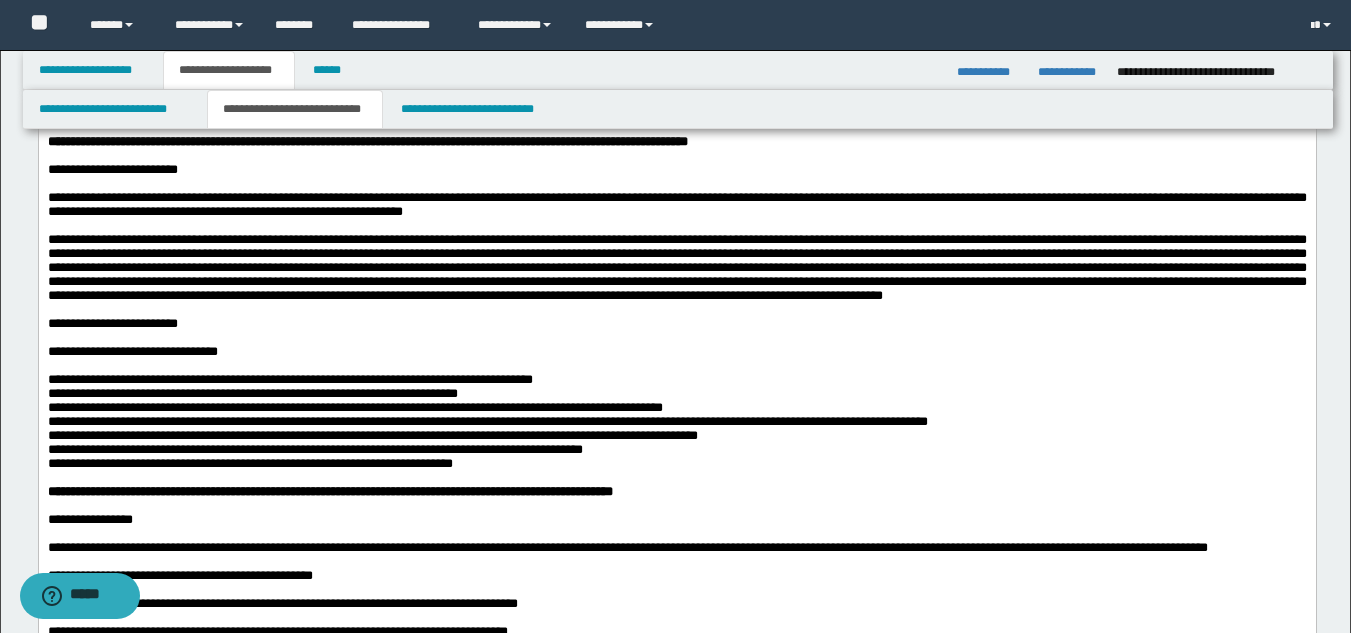 click on "**********" at bounding box center (289, 379) 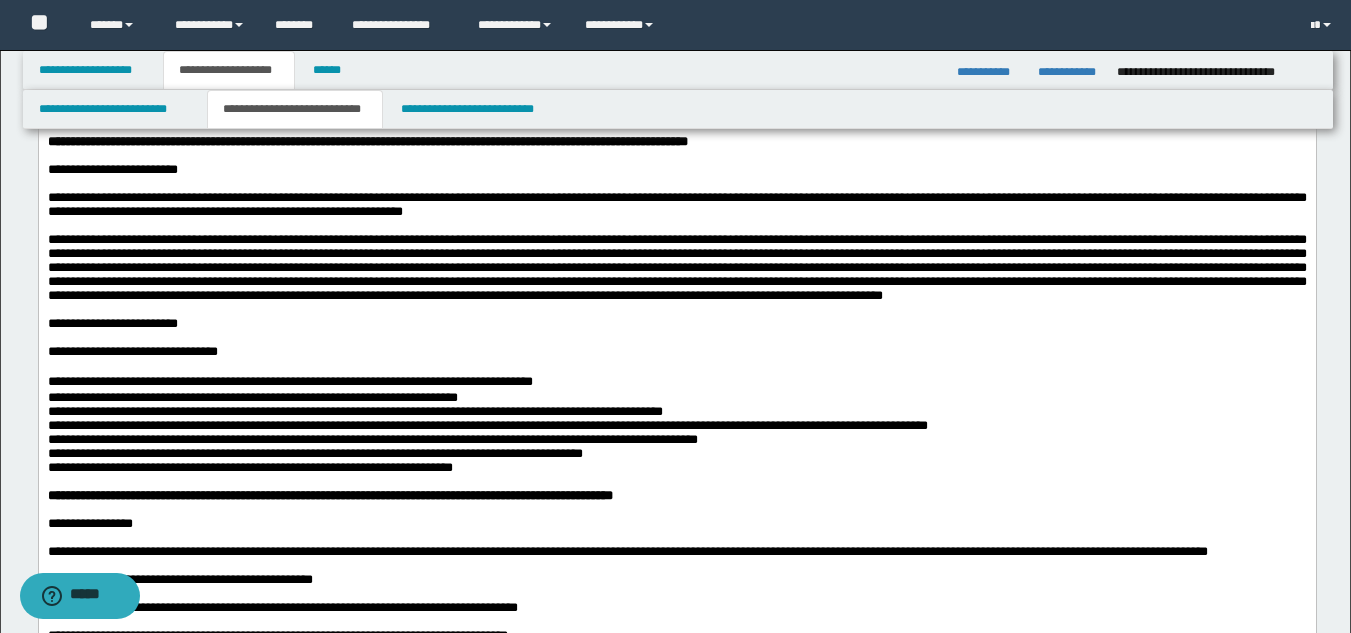 click on "**********" at bounding box center (252, 397) 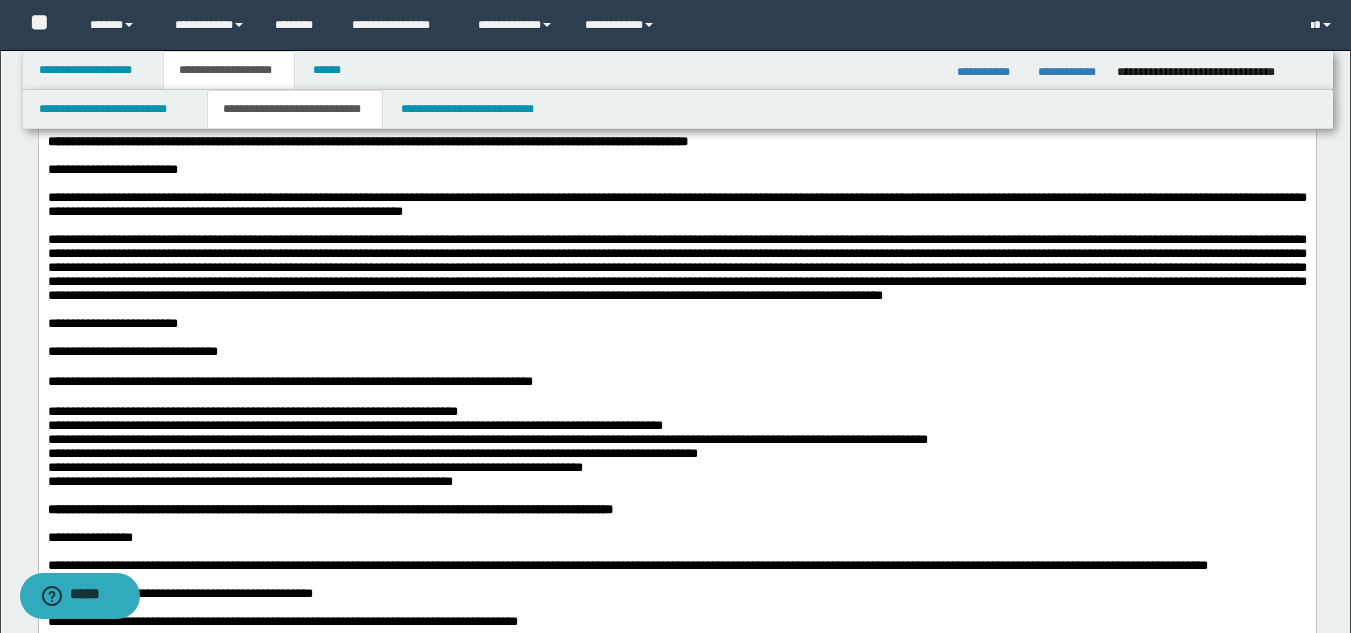 click on "**********" at bounding box center [676, 412] 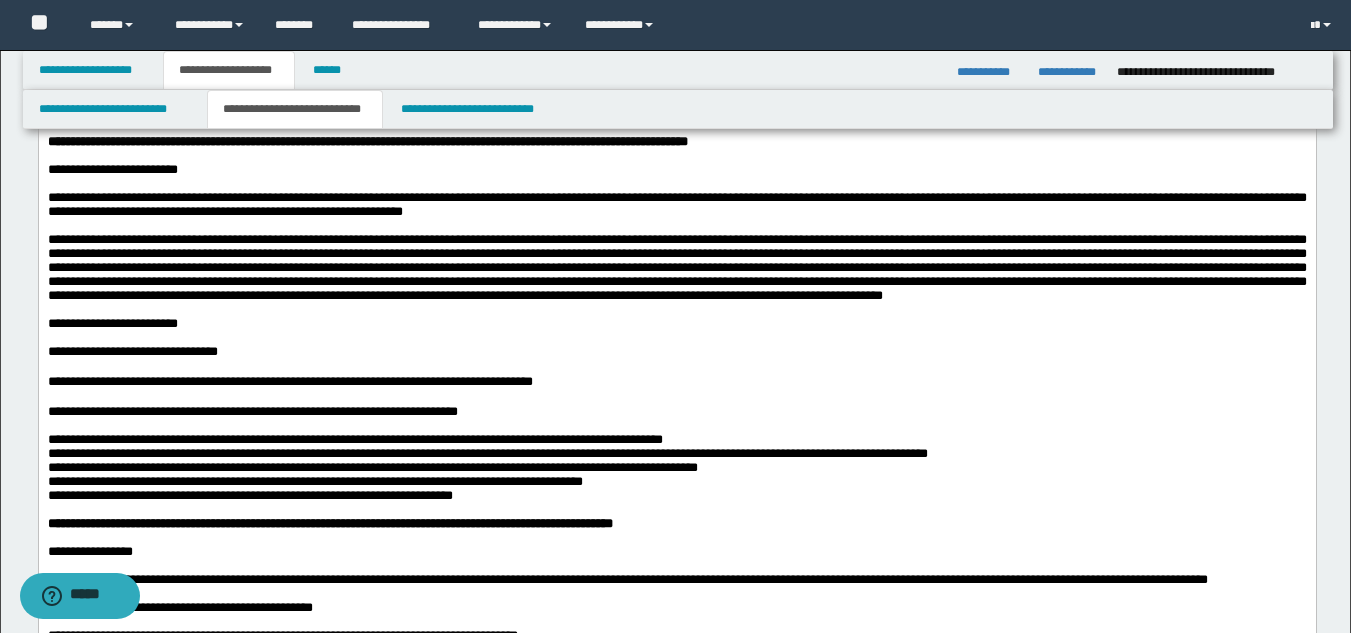 click on "**********" at bounding box center [676, 440] 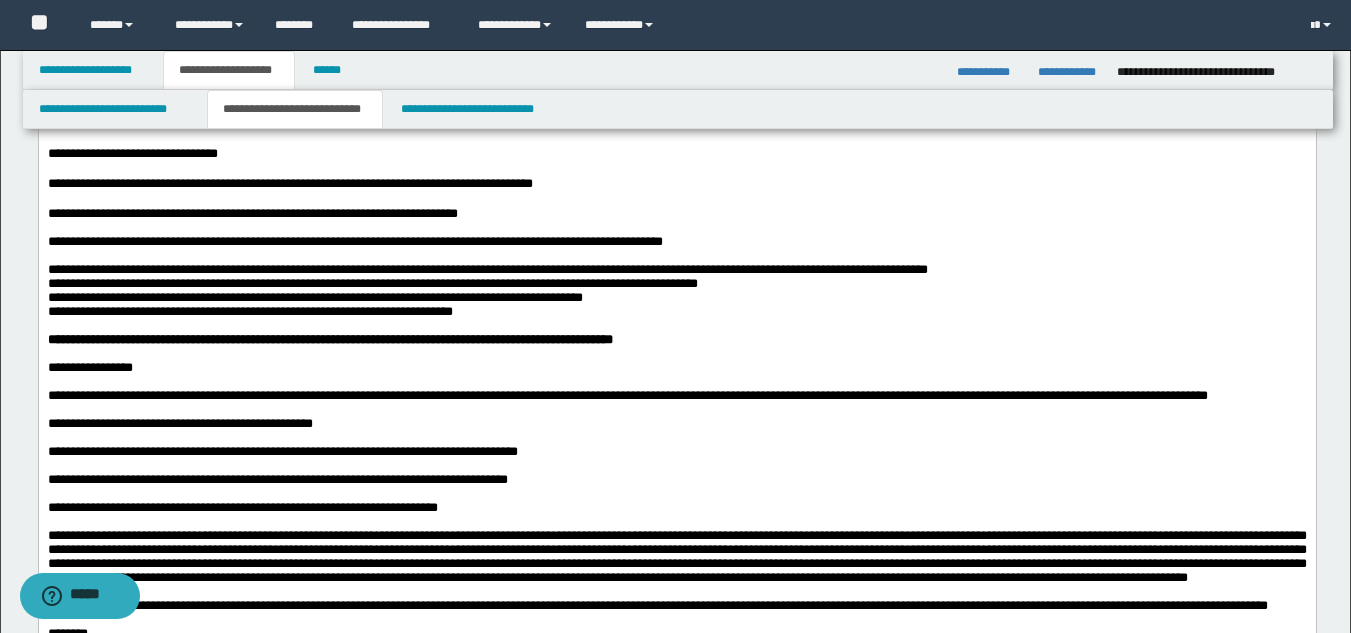 scroll, scrollTop: 500, scrollLeft: 0, axis: vertical 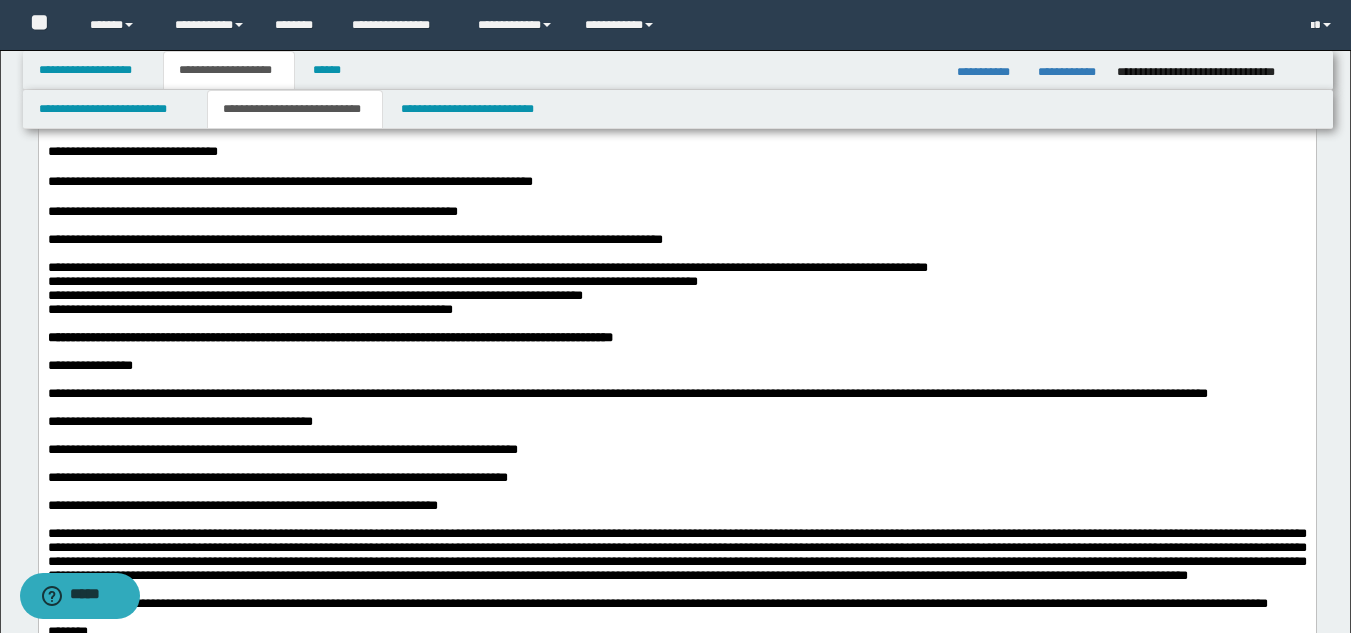 click on "**********" at bounding box center [314, 295] 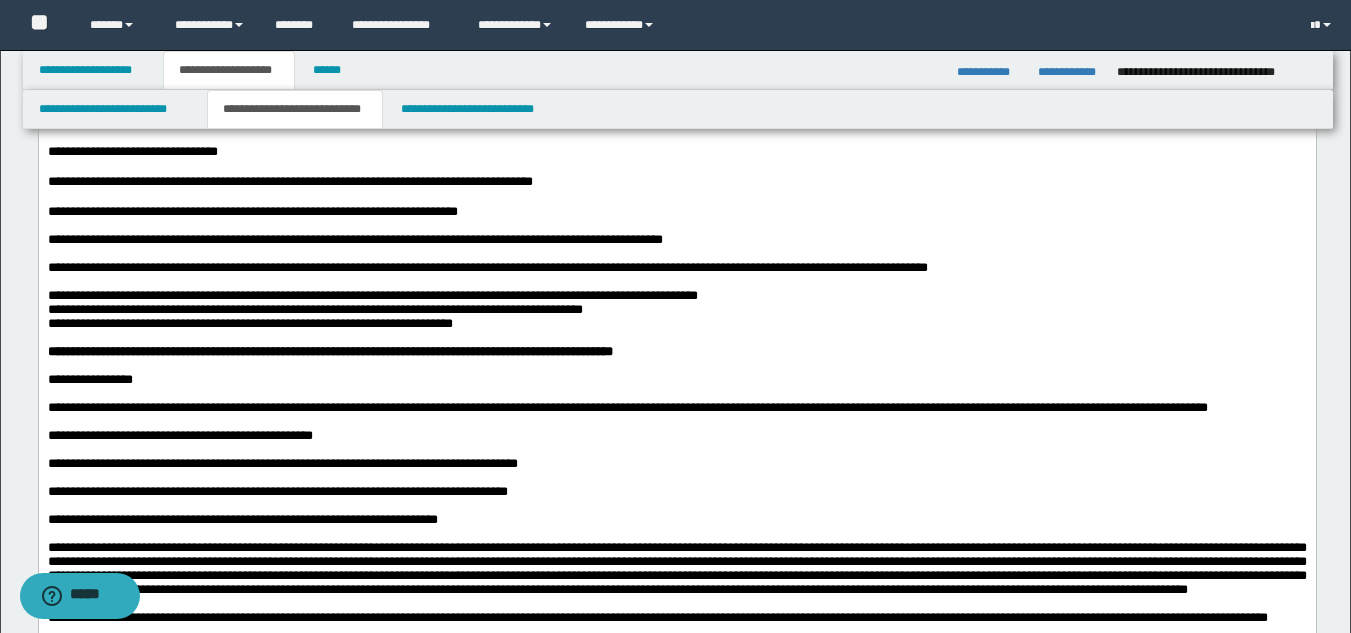 click on "**********" at bounding box center (676, 296) 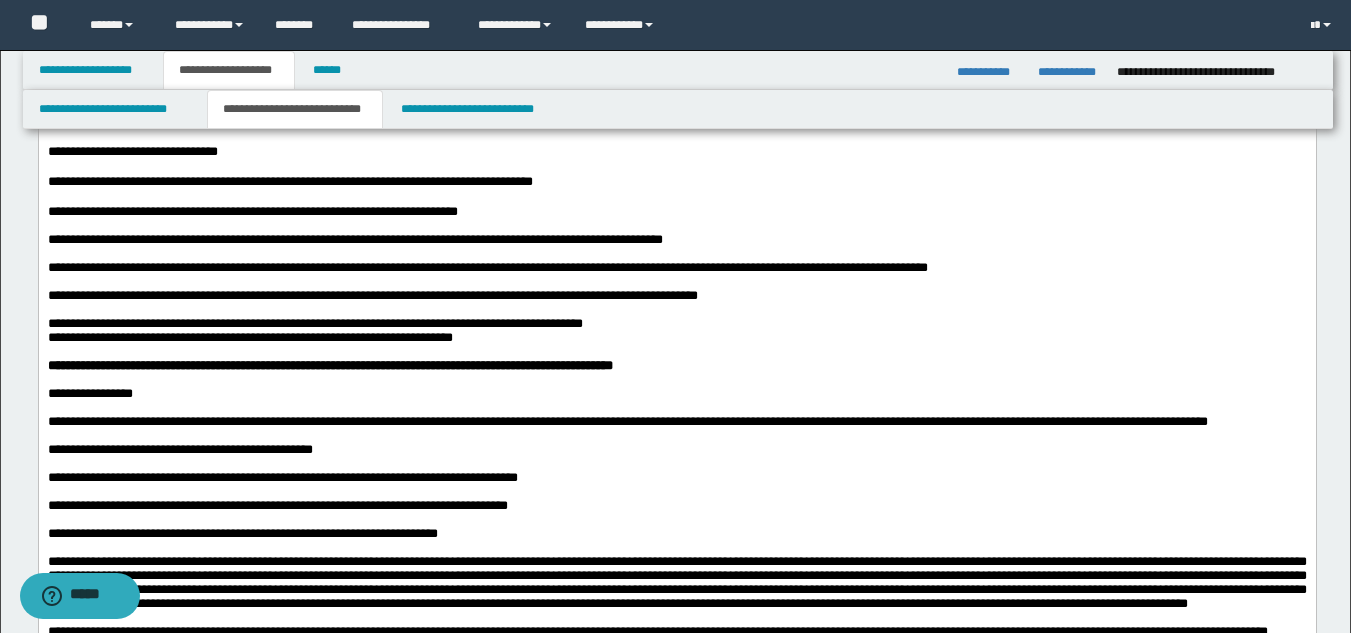 click on "**********" at bounding box center (676, 324) 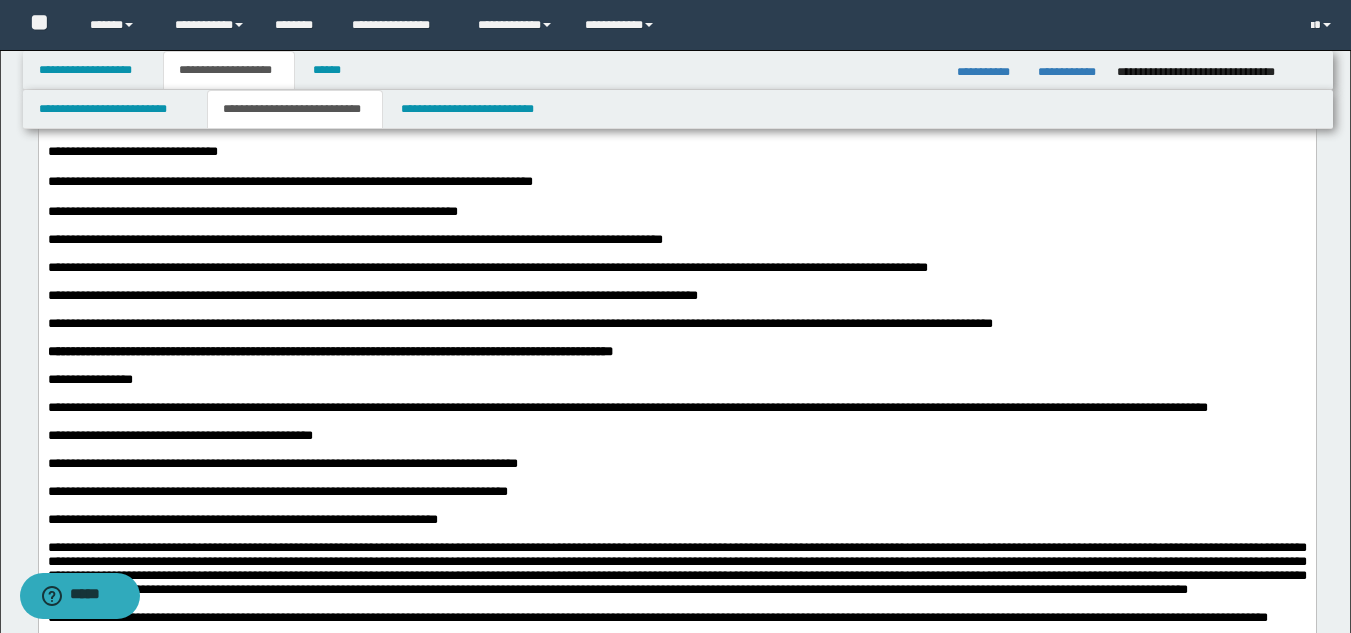 click on "**********" at bounding box center [777, 323] 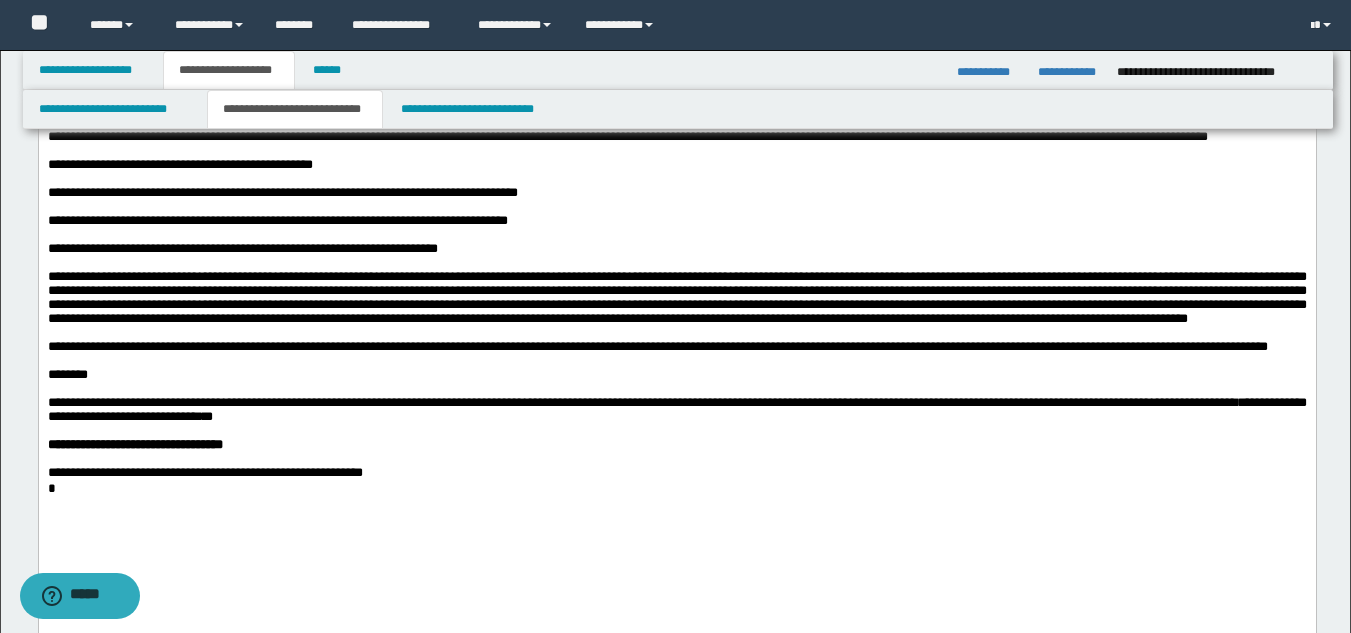 scroll, scrollTop: 800, scrollLeft: 0, axis: vertical 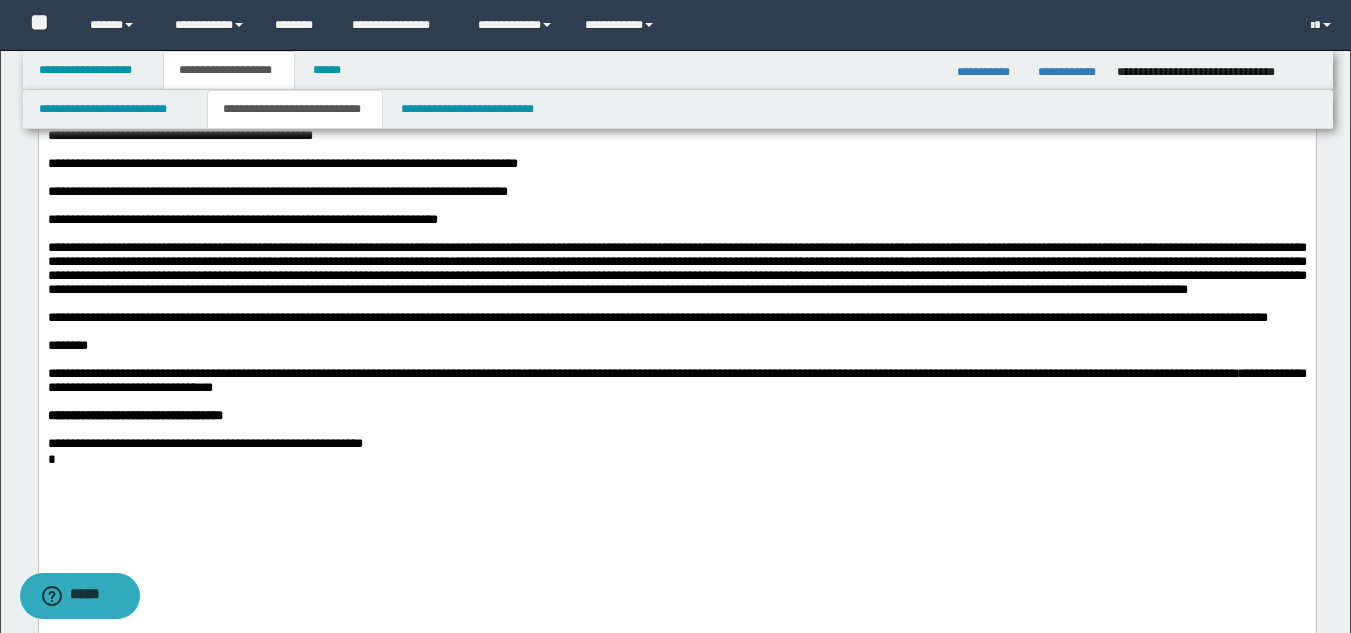 click on "**********" at bounding box center (277, 191) 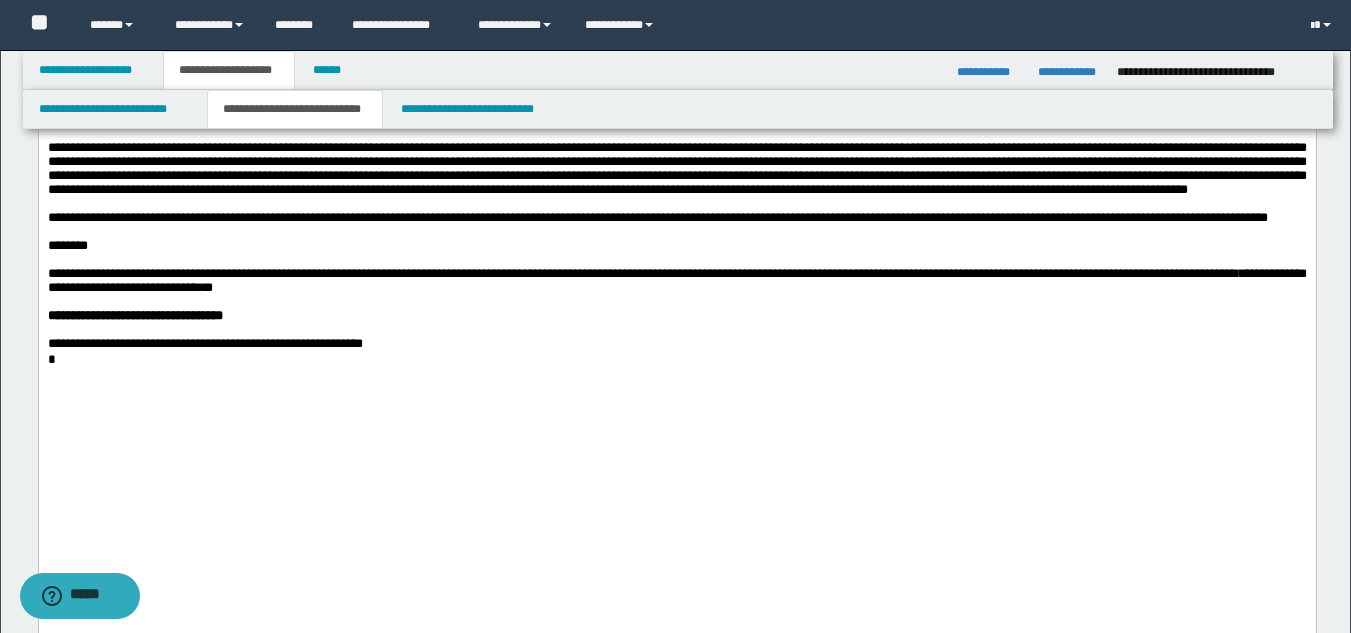 click at bounding box center [676, 232] 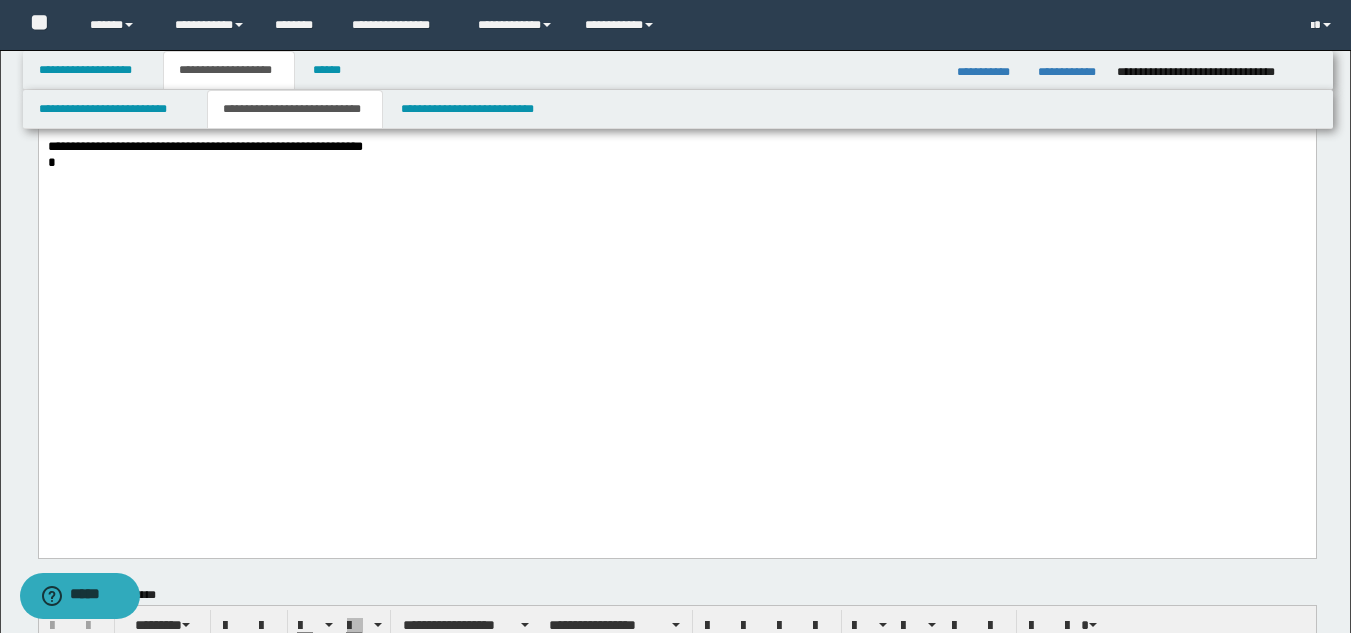 scroll, scrollTop: 1100, scrollLeft: 0, axis: vertical 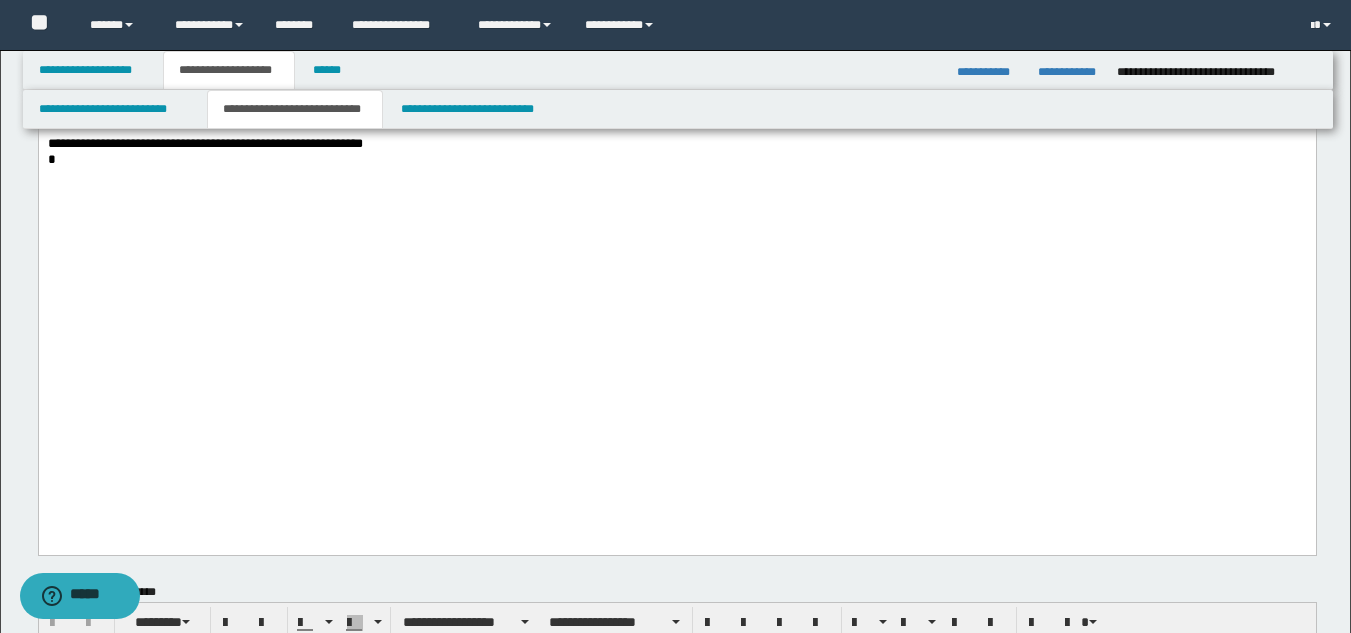 click at bounding box center (676, 230) 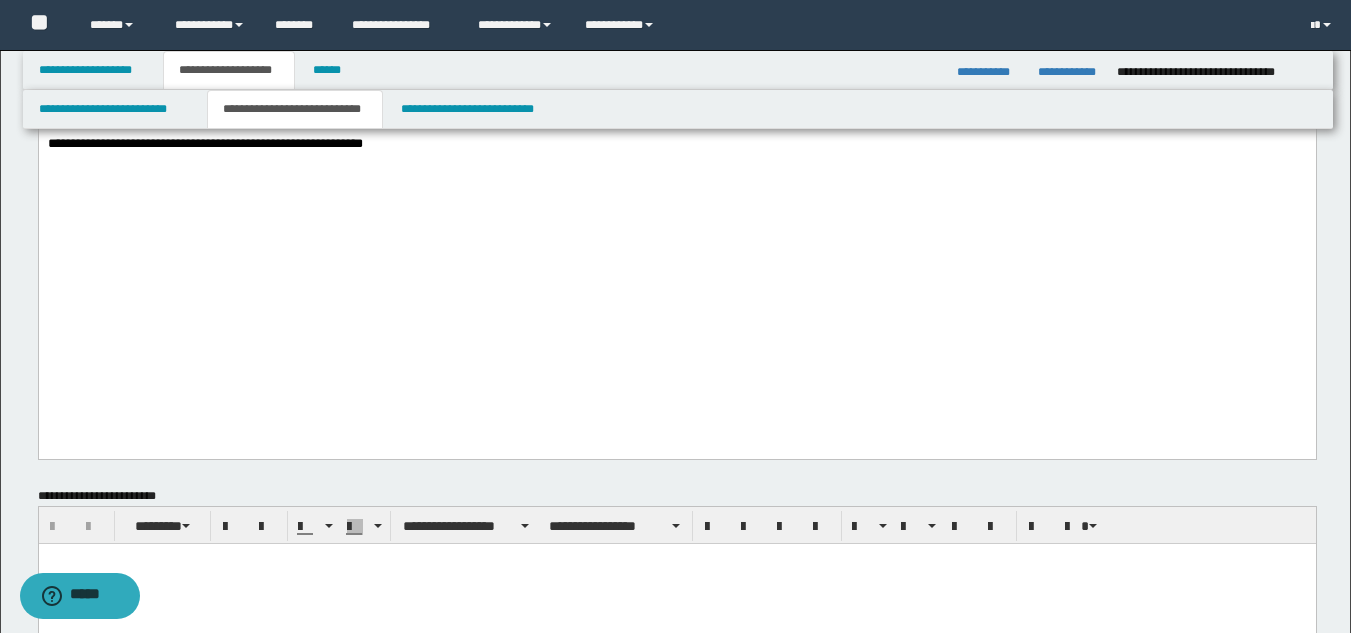 click on "**********" at bounding box center (676, -337) 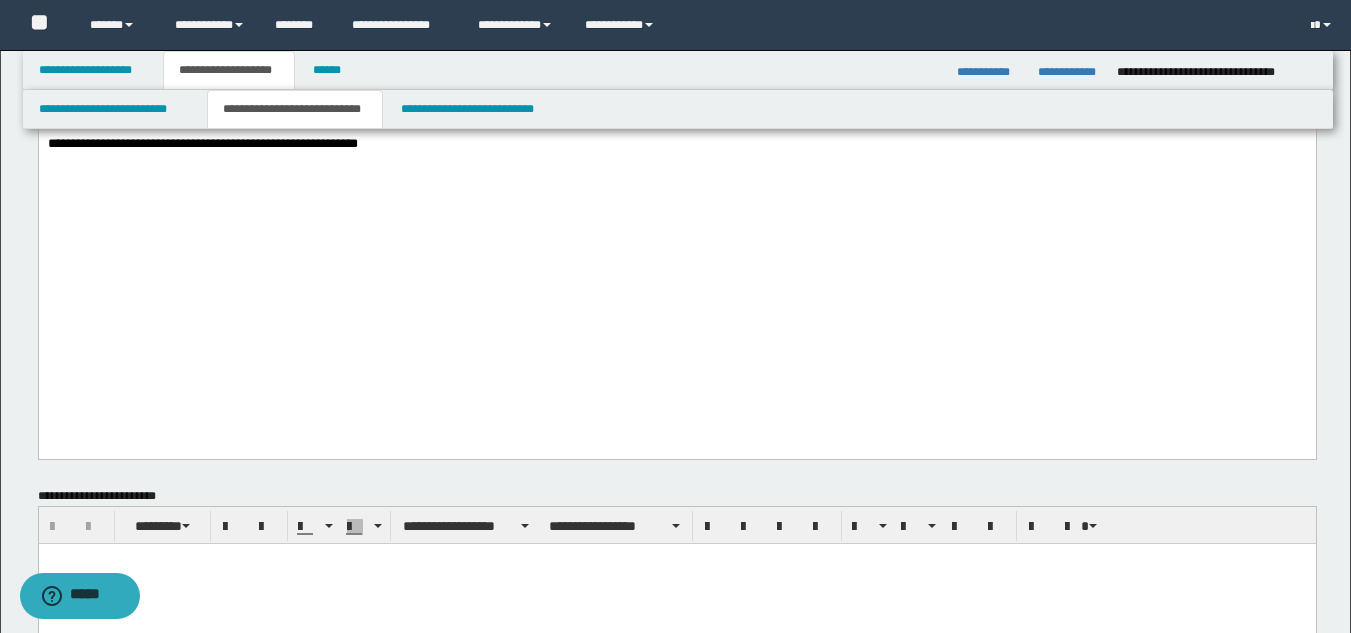 click on "**********" at bounding box center (676, -337) 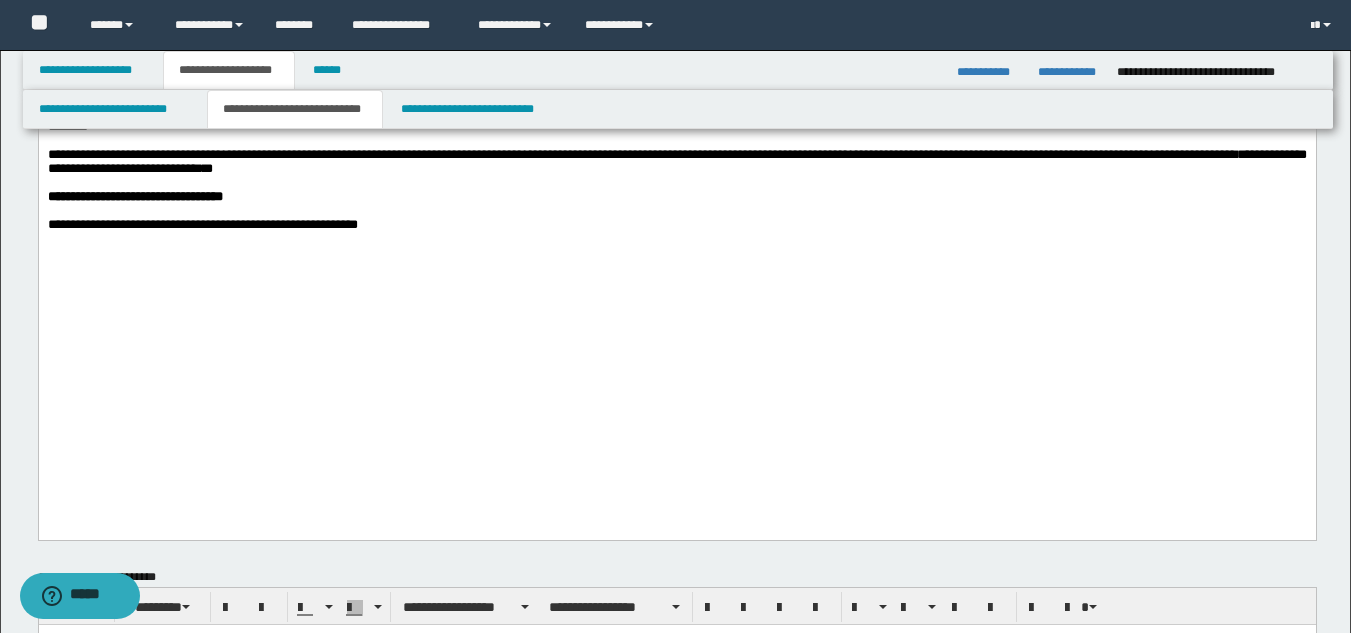 scroll, scrollTop: 1100, scrollLeft: 0, axis: vertical 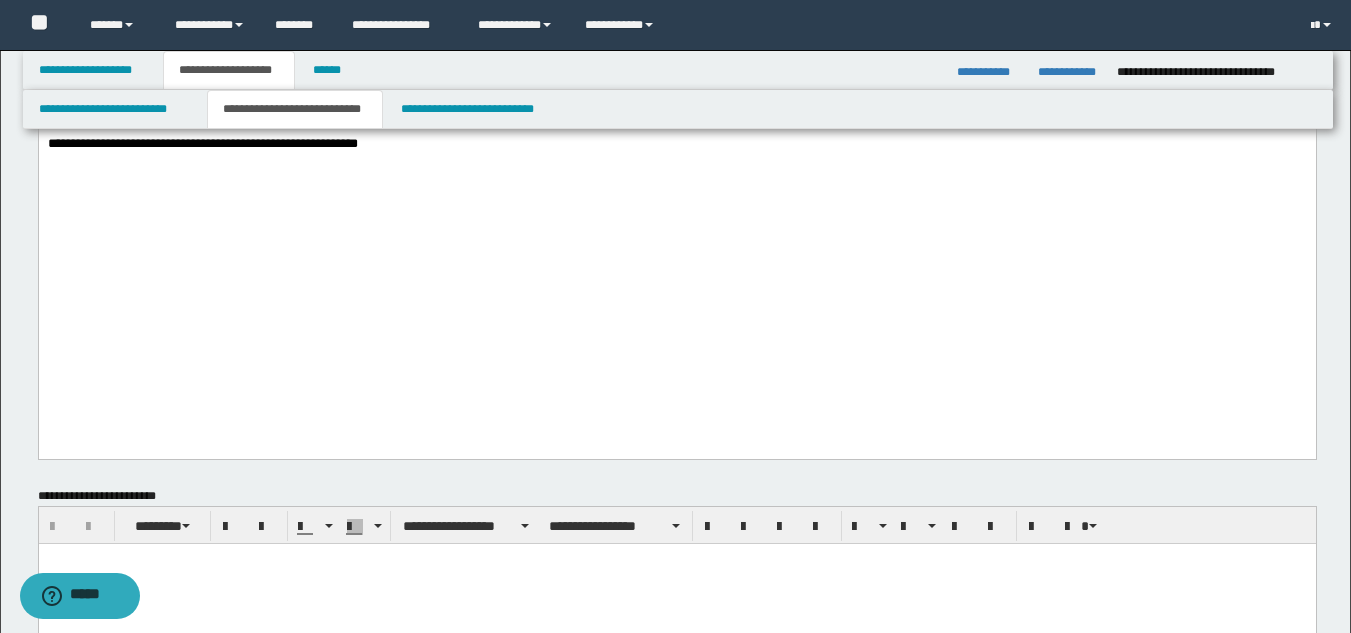 click on "**********" at bounding box center (676, -337) 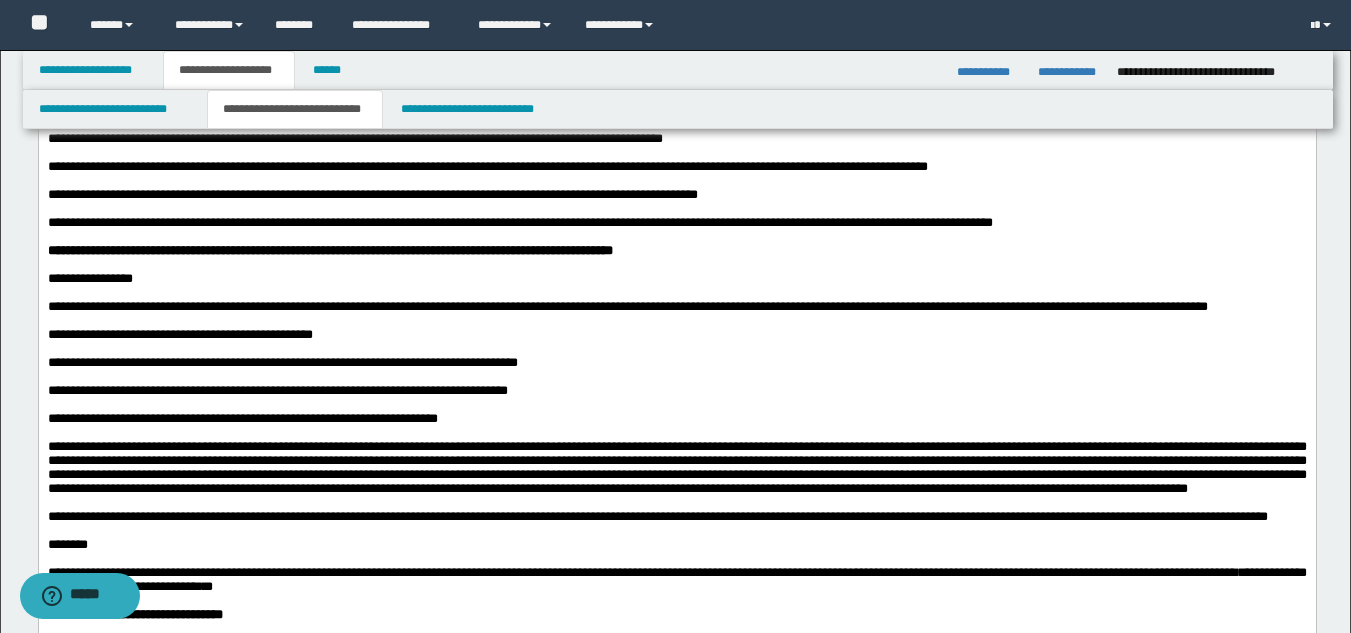 scroll, scrollTop: 600, scrollLeft: 0, axis: vertical 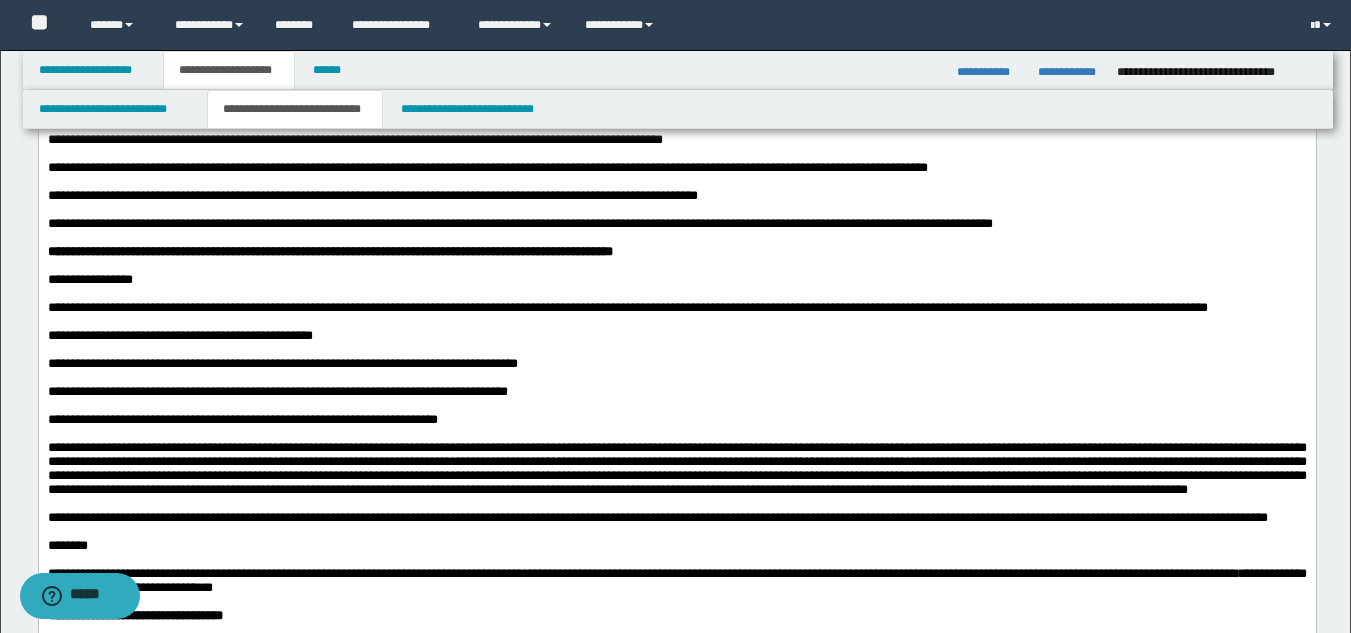 click on "**********" at bounding box center (676, 308) 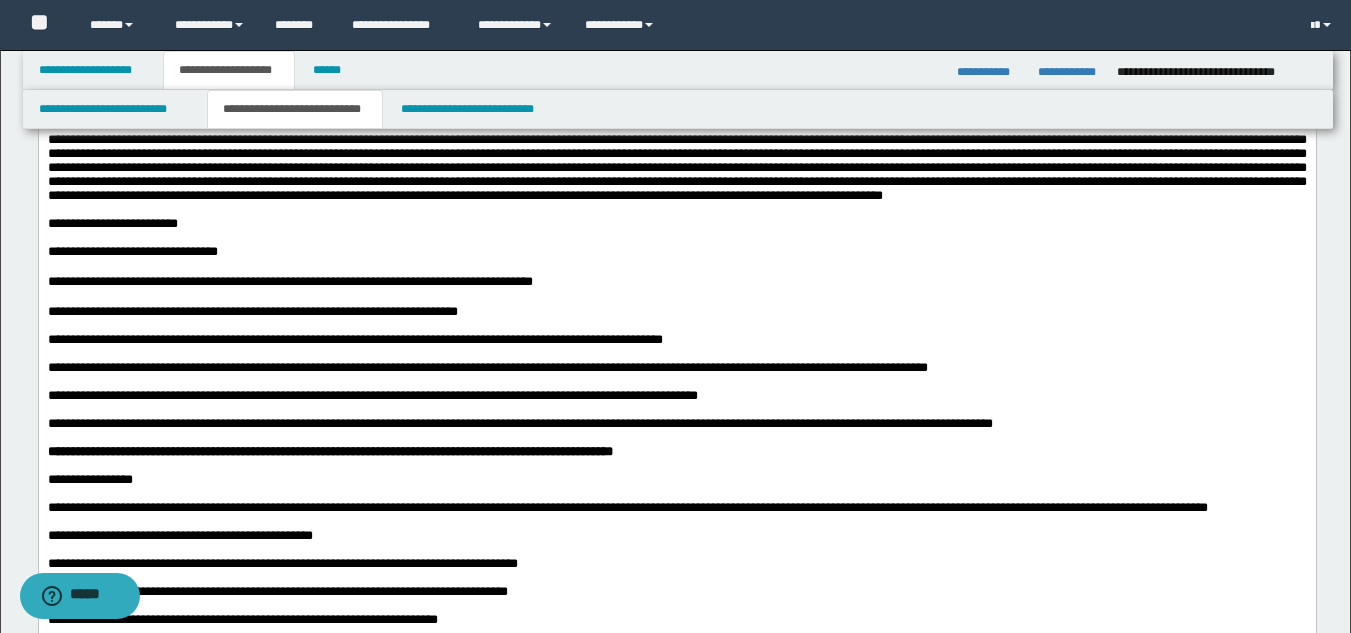 click on "**********" at bounding box center [354, 339] 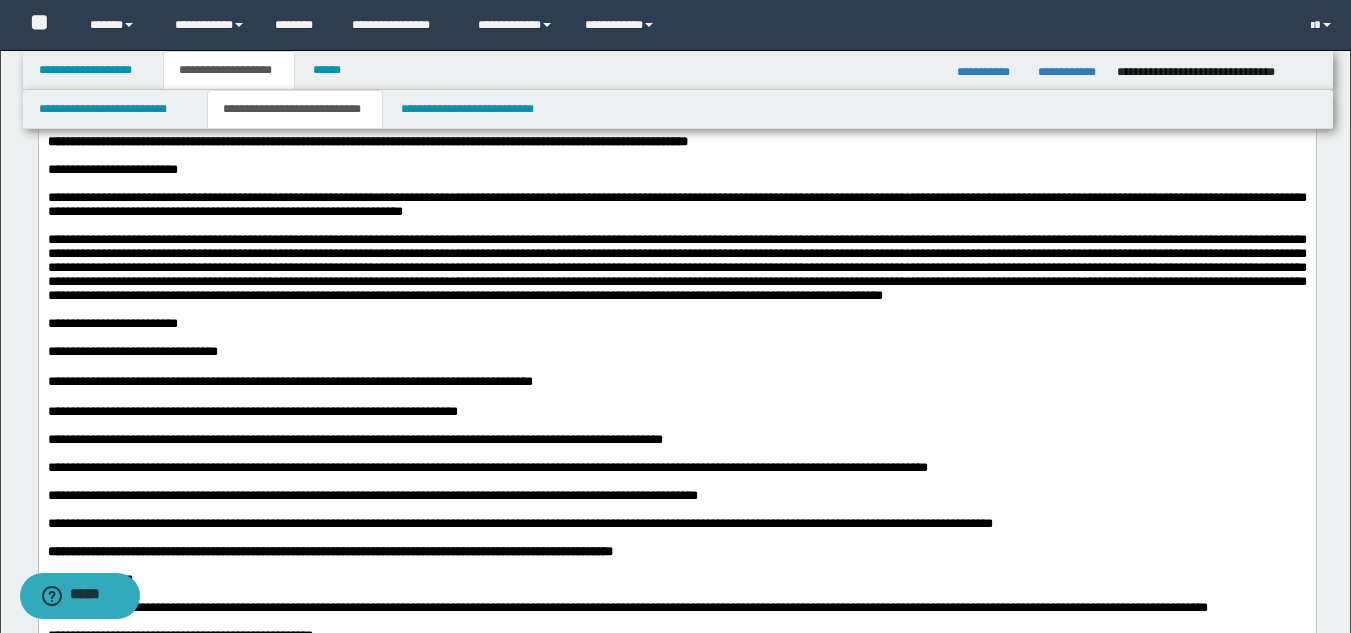click at bounding box center [676, 368] 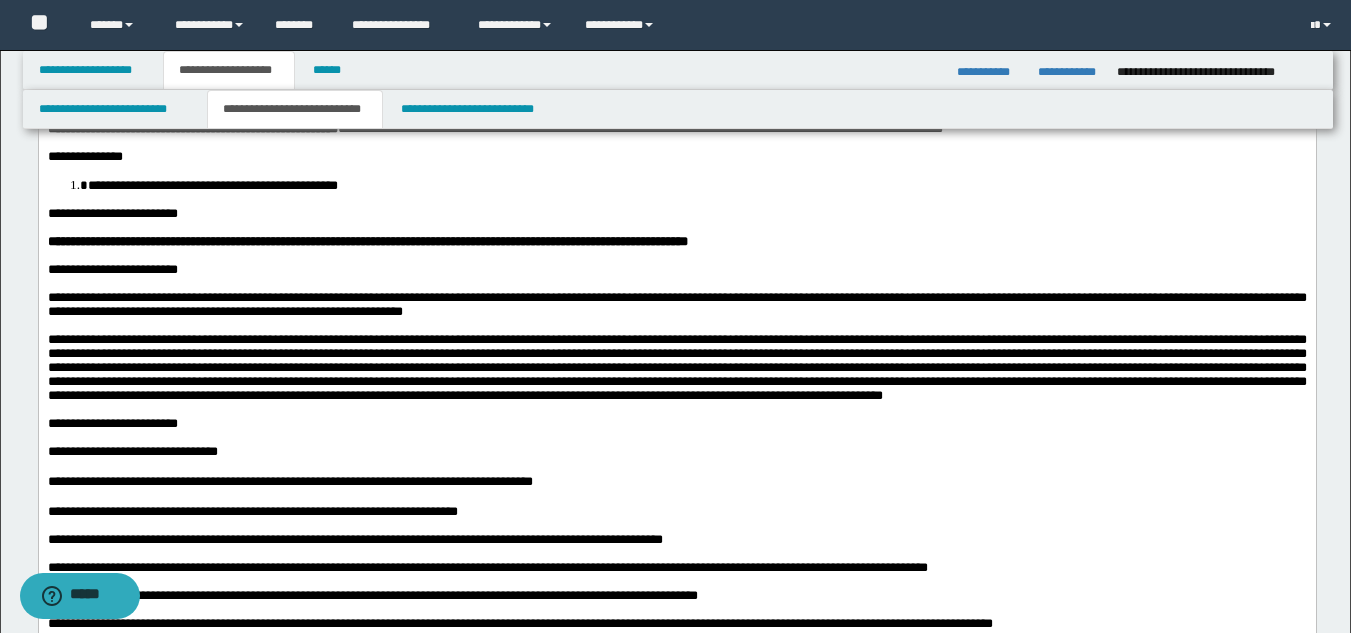 click at bounding box center [676, 366] 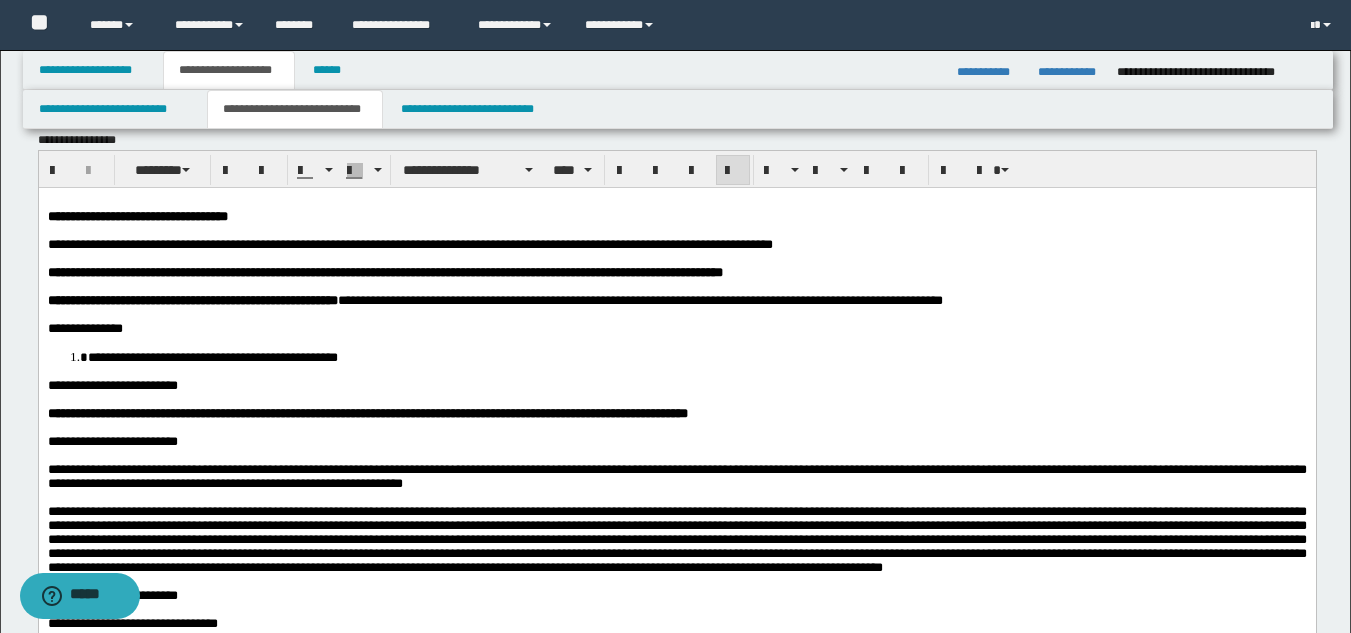 scroll, scrollTop: 0, scrollLeft: 0, axis: both 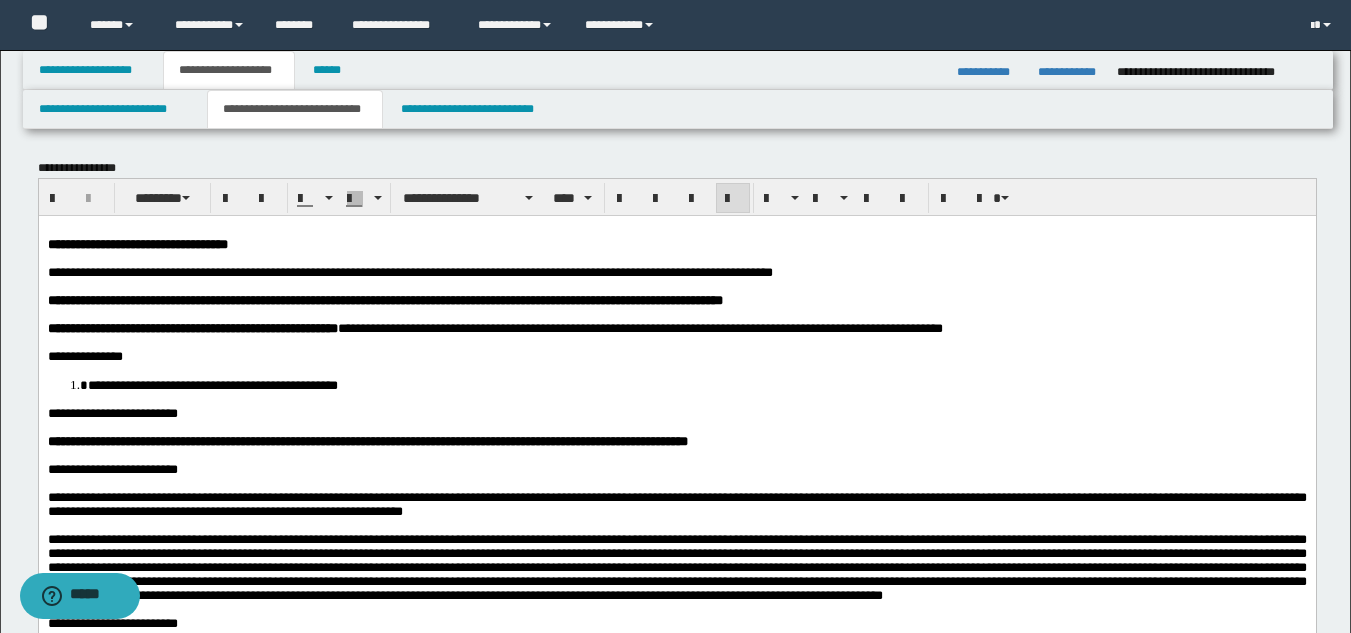 click on "**********" at bounding box center [676, 413] 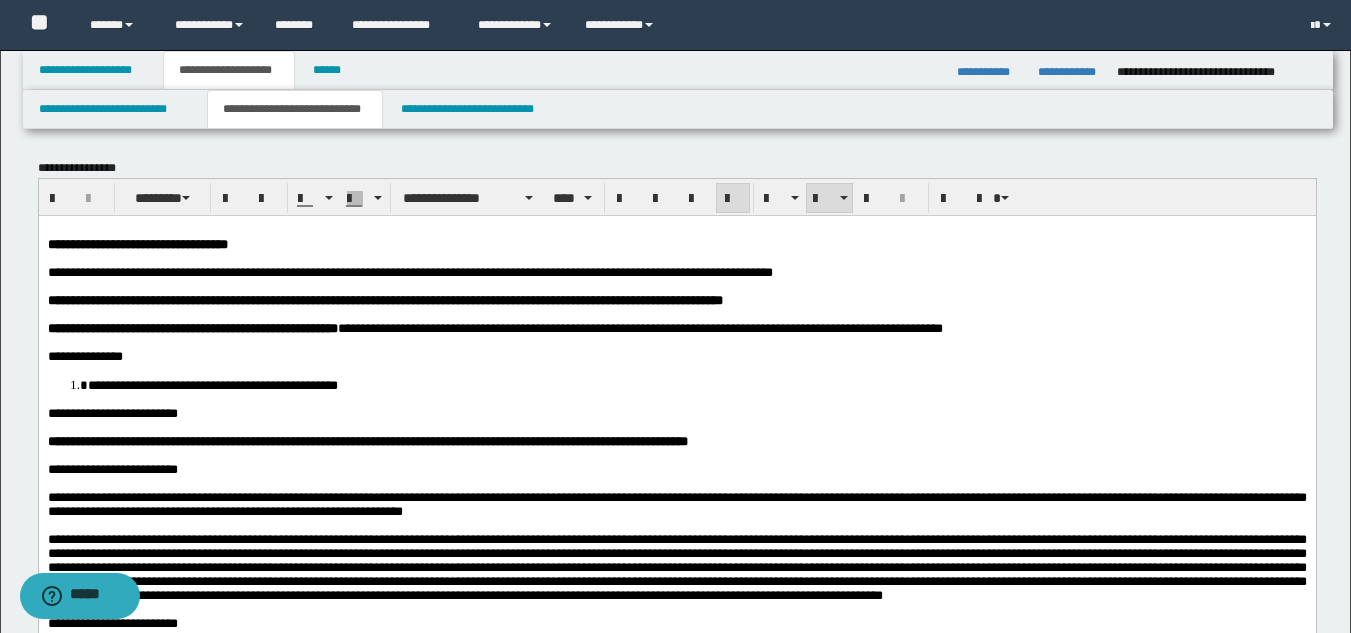 click at bounding box center [676, 342] 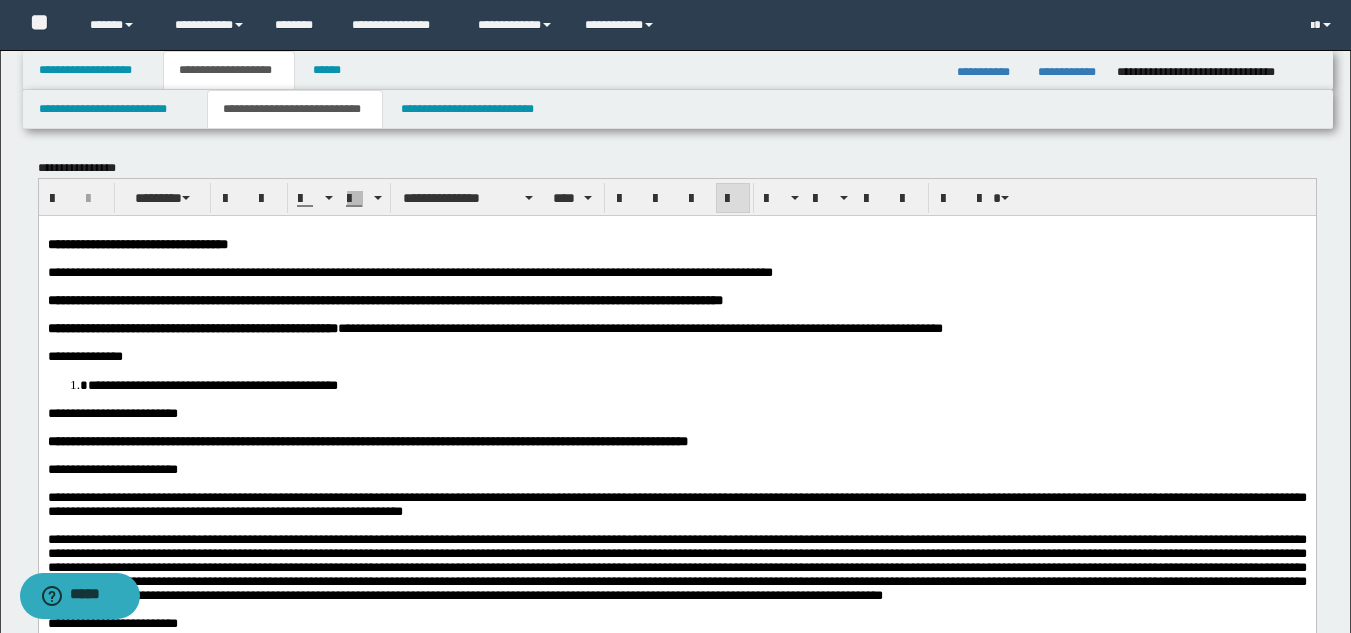 click on "**********" at bounding box center [676, 356] 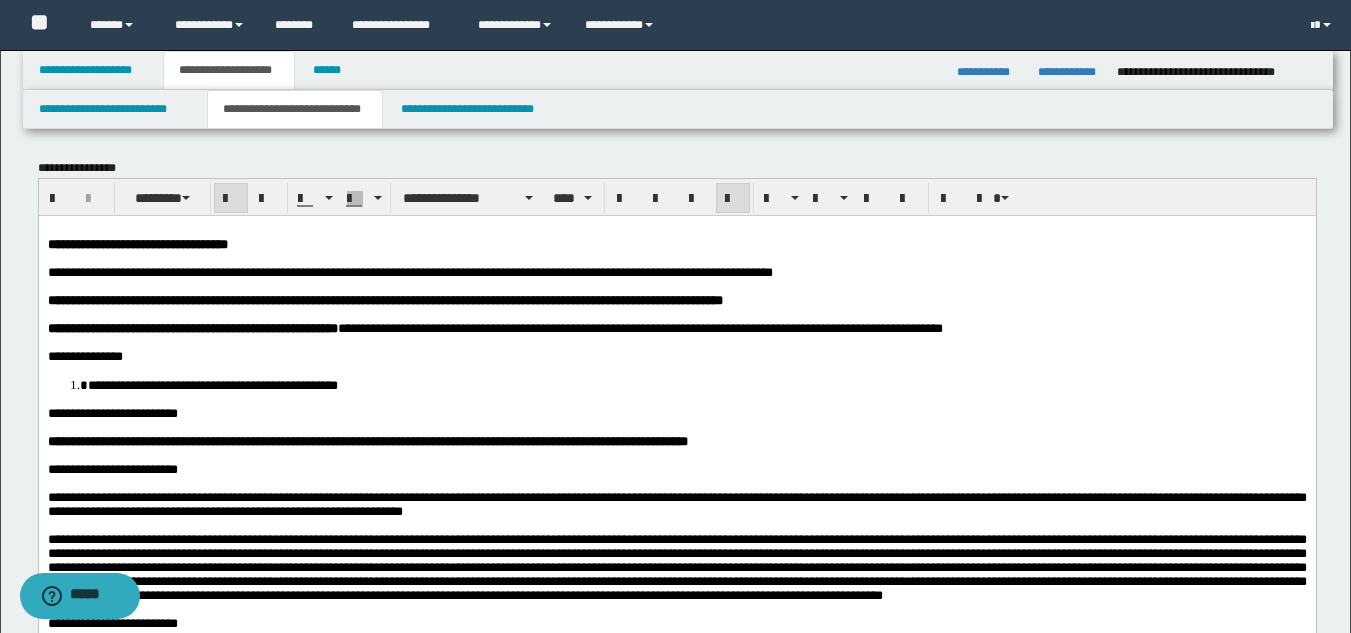 click at bounding box center [688, 314] 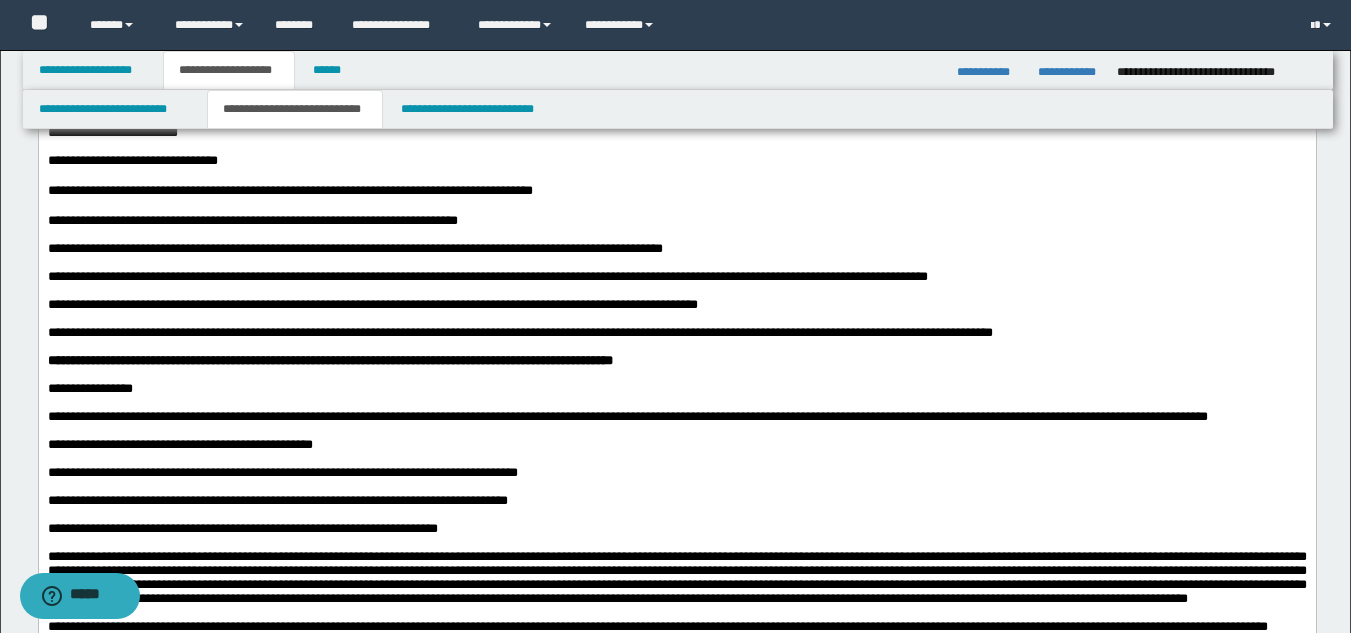 scroll, scrollTop: 500, scrollLeft: 0, axis: vertical 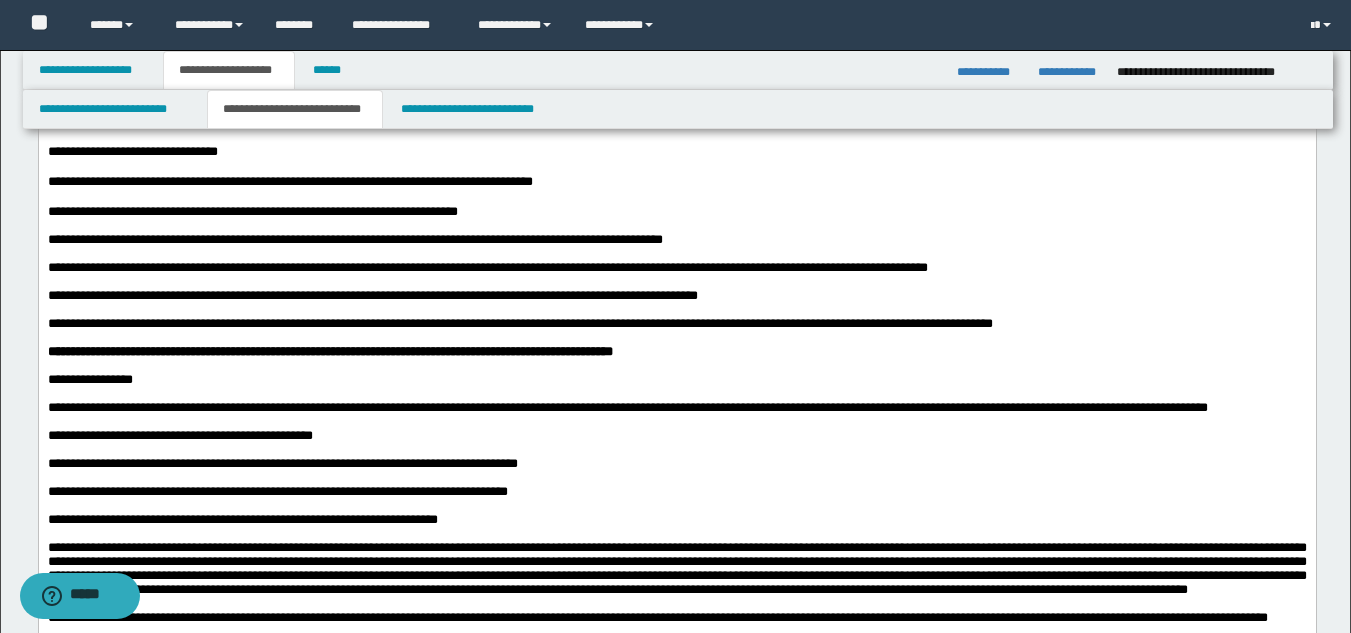 click at bounding box center [676, 338] 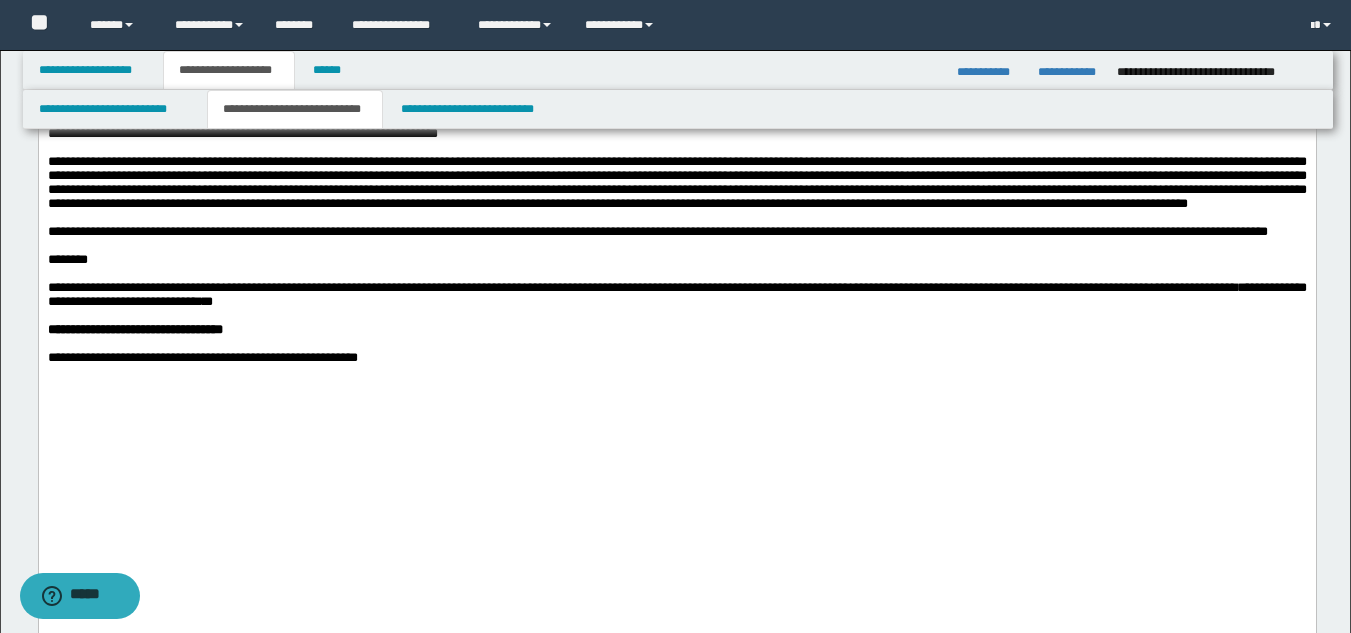 scroll, scrollTop: 900, scrollLeft: 0, axis: vertical 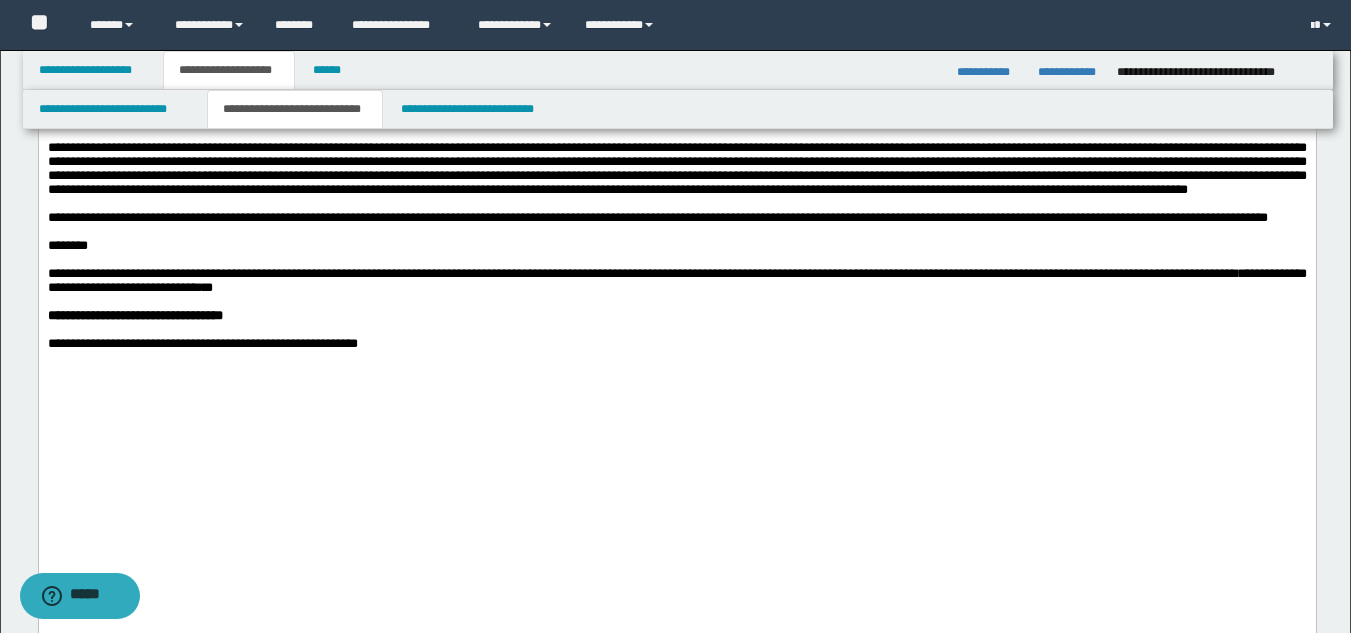 click on "**********" at bounding box center (676, 218) 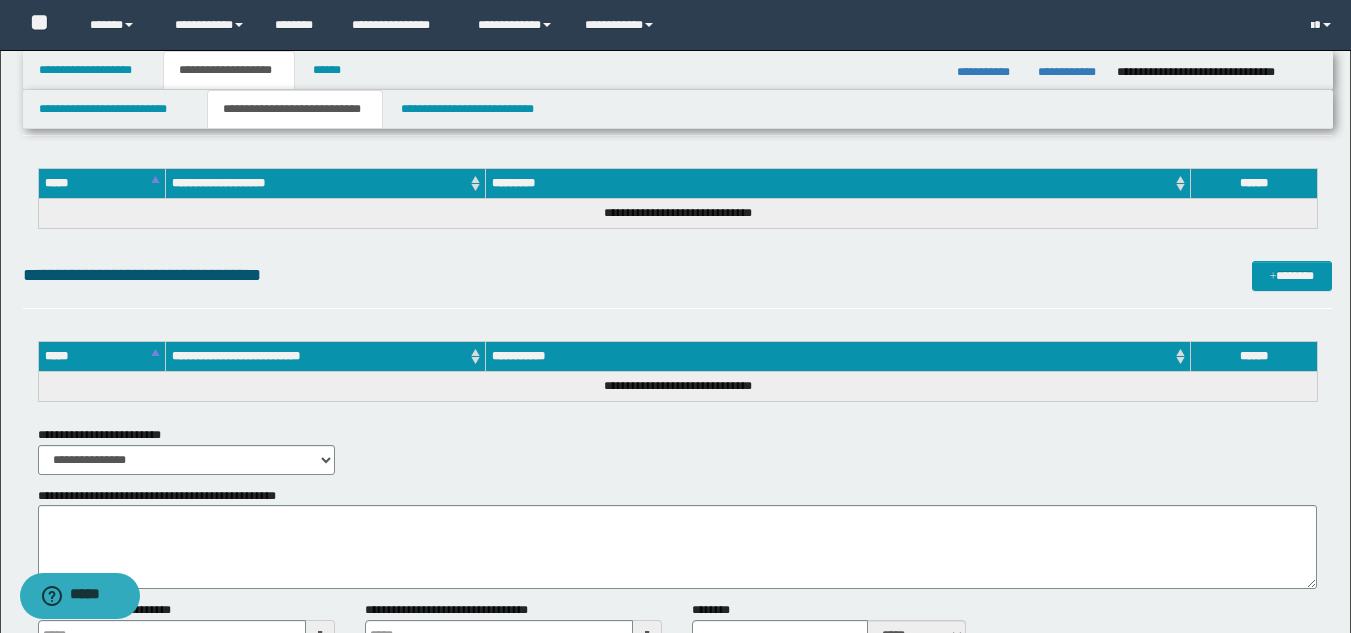 scroll, scrollTop: 2257, scrollLeft: 0, axis: vertical 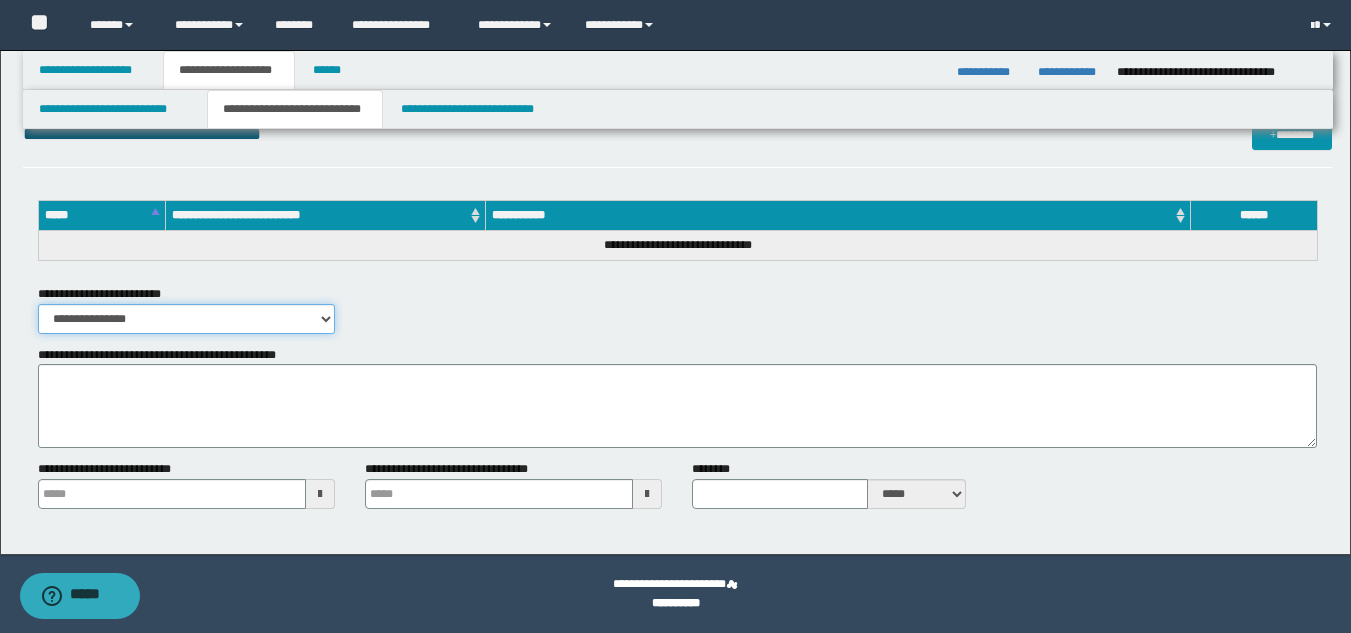 click on "**********" at bounding box center [186, 319] 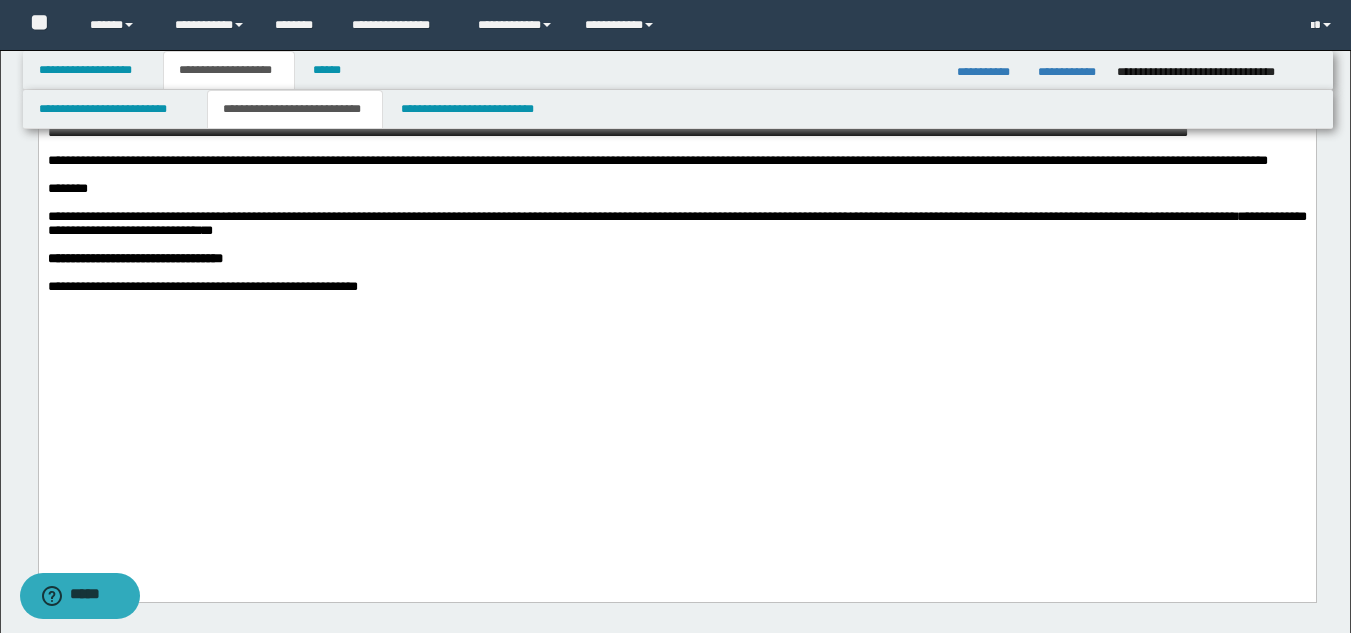 click on "**********" at bounding box center [676, 224] 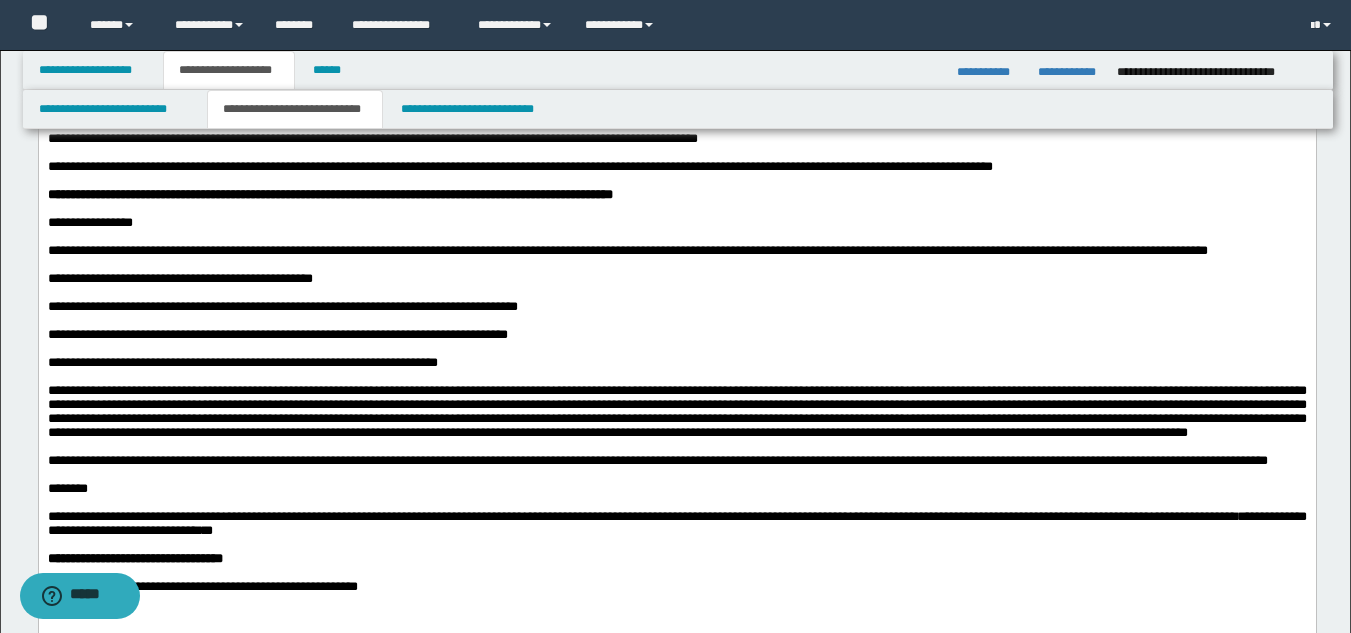 click on "**********" at bounding box center (676, 279) 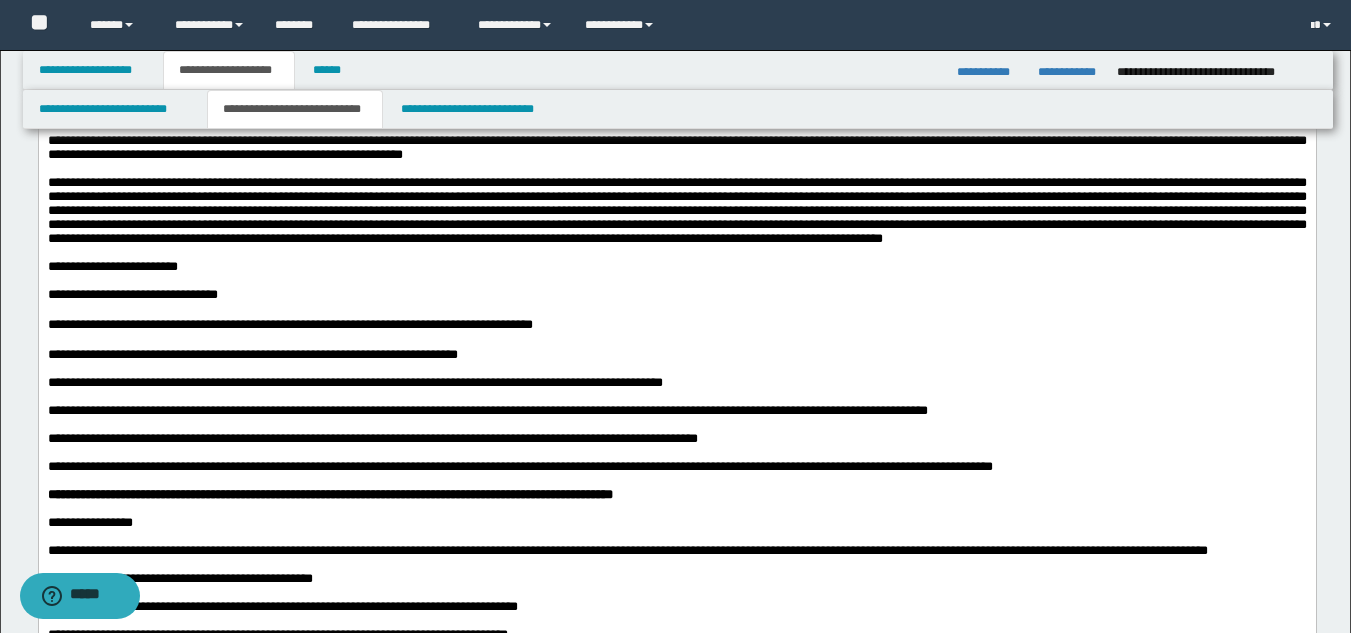 click on "**********" at bounding box center [676, 326] 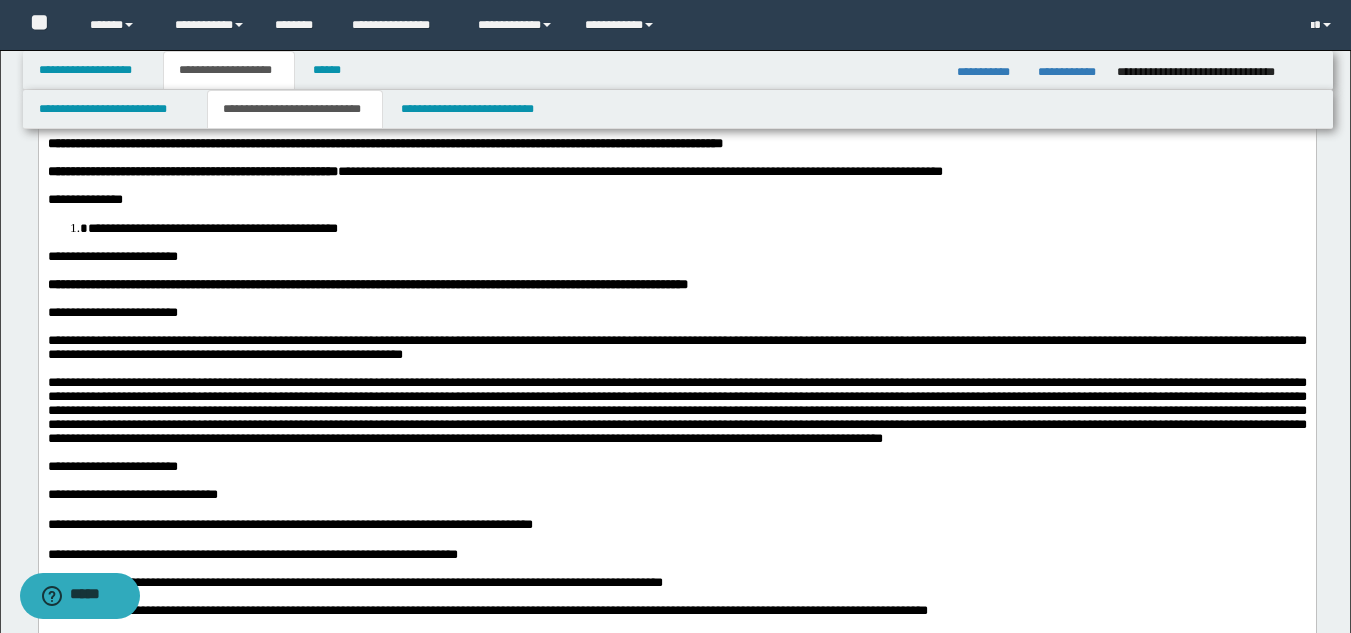 click on "**********" at bounding box center [676, 346] 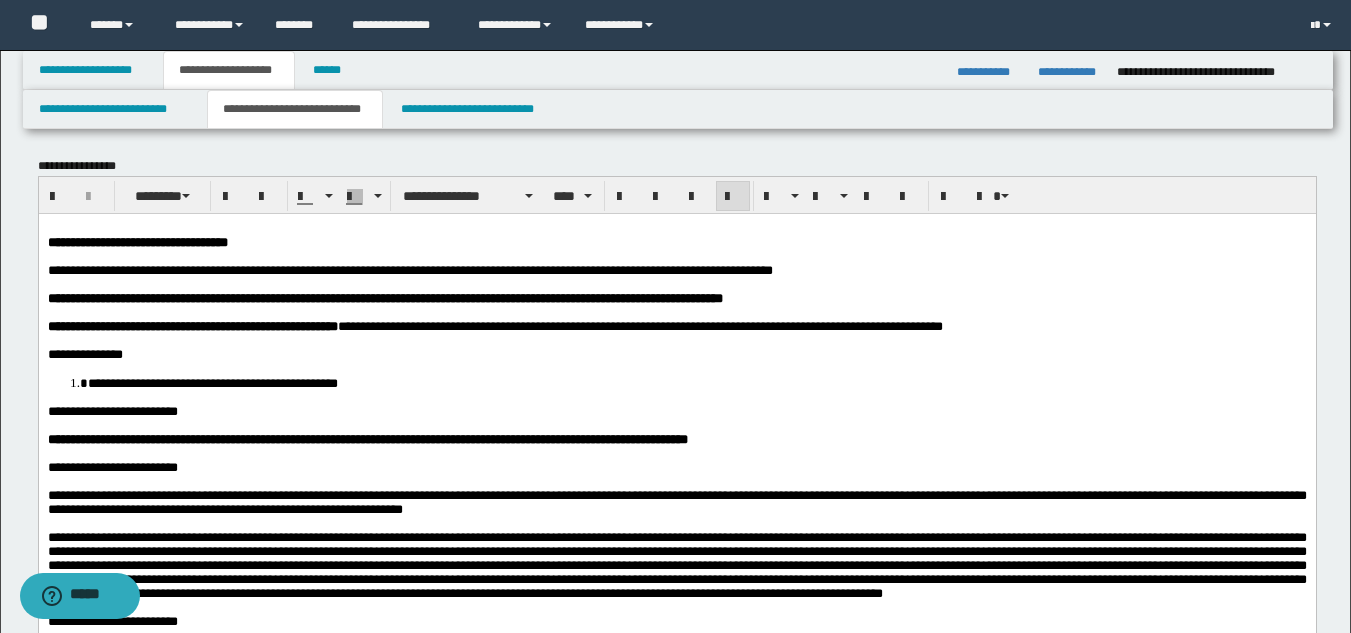 scroll, scrollTop: 0, scrollLeft: 0, axis: both 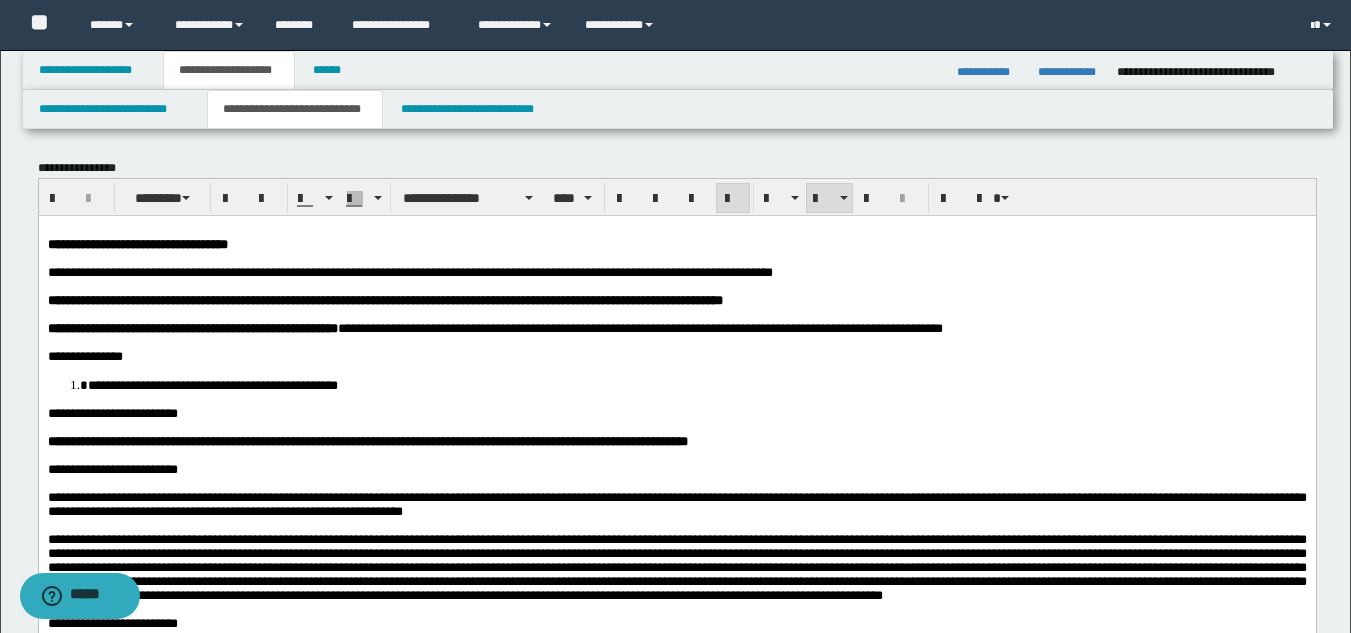 click on "**********" at bounding box center (676, 762) 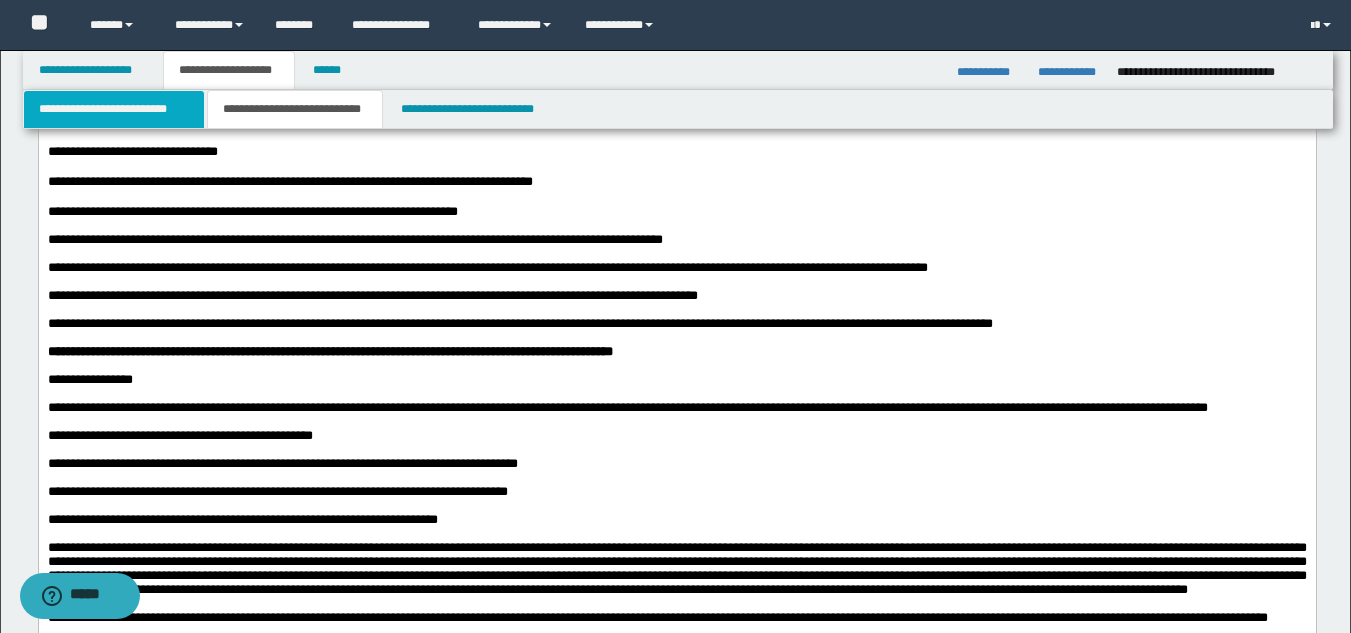 click on "**********" at bounding box center (114, 109) 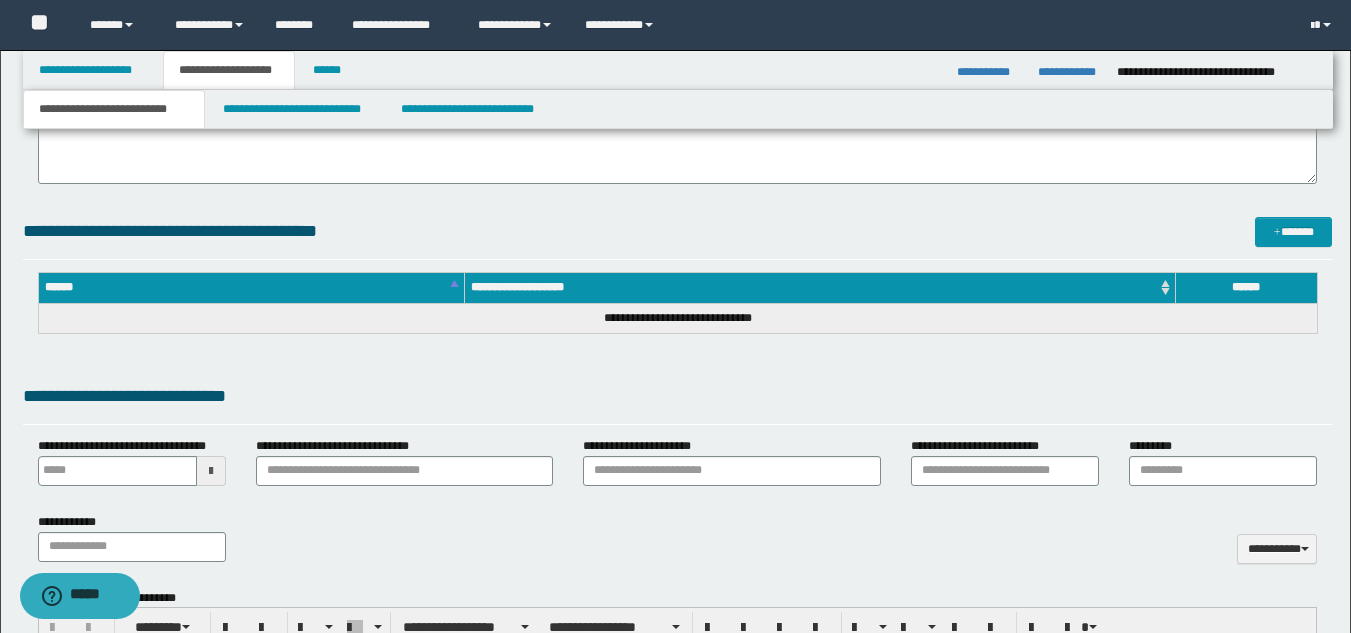 type 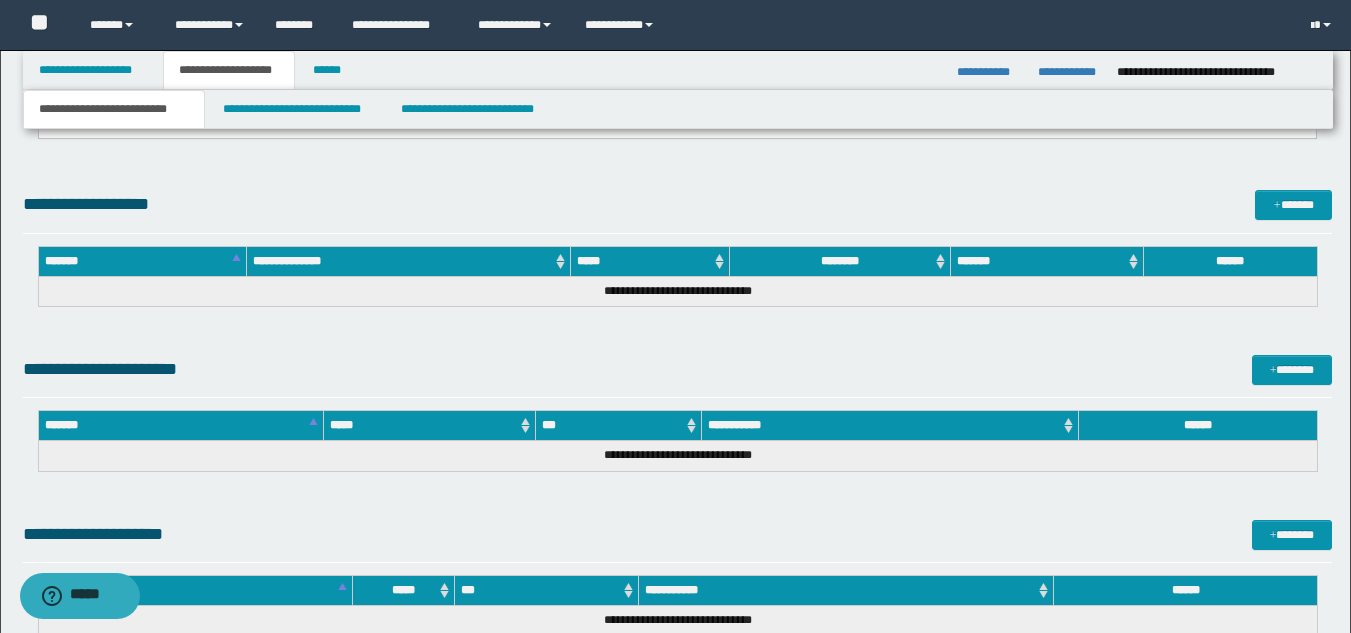 scroll, scrollTop: 900, scrollLeft: 0, axis: vertical 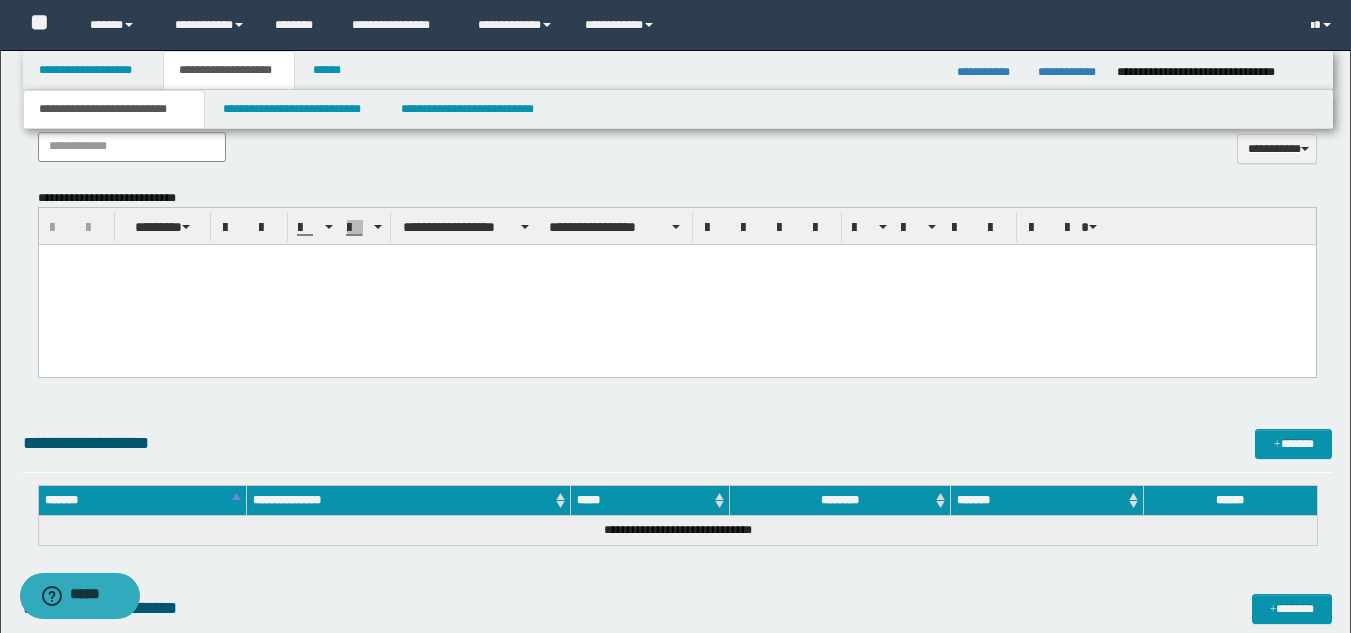 click at bounding box center (676, 285) 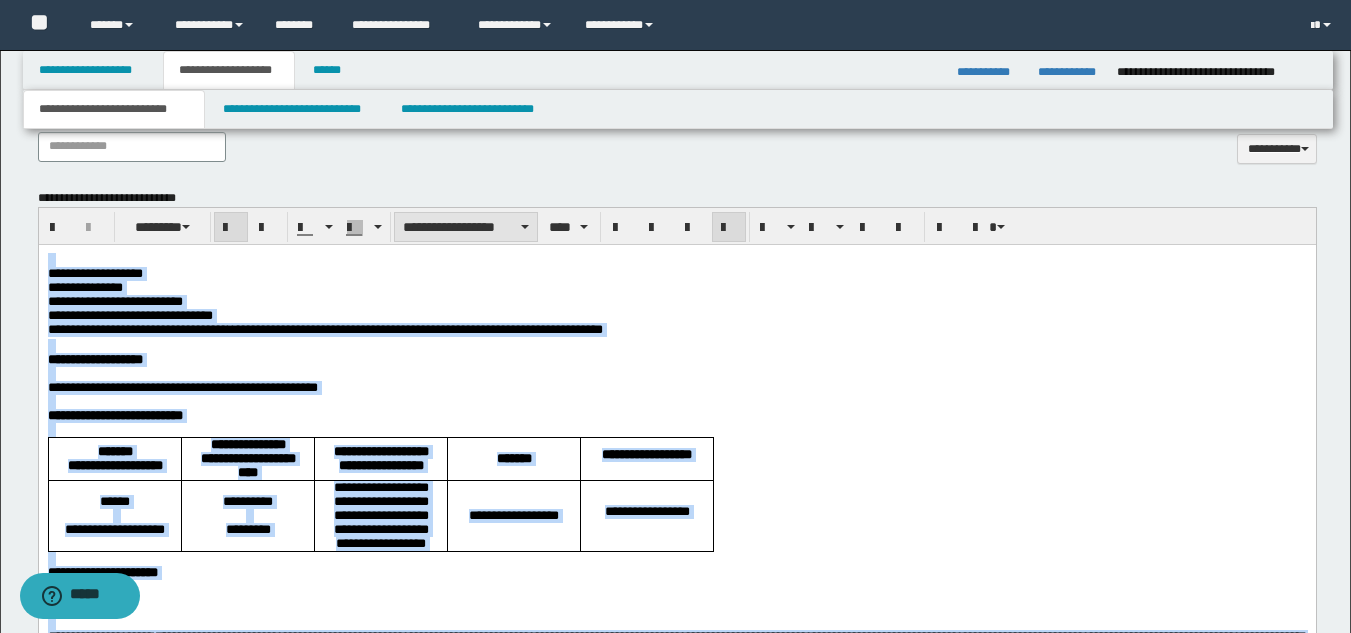 click on "**********" at bounding box center [466, 227] 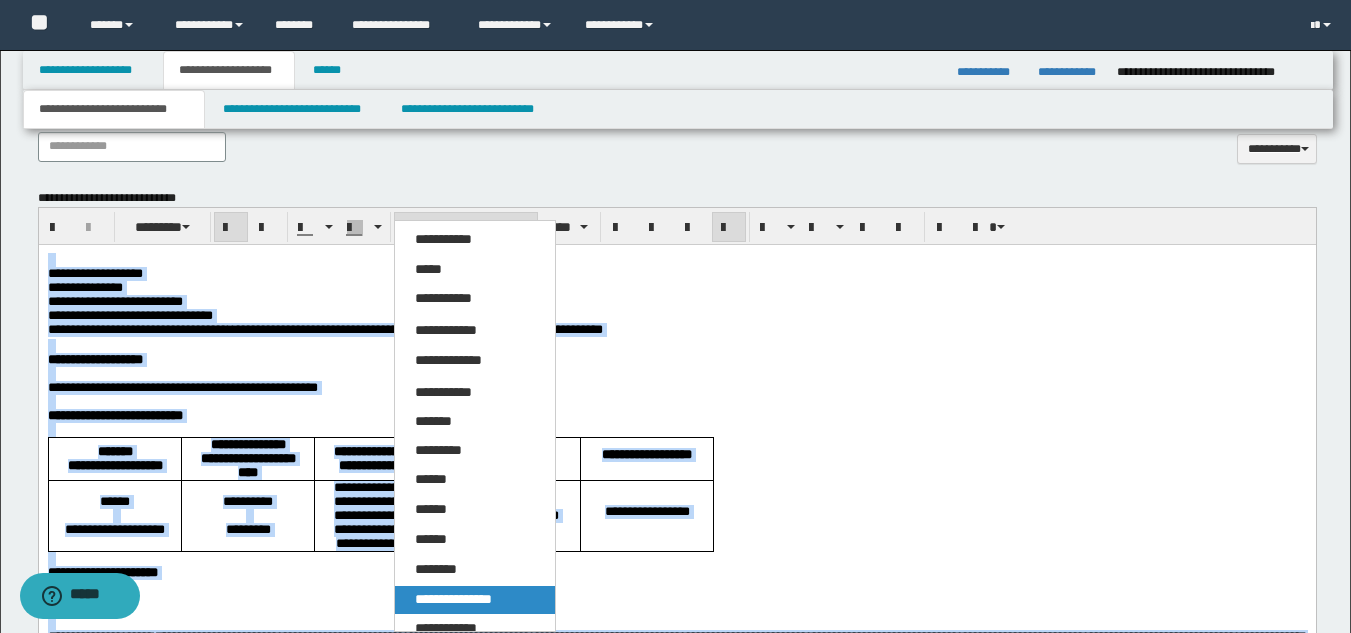 click on "**********" at bounding box center (453, 599) 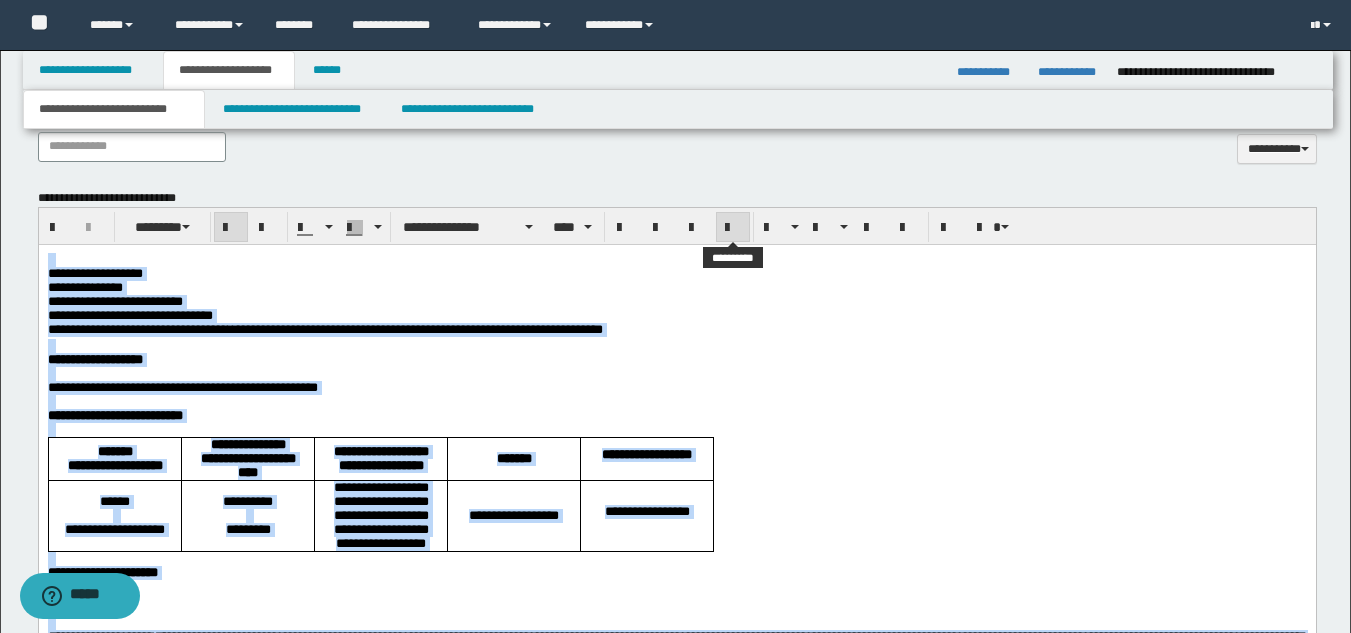 click at bounding box center (733, 228) 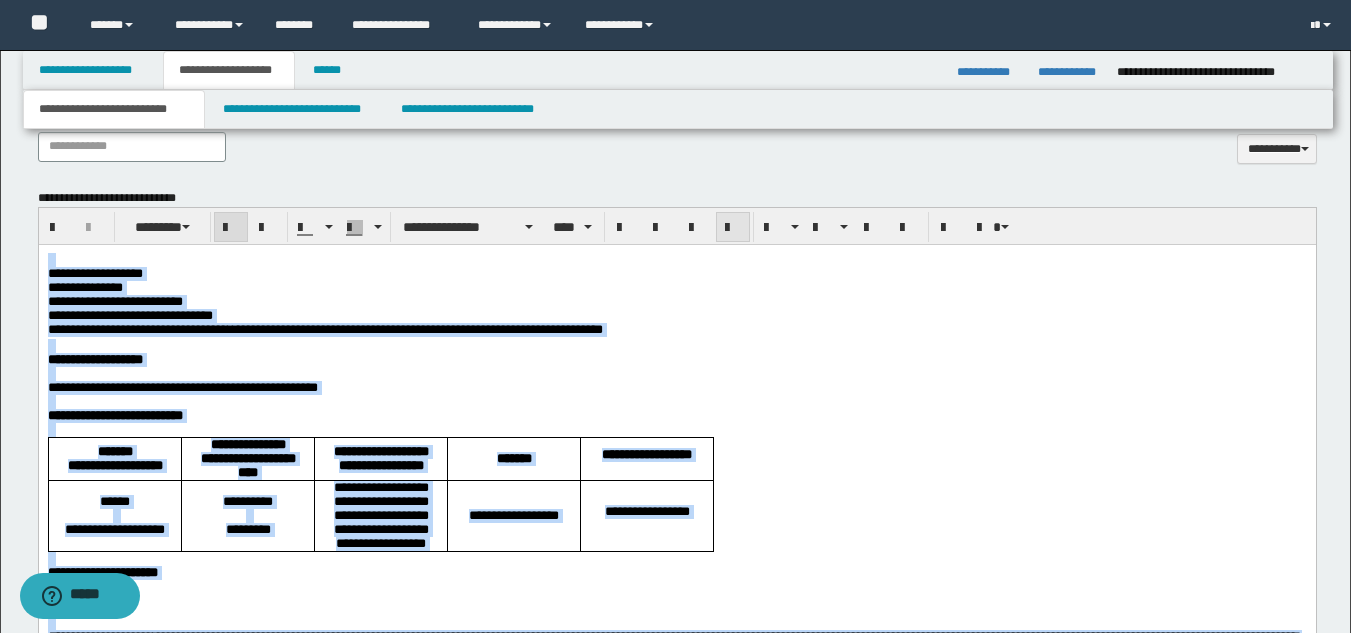 click at bounding box center [733, 228] 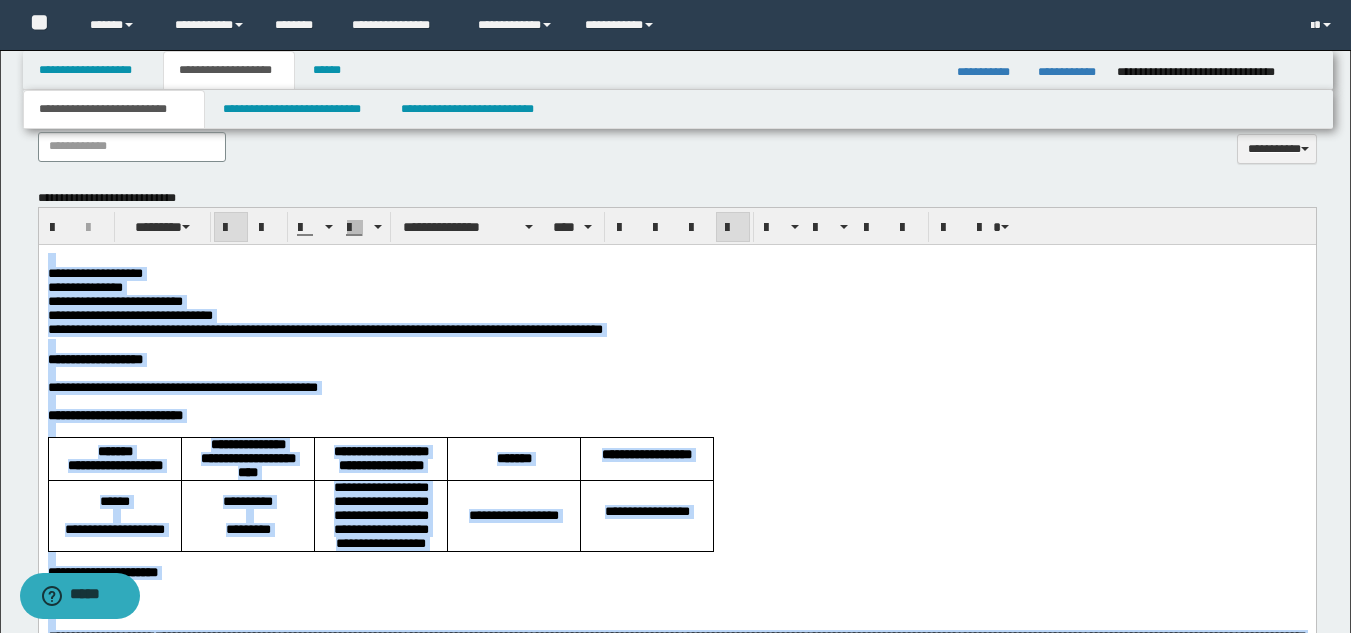 click at bounding box center (676, 260) 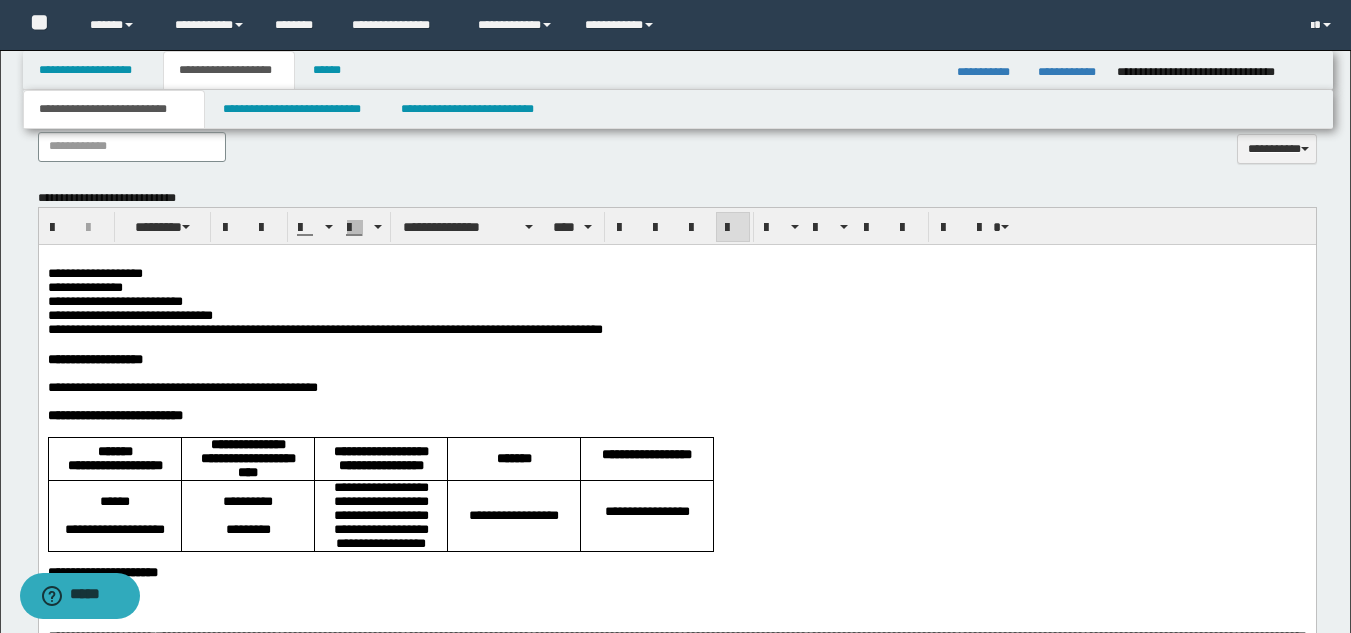 click on "**********" at bounding box center (676, 302) 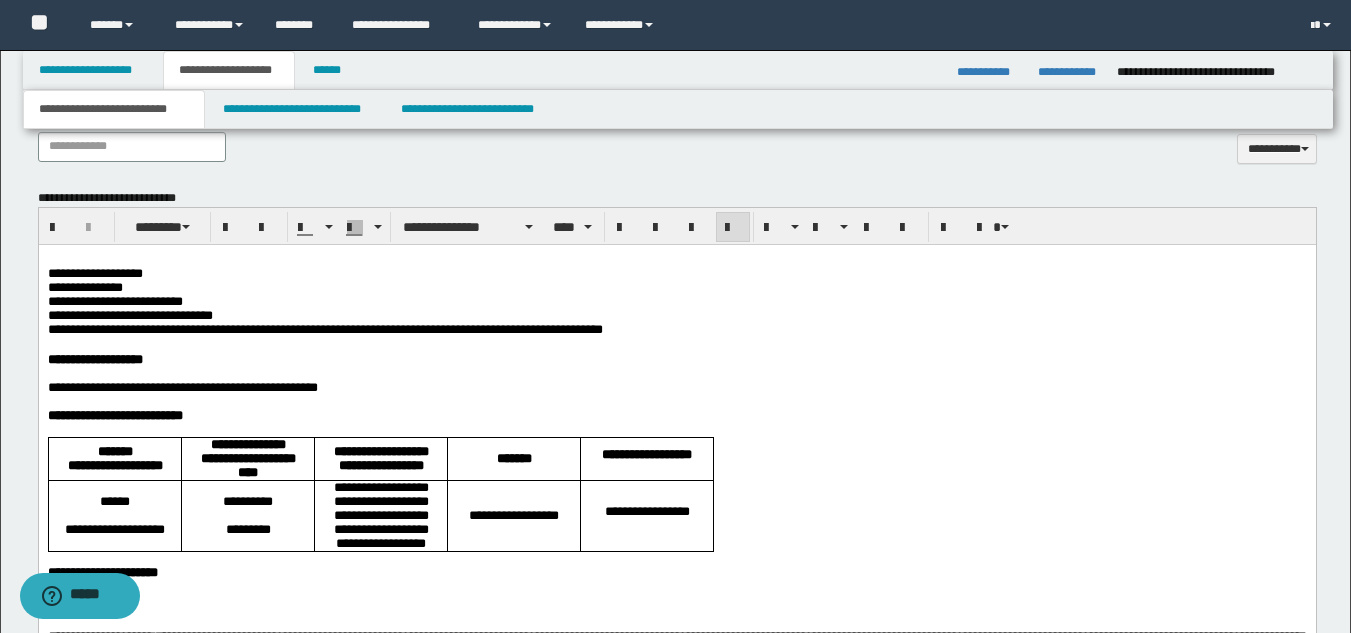 drag, startPoint x: 185, startPoint y: 409, endPoint x: 171, endPoint y: 401, distance: 16.124516 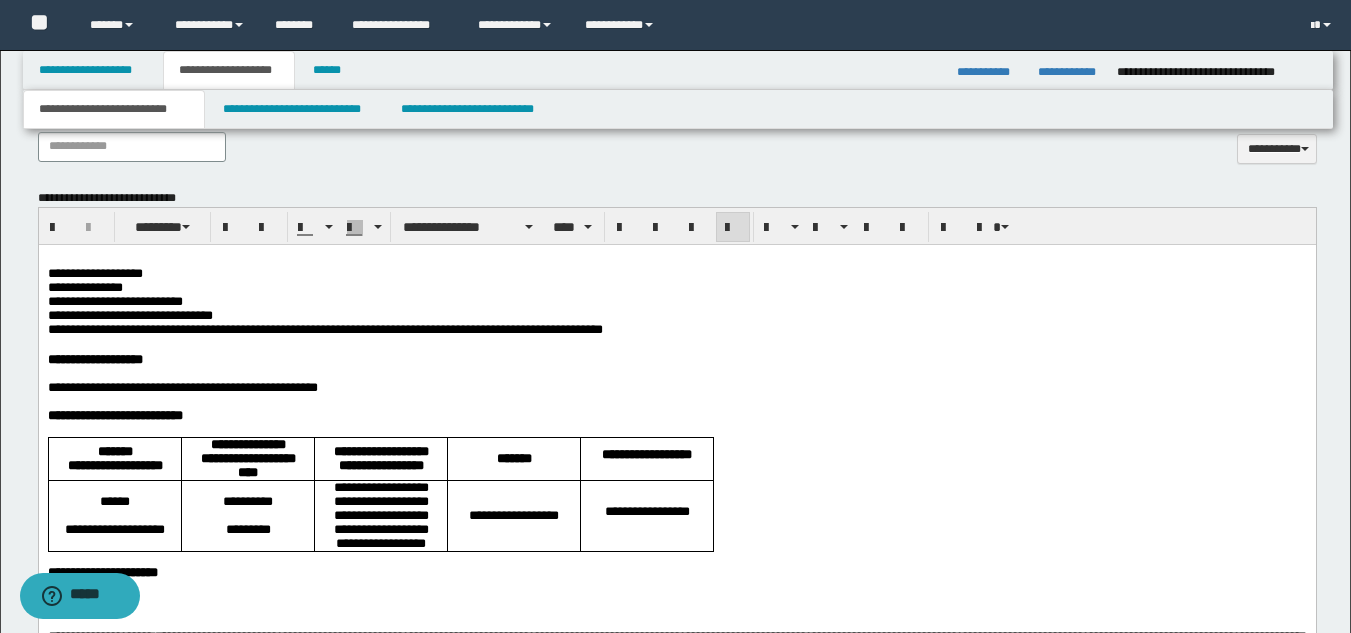 click on "**********" at bounding box center (182, 387) 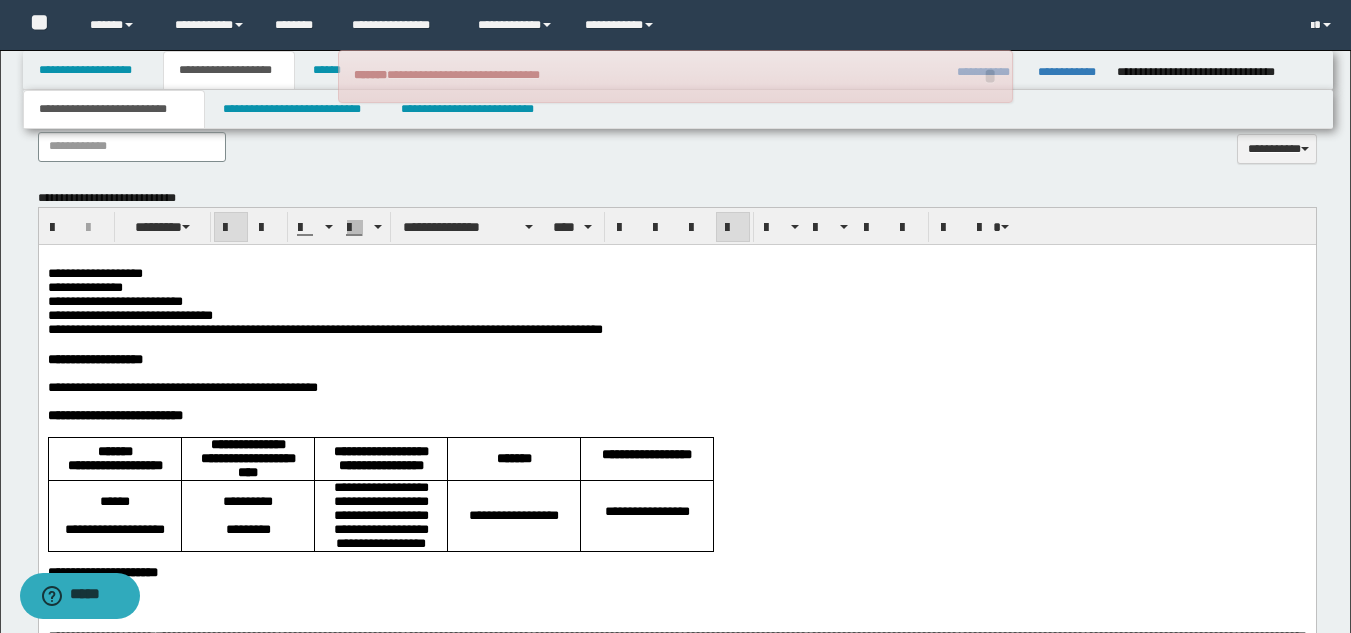 click on "**********" at bounding box center [182, 387] 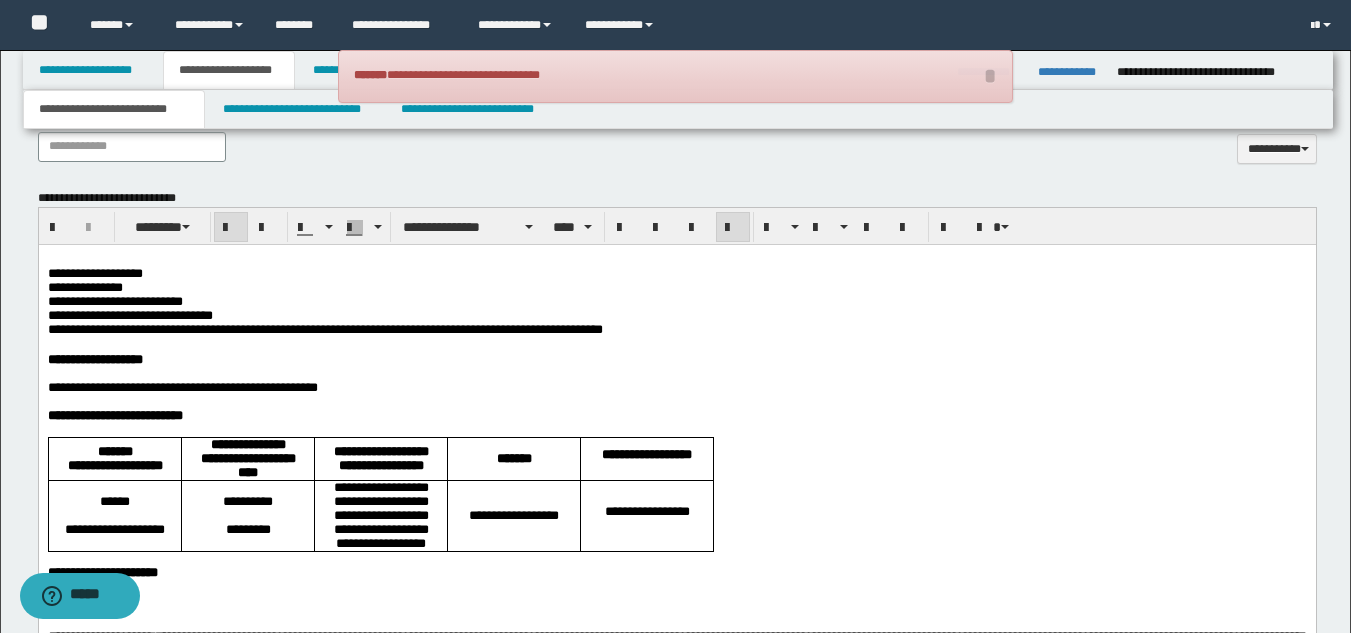 click on "**********" at bounding box center (114, 415) 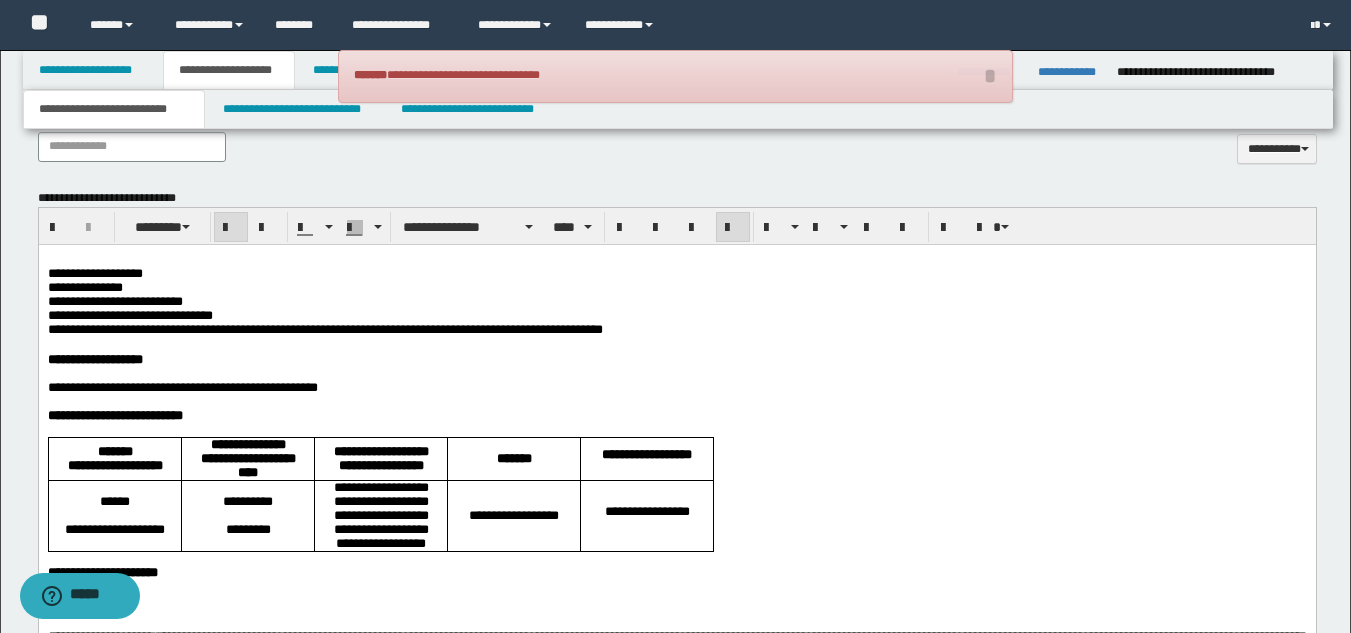 click on "**********" at bounding box center [114, 415] 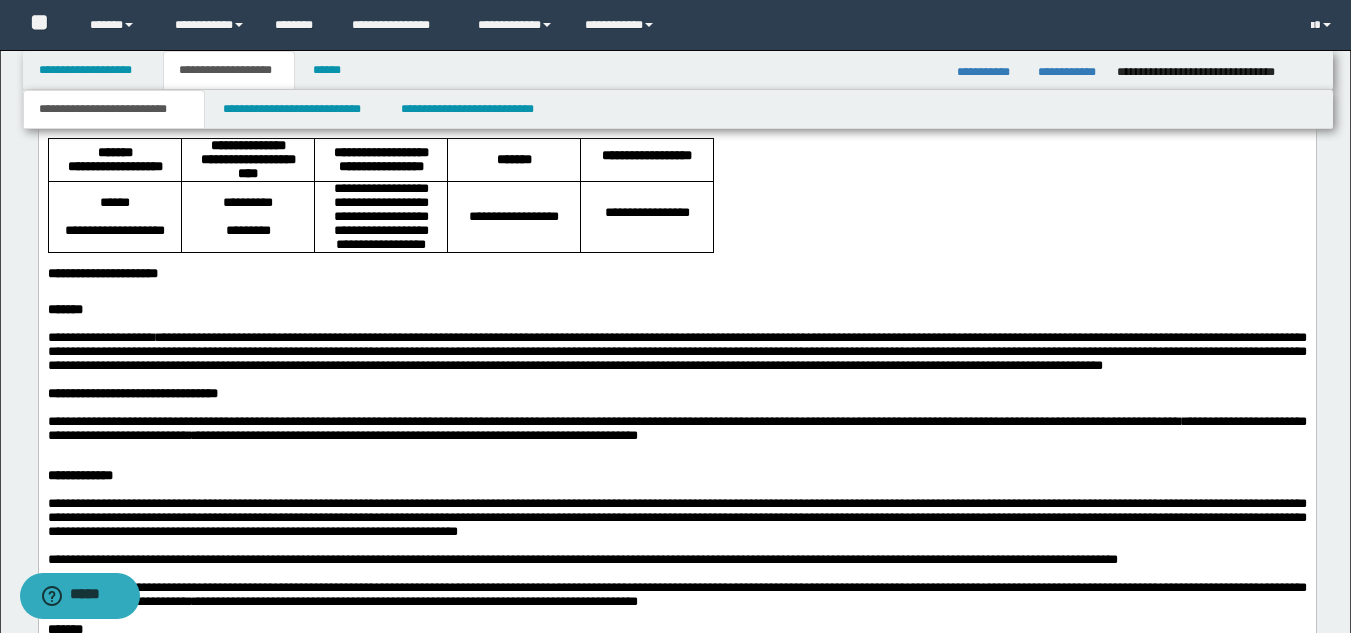 scroll, scrollTop: 1200, scrollLeft: 0, axis: vertical 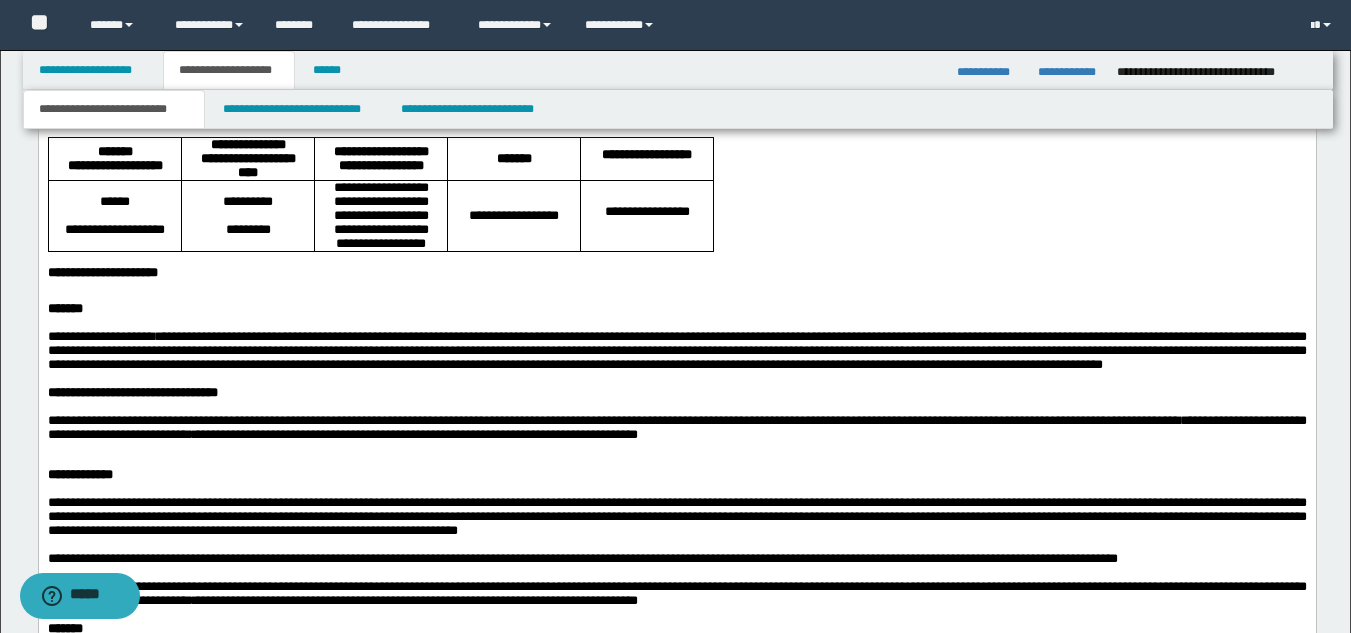 click on "*******" at bounding box center [676, 310] 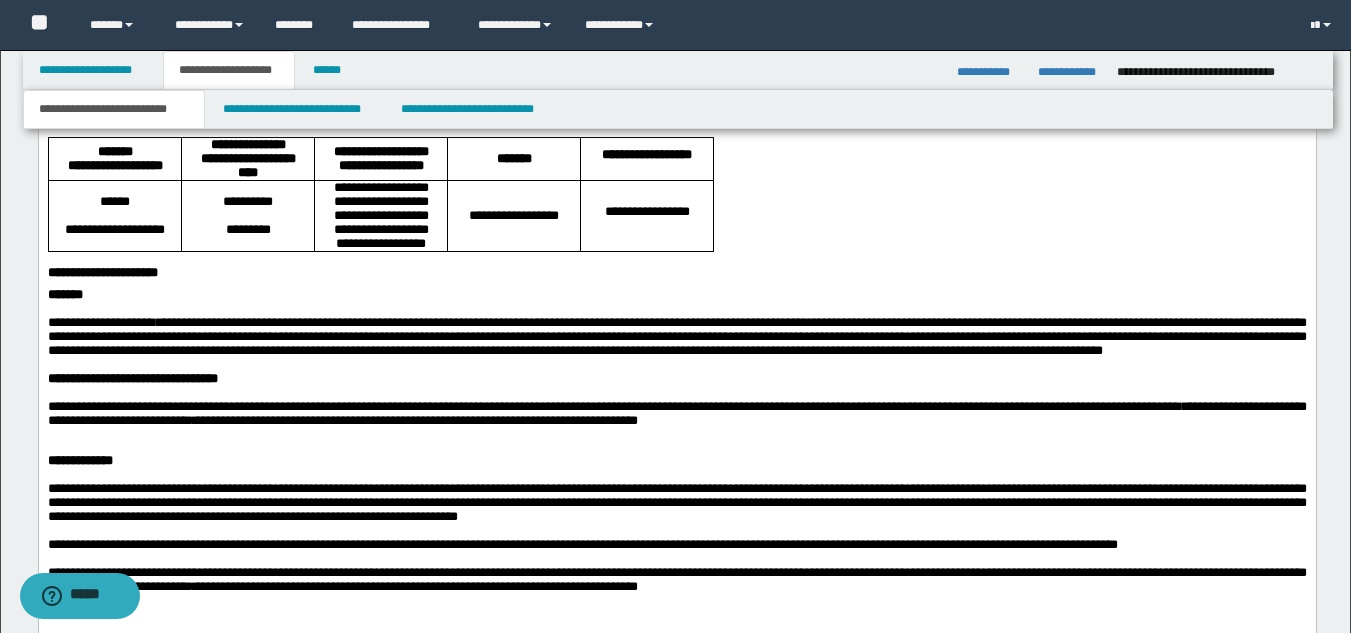 click on "**********" at bounding box center [102, 273] 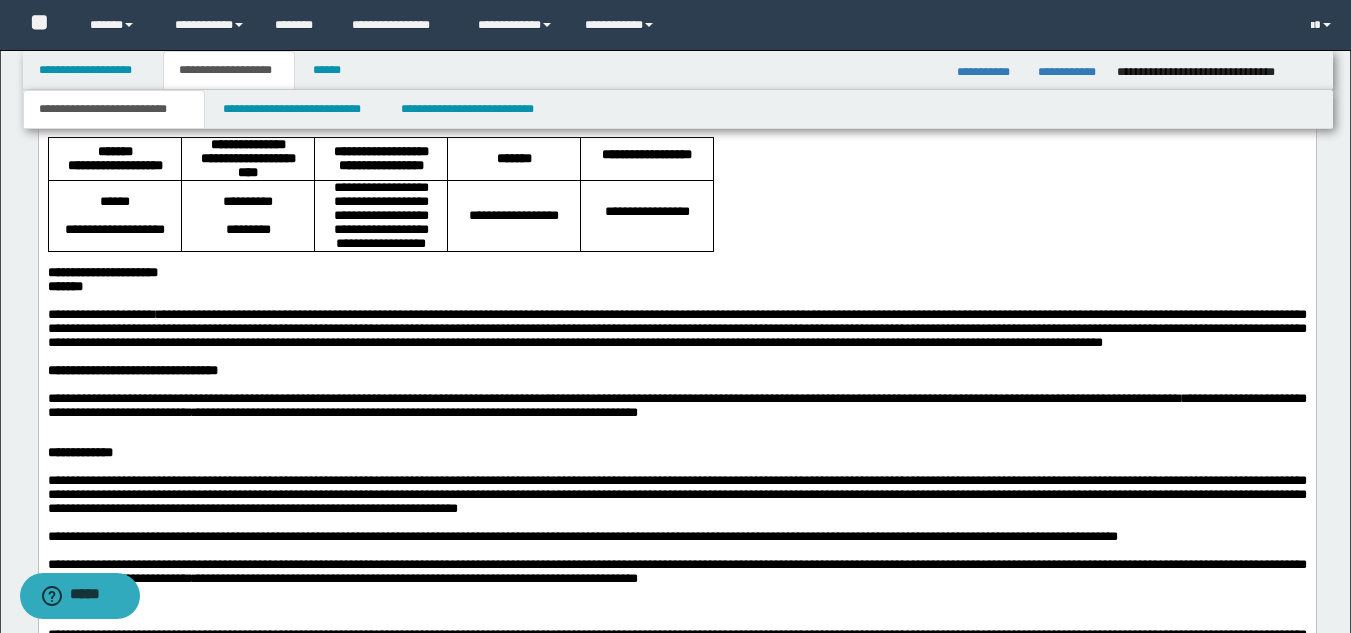 click on "*******" at bounding box center [64, 287] 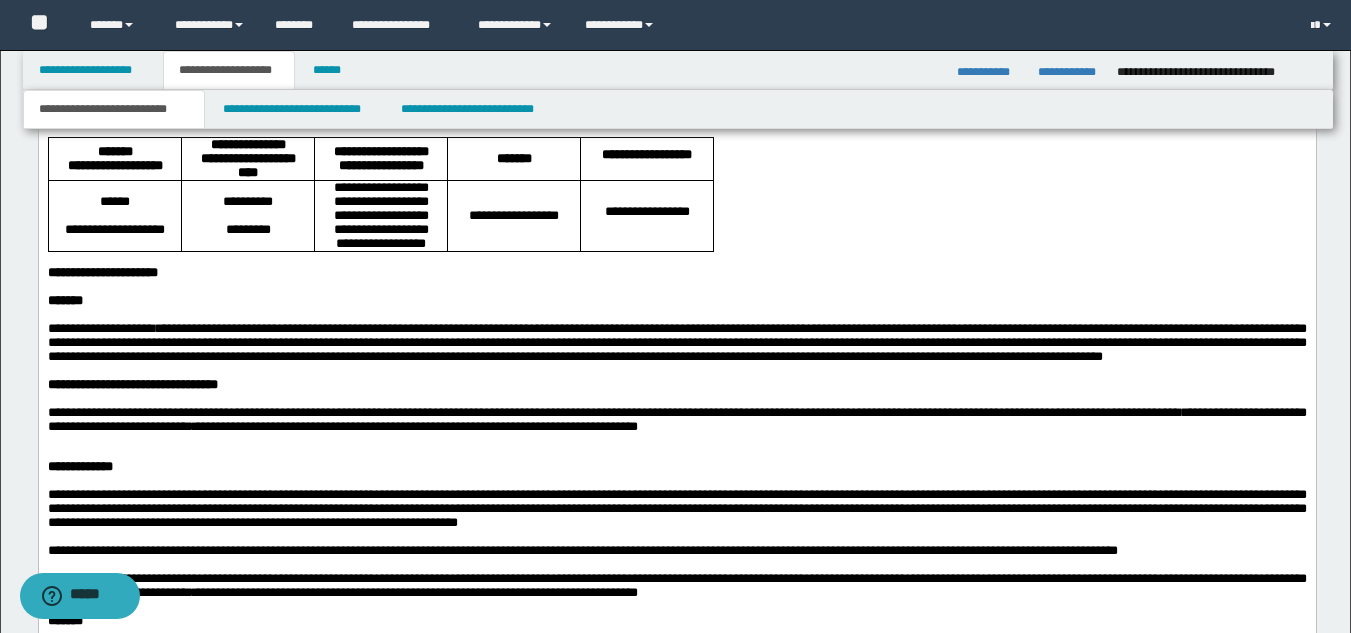 click at bounding box center [676, 316] 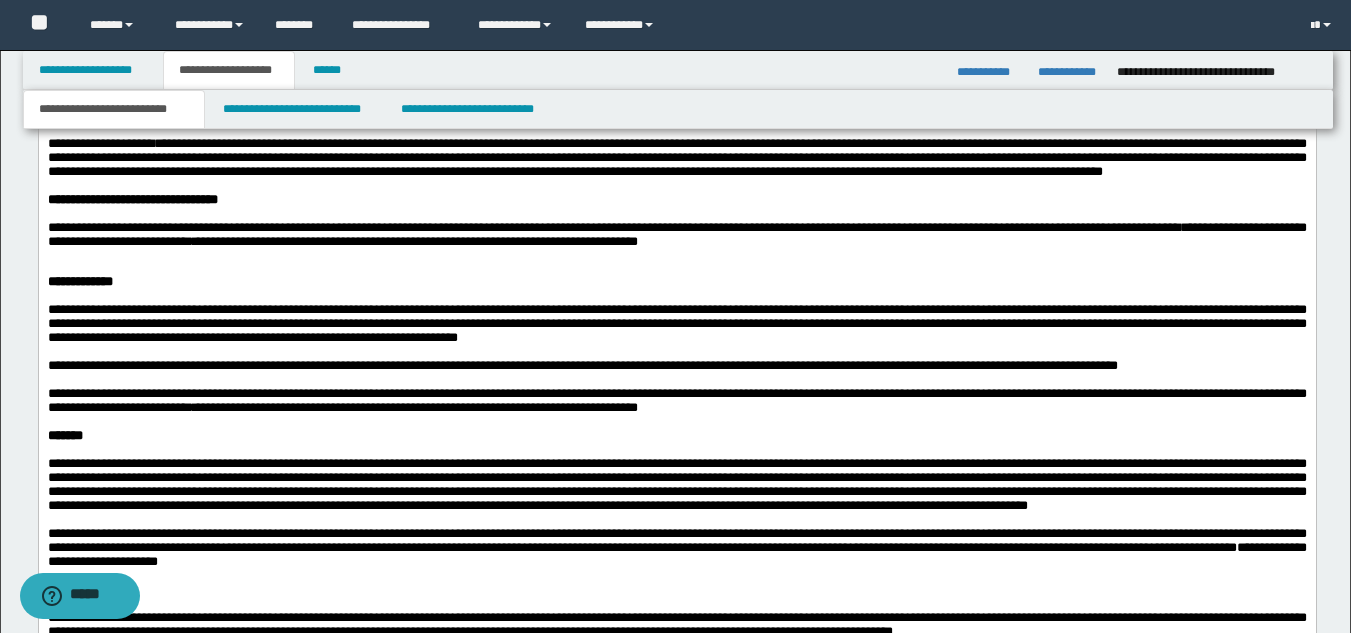 scroll, scrollTop: 1400, scrollLeft: 0, axis: vertical 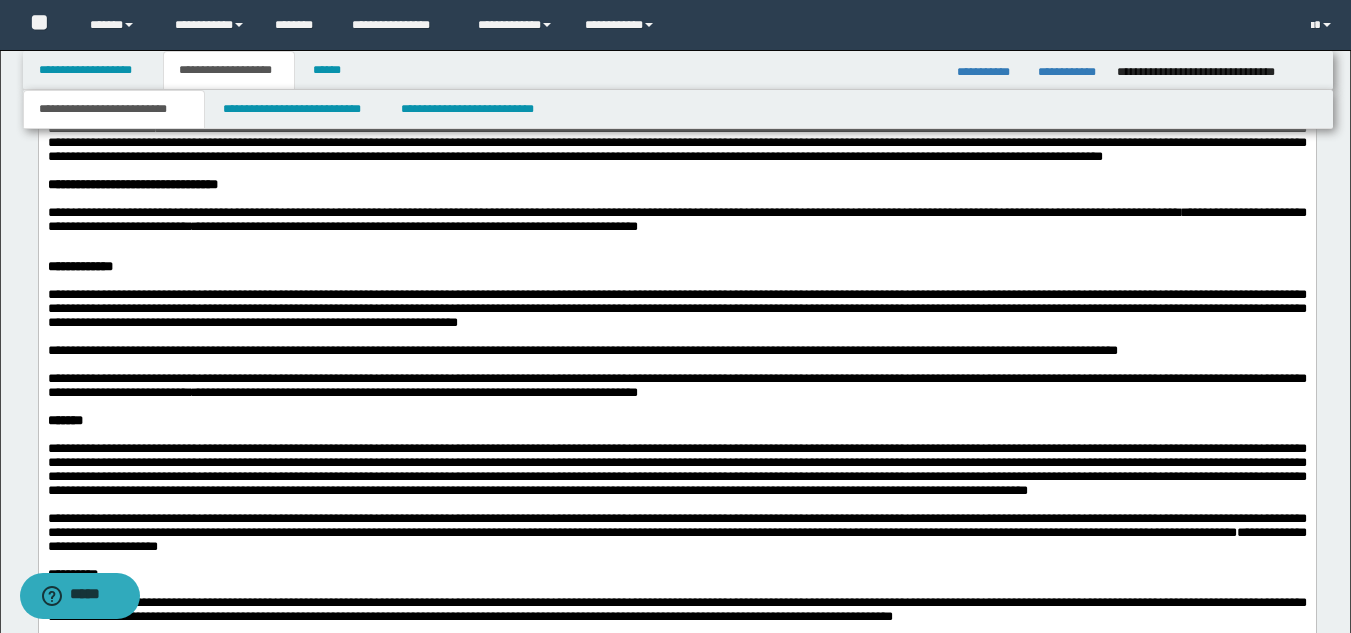 click at bounding box center (676, 254) 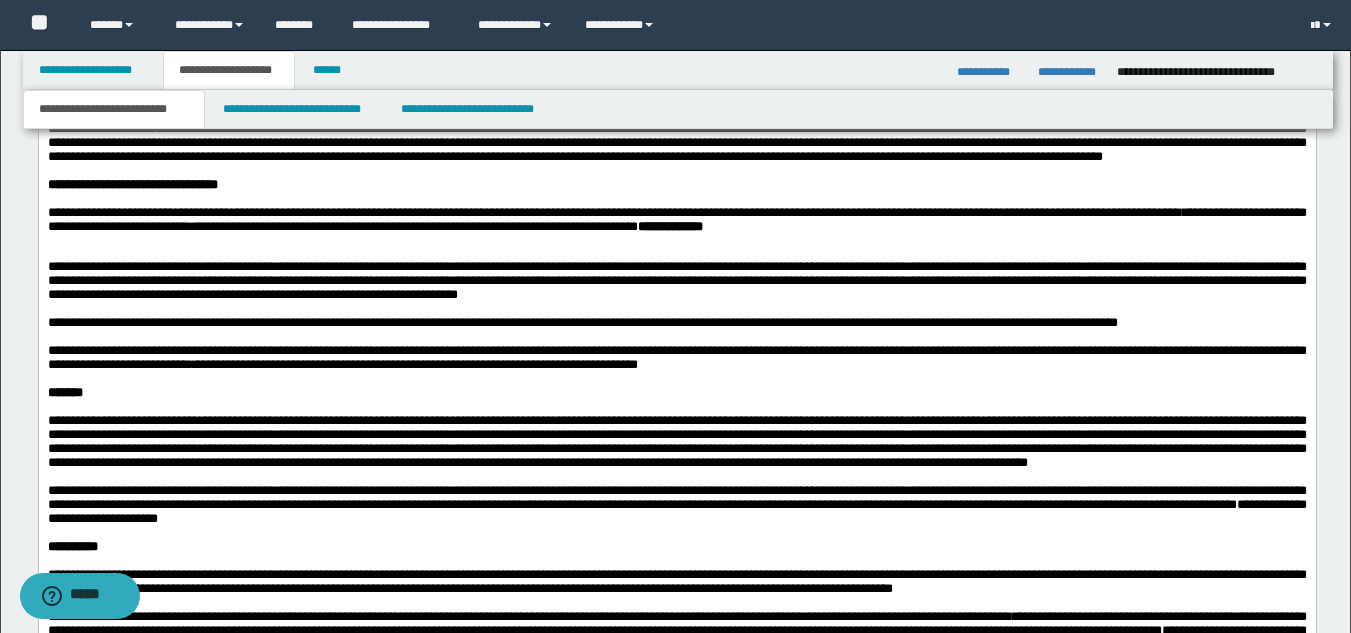 click on "**********" at bounding box center (676, 455) 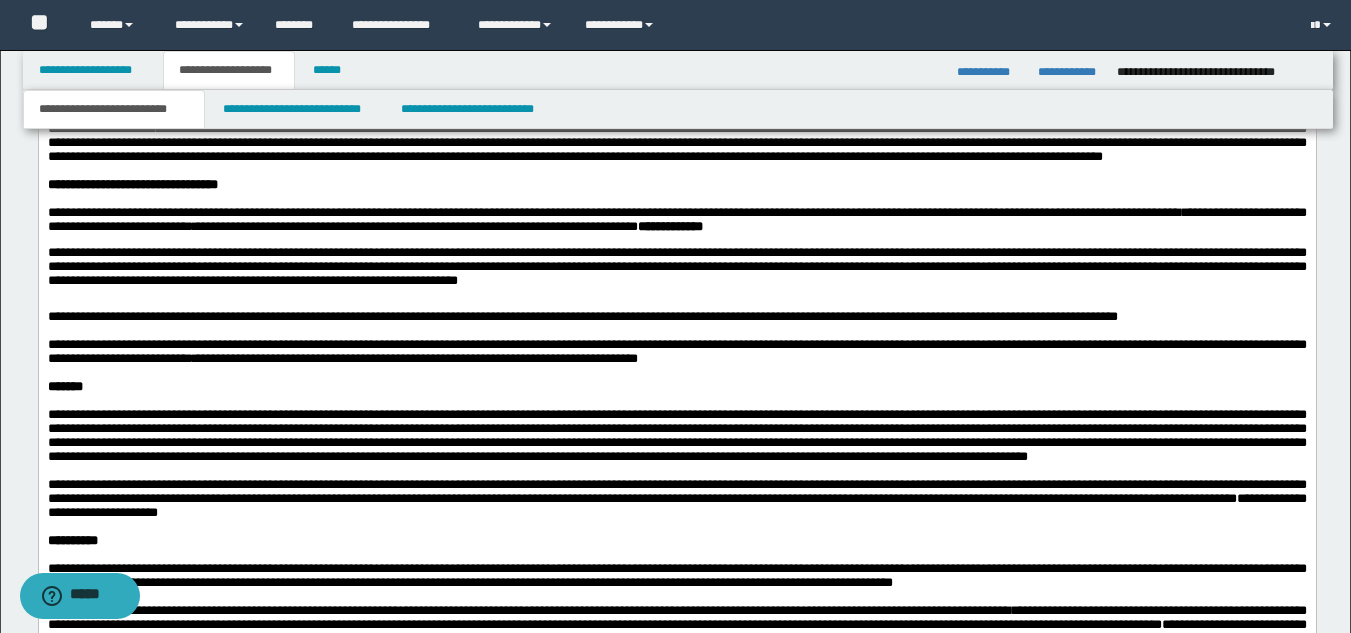 click on "**********" at bounding box center [669, 227] 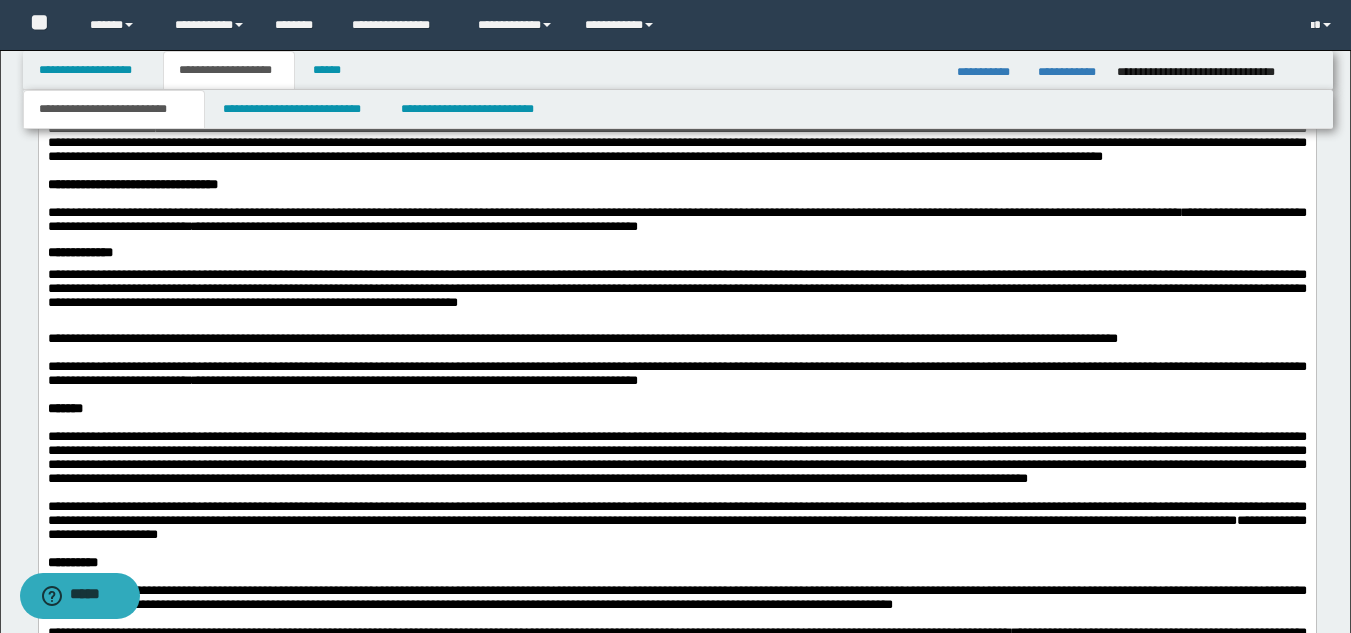 drag, startPoint x: 63, startPoint y: 369, endPoint x: 51, endPoint y: 373, distance: 12.649111 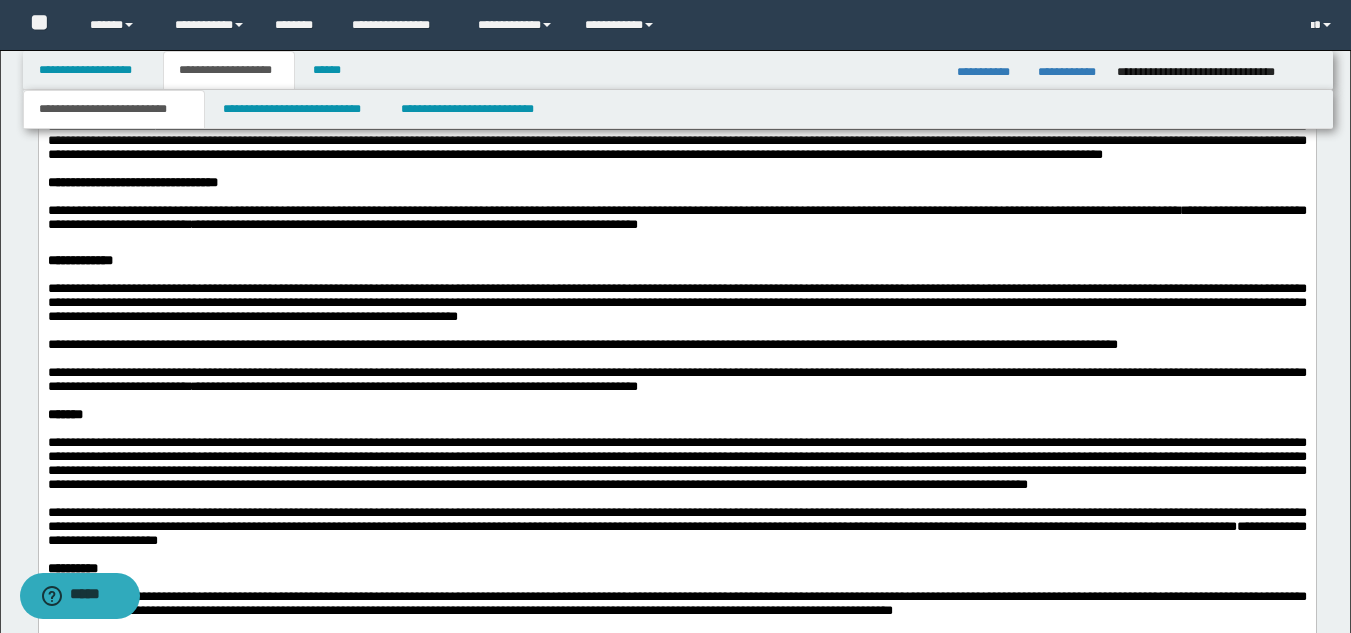 click at bounding box center (676, 276) 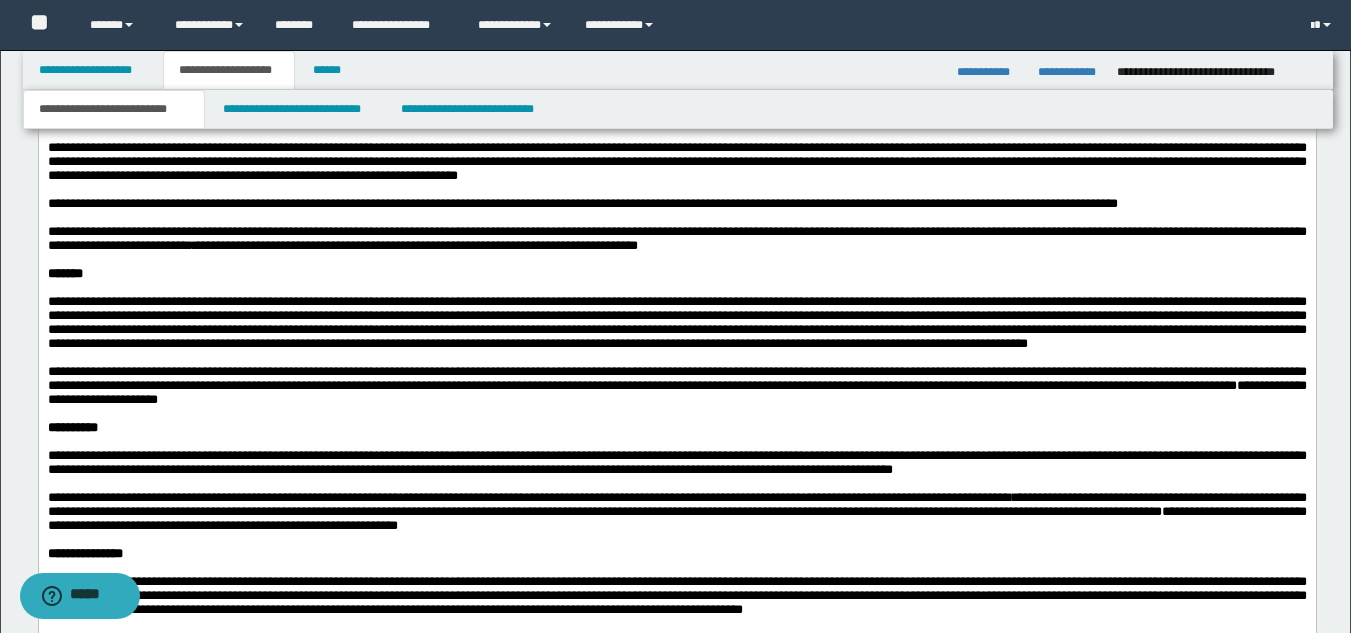scroll, scrollTop: 1500, scrollLeft: 0, axis: vertical 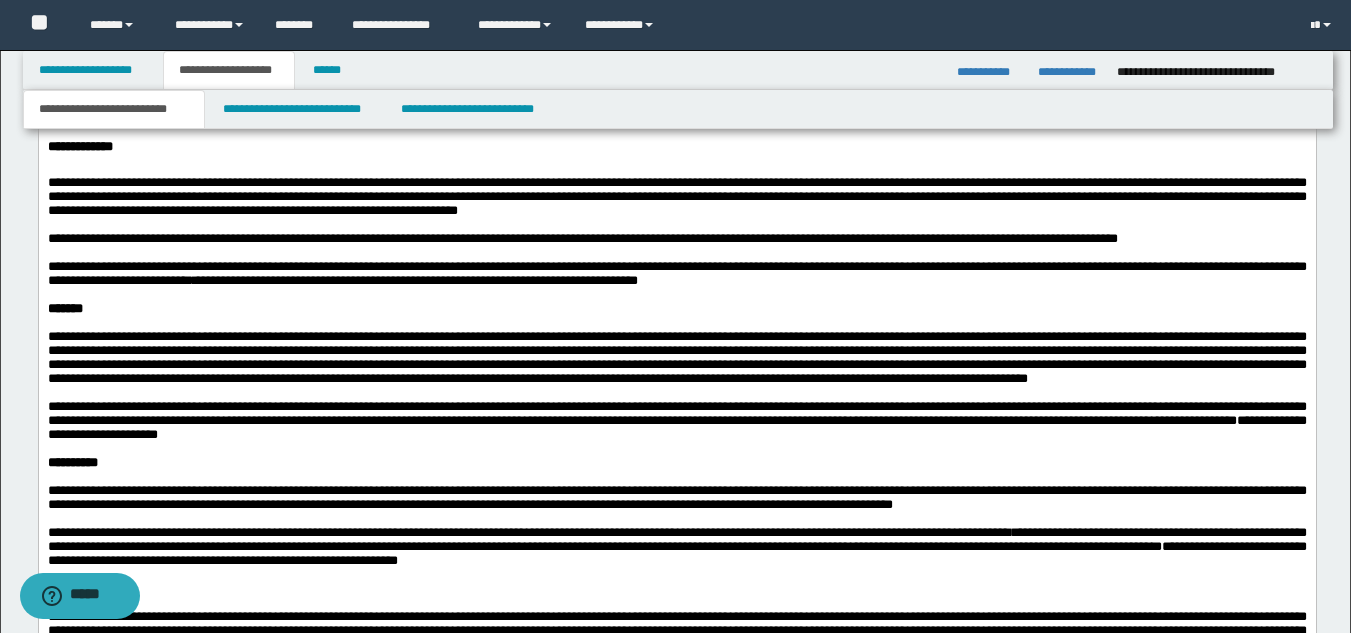 click on "**********" at bounding box center [676, 360] 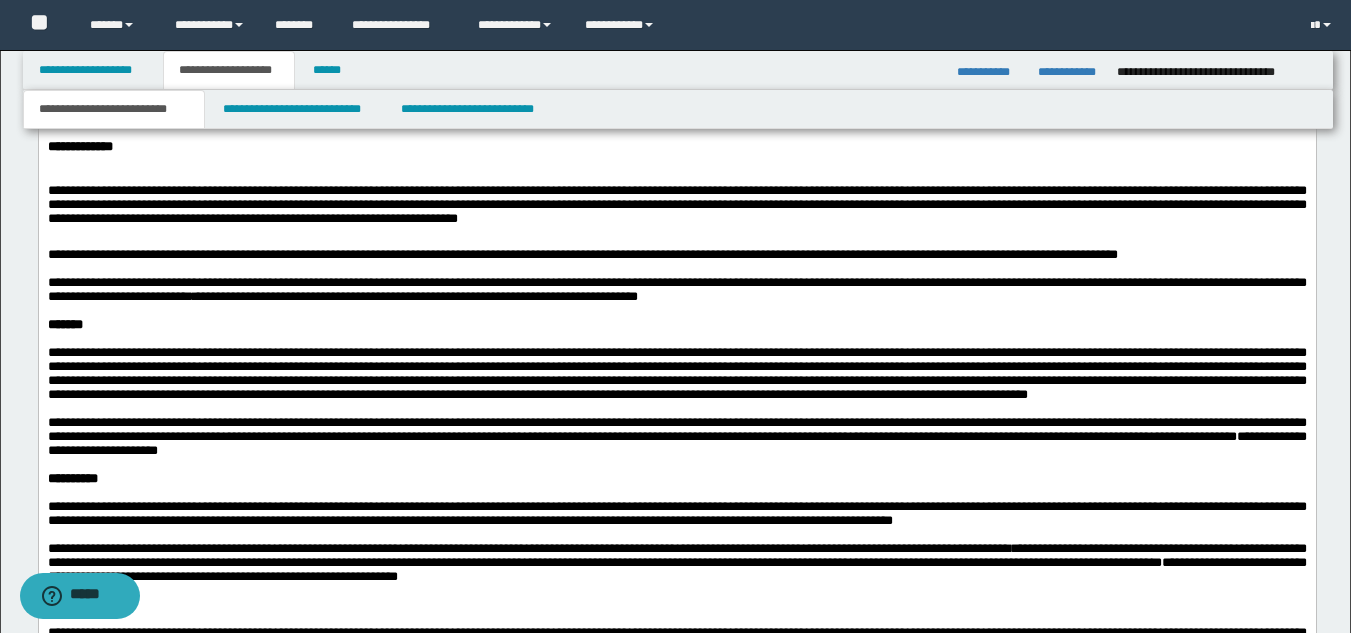 click on "**********" at bounding box center [79, 147] 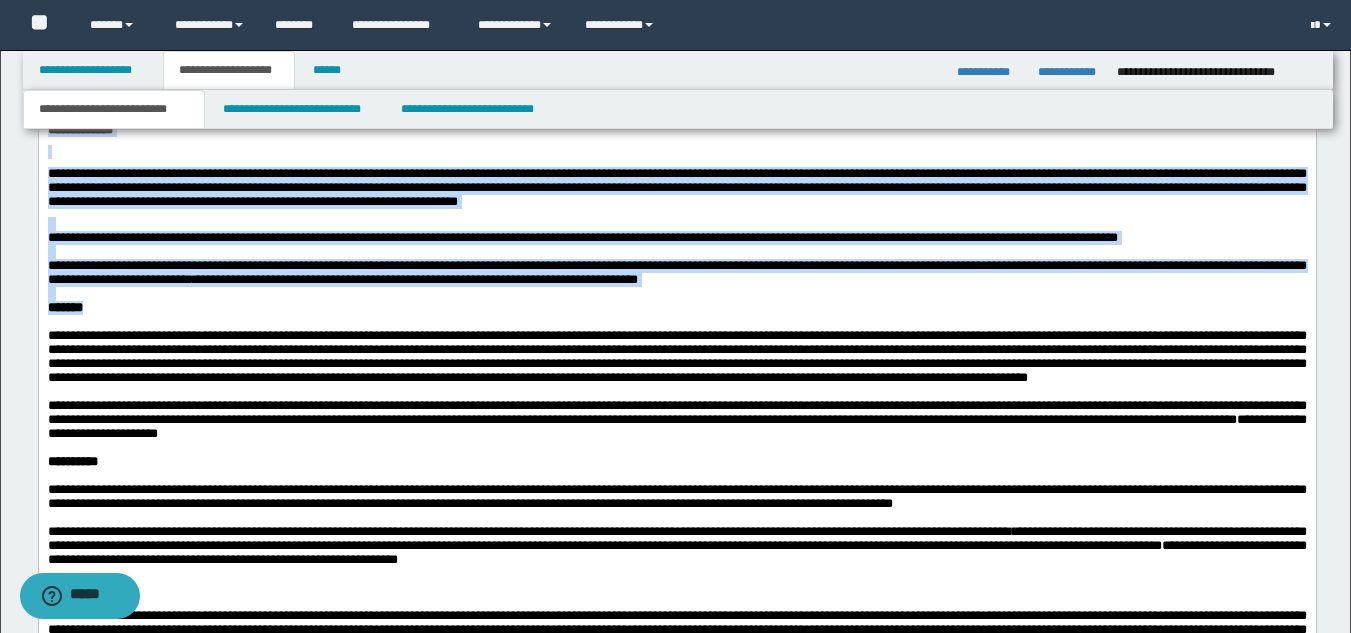 scroll, scrollTop: 1630, scrollLeft: 0, axis: vertical 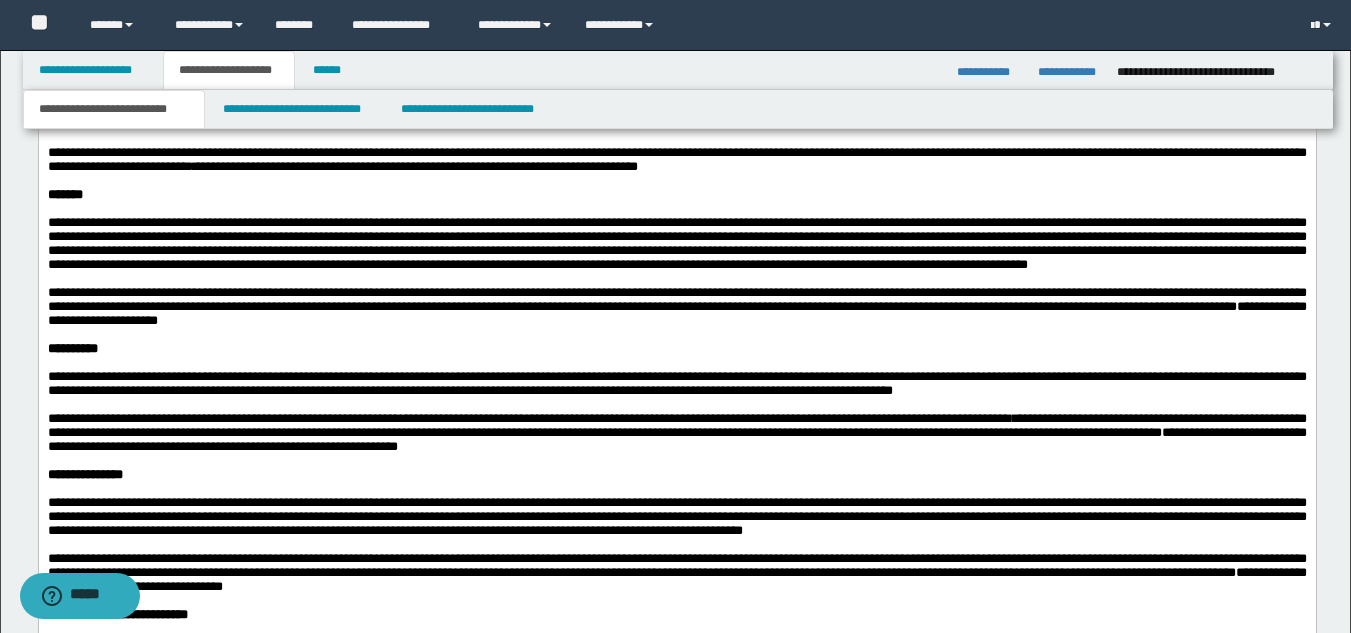 drag, startPoint x: 49, startPoint y: -84, endPoint x: 594, endPoint y: 228, distance: 627.98804 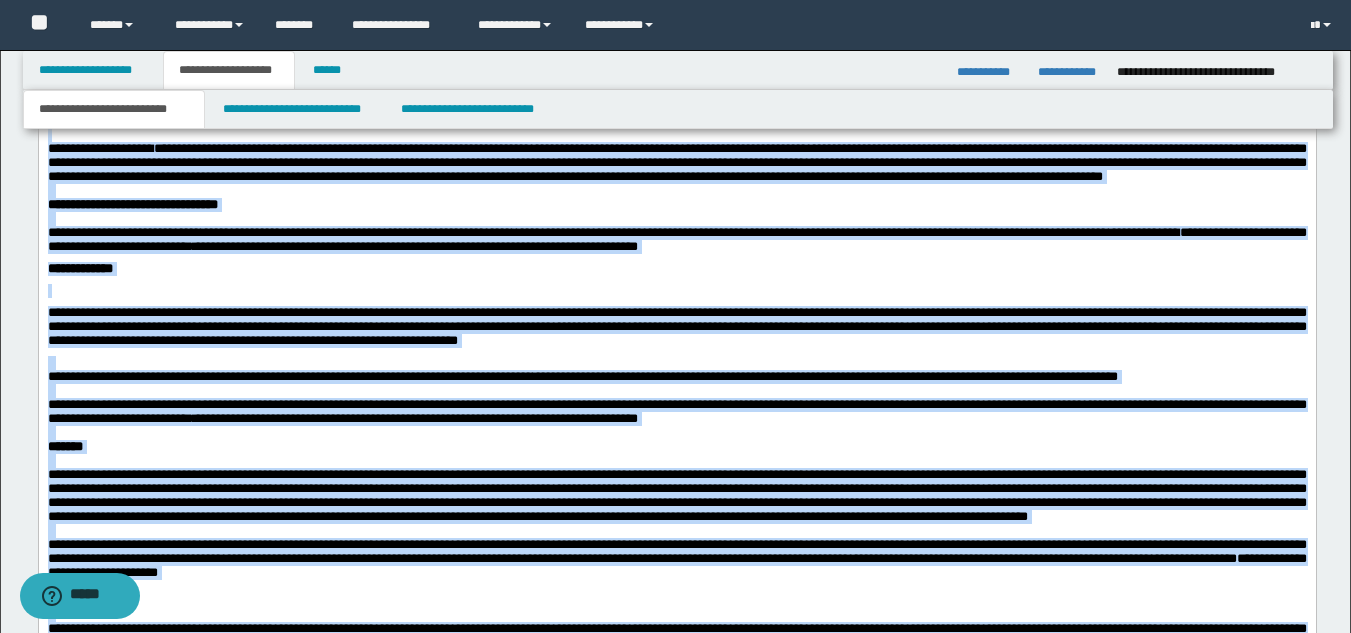 scroll, scrollTop: 1330, scrollLeft: 0, axis: vertical 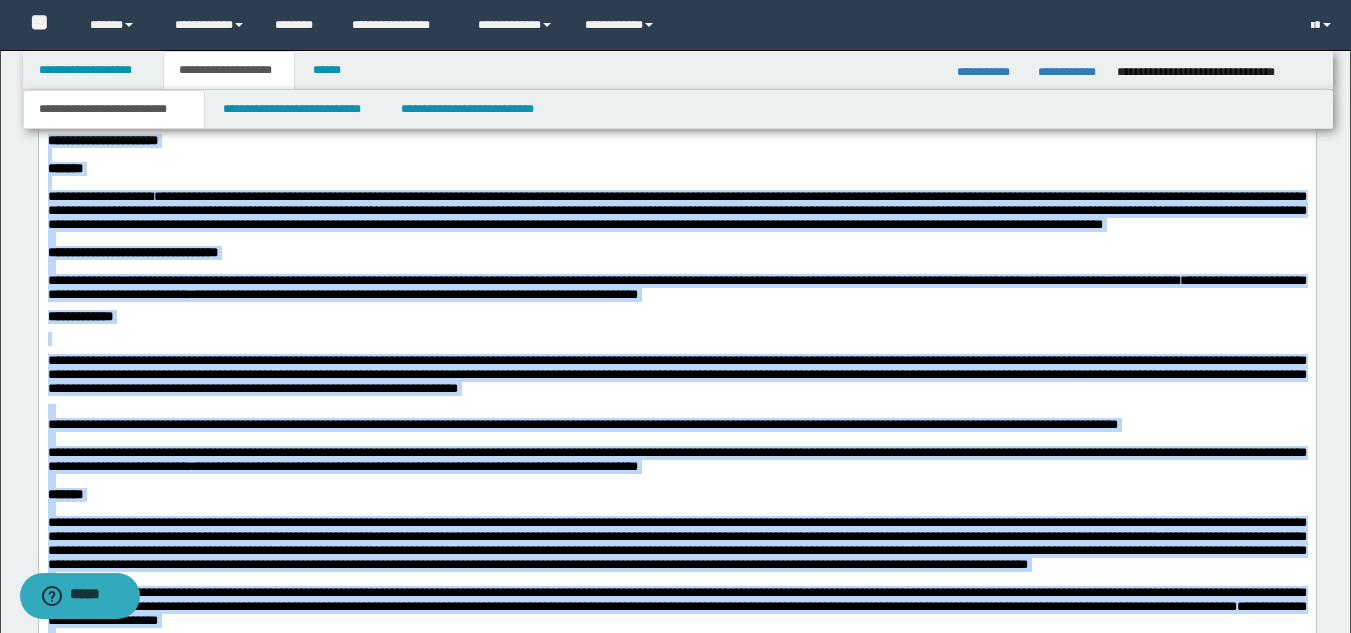drag, startPoint x: 401, startPoint y: 1472, endPoint x: 45, endPoint y: 222, distance: 1299.7062 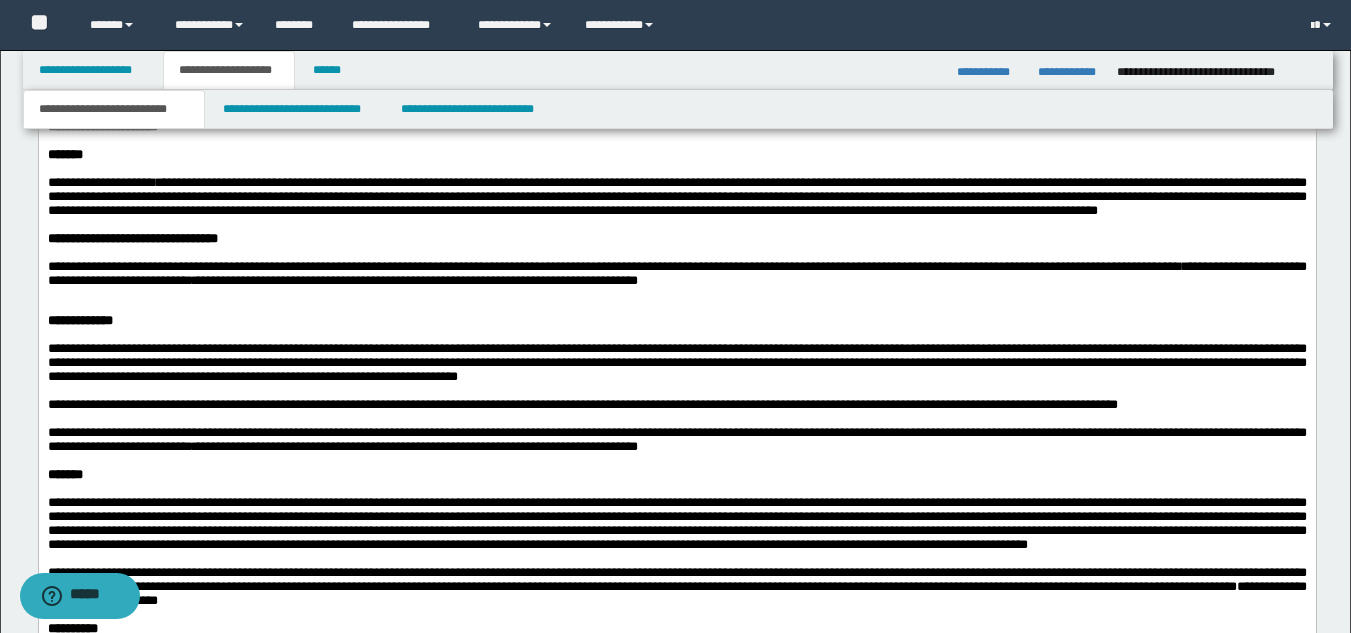 click on "**********" at bounding box center [102, 127] 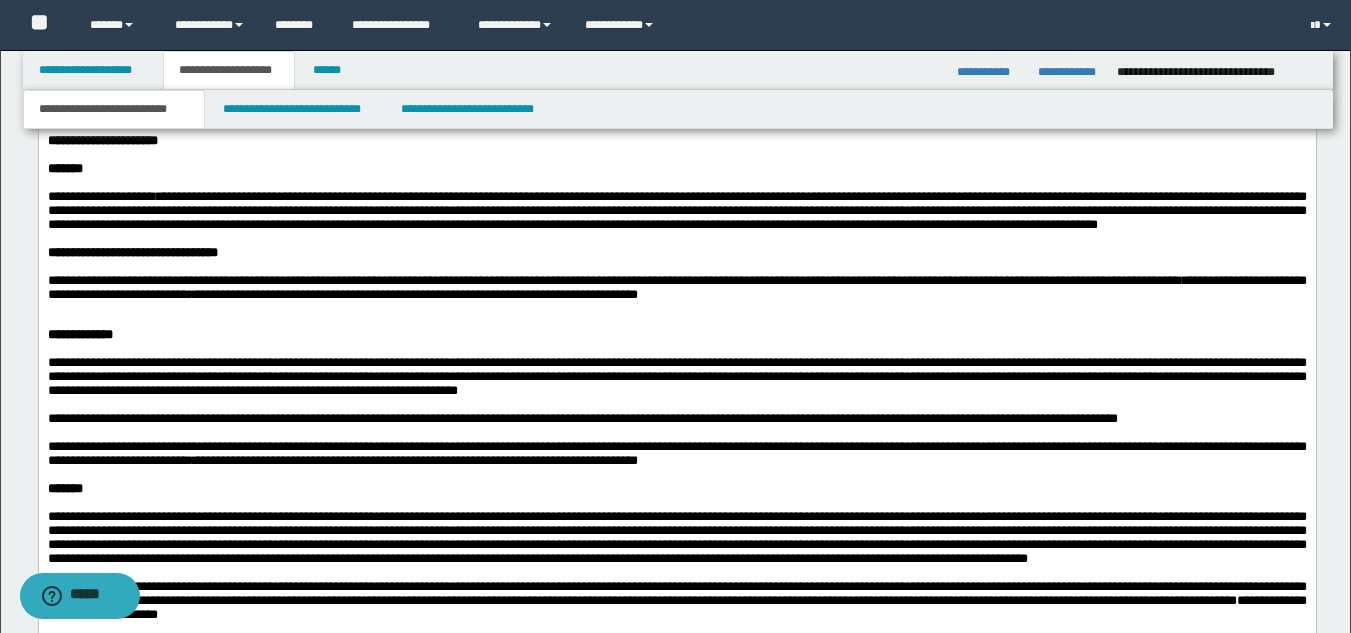 click on "**********" at bounding box center (100, 197) 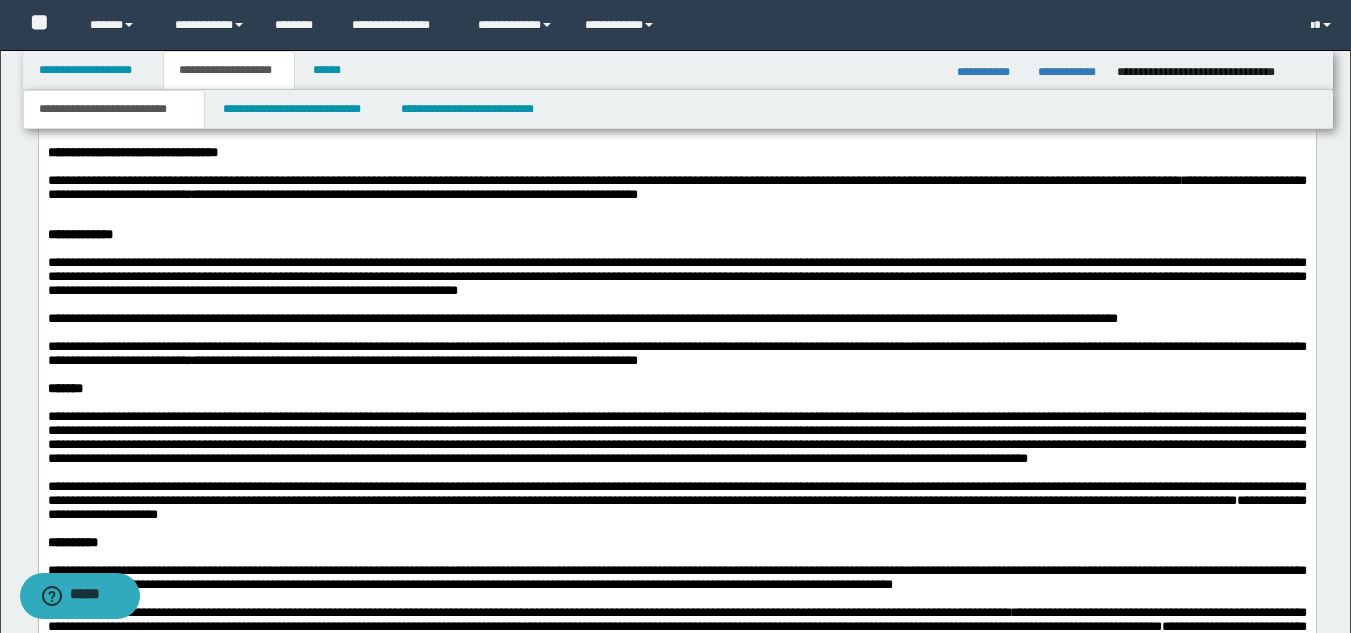 click on "**********" at bounding box center [676, 277] 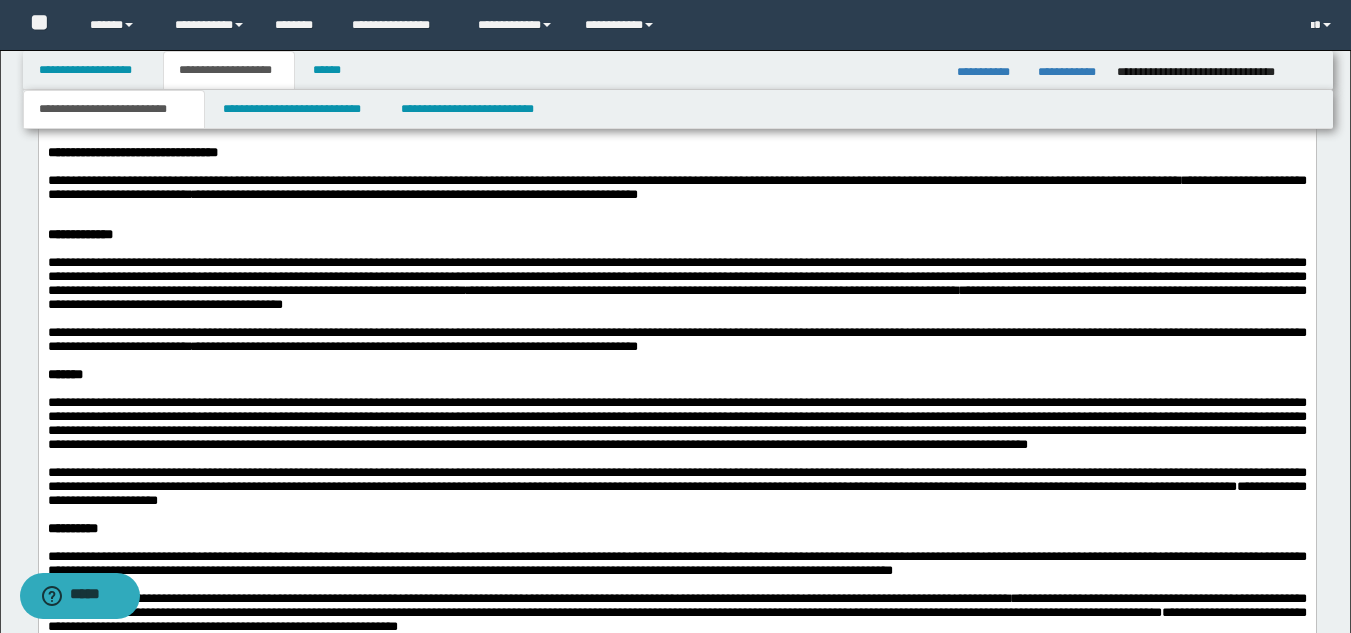click at bounding box center [676, 320] 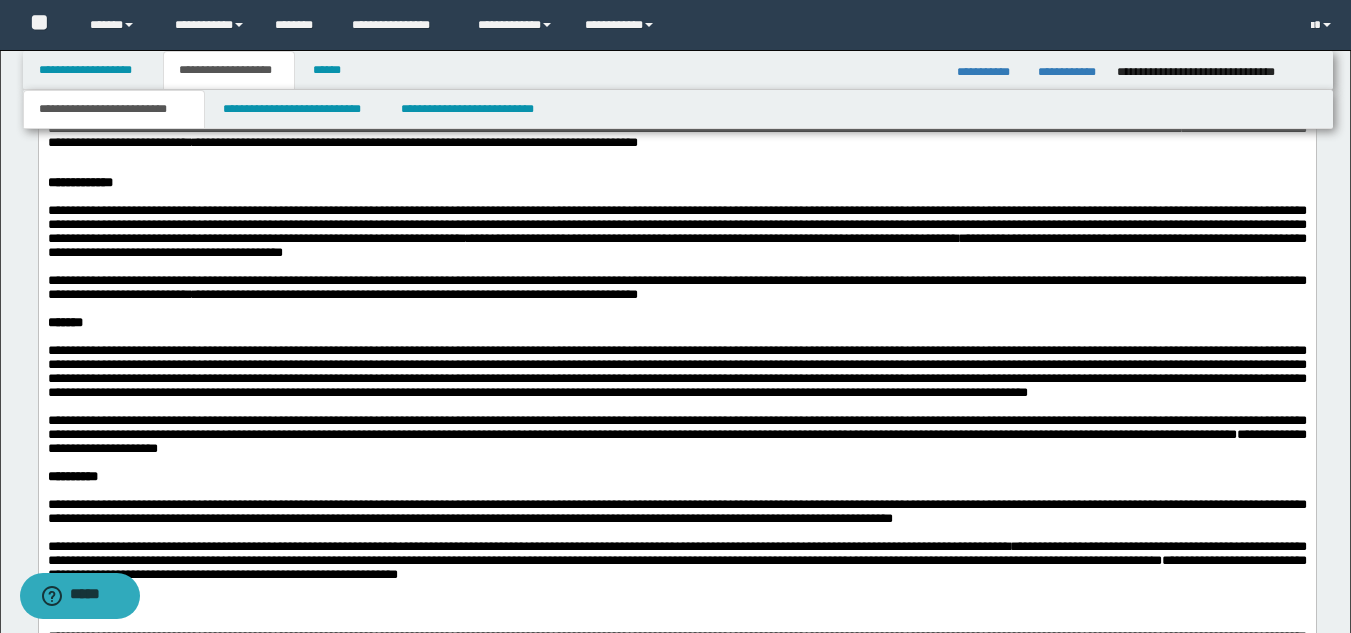 scroll, scrollTop: 1530, scrollLeft: 0, axis: vertical 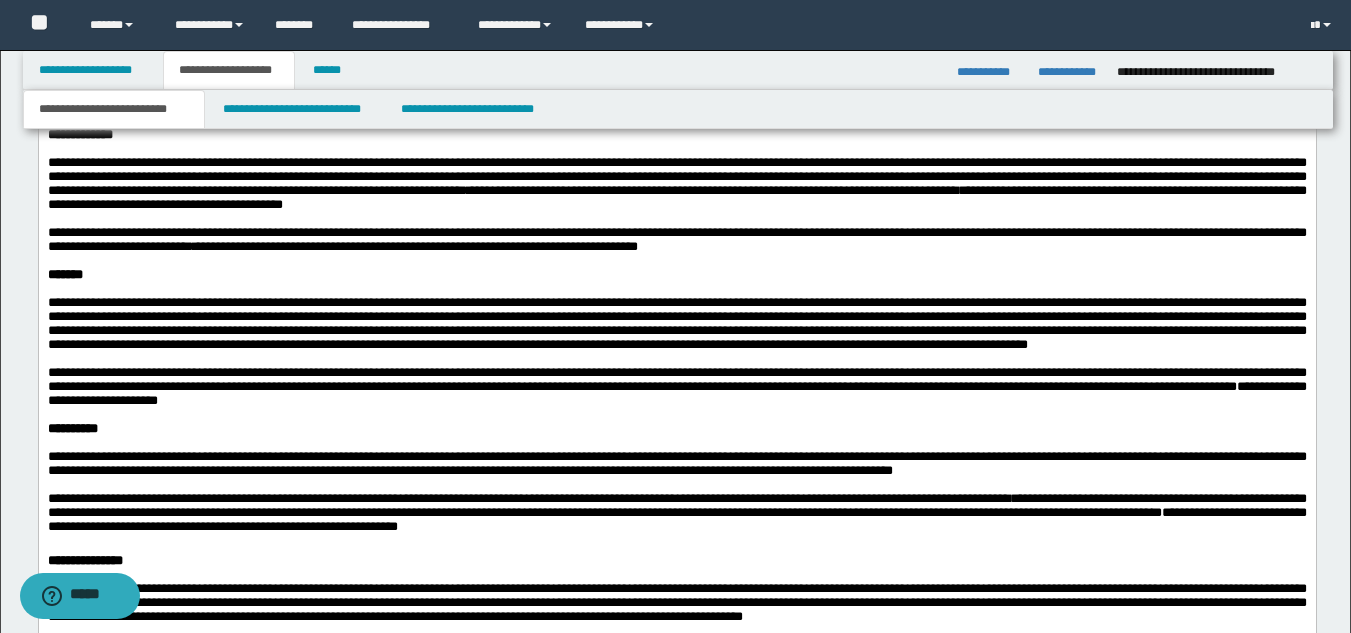 click at bounding box center (676, 290) 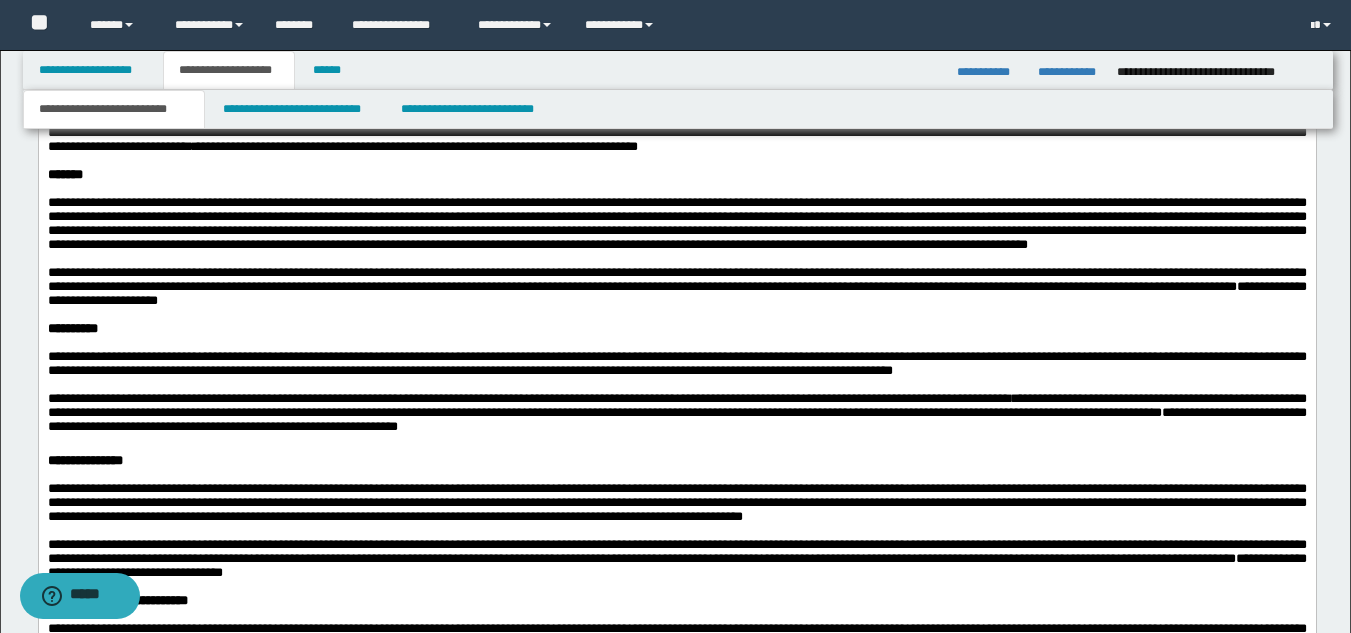 click on "**********" at bounding box center [676, 280] 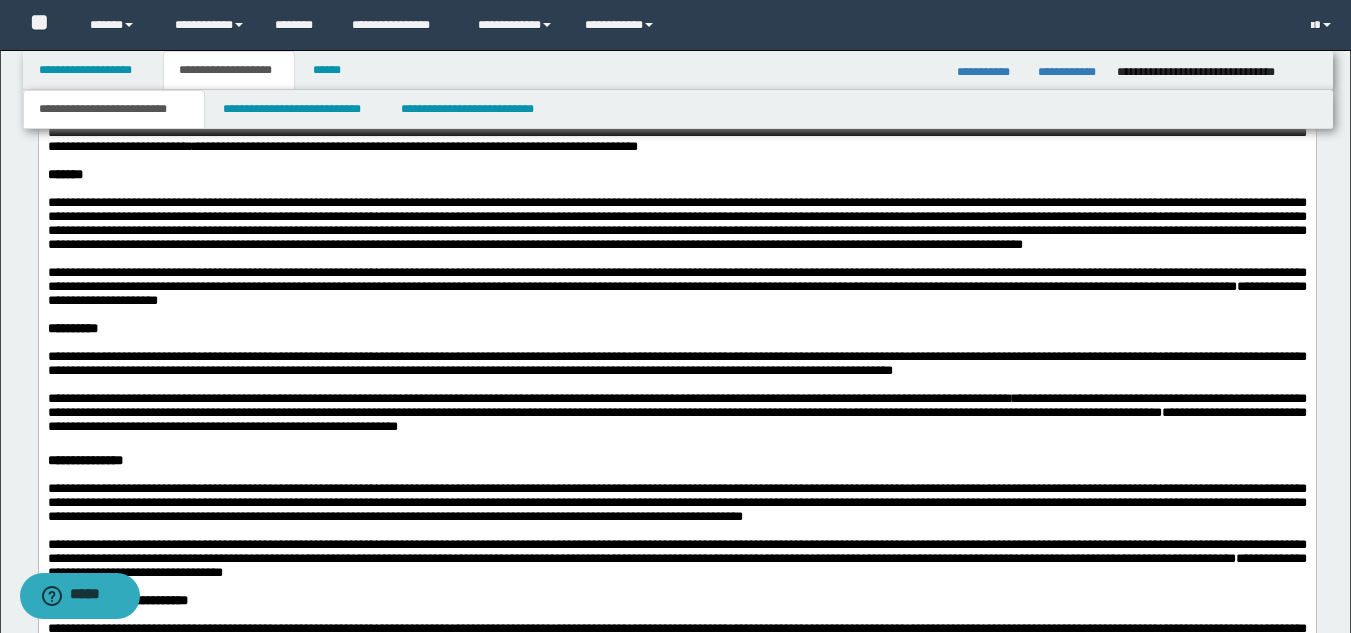 click on "**********" at bounding box center (676, 224) 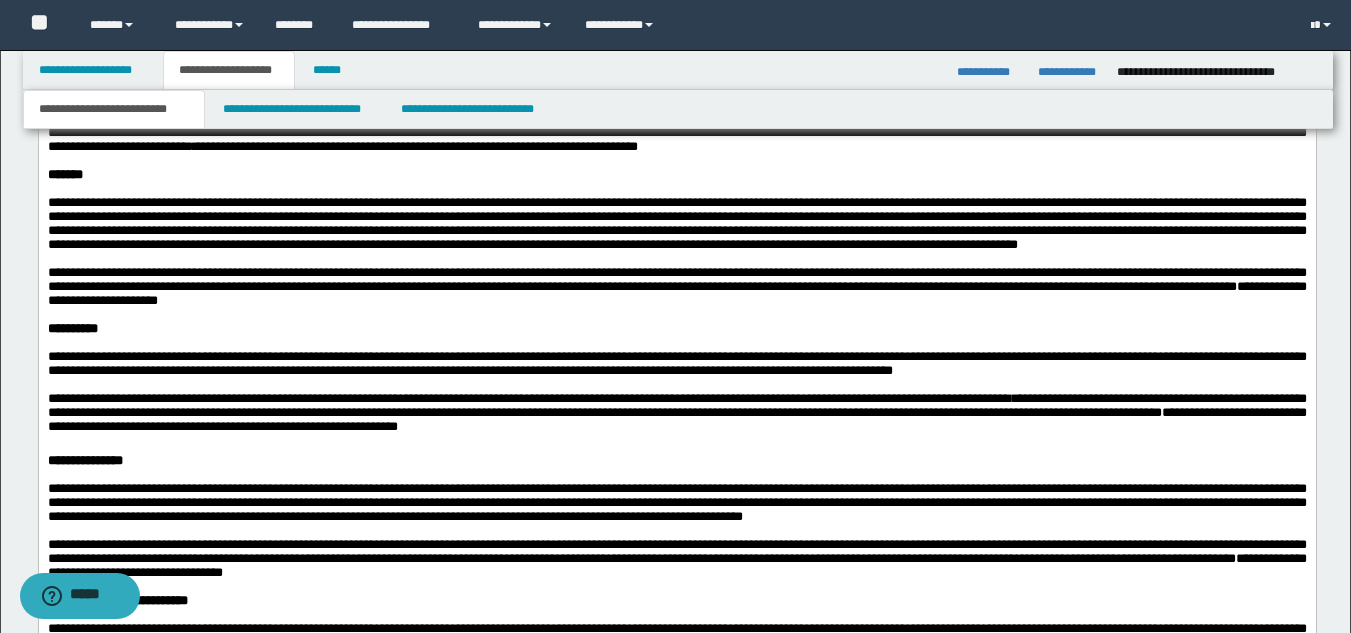 click on "**********" at bounding box center [676, 224] 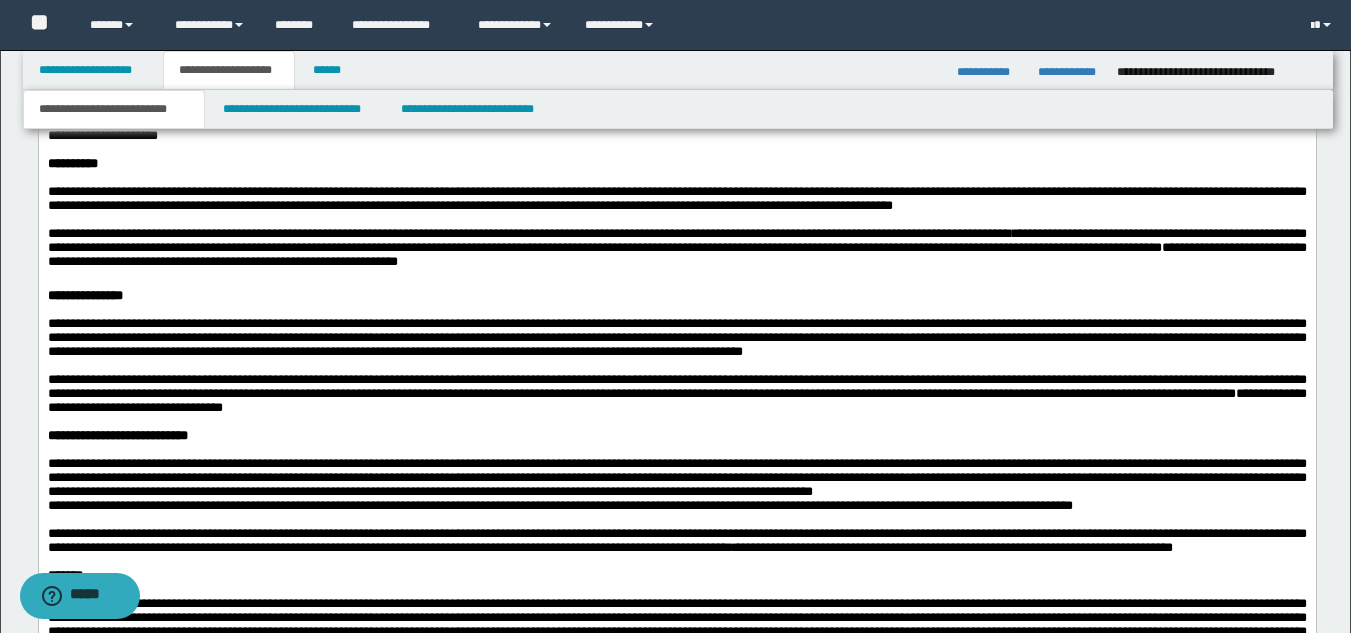 scroll, scrollTop: 1830, scrollLeft: 0, axis: vertical 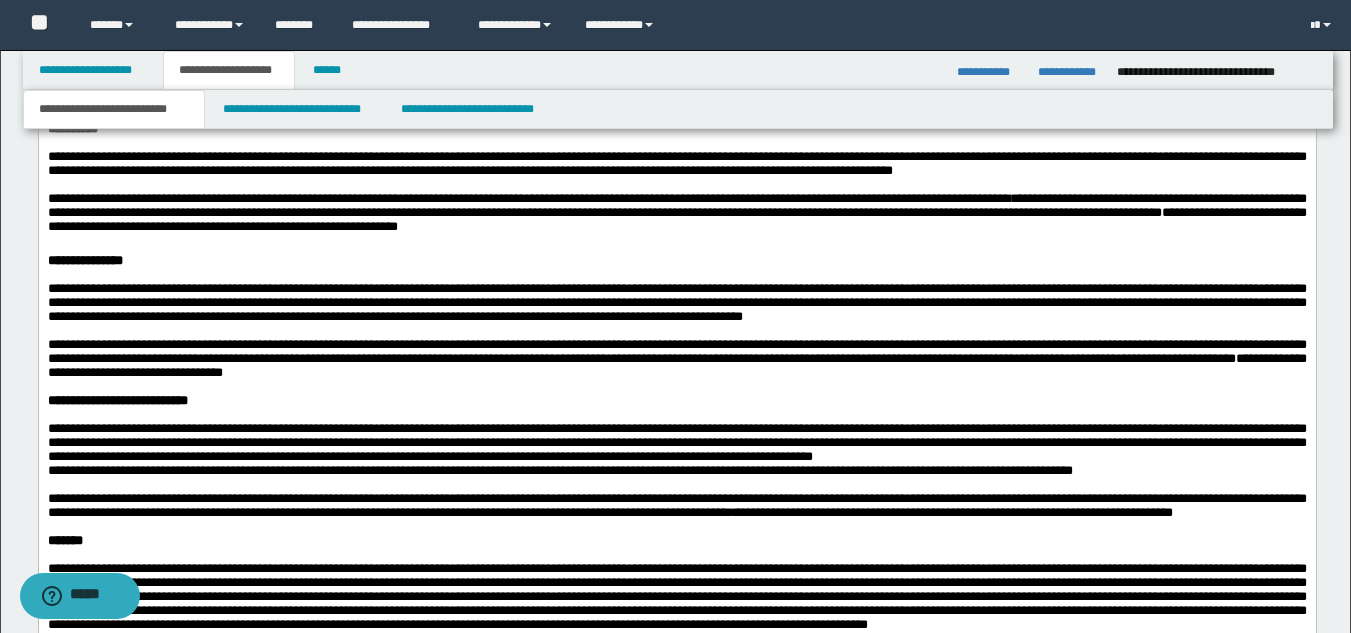 click on "**********" at bounding box center [676, 164] 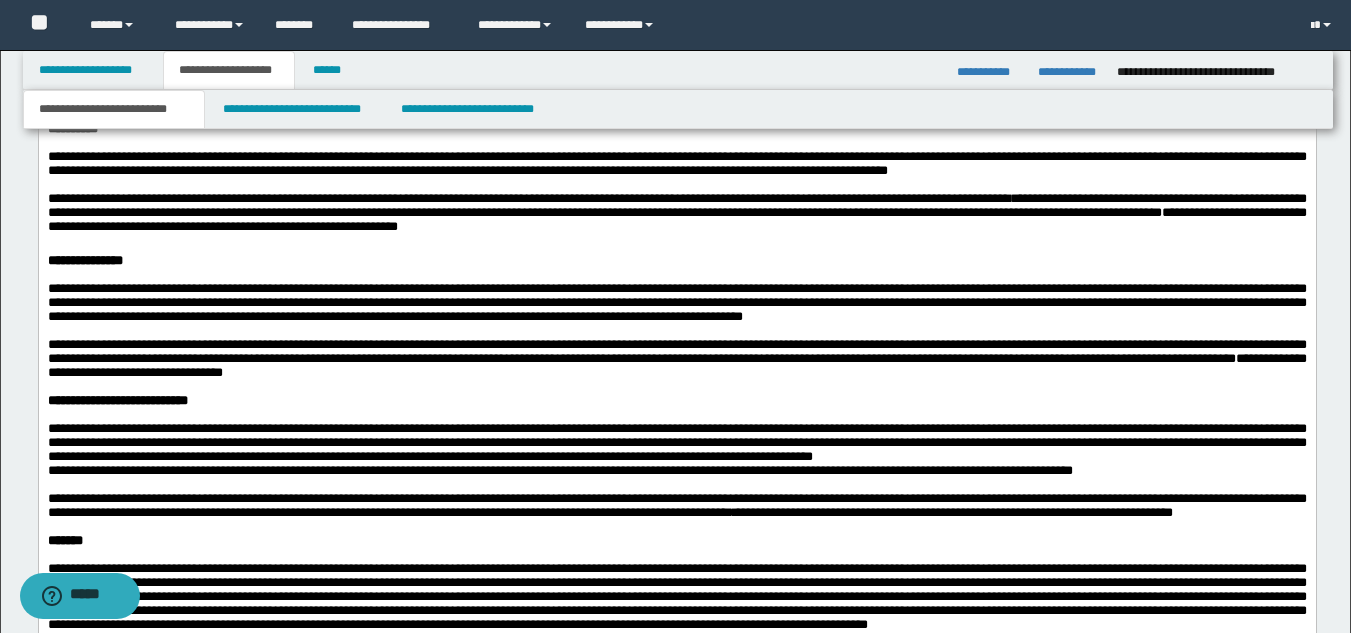 click on "**********" at bounding box center (676, 164) 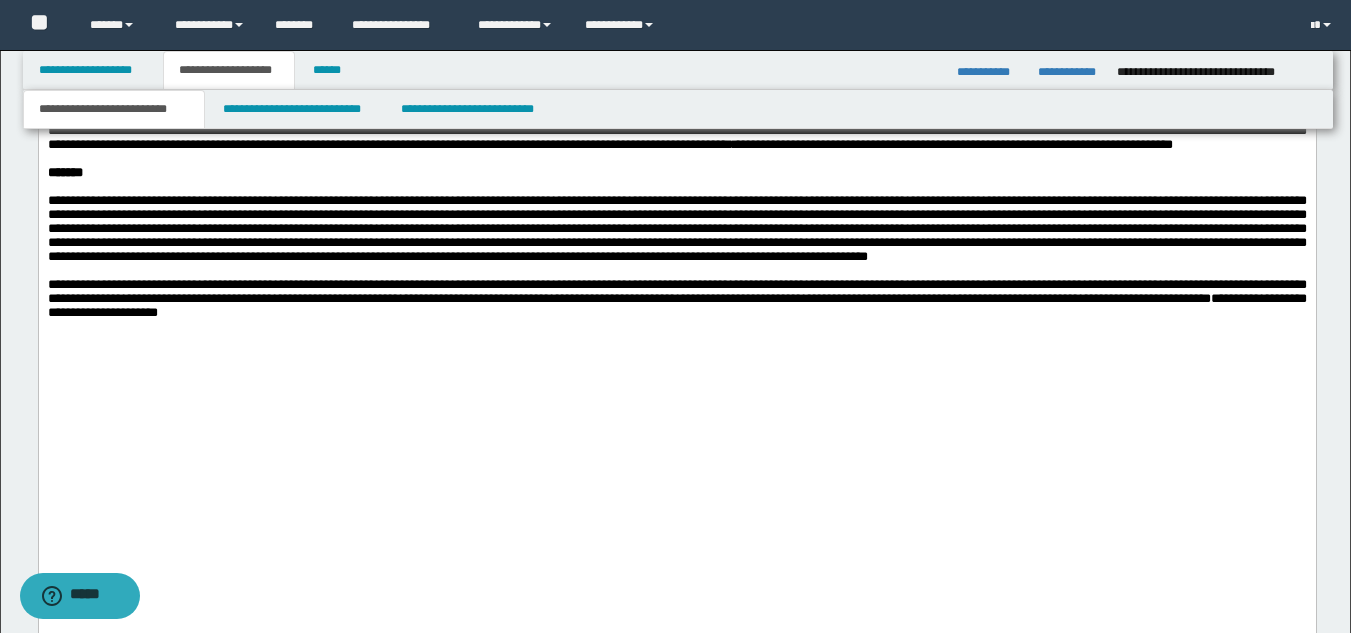 scroll, scrollTop: 2230, scrollLeft: 0, axis: vertical 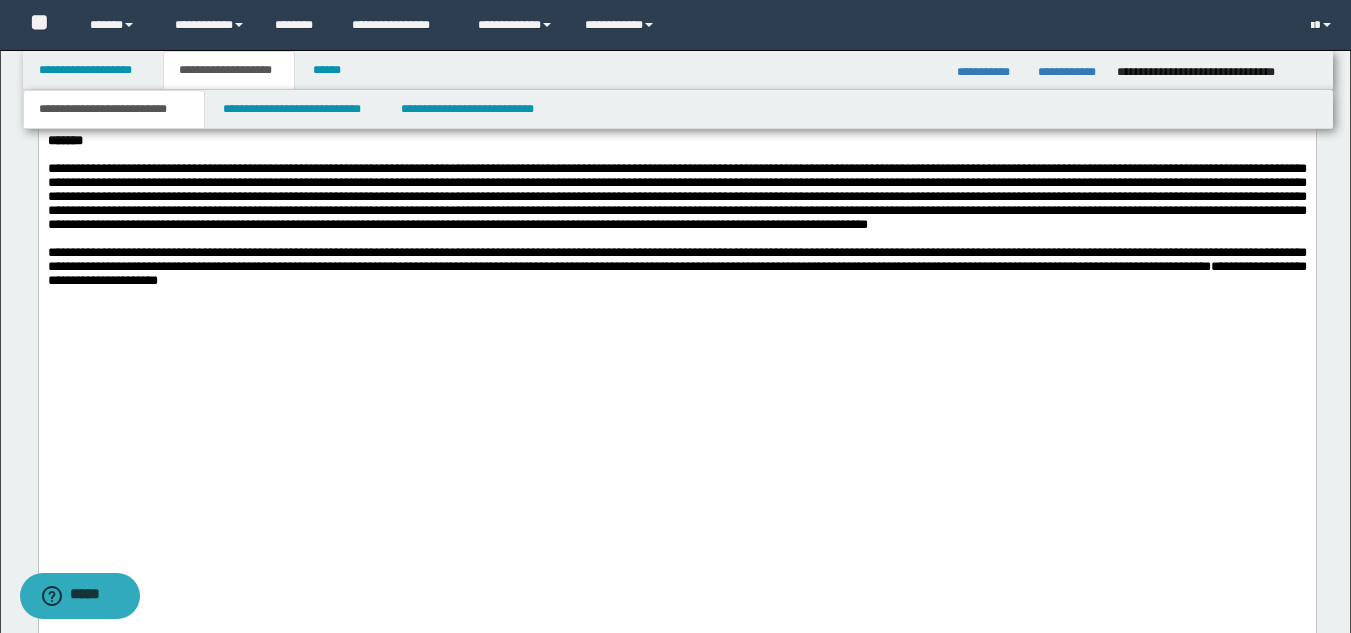 click on "**********" at bounding box center [676, -369] 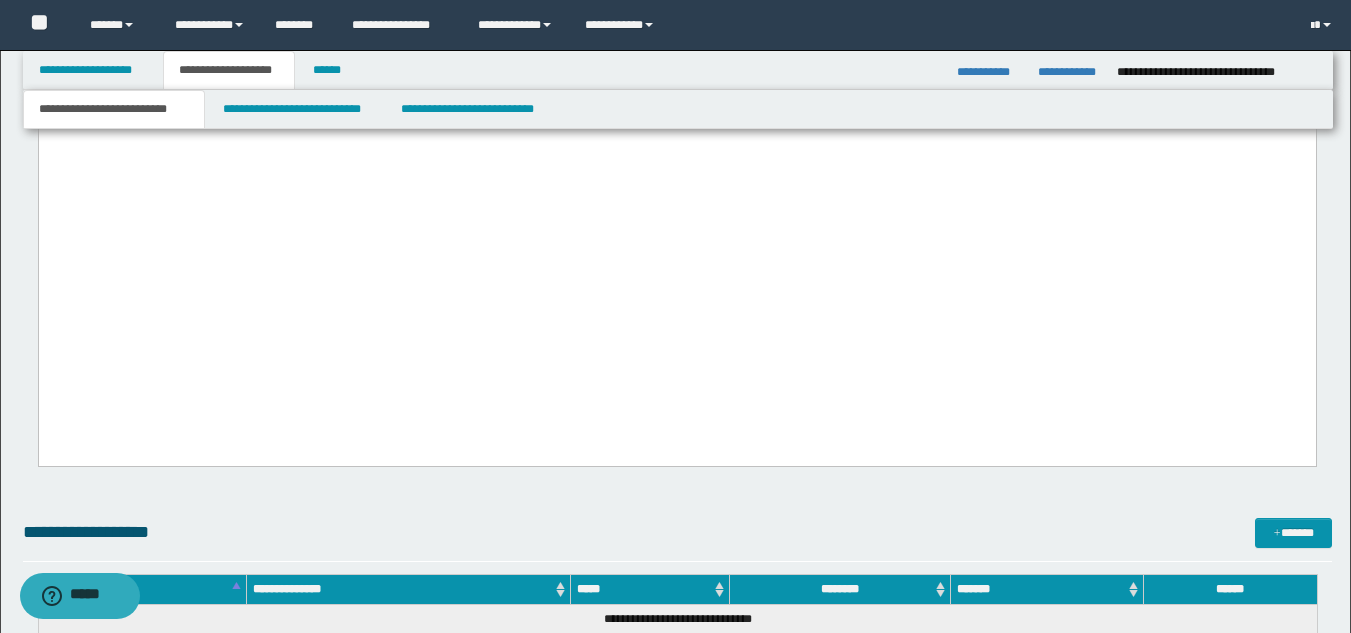 scroll, scrollTop: 2430, scrollLeft: 0, axis: vertical 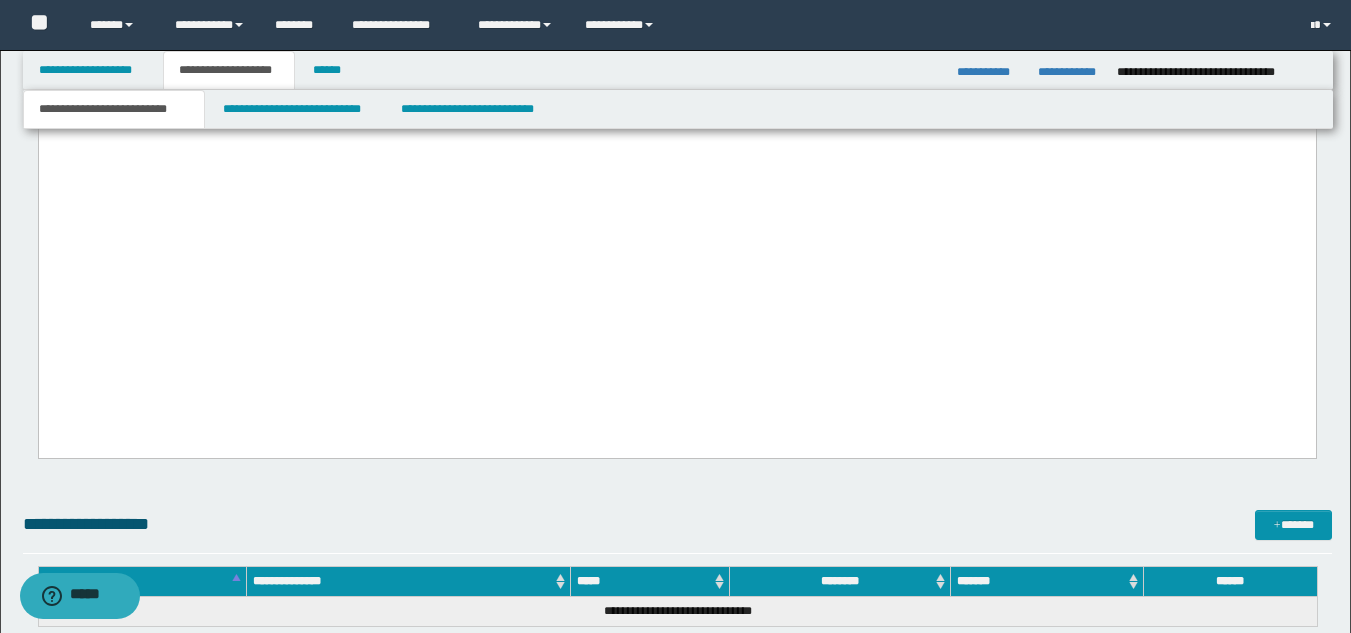 click on "**********" at bounding box center [676, -569] 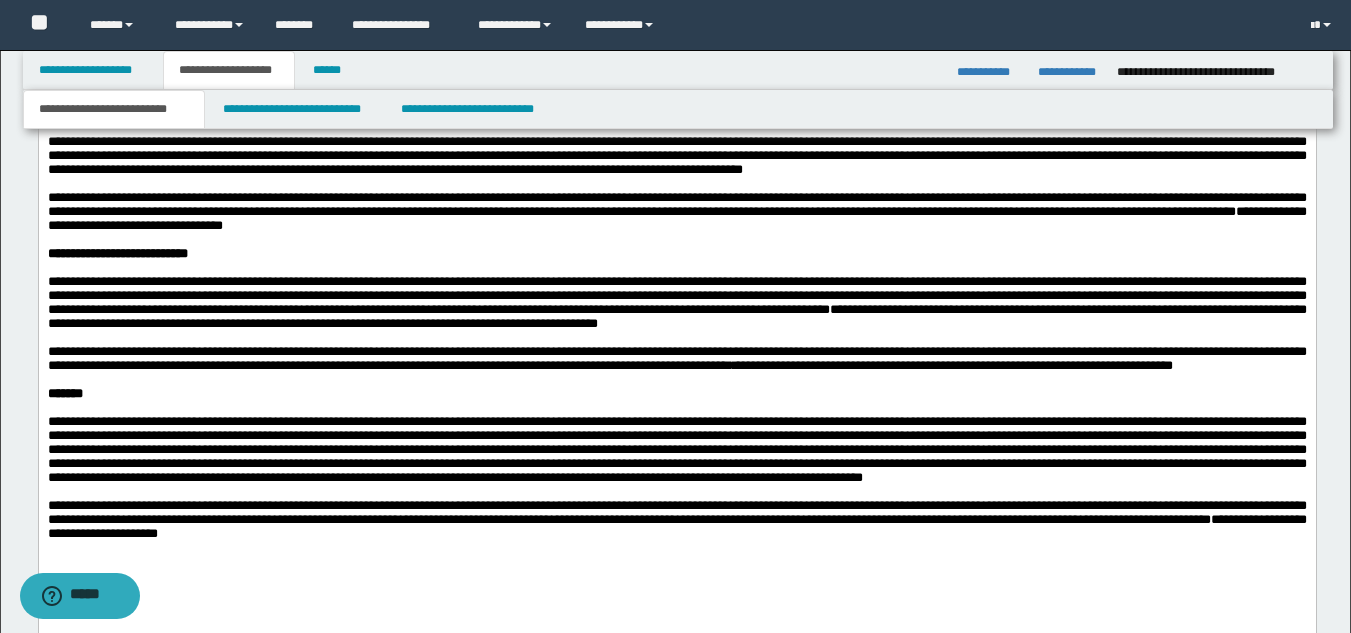 scroll, scrollTop: 1930, scrollLeft: 0, axis: vertical 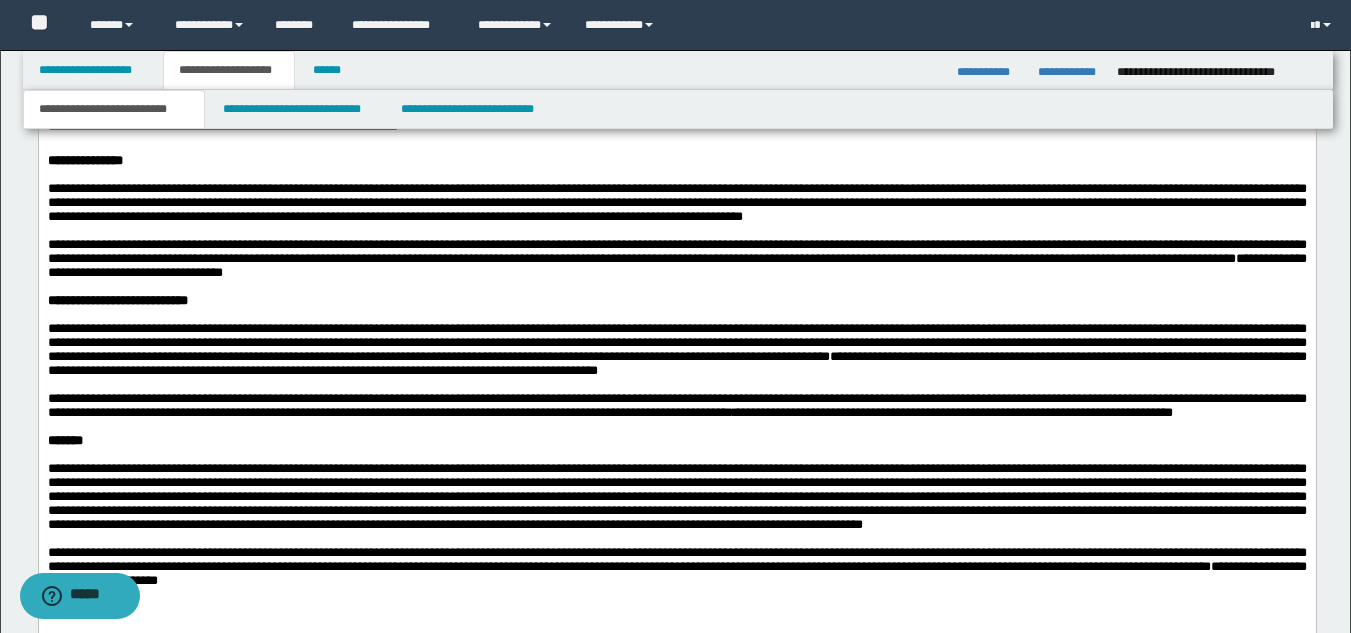 click on "**********" at bounding box center [676, 203] 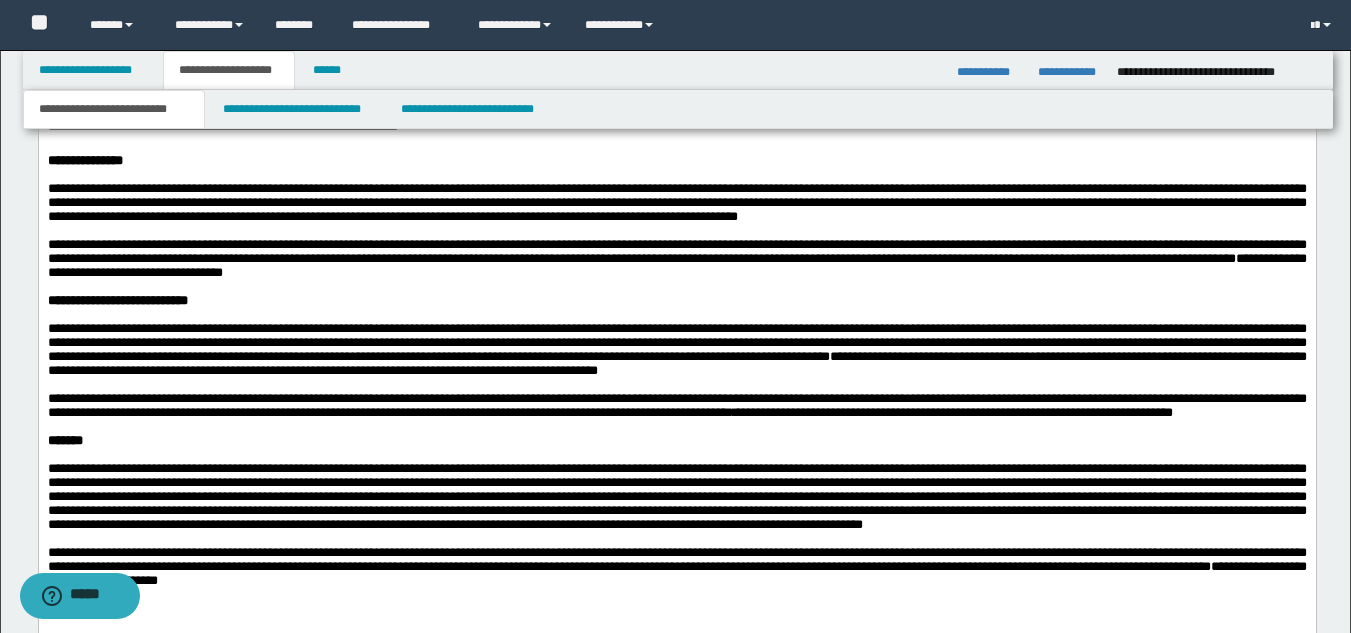 click on "**********" at bounding box center (676, 203) 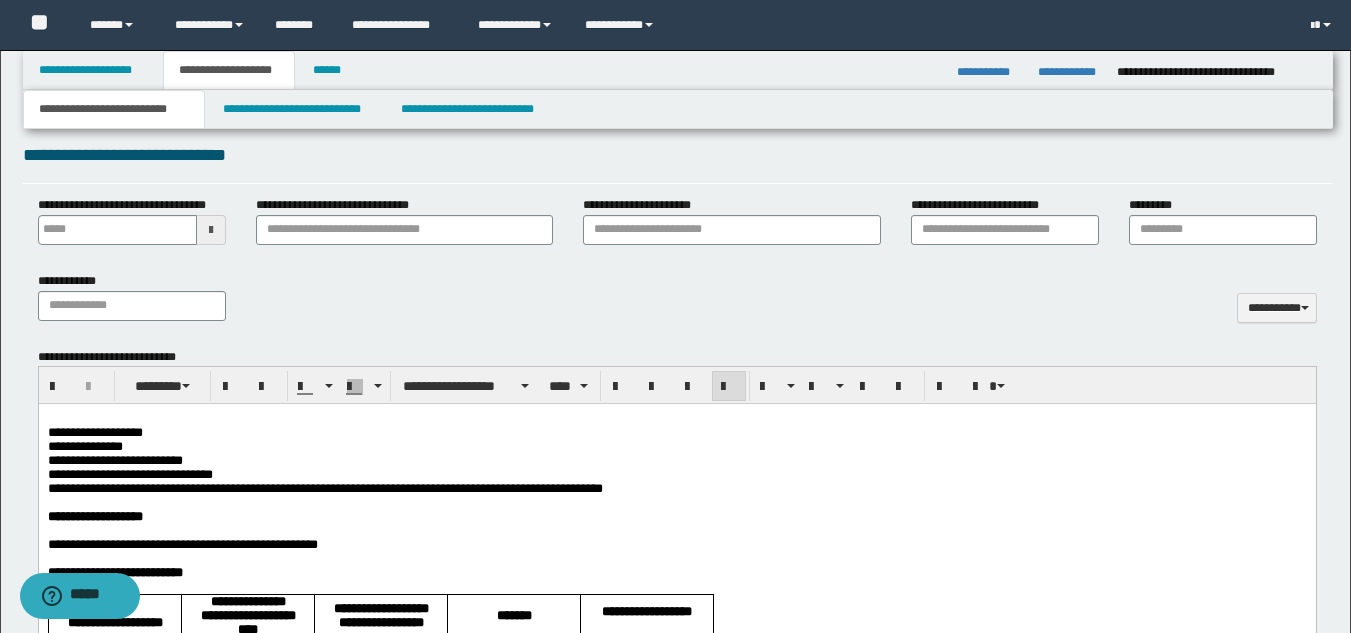 scroll, scrollTop: 730, scrollLeft: 0, axis: vertical 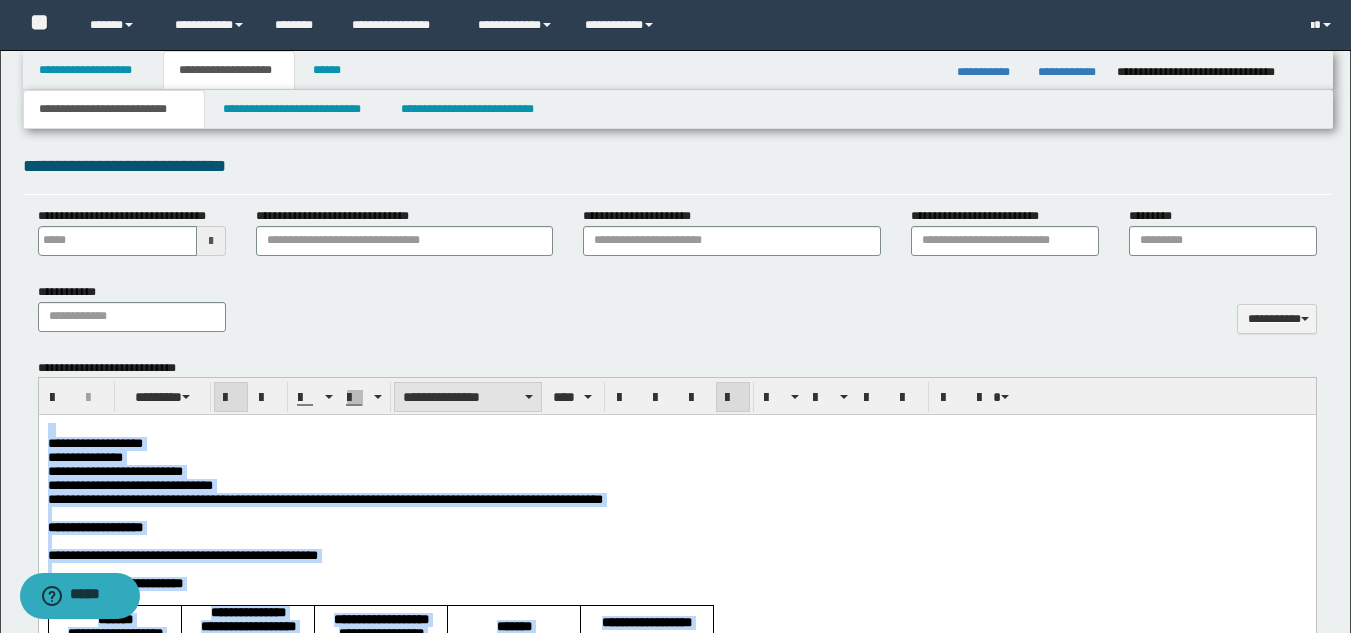 click on "**********" at bounding box center (468, 397) 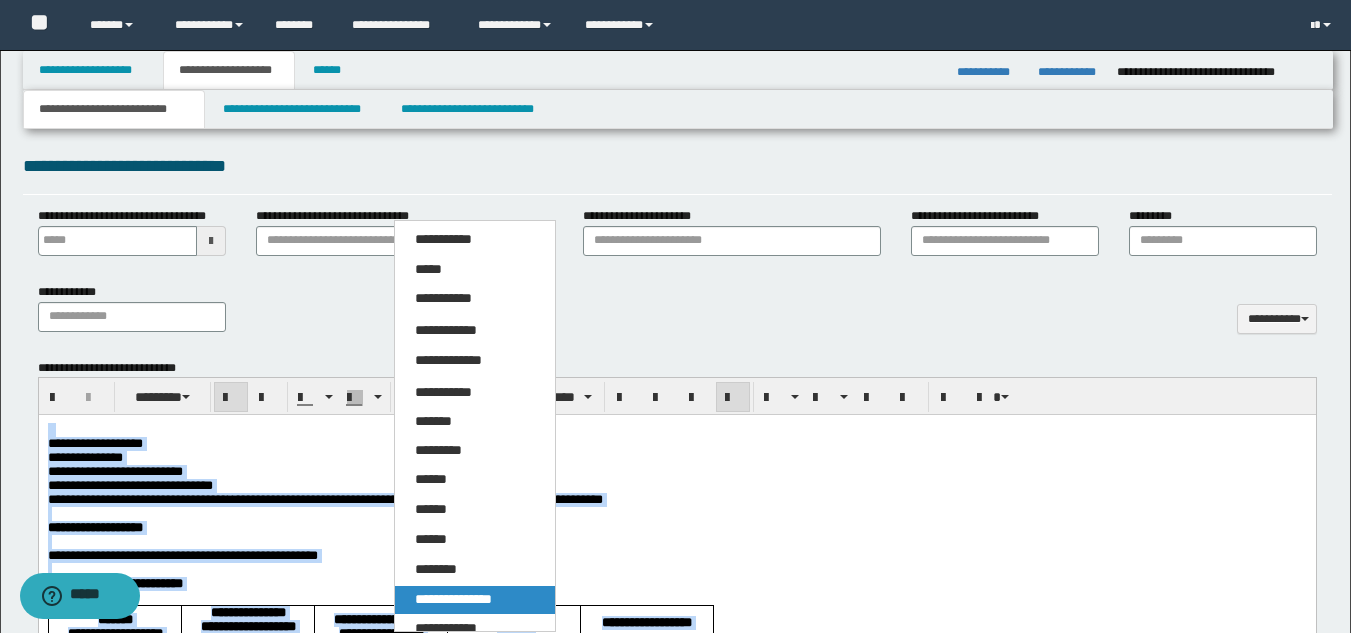 click on "**********" at bounding box center (453, 599) 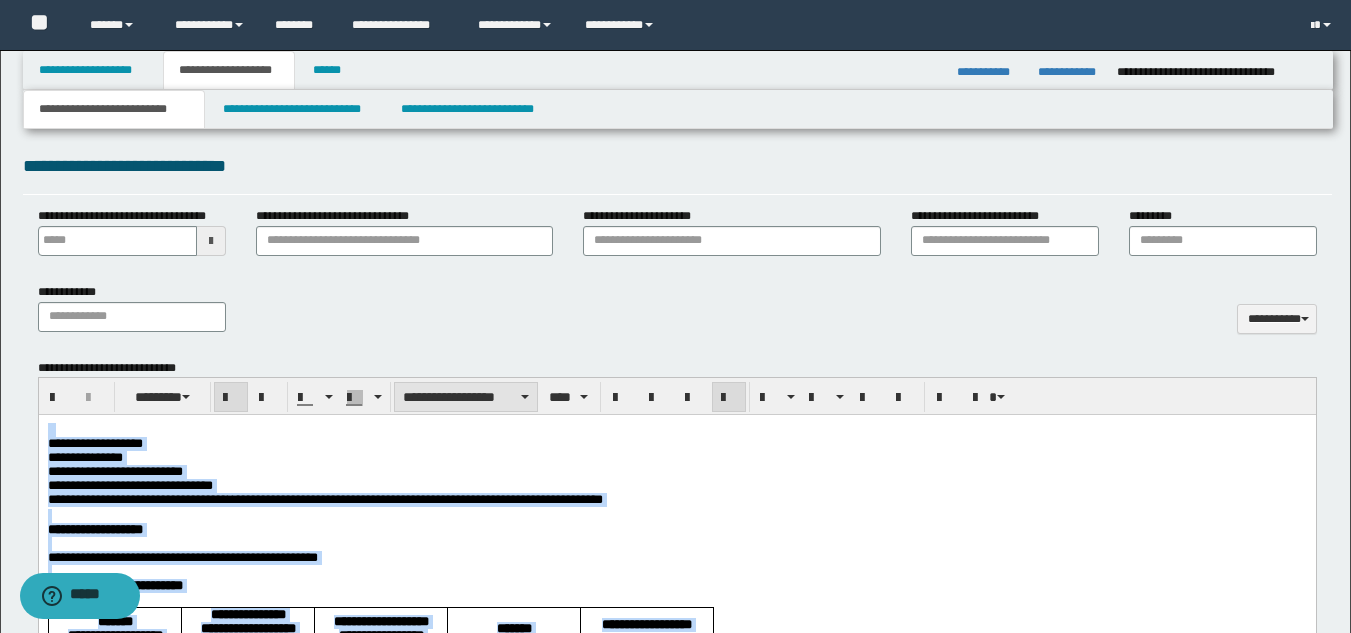 click on "**********" at bounding box center (466, 397) 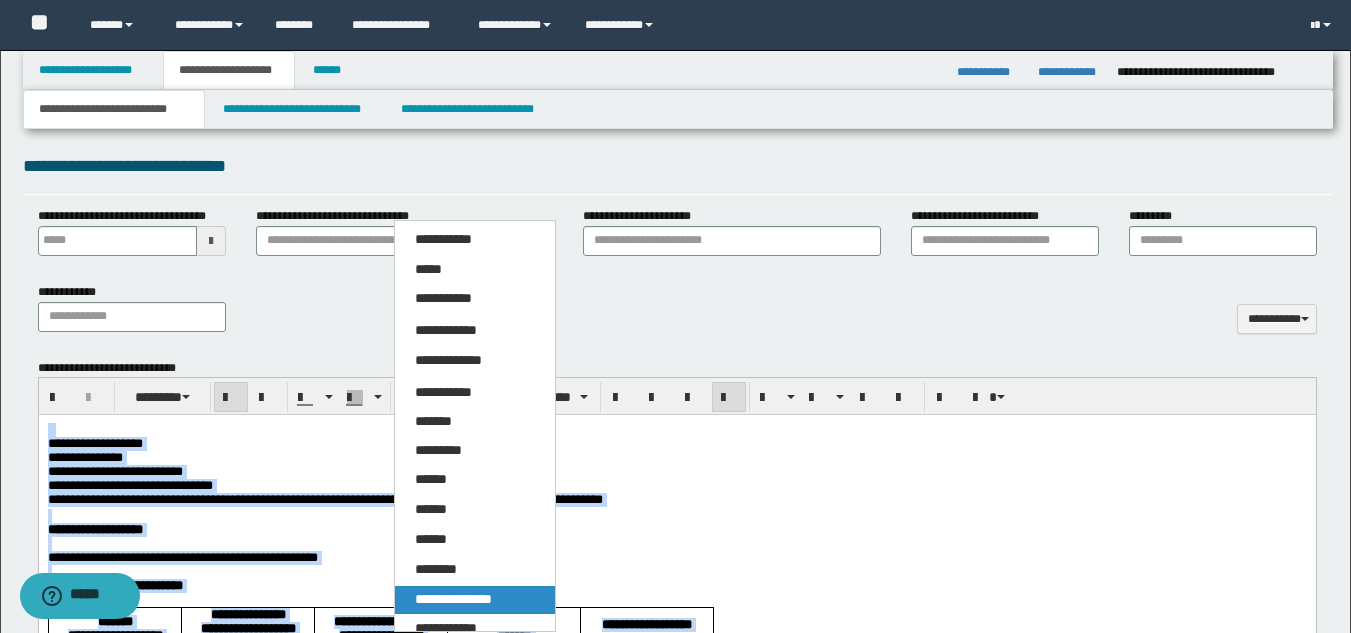 click on "**********" at bounding box center (453, 599) 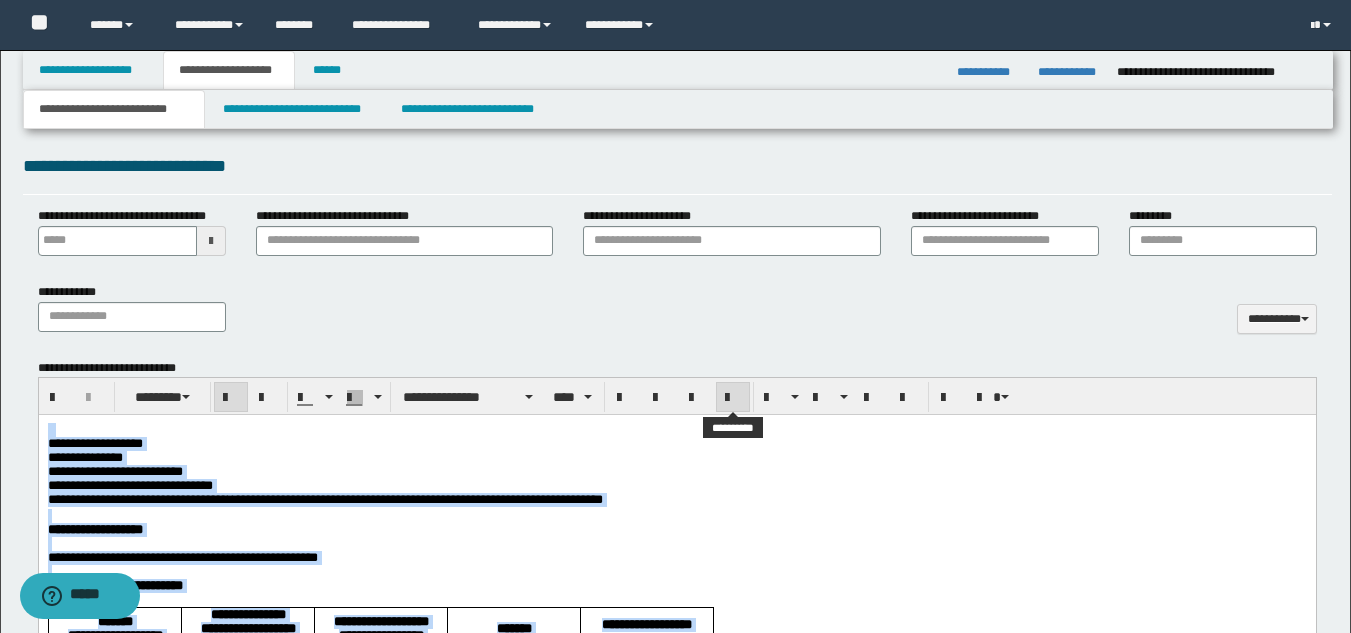 click at bounding box center [733, 397] 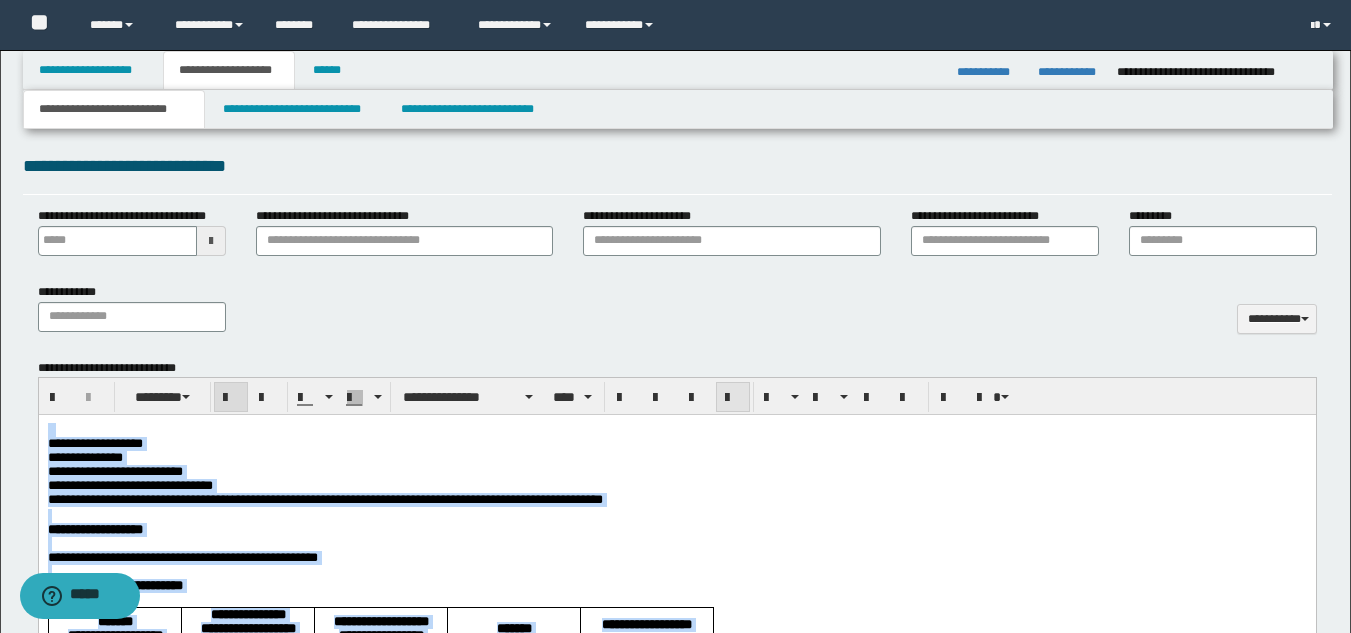 click at bounding box center [733, 398] 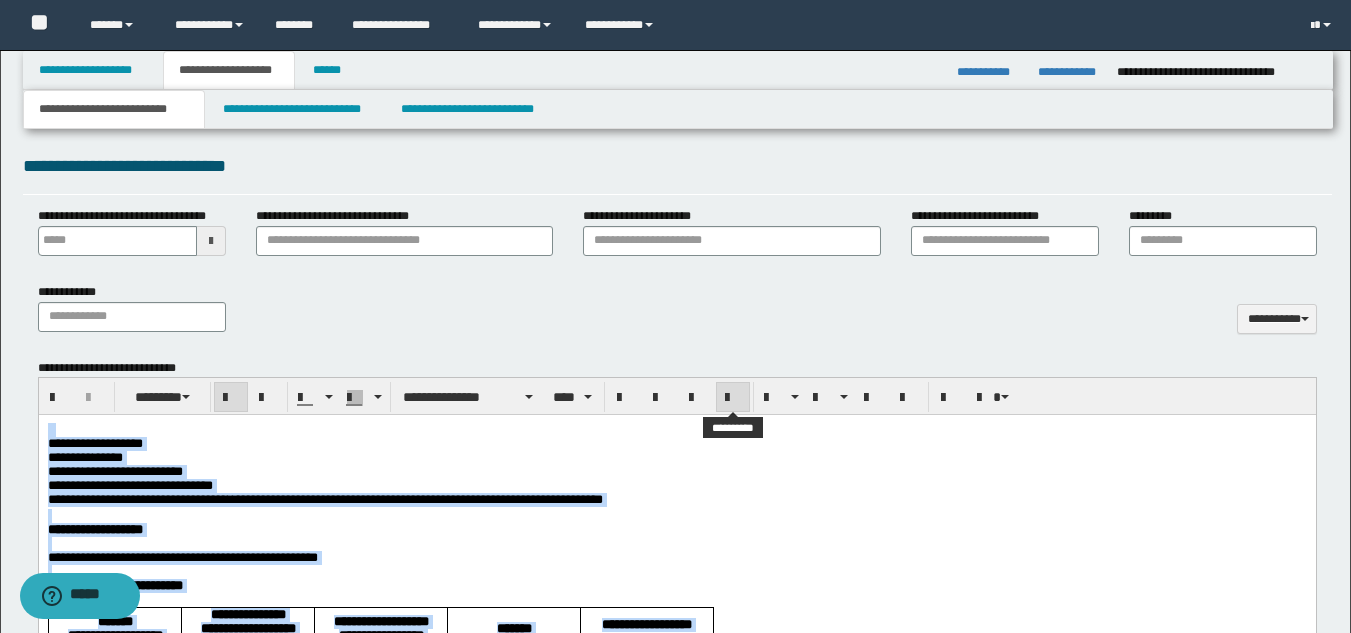 click at bounding box center [733, 398] 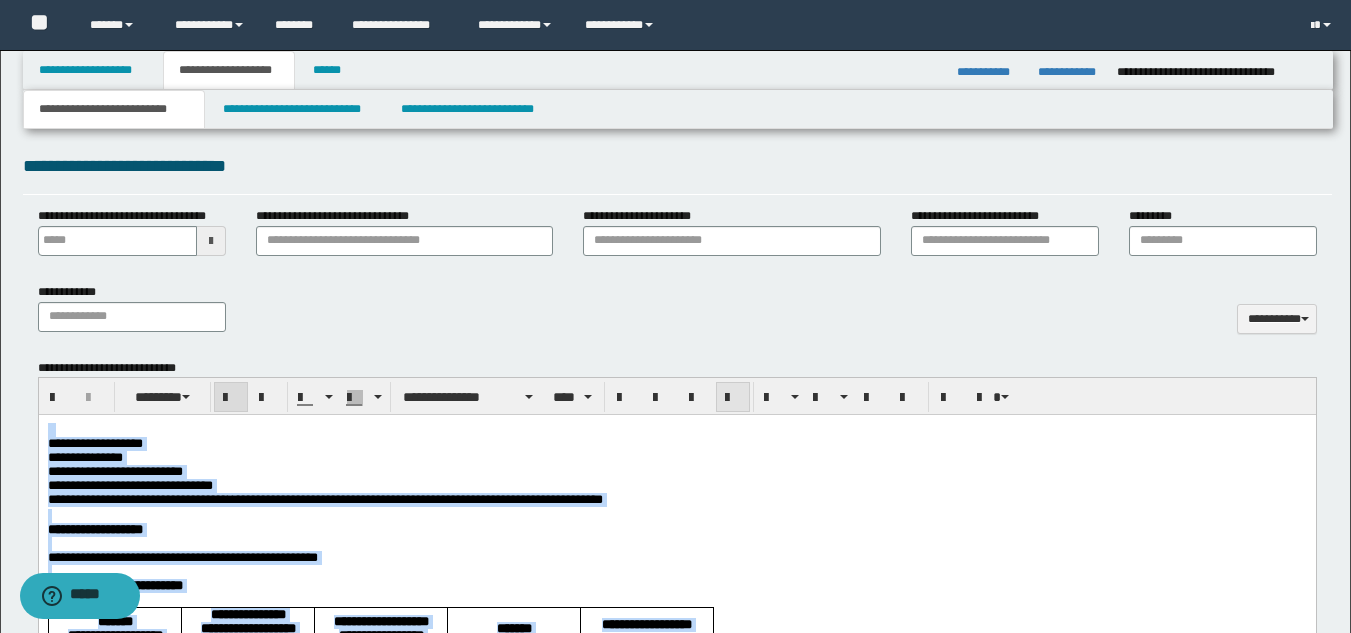 click at bounding box center [733, 398] 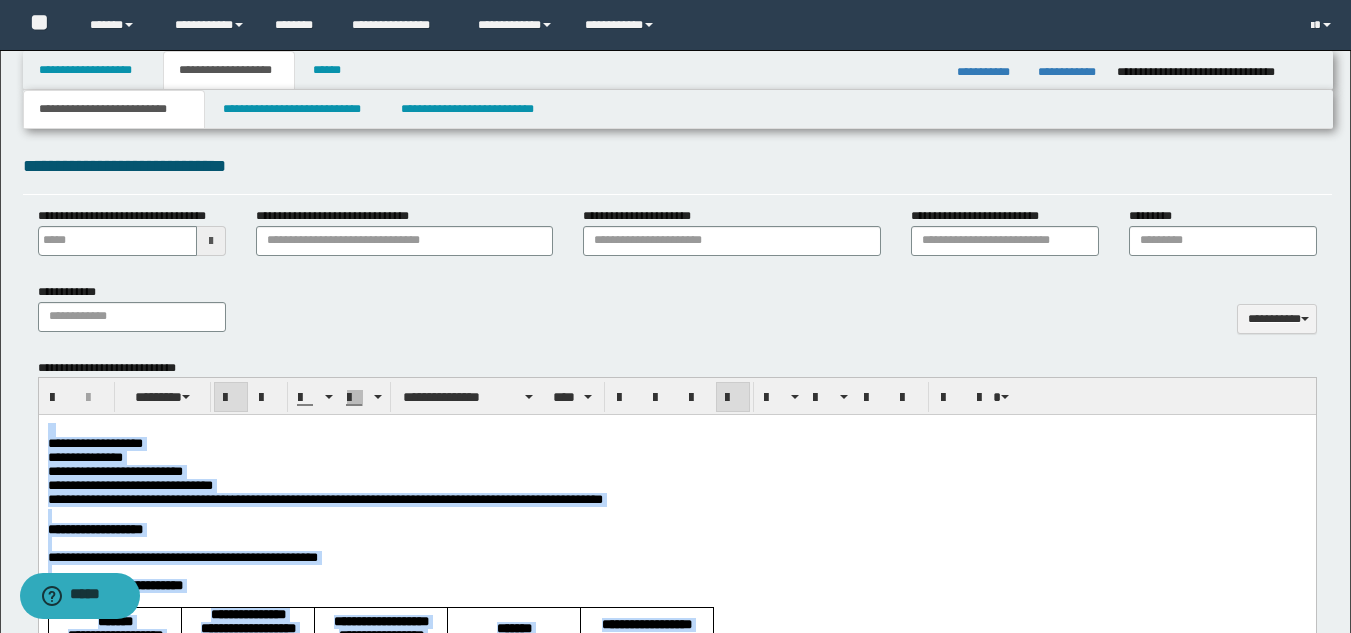 click at bounding box center [676, 430] 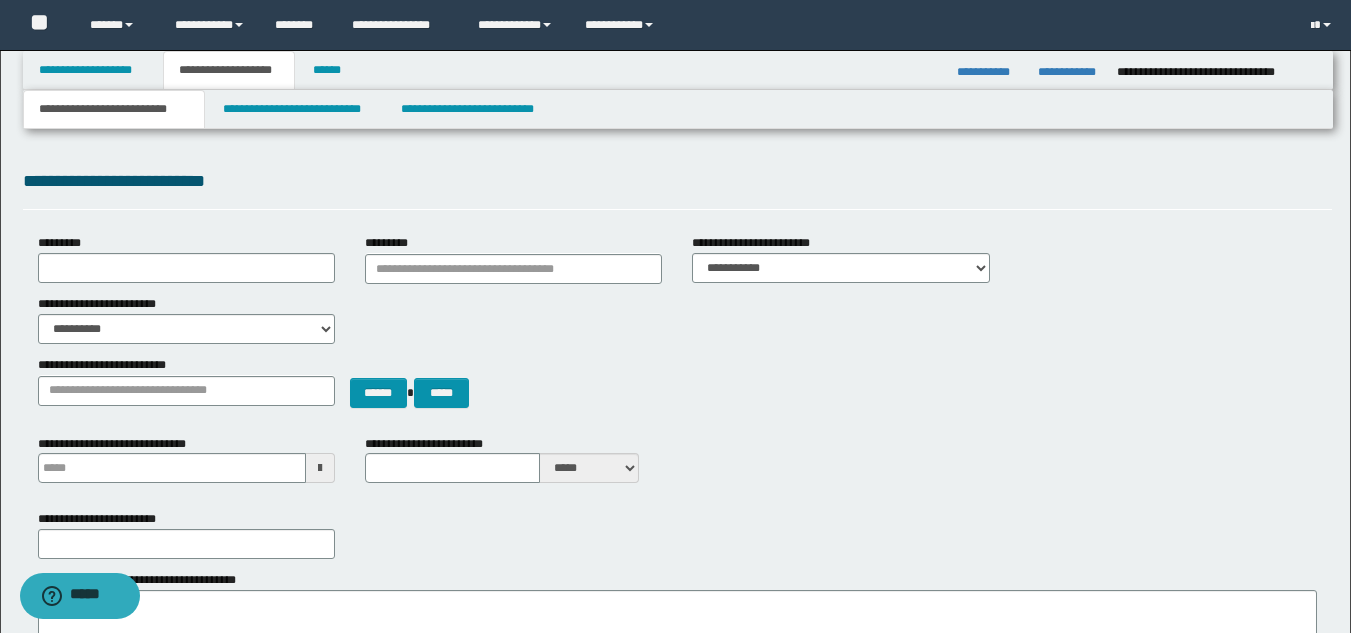 scroll, scrollTop: 0, scrollLeft: 0, axis: both 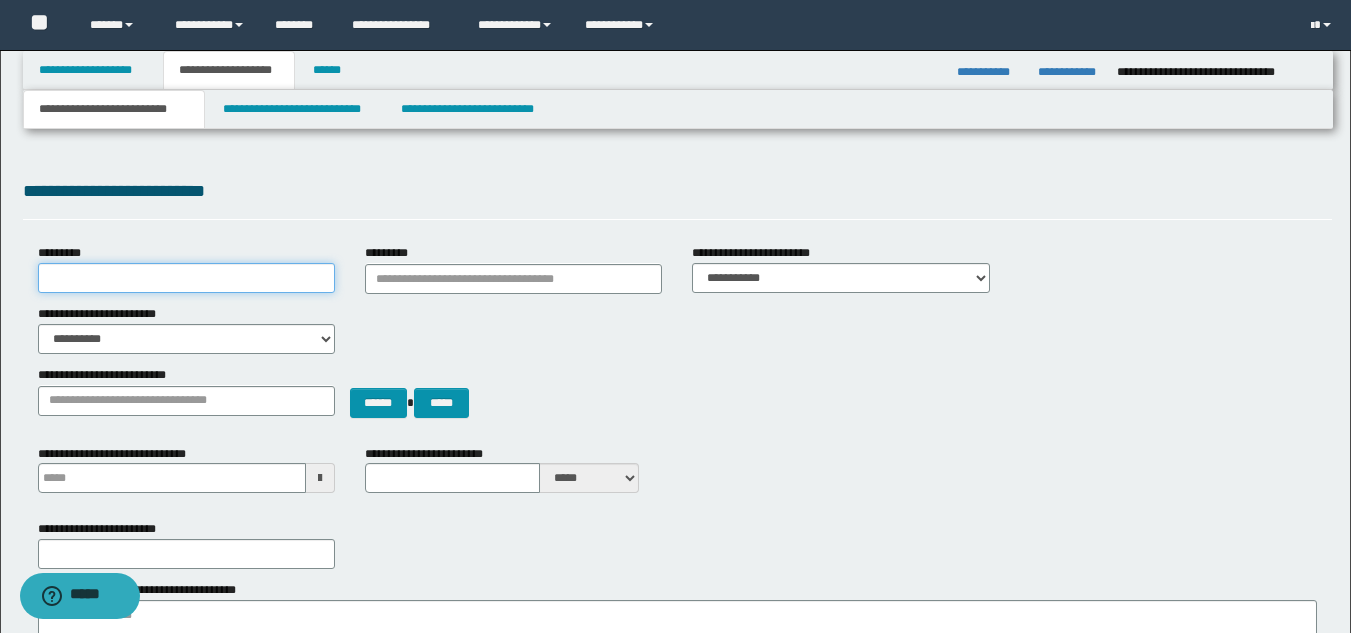 drag, startPoint x: 157, startPoint y: 278, endPoint x: 179, endPoint y: 285, distance: 23.086792 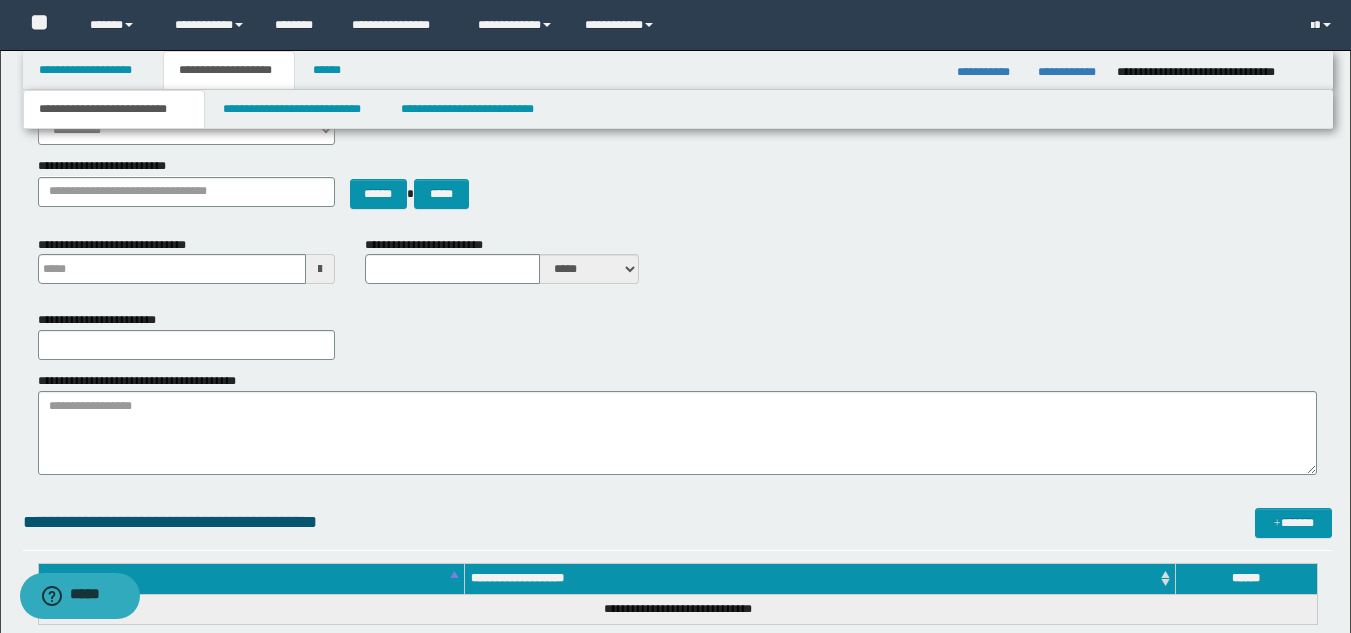 scroll, scrollTop: 0, scrollLeft: 0, axis: both 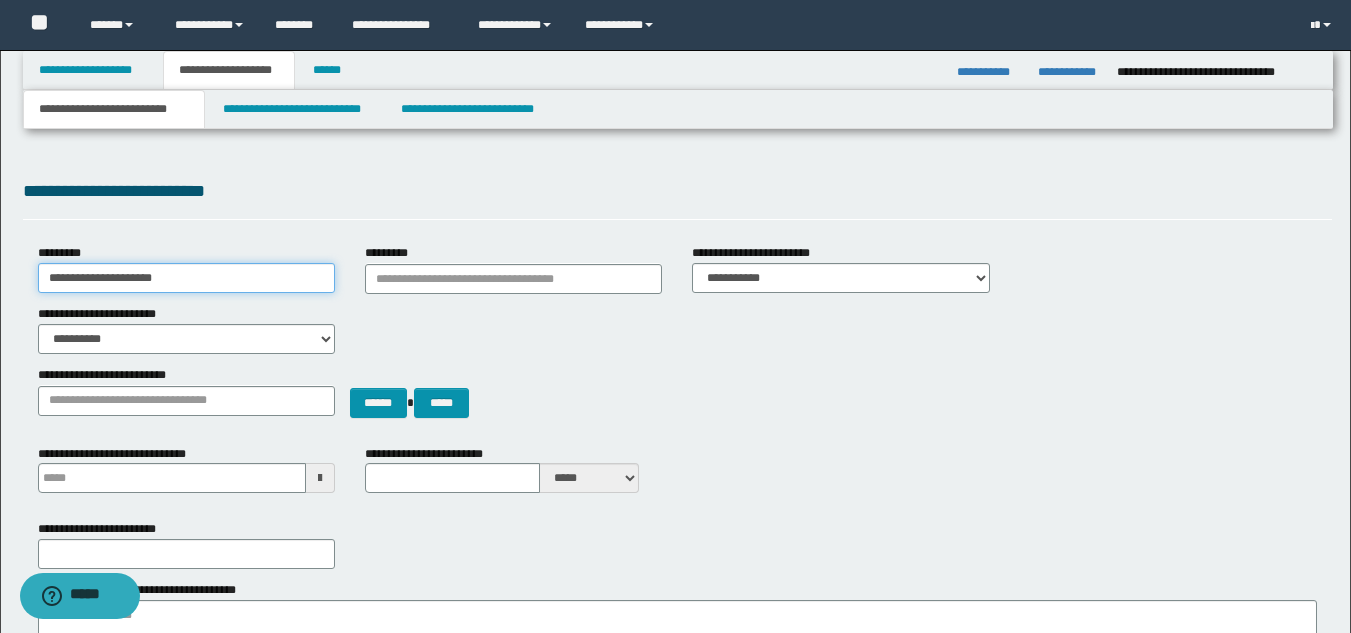 type on "**********" 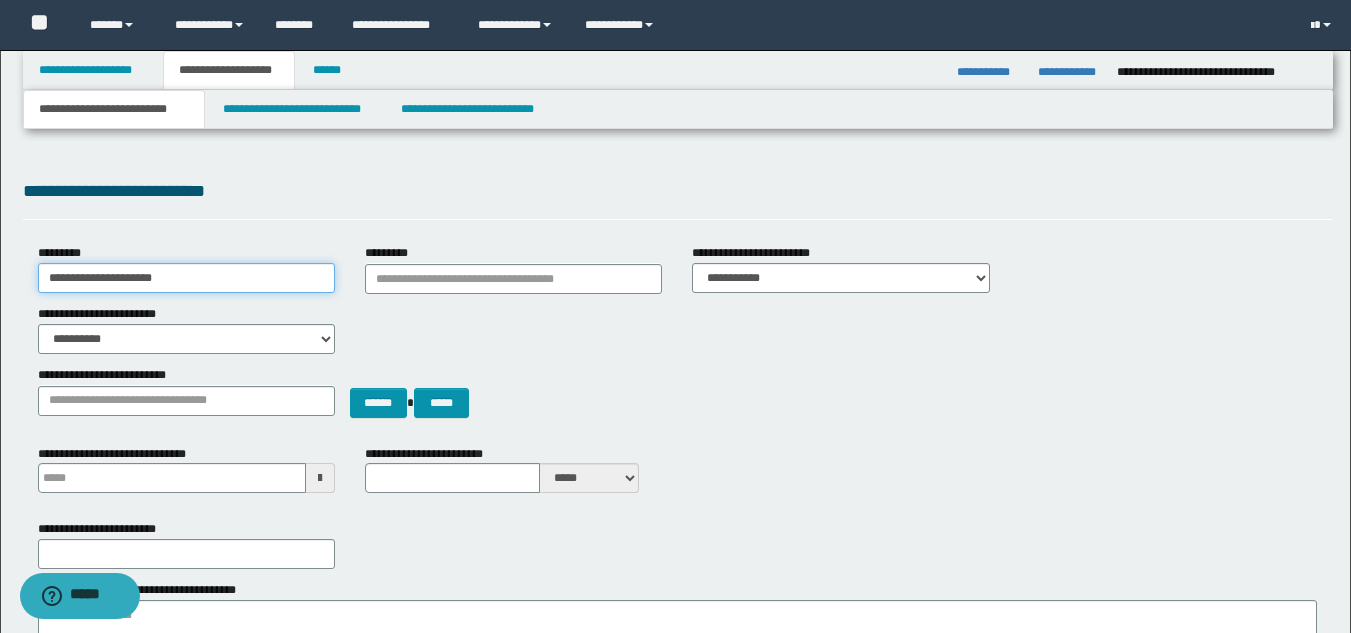 type 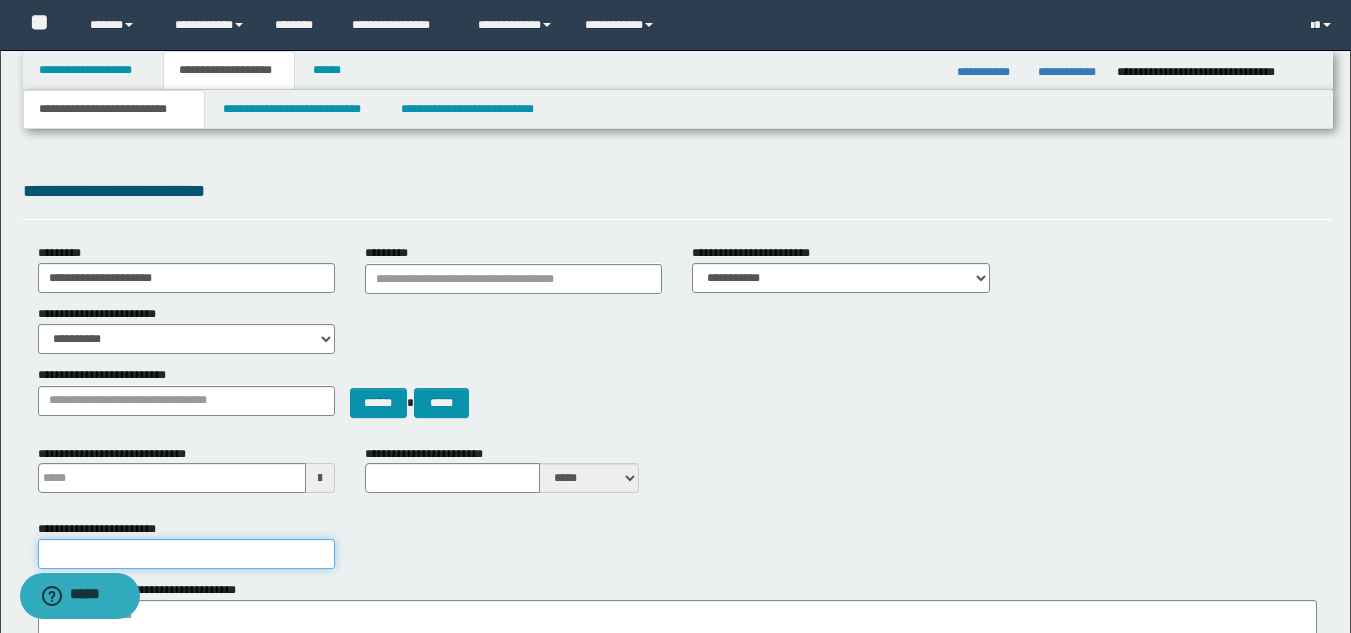 click on "**********" at bounding box center [186, 554] 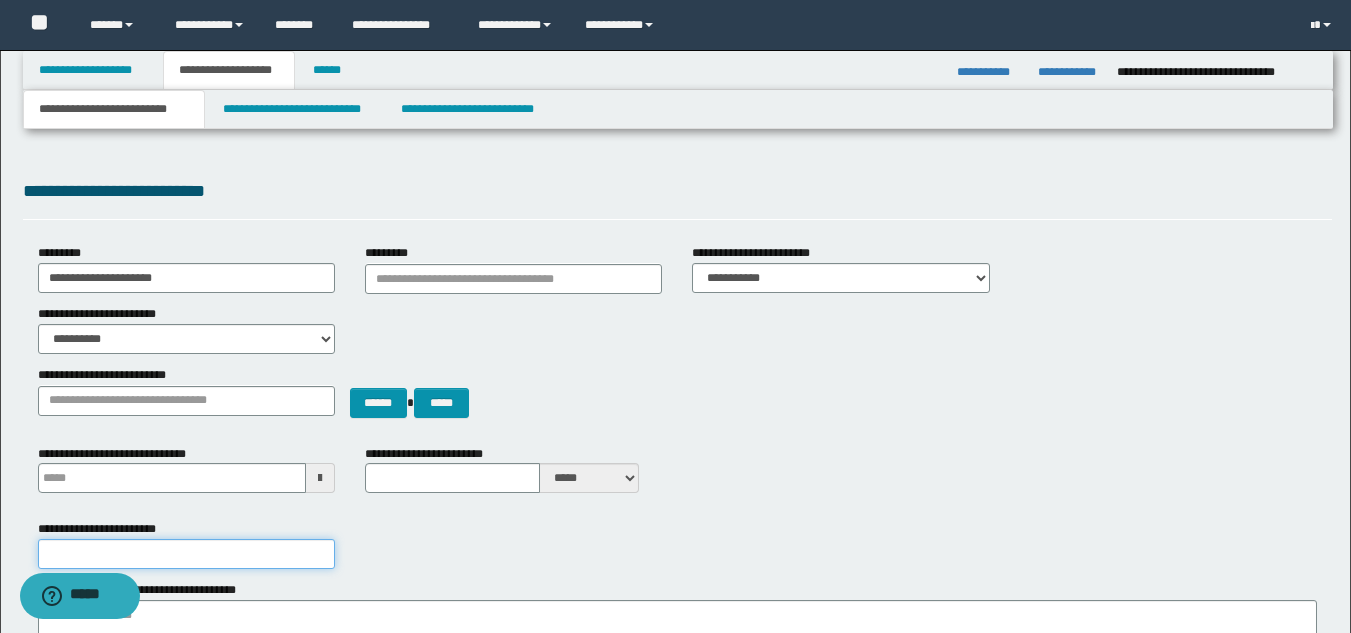 paste on "**********" 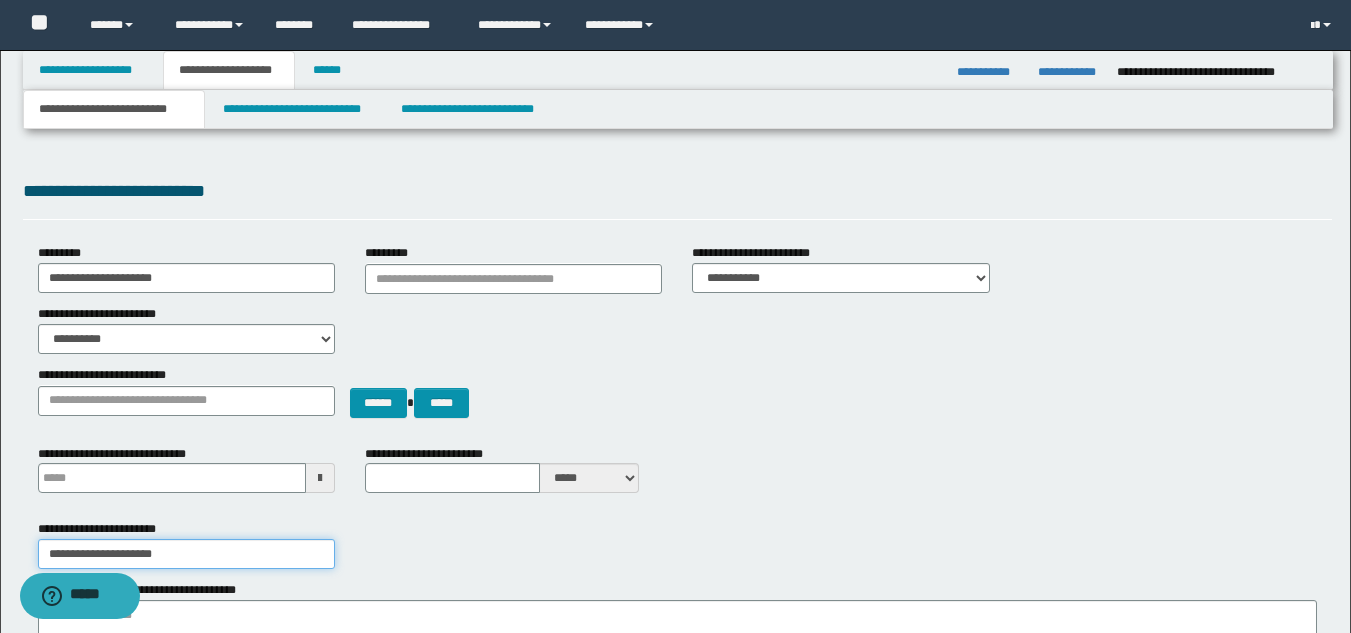type on "**********" 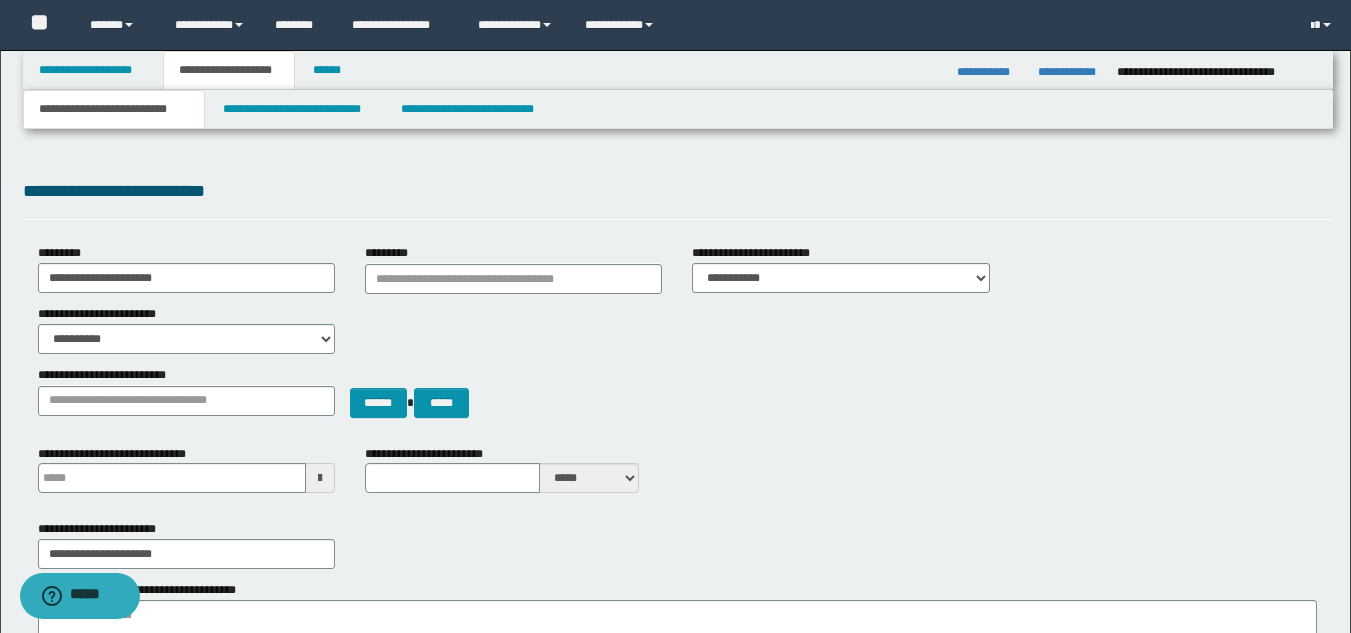 click on "**********" at bounding box center (677, 544) 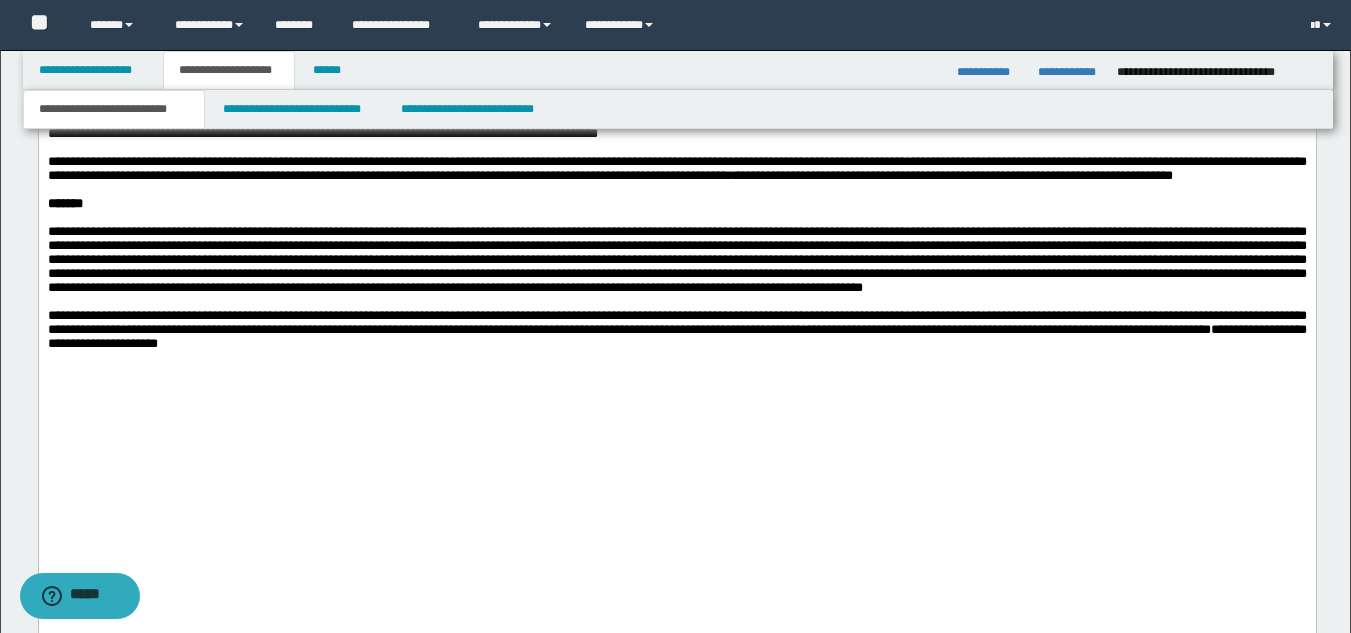 scroll, scrollTop: 2662, scrollLeft: 0, axis: vertical 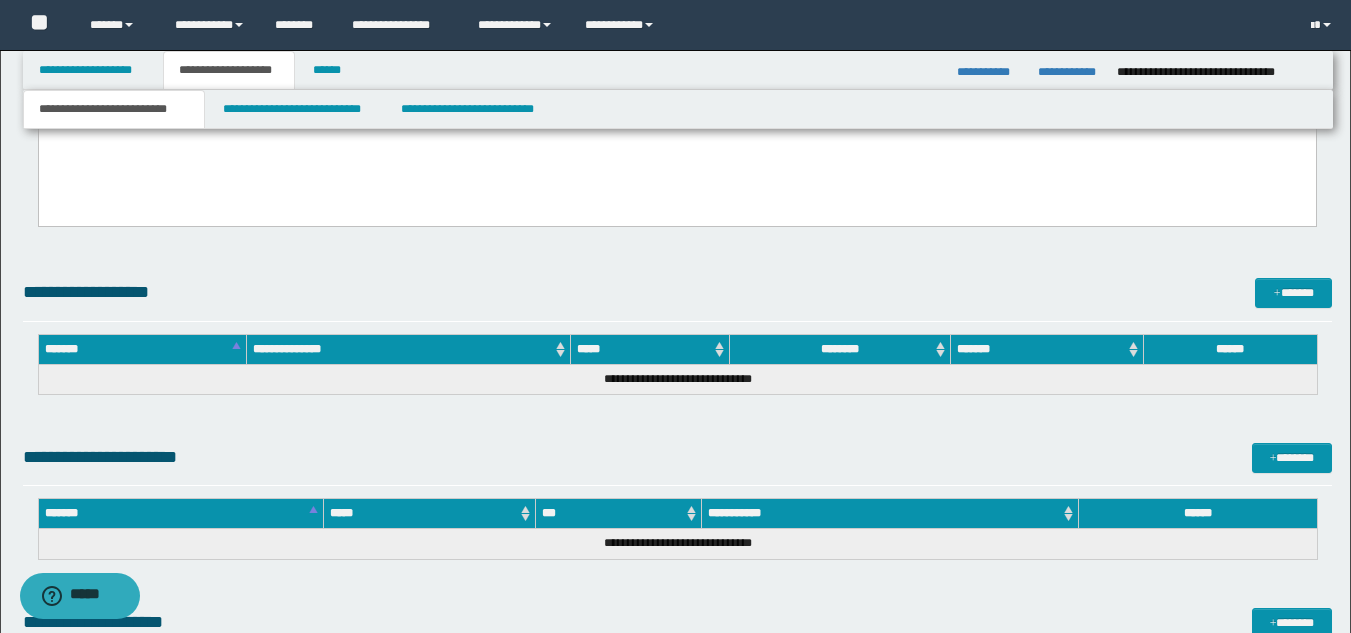 click on "**********" at bounding box center (676, -800) 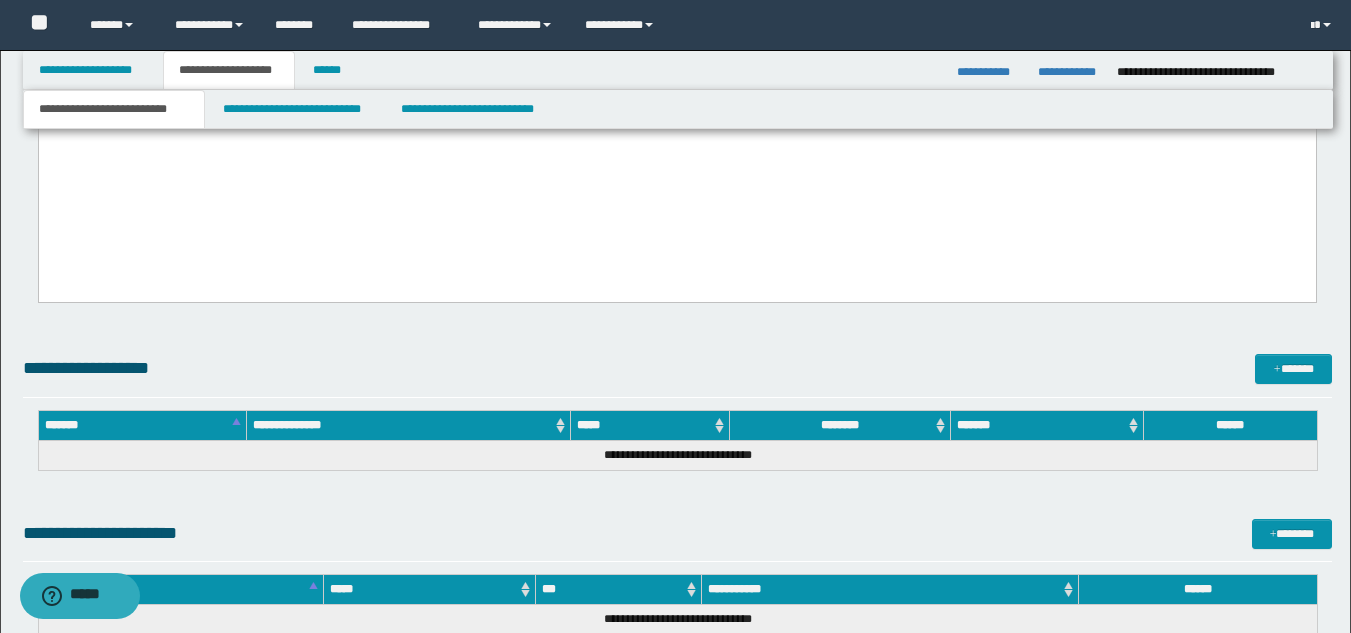 scroll, scrollTop: 2462, scrollLeft: 0, axis: vertical 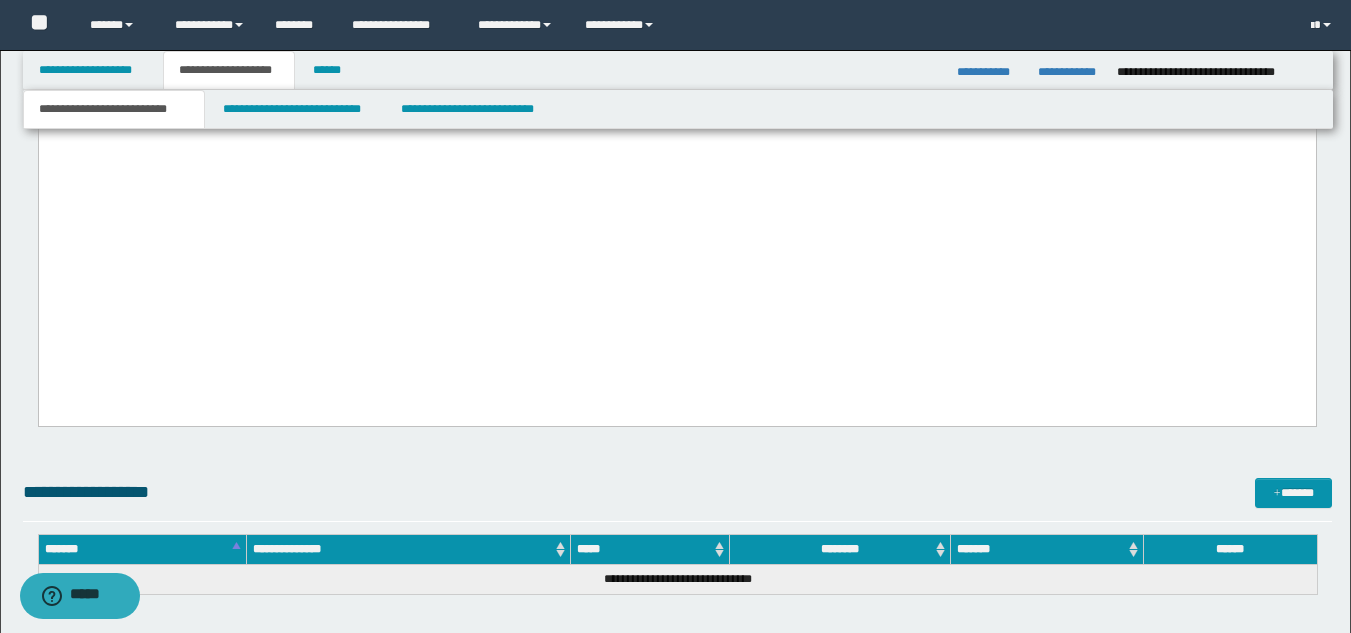 drag, startPoint x: 263, startPoint y: 385, endPoint x: 402, endPoint y: 365, distance: 140.43147 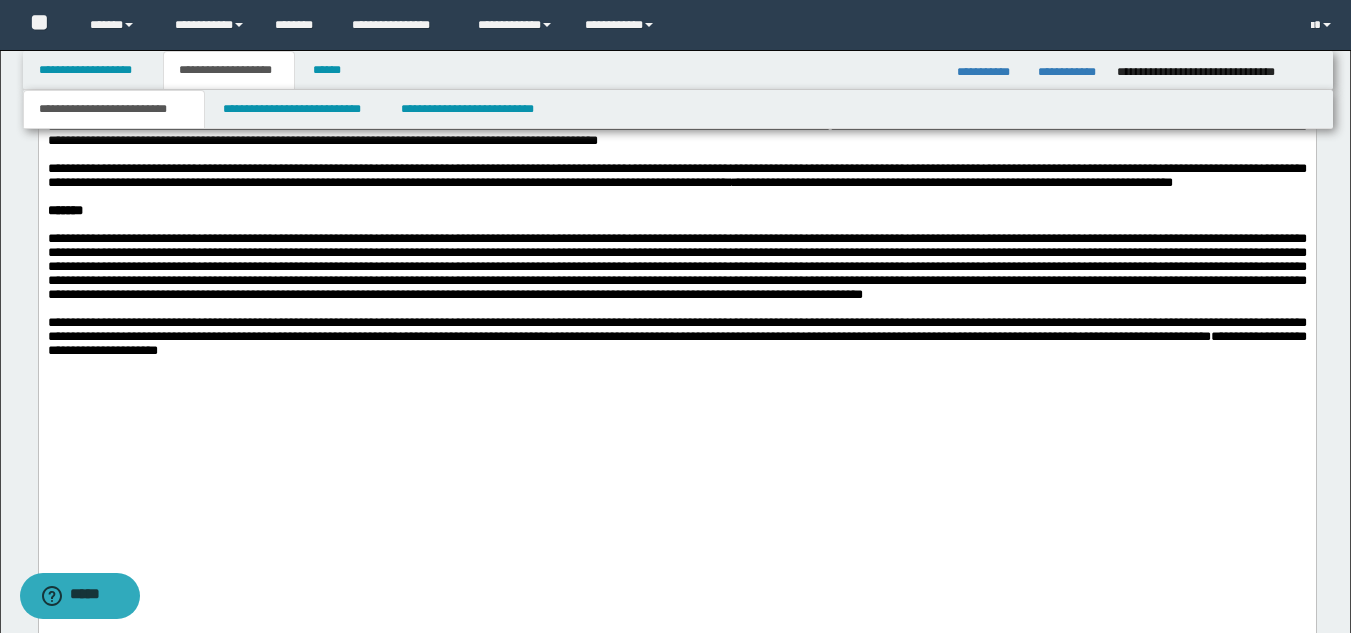 click on "**********" at bounding box center [676, 121] 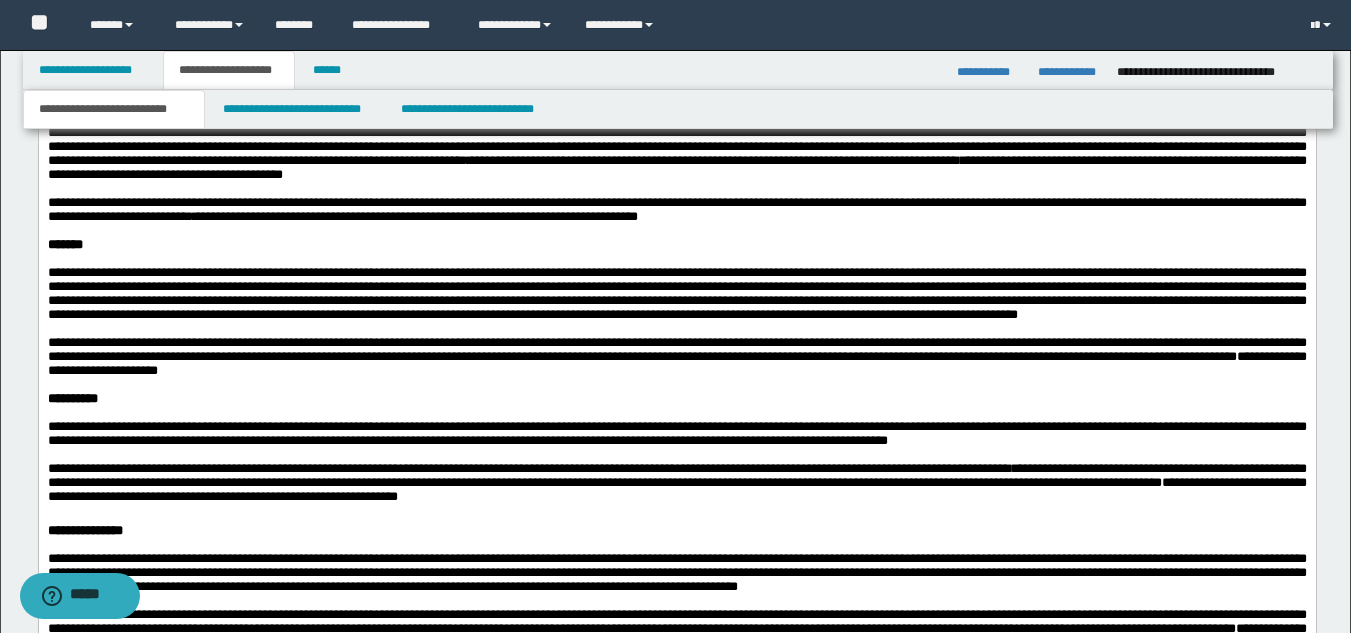 click on "*******" at bounding box center [676, 246] 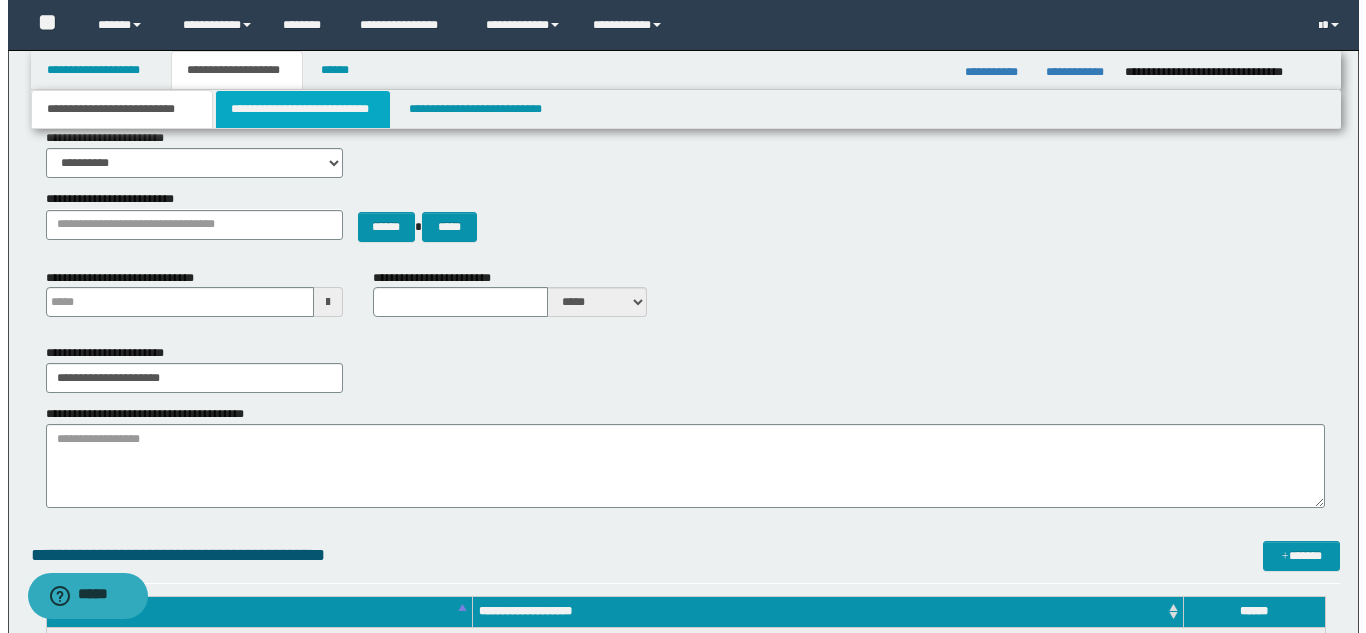scroll, scrollTop: 62, scrollLeft: 0, axis: vertical 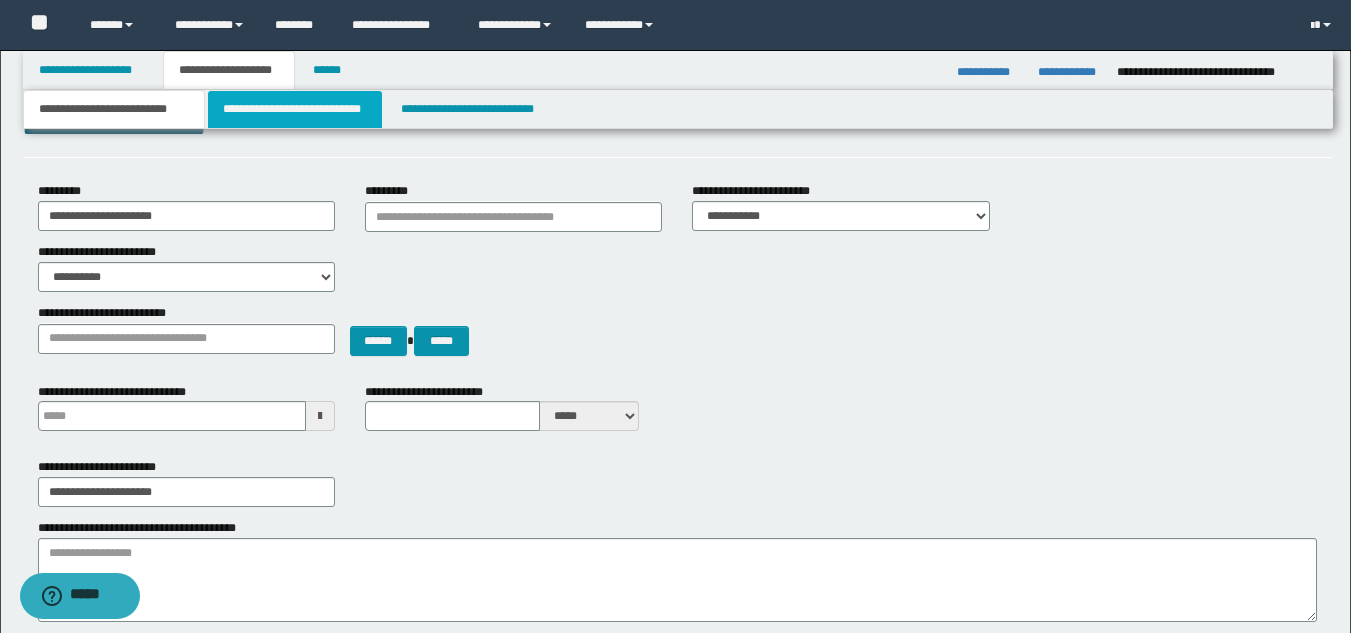click on "**********" at bounding box center (295, 109) 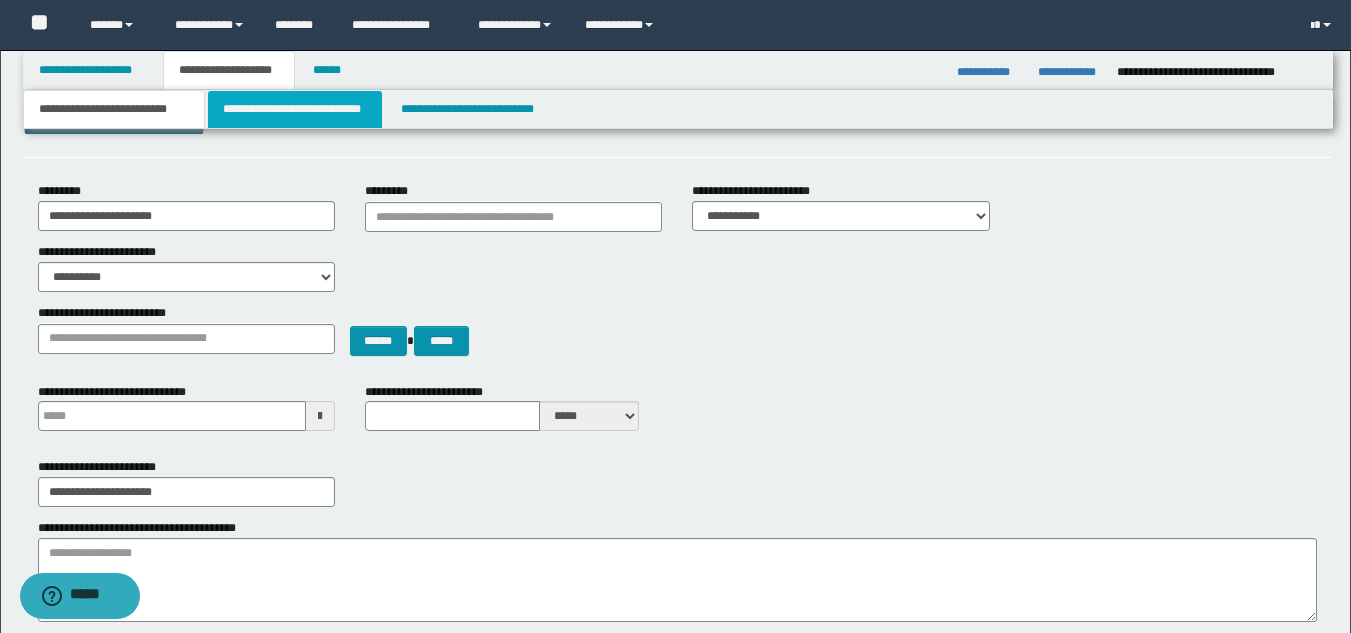 type 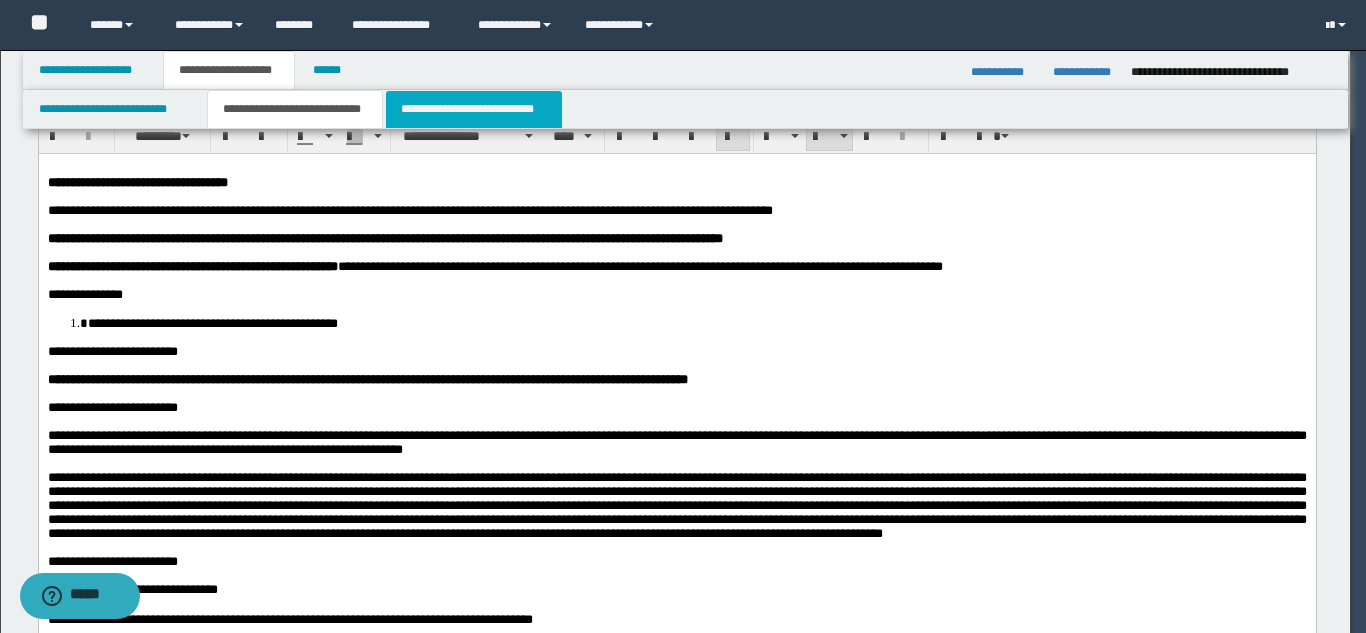 click on "**********" at bounding box center [474, 109] 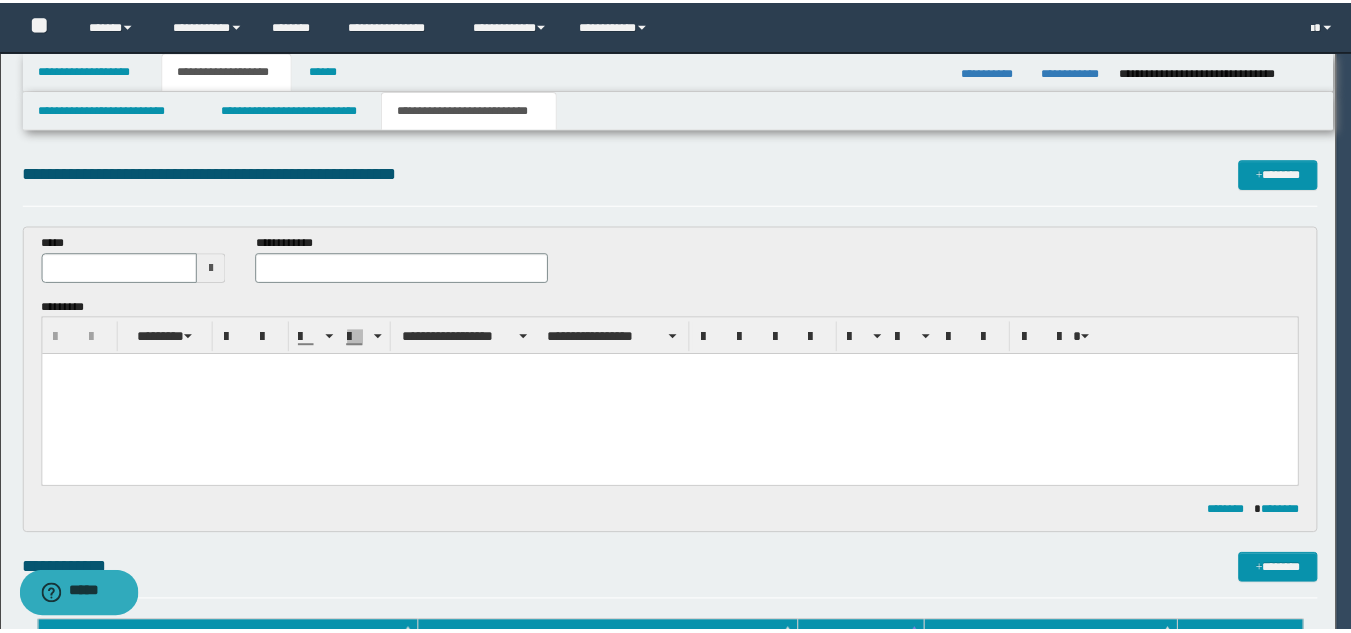 scroll, scrollTop: 0, scrollLeft: 0, axis: both 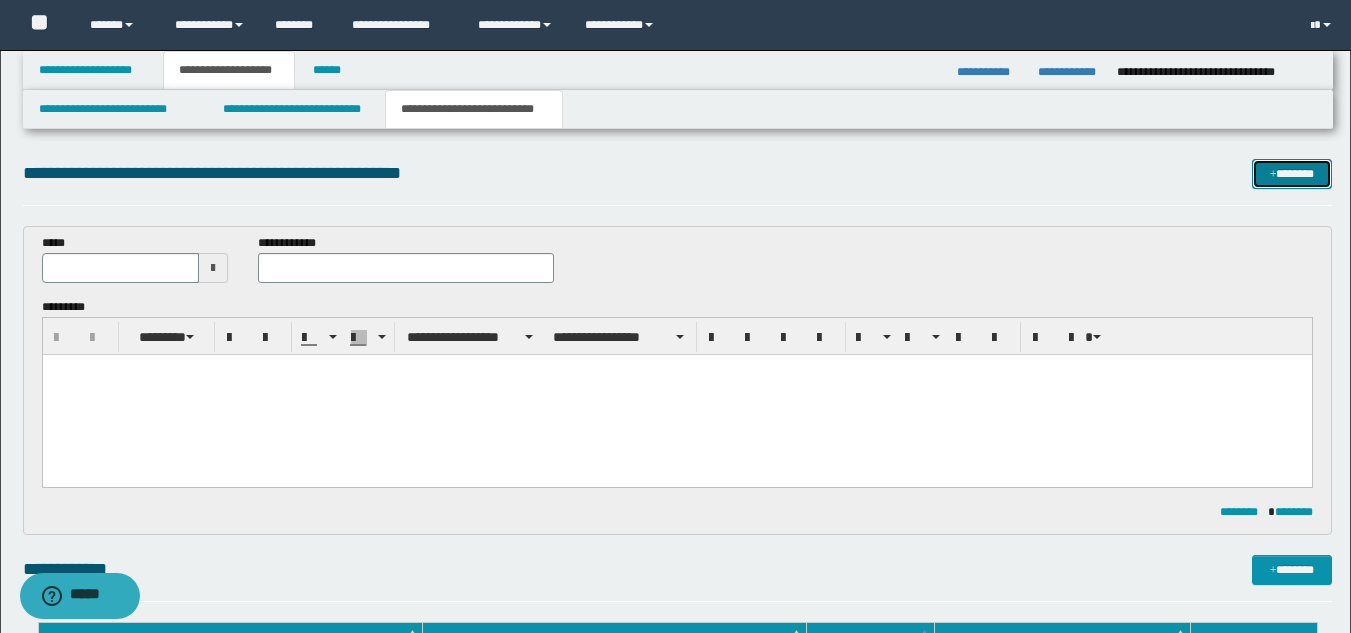 click on "*******" at bounding box center [1292, 174] 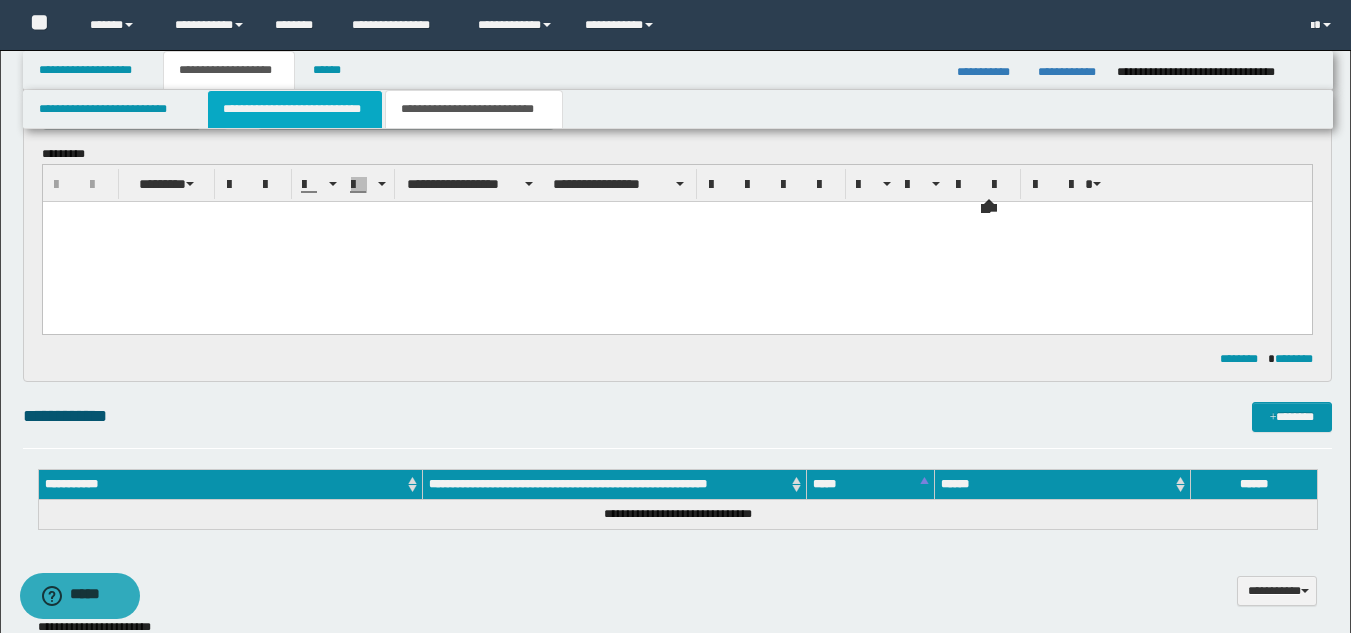 scroll, scrollTop: 0, scrollLeft: 0, axis: both 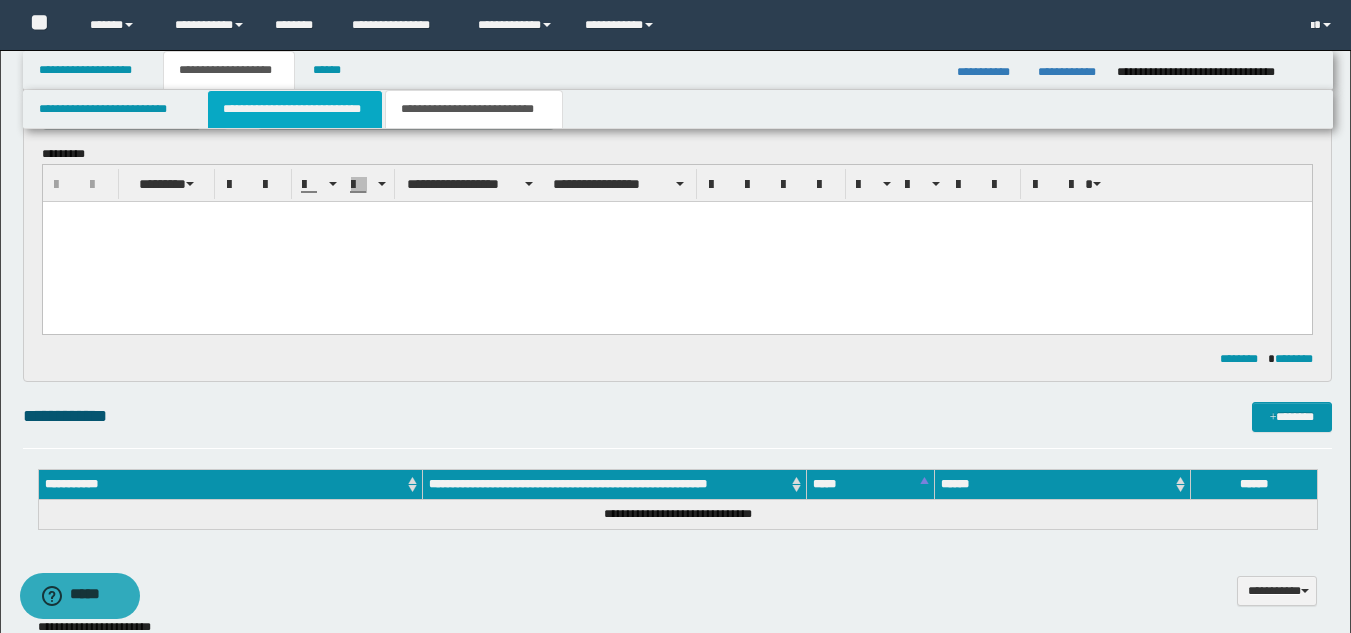 click on "**********" at bounding box center [295, 109] 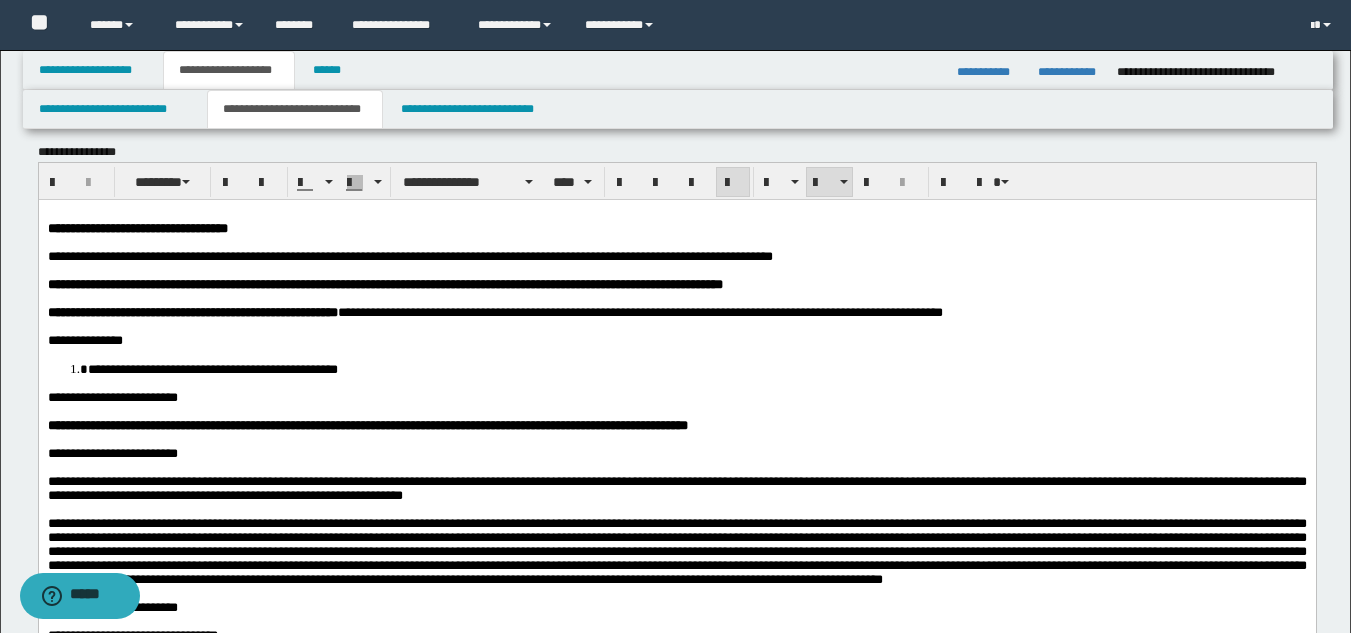 scroll, scrollTop: 0, scrollLeft: 0, axis: both 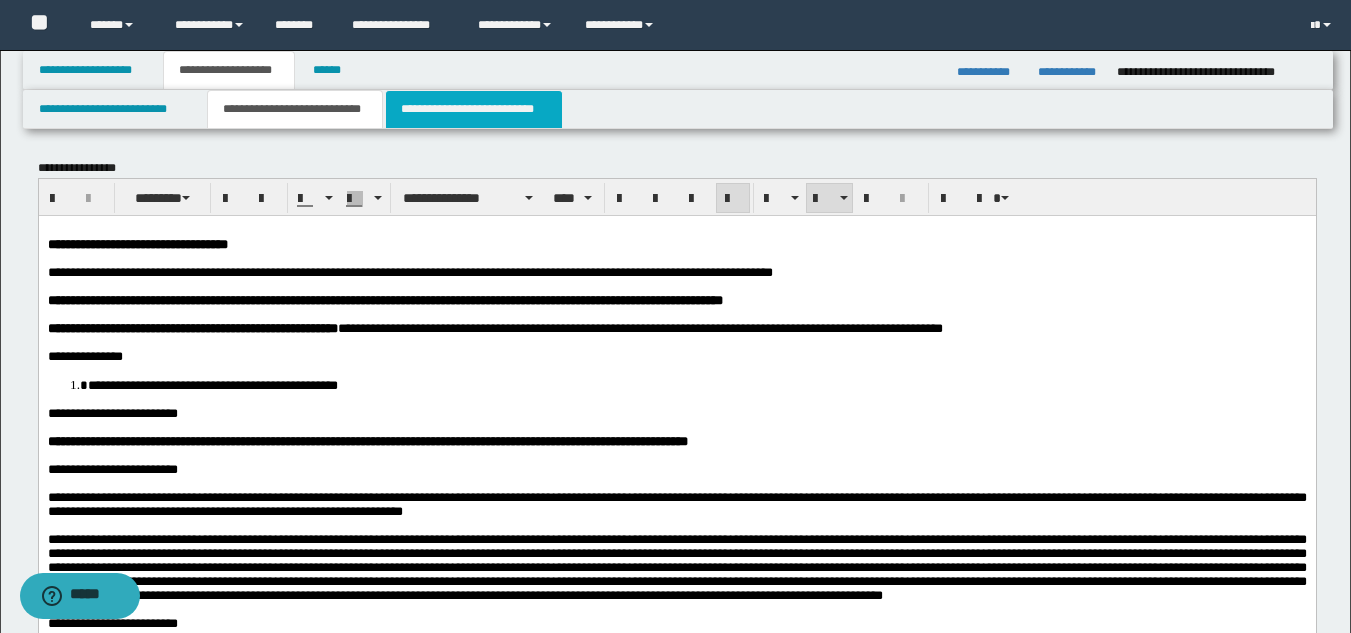 click on "**********" at bounding box center (474, 109) 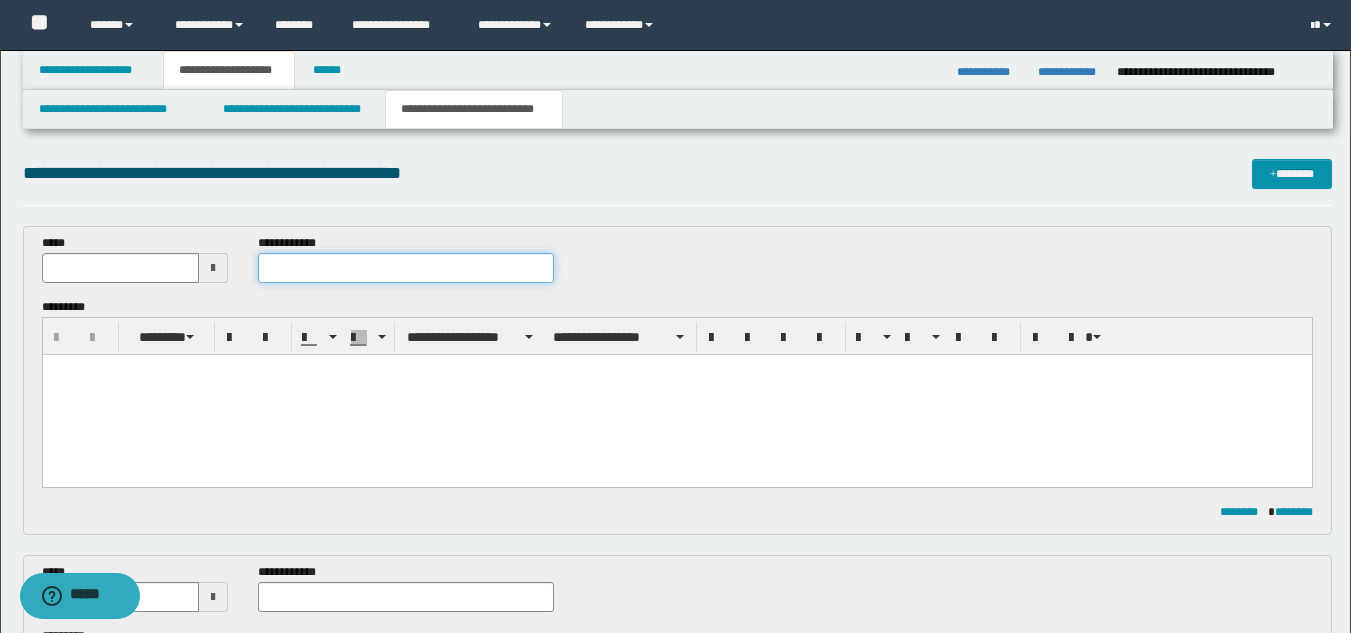 click at bounding box center (405, 268) 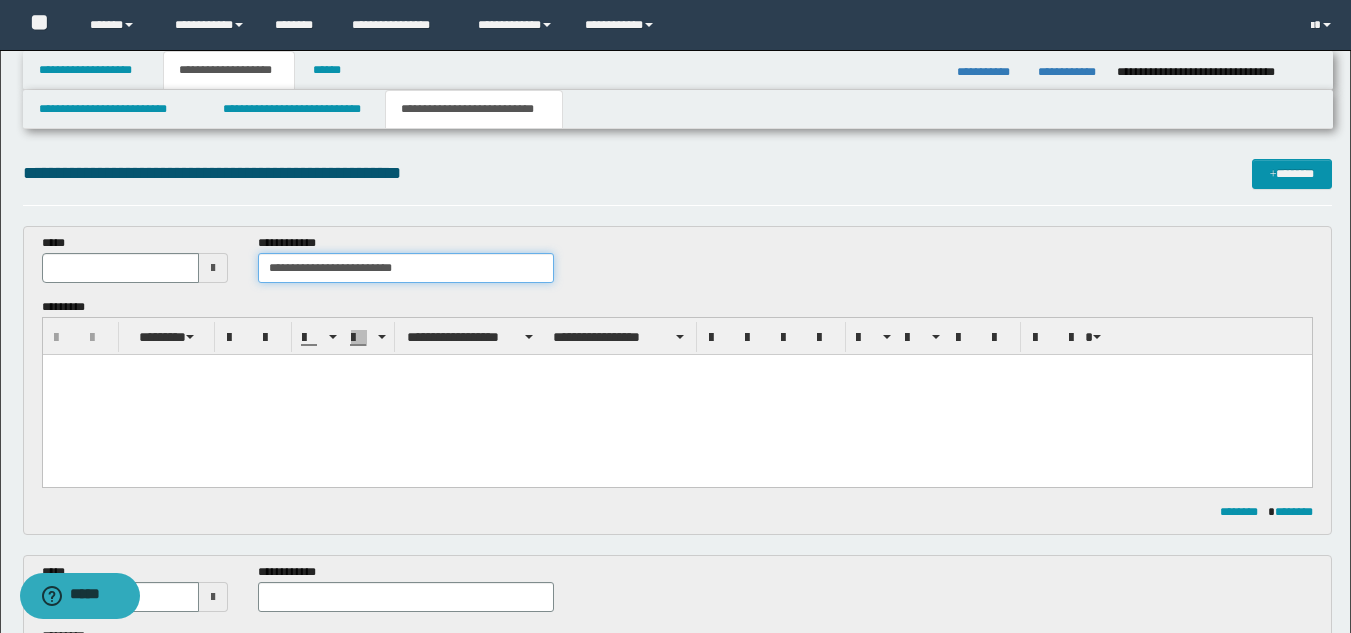 type 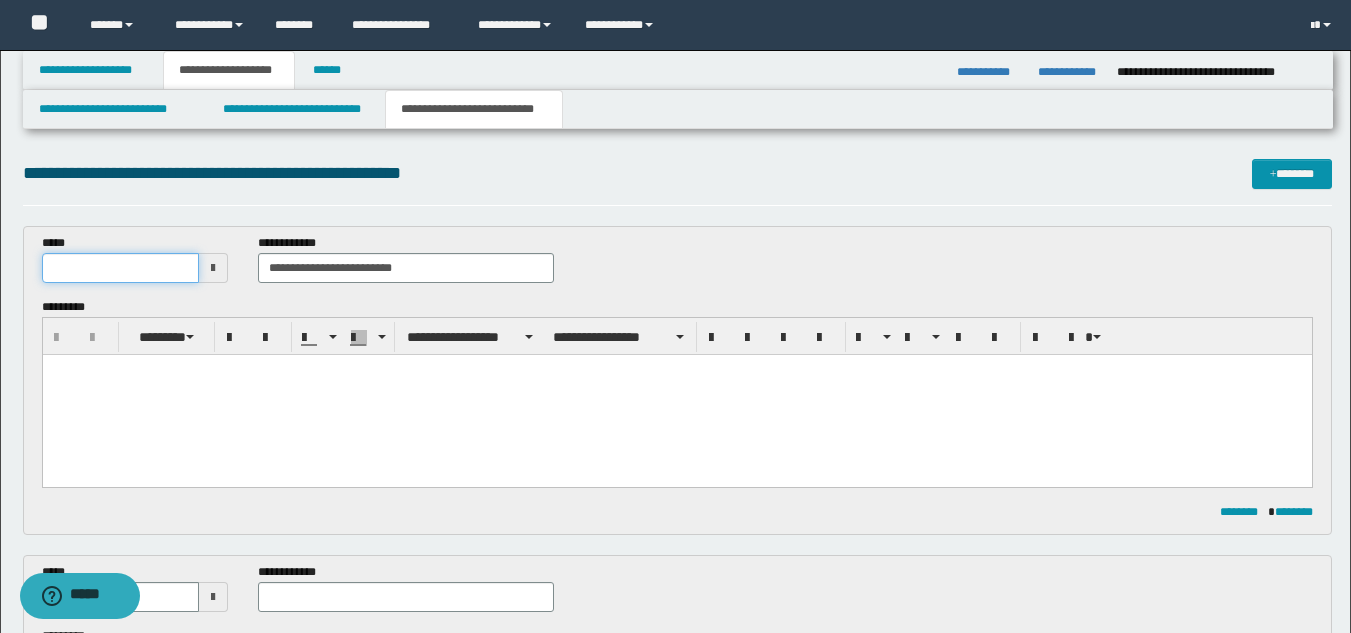 click at bounding box center (121, 268) 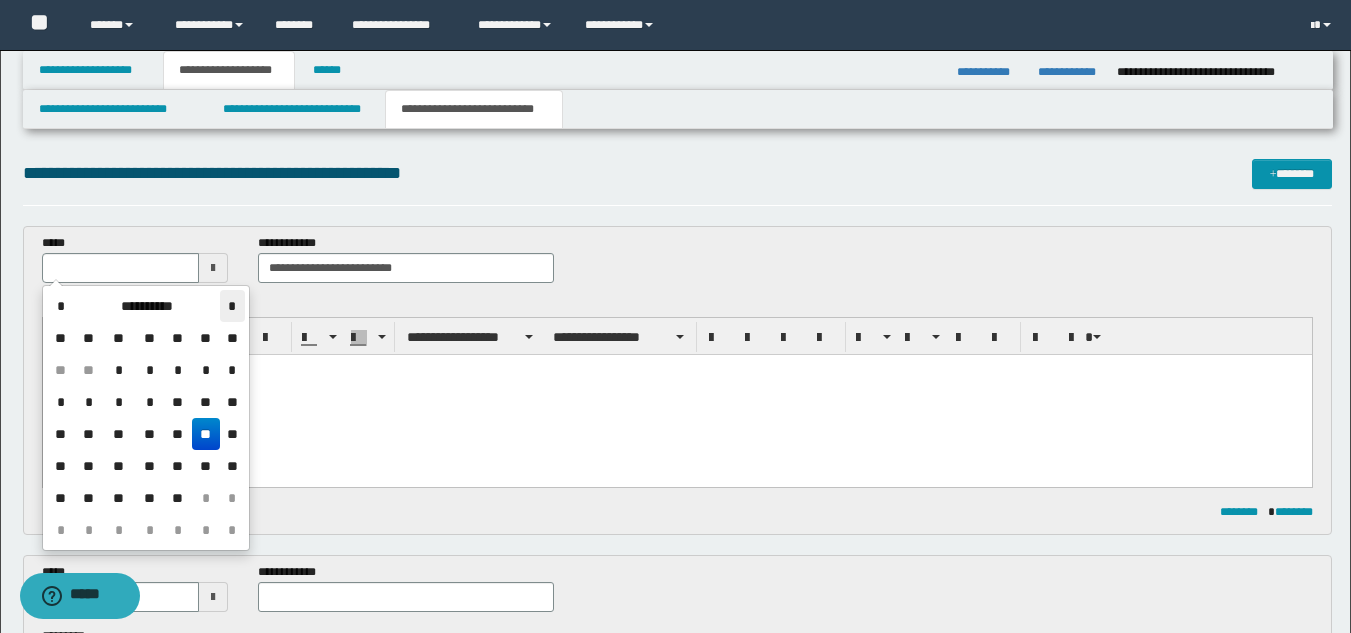 click on "*" at bounding box center (232, 306) 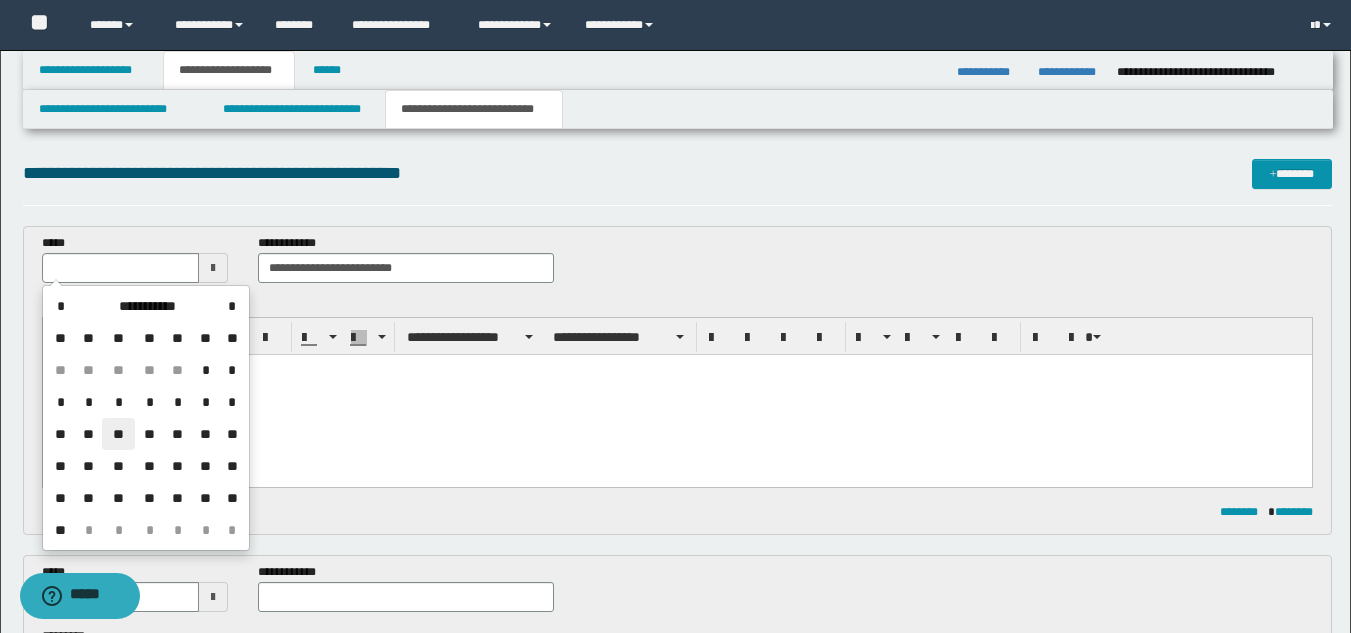 click on "**" at bounding box center [118, 434] 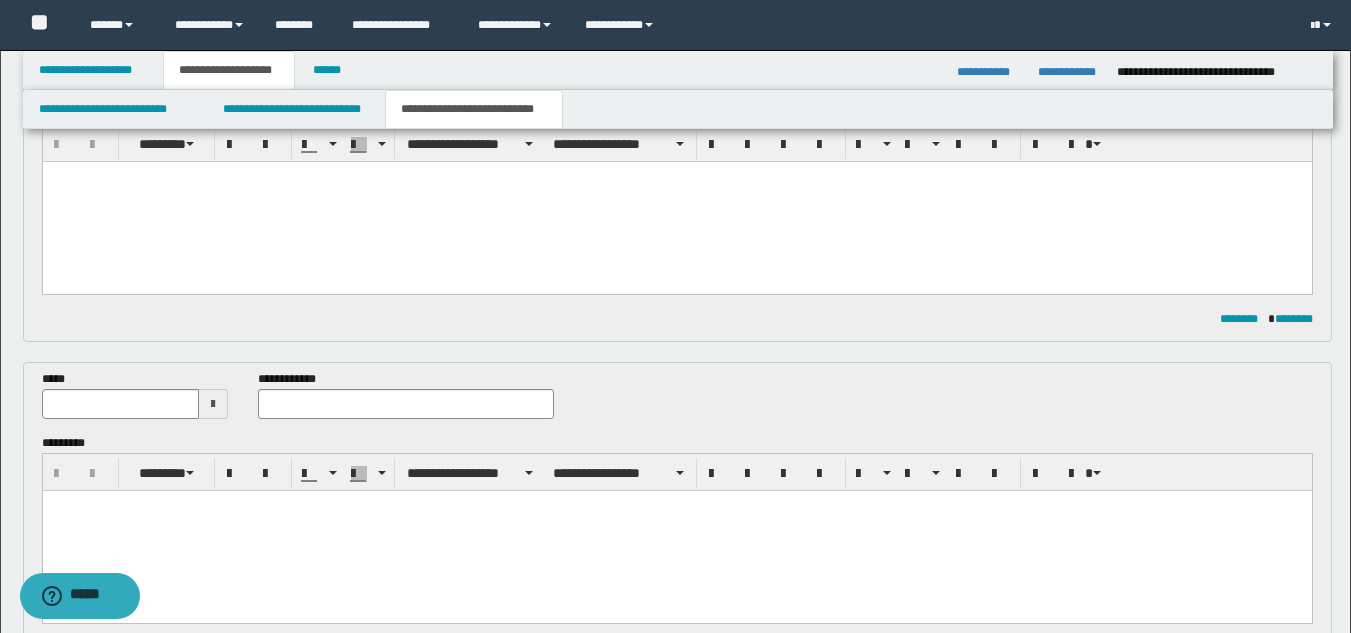 scroll, scrollTop: 200, scrollLeft: 0, axis: vertical 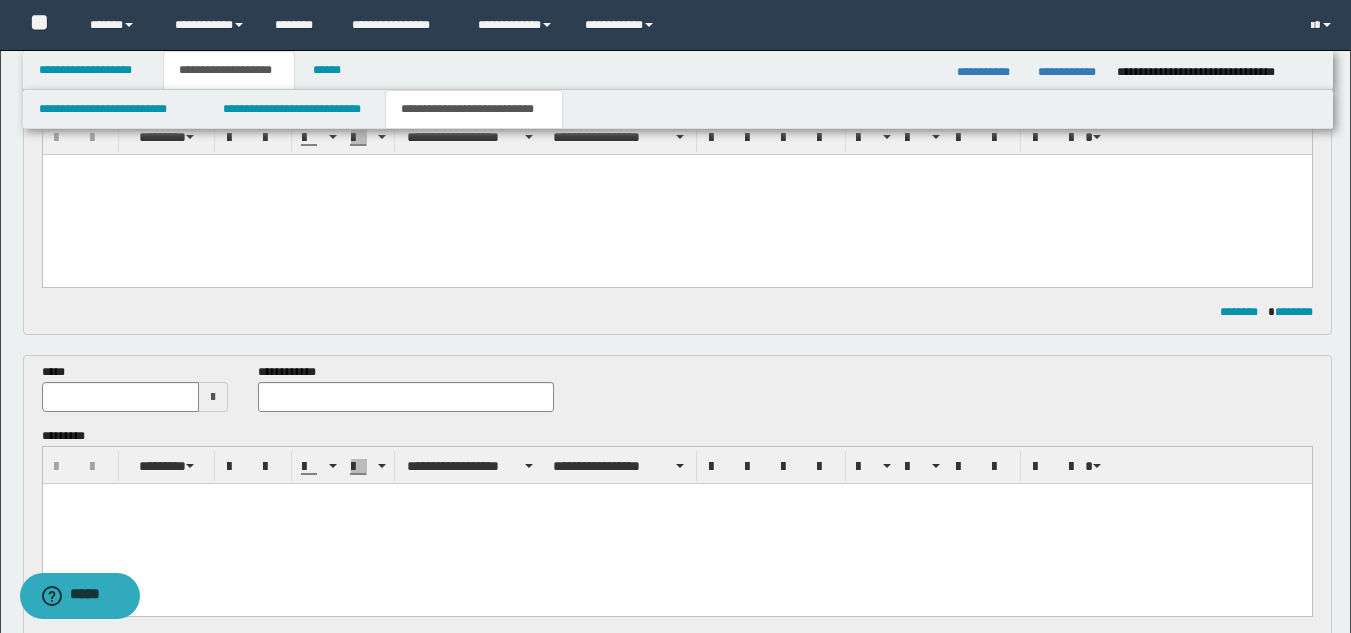 click at bounding box center [213, 397] 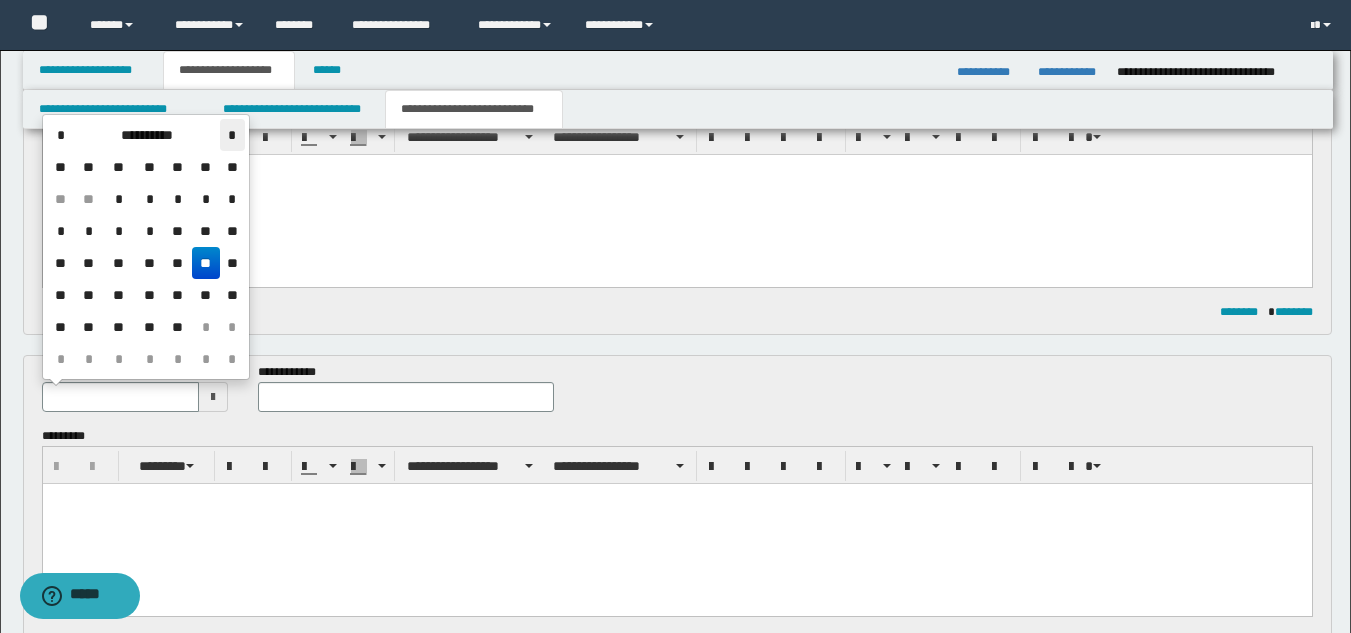 click on "*" at bounding box center (232, 135) 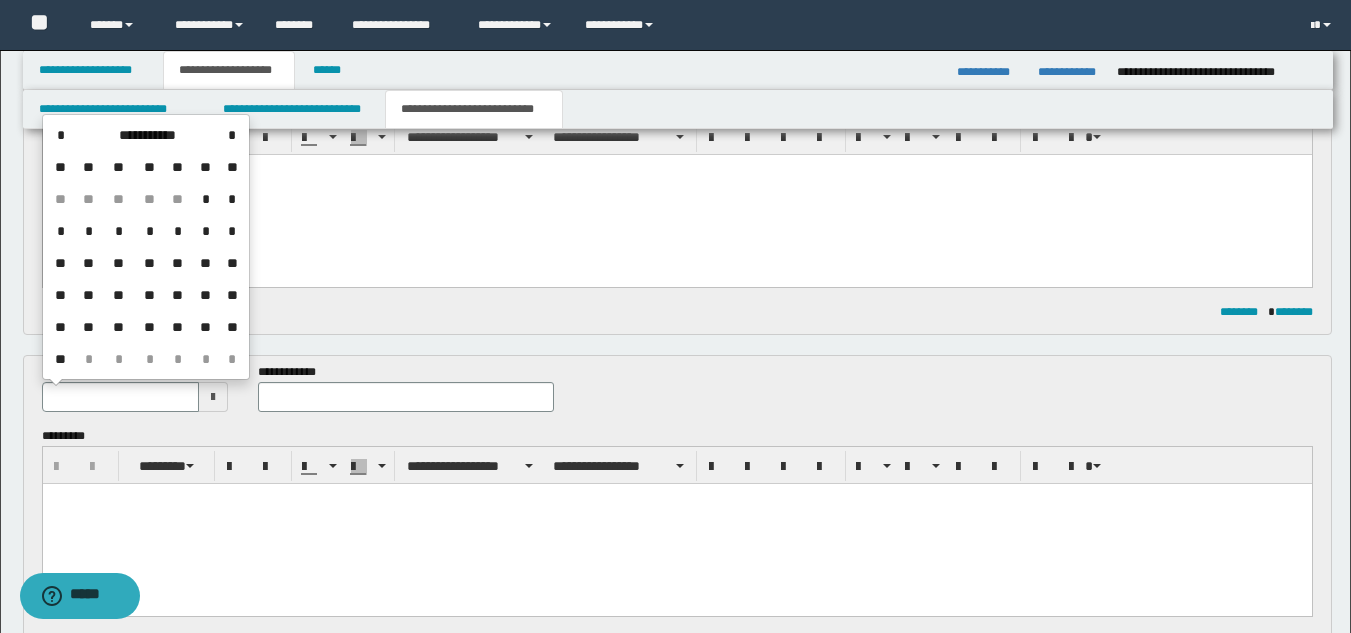 drag, startPoint x: 124, startPoint y: 253, endPoint x: 202, endPoint y: 317, distance: 100.89599 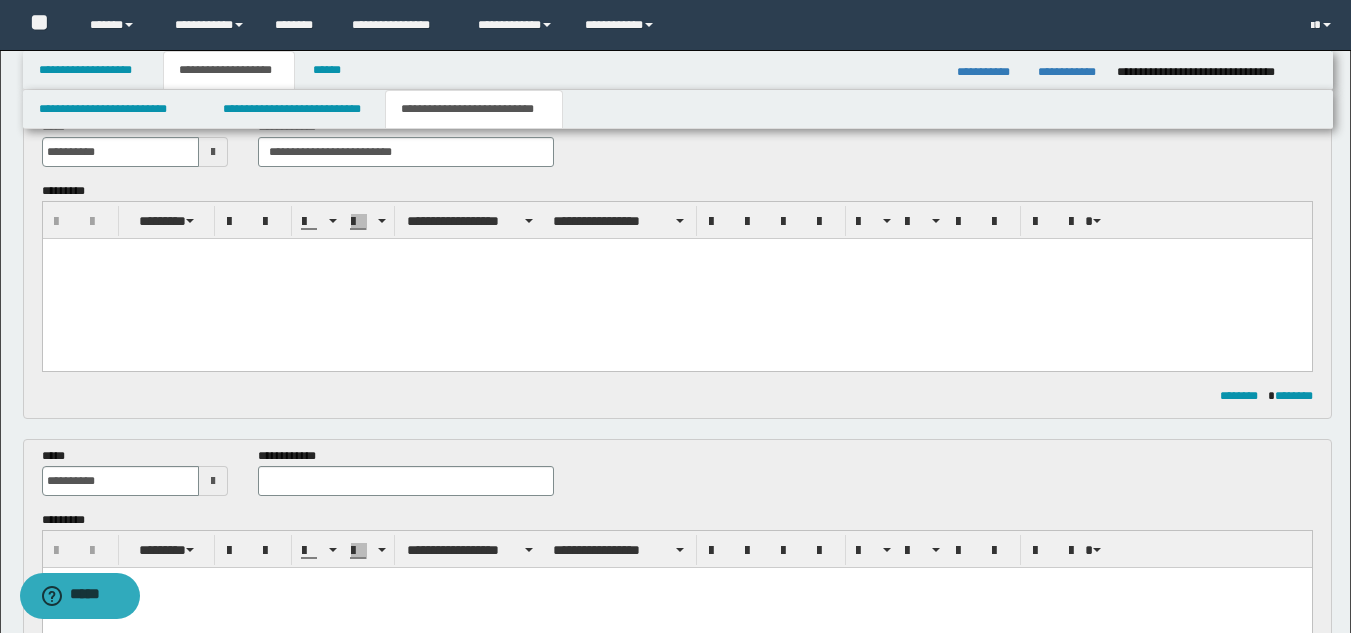 scroll, scrollTop: 0, scrollLeft: 0, axis: both 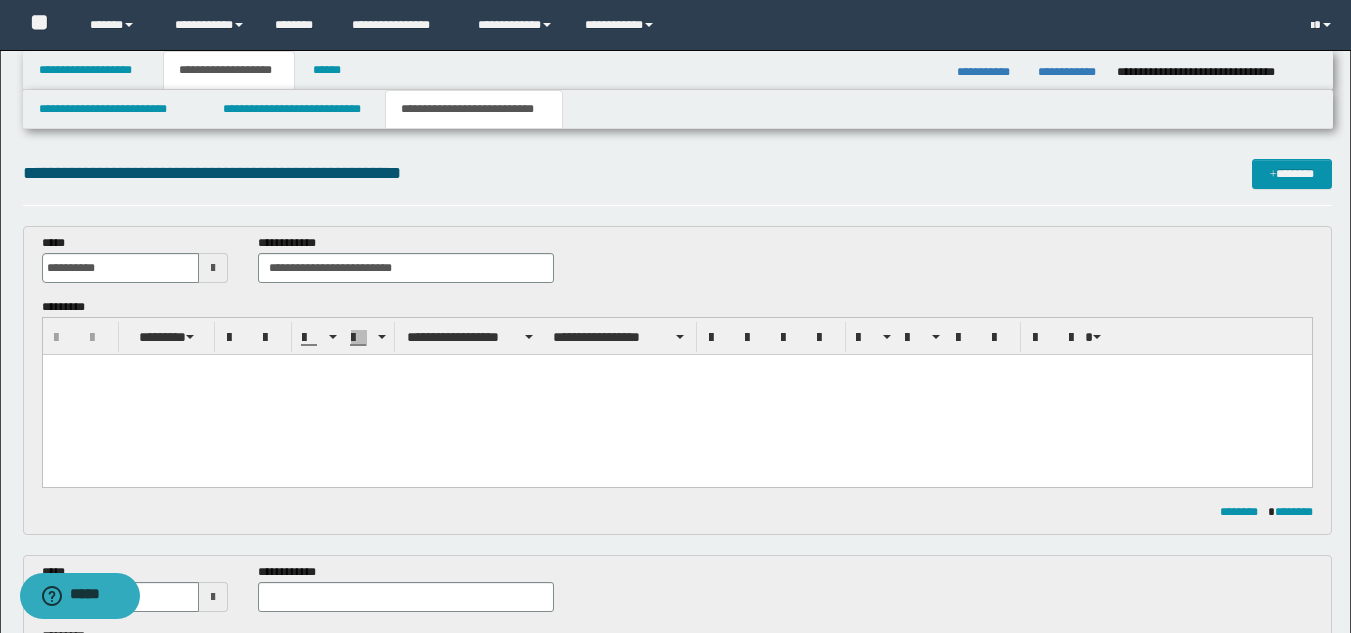 click at bounding box center [676, 395] 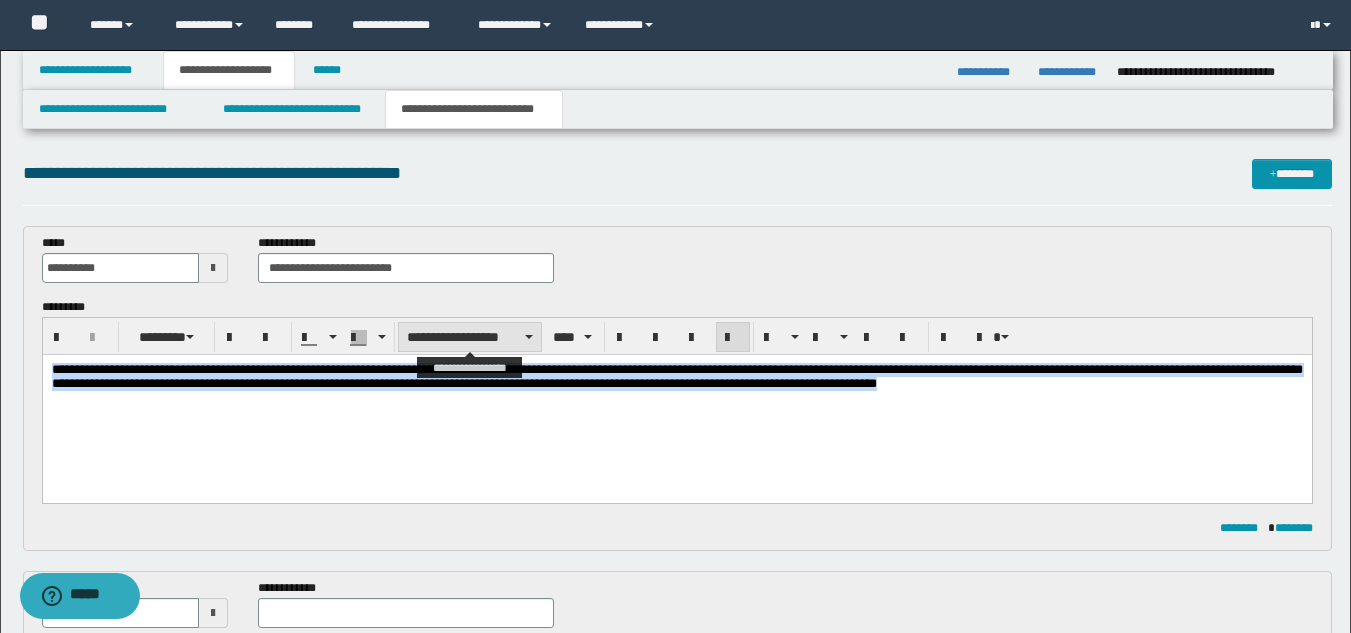click on "**********" at bounding box center [470, 337] 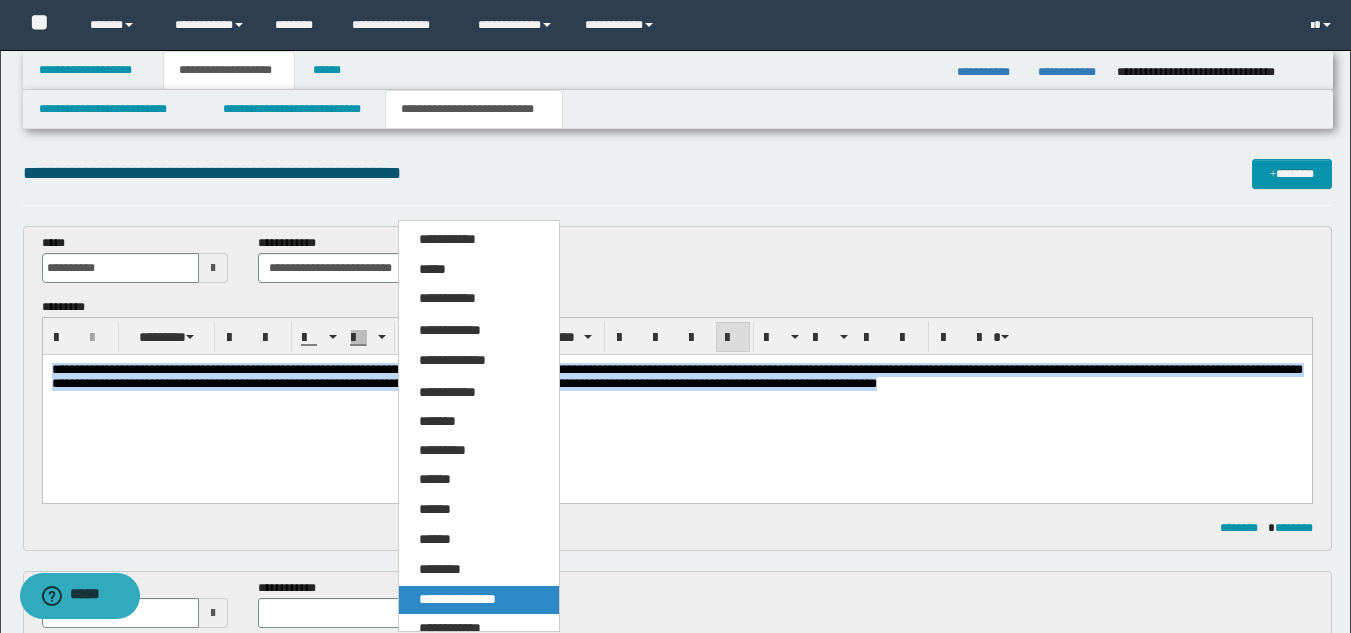 click on "**********" at bounding box center [457, 599] 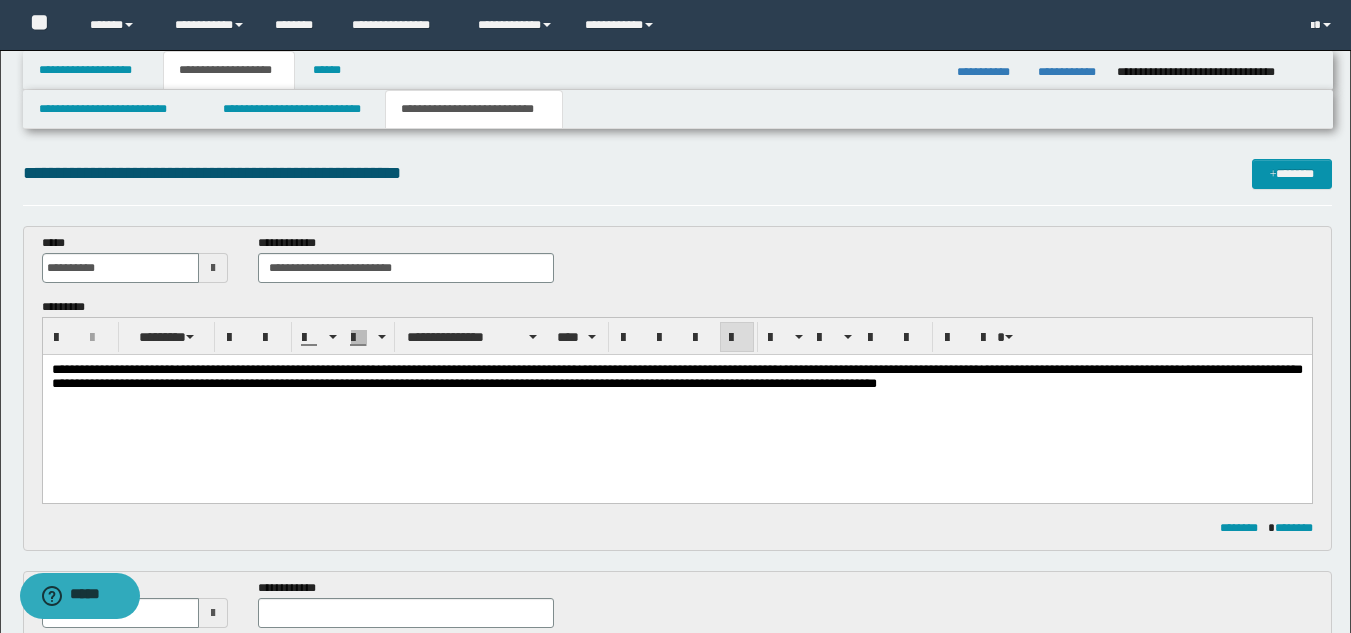 click at bounding box center (737, 338) 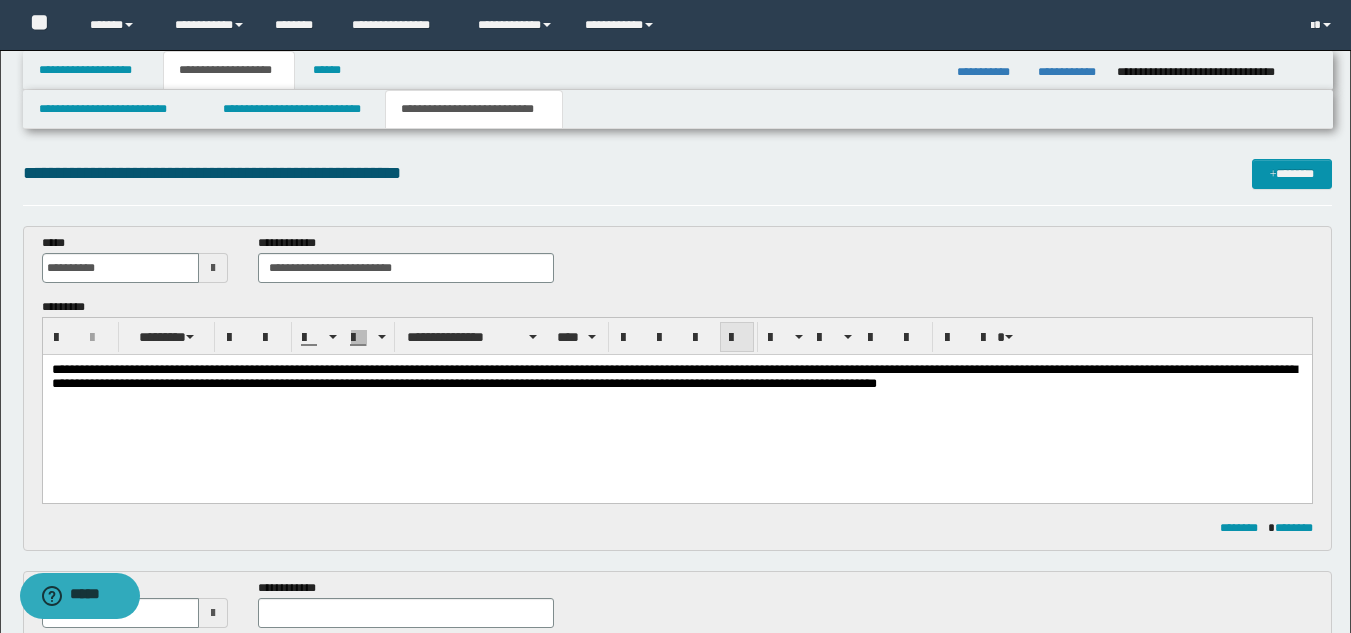 drag, startPoint x: 734, startPoint y: 331, endPoint x: 722, endPoint y: 349, distance: 21.633308 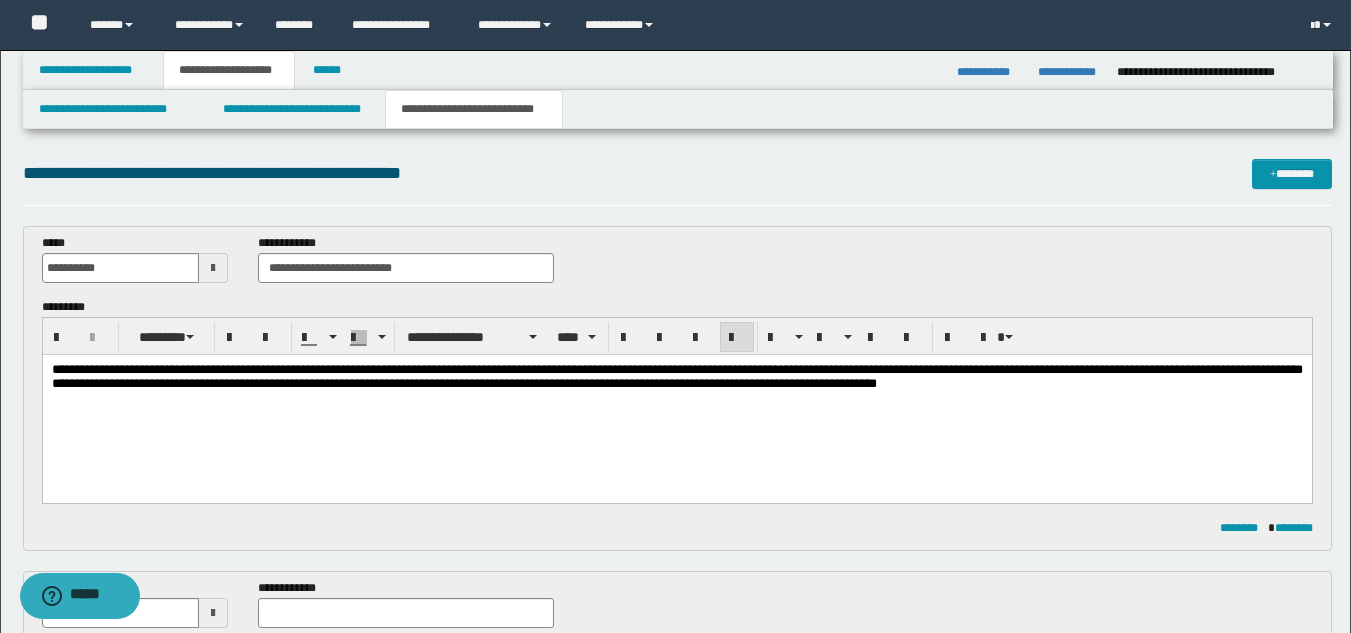 click on "**********" at bounding box center [676, 376] 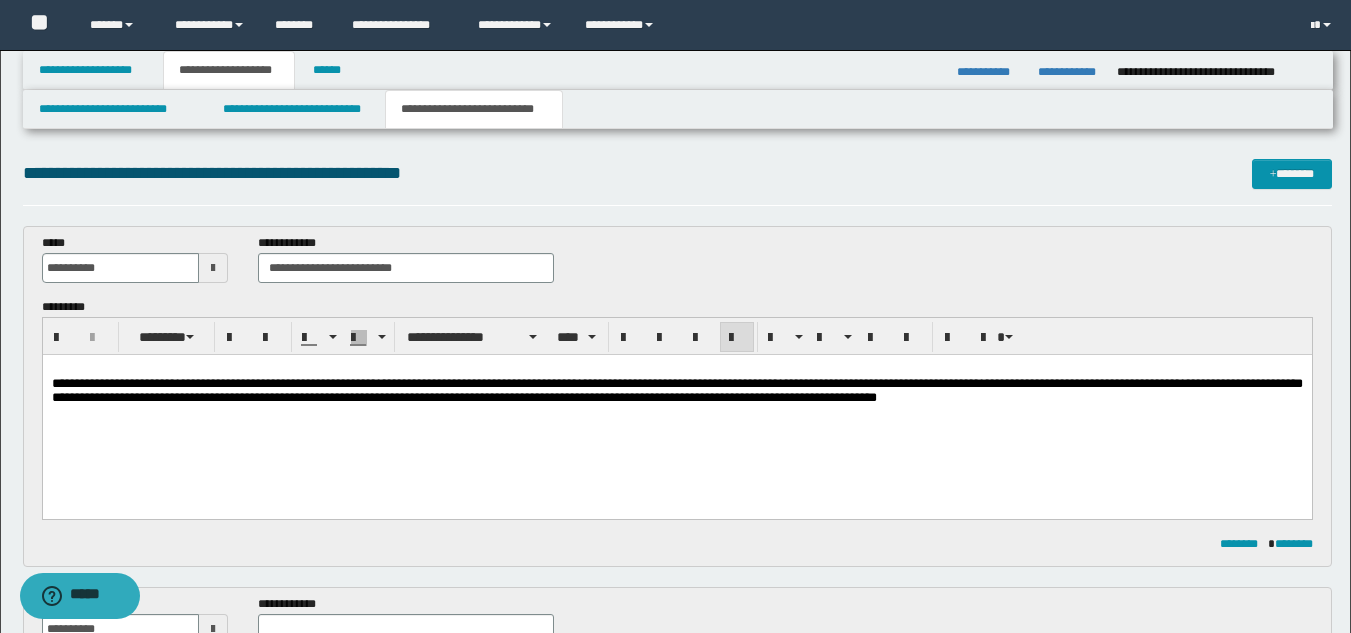 click on "**********" at bounding box center (676, 409) 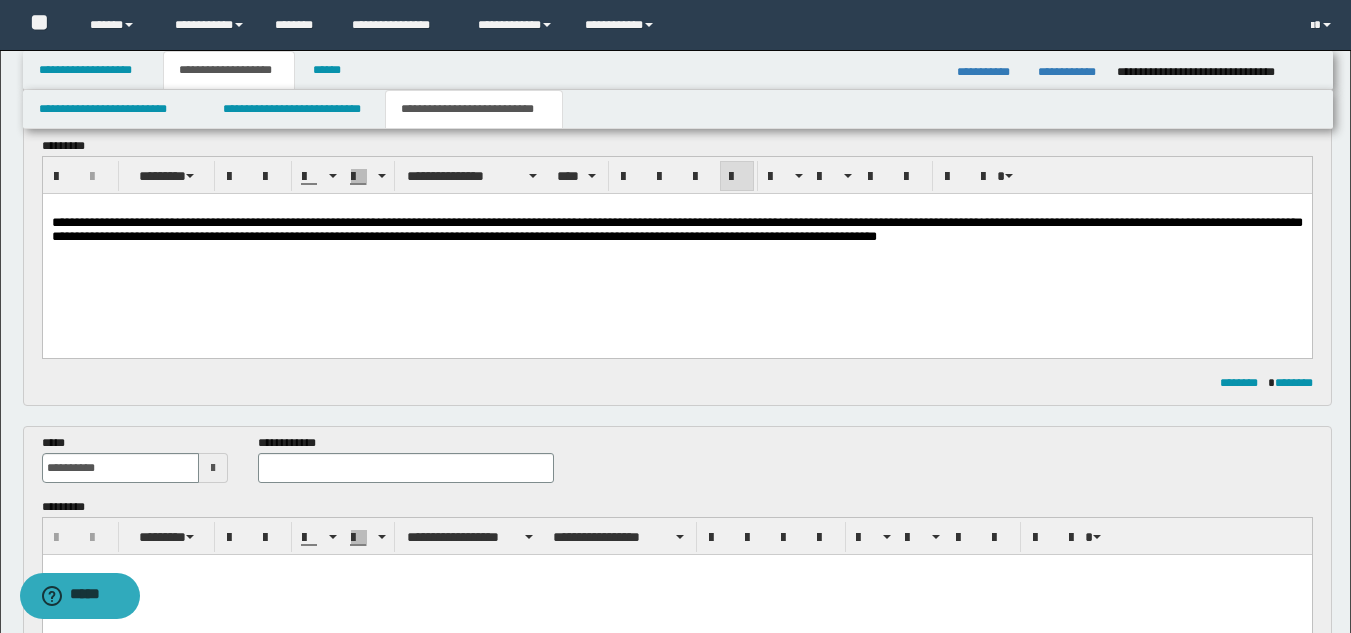 scroll, scrollTop: 300, scrollLeft: 0, axis: vertical 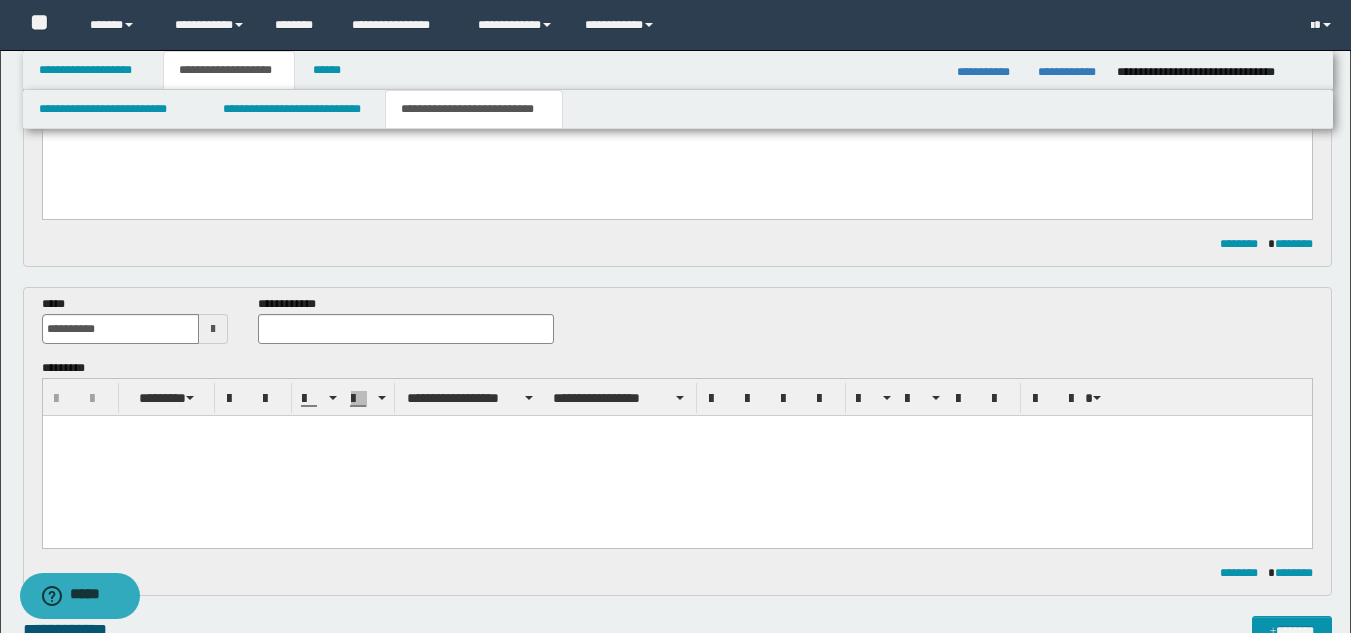 click at bounding box center [405, 329] 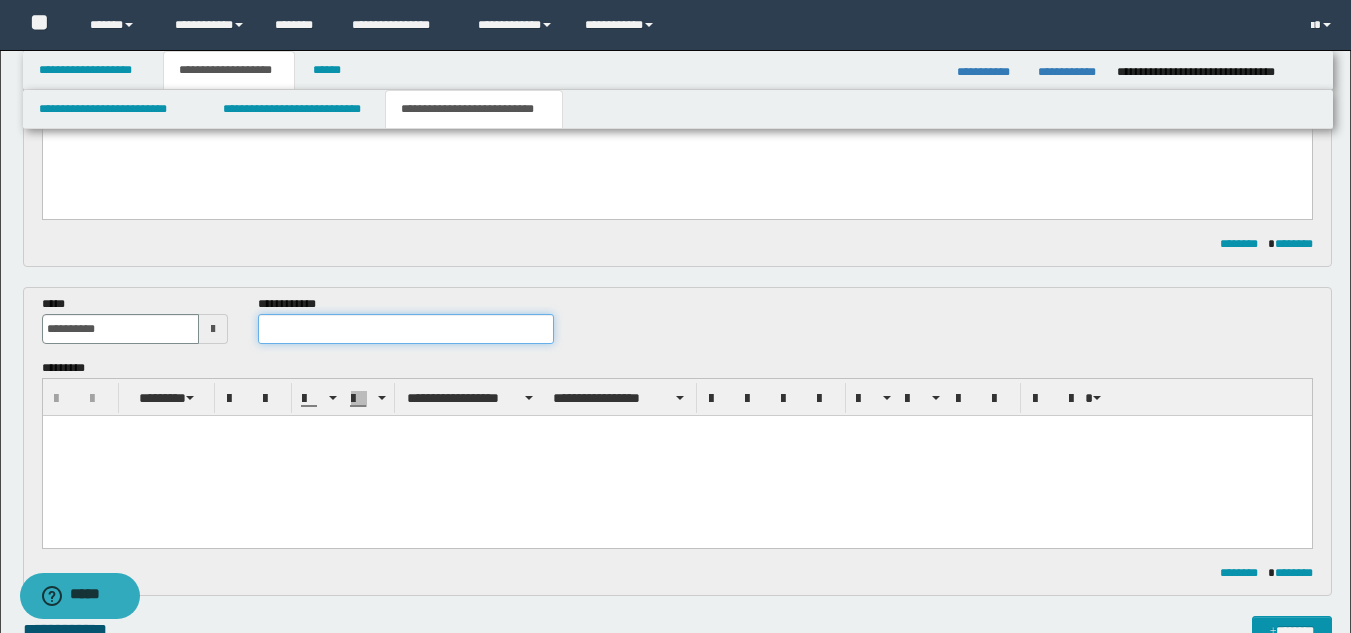 paste on "**********" 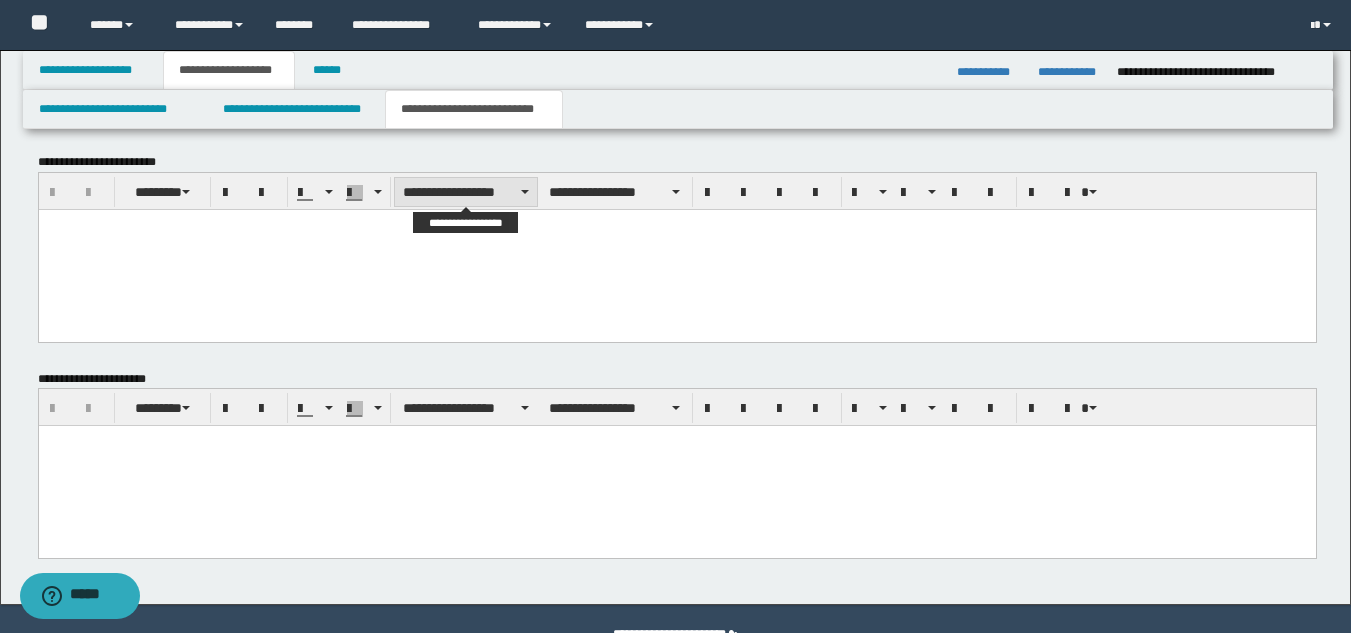 scroll, scrollTop: 1246, scrollLeft: 0, axis: vertical 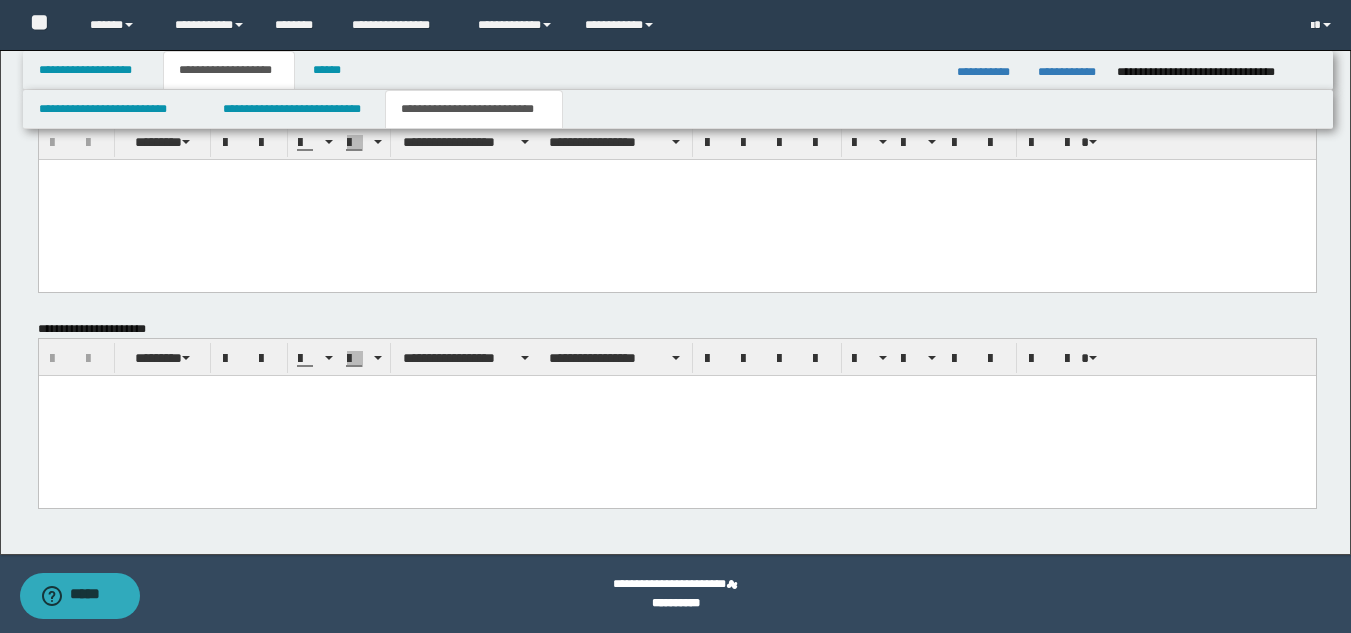 type on "**********" 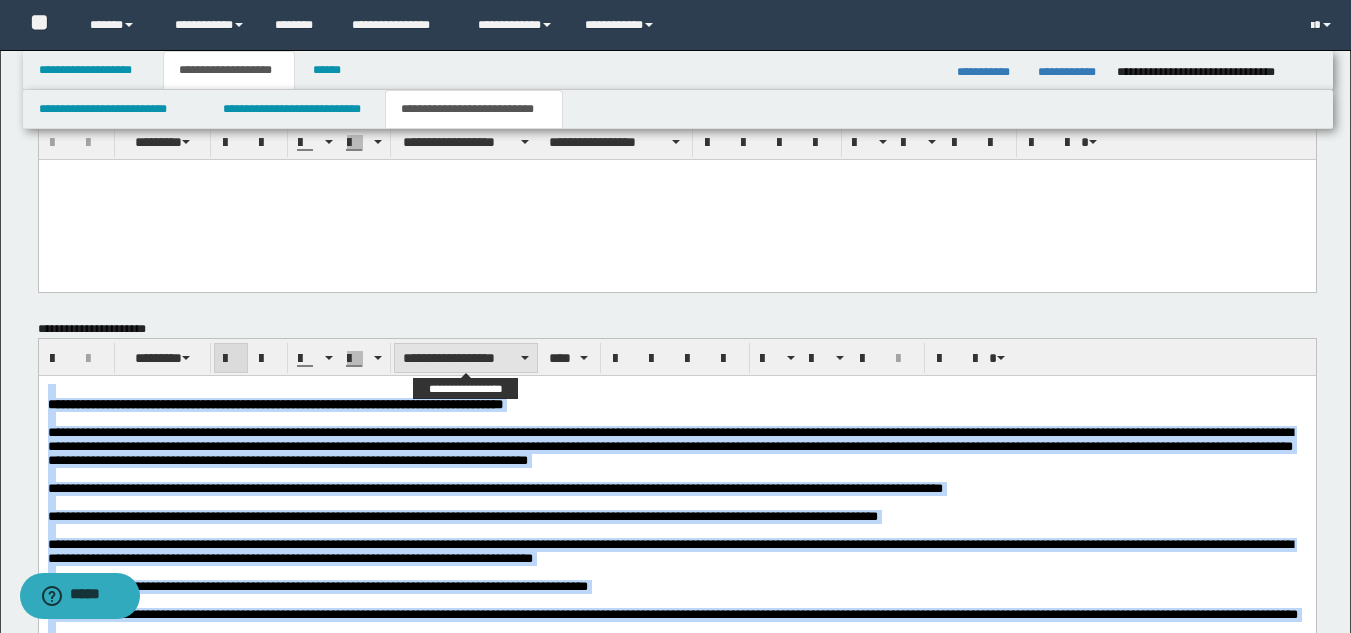 click on "**********" at bounding box center [466, 358] 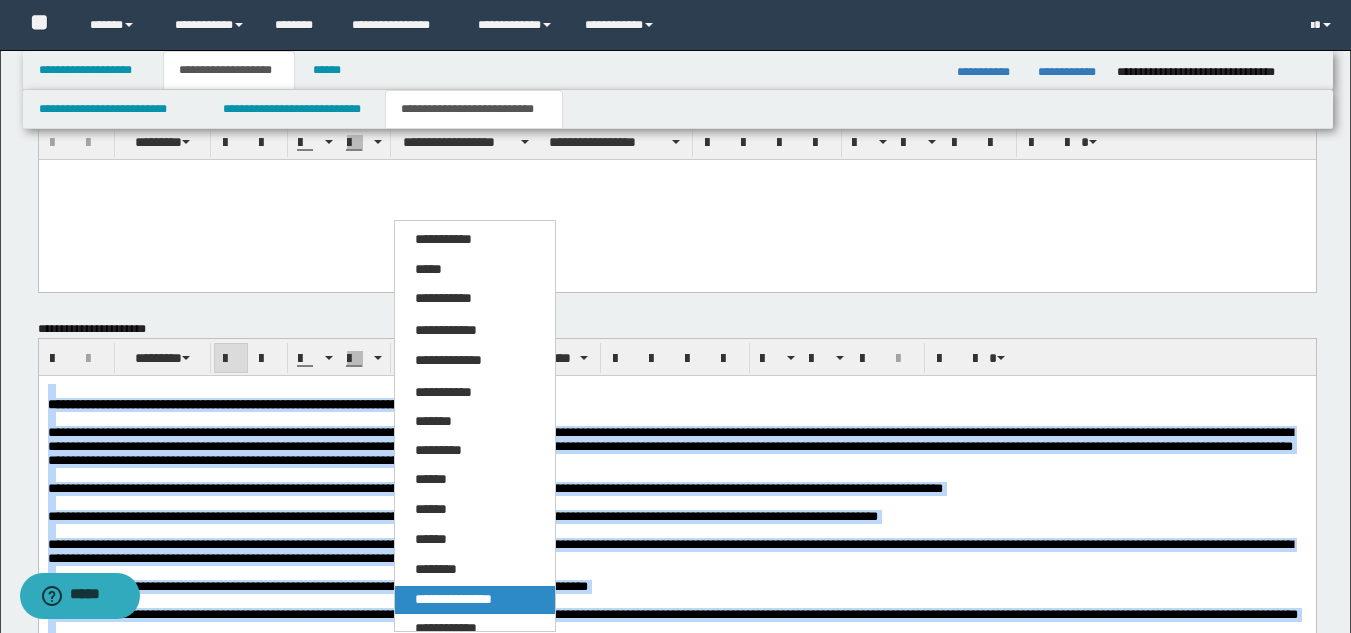 drag, startPoint x: 476, startPoint y: 598, endPoint x: 446, endPoint y: 216, distance: 383.1762 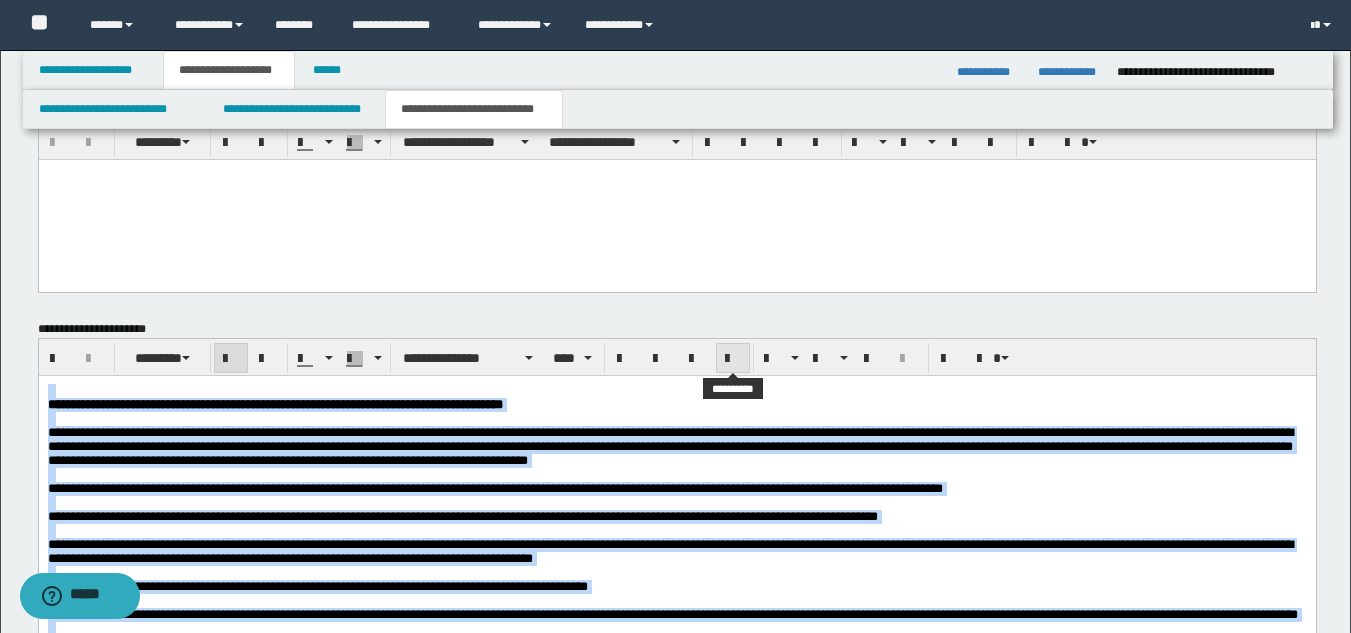 click at bounding box center (733, 359) 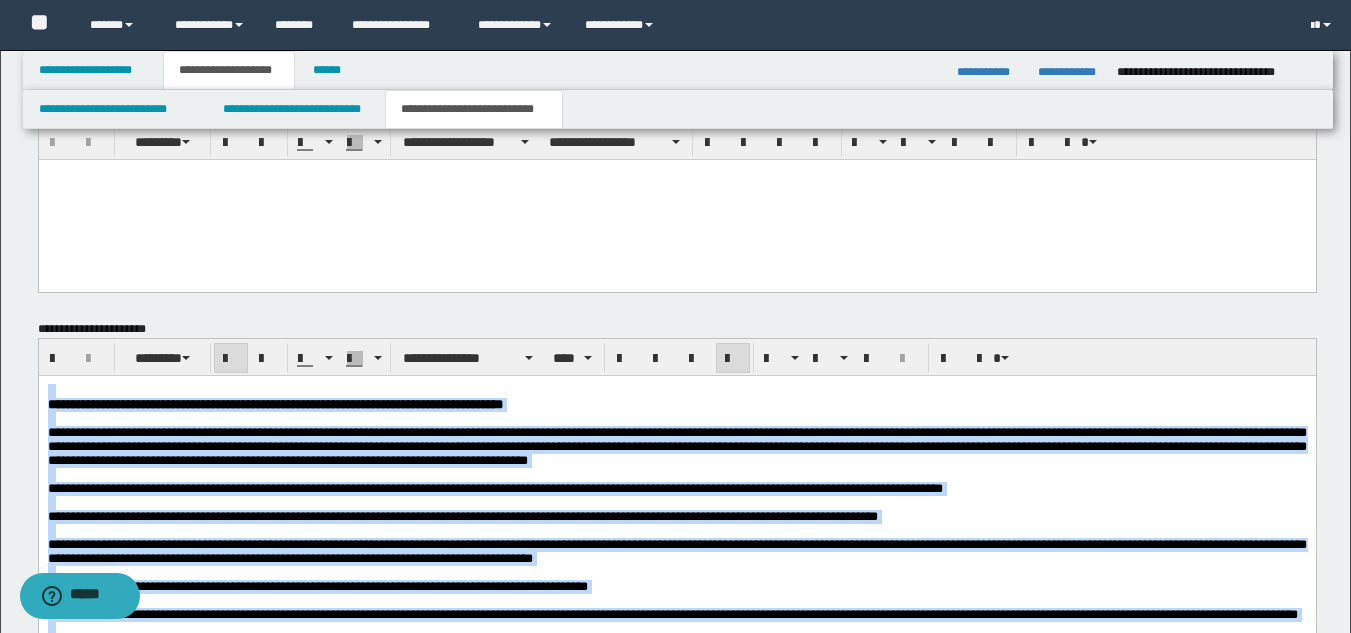 drag, startPoint x: 700, startPoint y: 401, endPoint x: 570, endPoint y: 441, distance: 136.01471 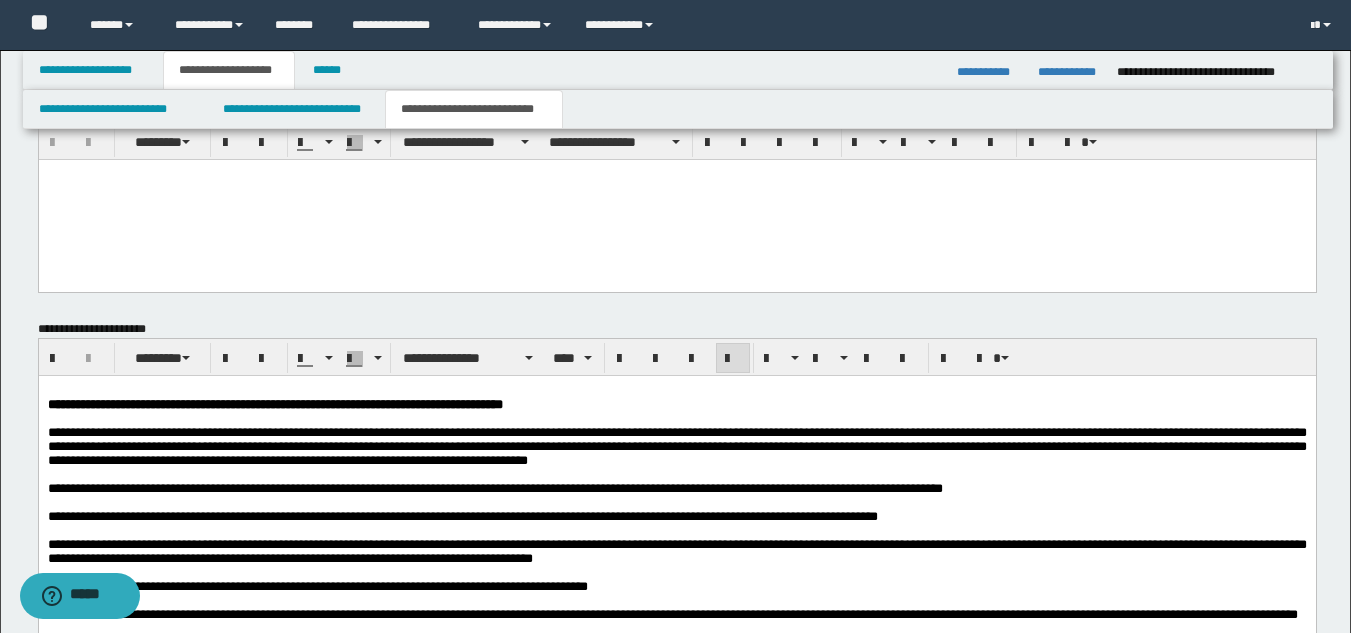 click at bounding box center [676, 419] 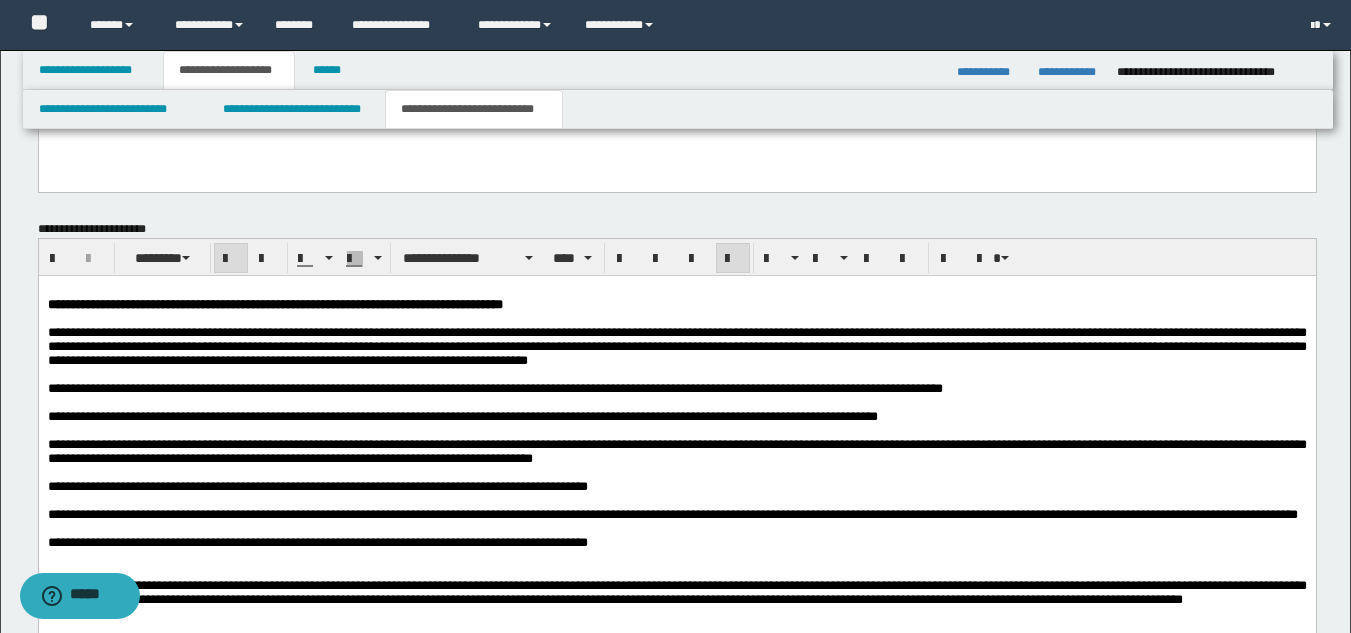 drag, startPoint x: 469, startPoint y: 477, endPoint x: 426, endPoint y: 490, distance: 44.922153 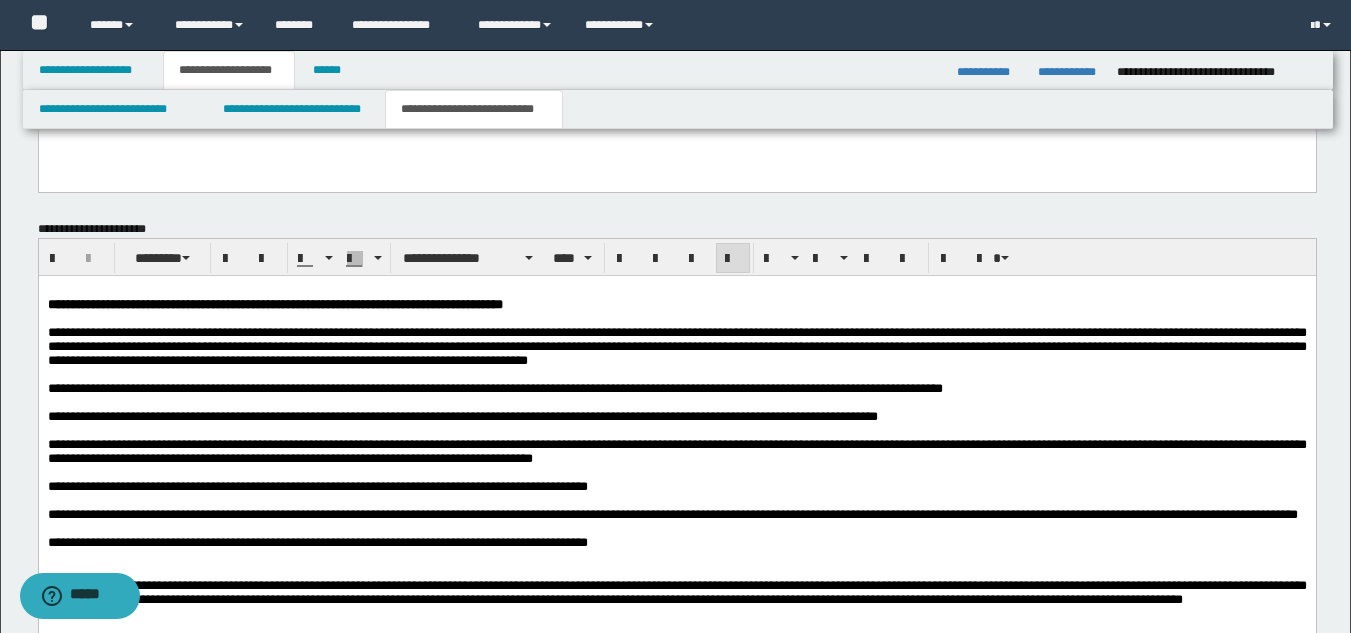 scroll, scrollTop: 1546, scrollLeft: 0, axis: vertical 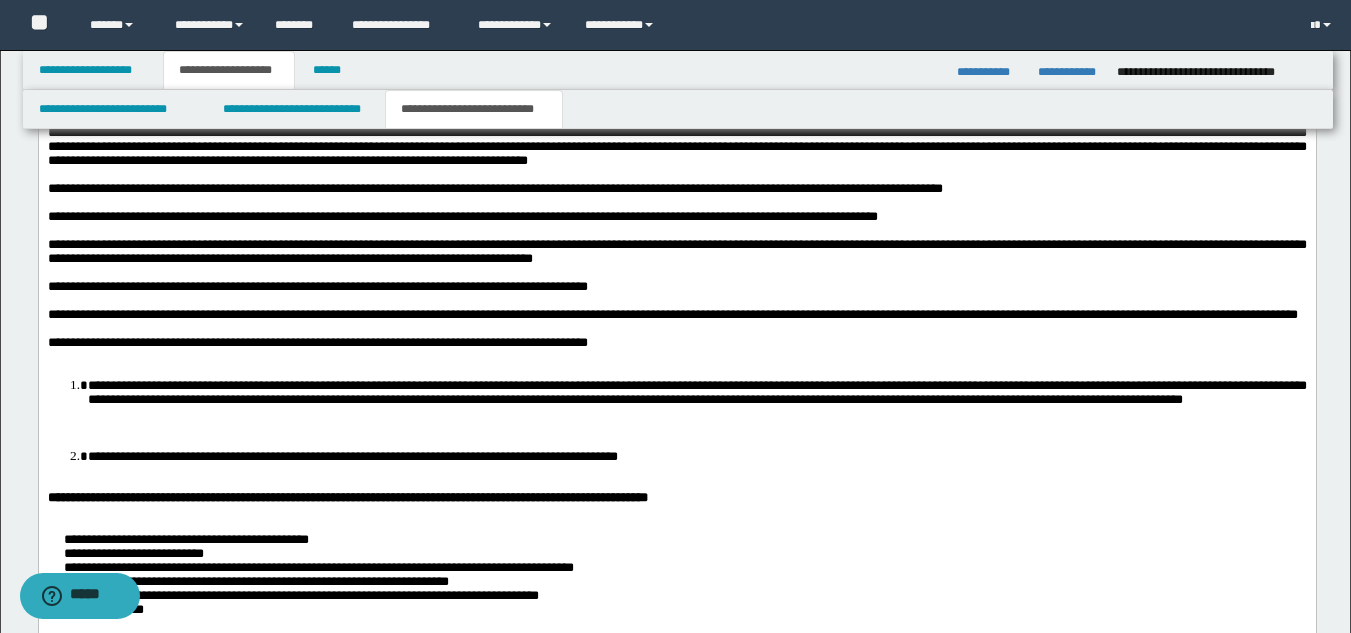 click on "**********" at bounding box center [696, 392] 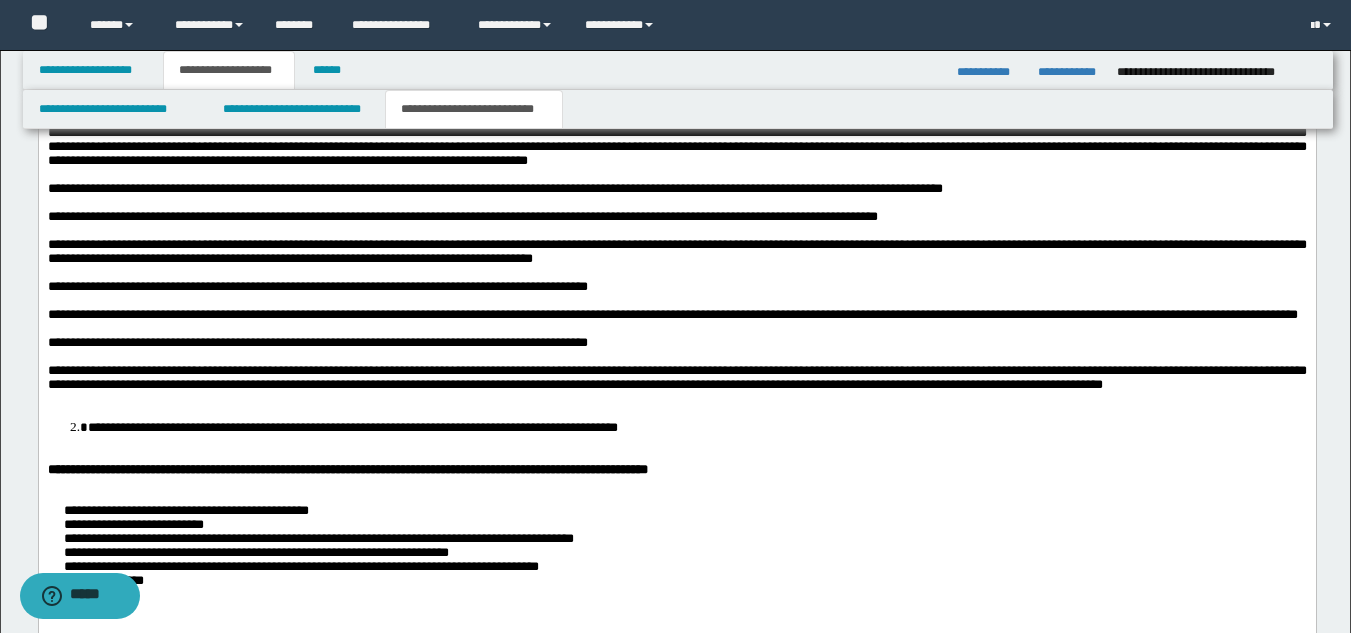 click on "**********" at bounding box center [696, 427] 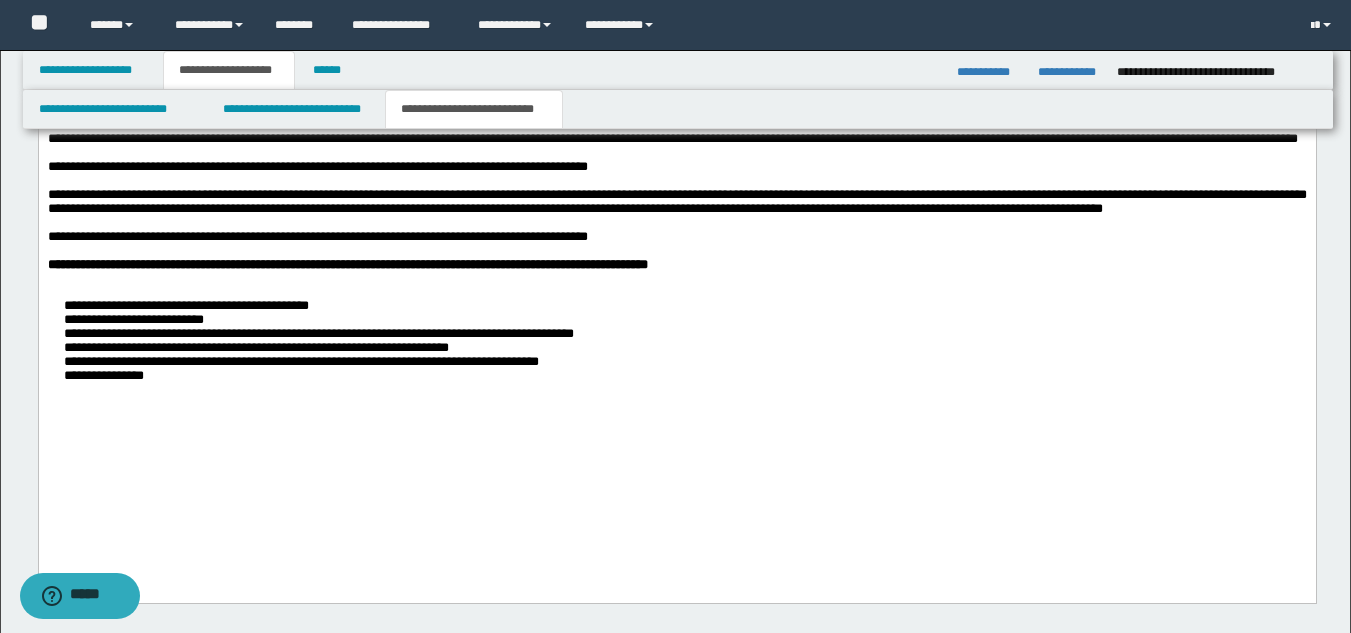 scroll, scrollTop: 1746, scrollLeft: 0, axis: vertical 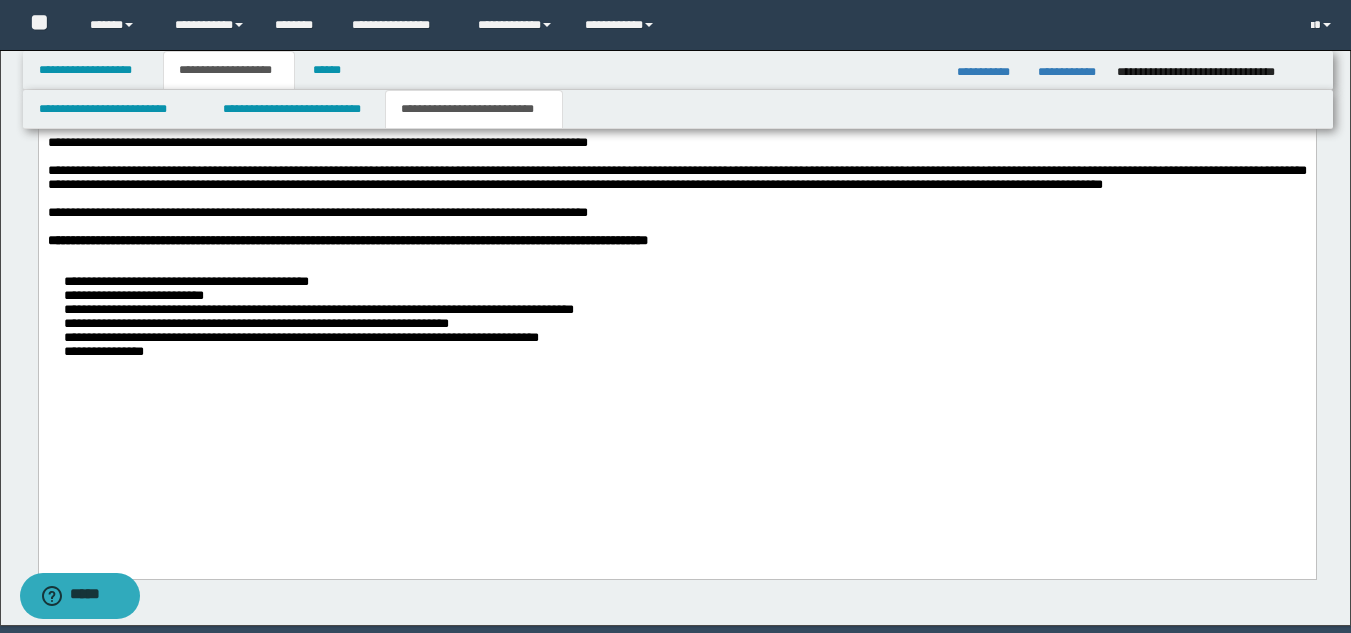 click on "**********" at bounding box center [676, 318] 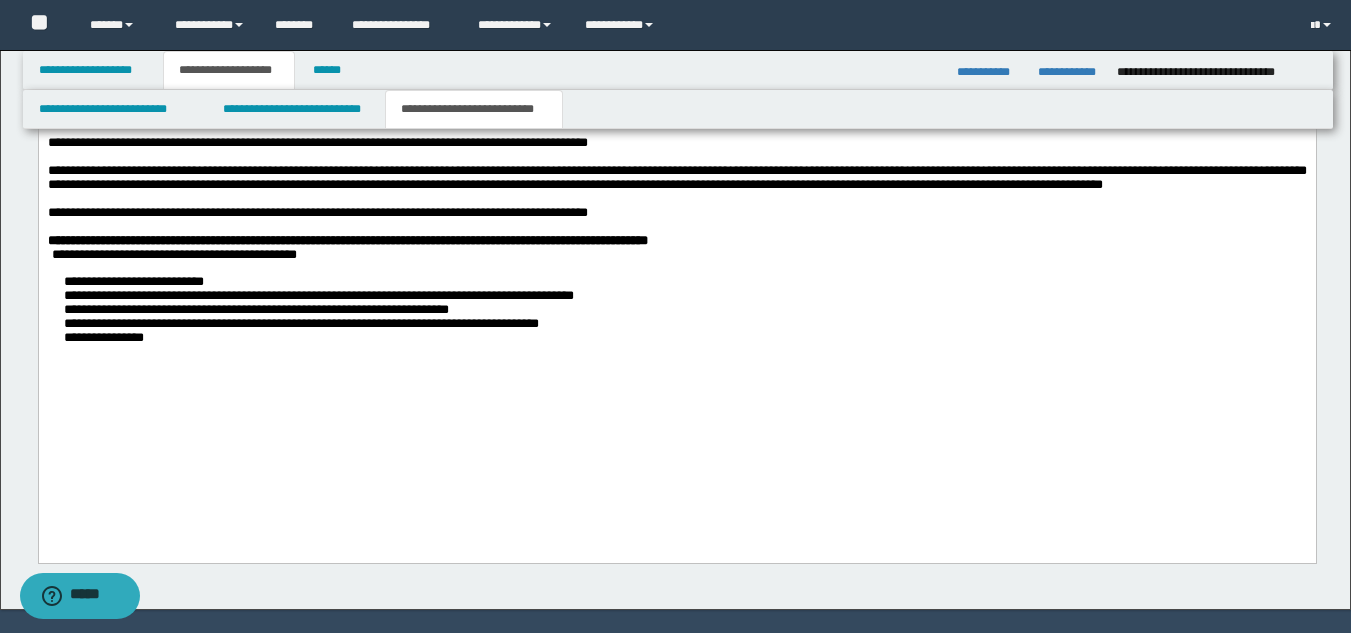 click on "**********" at bounding box center (676, 311) 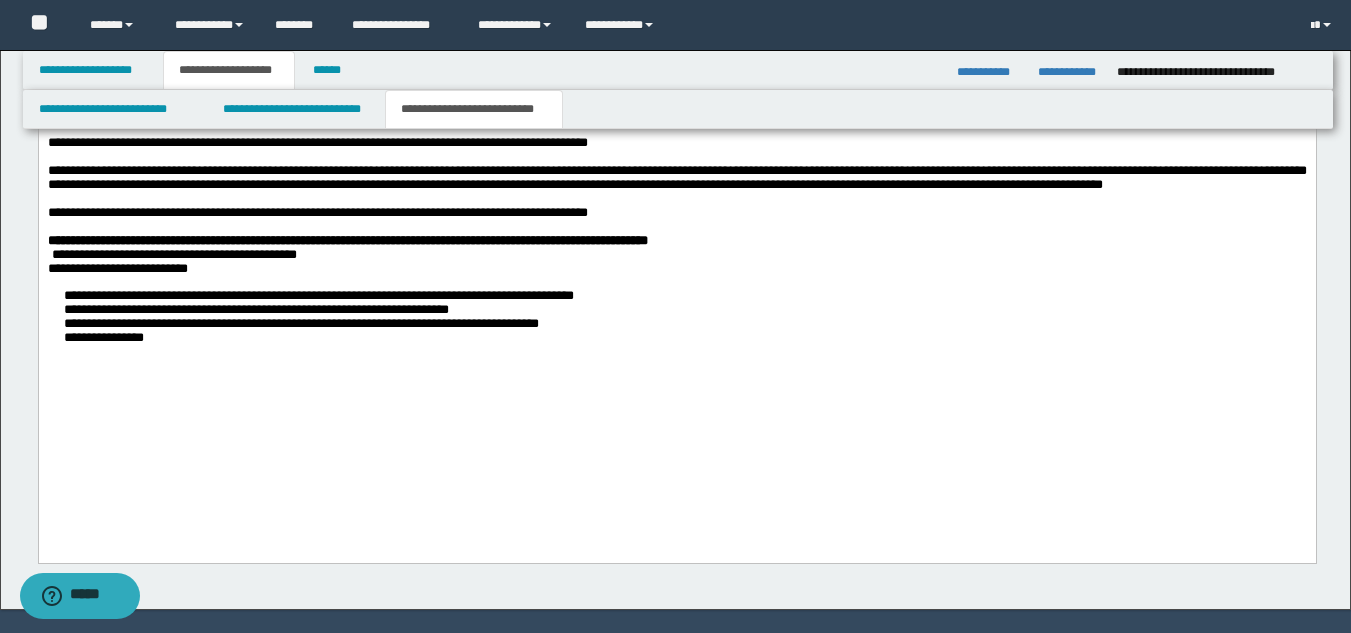 click on "**********" at bounding box center (676, 318) 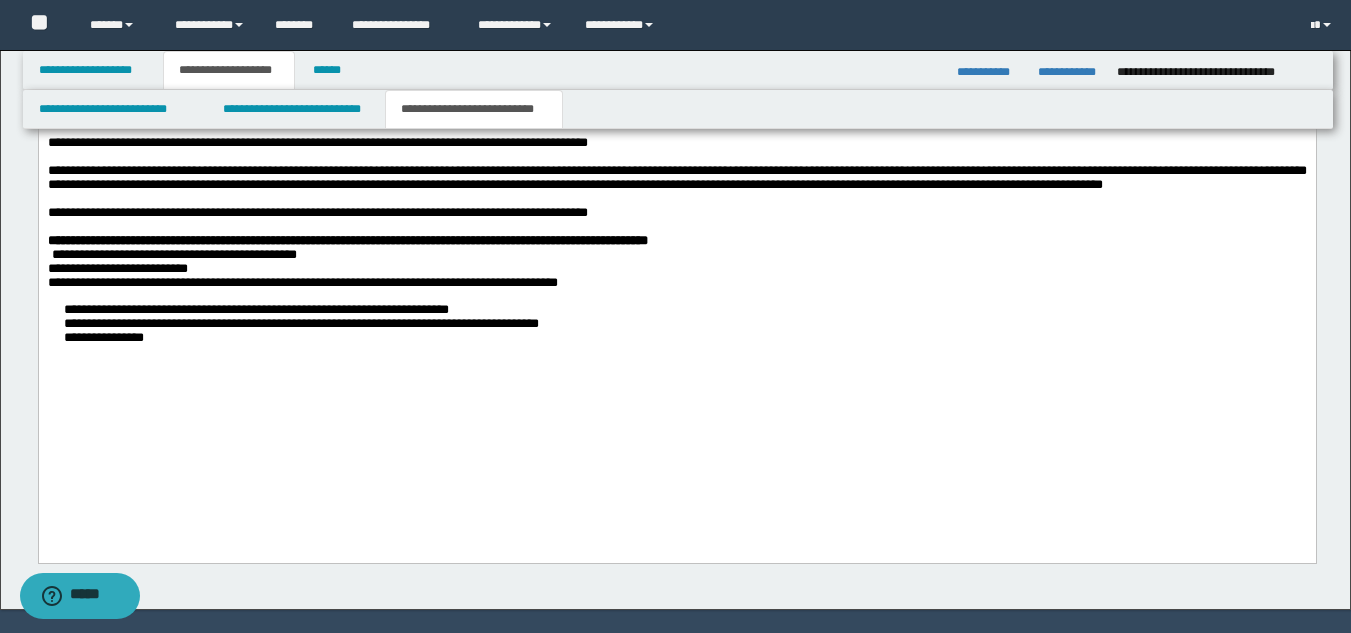 click on "**********" at bounding box center (676, 325) 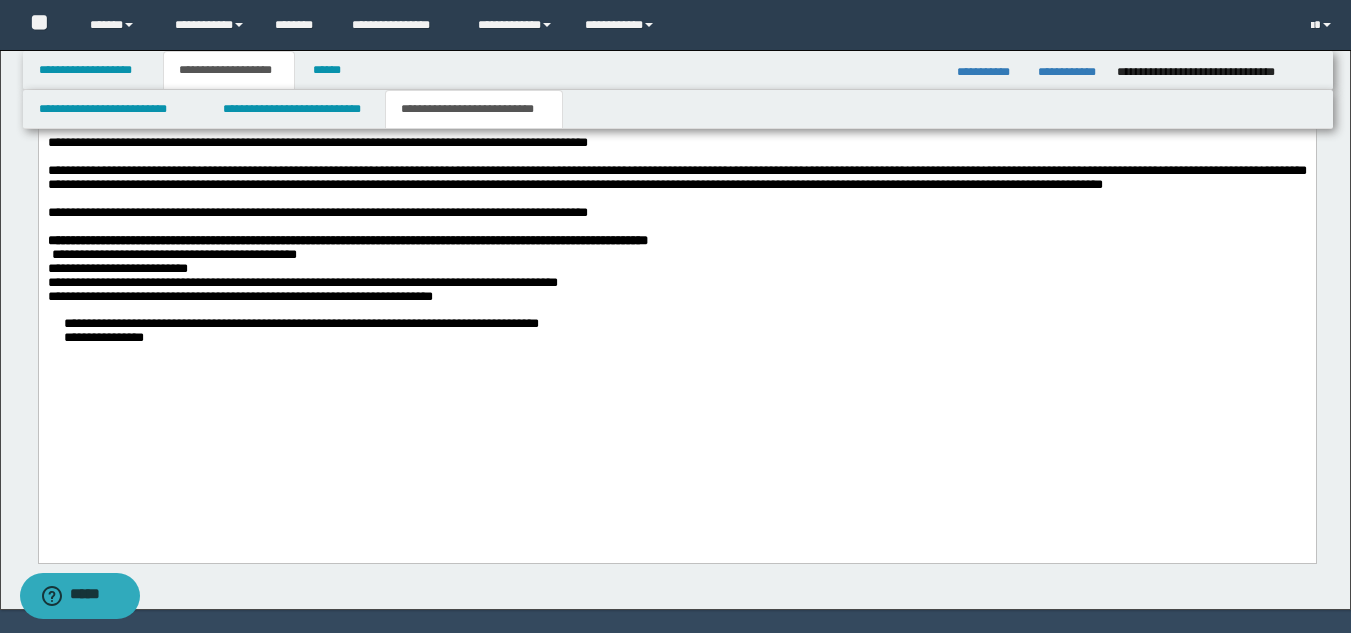 click on "**********" at bounding box center [676, 154] 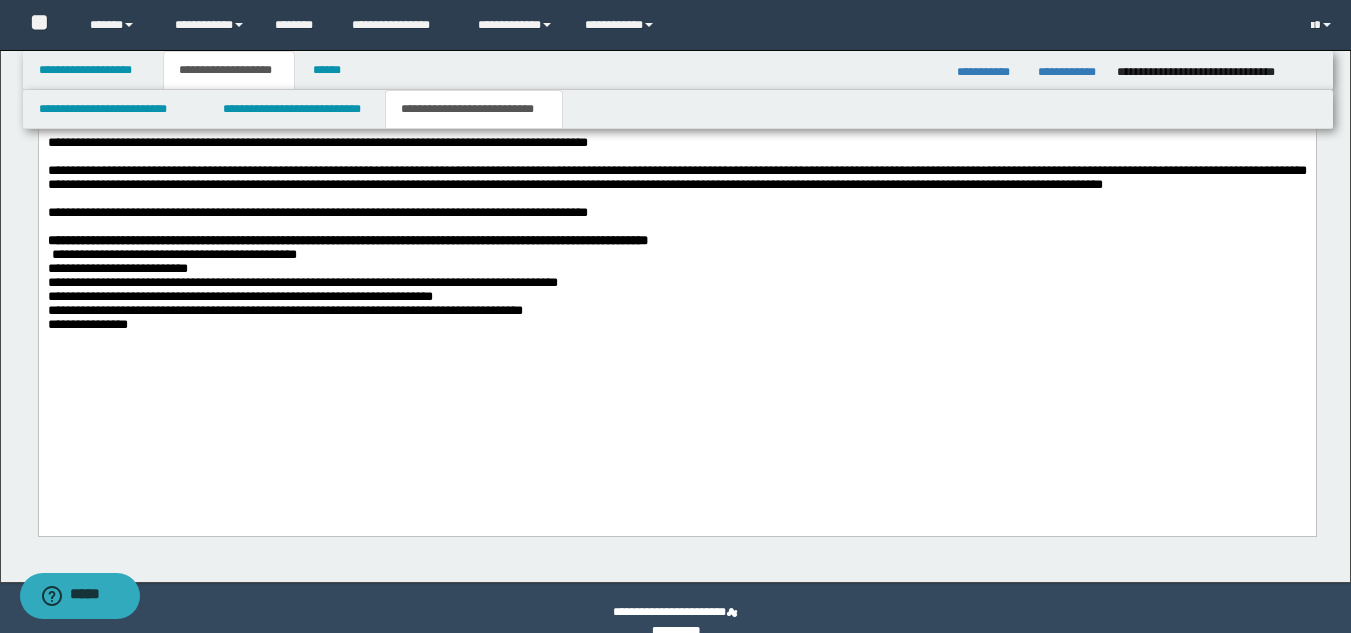 drag, startPoint x: 58, startPoint y: 438, endPoint x: 58, endPoint y: 451, distance: 13 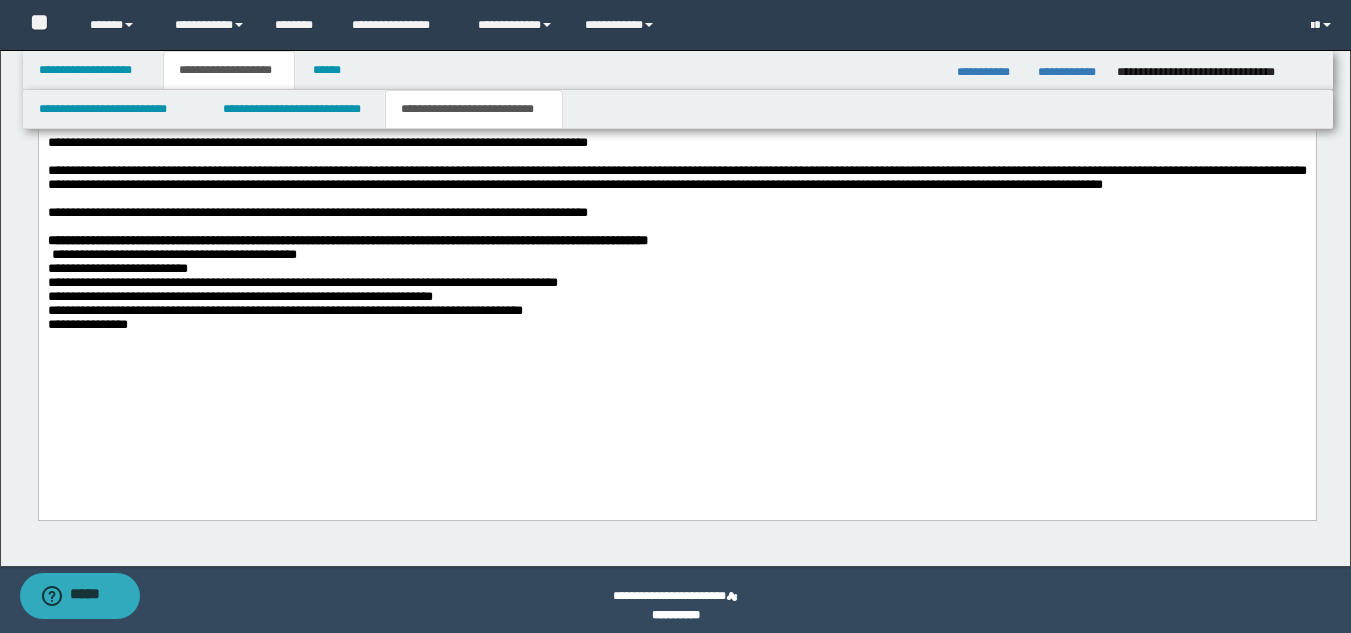 drag, startPoint x: 50, startPoint y: 443, endPoint x: 83, endPoint y: 460, distance: 37.12142 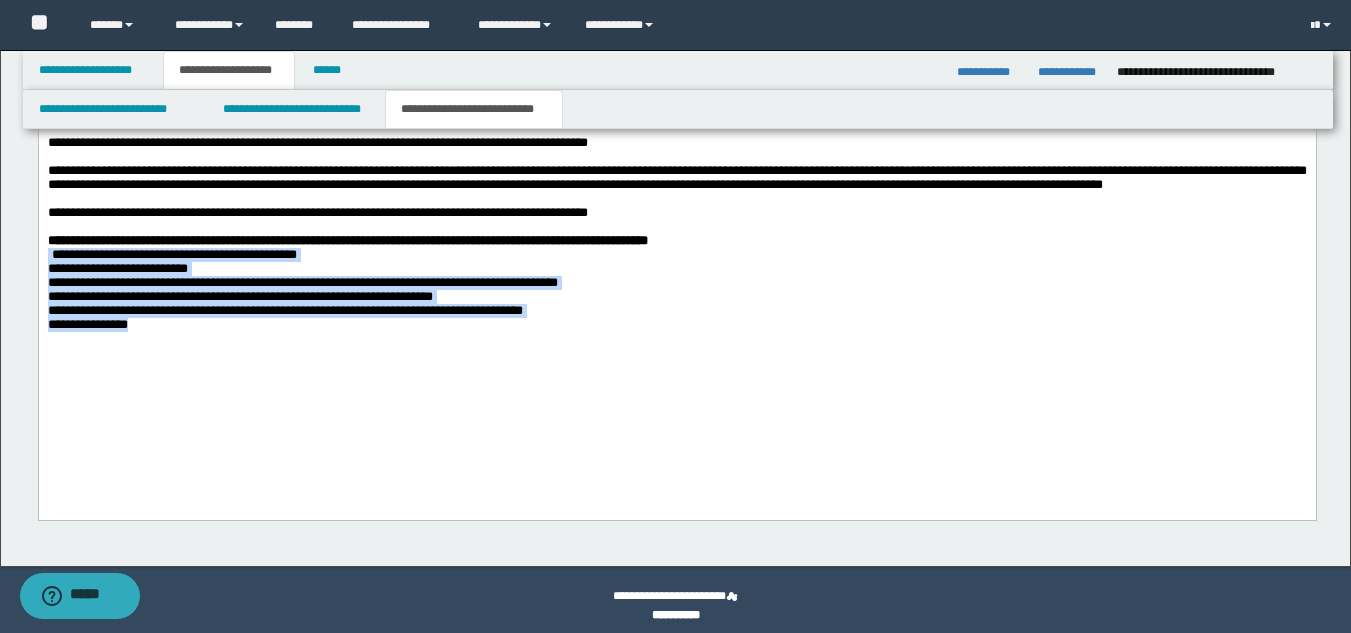 drag, startPoint x: 152, startPoint y: 413, endPoint x: 32, endPoint y: 326, distance: 148.21944 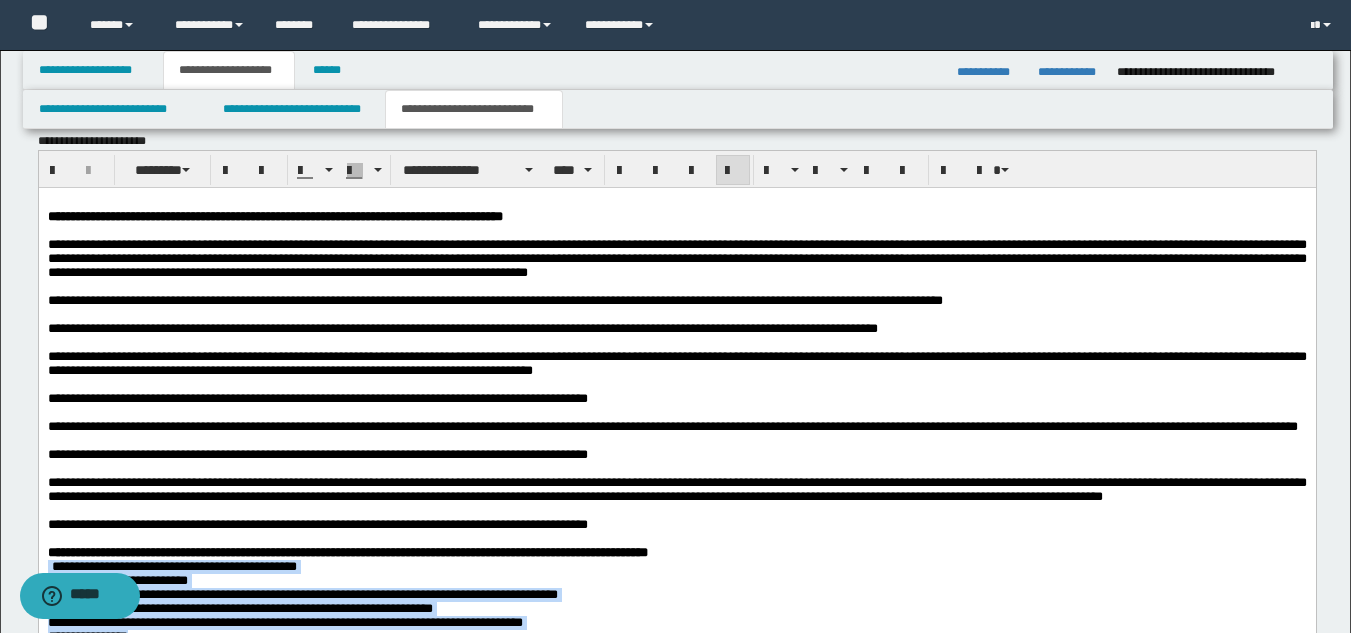 scroll, scrollTop: 1246, scrollLeft: 0, axis: vertical 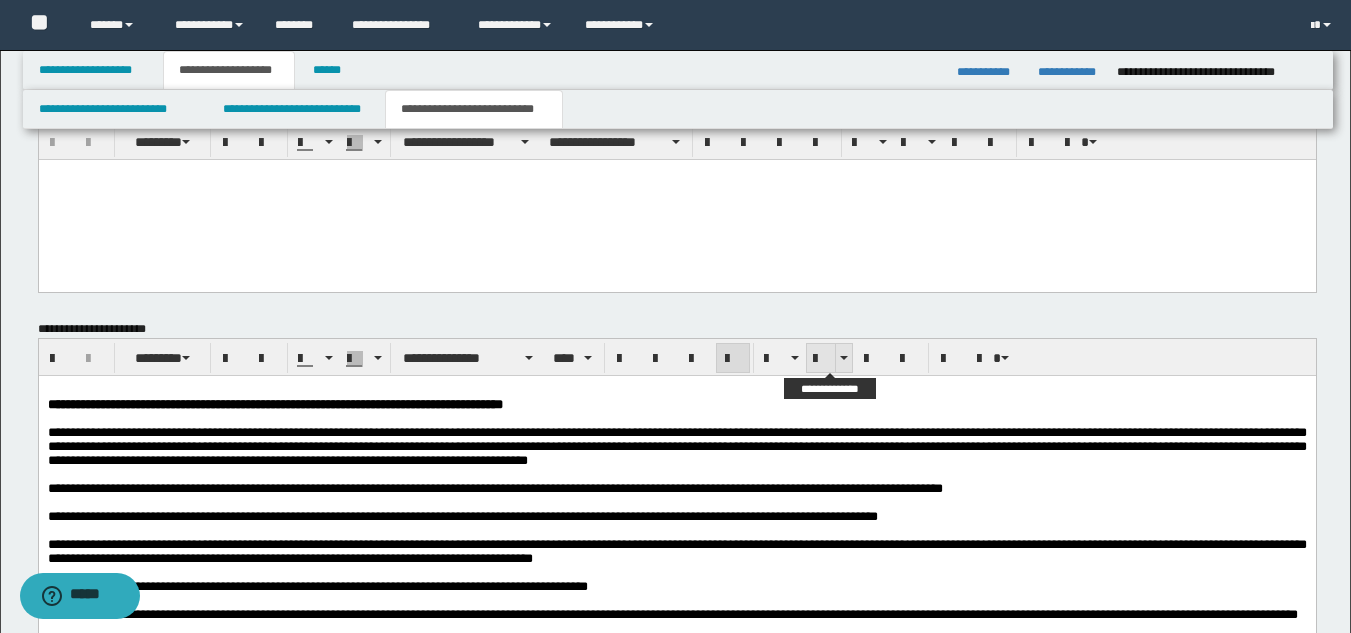 click at bounding box center [821, 359] 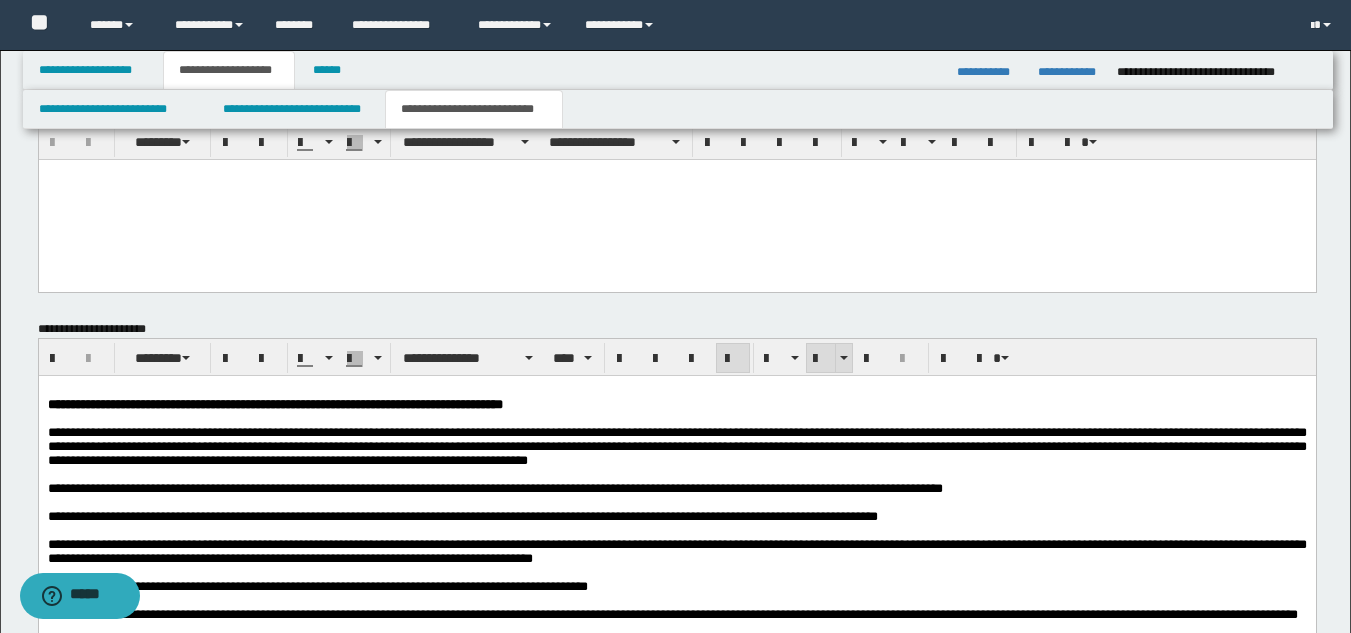click at bounding box center [821, 359] 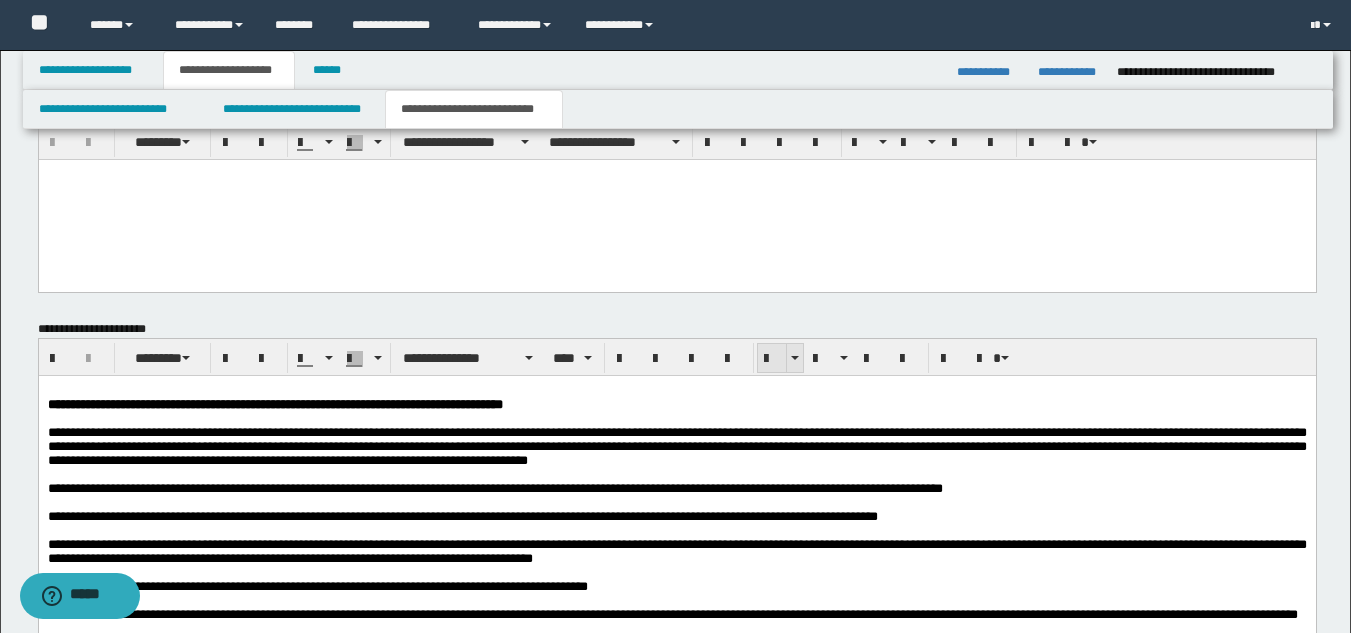 click at bounding box center (772, 359) 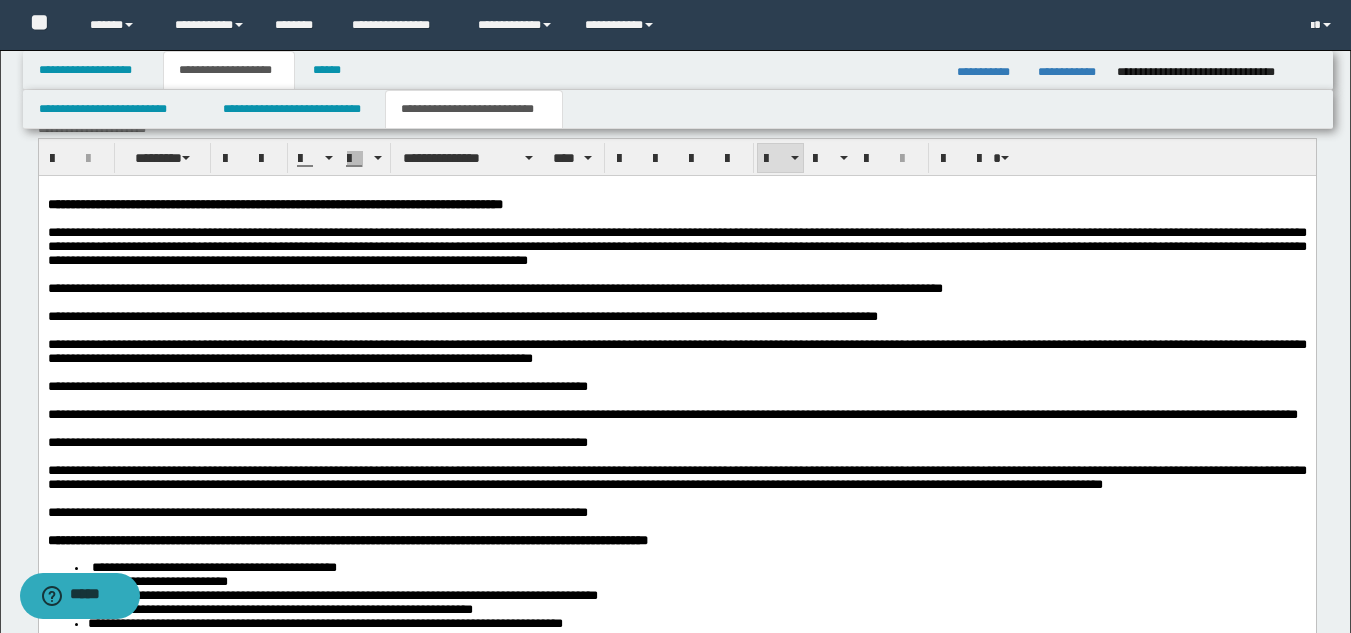 scroll, scrollTop: 1646, scrollLeft: 0, axis: vertical 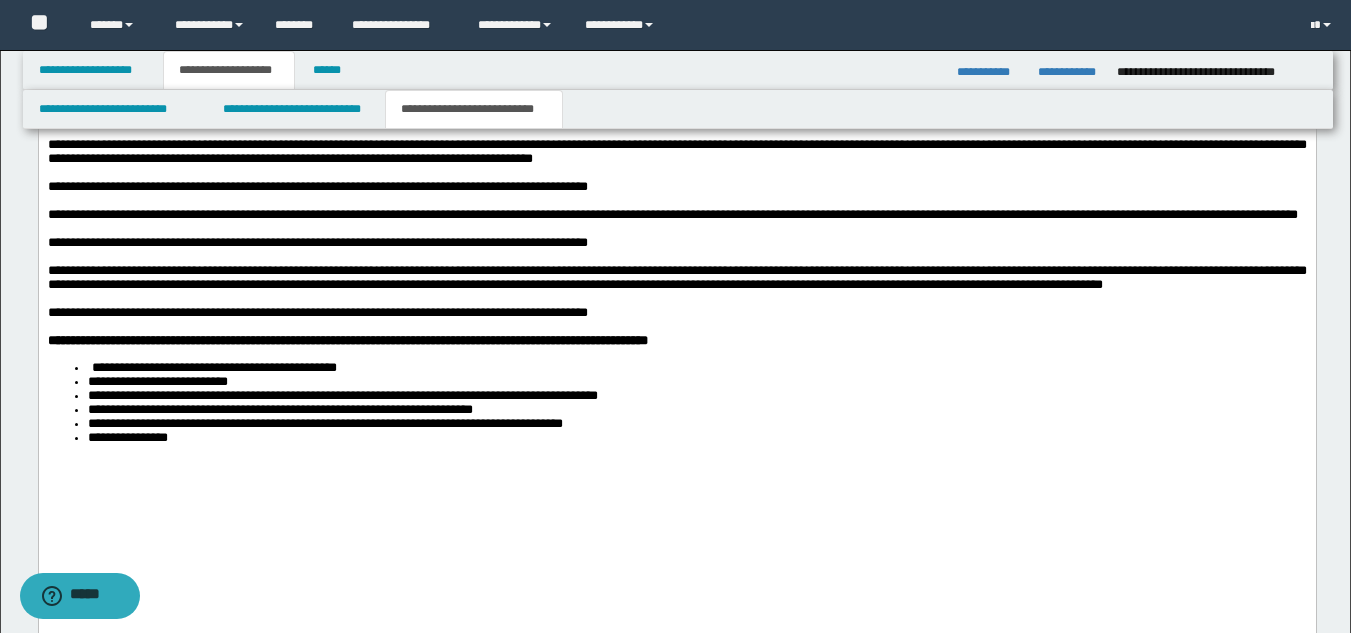 click on "**********" at bounding box center (696, 439) 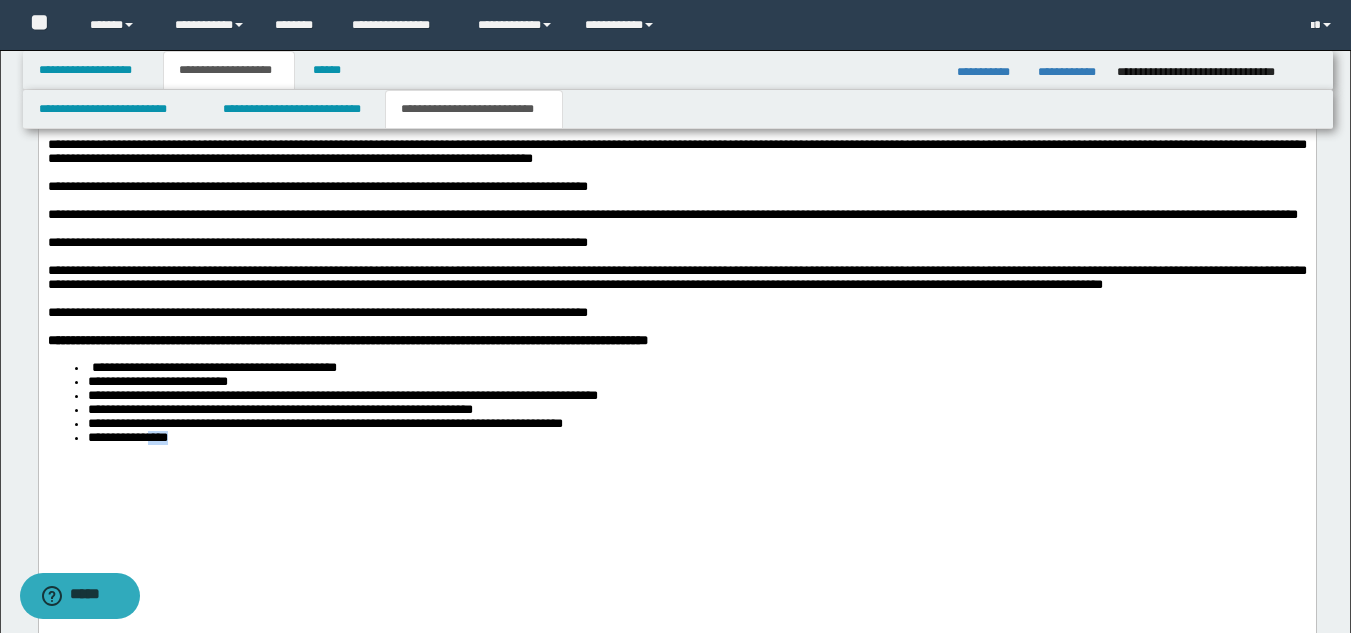 drag, startPoint x: 164, startPoint y: 558, endPoint x: 182, endPoint y: 559, distance: 18.027756 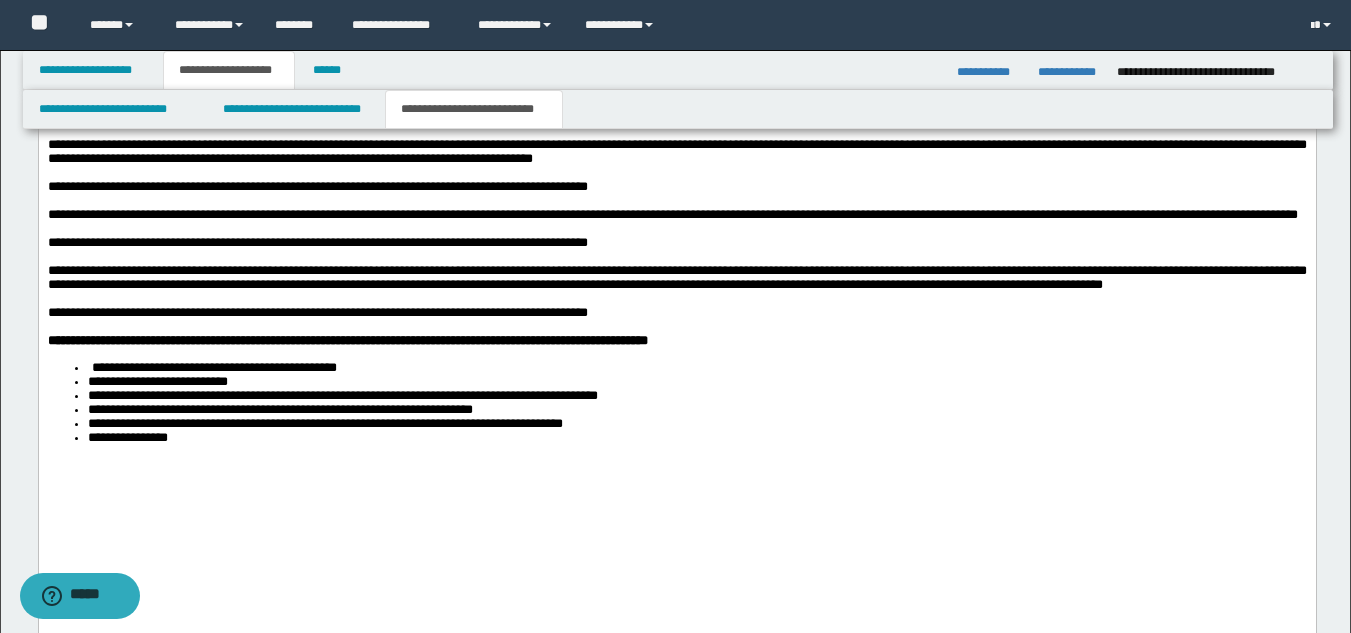 click on "**********" at bounding box center [696, 383] 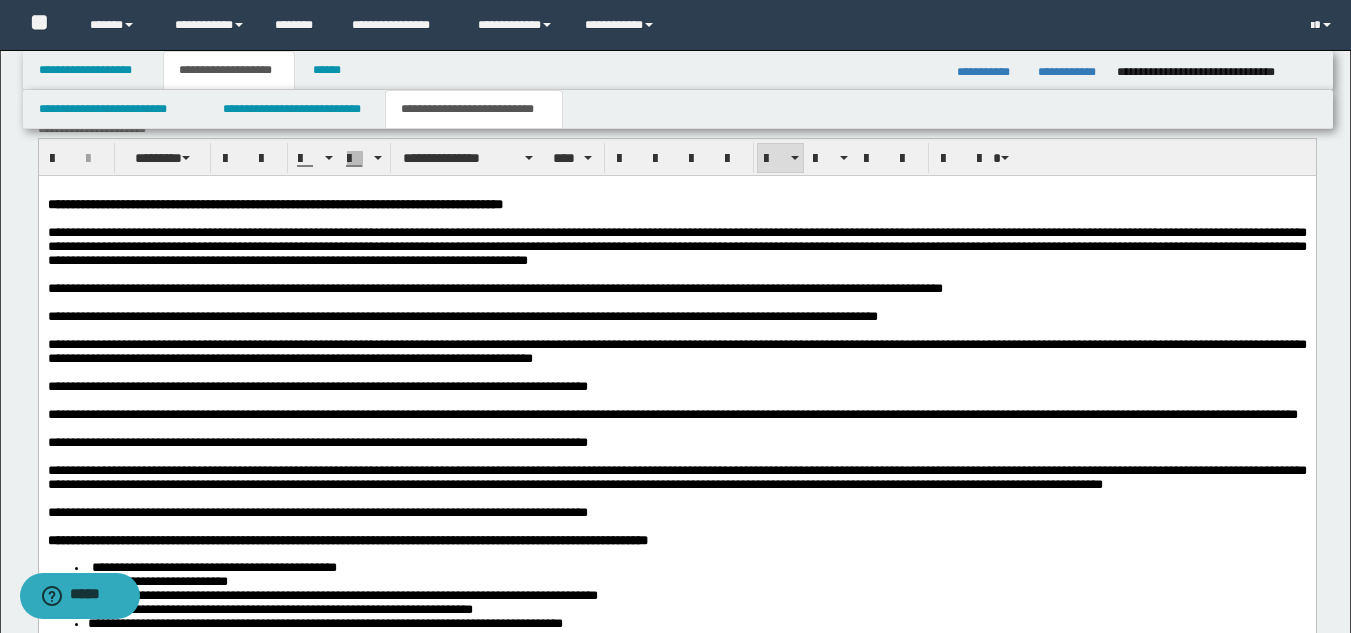 click on "**********" at bounding box center [672, 414] 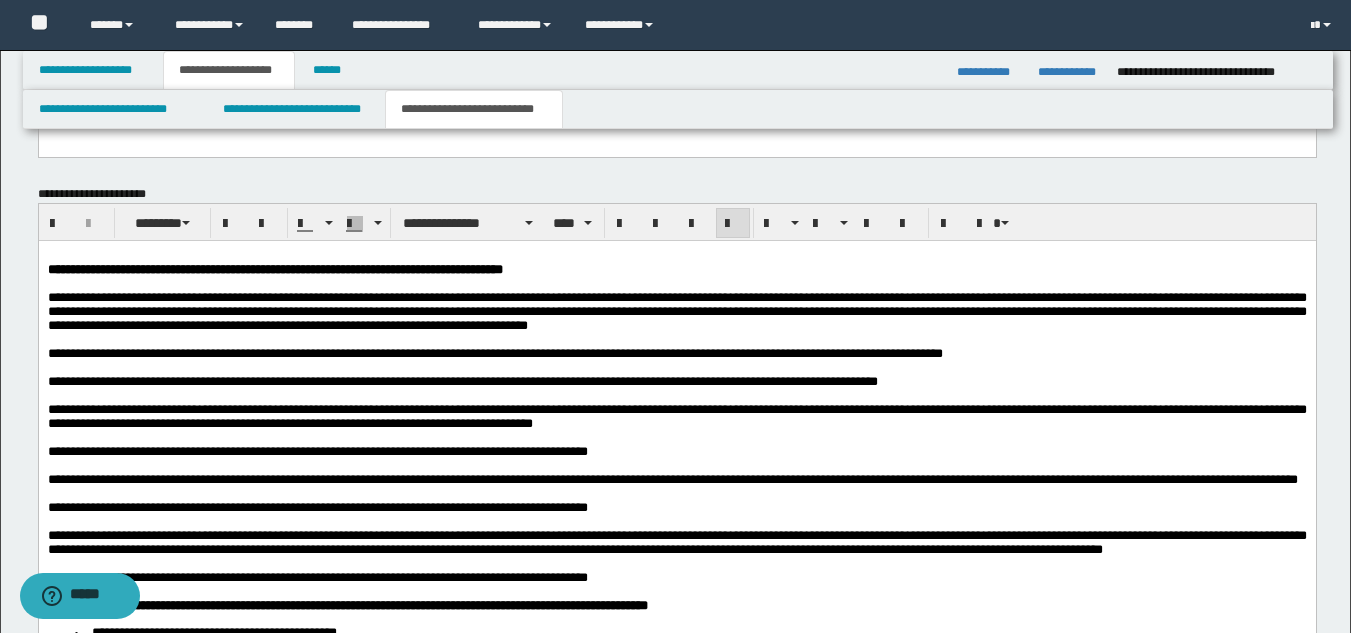 scroll, scrollTop: 1346, scrollLeft: 0, axis: vertical 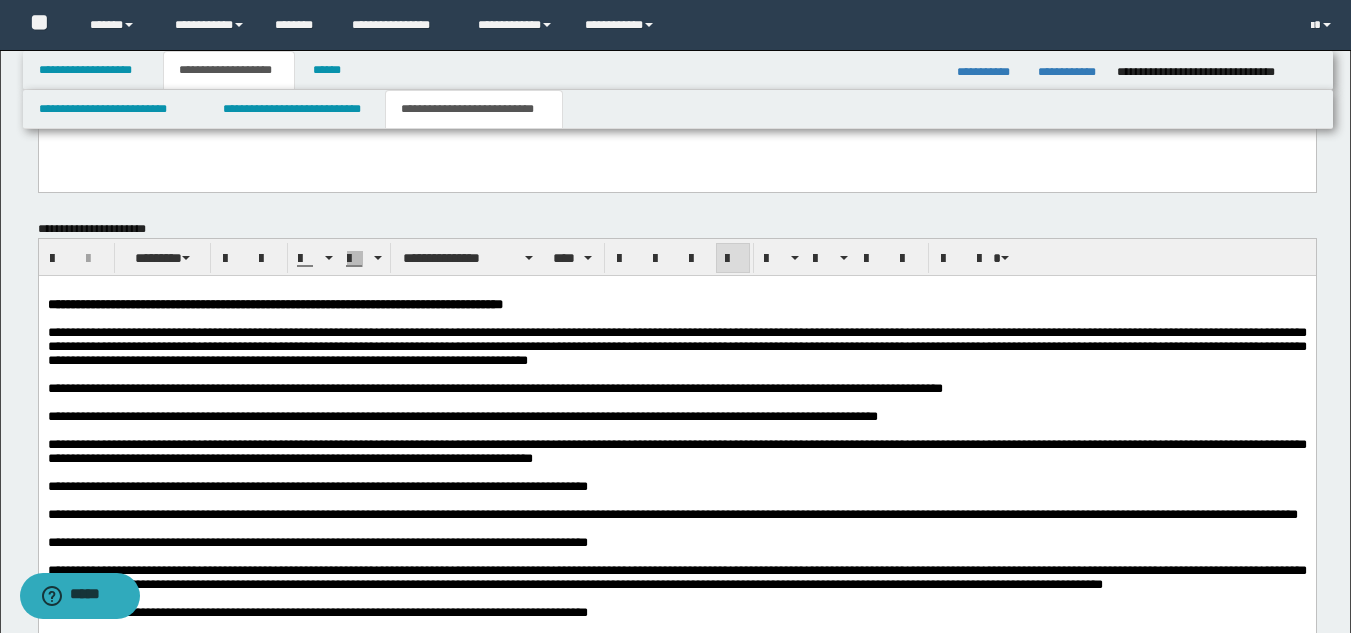 drag, startPoint x: 515, startPoint y: 436, endPoint x: 553, endPoint y: 419, distance: 41.62932 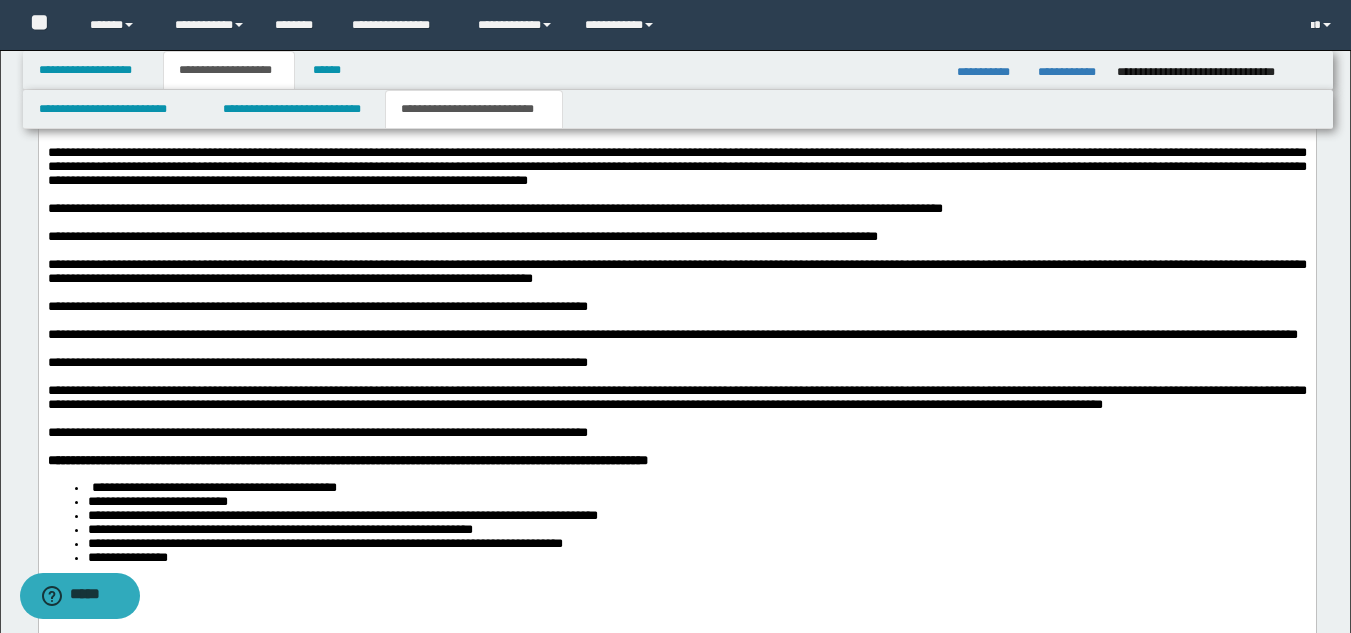 scroll, scrollTop: 1785, scrollLeft: 0, axis: vertical 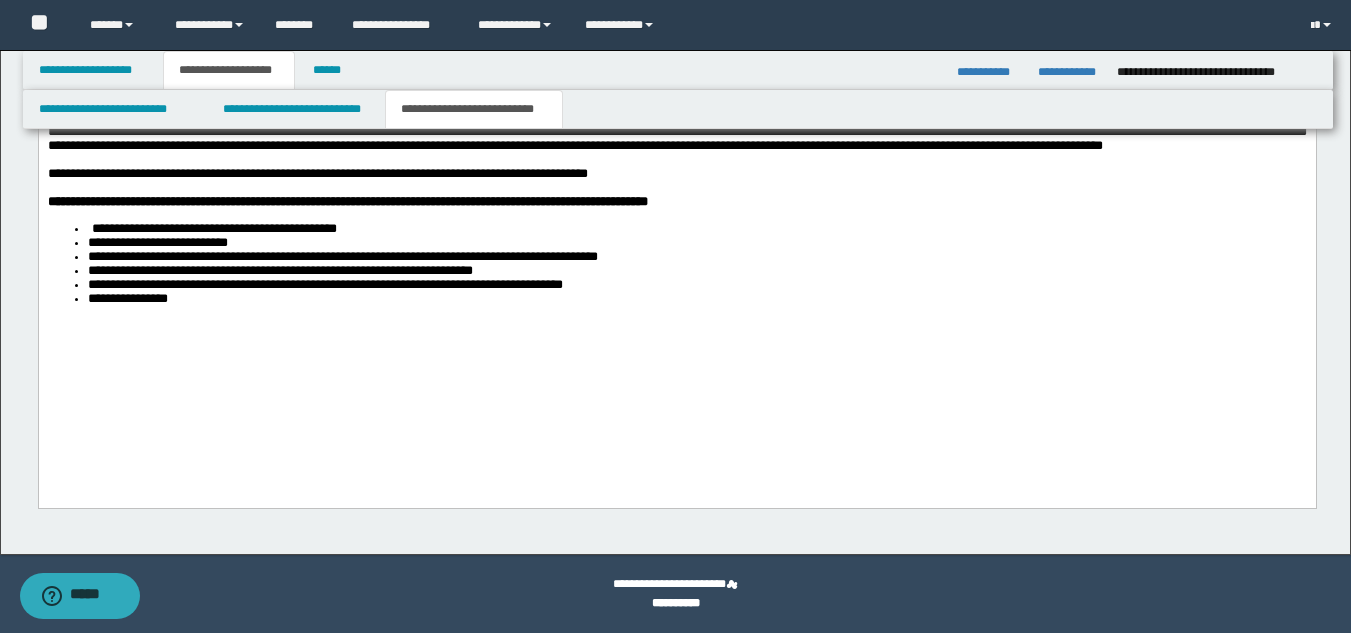 click on "**********" at bounding box center (676, 108) 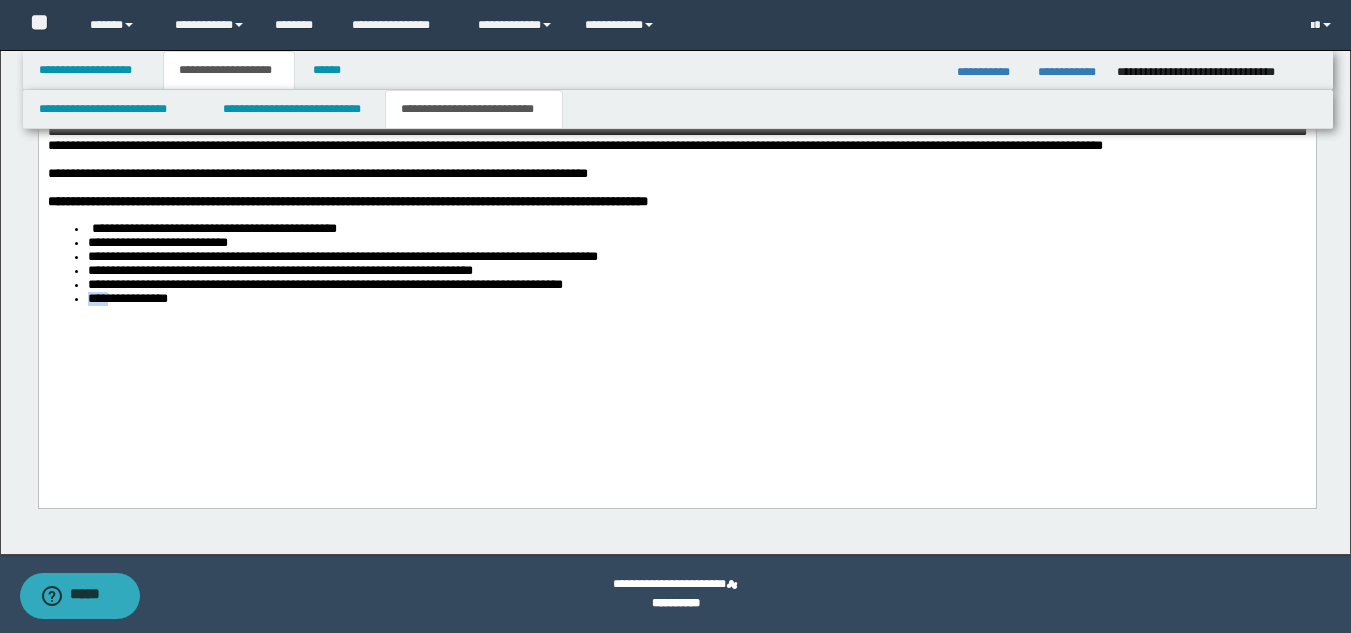 click on "**********" at bounding box center (676, 108) 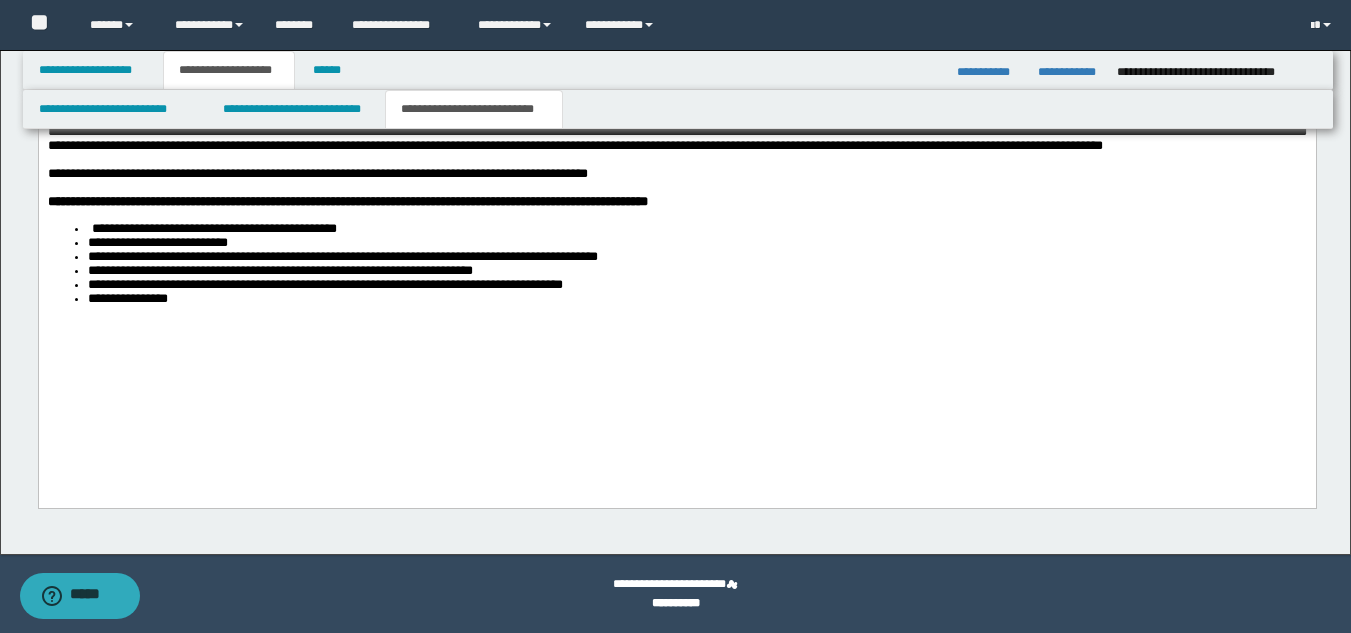 click on "**********" at bounding box center (696, 300) 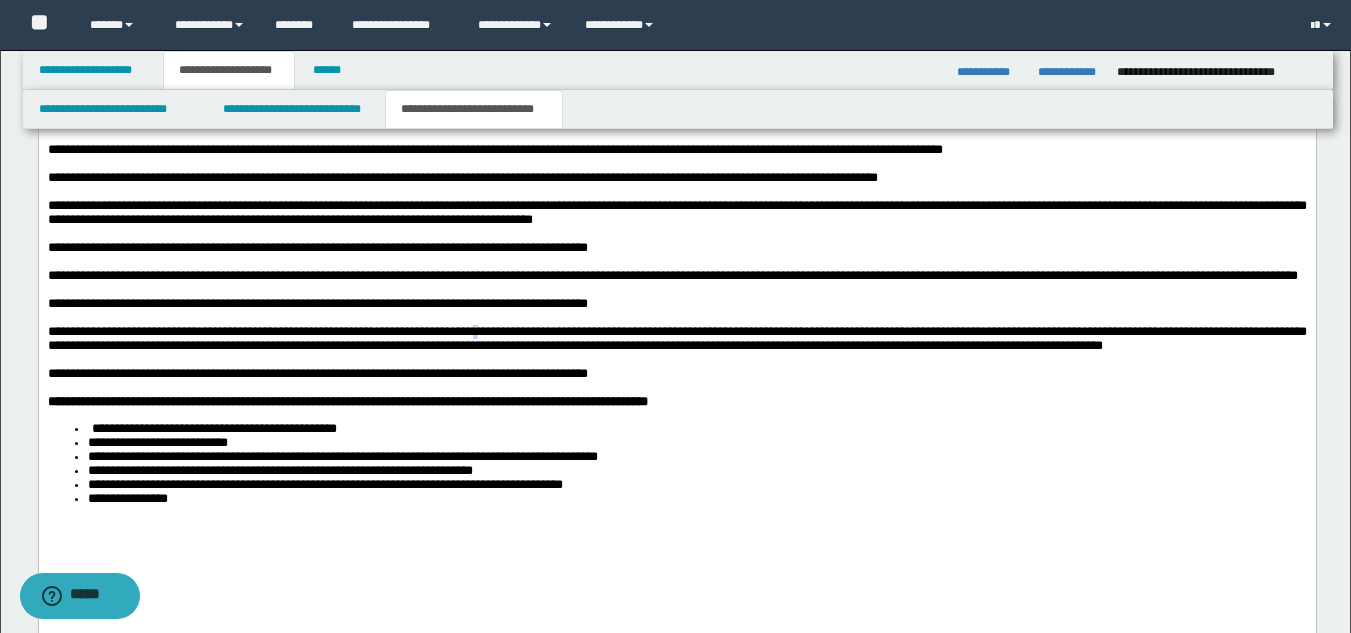 click on "**********" at bounding box center (676, 338) 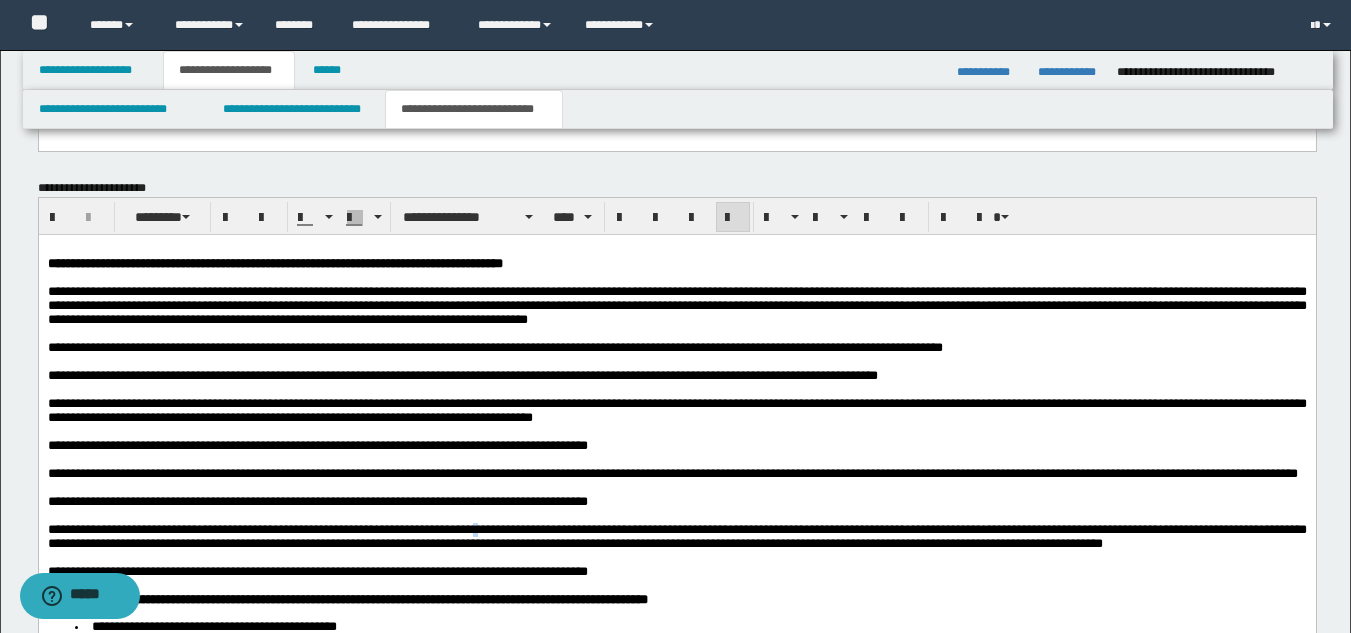 scroll, scrollTop: 1385, scrollLeft: 0, axis: vertical 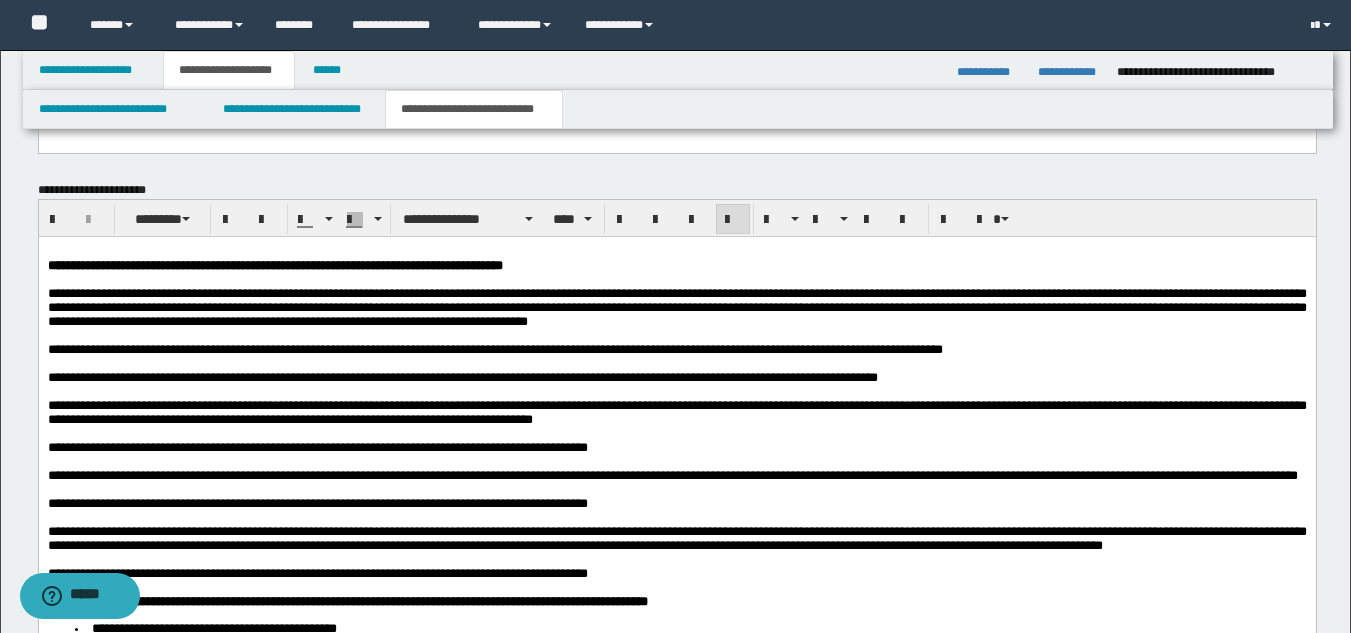 click at bounding box center (676, 392) 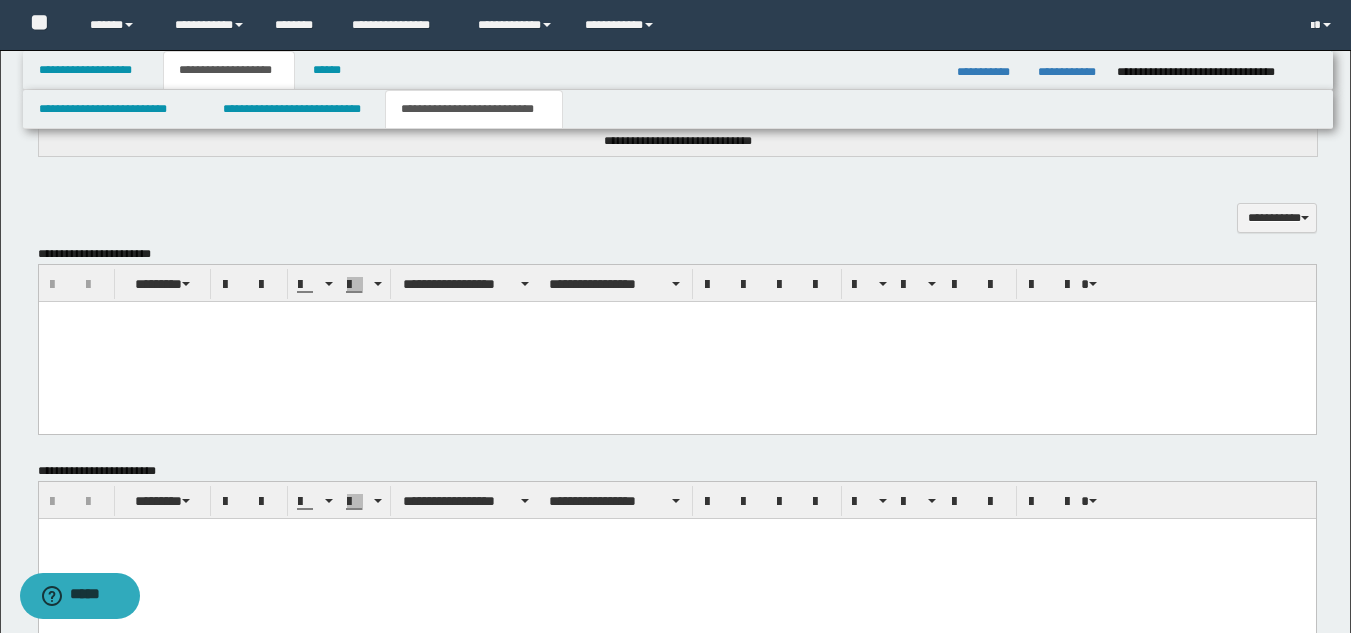 scroll, scrollTop: 885, scrollLeft: 0, axis: vertical 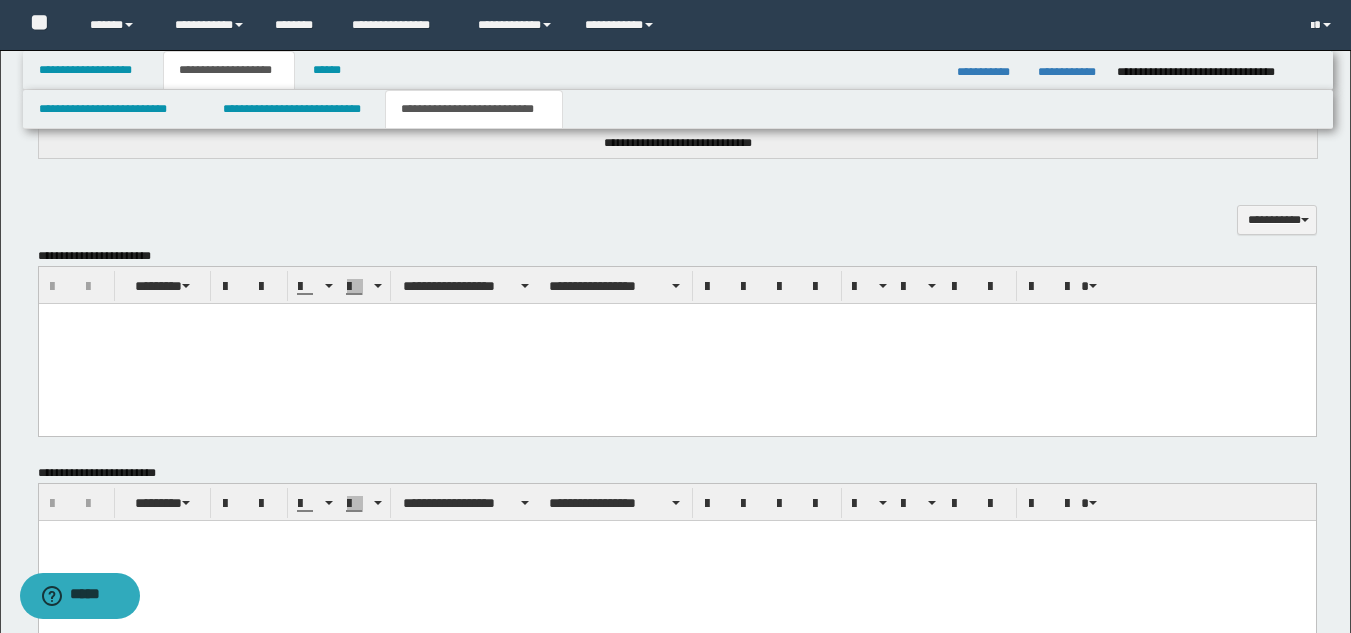 click at bounding box center [676, 343] 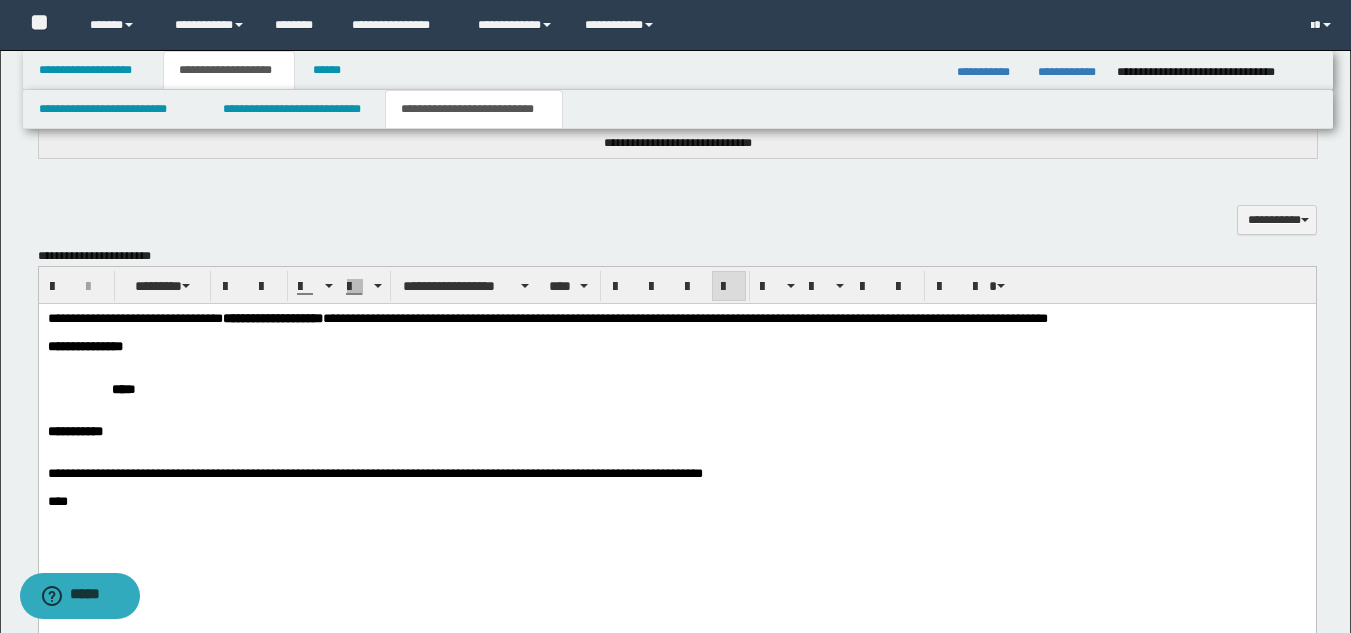 click on "**********" at bounding box center (547, 317) 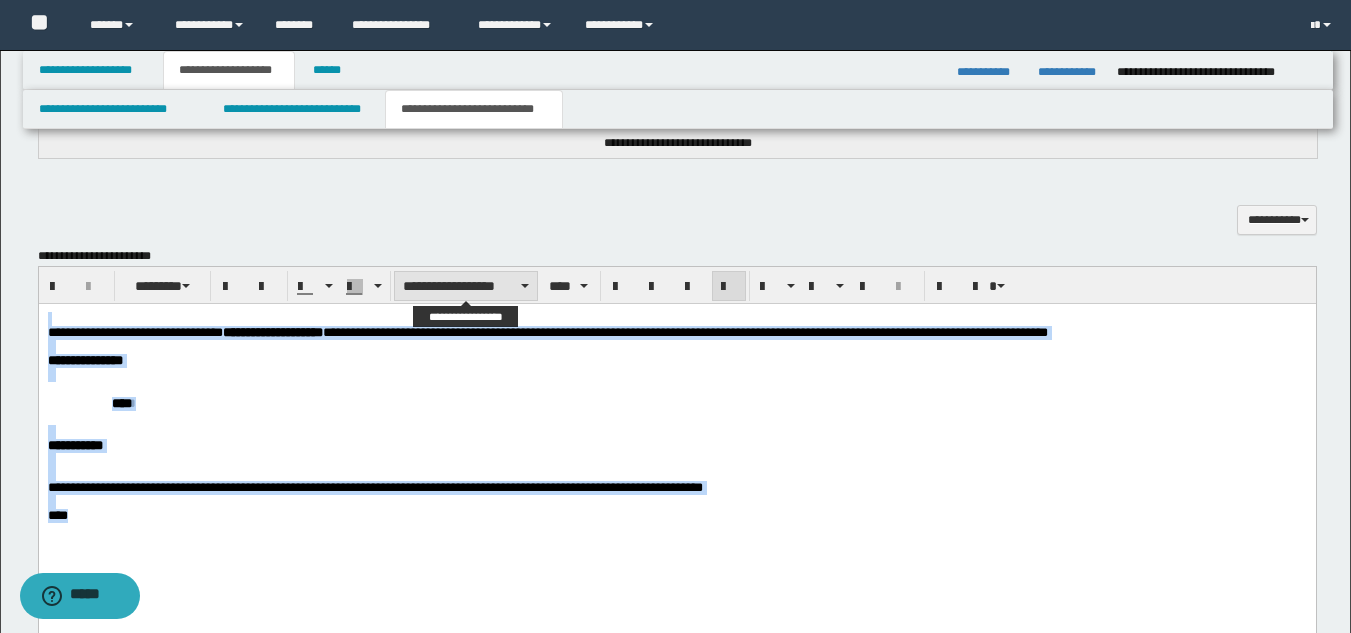 click on "**********" at bounding box center (466, 286) 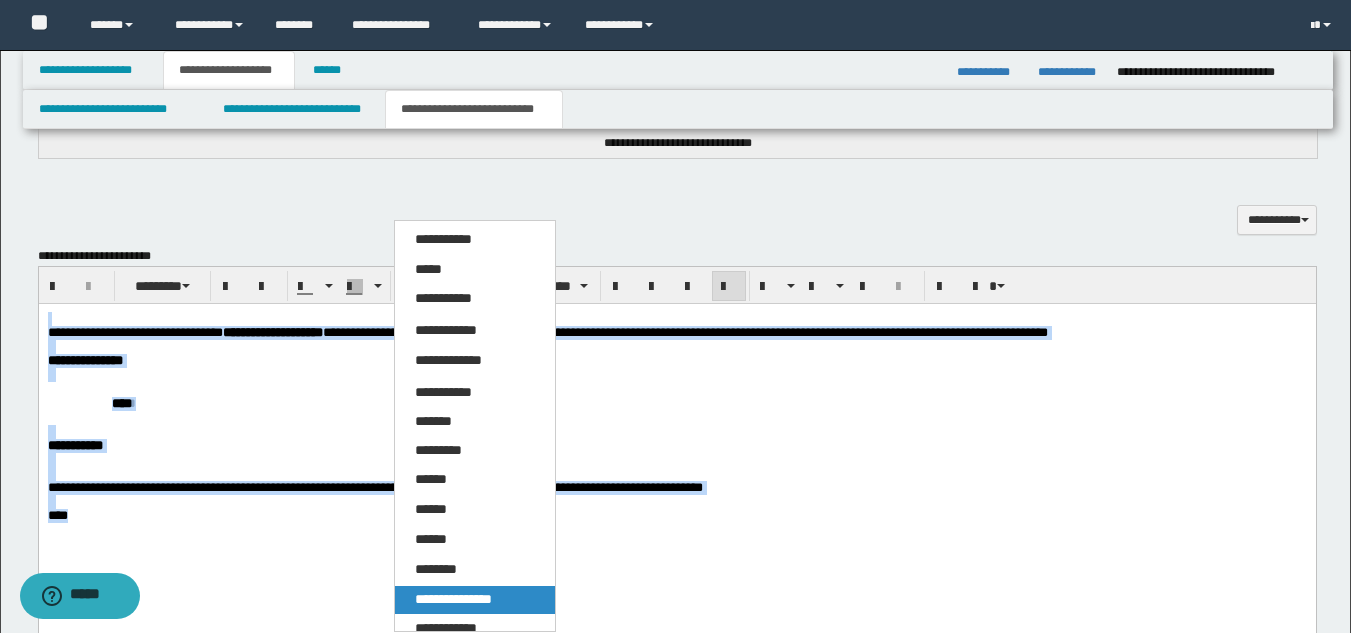 click on "**********" at bounding box center [453, 599] 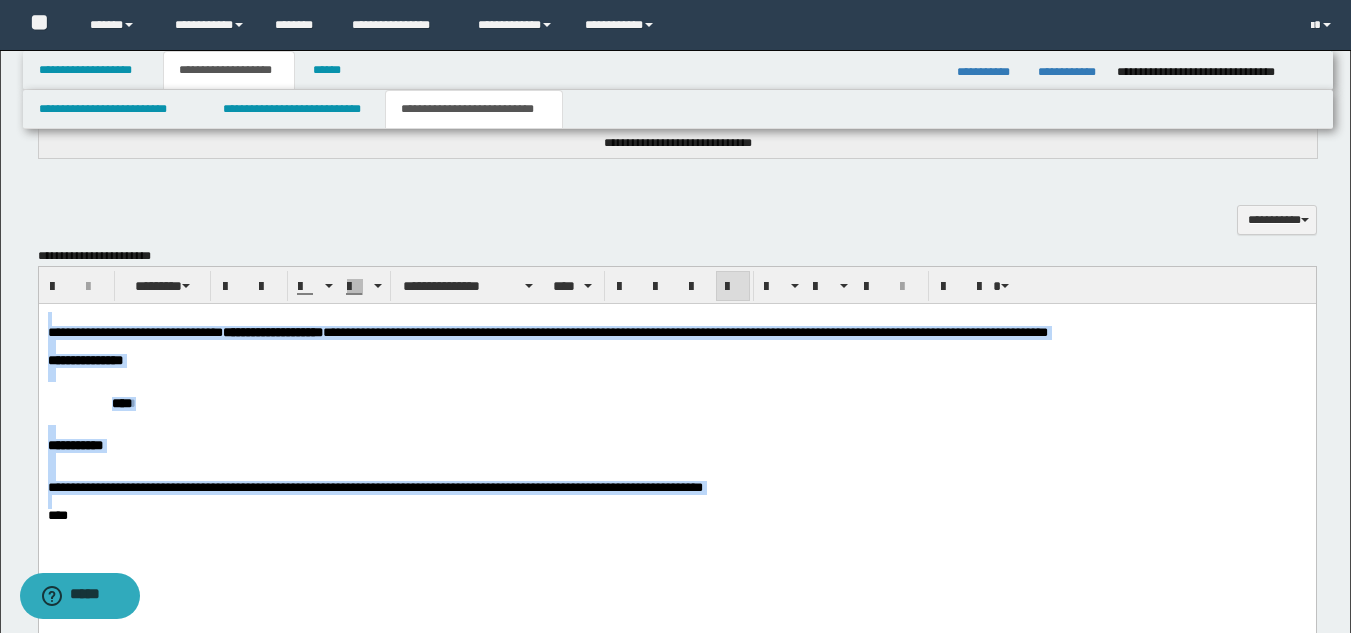 drag, startPoint x: 730, startPoint y: 289, endPoint x: 697, endPoint y: 2, distance: 288.891 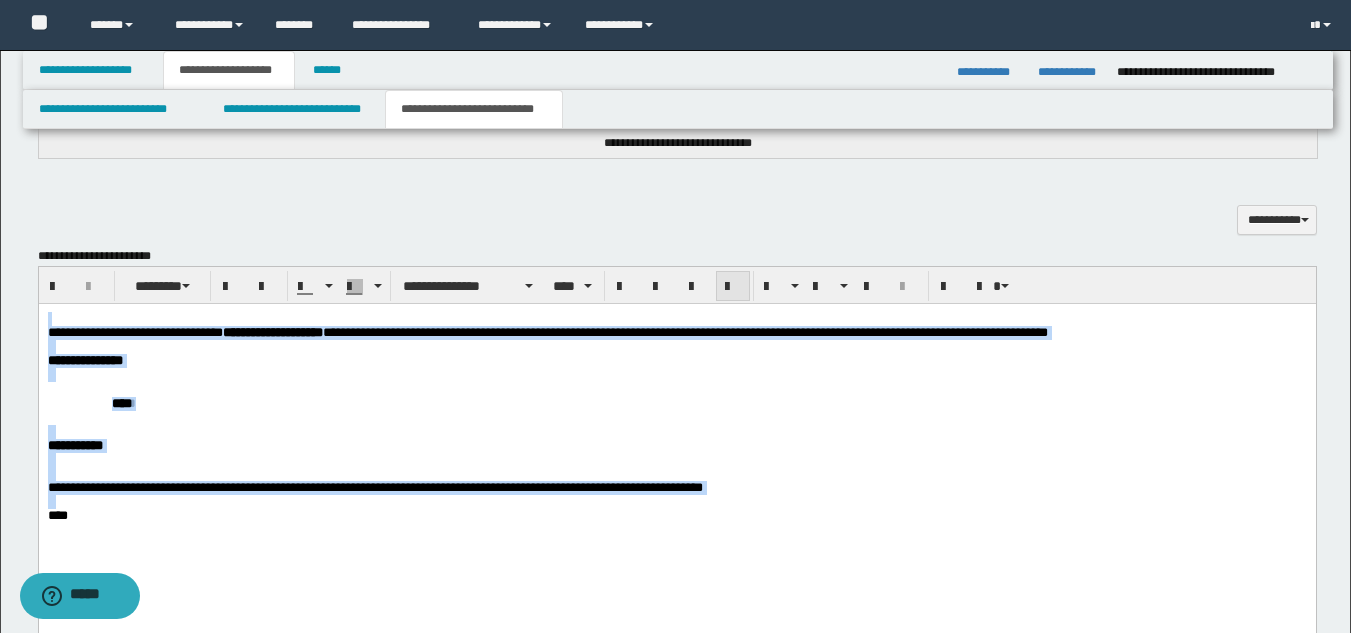 click at bounding box center (733, 287) 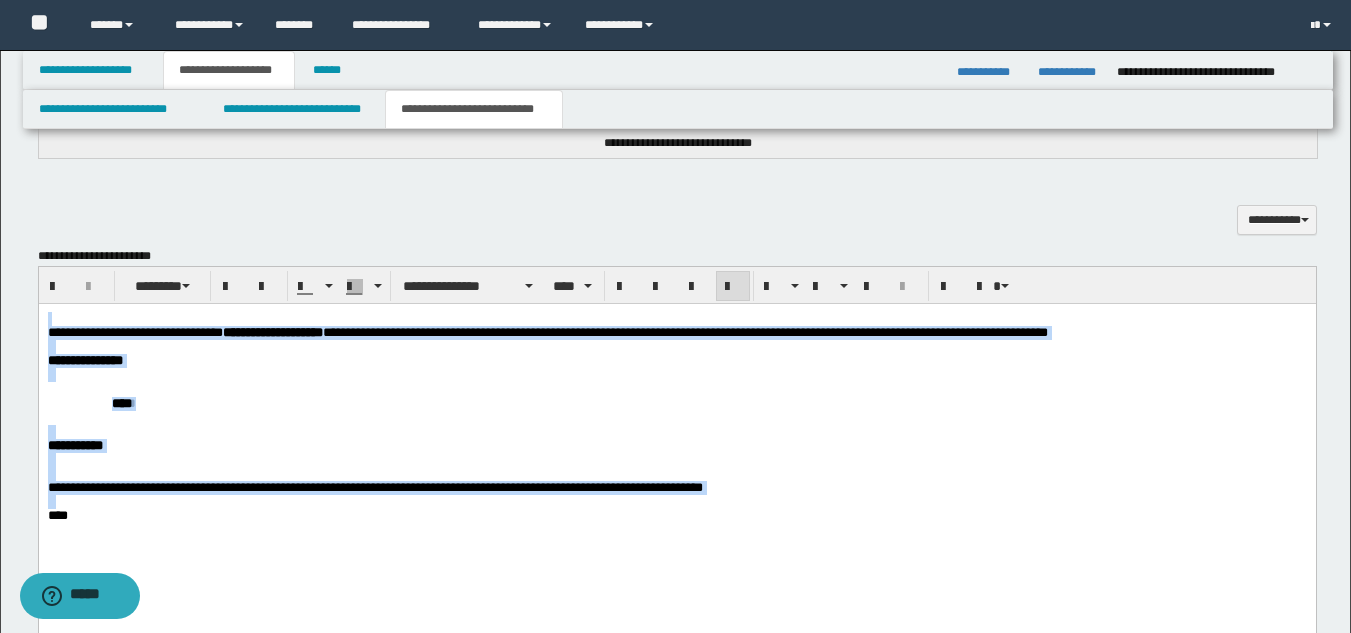 click on "**********" at bounding box center (676, 441) 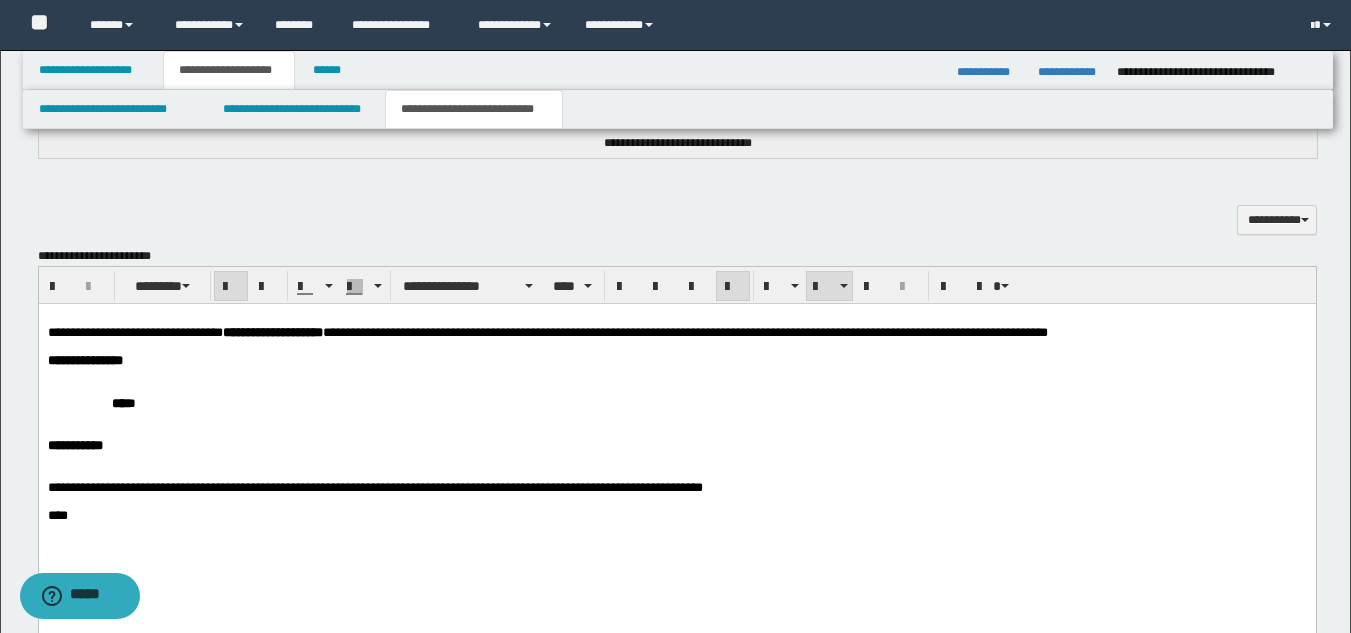 drag, startPoint x: 699, startPoint y: 401, endPoint x: 561, endPoint y: 347, distance: 148.18907 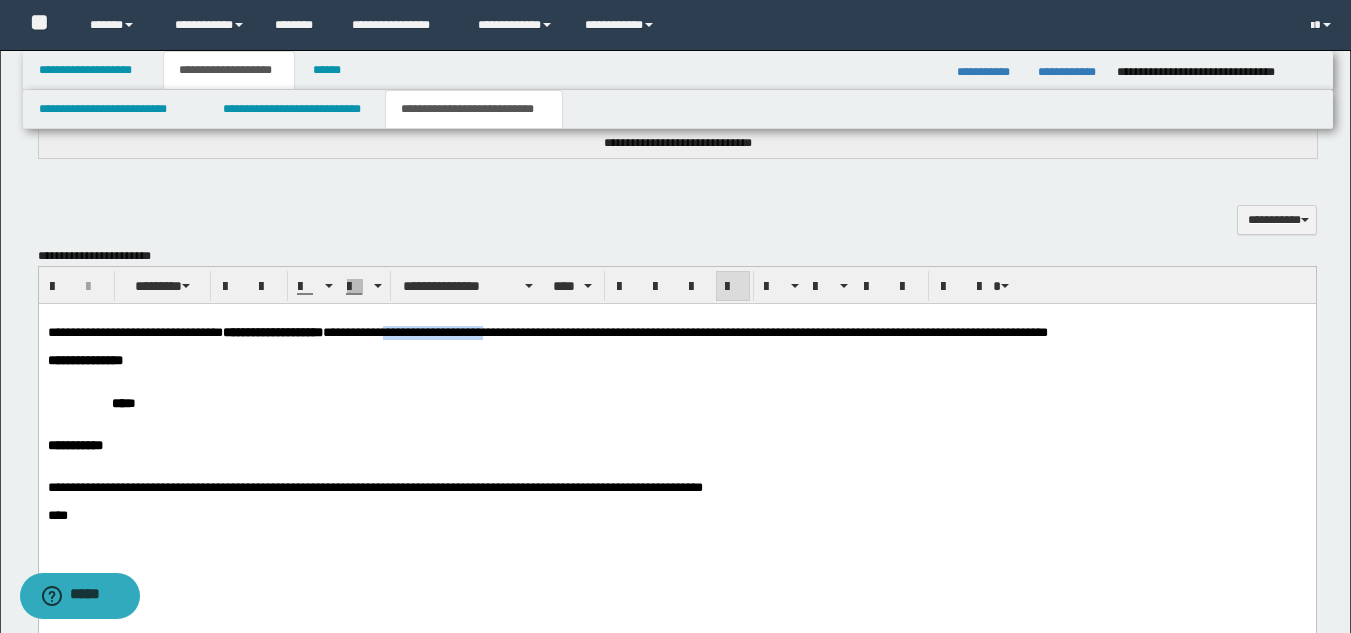 drag, startPoint x: 472, startPoint y: 333, endPoint x: 588, endPoint y: 334, distance: 116.00431 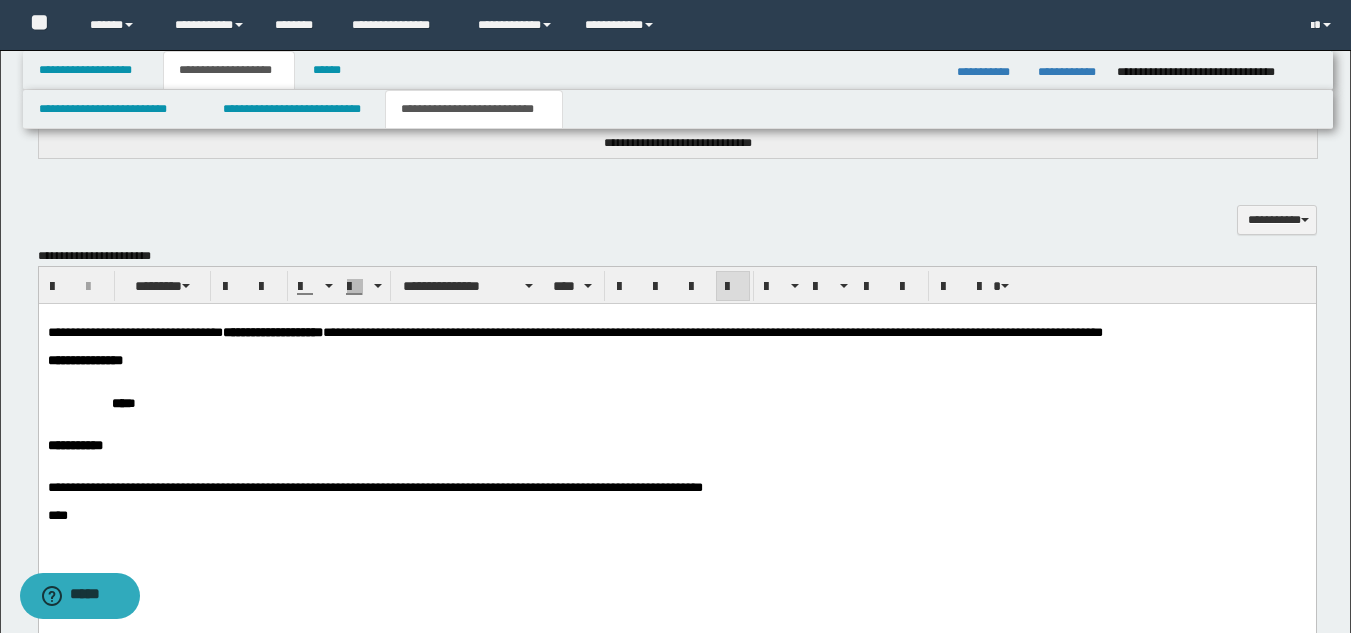 click on "**********" at bounding box center (676, 360) 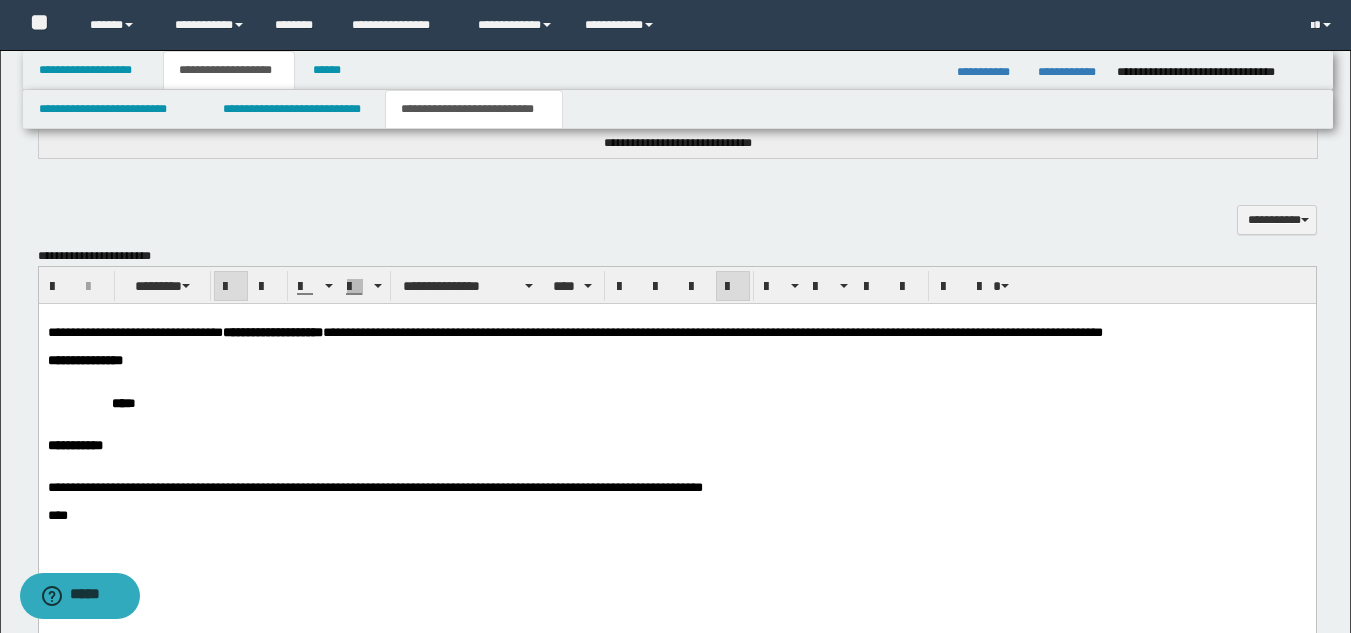 click on "**********" at bounding box center (676, 360) 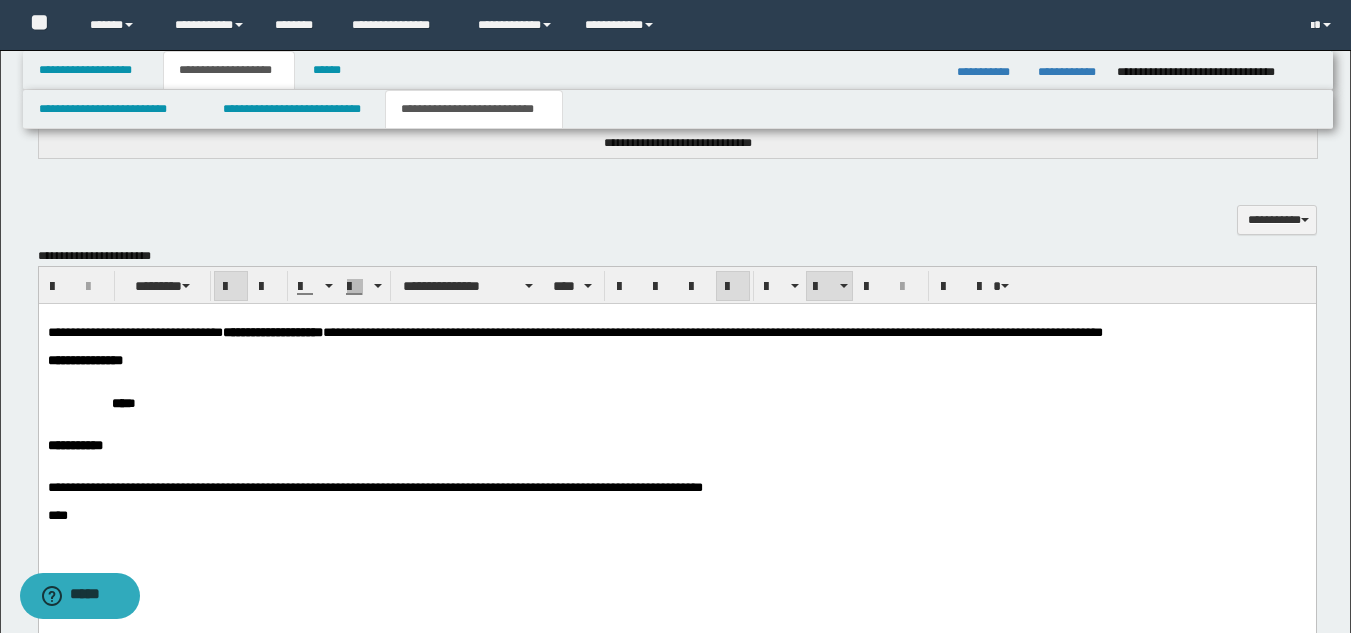 click on "**********" at bounding box center (676, 441) 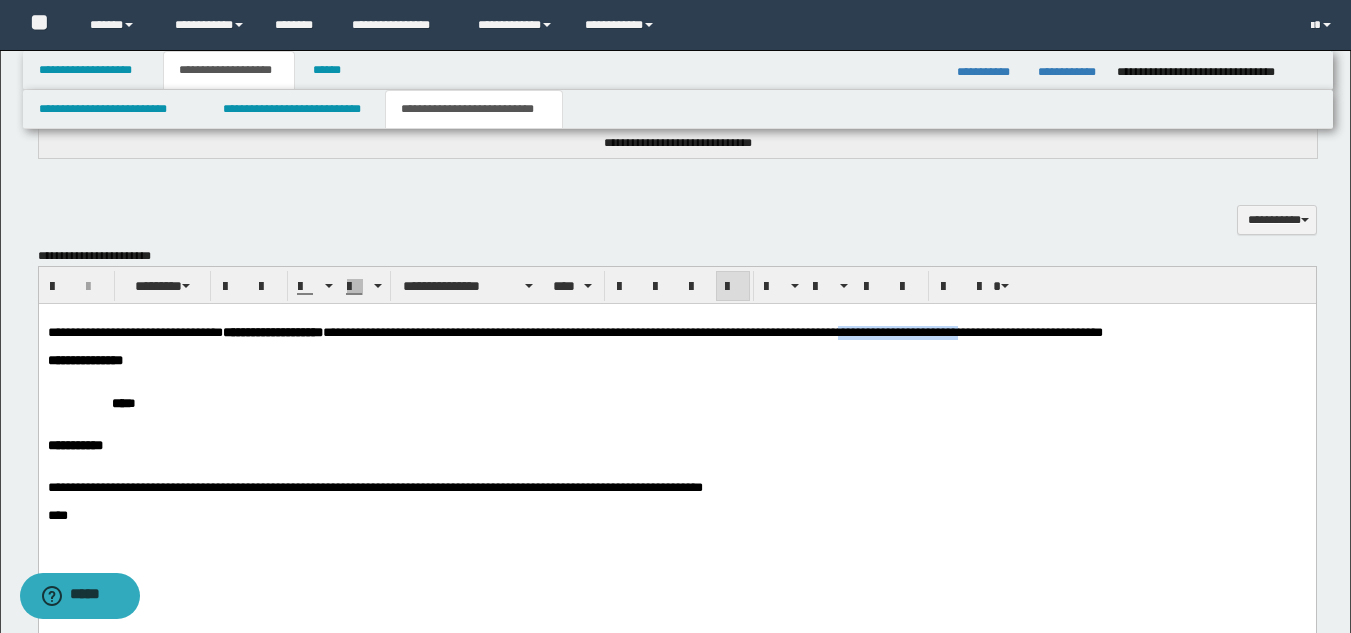 drag, startPoint x: 975, startPoint y: 333, endPoint x: 1117, endPoint y: 341, distance: 142.22517 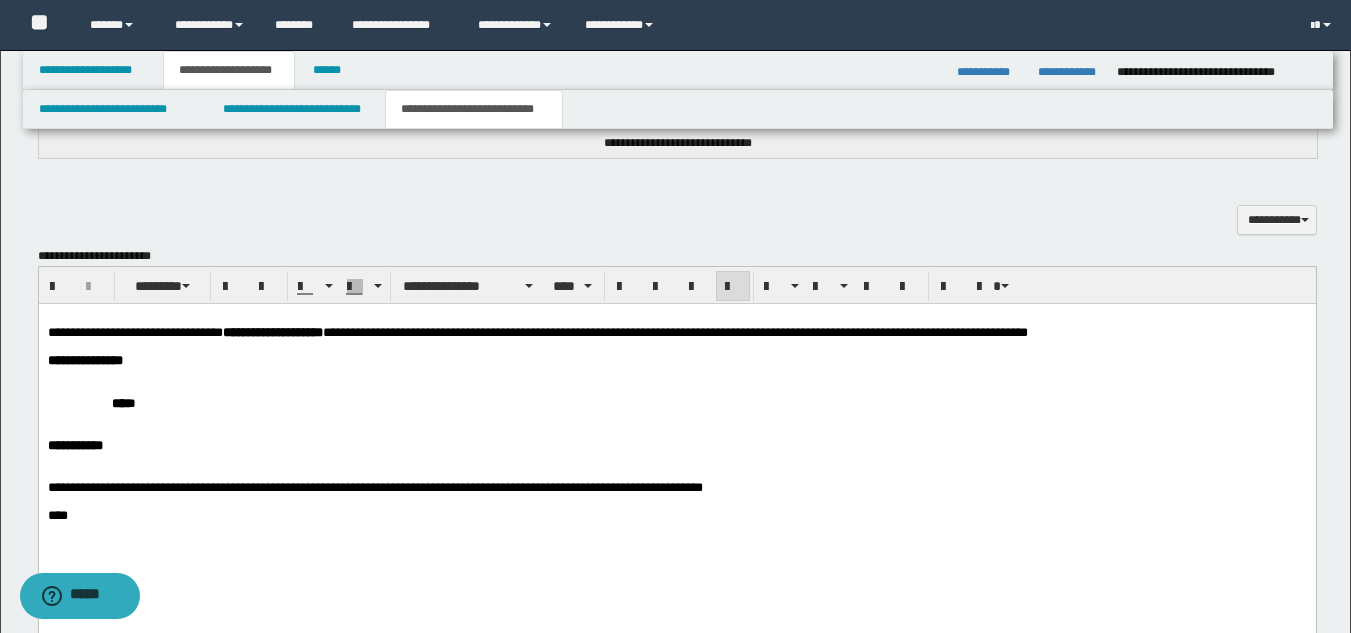 click on "**********" at bounding box center (537, 331) 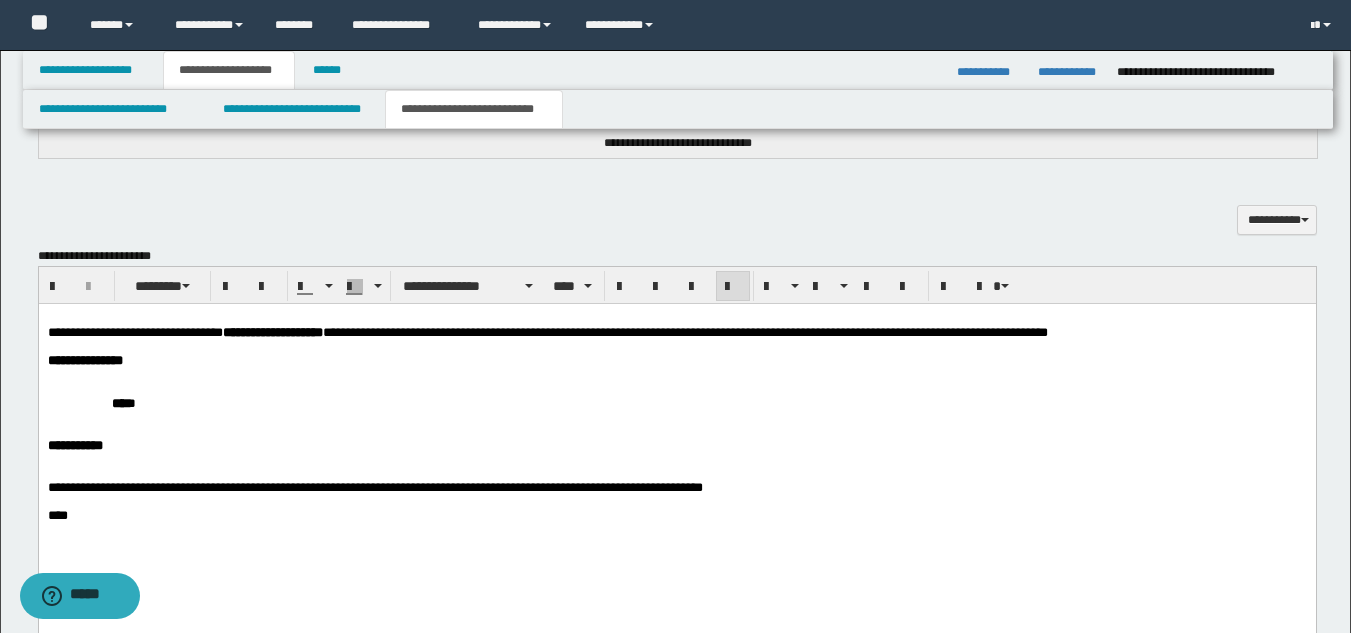 click on "****" at bounding box center [720, 402] 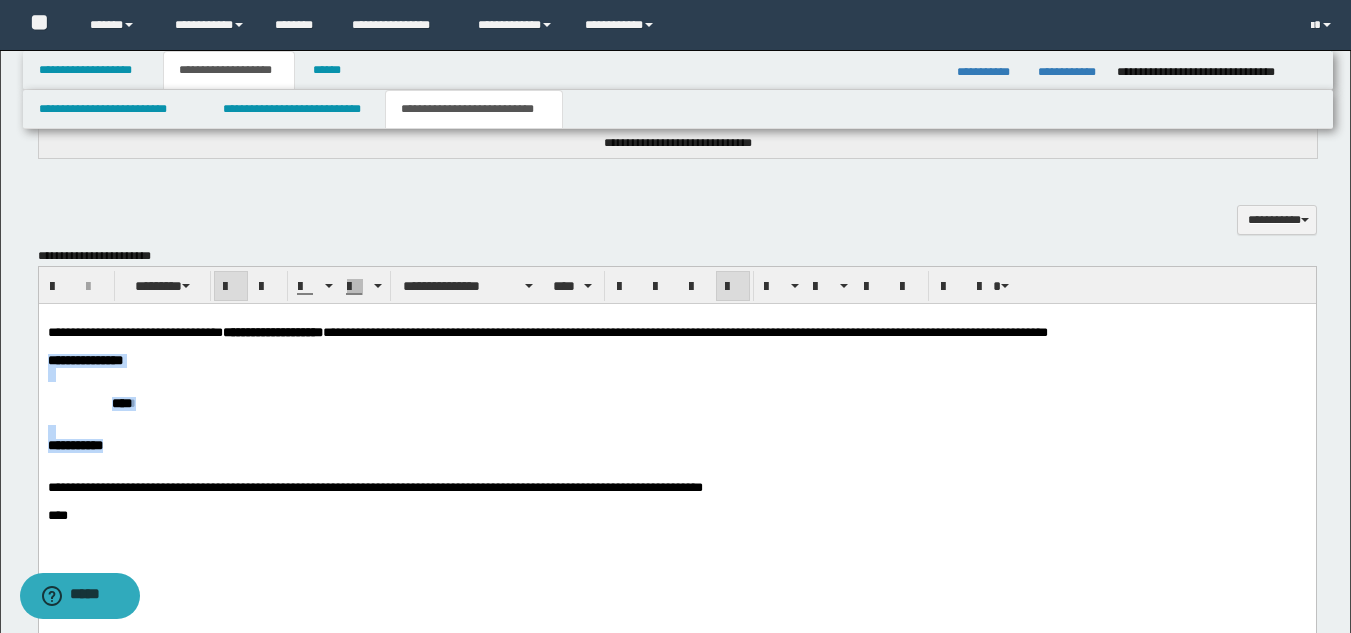 drag, startPoint x: 45, startPoint y: 363, endPoint x: 136, endPoint y: 461, distance: 133.73482 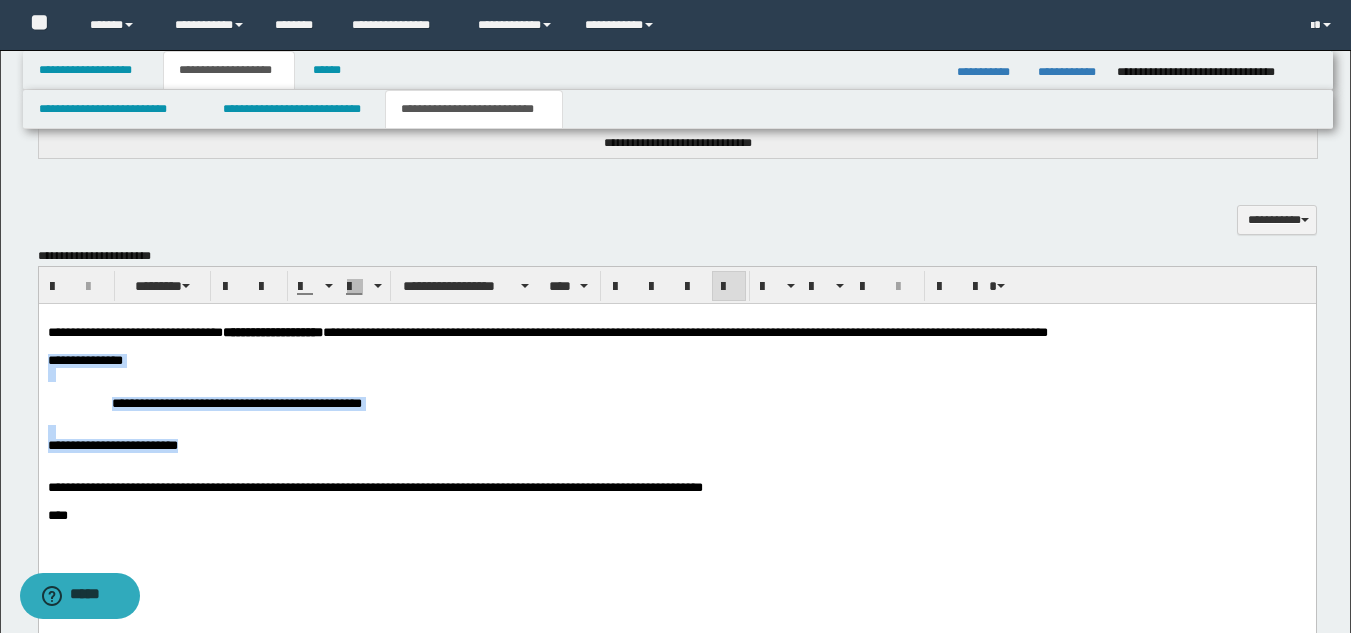 drag, startPoint x: 260, startPoint y: 463, endPoint x: 308, endPoint y: 305, distance: 165.13025 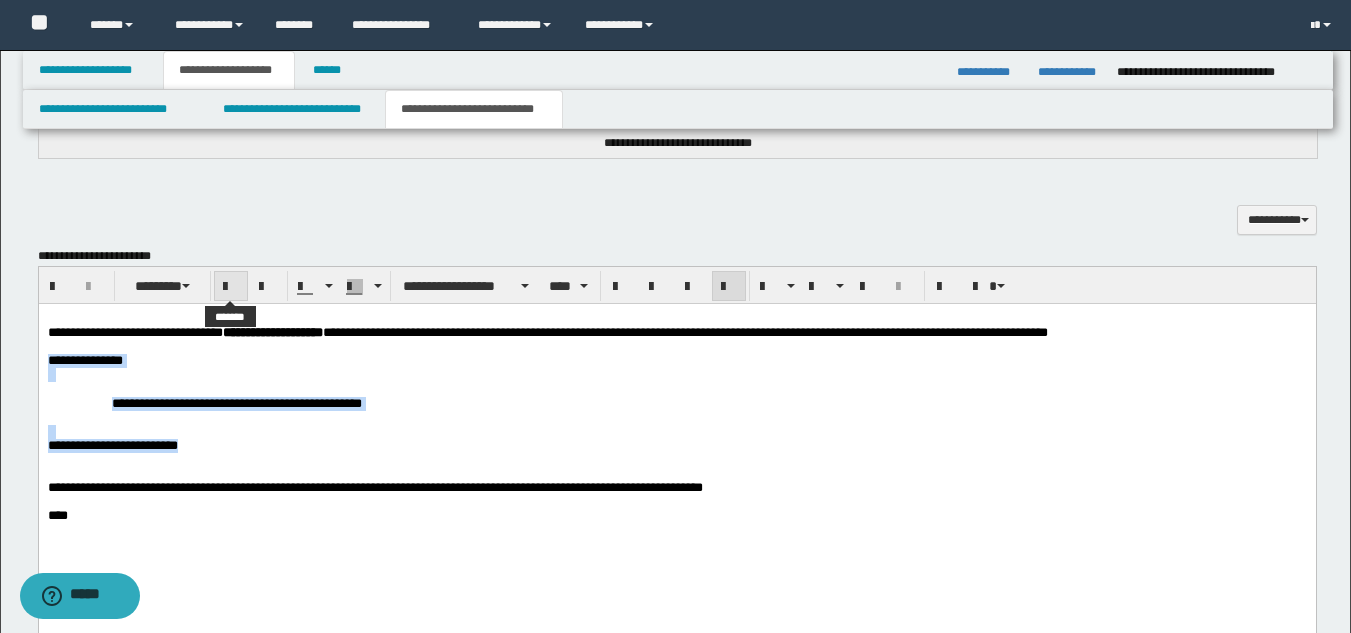 click at bounding box center [231, 287] 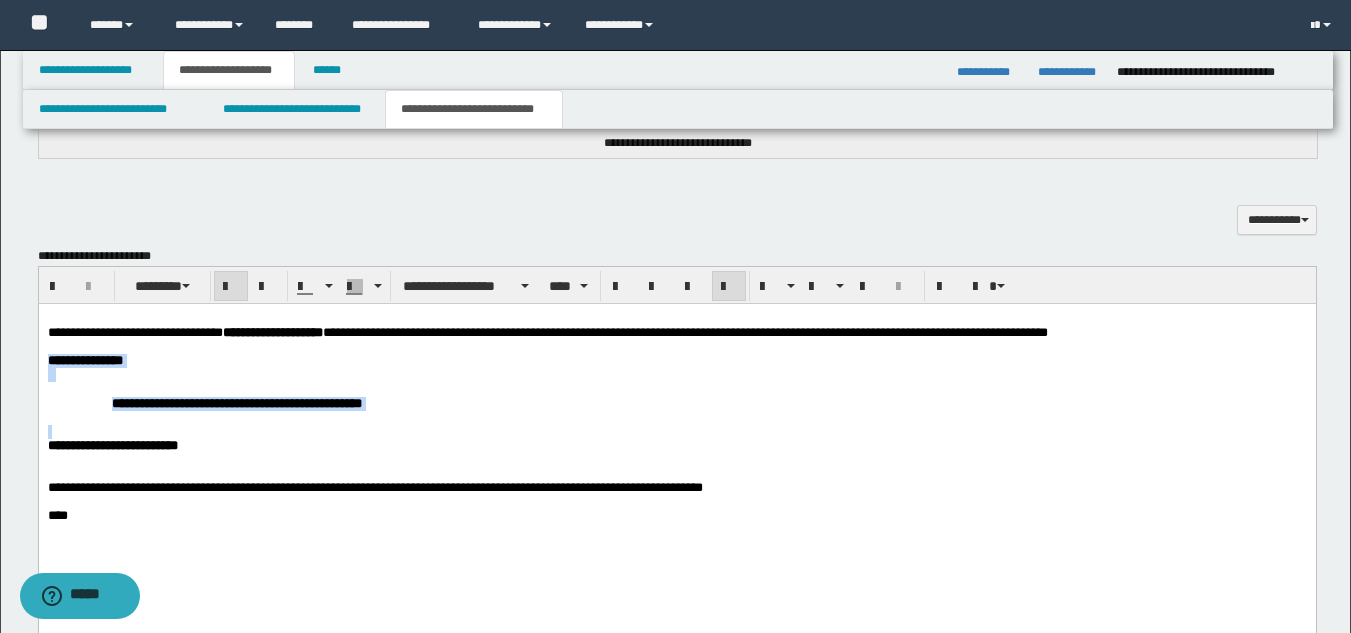click on "**********" at bounding box center [676, 441] 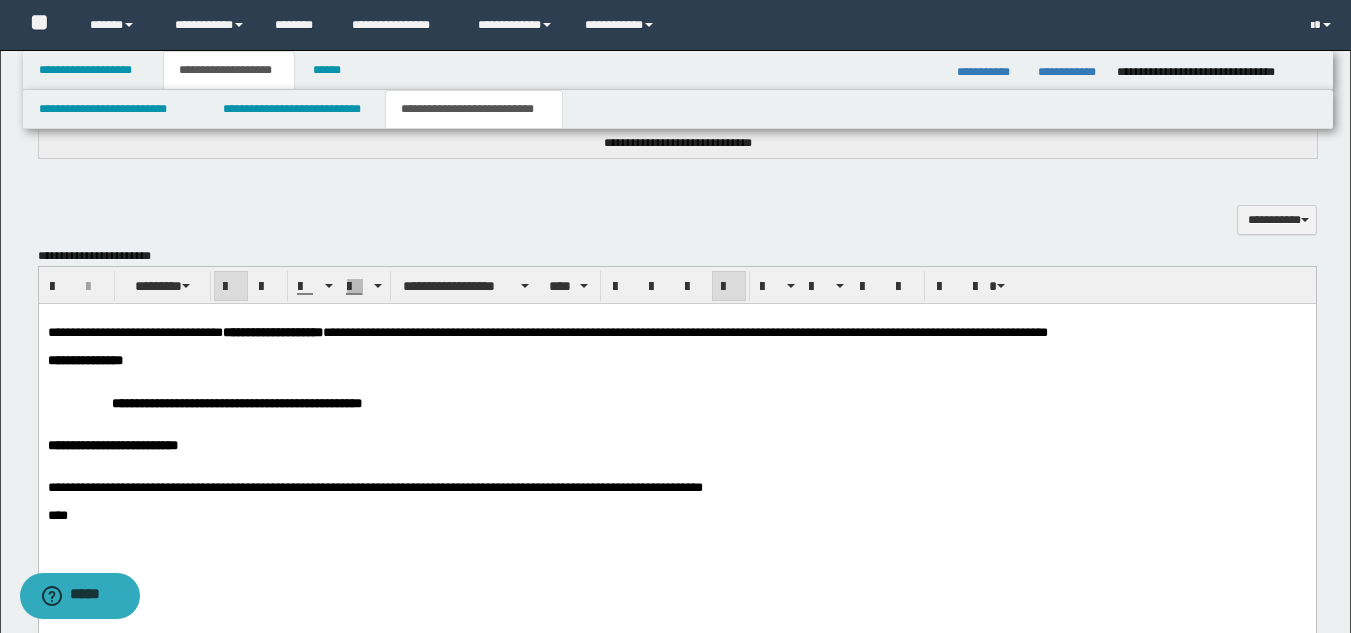 click on "**********" at bounding box center (676, 402) 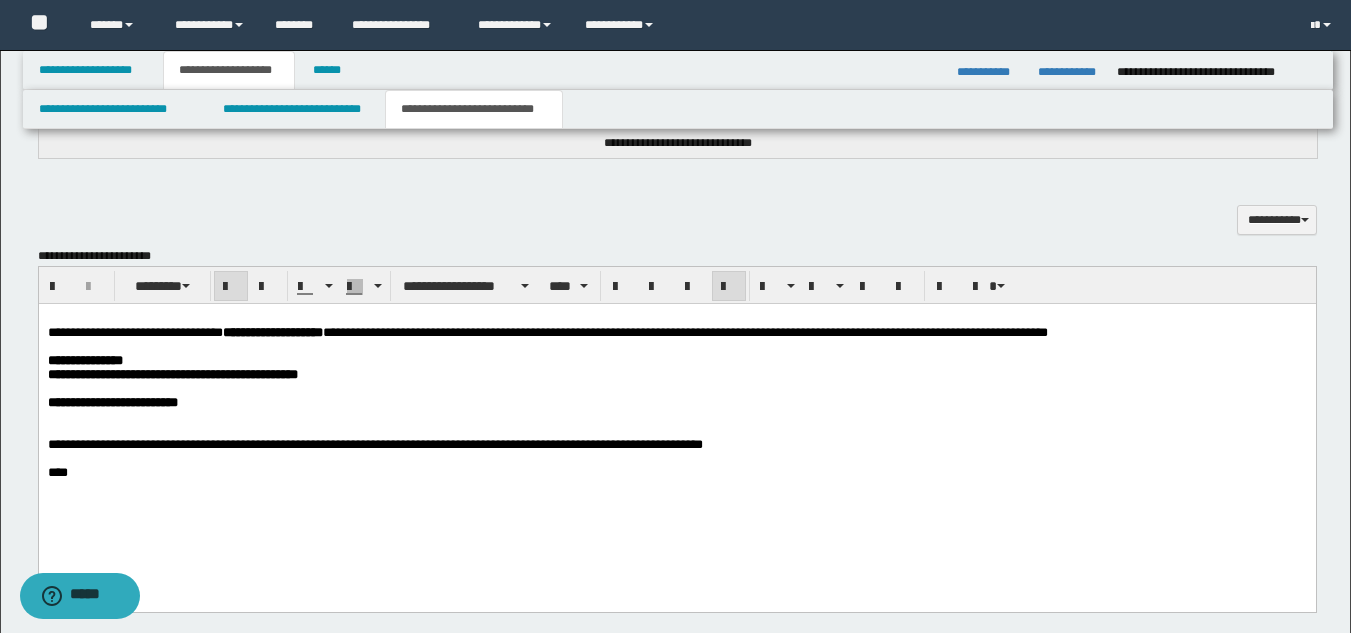 click on "**********" at bounding box center (676, 420) 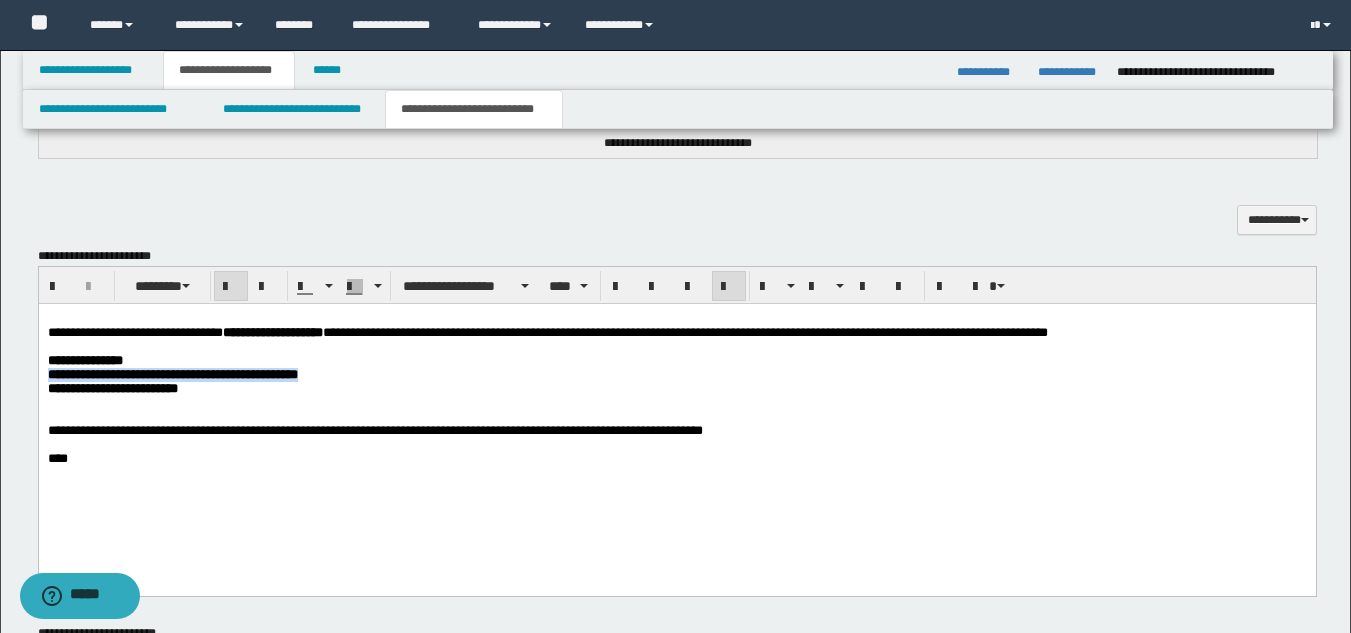drag, startPoint x: 444, startPoint y: 386, endPoint x: -1, endPoint y: 380, distance: 445.04044 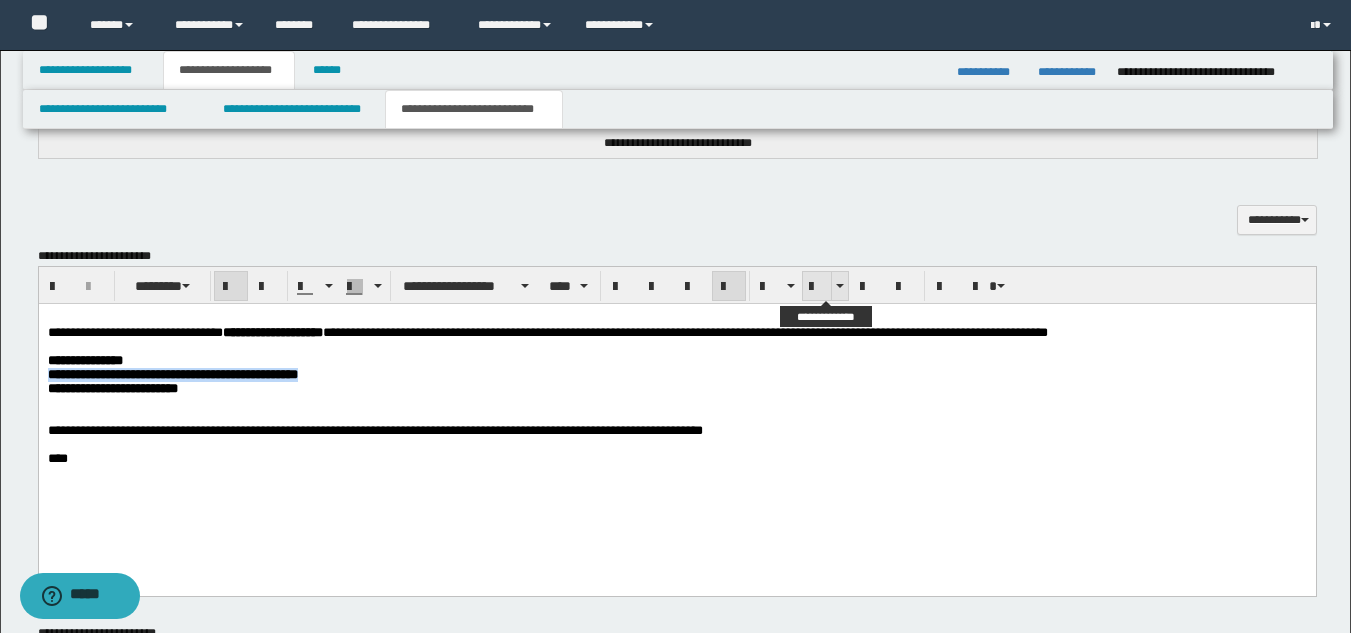 click at bounding box center (817, 287) 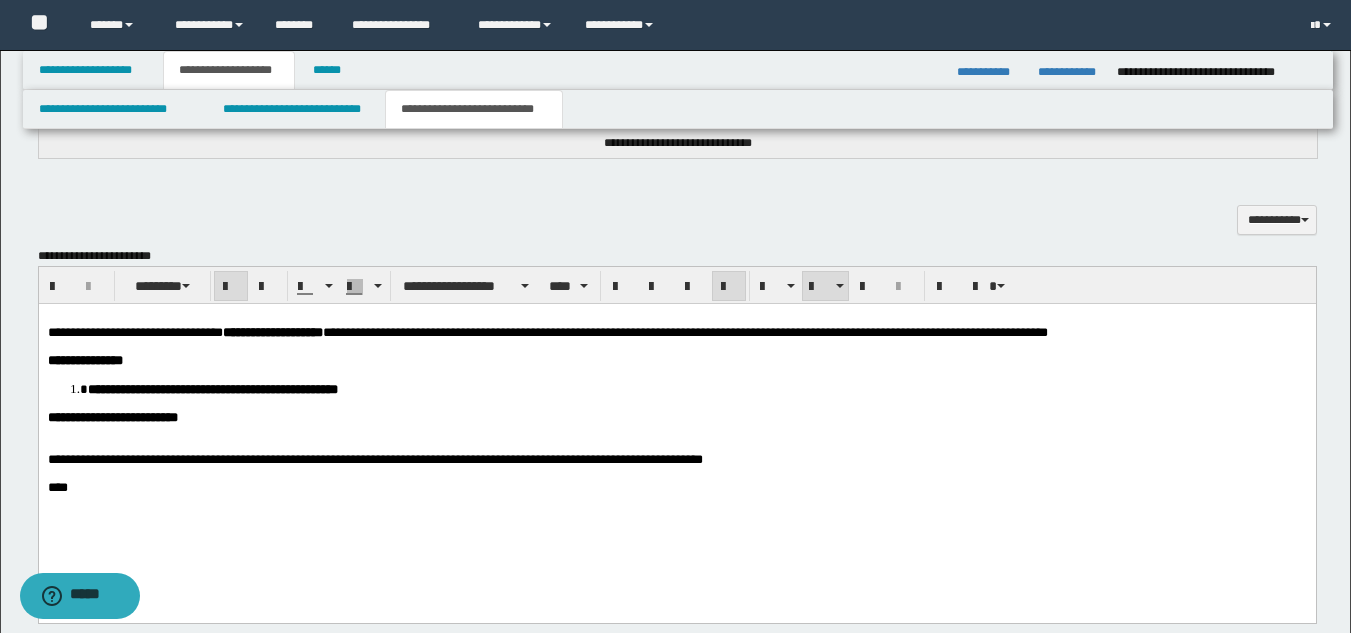 click at bounding box center (676, 445) 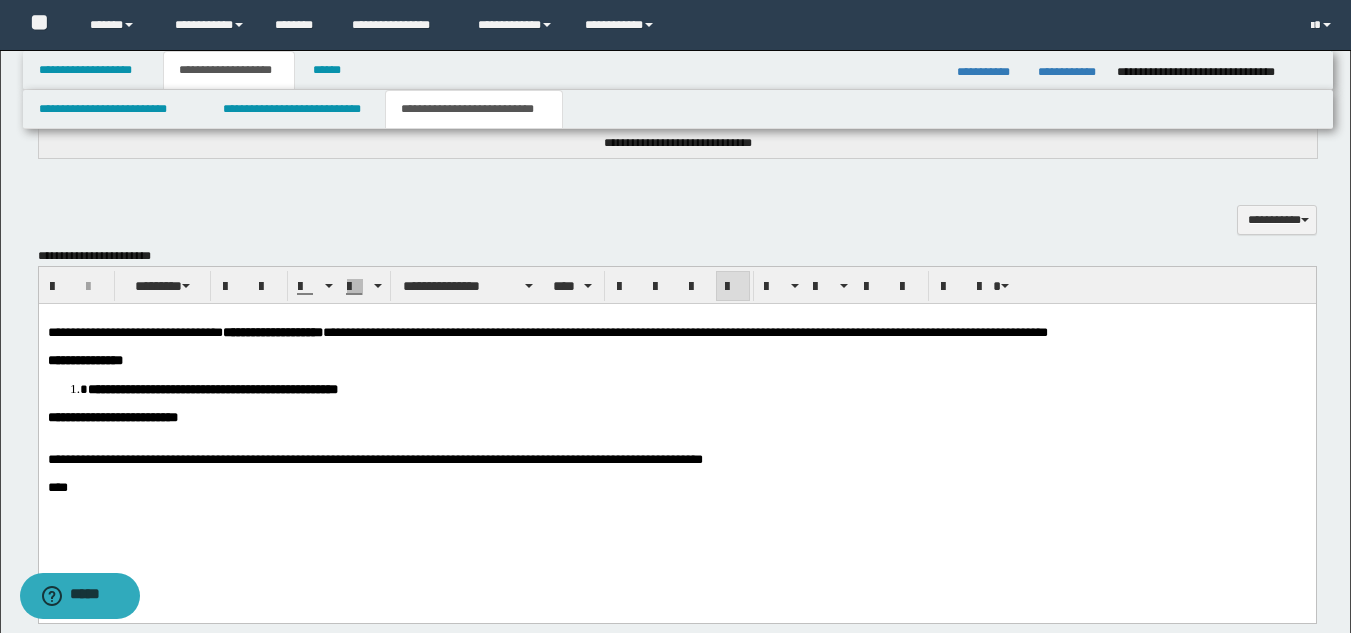 click on "**********" at bounding box center [374, 458] 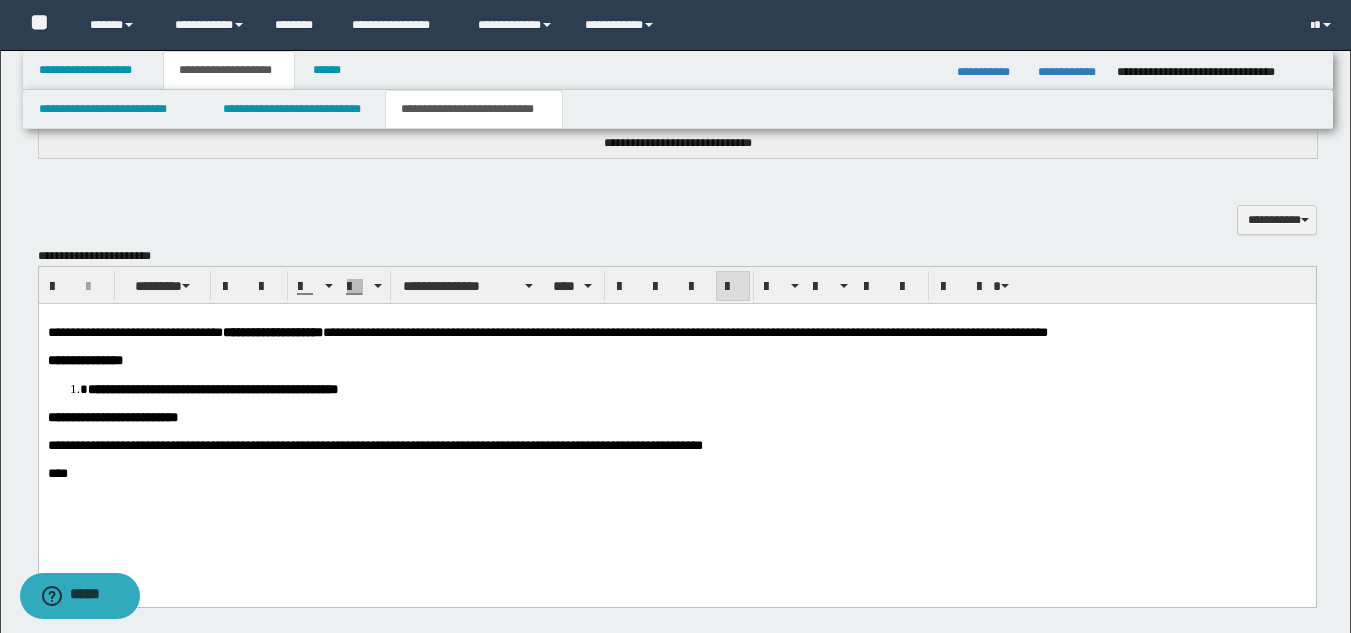 click on "**********" at bounding box center (676, 420) 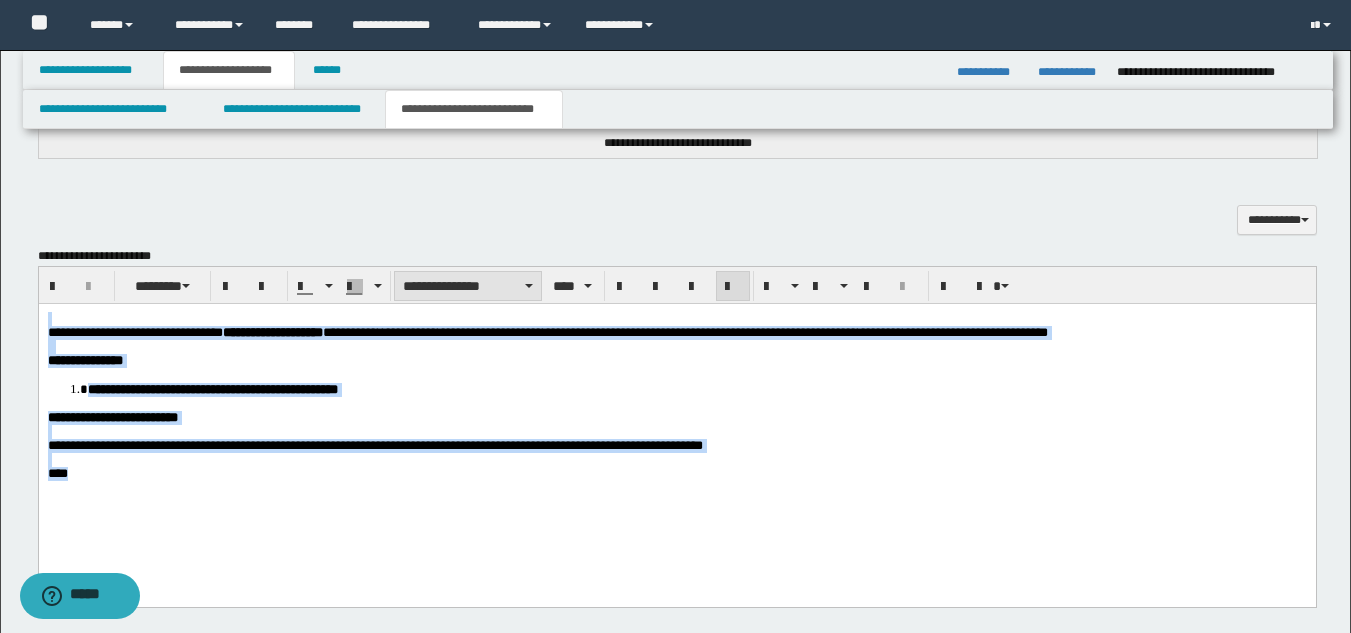 click on "**********" at bounding box center (468, 286) 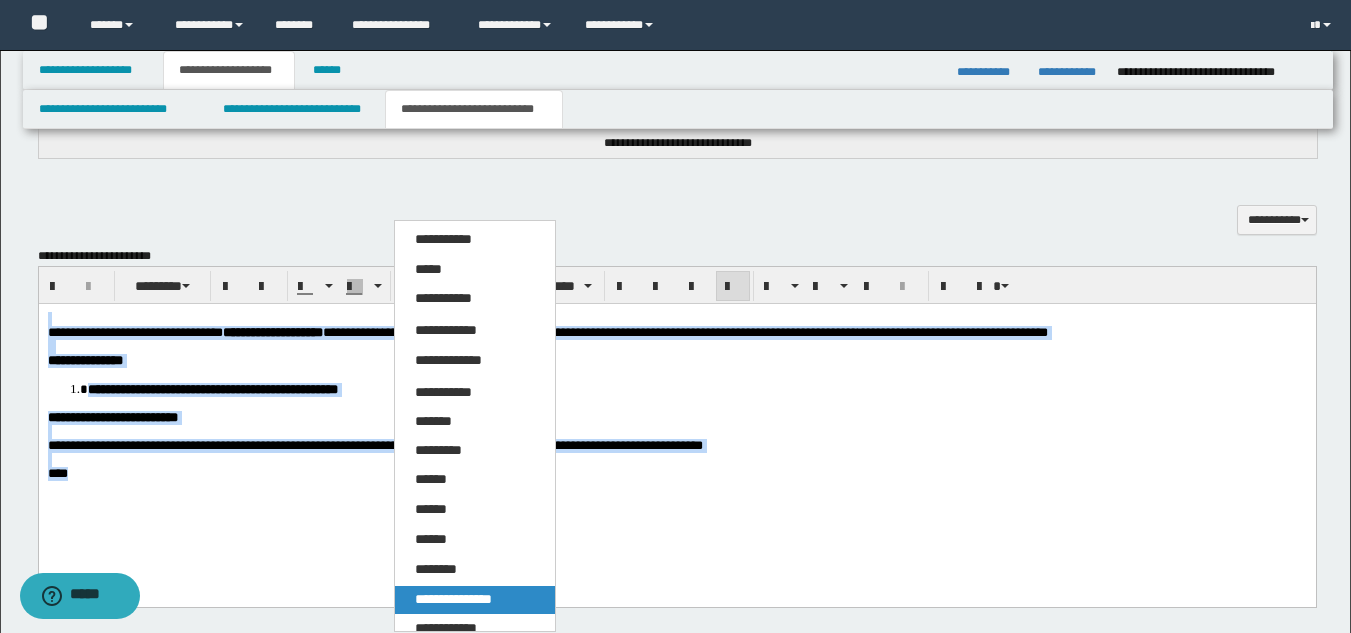 click on "**********" at bounding box center [453, 599] 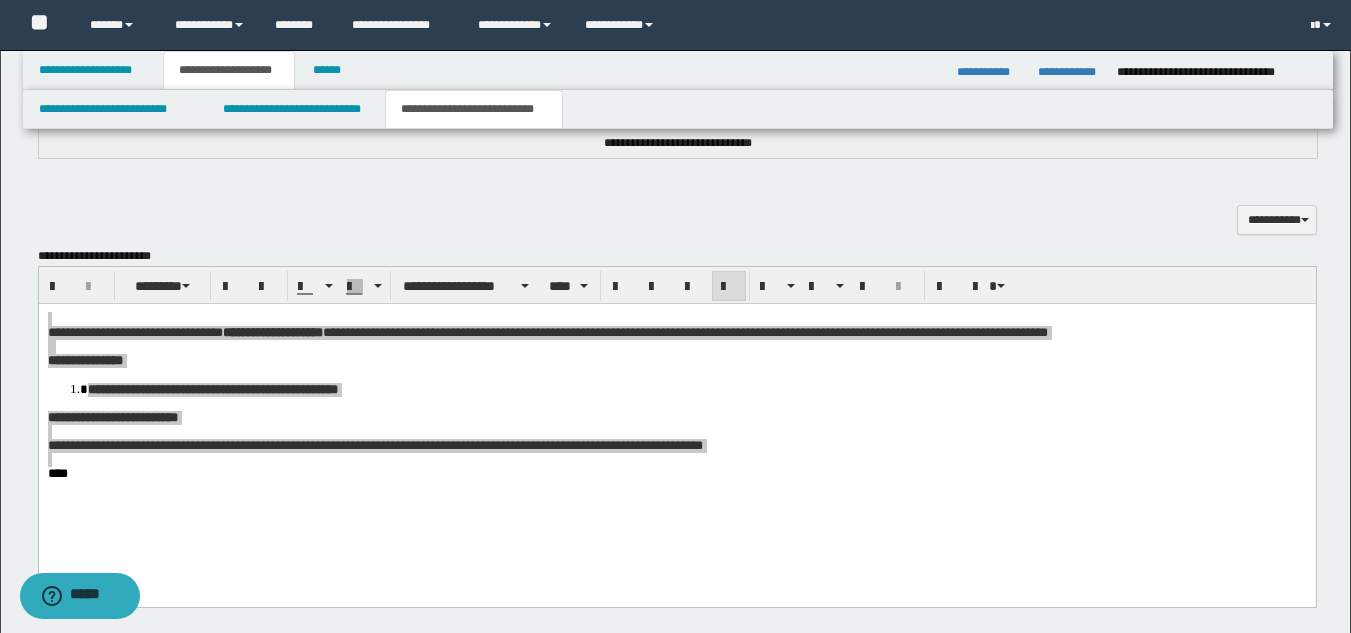 click on "**********" at bounding box center [677, 285] 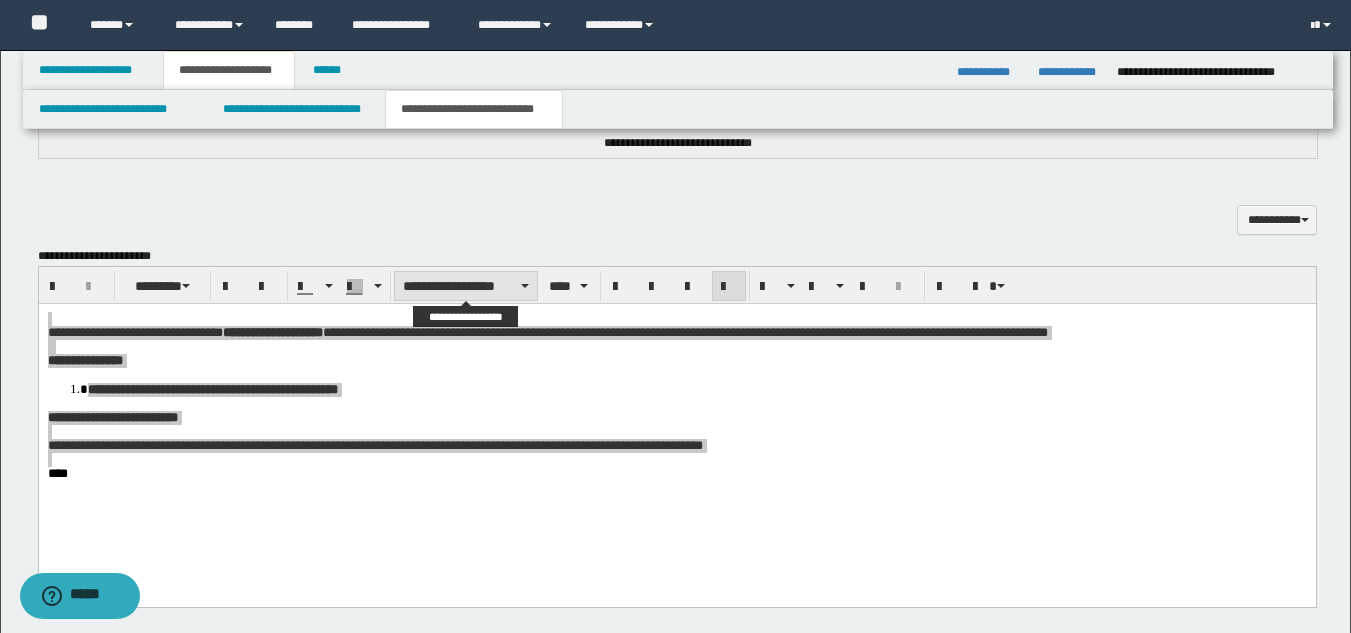 click on "**********" at bounding box center [466, 286] 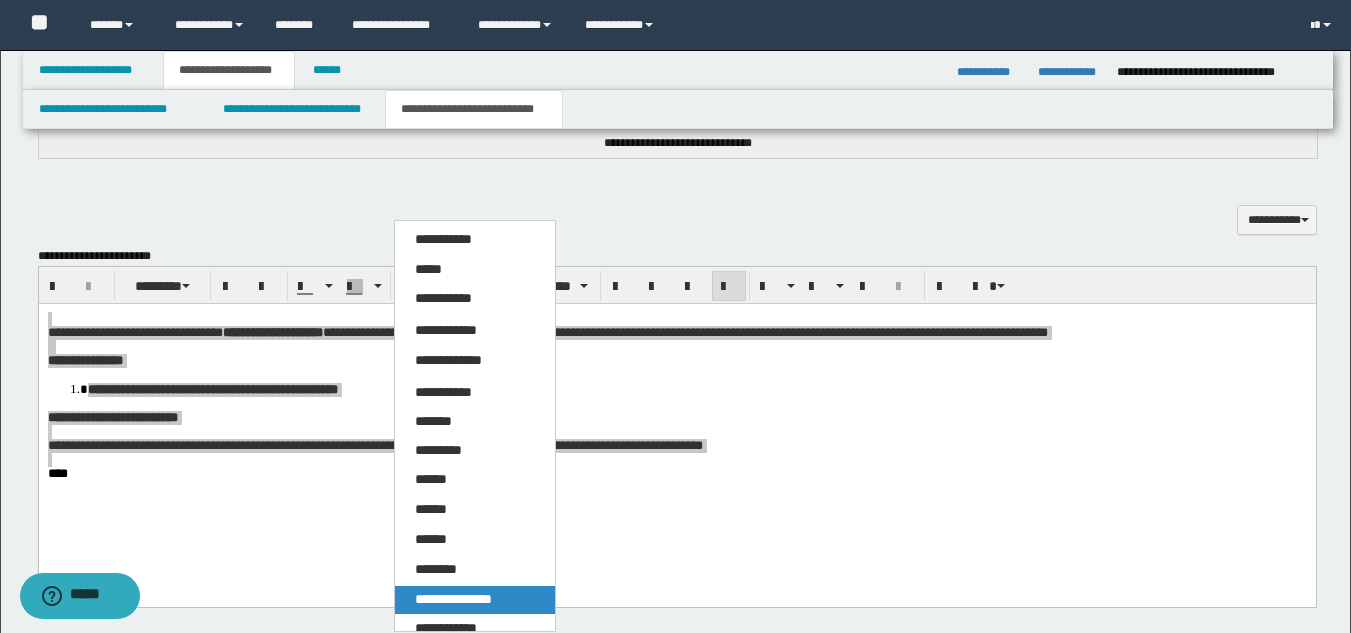 click on "**********" at bounding box center [453, 599] 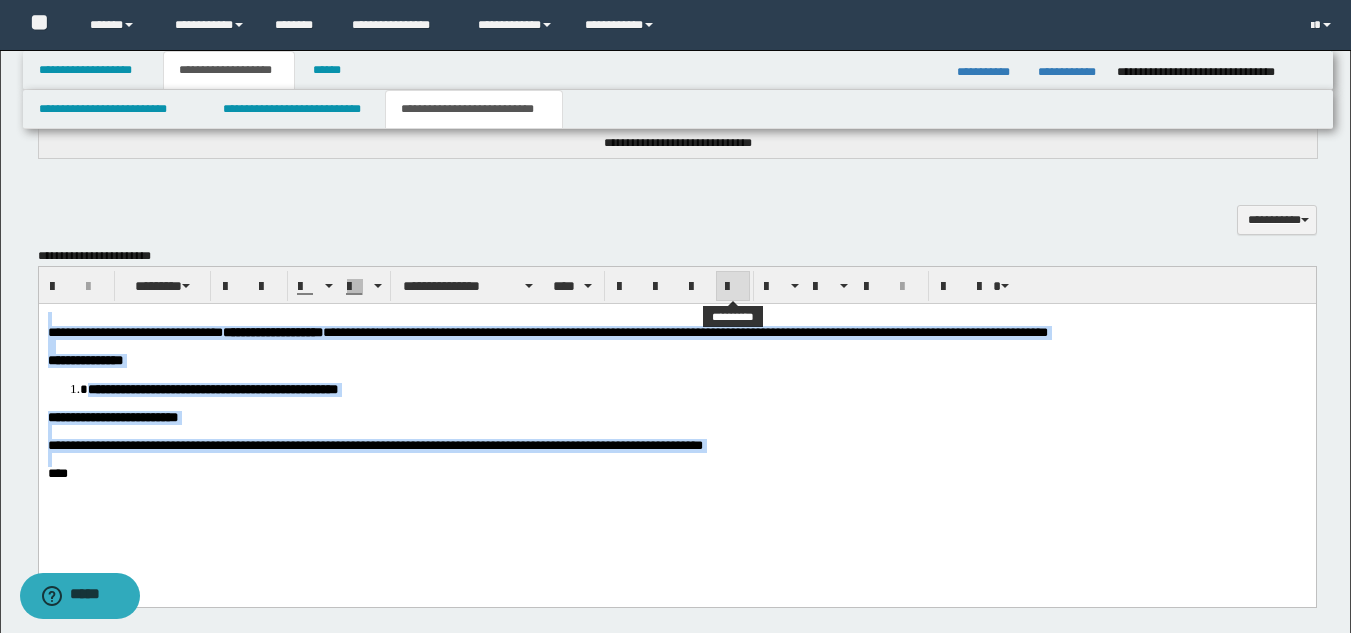 click at bounding box center [733, 287] 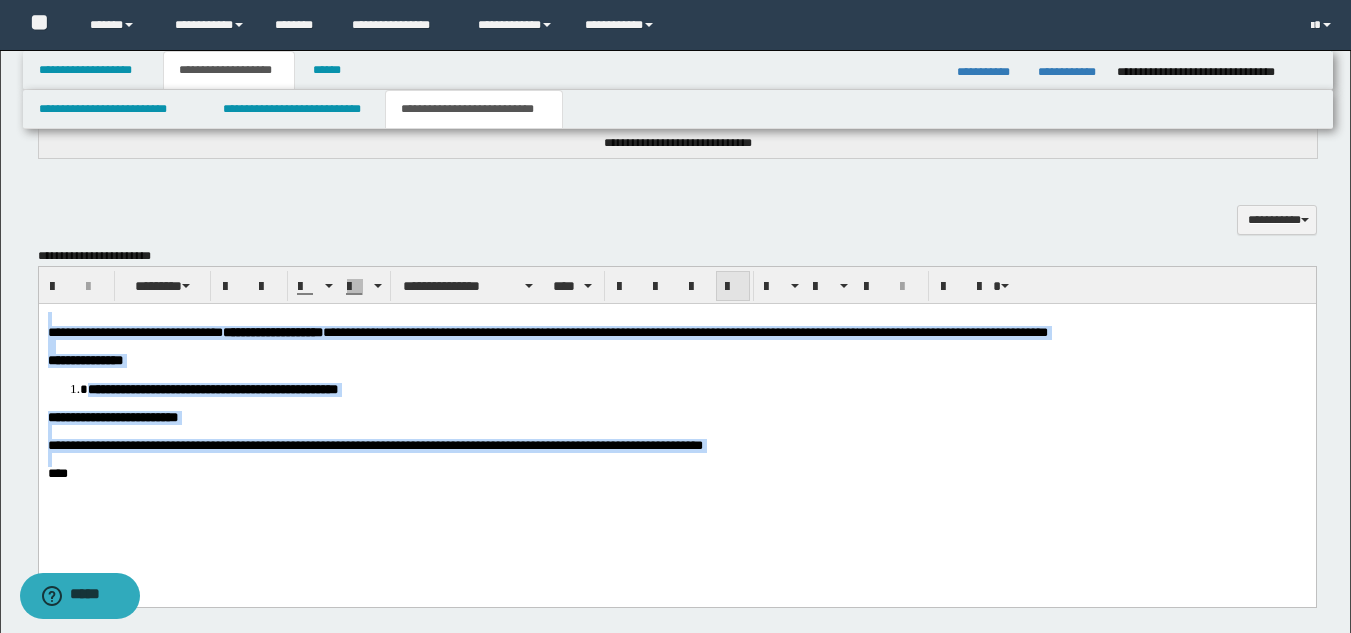 click at bounding box center [733, 286] 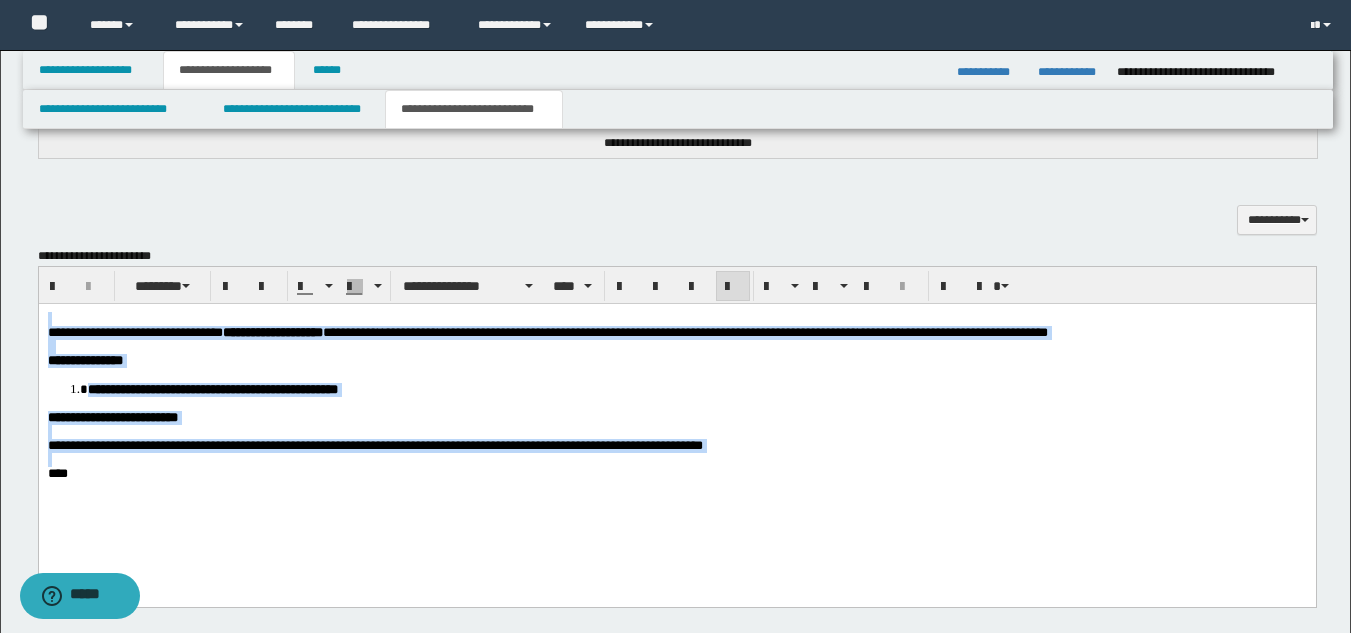 click on "**********" at bounding box center [676, 360] 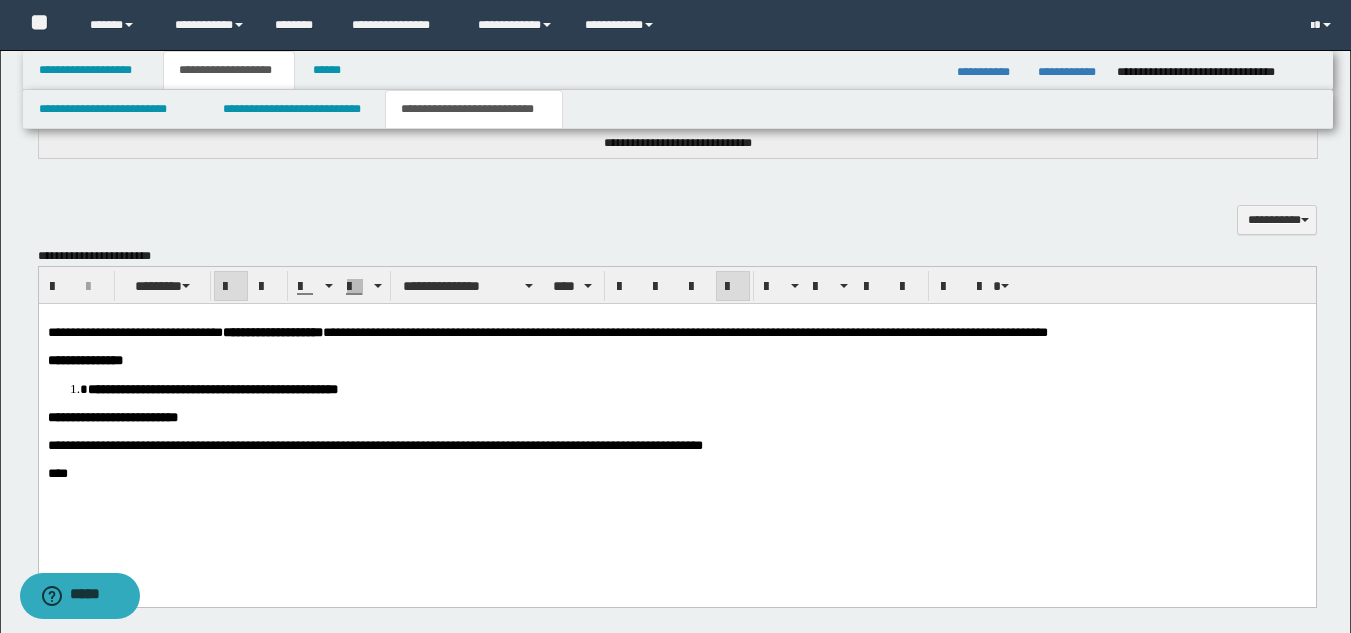 click on "**********" at bounding box center [676, 360] 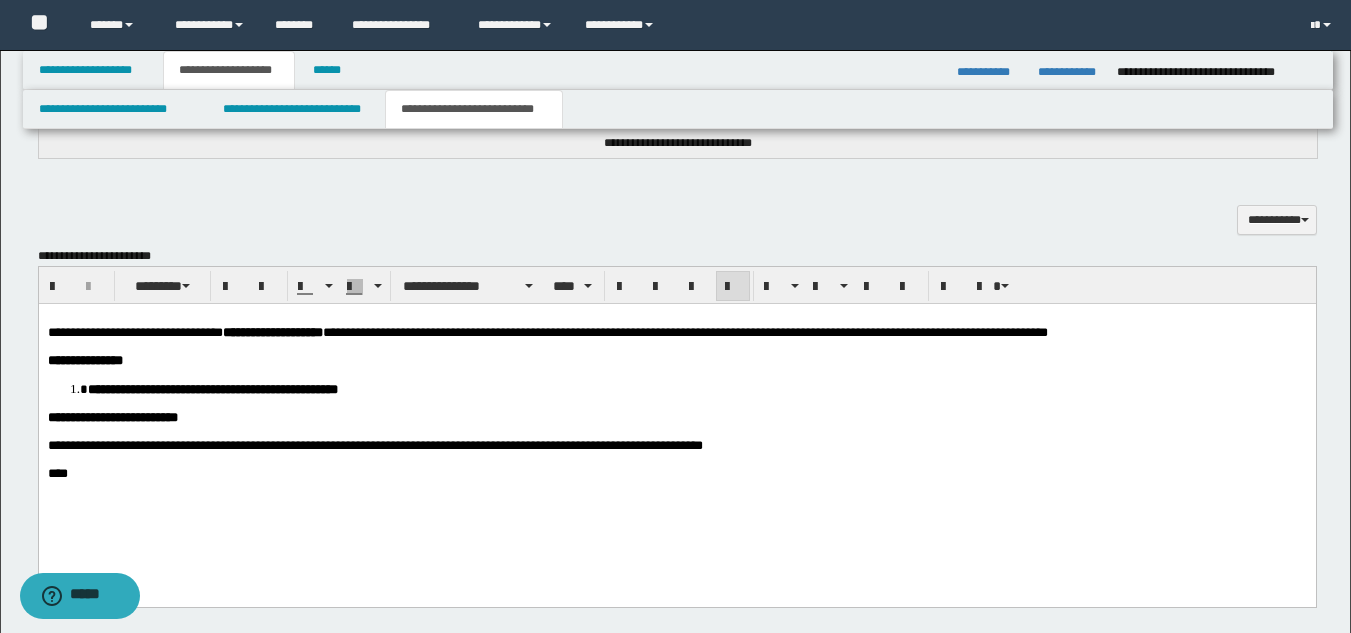 click at bounding box center (676, 431) 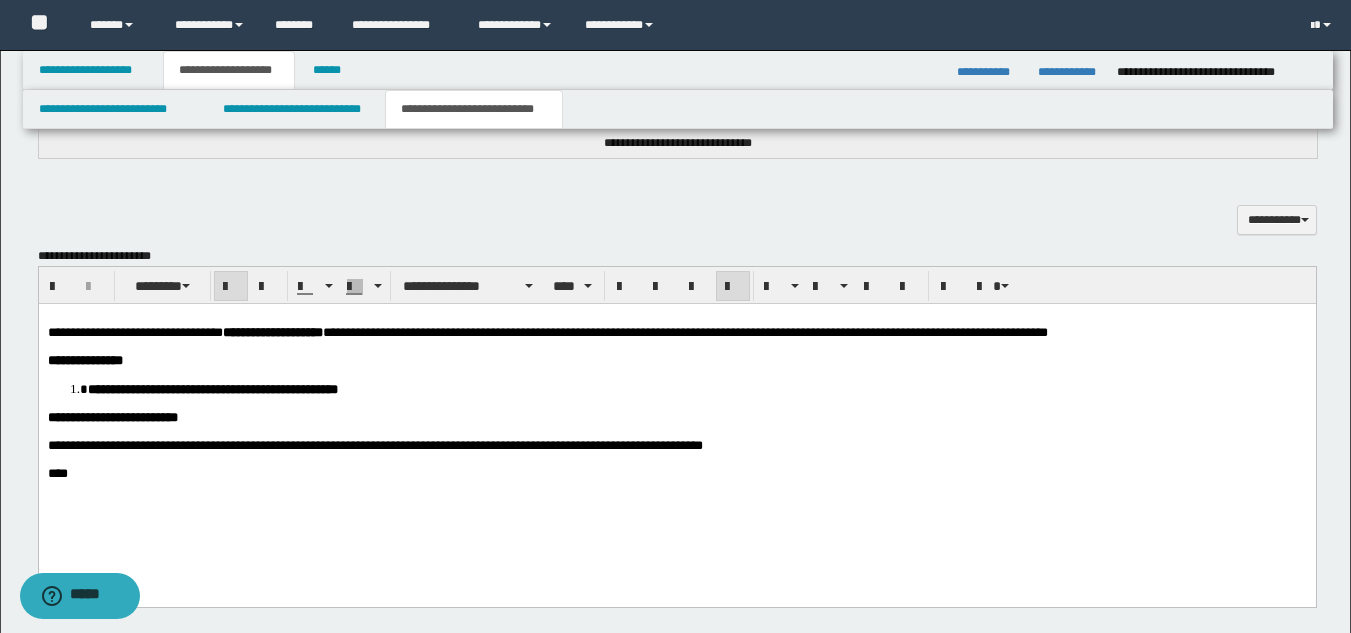 click on "**********" at bounding box center (676, 420) 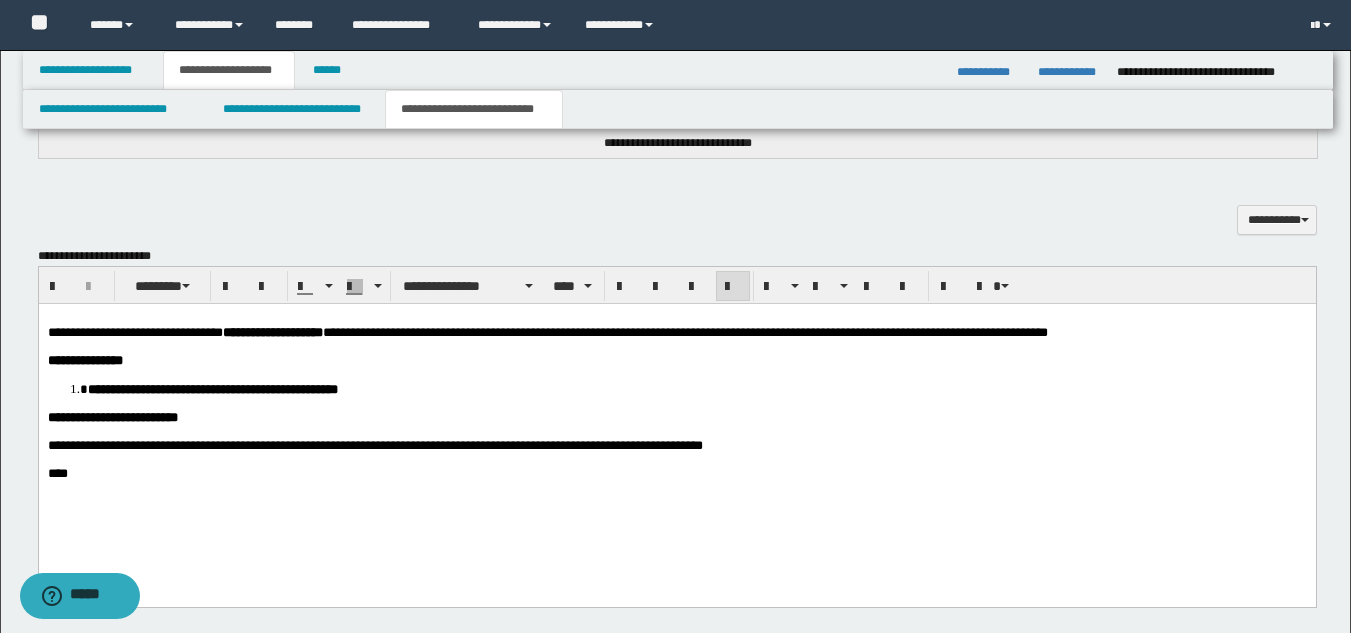 click at bounding box center (676, 459) 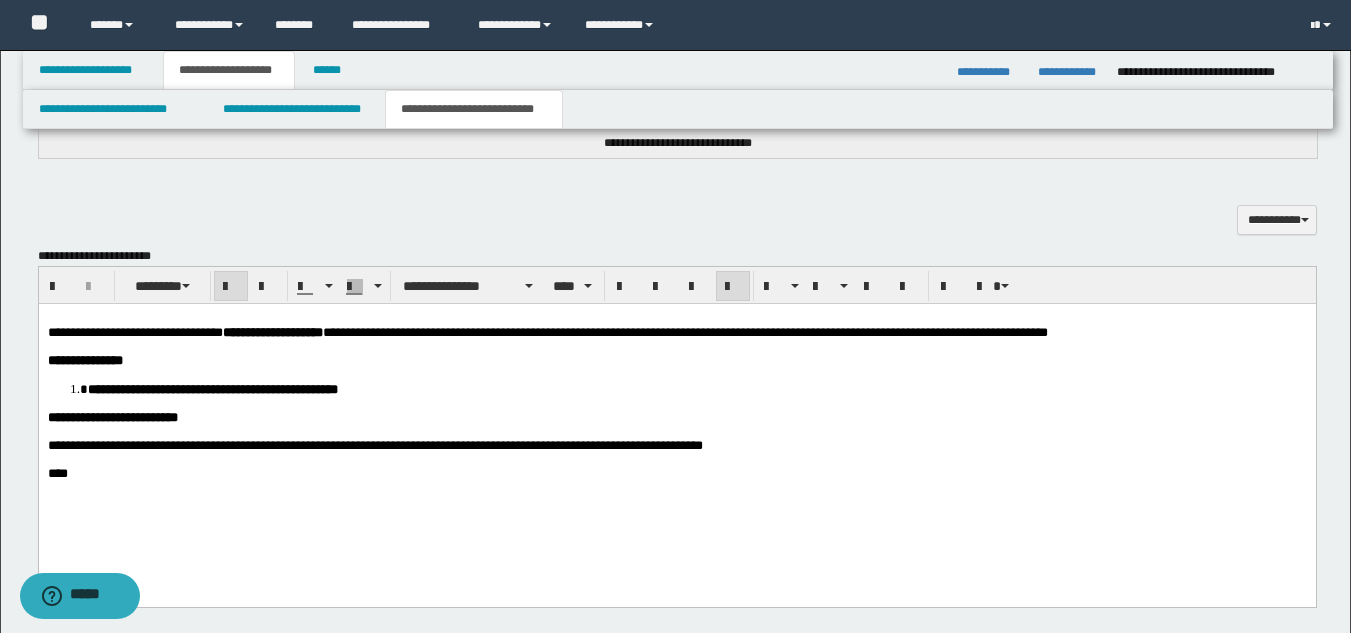 click on "**********" at bounding box center [676, 417] 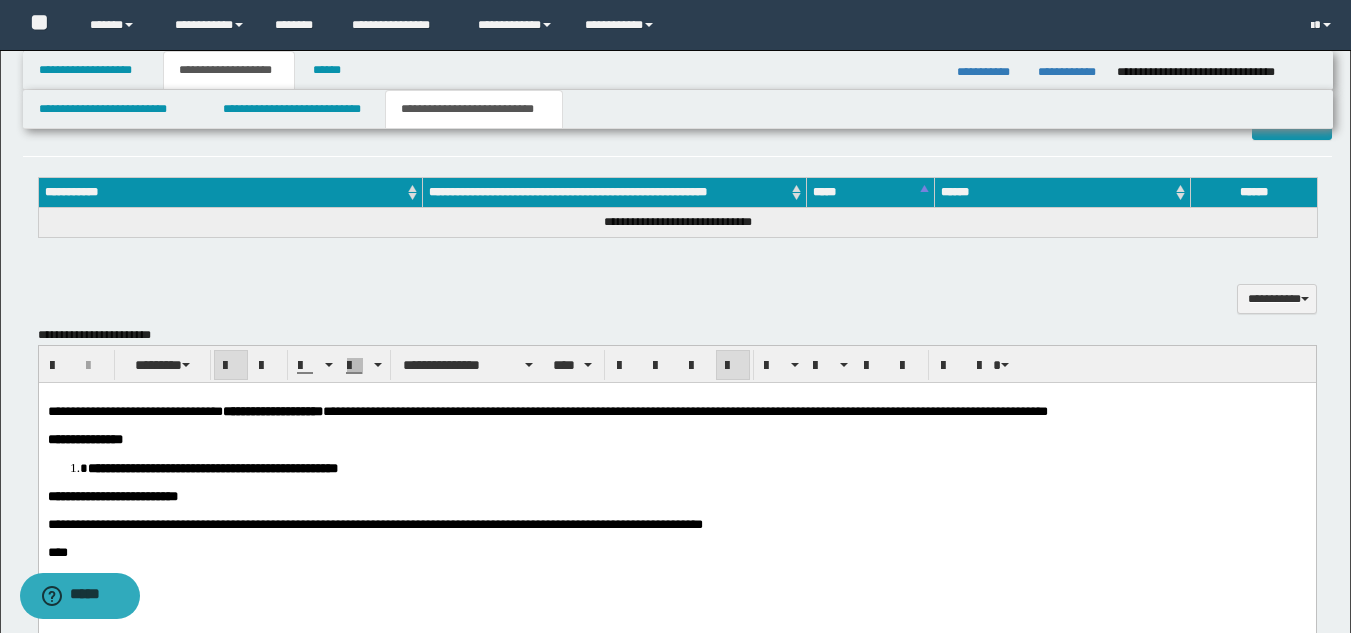 scroll, scrollTop: 785, scrollLeft: 0, axis: vertical 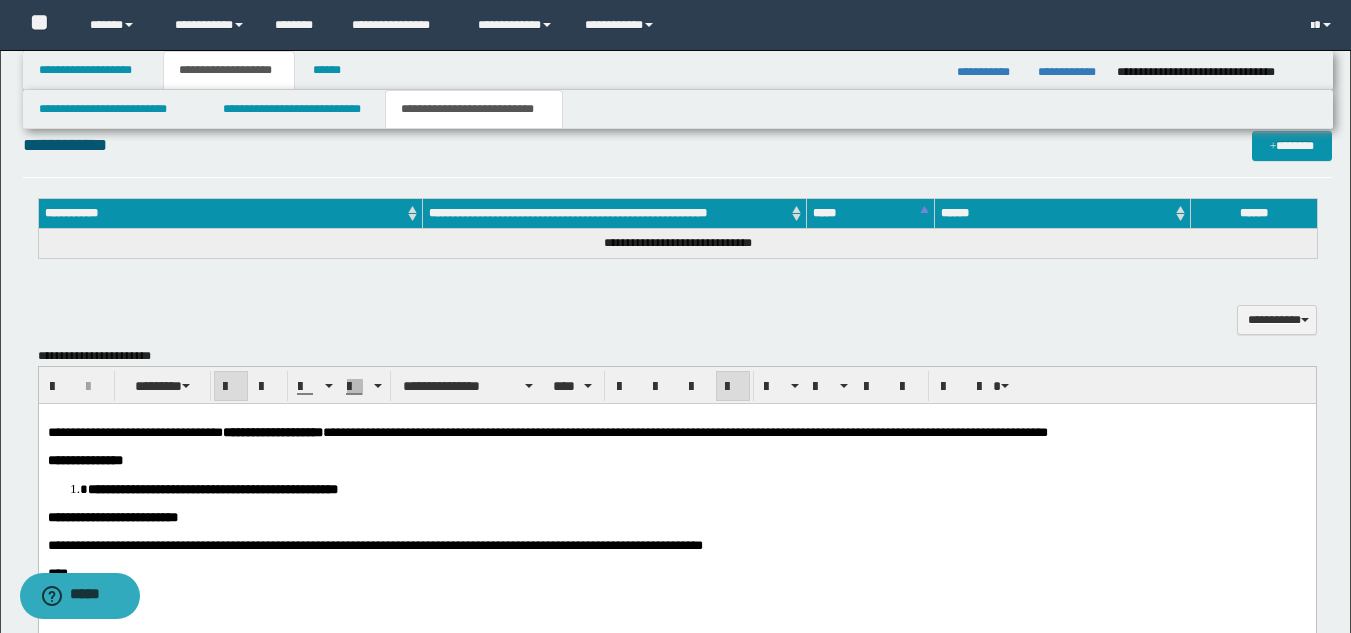 click on "**********" at bounding box center [676, 520] 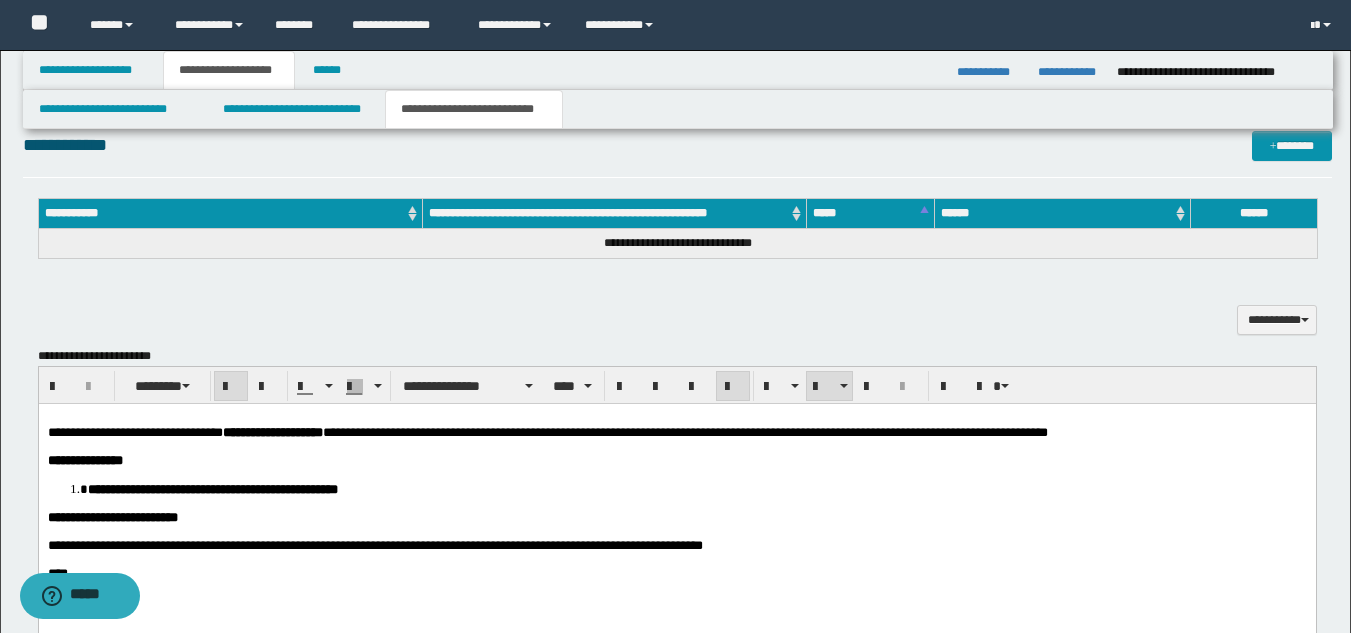 click on "**********" at bounding box center [676, 520] 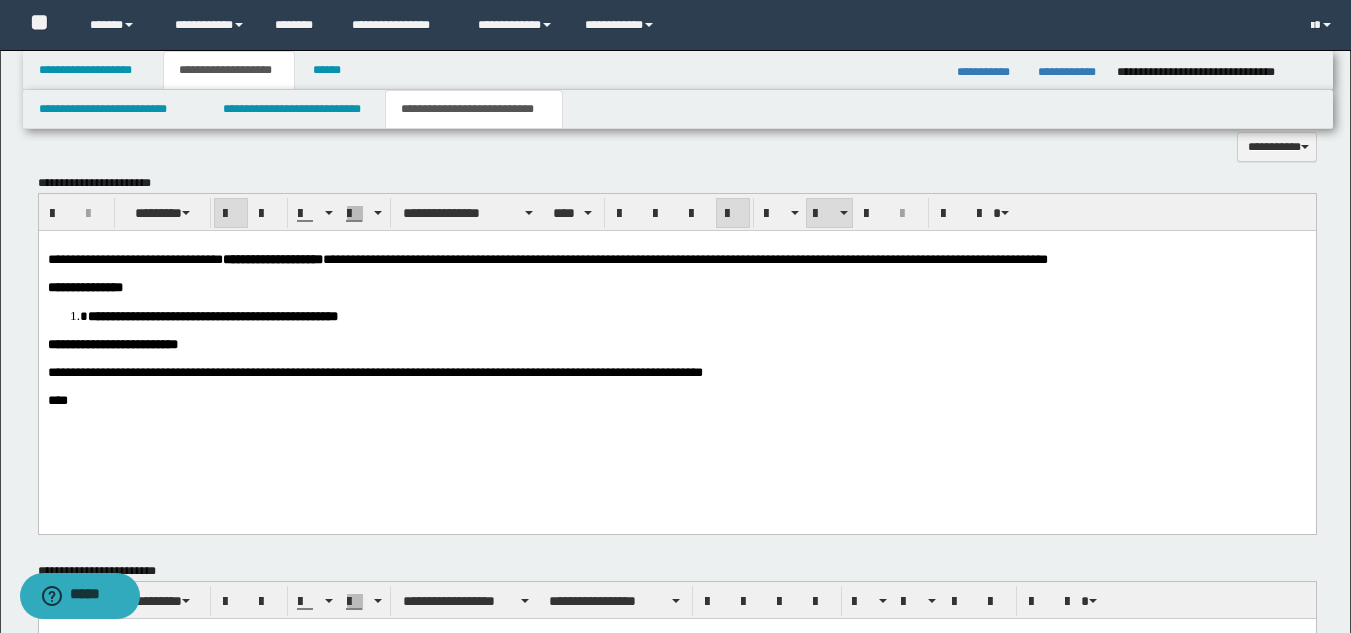 scroll, scrollTop: 985, scrollLeft: 0, axis: vertical 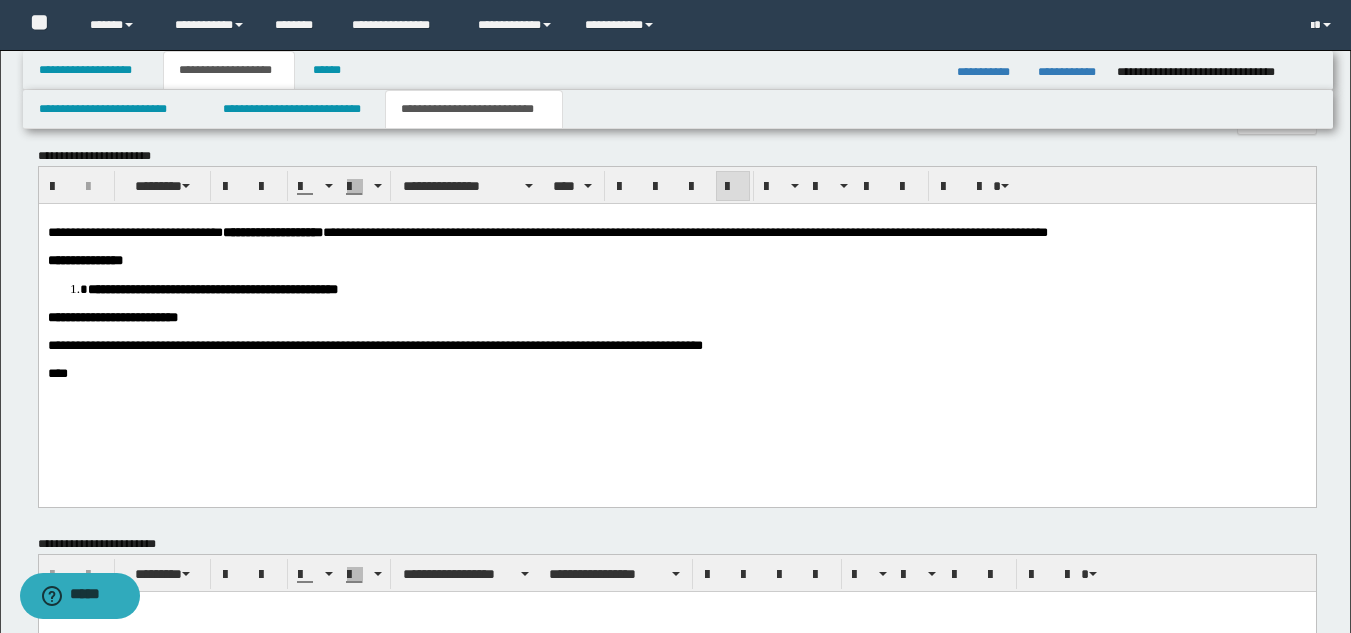 click on "**********" at bounding box center [676, 320] 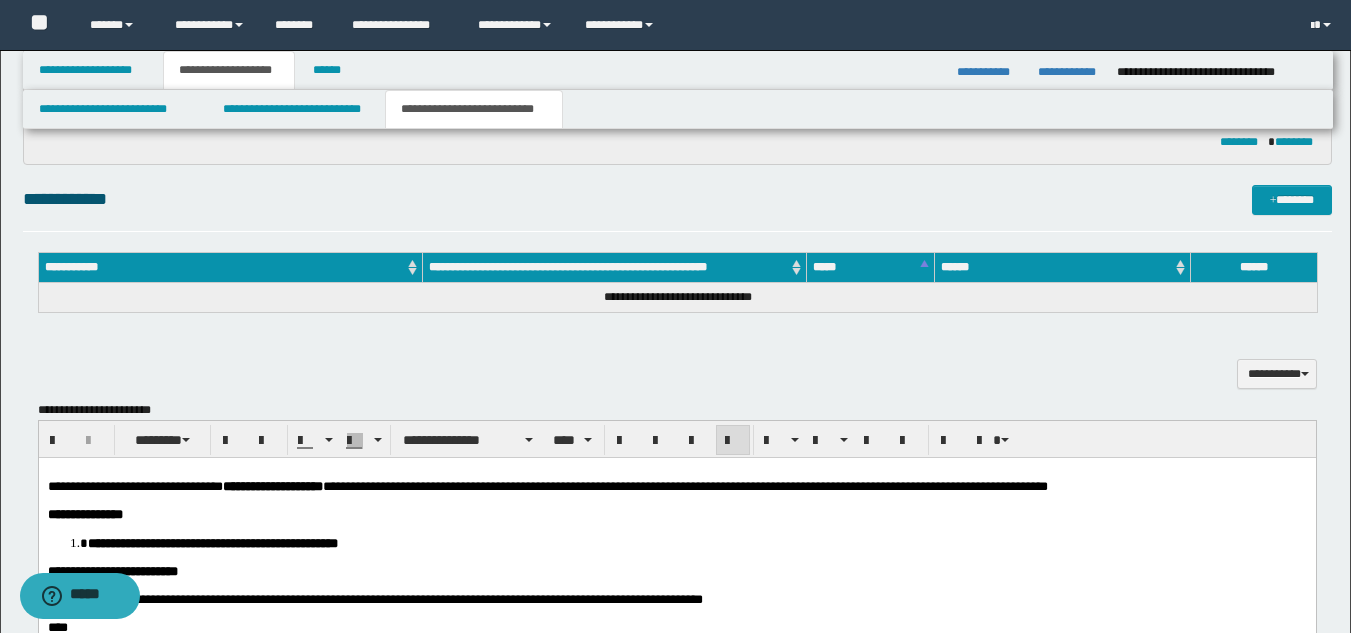 scroll, scrollTop: 685, scrollLeft: 0, axis: vertical 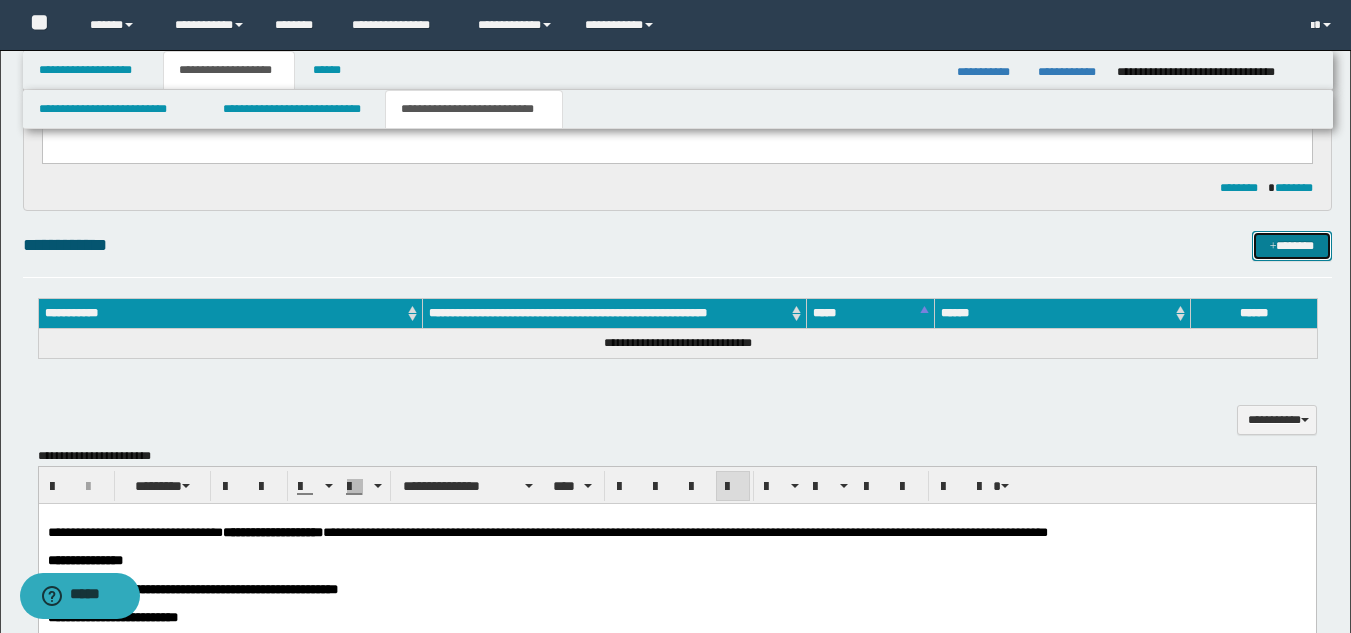 click on "*******" at bounding box center [1292, 246] 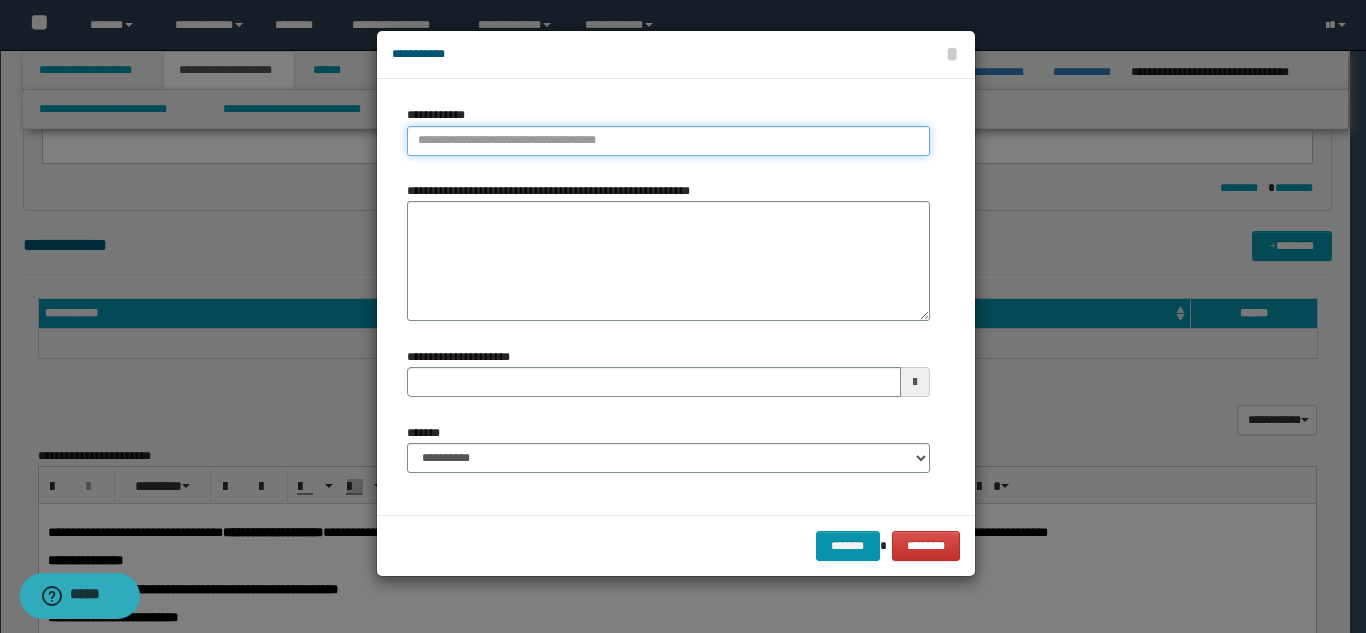 click on "**********" at bounding box center (668, 141) 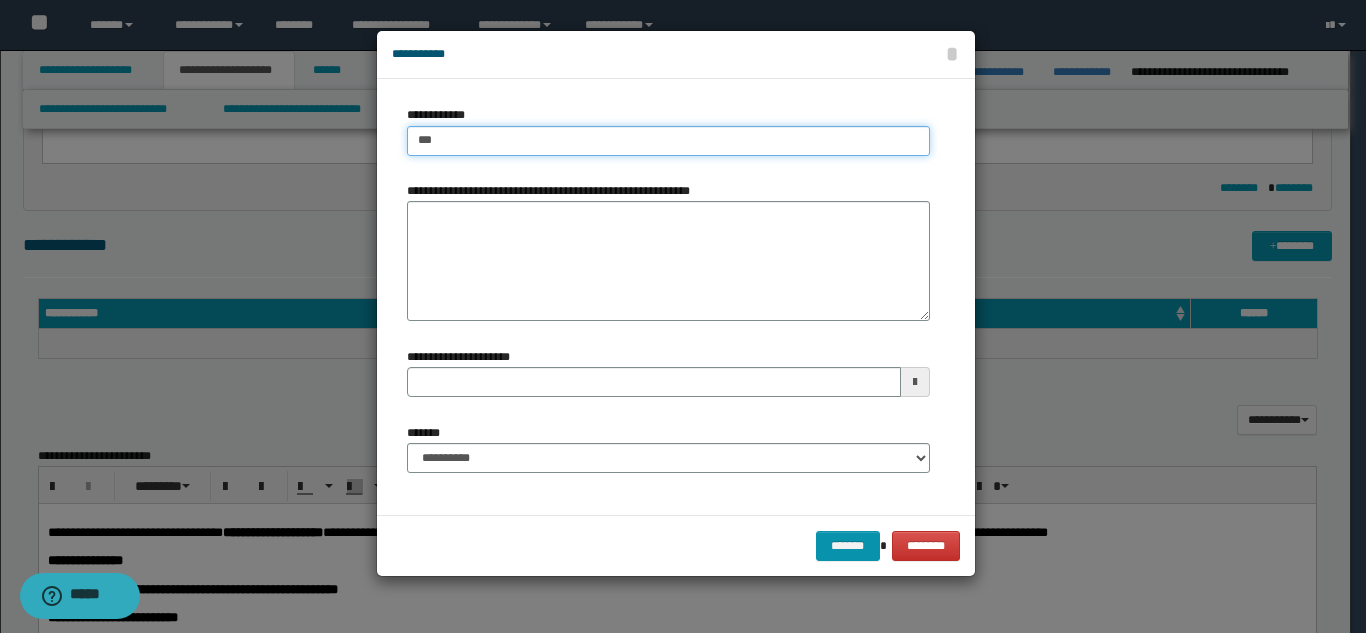 type on "****" 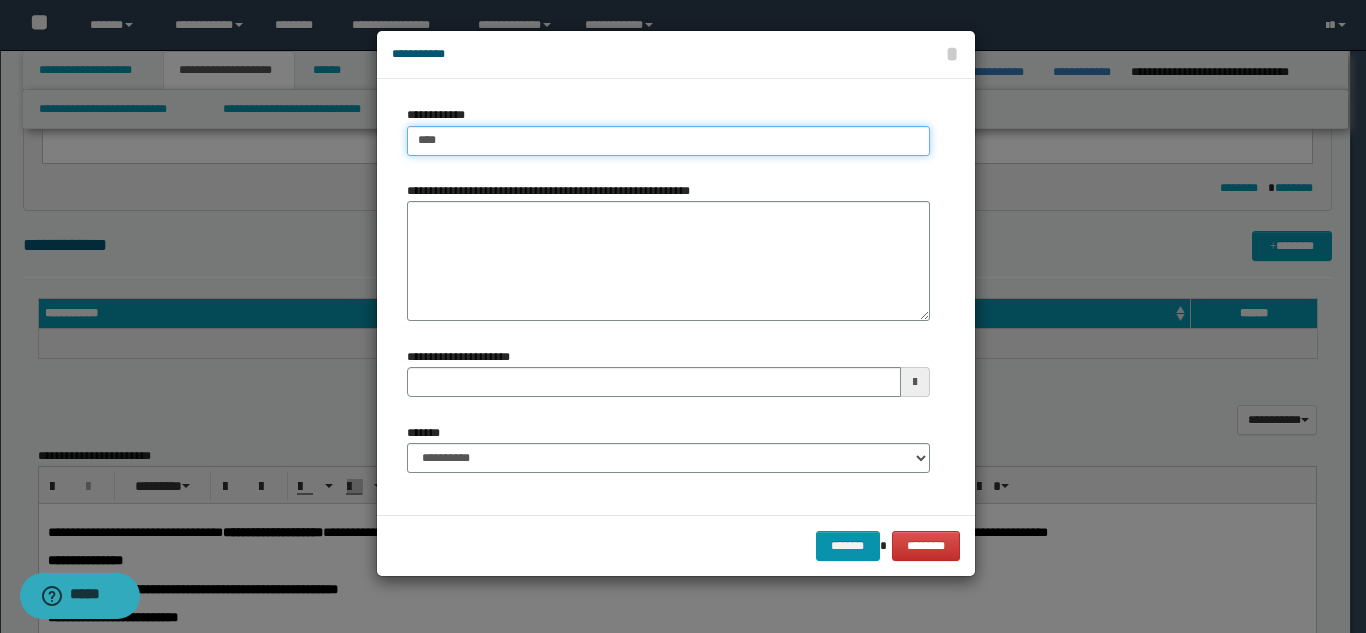 type on "****" 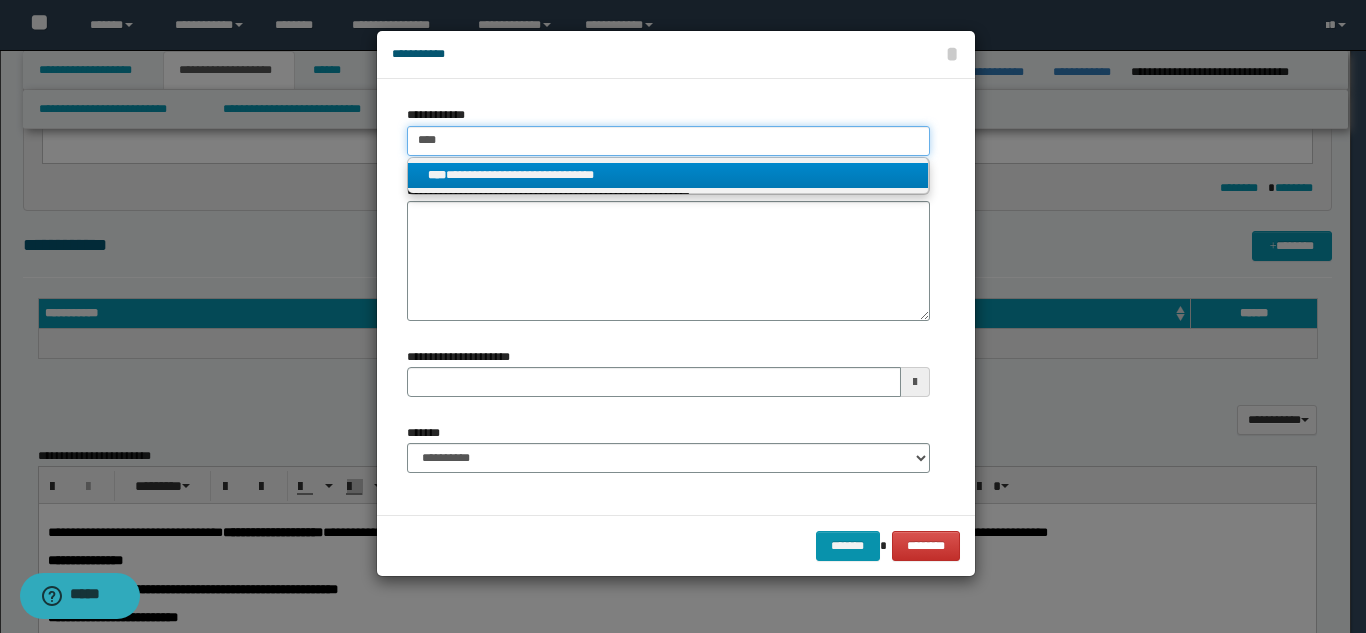 type on "****" 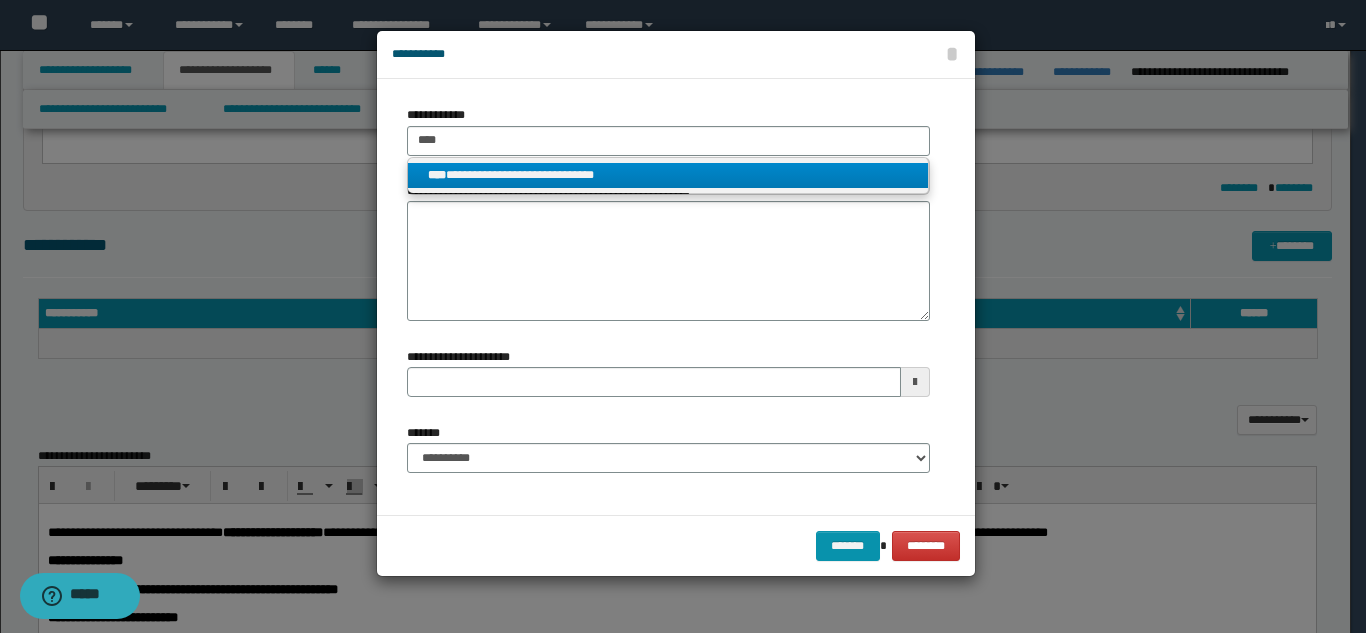 click on "**********" at bounding box center (668, 175) 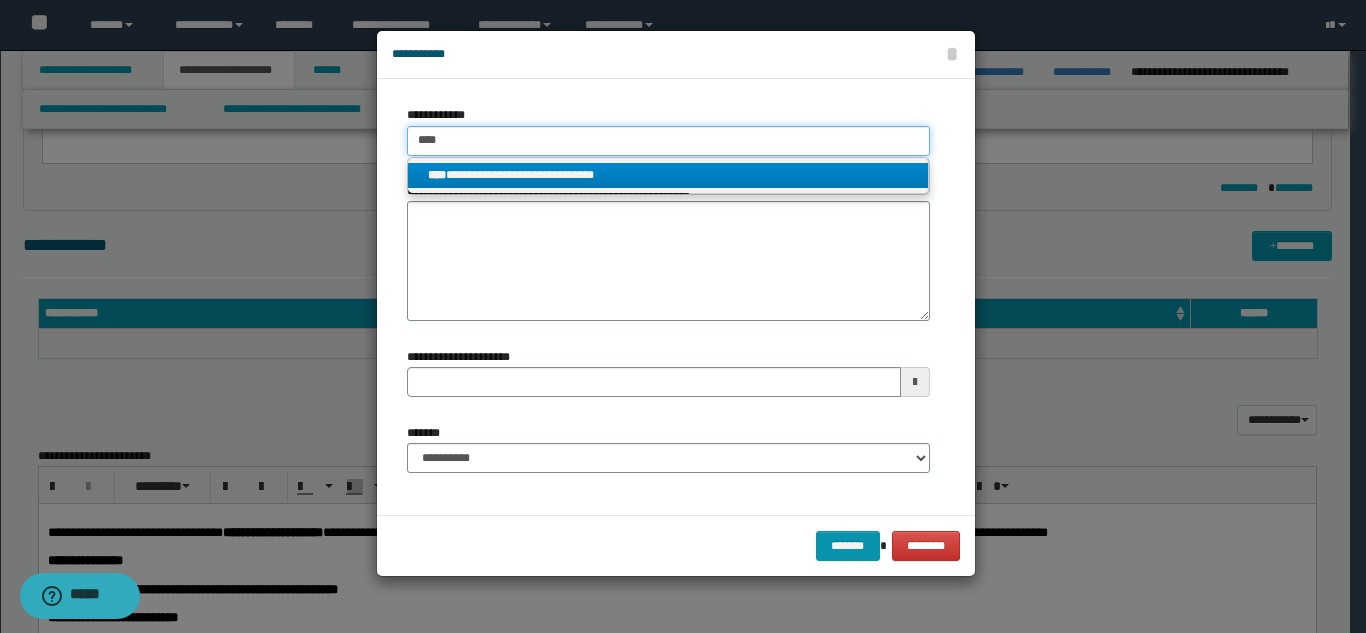 type 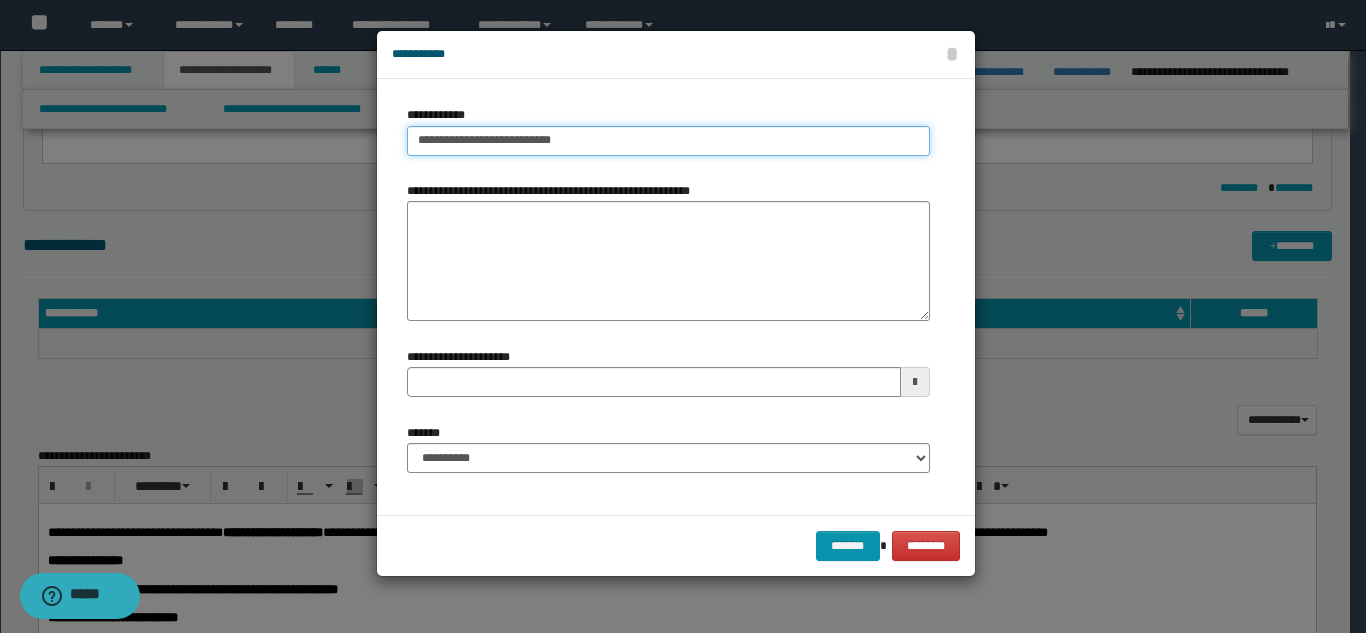 type on "**********" 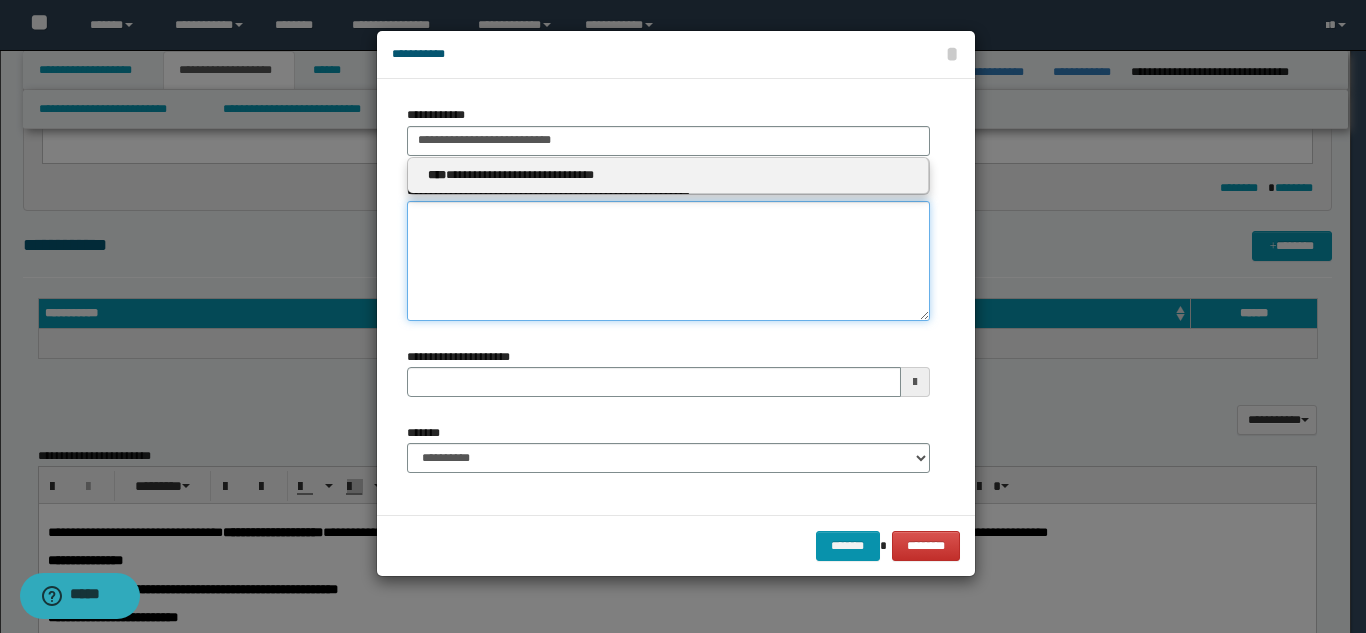 type 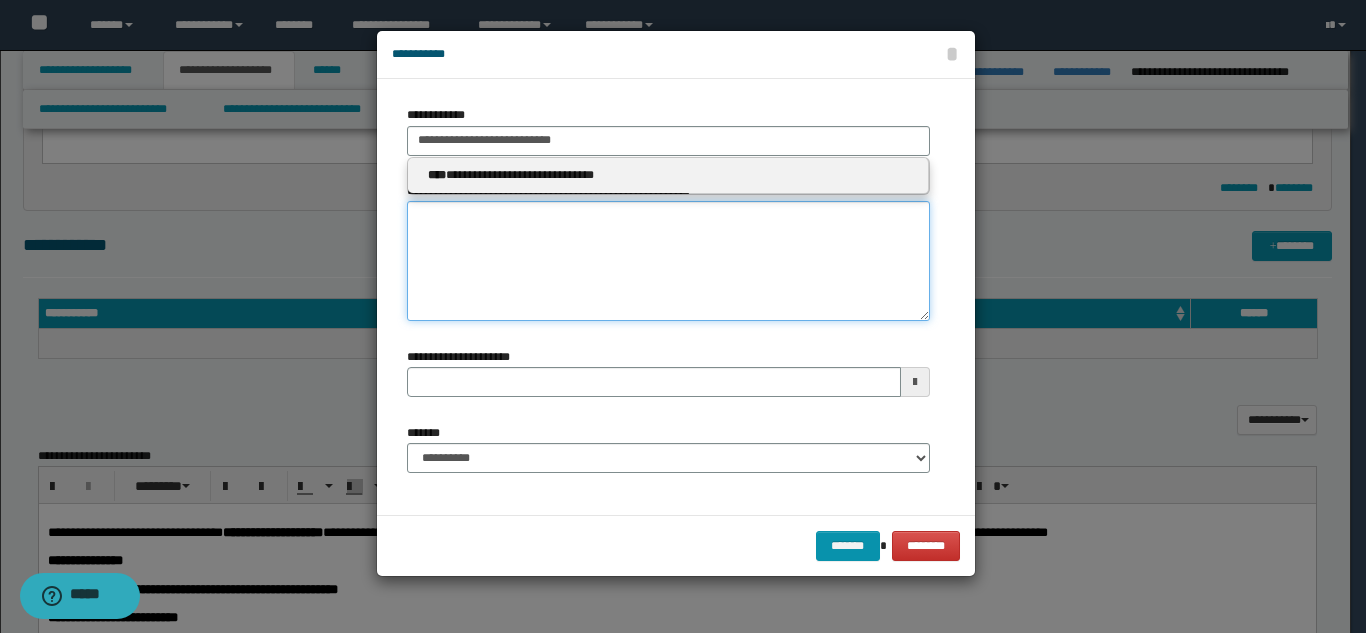 click on "**********" at bounding box center (668, 261) 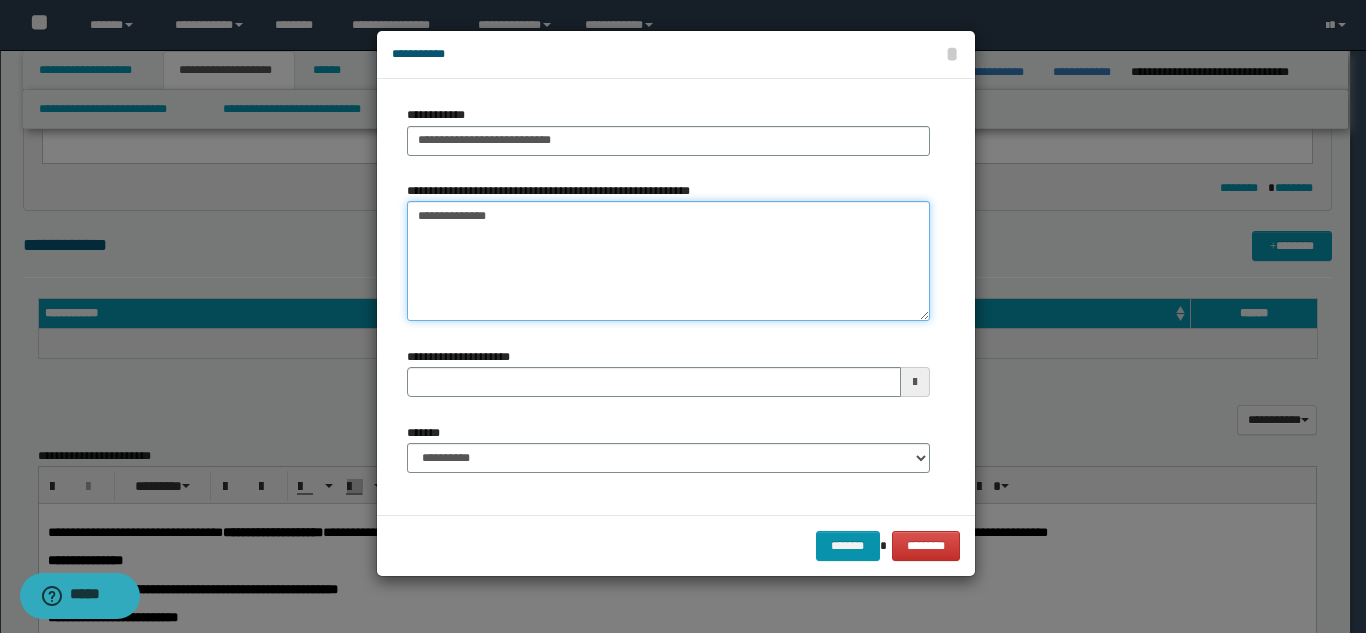 type on "**********" 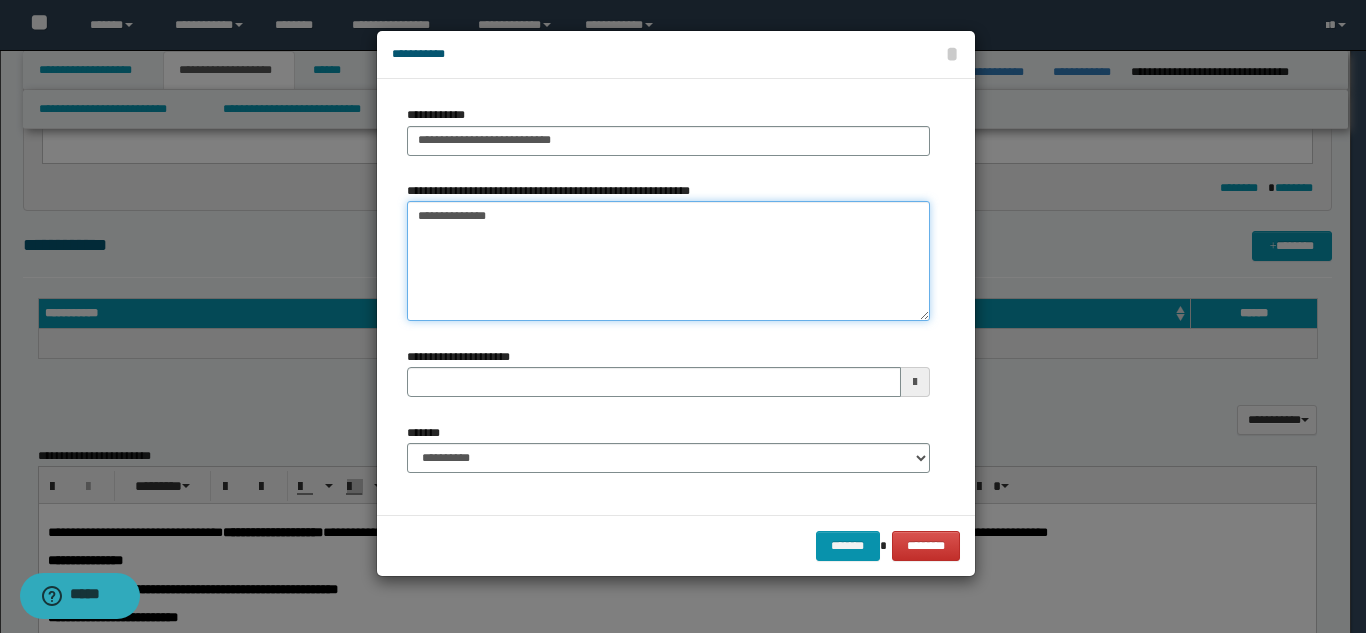 type 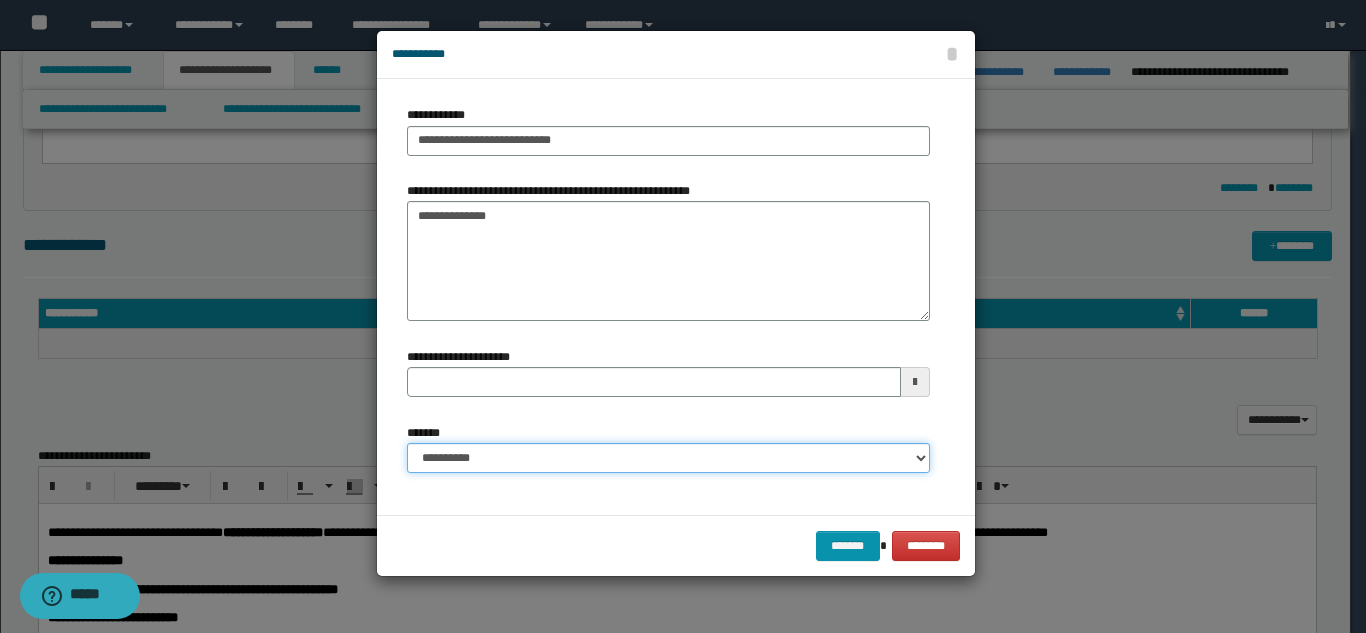 click on "**********" at bounding box center (668, 458) 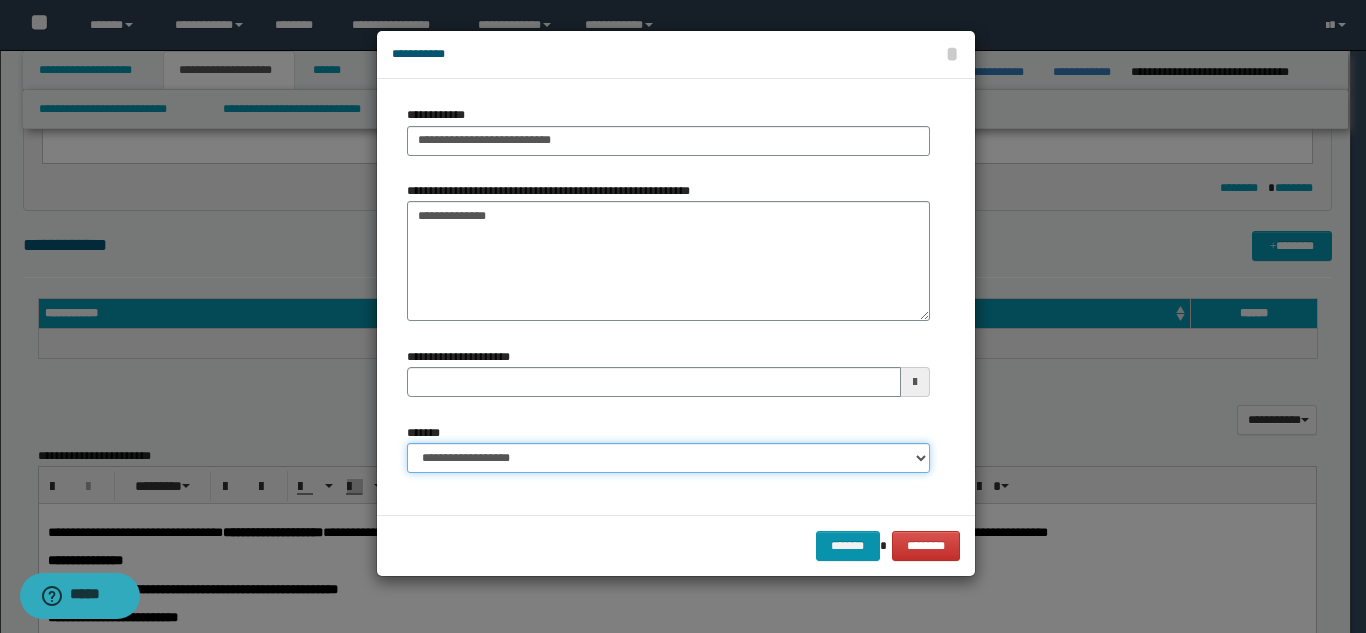 type 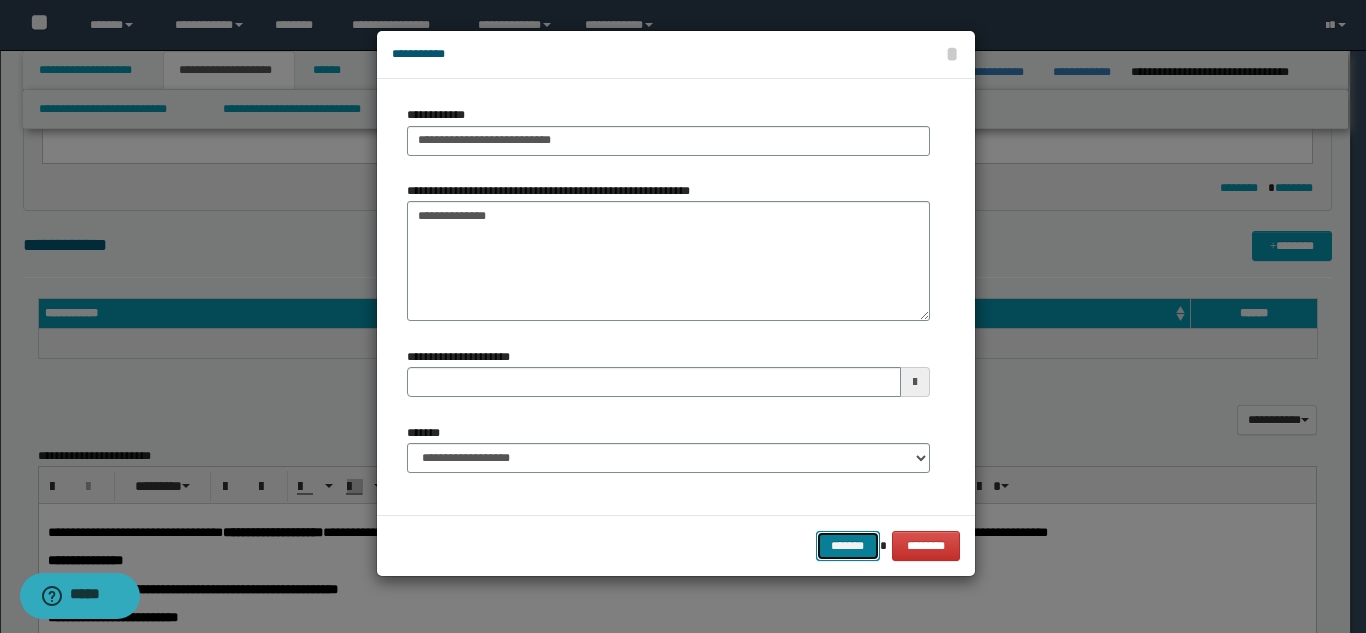 click on "*******" at bounding box center (848, 546) 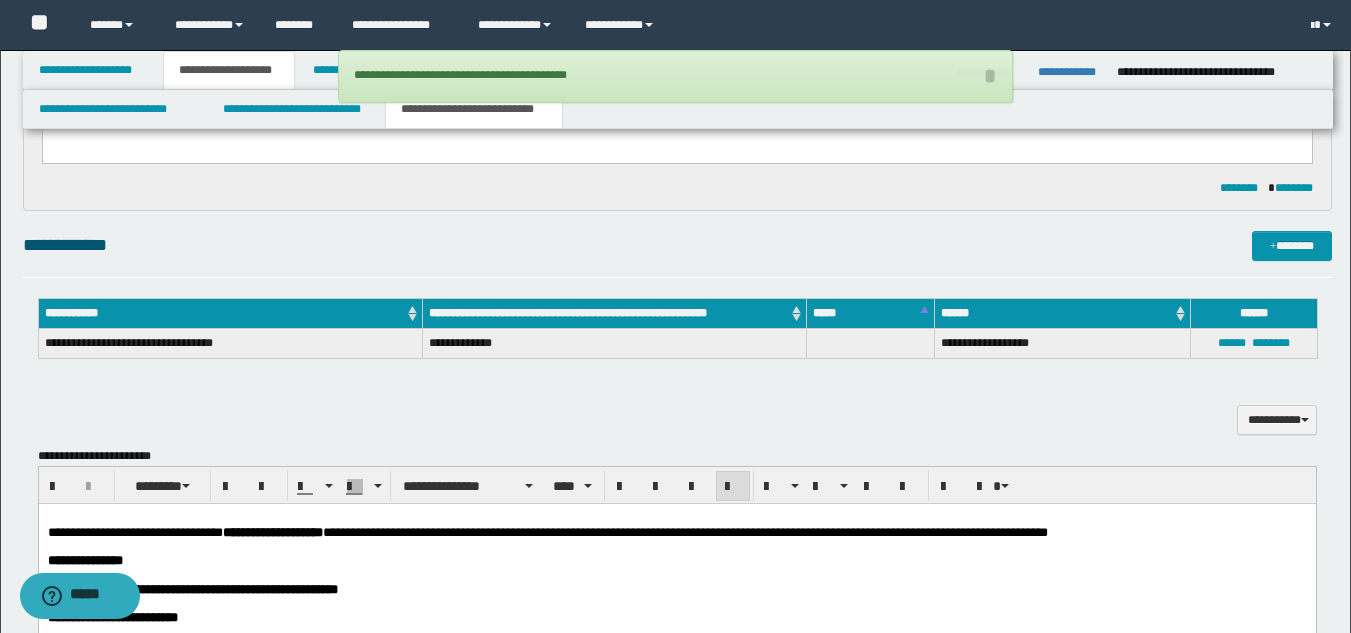 click on "**********" at bounding box center [677, 409] 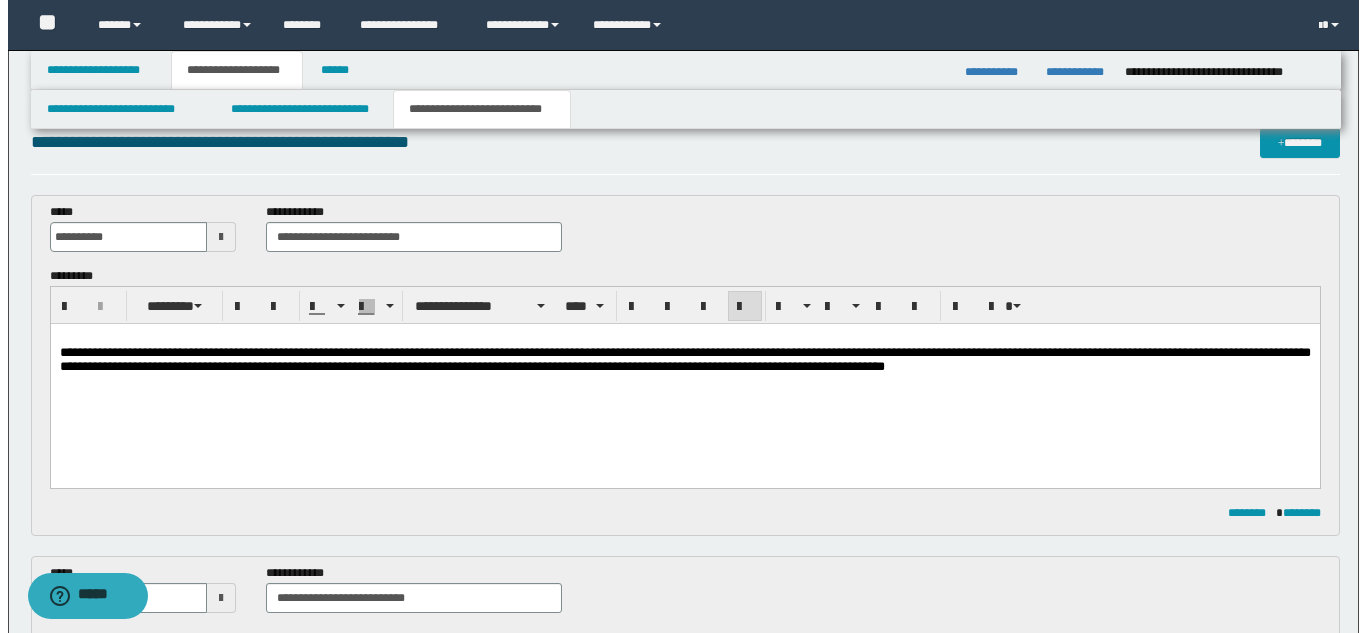 scroll, scrollTop: 0, scrollLeft: 0, axis: both 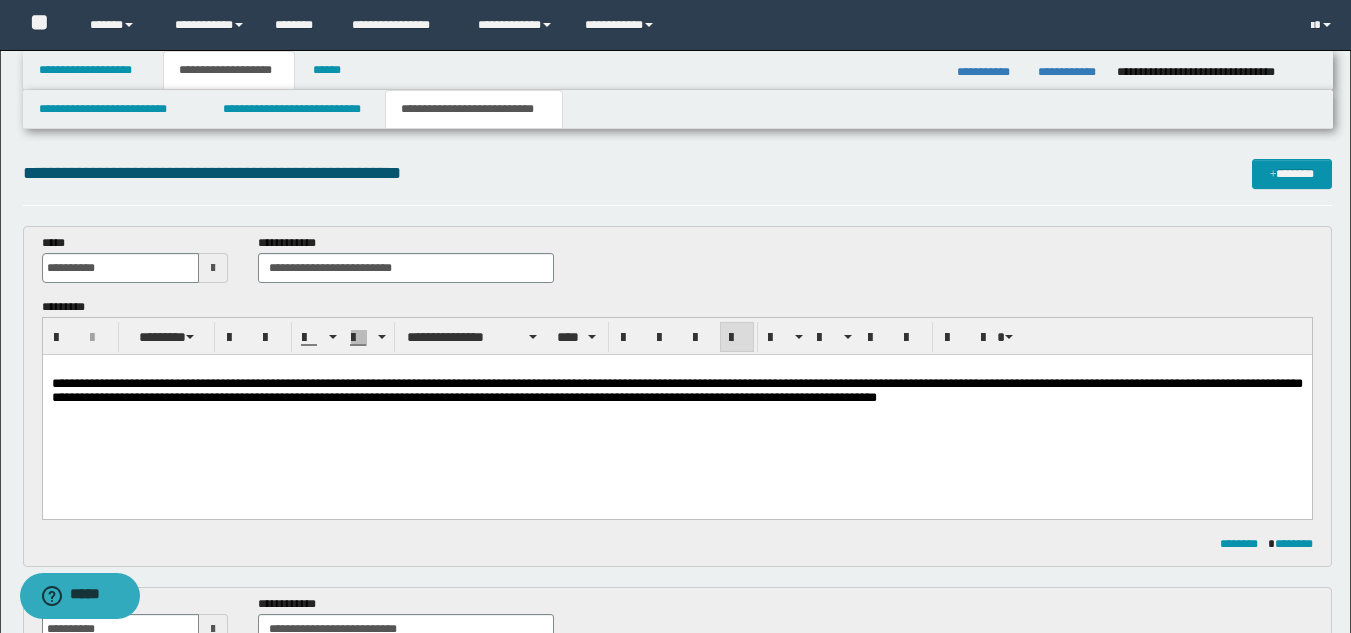 click on "**********" at bounding box center (676, 390) 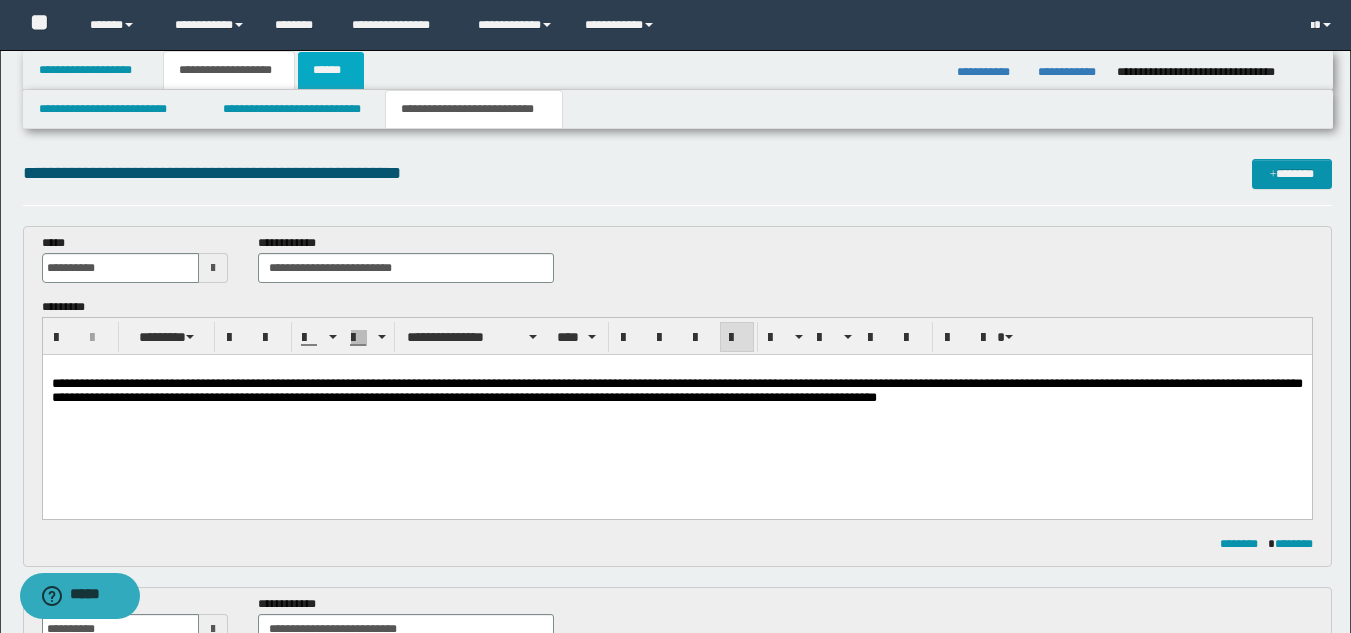 click on "******" at bounding box center [331, 70] 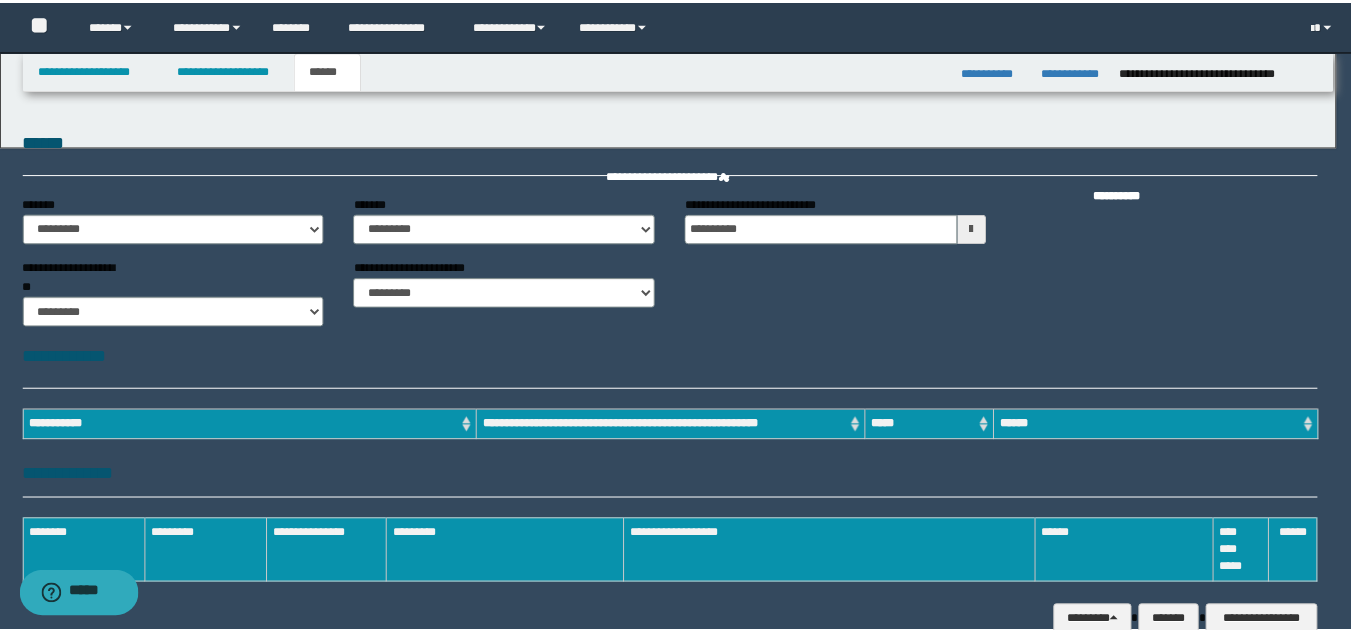 scroll, scrollTop: 0, scrollLeft: 0, axis: both 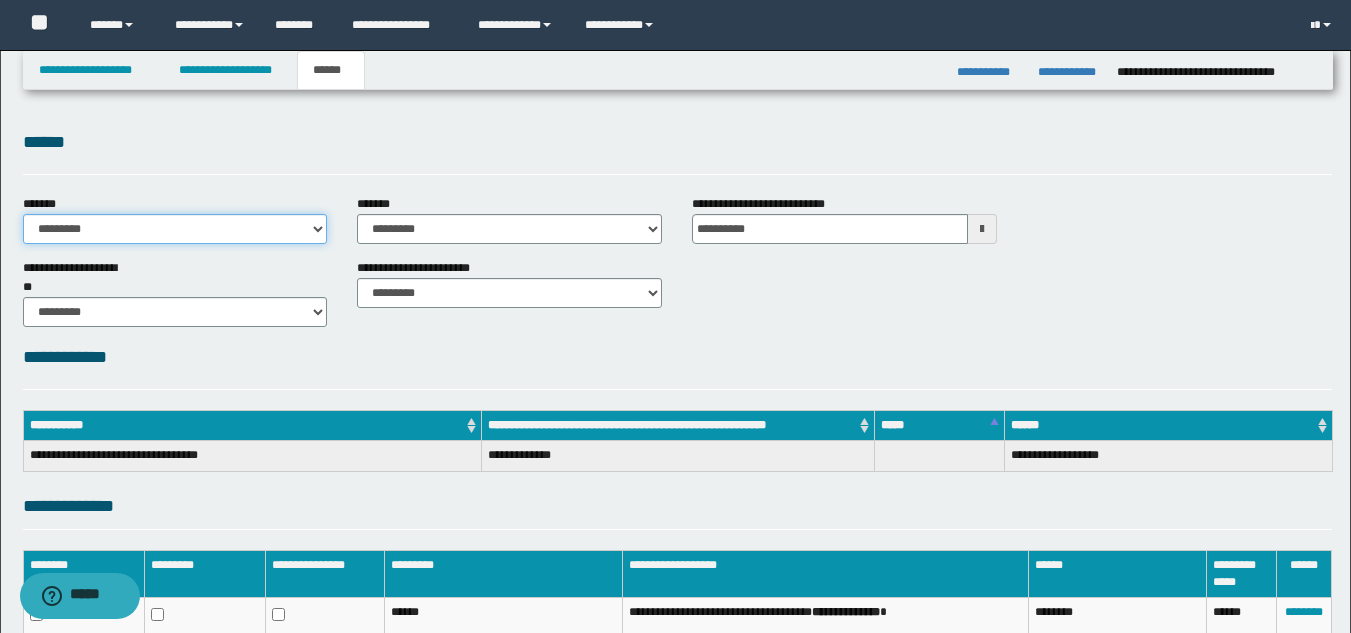 click on "**********" at bounding box center (175, 229) 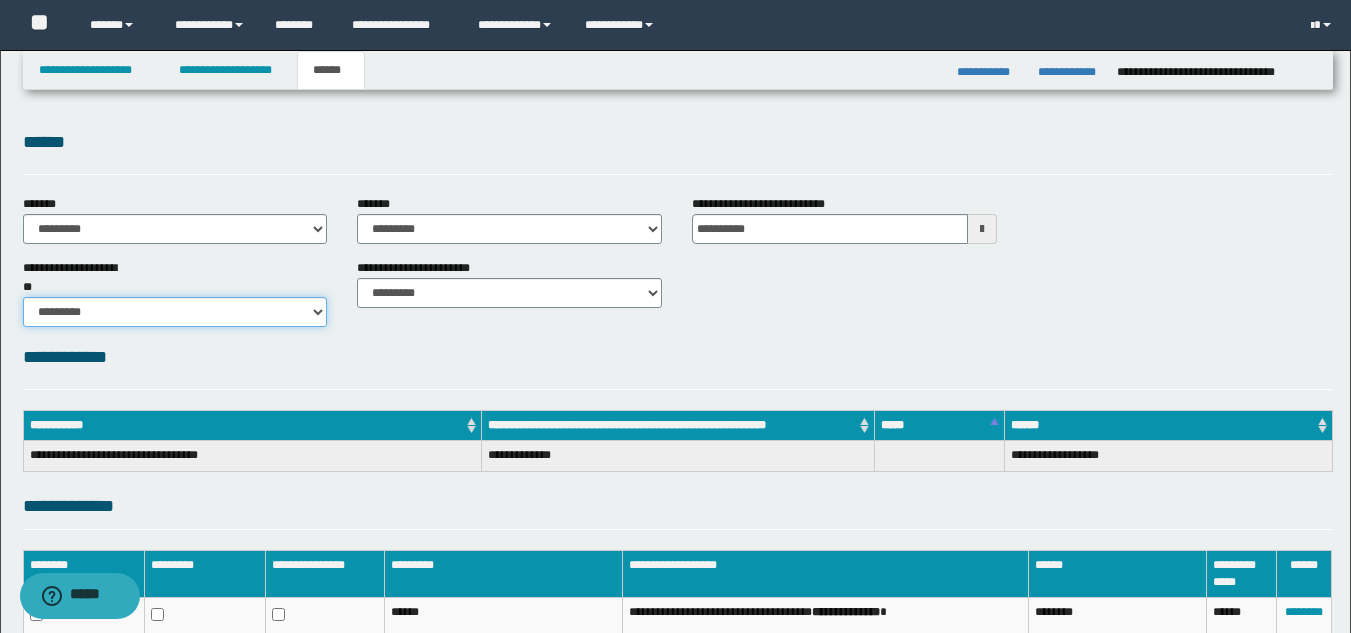 click on "*********
**
**" at bounding box center [175, 312] 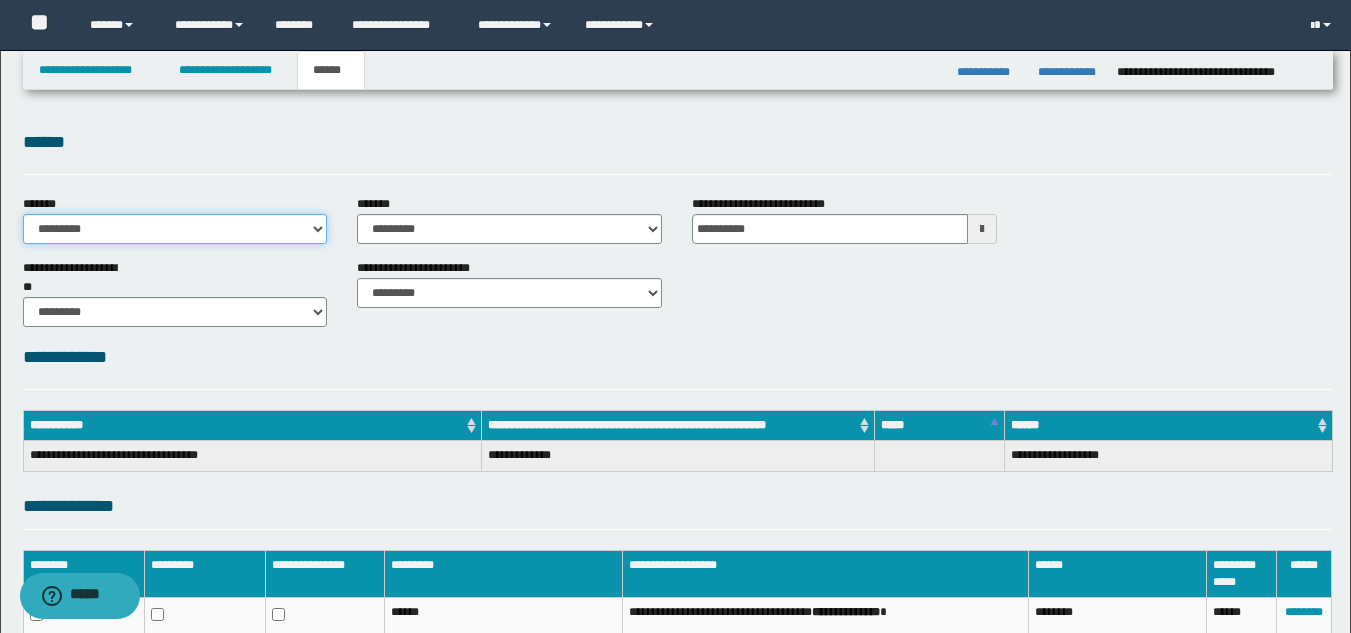 click on "**********" at bounding box center [175, 229] 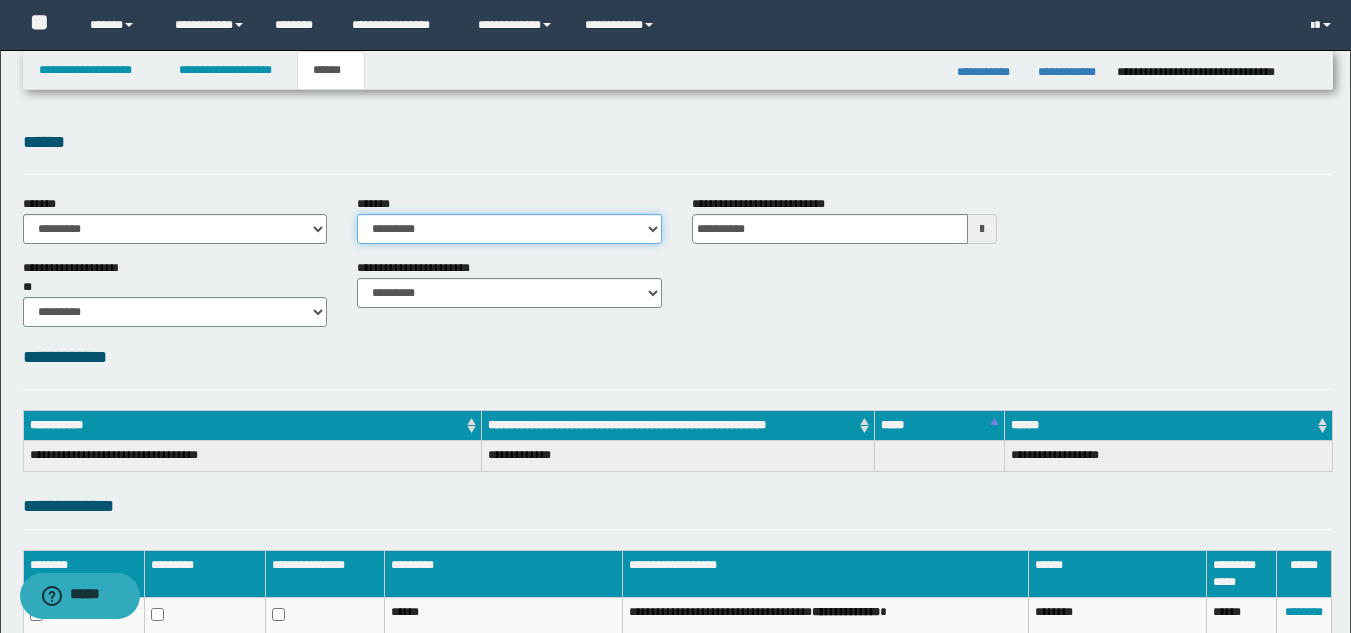 click on "**********" at bounding box center [509, 229] 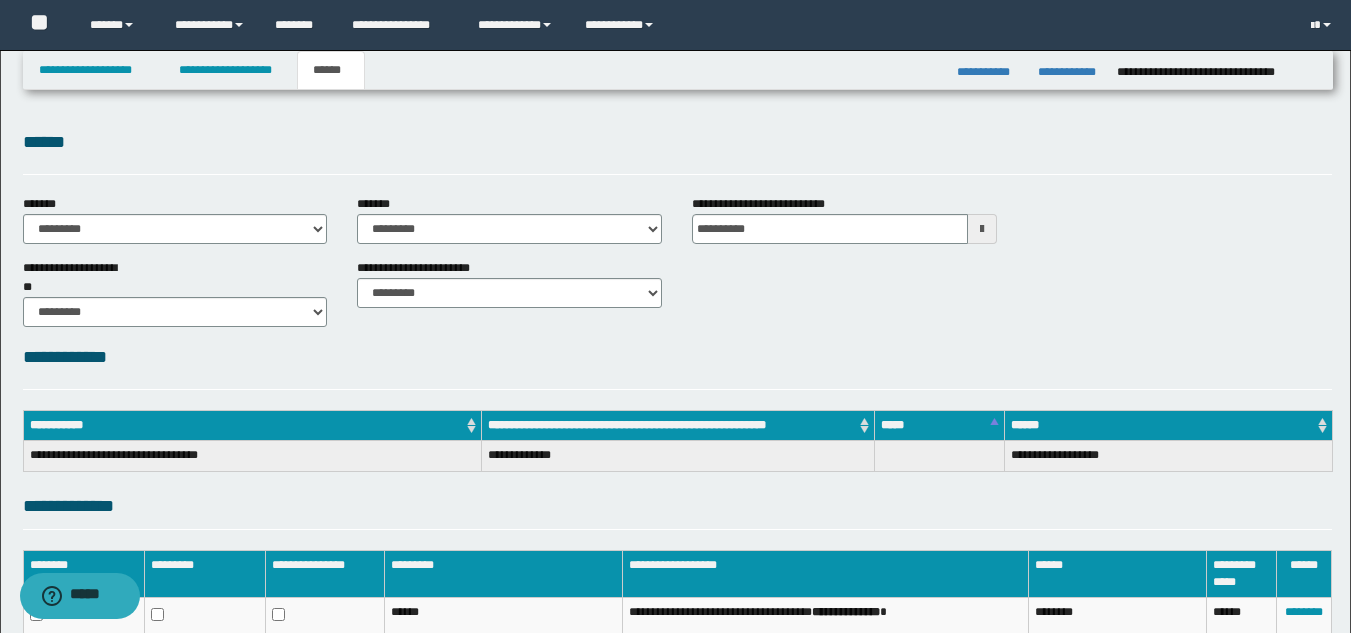 click on "**********" at bounding box center [677, 291] 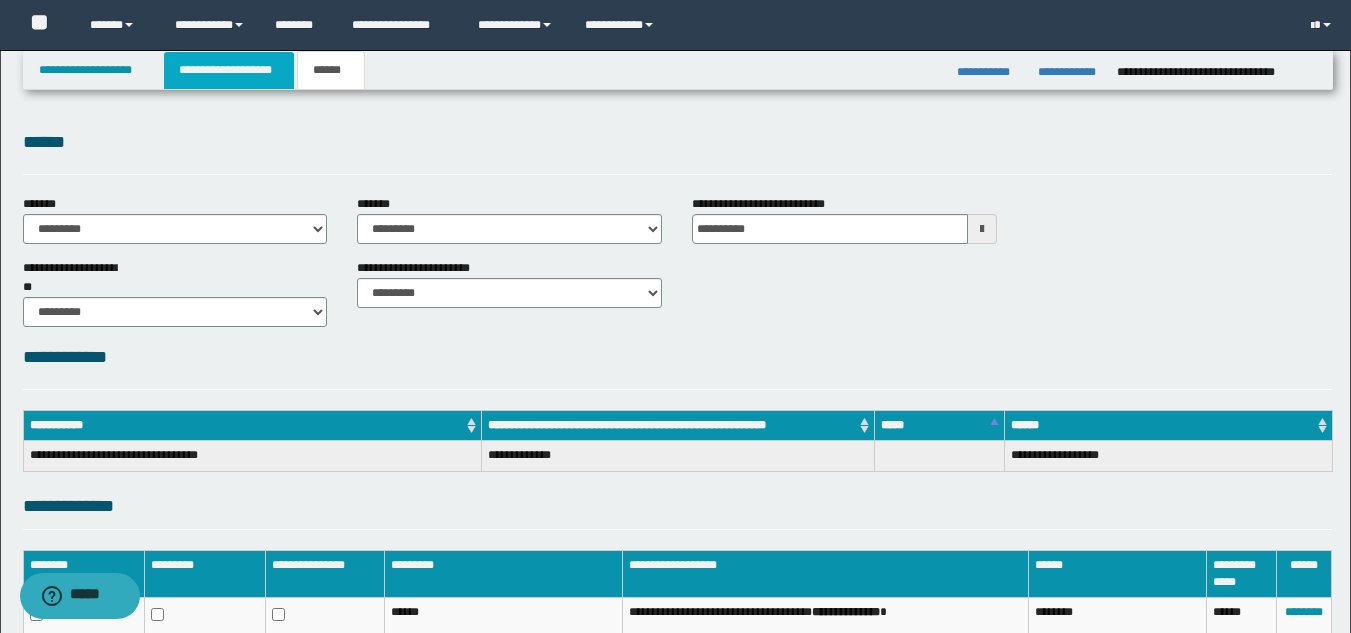 click on "**********" at bounding box center (229, 70) 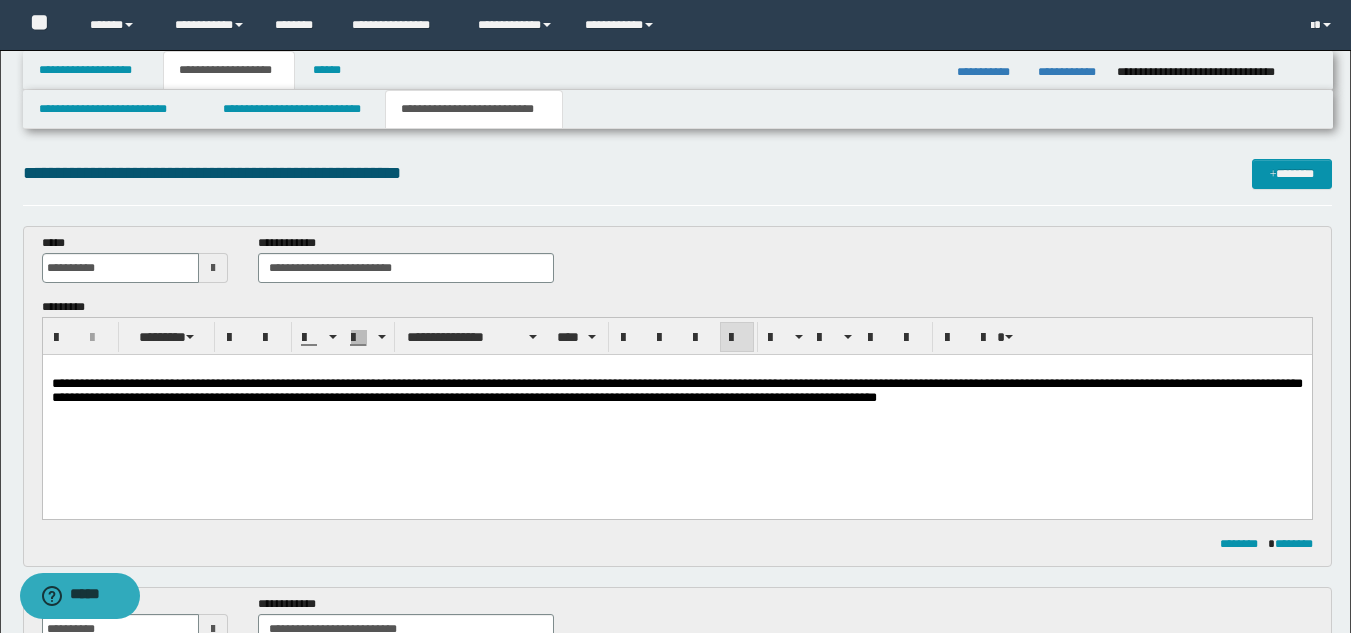 click on "**********" at bounding box center (676, 409) 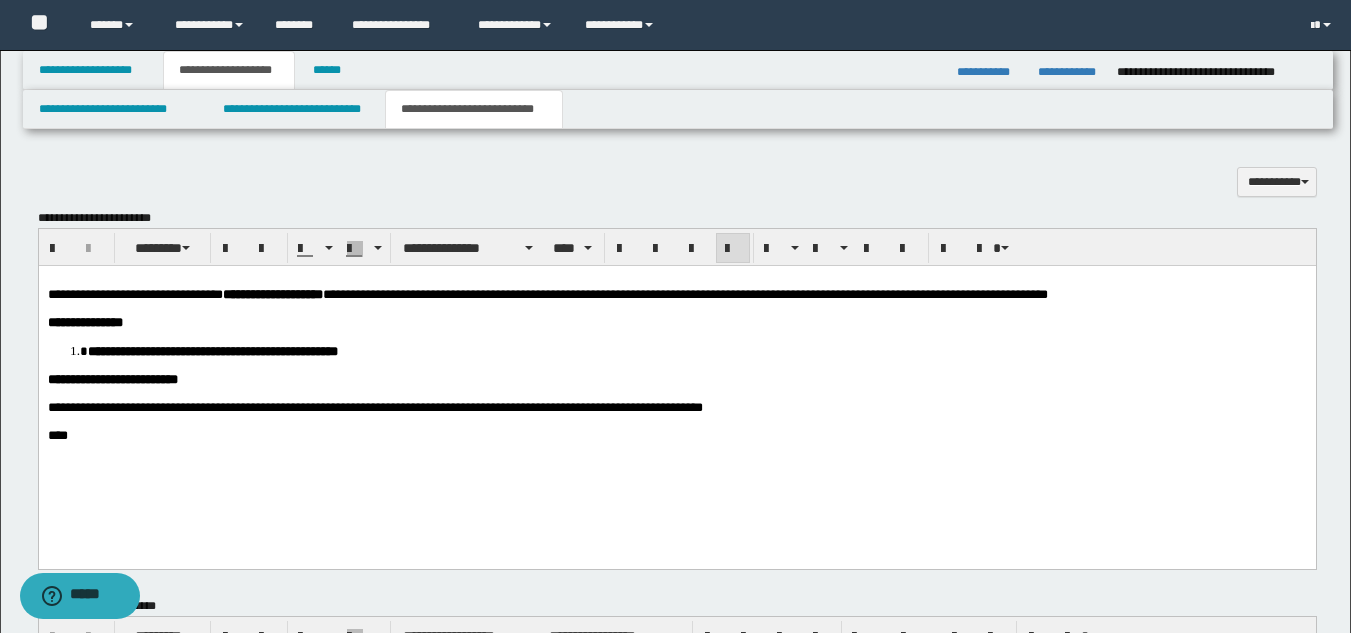 scroll, scrollTop: 1100, scrollLeft: 0, axis: vertical 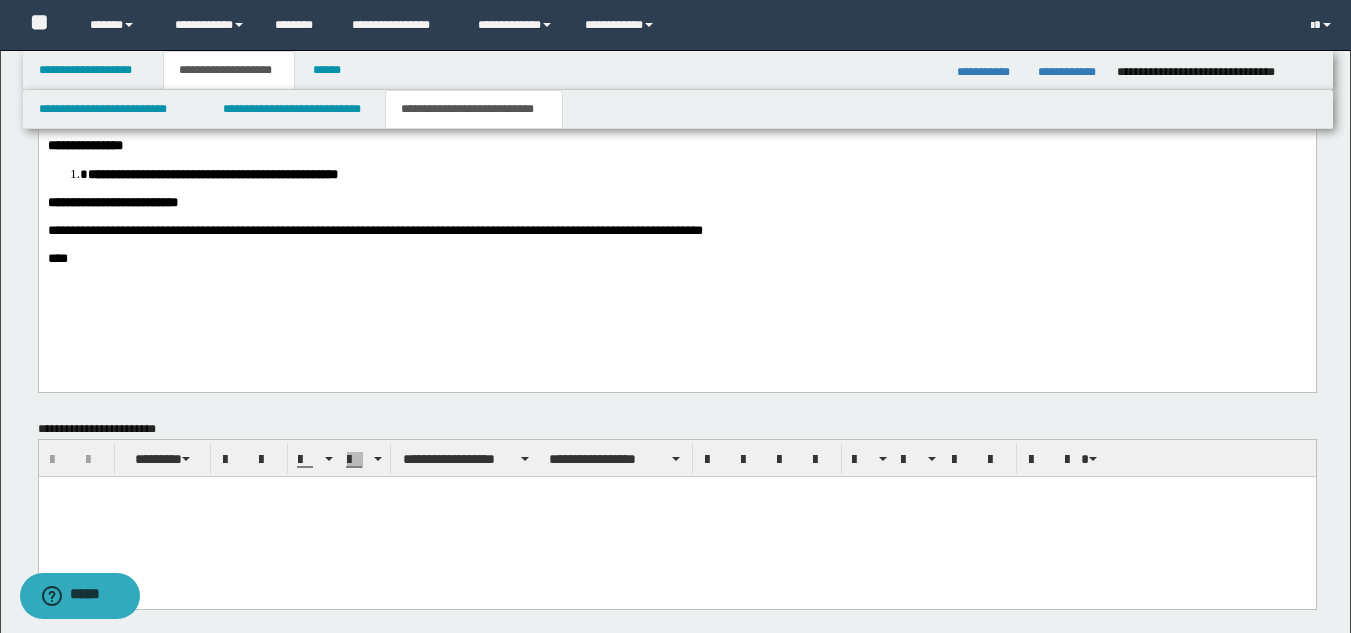 click on "**********" at bounding box center (676, 205) 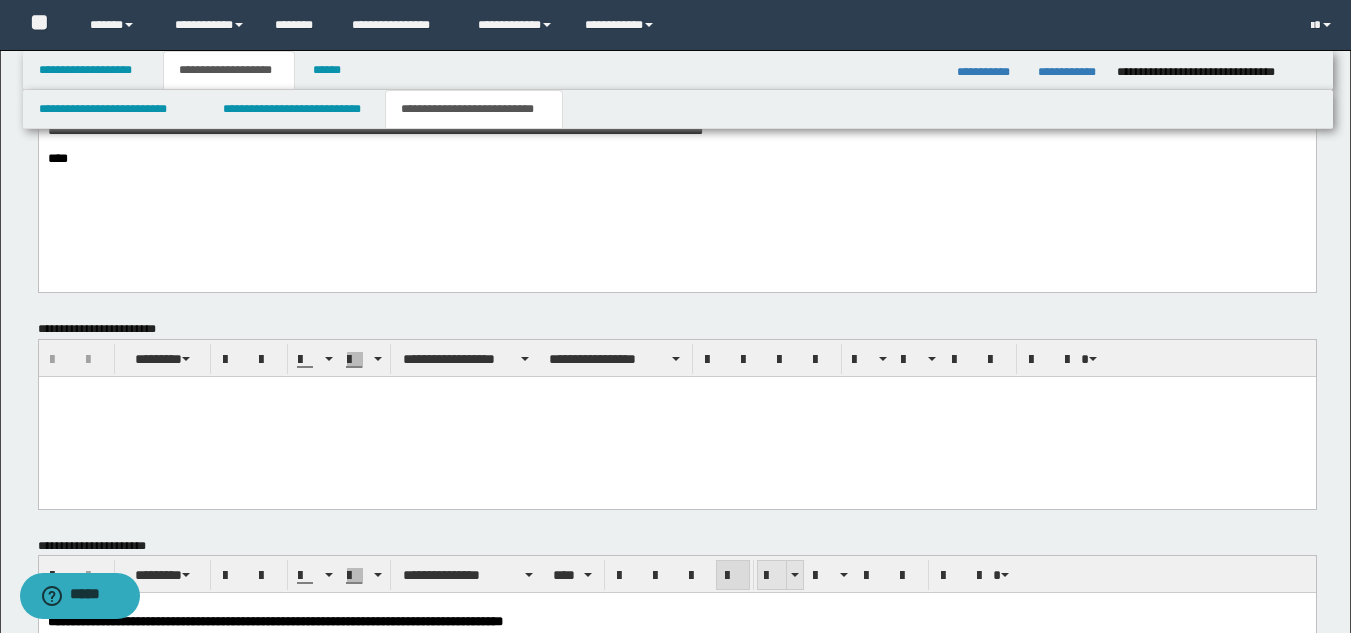 scroll, scrollTop: 1500, scrollLeft: 0, axis: vertical 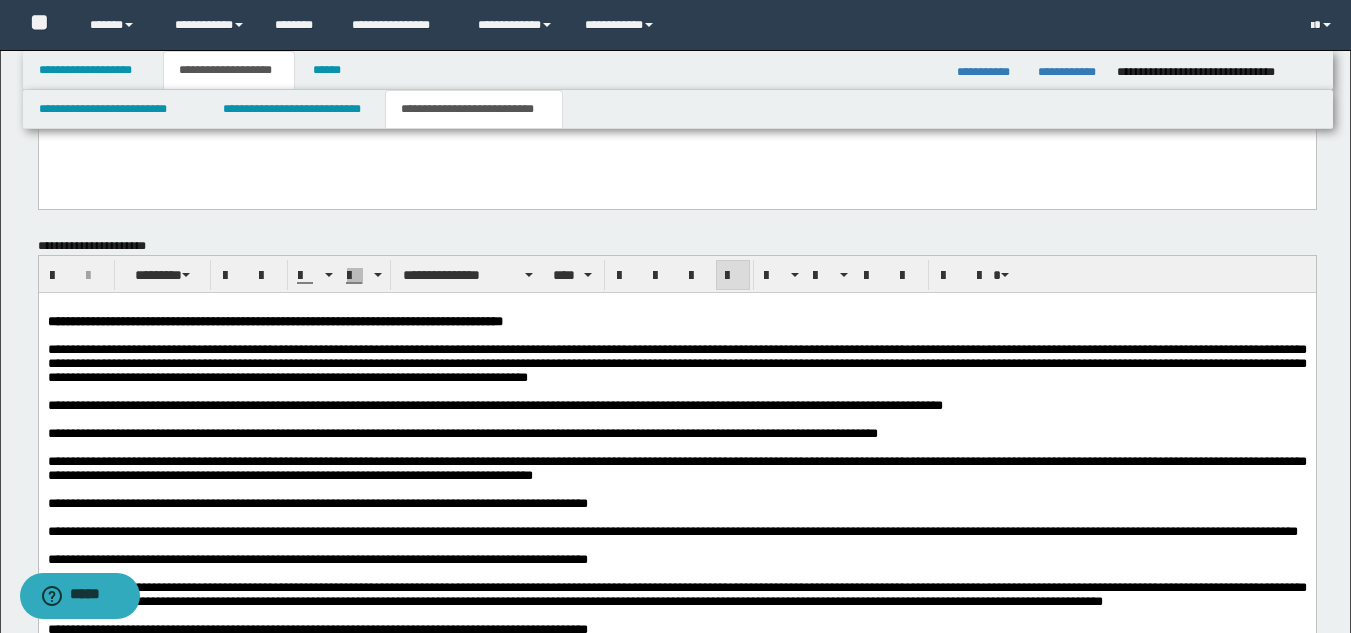 click at bounding box center [676, 420] 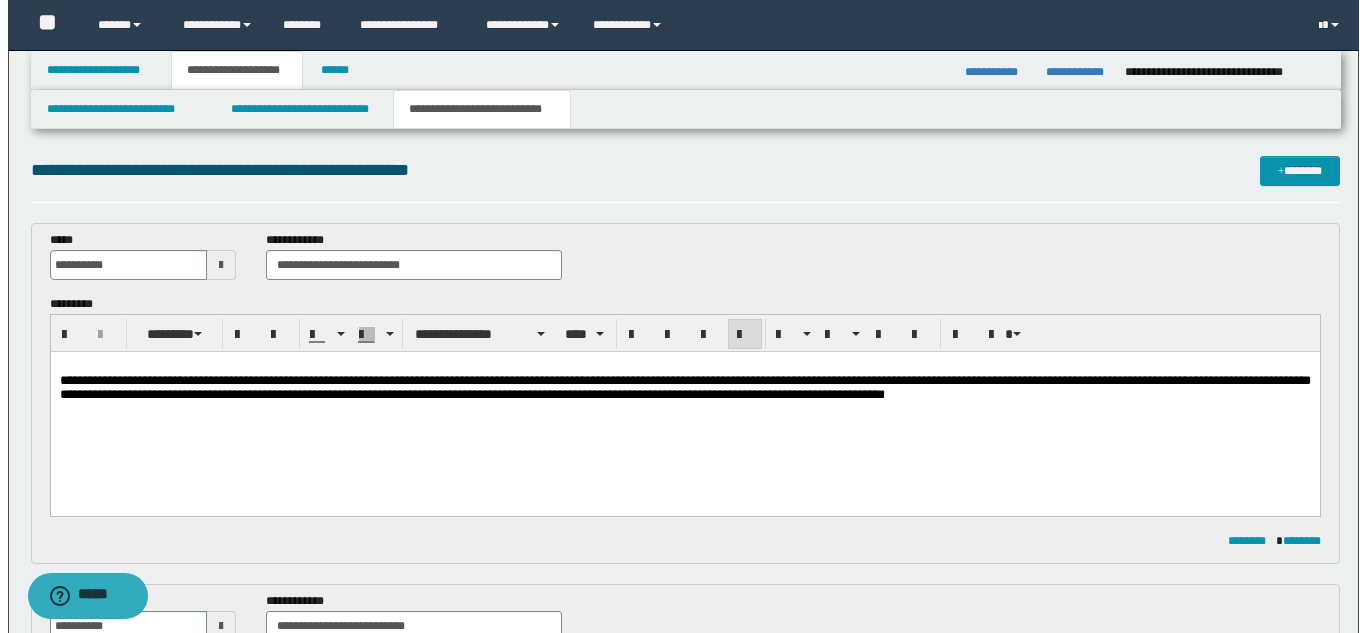 scroll, scrollTop: 0, scrollLeft: 0, axis: both 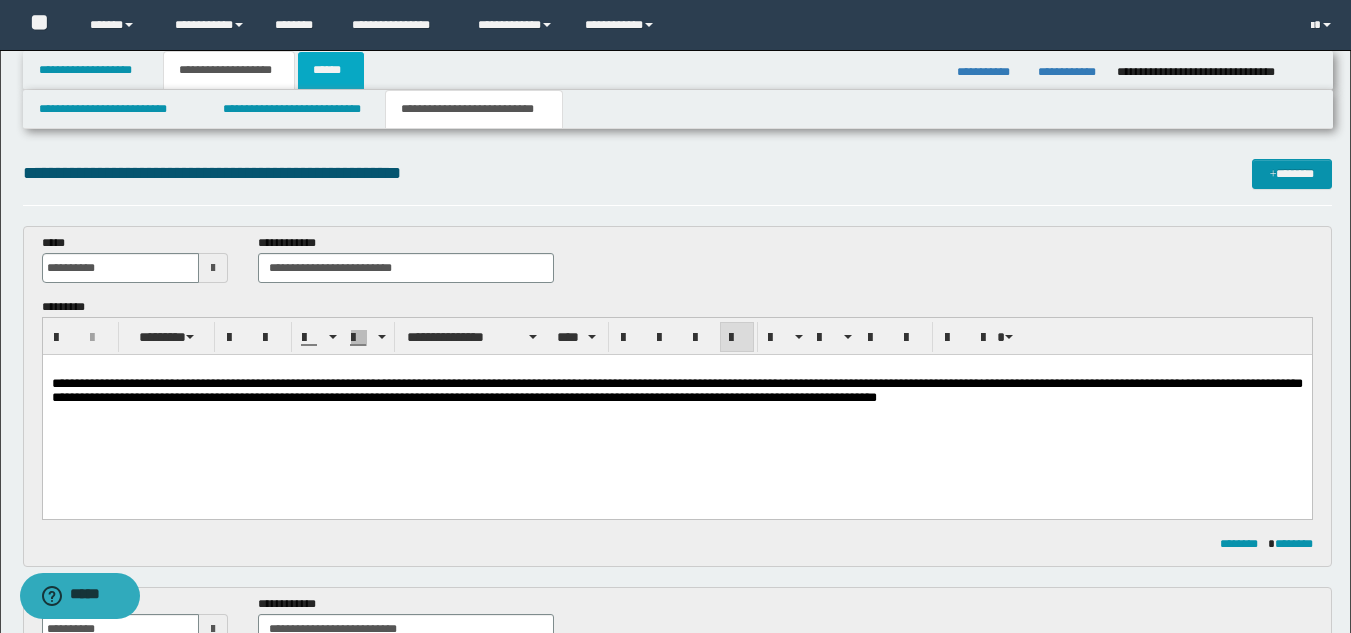 click on "******" at bounding box center [331, 70] 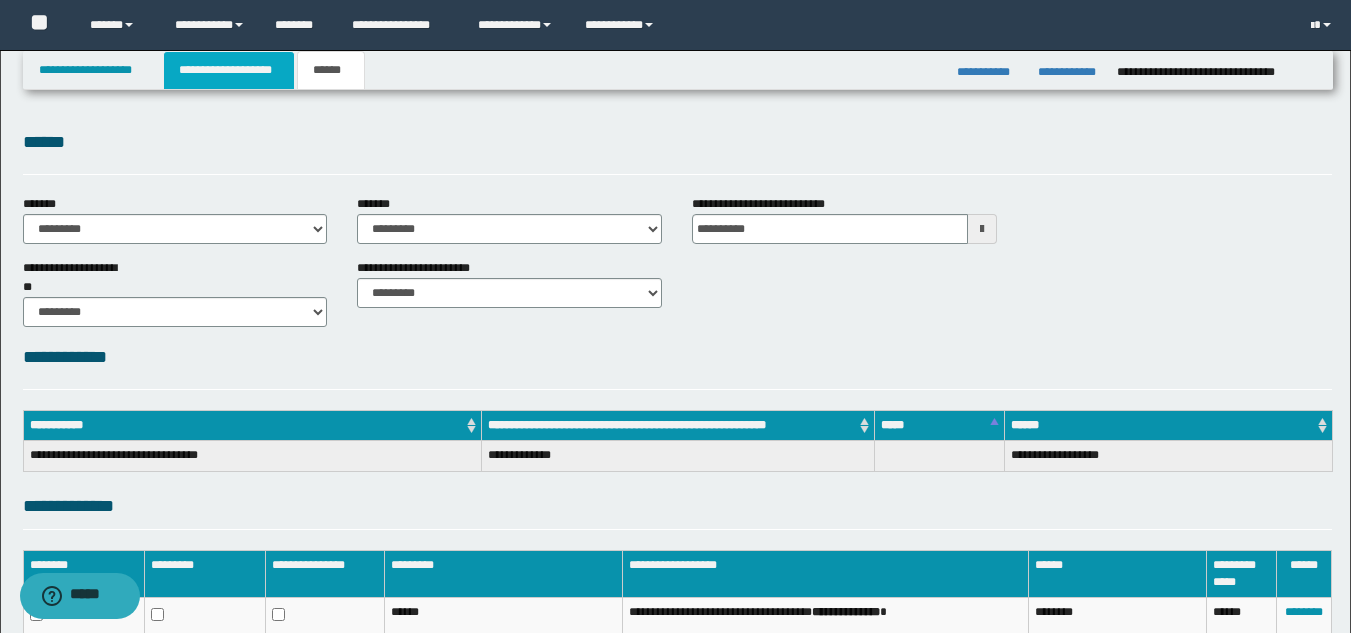 click on "**********" at bounding box center [229, 70] 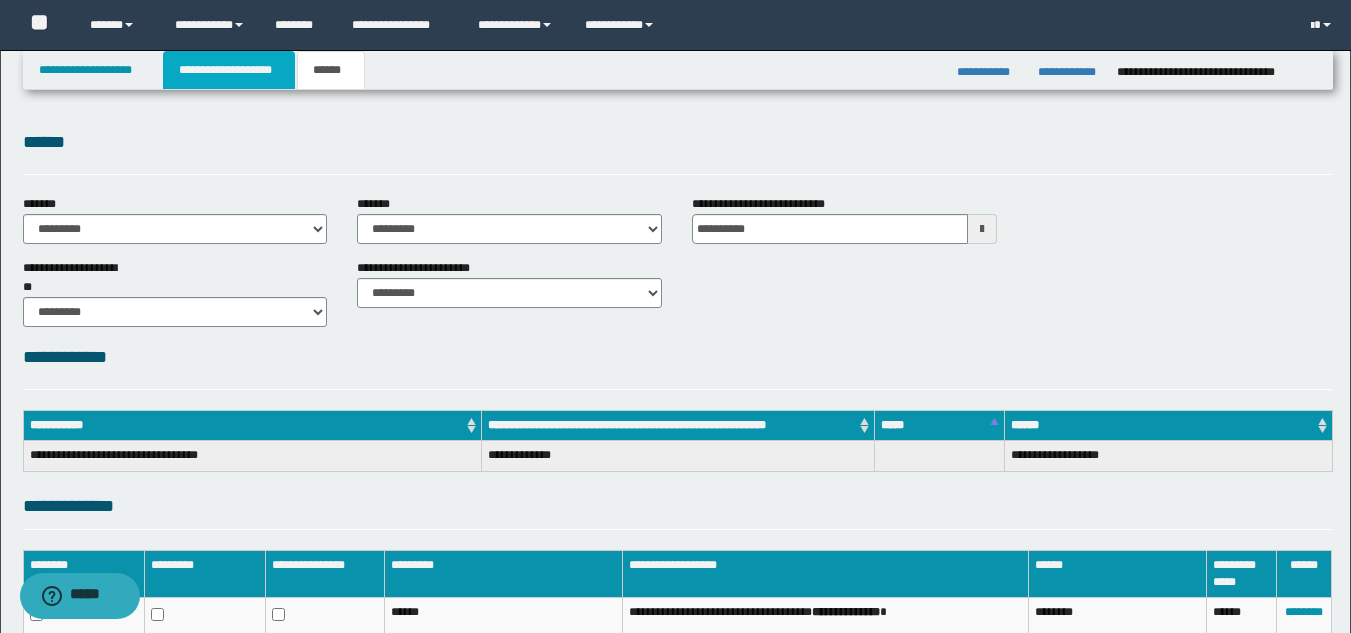 type 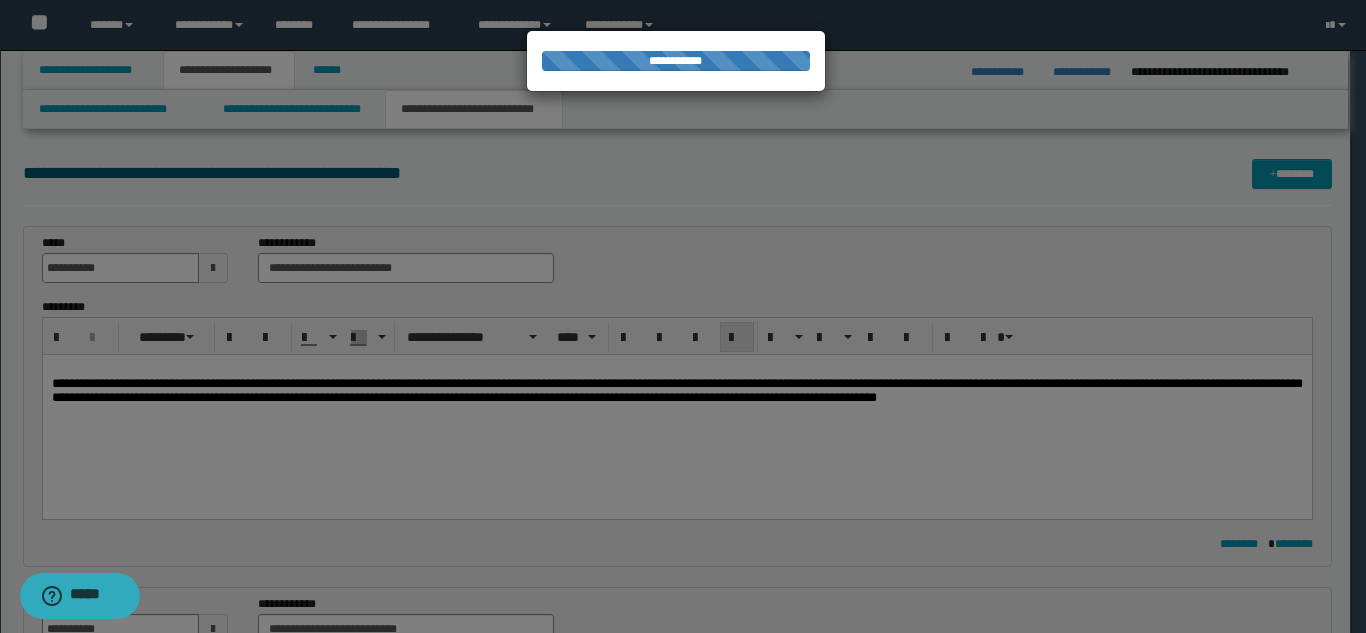 type 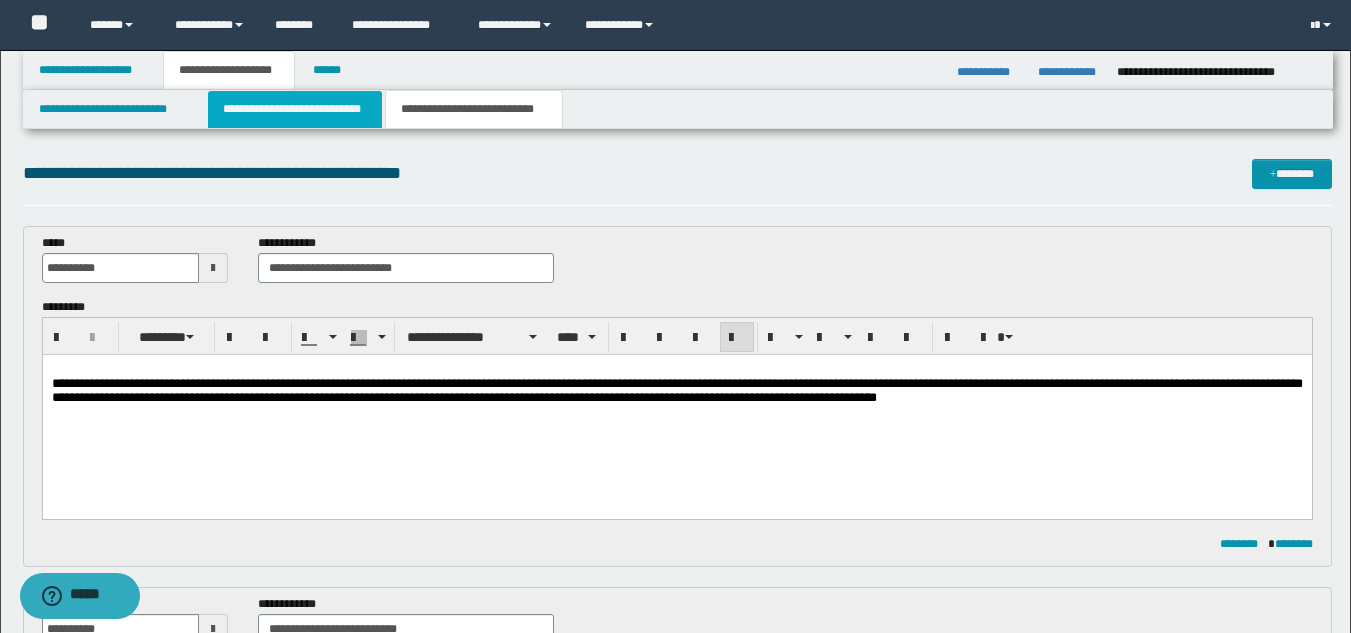 click on "**********" at bounding box center [295, 109] 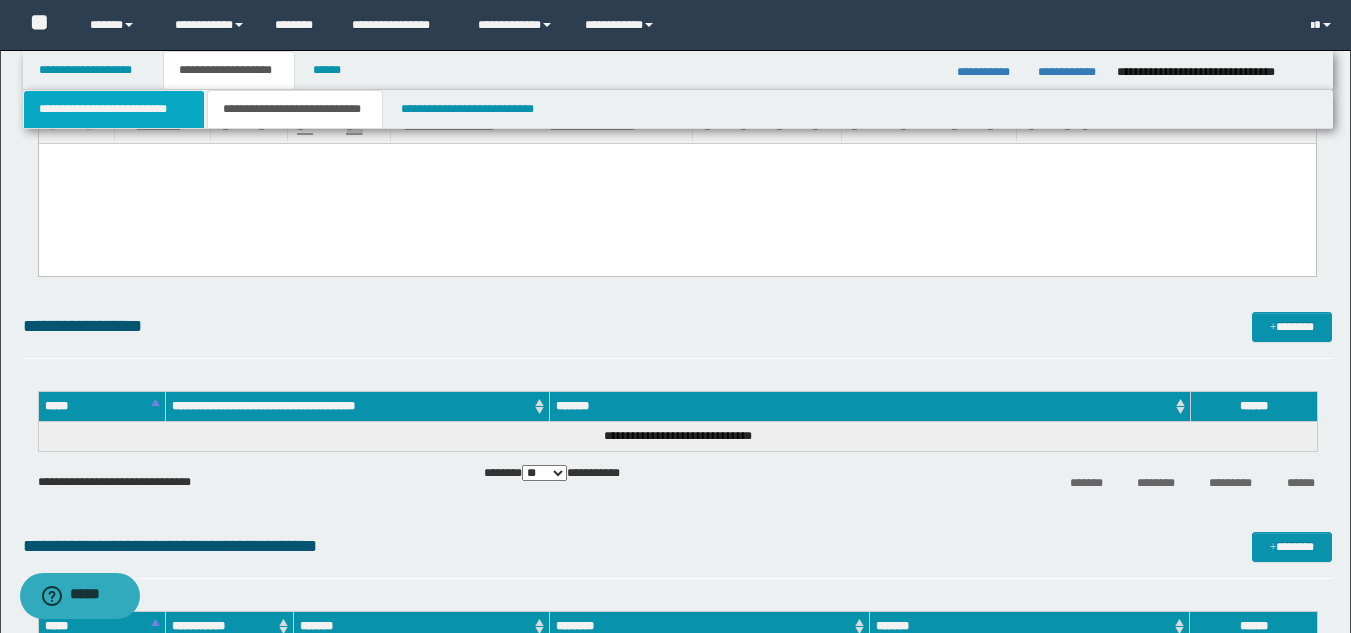 drag, startPoint x: 146, startPoint y: 118, endPoint x: 161, endPoint y: 128, distance: 18.027756 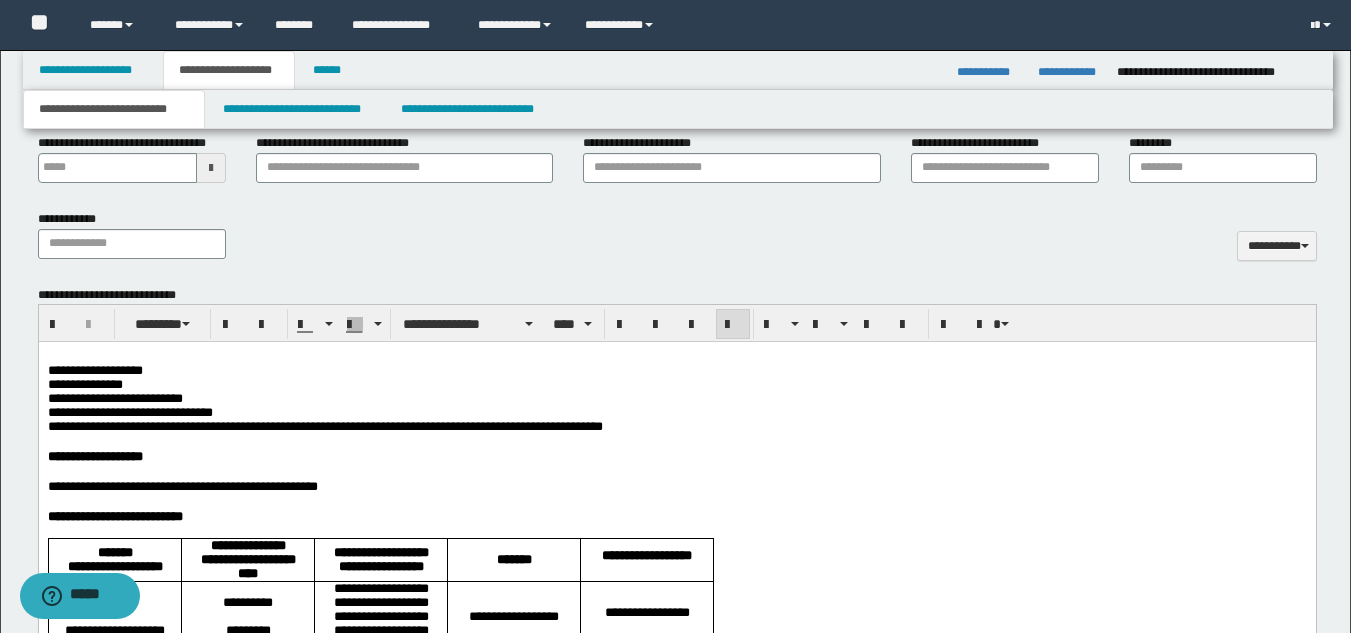 click on "**********" at bounding box center (676, 399) 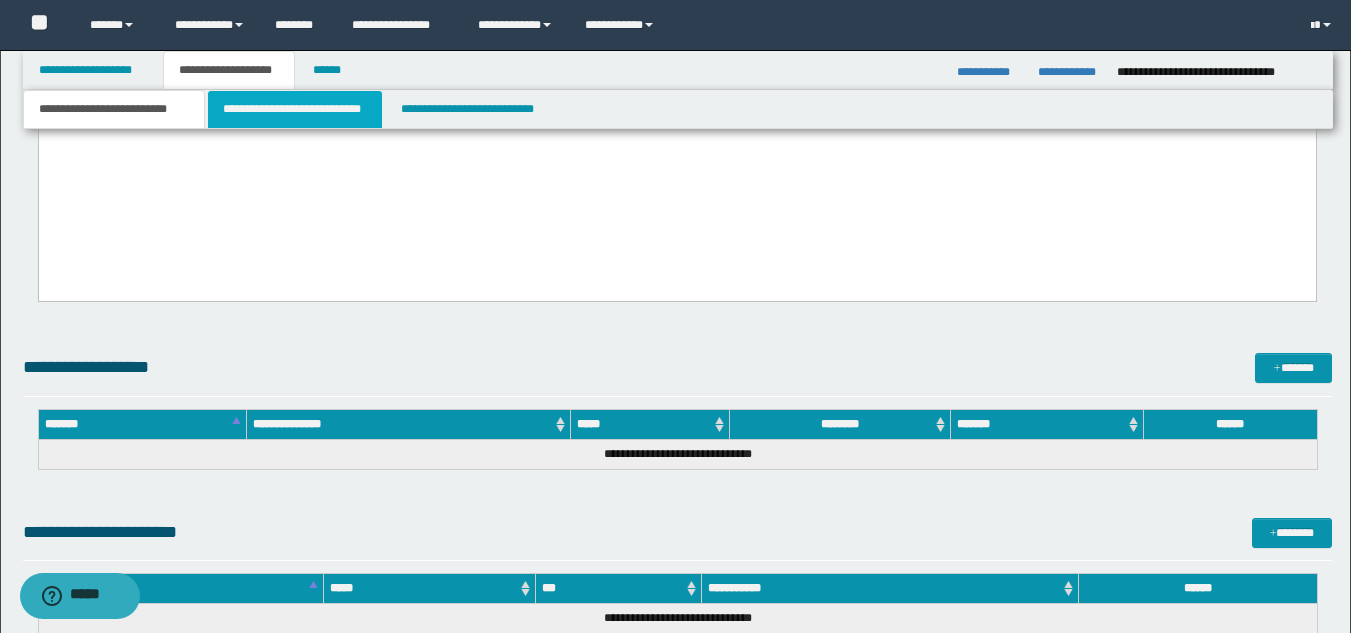 click on "**********" at bounding box center [295, 109] 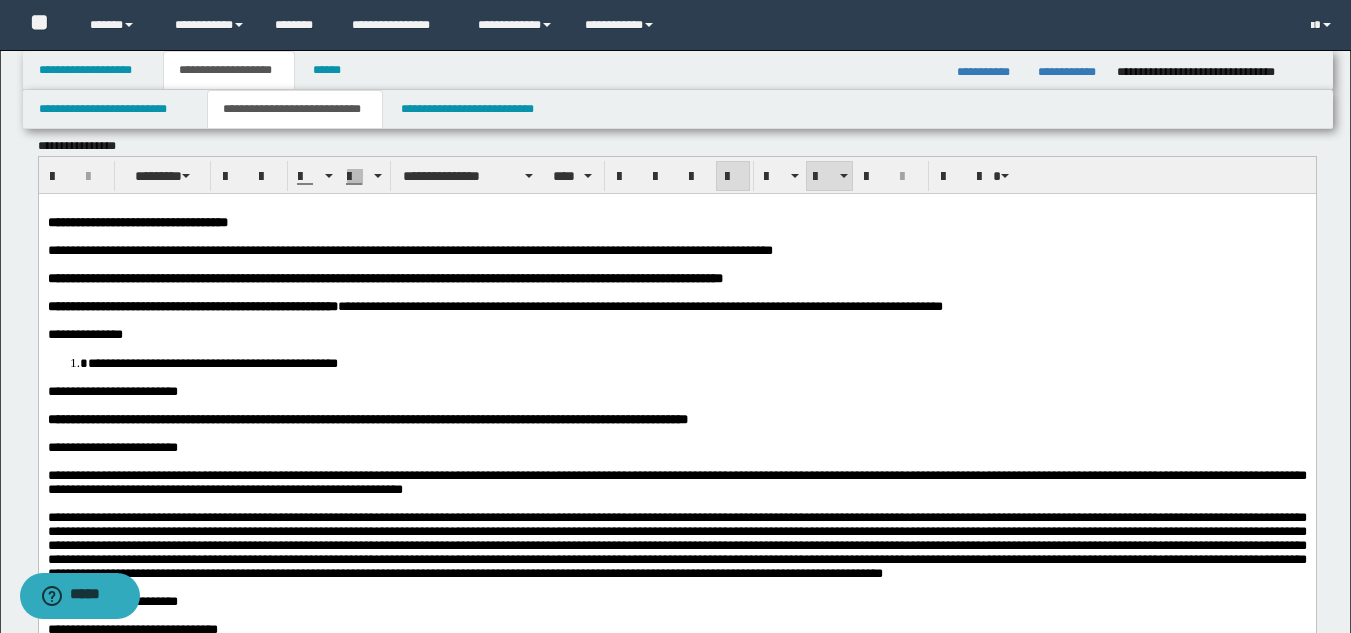 scroll, scrollTop: 0, scrollLeft: 0, axis: both 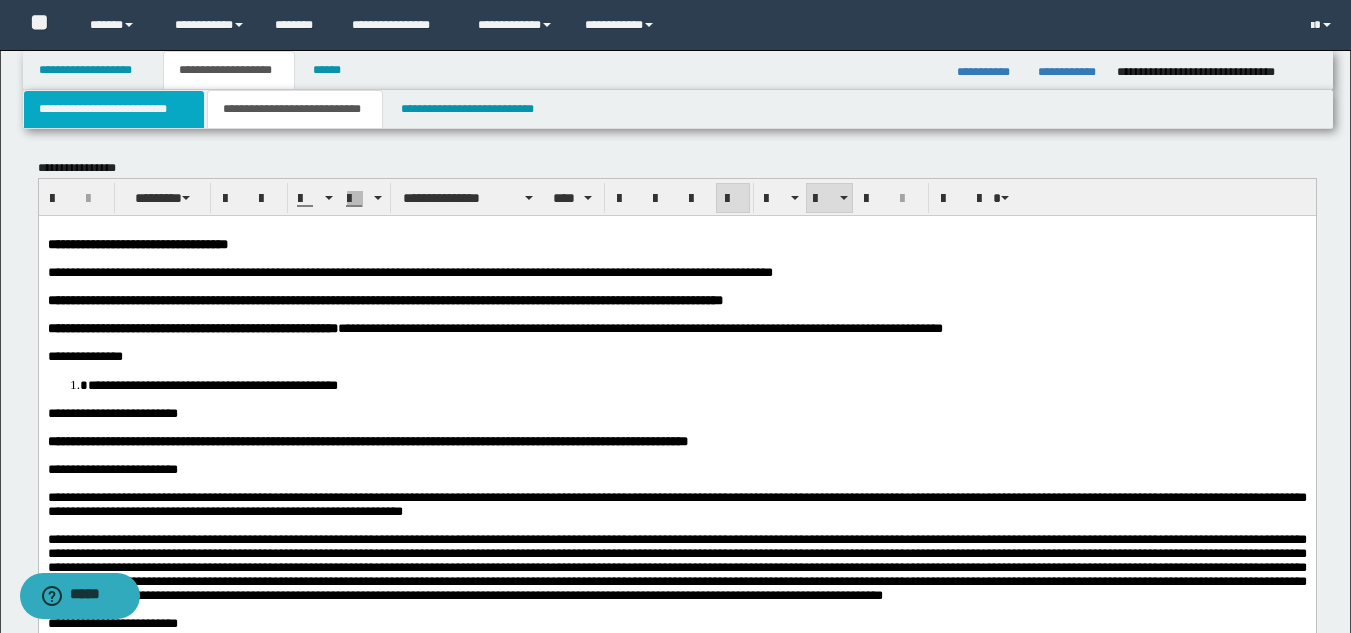 click on "**********" at bounding box center [114, 109] 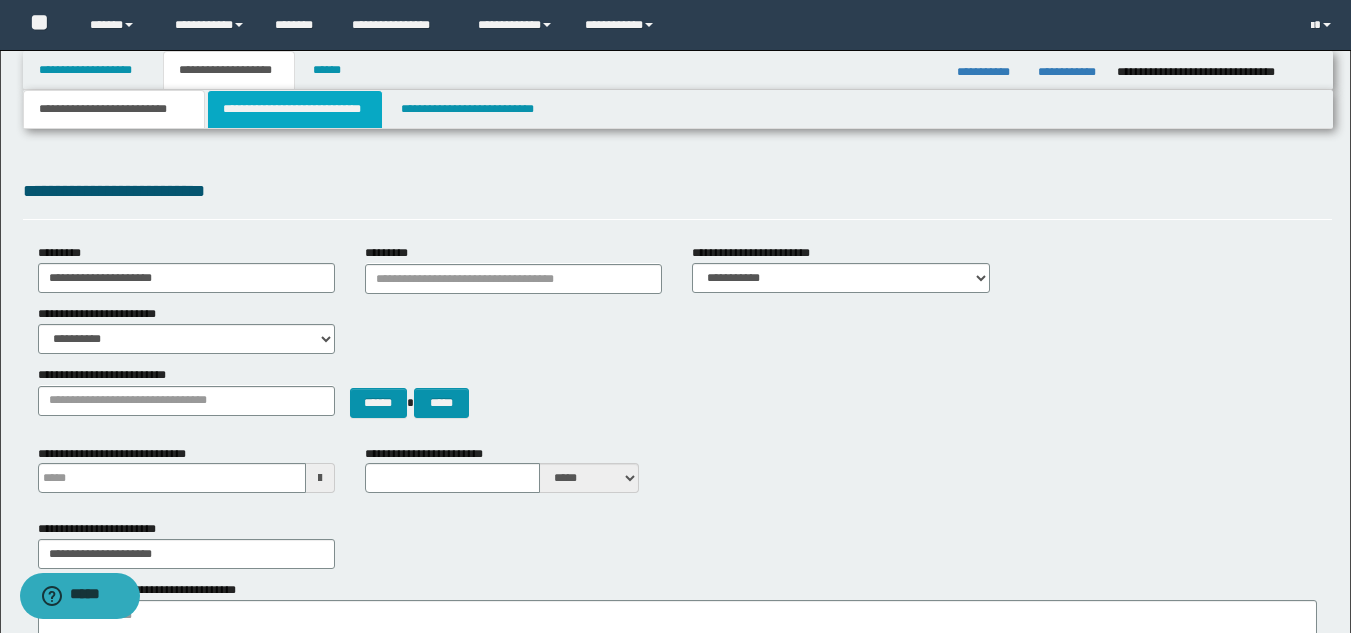 click on "**********" at bounding box center (295, 109) 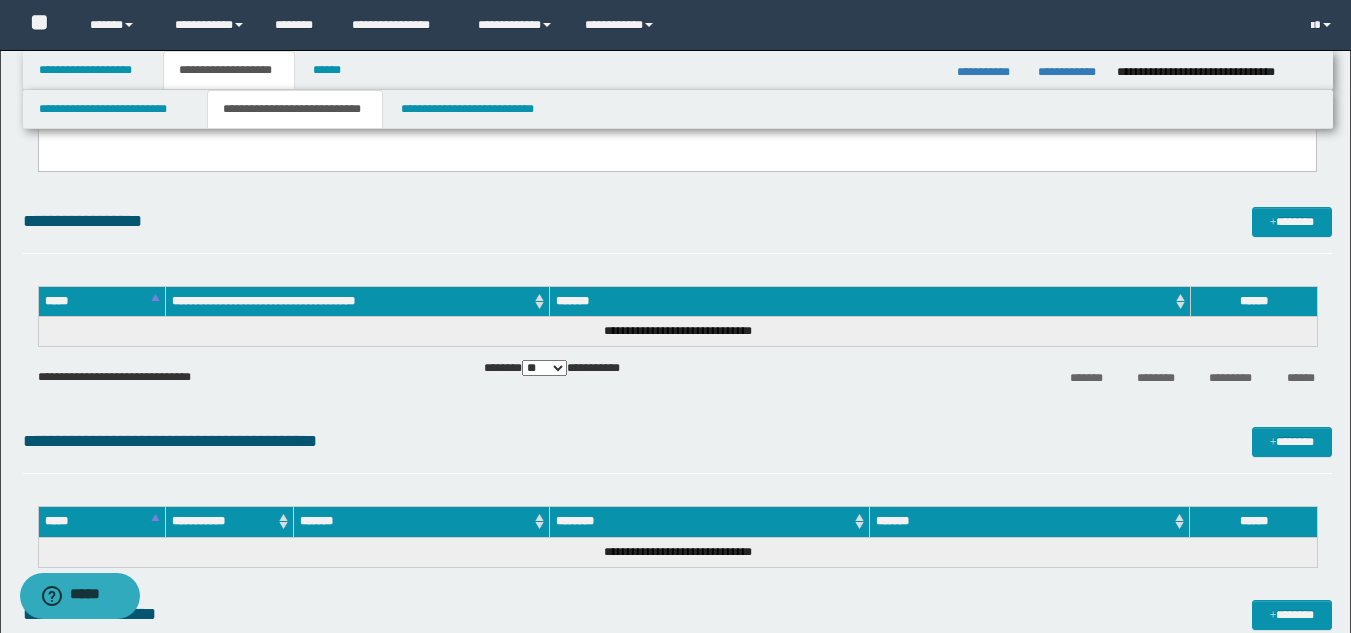 scroll, scrollTop: 1600, scrollLeft: 0, axis: vertical 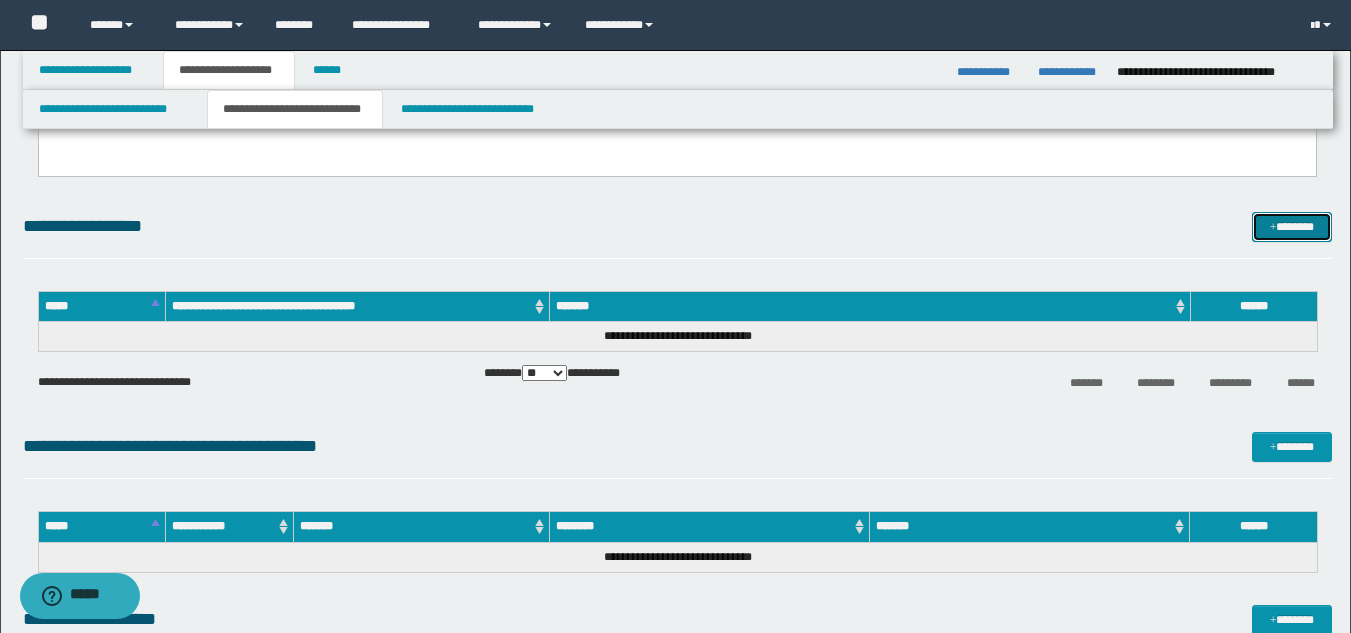 click on "*******" at bounding box center [1292, 227] 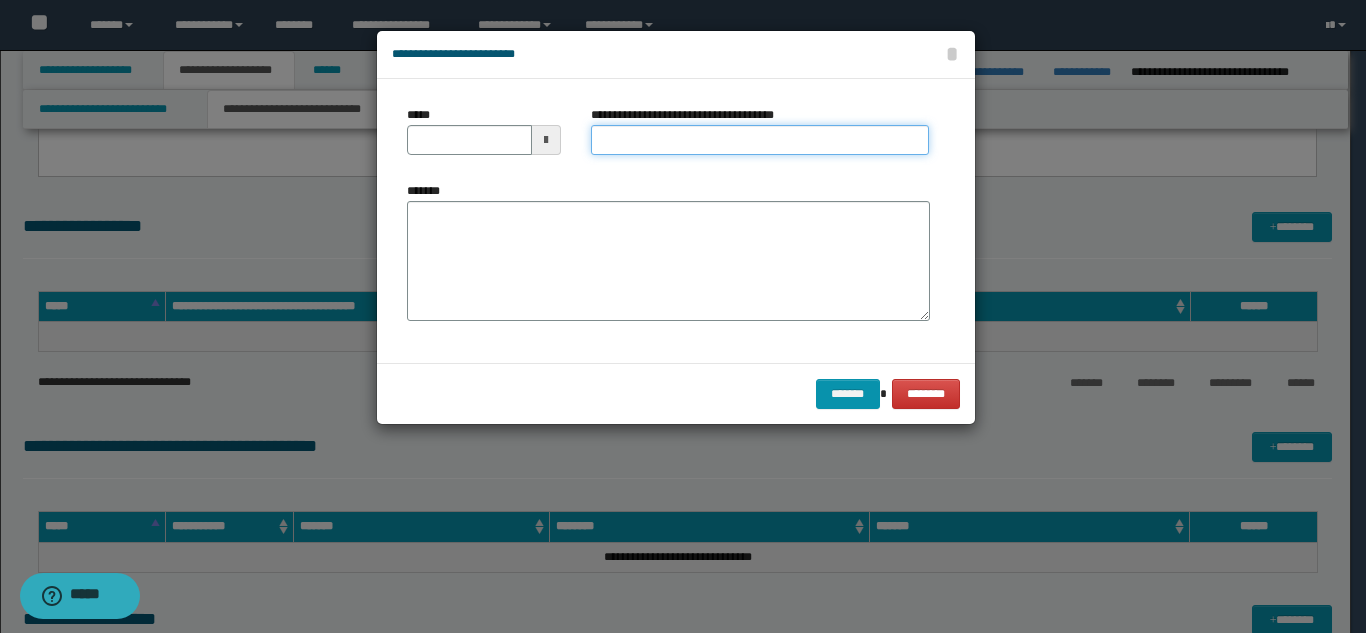 click on "**********" at bounding box center [760, 140] 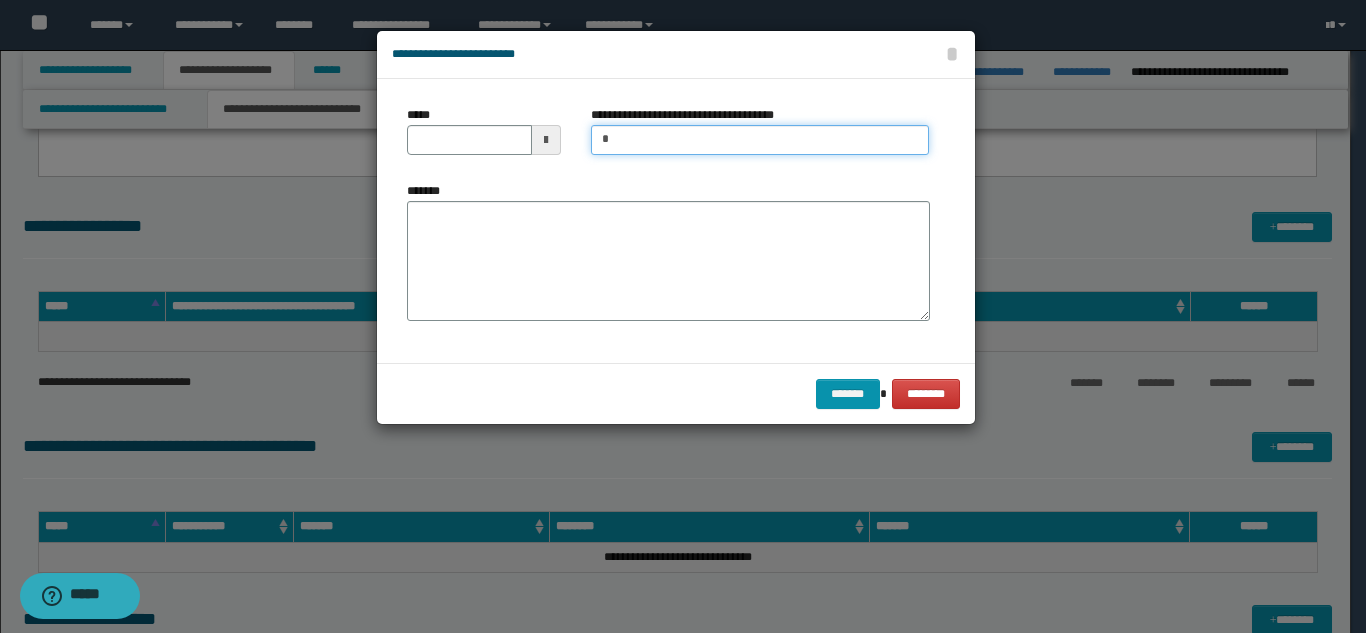 type on "**********" 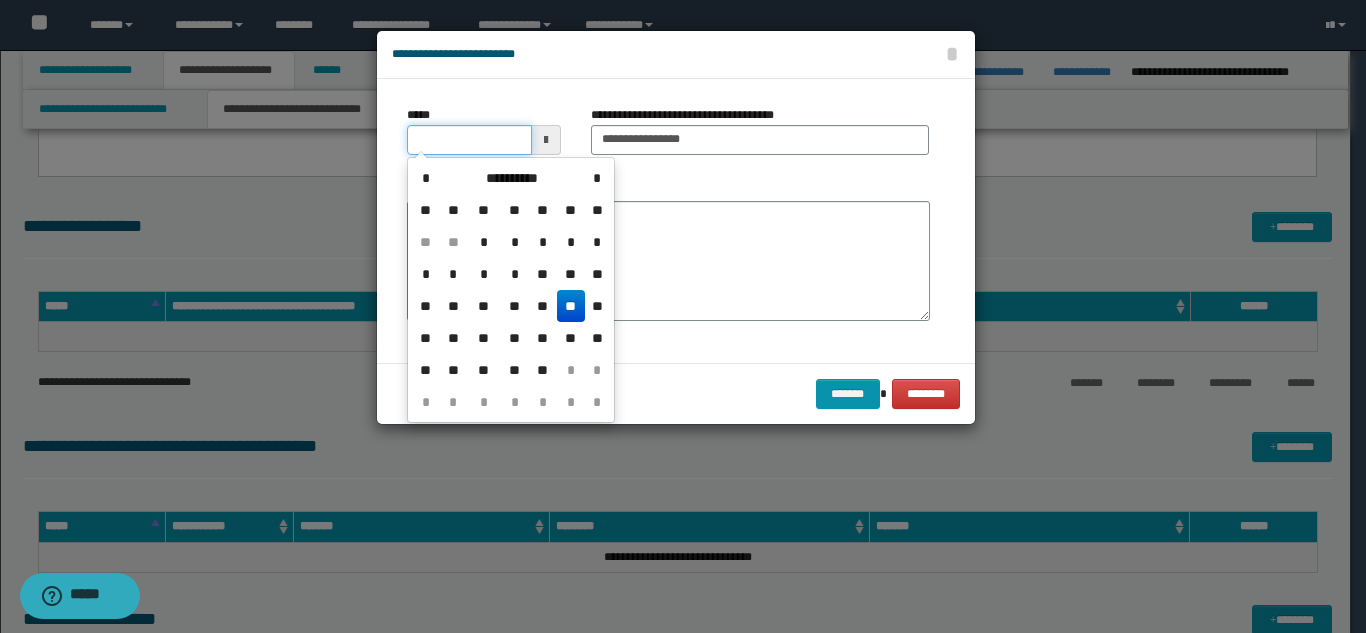 click on "*****" at bounding box center [469, 140] 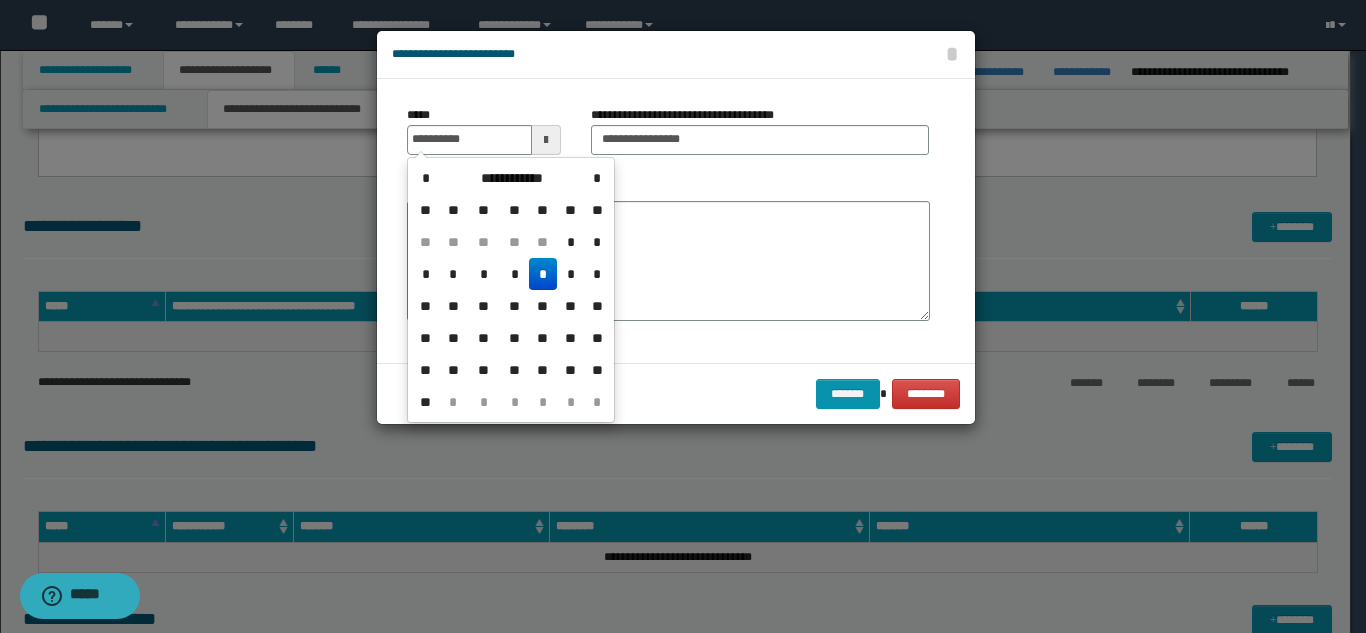 click on "*" at bounding box center (543, 274) 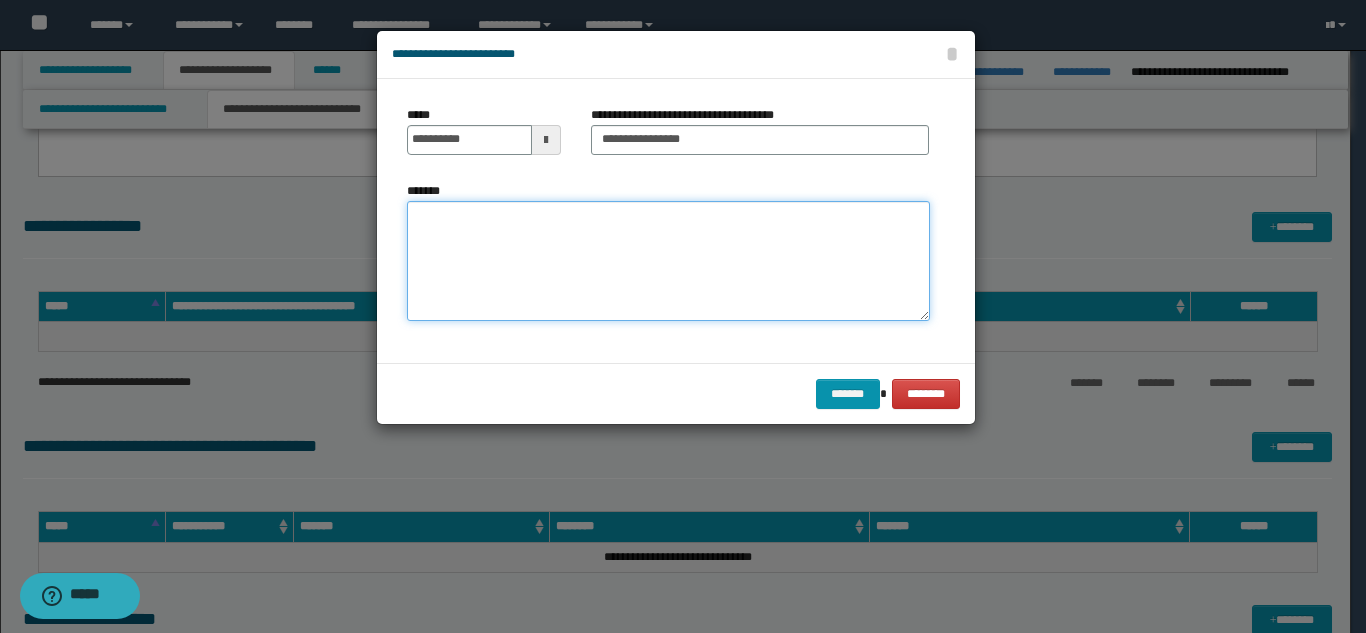 drag, startPoint x: 546, startPoint y: 257, endPoint x: 615, endPoint y: 257, distance: 69 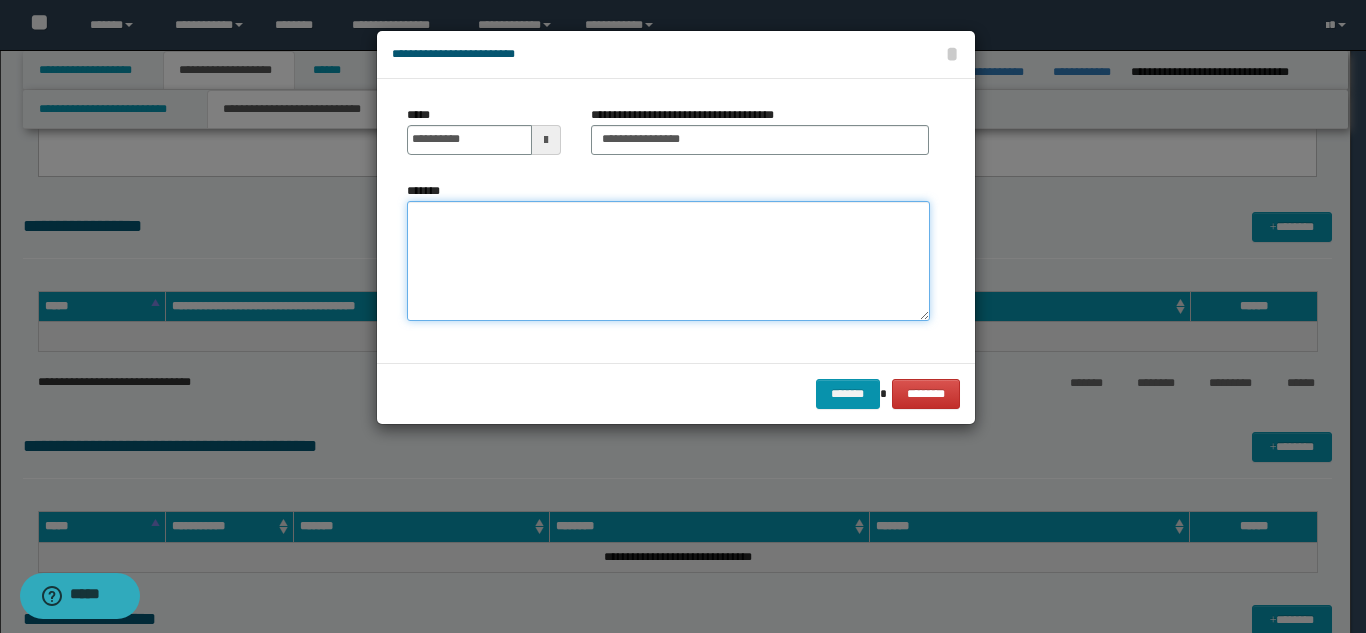 paste on "**********" 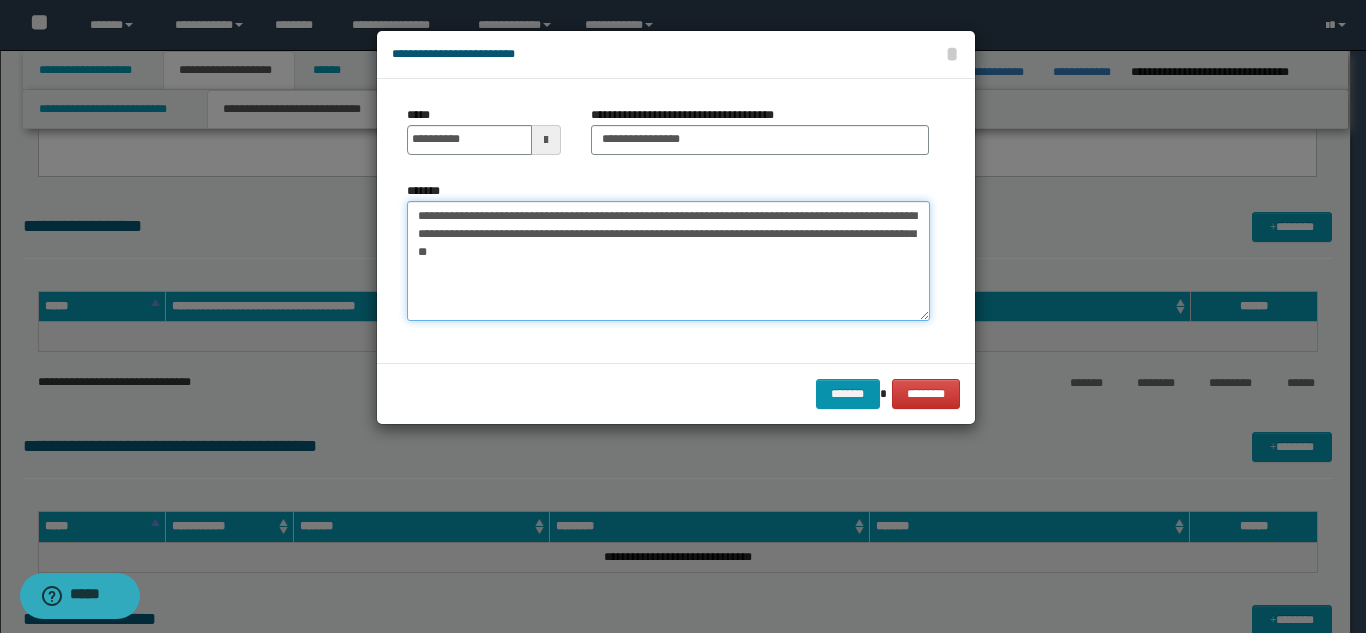 click on "**********" at bounding box center [668, 261] 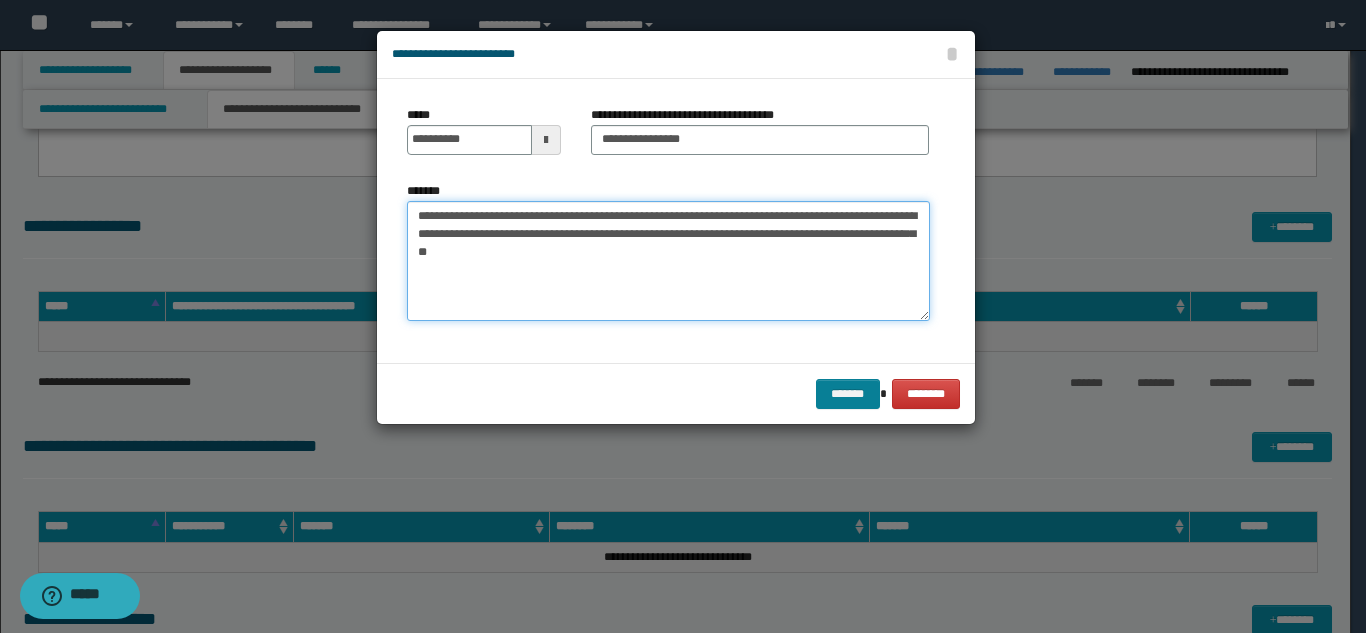 type on "**********" 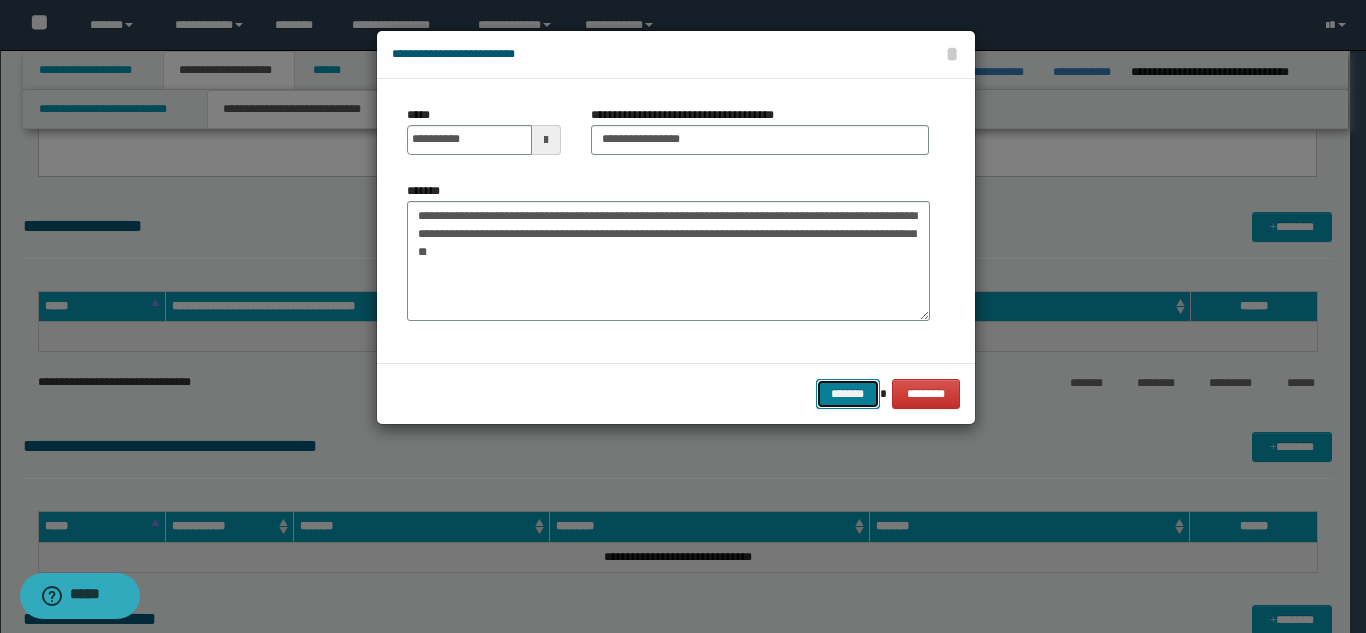 click on "*******" at bounding box center [848, 394] 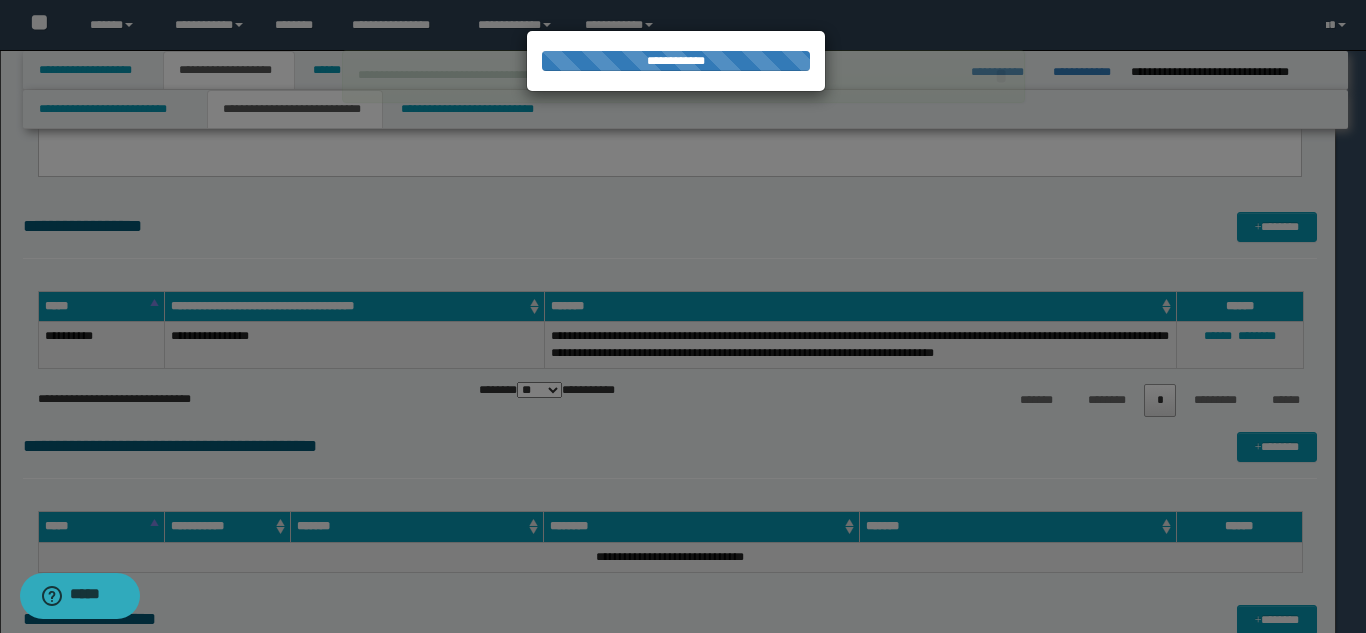 type 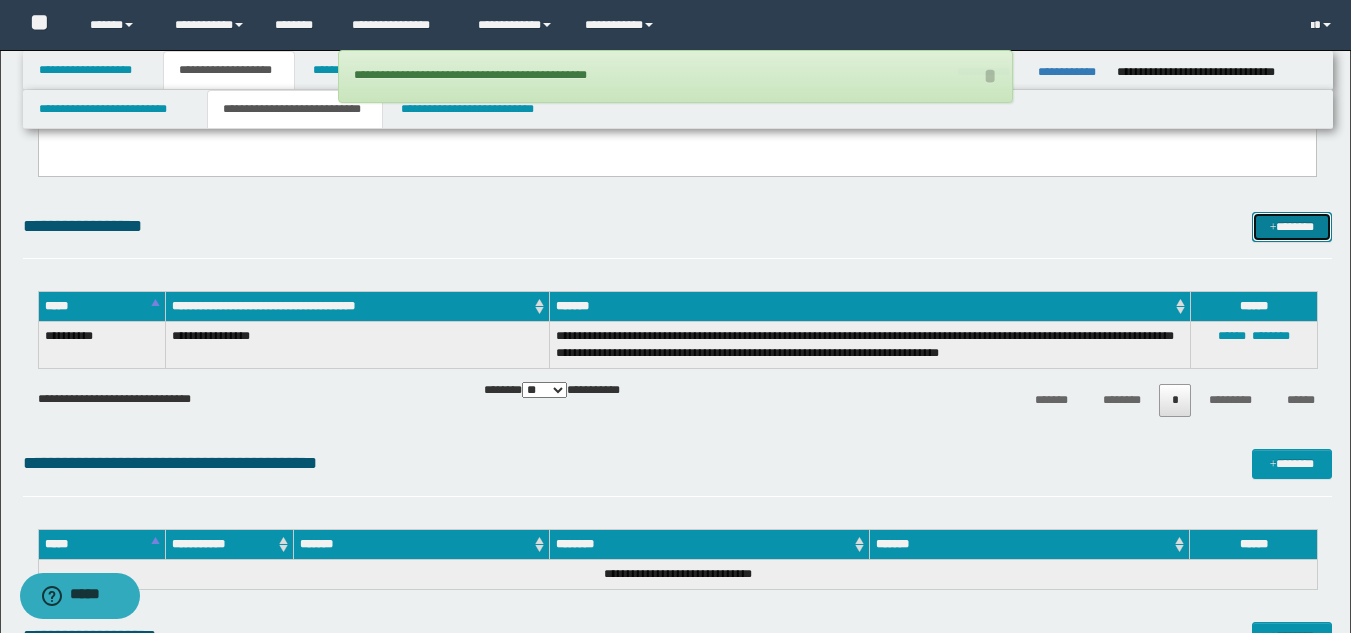 click on "*******" at bounding box center (1292, 227) 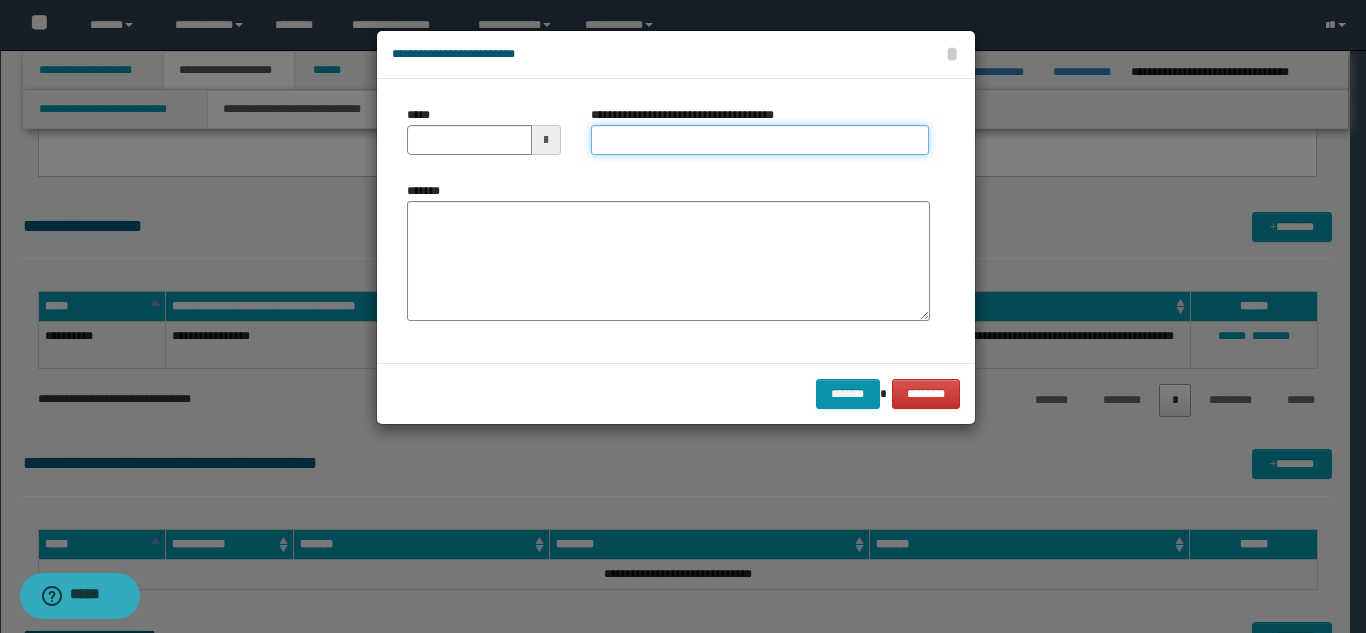 drag, startPoint x: 692, startPoint y: 137, endPoint x: 694, endPoint y: 155, distance: 18.110771 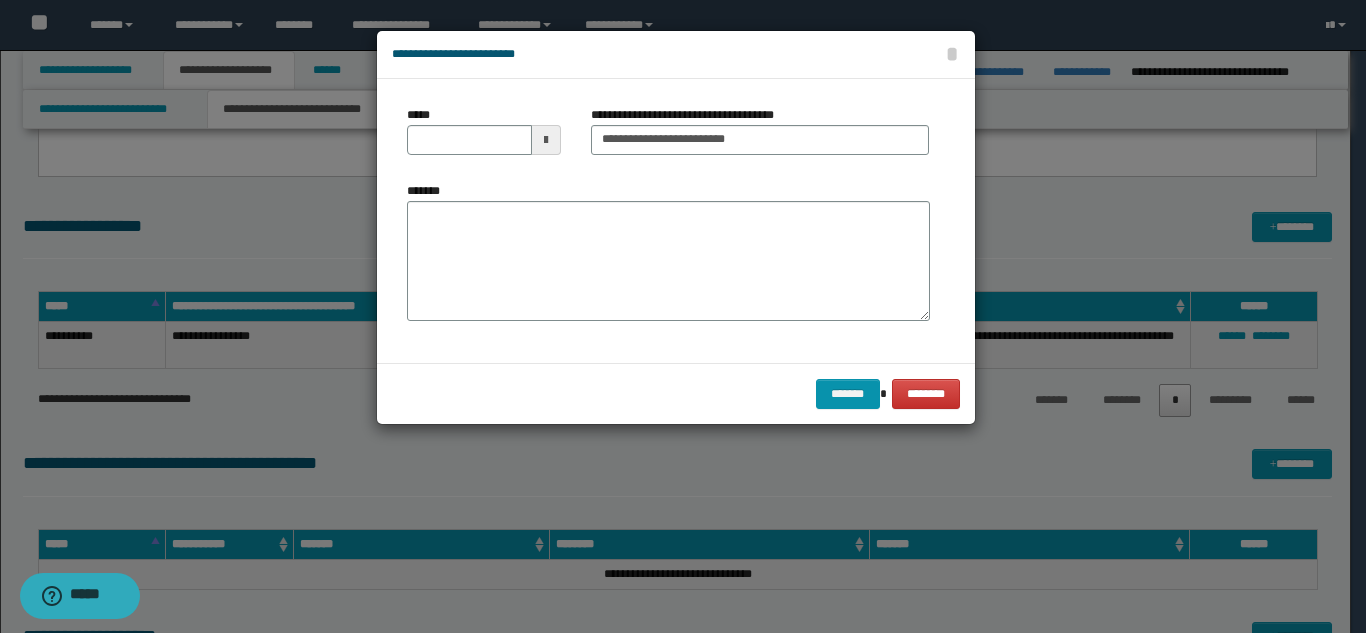 click on "*****" at bounding box center (484, 138) 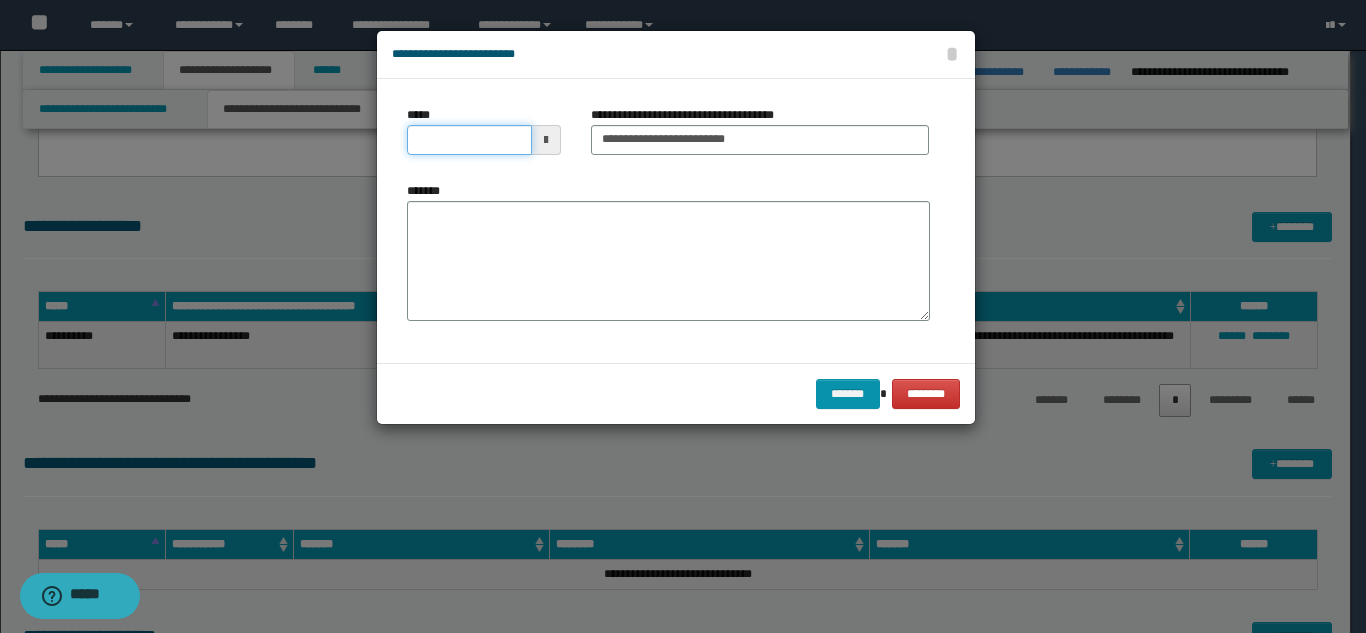 click on "*****" at bounding box center (469, 140) 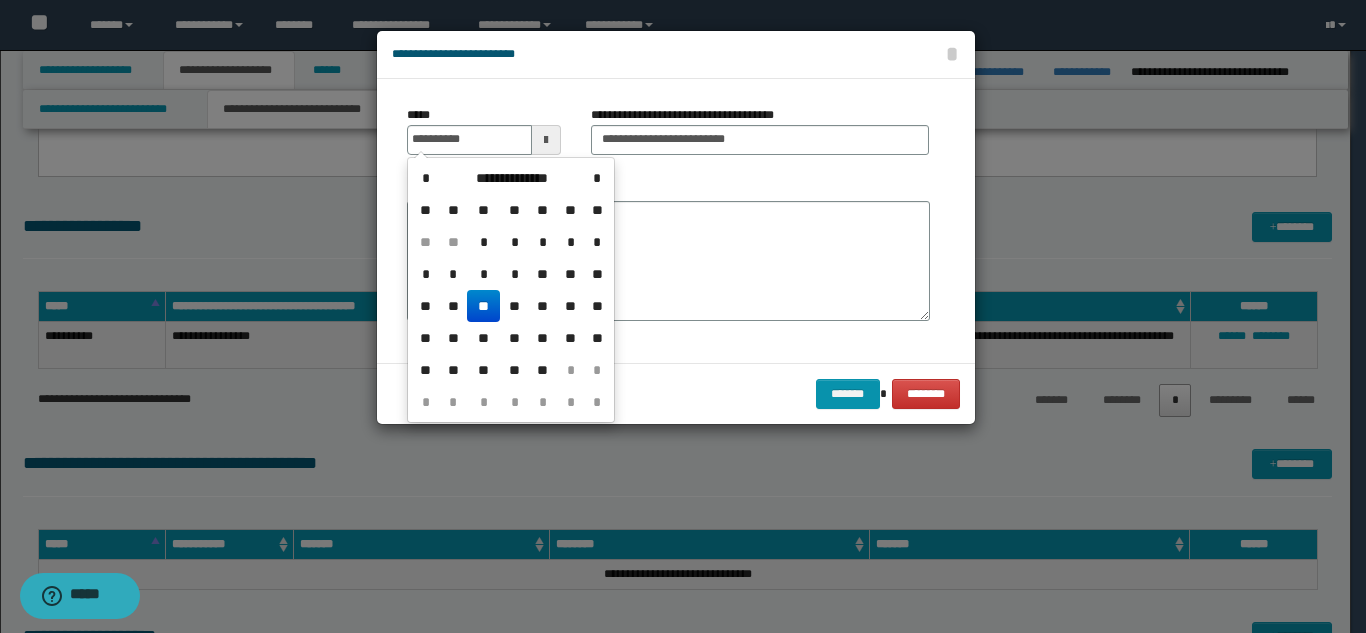 click on "**" at bounding box center [483, 306] 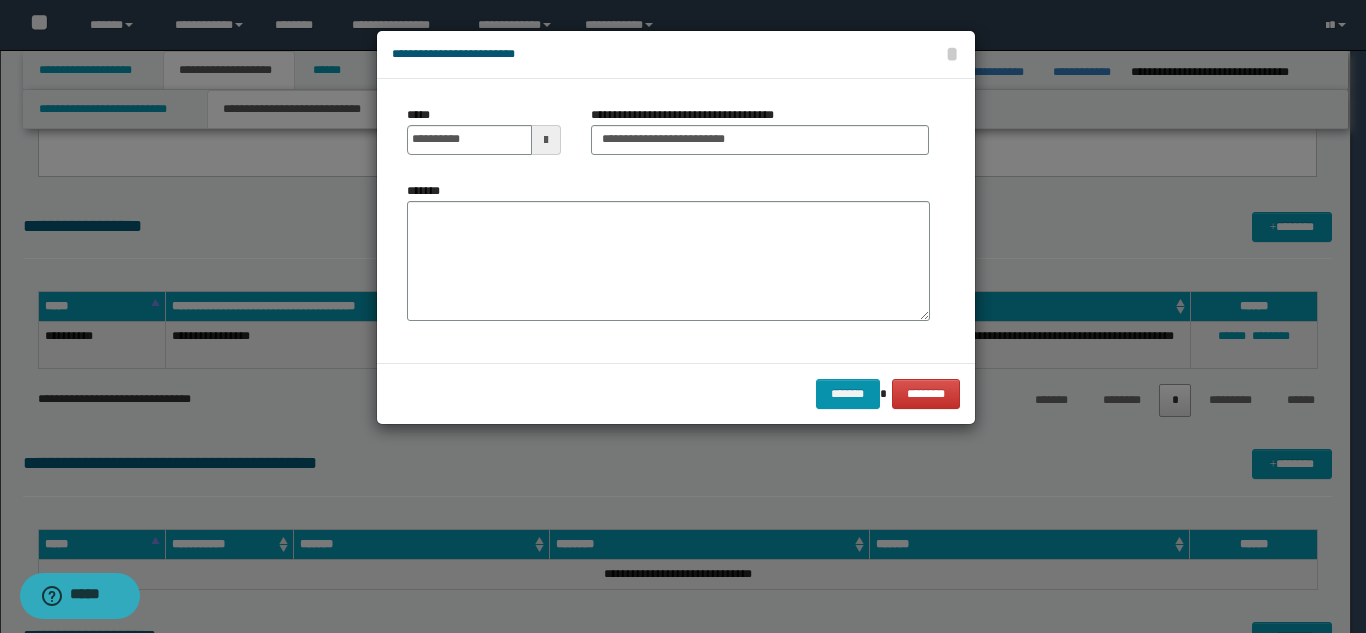drag, startPoint x: 510, startPoint y: 266, endPoint x: 610, endPoint y: 284, distance: 101.607086 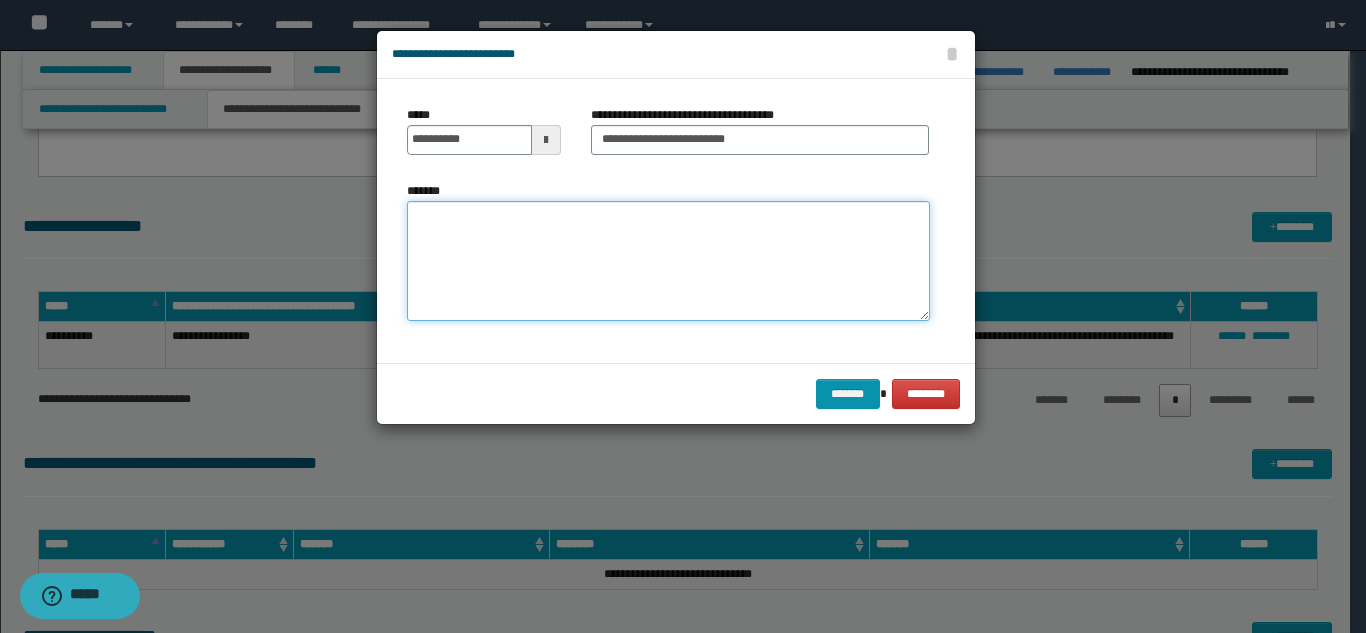 paste on "**********" 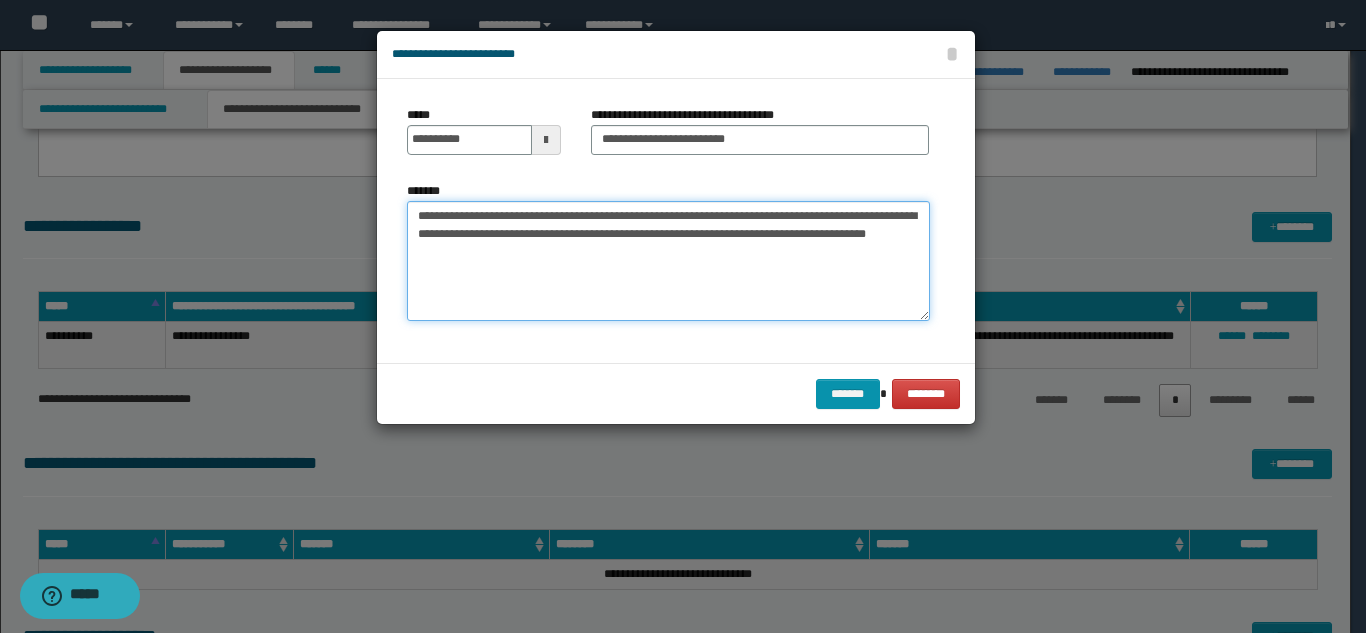 click on "**********" at bounding box center (668, 261) 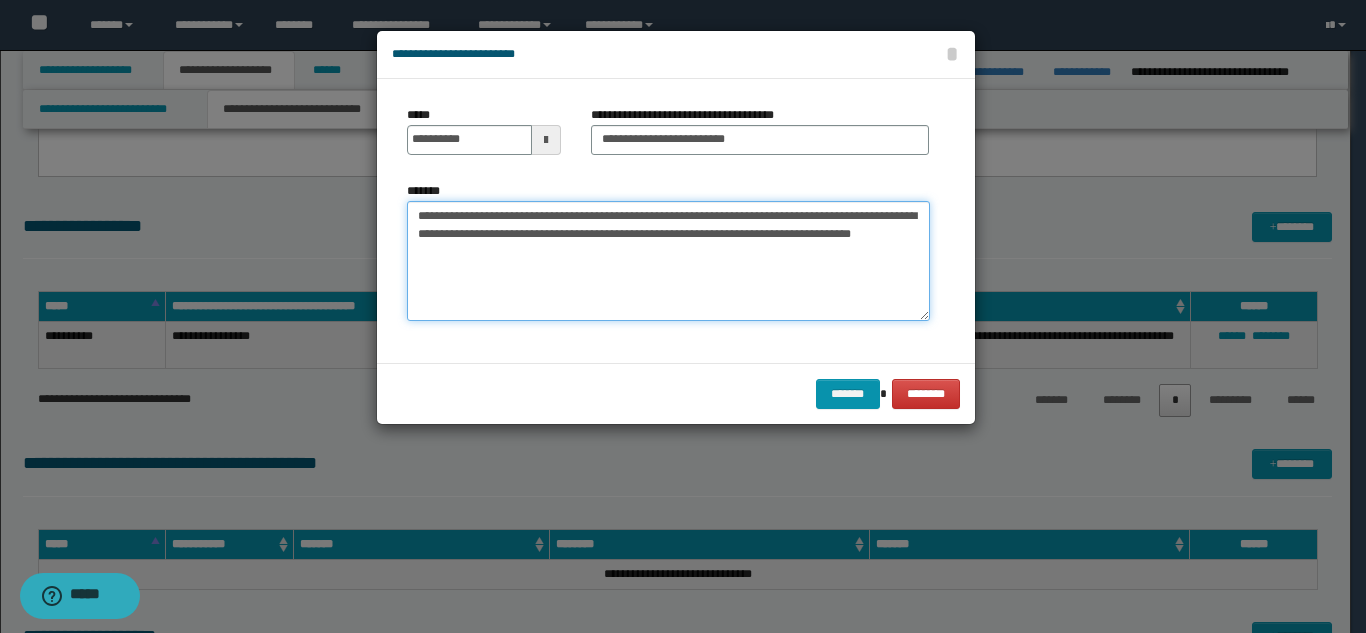 click on "**********" at bounding box center (668, 261) 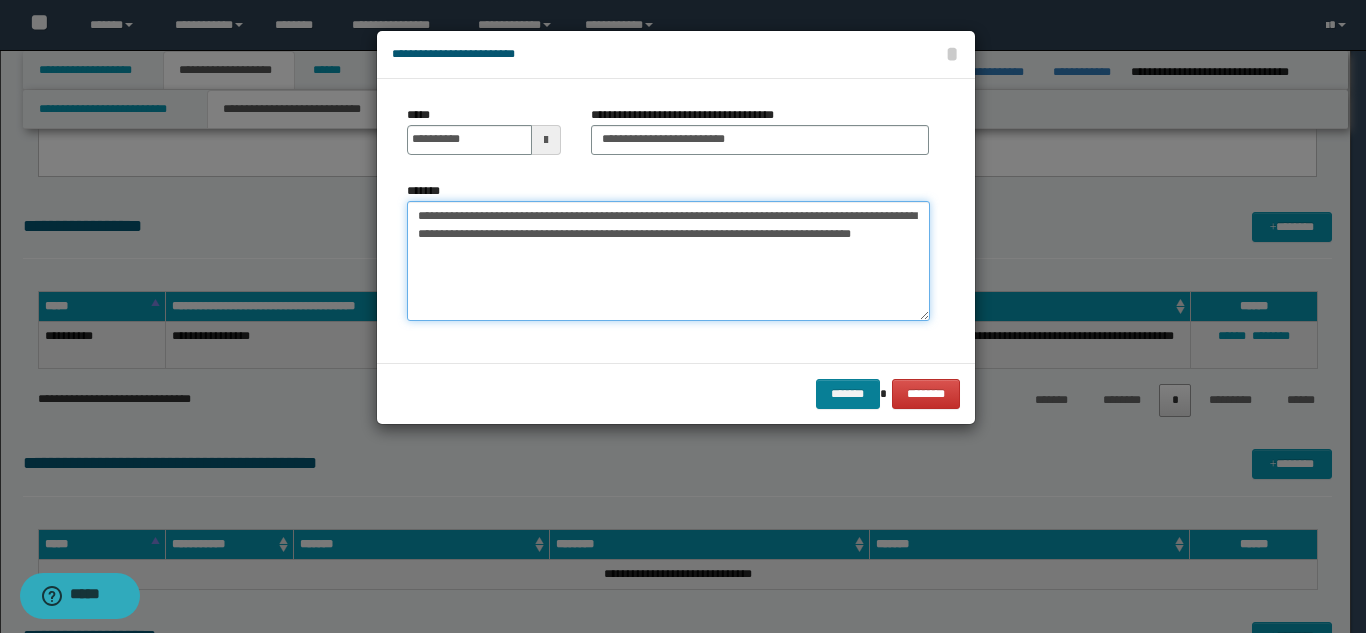 type on "**********" 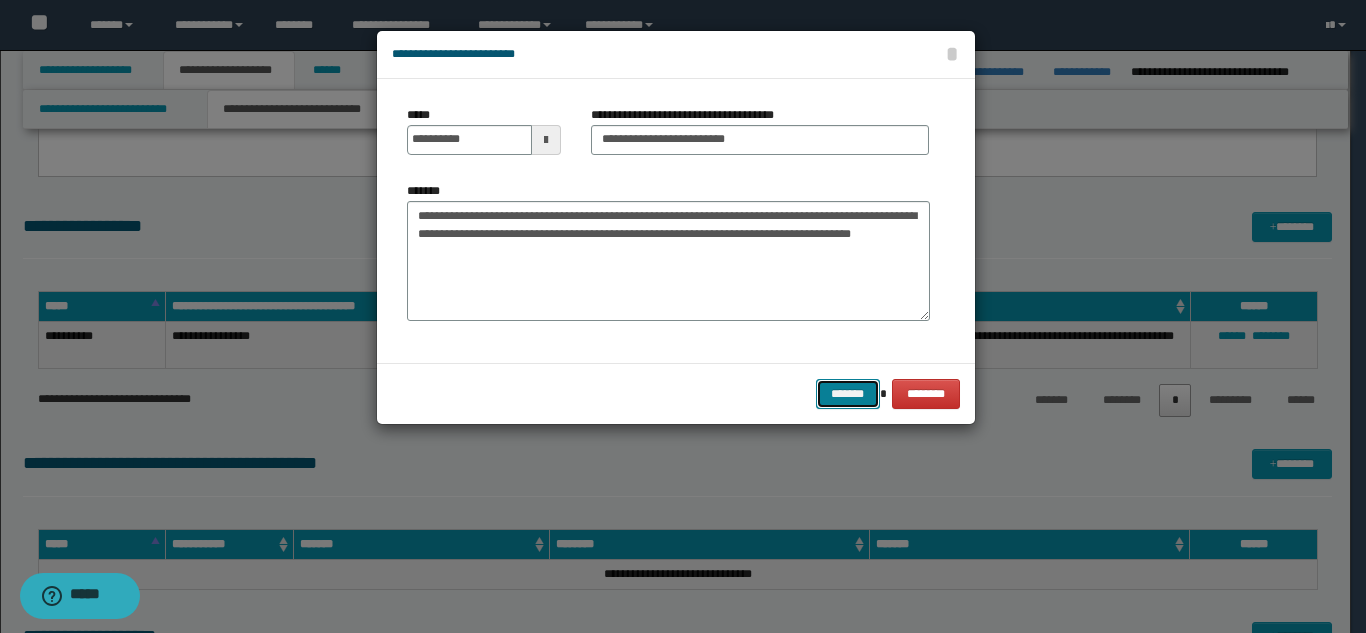 click on "*******" at bounding box center [848, 394] 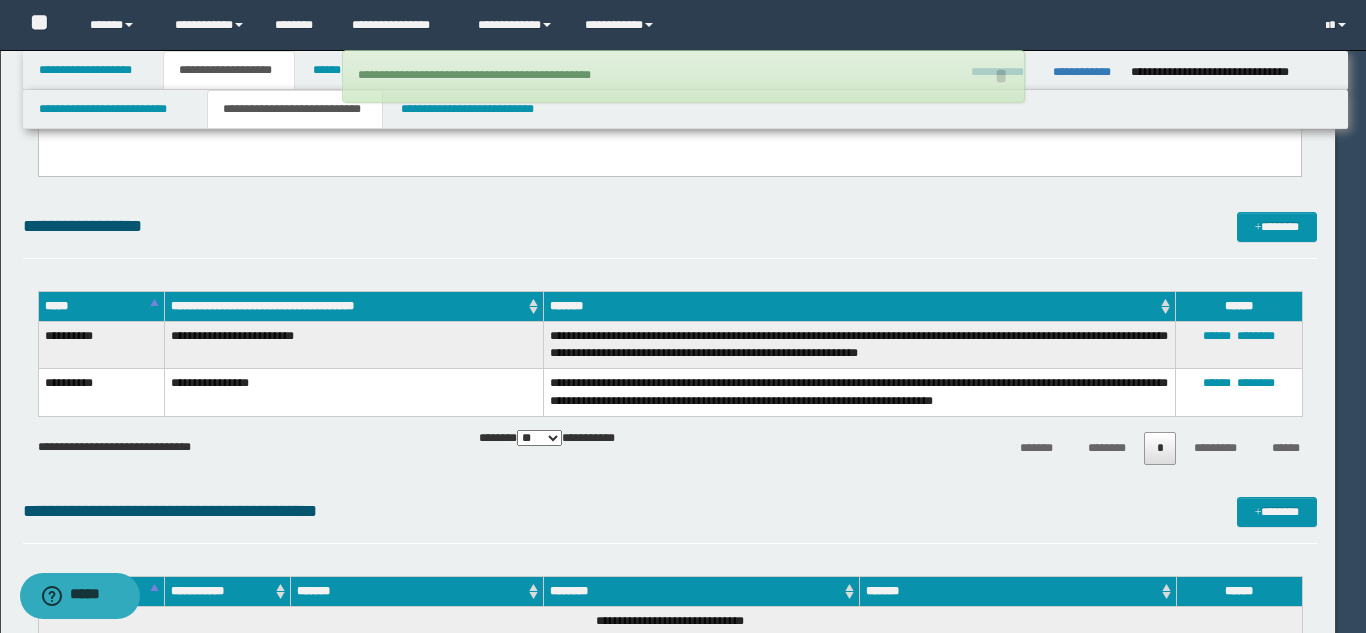 type 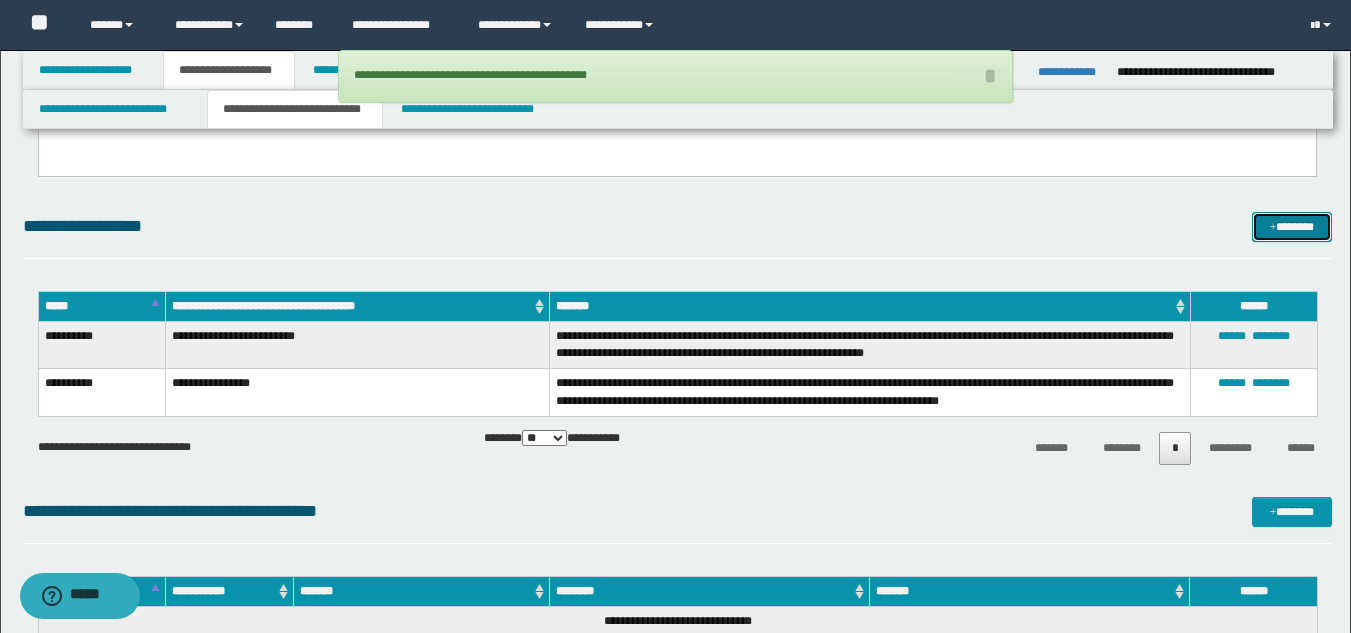 click on "*******" at bounding box center (1292, 227) 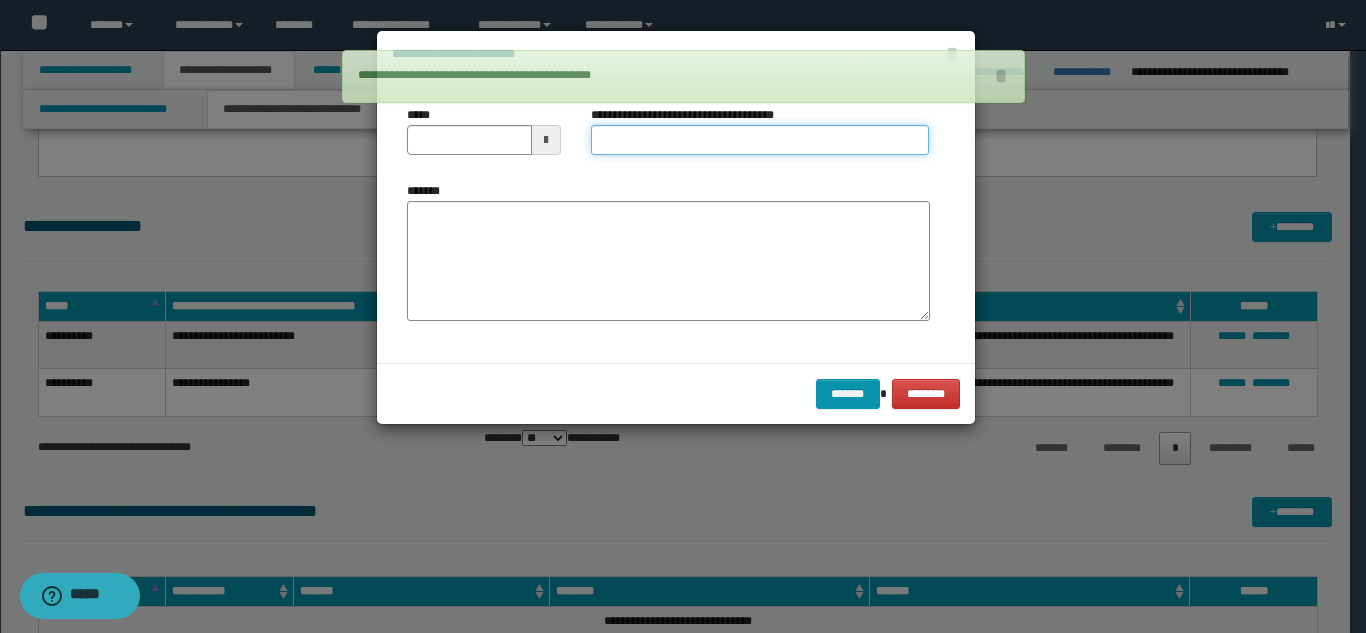 click on "**********" at bounding box center [760, 140] 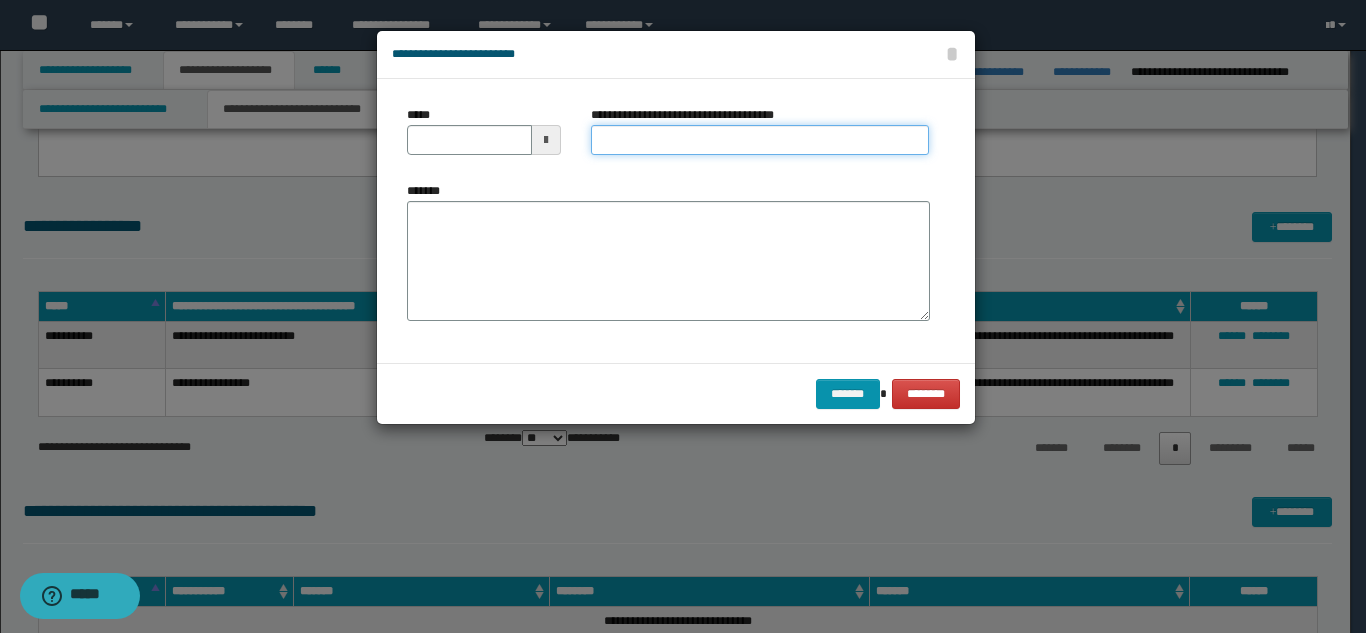 type on "**********" 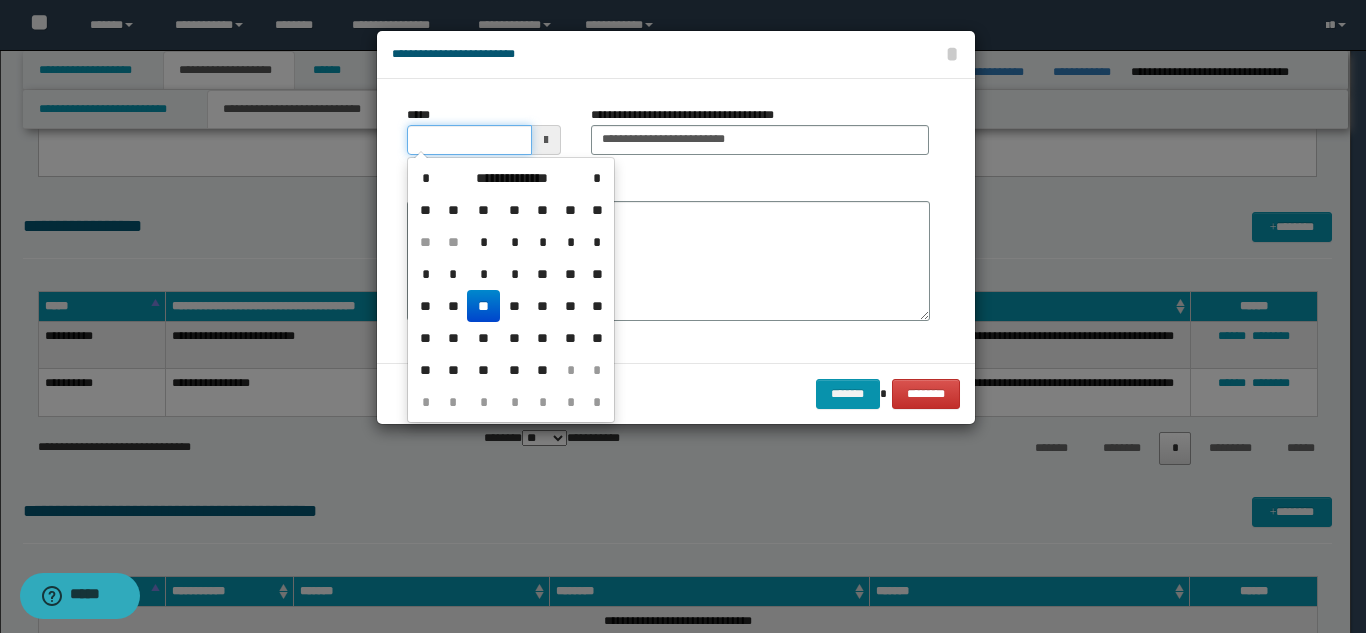 click on "*****" at bounding box center [469, 140] 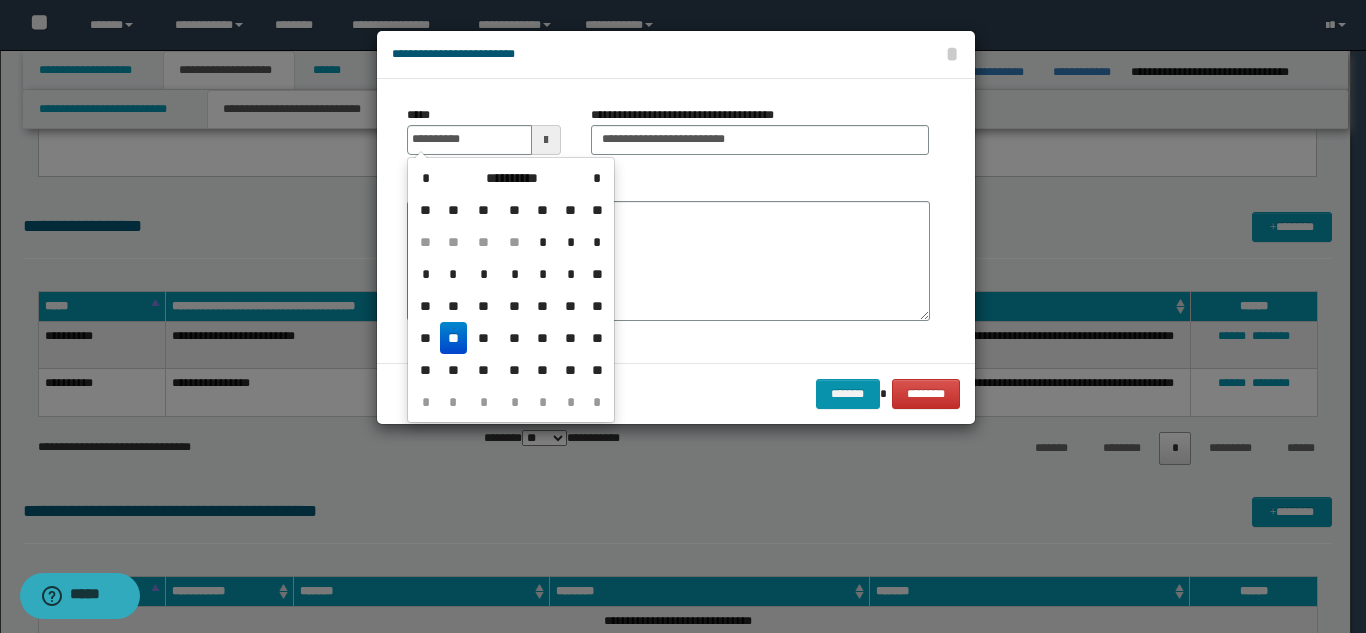 click on "**" at bounding box center [454, 338] 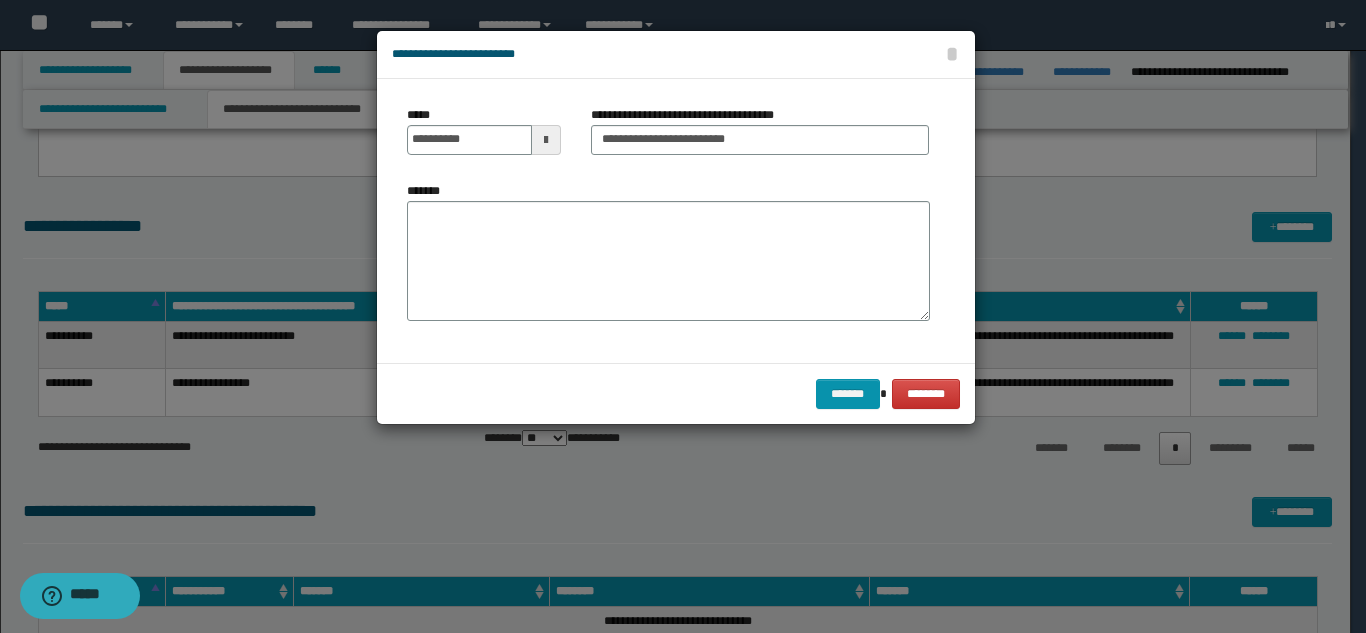click on "*******" at bounding box center [668, 261] 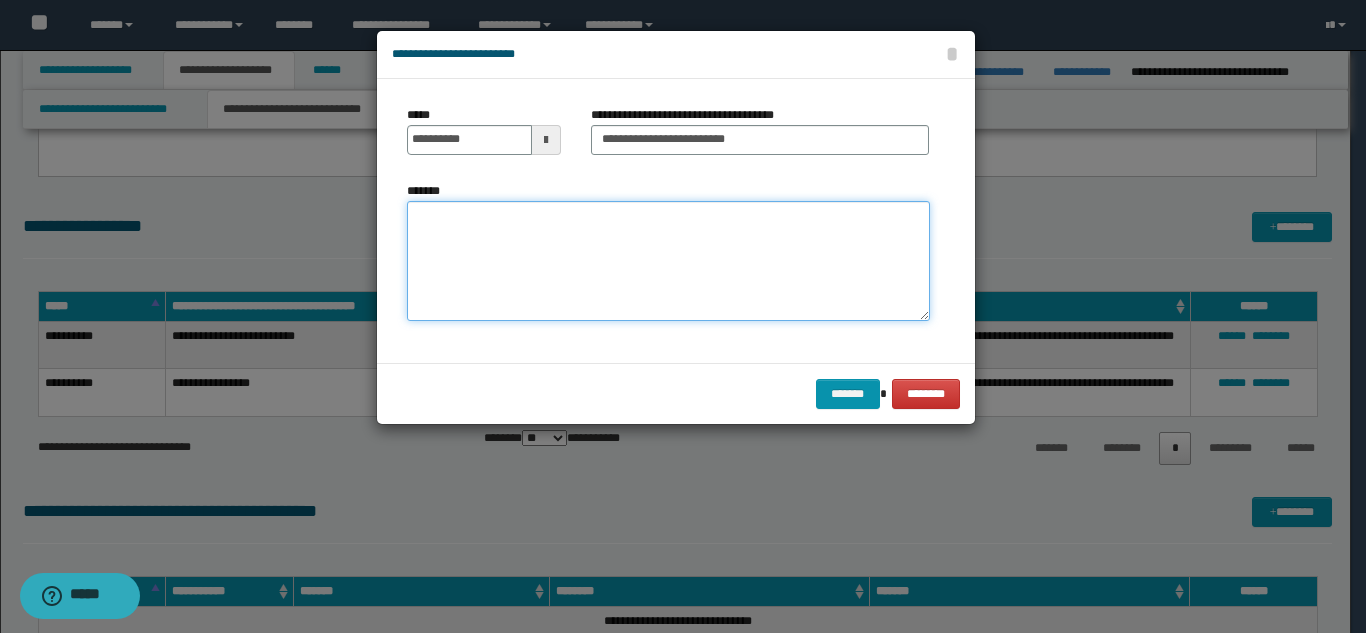 paste on "**********" 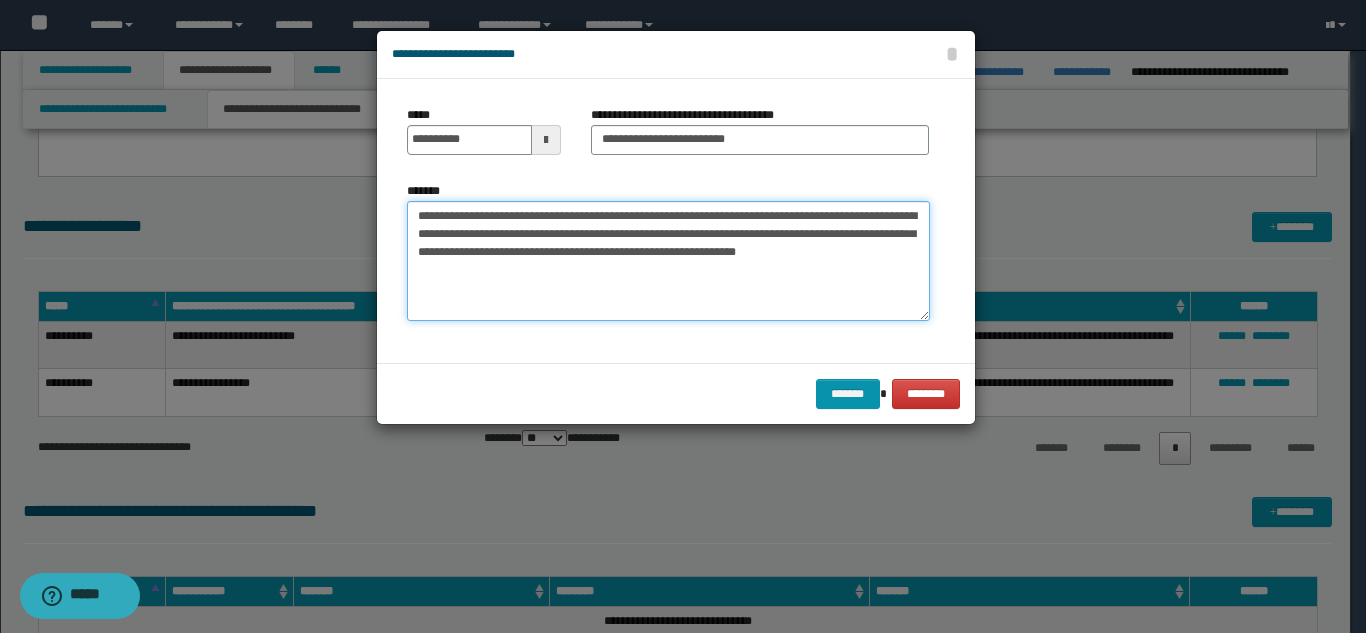 click on "**********" at bounding box center [668, 261] 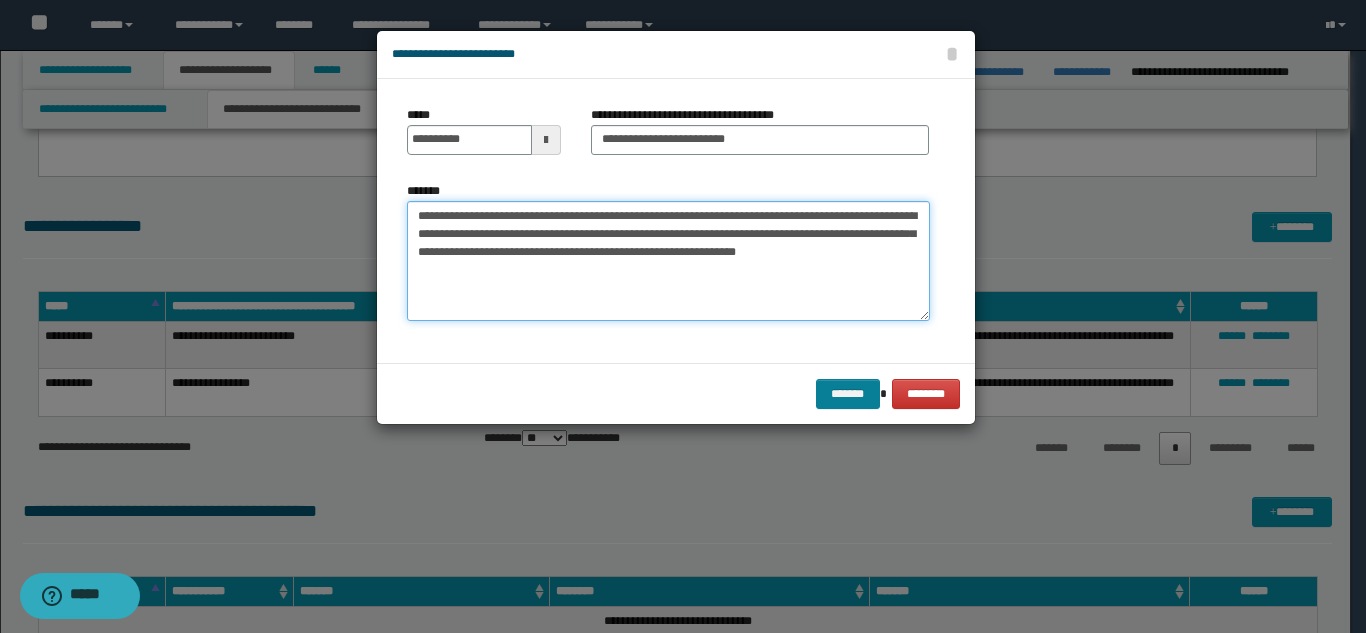type on "**********" 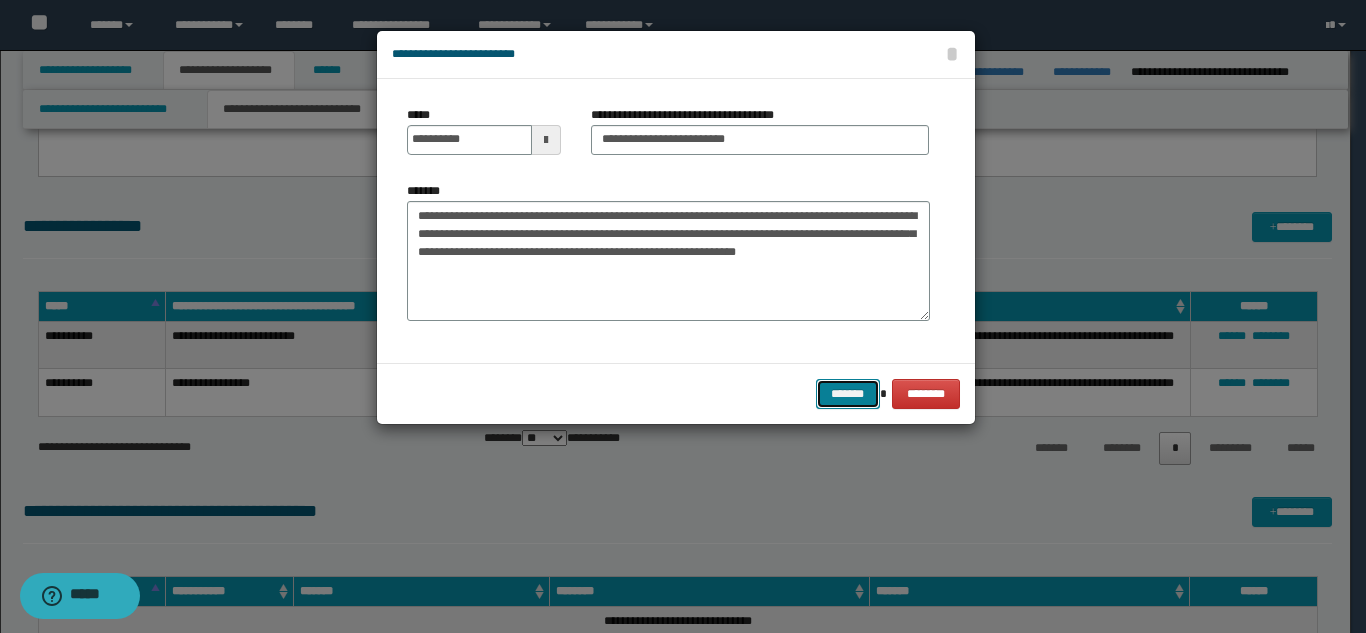 click on "*******" at bounding box center (848, 394) 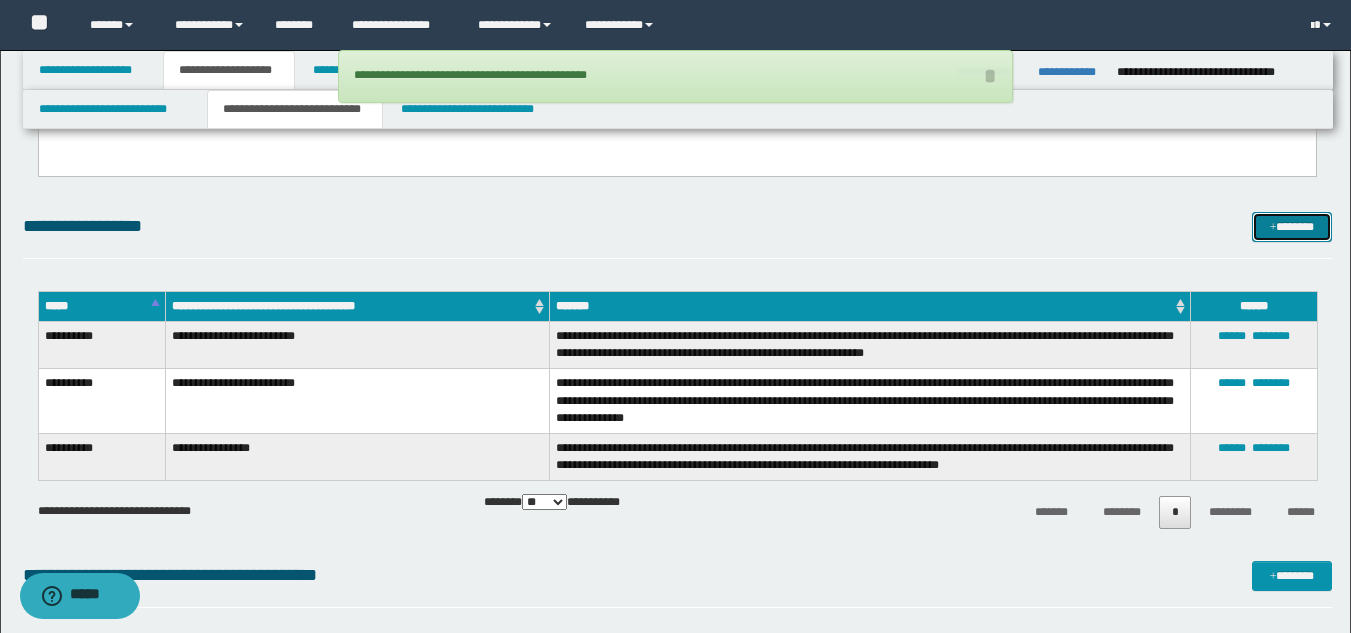 drag, startPoint x: 1286, startPoint y: 223, endPoint x: 1203, endPoint y: 229, distance: 83.21658 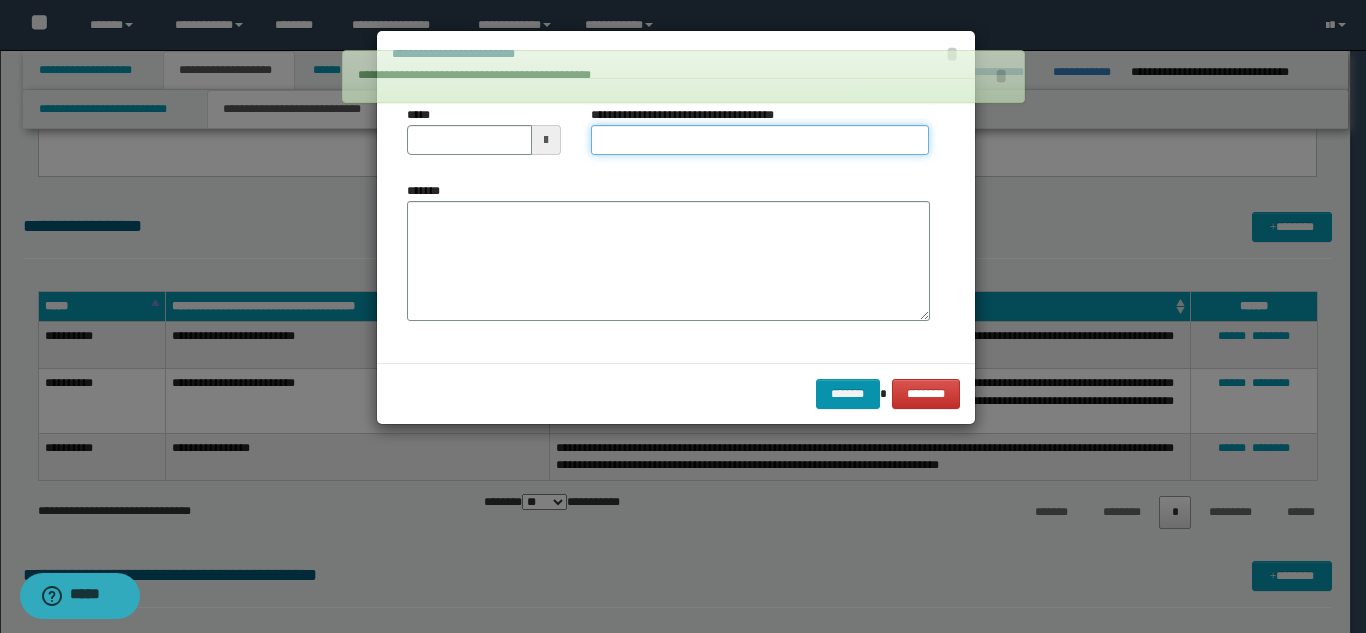 drag, startPoint x: 744, startPoint y: 140, endPoint x: 747, endPoint y: 153, distance: 13.341664 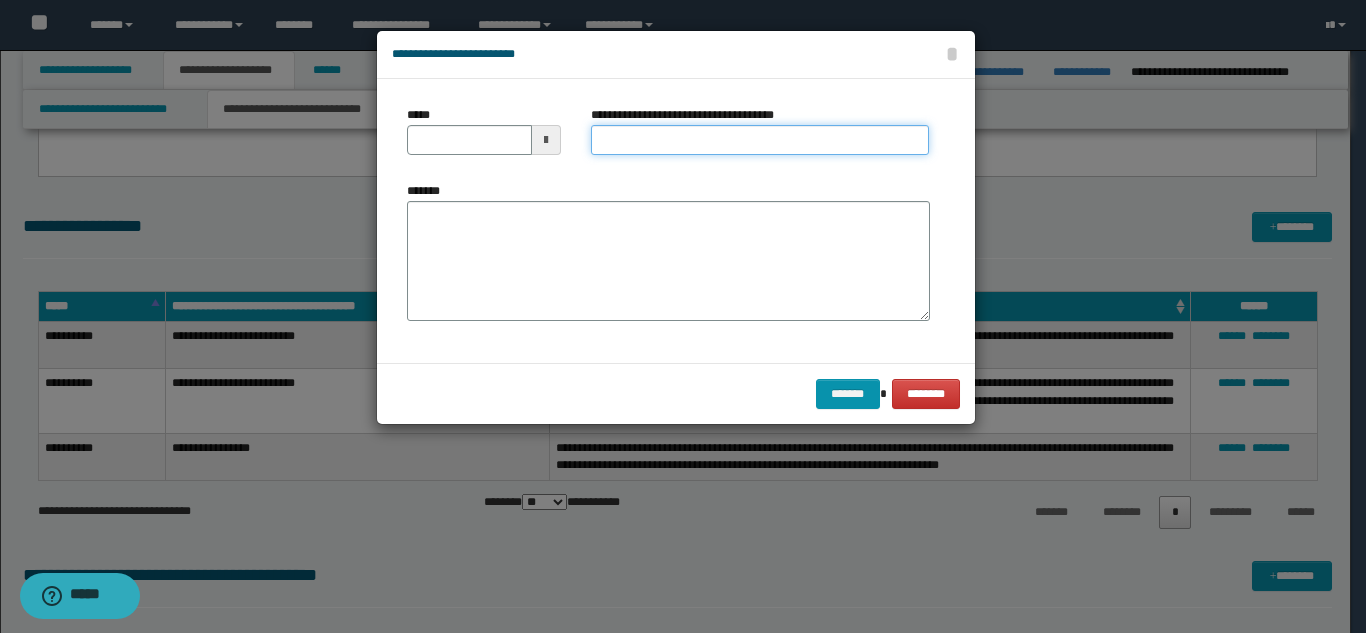 type on "**********" 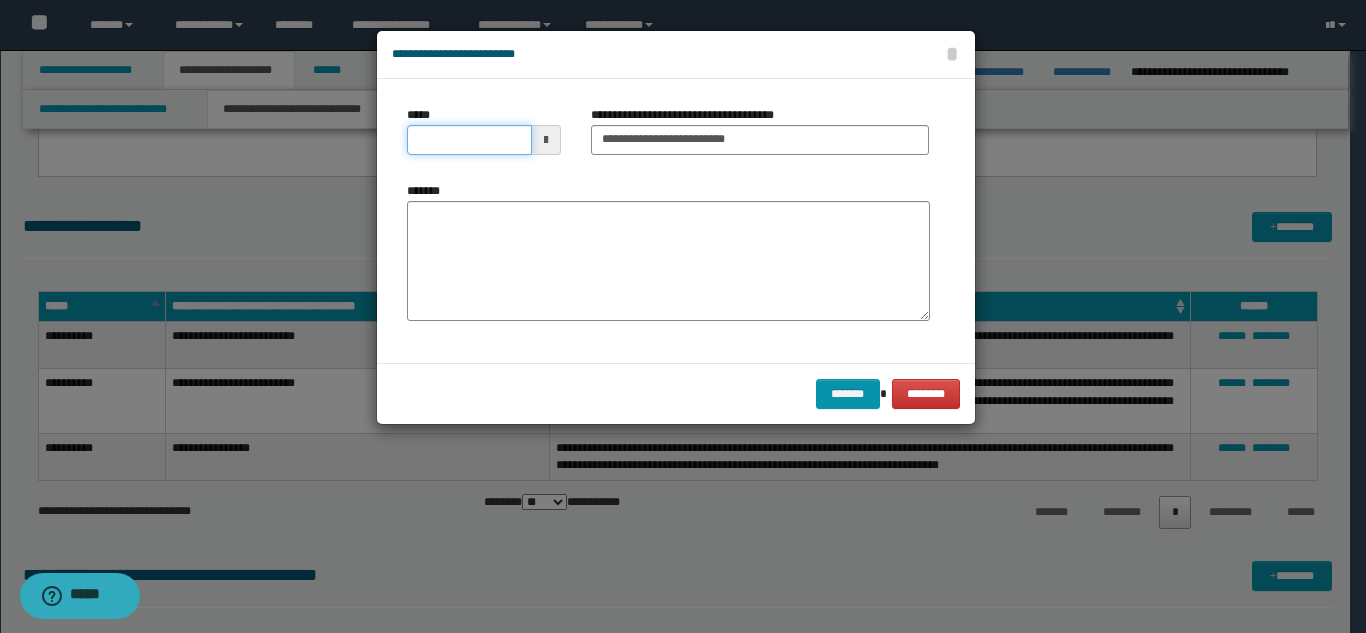 click on "*****" at bounding box center (469, 140) 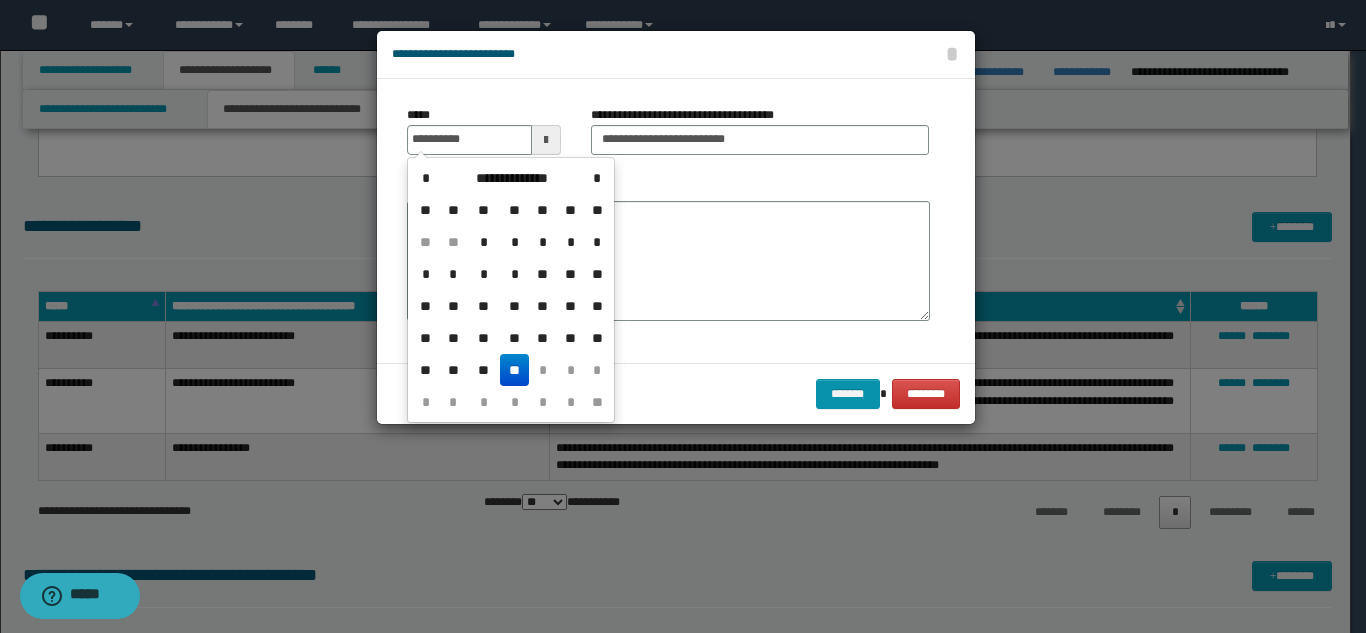 drag, startPoint x: 507, startPoint y: 368, endPoint x: 535, endPoint y: 309, distance: 65.30697 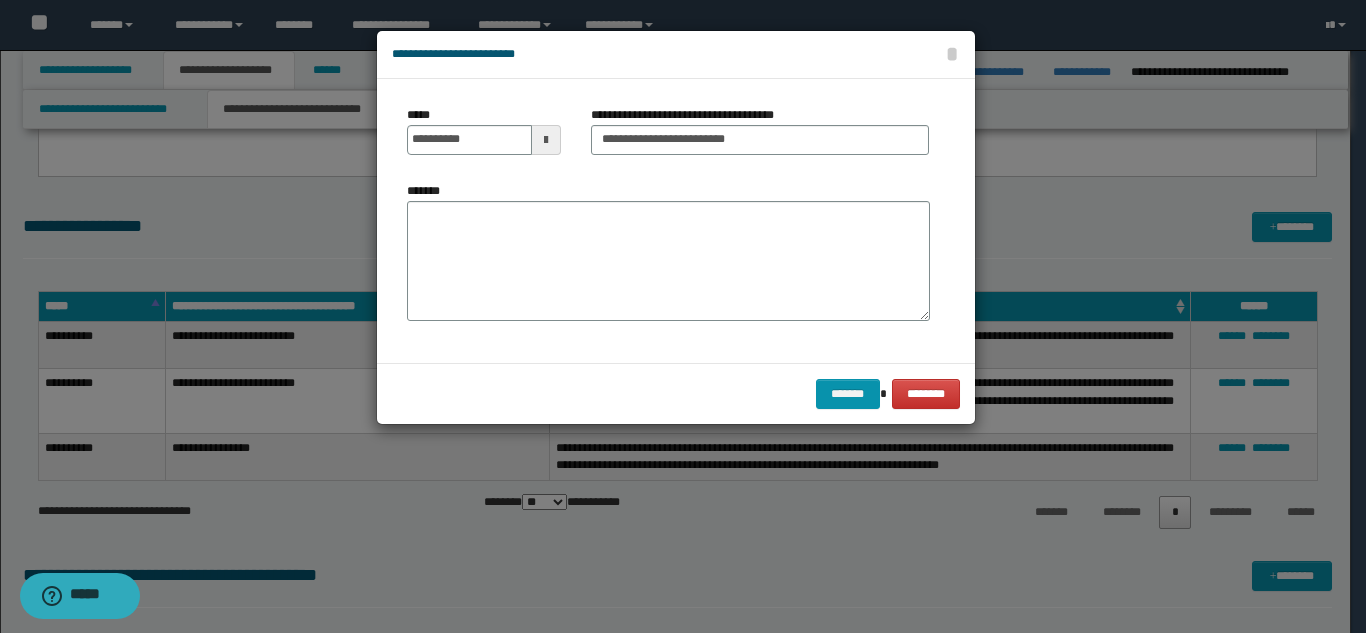 drag, startPoint x: 540, startPoint y: 269, endPoint x: 568, endPoint y: 263, distance: 28.635643 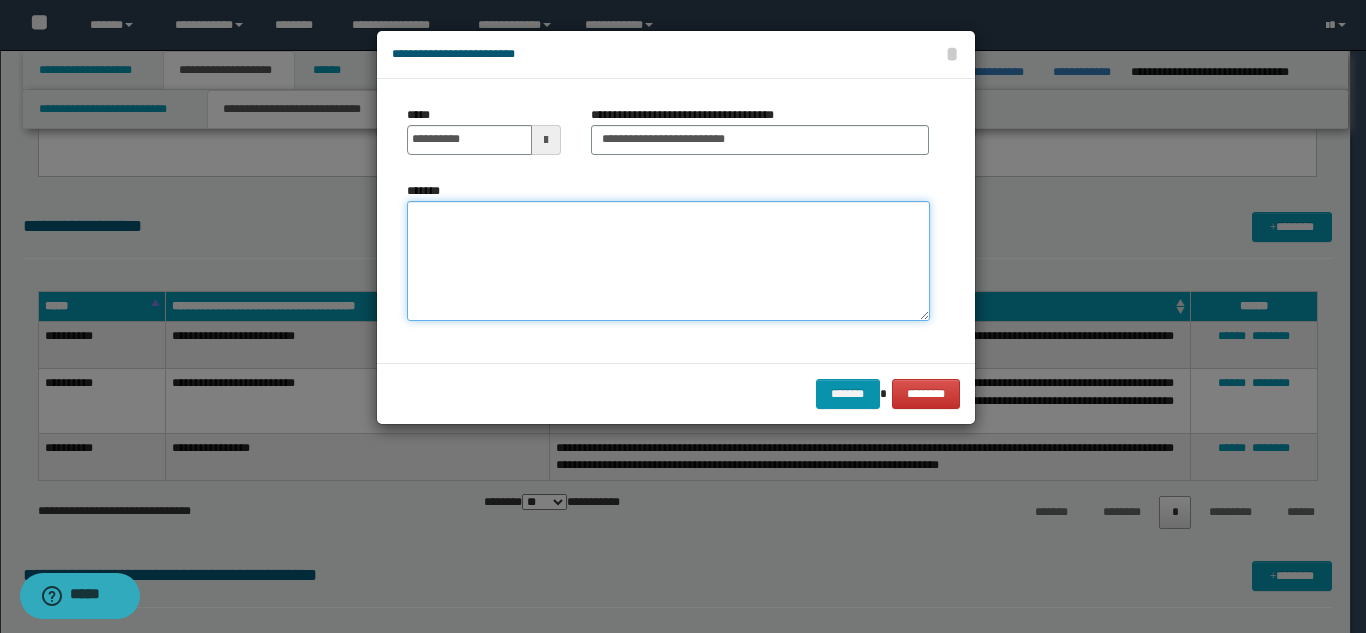 paste on "**********" 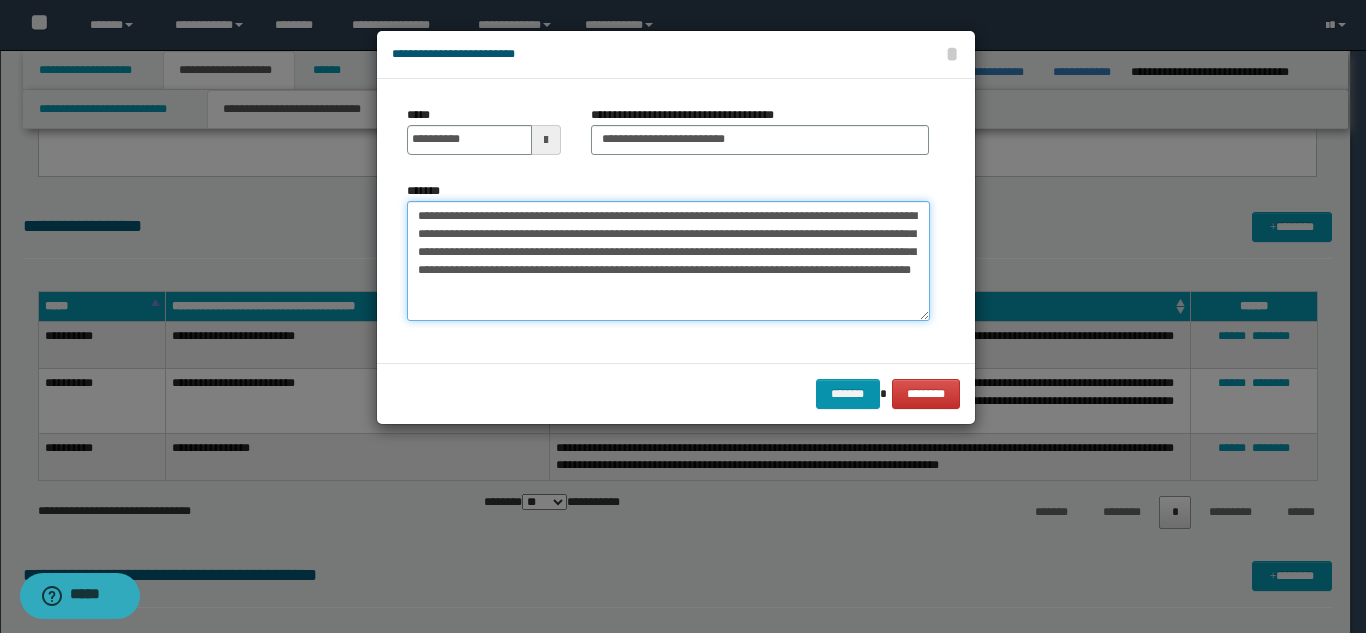 click on "**********" at bounding box center (668, 261) 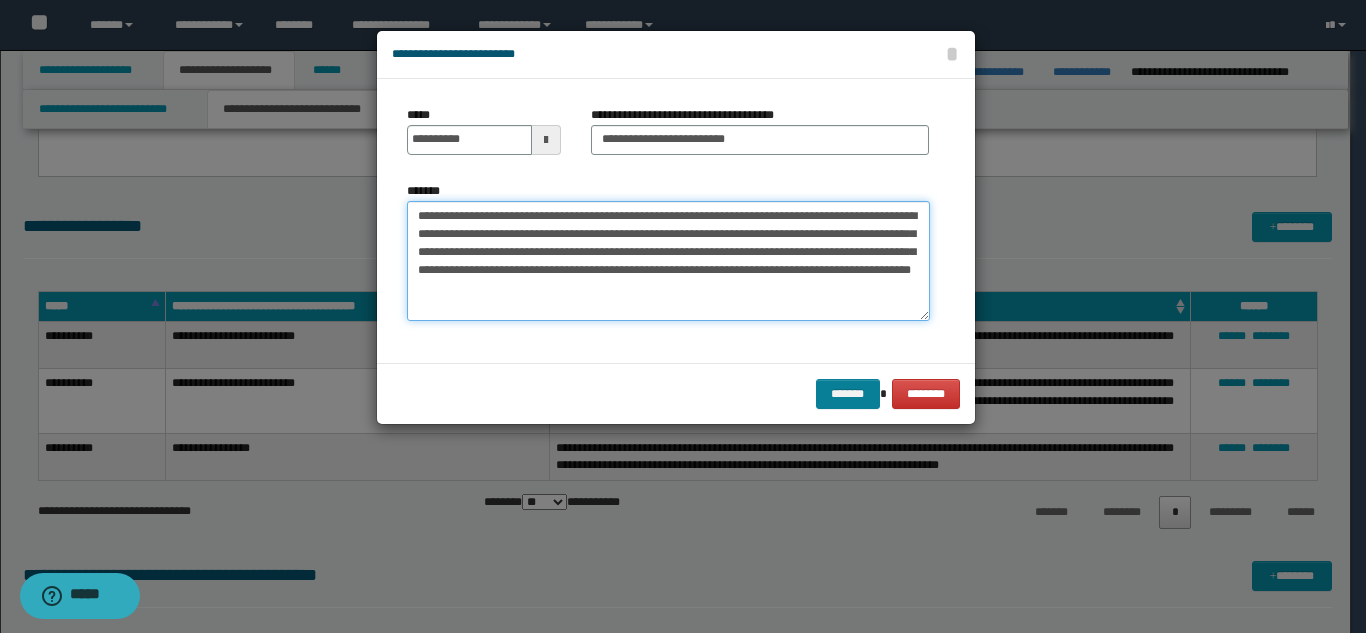type on "**********" 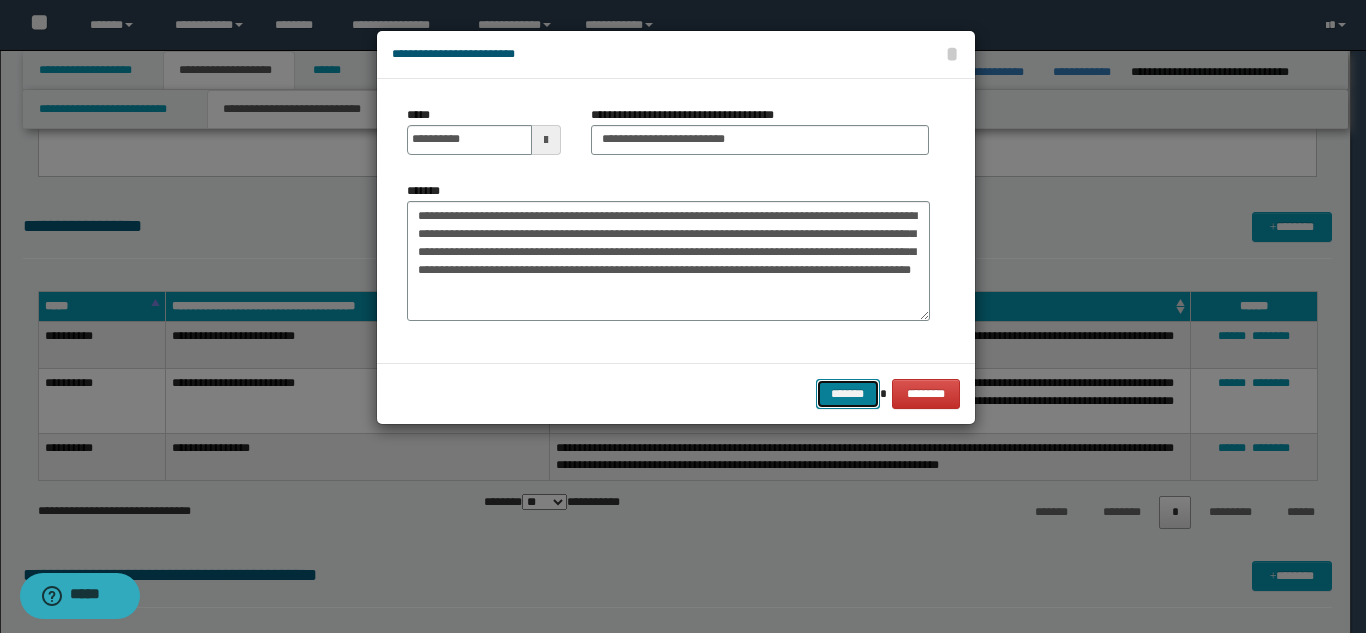 click on "*******" at bounding box center [848, 394] 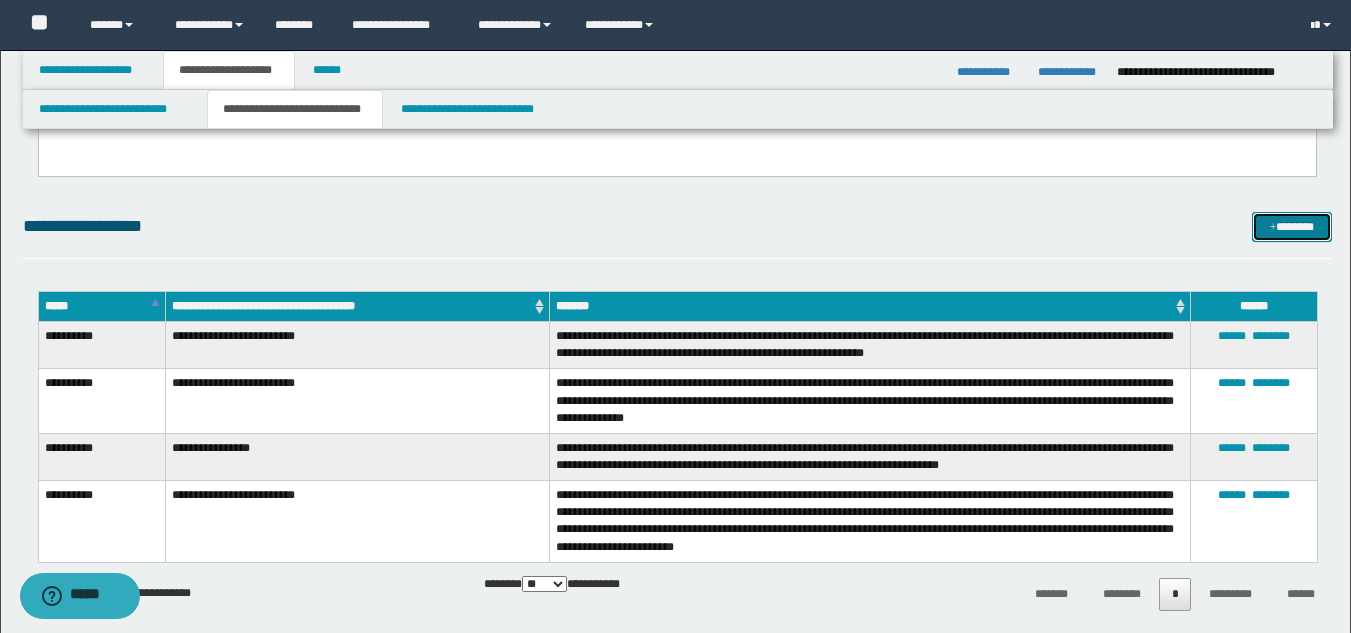 click on "*******" at bounding box center [1292, 227] 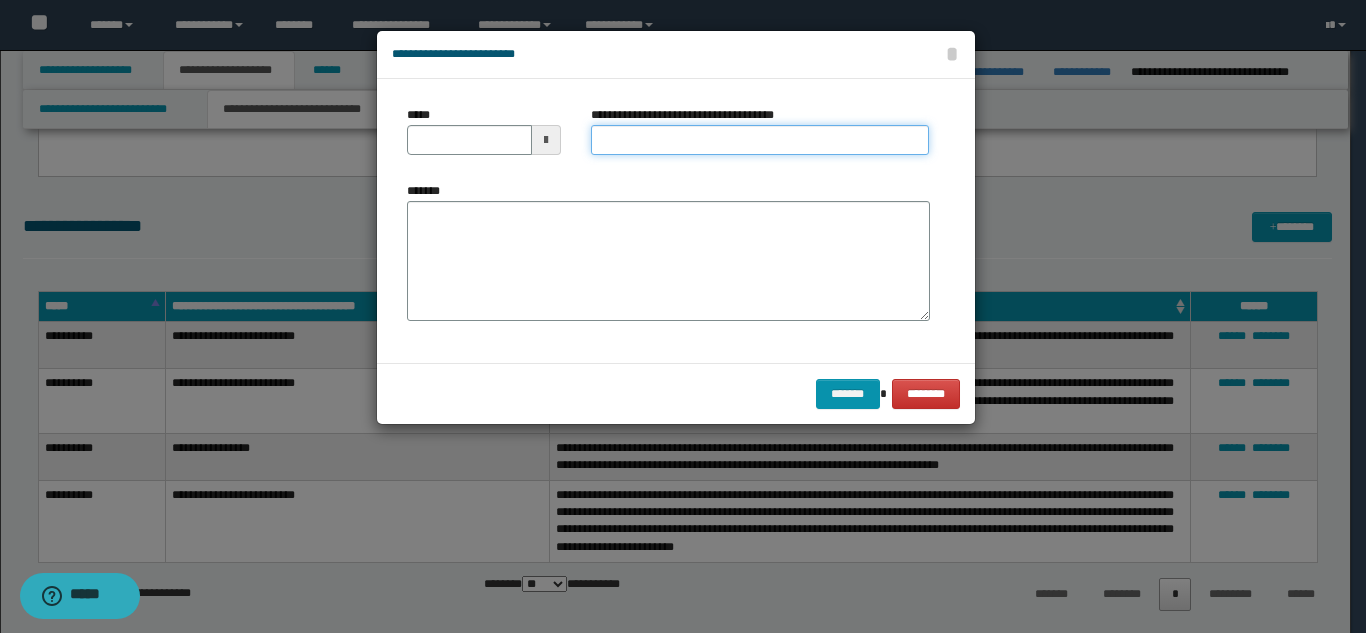drag, startPoint x: 757, startPoint y: 139, endPoint x: 756, endPoint y: 155, distance: 16.03122 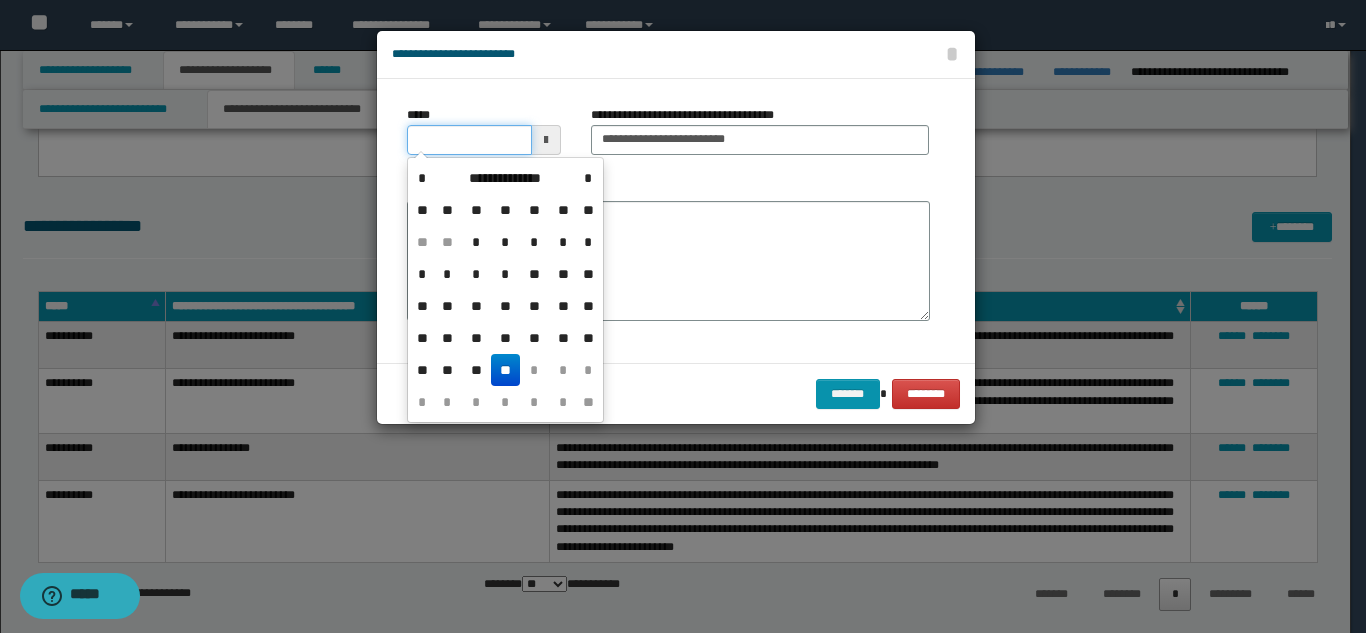click on "*****" at bounding box center (469, 140) 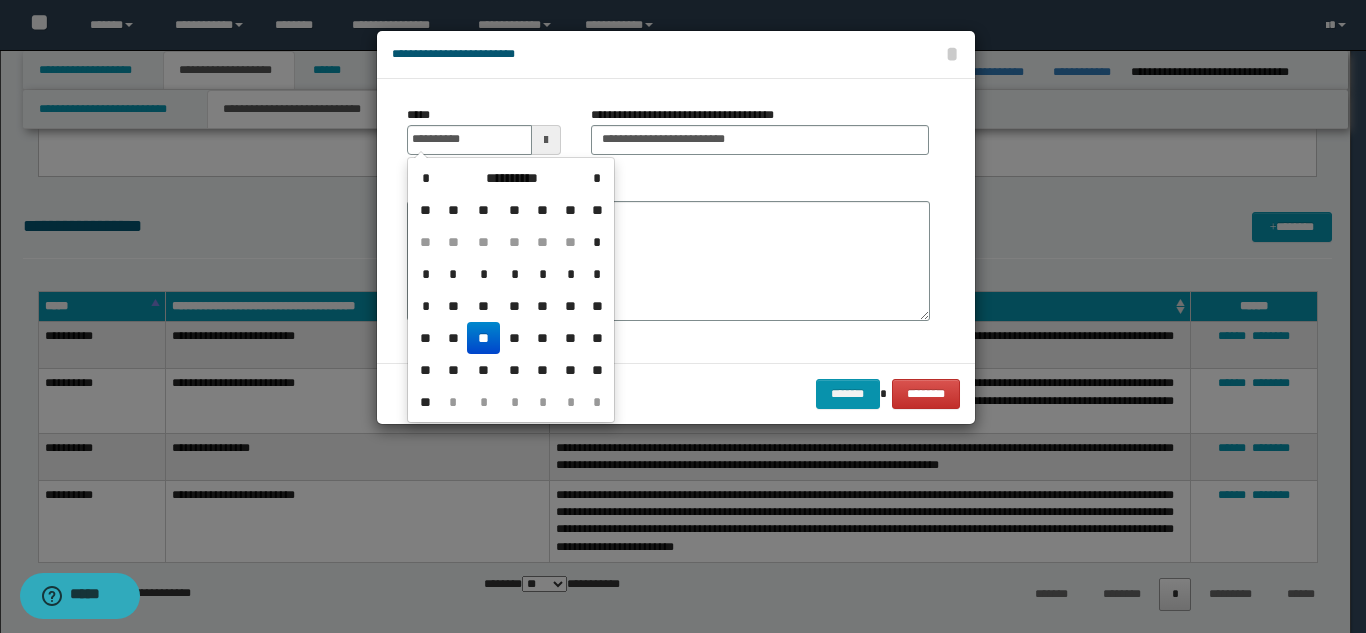 click on "**" at bounding box center [483, 338] 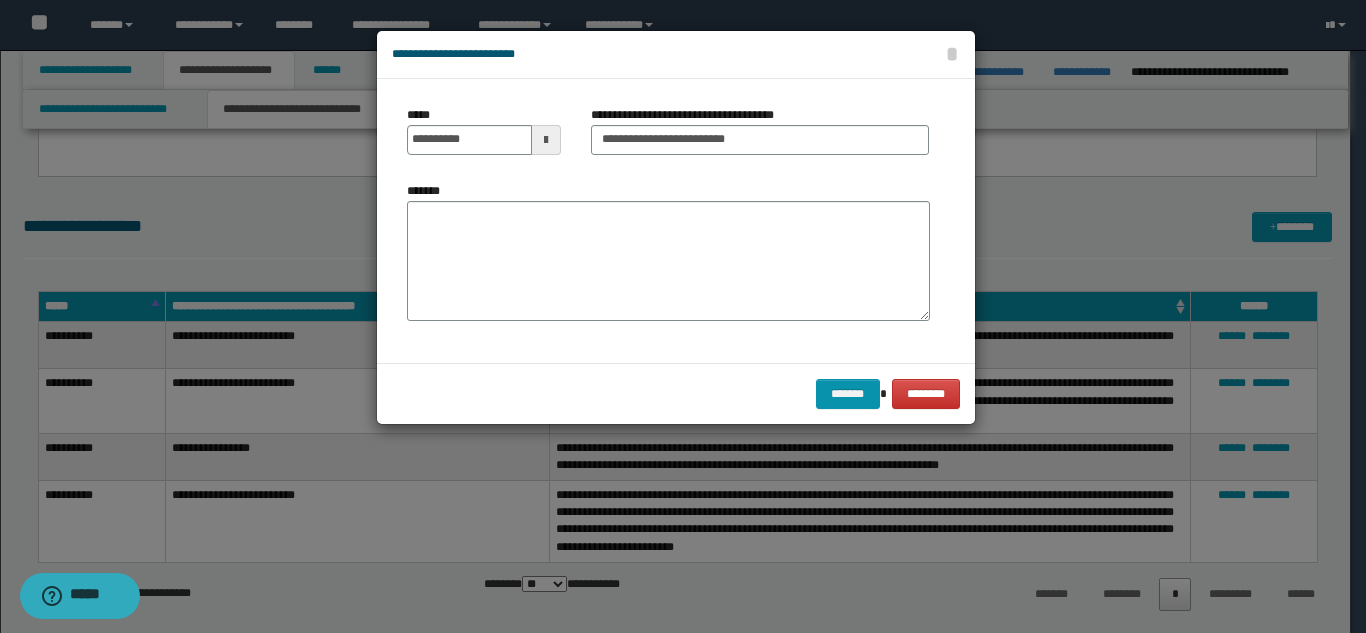 click on "*******" at bounding box center [668, 261] 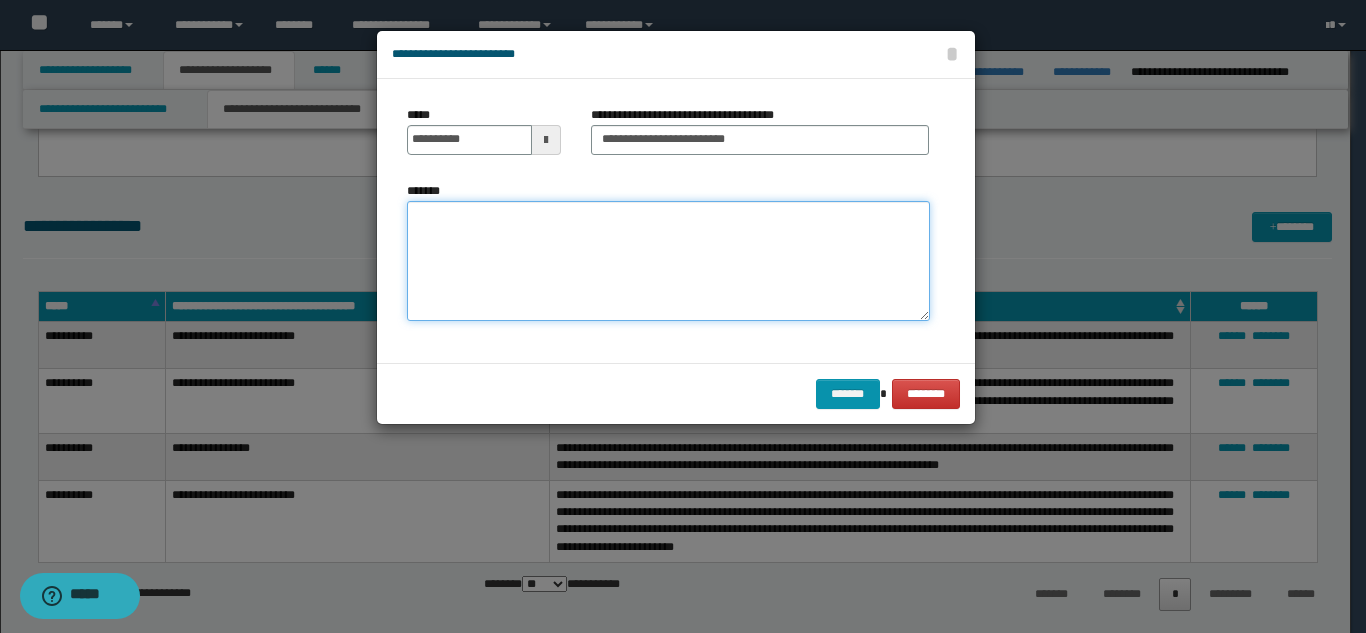 paste on "**********" 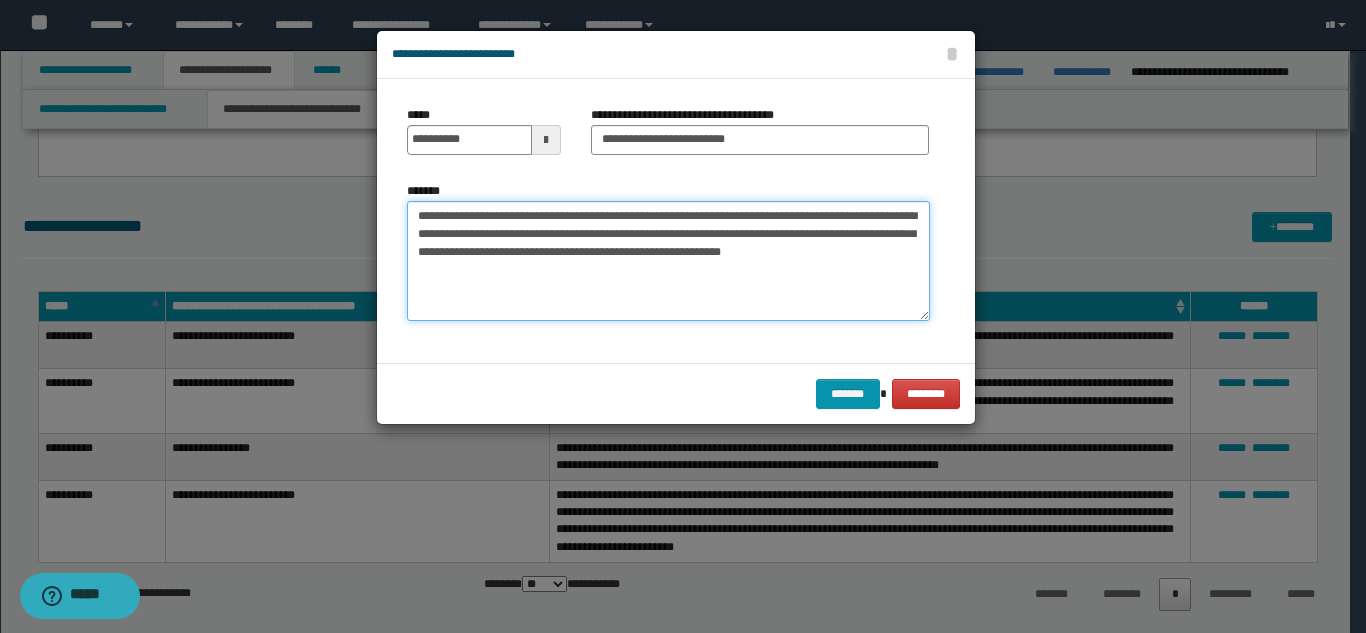 click on "**********" at bounding box center [668, 261] 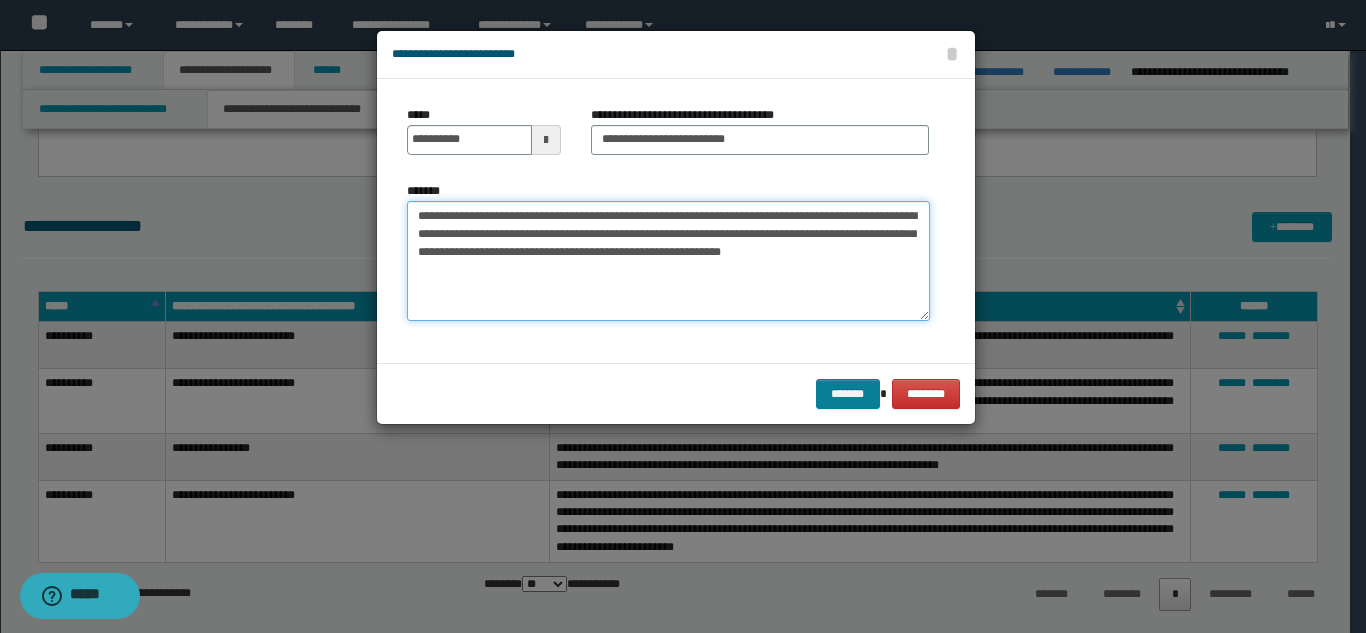 type on "**********" 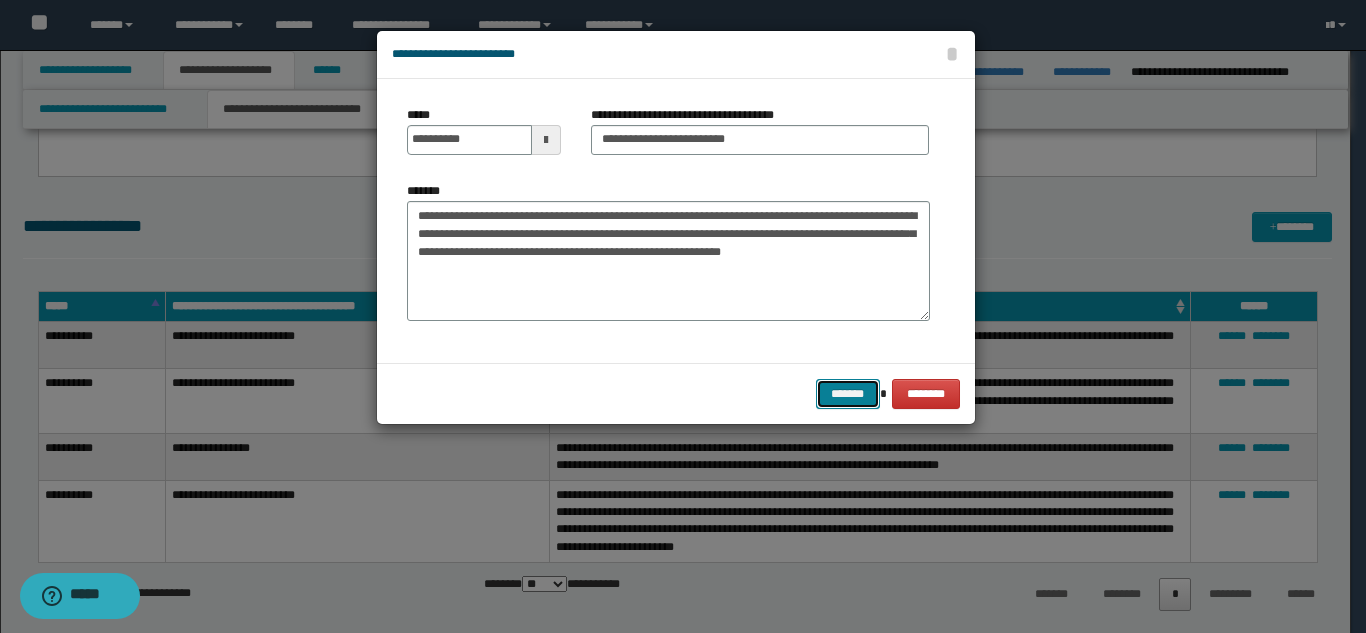 click on "*******" at bounding box center [848, 394] 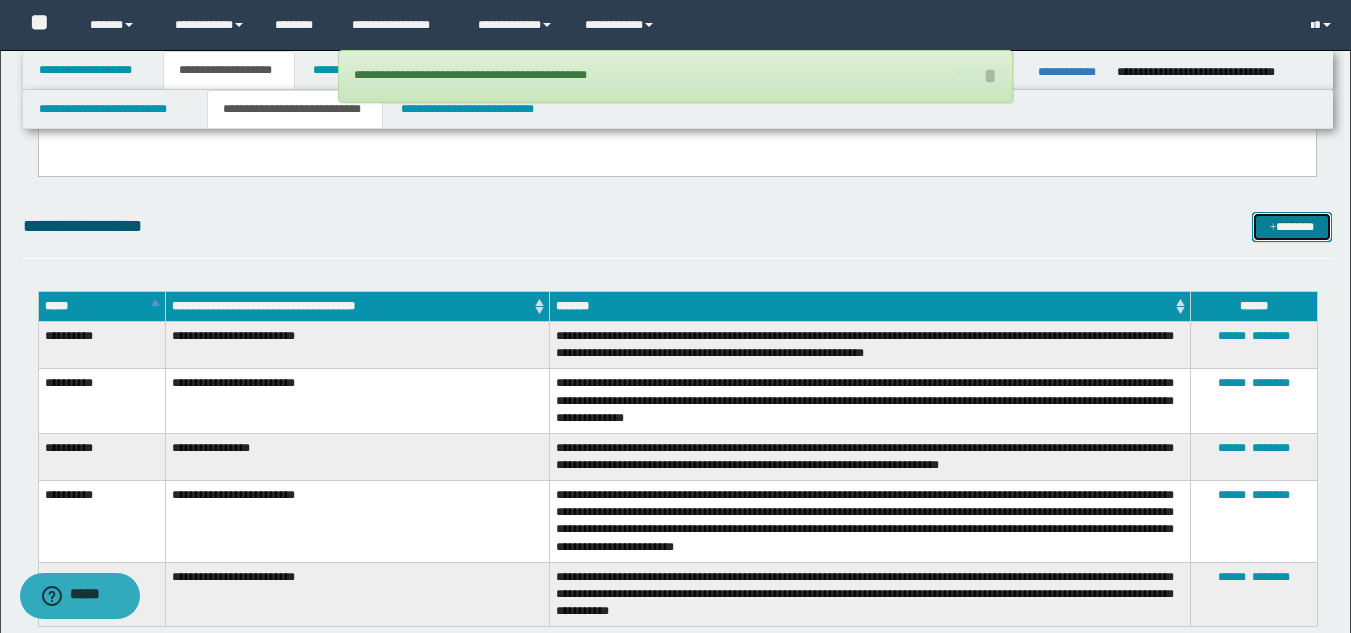 click on "*******" at bounding box center [1292, 227] 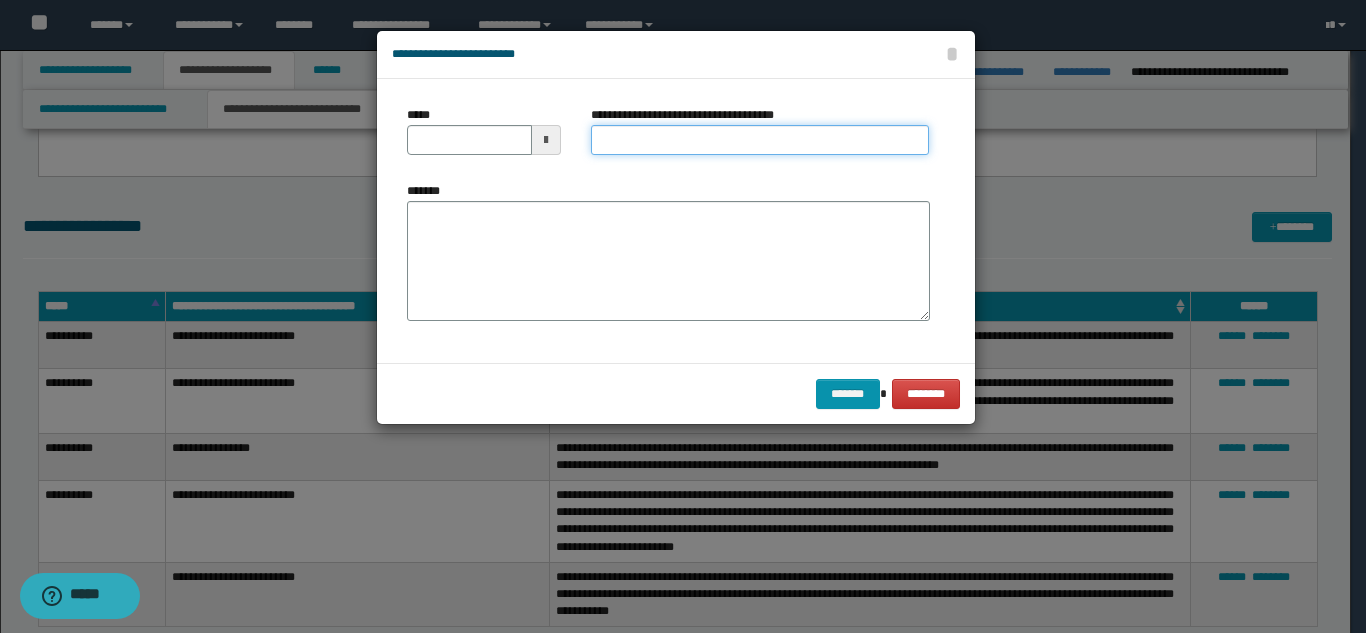drag, startPoint x: 810, startPoint y: 139, endPoint x: 814, endPoint y: 153, distance: 14.56022 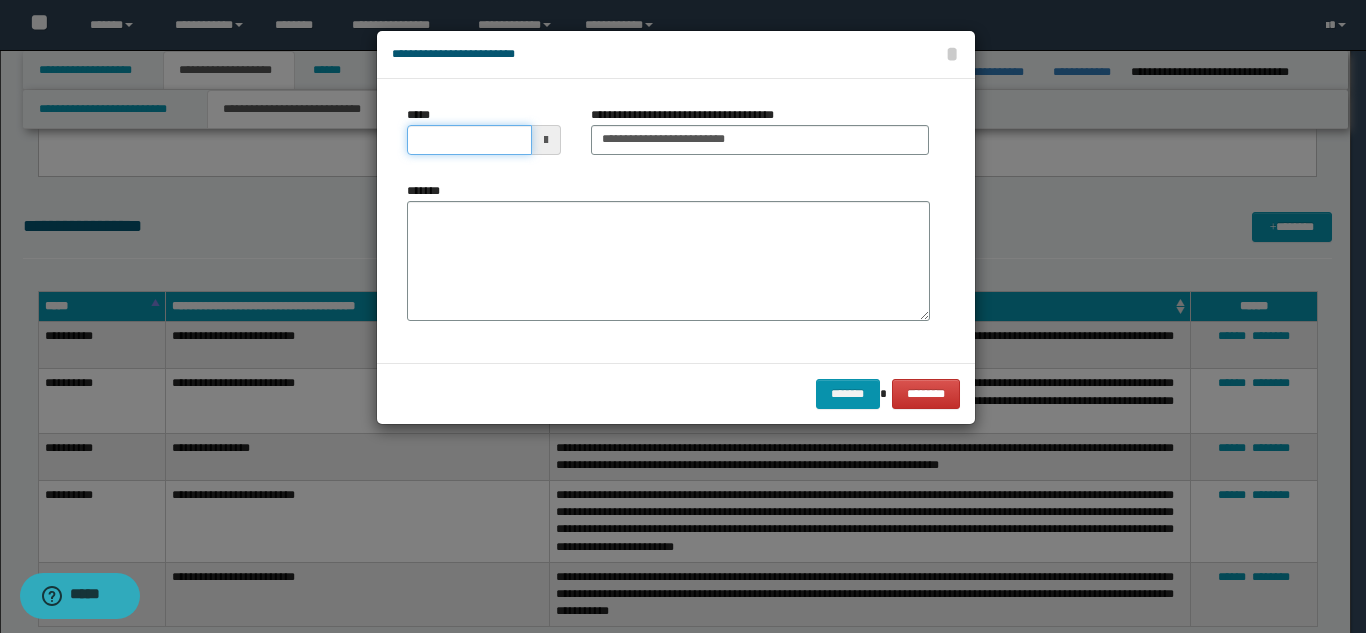 click on "*****" at bounding box center (469, 140) 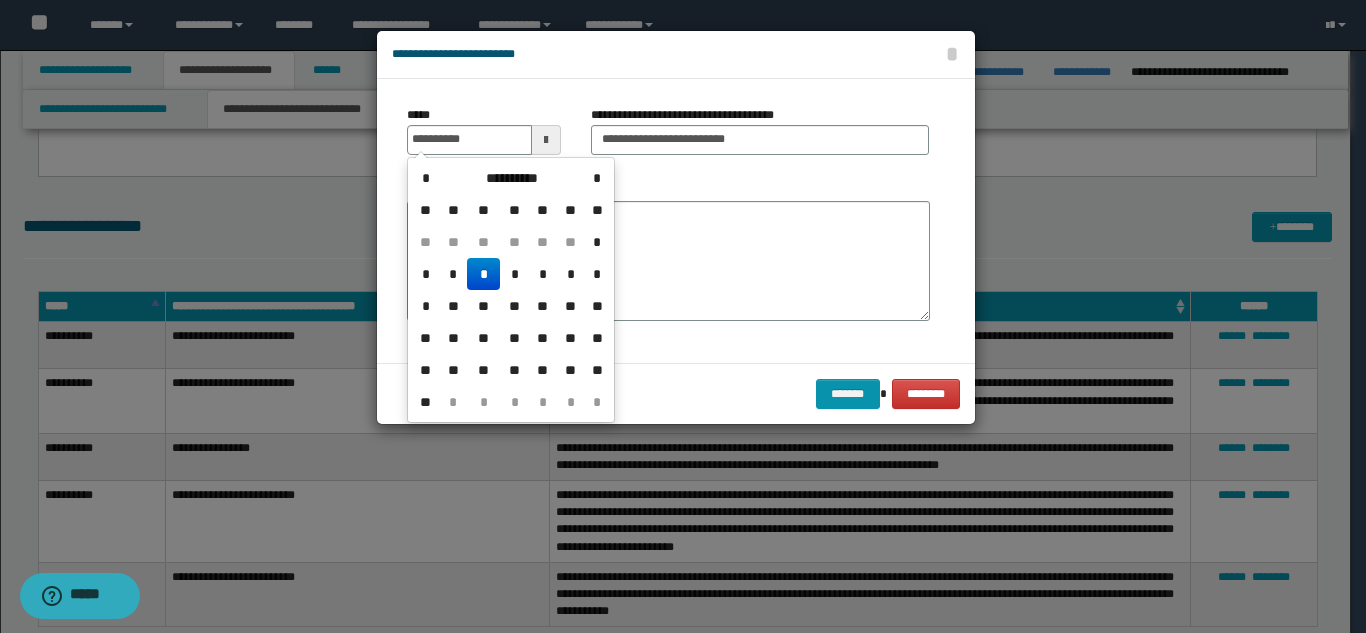 click on "*" at bounding box center (483, 274) 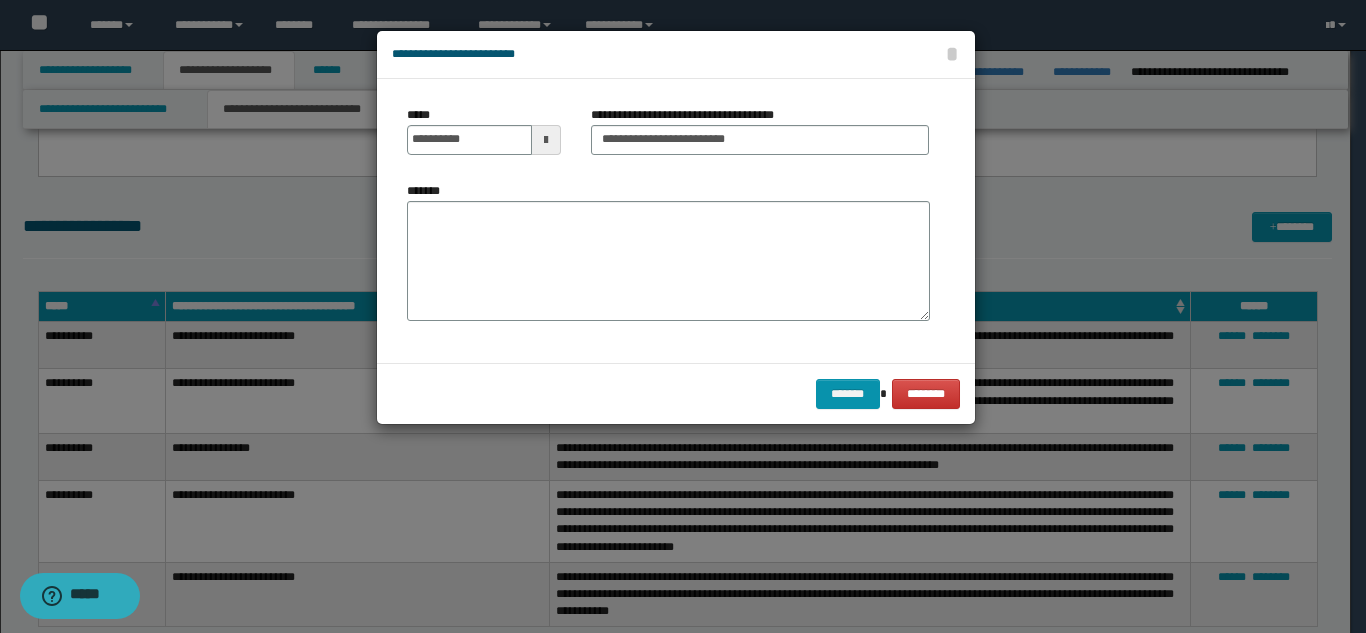 click on "*******" at bounding box center [668, 261] 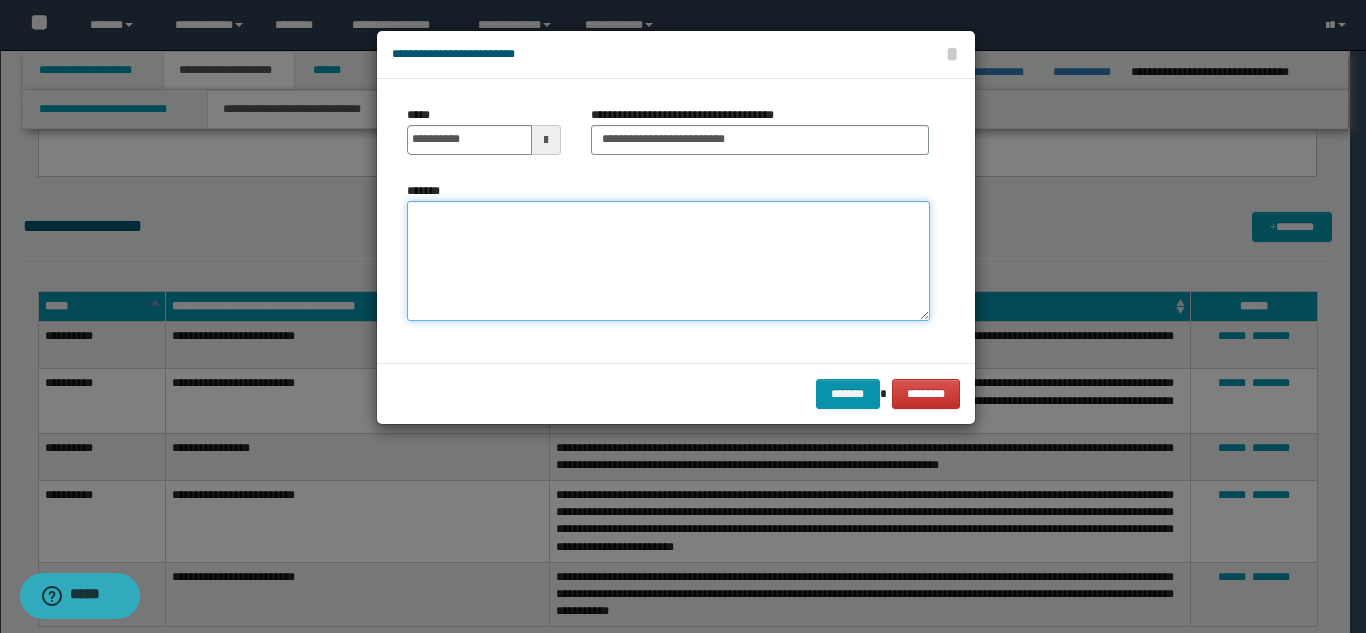 paste on "**********" 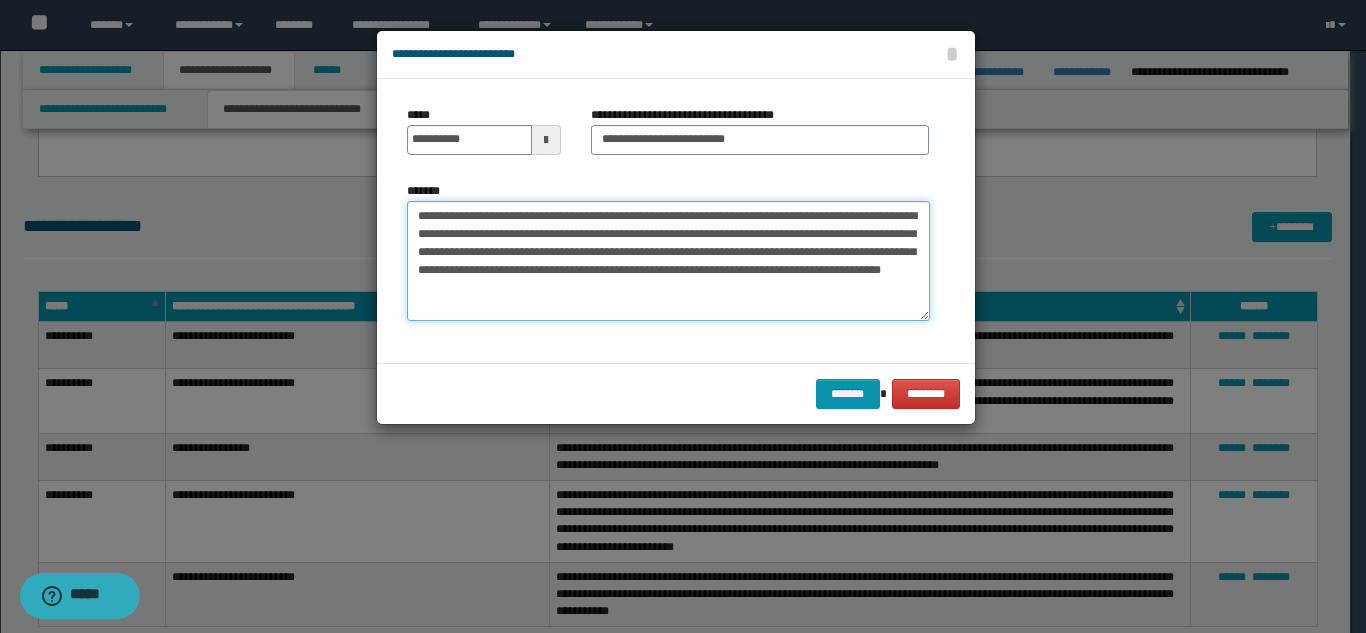 click on "**********" at bounding box center (668, 261) 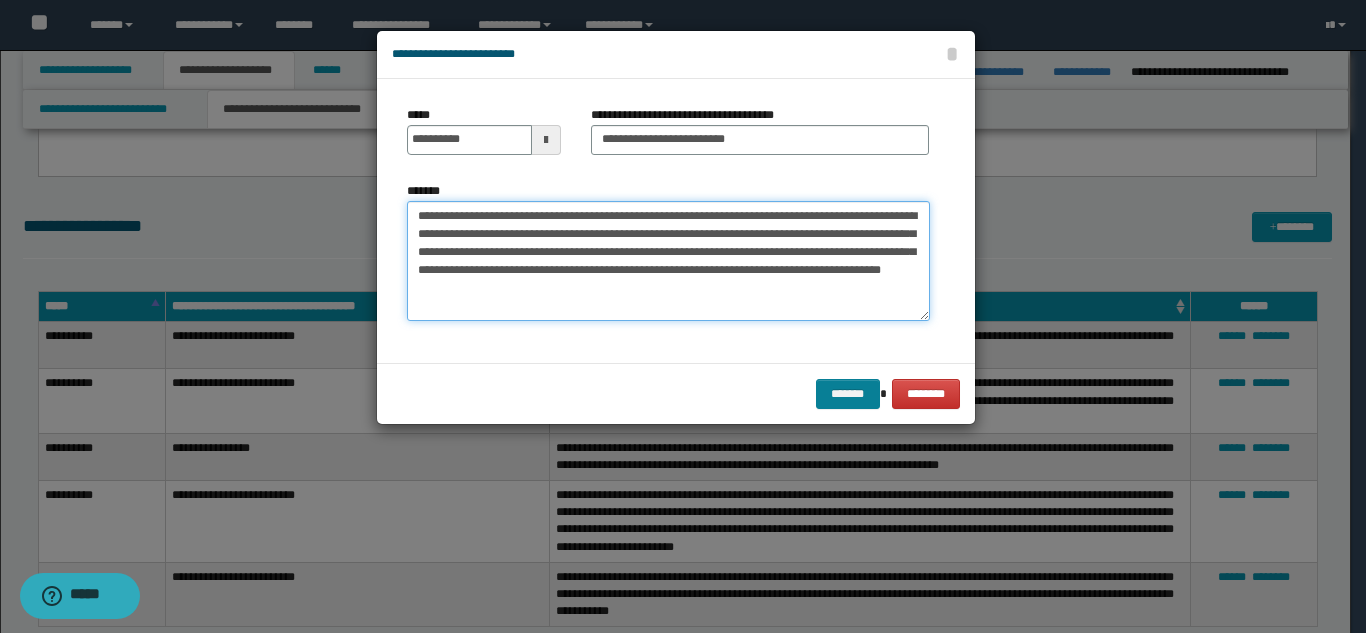 type on "**********" 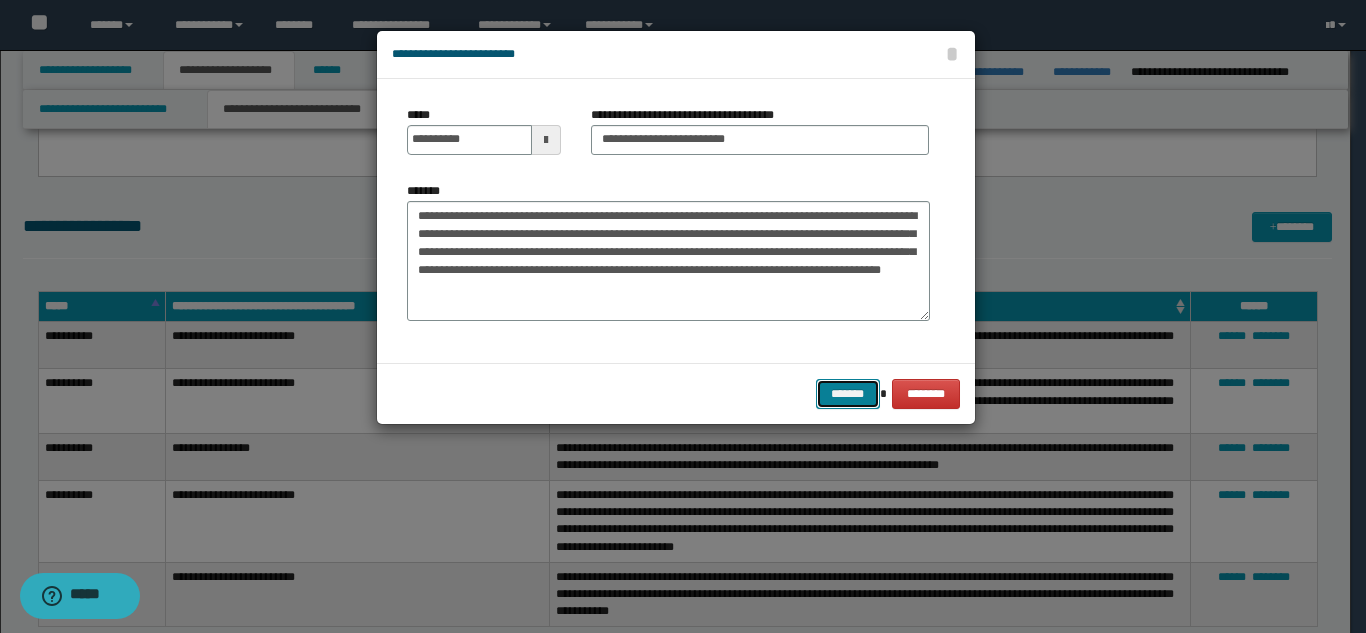 click on "*******" at bounding box center [848, 394] 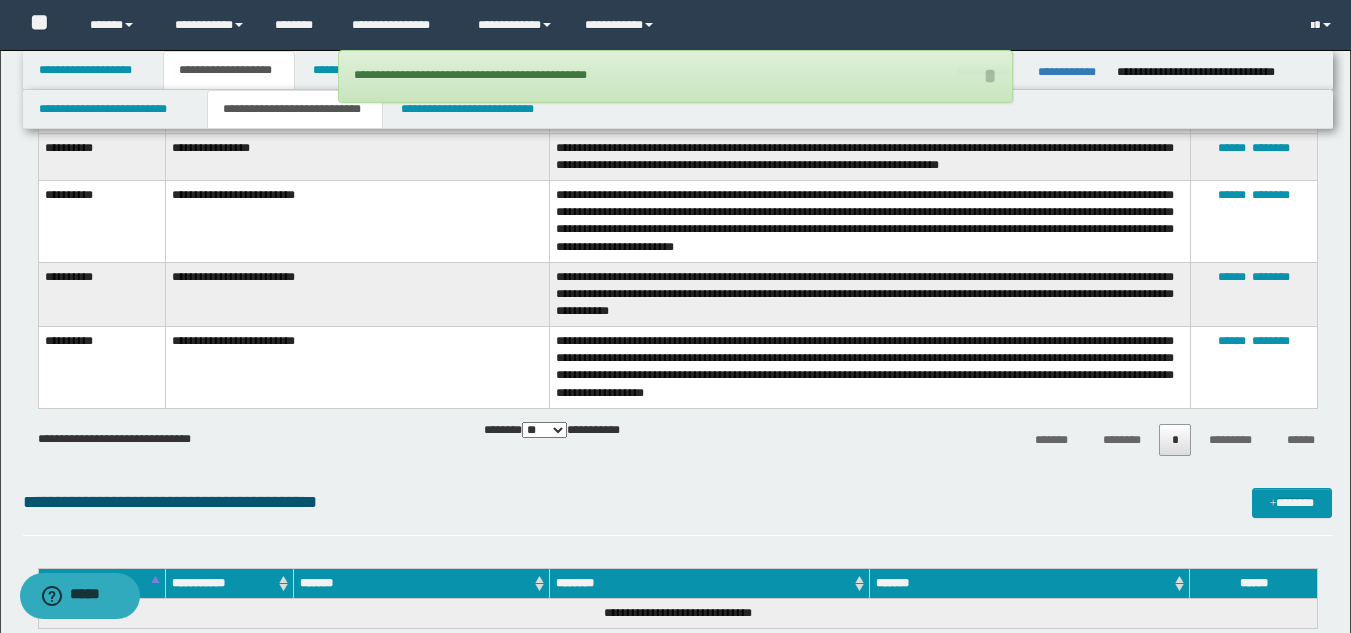 scroll, scrollTop: 1800, scrollLeft: 0, axis: vertical 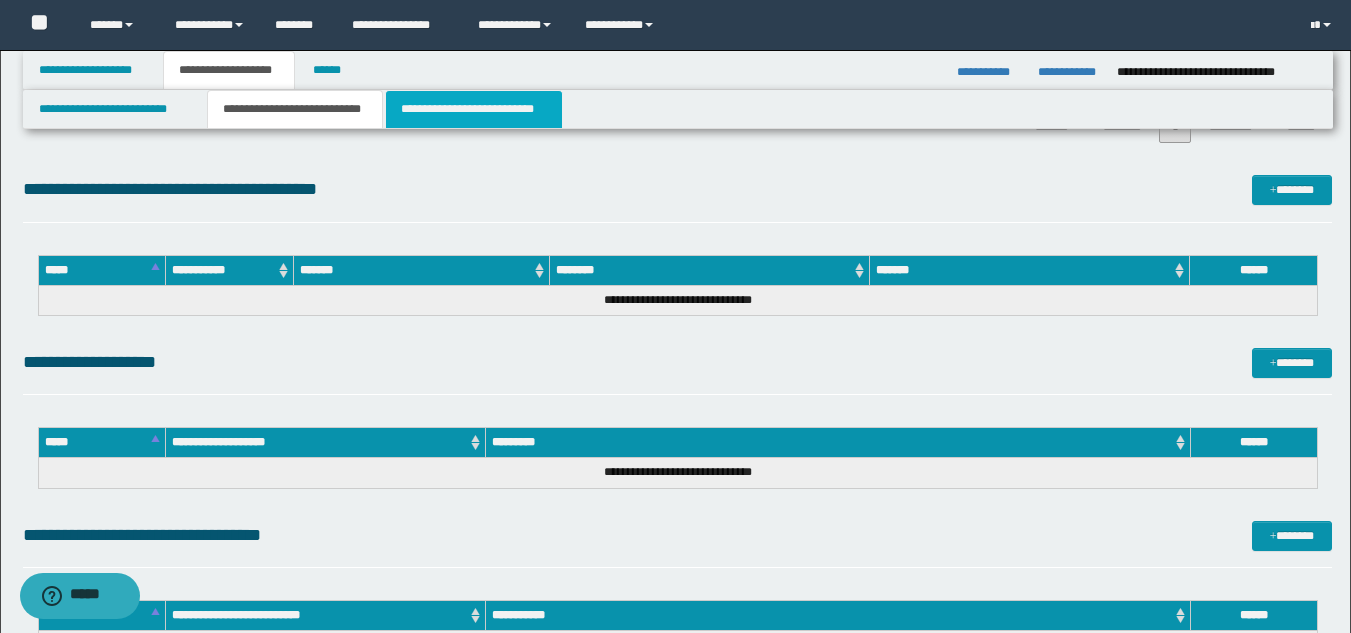 click on "**********" at bounding box center (474, 109) 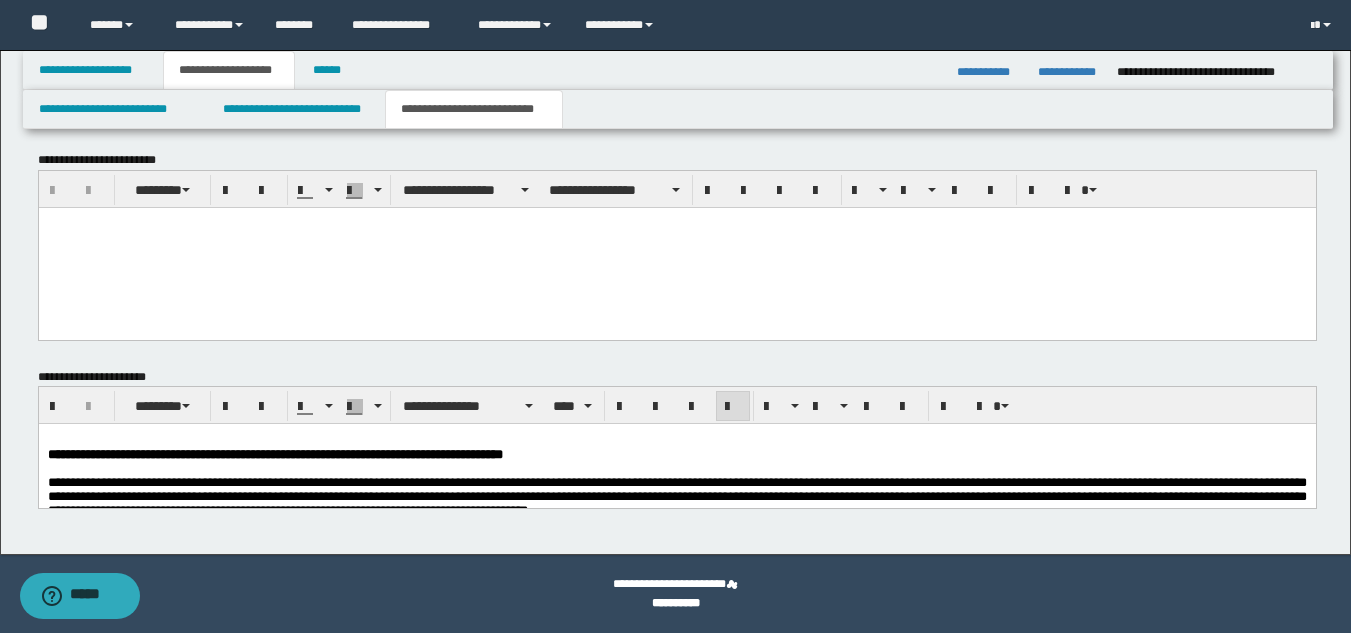 click on "**********" at bounding box center [274, 454] 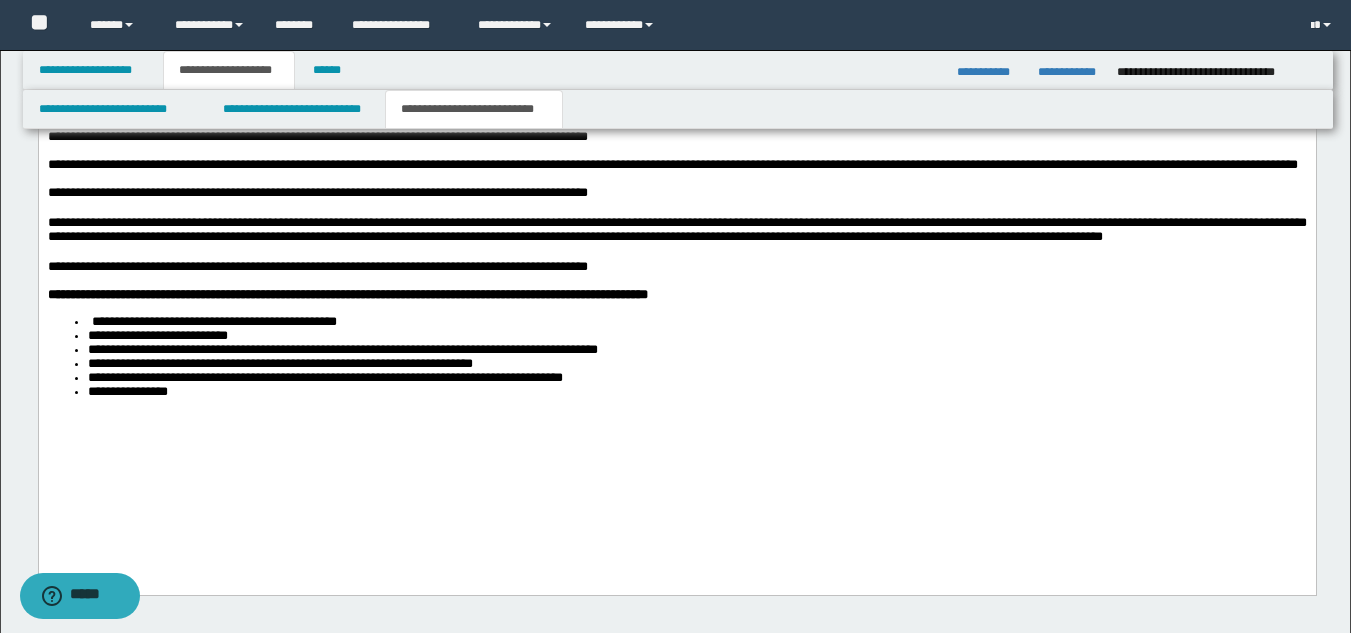 scroll, scrollTop: 1956, scrollLeft: 0, axis: vertical 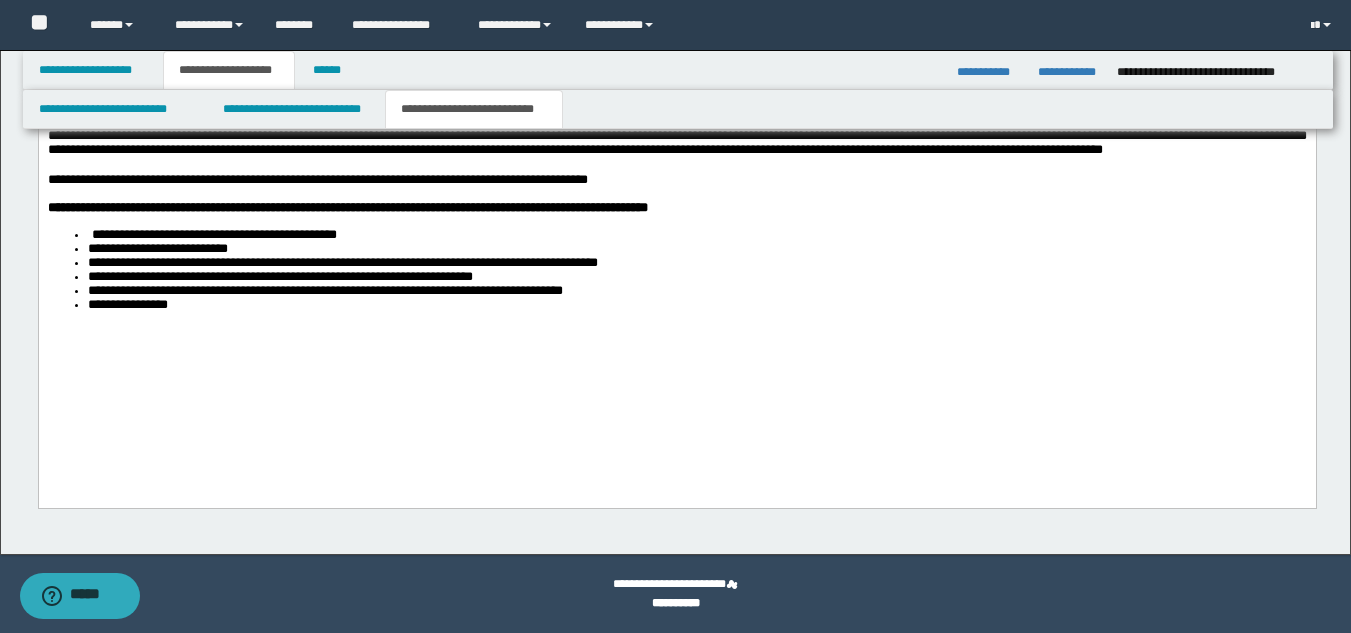 click on "**********" at bounding box center [676, 111] 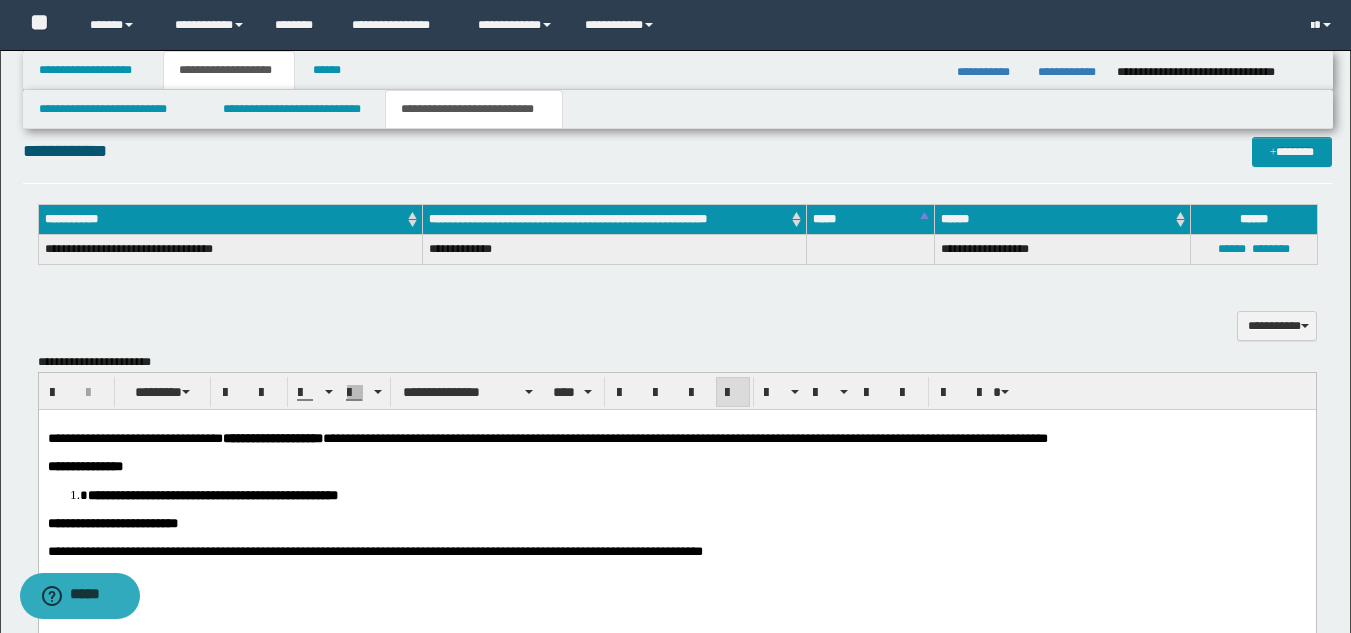 scroll, scrollTop: 756, scrollLeft: 0, axis: vertical 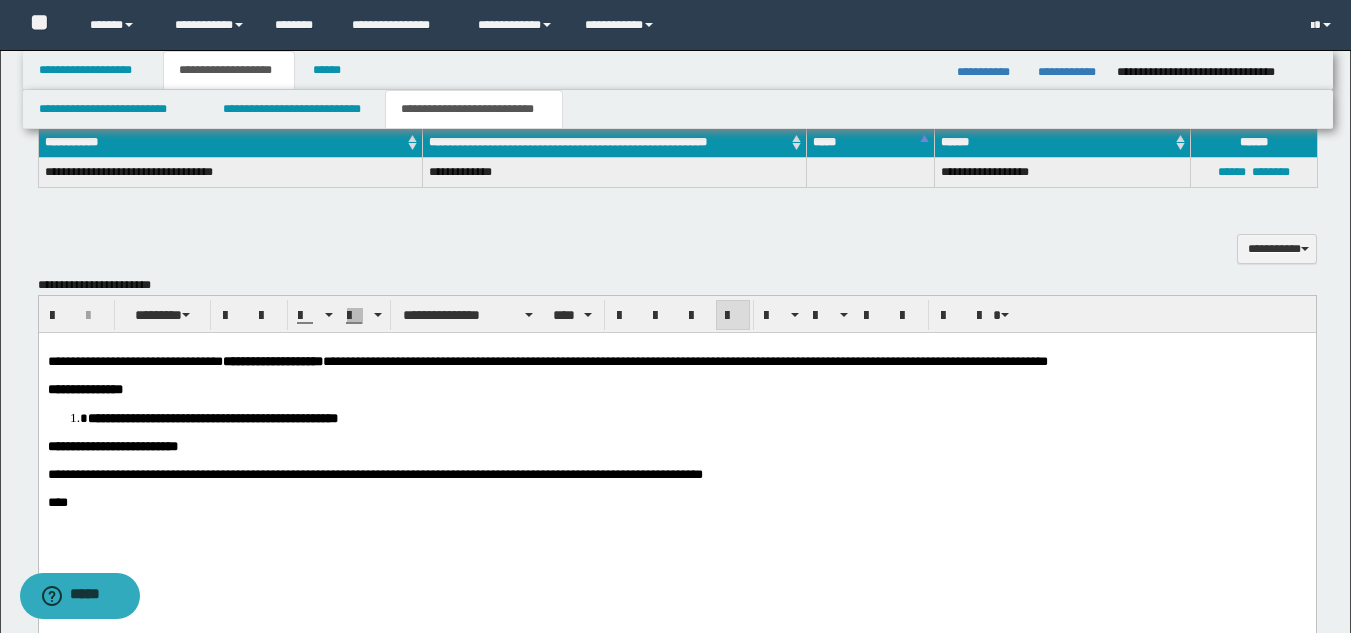click on "**********" at bounding box center [676, 446] 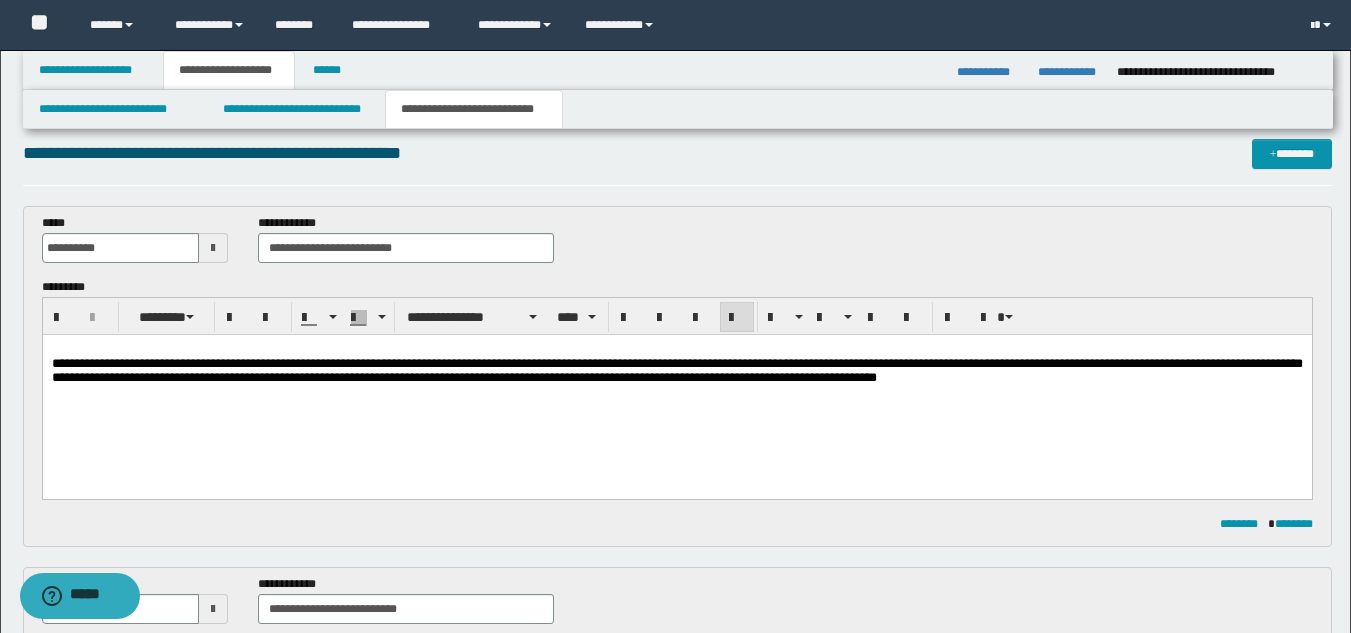 scroll, scrollTop: 0, scrollLeft: 0, axis: both 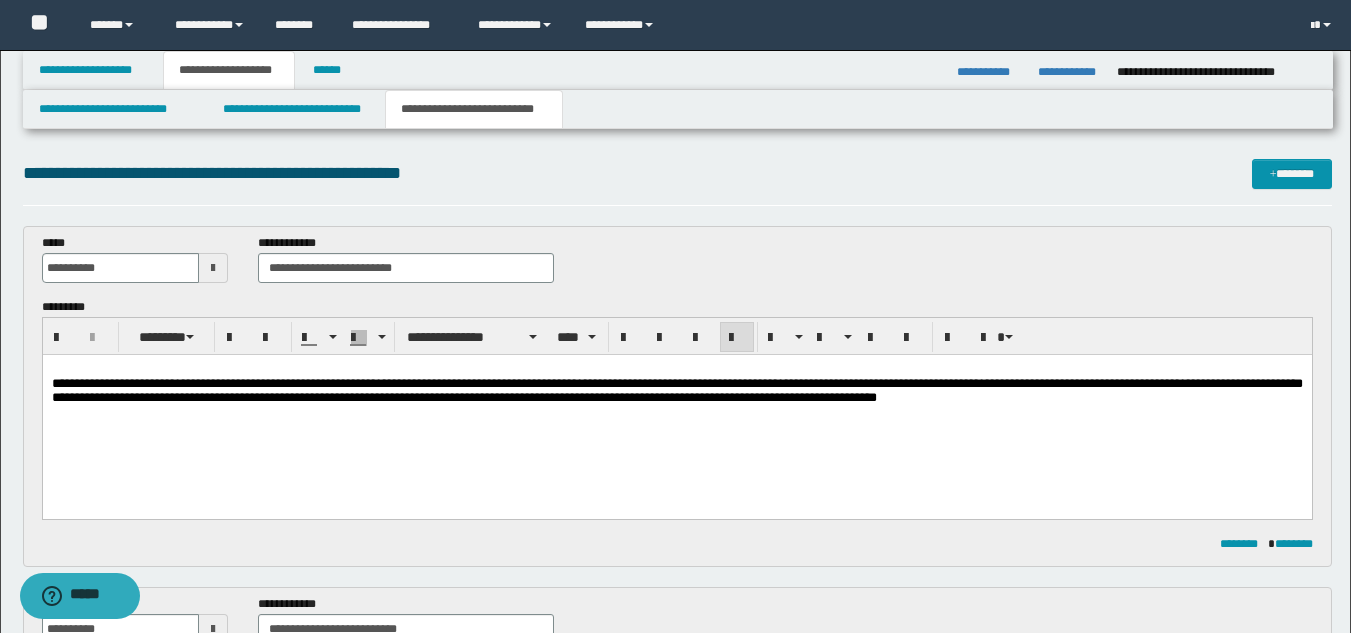 drag, startPoint x: 446, startPoint y: 435, endPoint x: 505, endPoint y: 706, distance: 277.34814 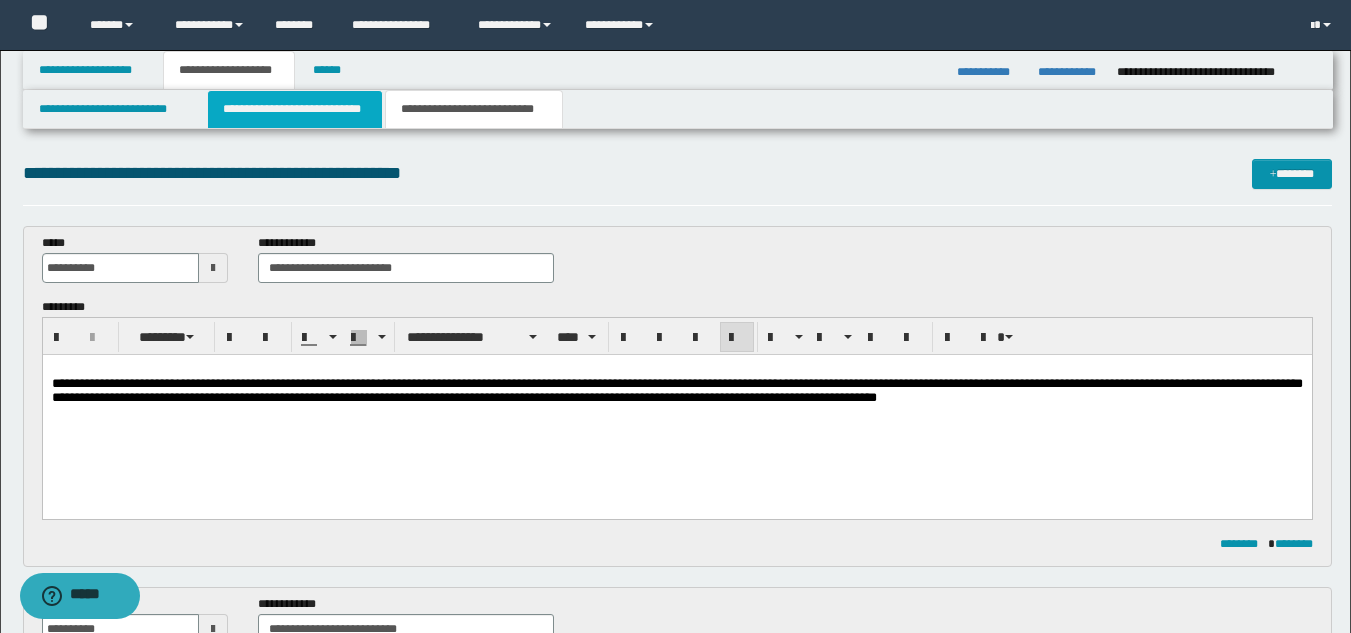 click on "**********" at bounding box center [295, 109] 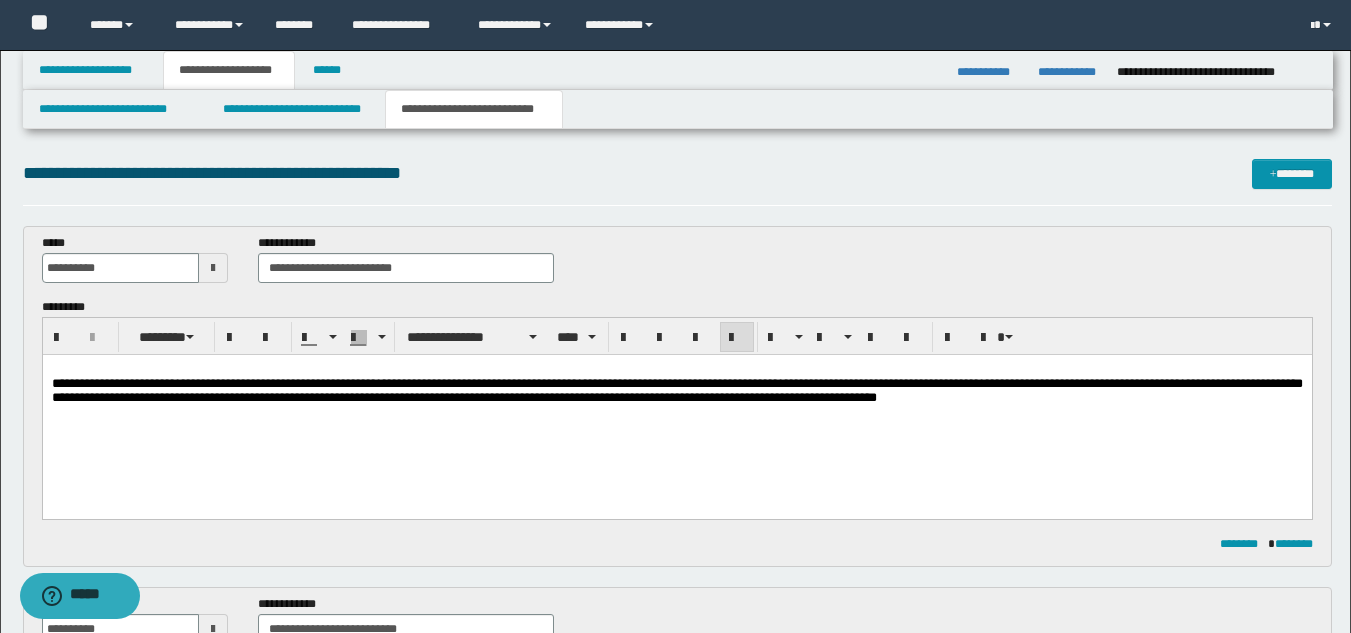 type 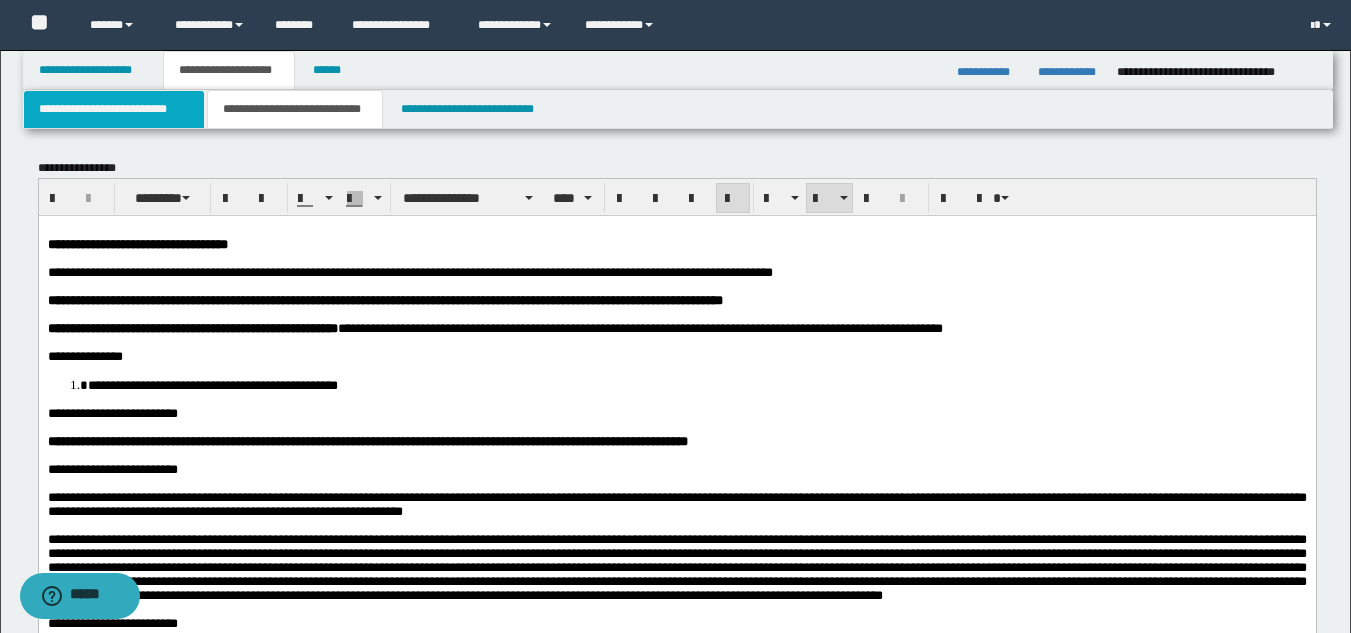 click on "**********" at bounding box center [114, 109] 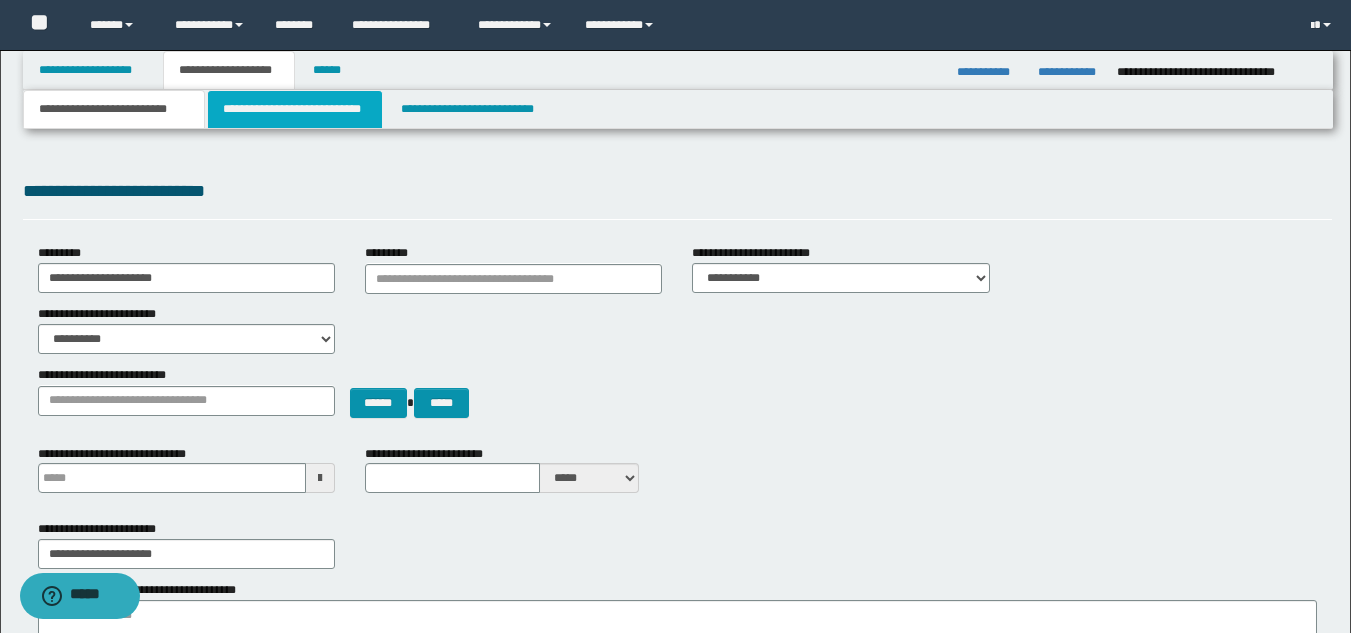 click on "**********" at bounding box center (295, 109) 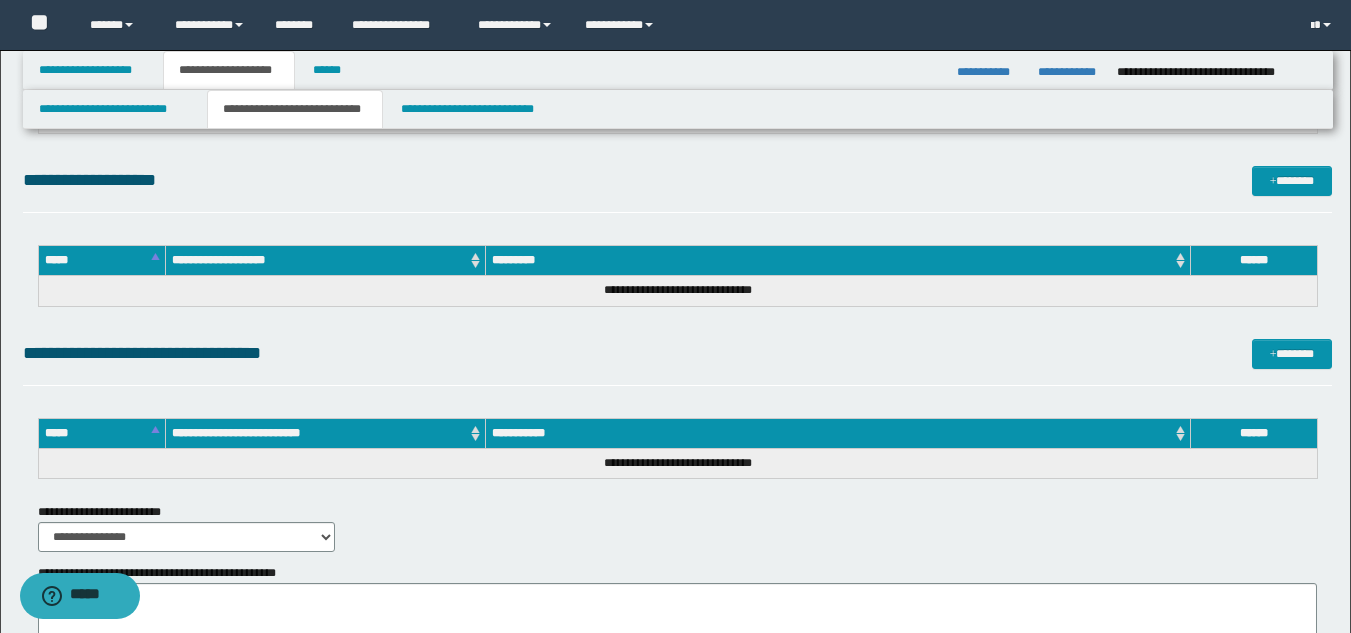 scroll, scrollTop: 2400, scrollLeft: 0, axis: vertical 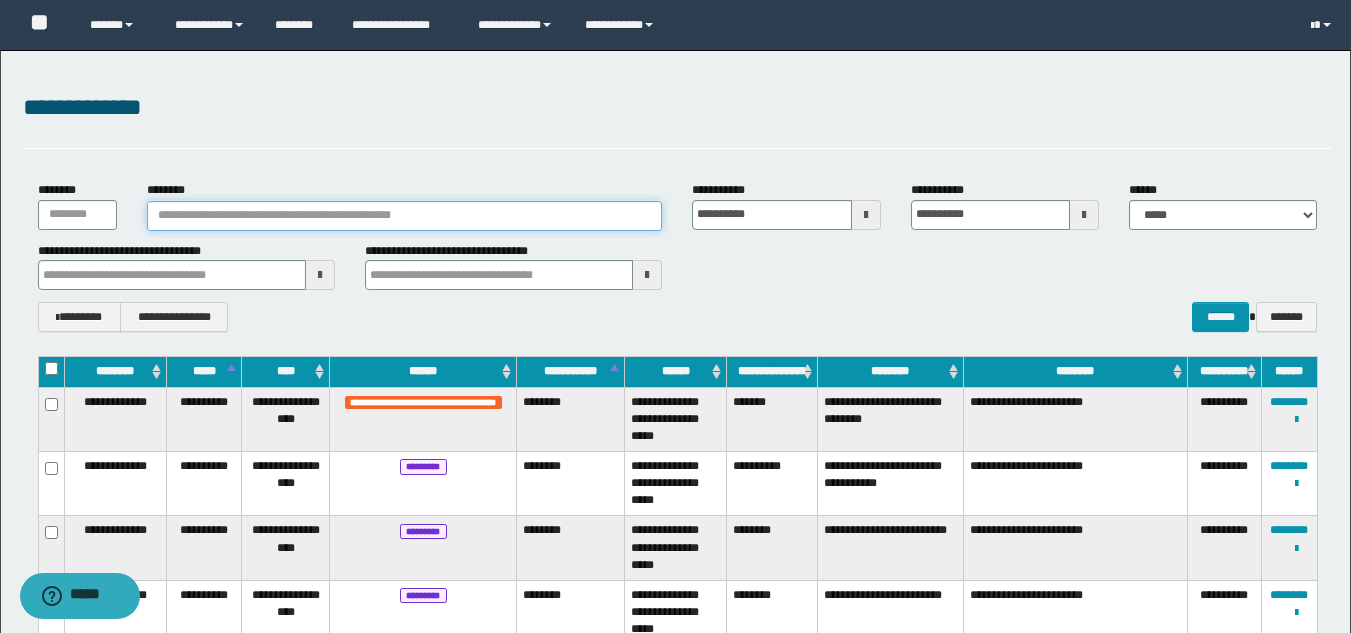 click on "********" at bounding box center [405, 216] 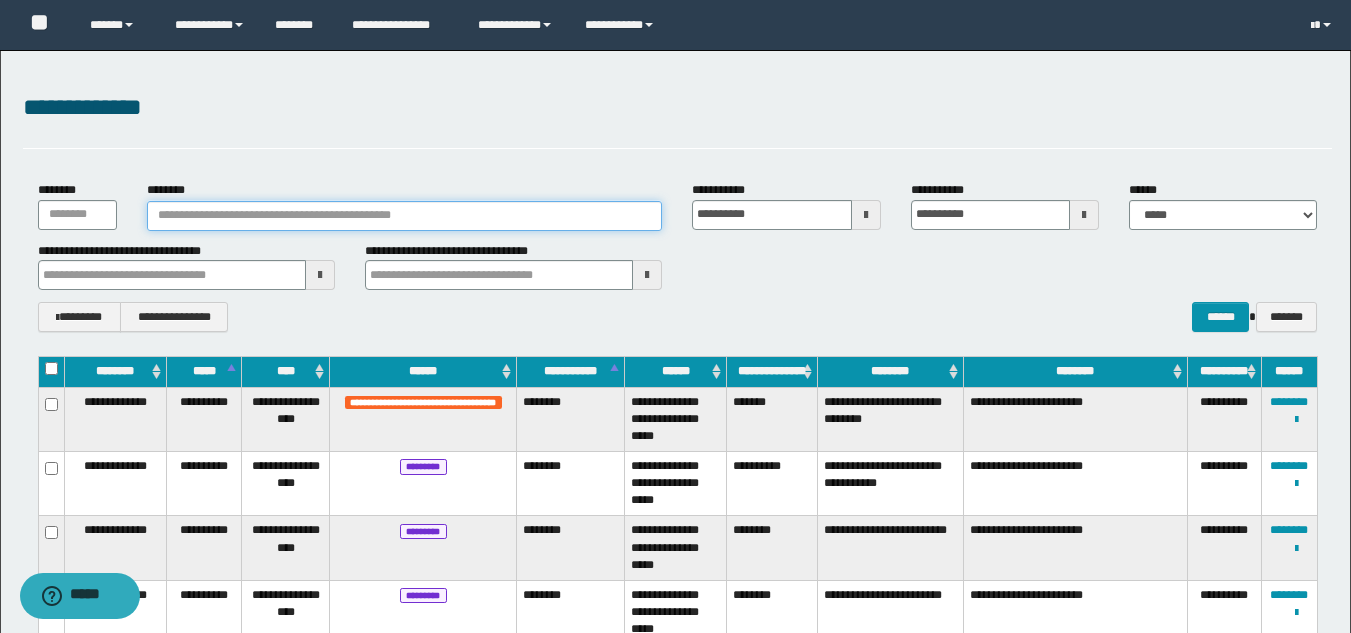paste on "**********" 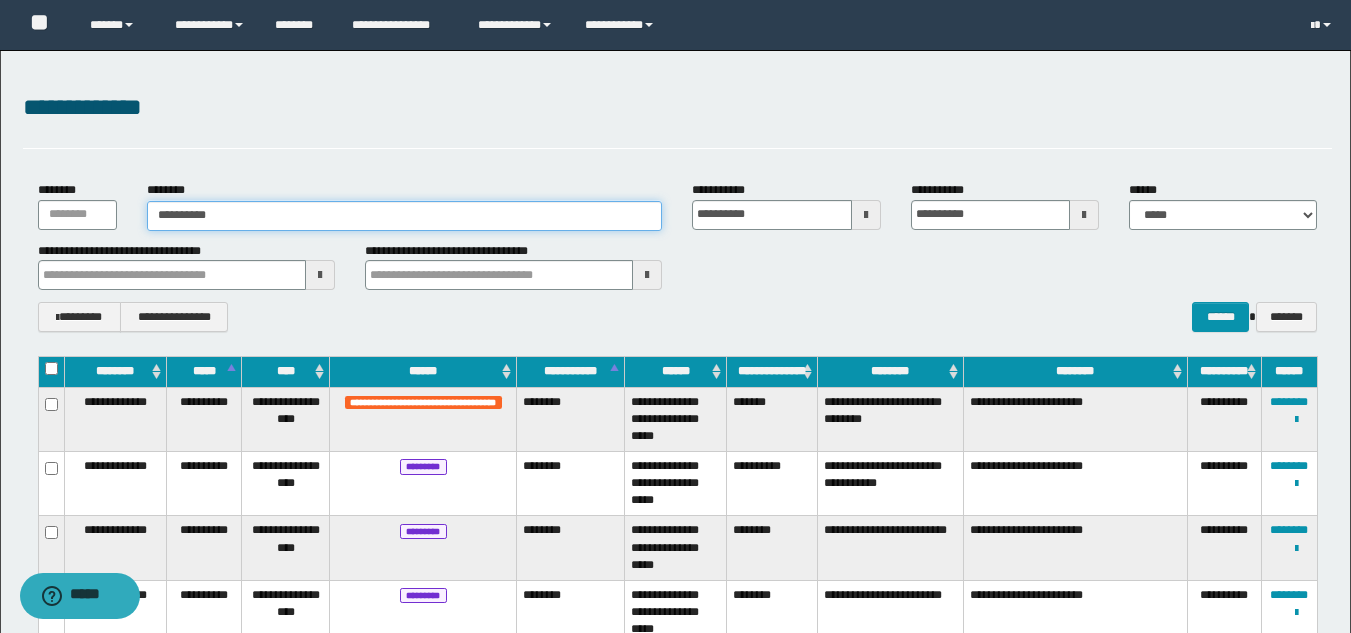 type on "**********" 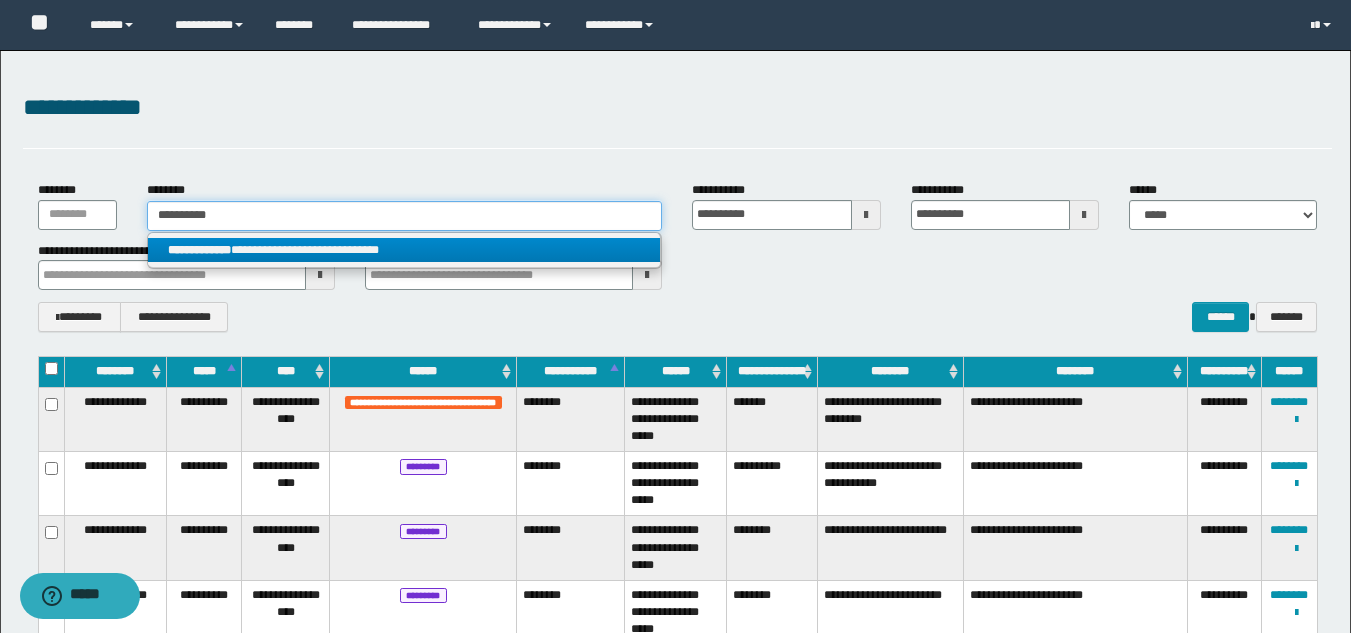 type on "**********" 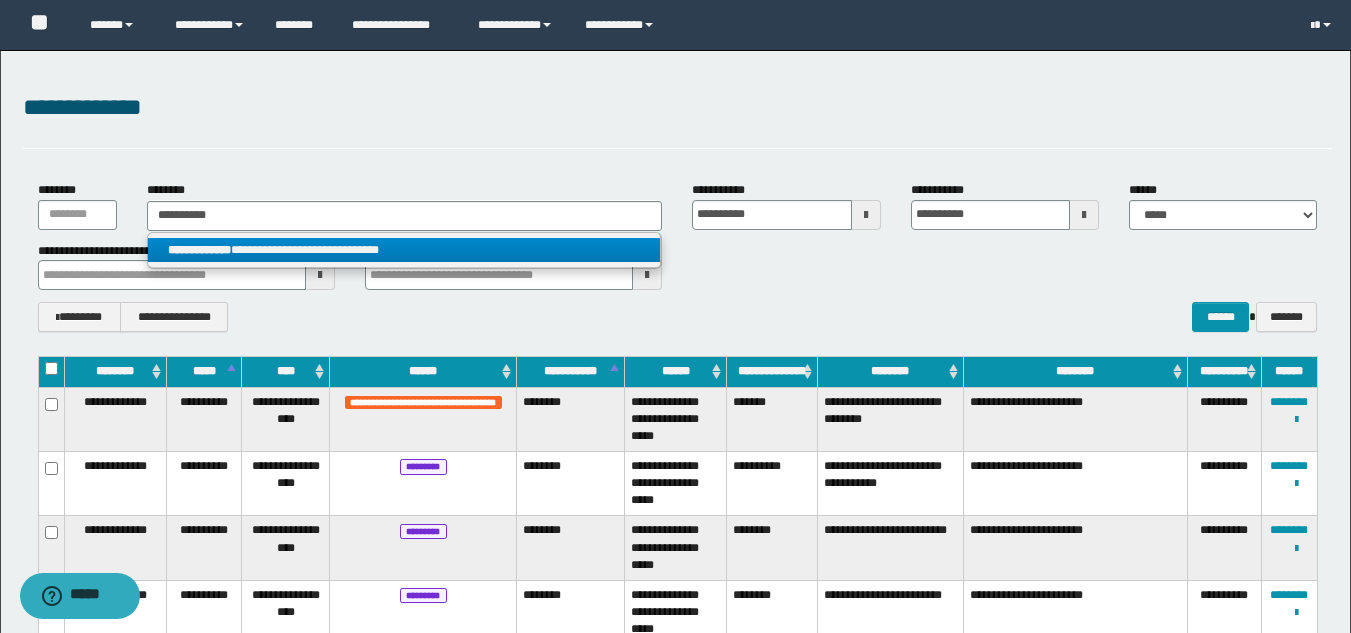 click on "**********" at bounding box center (404, 250) 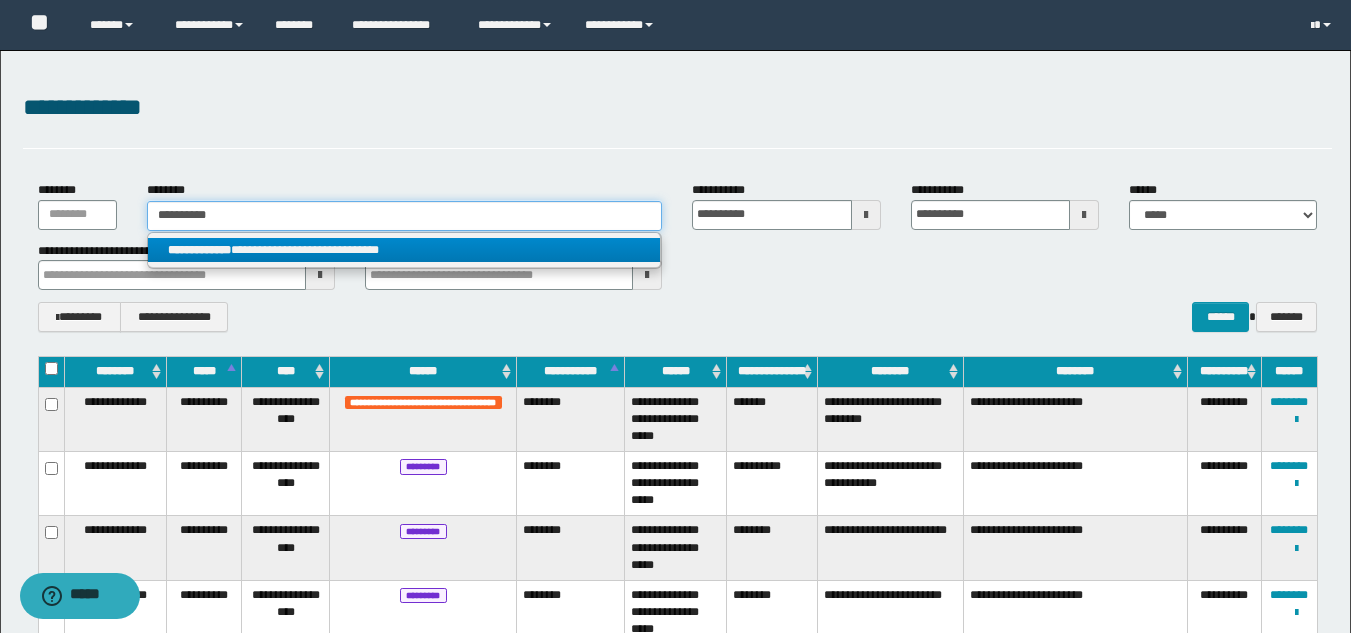 type 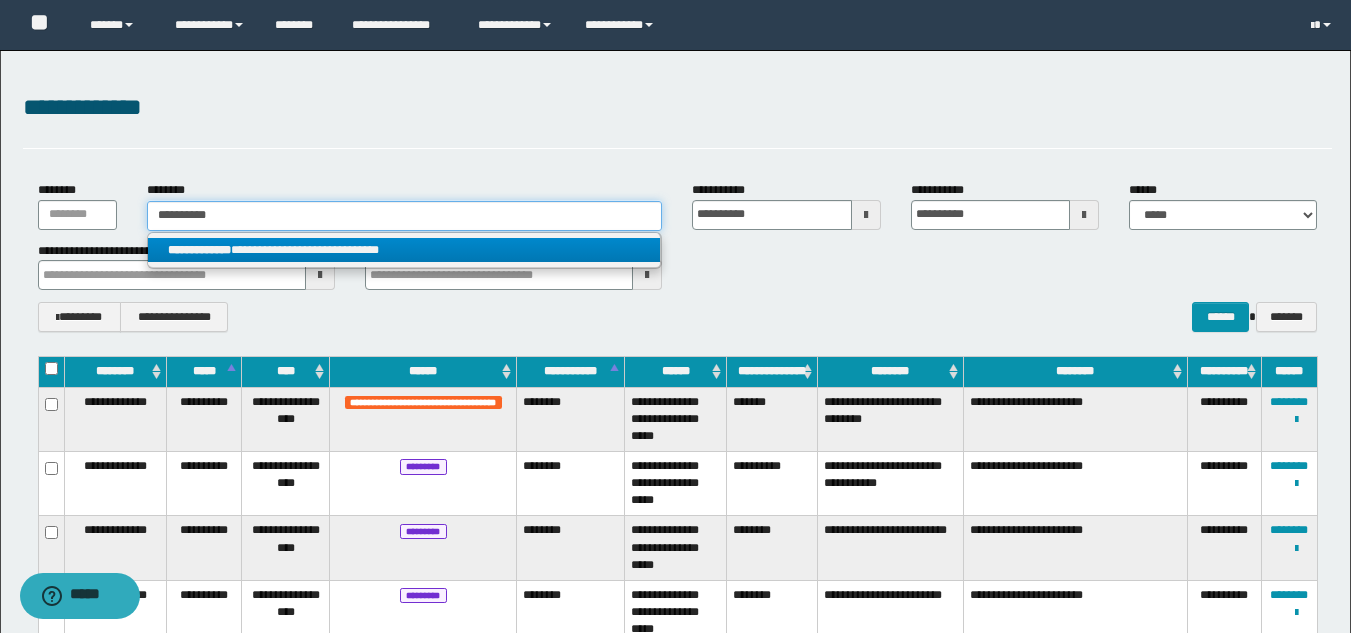 type on "**********" 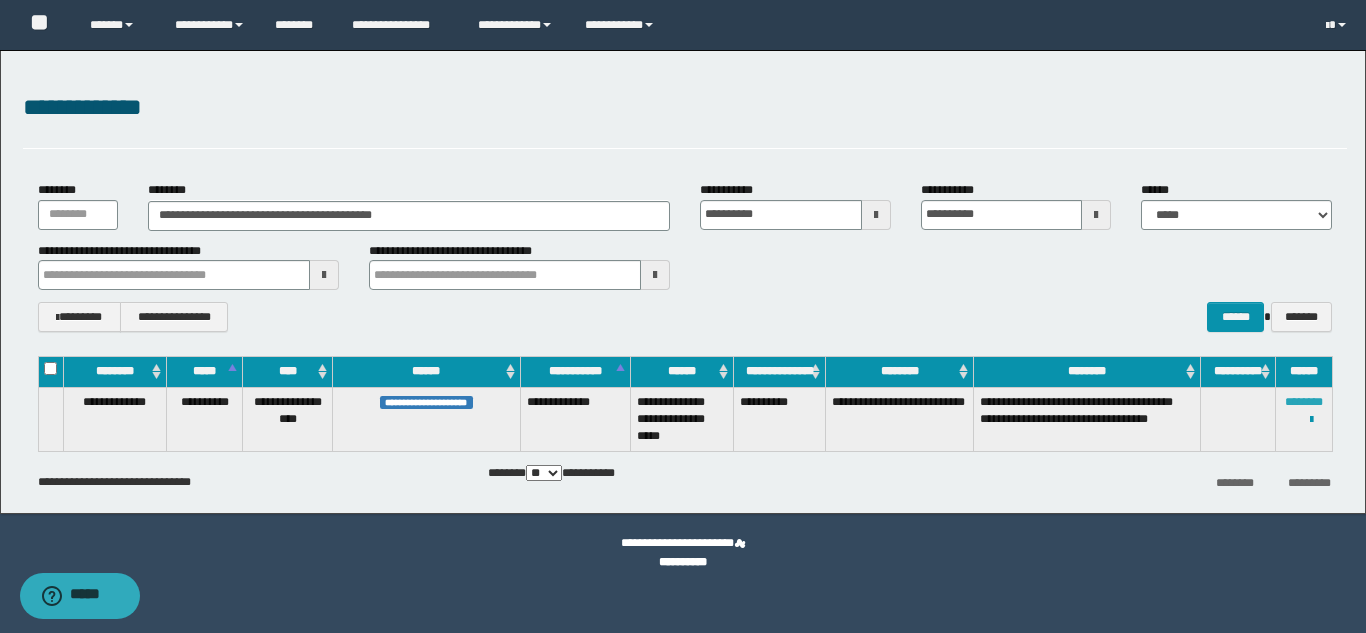 click on "********" at bounding box center (1304, 402) 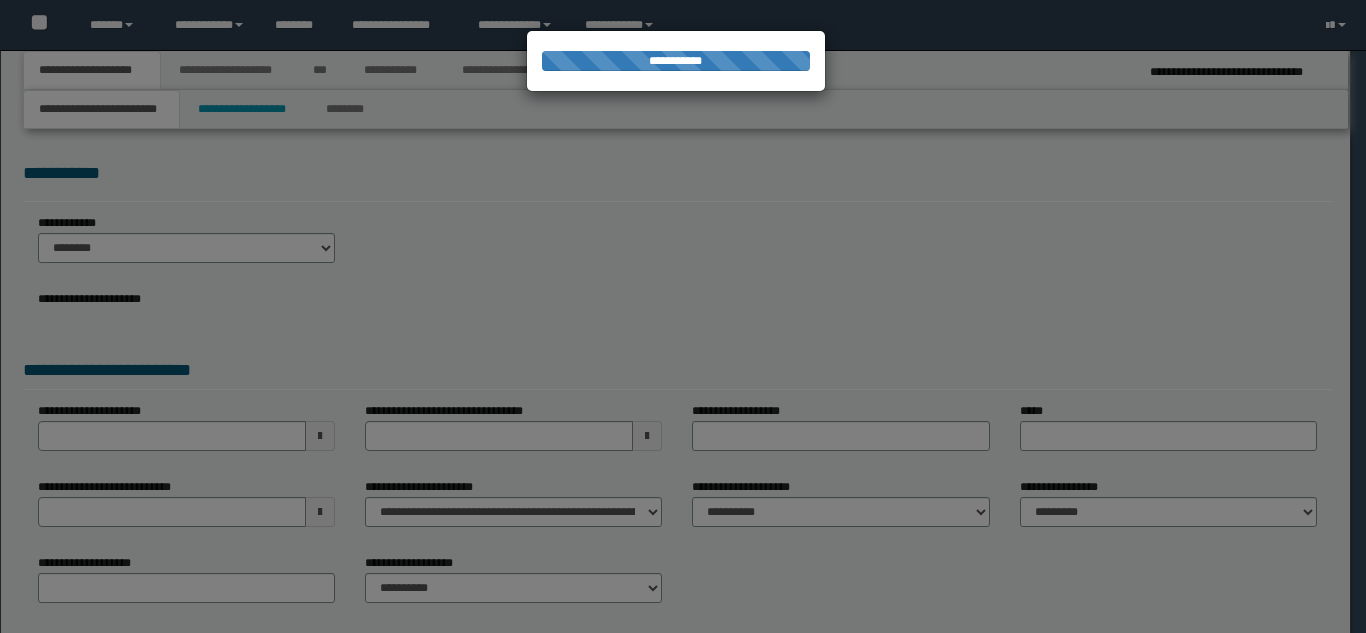 scroll, scrollTop: 0, scrollLeft: 0, axis: both 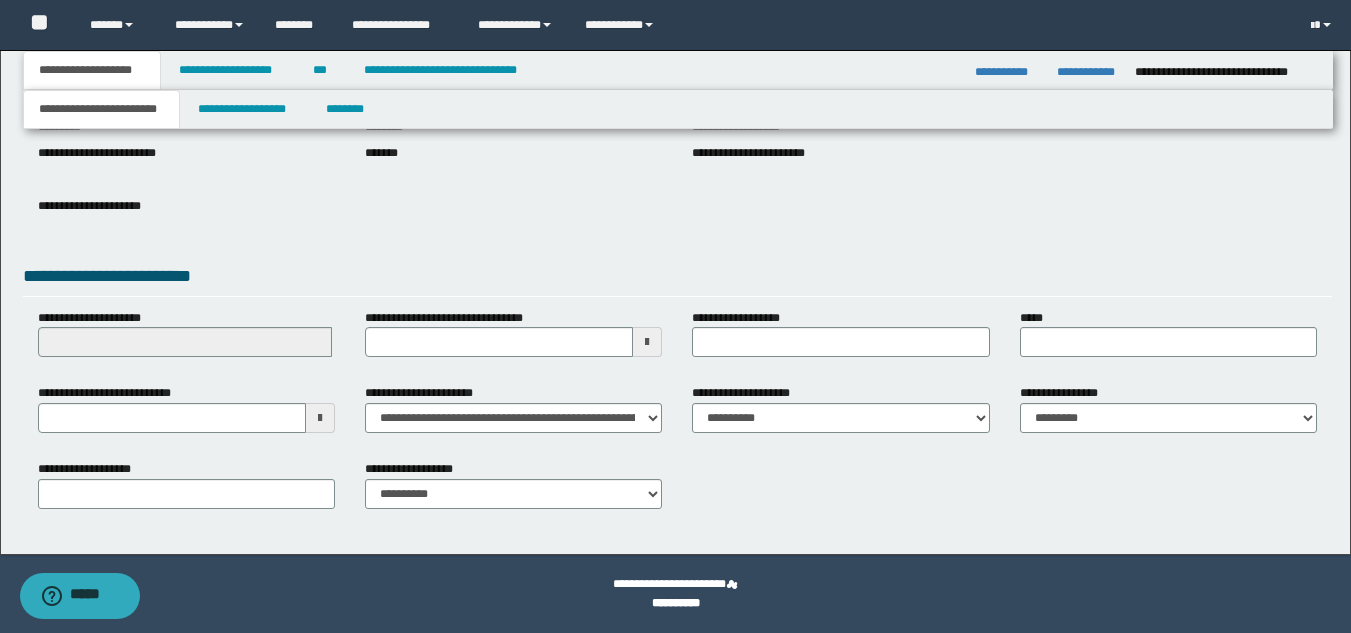 click at bounding box center [320, 418] 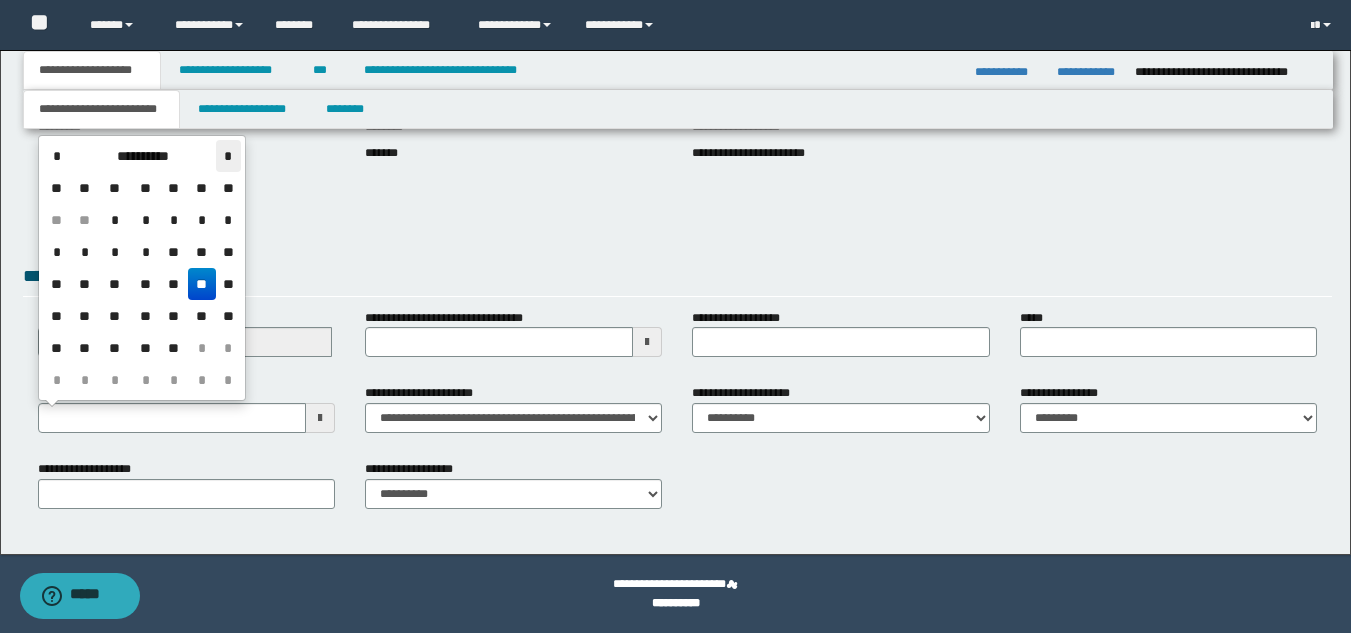 click on "*" at bounding box center [228, 156] 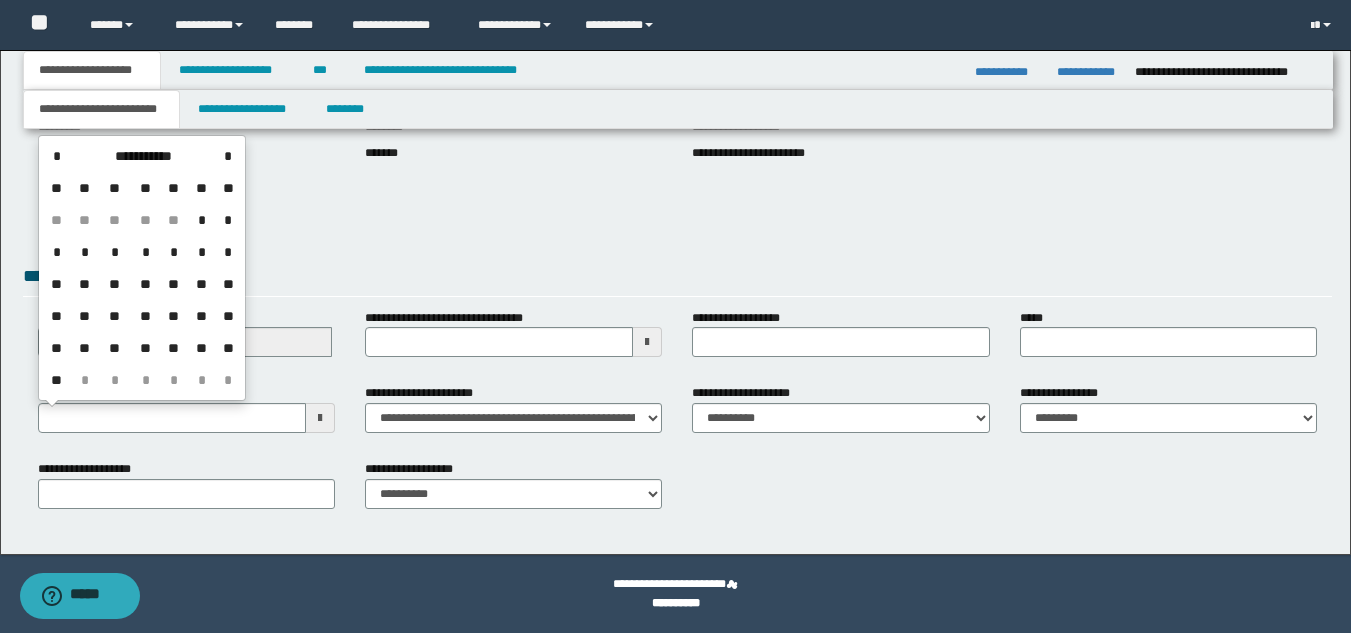 click on "**" at bounding box center [202, 284] 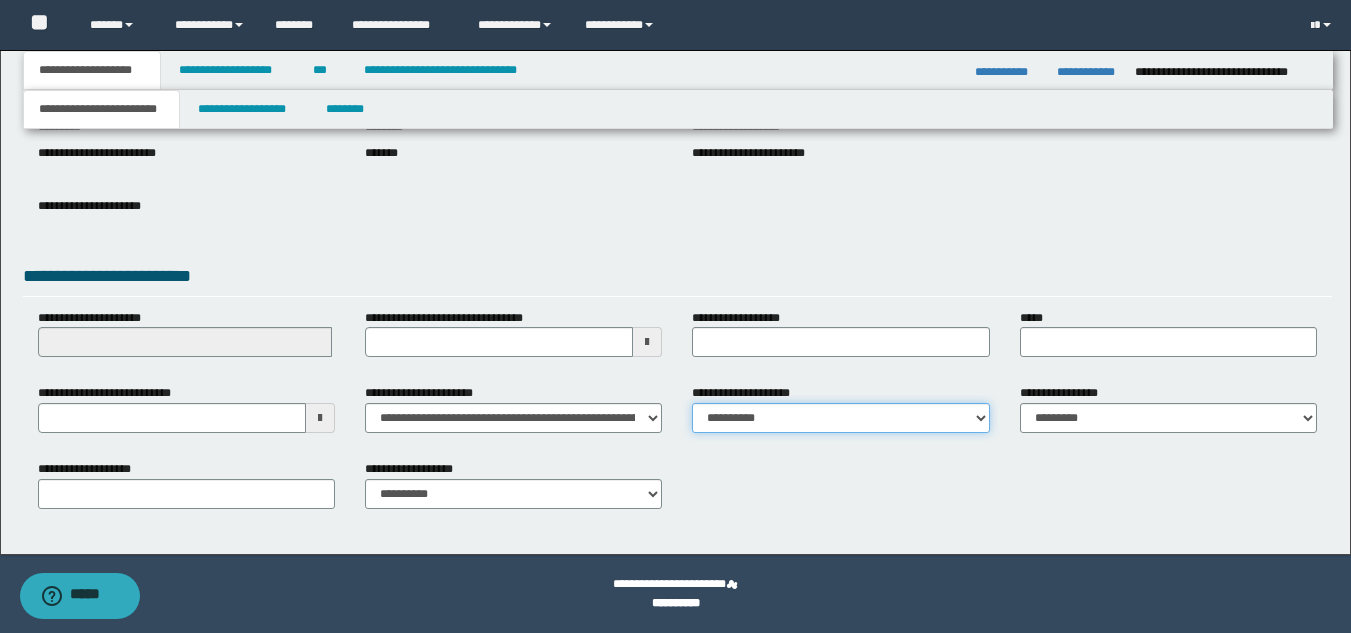 click on "**********" at bounding box center [840, 418] 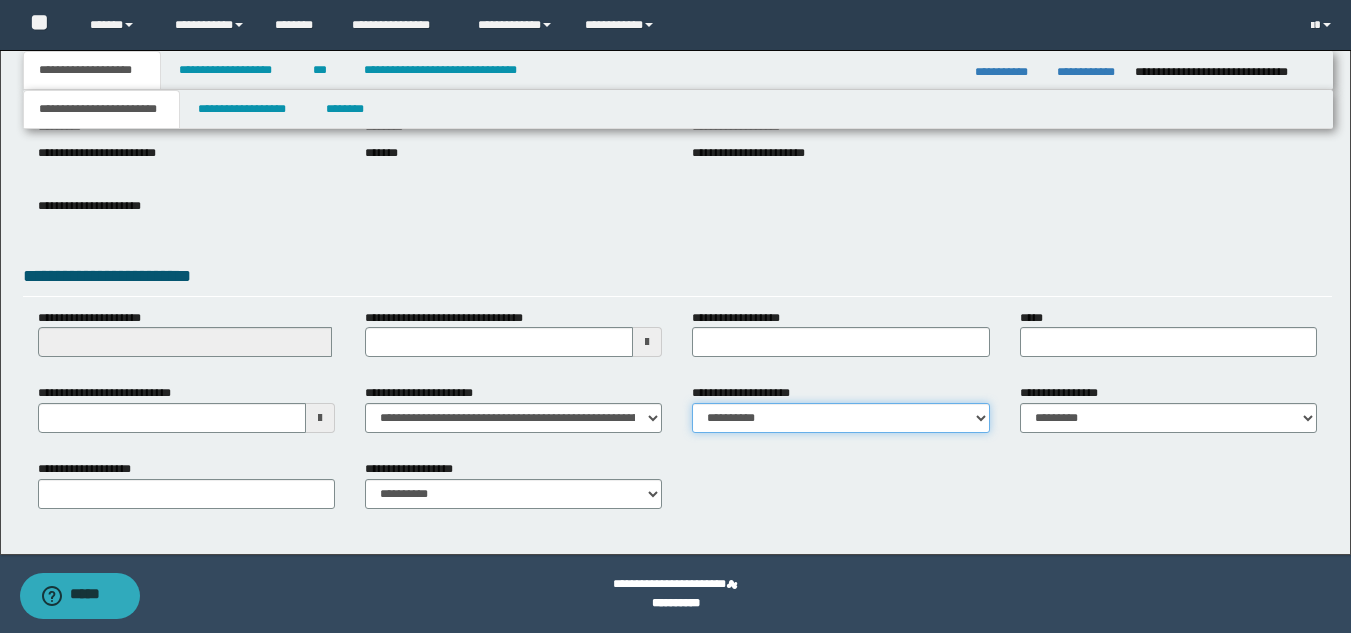 select on "*" 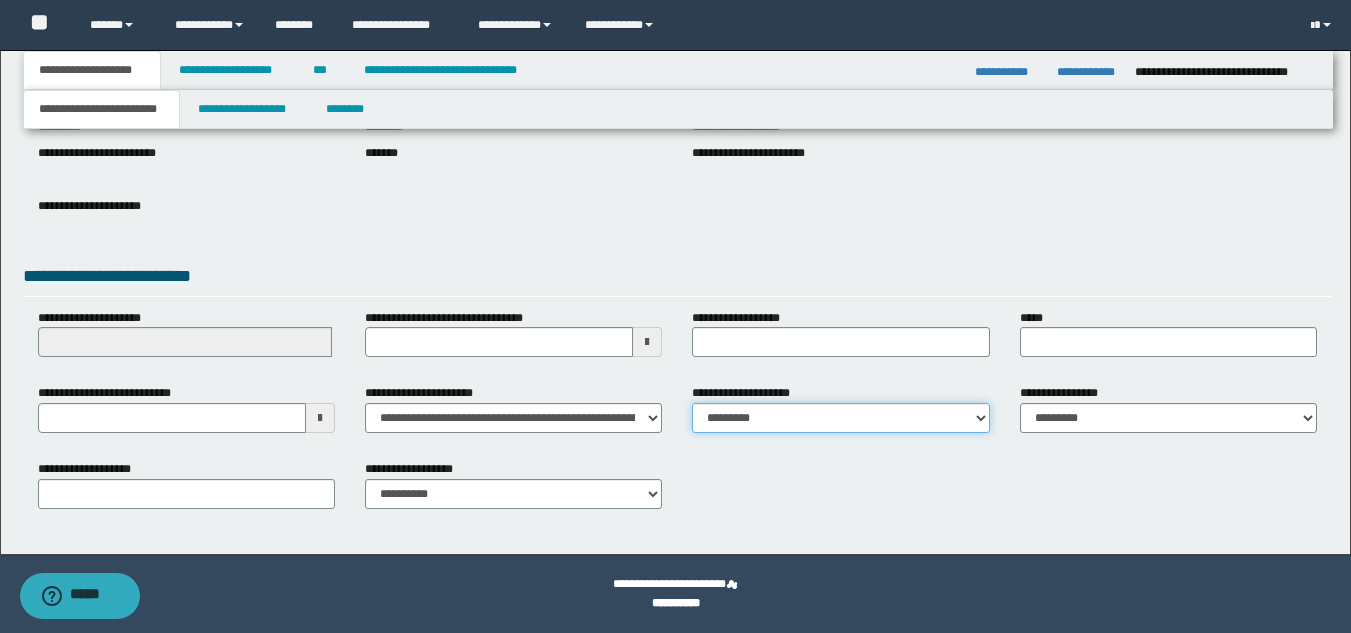 click on "**********" at bounding box center [840, 418] 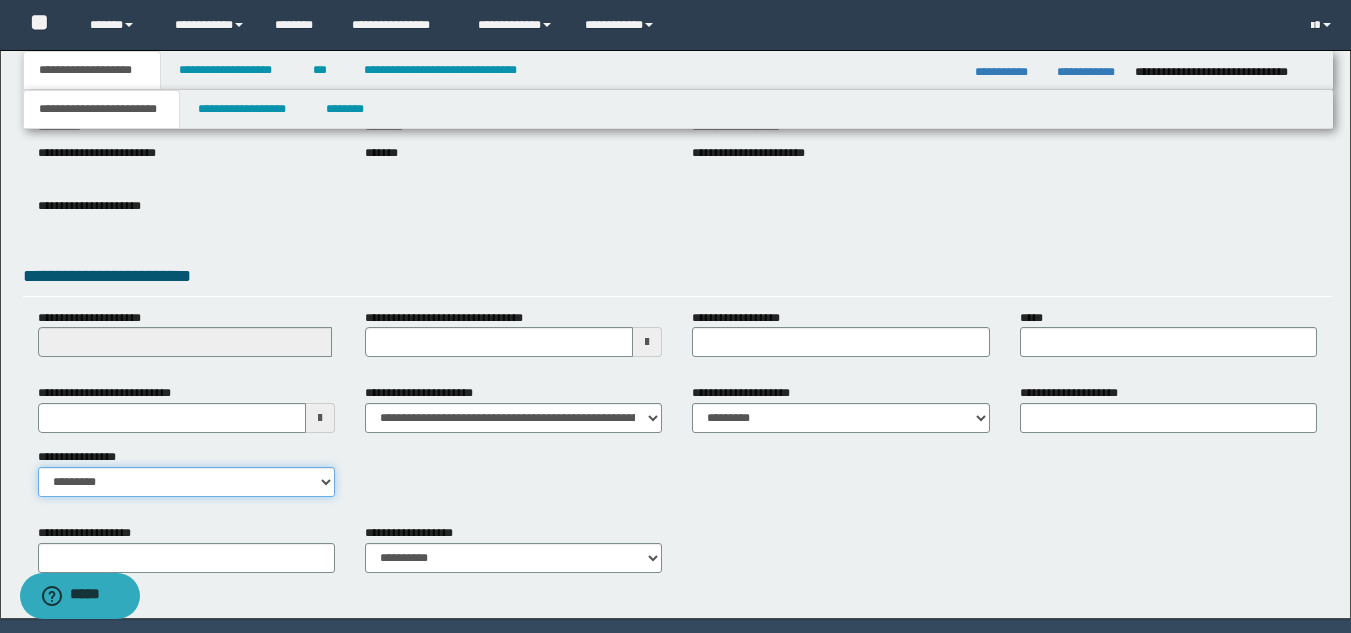 click on "**********" at bounding box center [186, 482] 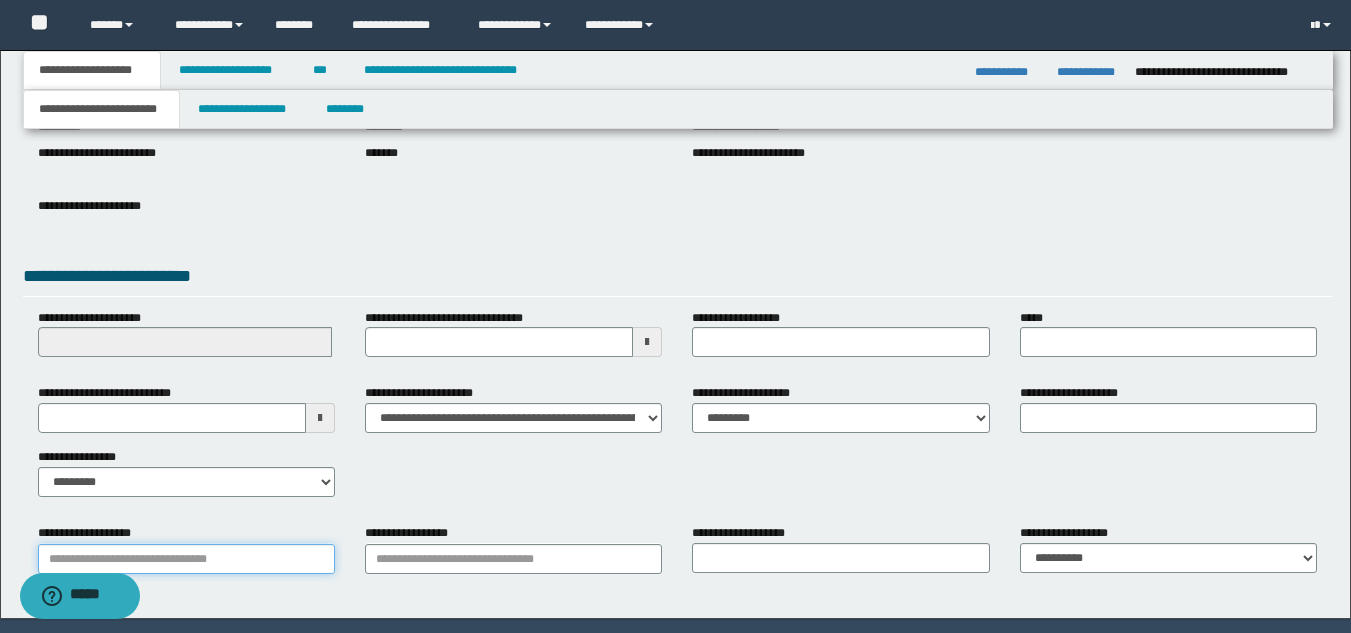 click on "**********" at bounding box center (186, 559) 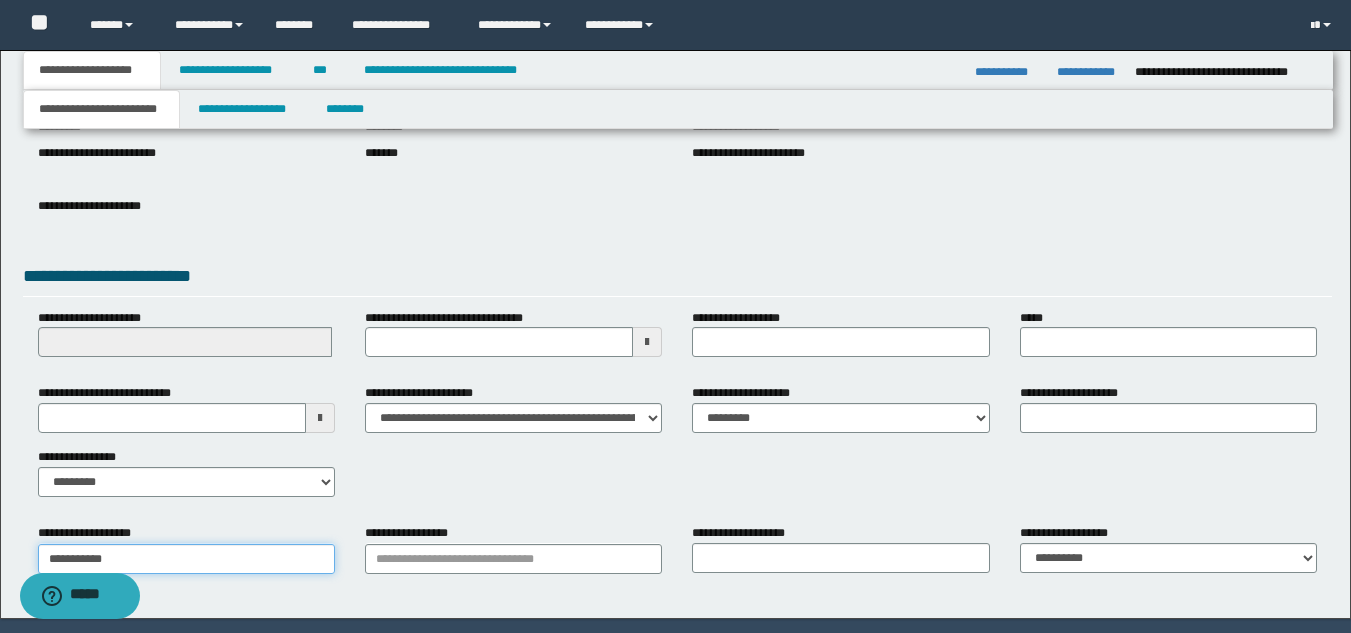 type on "**********" 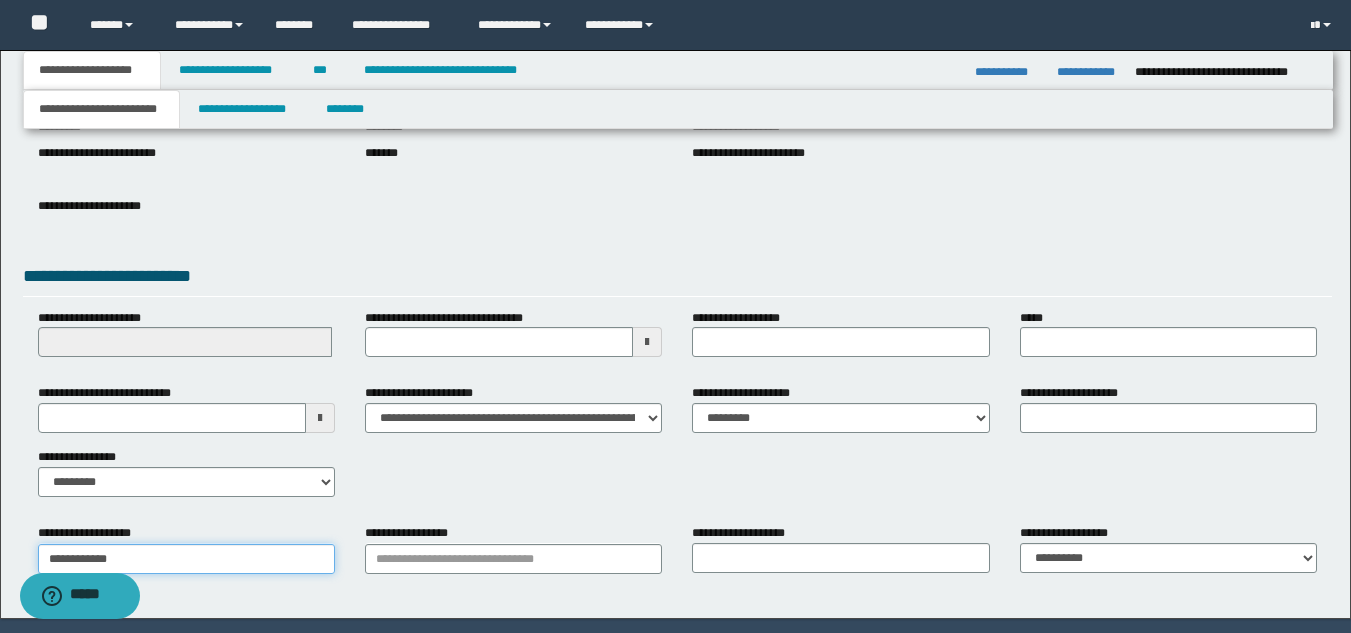 type on "**********" 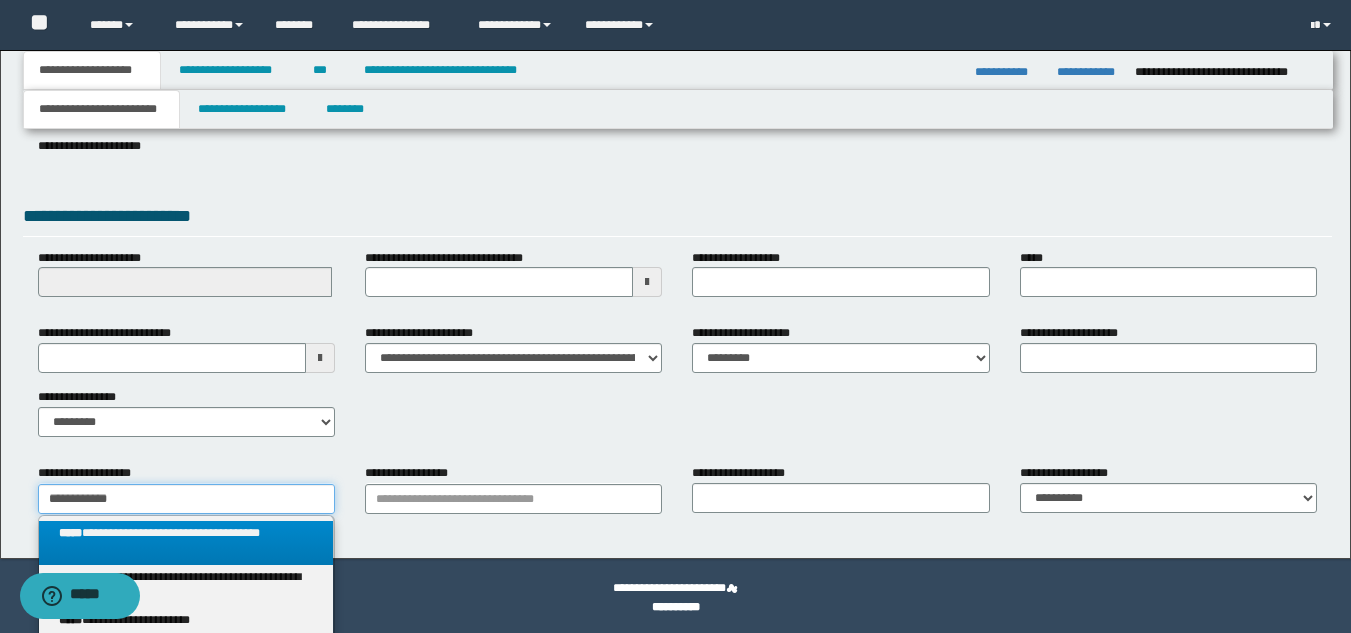 scroll, scrollTop: 343, scrollLeft: 0, axis: vertical 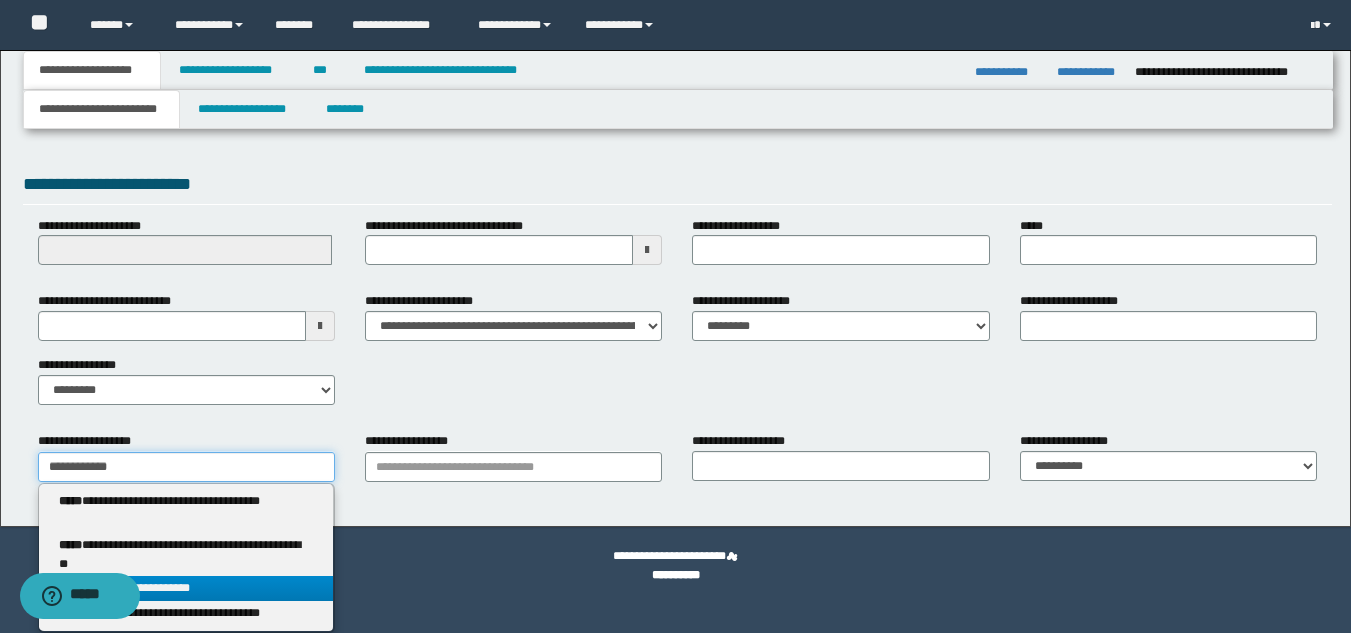 type on "**********" 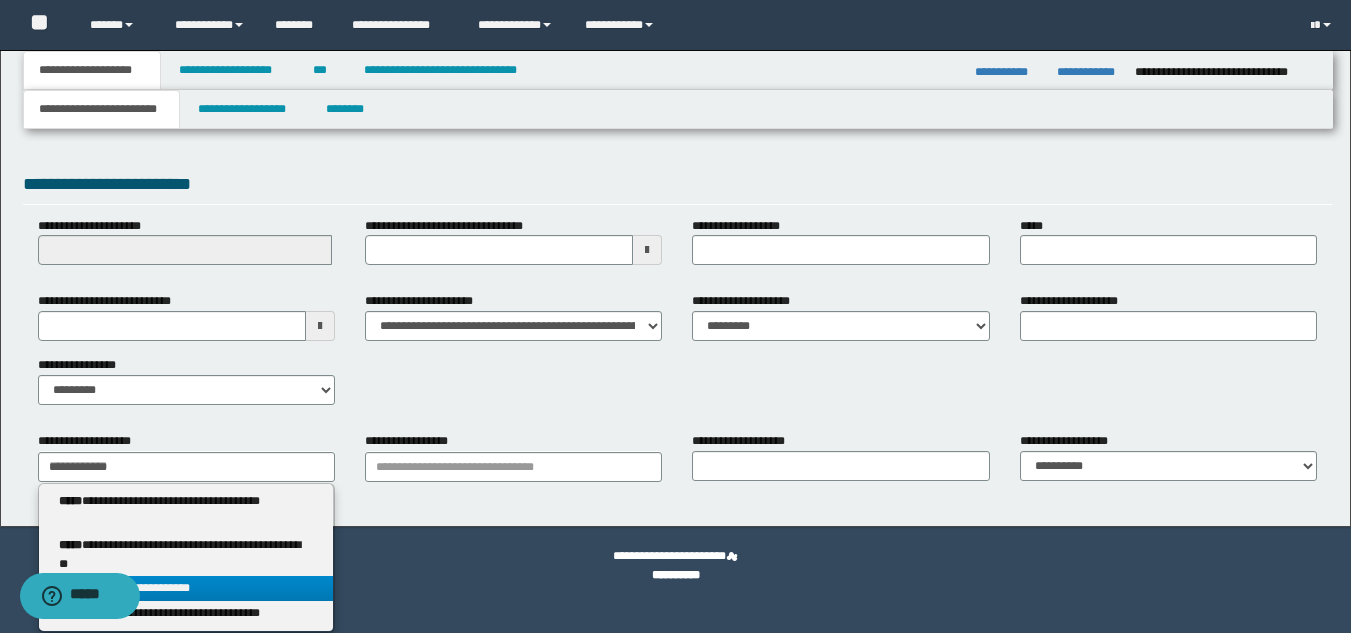 click on "**********" at bounding box center (186, 588) 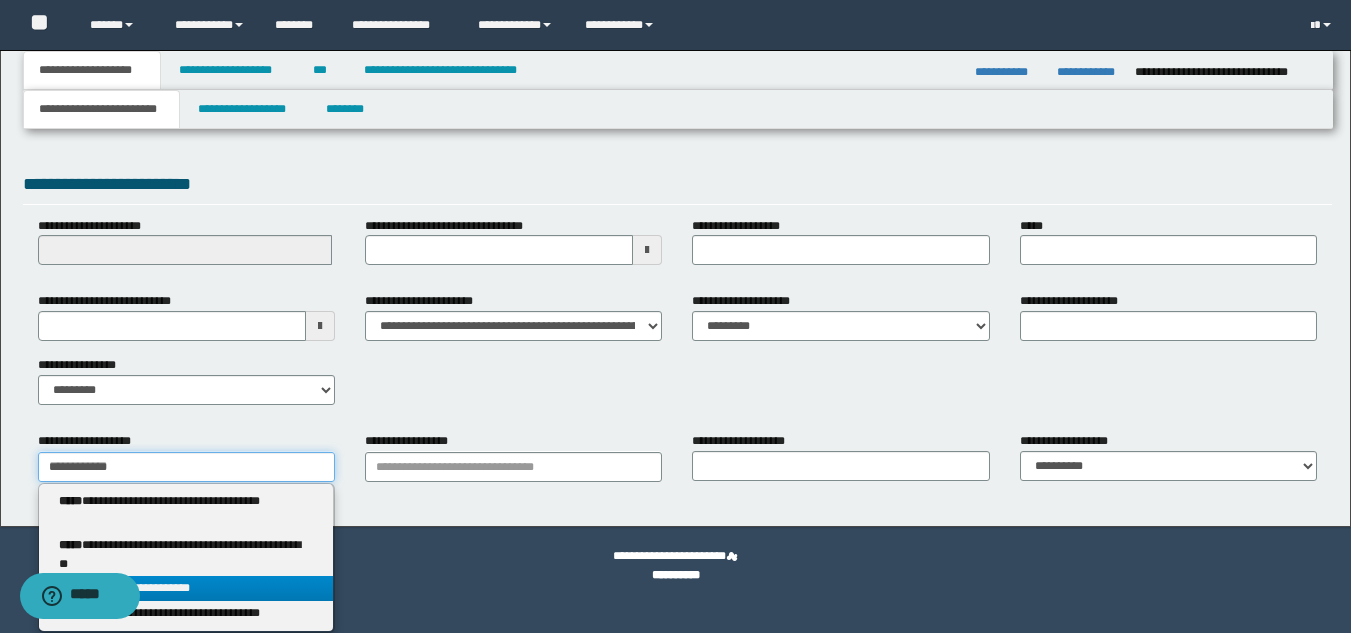 type 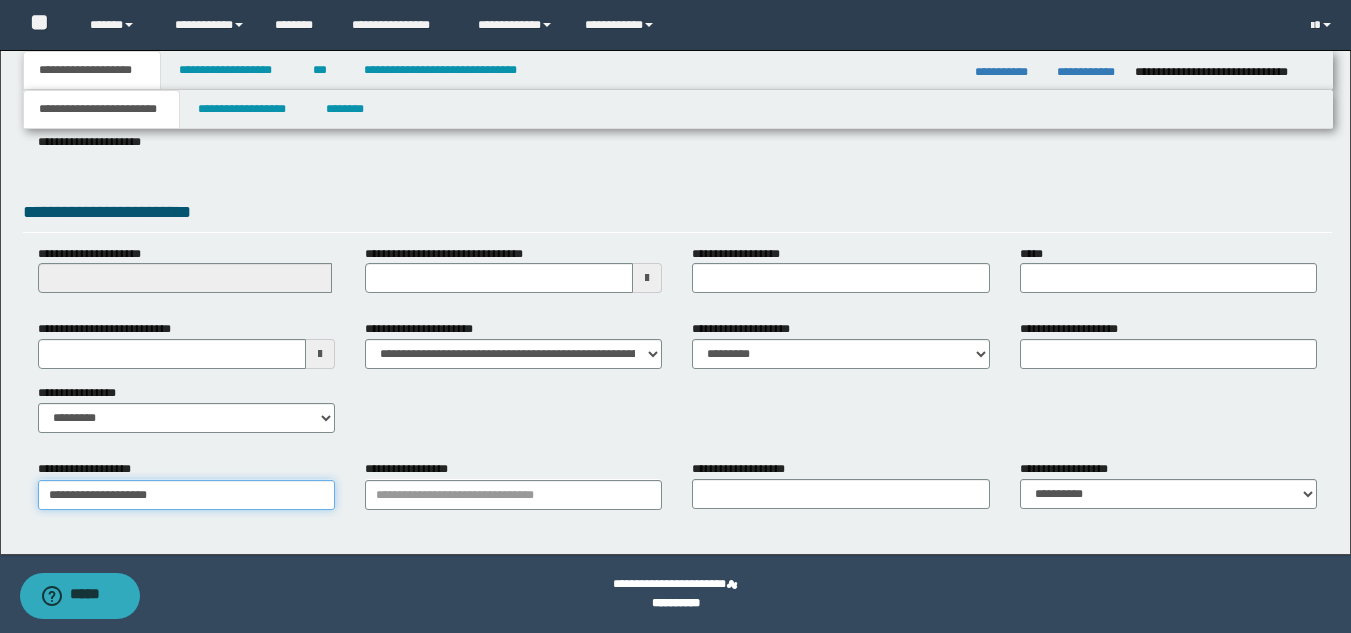 scroll, scrollTop: 315, scrollLeft: 0, axis: vertical 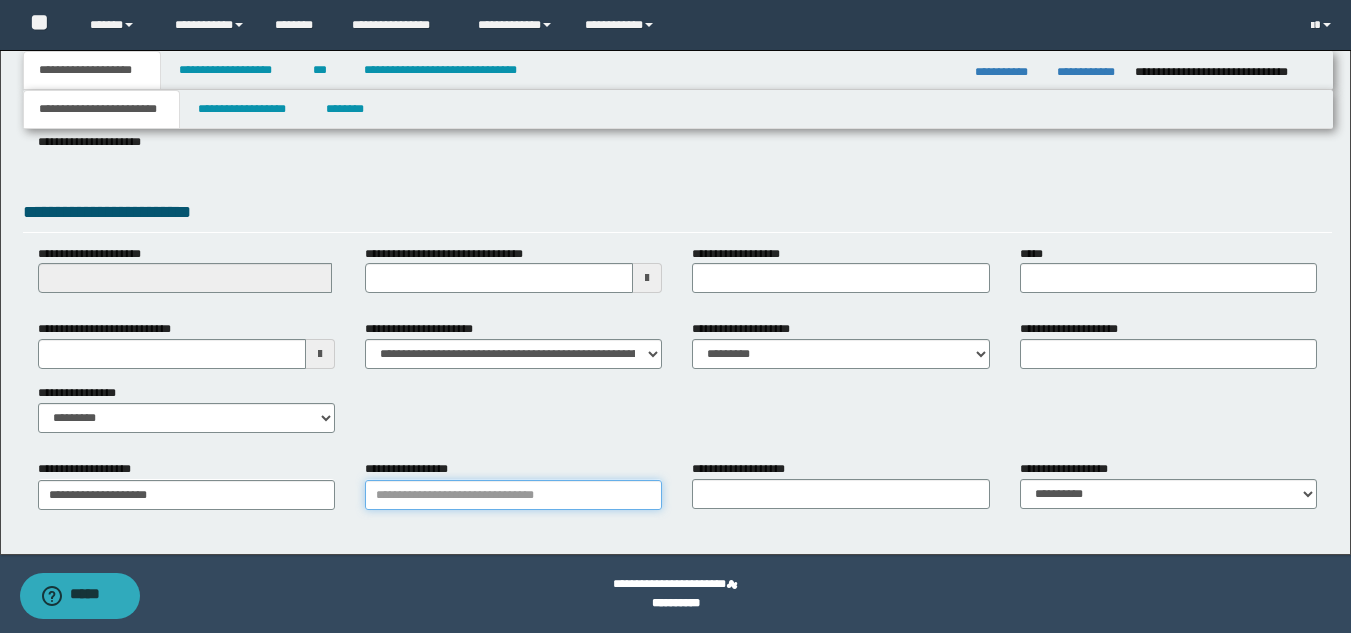 click on "**********" at bounding box center (513, 495) 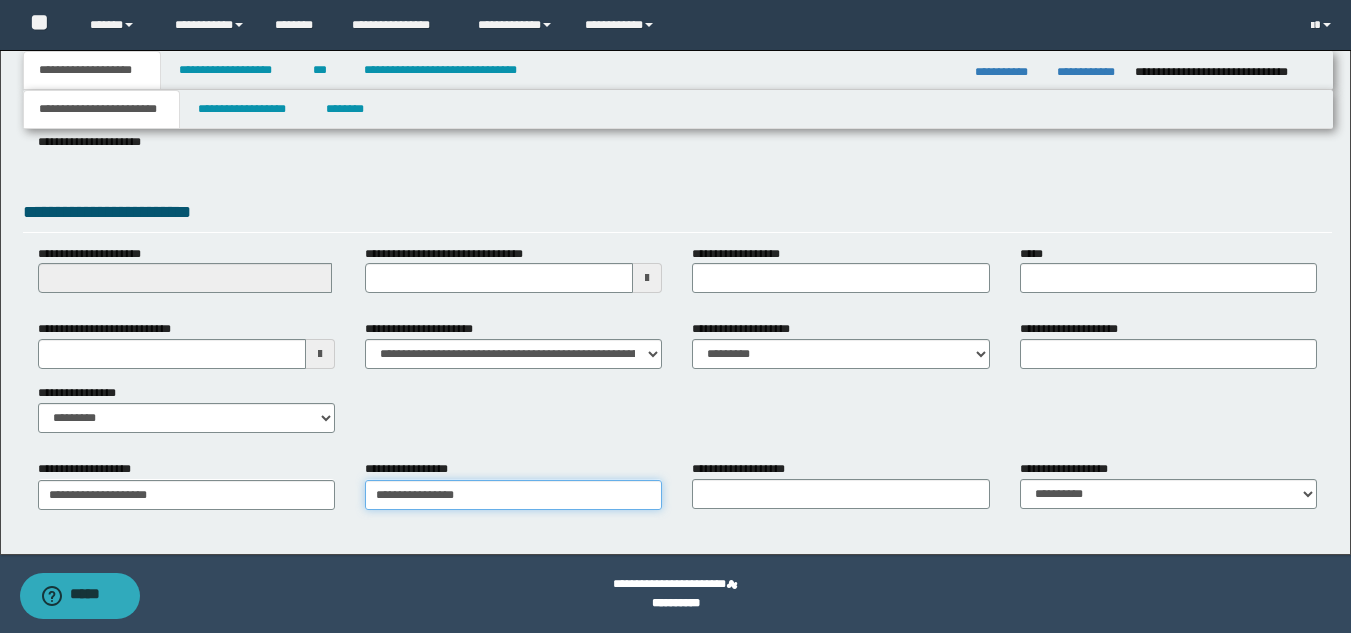 type on "**********" 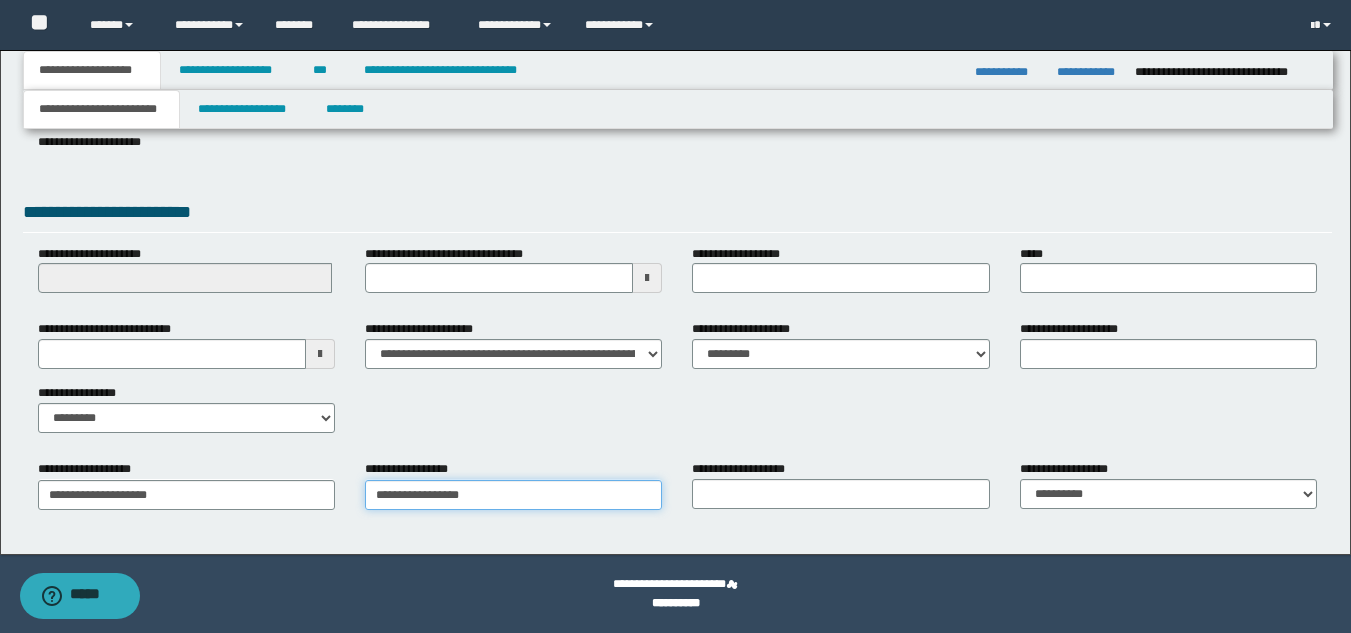 type on "**********" 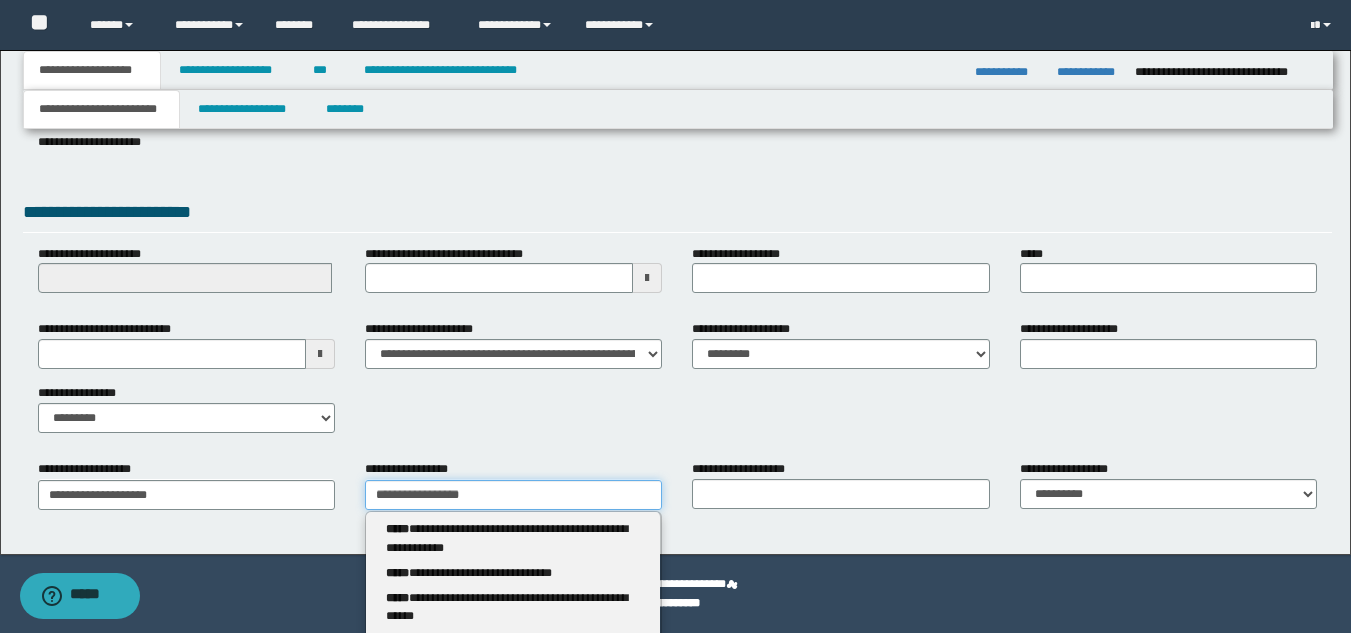 type 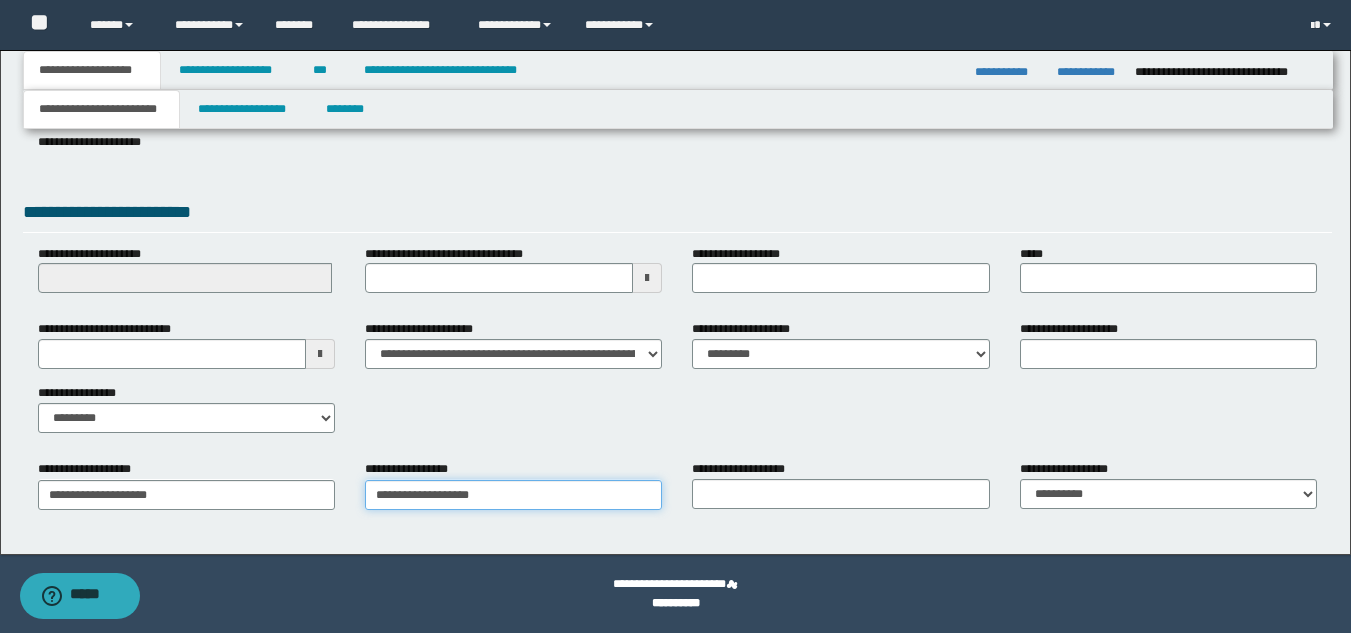 type on "**********" 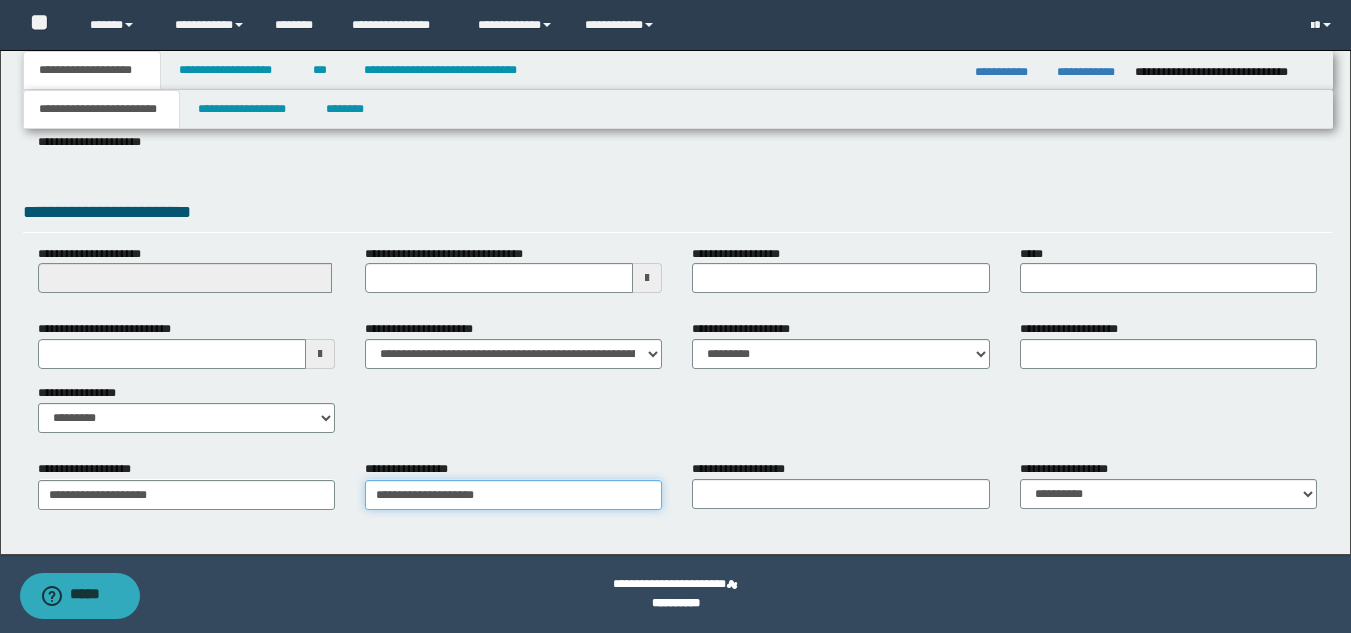 type on "**********" 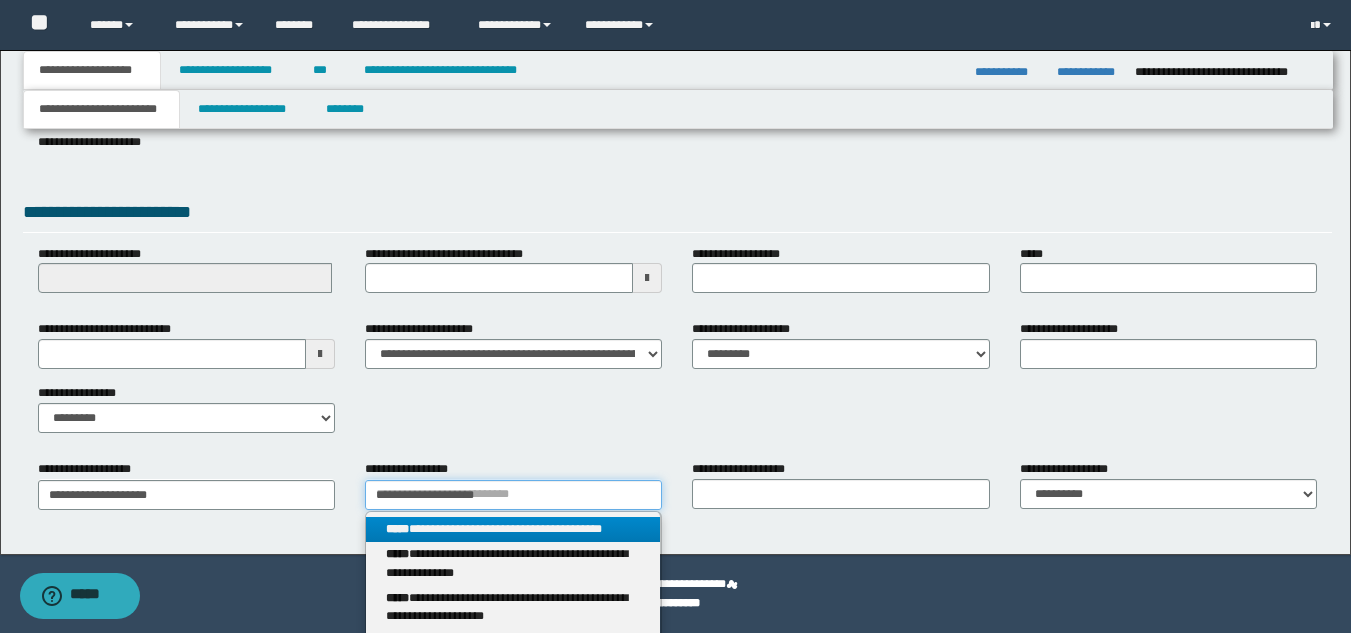 type on "**********" 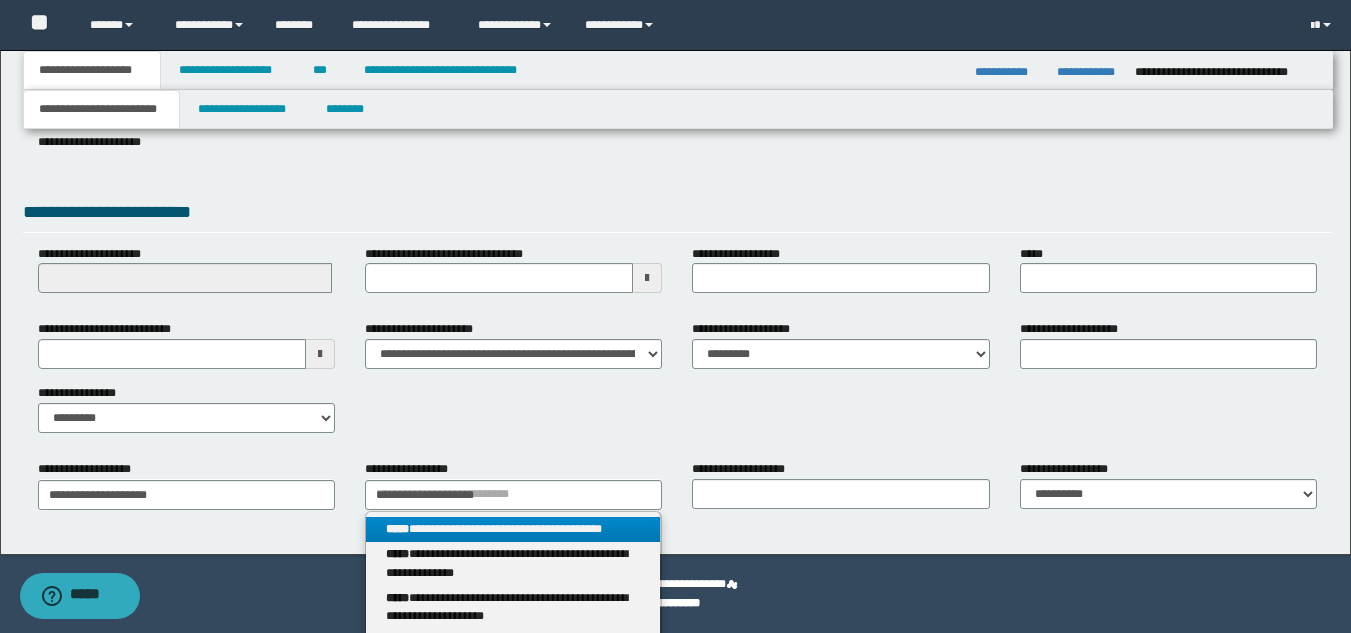 click on "**********" at bounding box center (513, 529) 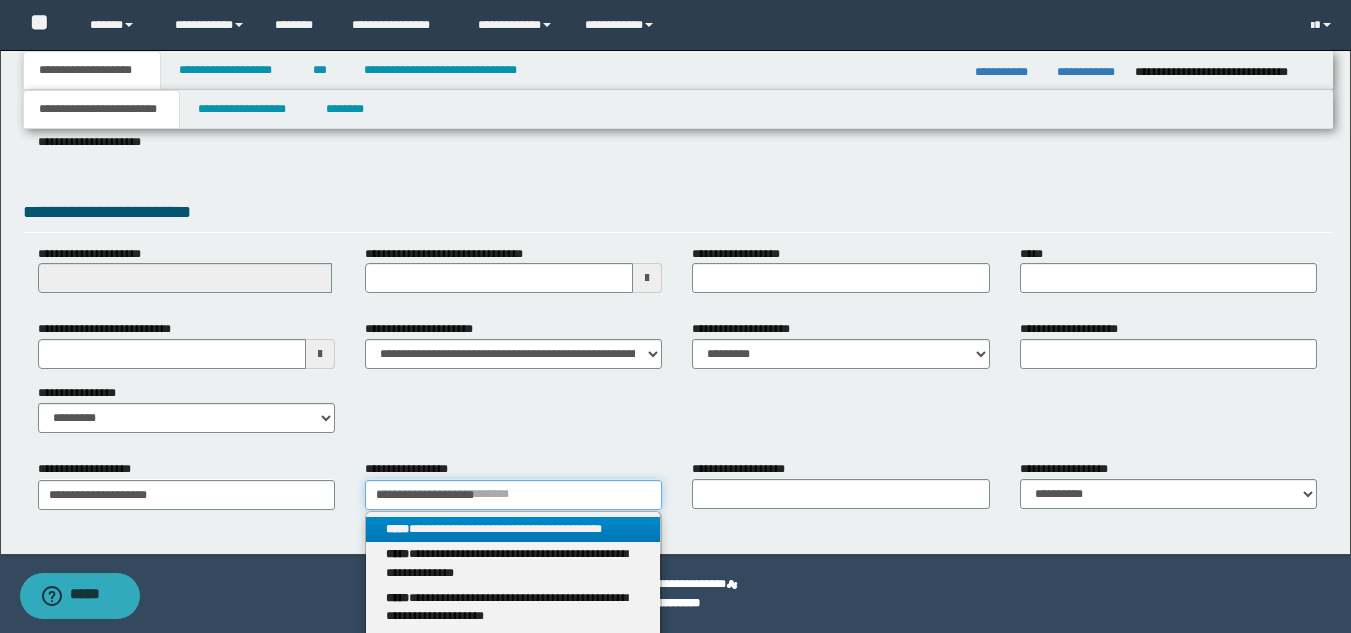 type 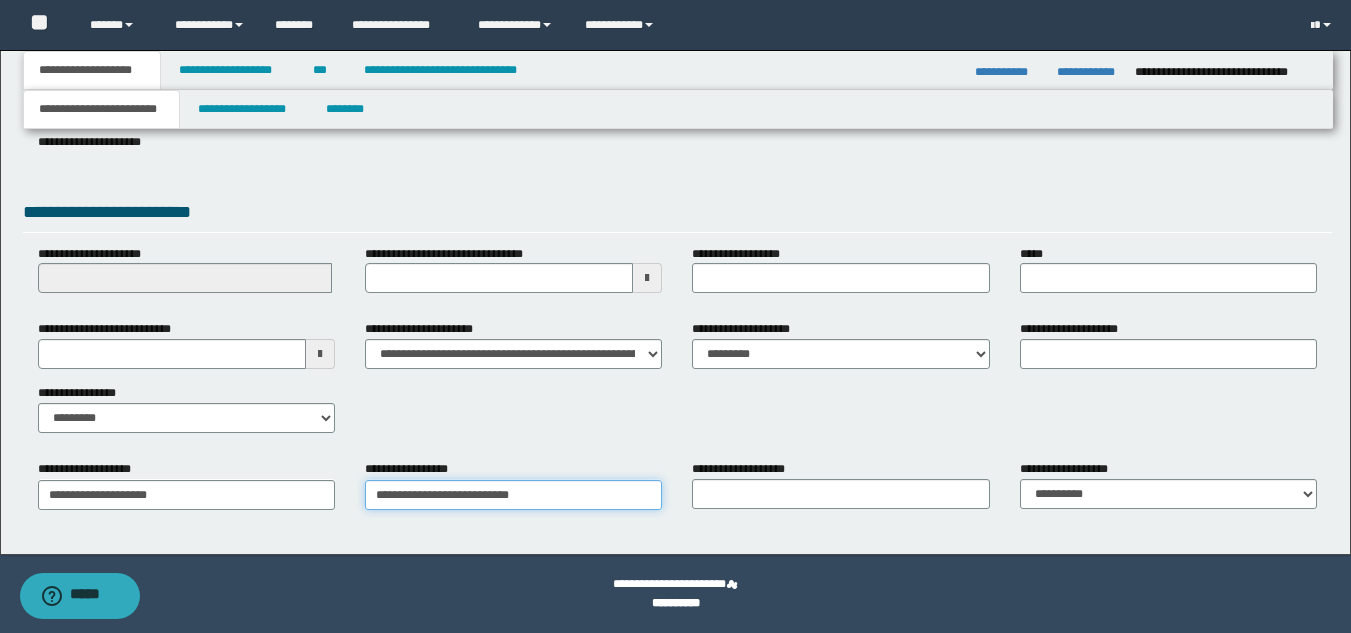 type on "**********" 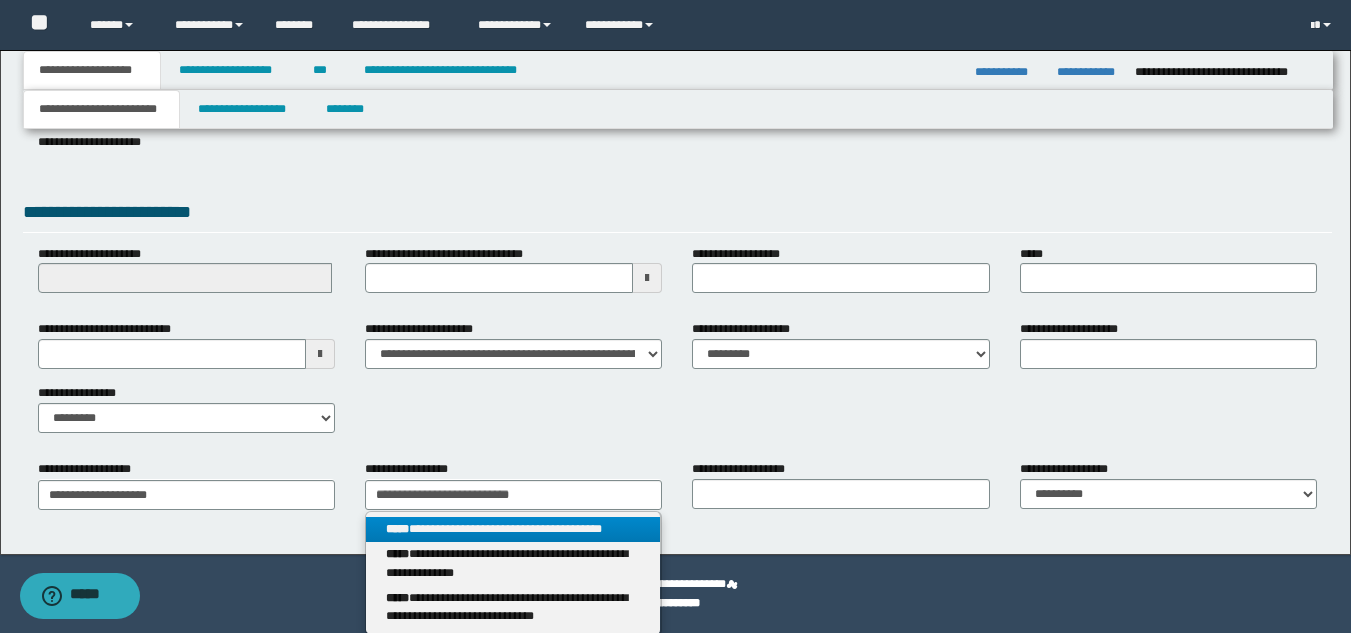 click on "**********" at bounding box center (513, 529) 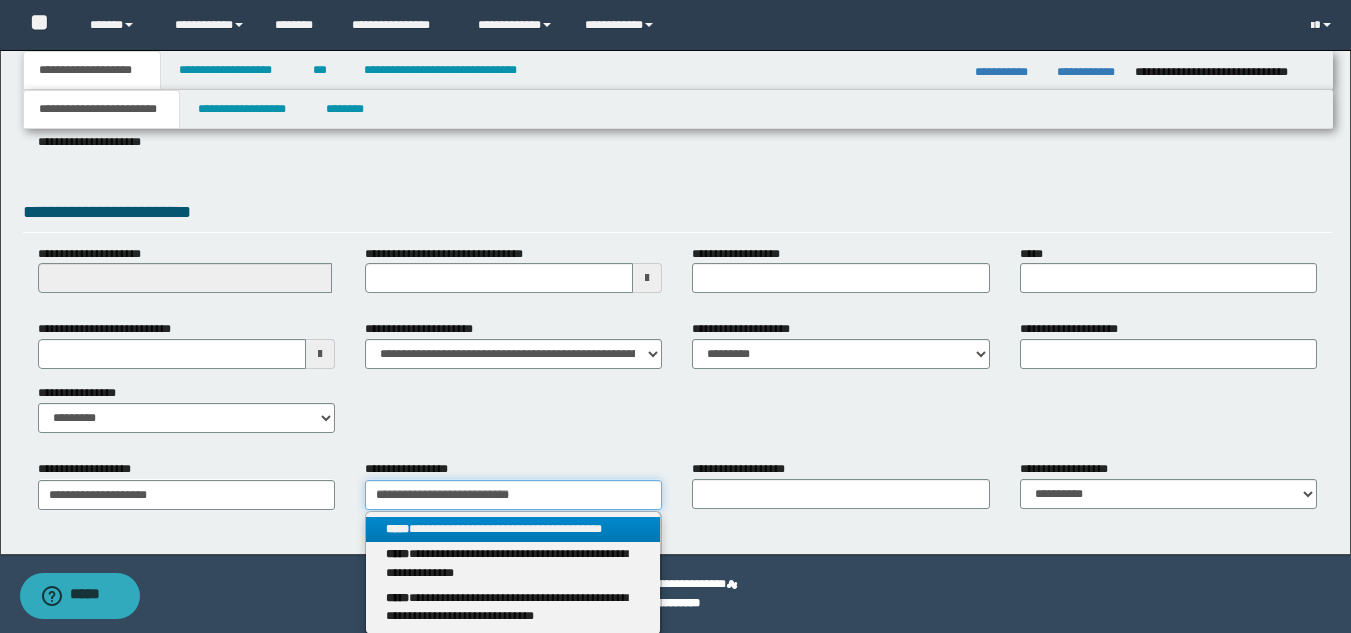 type 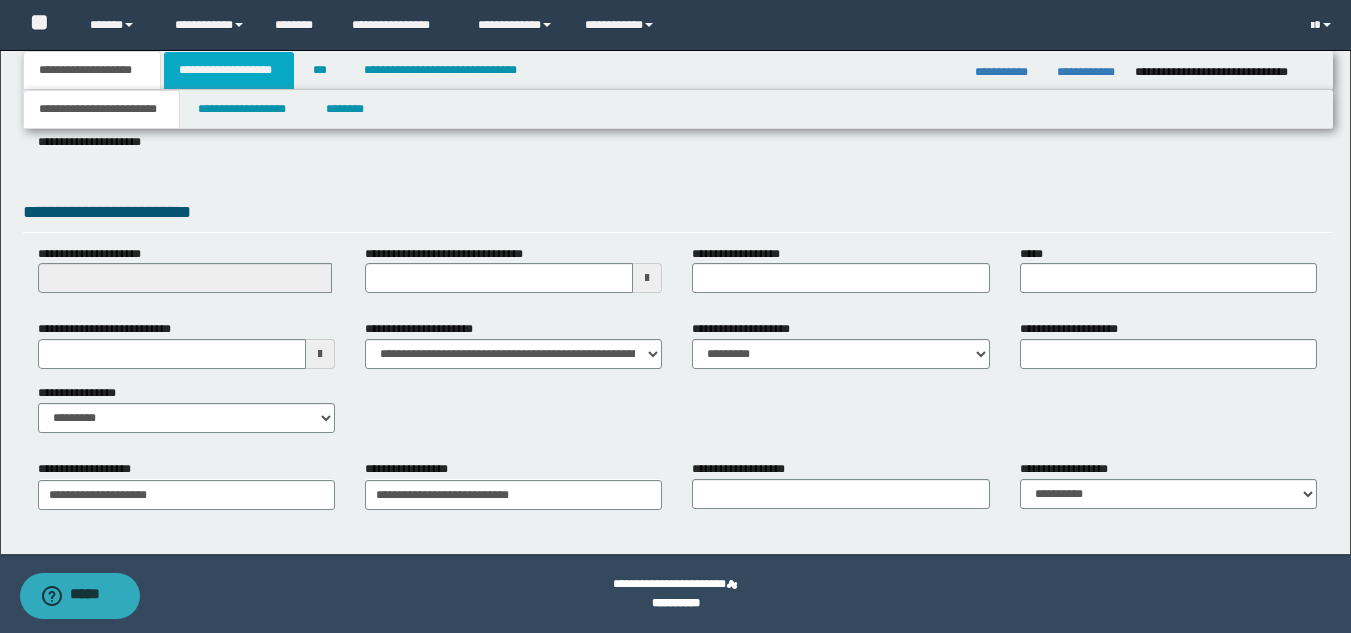 click on "**********" at bounding box center [229, 70] 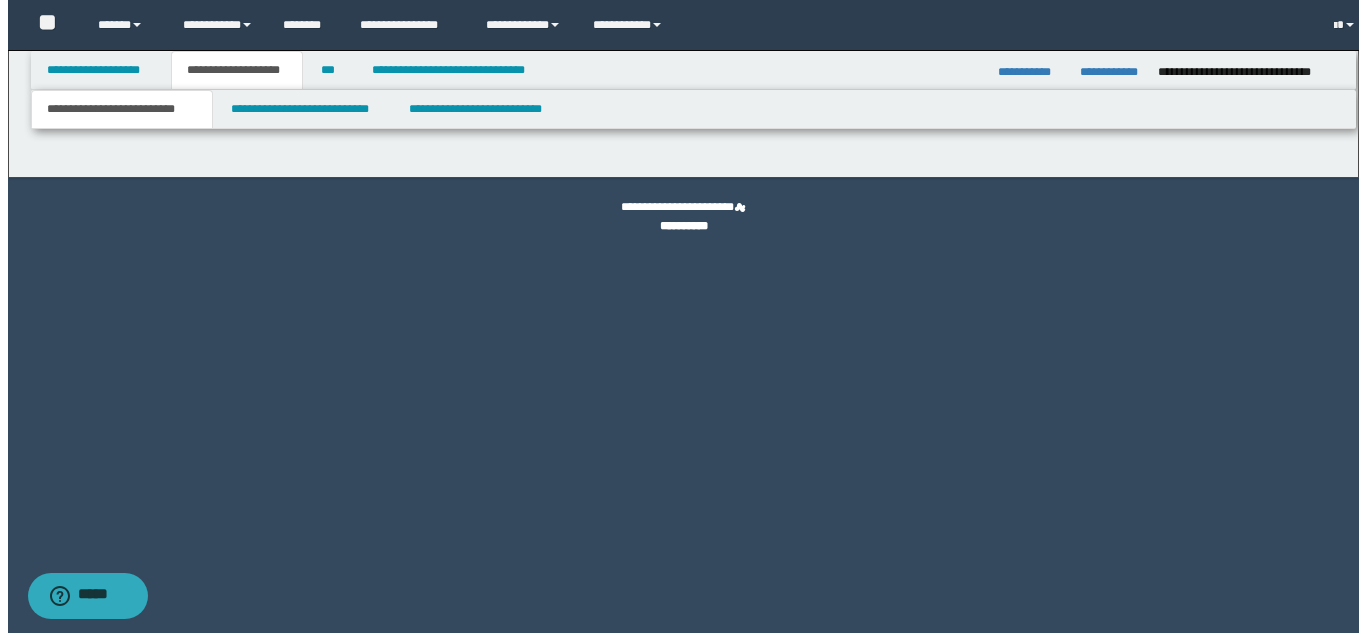 scroll, scrollTop: 0, scrollLeft: 0, axis: both 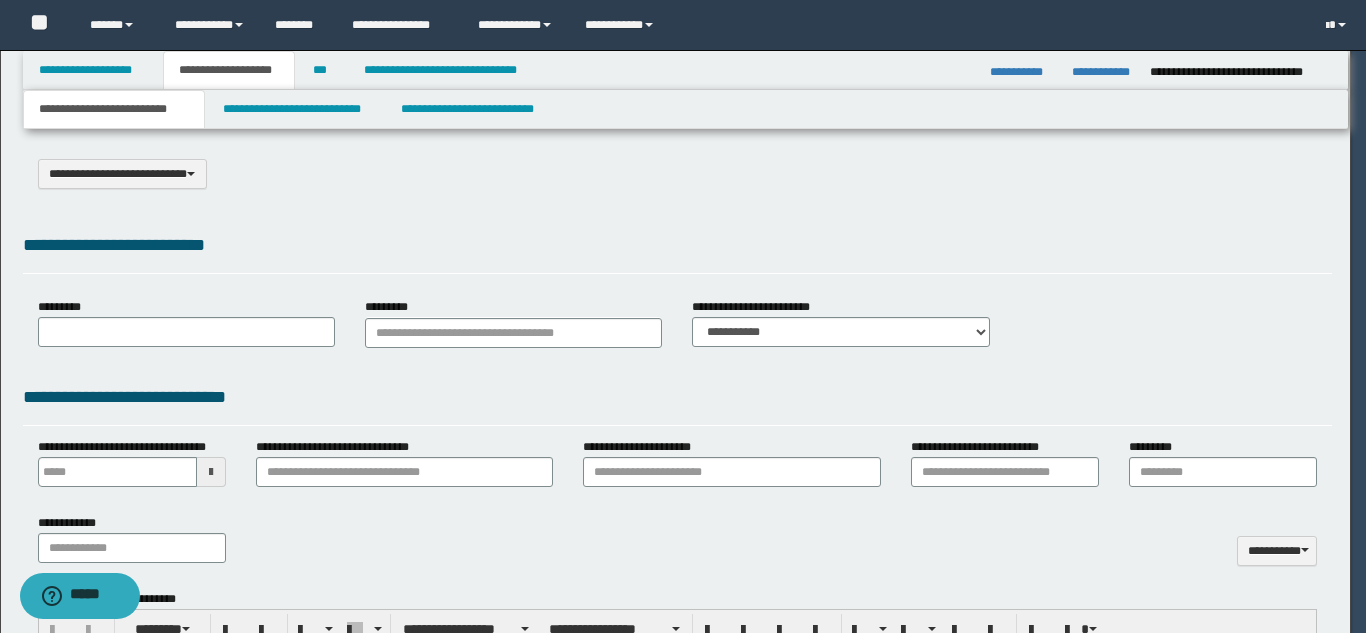 select on "*" 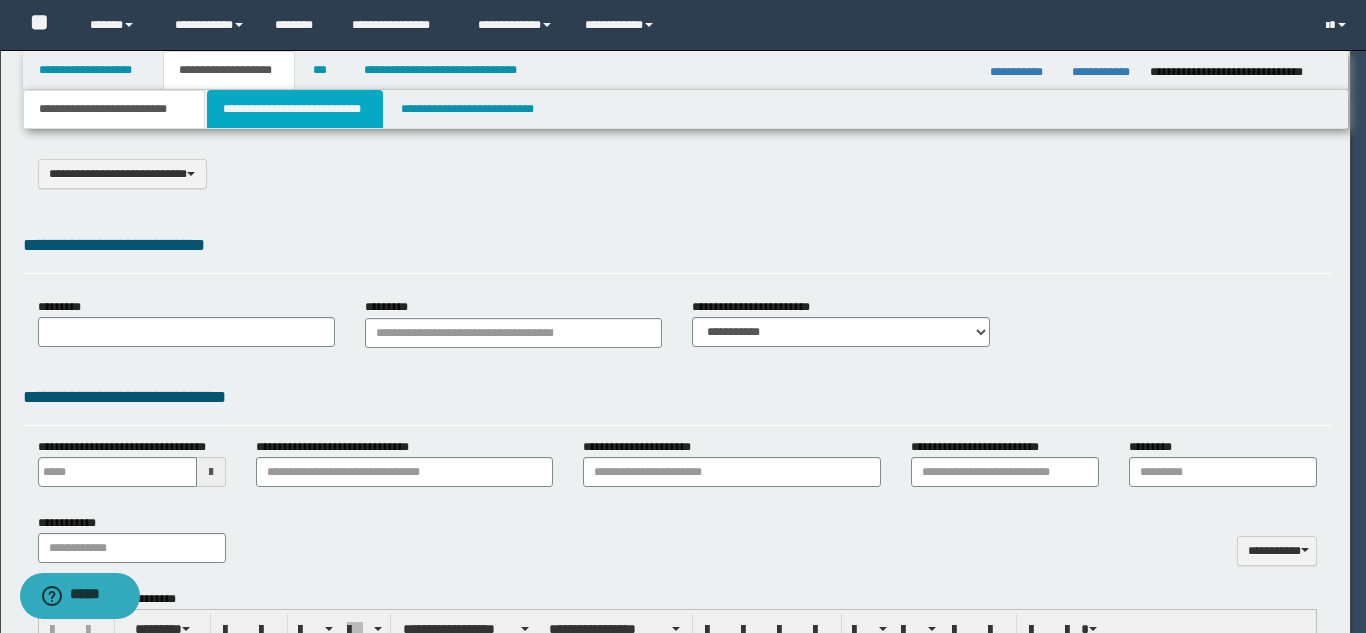 click on "**********" at bounding box center (295, 109) 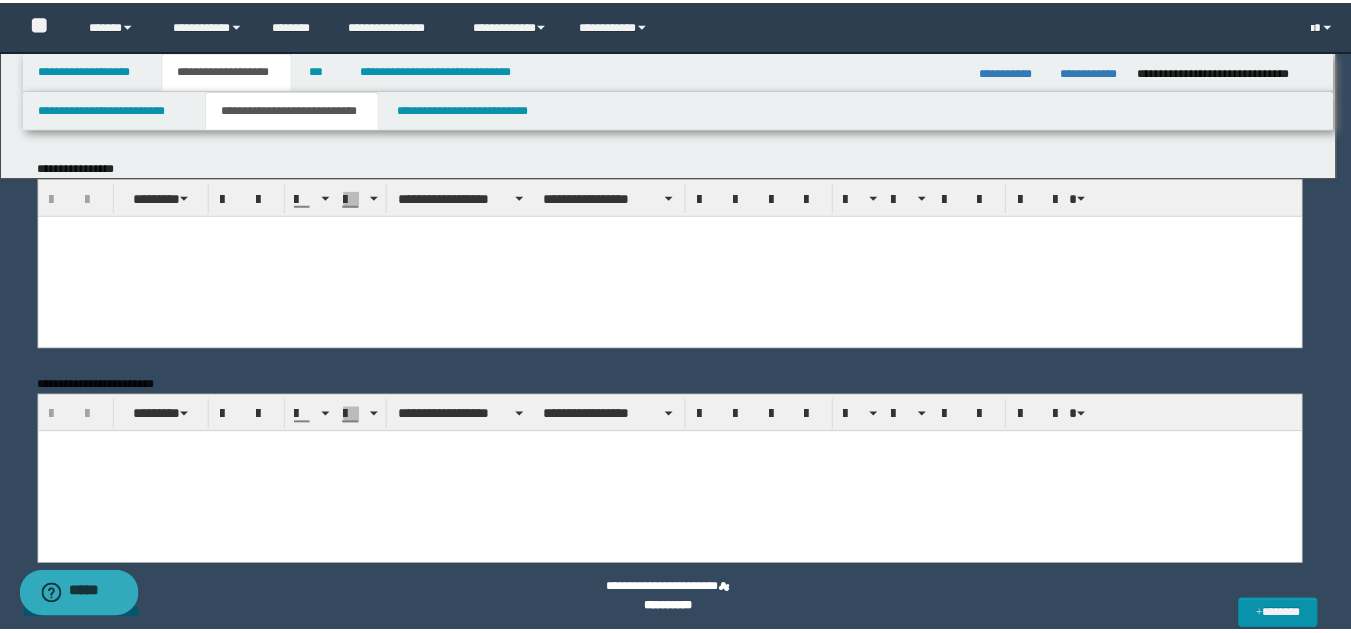 scroll, scrollTop: 0, scrollLeft: 0, axis: both 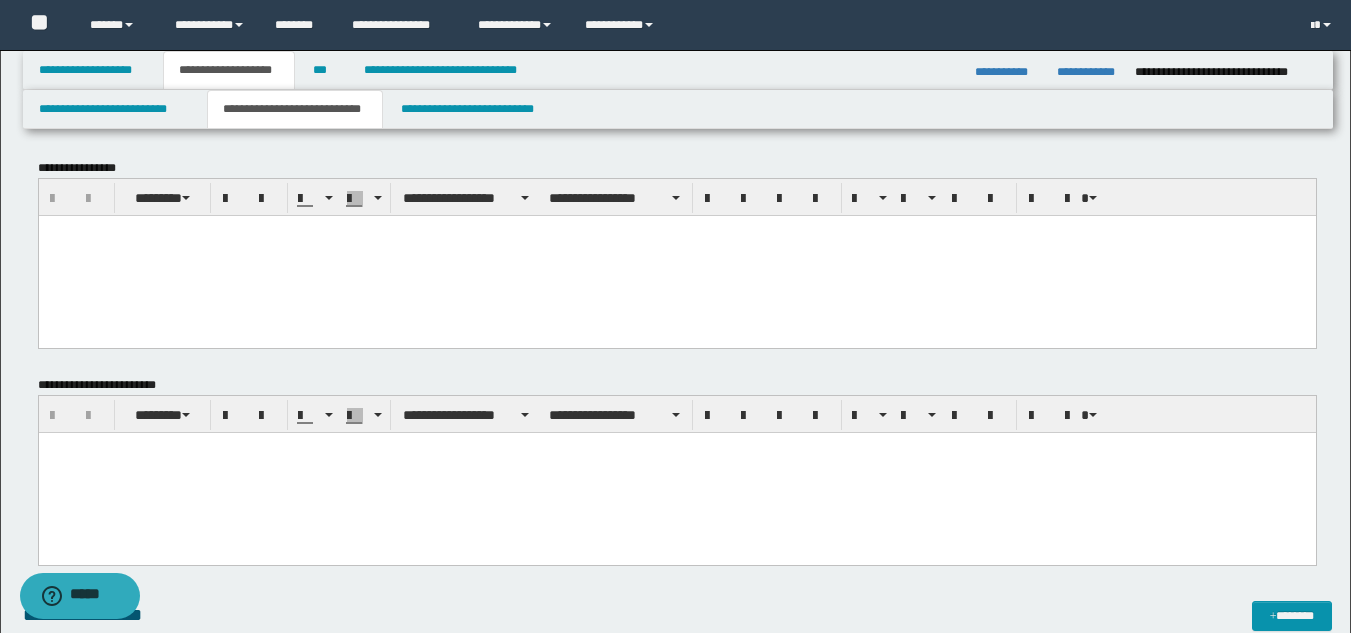click at bounding box center (676, 255) 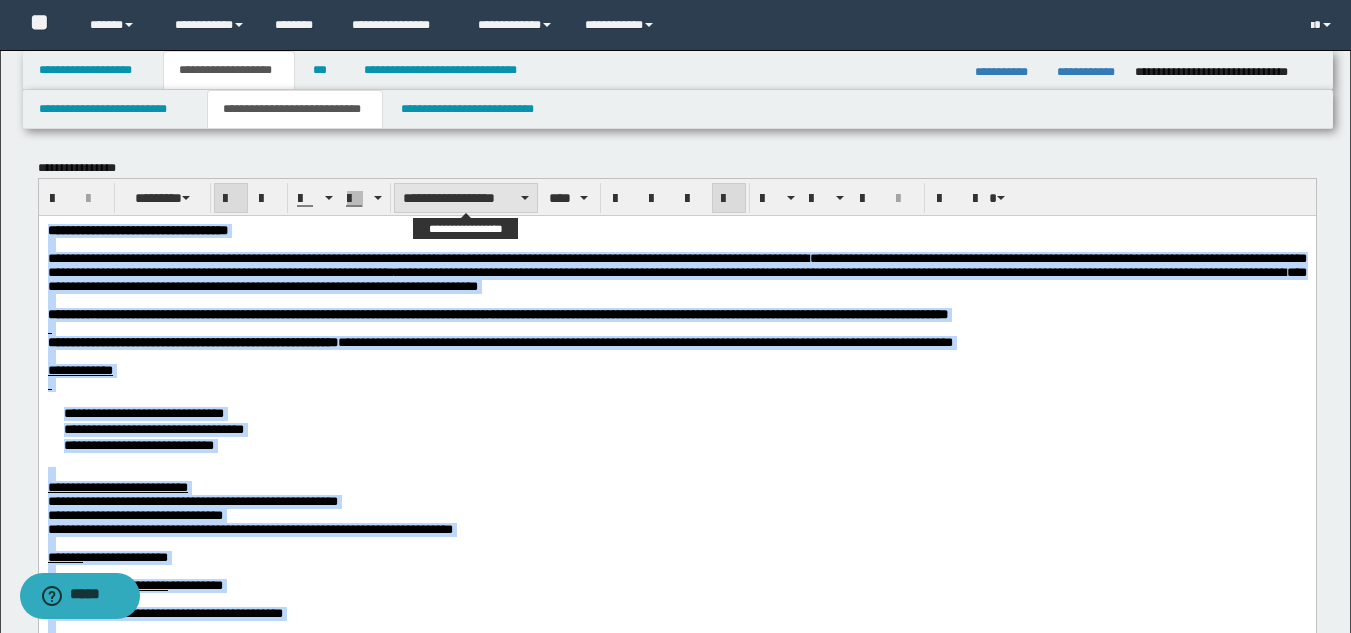 click on "**********" at bounding box center (466, 198) 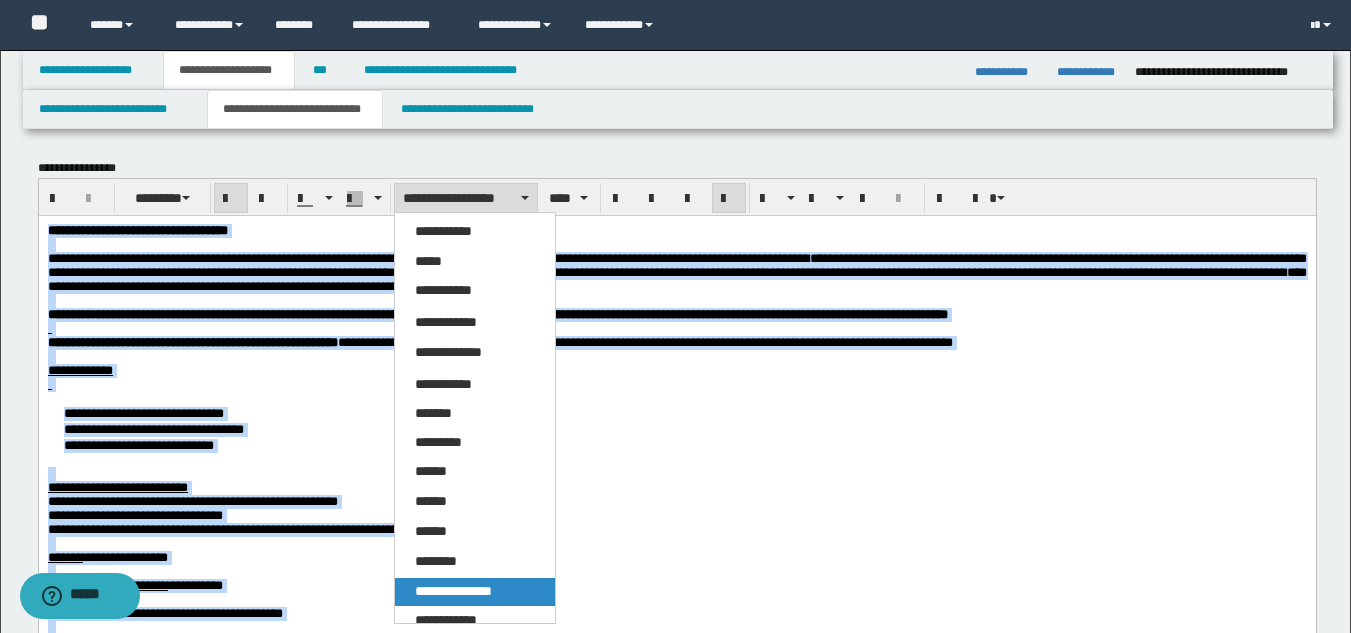 click on "**********" at bounding box center [453, 591] 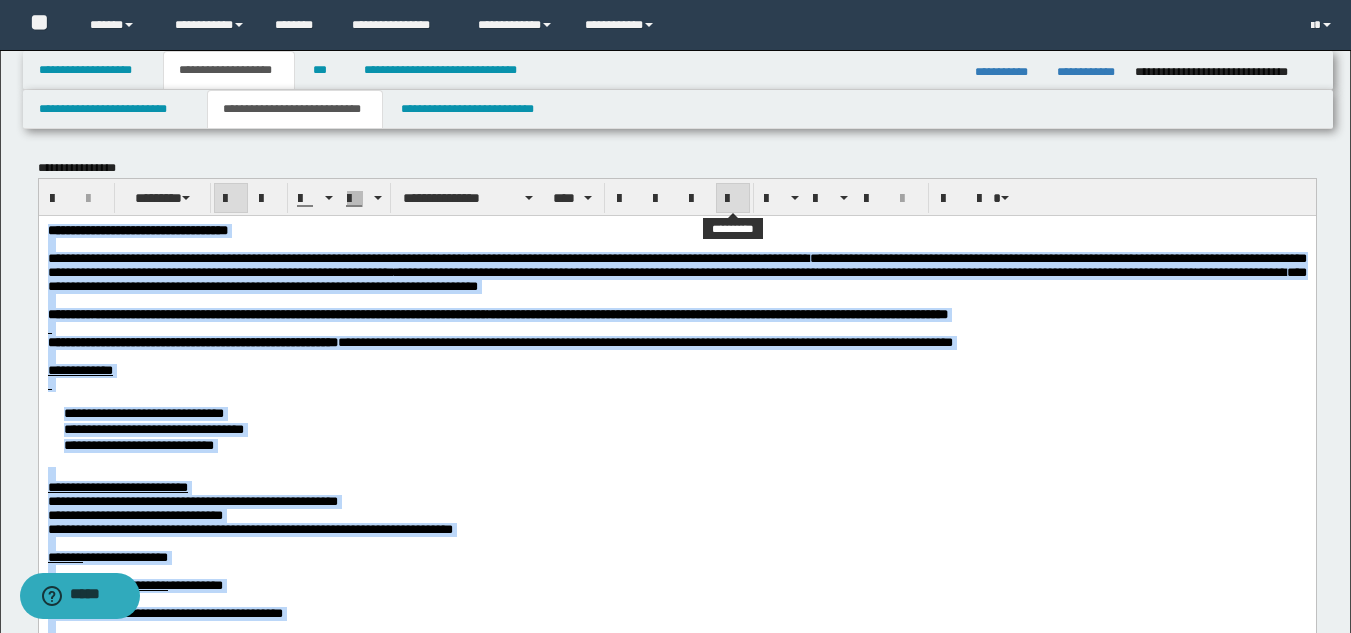 click at bounding box center (733, 199) 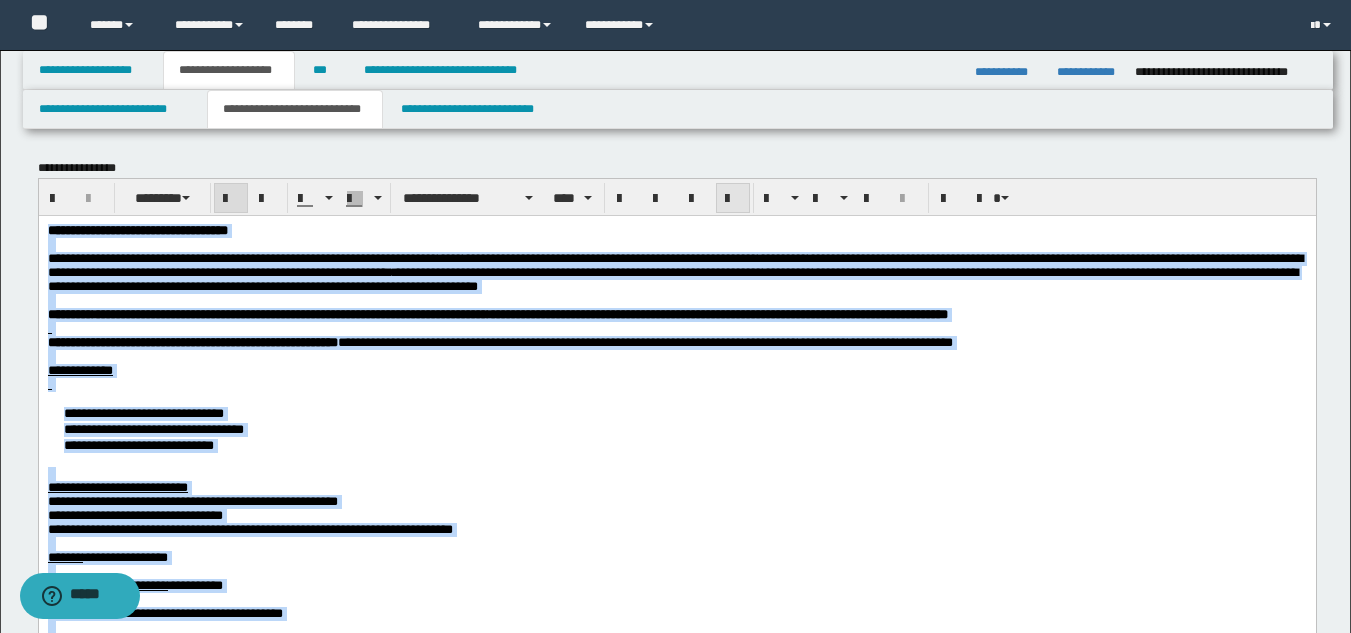 click at bounding box center (733, 199) 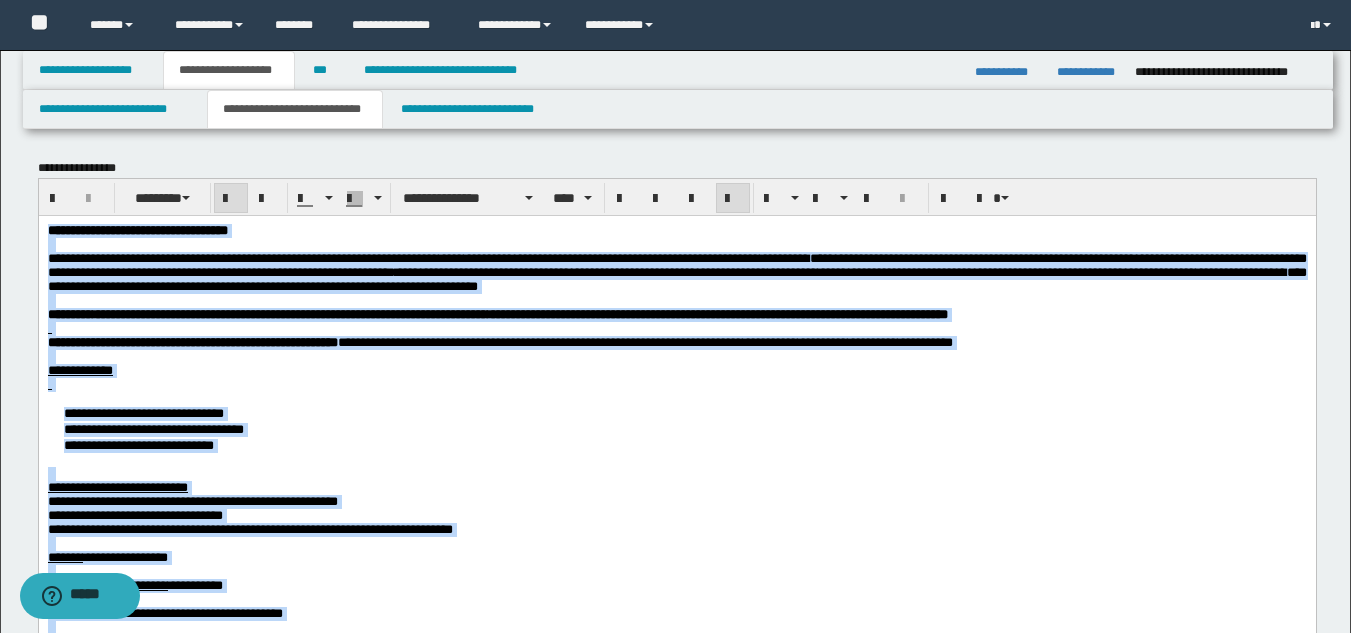 click on "**********" at bounding box center (676, 230) 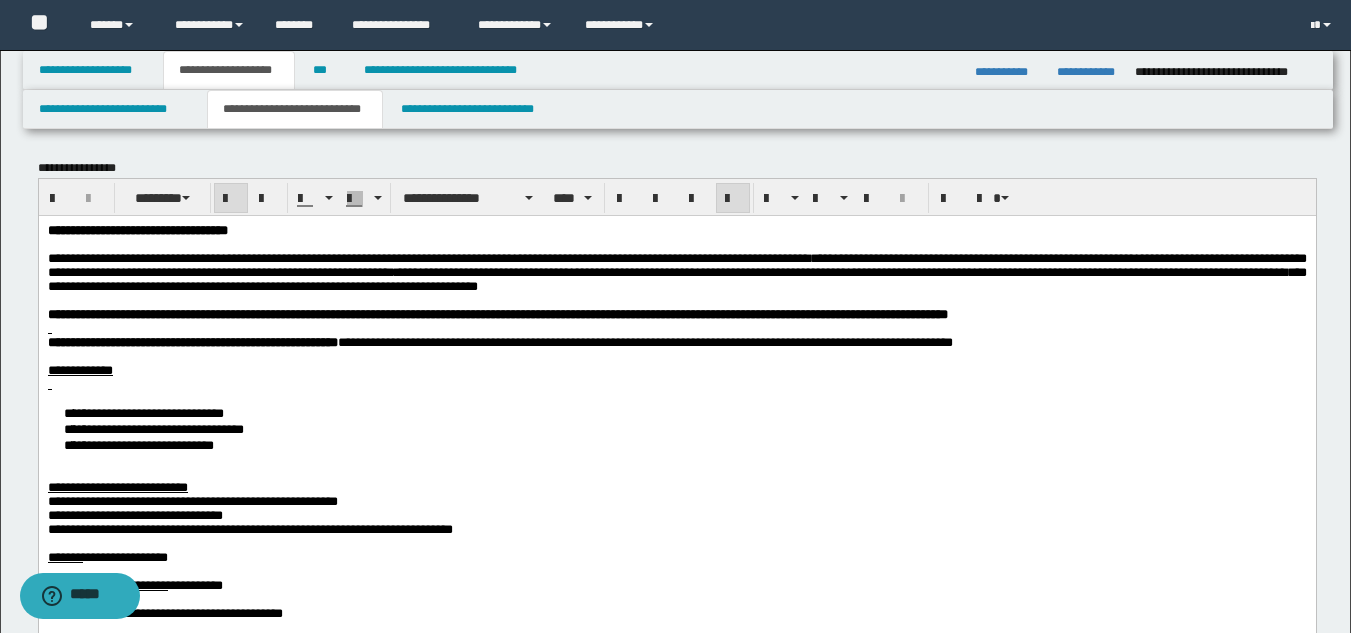 click on "**********" at bounding box center [137, 229] 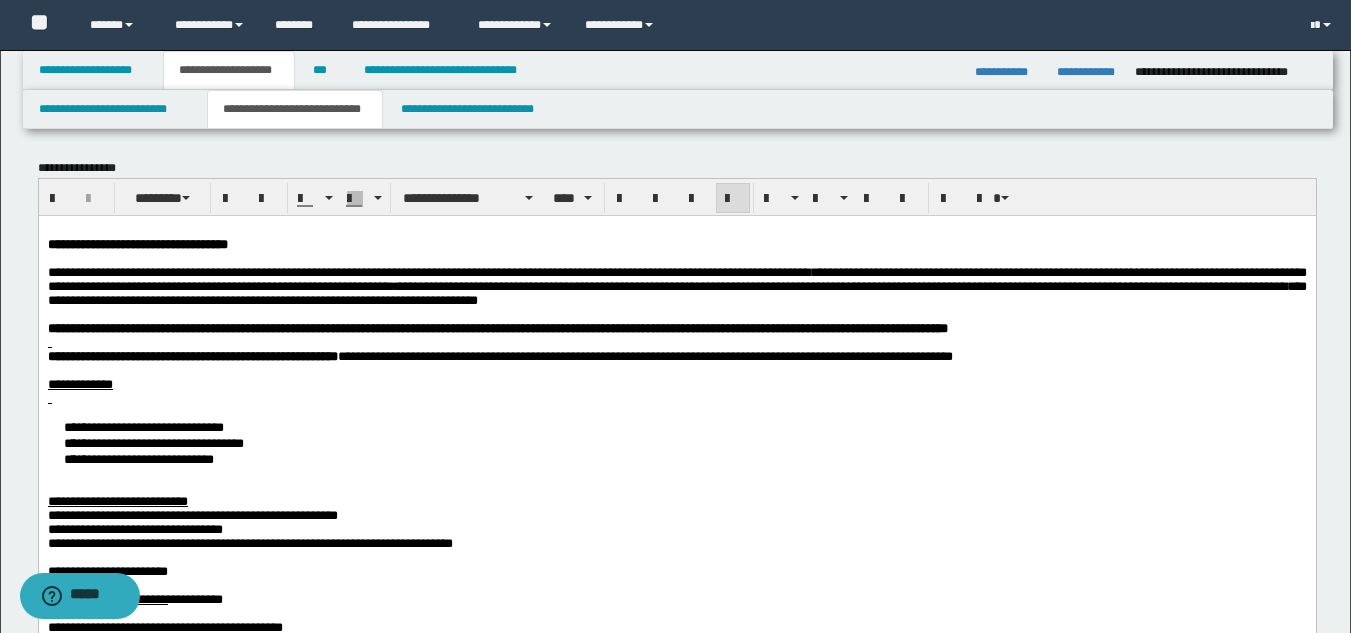 click on "**********" at bounding box center [676, 1067] 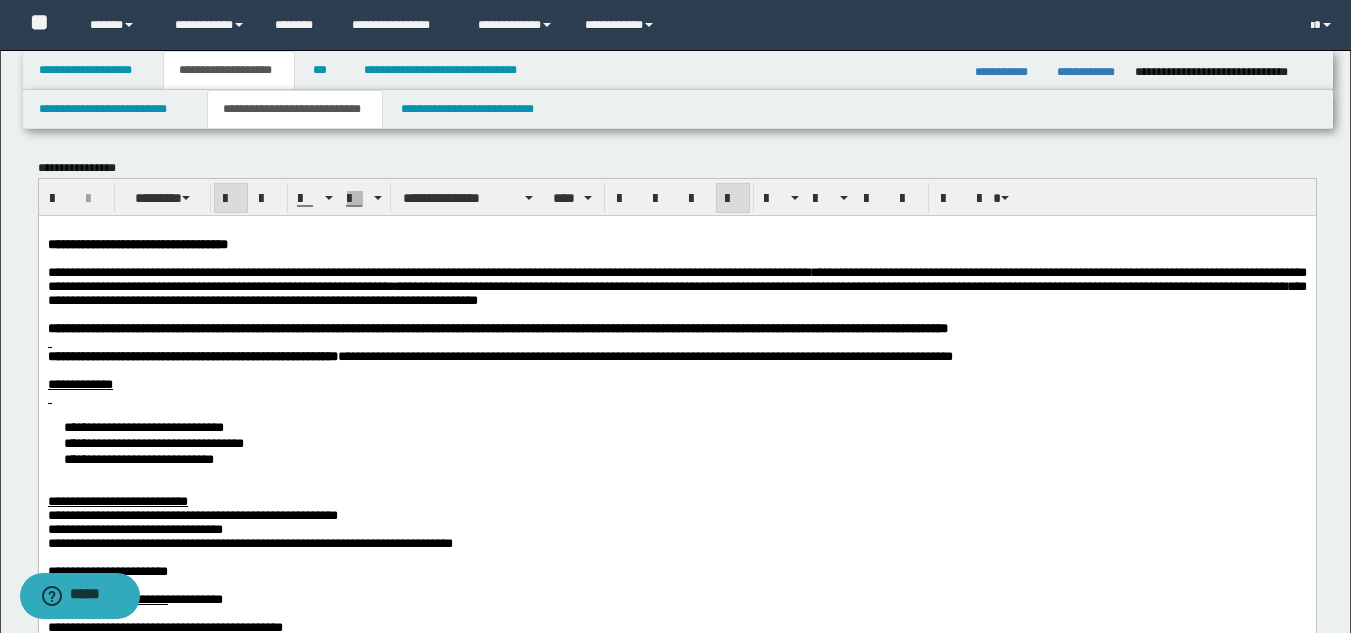 click at bounding box center [676, 342] 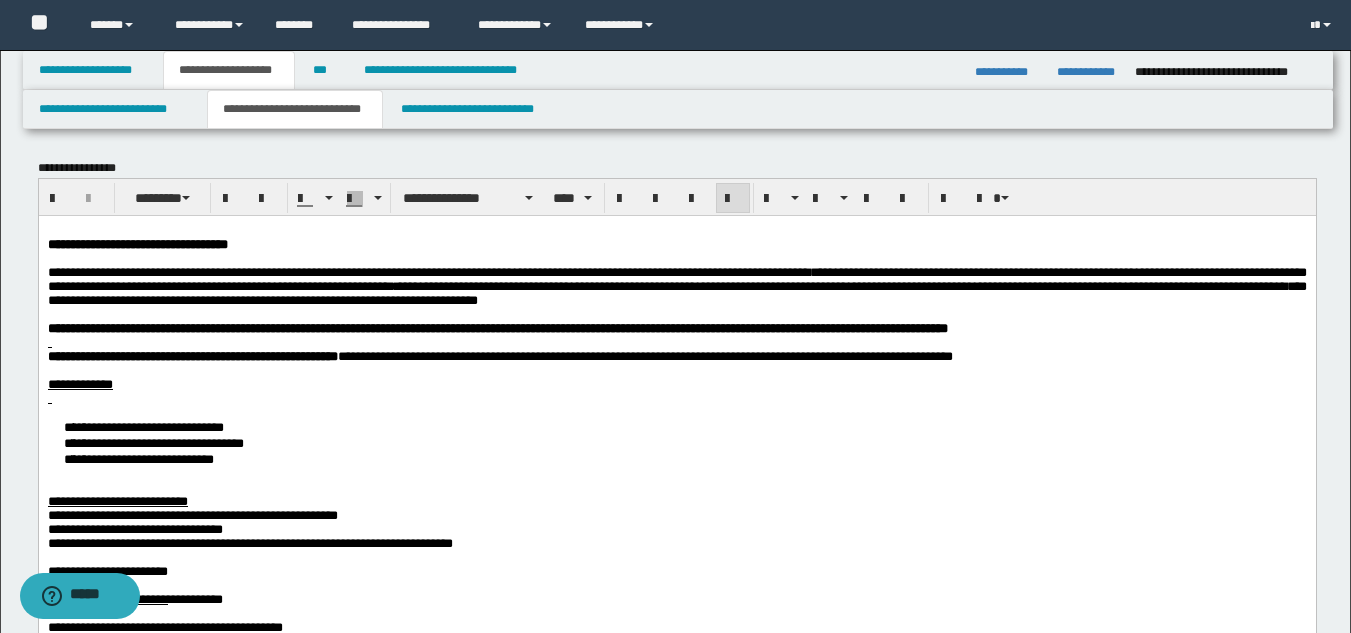 click at bounding box center (676, 342) 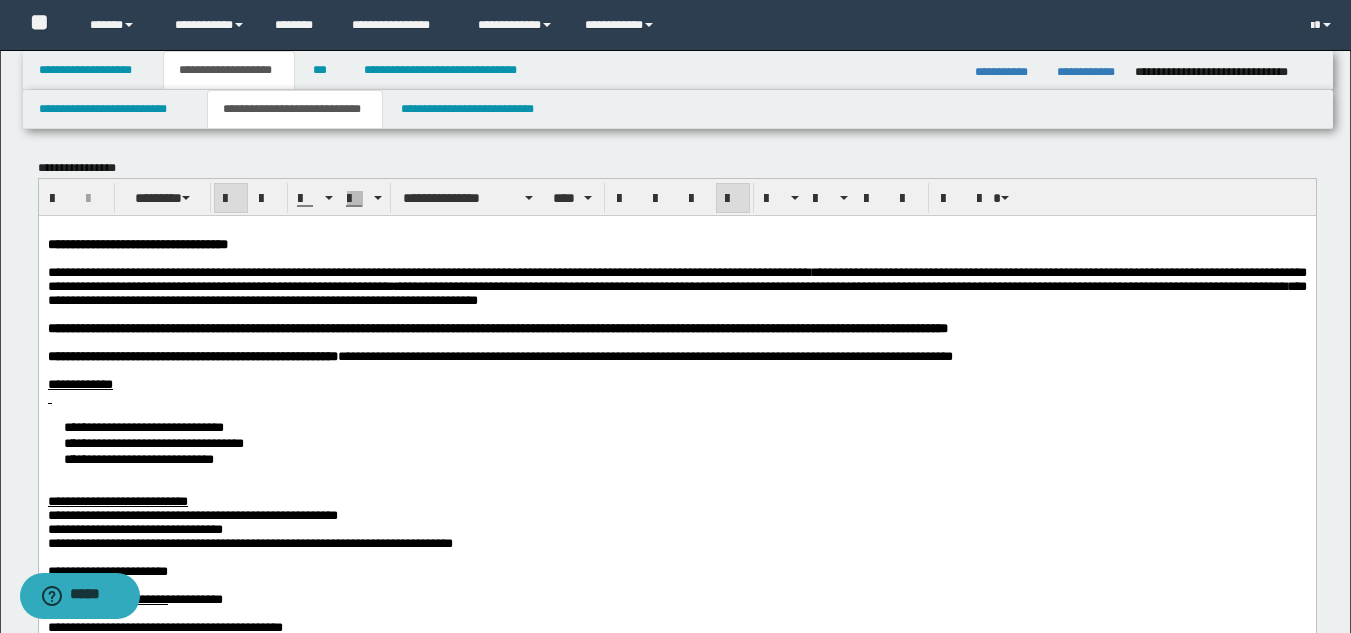 click on "**********" at bounding box center [676, 442] 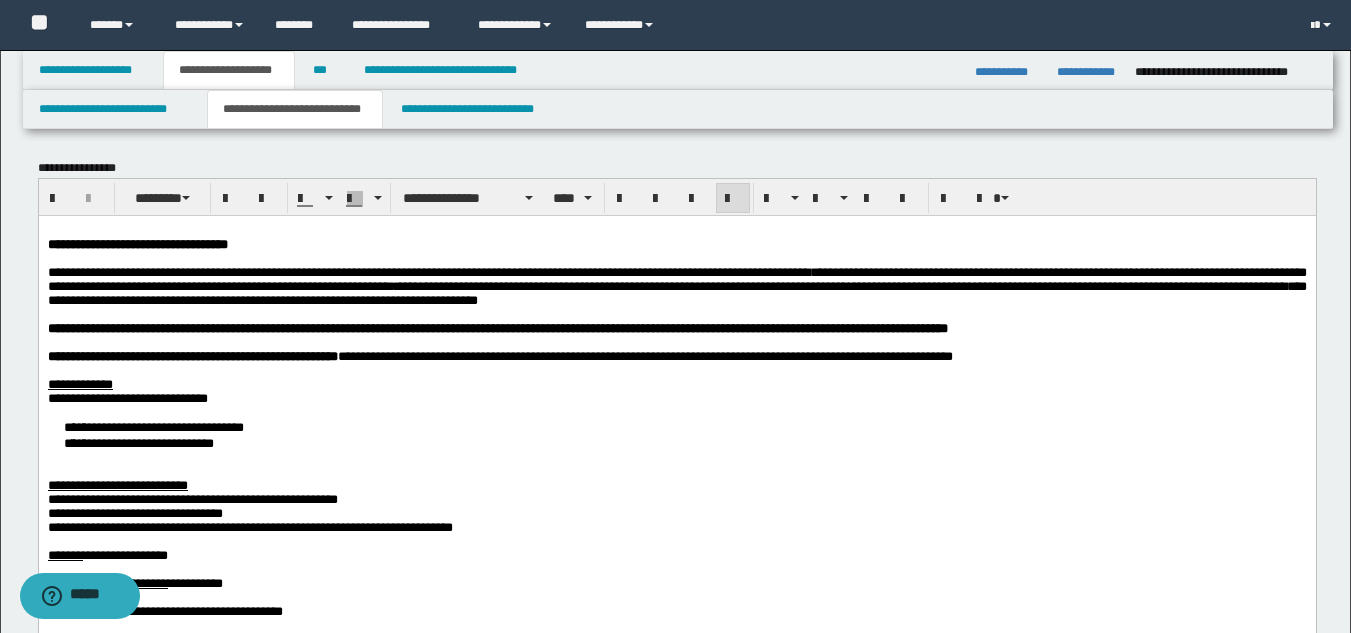 click on "**********" at bounding box center (676, 434) 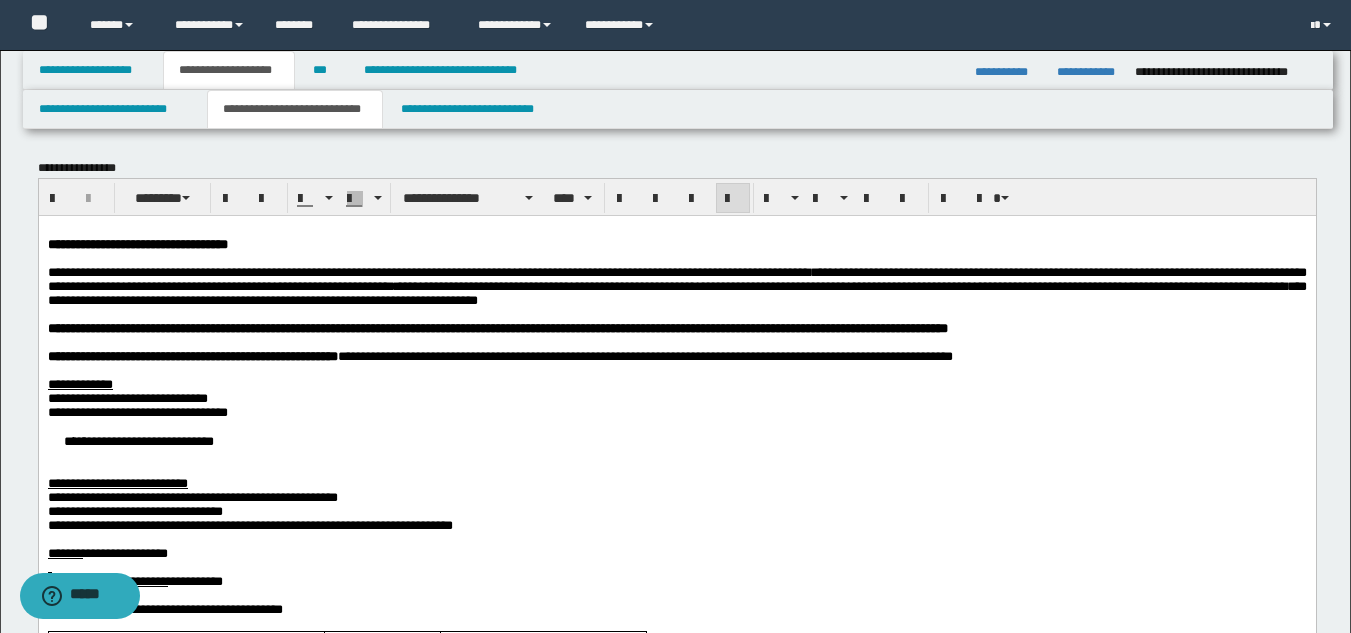 click on "**********" at bounding box center [676, 440] 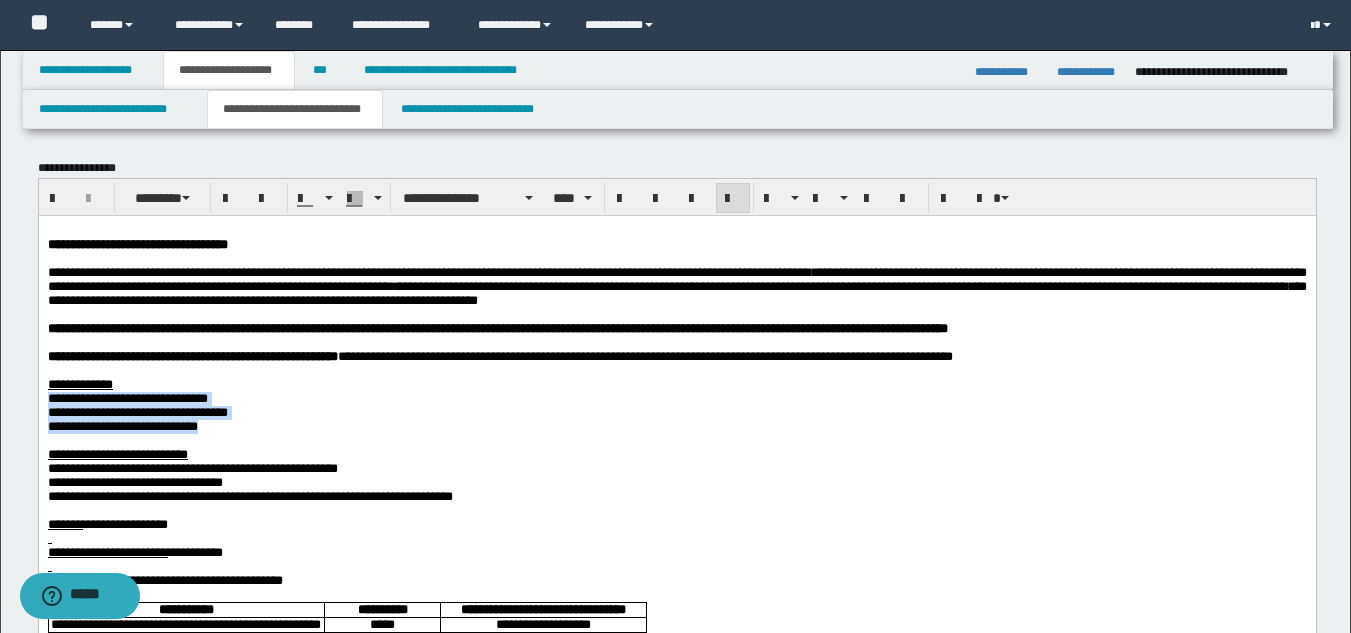 drag, startPoint x: 299, startPoint y: 456, endPoint x: 39, endPoint y: 424, distance: 261.96182 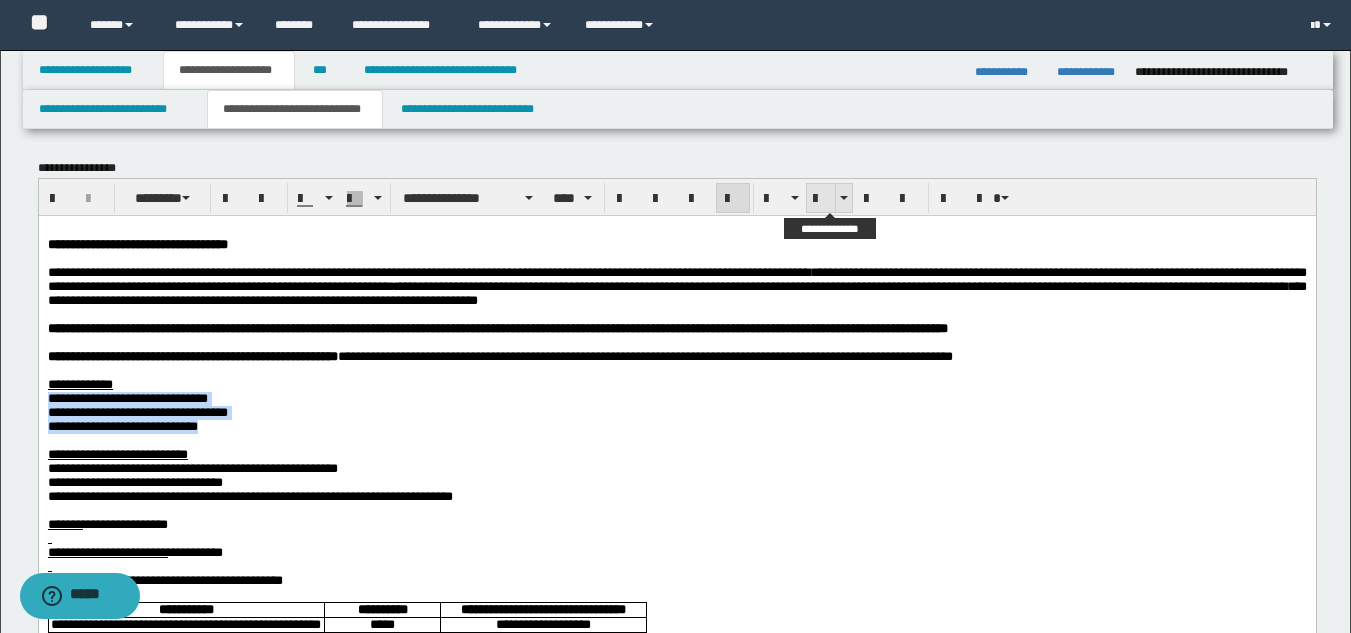 click at bounding box center [821, 198] 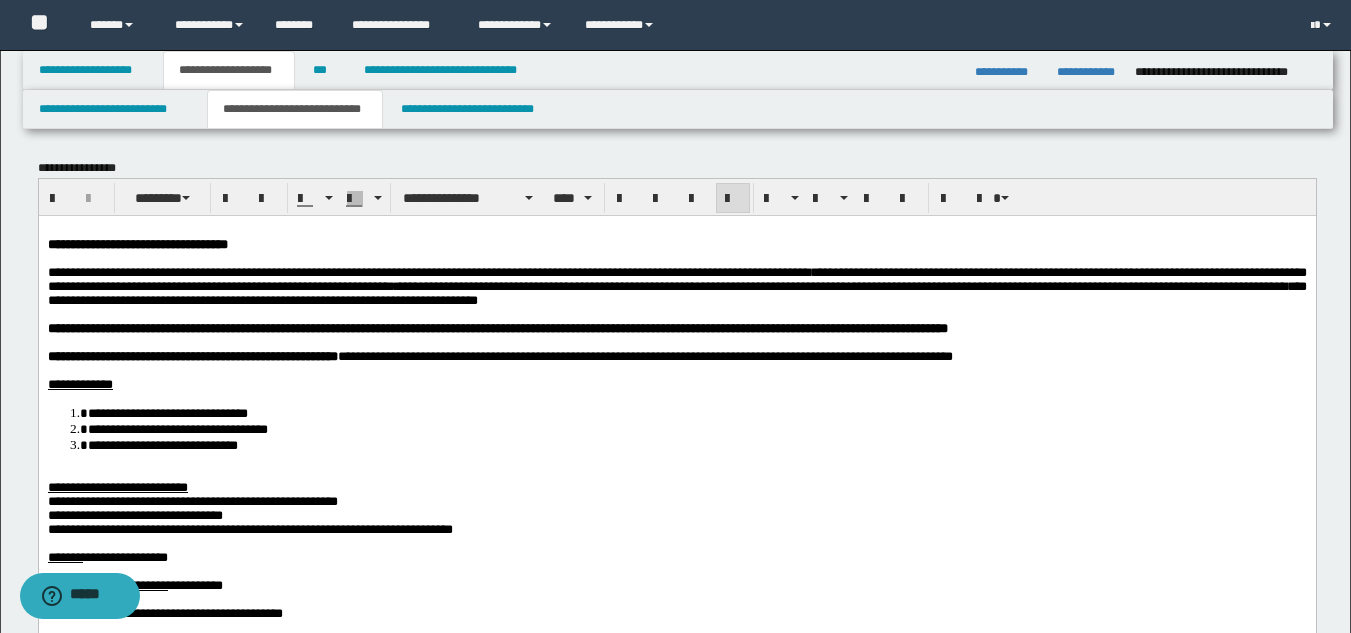 click at bounding box center (676, 473) 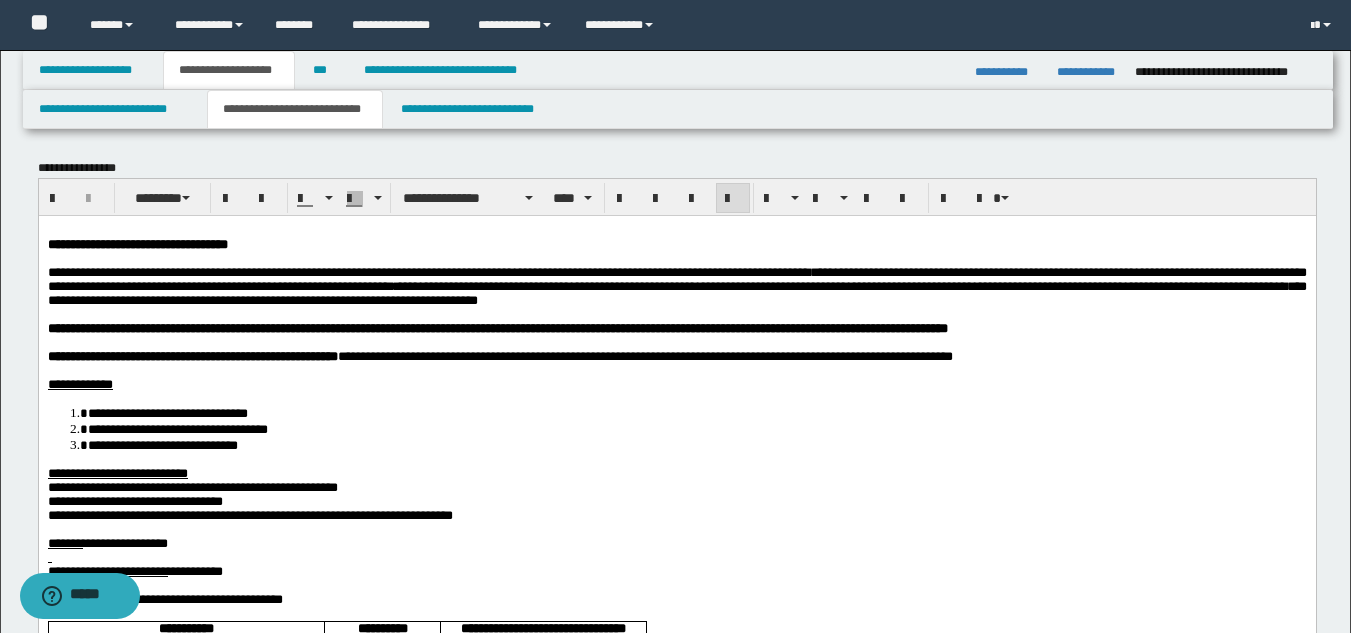 click on "**********" at bounding box center (192, 486) 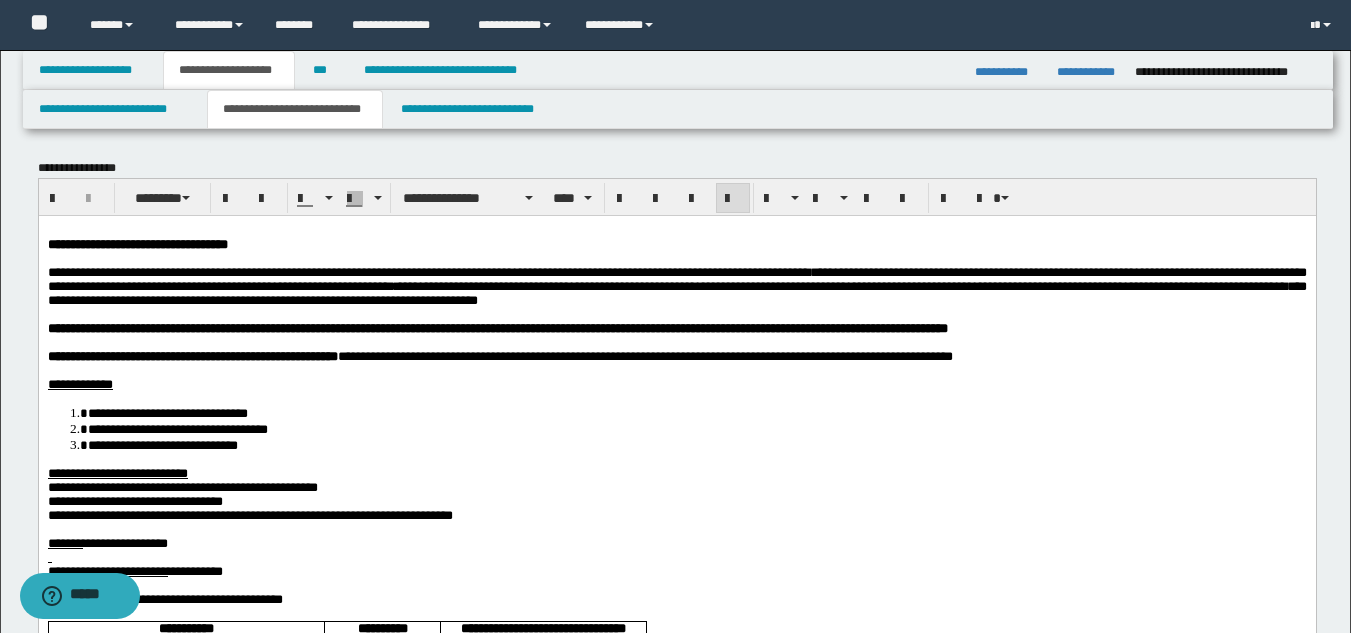 click on "**********" at bounding box center [249, 514] 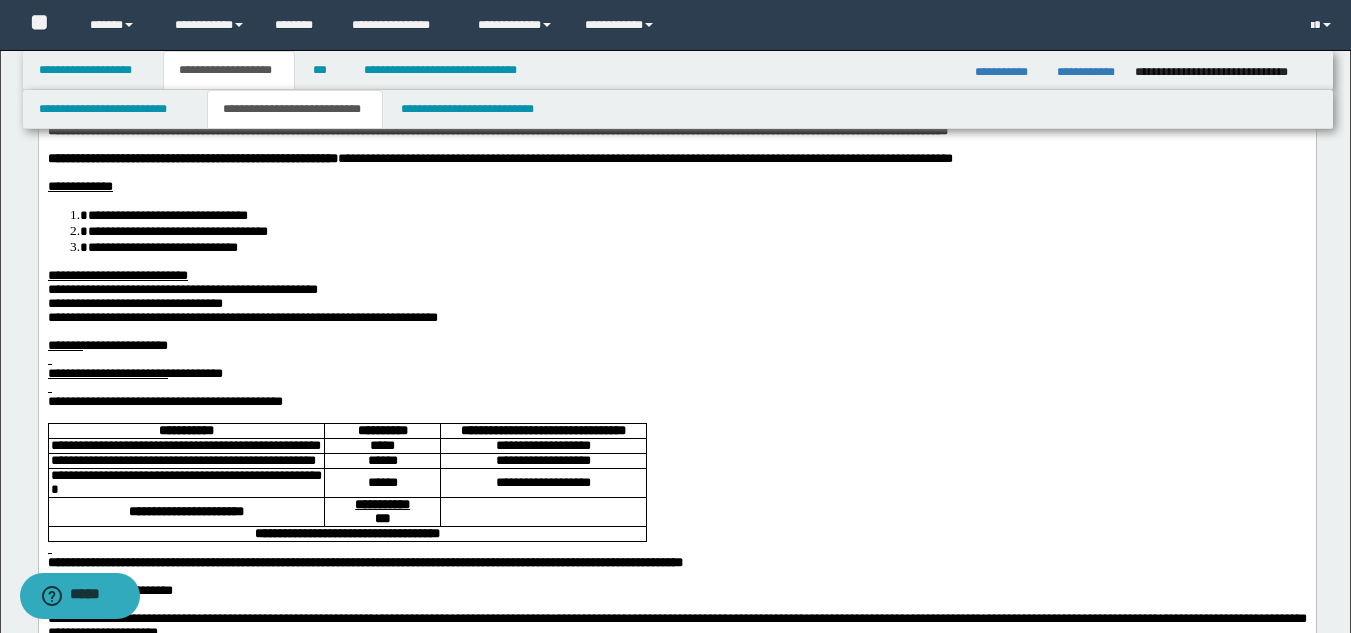 scroll, scrollTop: 200, scrollLeft: 0, axis: vertical 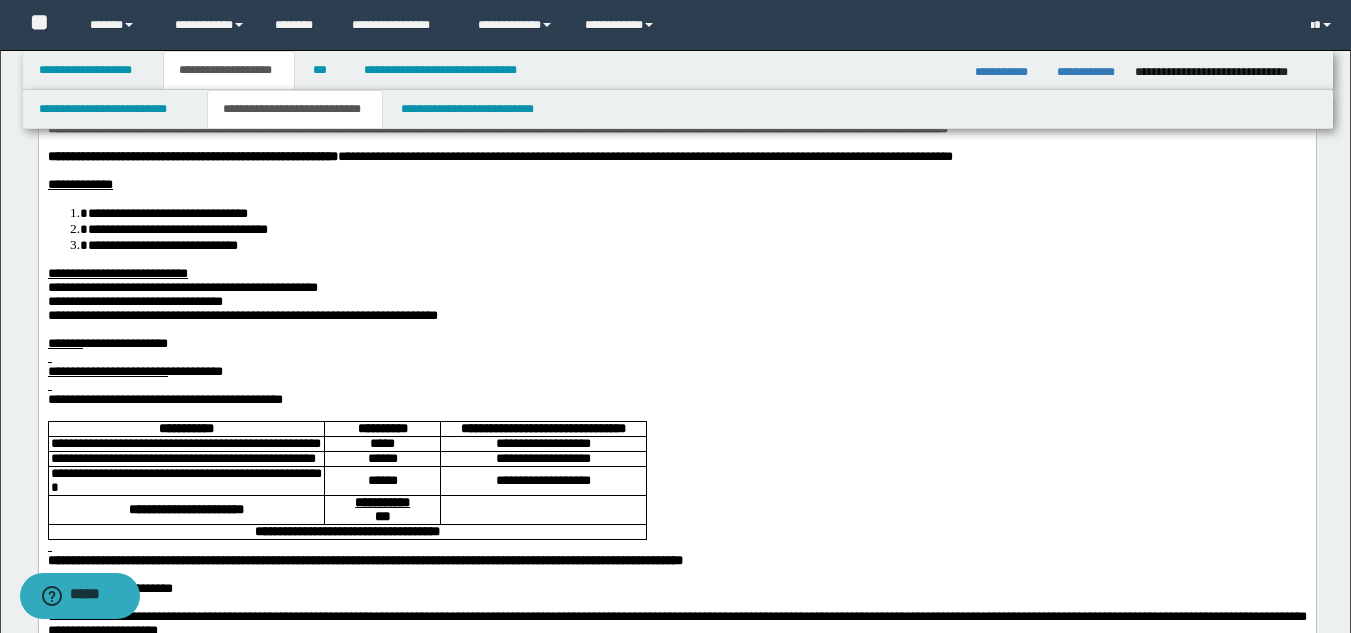 click at bounding box center [676, 357] 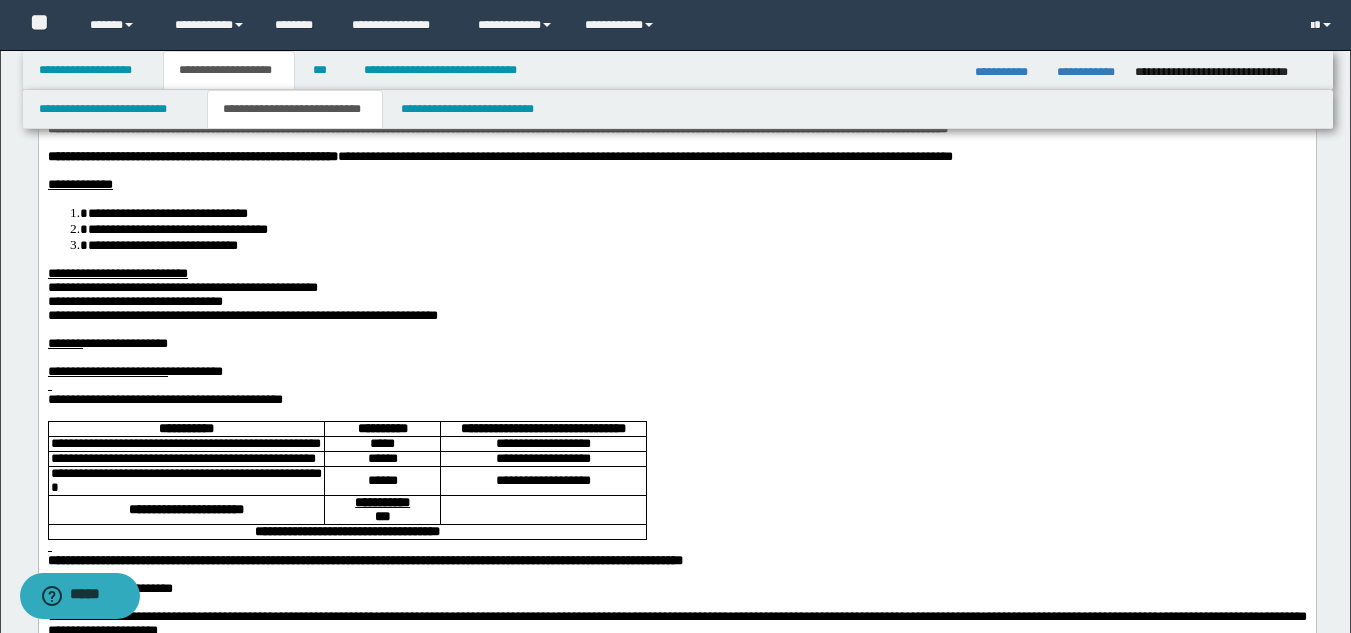 click at bounding box center (676, 385) 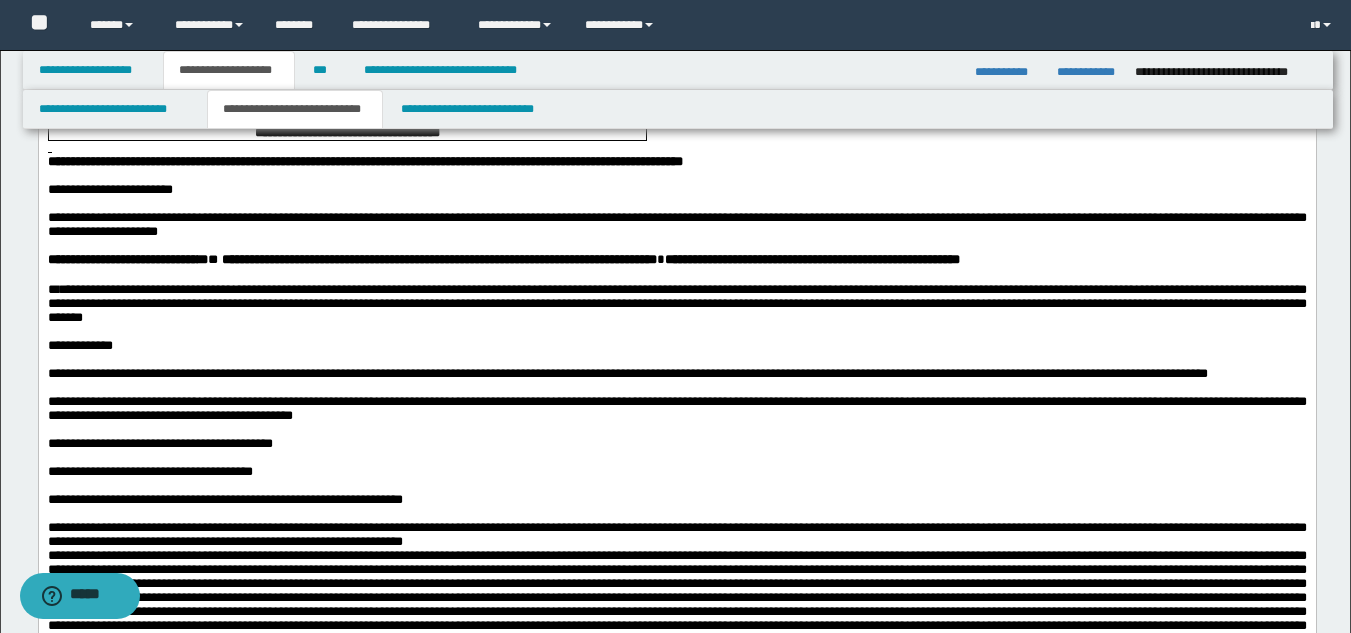 scroll, scrollTop: 600, scrollLeft: 0, axis: vertical 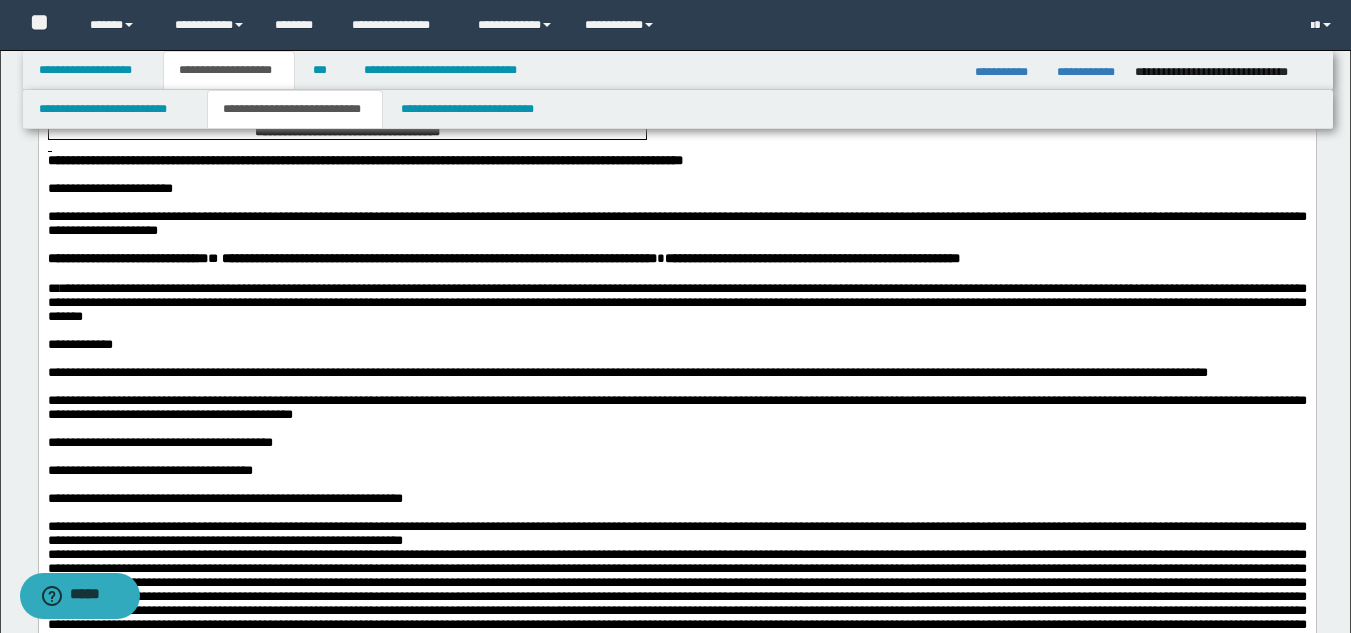 drag, startPoint x: 118, startPoint y: 316, endPoint x: 76, endPoint y: 271, distance: 61.554855 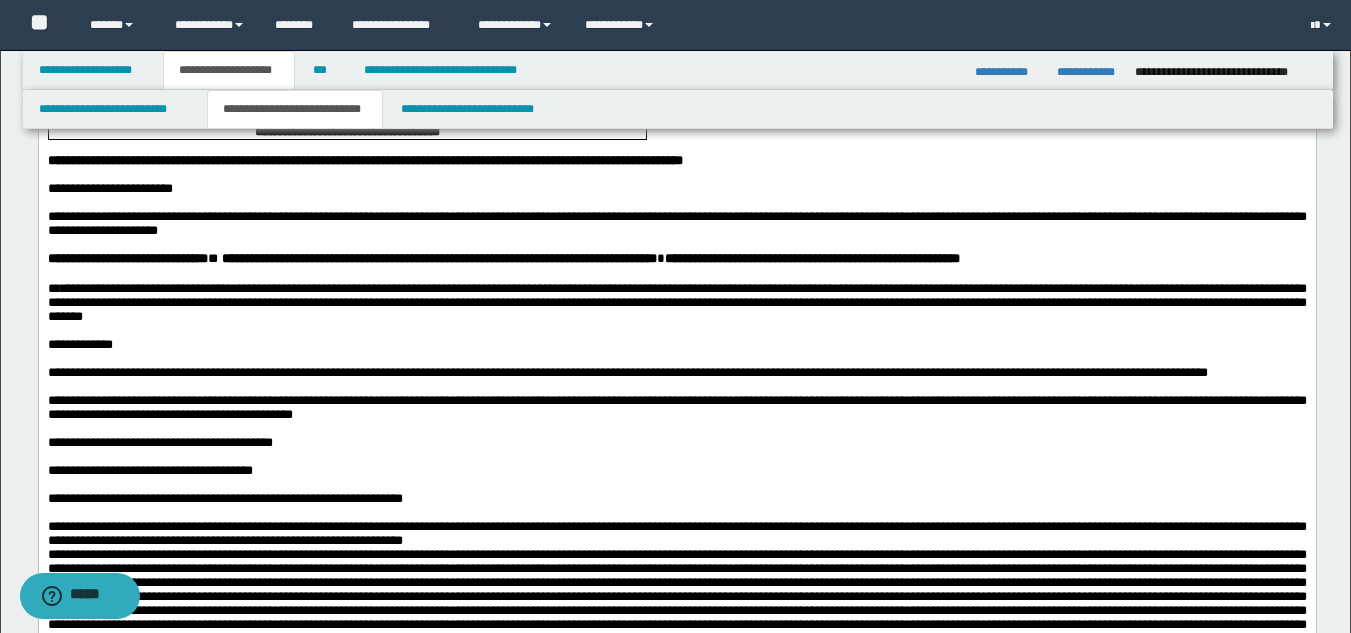 click at bounding box center (676, 203) 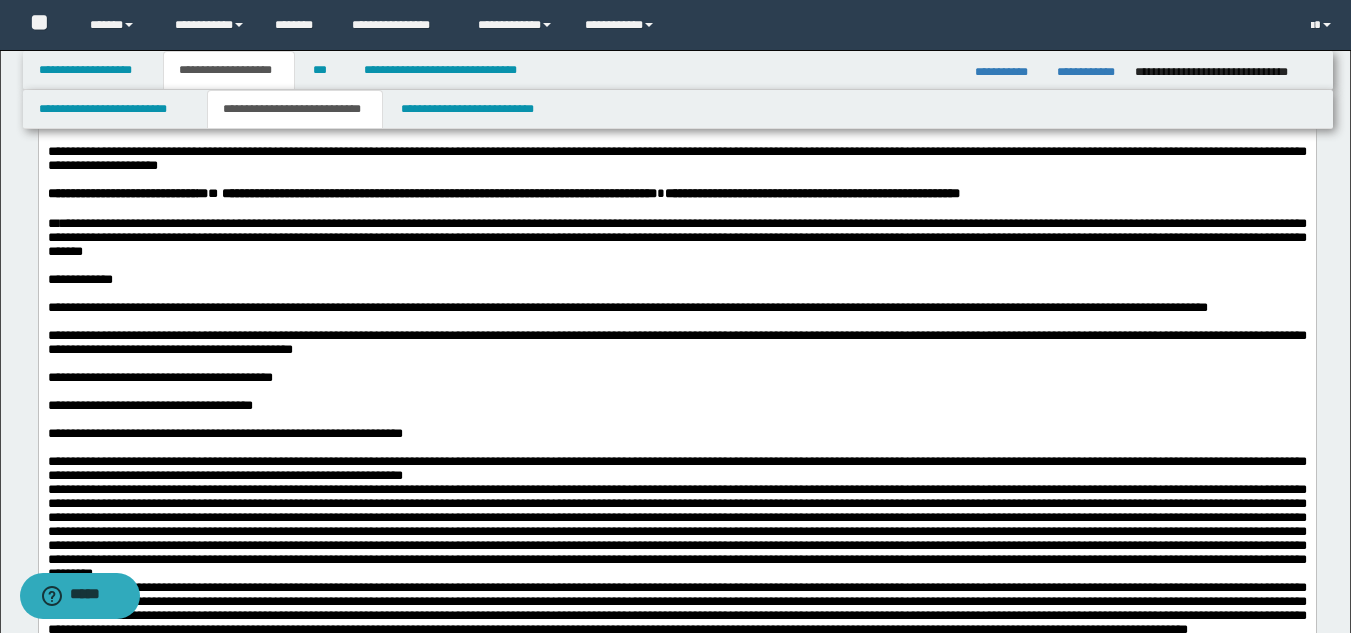 scroll, scrollTop: 700, scrollLeft: 0, axis: vertical 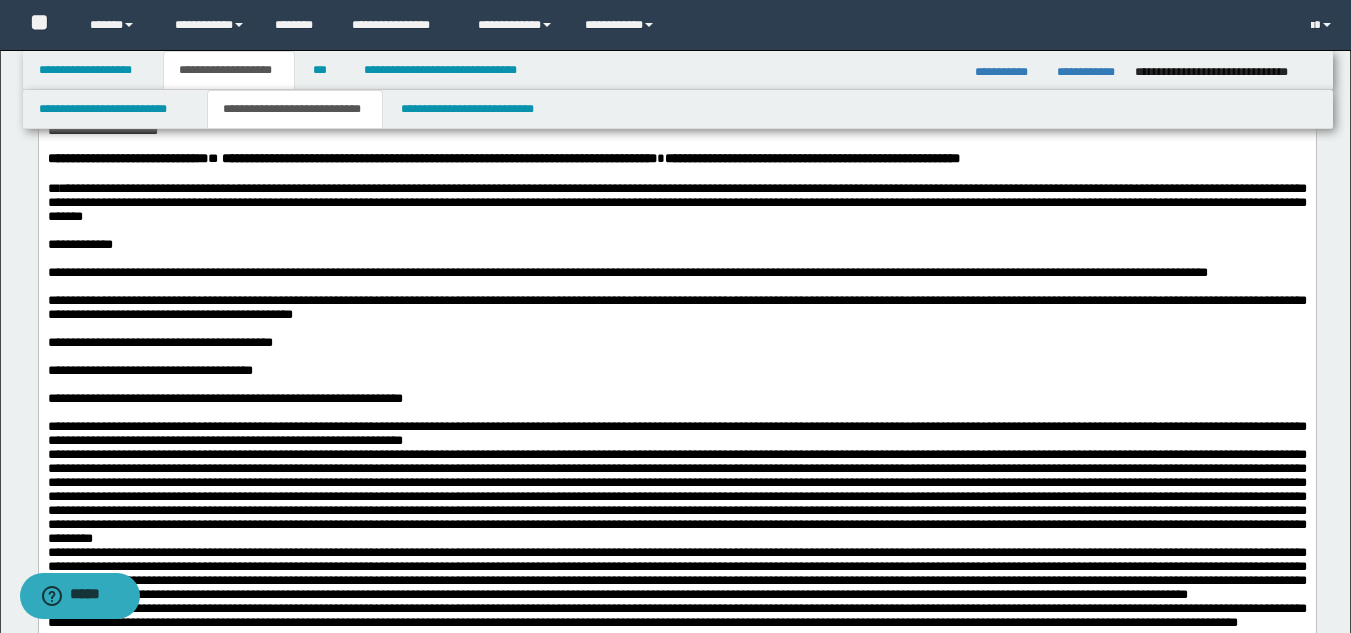 click on "**********" at bounding box center (627, 272) 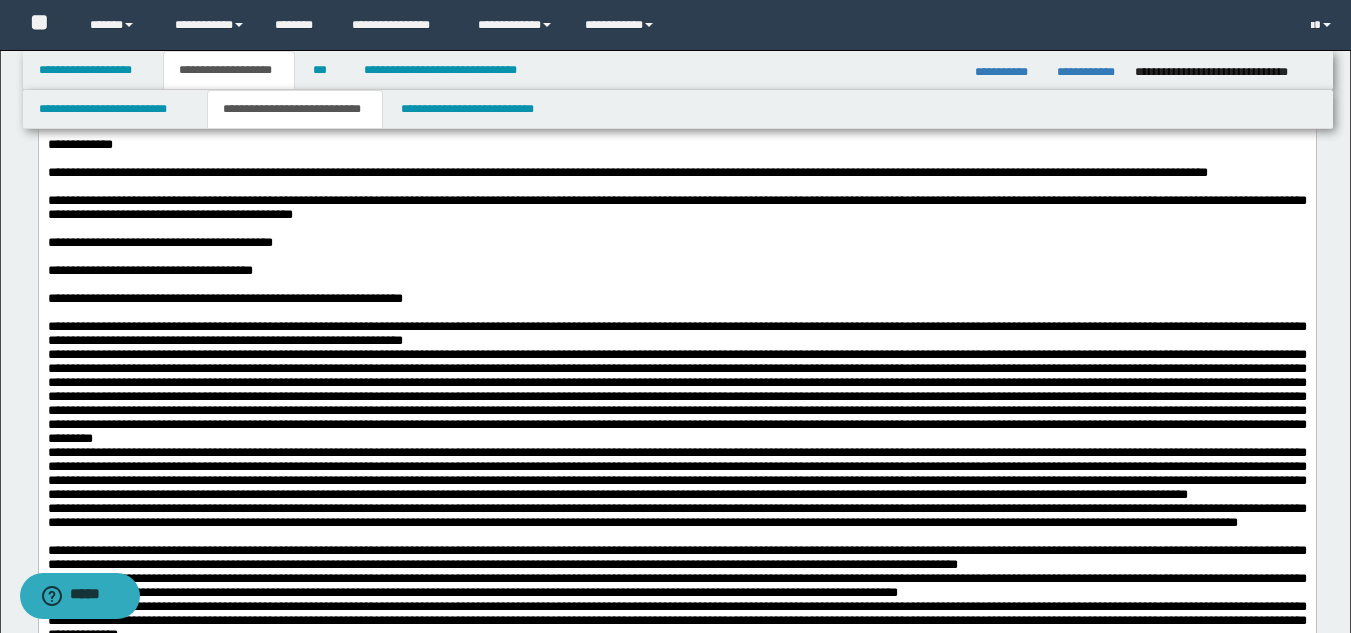 click at bounding box center (676, 229) 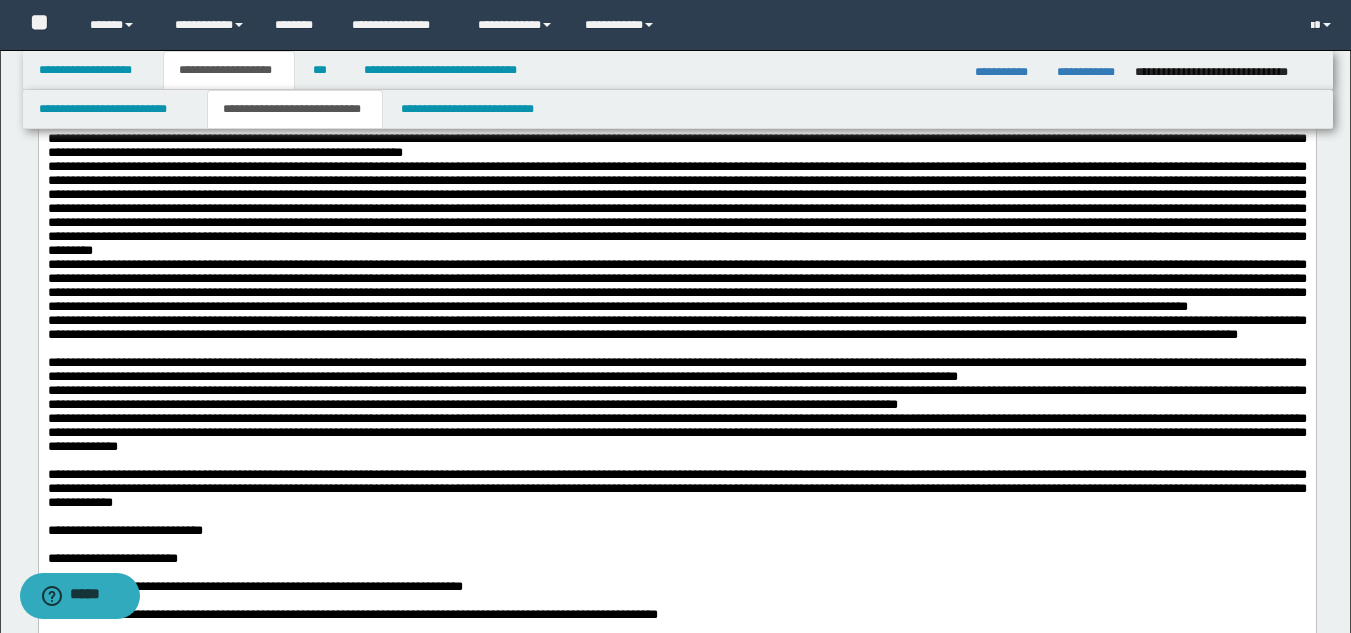 scroll, scrollTop: 1000, scrollLeft: 0, axis: vertical 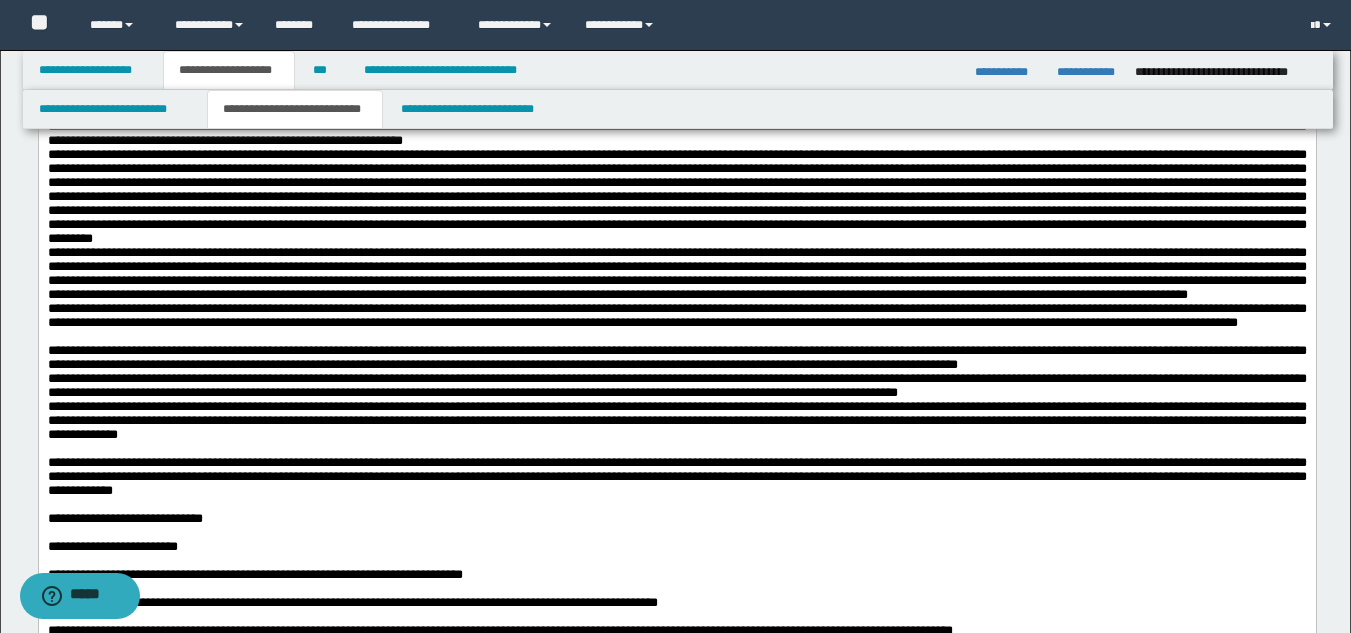 click at bounding box center (676, 196) 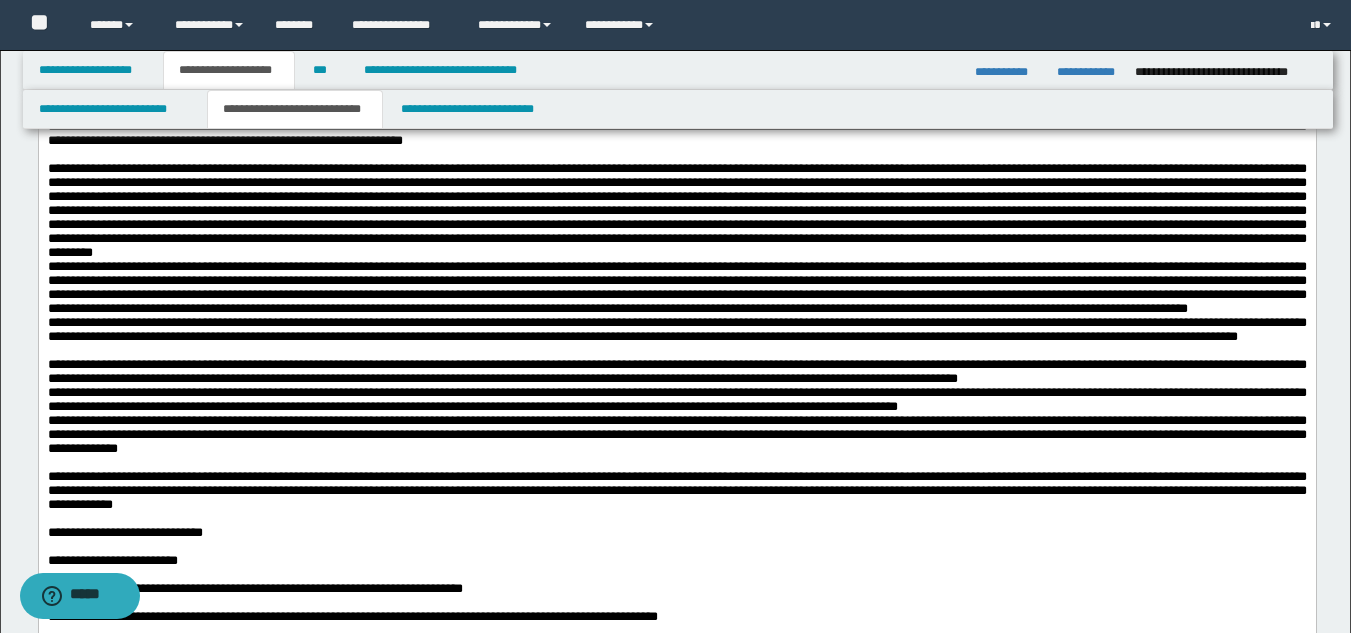 drag, startPoint x: 753, startPoint y: 381, endPoint x: 882, endPoint y: 383, distance: 129.0155 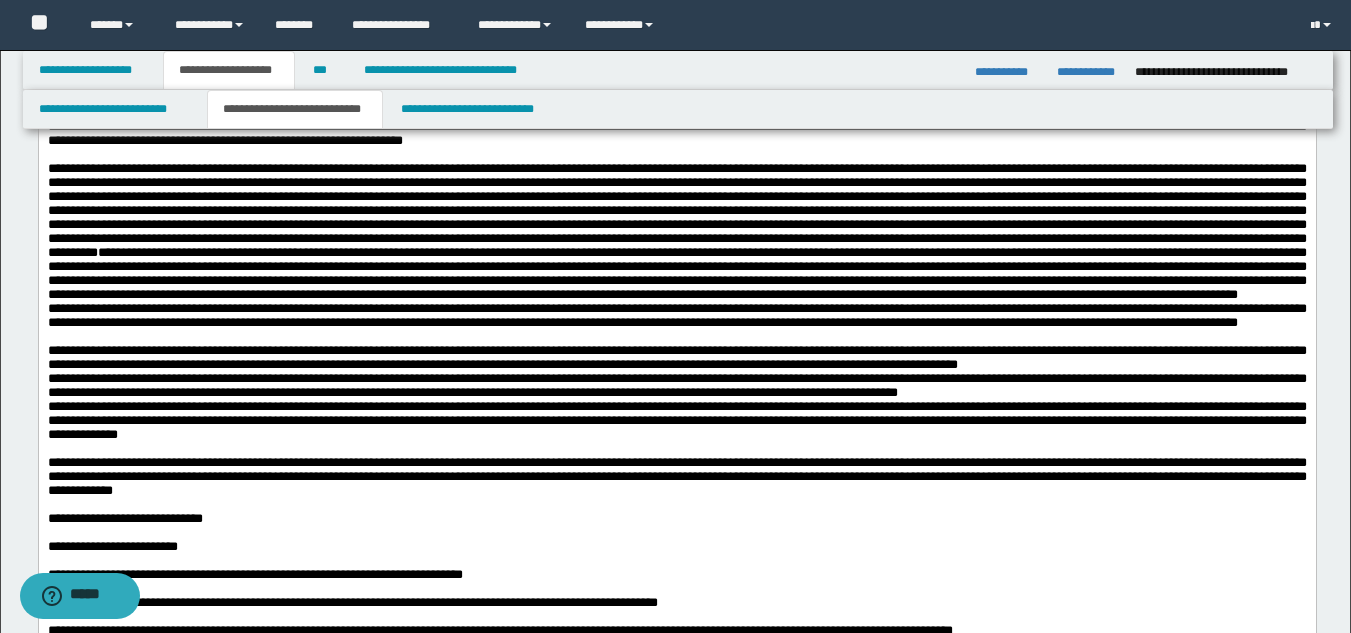 click on "**********" at bounding box center [676, 315] 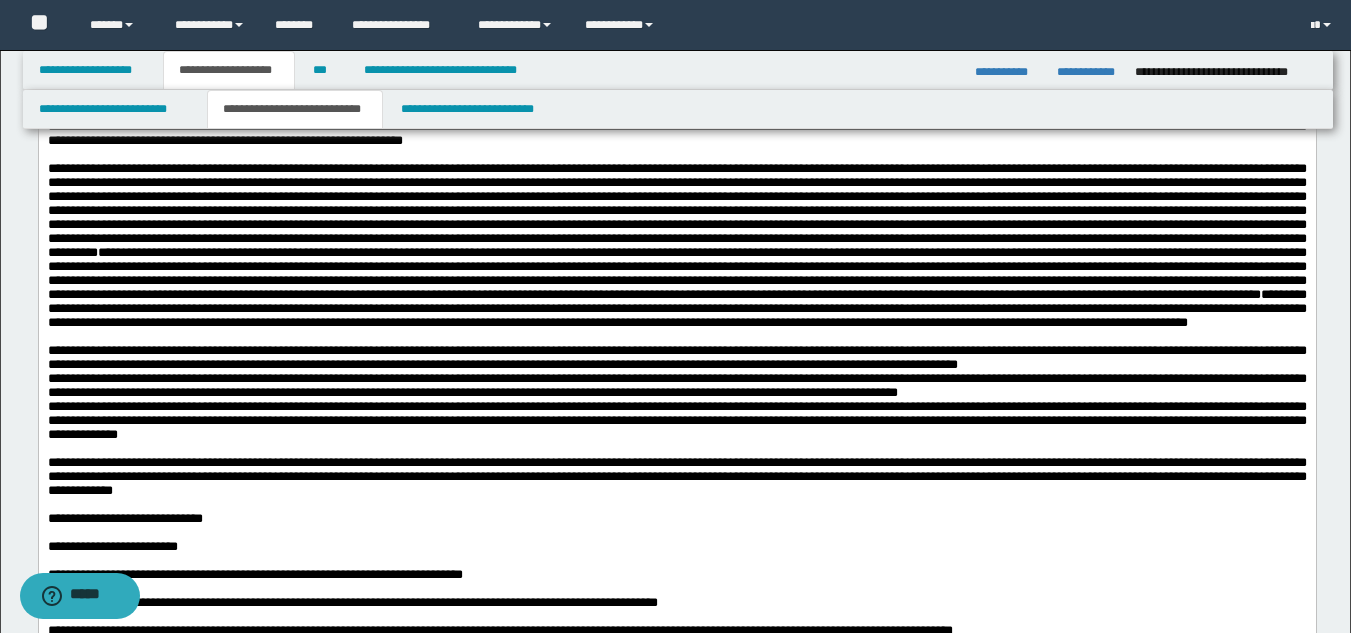 click on "**********" at bounding box center [676, 308] 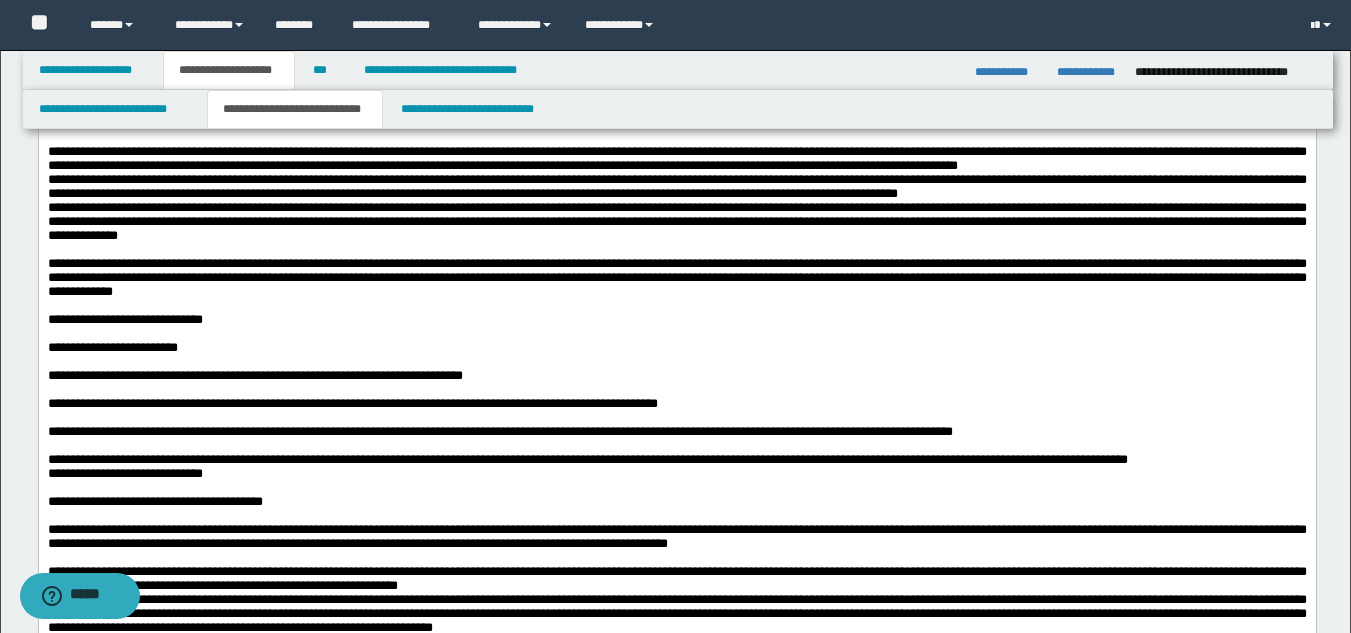 scroll, scrollTop: 1200, scrollLeft: 0, axis: vertical 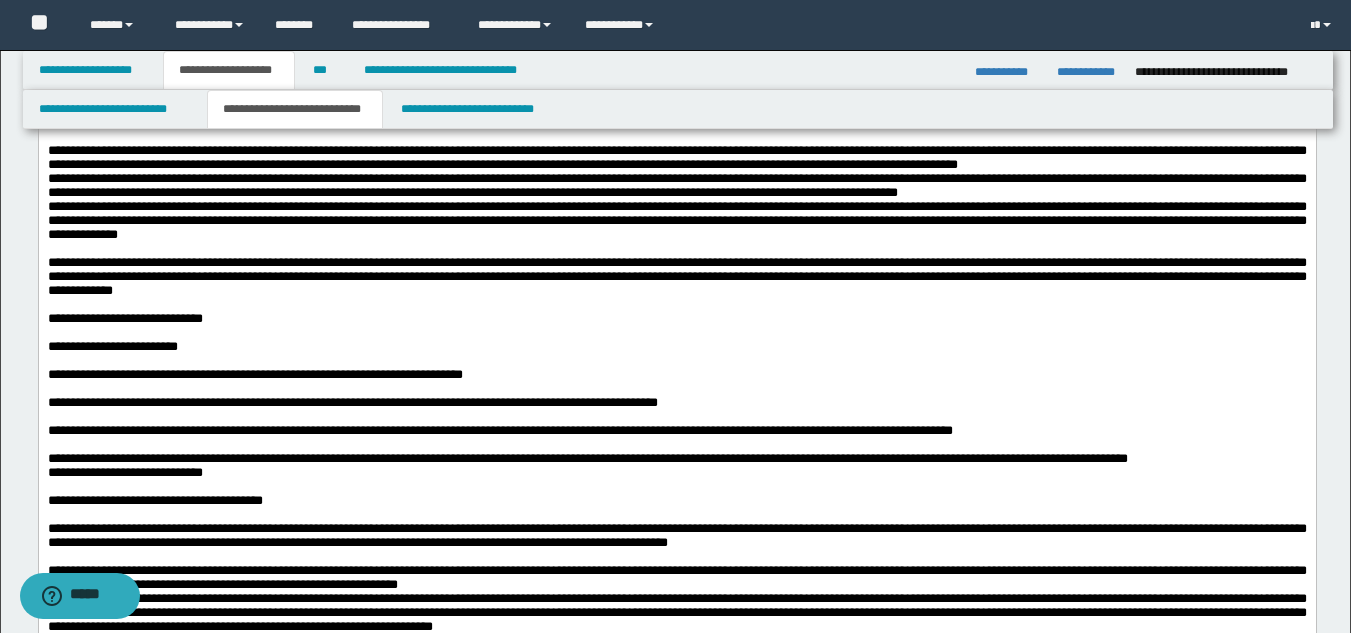 click on "**********" at bounding box center (676, 220) 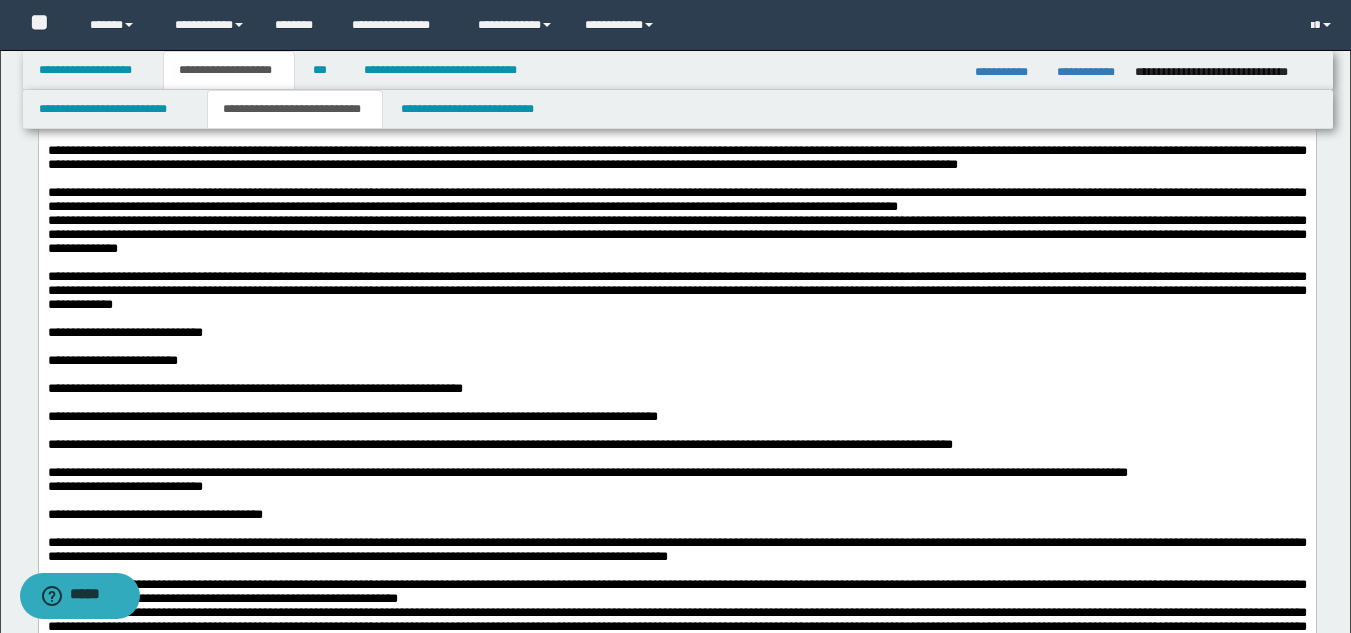 click on "**********" at bounding box center (676, 200) 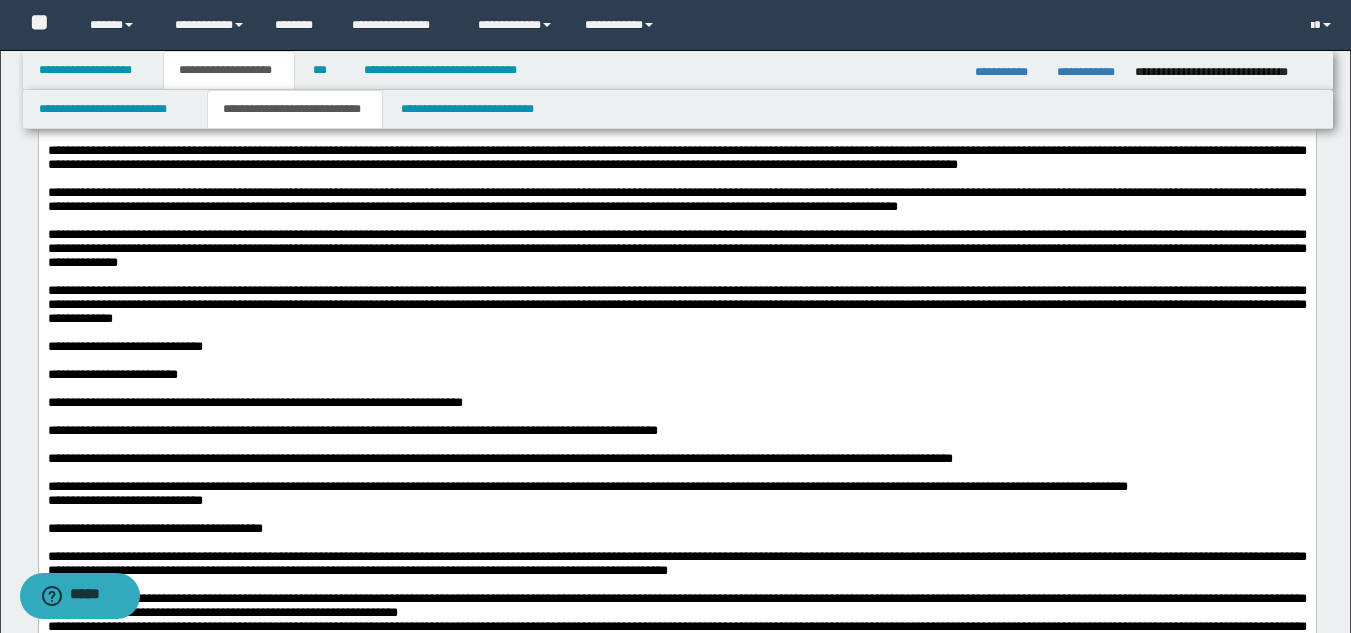 click at bounding box center [676, 277] 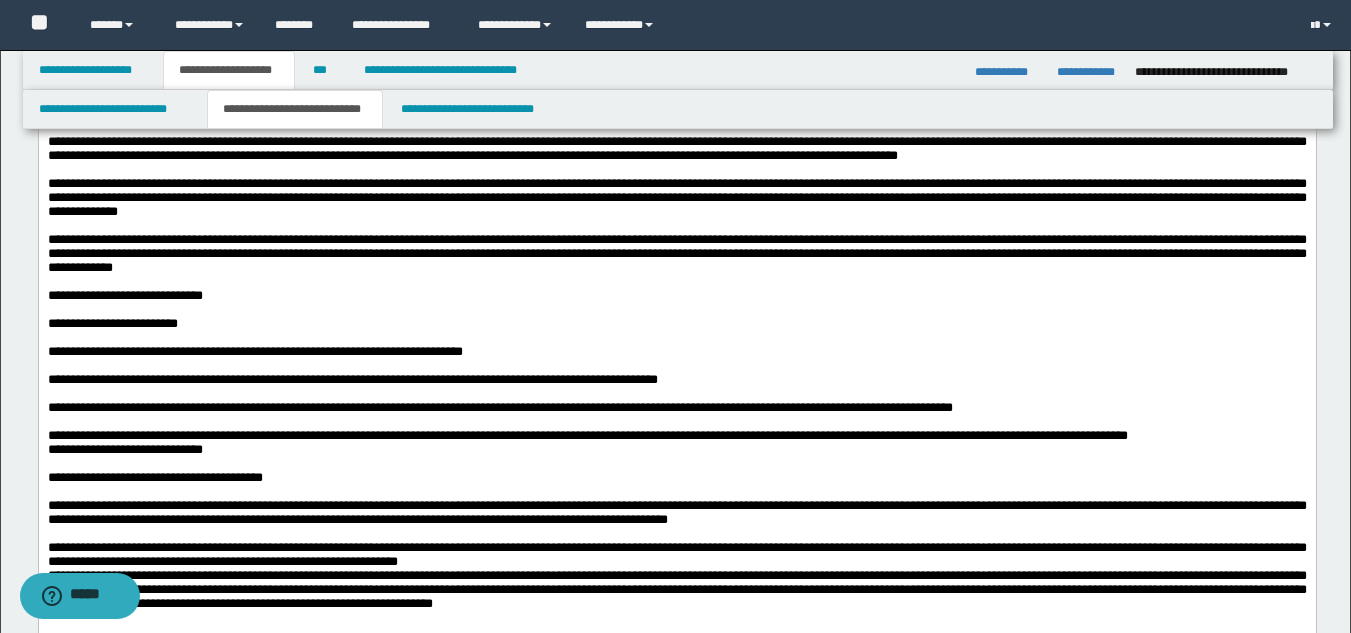 scroll, scrollTop: 1300, scrollLeft: 0, axis: vertical 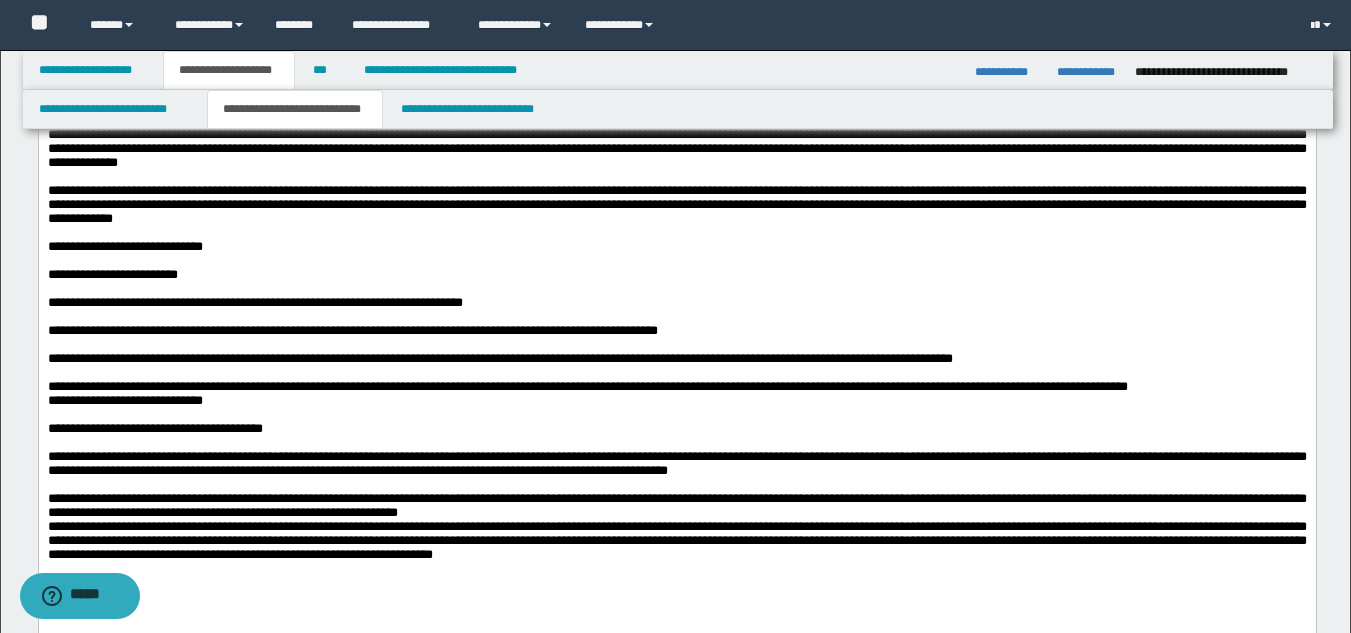 click at bounding box center [676, 261] 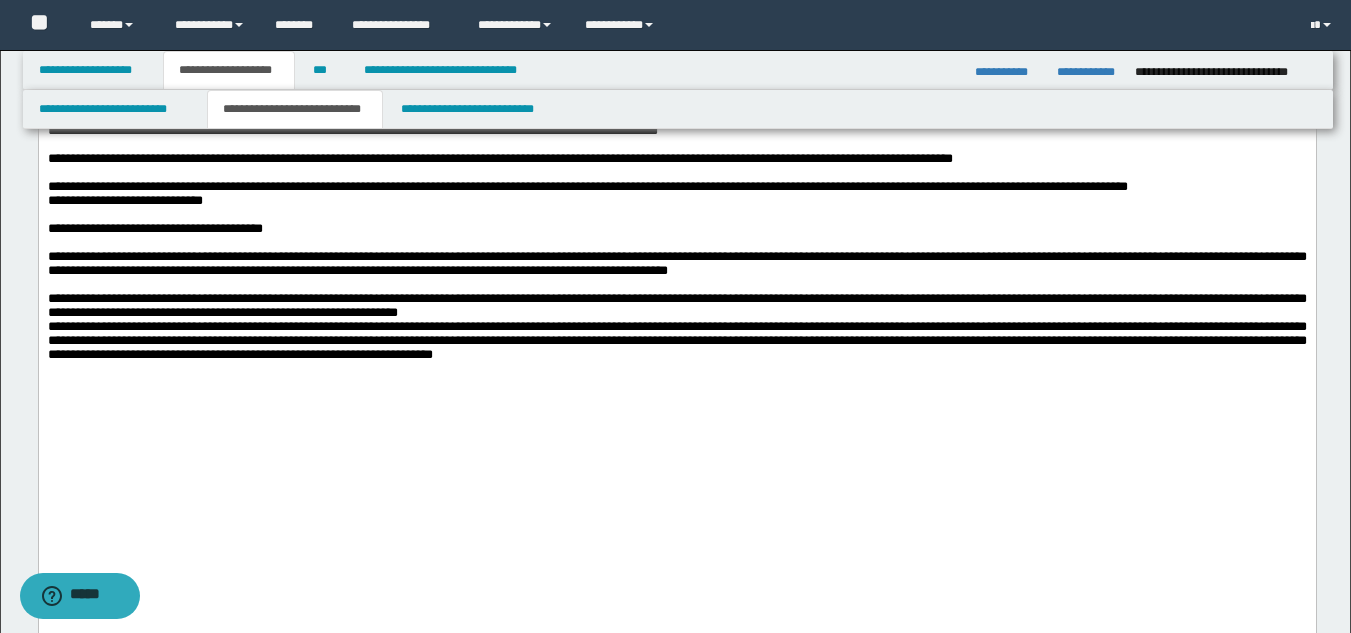click on "**********" at bounding box center [676, 201] 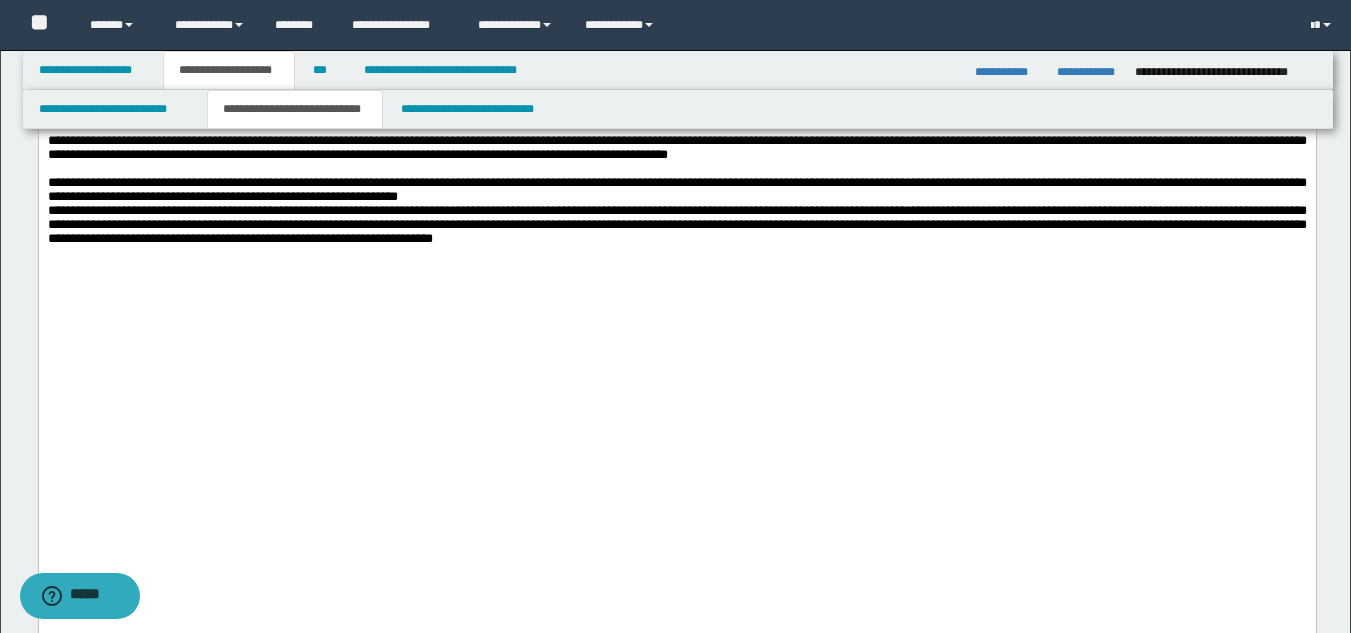 scroll, scrollTop: 1500, scrollLeft: 0, axis: vertical 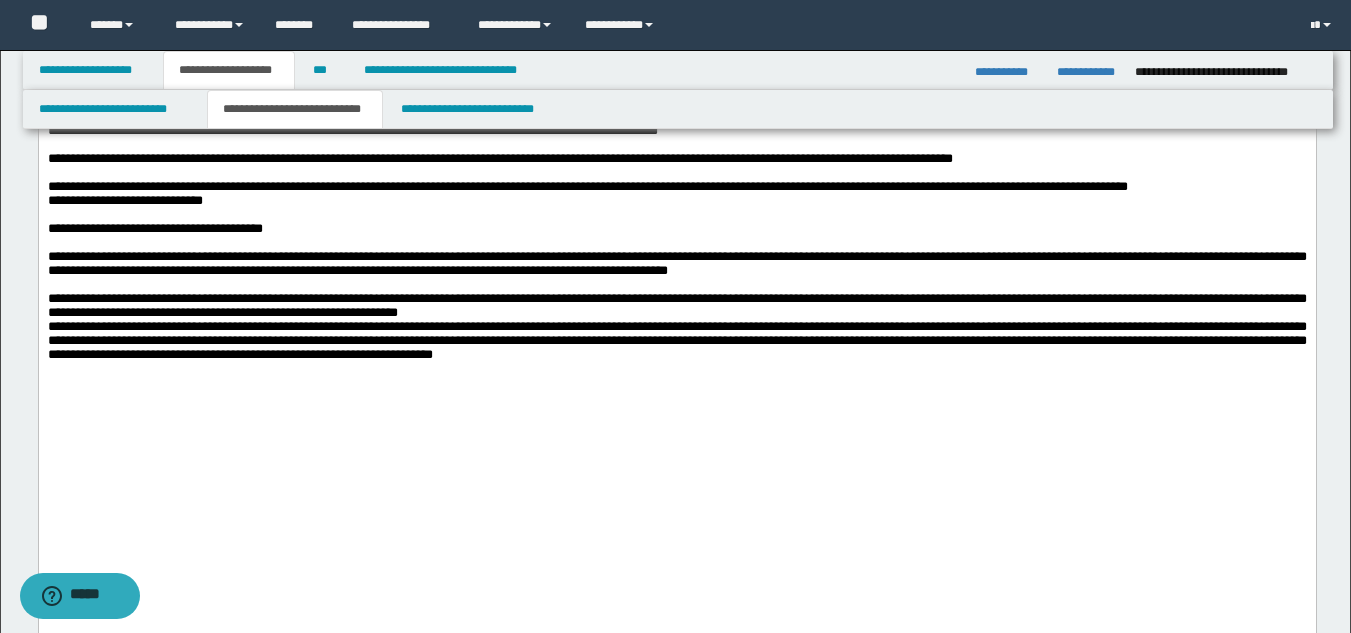 click on "**********" at bounding box center [352, 130] 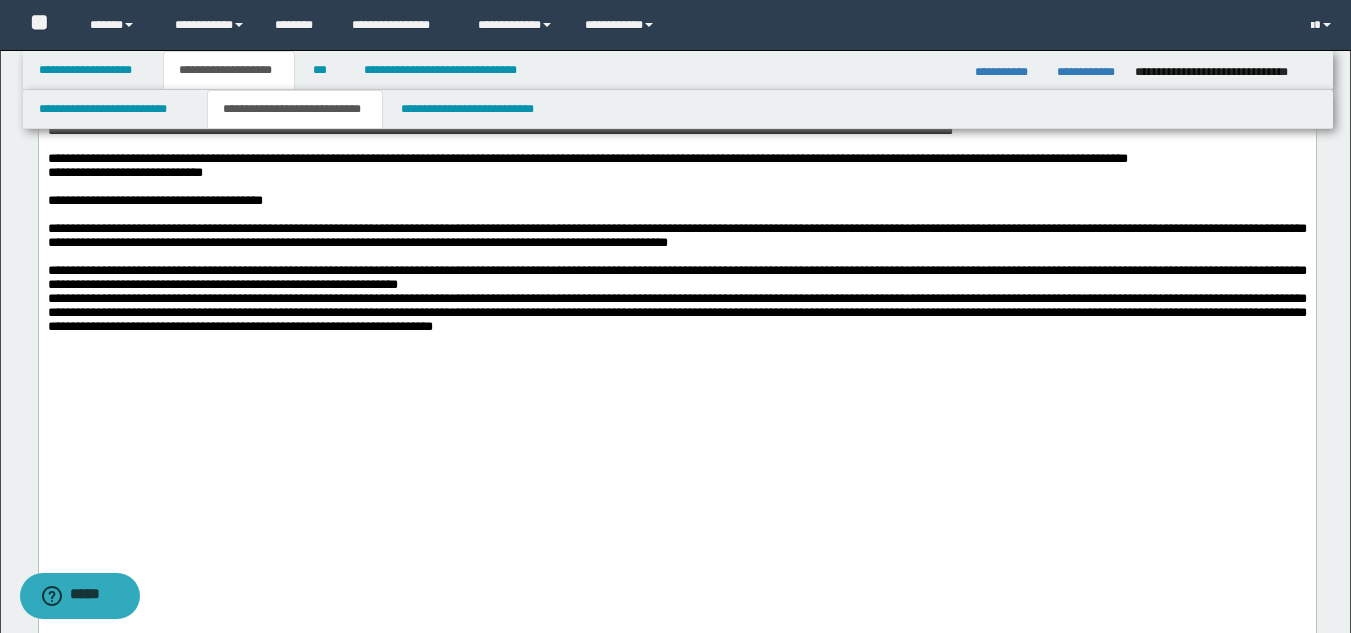 click on "**********" at bounding box center (676, 159) 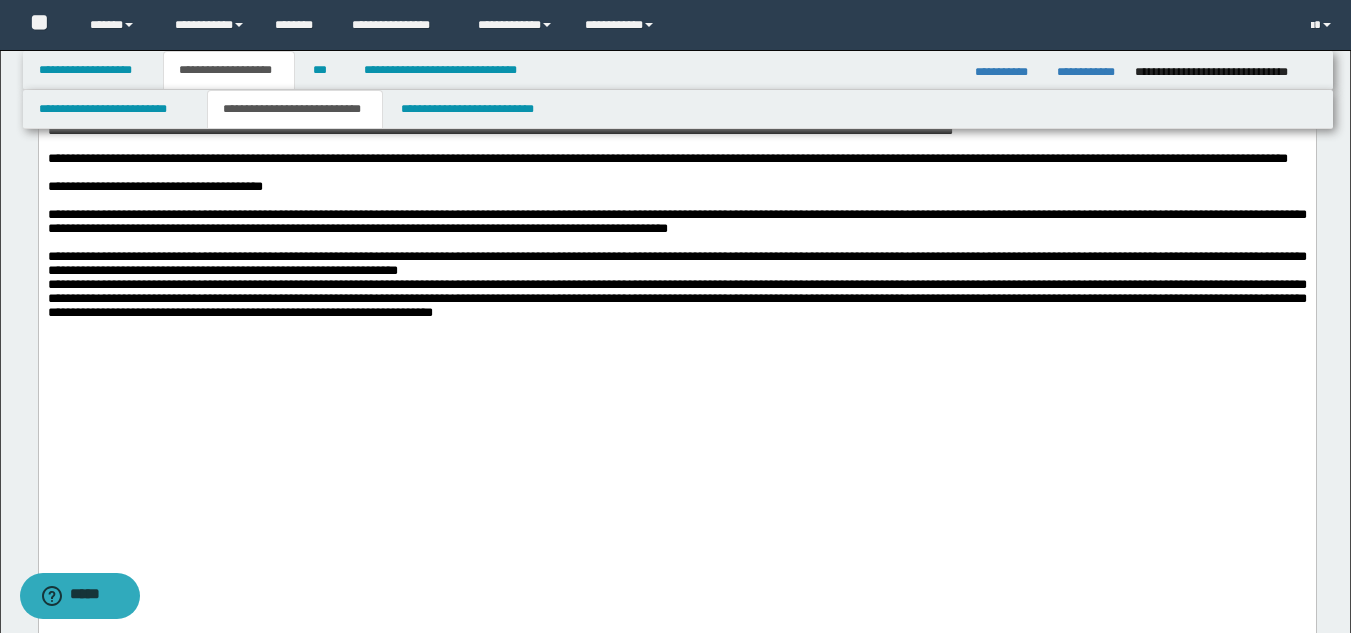 click at bounding box center [676, 201] 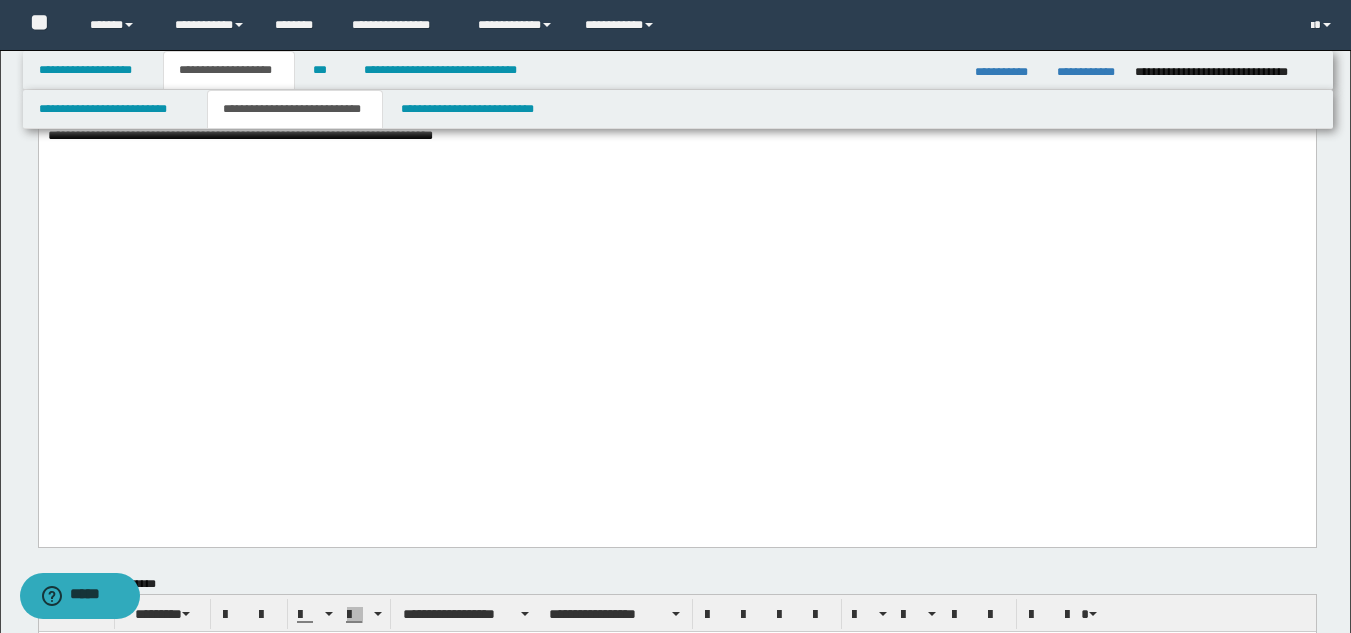 scroll, scrollTop: 1700, scrollLeft: 0, axis: vertical 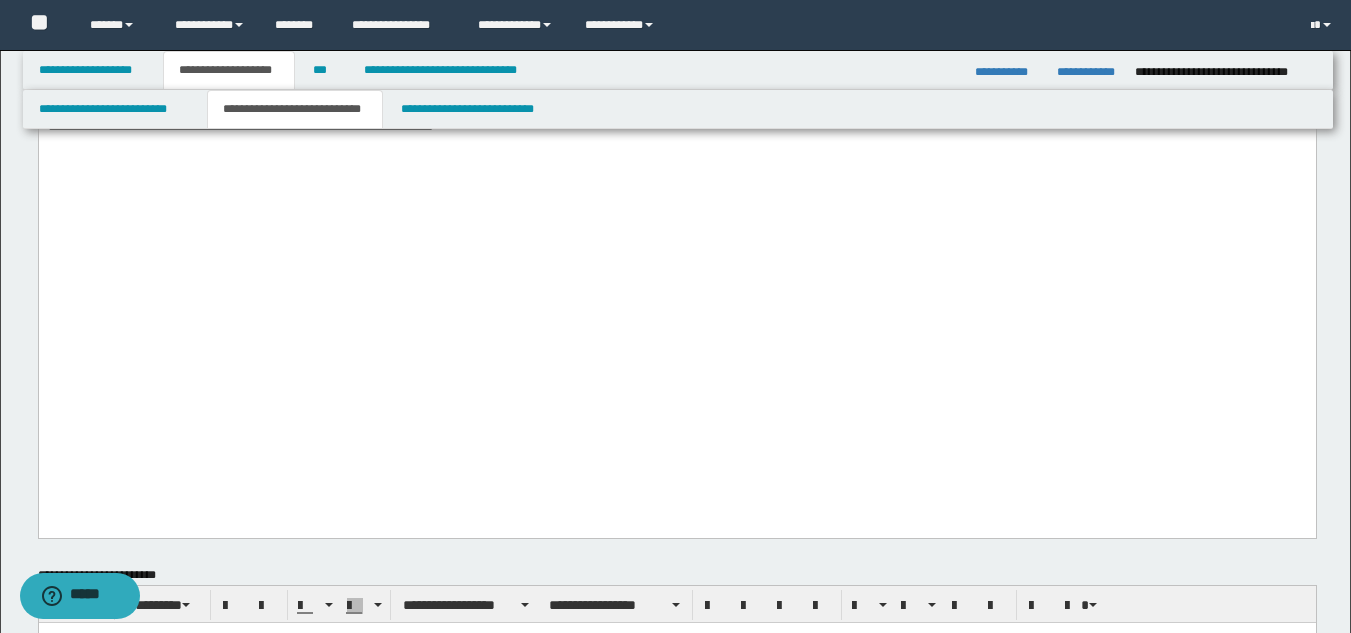 click on "**********" at bounding box center (676, 112) 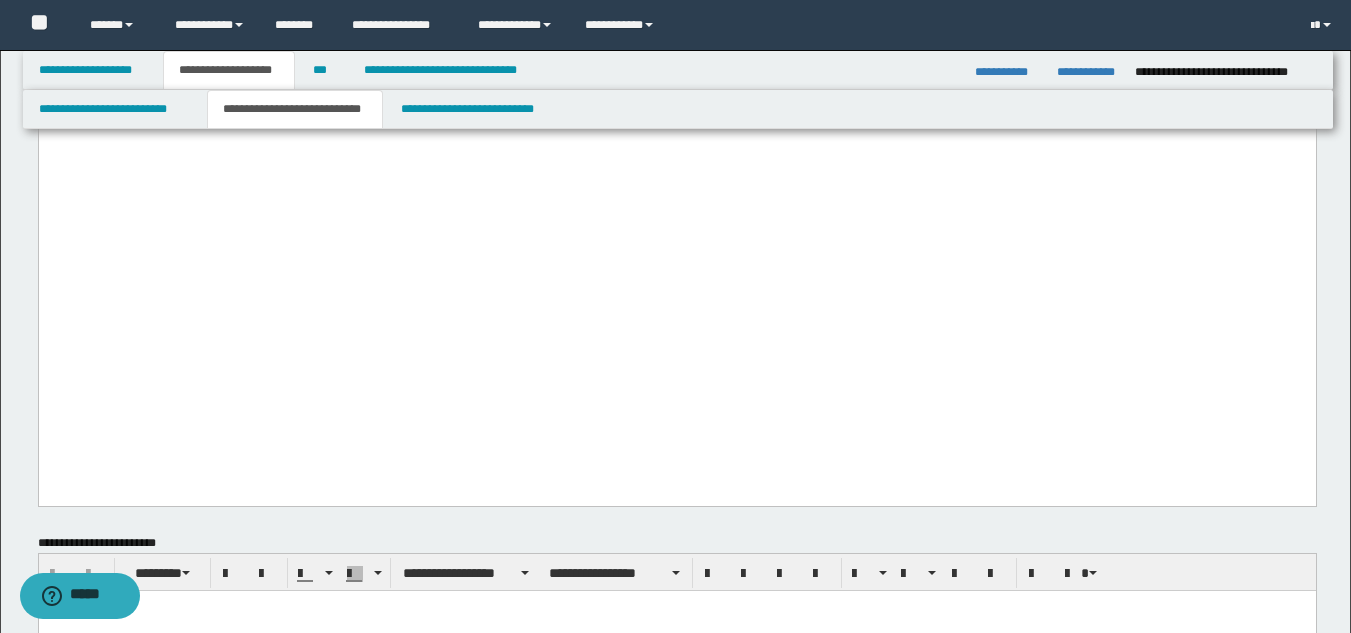 click on "**********" at bounding box center [676, -656] 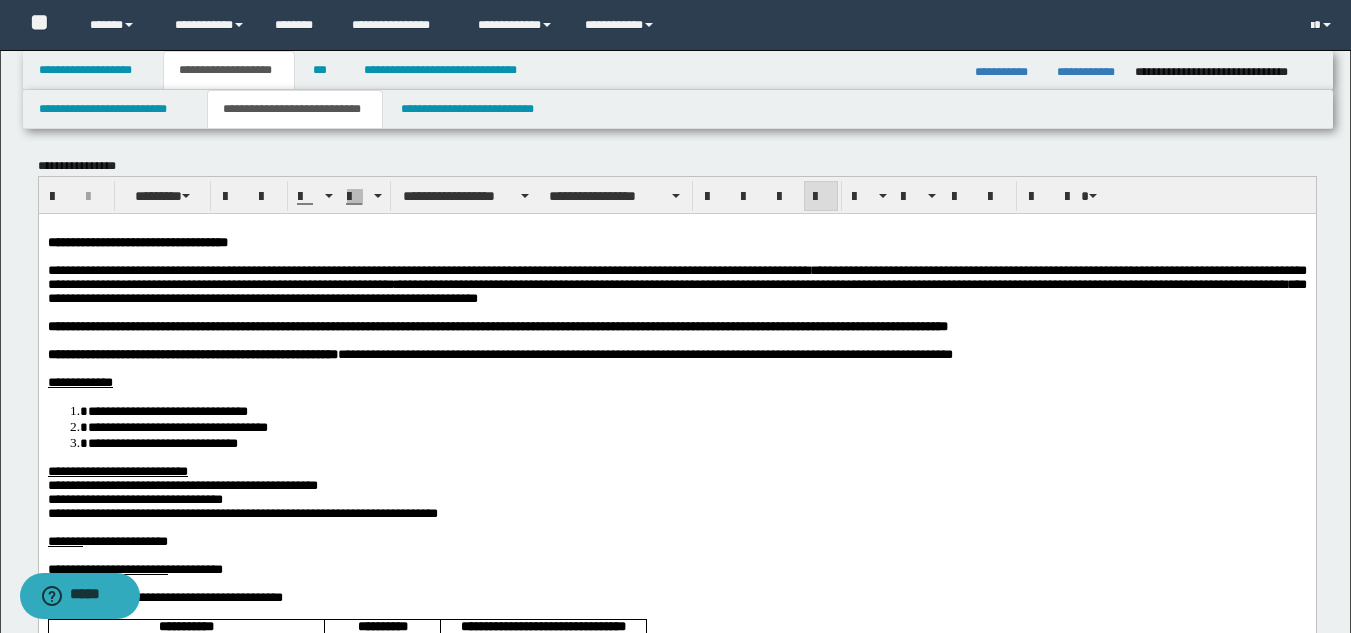 scroll, scrollTop: 0, scrollLeft: 0, axis: both 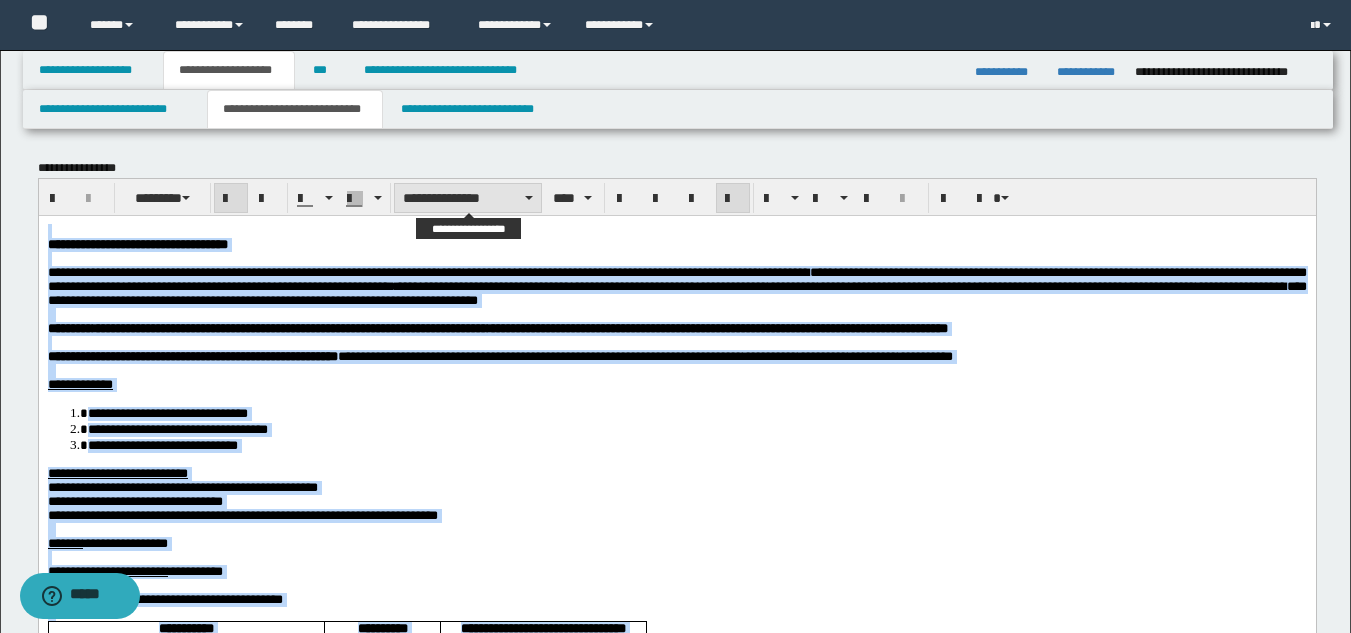 click on "**********" at bounding box center (468, 198) 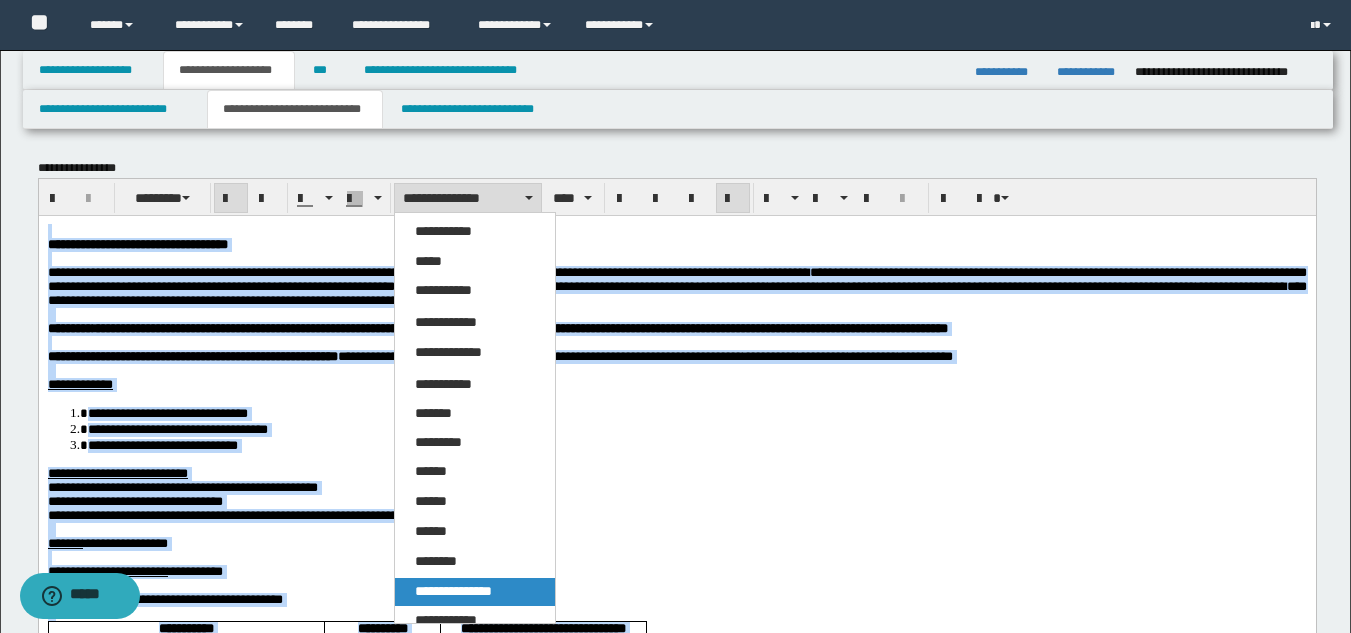 click on "**********" at bounding box center [453, 591] 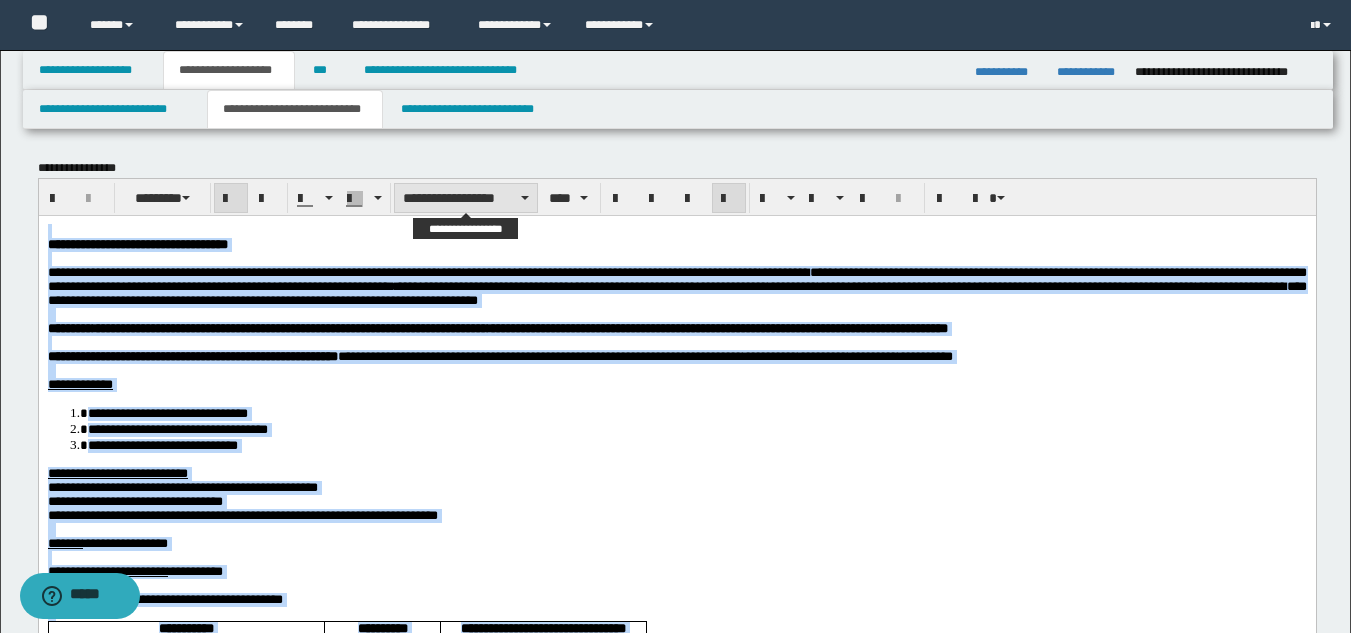 click on "**********" at bounding box center (466, 198) 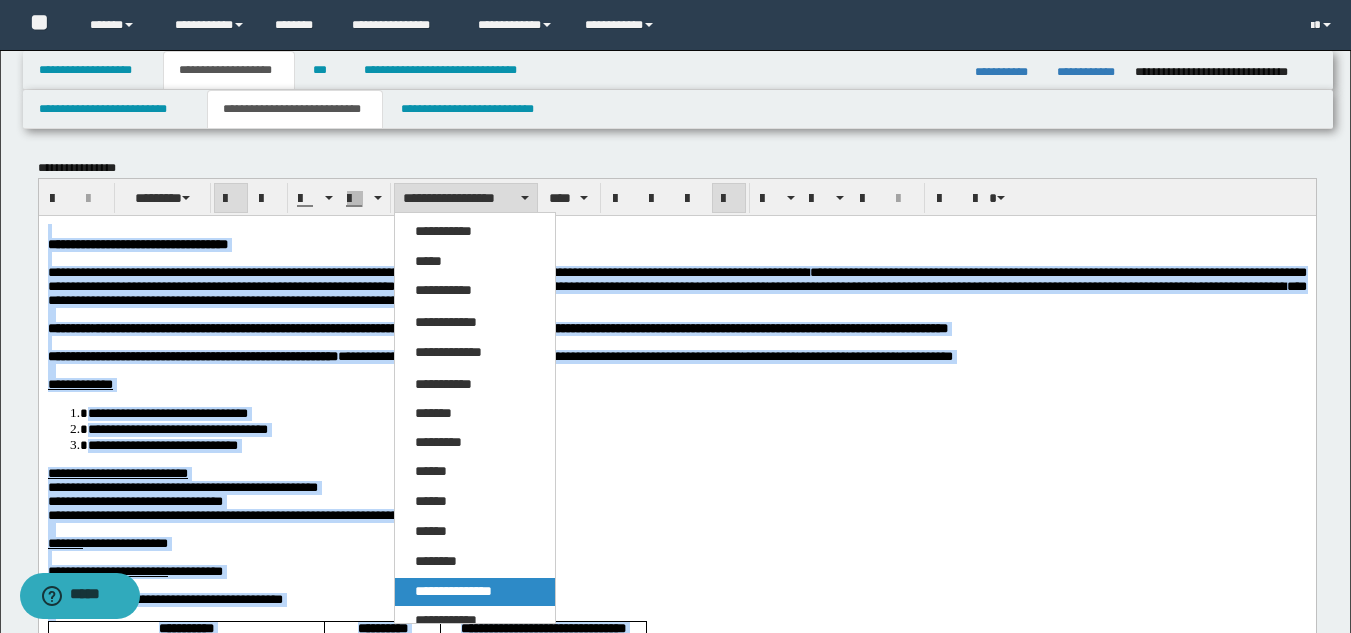 drag, startPoint x: 492, startPoint y: 595, endPoint x: 533, endPoint y: 289, distance: 308.73453 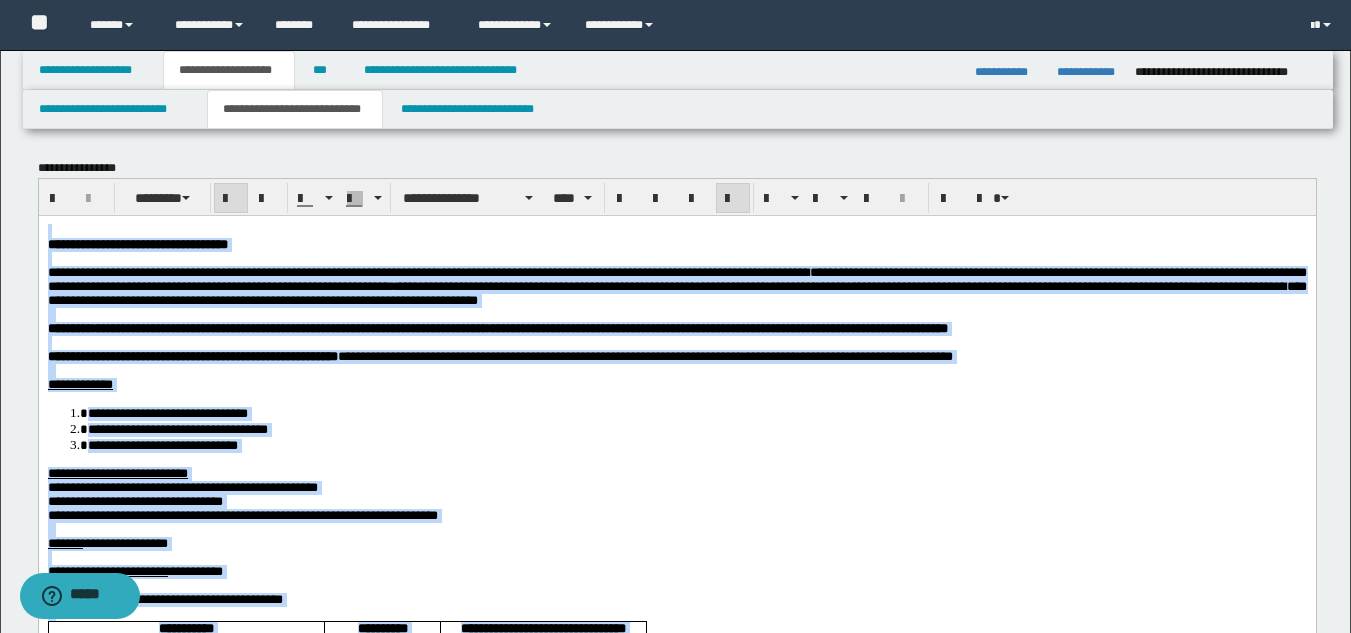 click on "**********" at bounding box center (676, 384) 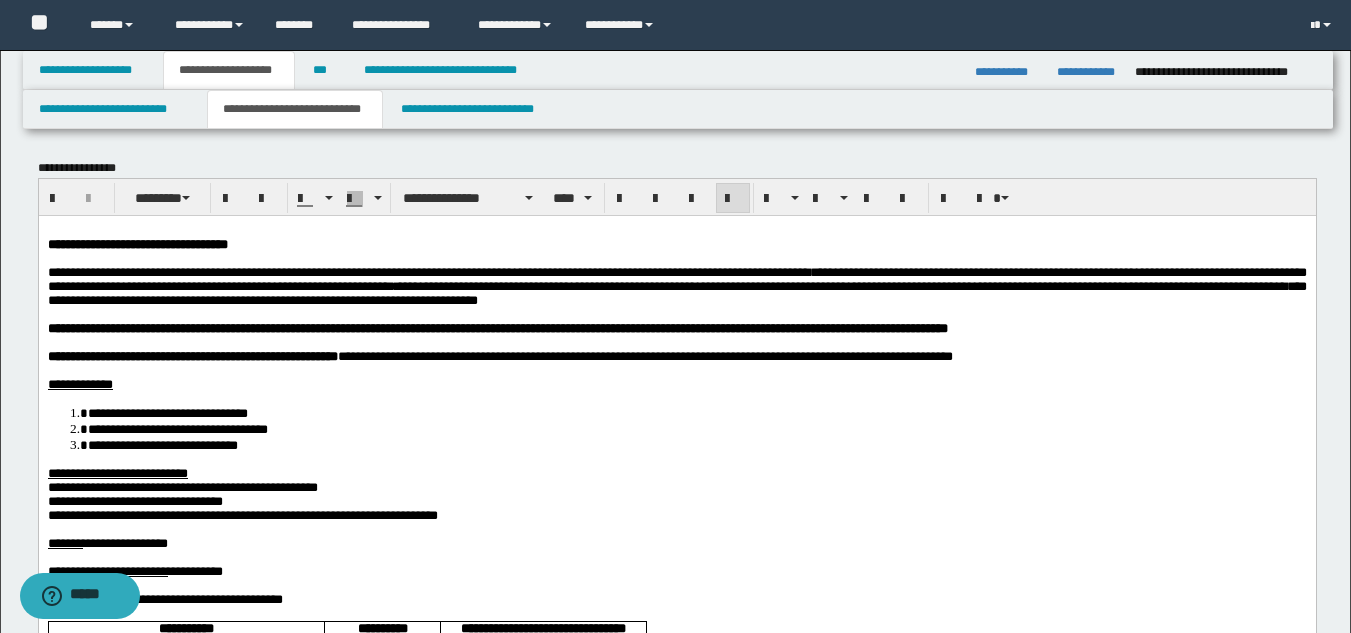click at bounding box center [676, 370] 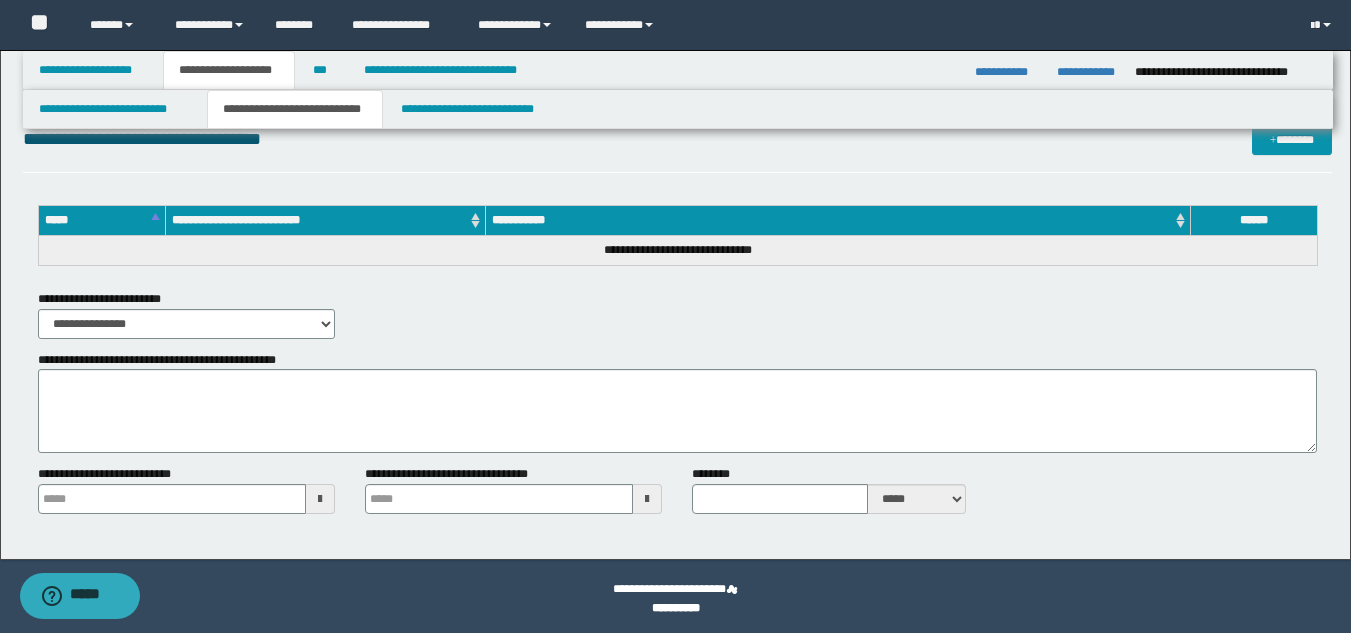 scroll, scrollTop: 2904, scrollLeft: 0, axis: vertical 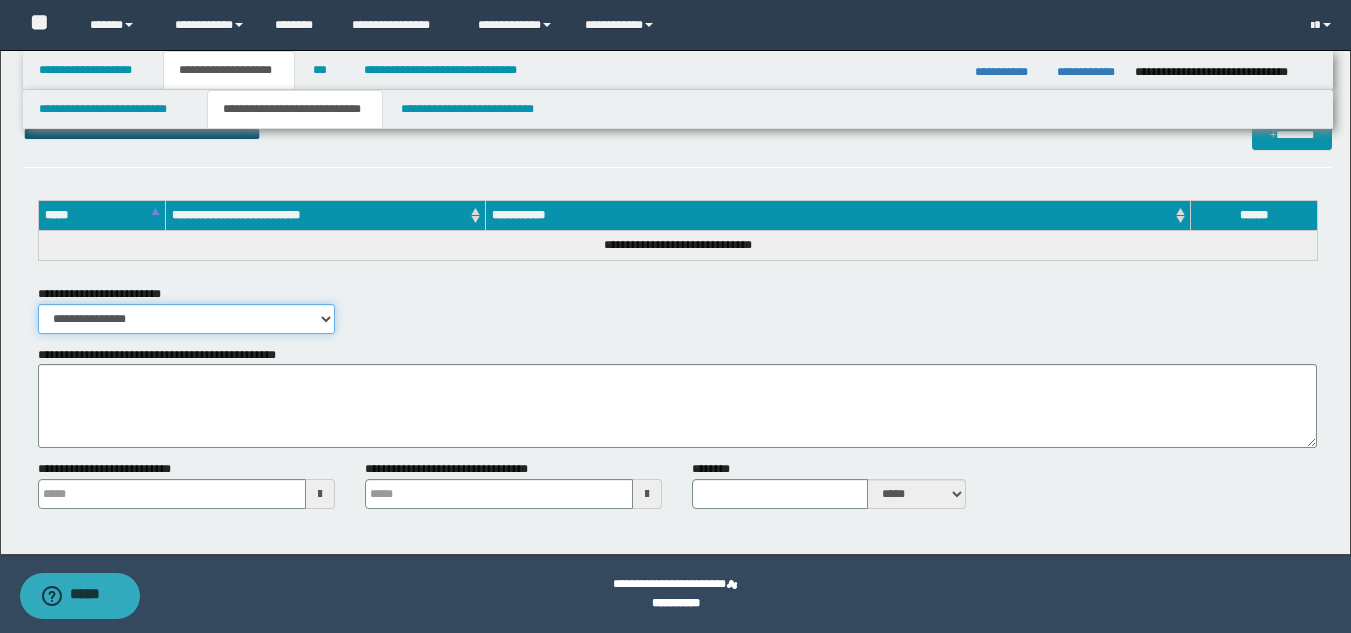 drag, startPoint x: 186, startPoint y: 318, endPoint x: 186, endPoint y: 330, distance: 12 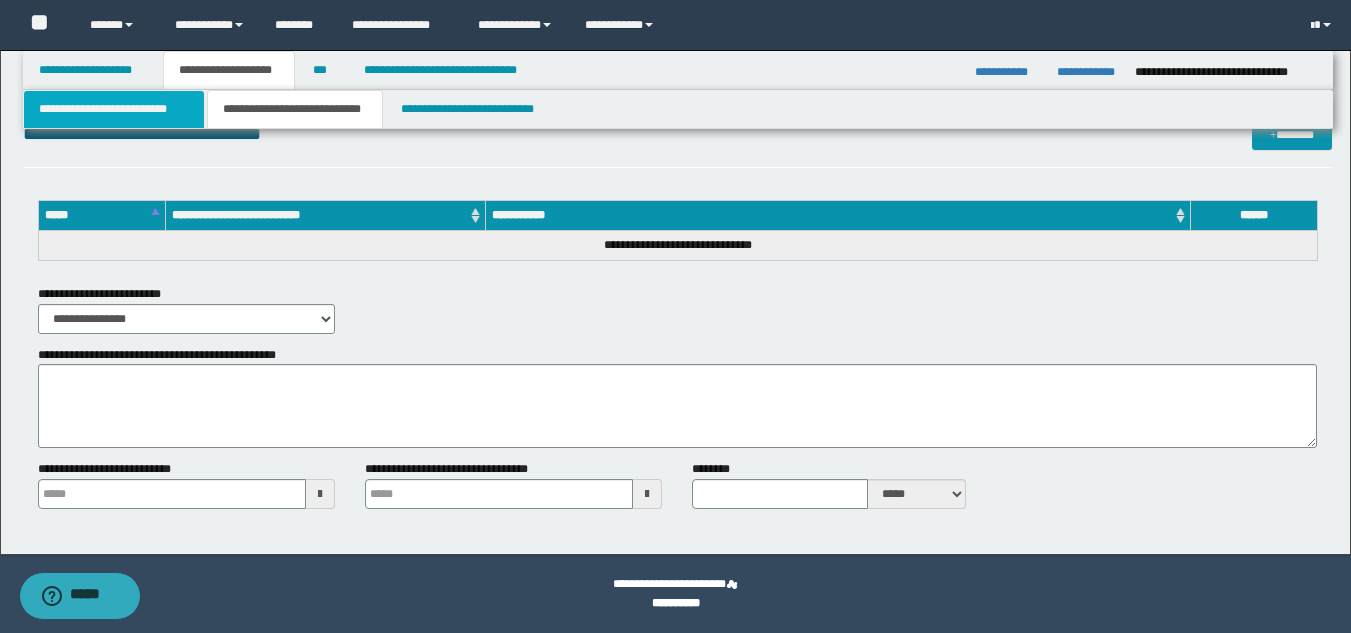 click on "**********" at bounding box center [114, 109] 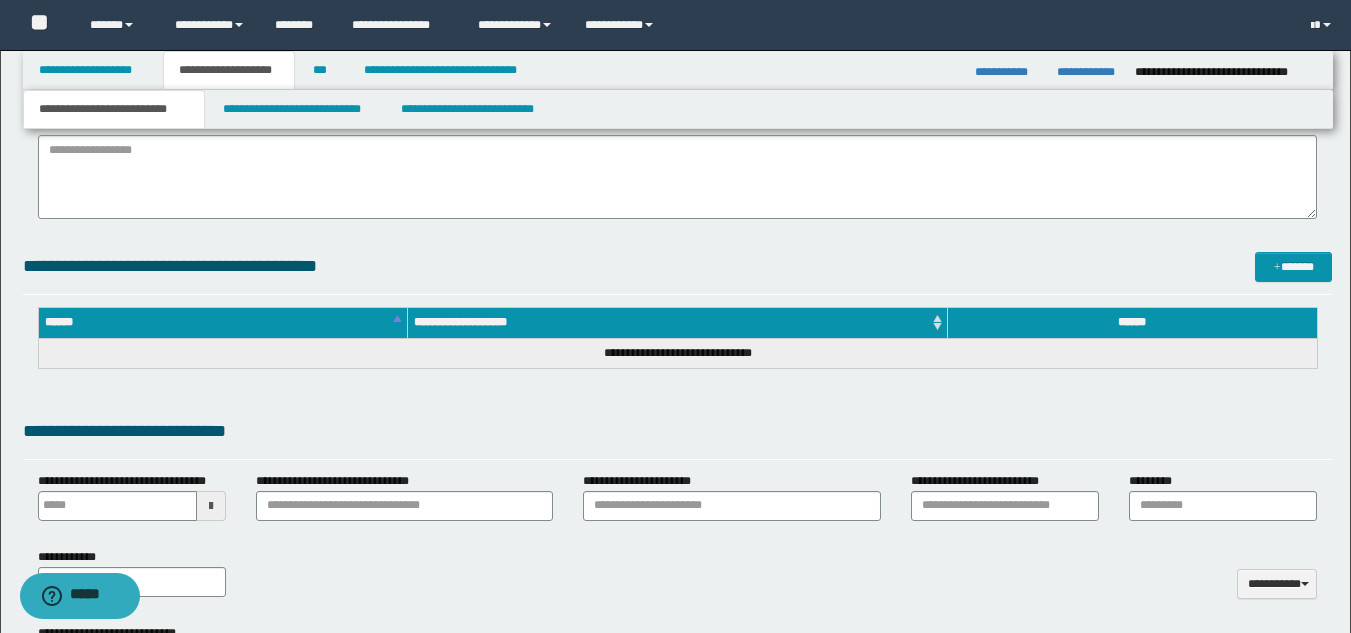 type 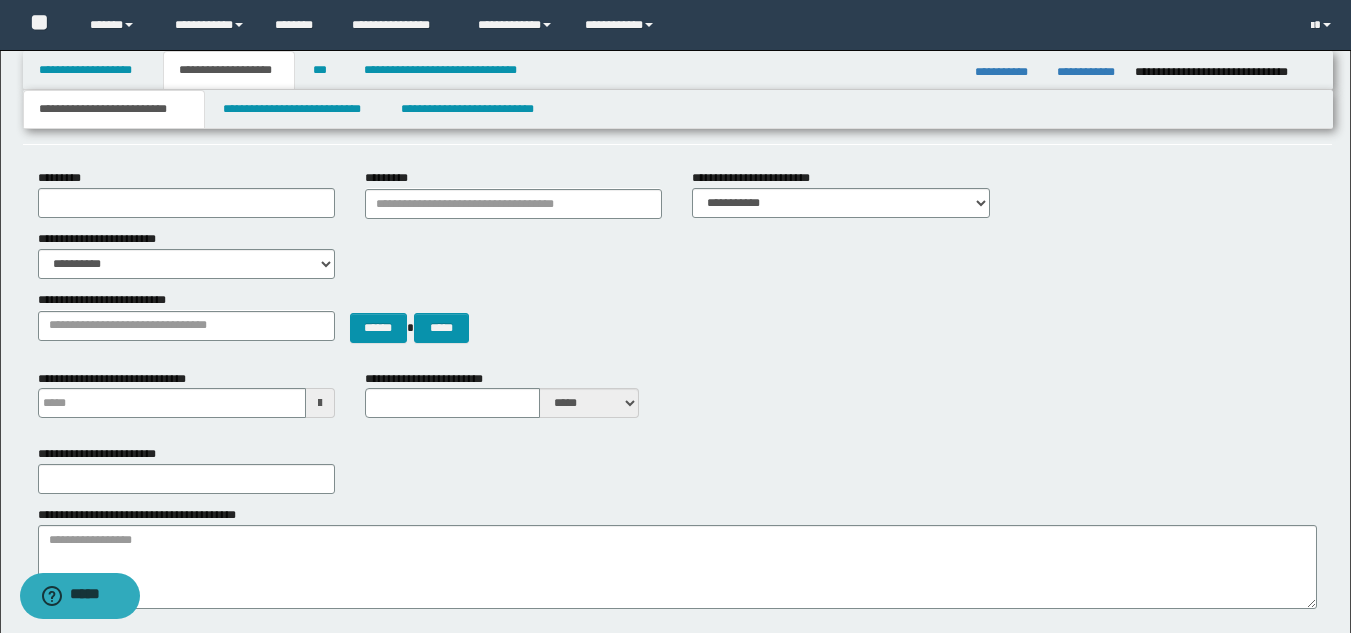 scroll, scrollTop: 0, scrollLeft: 0, axis: both 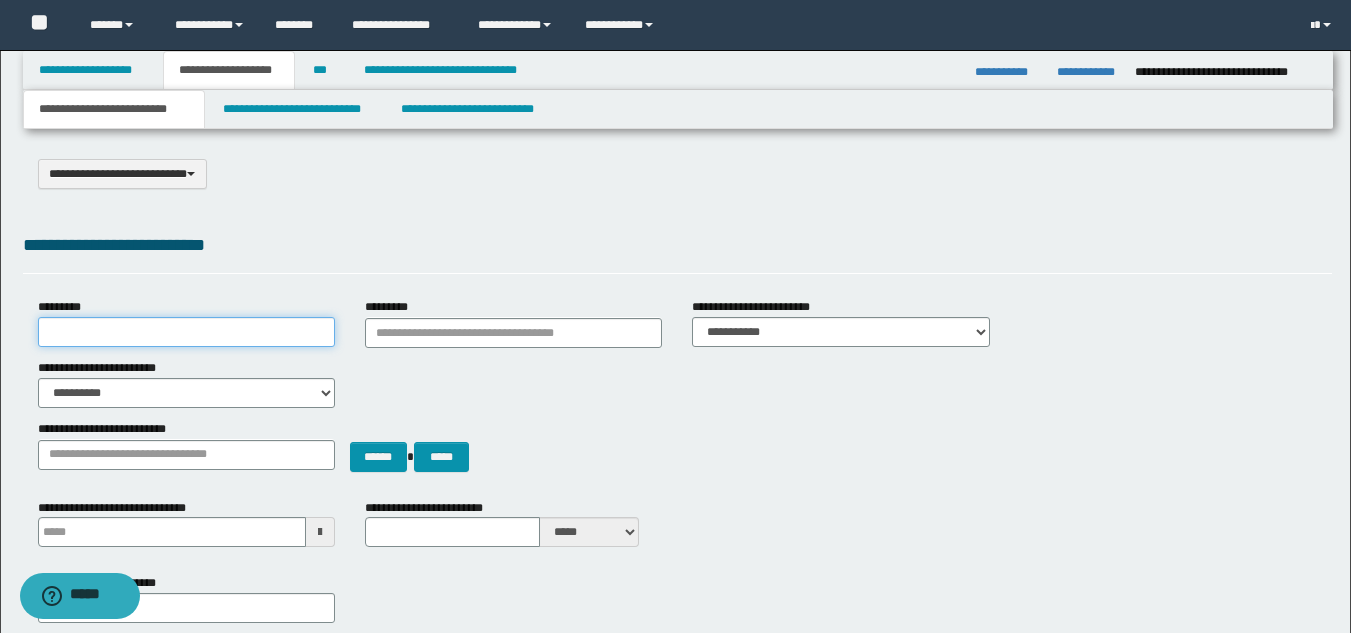 click on "*********" at bounding box center (186, 332) 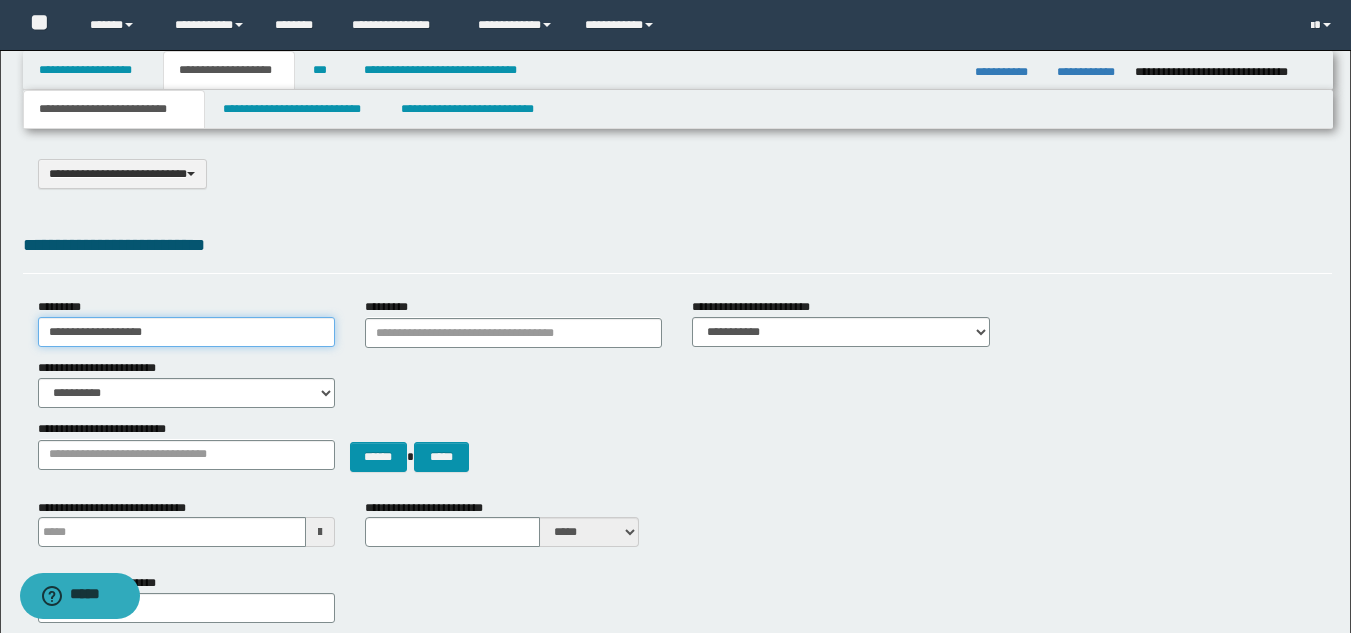 type on "**********" 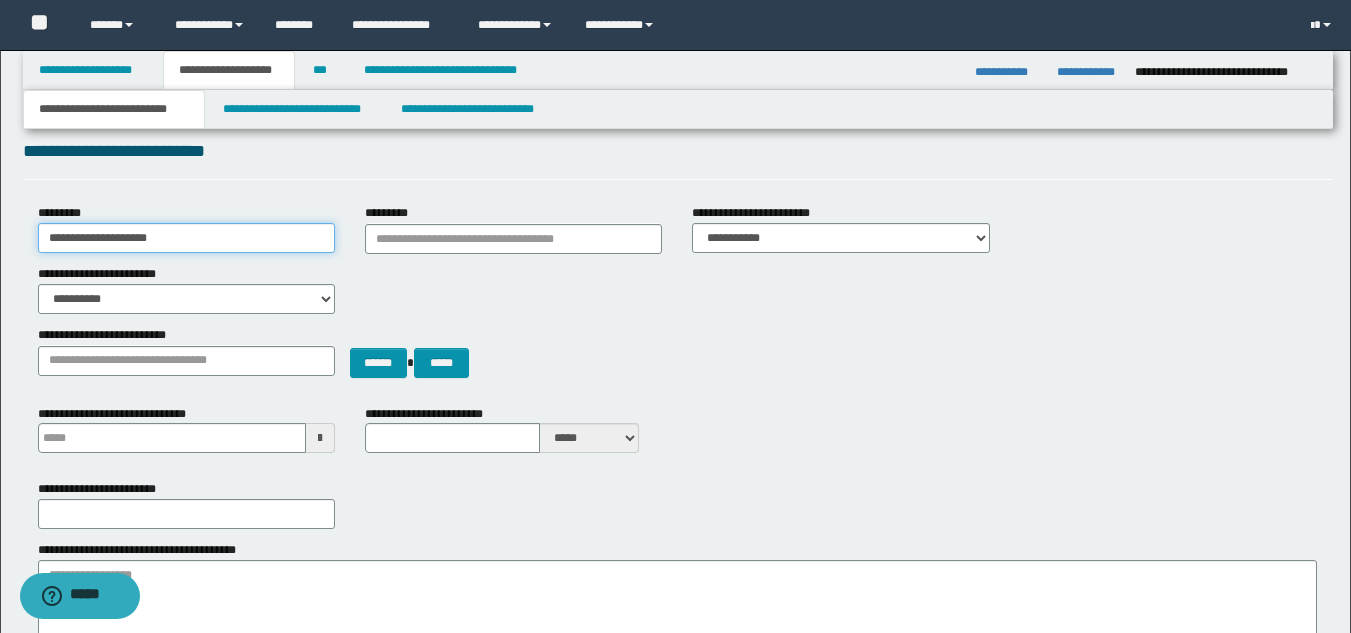 type 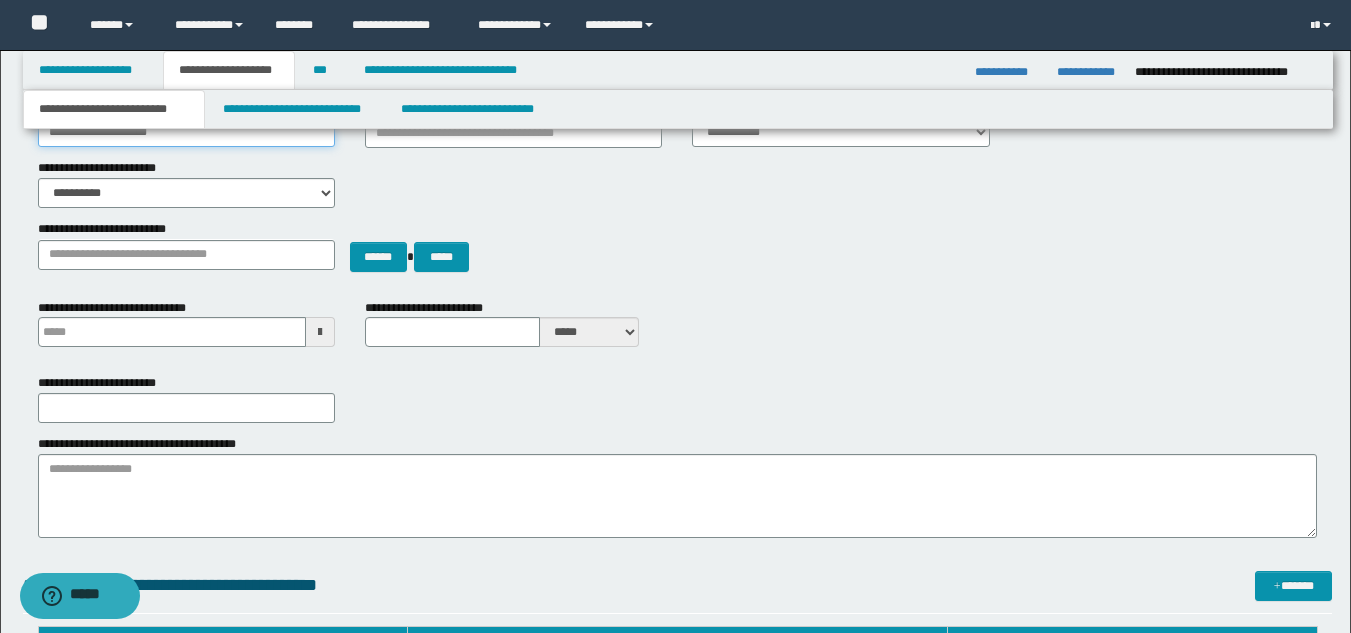 type on "**********" 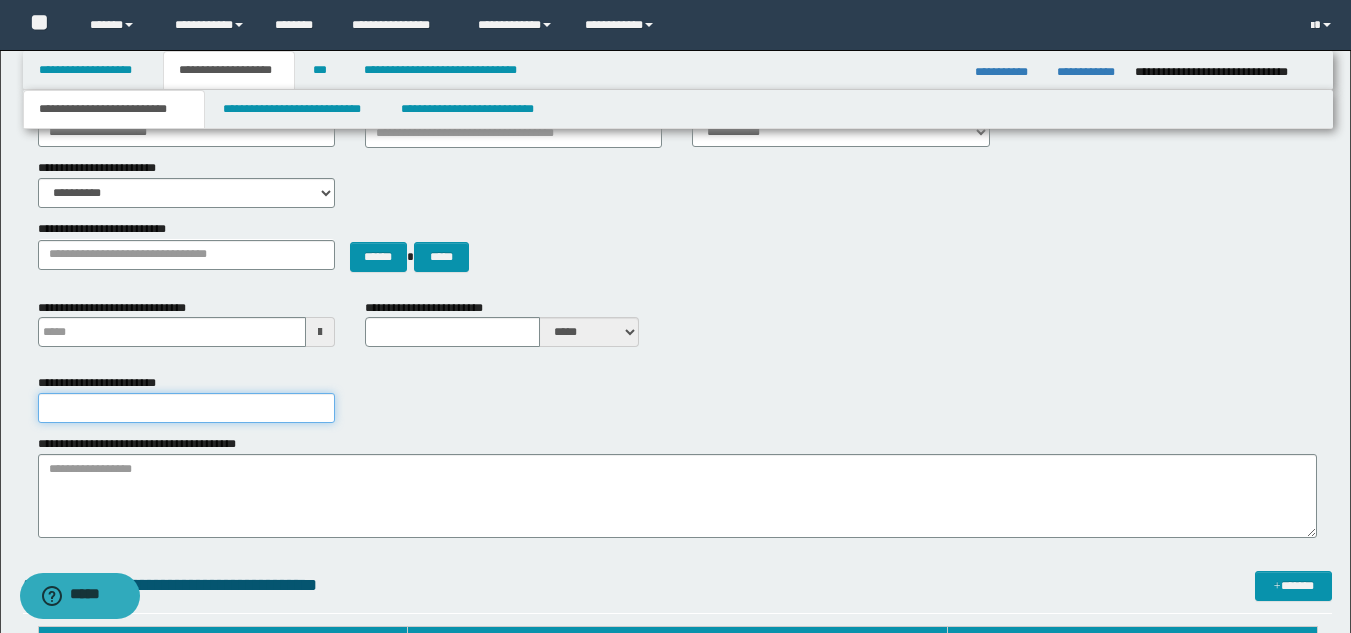 click on "**********" at bounding box center (186, 408) 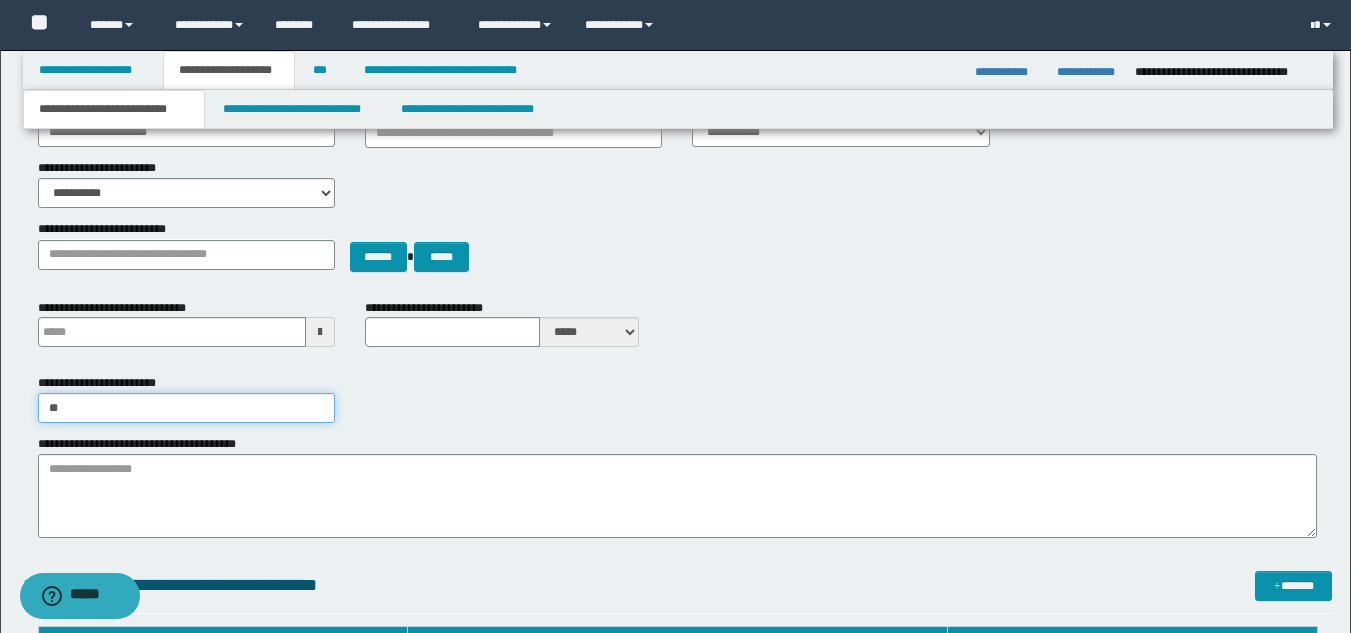type on "*" 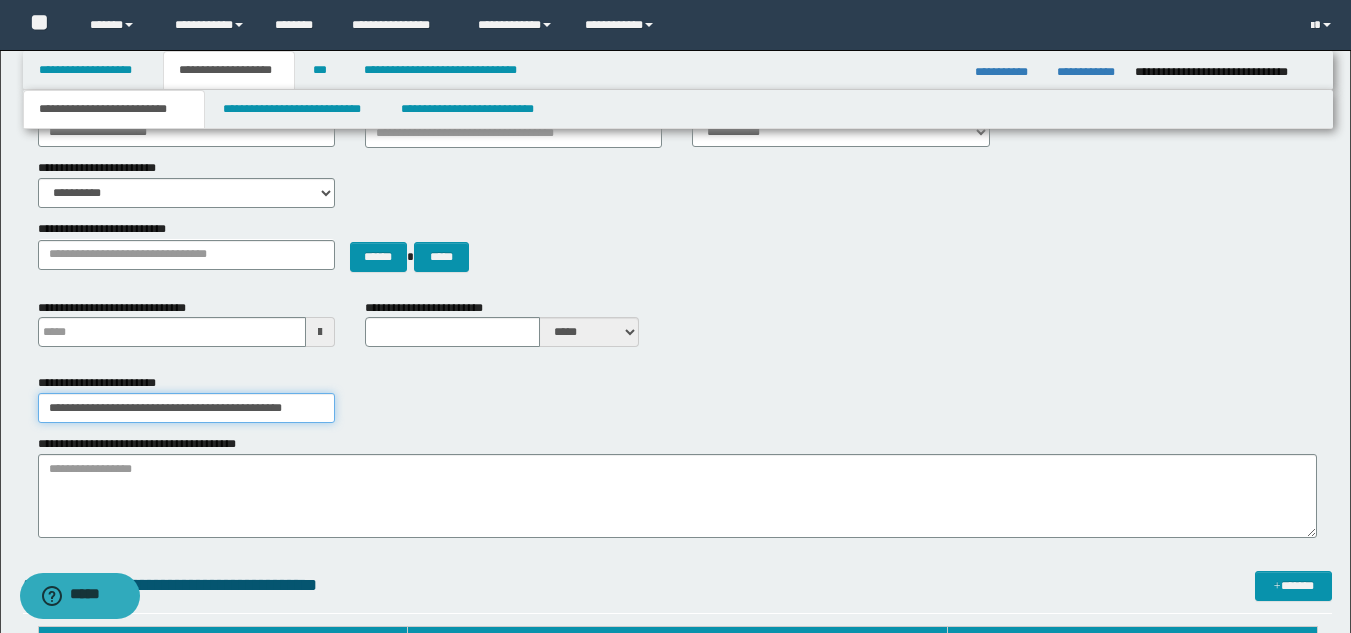 scroll, scrollTop: 0, scrollLeft: 42, axis: horizontal 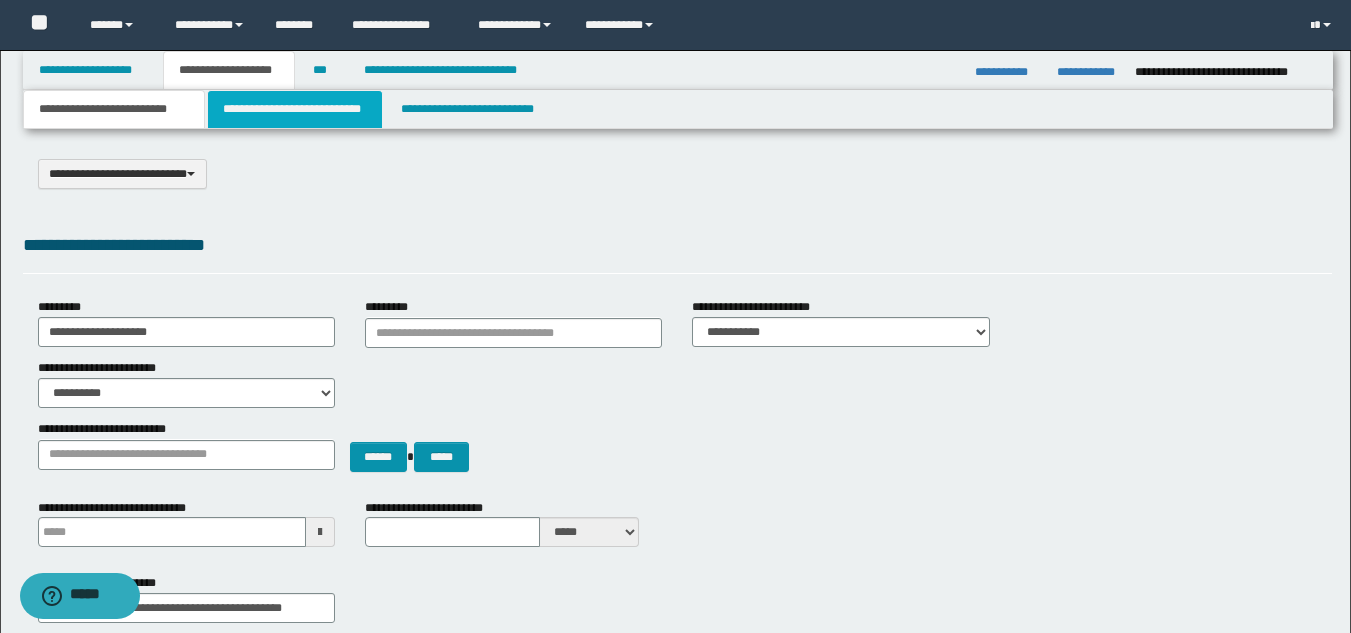 click on "**********" at bounding box center (295, 109) 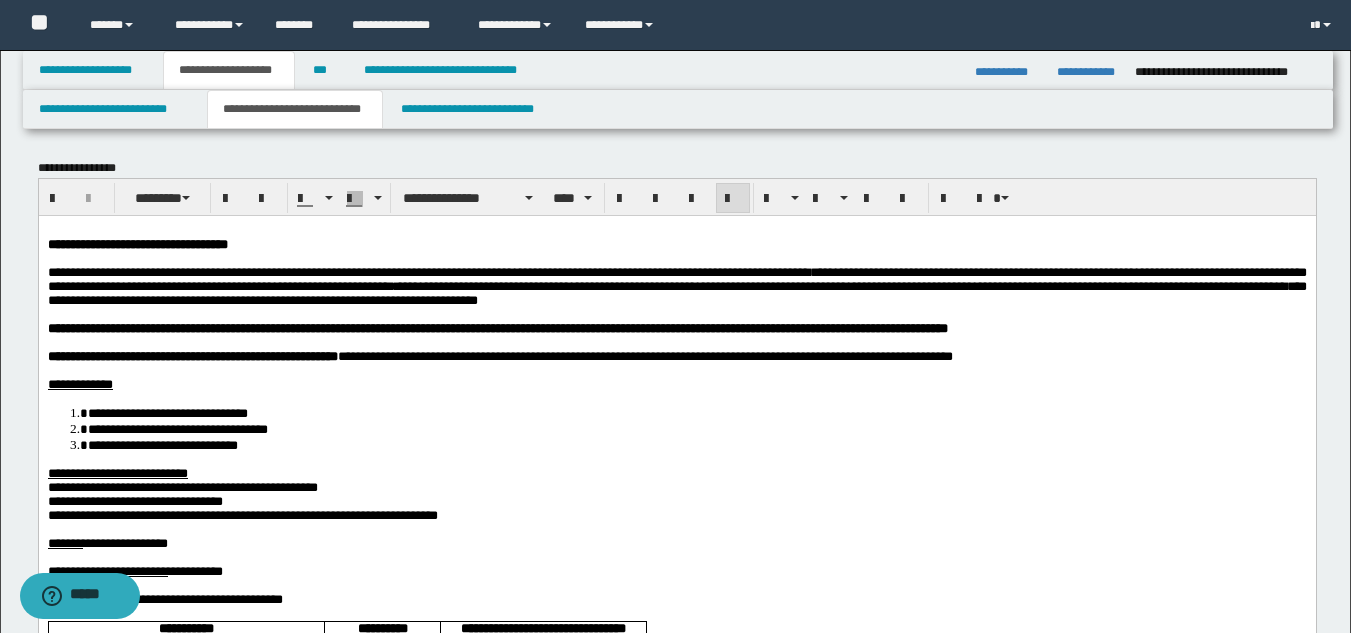 click on "**********" at bounding box center (289, 327) 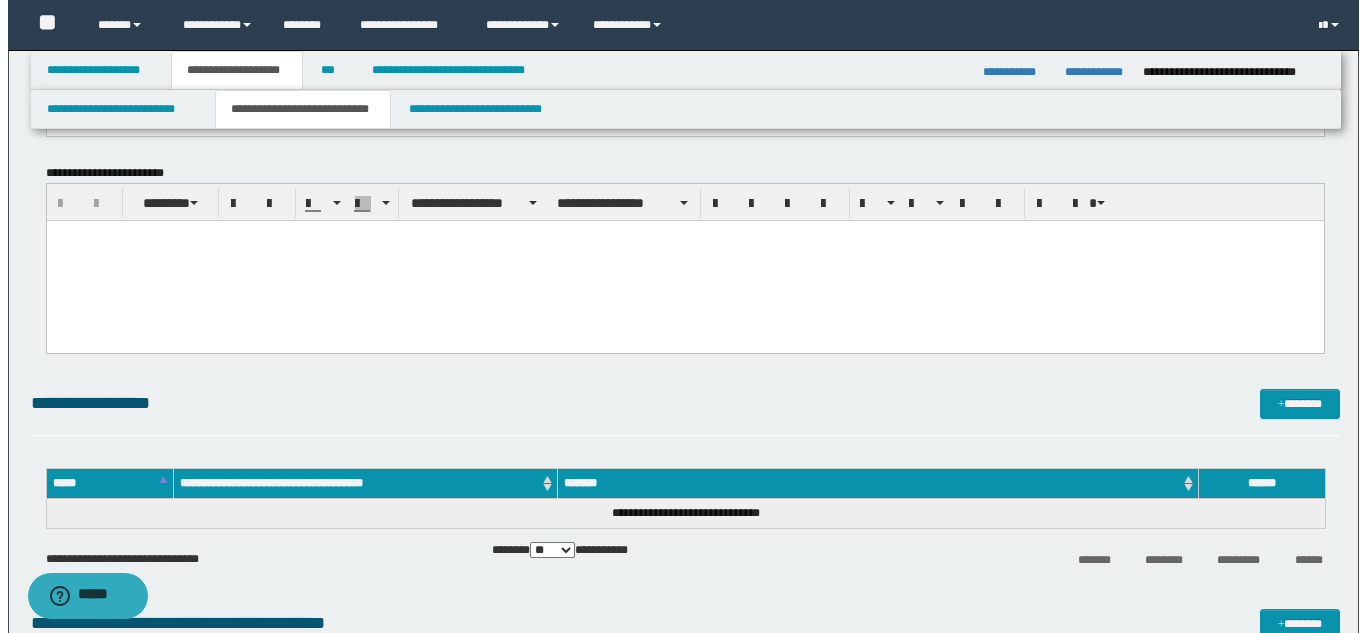 scroll, scrollTop: 2200, scrollLeft: 0, axis: vertical 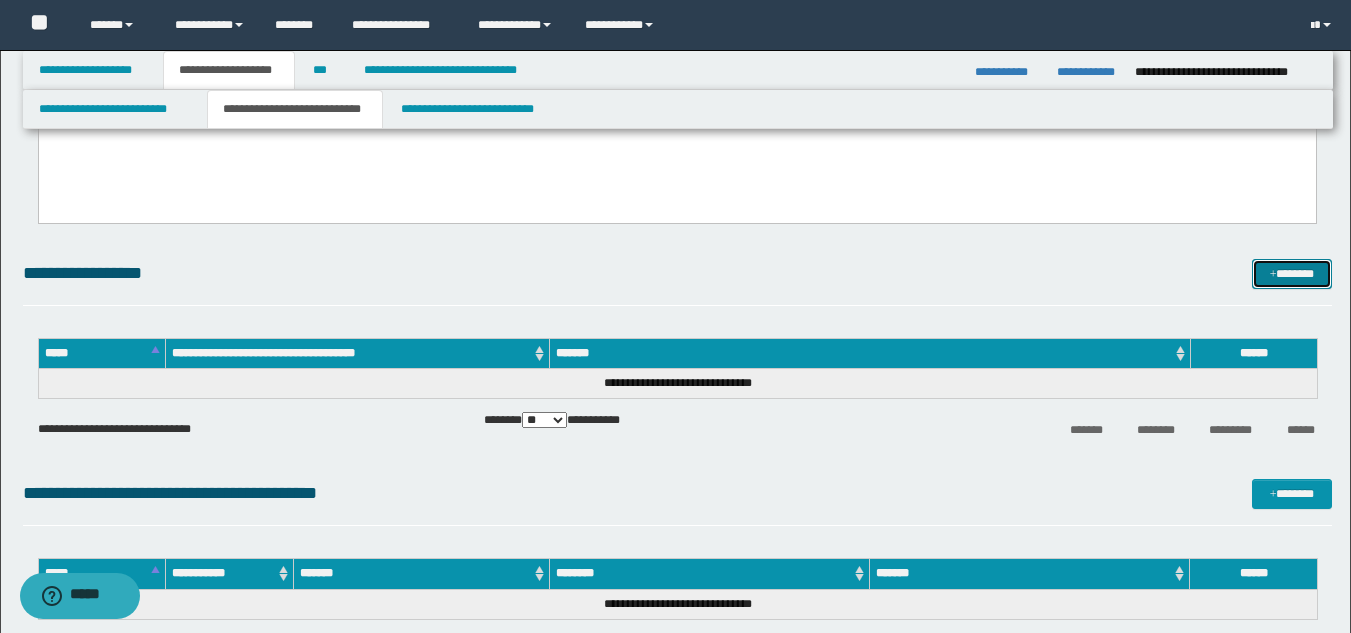 click on "*******" at bounding box center [1292, 274] 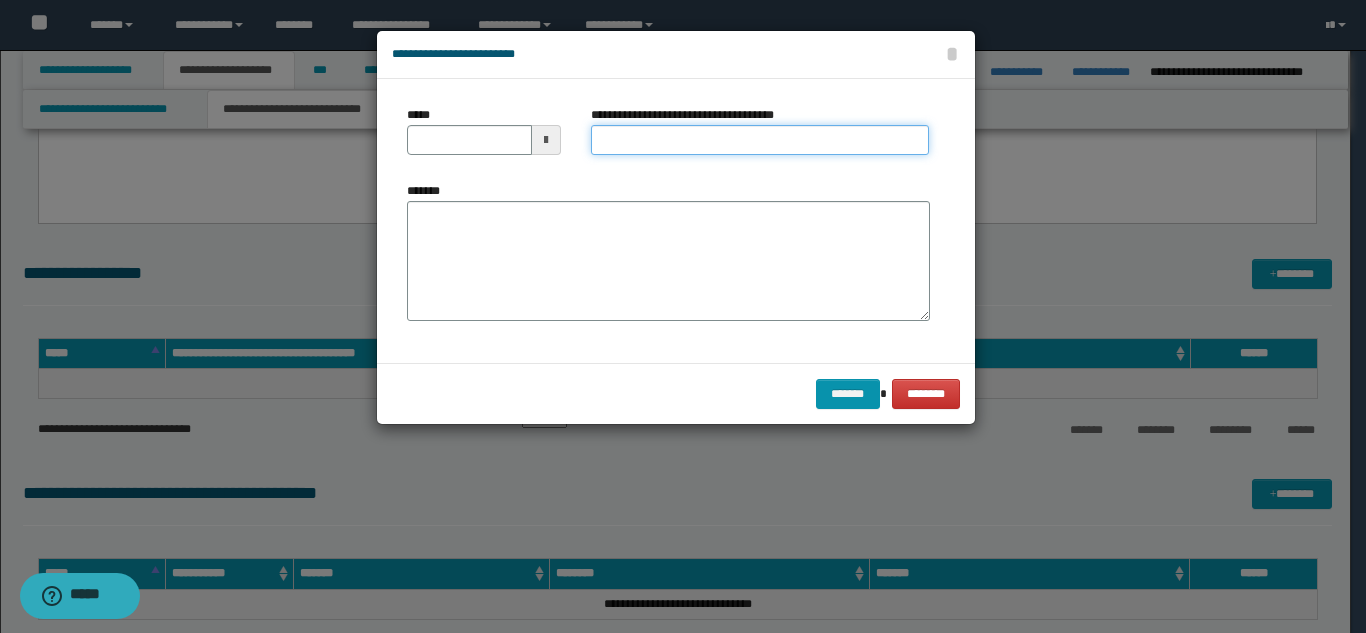 click on "**********" at bounding box center (760, 140) 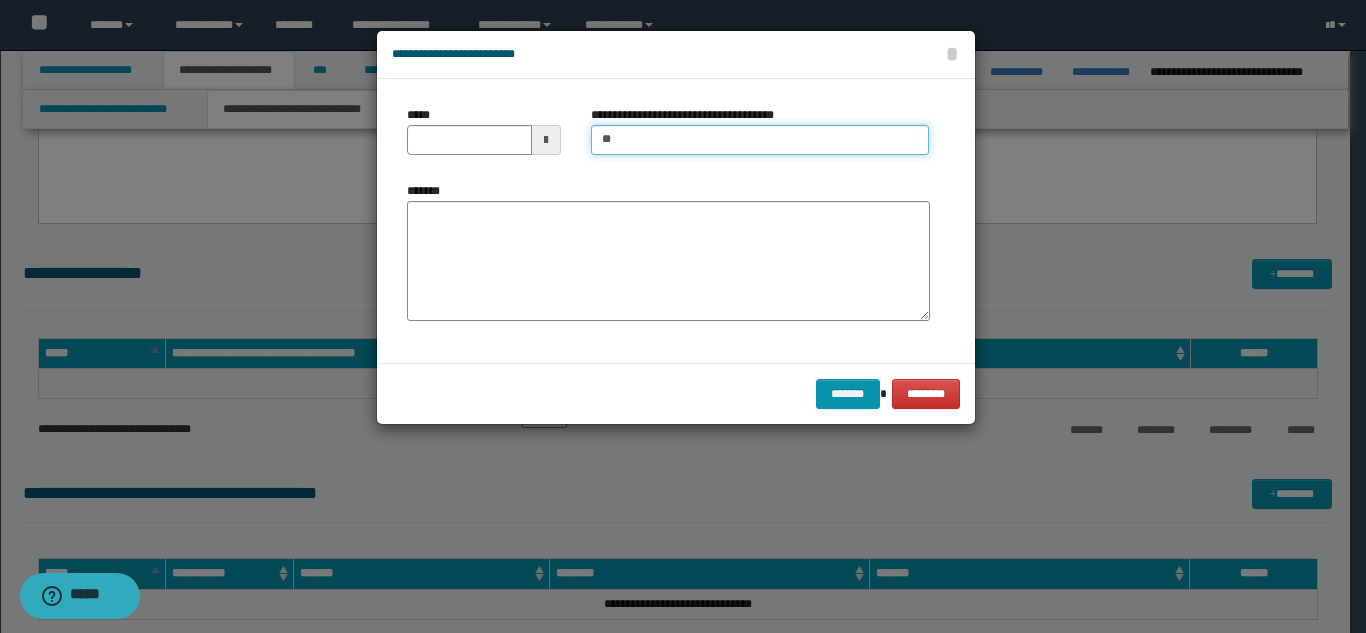 type on "*********" 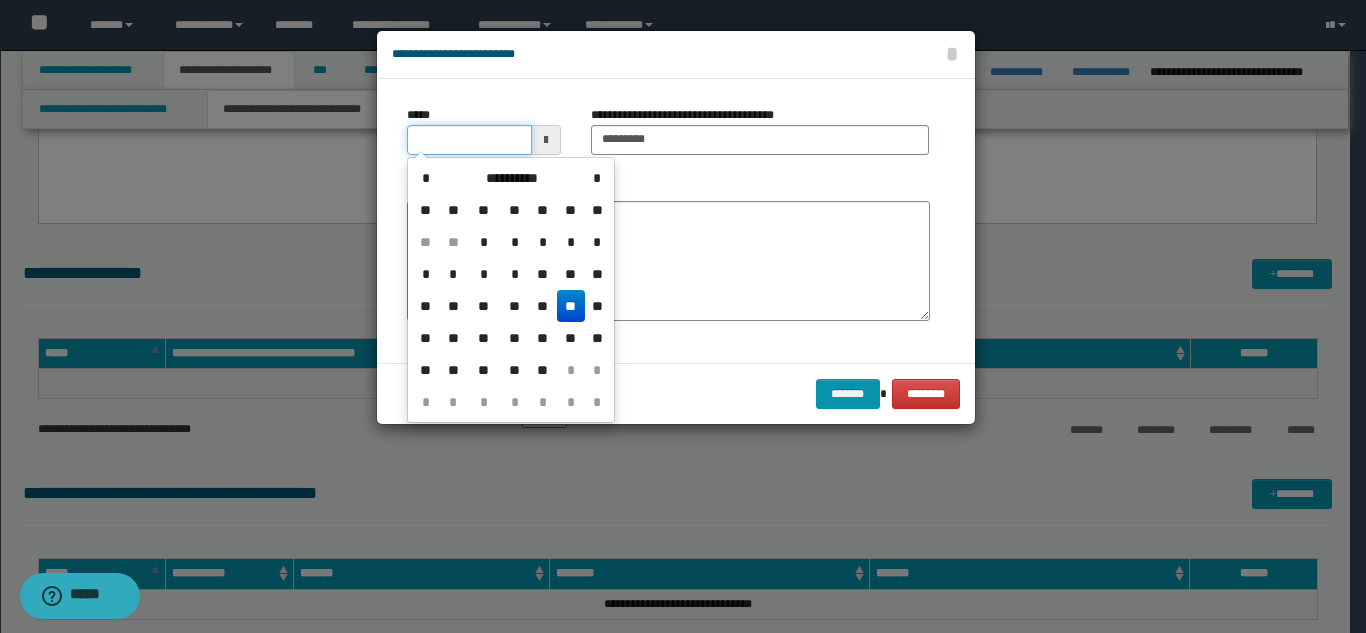 click on "*****" at bounding box center (469, 140) 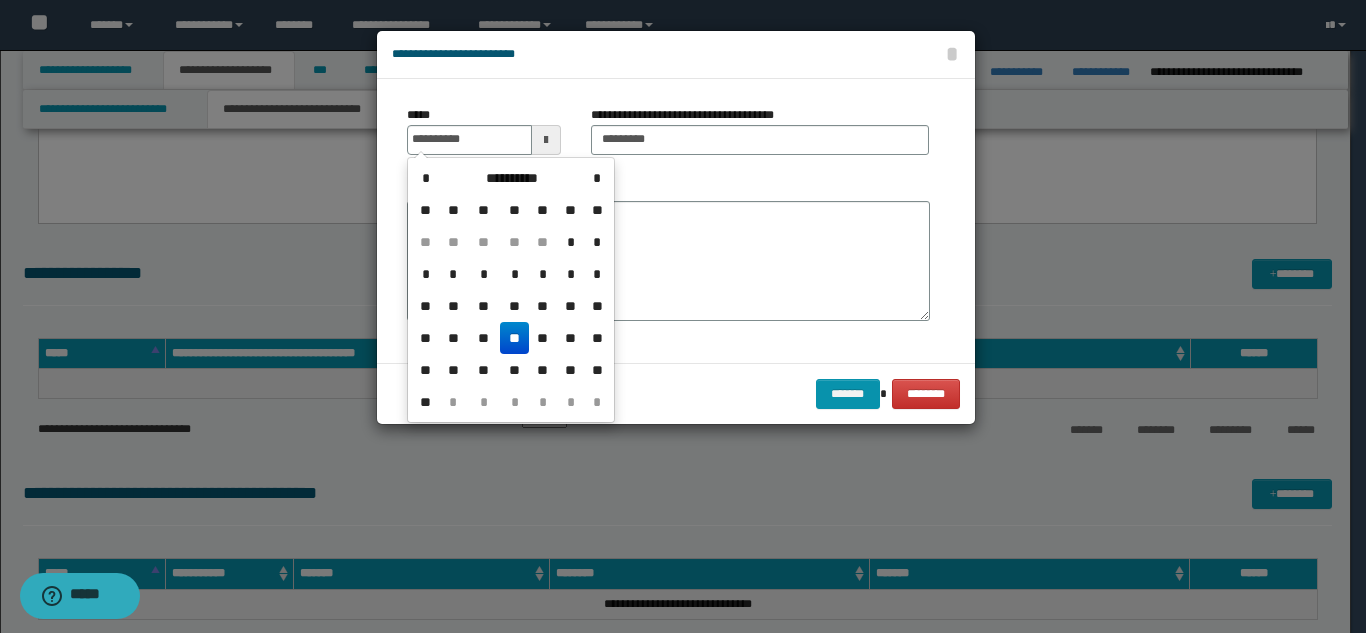 drag, startPoint x: 517, startPoint y: 331, endPoint x: 535, endPoint y: 279, distance: 55.027267 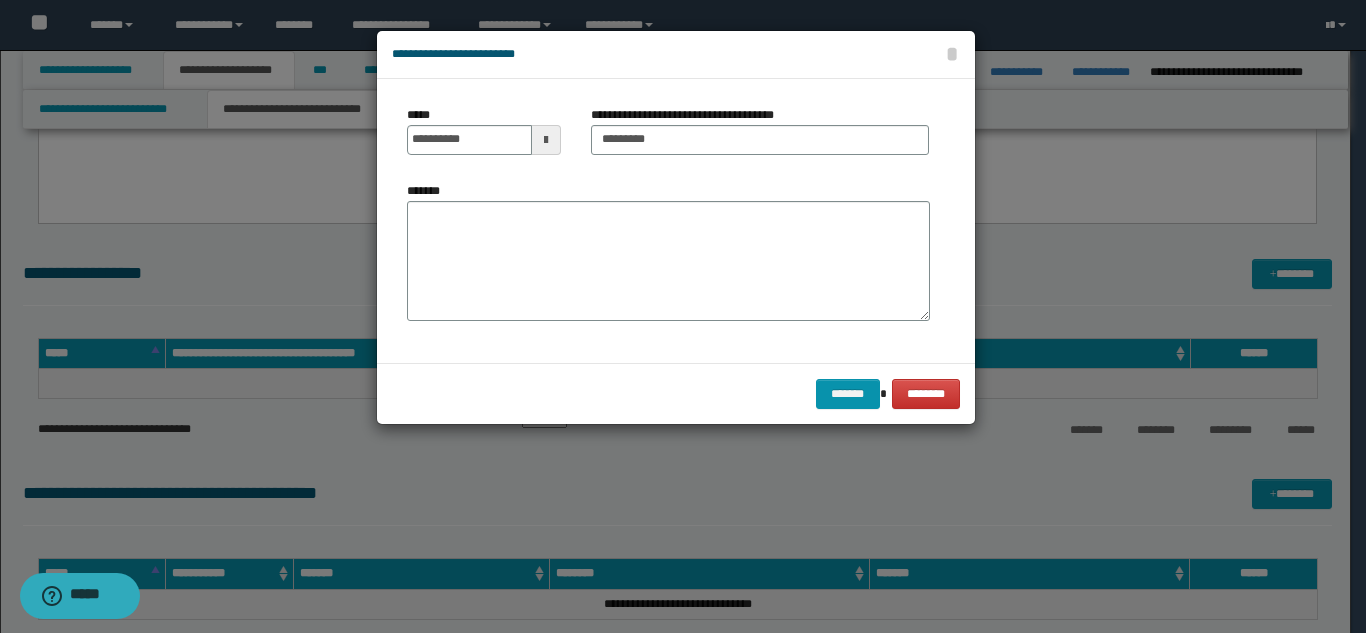 drag, startPoint x: 535, startPoint y: 276, endPoint x: 549, endPoint y: 275, distance: 14.035668 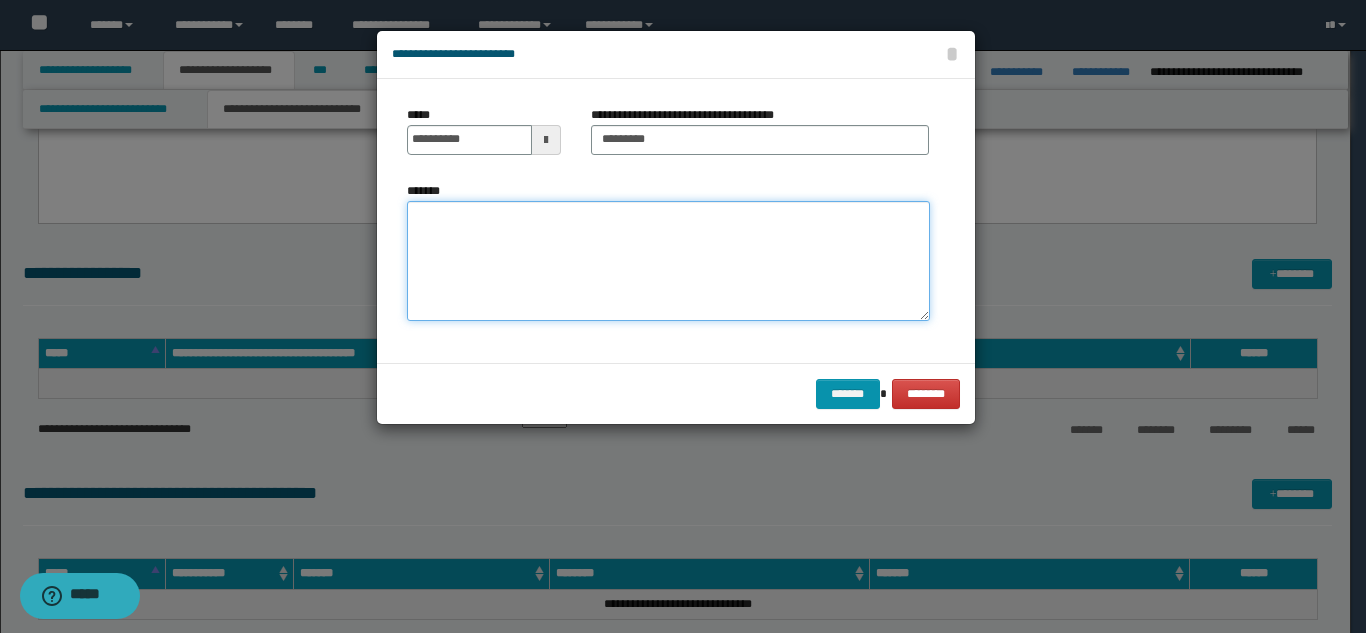 paste on "**********" 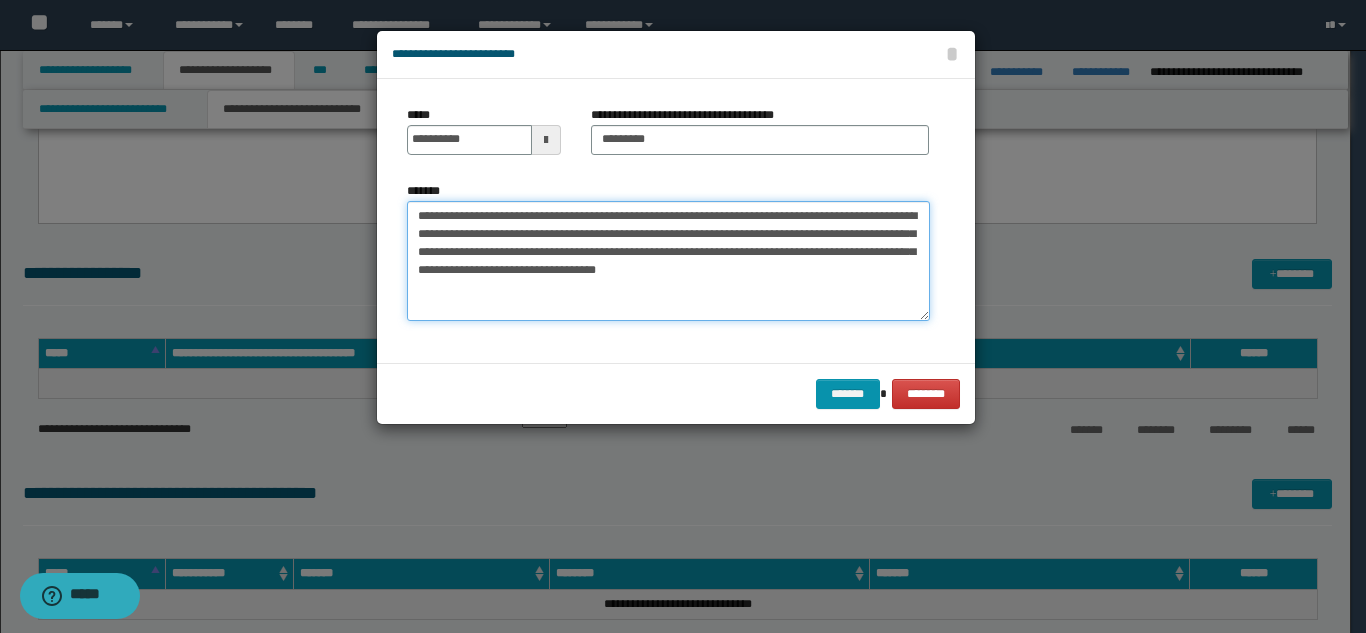click on "**********" at bounding box center (668, 261) 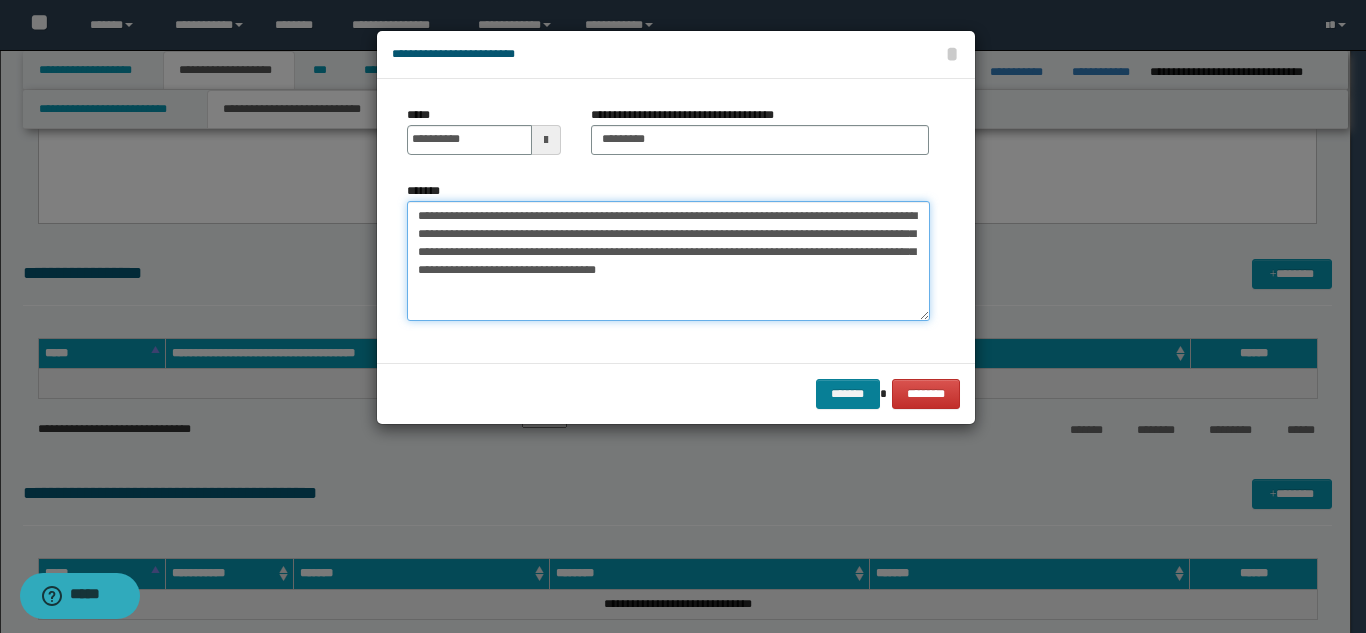 type on "**********" 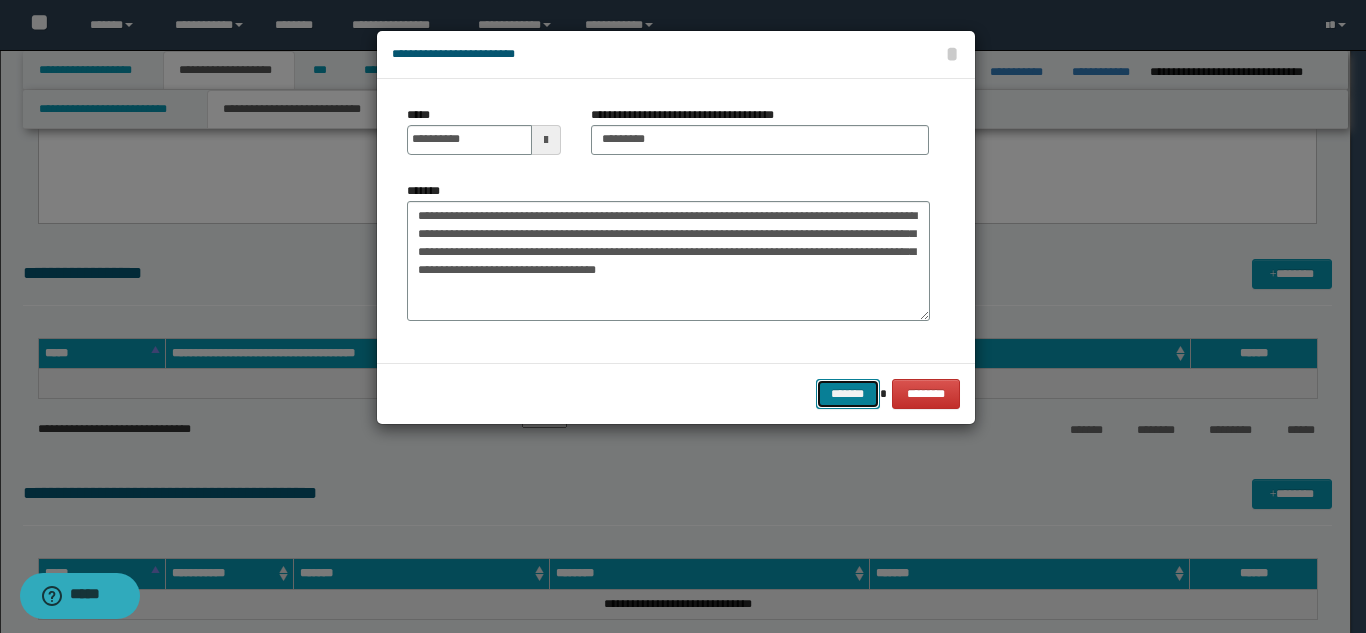 click on "*******" at bounding box center [848, 394] 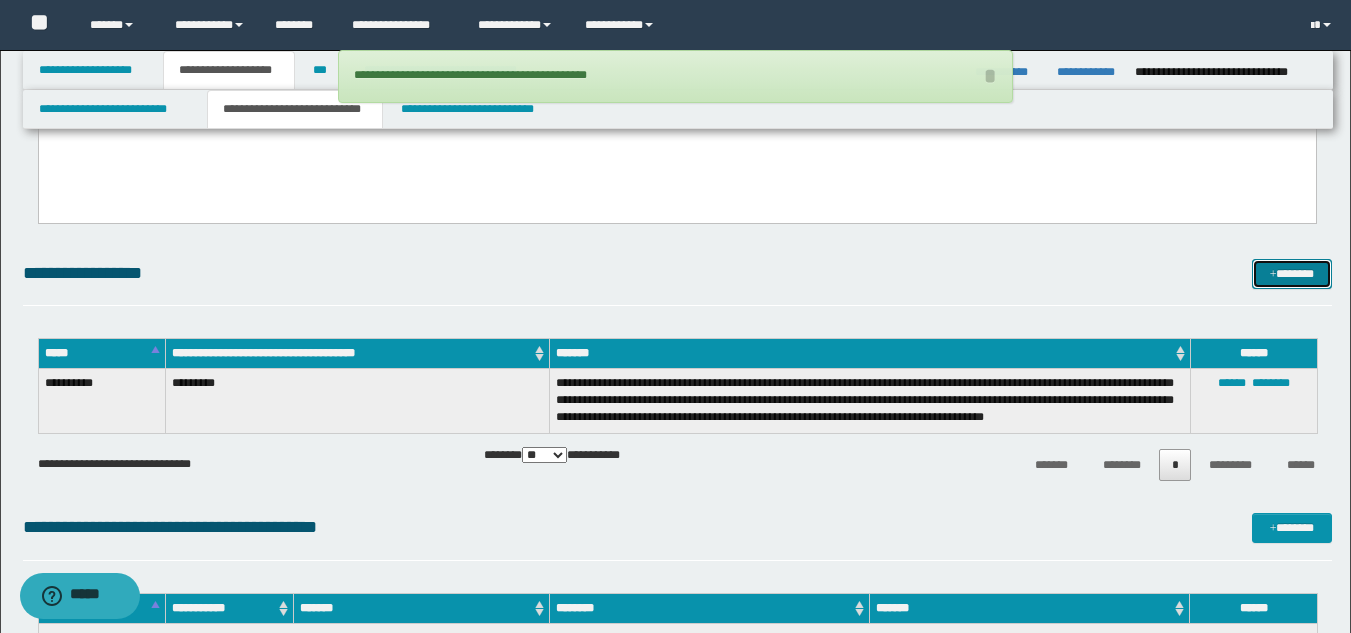 click on "*******" at bounding box center [1292, 274] 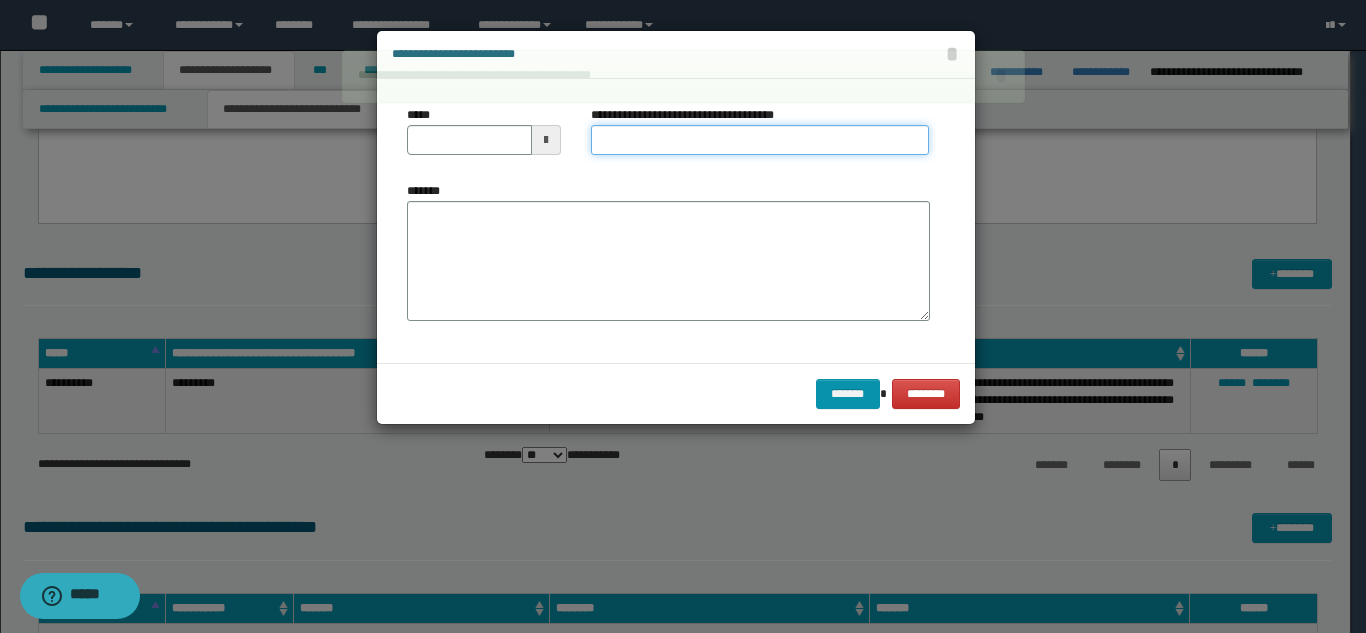 click on "**********" at bounding box center (760, 140) 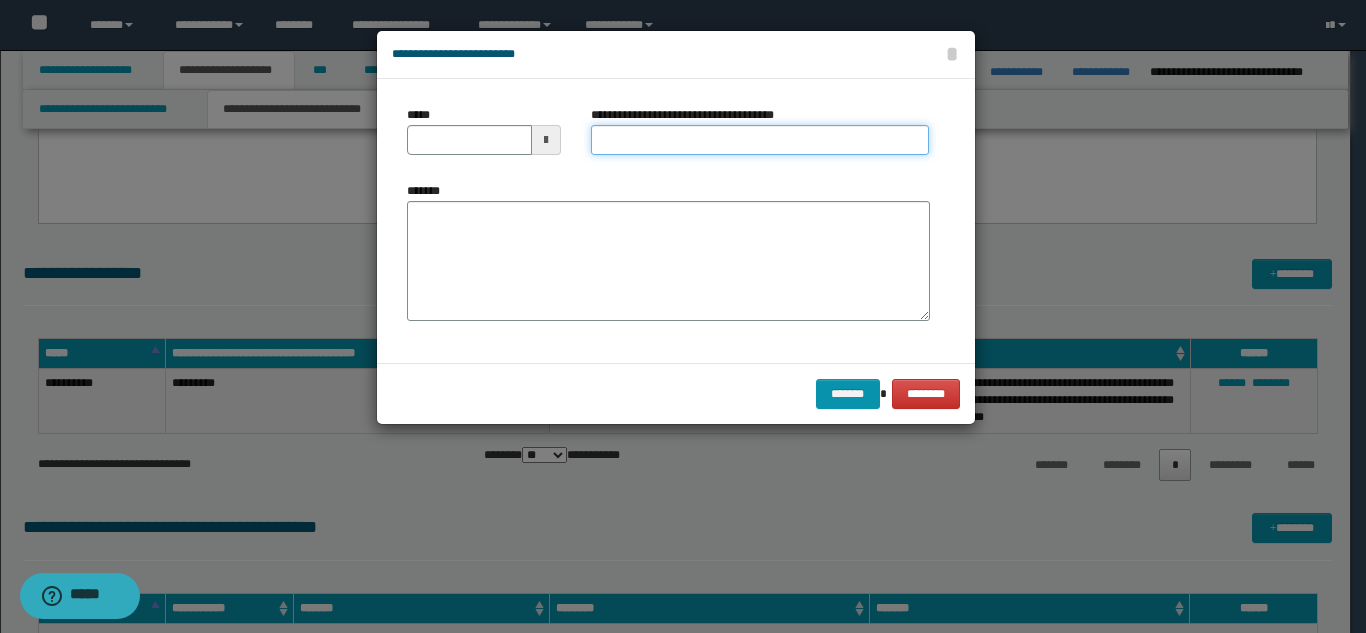 type on "*********" 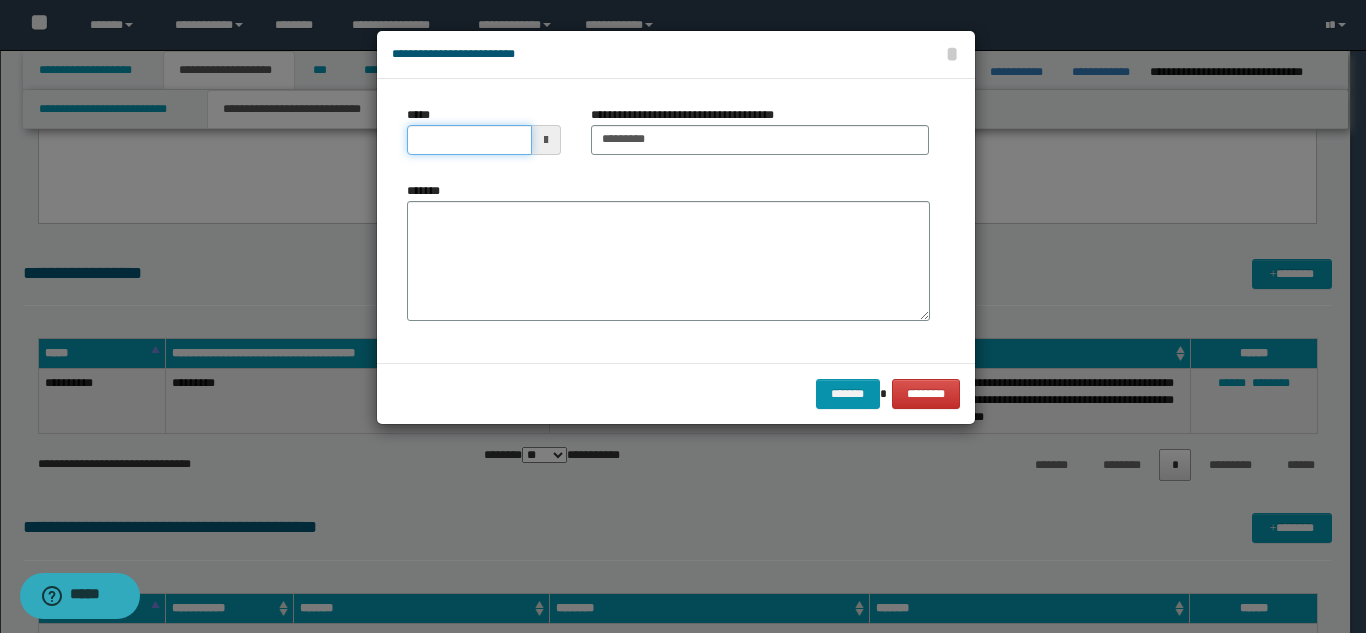 click on "*****" at bounding box center (469, 140) 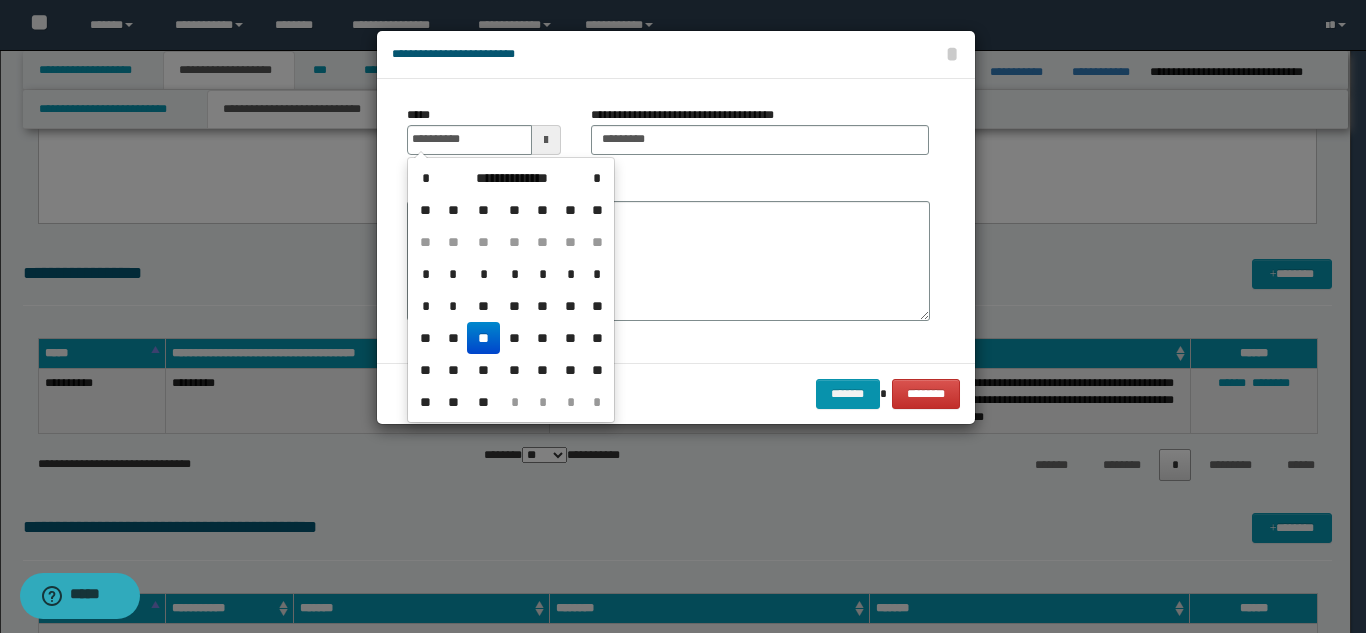 click on "**" at bounding box center [483, 338] 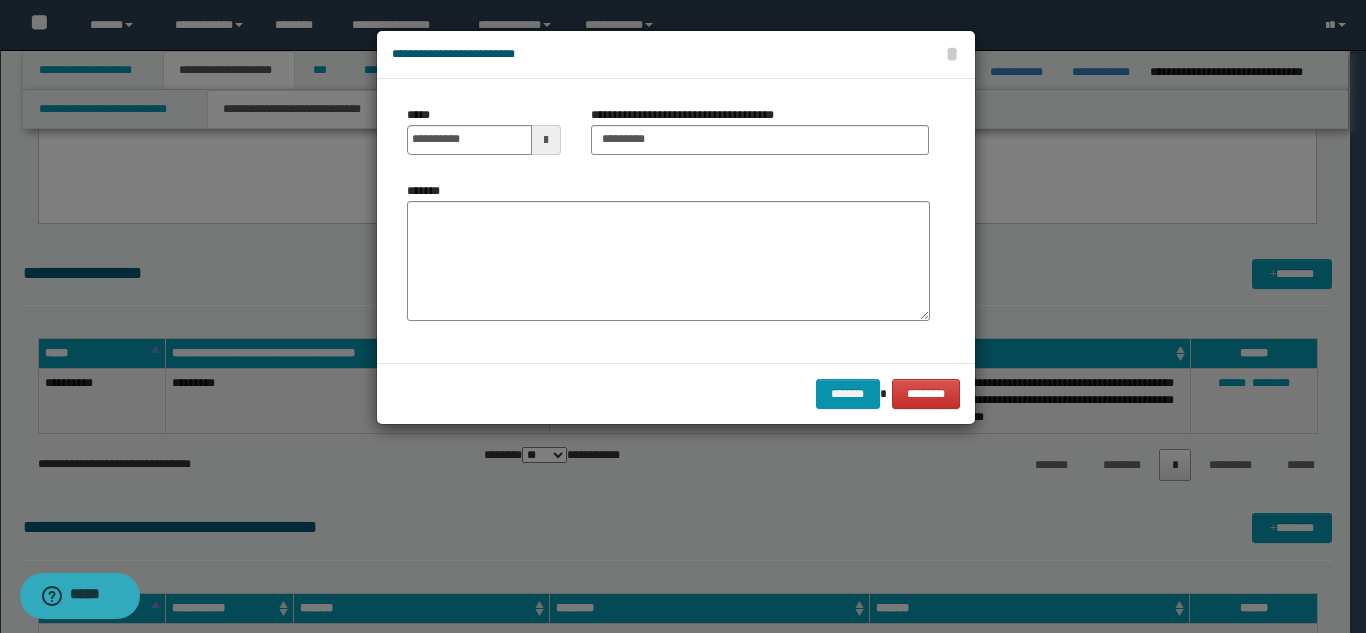 drag, startPoint x: 495, startPoint y: 286, endPoint x: 529, endPoint y: 287, distance: 34.0147 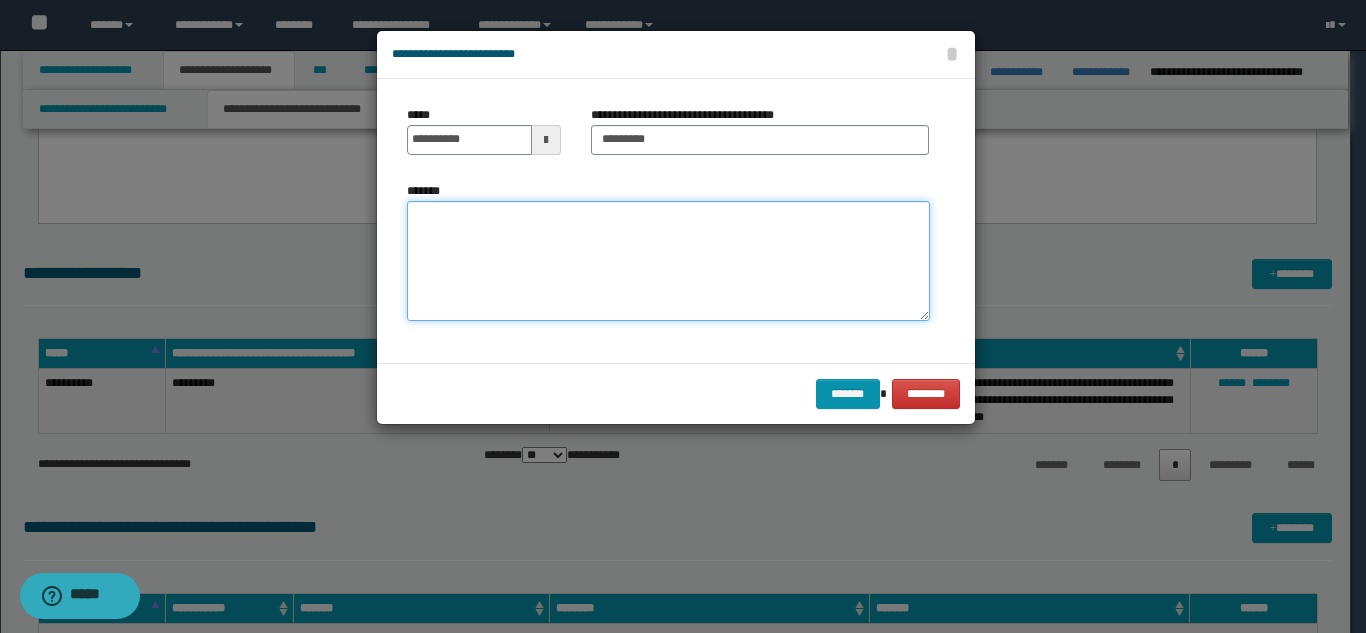 paste on "**********" 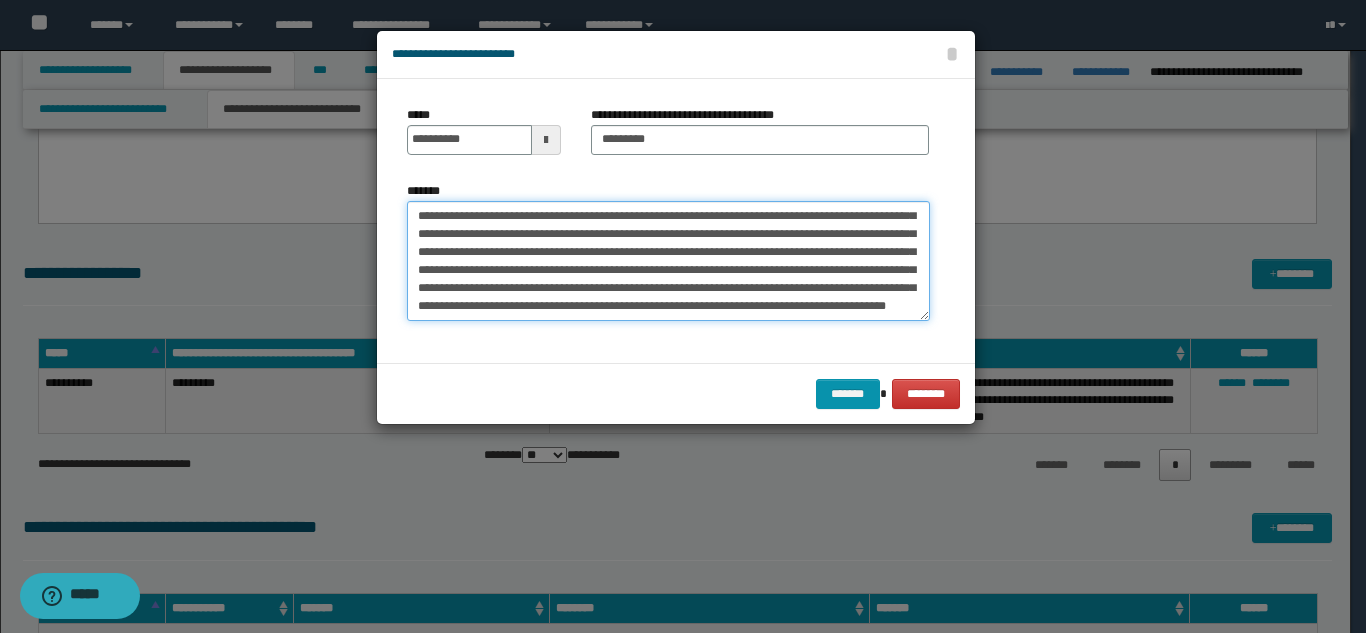 click on "**********" at bounding box center (668, 261) 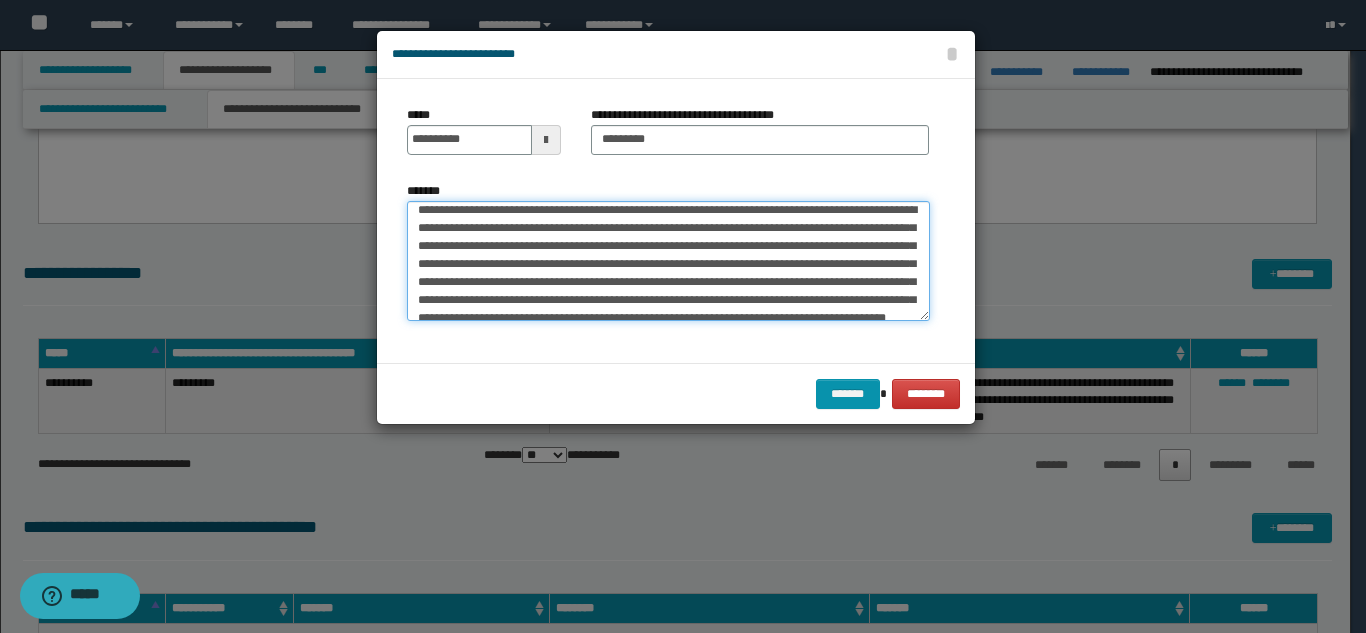 scroll, scrollTop: 0, scrollLeft: 0, axis: both 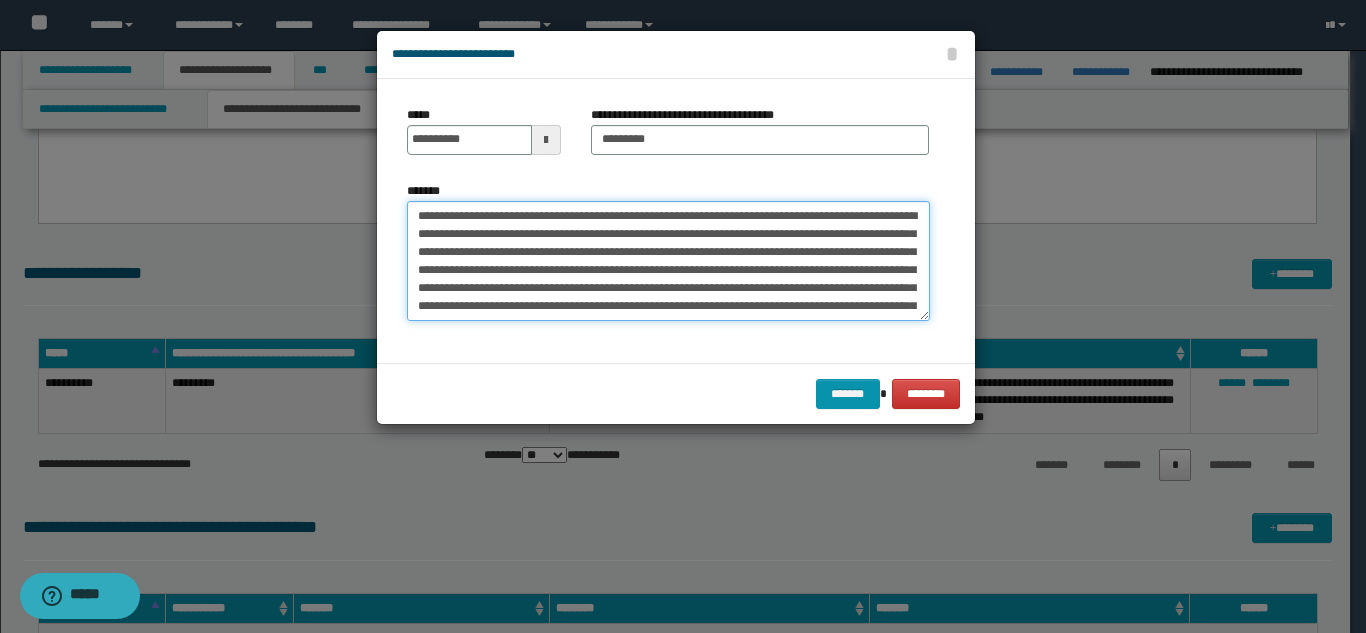 click on "**********" at bounding box center (668, 261) 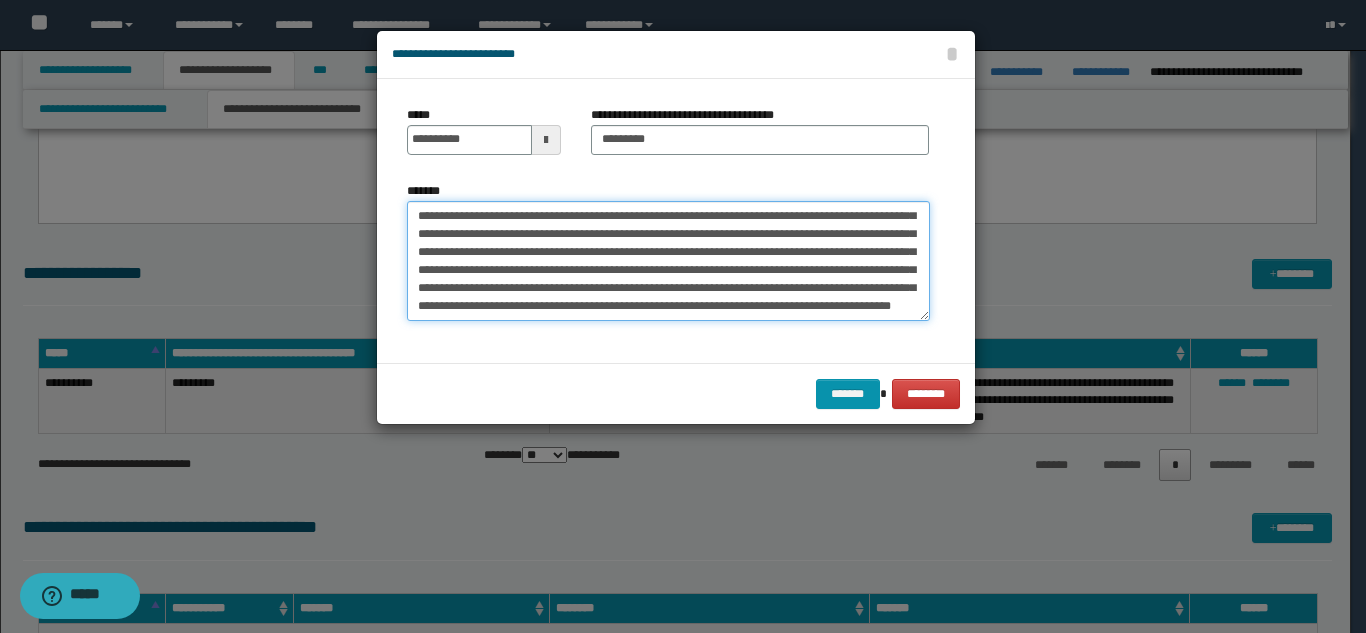 scroll, scrollTop: 36, scrollLeft: 0, axis: vertical 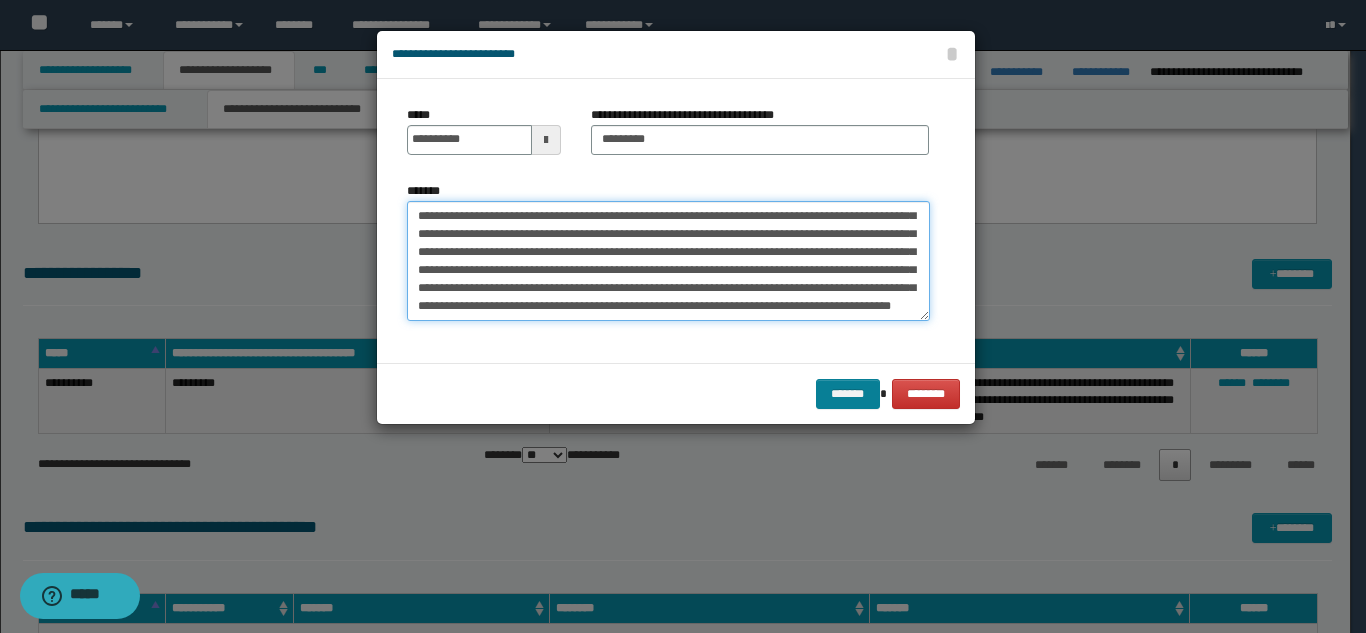 type on "**********" 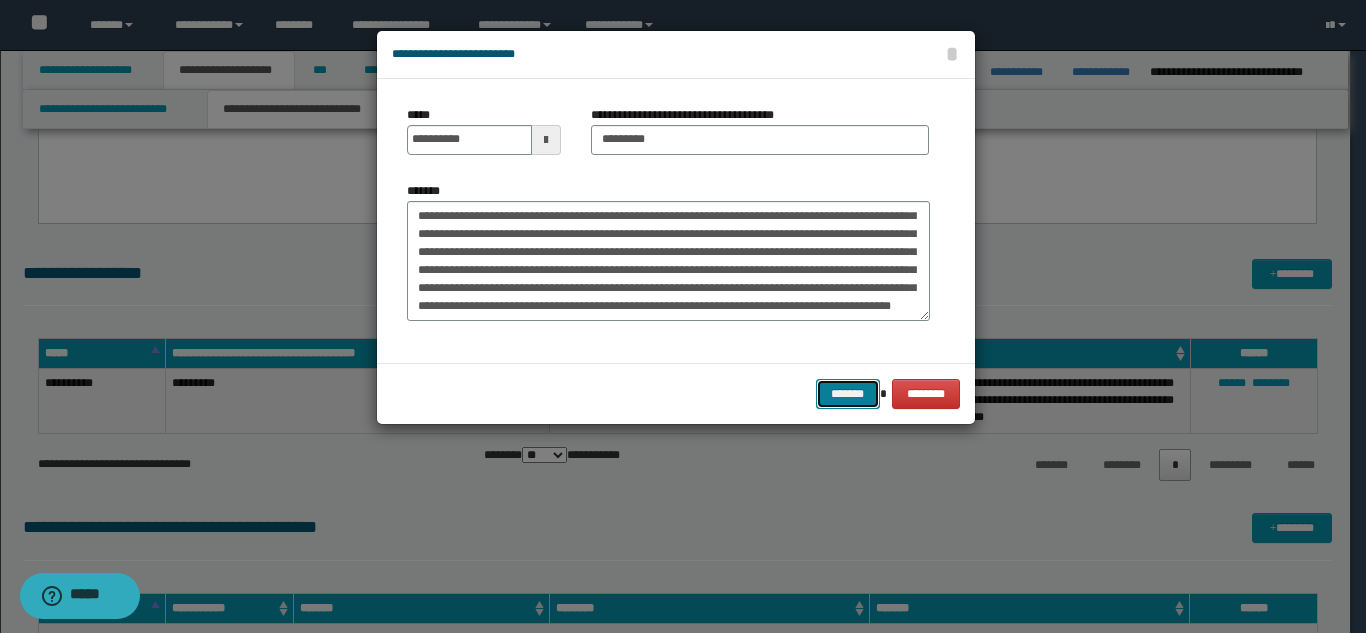 click on "*******" at bounding box center (848, 394) 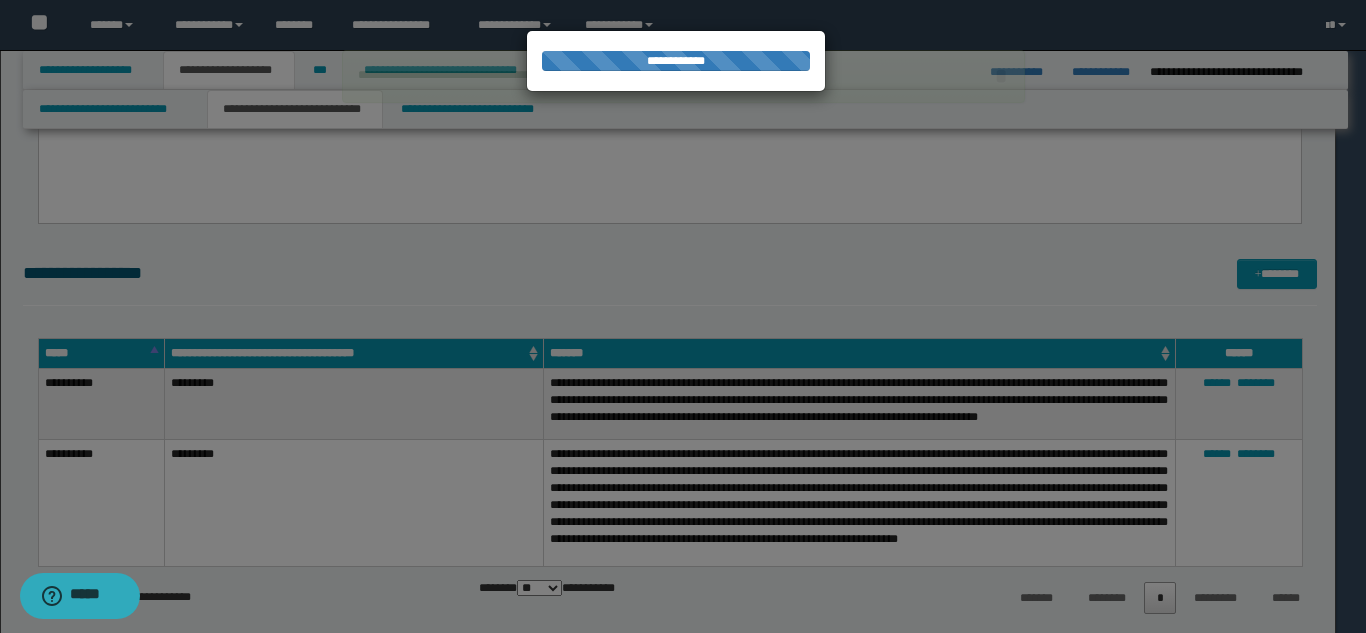 type 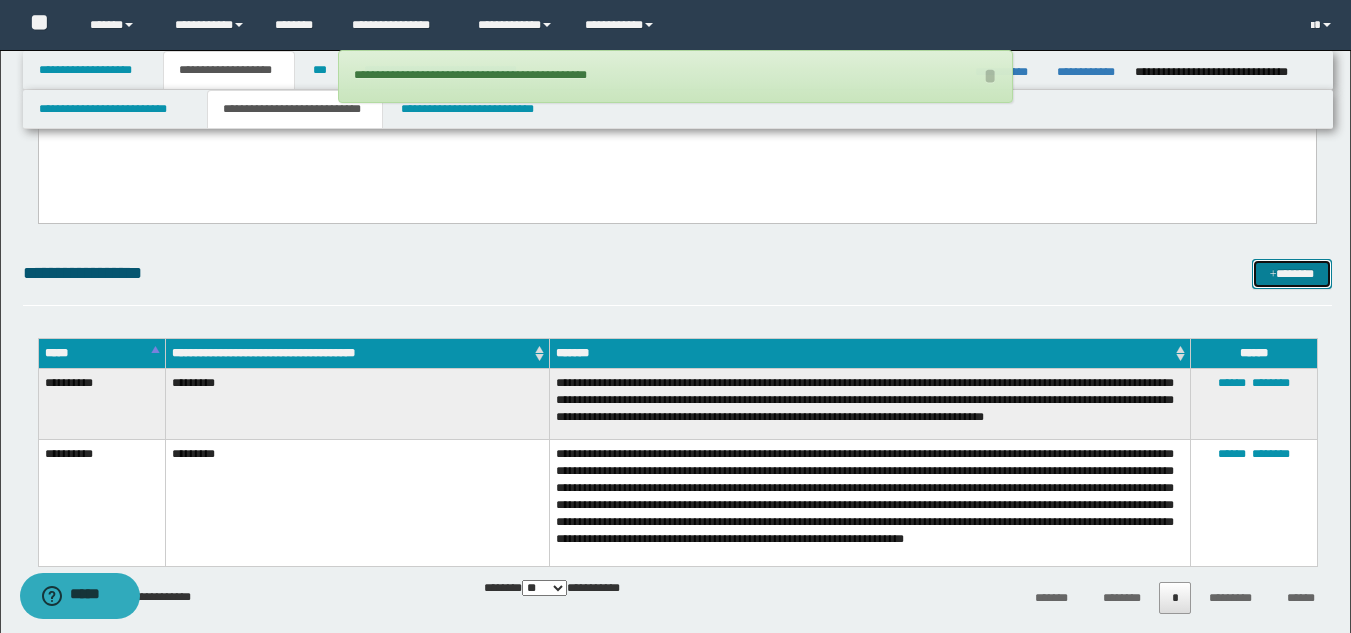 click on "*******" at bounding box center [1292, 274] 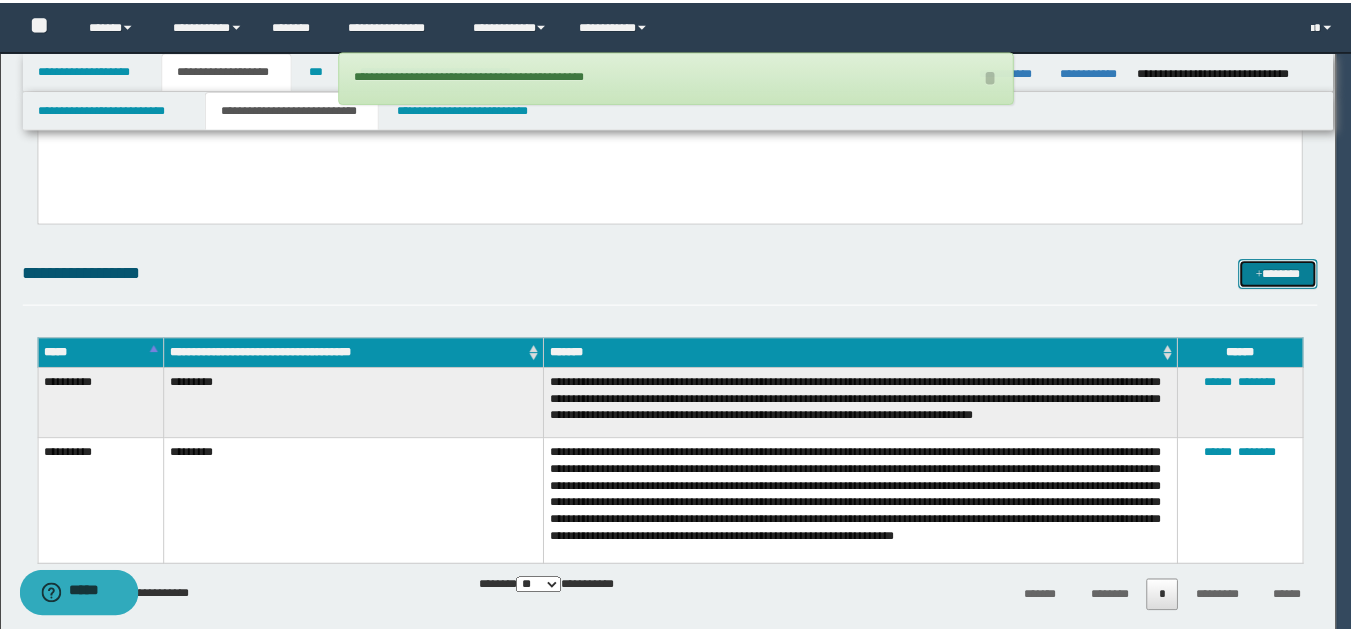 scroll, scrollTop: 0, scrollLeft: 0, axis: both 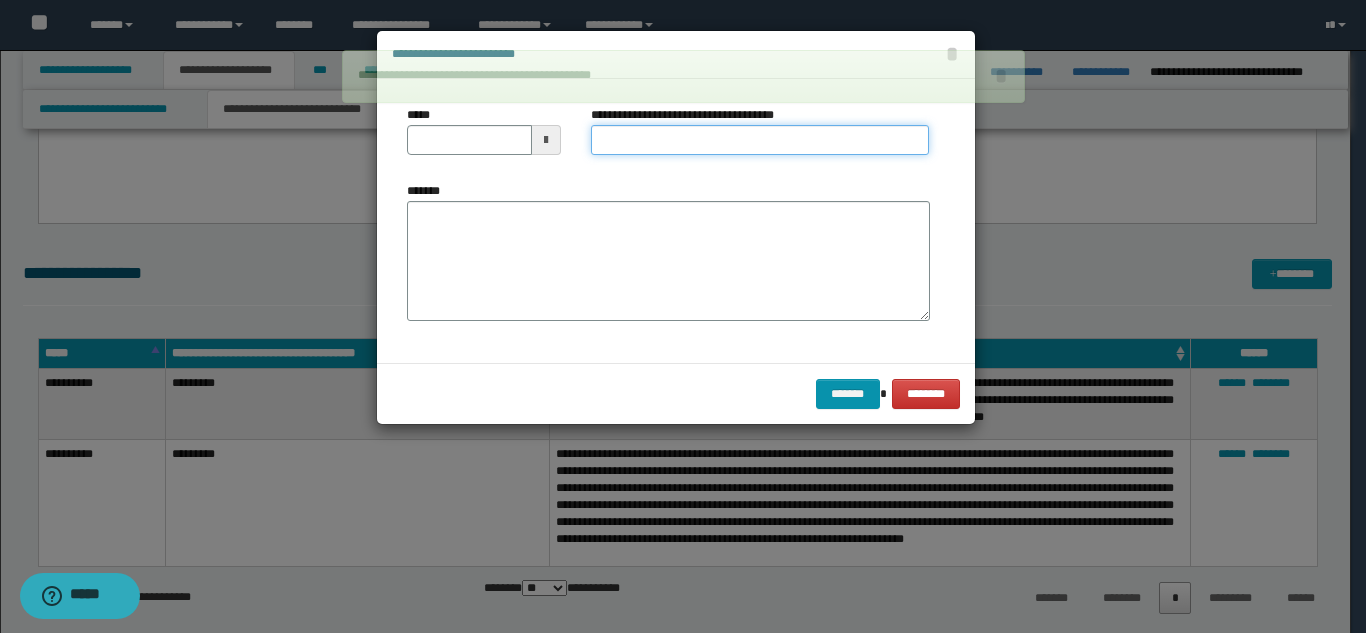 click on "**********" at bounding box center [760, 140] 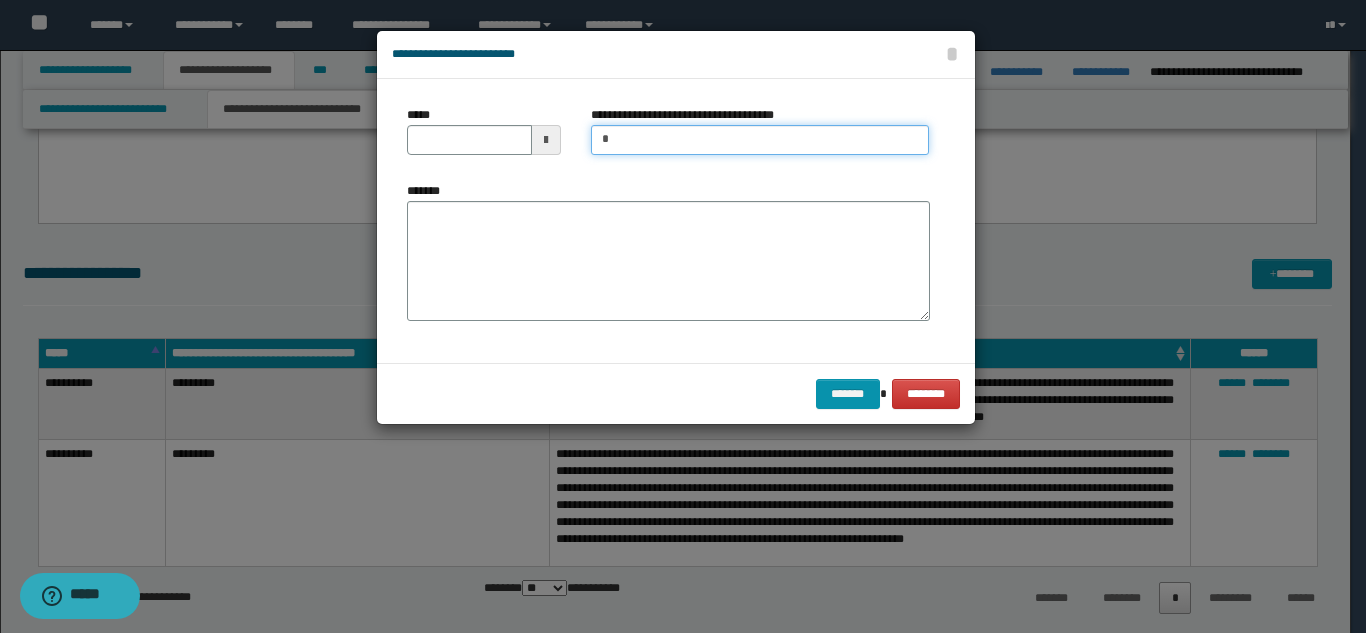 type on "**********" 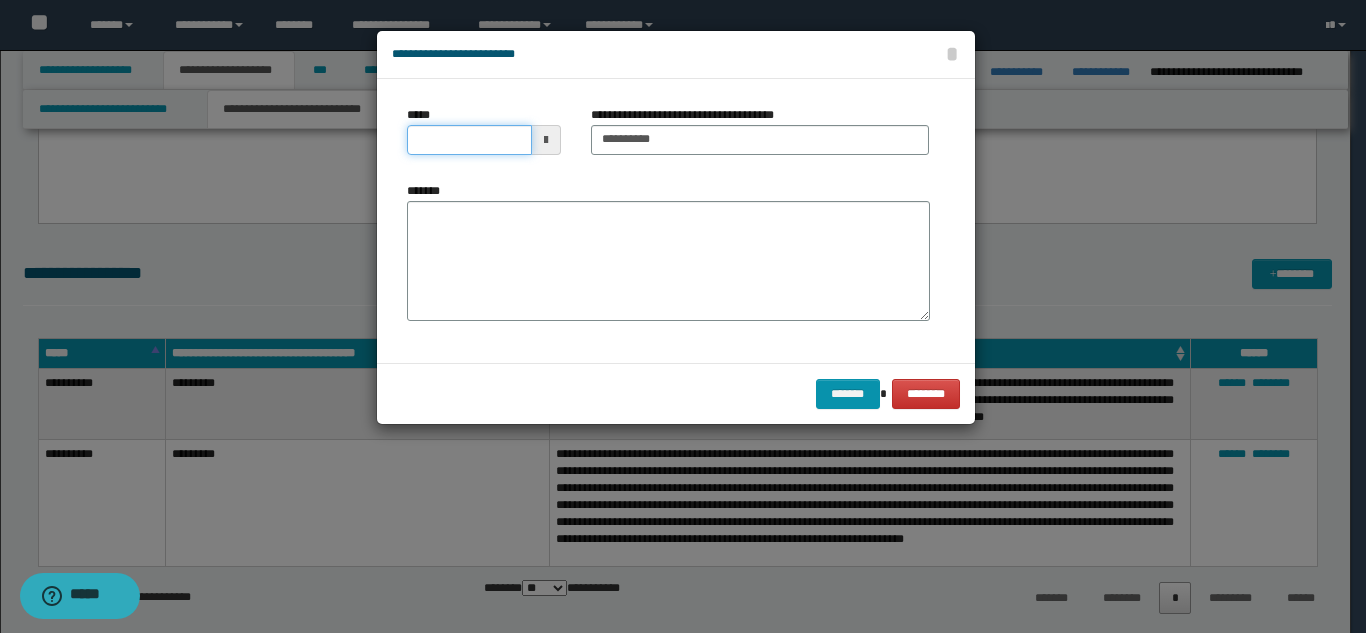 click on "*****" at bounding box center [469, 140] 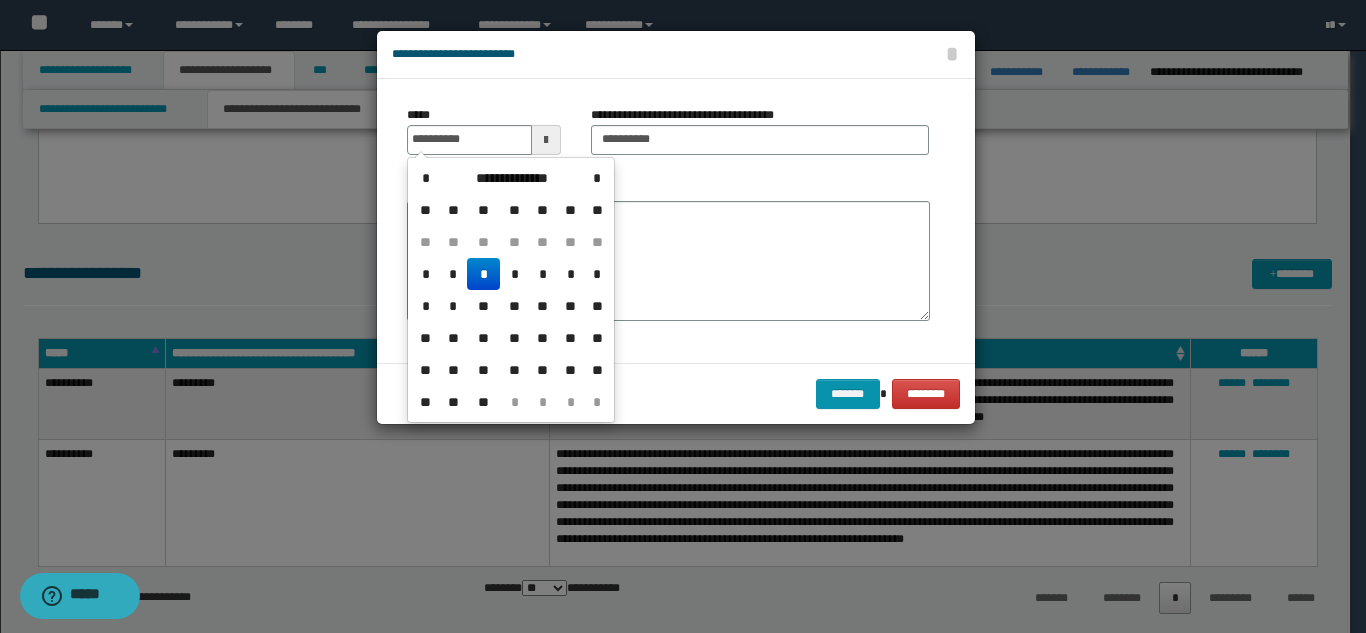 click on "*" at bounding box center [483, 274] 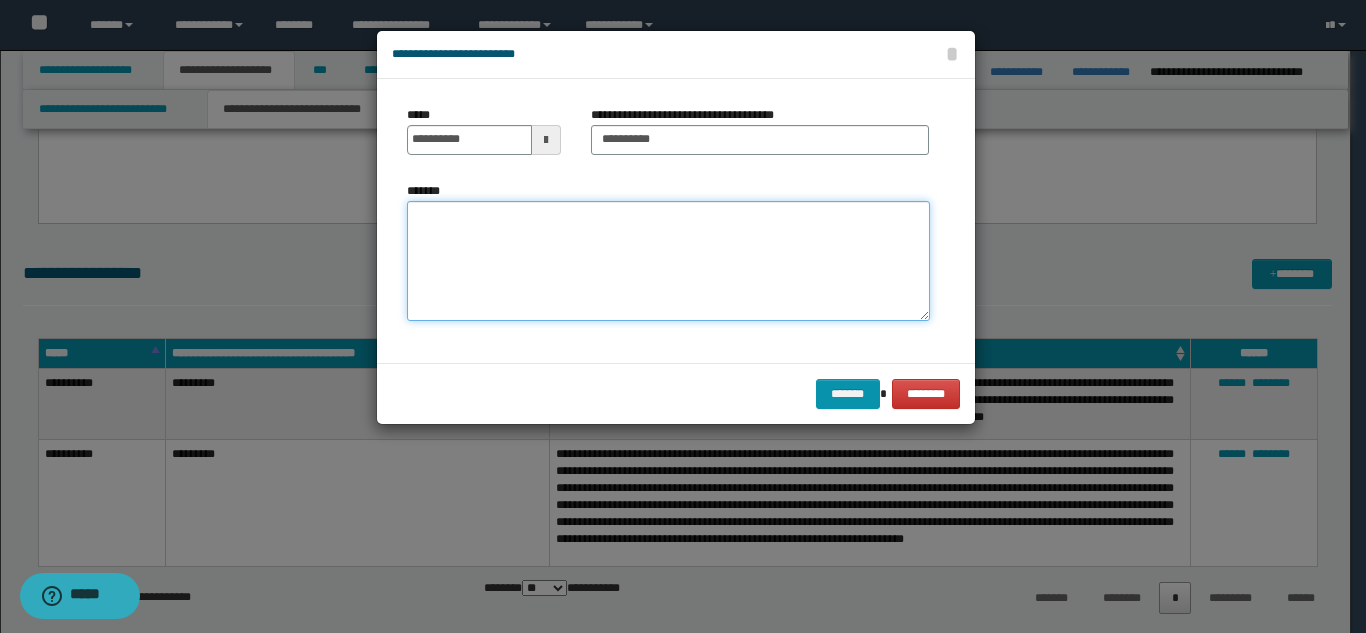 click on "*******" at bounding box center [668, 261] 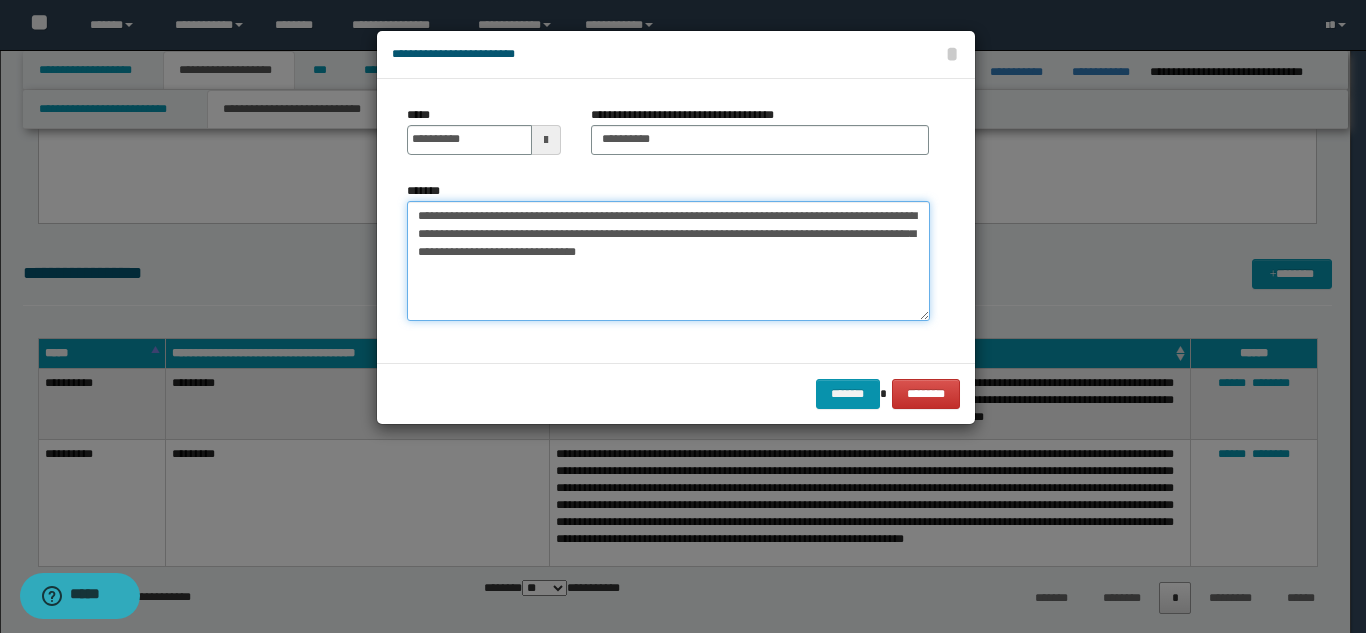 click on "**********" at bounding box center [668, 261] 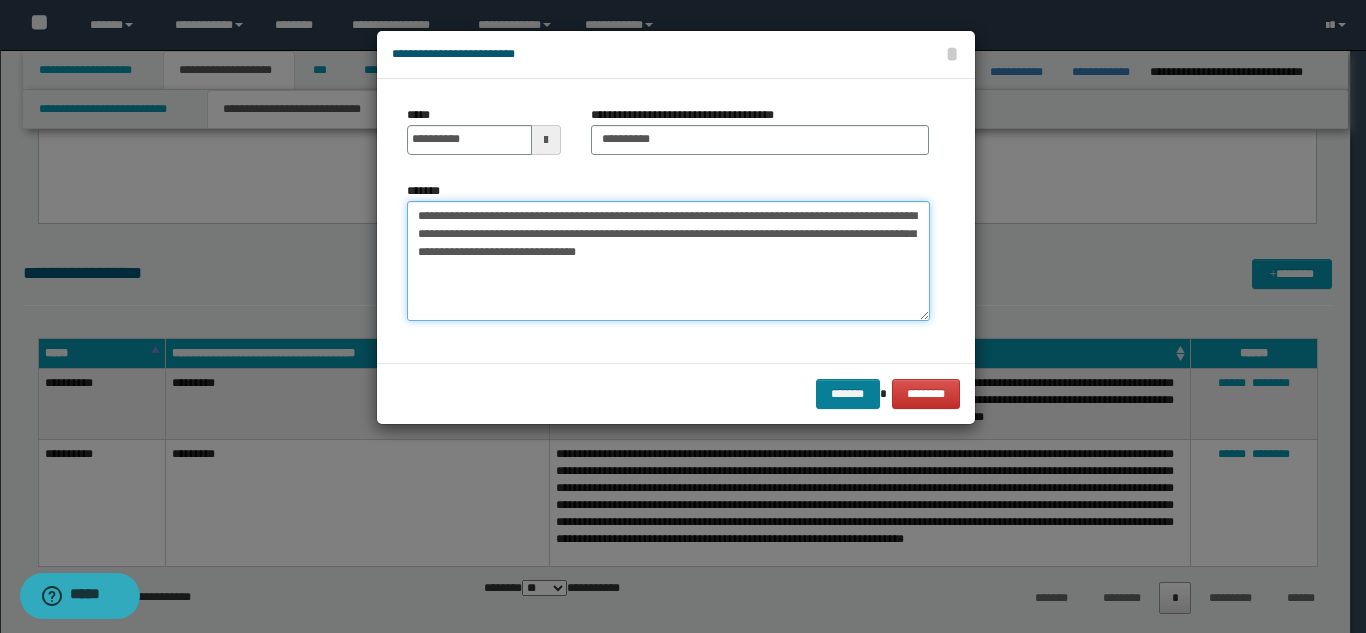 type on "**********" 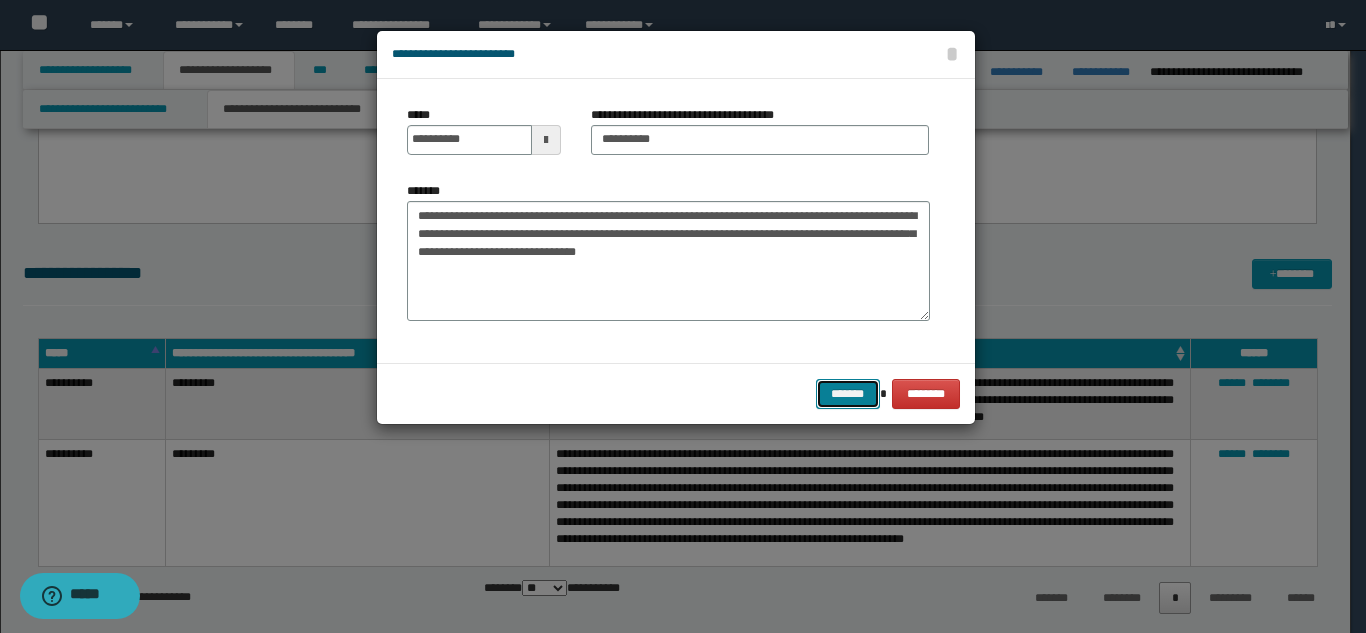 click on "*******" at bounding box center (848, 394) 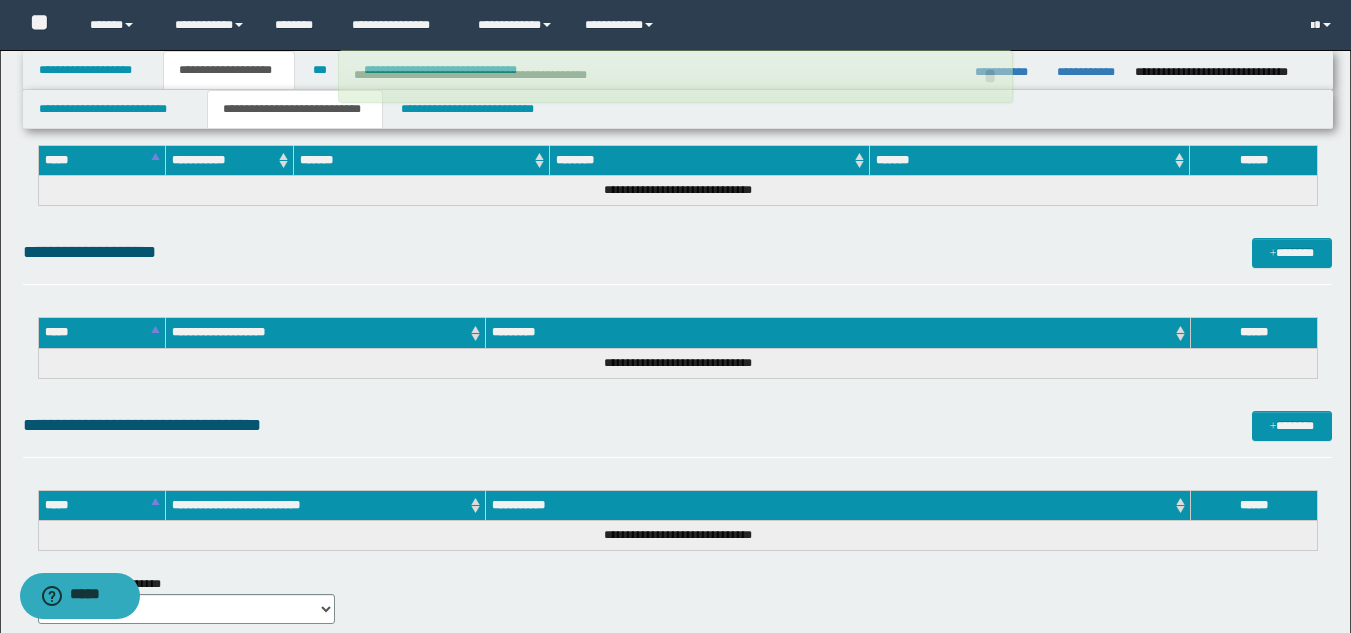 scroll, scrollTop: 2819, scrollLeft: 0, axis: vertical 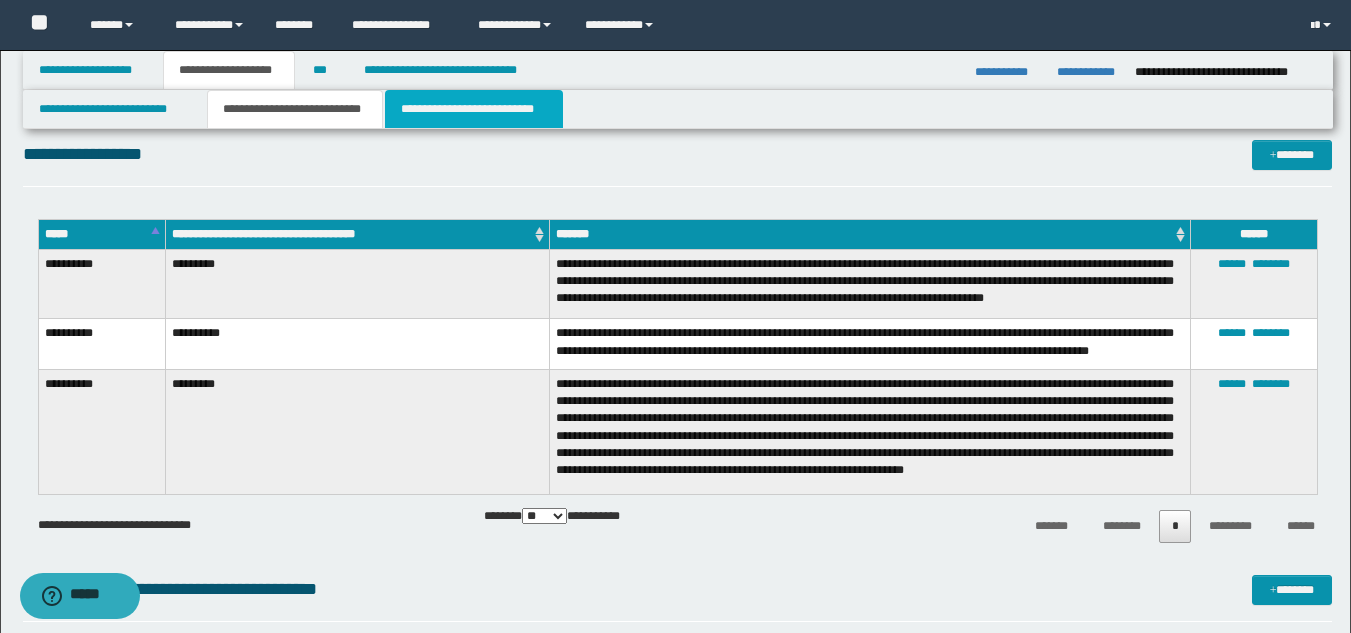 click on "**********" at bounding box center [474, 109] 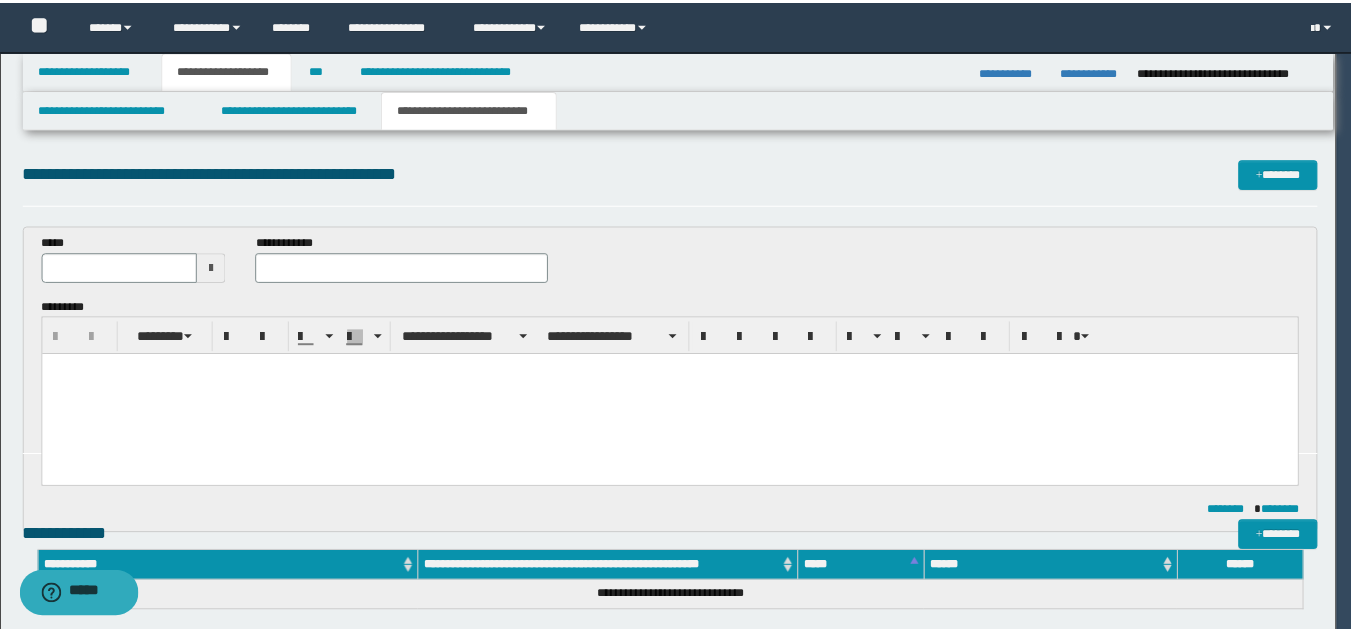 scroll, scrollTop: 0, scrollLeft: 0, axis: both 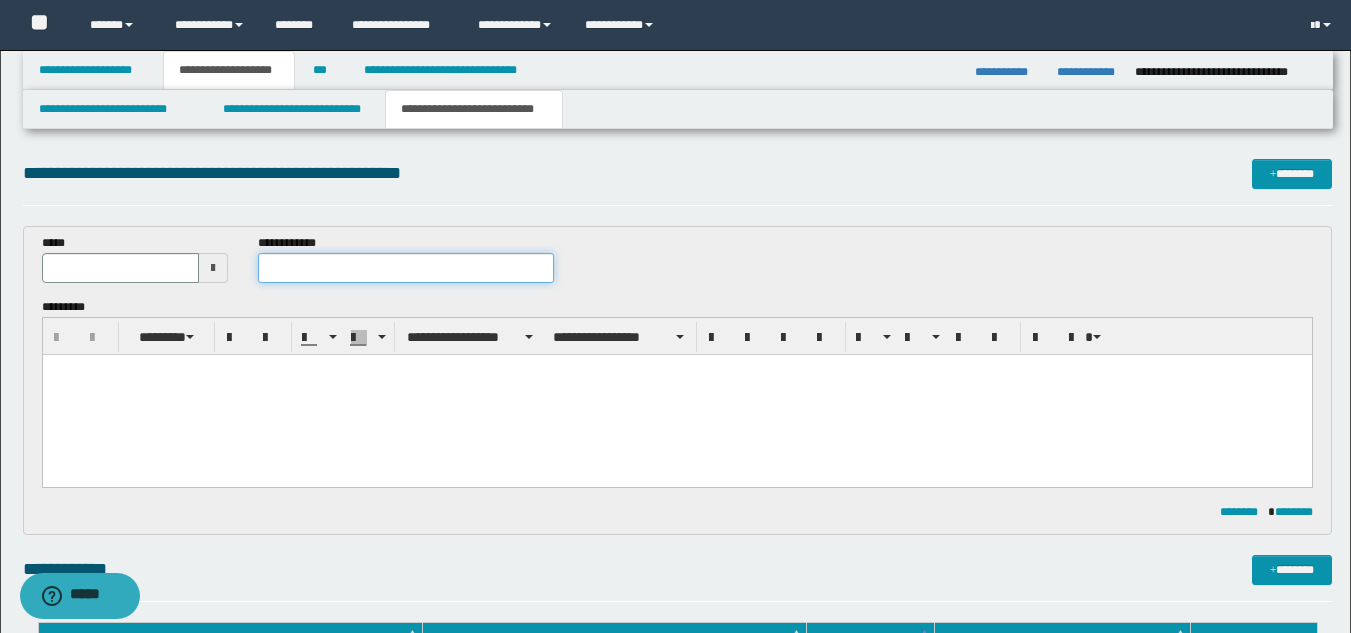 click at bounding box center [405, 268] 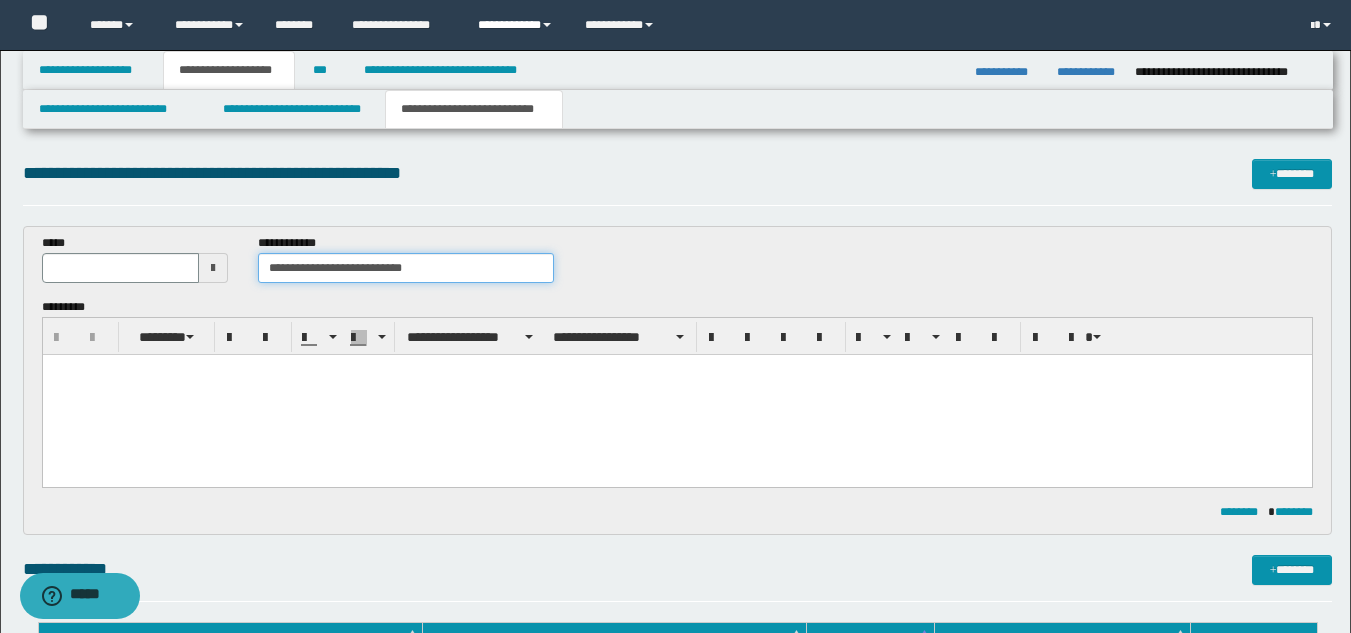 type on "**********" 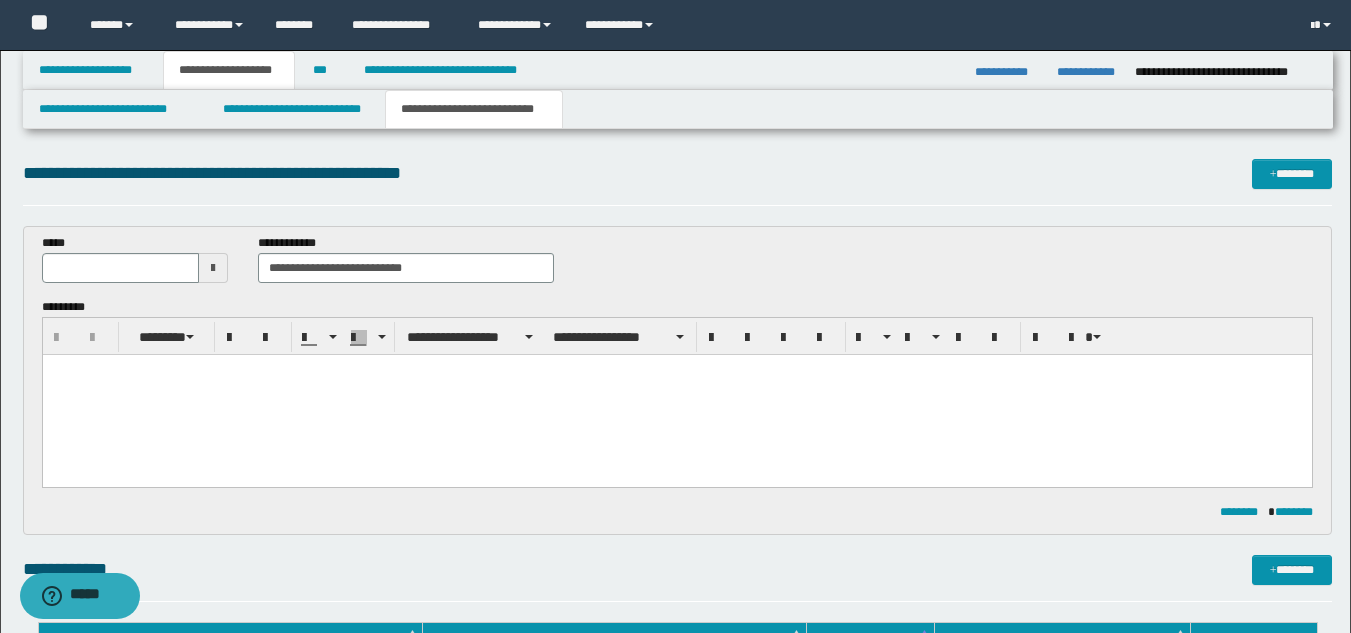 click at bounding box center (213, 268) 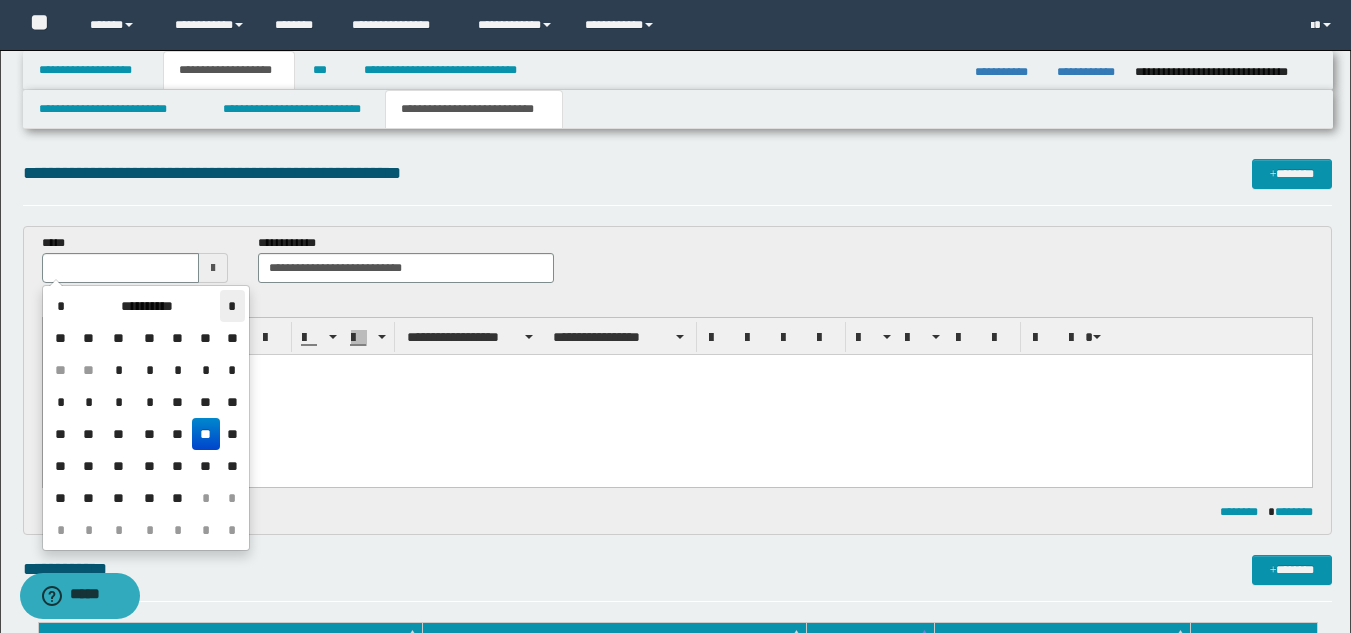 click on "*" at bounding box center [232, 306] 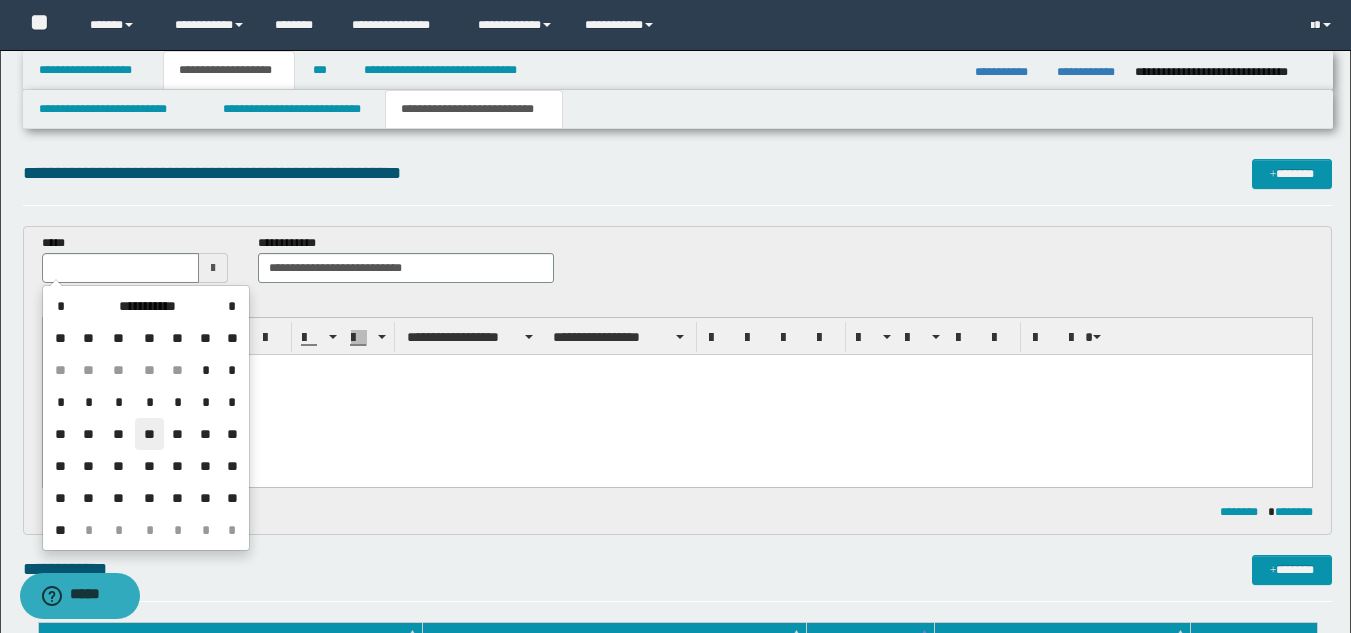 click on "**" at bounding box center [149, 434] 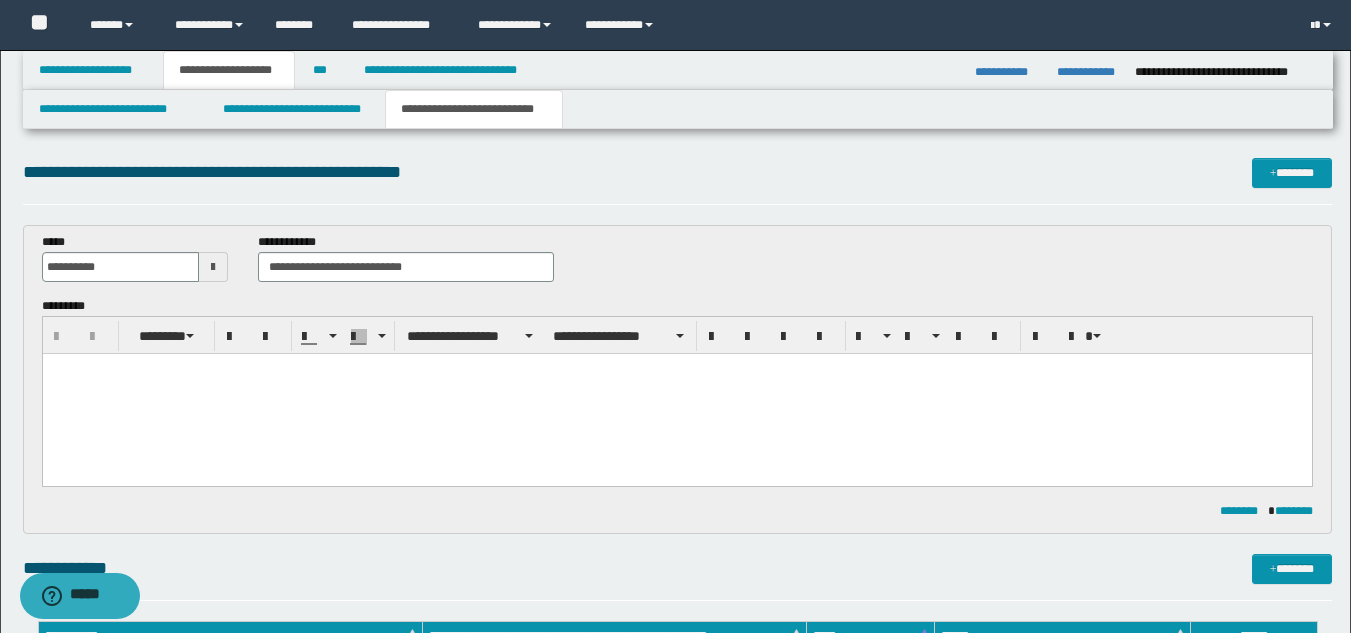 scroll, scrollTop: 0, scrollLeft: 0, axis: both 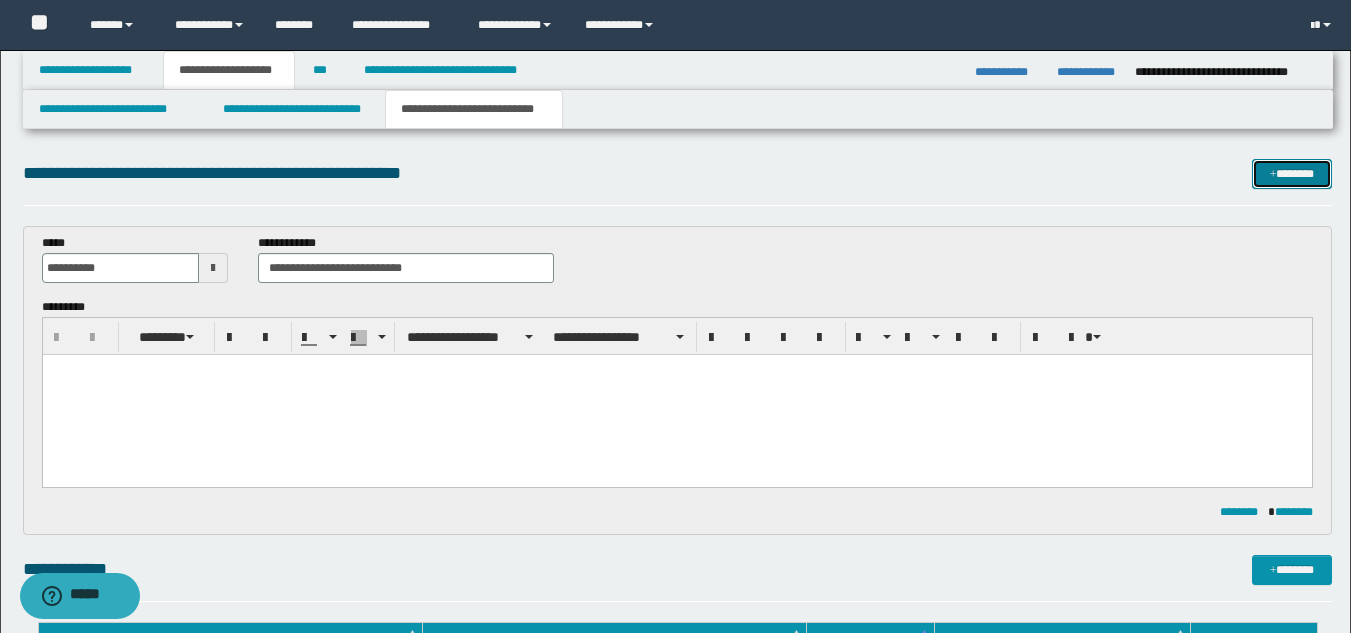 click on "*******" at bounding box center [1292, 174] 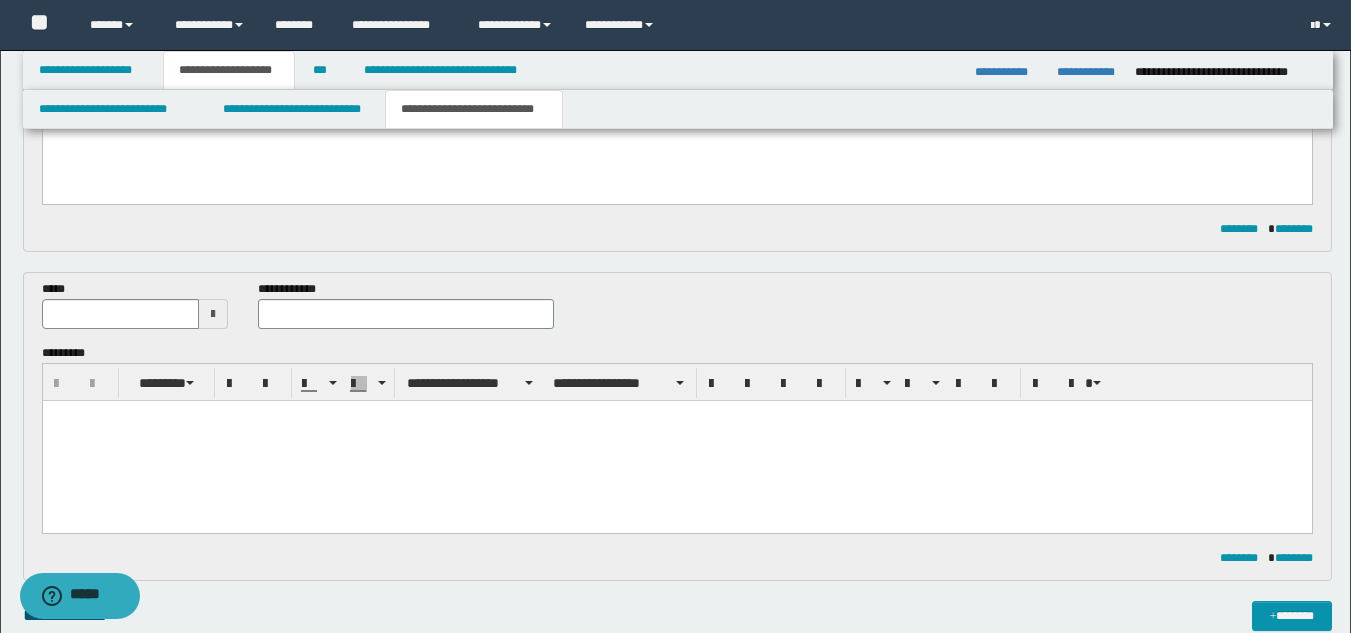 scroll, scrollTop: 282, scrollLeft: 0, axis: vertical 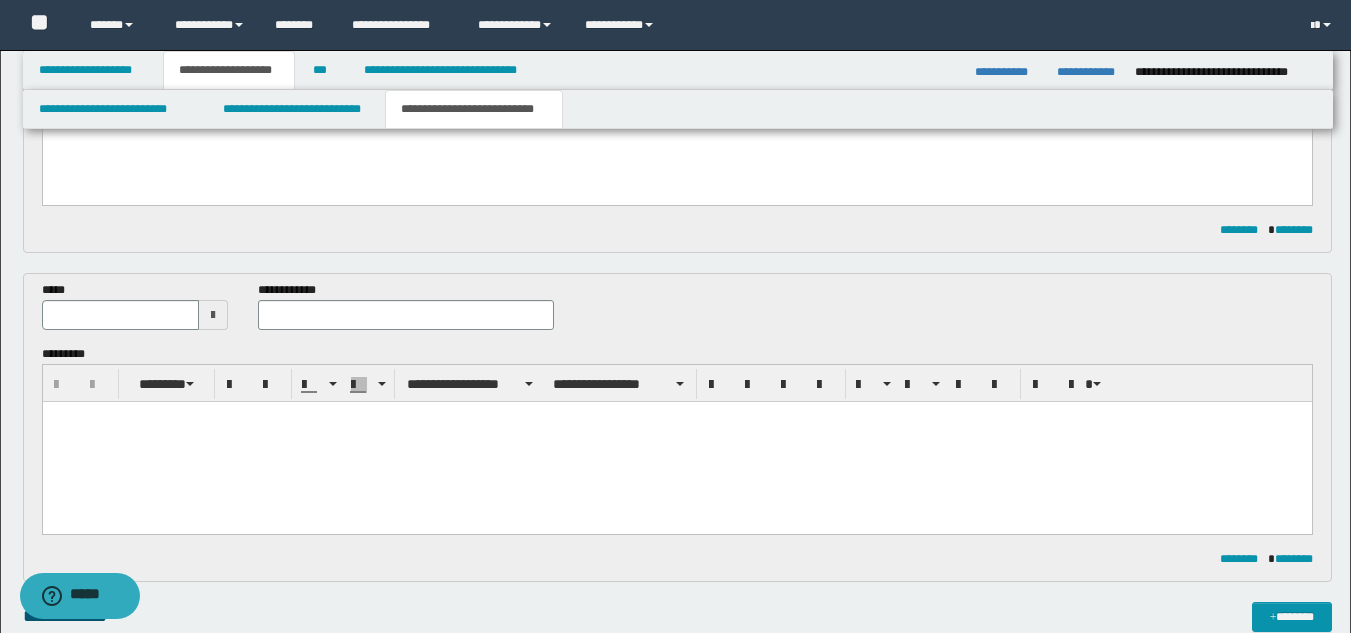 click at bounding box center [213, 315] 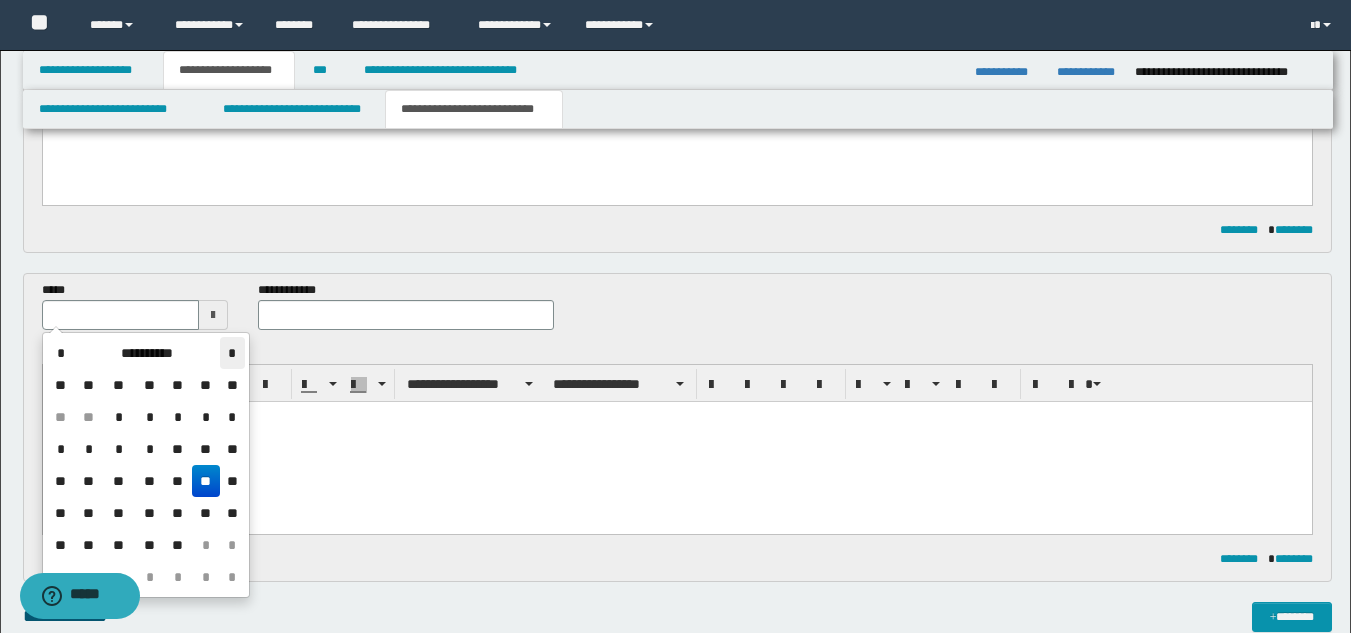 click on "*" at bounding box center [232, 353] 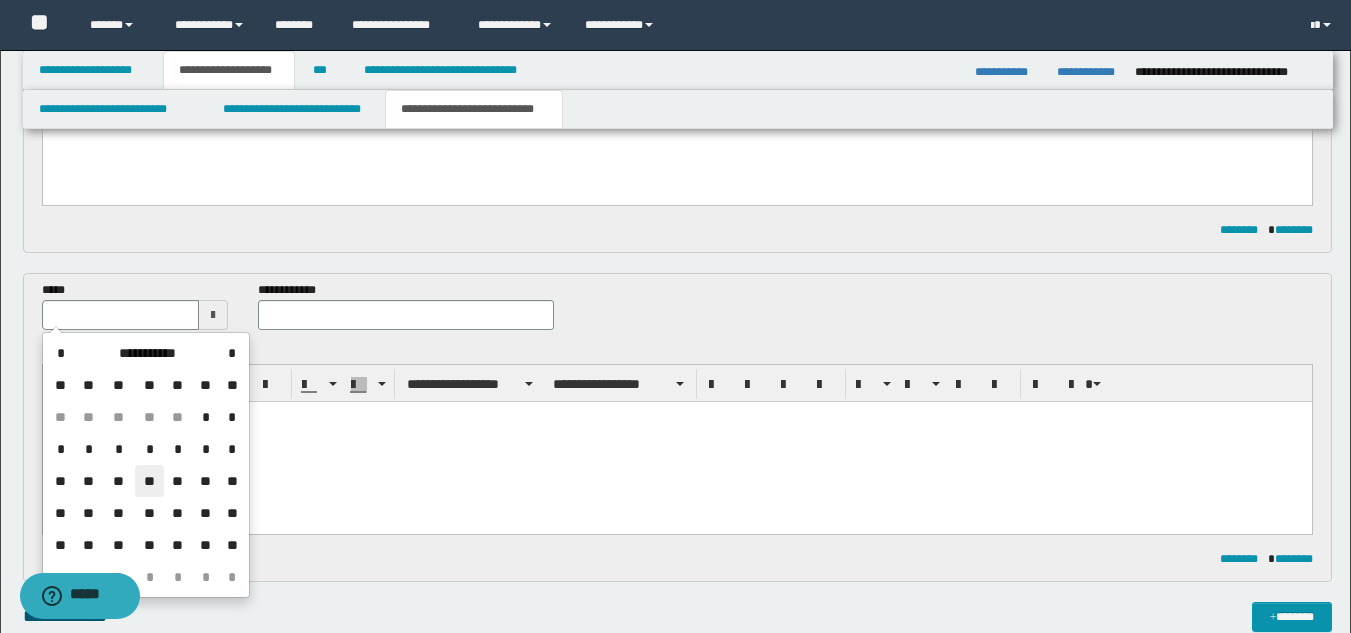 drag, startPoint x: 107, startPoint y: 81, endPoint x: 149, endPoint y: 483, distance: 404.18808 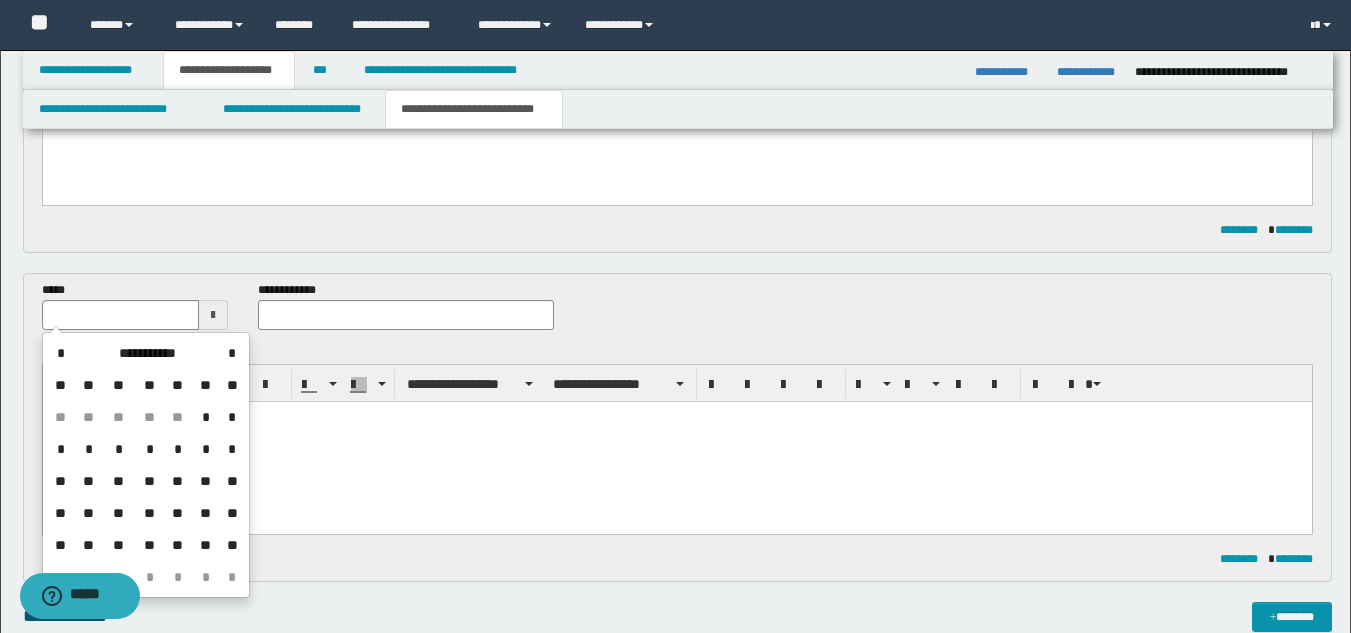 type on "**********" 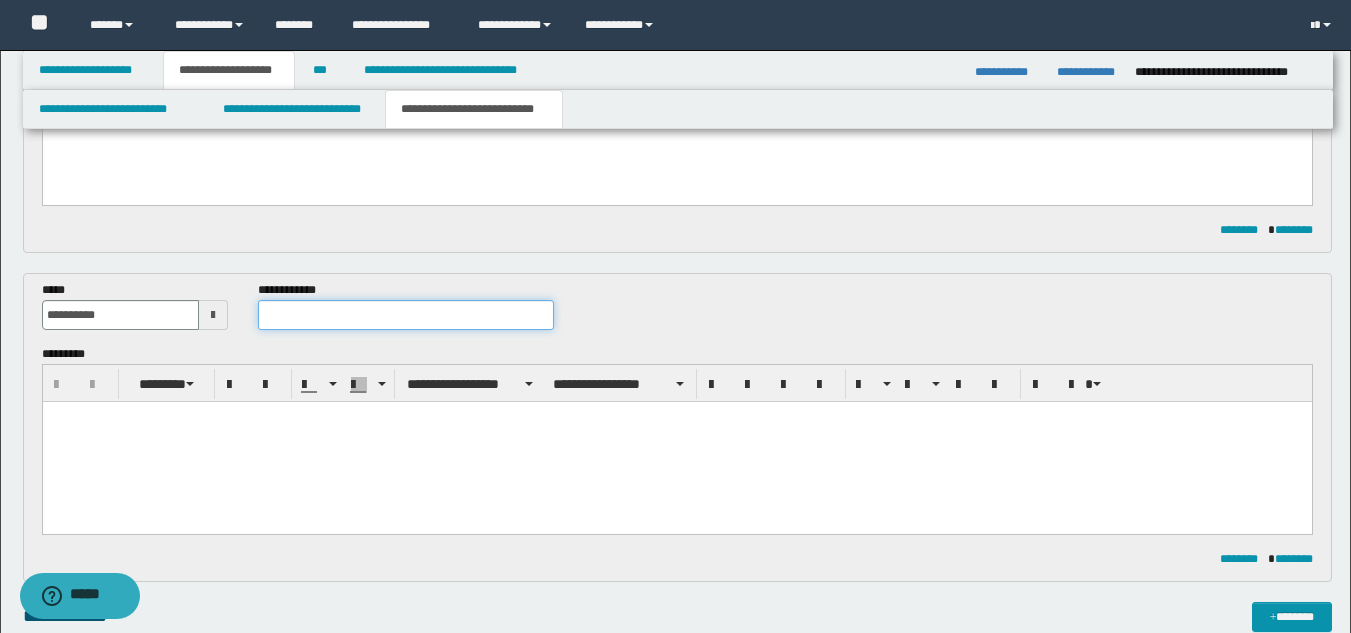 click at bounding box center [405, 315] 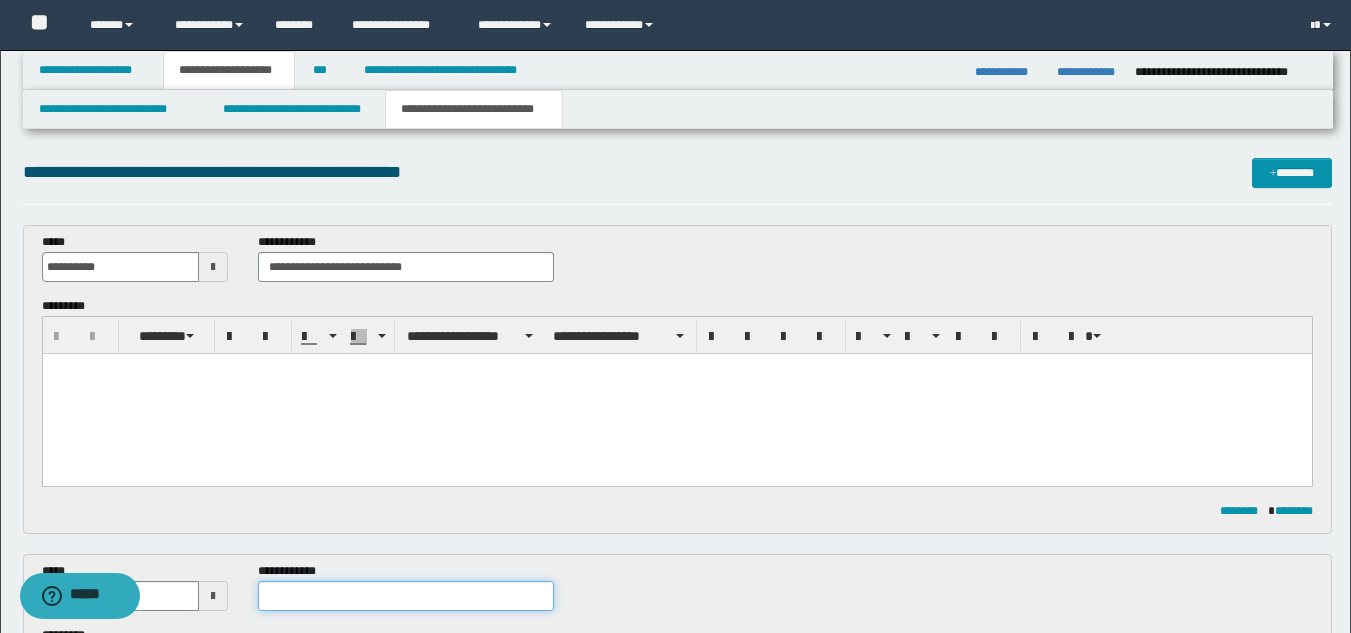 scroll, scrollTop: 0, scrollLeft: 0, axis: both 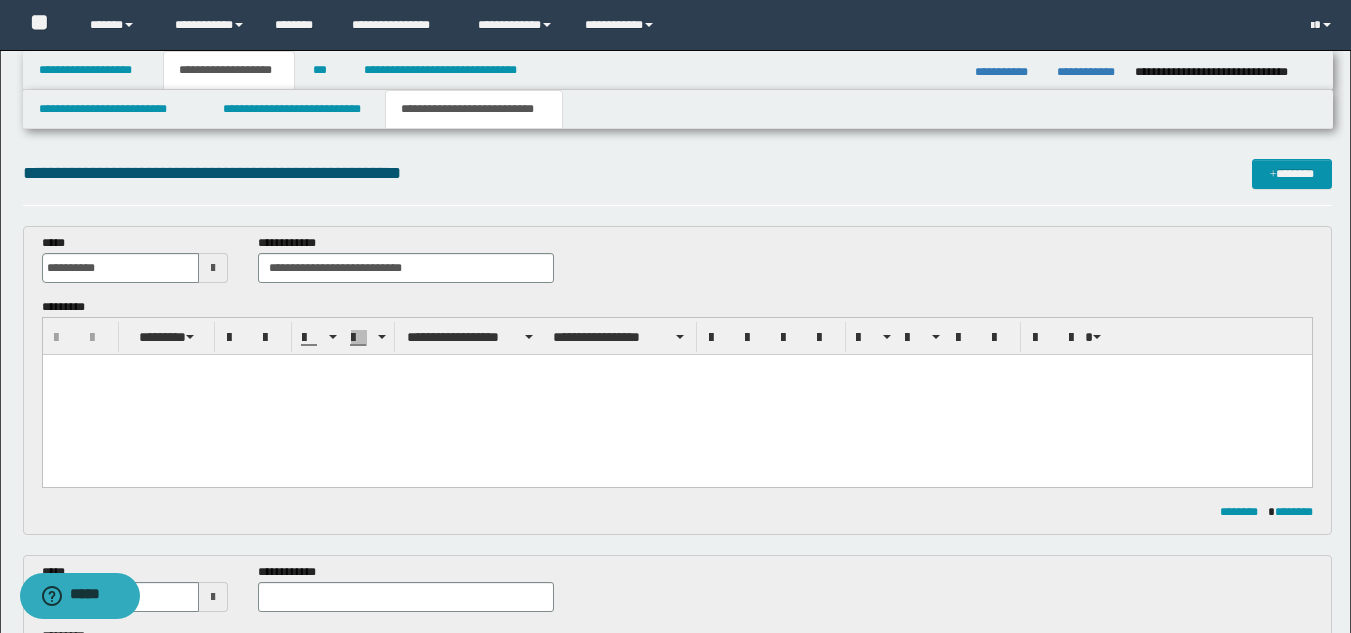 click at bounding box center (676, 395) 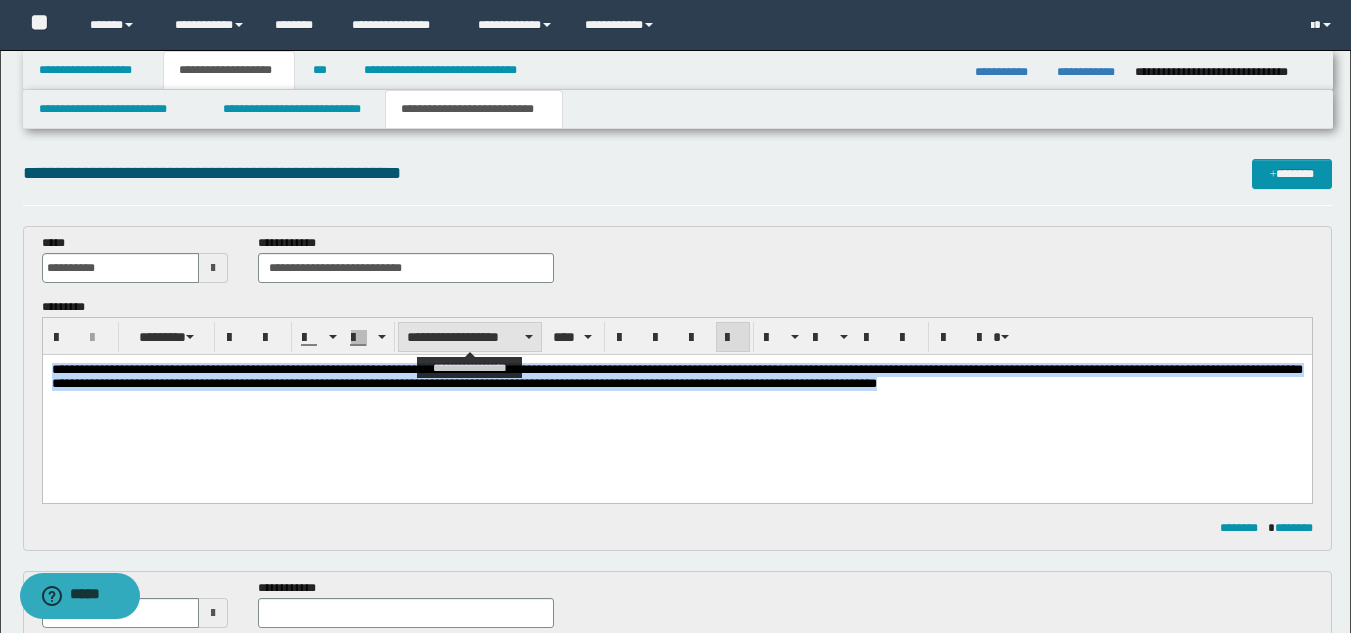 click on "**********" at bounding box center (470, 337) 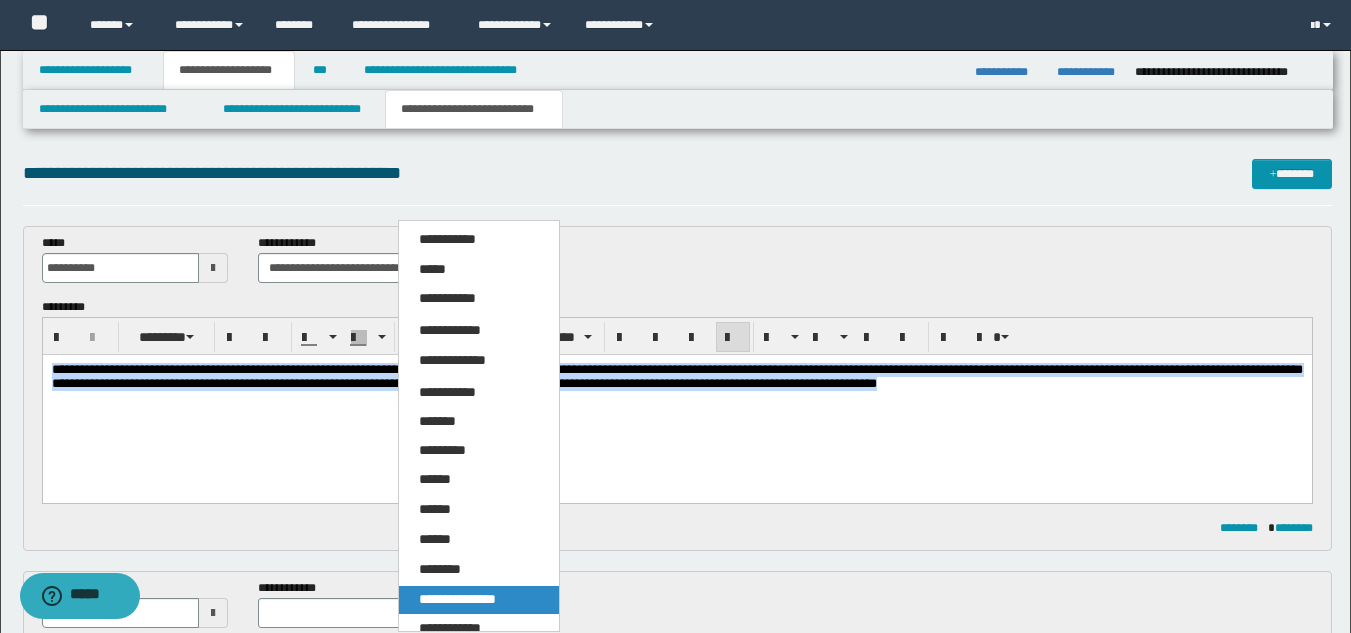 click on "**********" at bounding box center [457, 599] 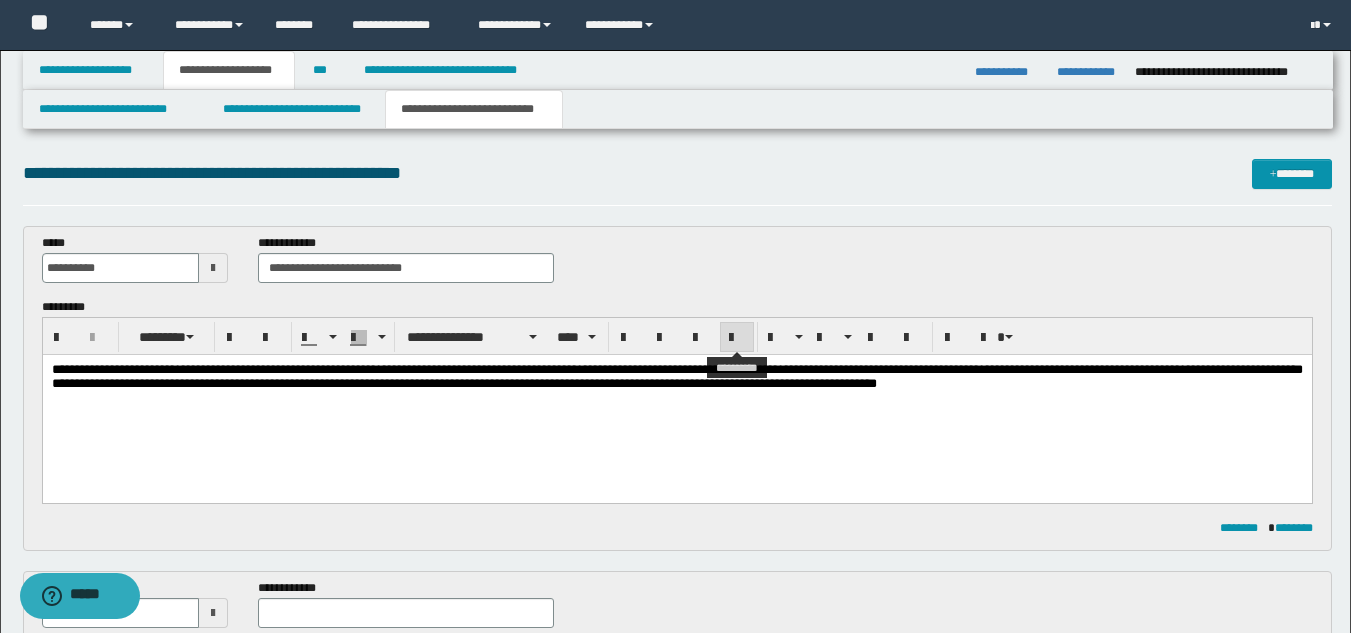 click at bounding box center [737, 338] 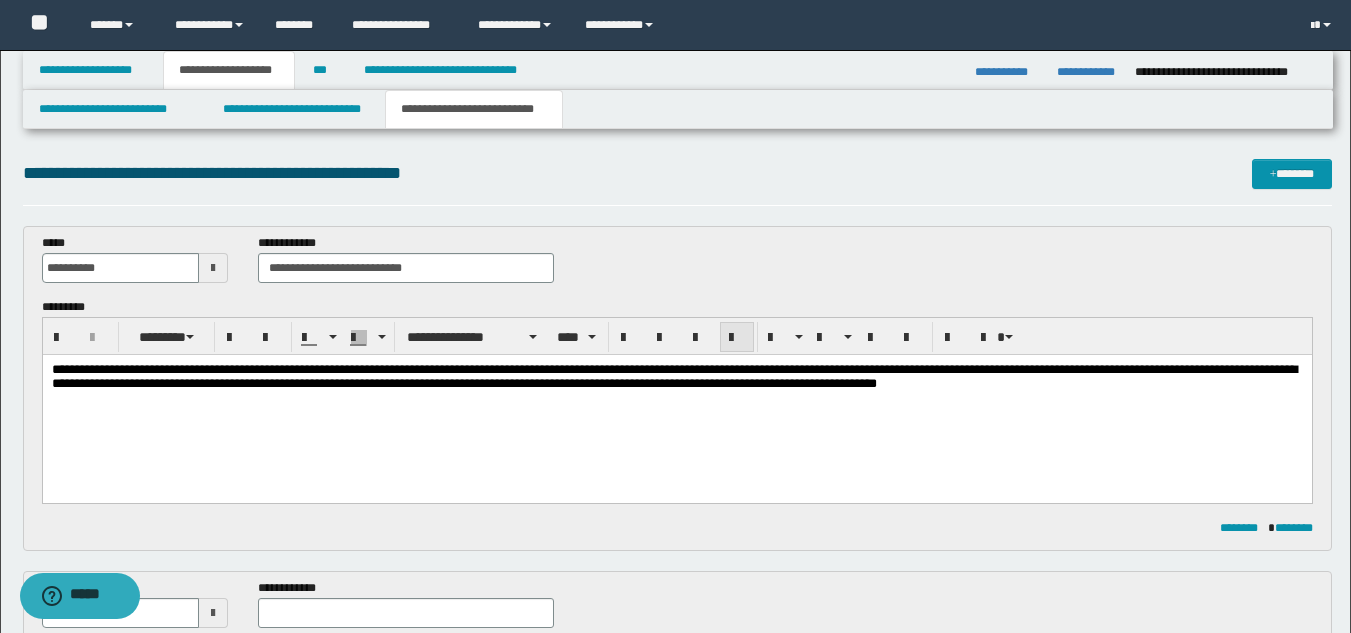 click at bounding box center [737, 338] 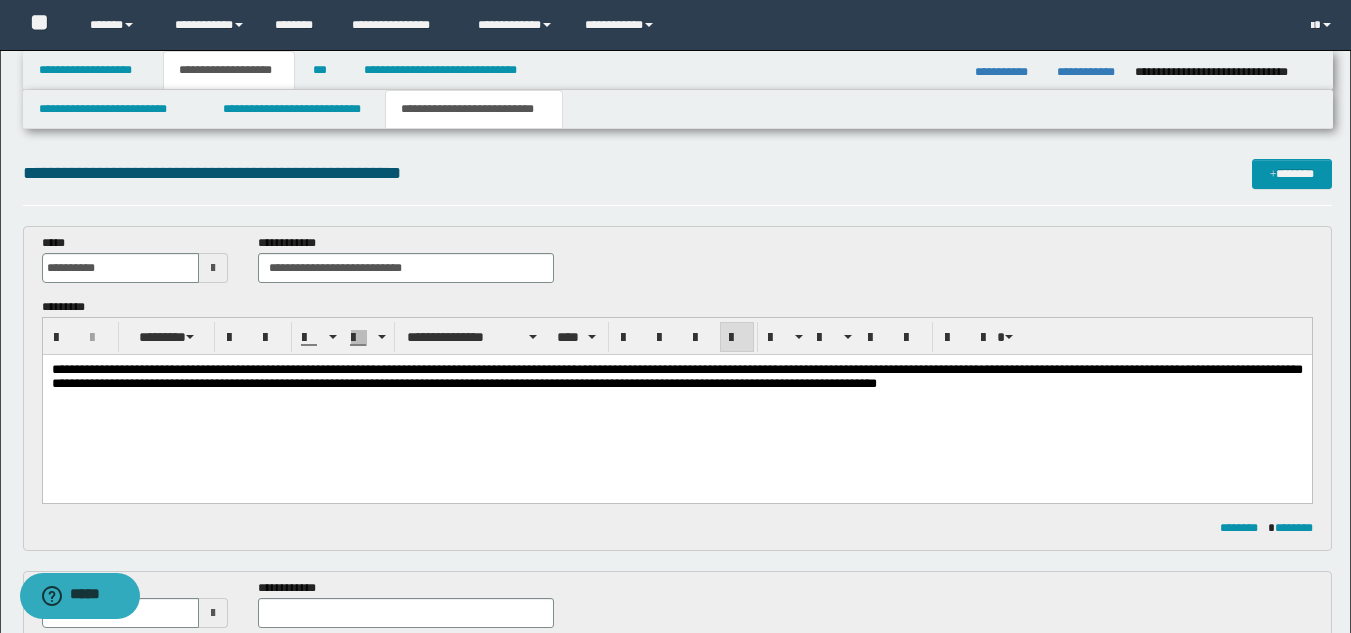 click on "**********" at bounding box center [676, 402] 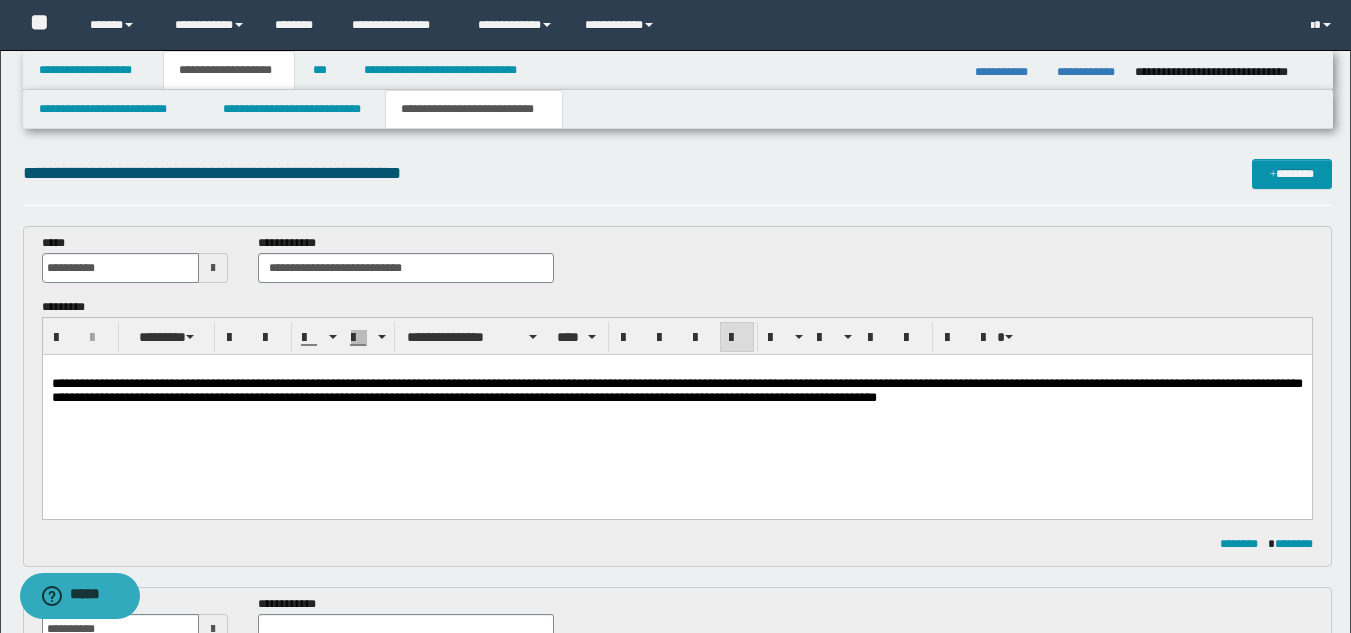 drag, startPoint x: 227, startPoint y: 423, endPoint x: 504, endPoint y: 419, distance: 277.02887 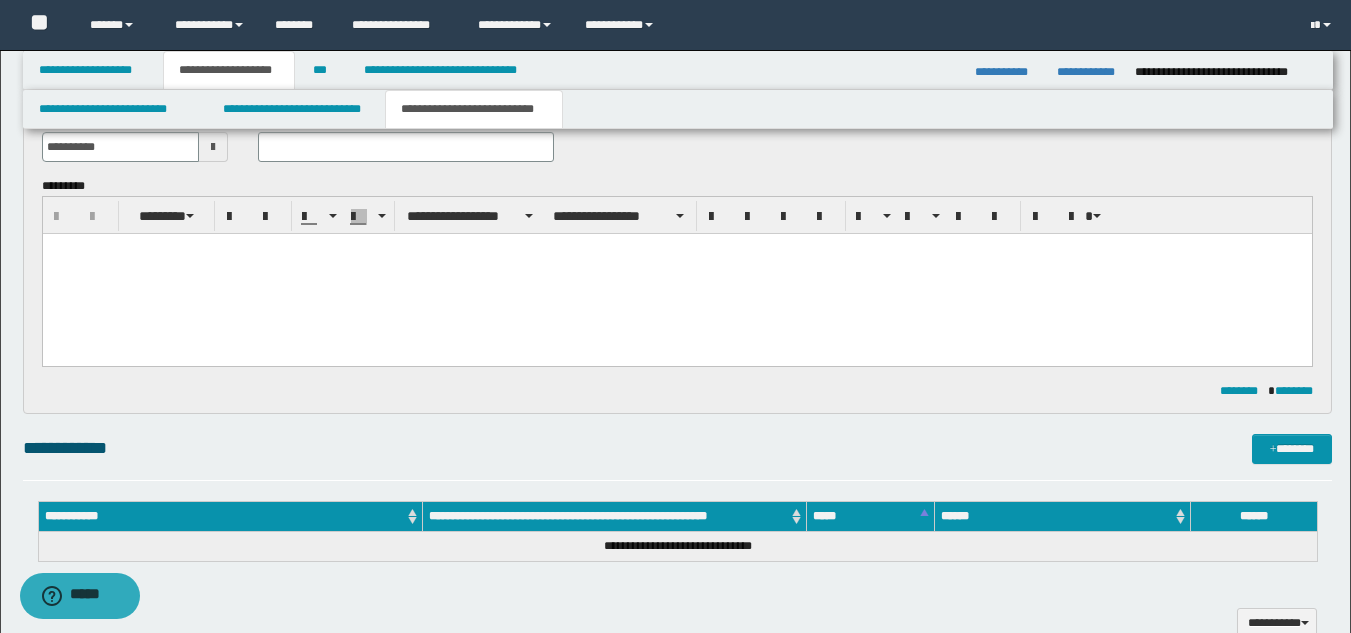 scroll, scrollTop: 300, scrollLeft: 0, axis: vertical 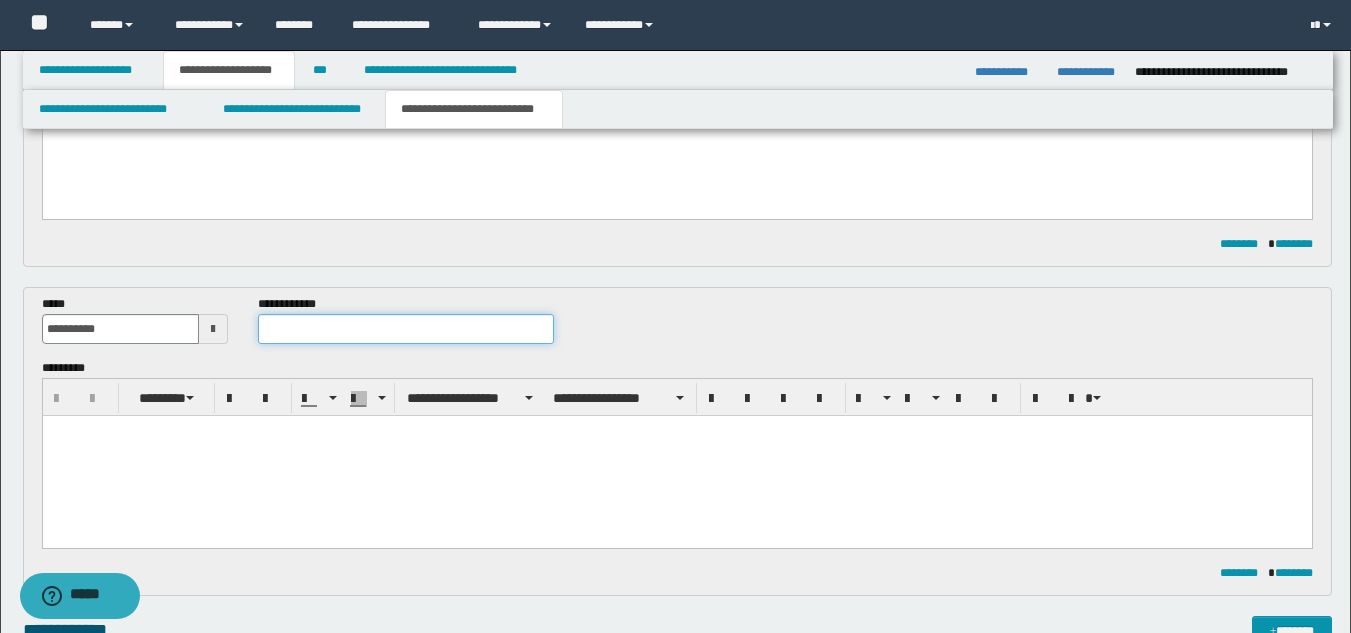 click at bounding box center [405, 329] 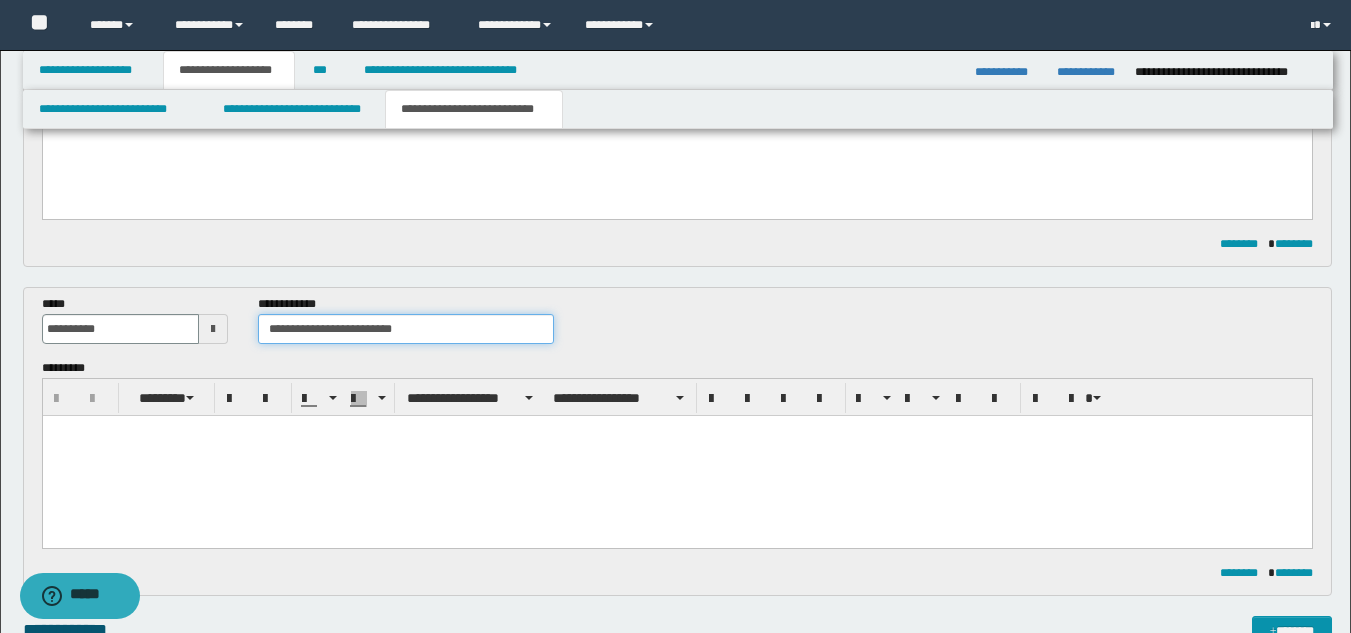 type on "**********" 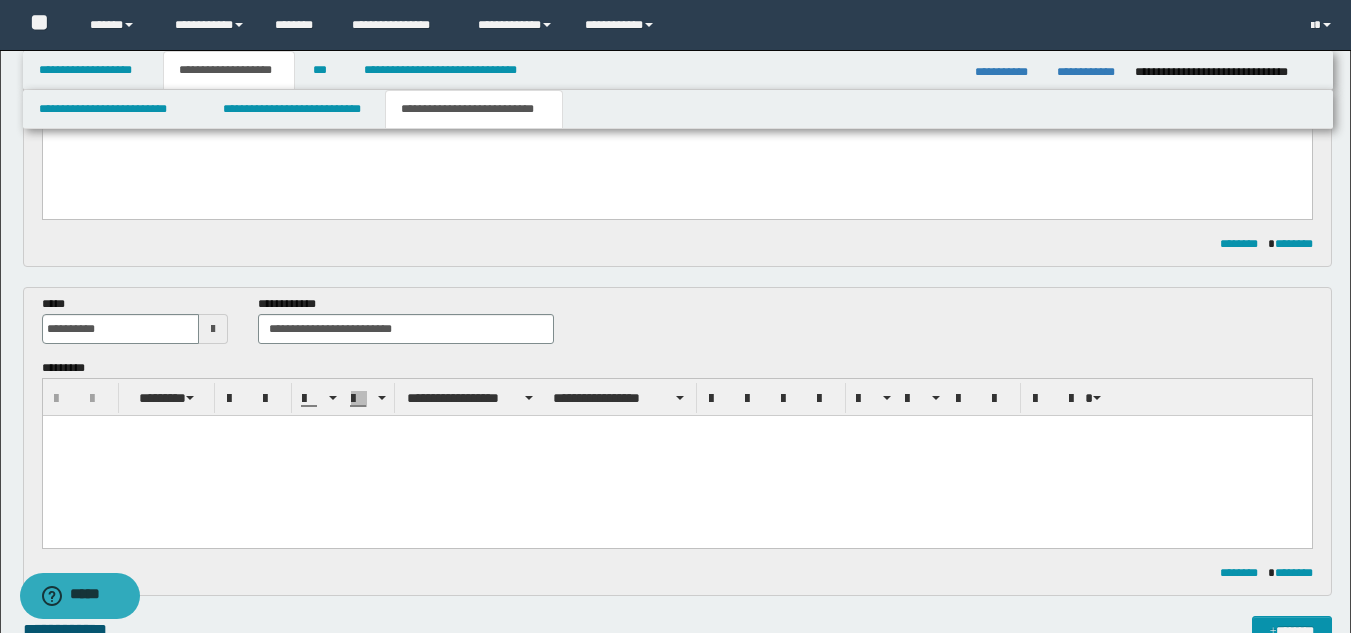 click at bounding box center [676, 455] 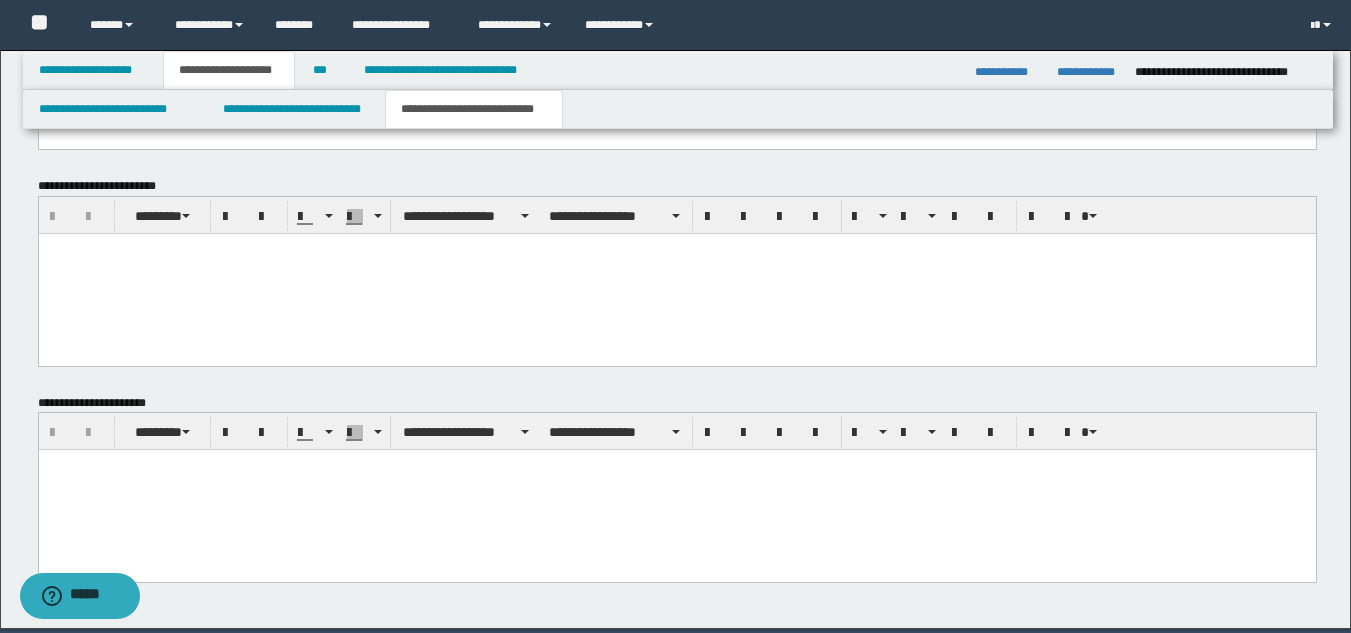 scroll, scrollTop: 1200, scrollLeft: 0, axis: vertical 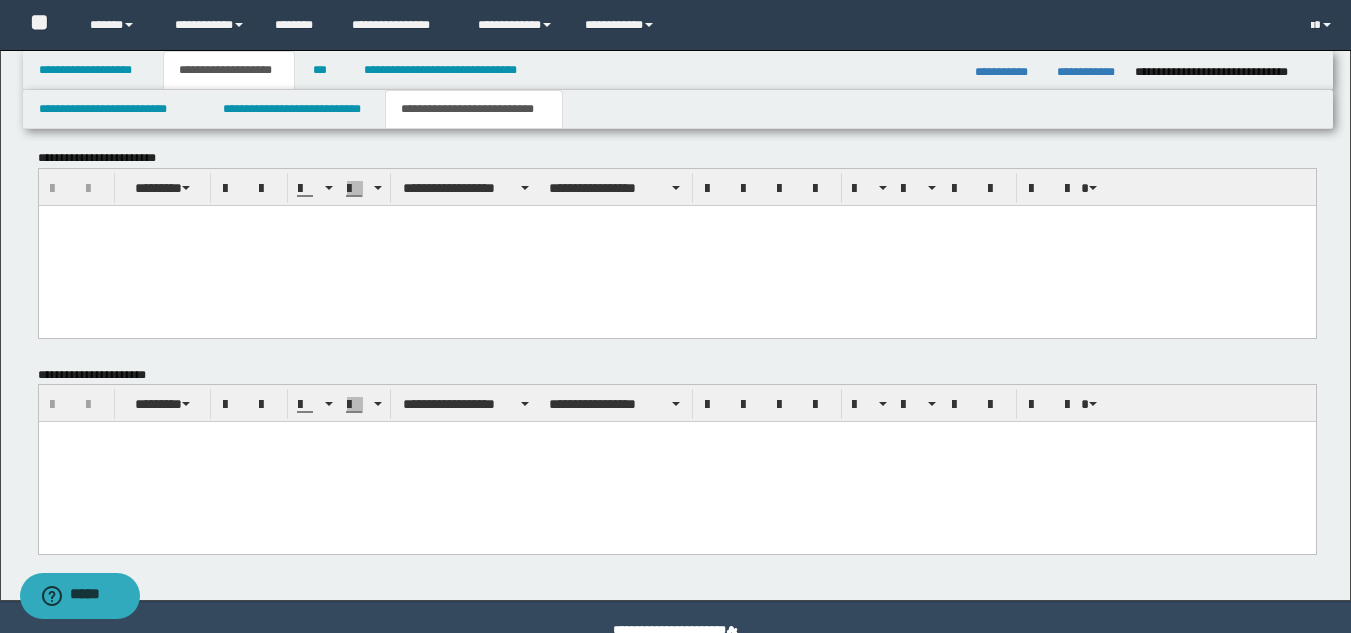 click at bounding box center (676, 462) 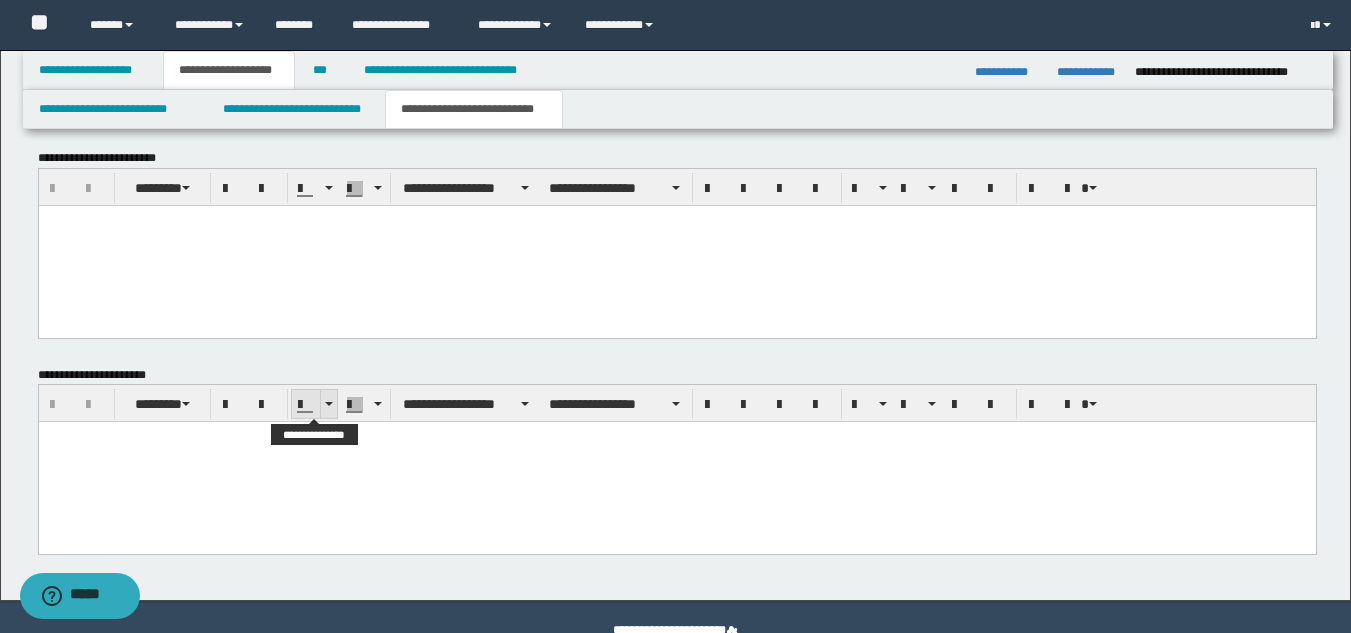 paste 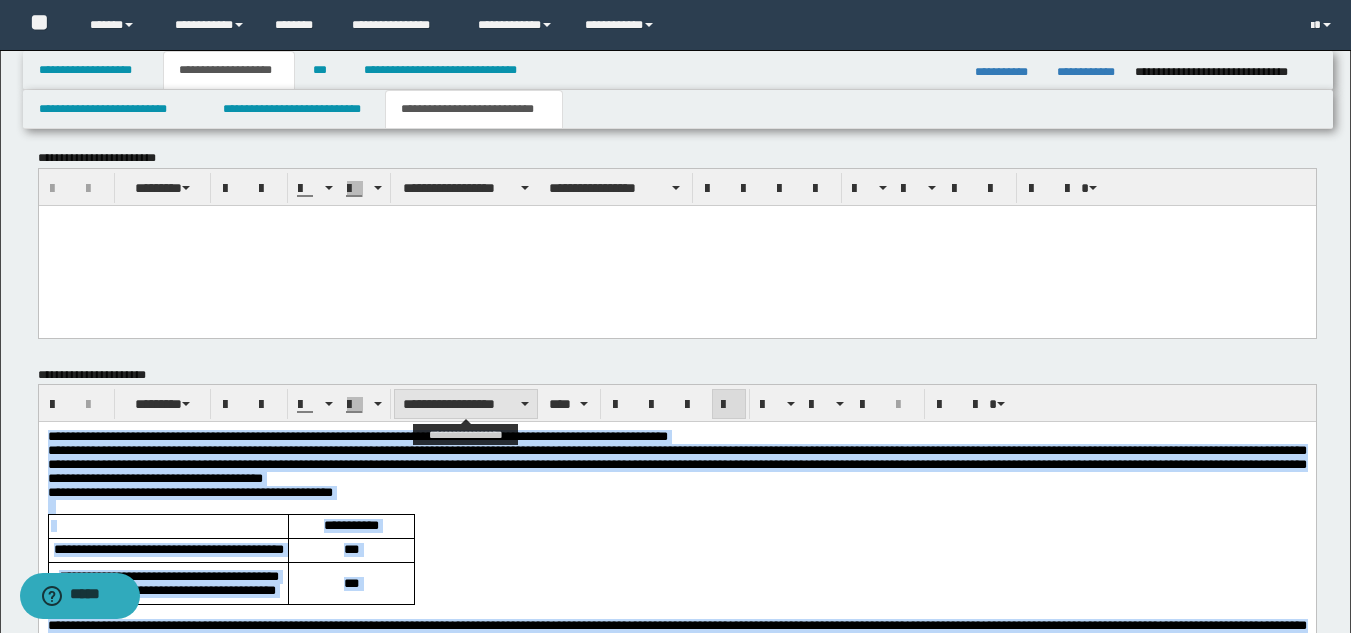 click on "**********" at bounding box center [466, 404] 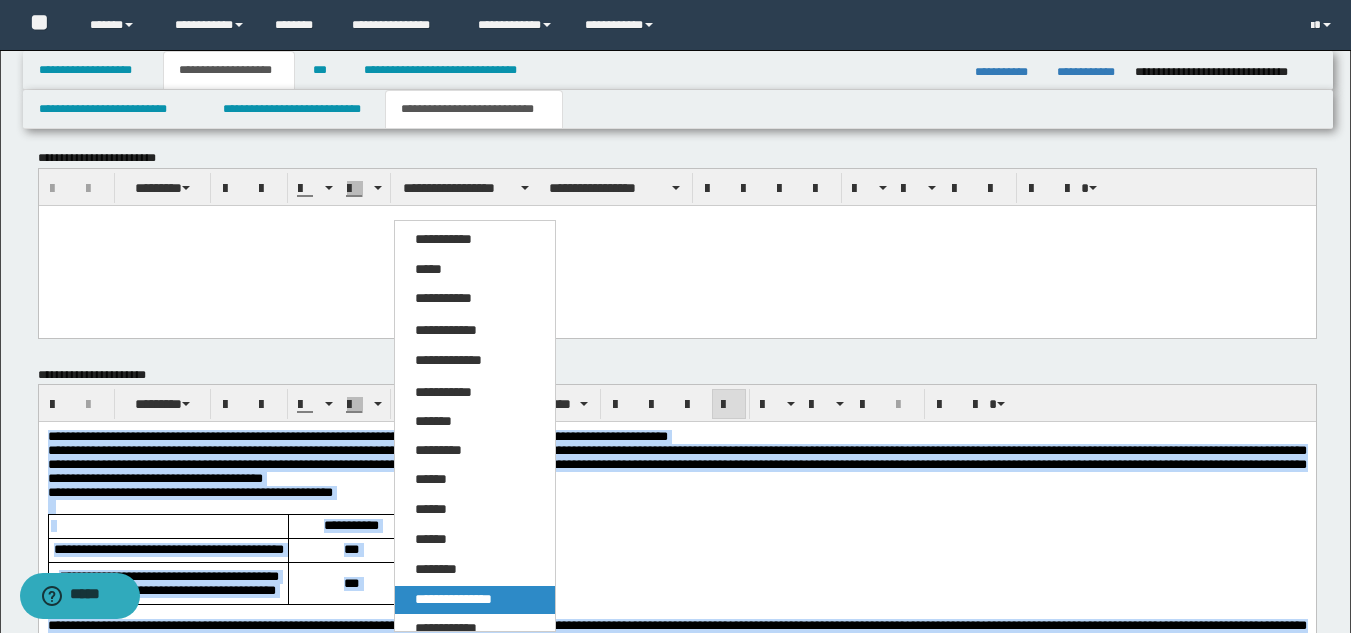 click on "**********" at bounding box center [453, 599] 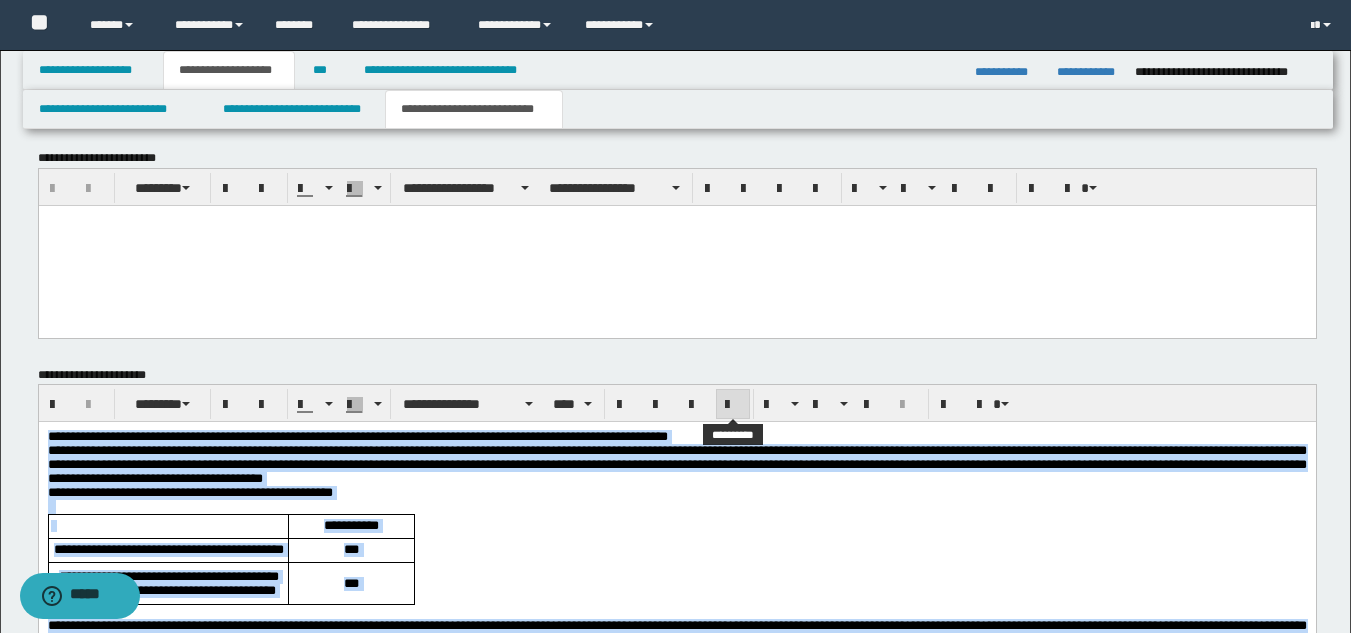 click at bounding box center [733, 405] 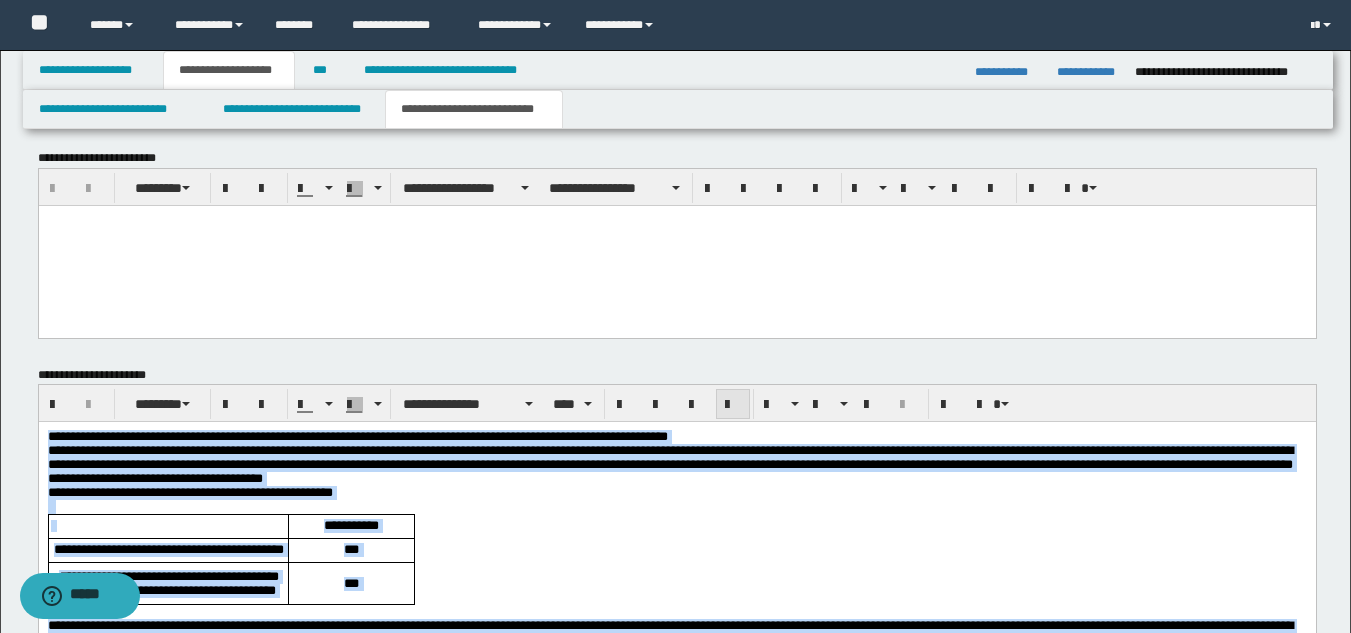 drag, startPoint x: 732, startPoint y: 403, endPoint x: 732, endPoint y: 417, distance: 14 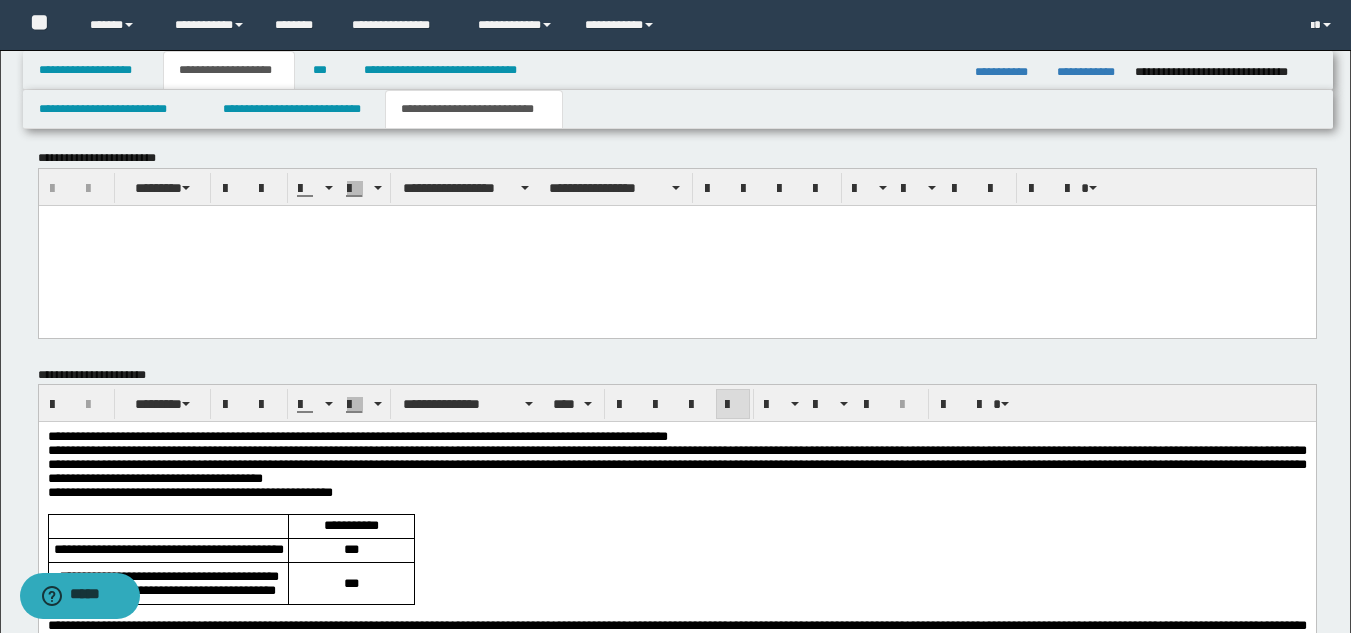 click on "**********" at bounding box center (676, 685) 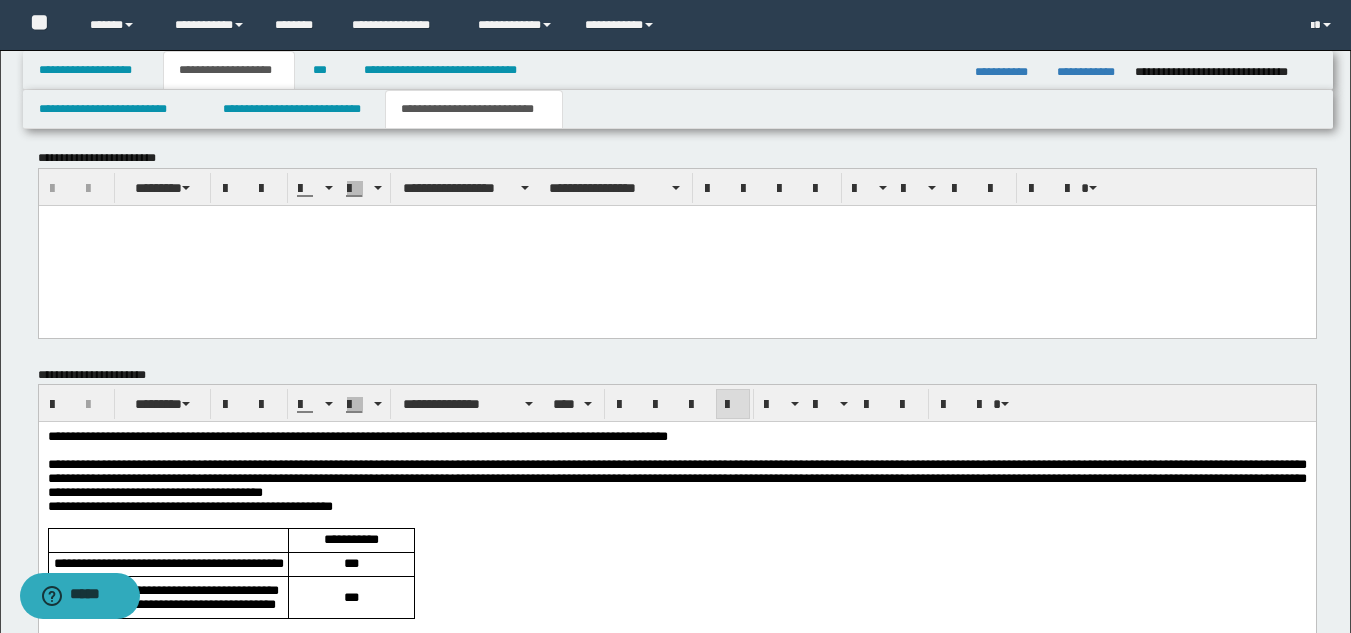 click on "**********" at bounding box center [676, 692] 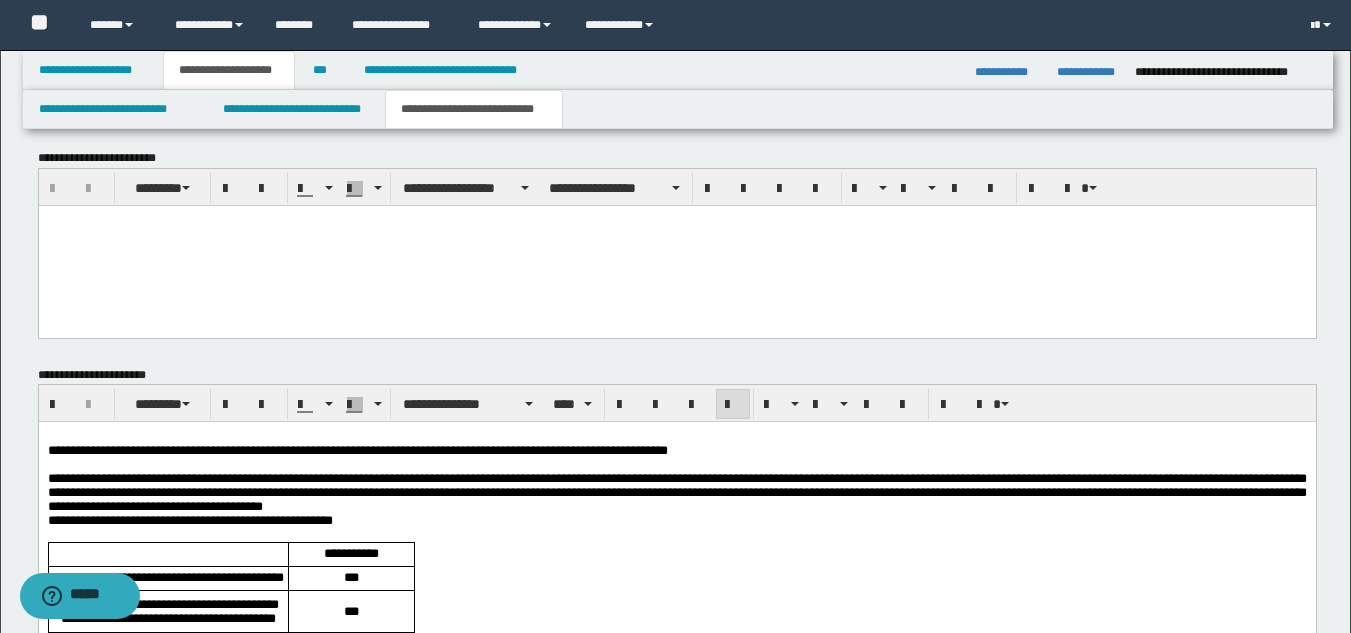 click on "**********" at bounding box center (676, 493) 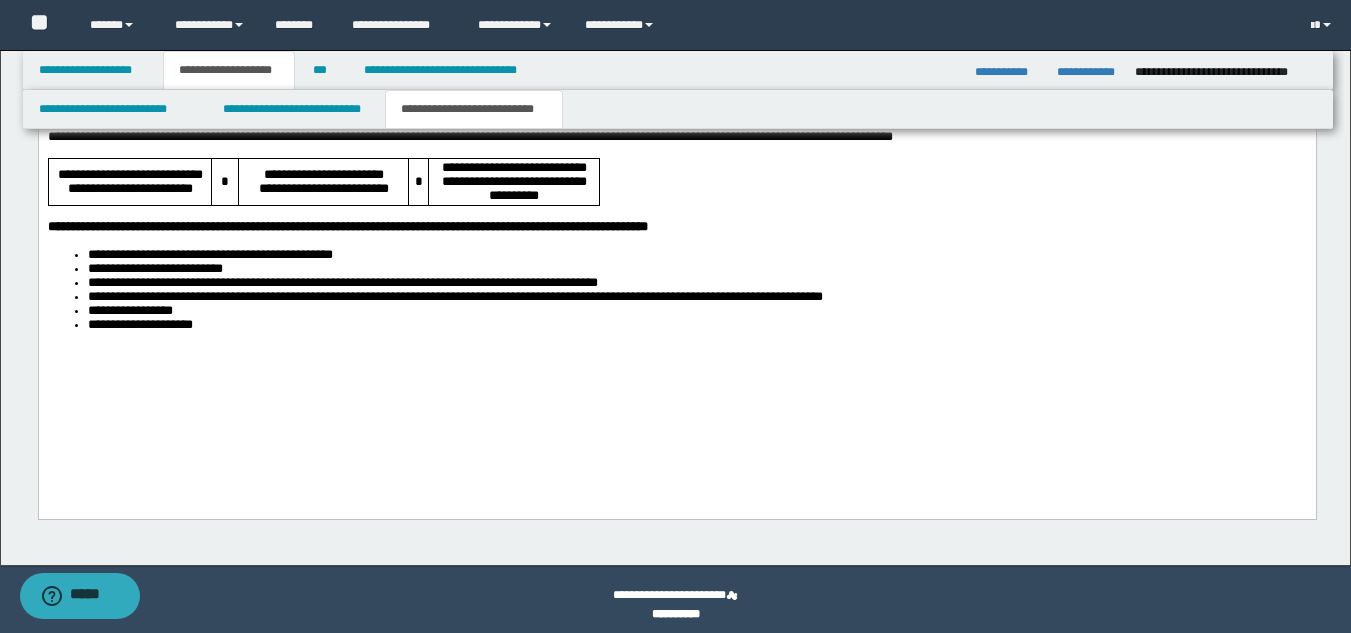 scroll, scrollTop: 1798, scrollLeft: 0, axis: vertical 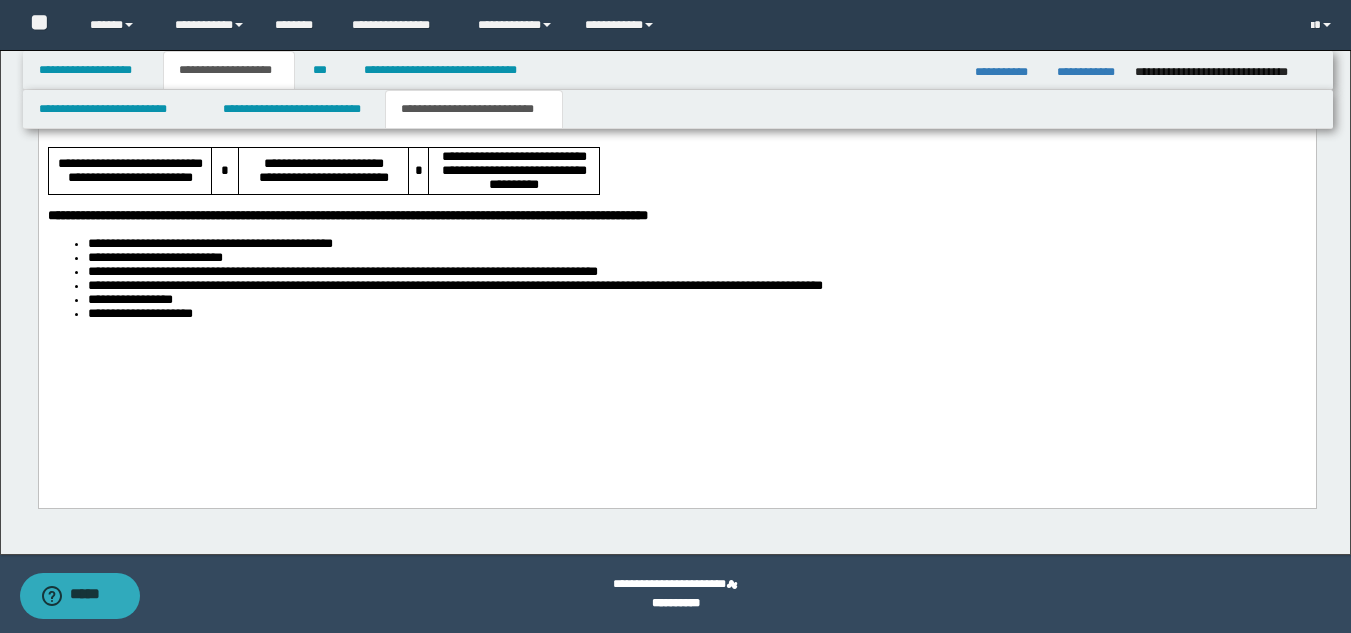 click on "**********" at bounding box center [676, 109] 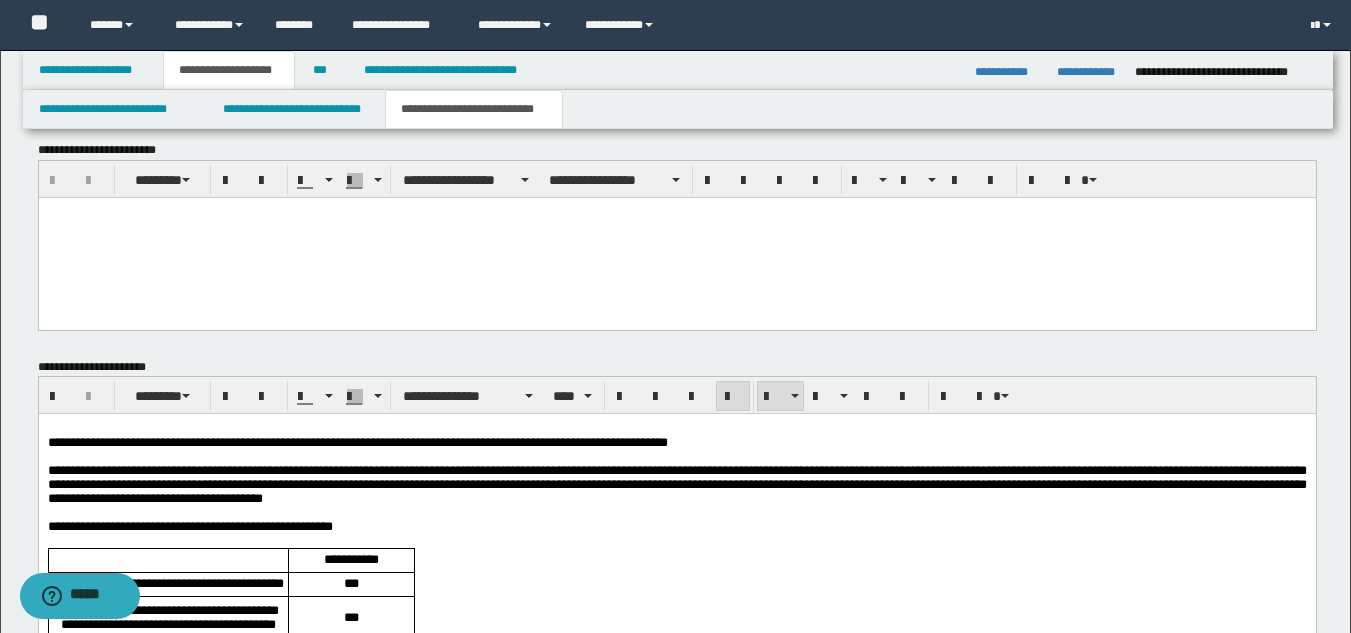 scroll, scrollTop: 1198, scrollLeft: 0, axis: vertical 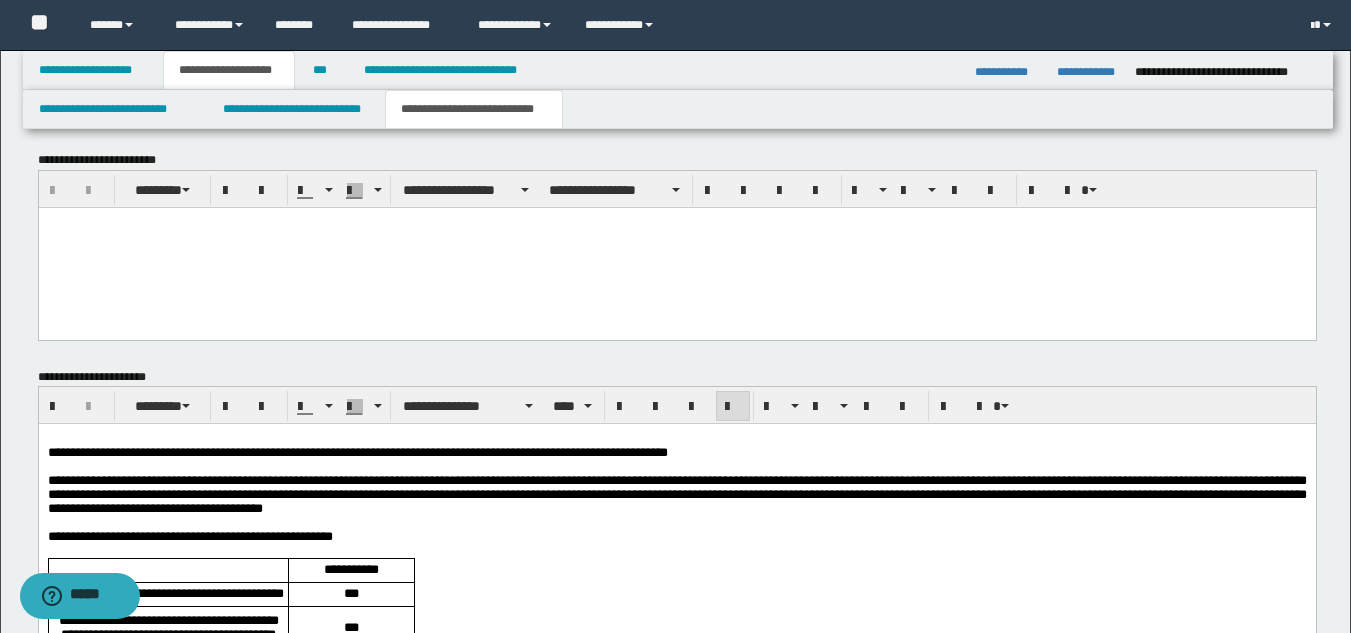 click on "**********" at bounding box center [676, 494] 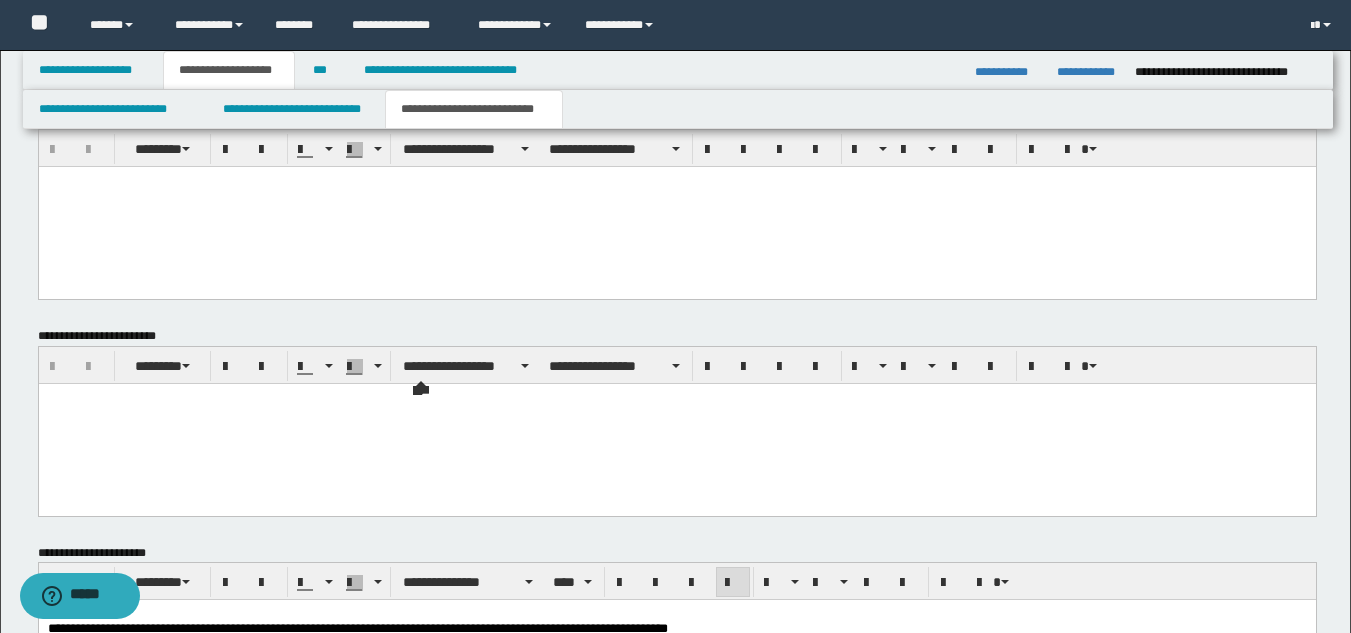scroll, scrollTop: 798, scrollLeft: 0, axis: vertical 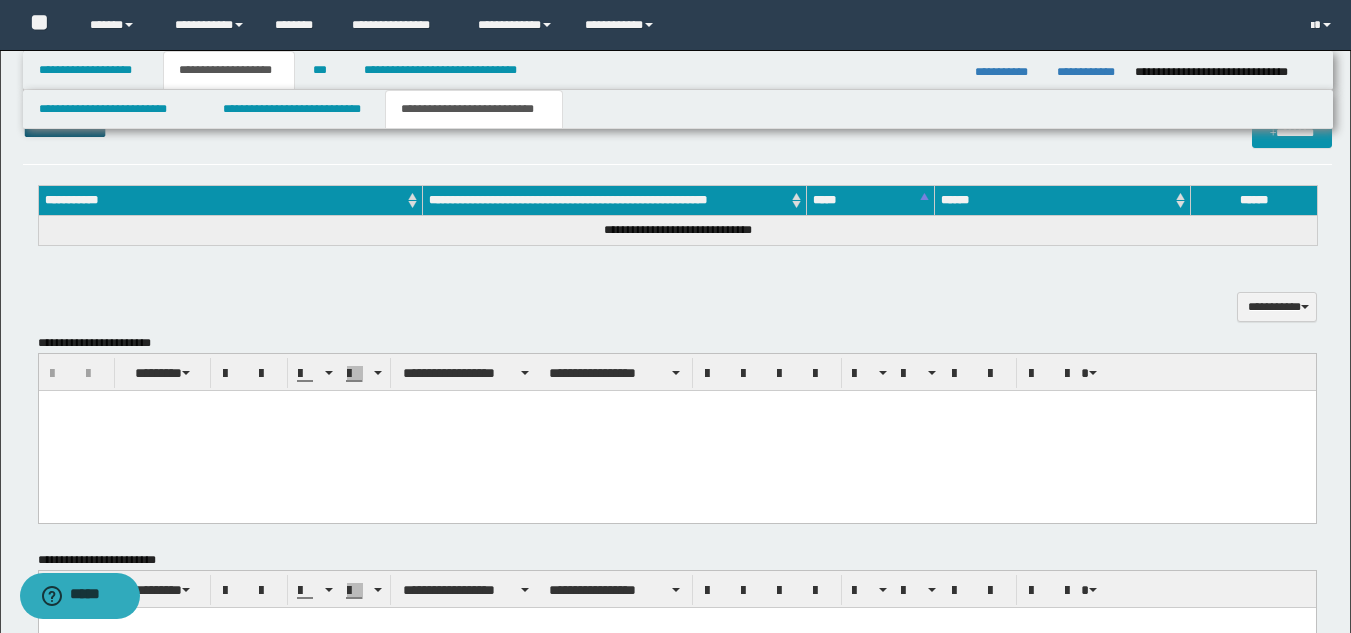 click at bounding box center [676, 430] 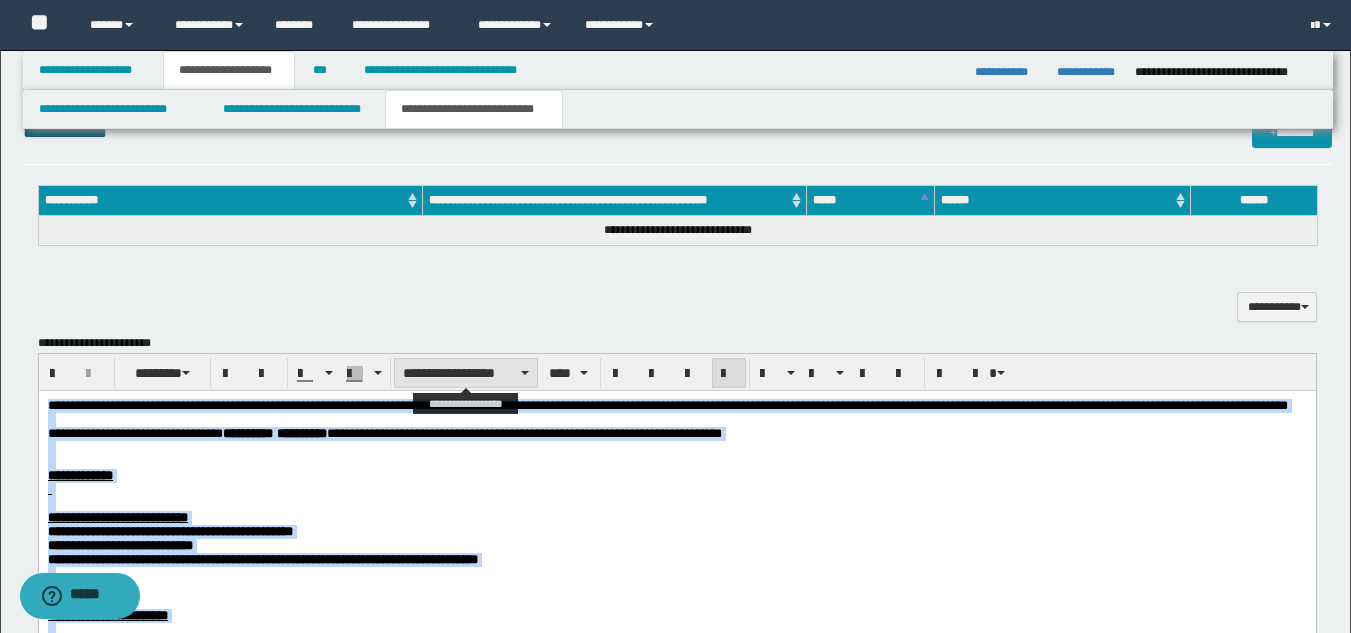 click on "**********" at bounding box center (466, 373) 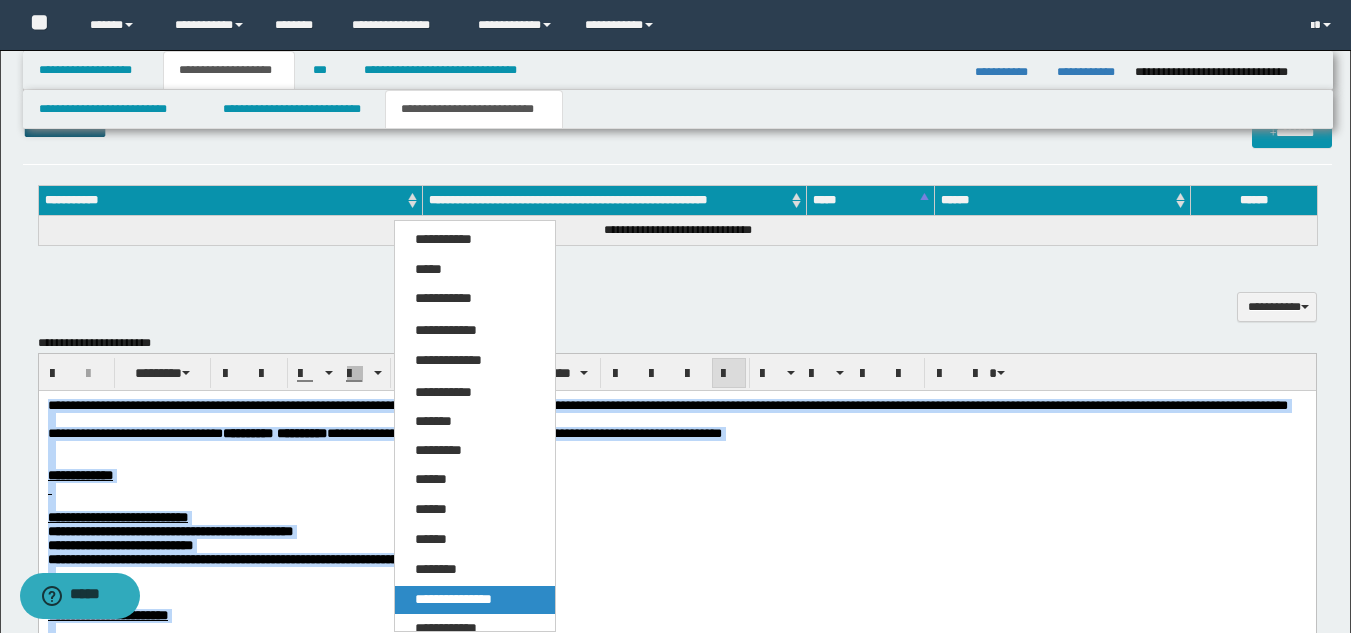 click on "**********" at bounding box center [453, 599] 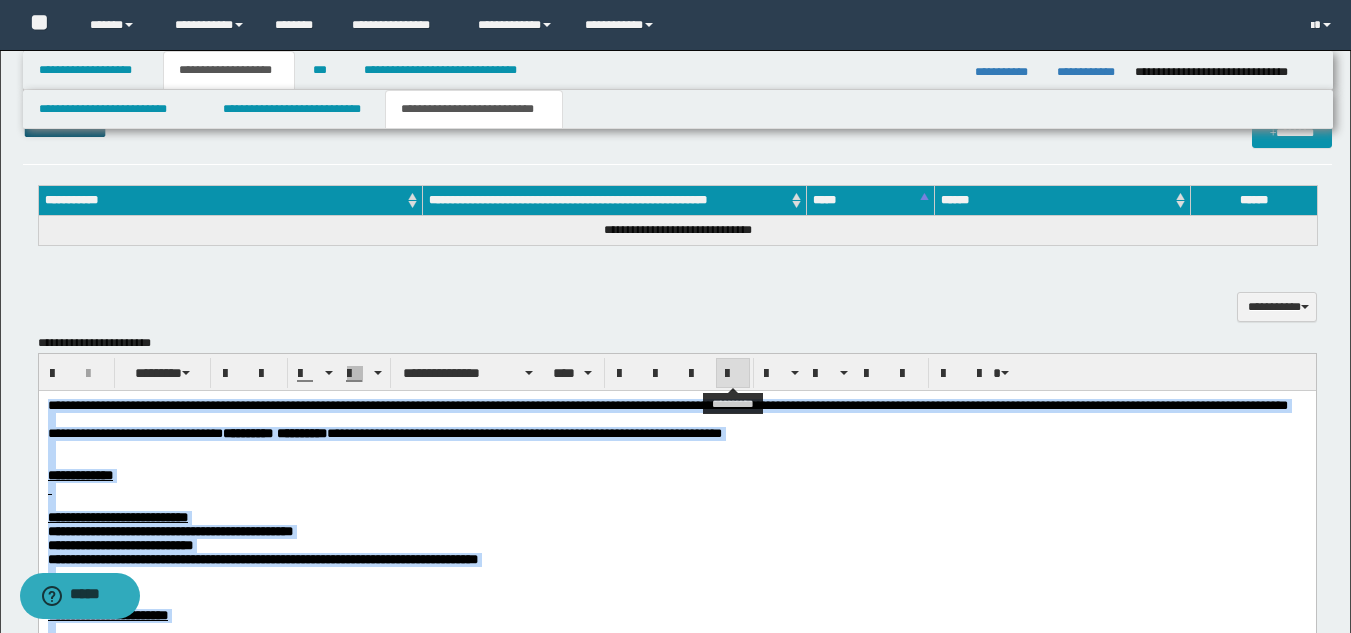 click at bounding box center [733, 374] 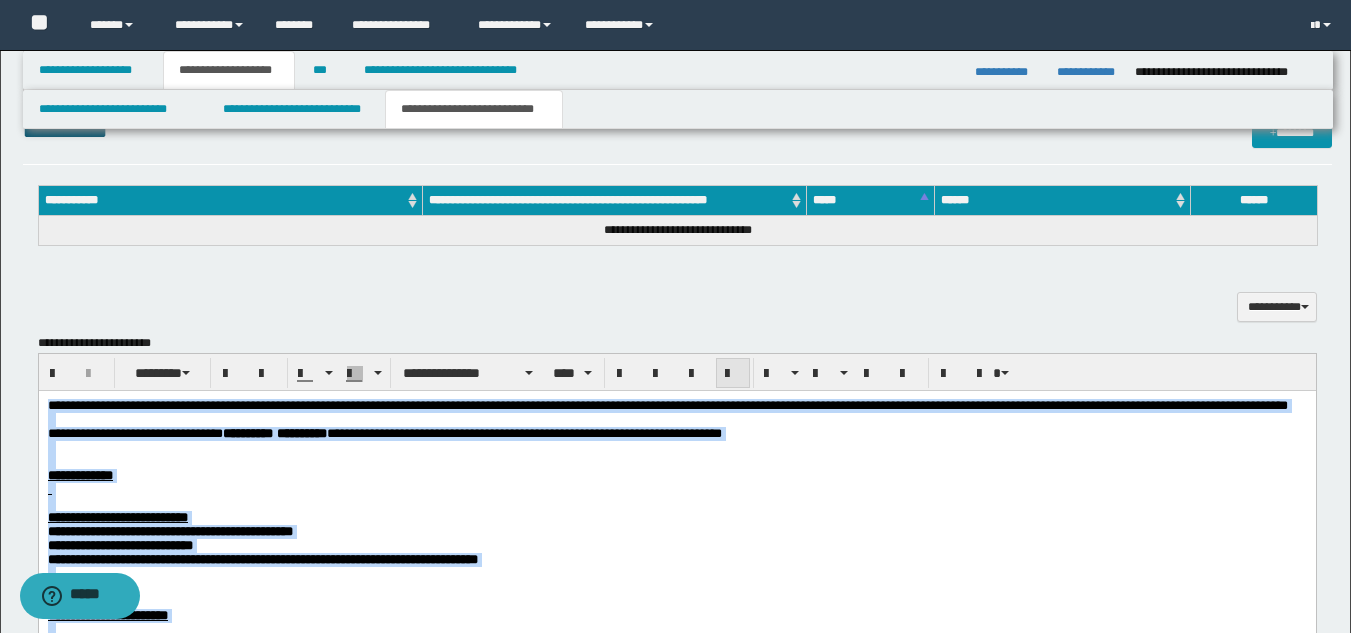 click at bounding box center [733, 374] 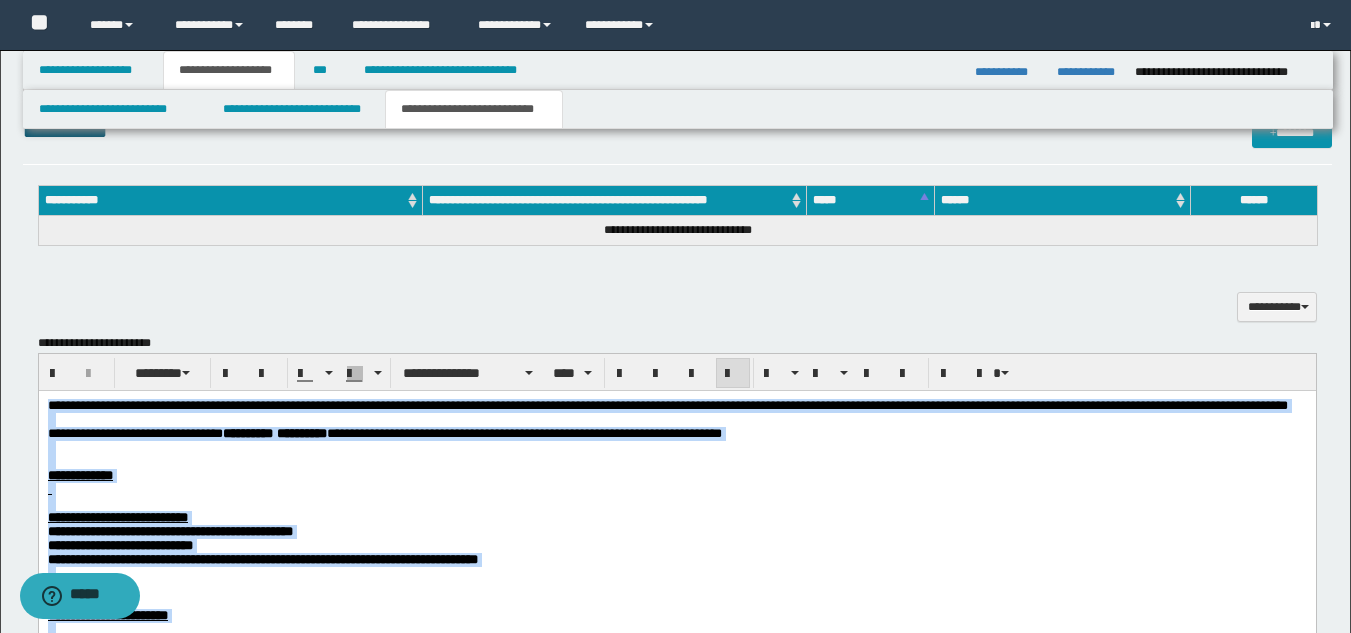 click on "**********" at bounding box center (667, 404) 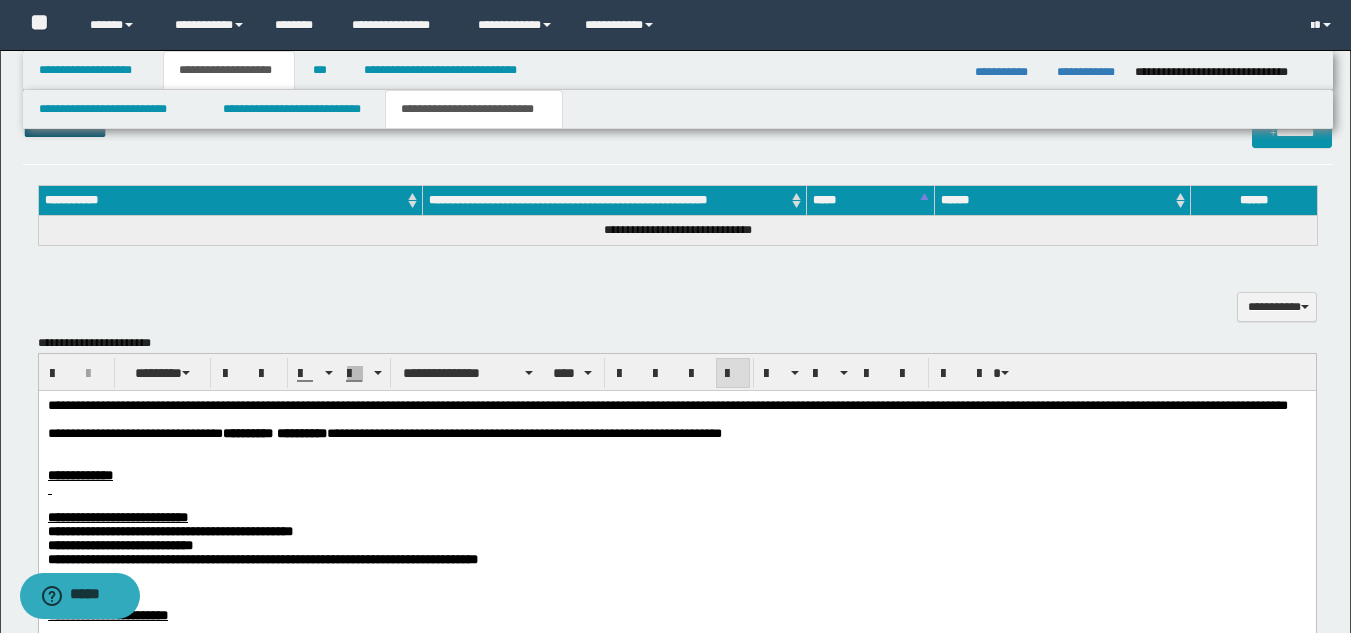 click on "**********" at bounding box center [676, 405] 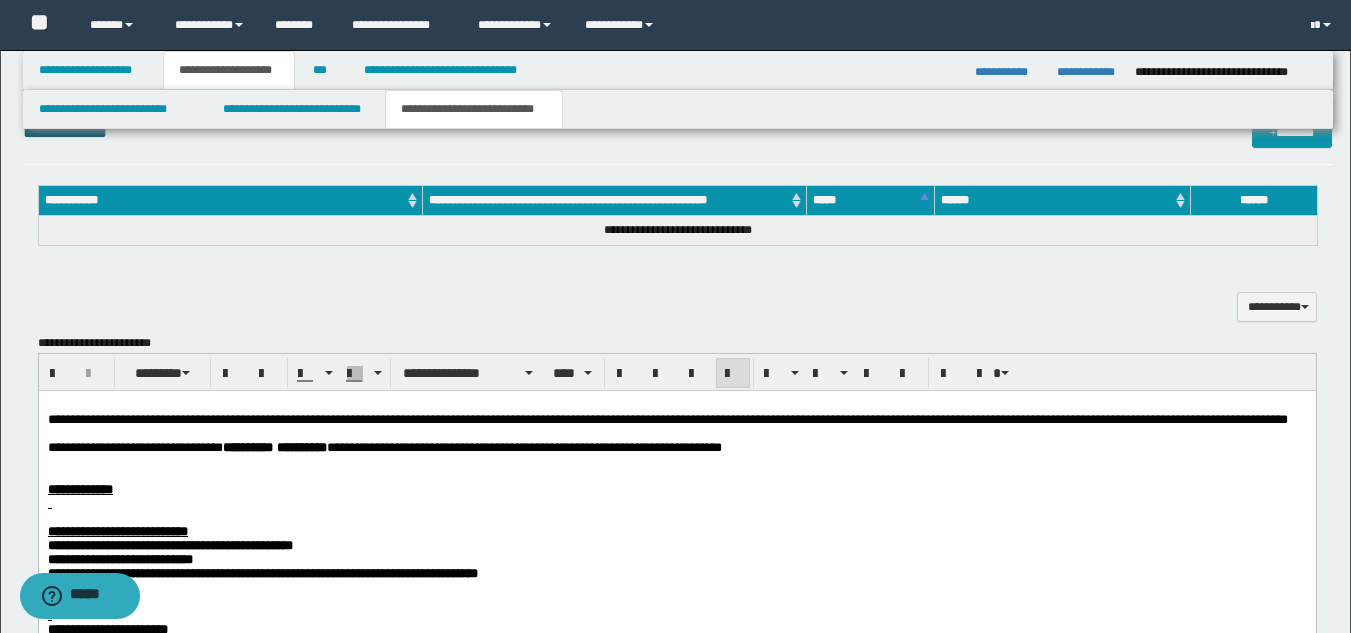 click at bounding box center (676, 475) 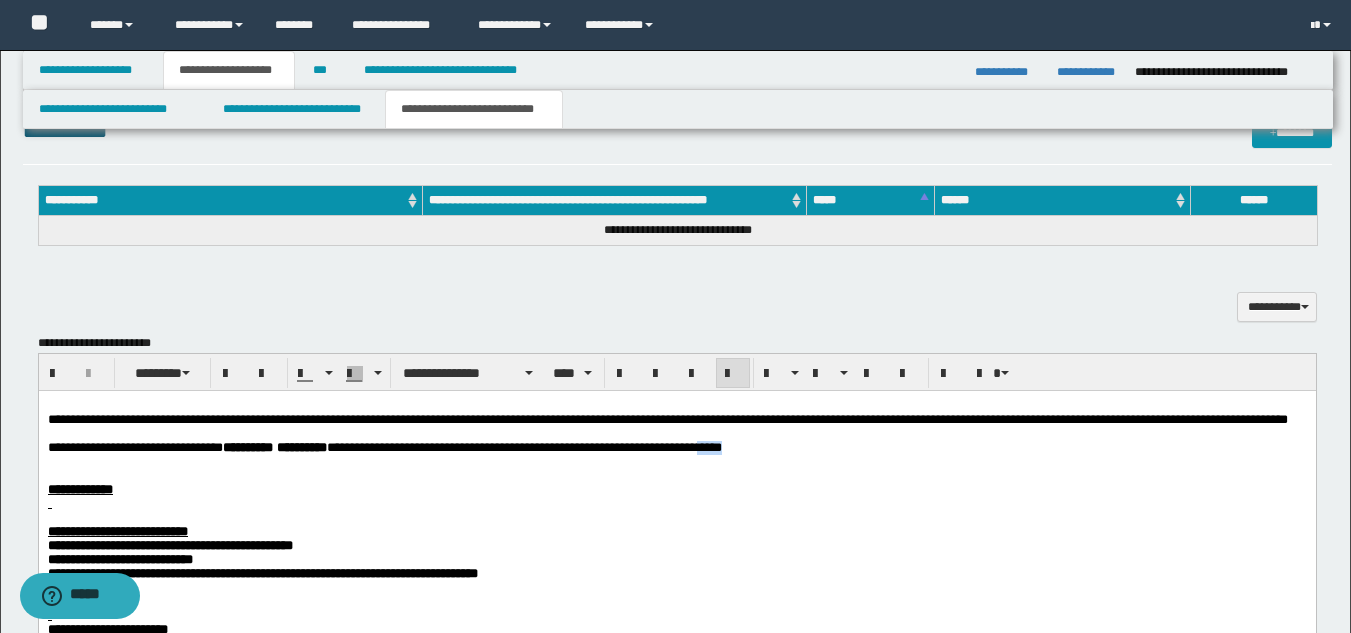 drag, startPoint x: 794, startPoint y: 467, endPoint x: 851, endPoint y: 468, distance: 57.00877 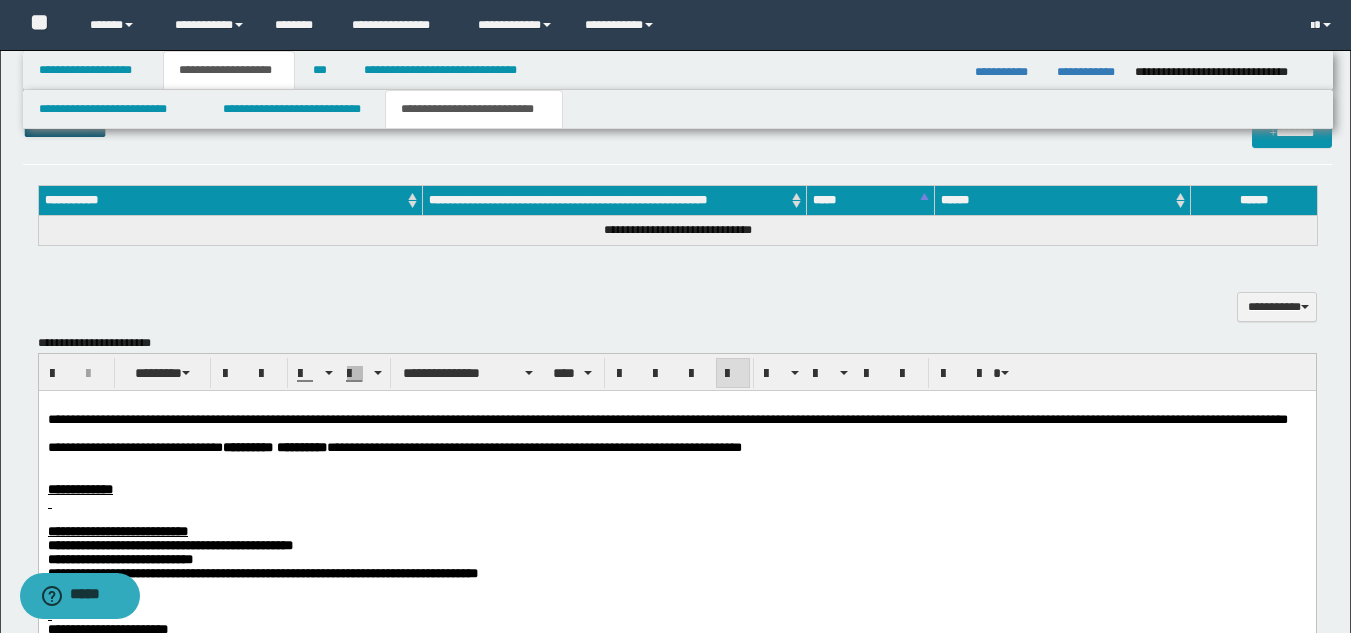 click at bounding box center [676, 475] 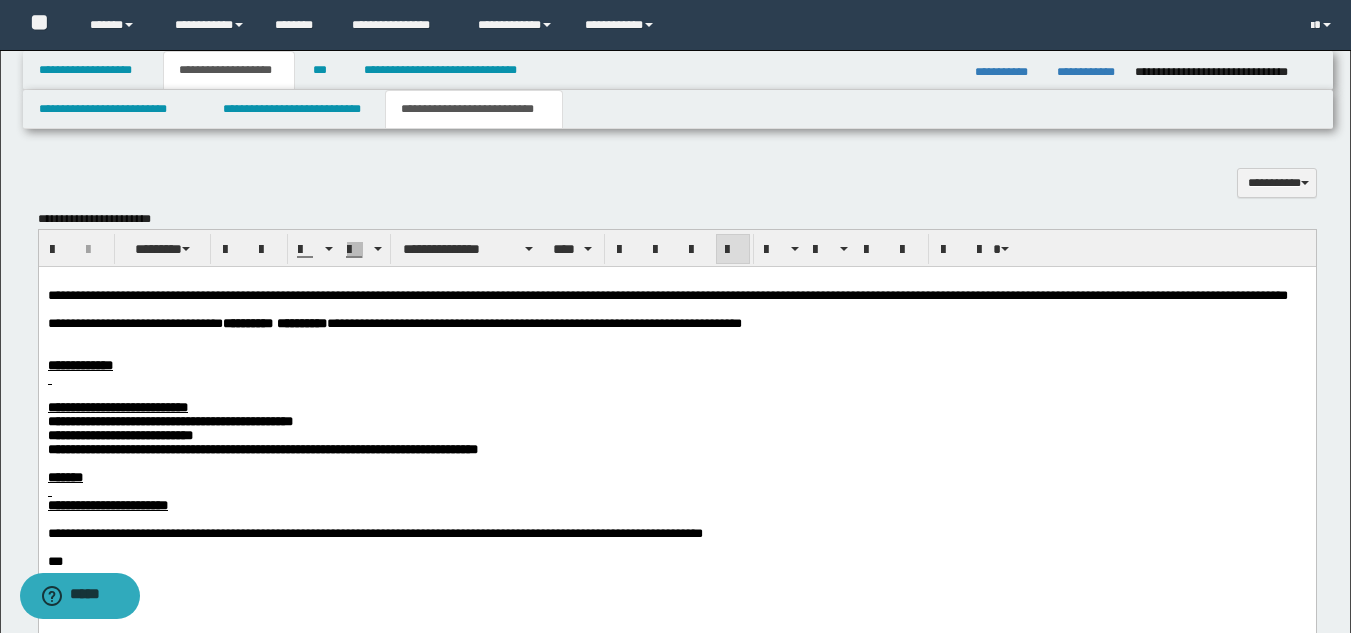 scroll, scrollTop: 1098, scrollLeft: 0, axis: vertical 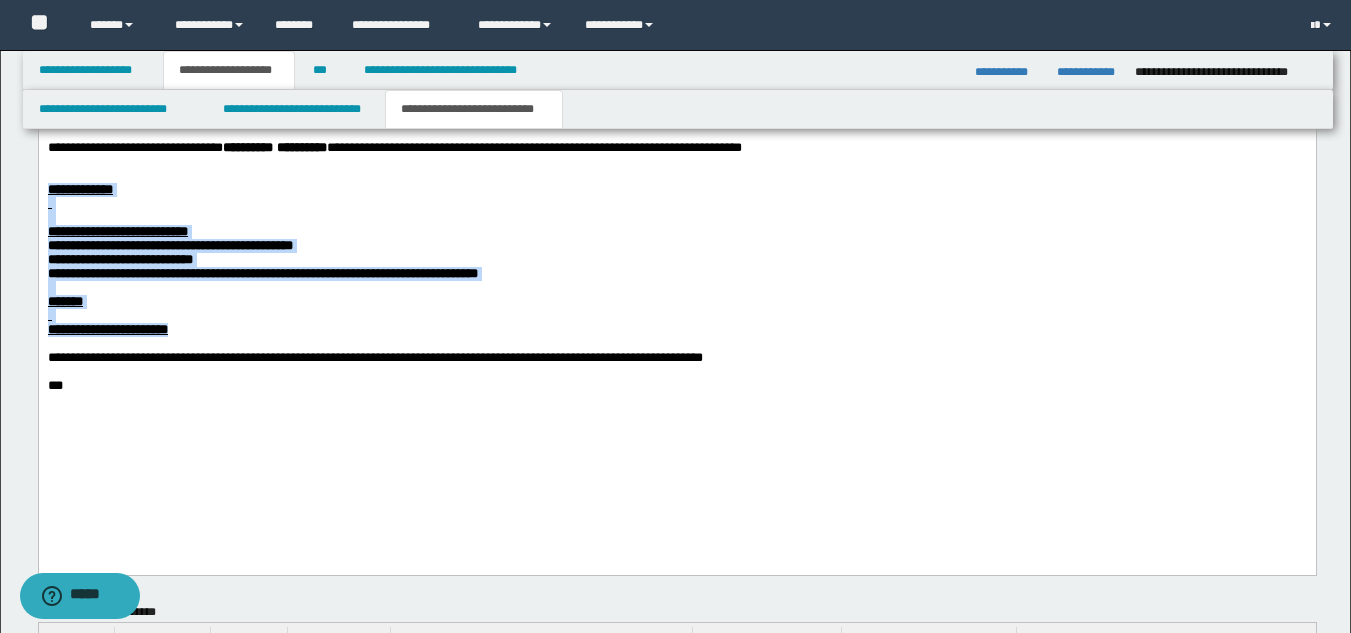 drag, startPoint x: 253, startPoint y: 381, endPoint x: 46, endPoint y: 209, distance: 269.1338 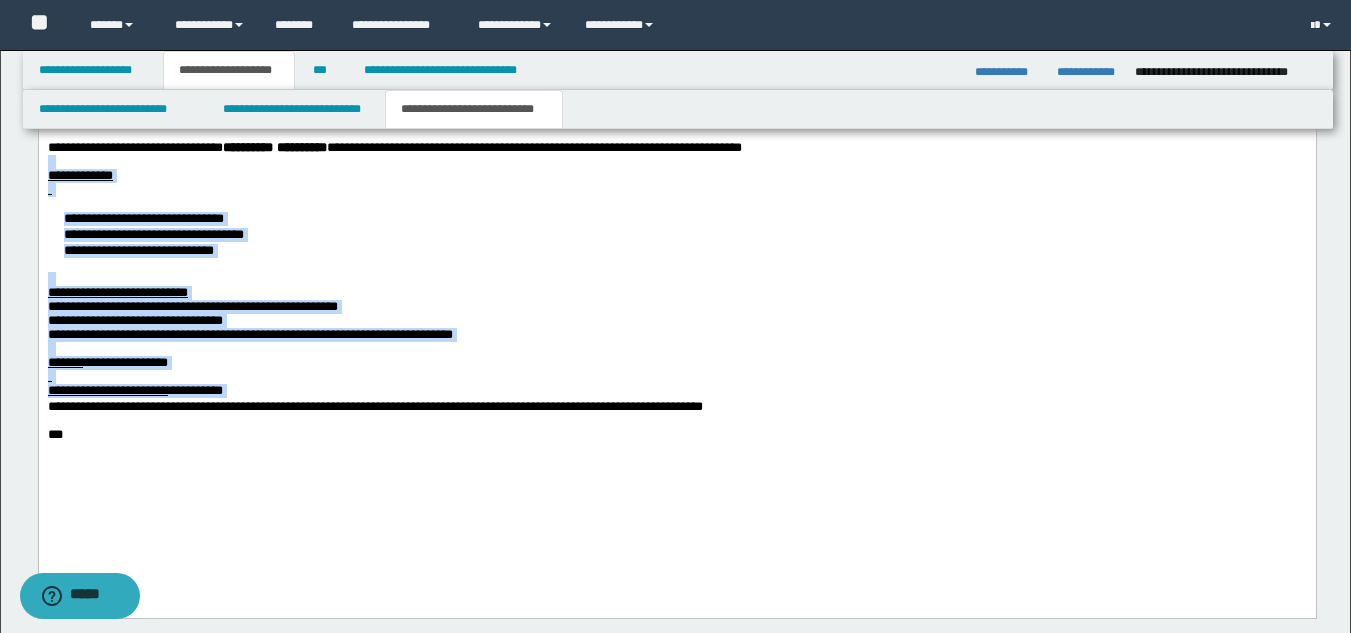 drag, startPoint x: 304, startPoint y: 435, endPoint x: 39, endPoint y: 192, distance: 359.54694 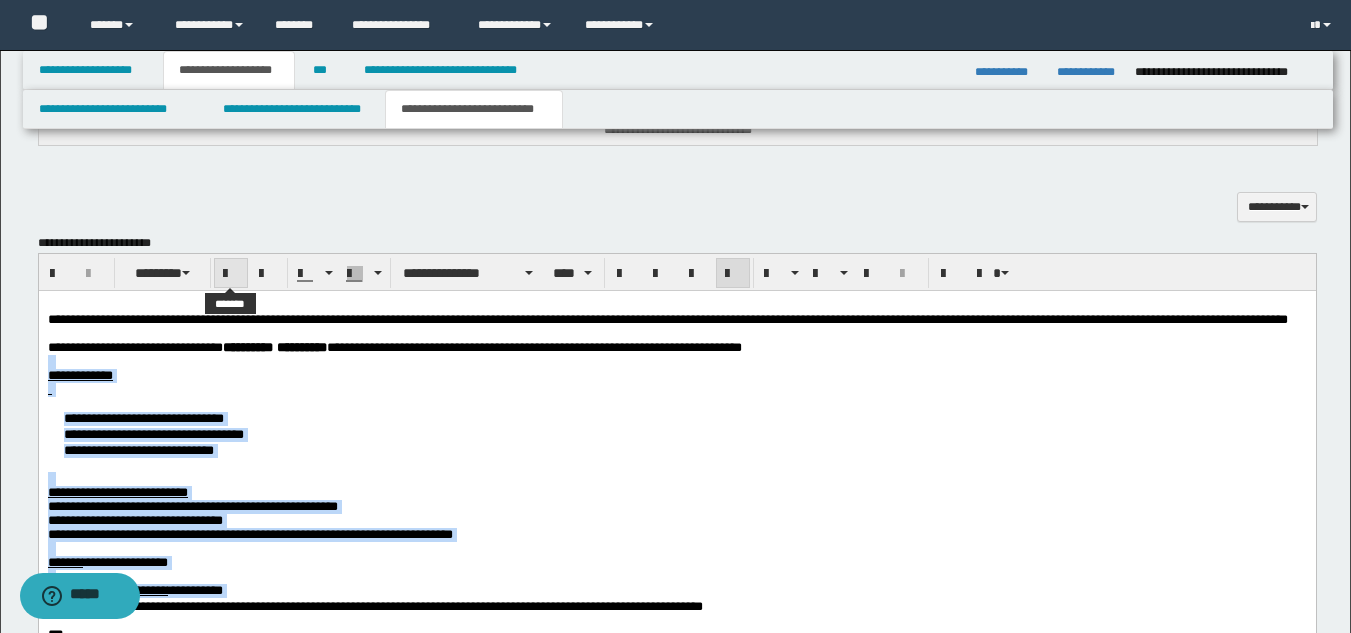 click at bounding box center (231, 274) 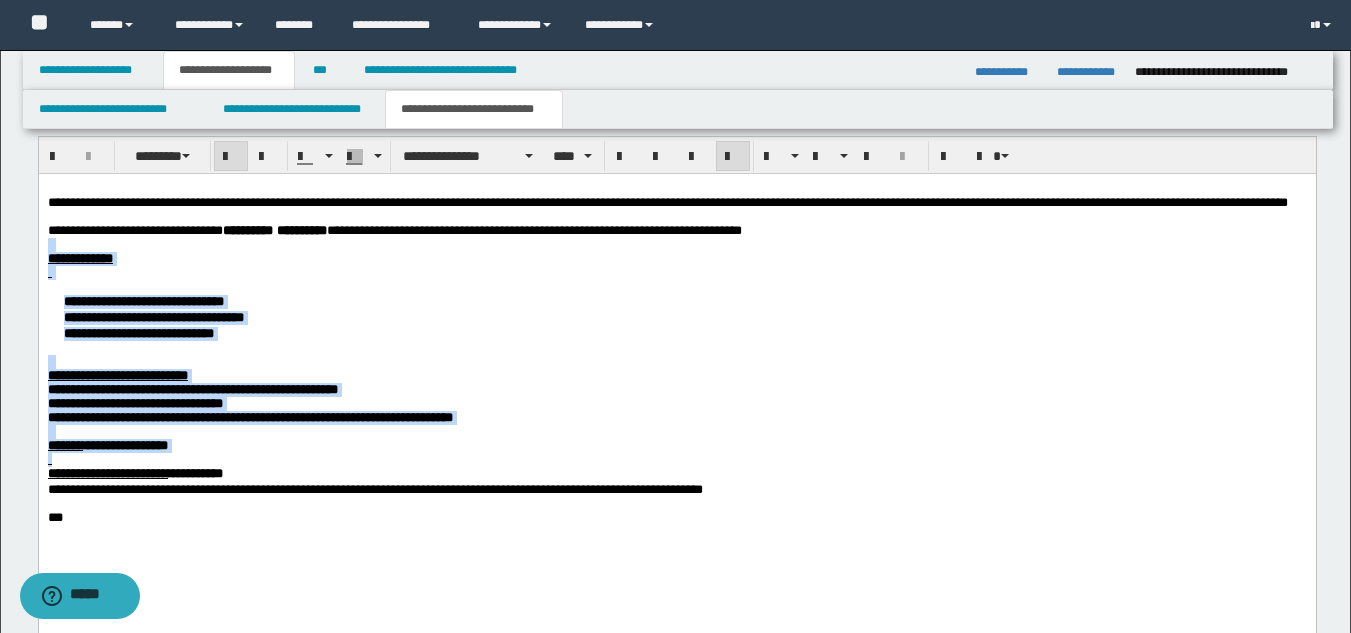 scroll, scrollTop: 1198, scrollLeft: 0, axis: vertical 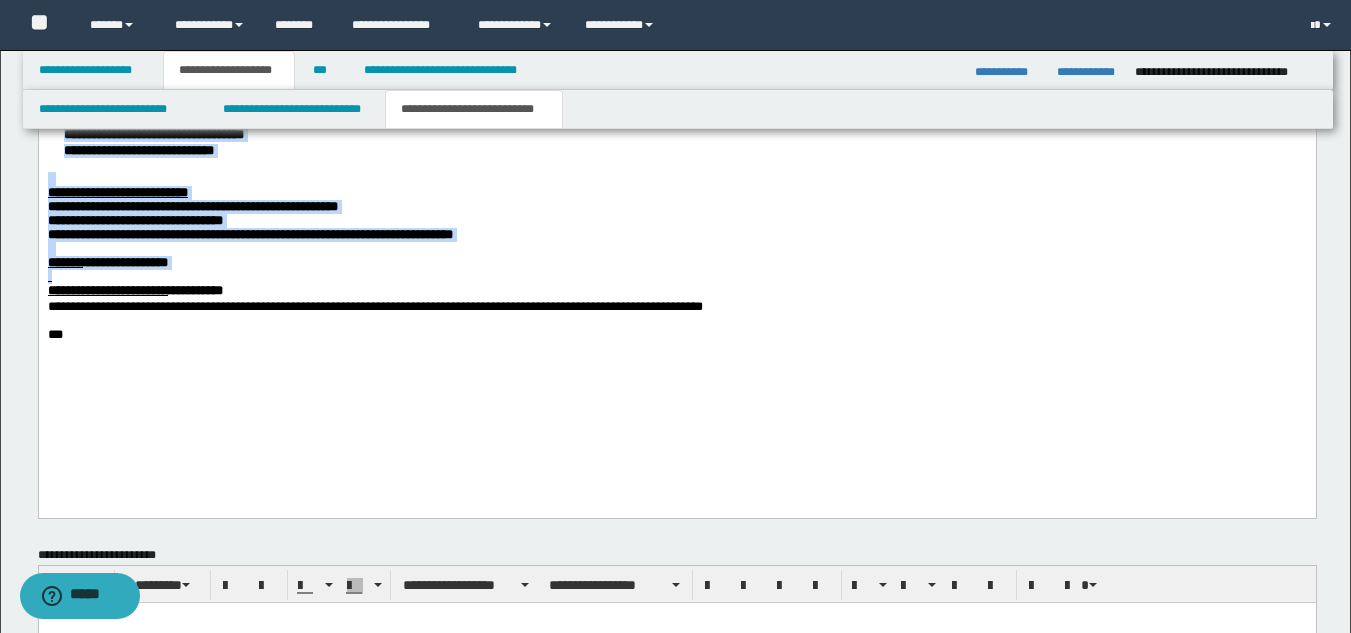 click on "**********" at bounding box center (194, 290) 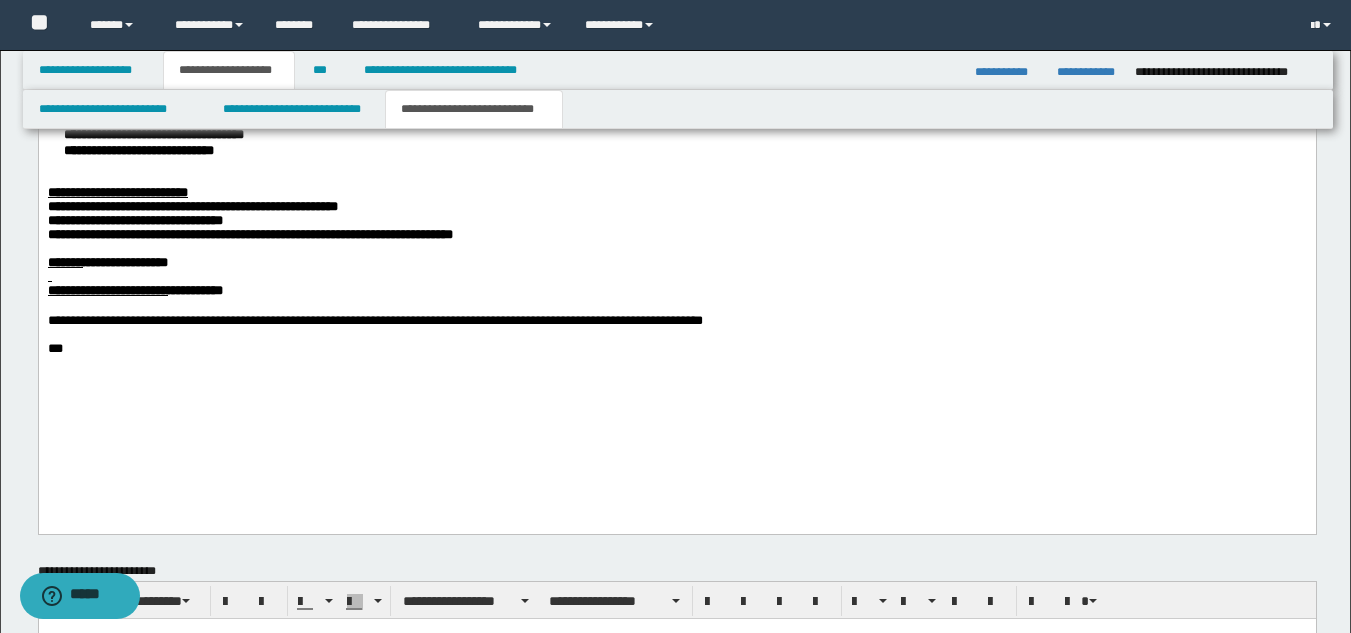 click at bounding box center [676, 277] 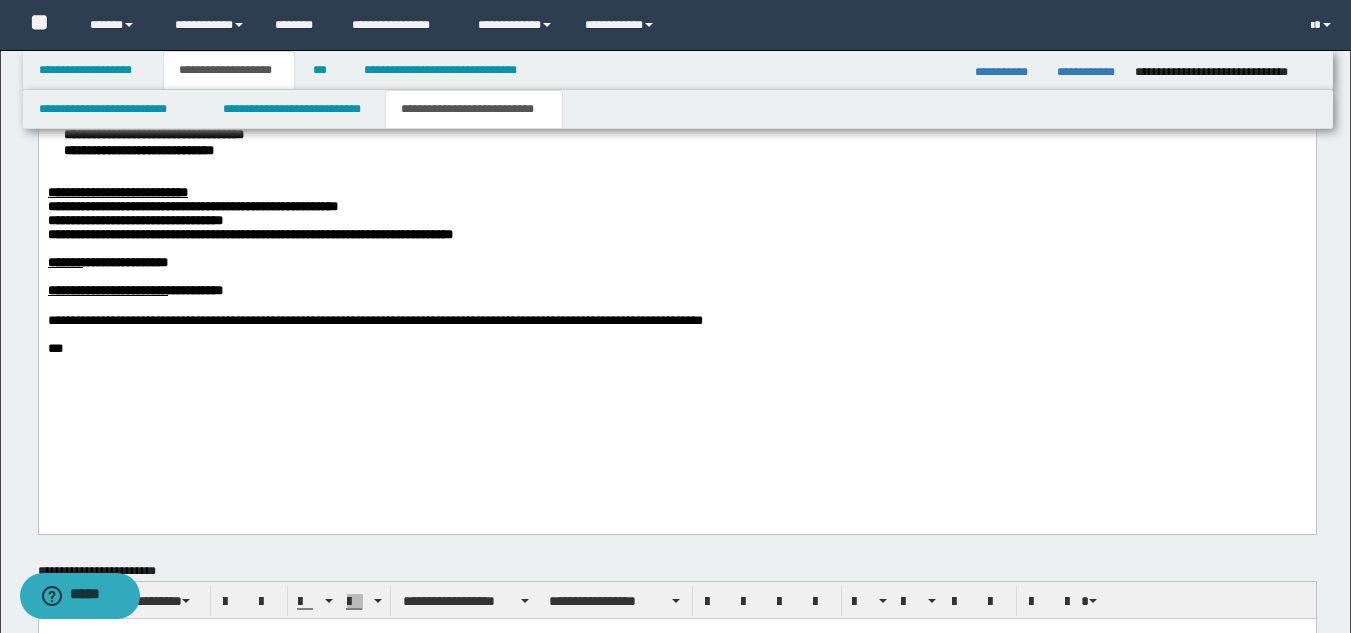 click on "**********" at bounding box center (192, 206) 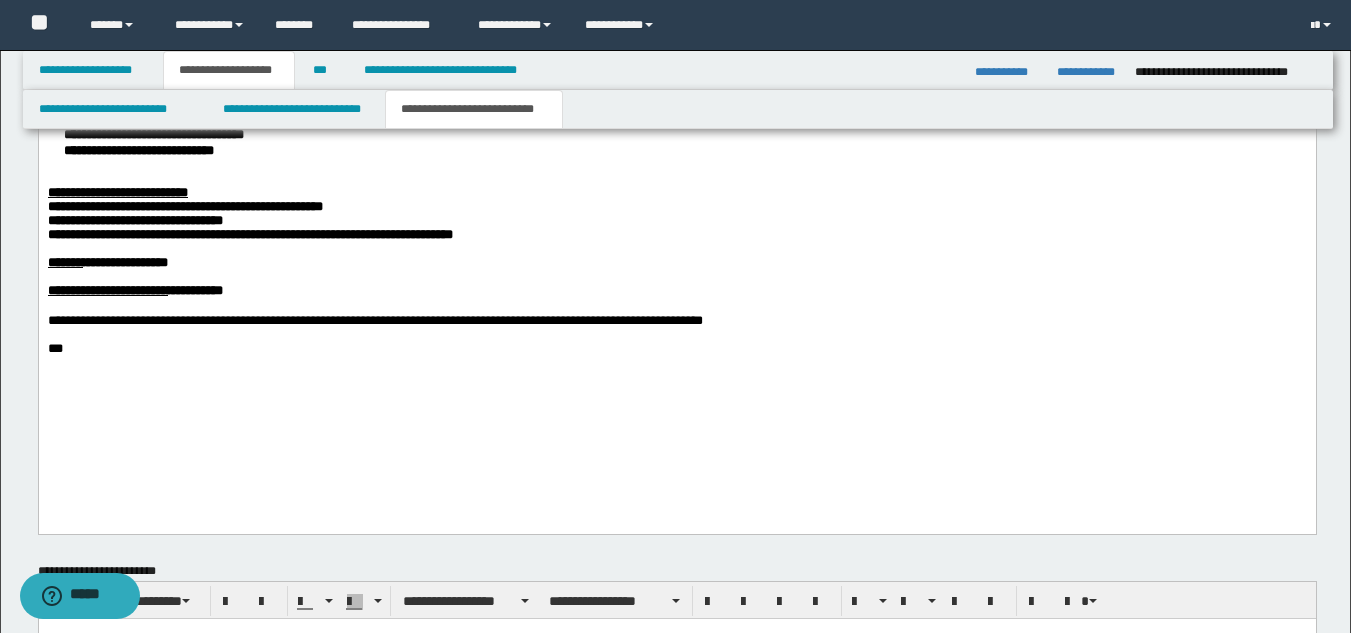 click on "**********" at bounding box center [249, 234] 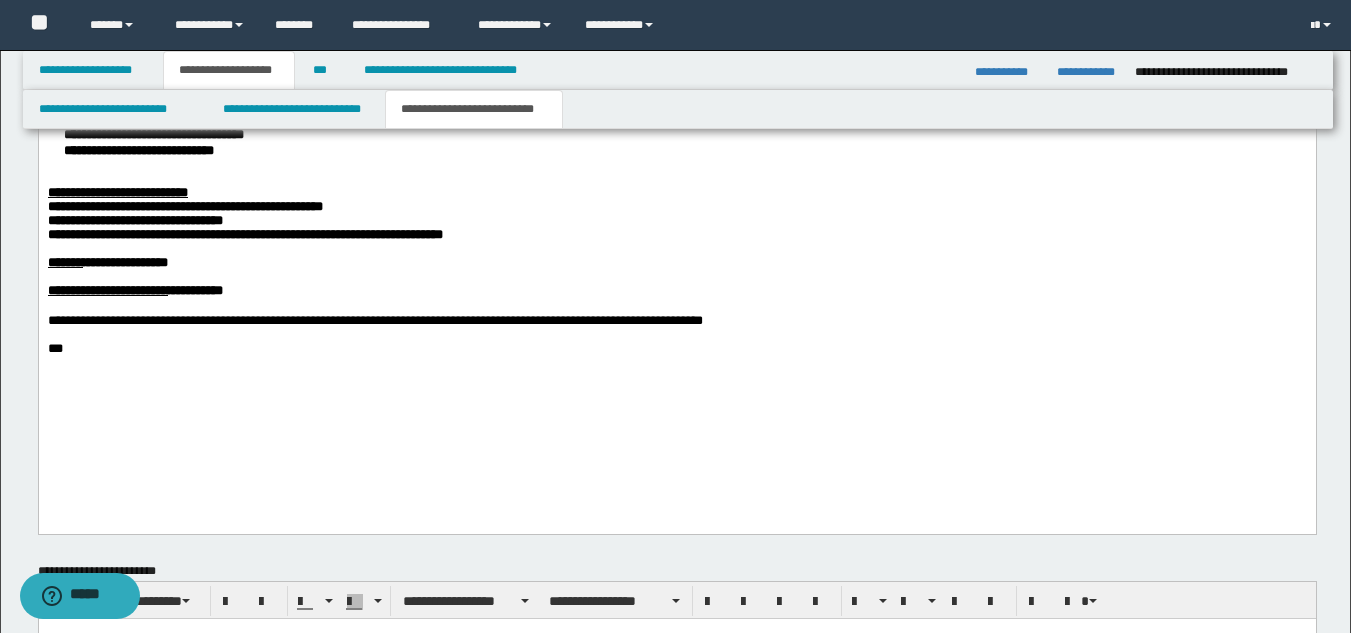 scroll, scrollTop: 898, scrollLeft: 0, axis: vertical 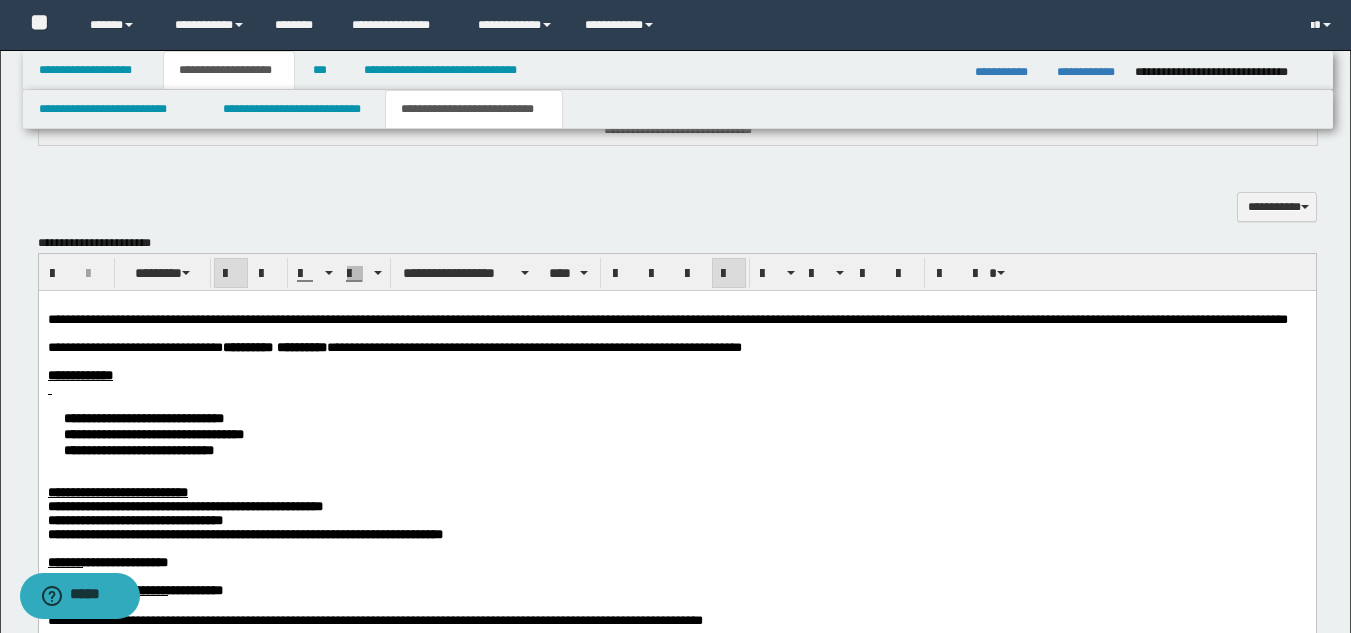 click on "**********" at bounding box center [676, 433] 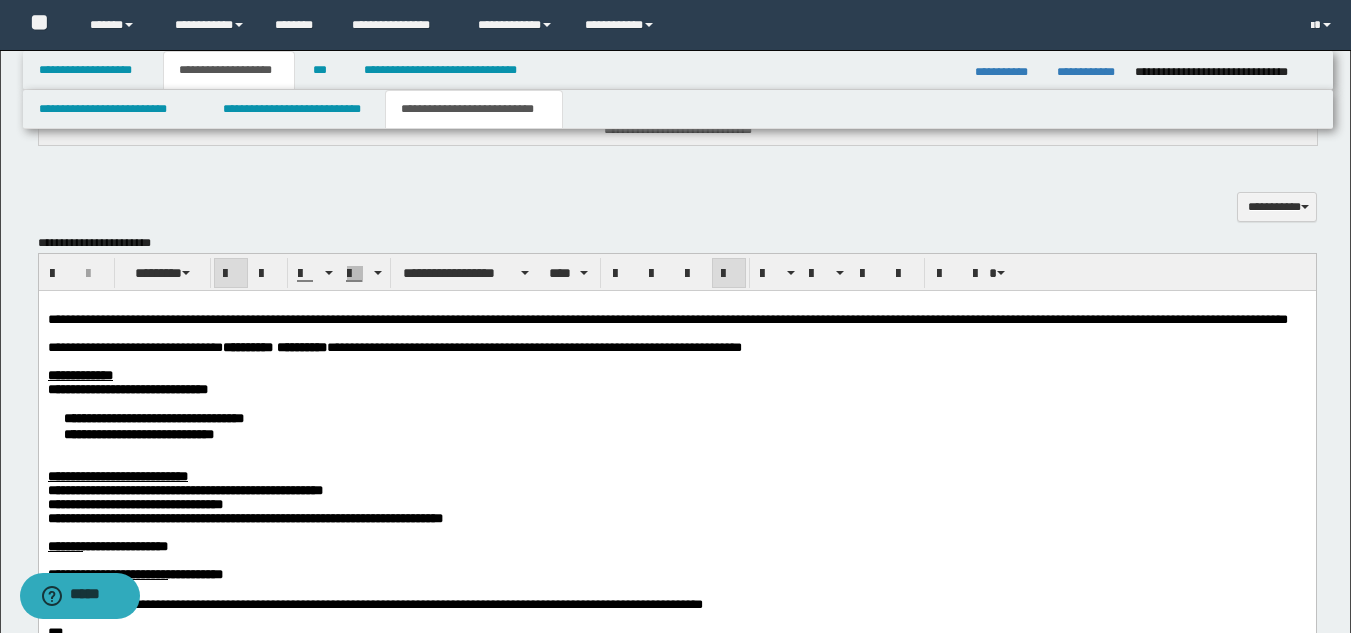 click on "**********" at bounding box center [676, 425] 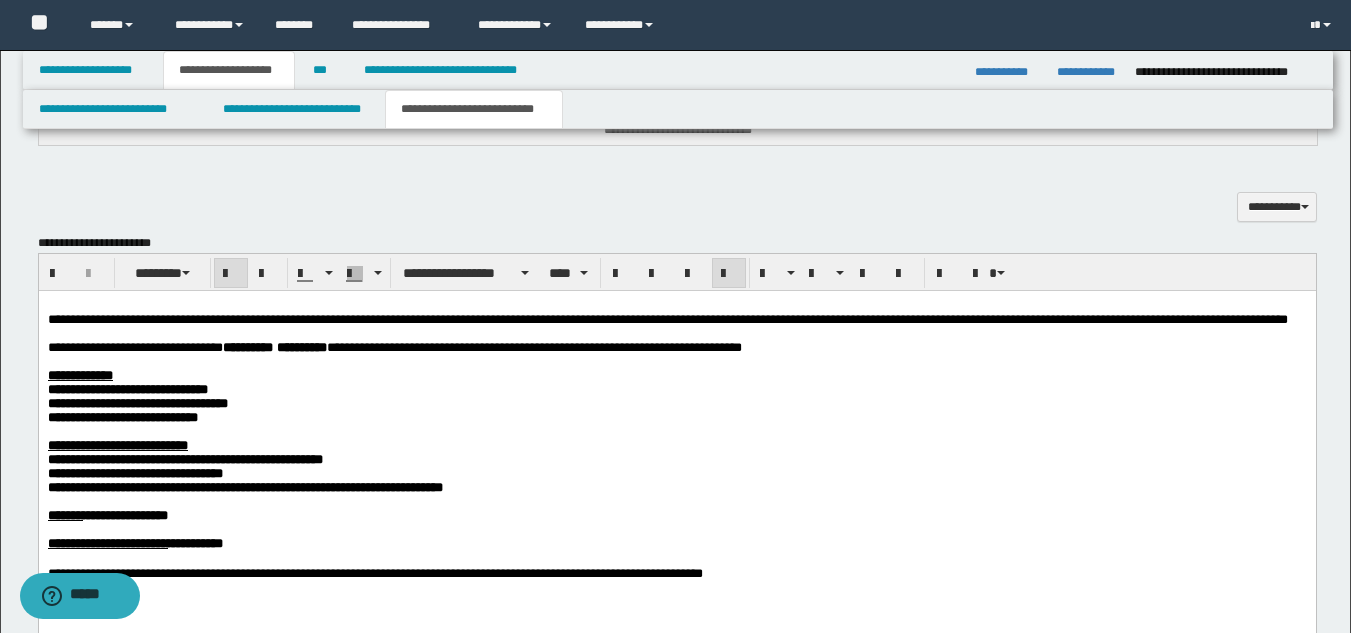 click on "**********" at bounding box center [117, 444] 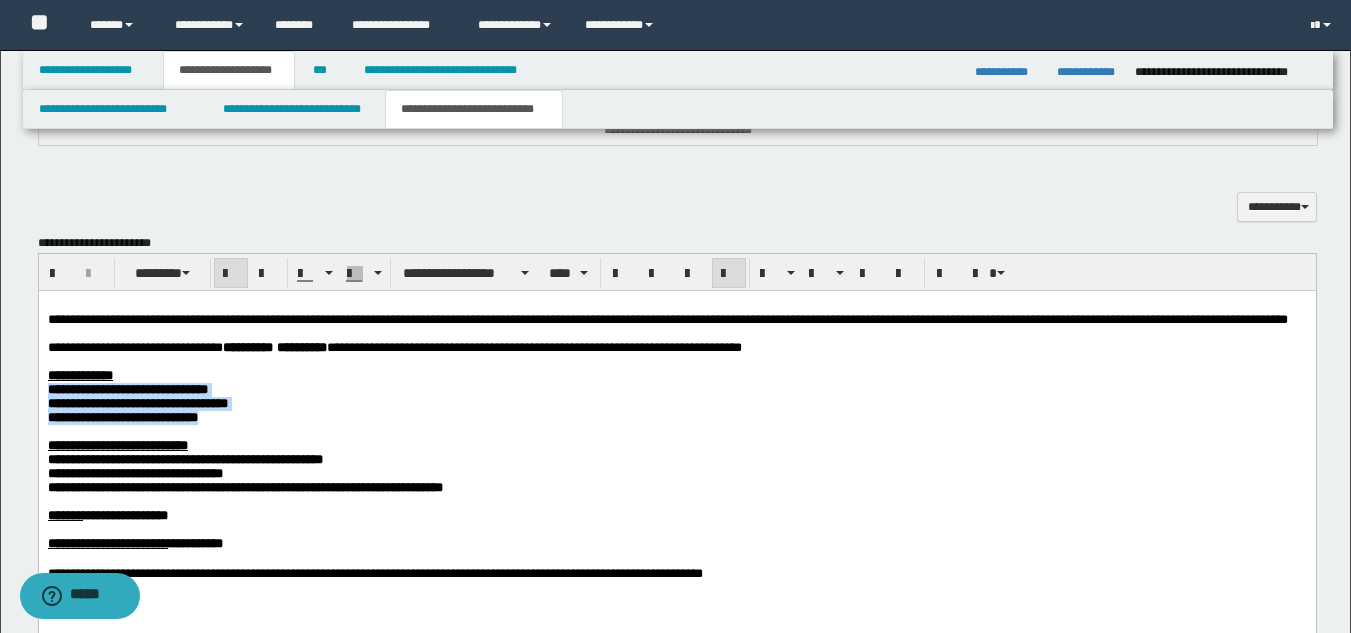 drag, startPoint x: 285, startPoint y: 453, endPoint x: 35, endPoint y: 416, distance: 252.72318 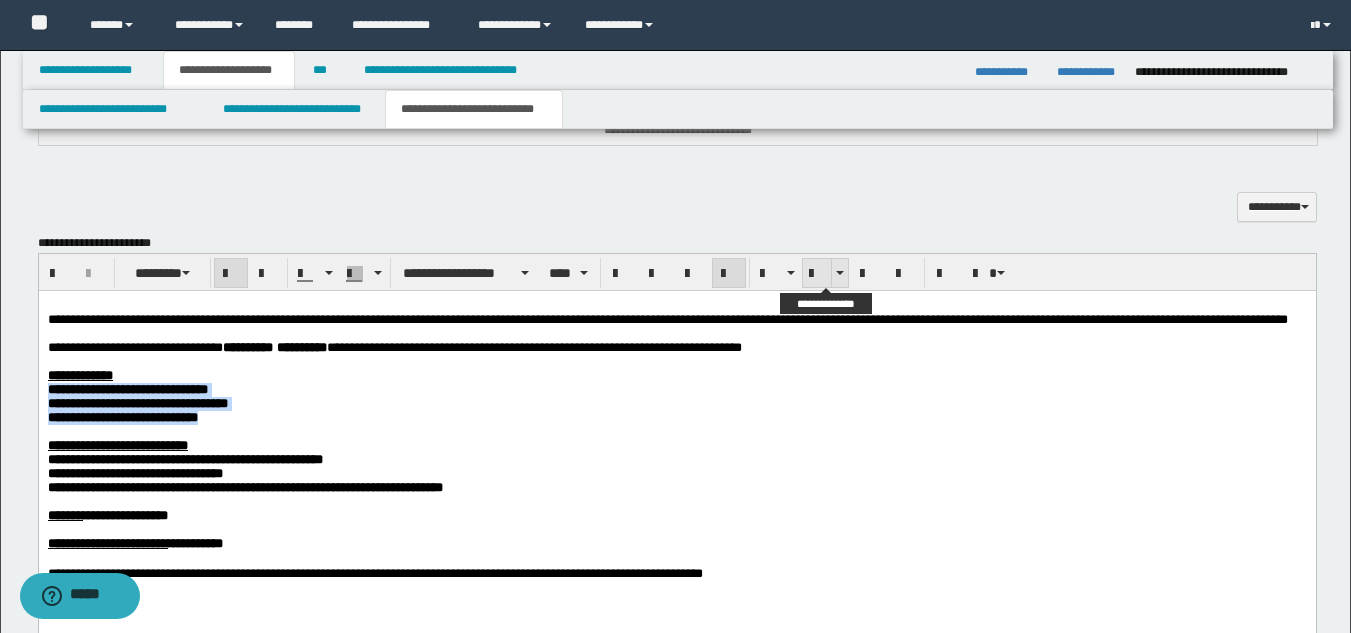 drag, startPoint x: 813, startPoint y: 280, endPoint x: 803, endPoint y: 287, distance: 12.206555 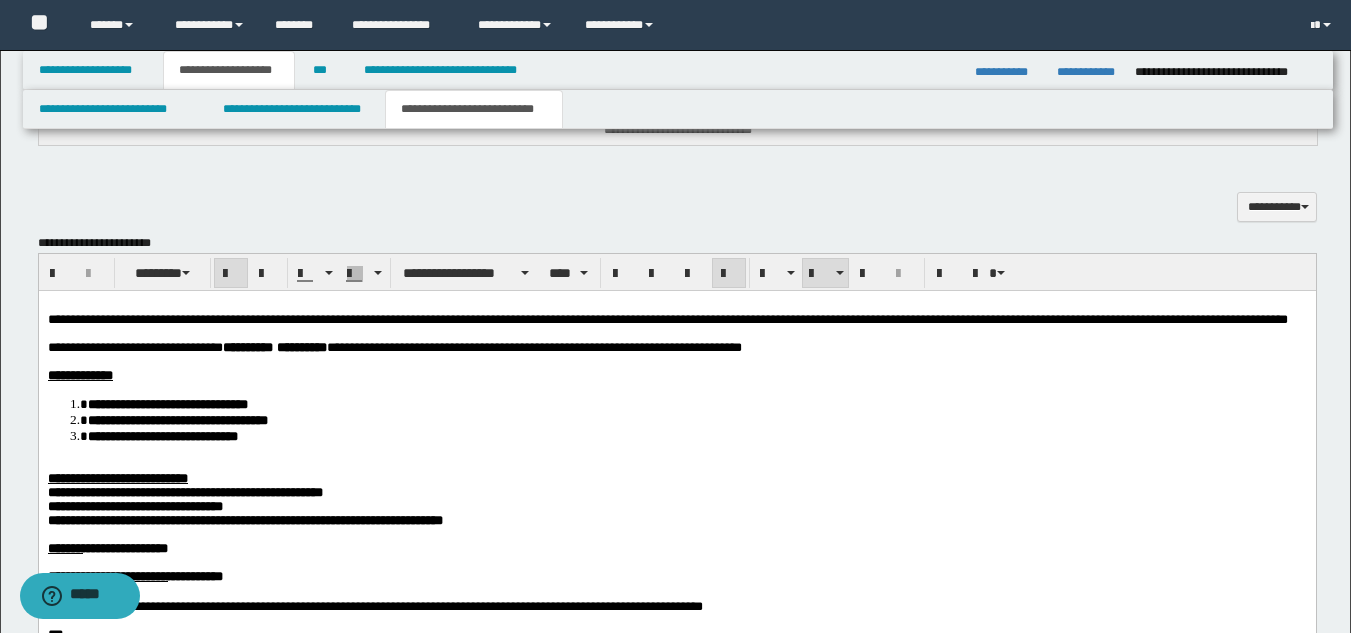 drag, startPoint x: 166, startPoint y: 490, endPoint x: 43, endPoint y: 519, distance: 126.37247 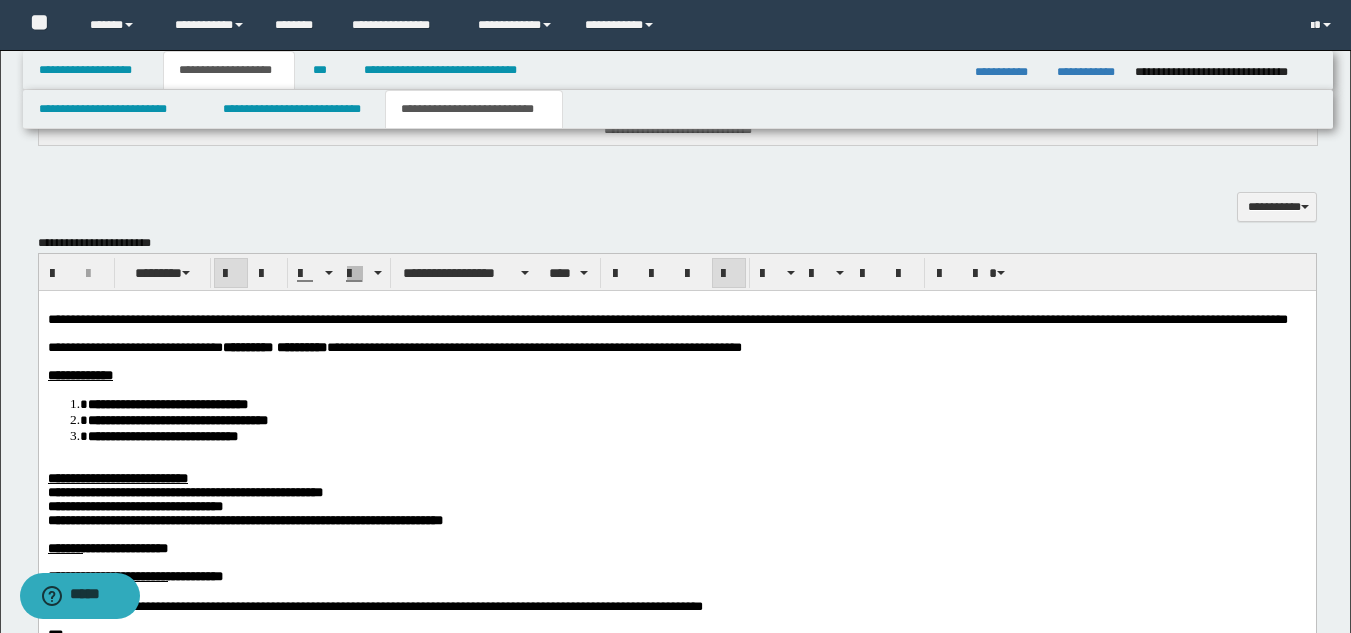 click on "**********" at bounding box center (117, 477) 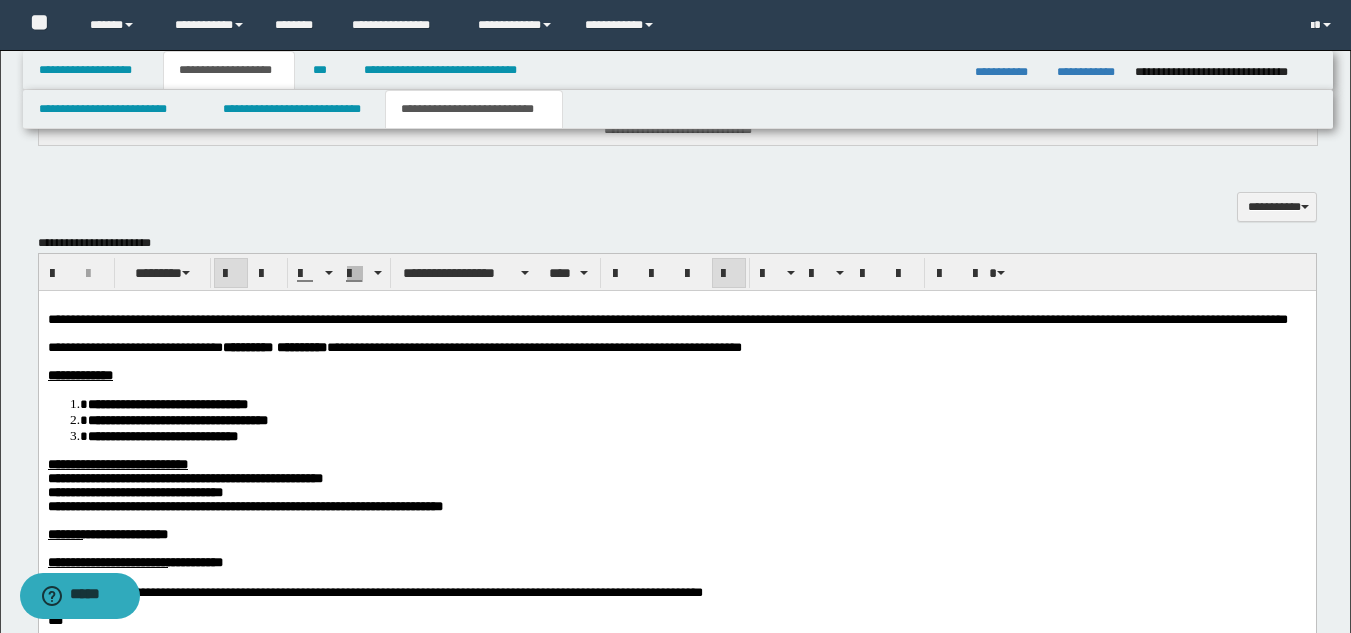scroll, scrollTop: 1098, scrollLeft: 0, axis: vertical 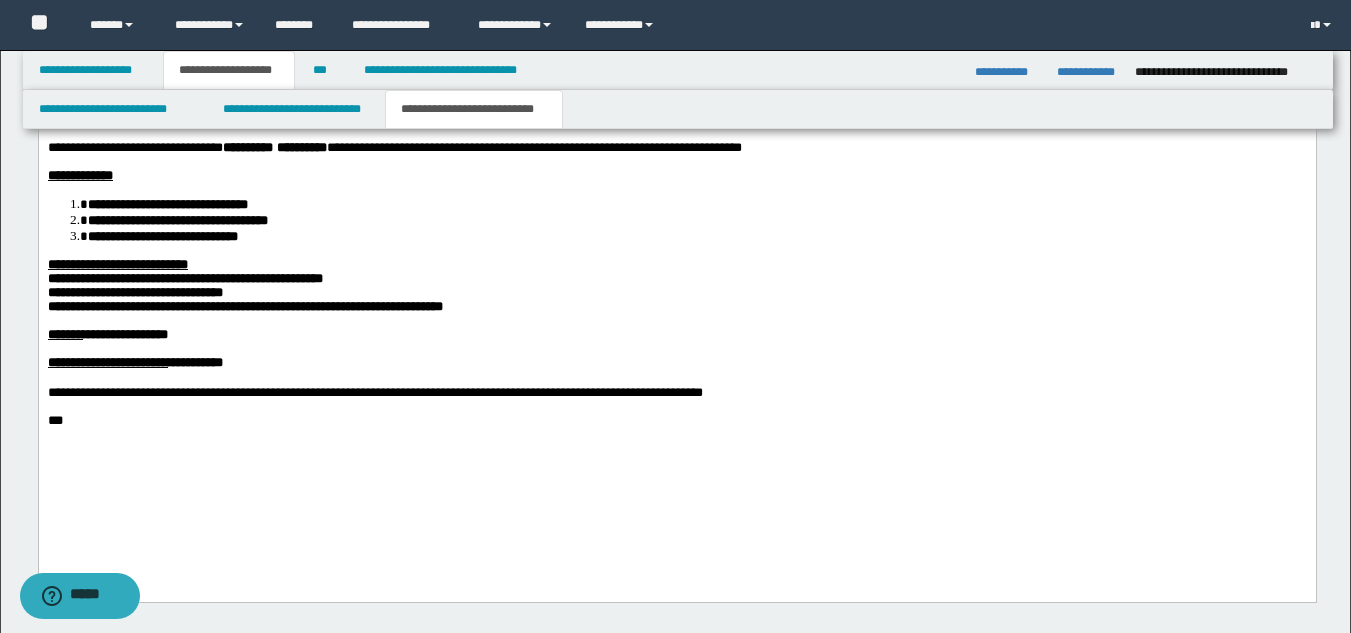 click on "**********" at bounding box center (374, 391) 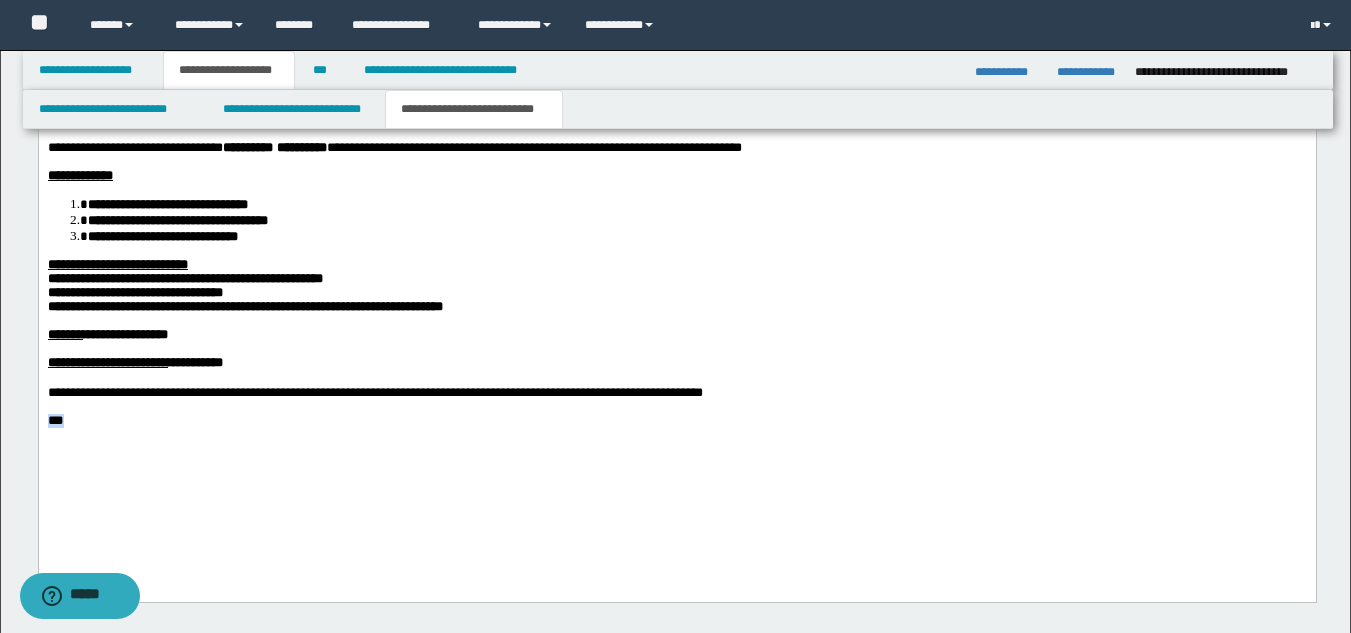 drag, startPoint x: 95, startPoint y: 474, endPoint x: -1, endPoint y: 473, distance: 96.00521 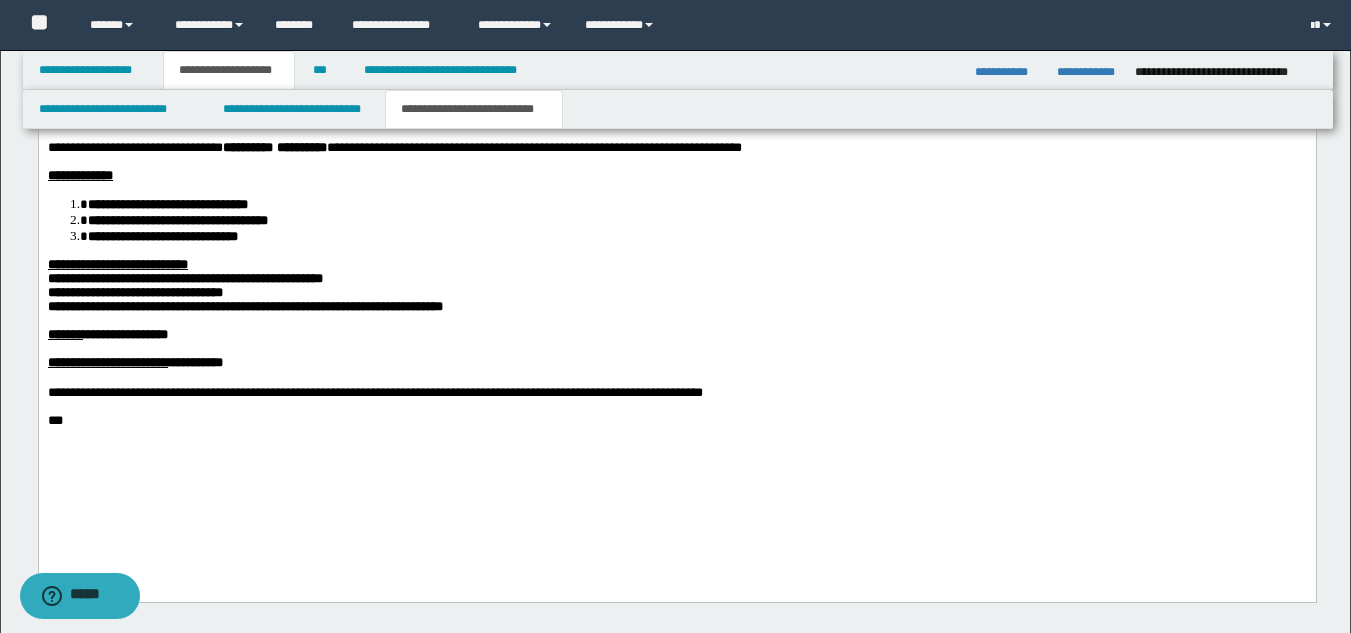 click on "**********" at bounding box center (676, 294) 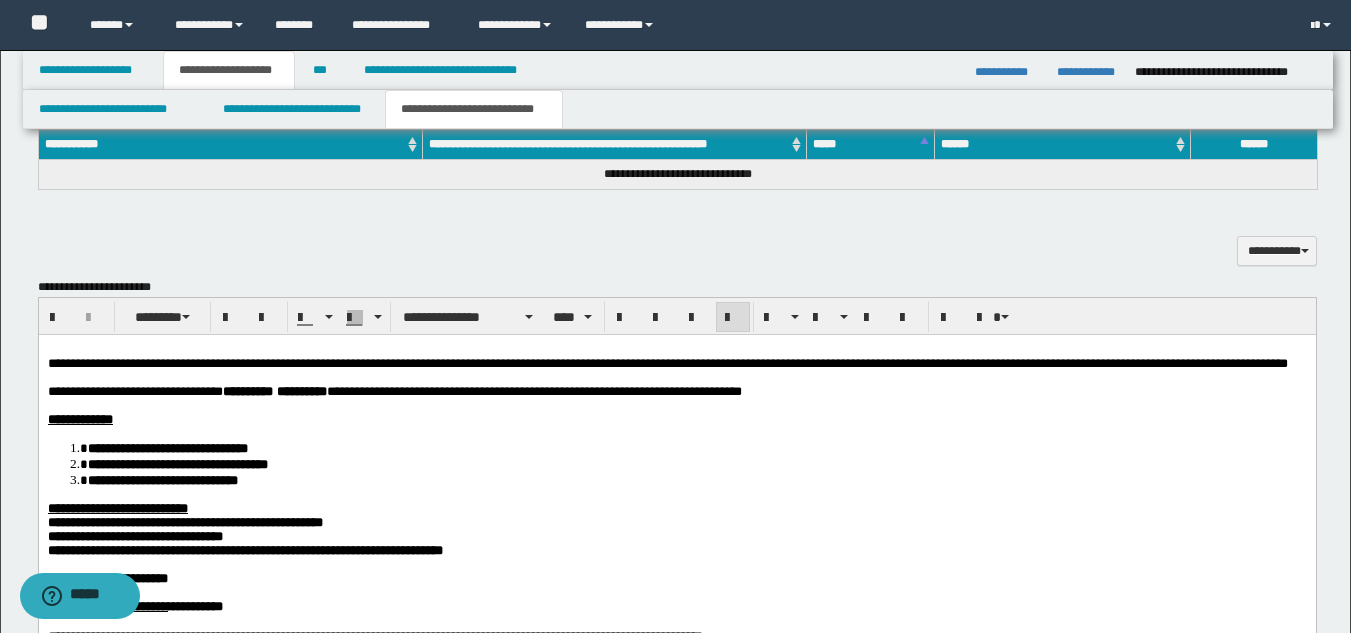 scroll, scrollTop: 798, scrollLeft: 0, axis: vertical 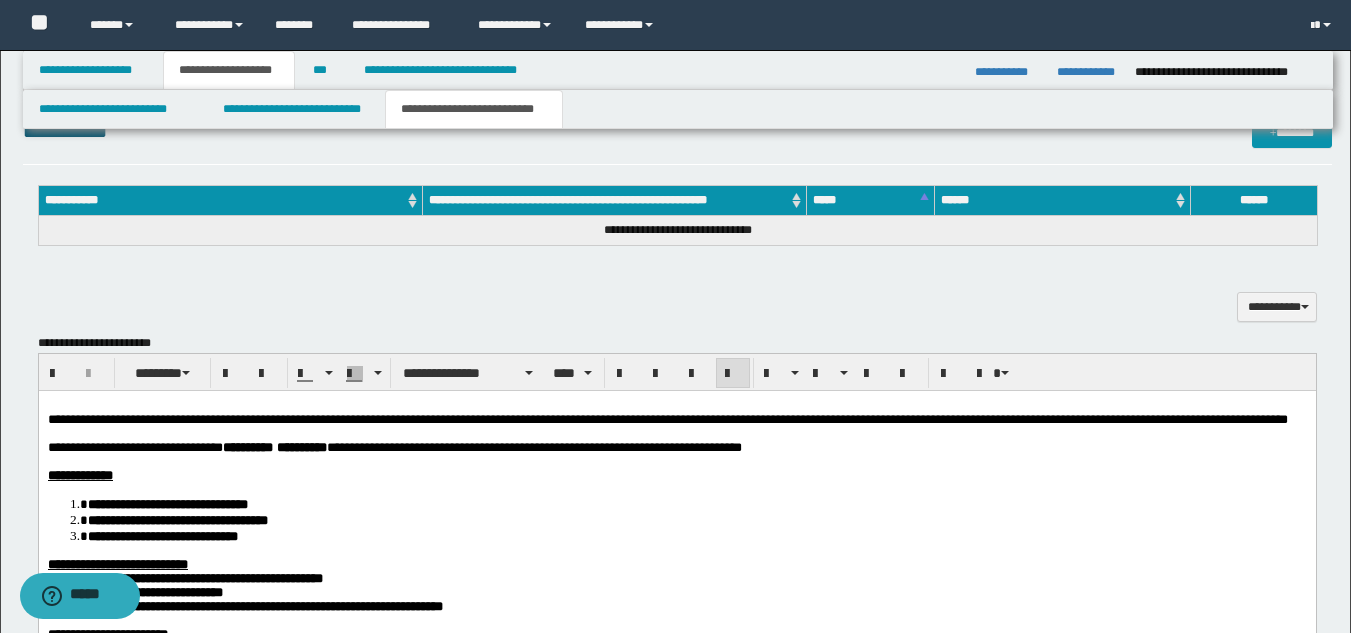 click at bounding box center (676, 433) 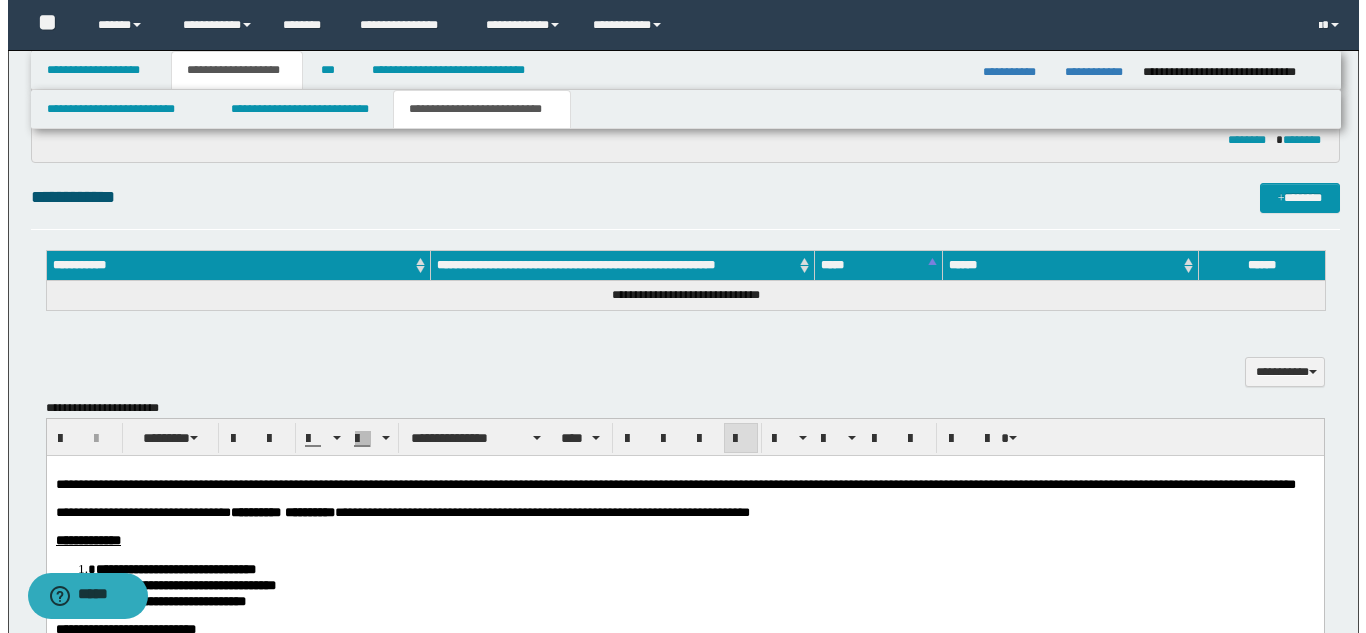 scroll, scrollTop: 698, scrollLeft: 0, axis: vertical 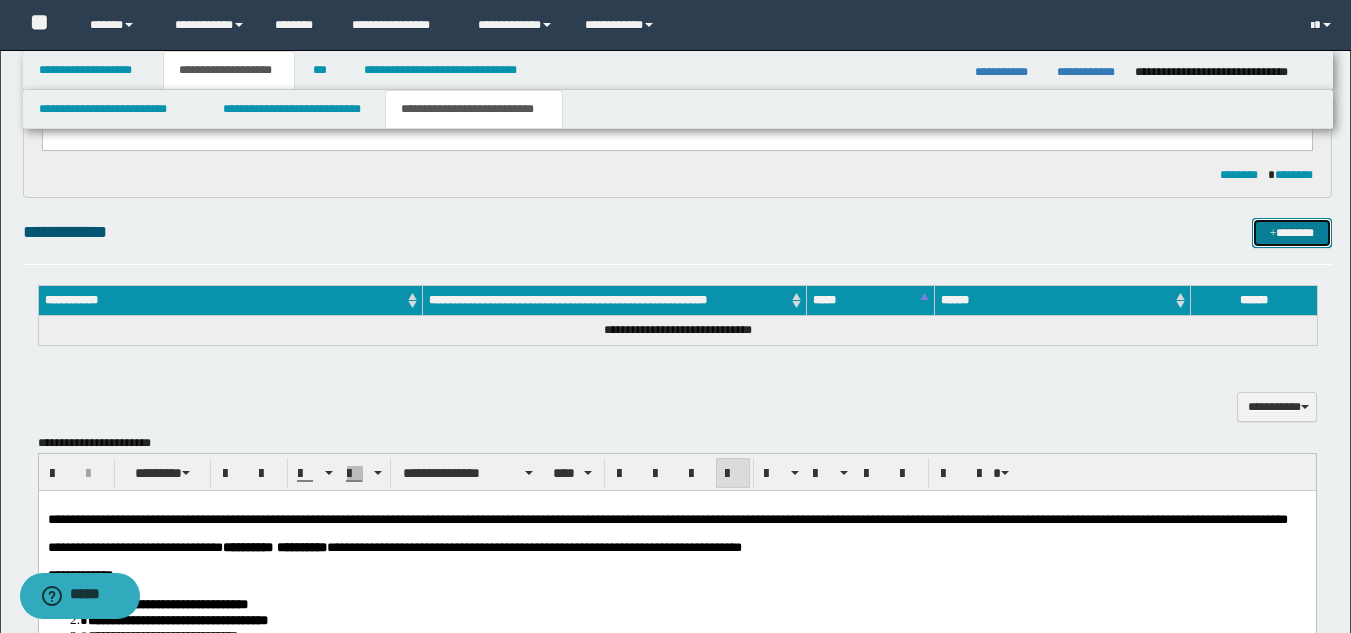 click on "*******" at bounding box center [1292, 233] 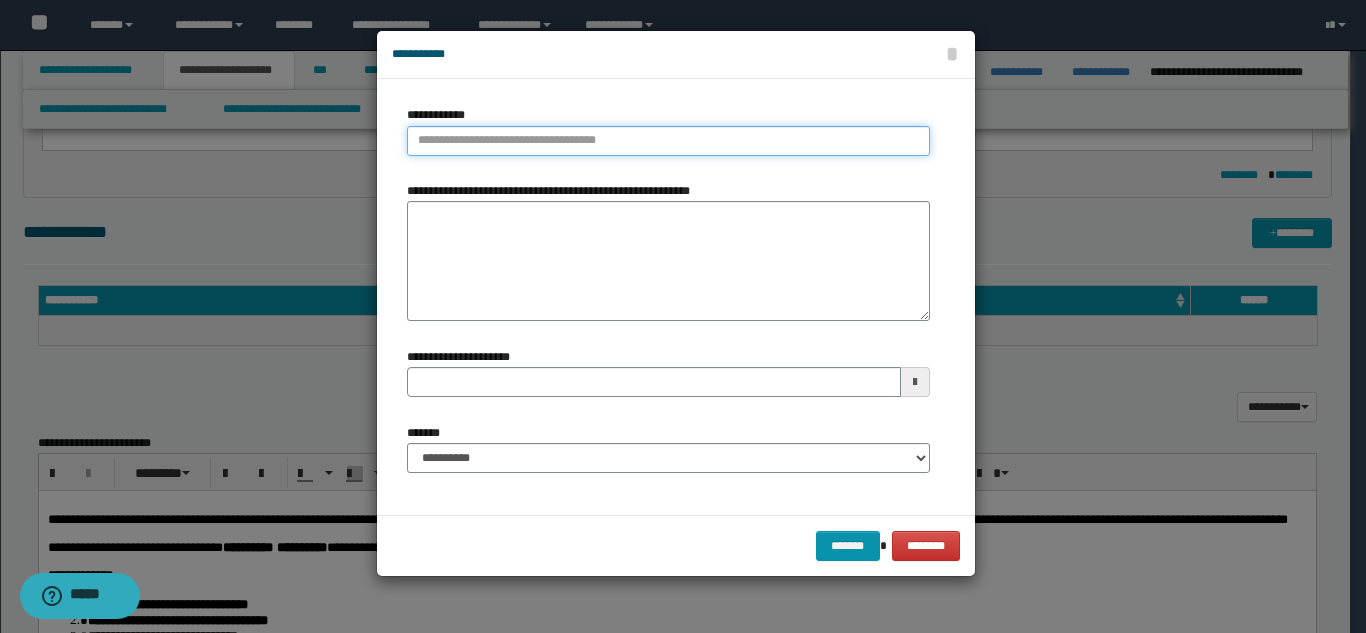 click on "**********" at bounding box center [668, 141] 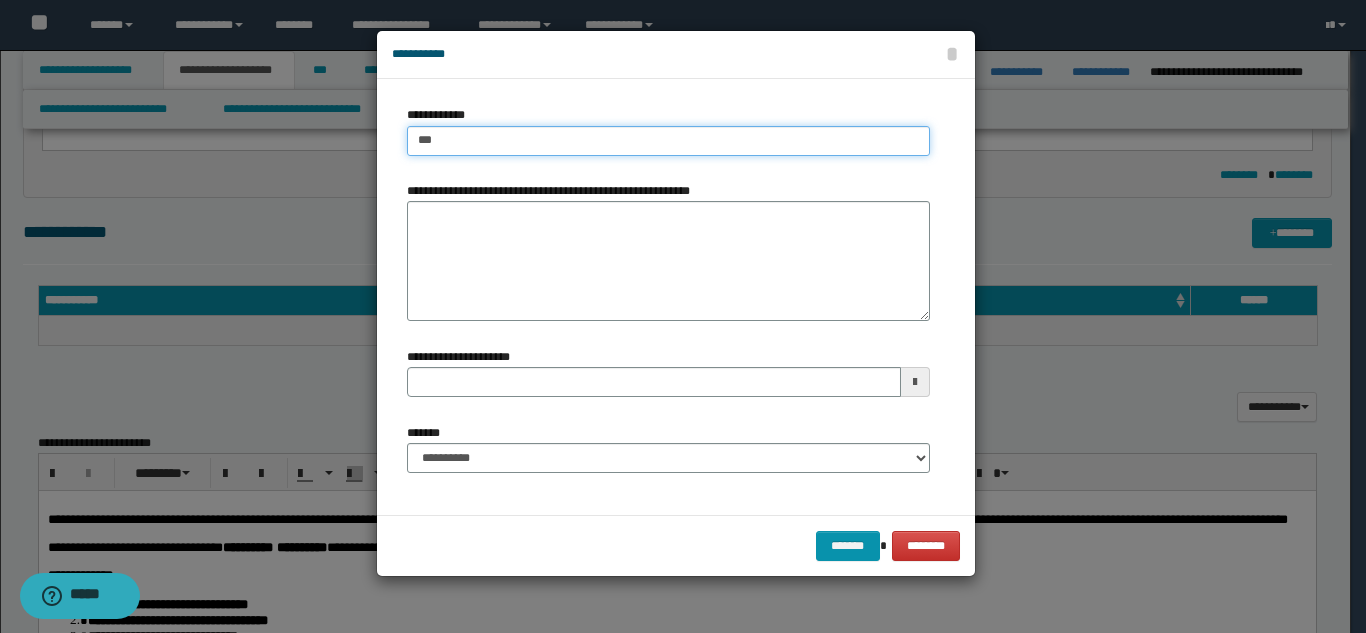 type on "****" 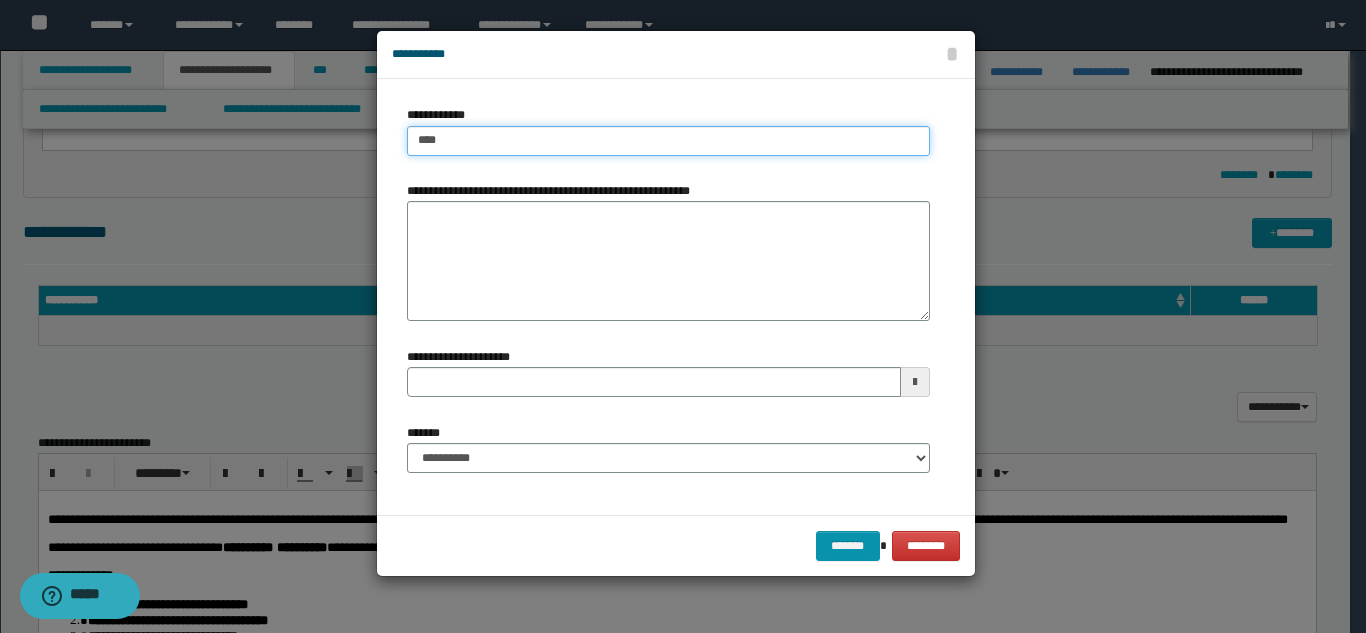 type on "****" 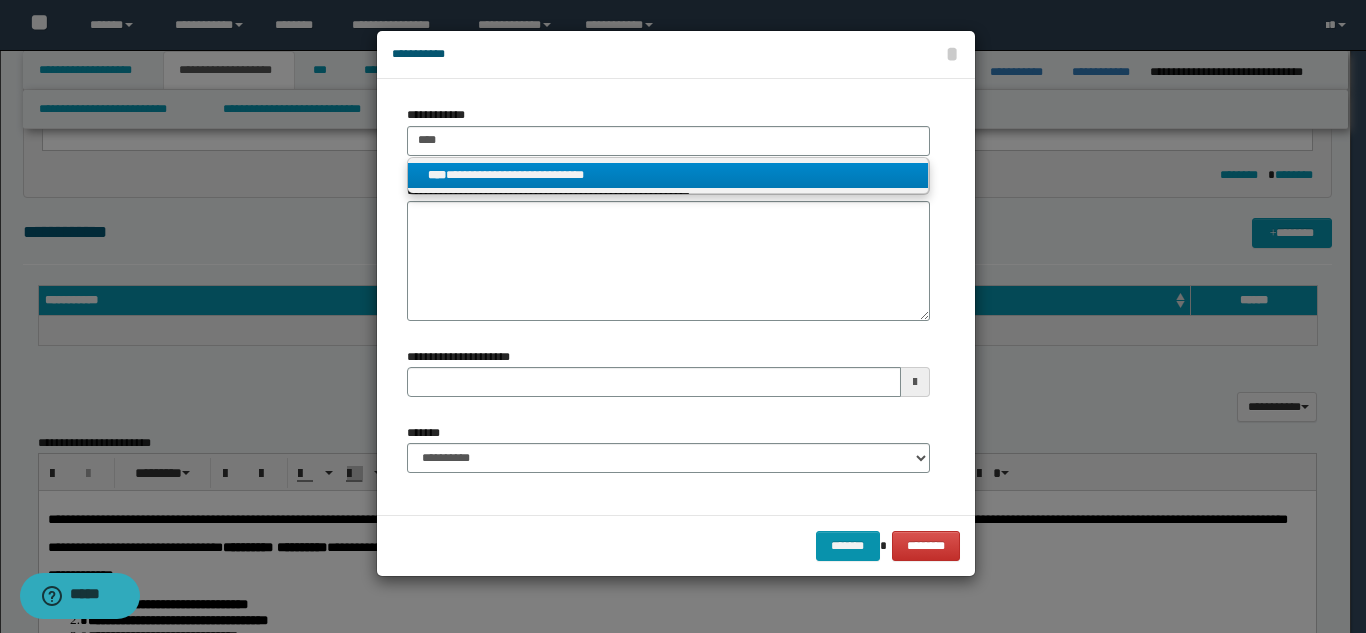 click on "**********" at bounding box center (668, 175) 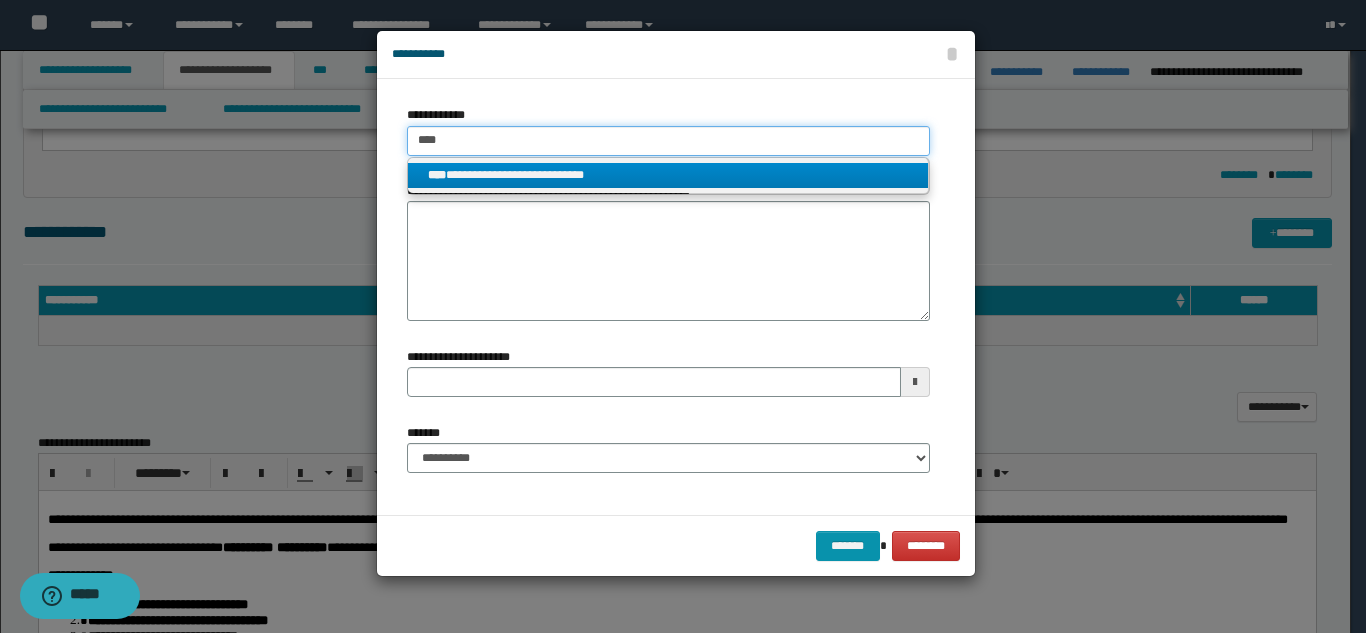 type on "**********" 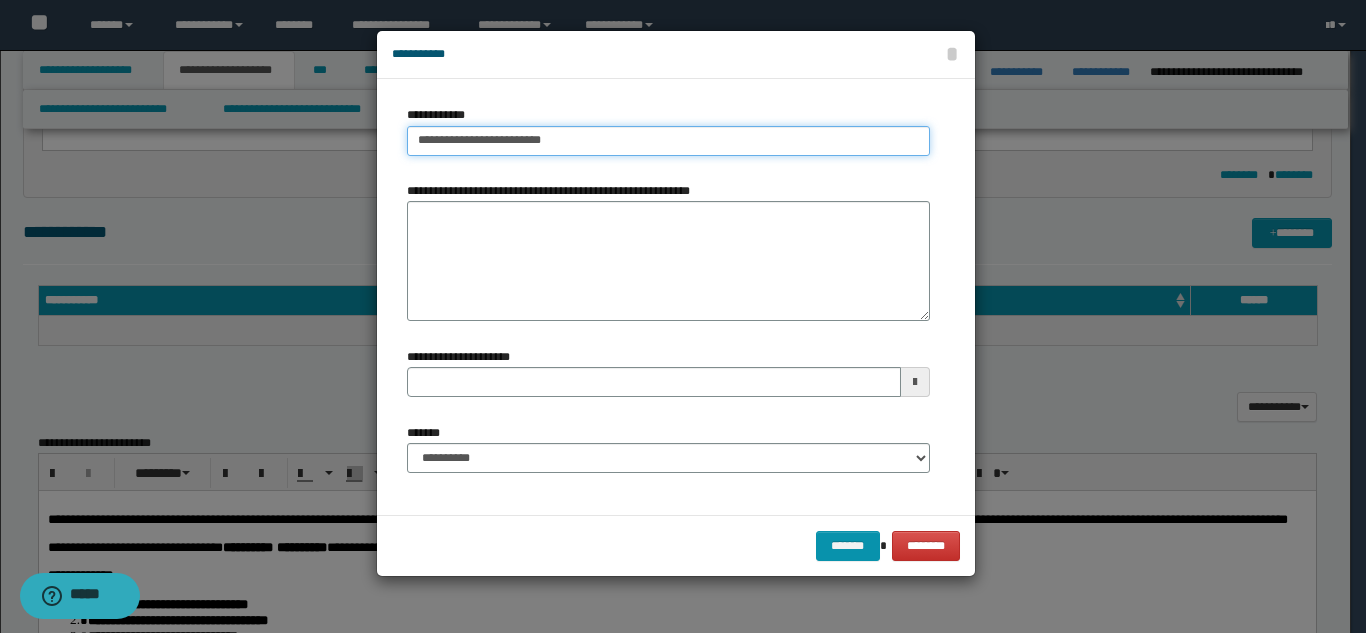 type on "**********" 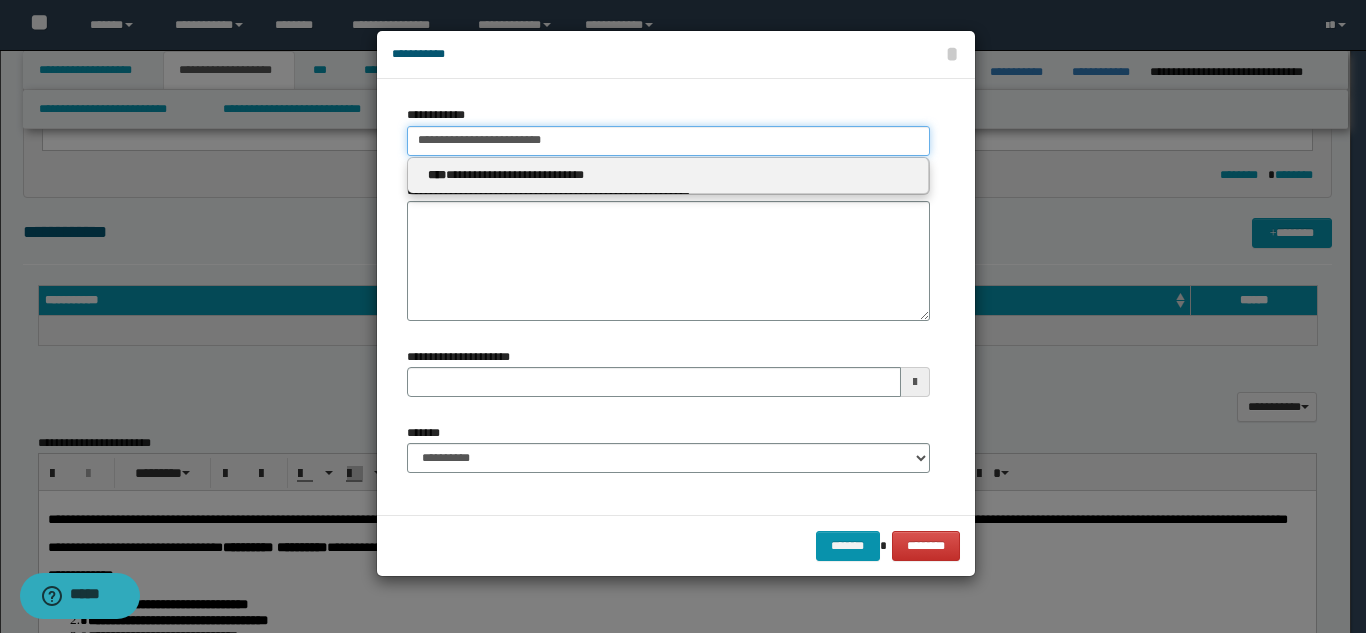 type 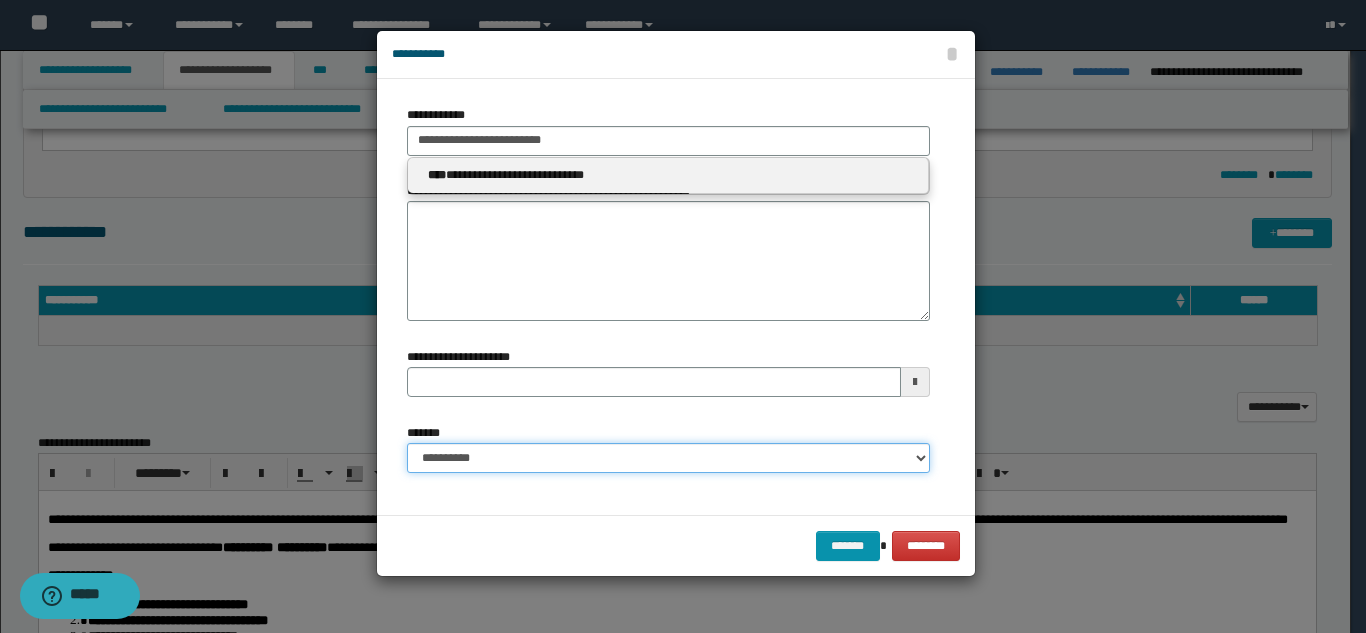 type 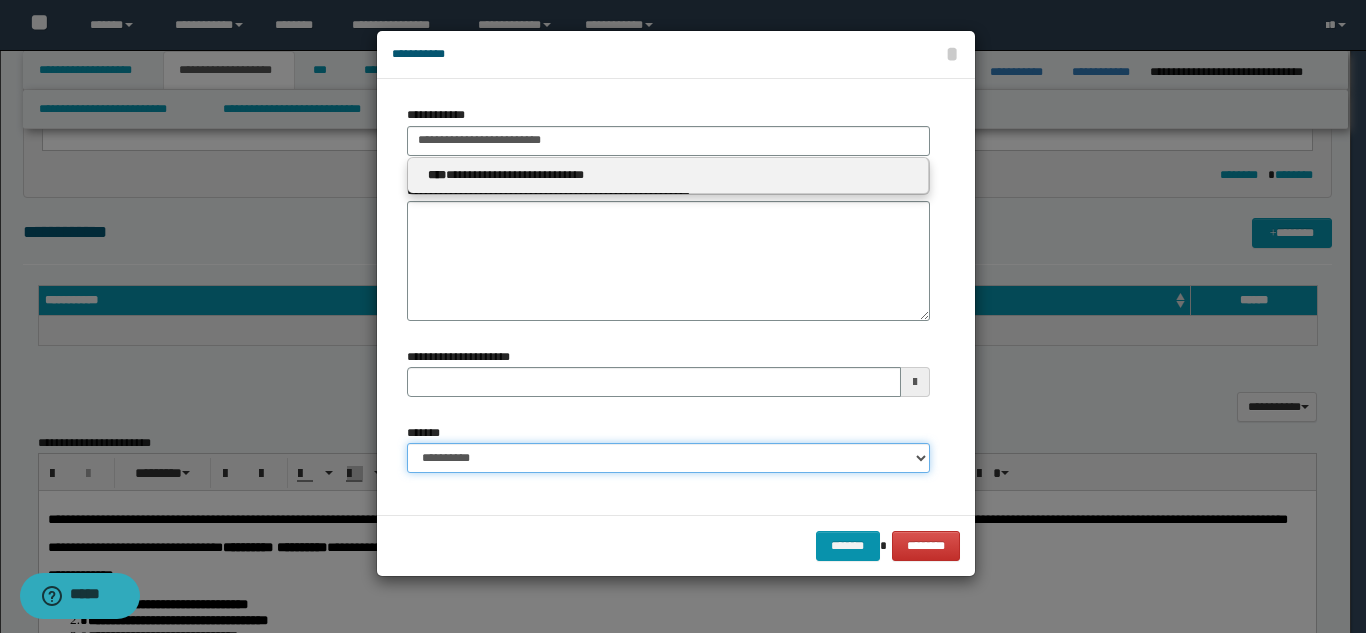 drag, startPoint x: 629, startPoint y: 461, endPoint x: 624, endPoint y: 445, distance: 16.763054 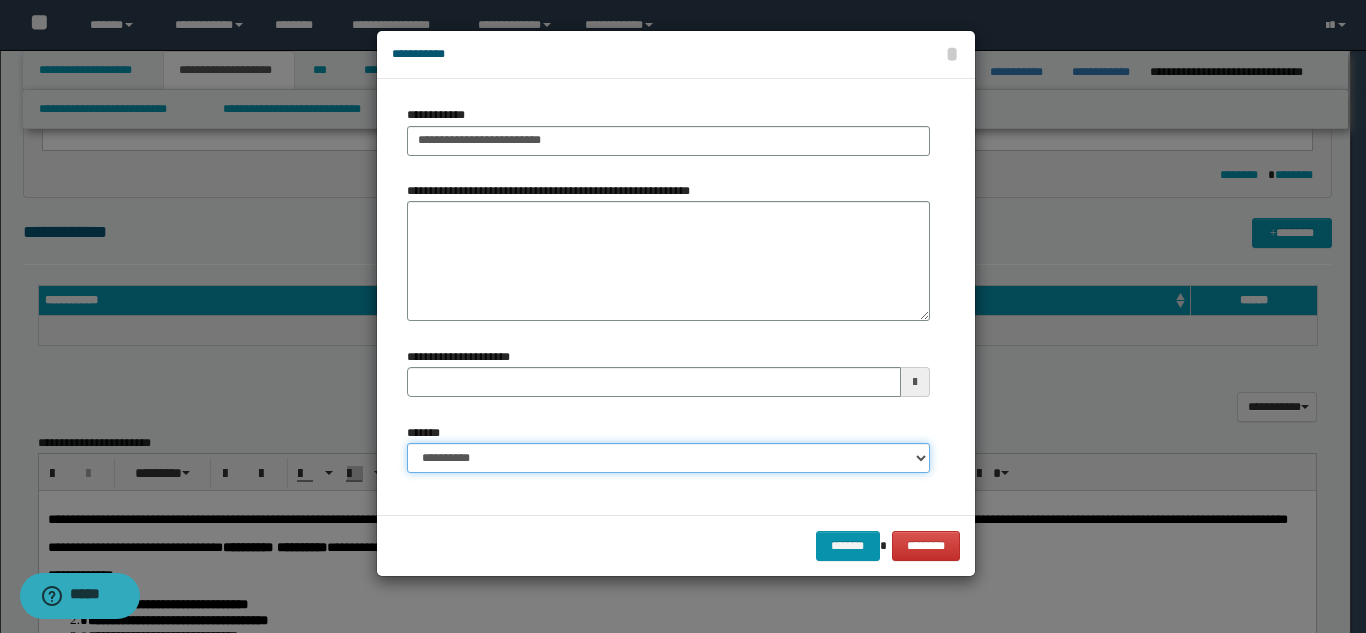 select on "*" 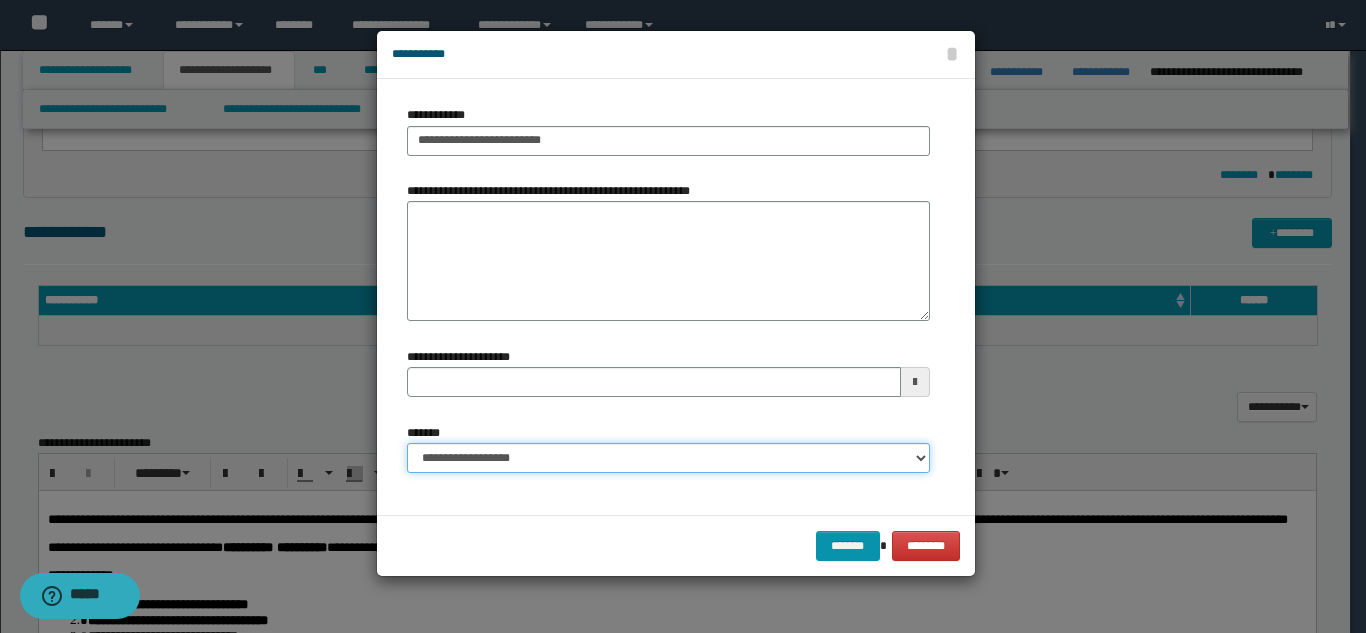 click on "**********" at bounding box center [668, 458] 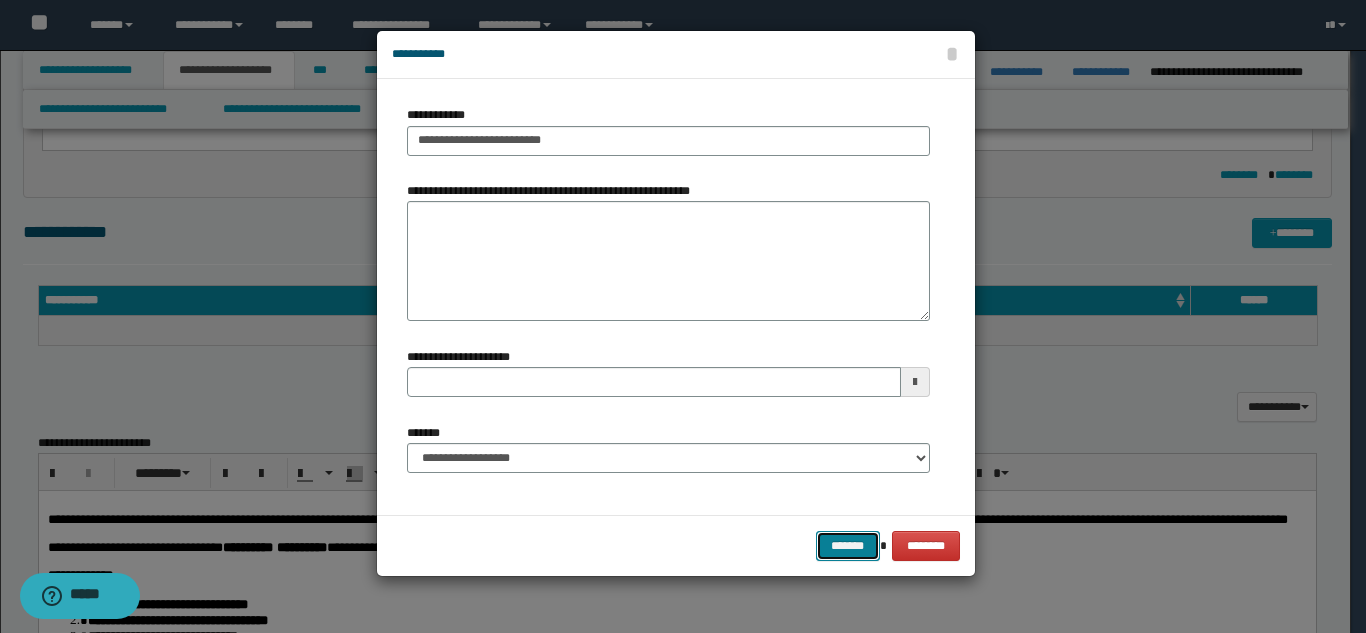 click on "*******" at bounding box center [848, 546] 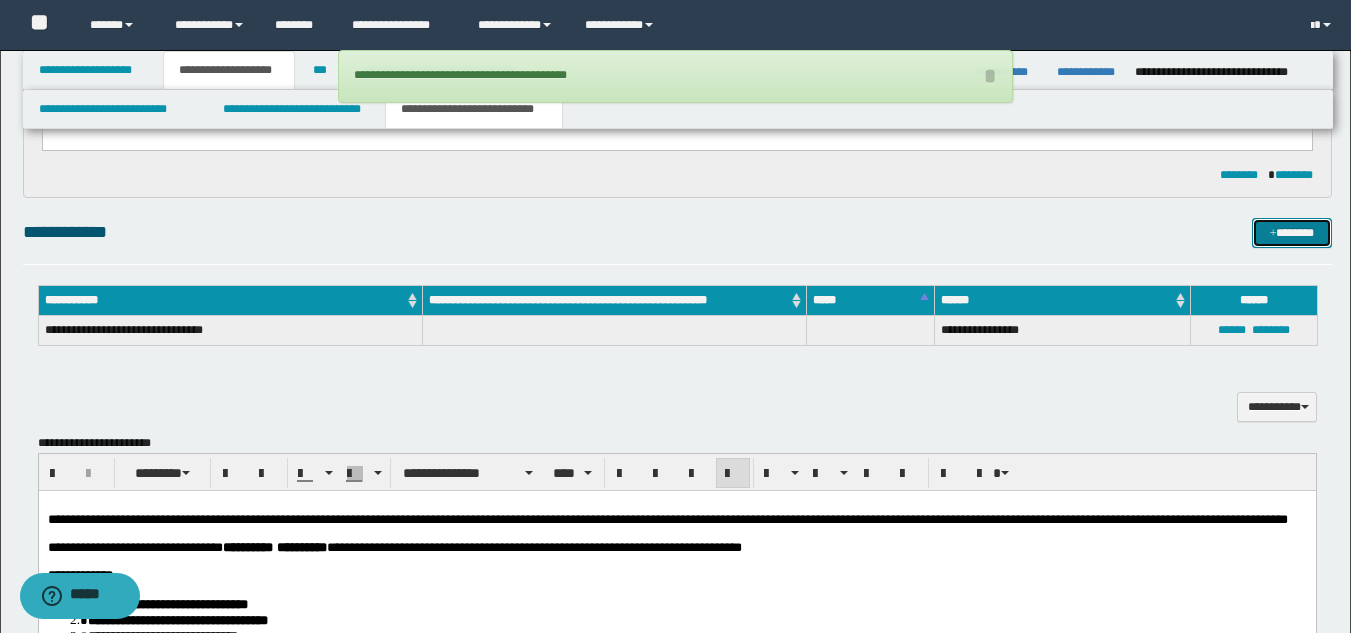 click at bounding box center [1273, 234] 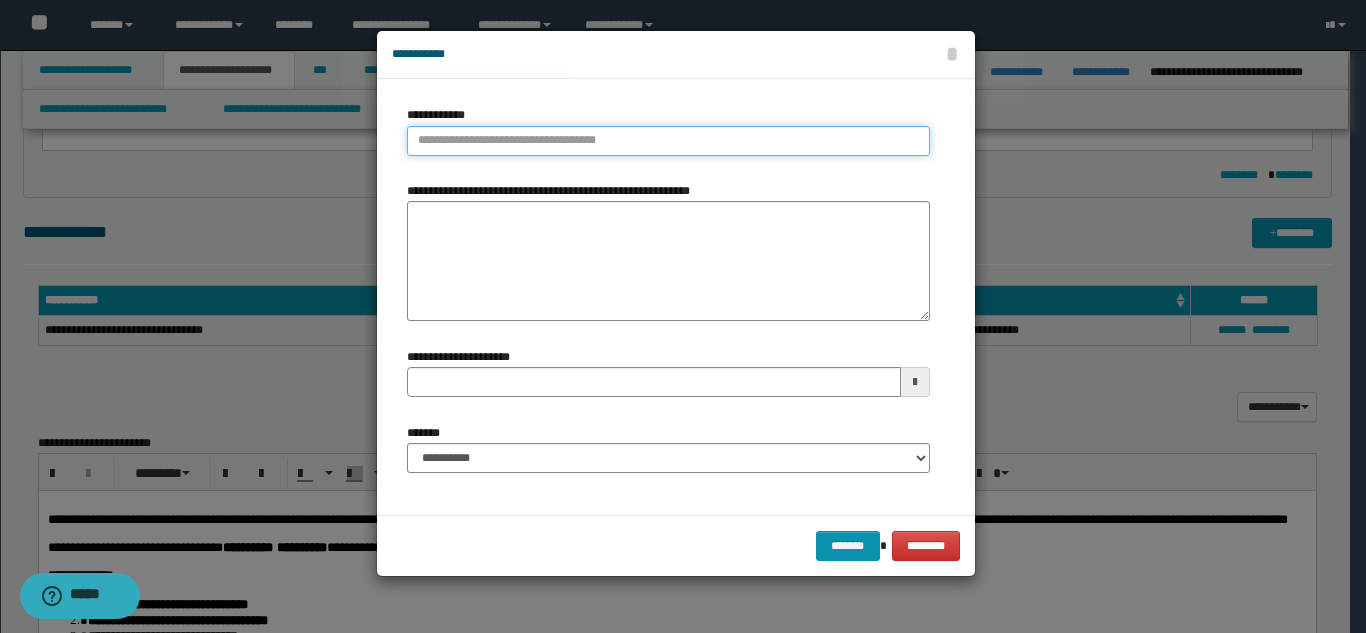 type on "**********" 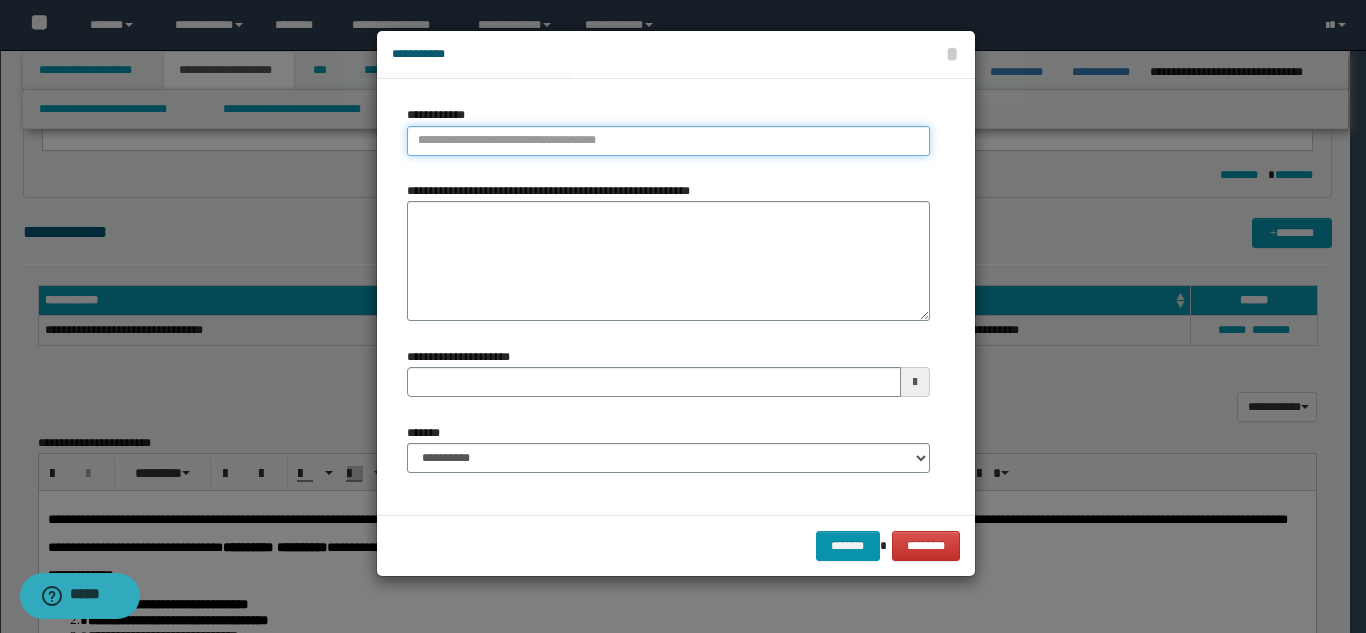 click on "**********" at bounding box center [668, 141] 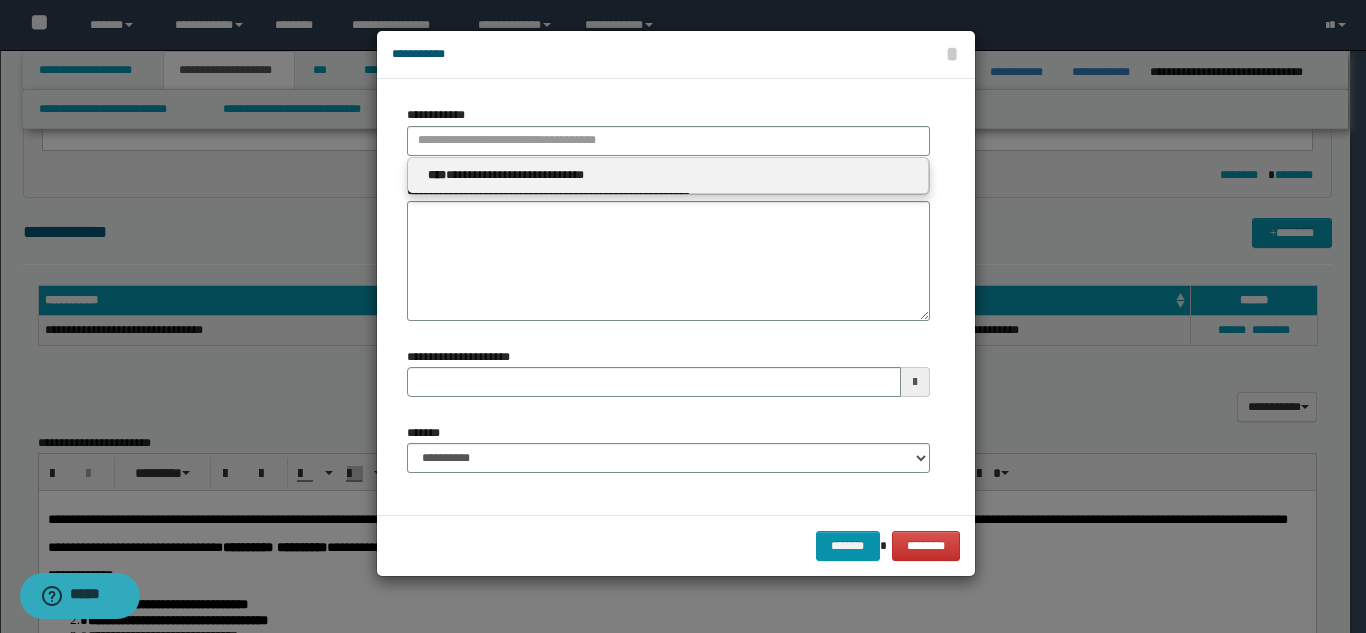 type 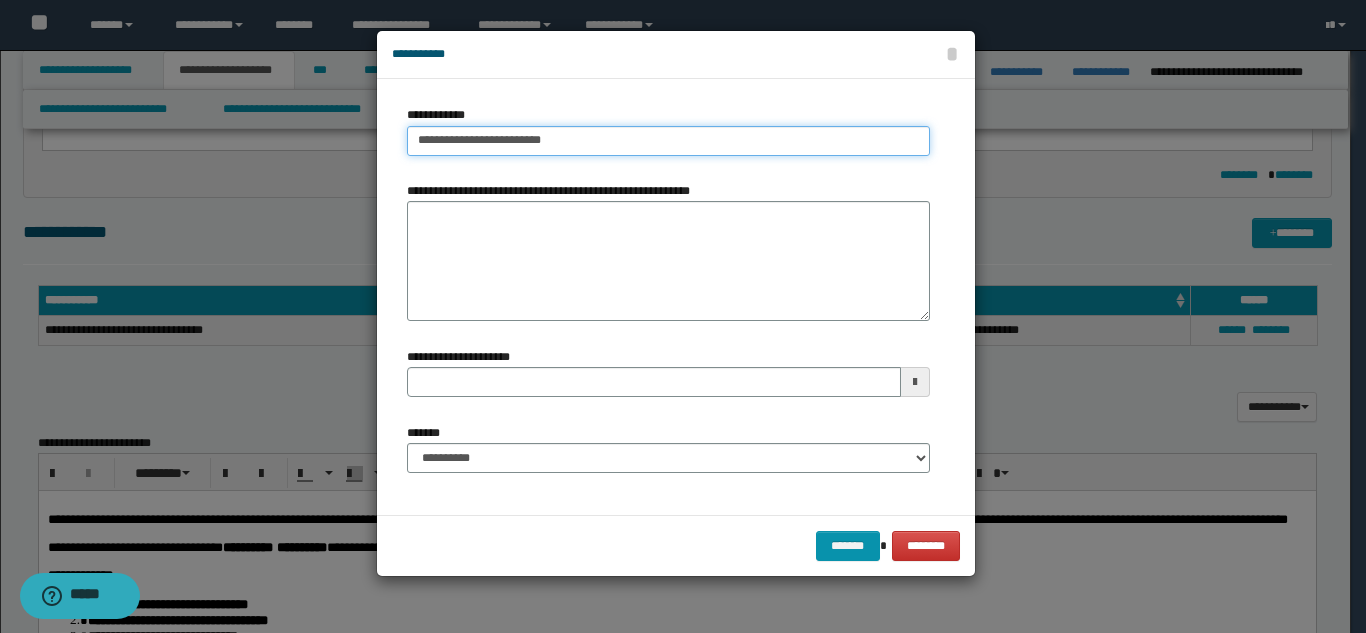 type on "**********" 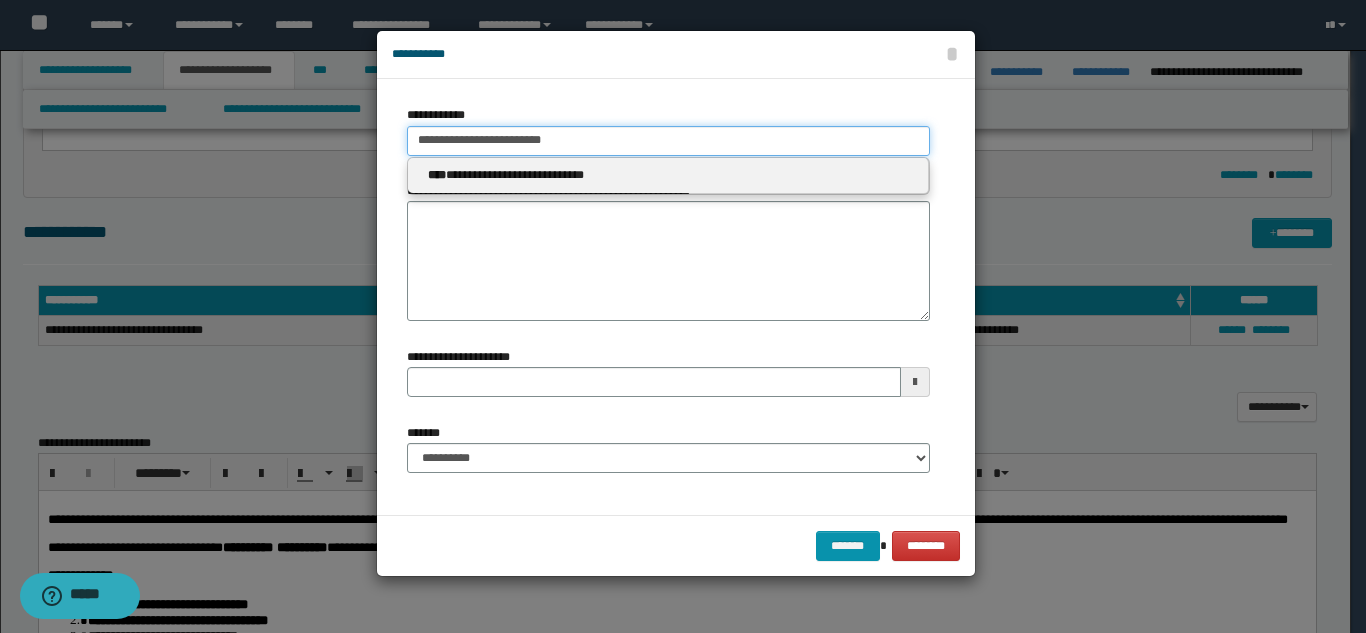 type 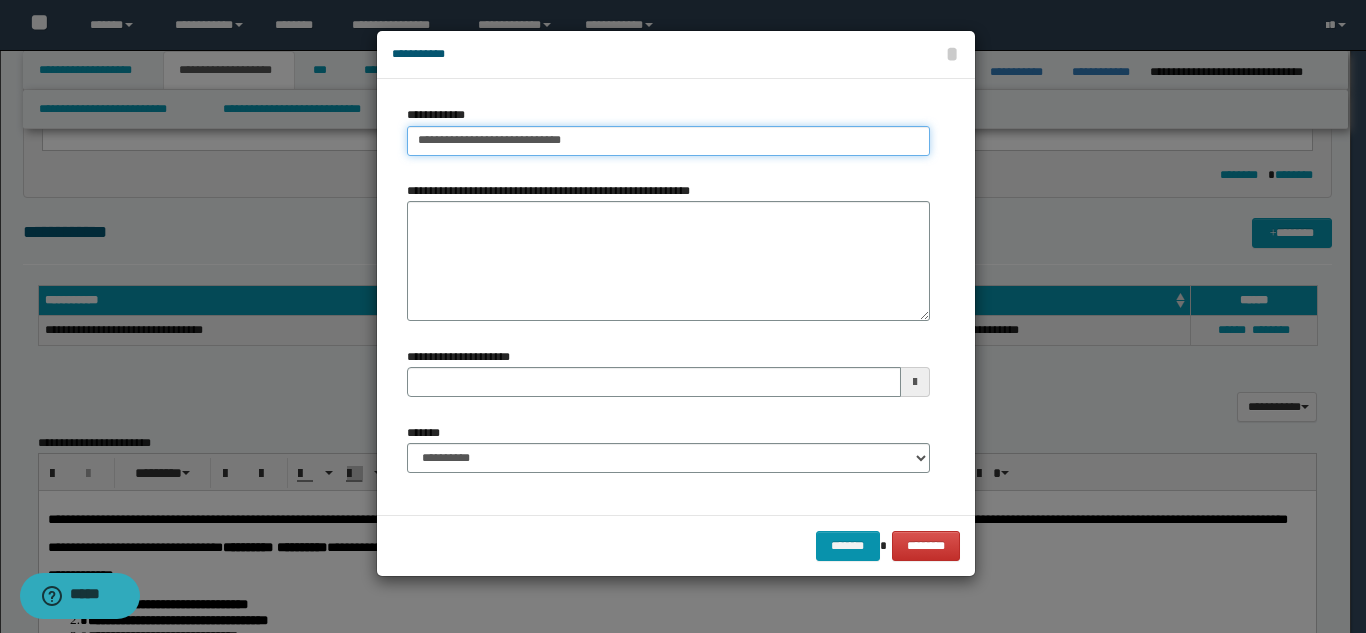 drag, startPoint x: 610, startPoint y: 147, endPoint x: 259, endPoint y: 146, distance: 351.00143 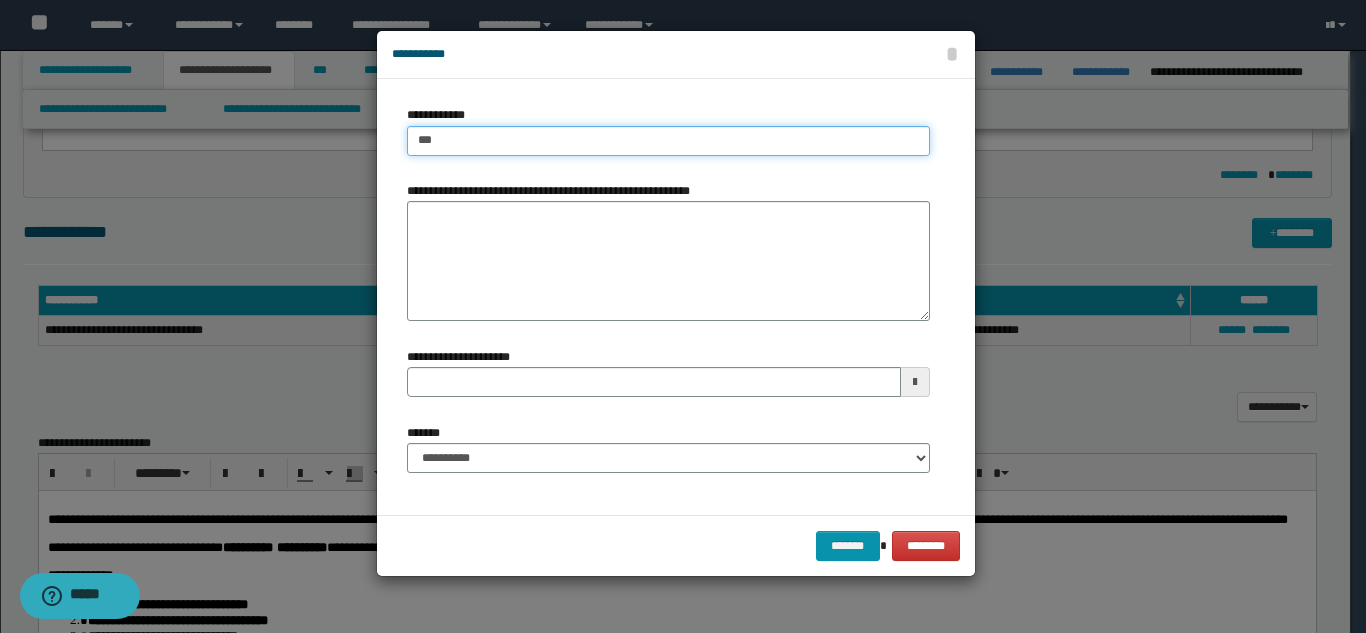 type on "****" 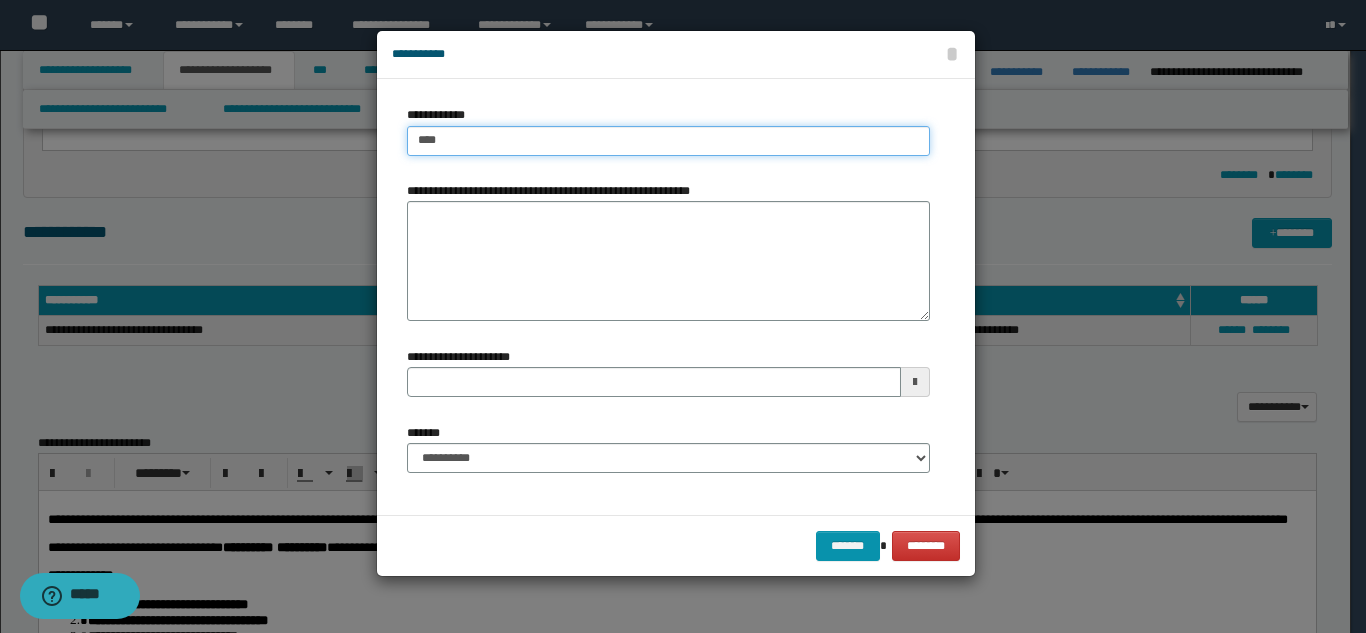 type on "****" 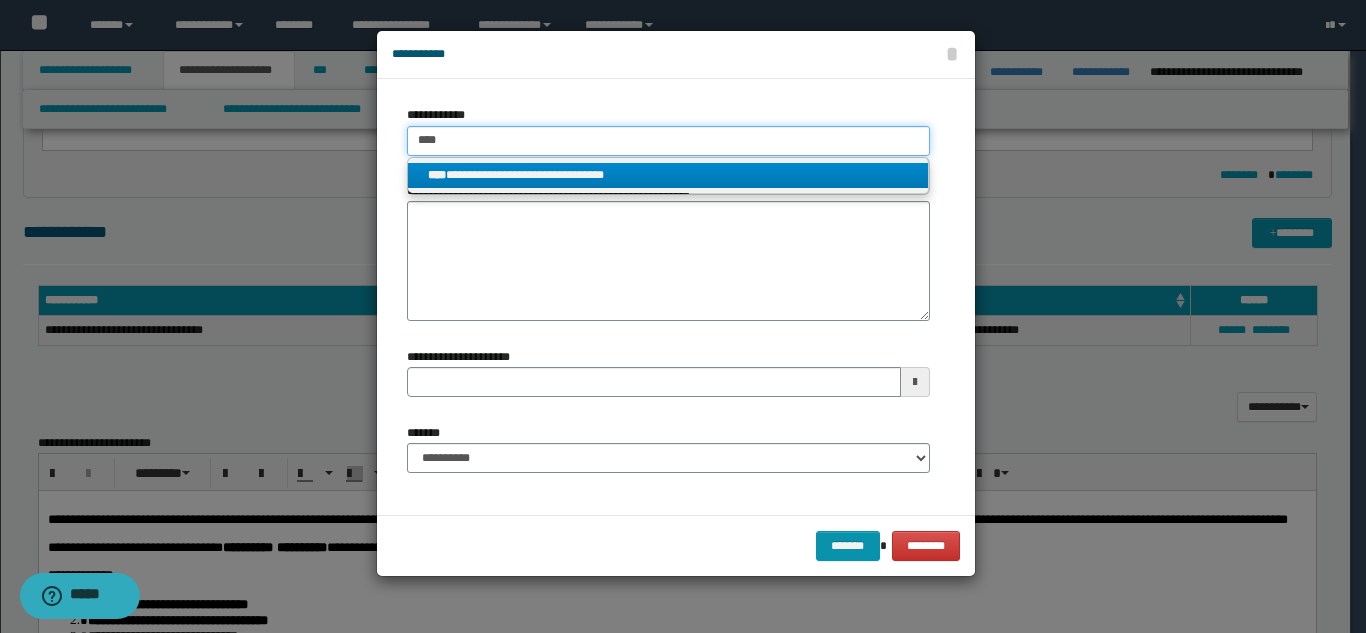 type on "****" 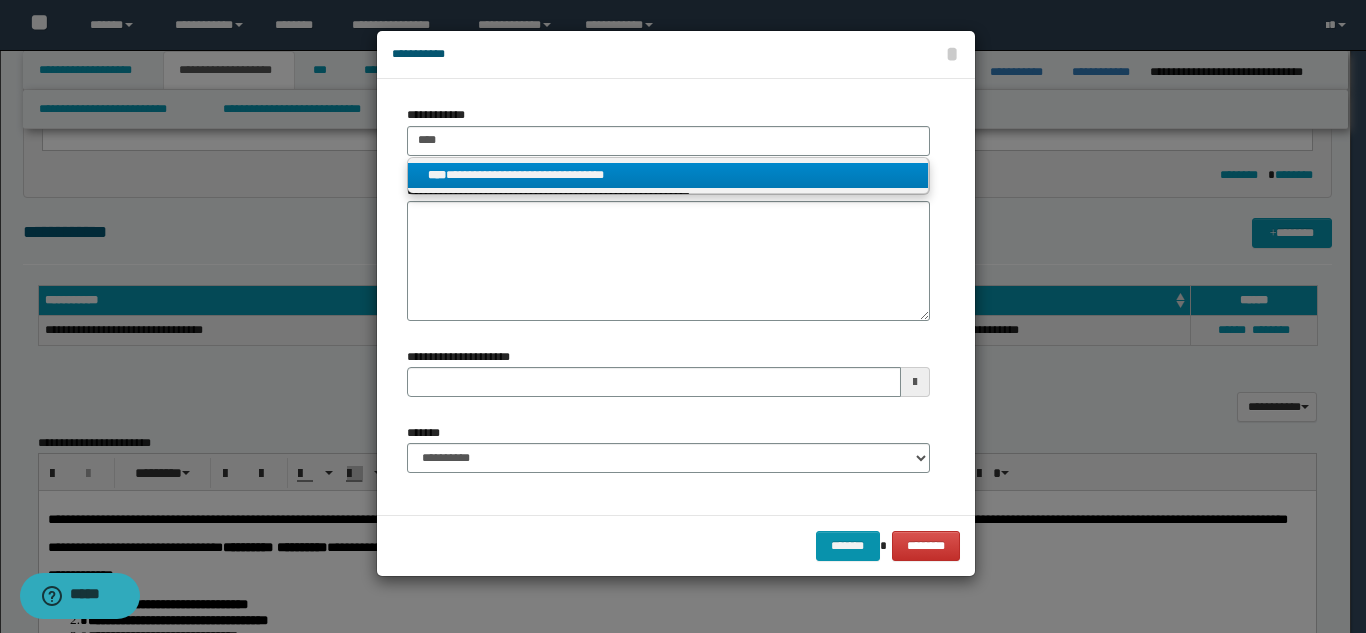 click on "****" at bounding box center [437, 175] 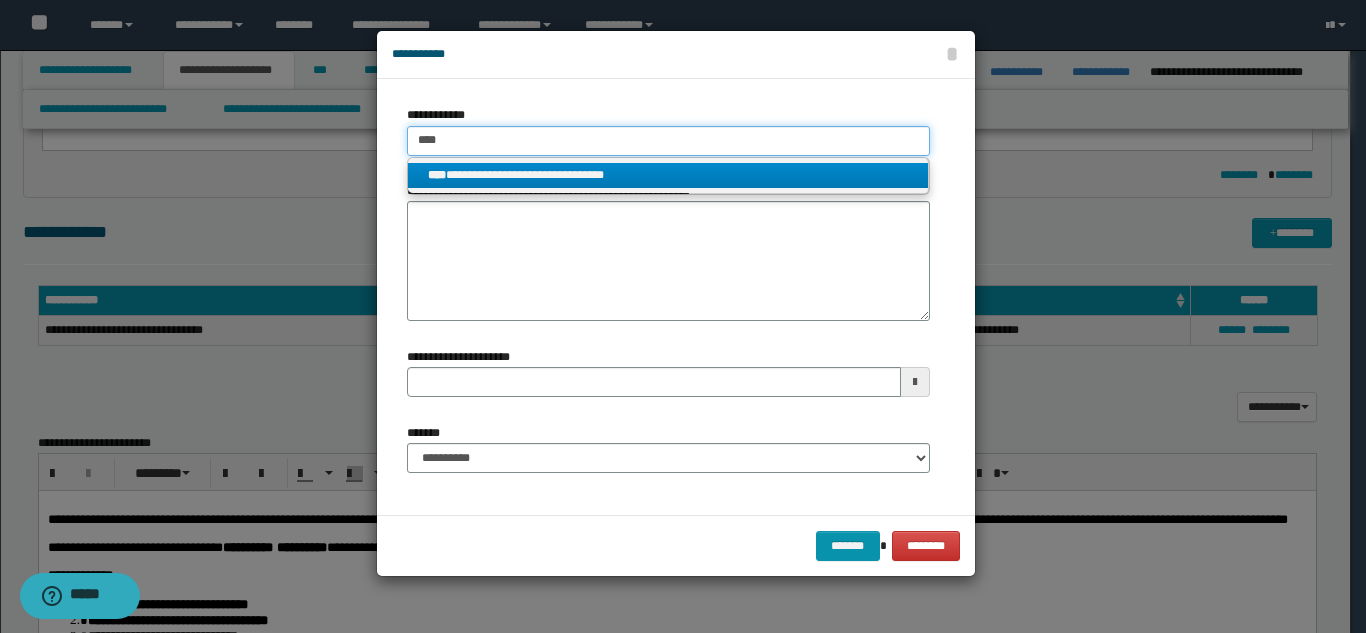 type 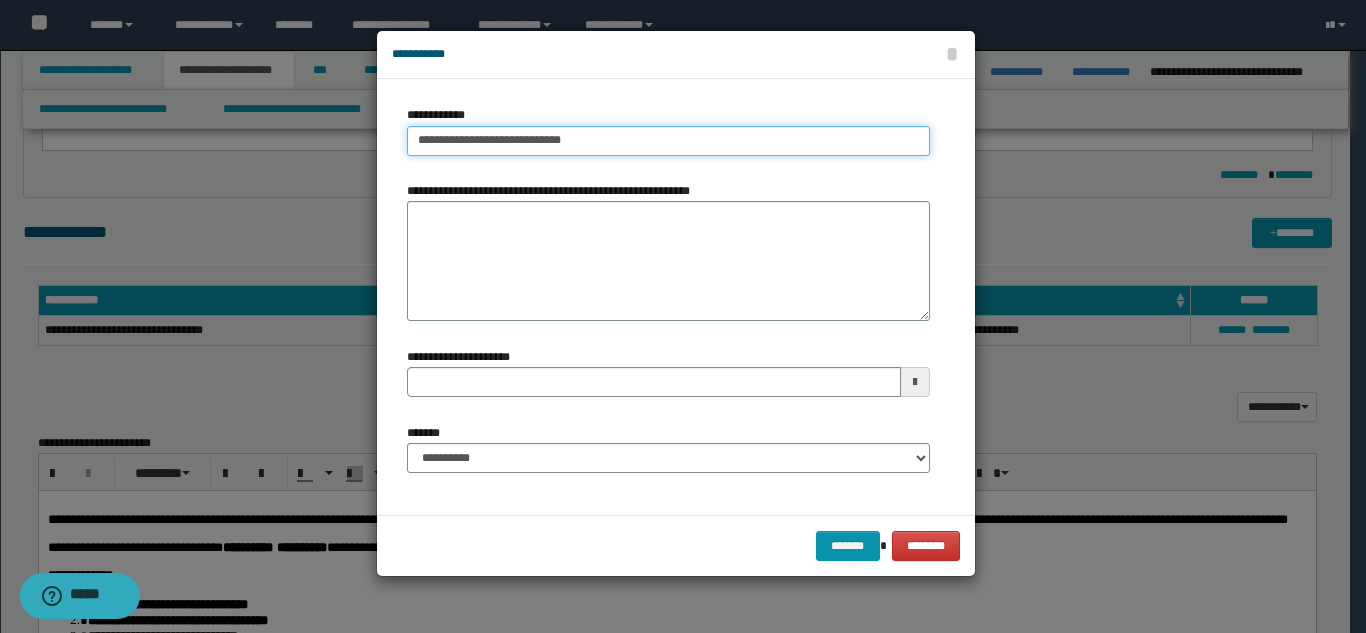 type on "**********" 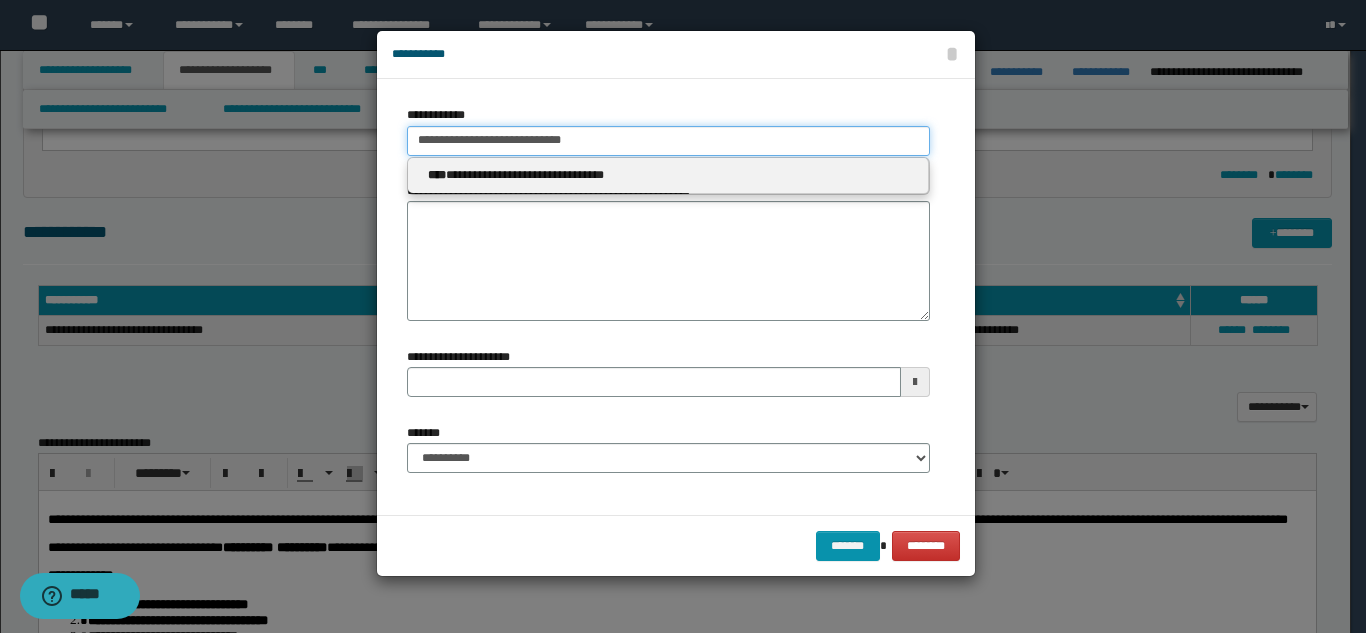 type 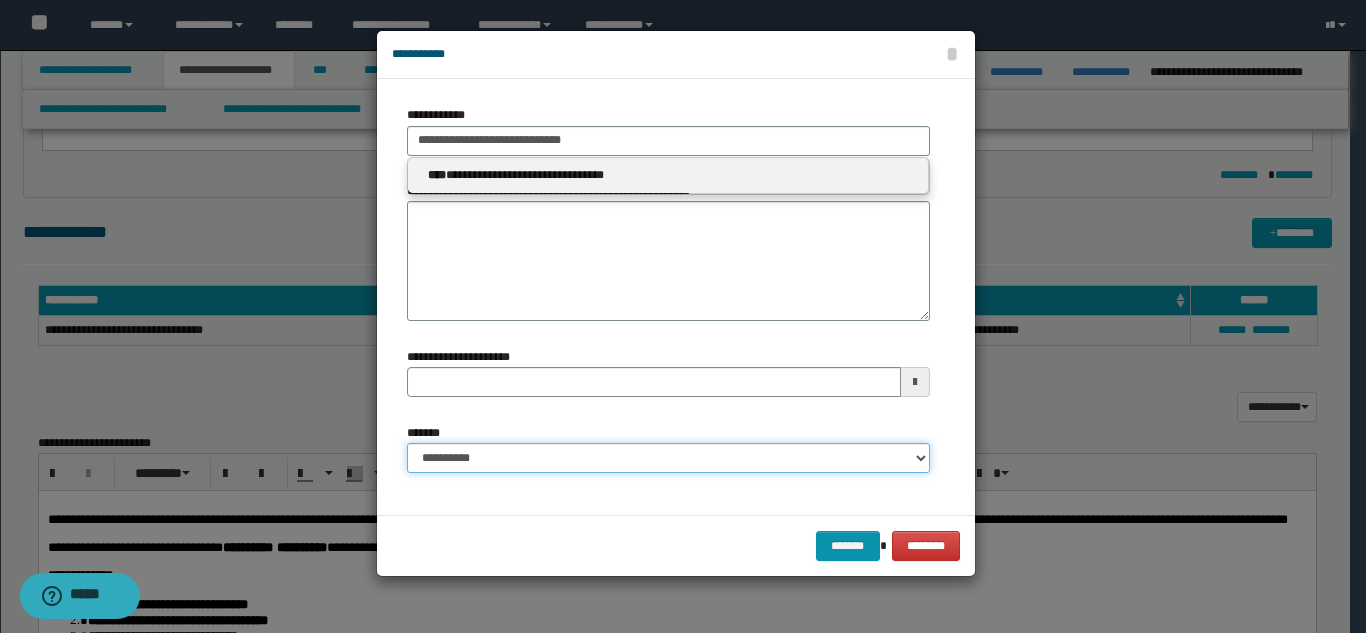 type 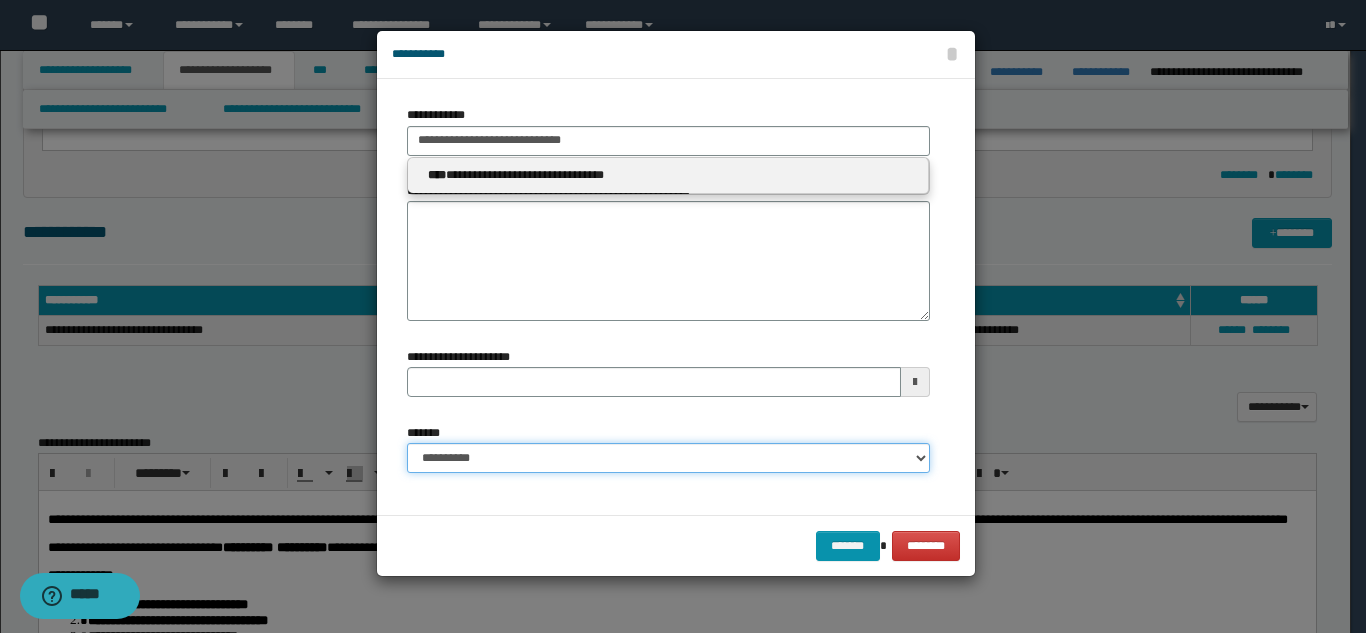 drag, startPoint x: 527, startPoint y: 470, endPoint x: 538, endPoint y: 455, distance: 18.601076 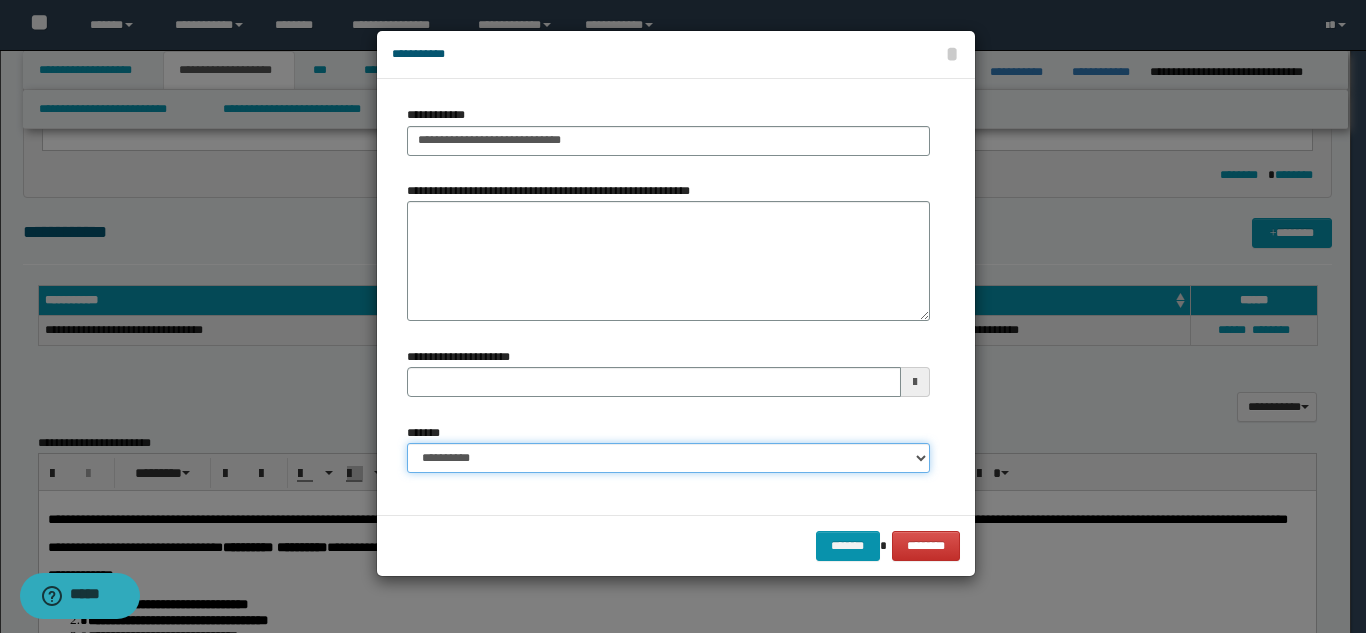 select on "*" 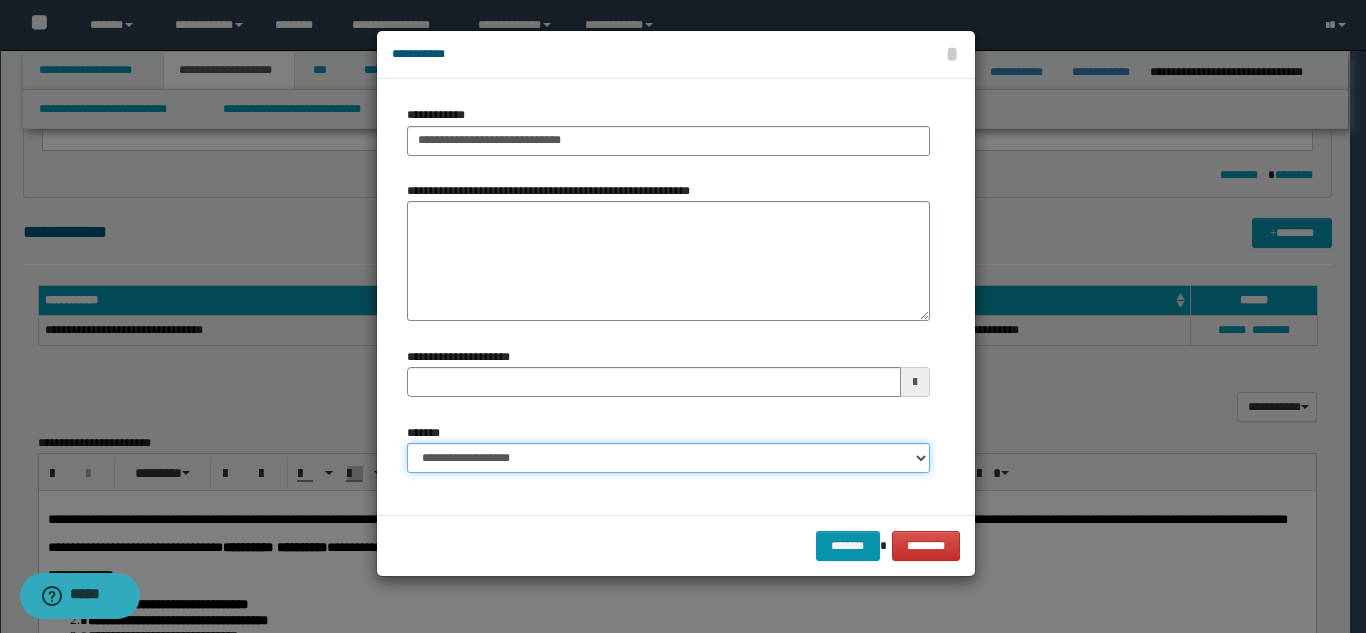 type 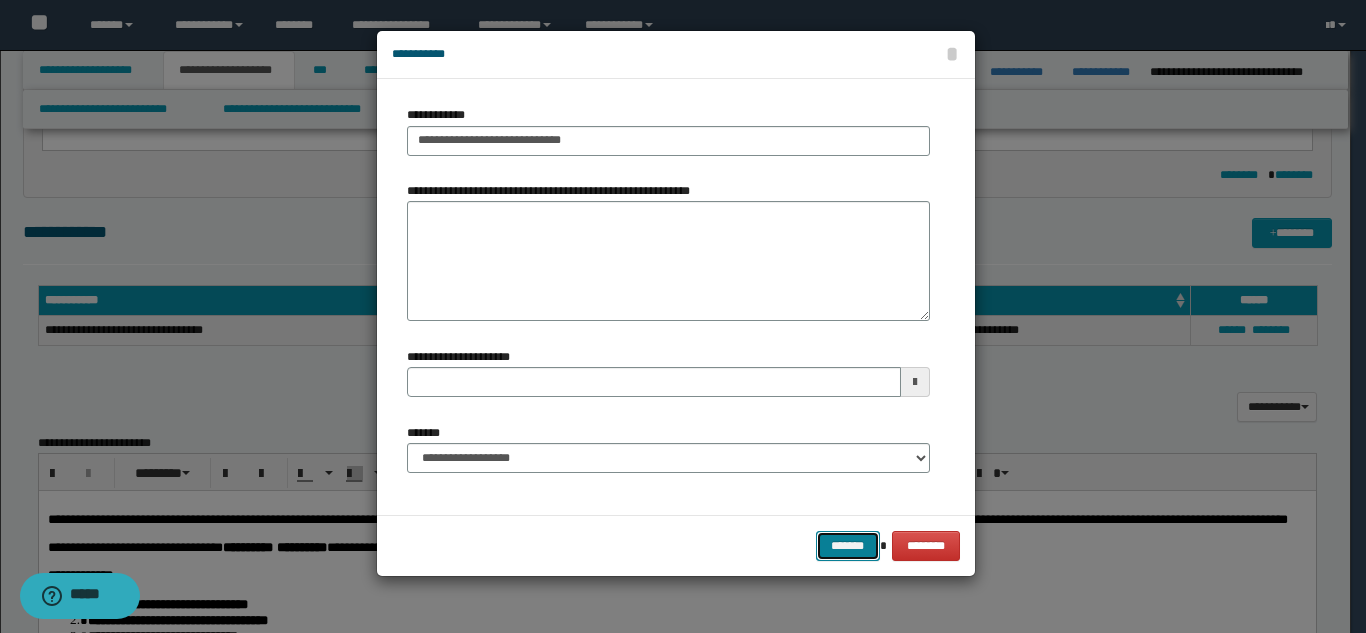 click on "*******" at bounding box center (848, 546) 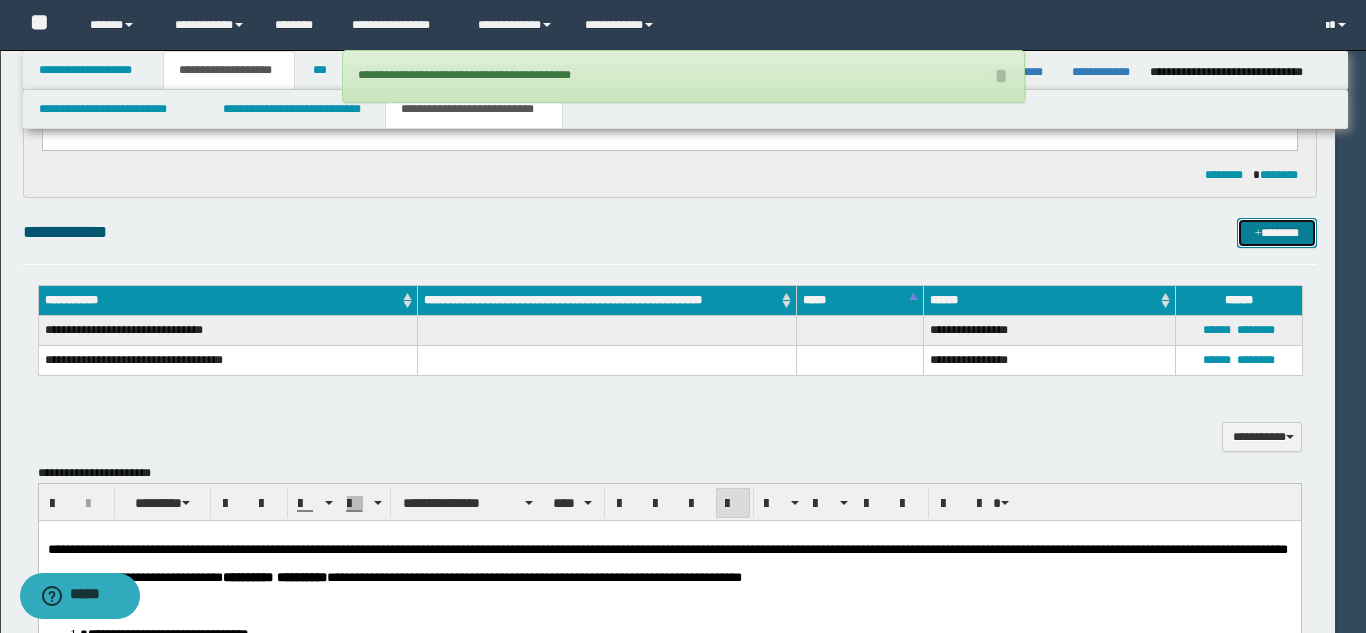 type 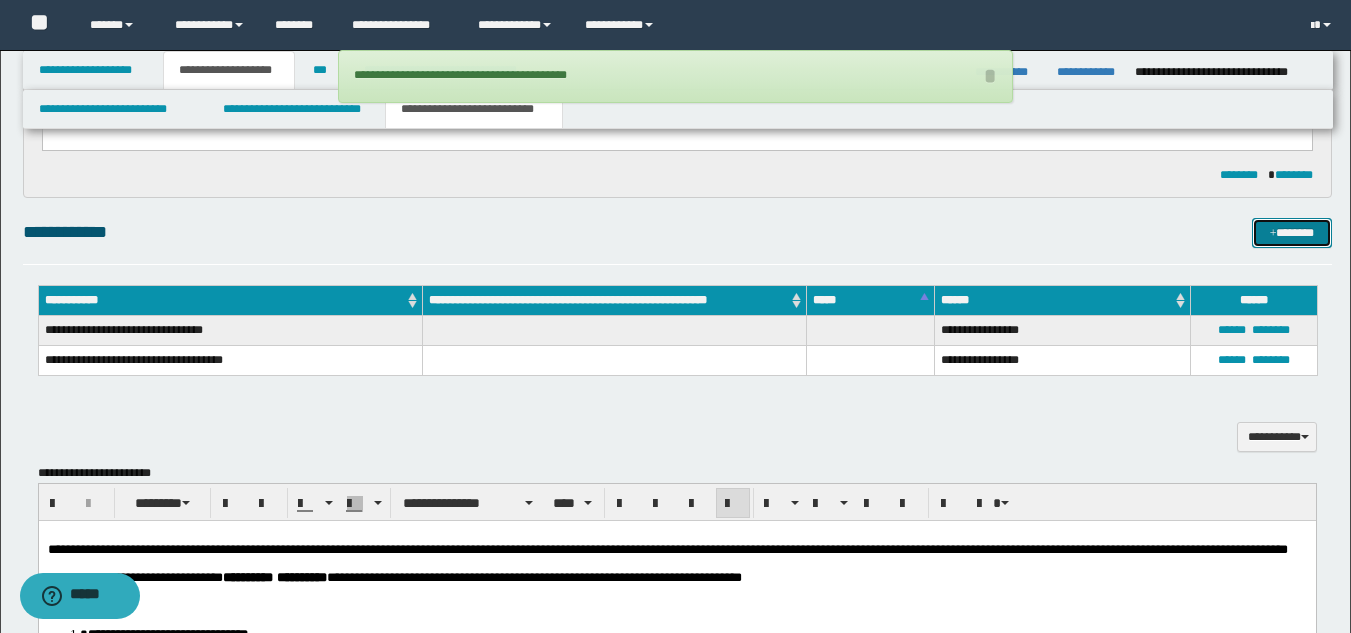 click on "*******" at bounding box center (1292, 233) 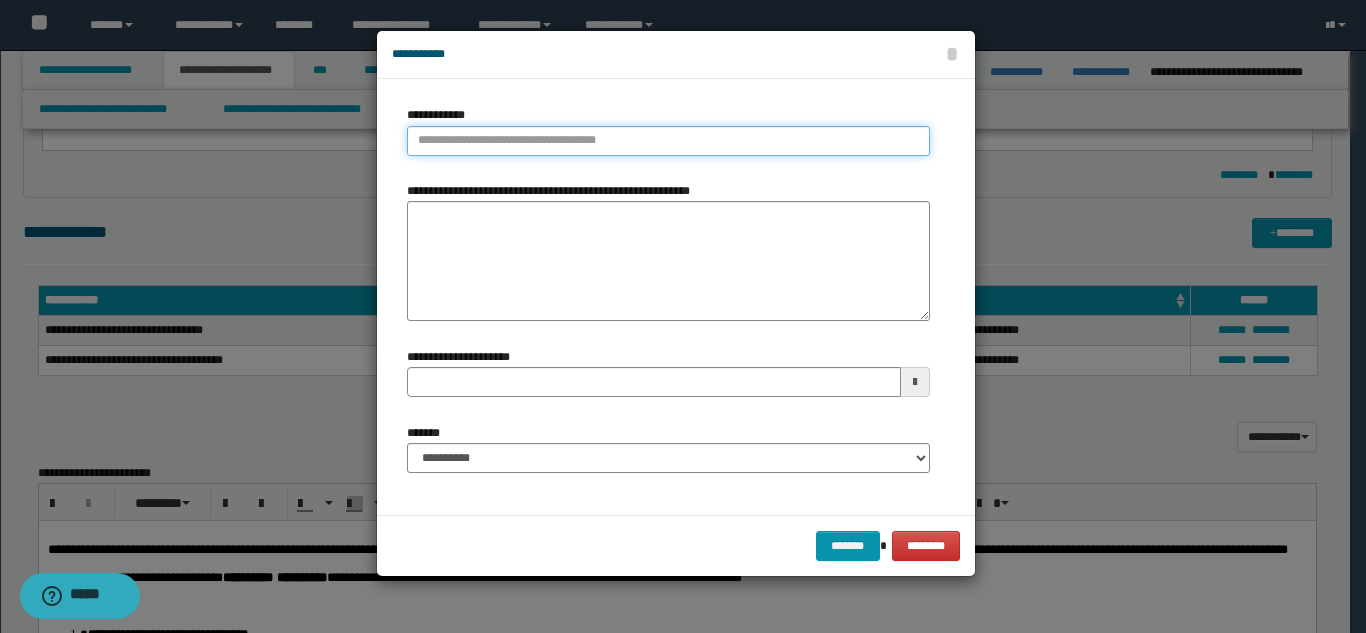 type on "**********" 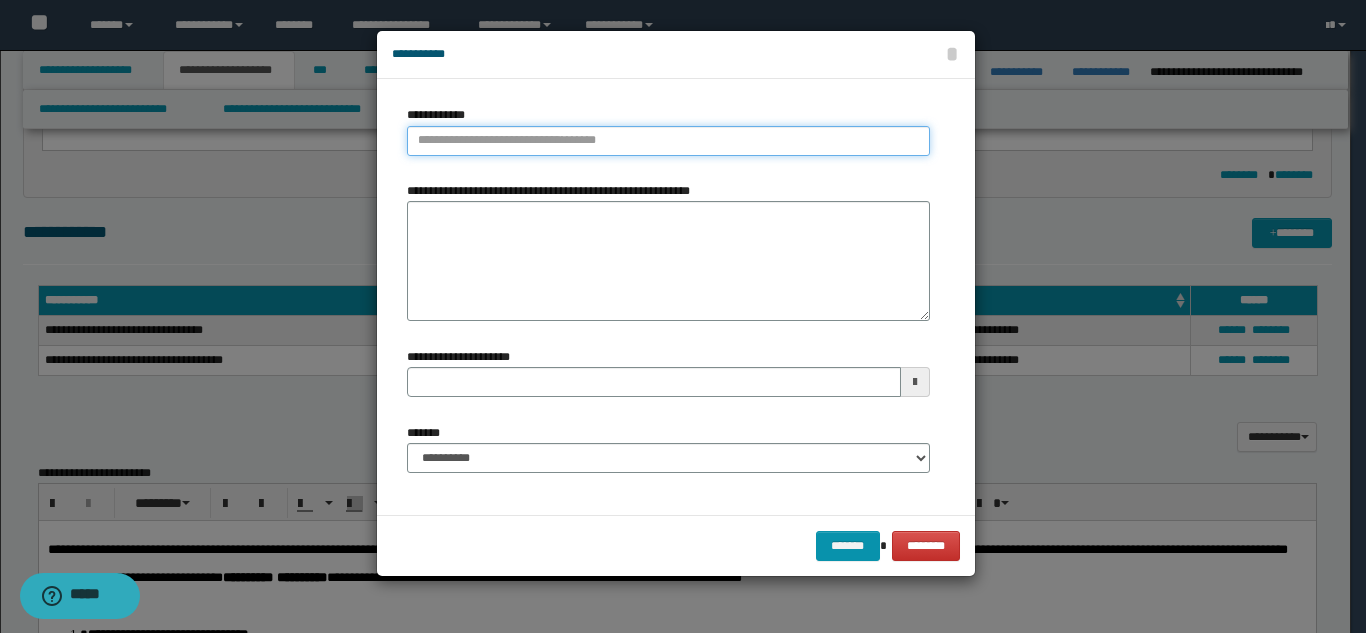 click on "**********" at bounding box center (668, 141) 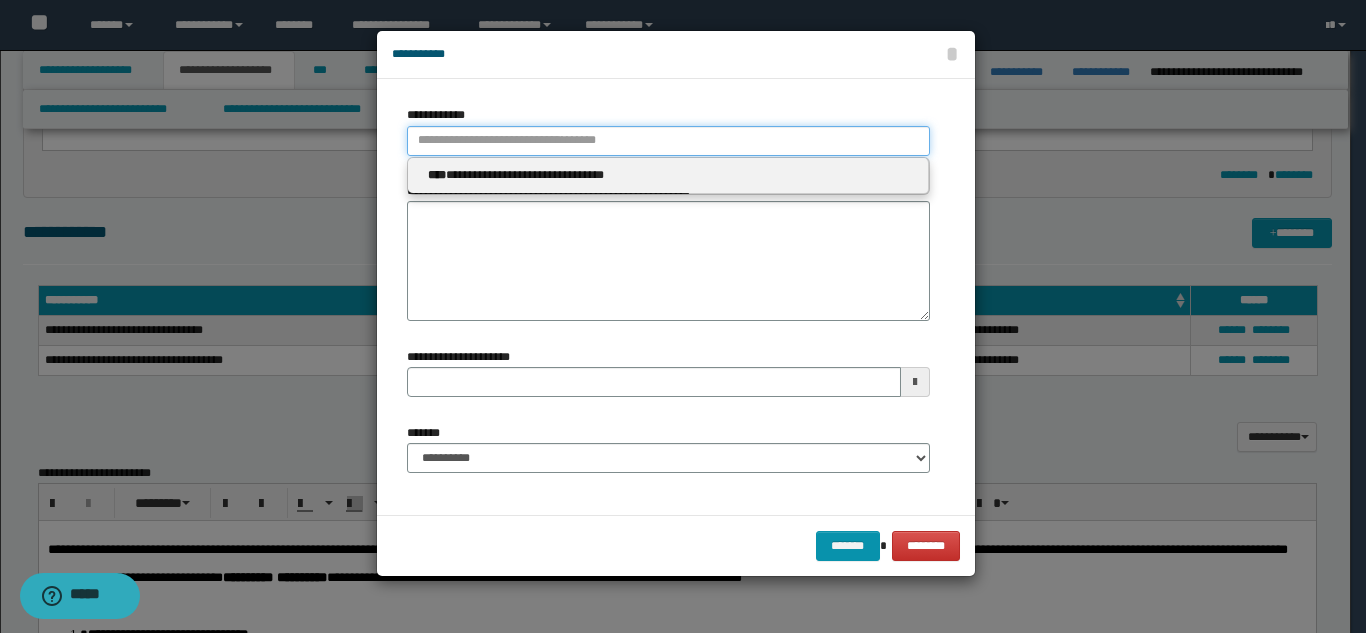 type 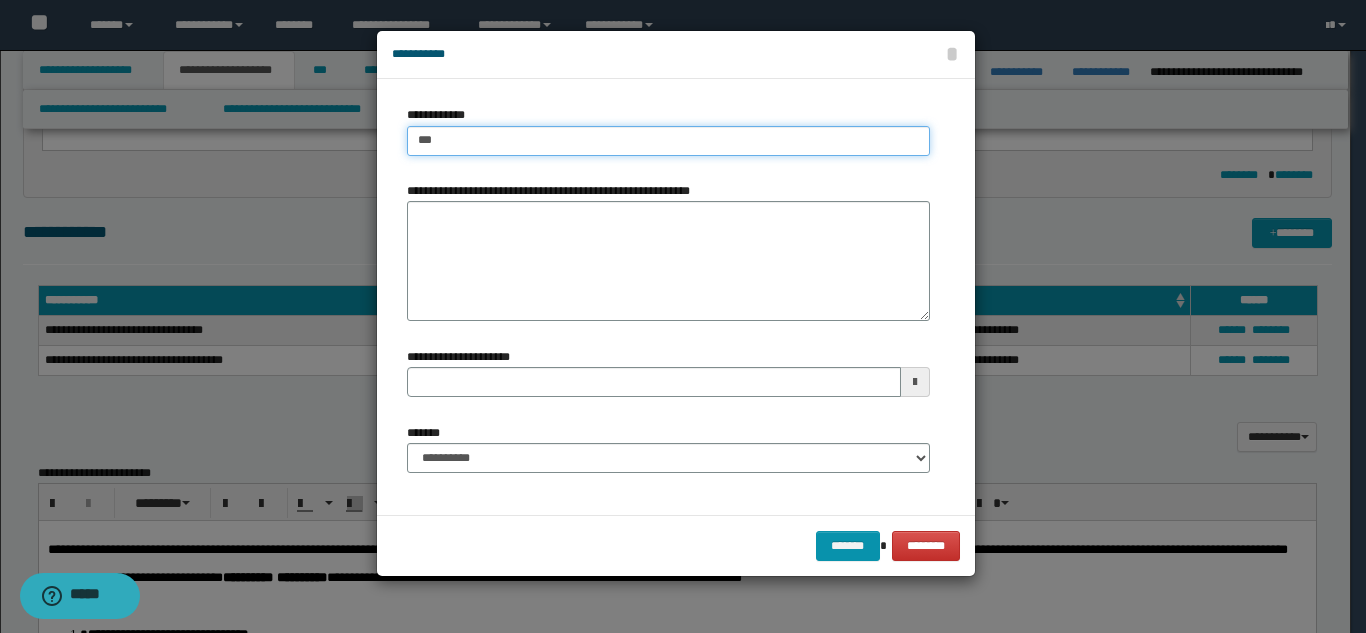 type on "****" 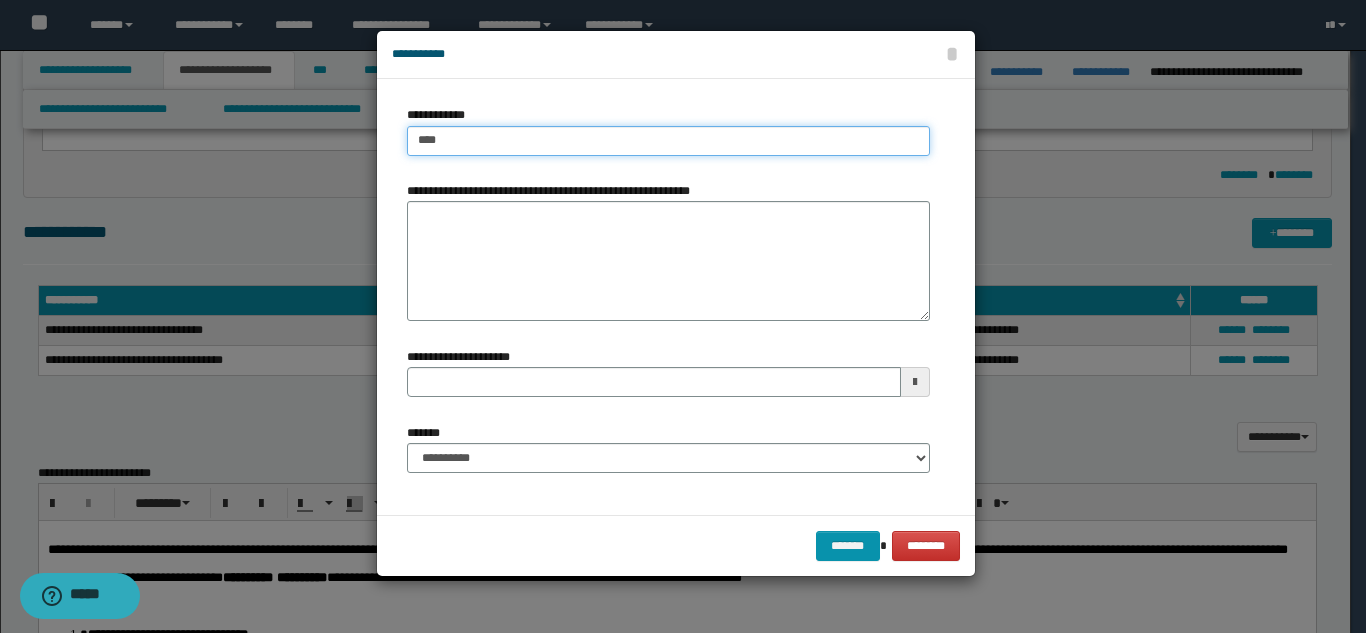 type on "****" 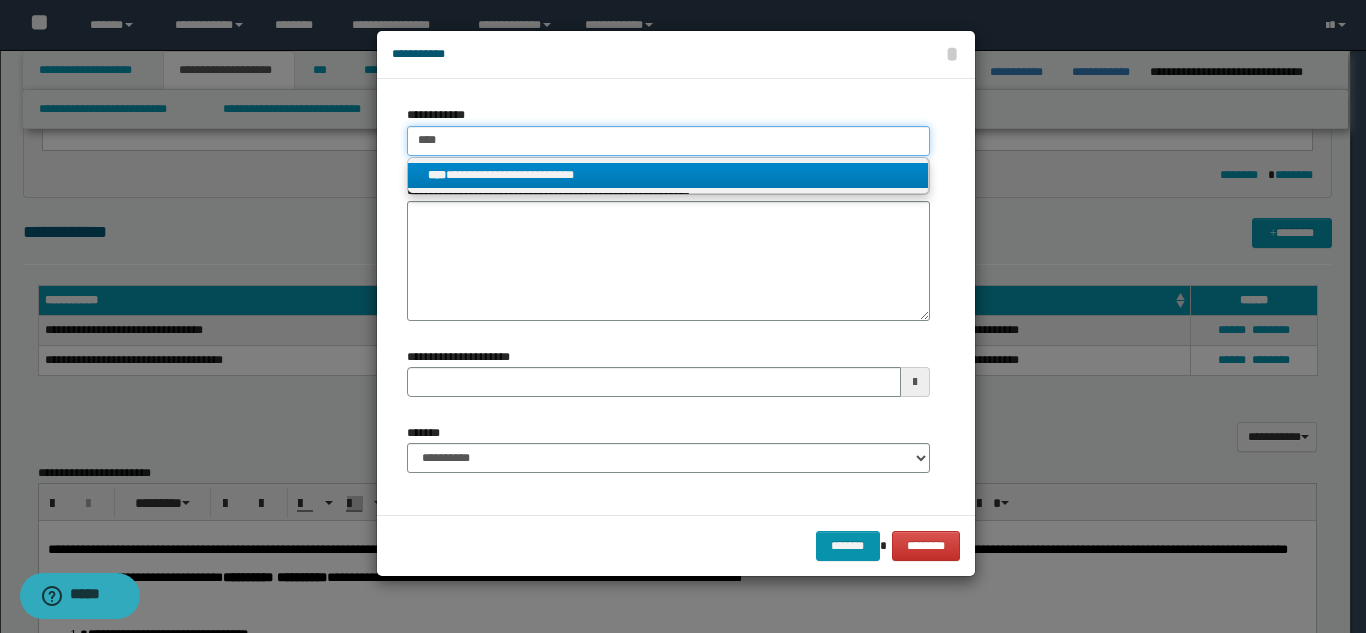 type on "****" 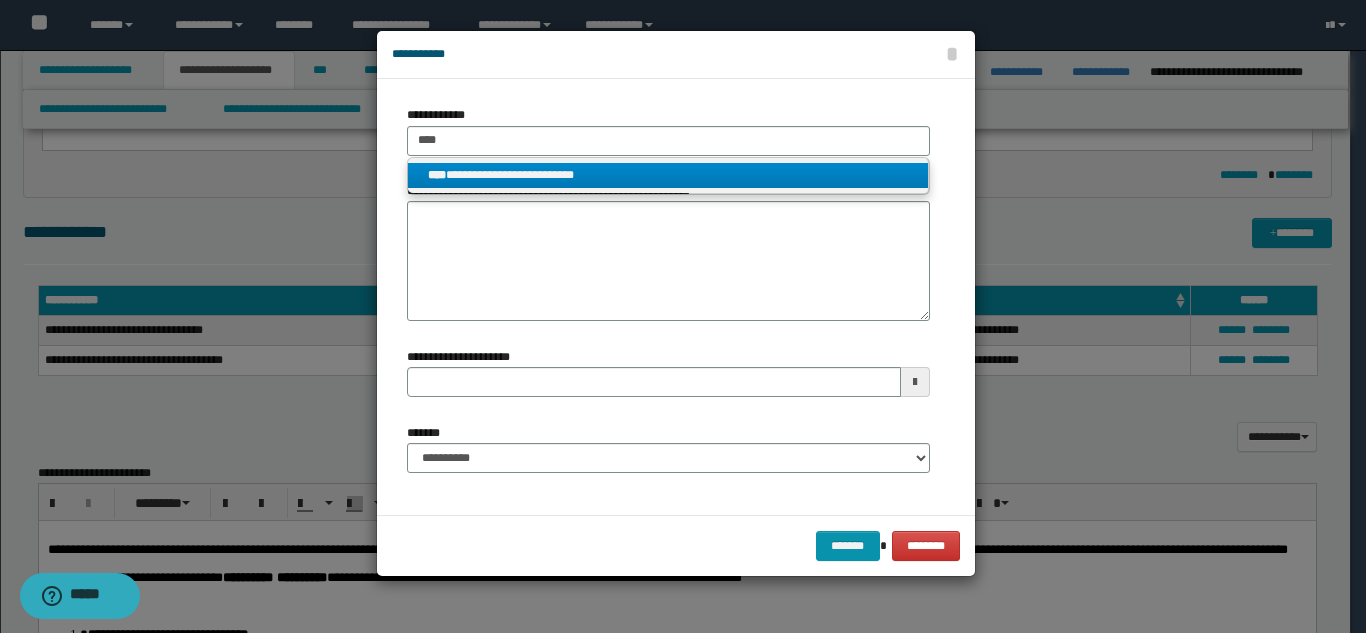 click on "**********" at bounding box center (668, 175) 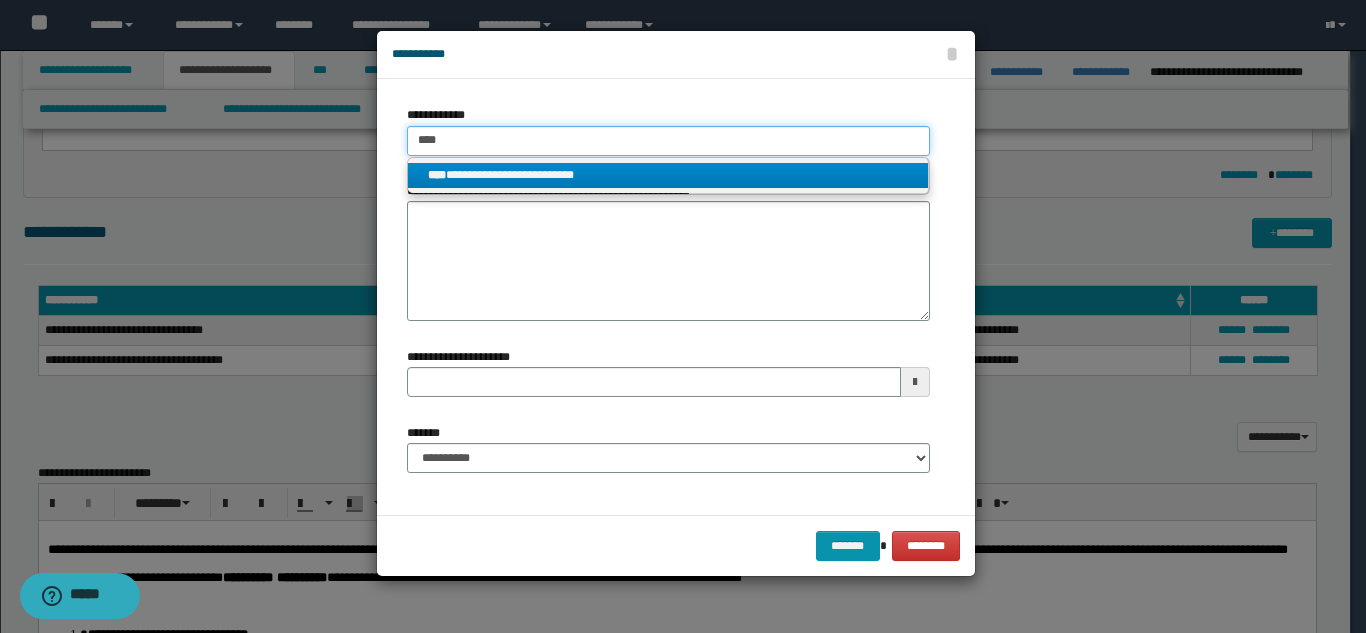 type 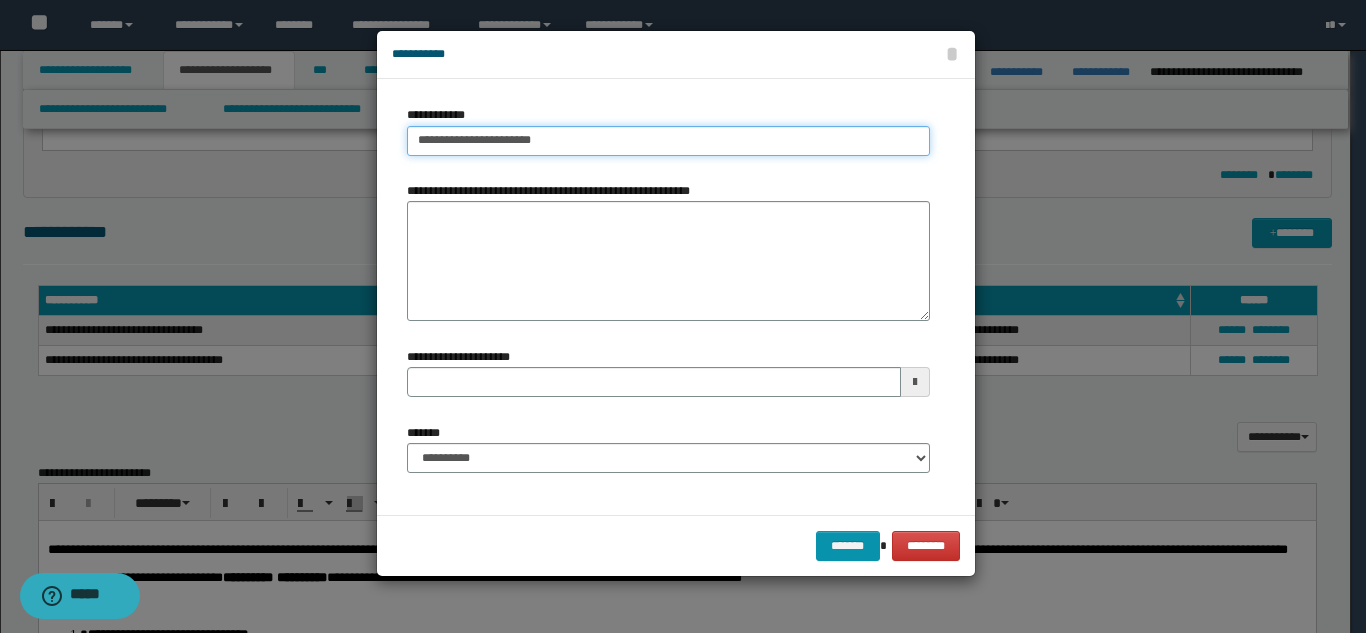 type on "**********" 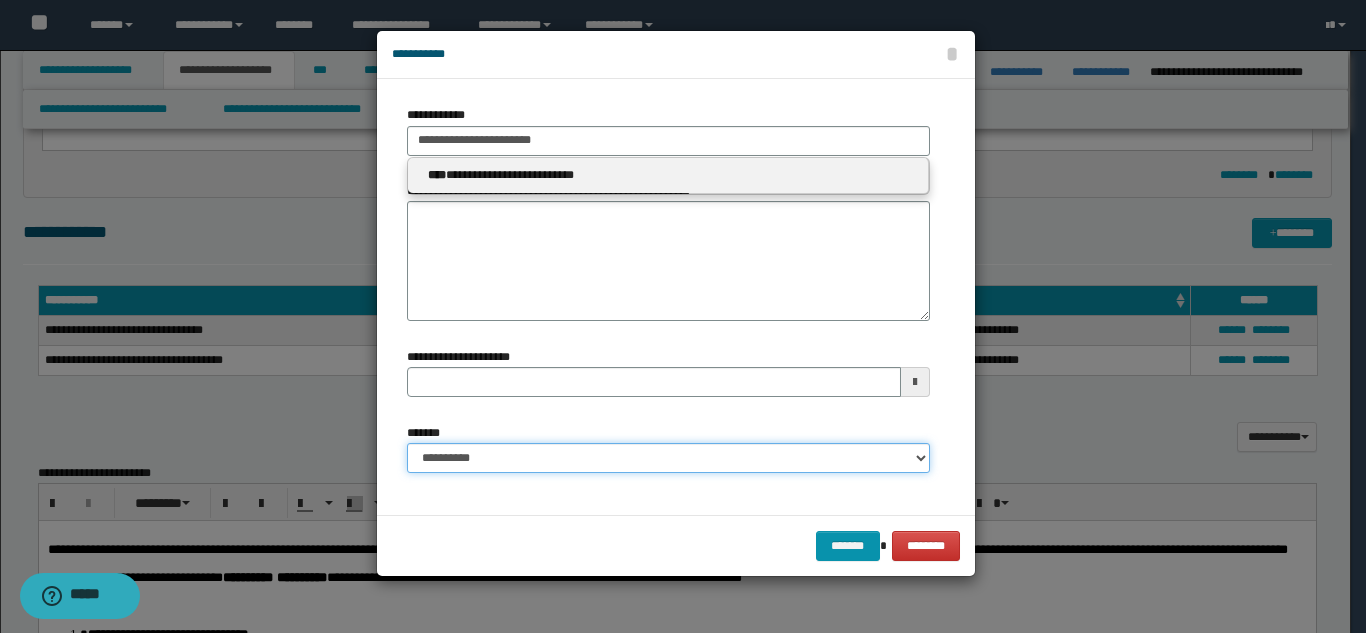 type 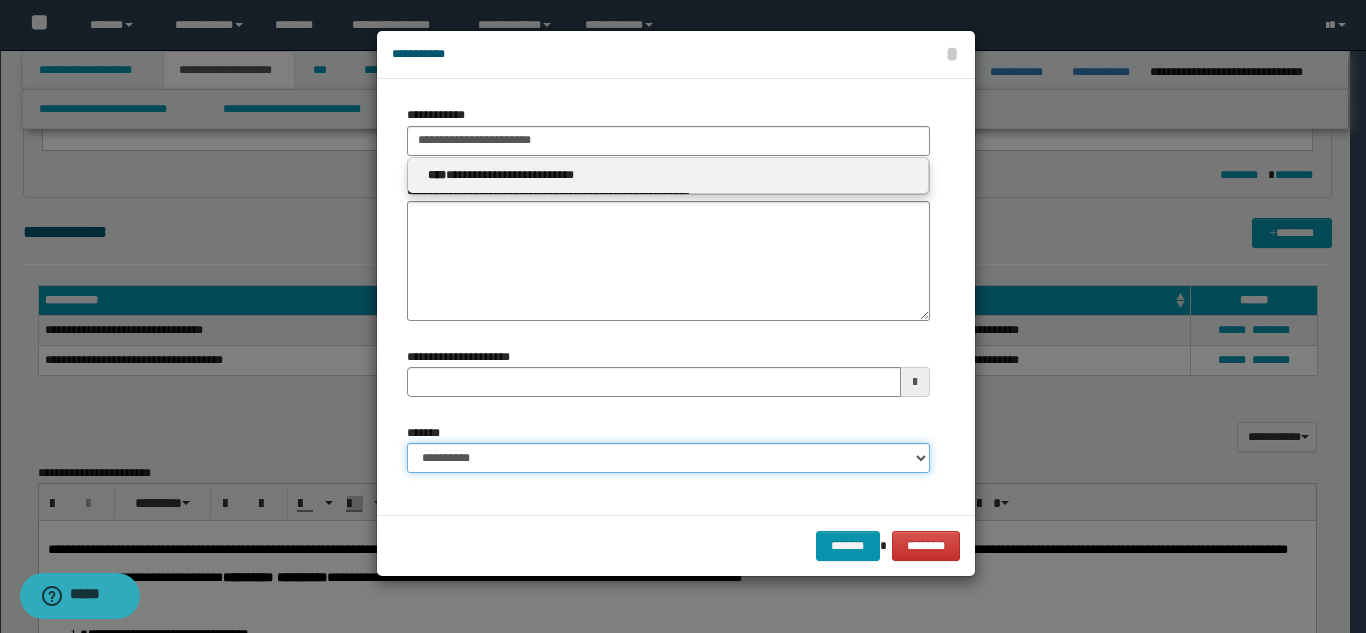 click on "**********" at bounding box center (668, 458) 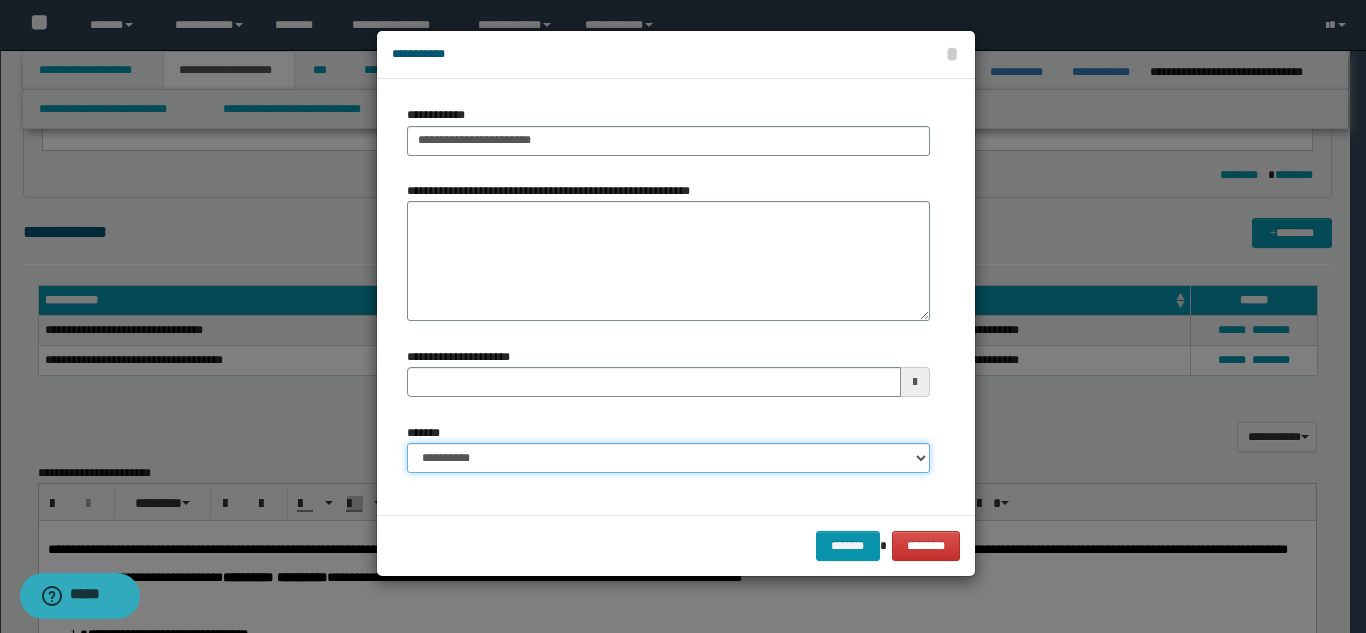 select on "*" 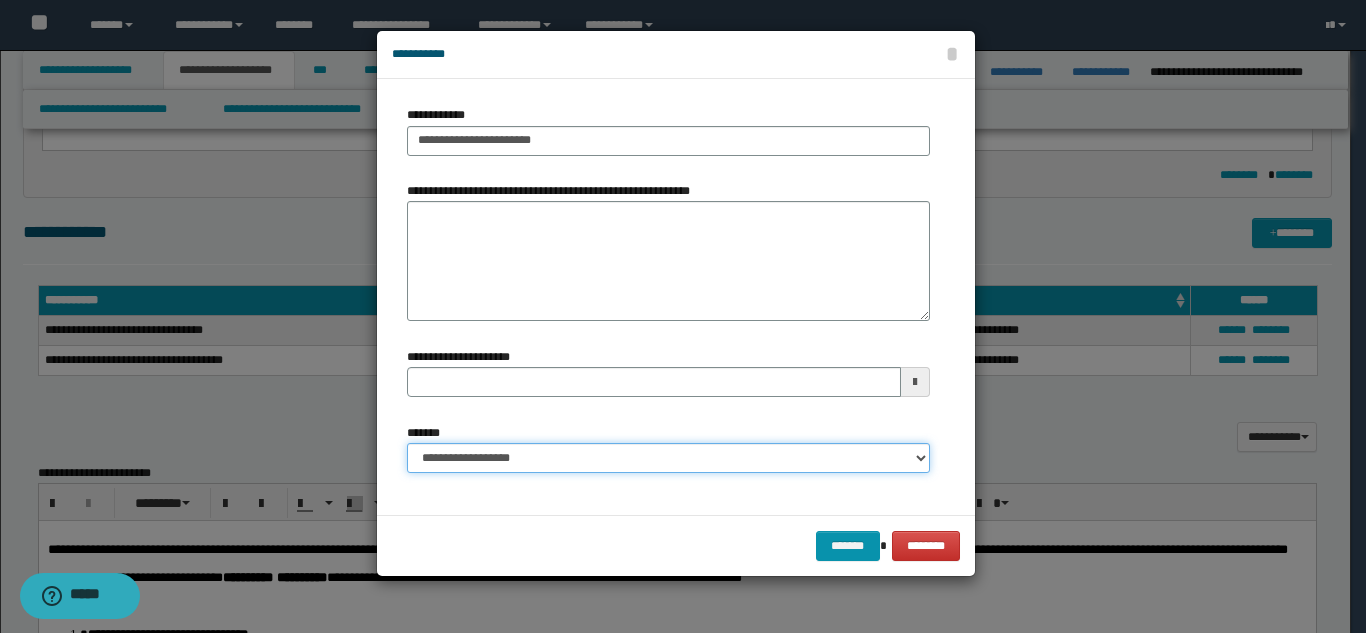 type 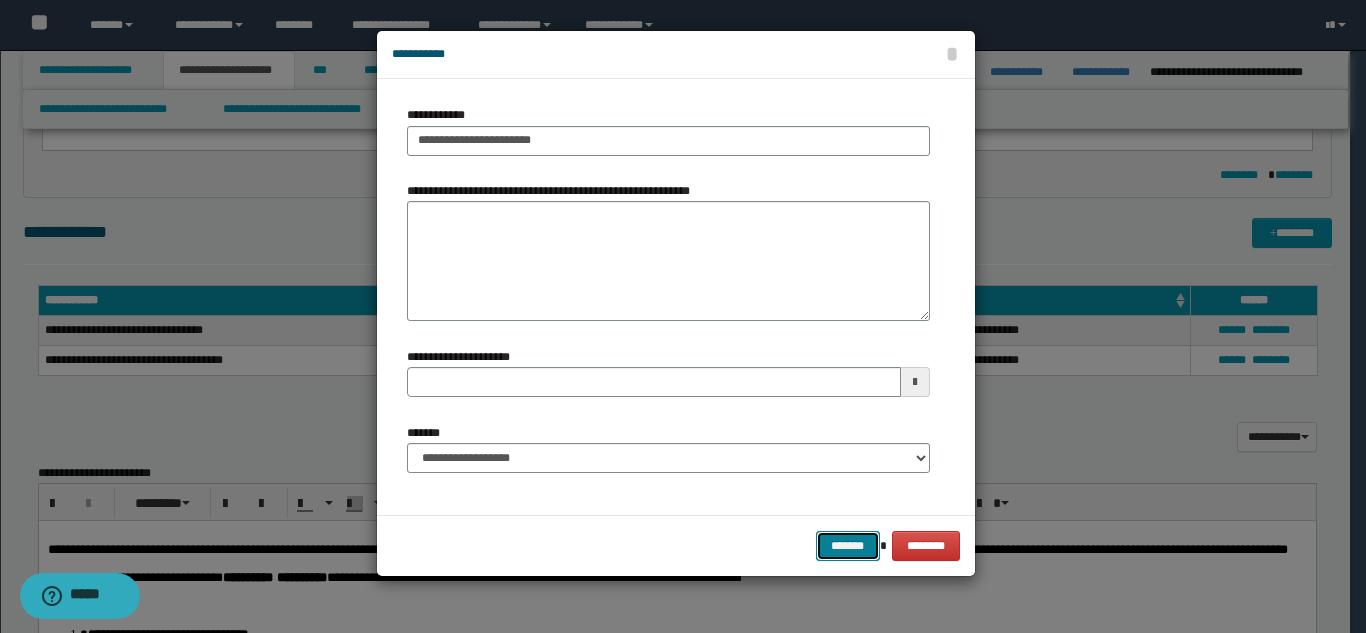 click on "*******" at bounding box center [848, 546] 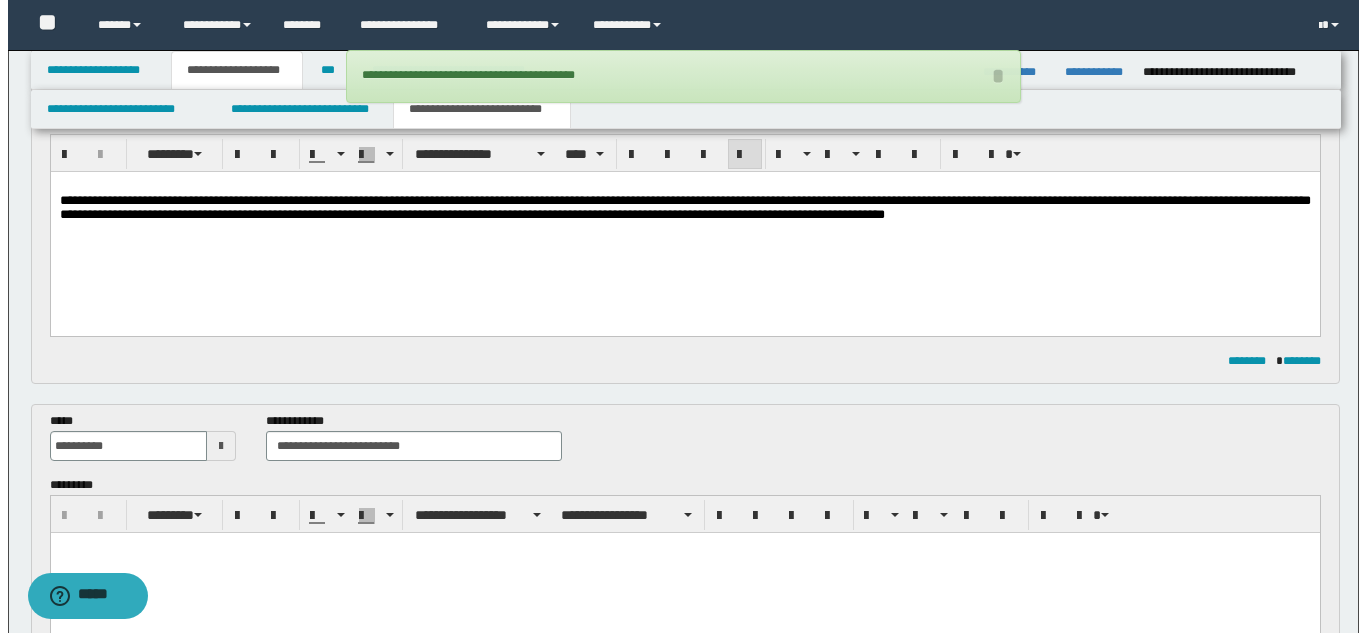 scroll, scrollTop: 0, scrollLeft: 0, axis: both 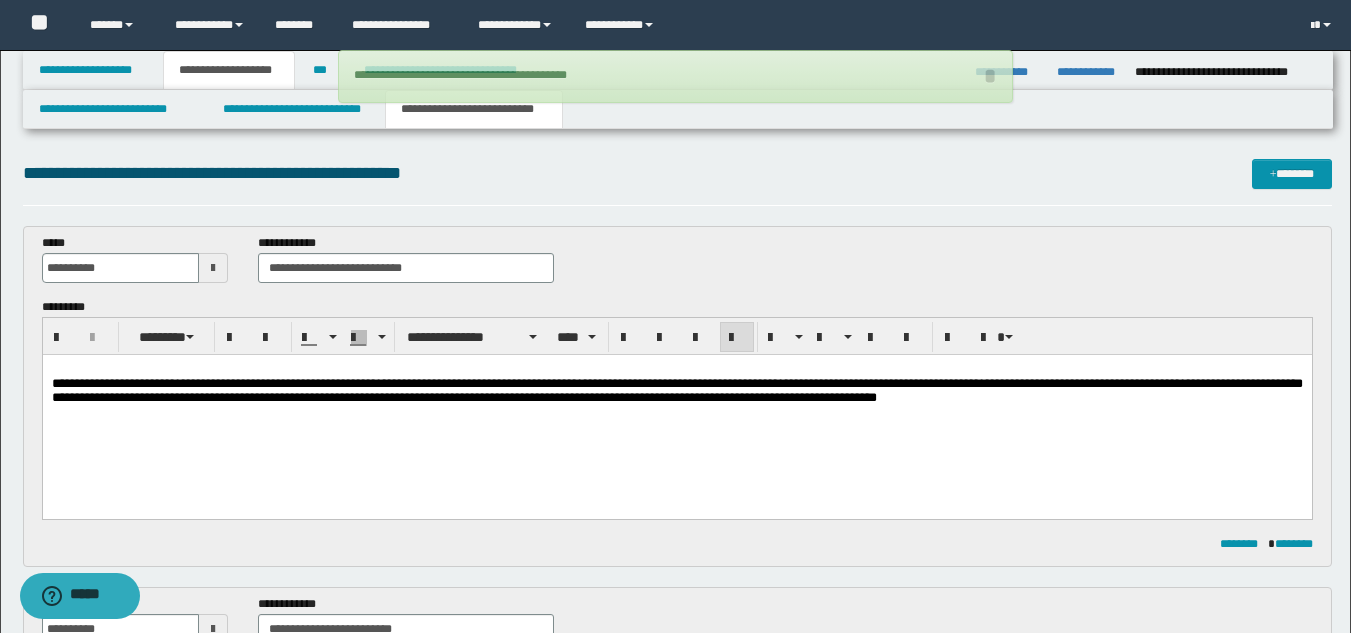 click on "**********" at bounding box center [677, 182] 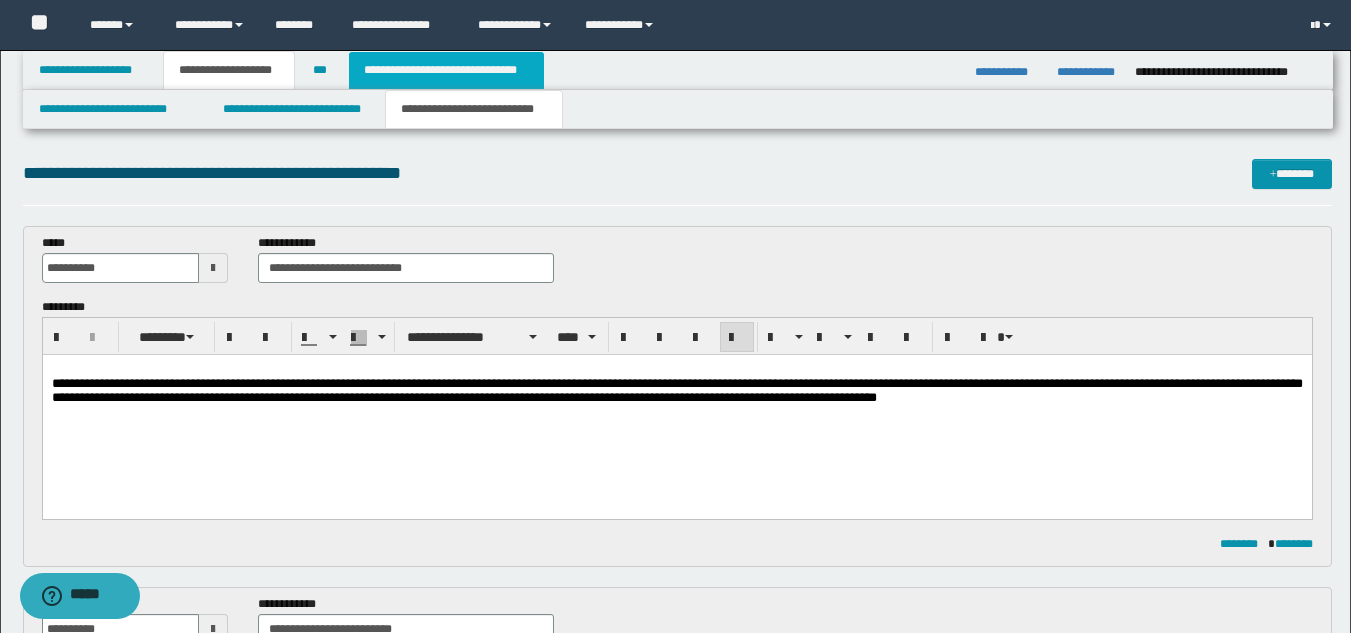 click on "**********" at bounding box center (446, 70) 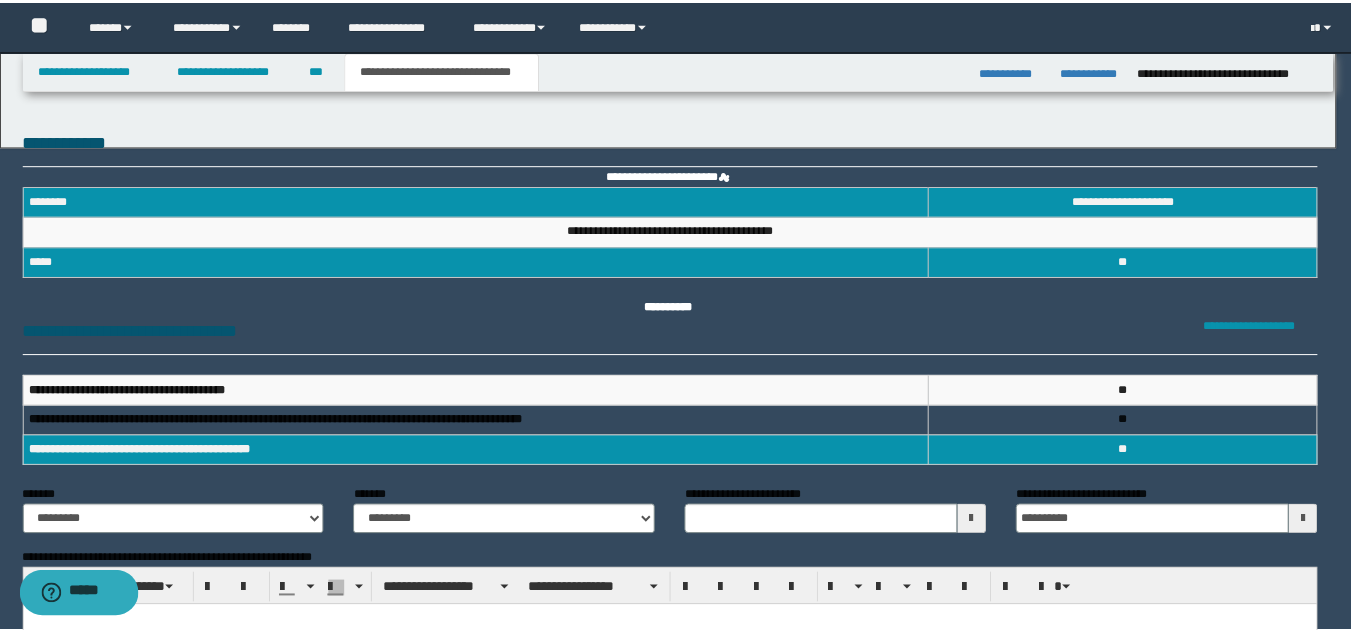 scroll, scrollTop: 0, scrollLeft: 0, axis: both 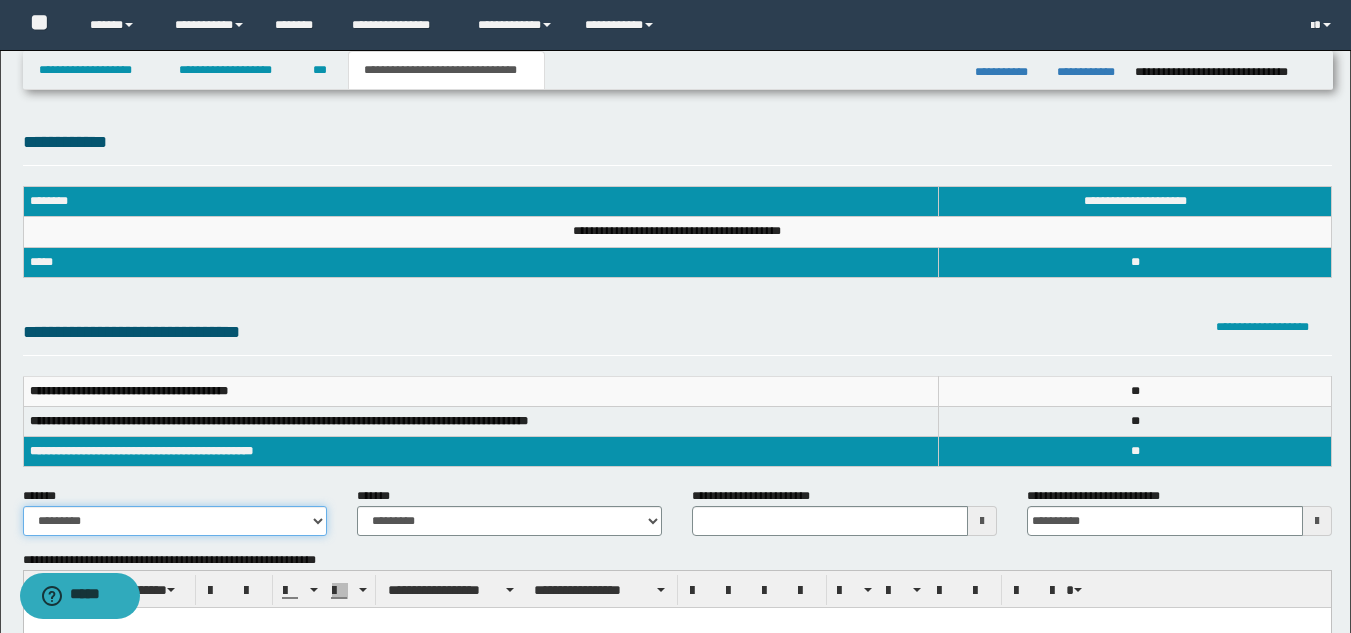 click on "**********" at bounding box center (175, 521) 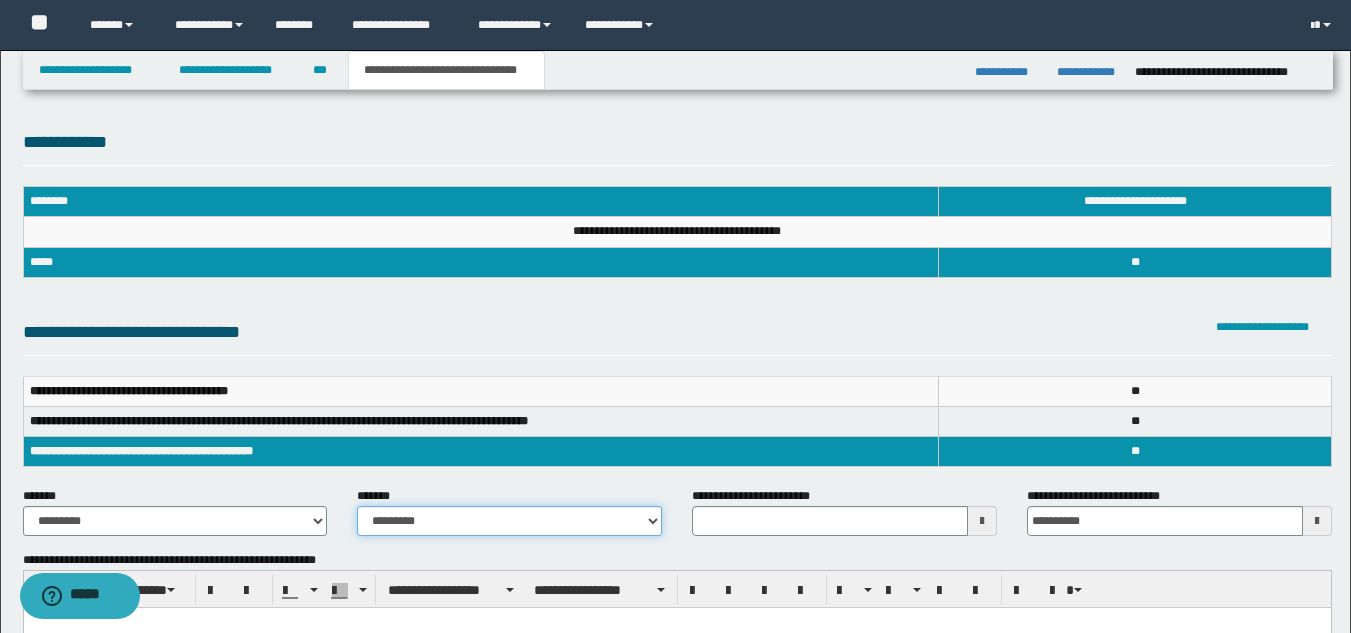 click on "**********" at bounding box center (509, 521) 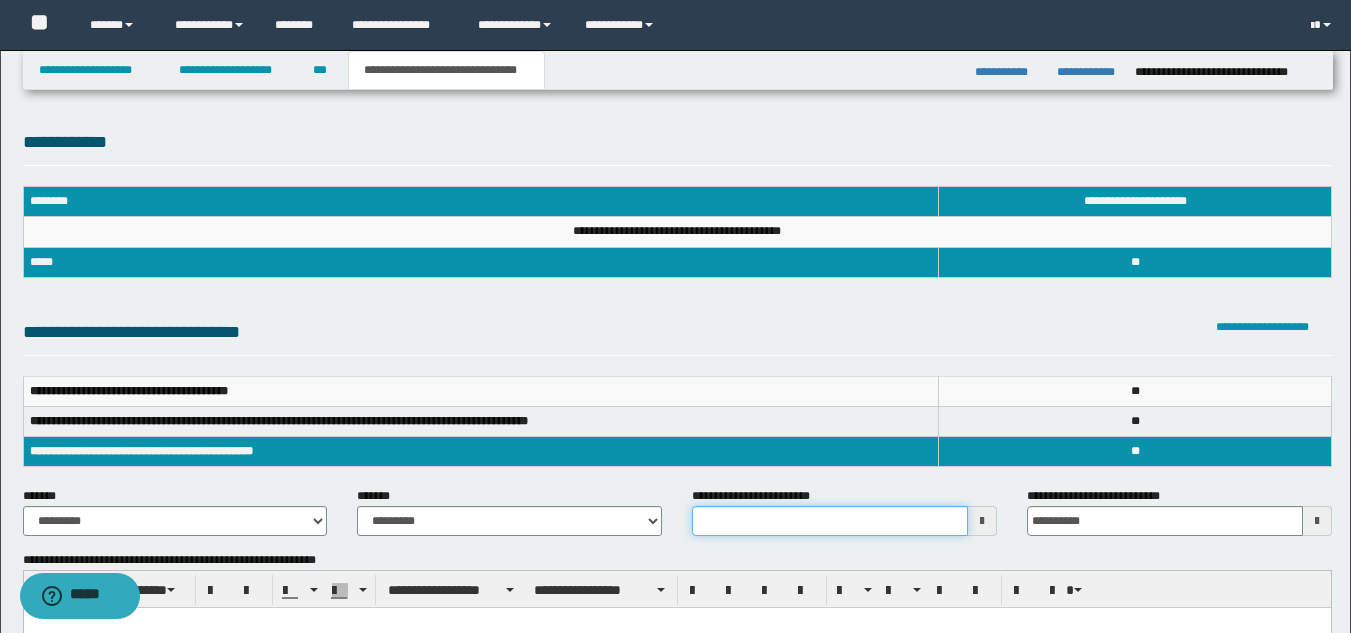 click on "**********" at bounding box center (830, 521) 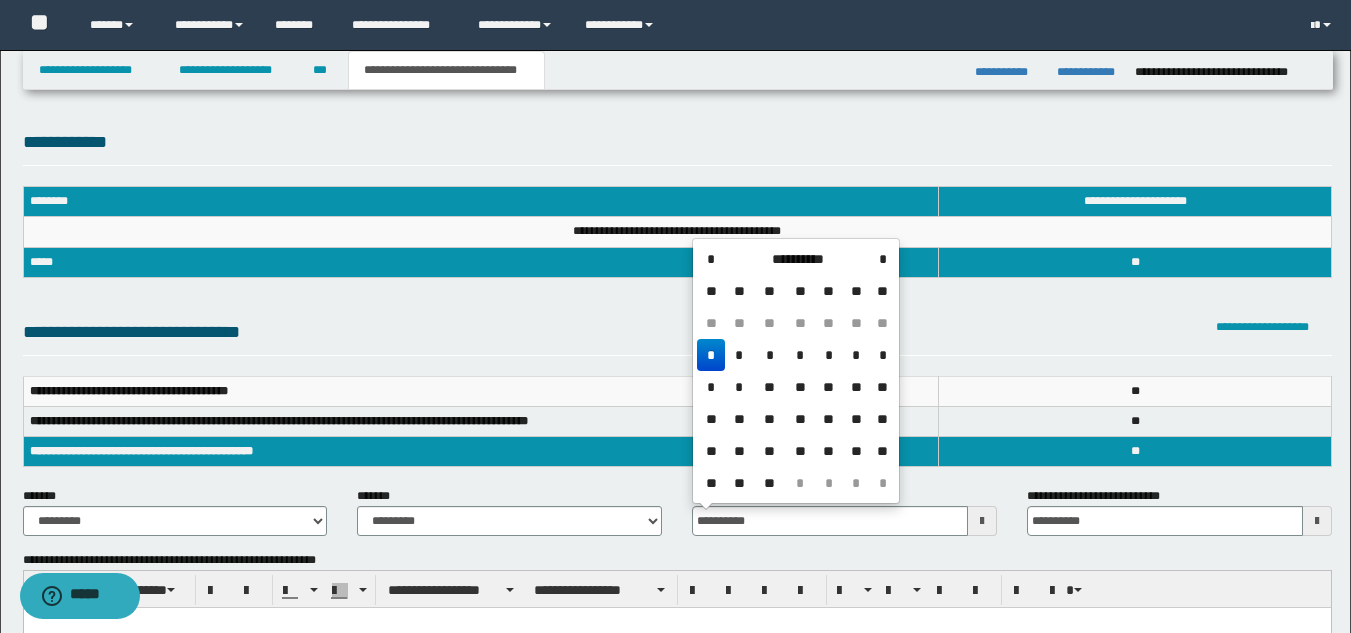 click on "*" at bounding box center [711, 355] 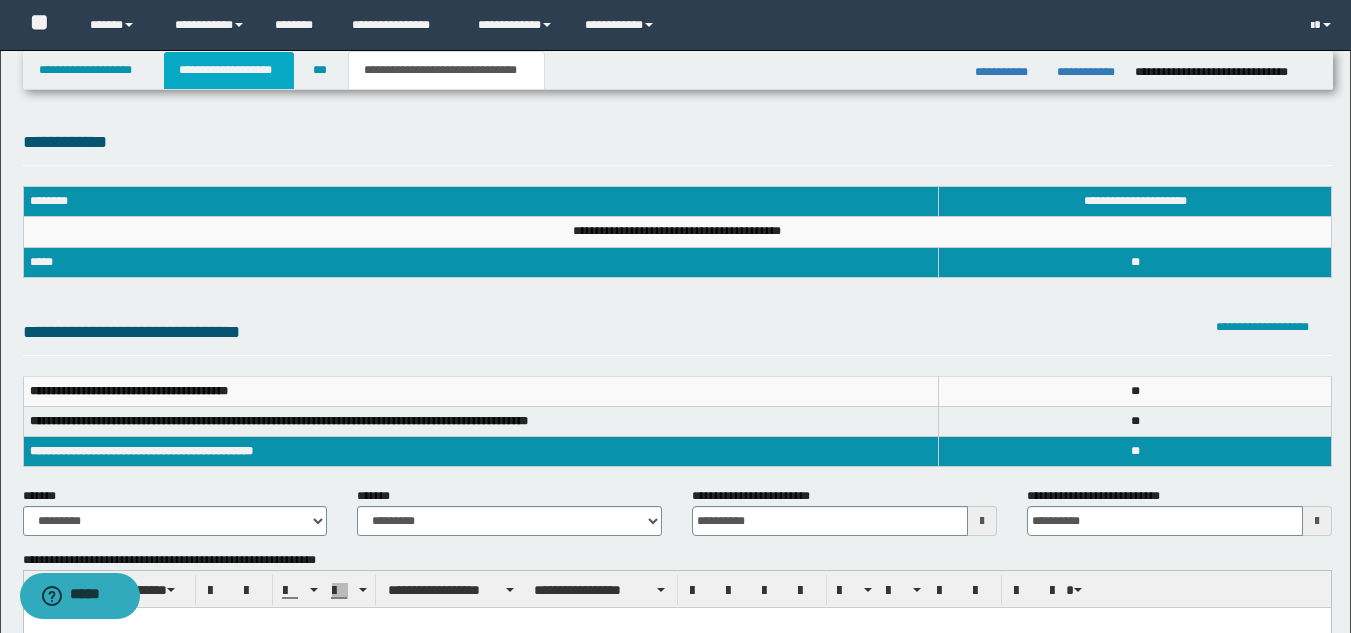 click on "**********" at bounding box center [229, 70] 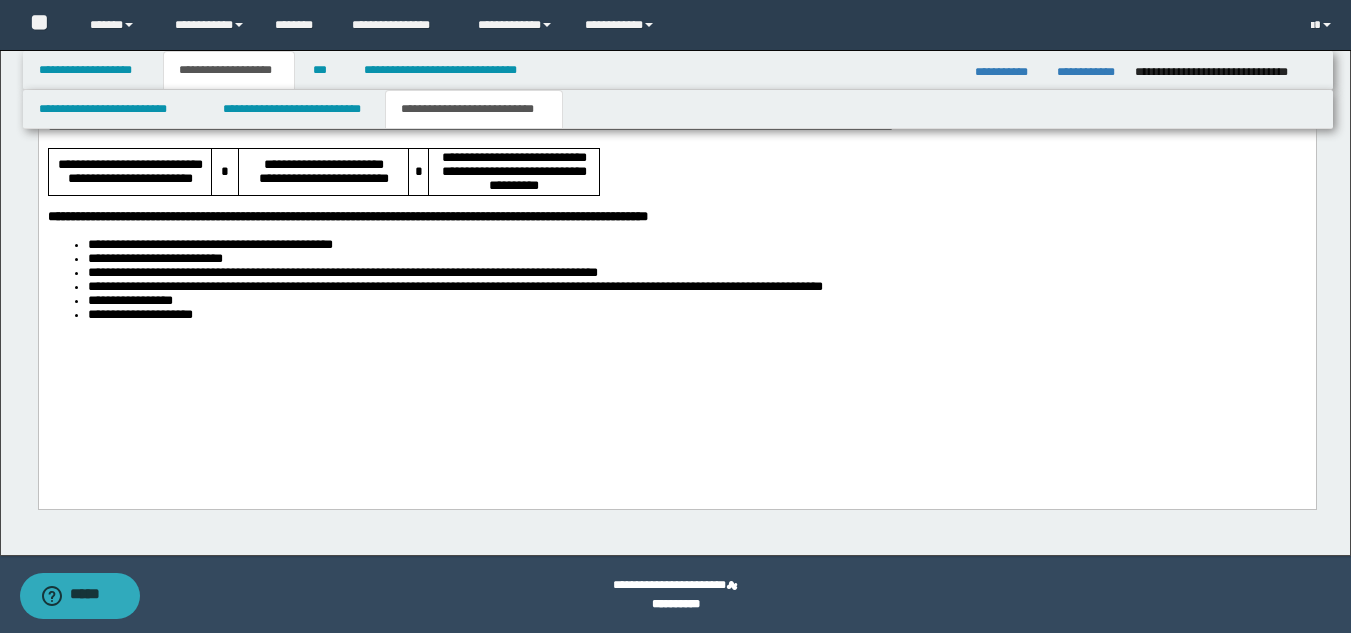 scroll, scrollTop: 1937, scrollLeft: 0, axis: vertical 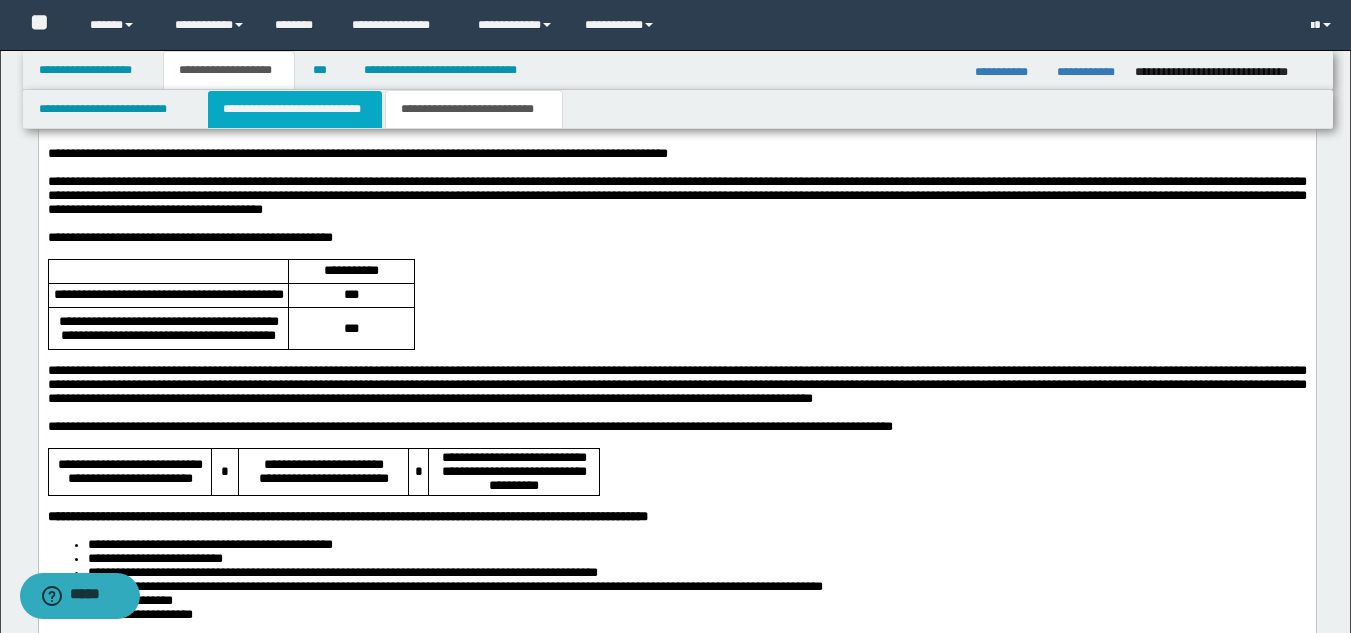 click on "**********" at bounding box center (295, 109) 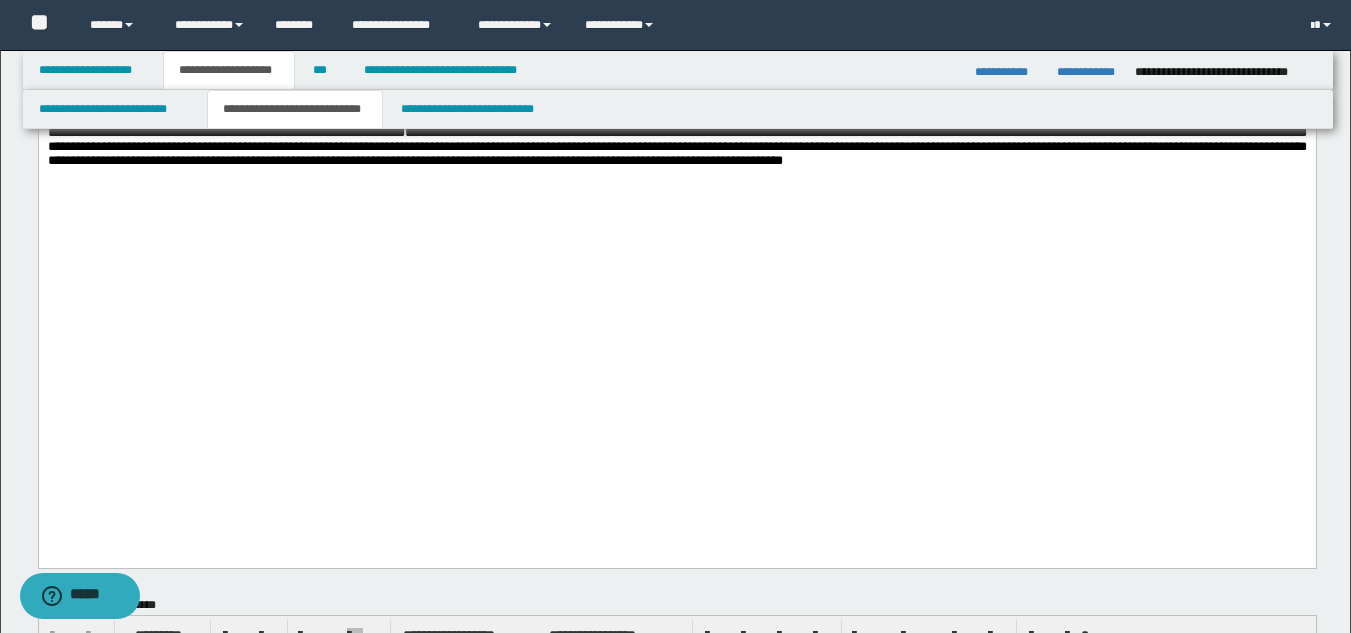 scroll, scrollTop: 1637, scrollLeft: 0, axis: vertical 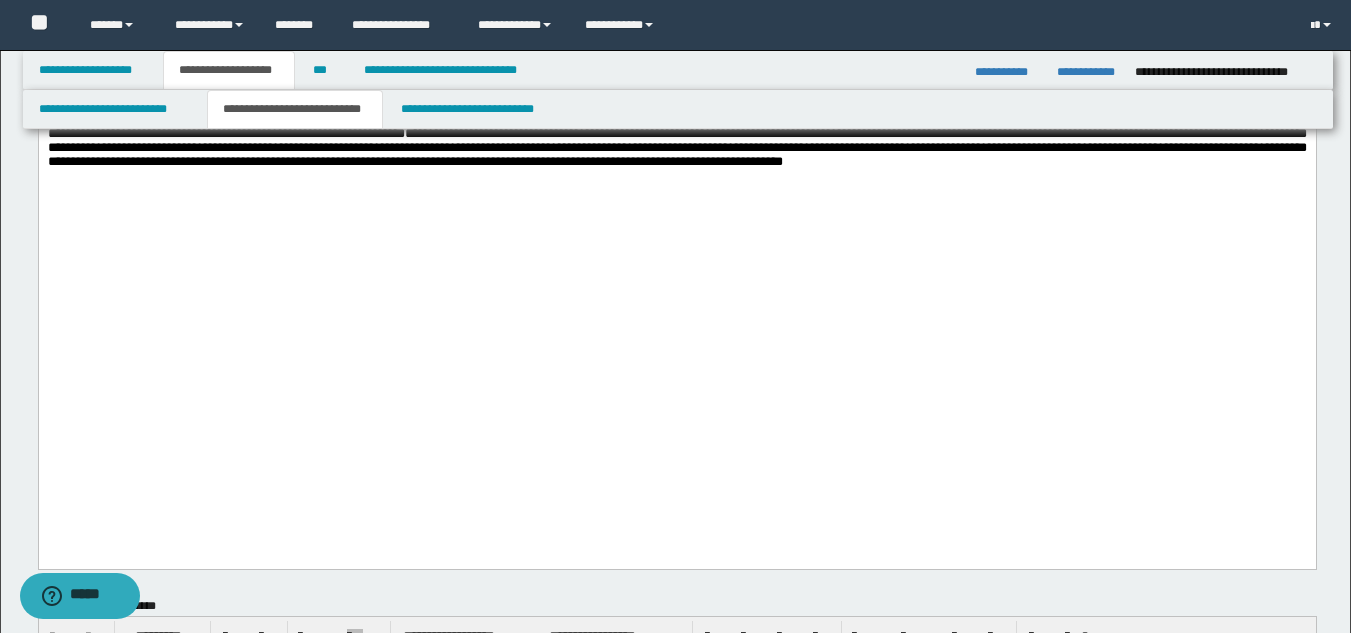 click on "**********" at bounding box center [676, -593] 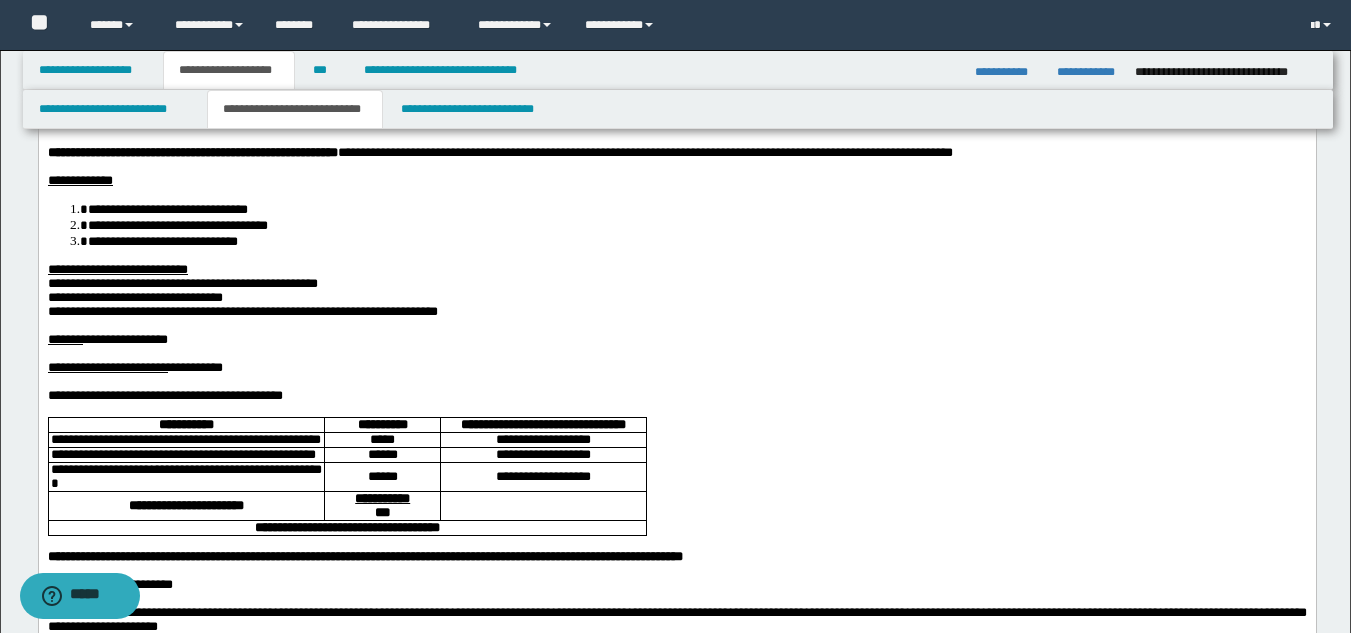 scroll, scrollTop: 37, scrollLeft: 0, axis: vertical 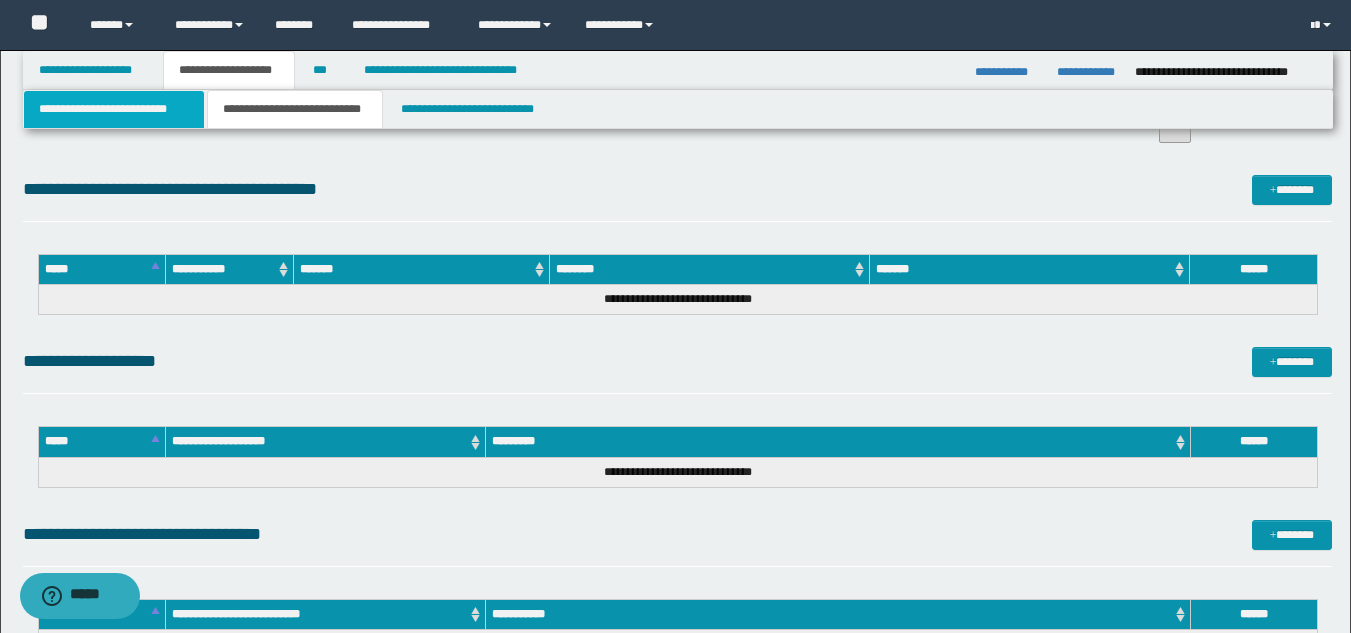 click on "**********" at bounding box center (114, 109) 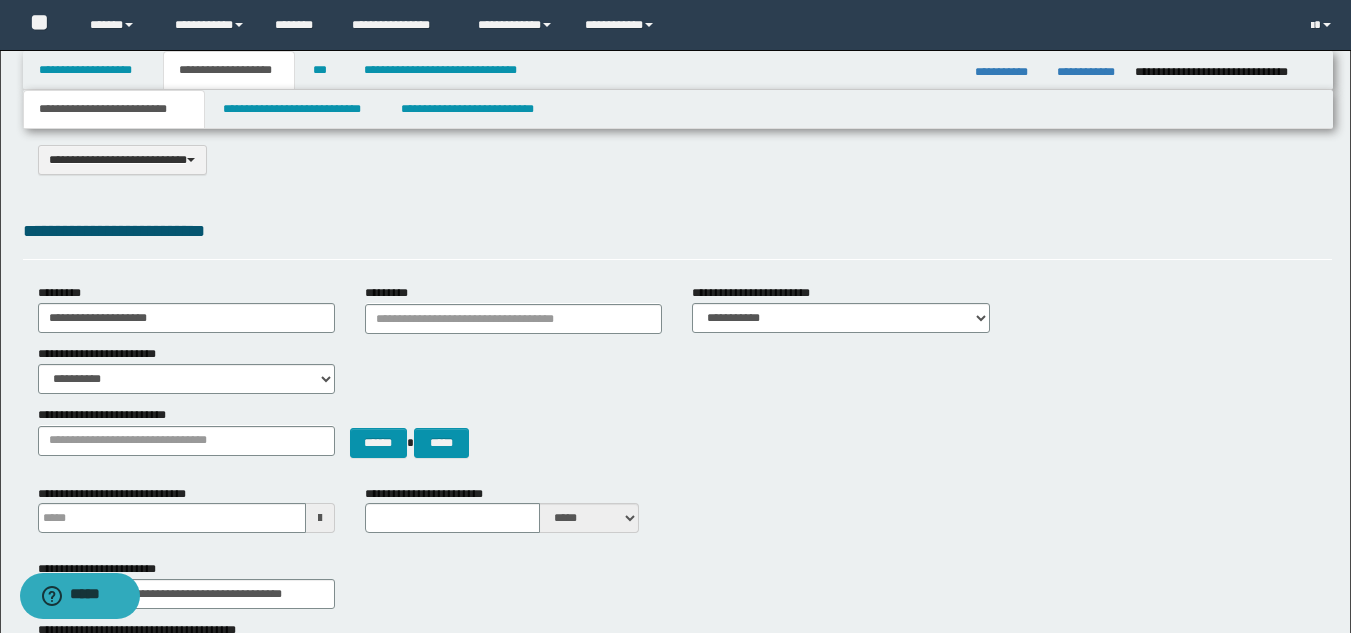 scroll, scrollTop: 0, scrollLeft: 0, axis: both 